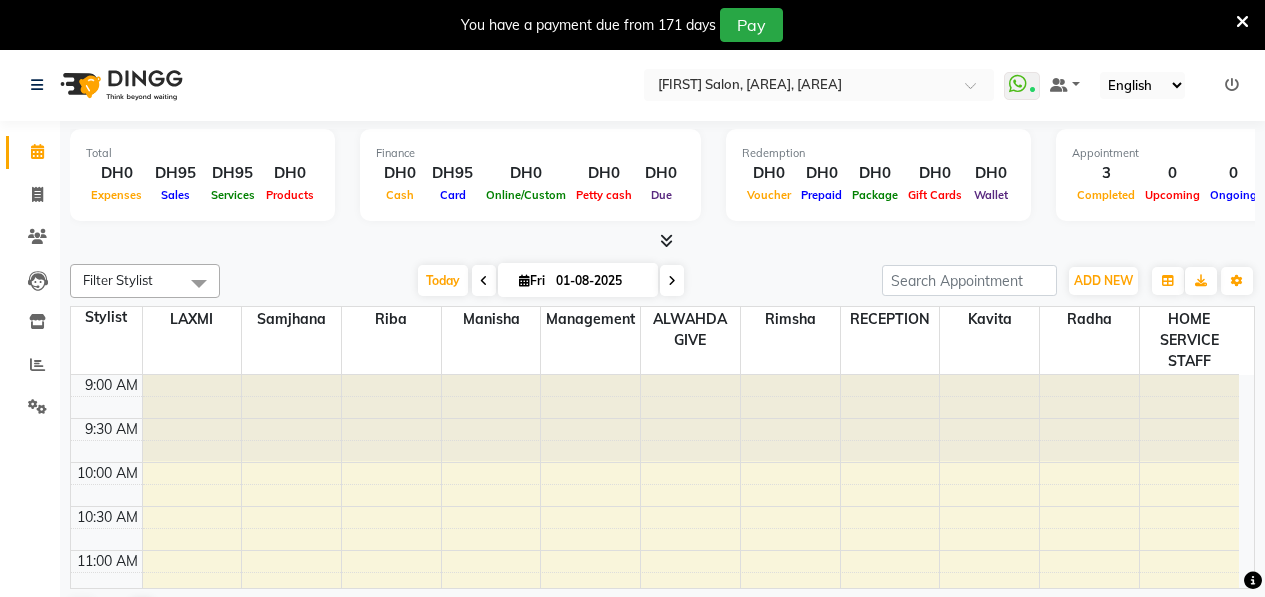 scroll, scrollTop: 49, scrollLeft: 0, axis: vertical 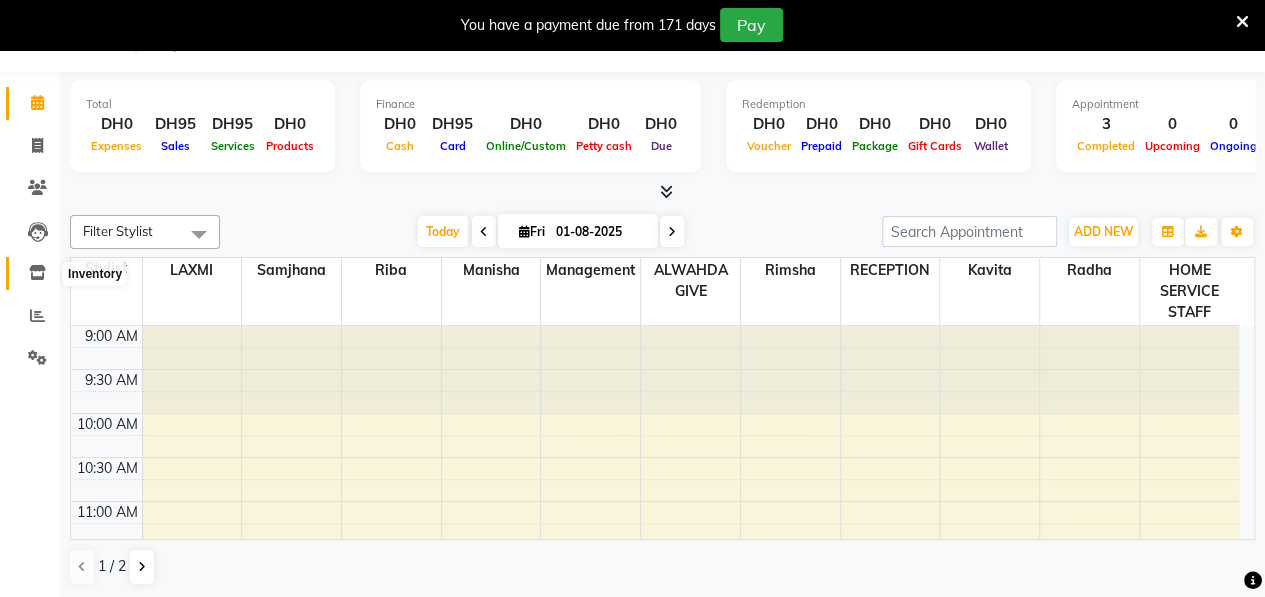 click 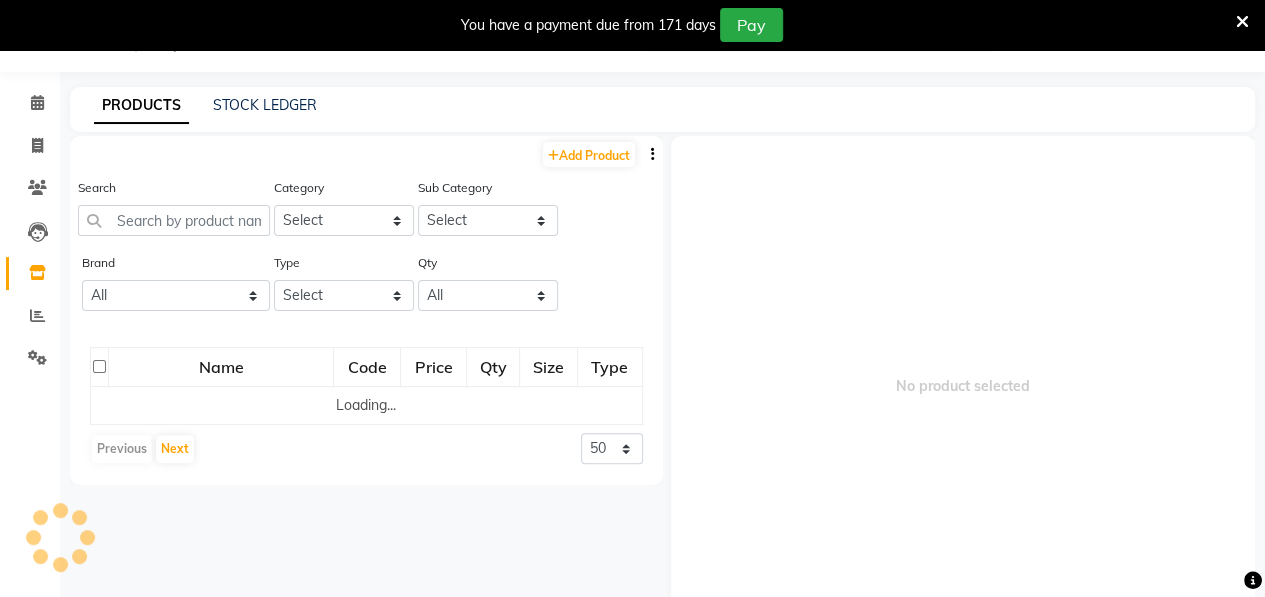 click on "Leads" 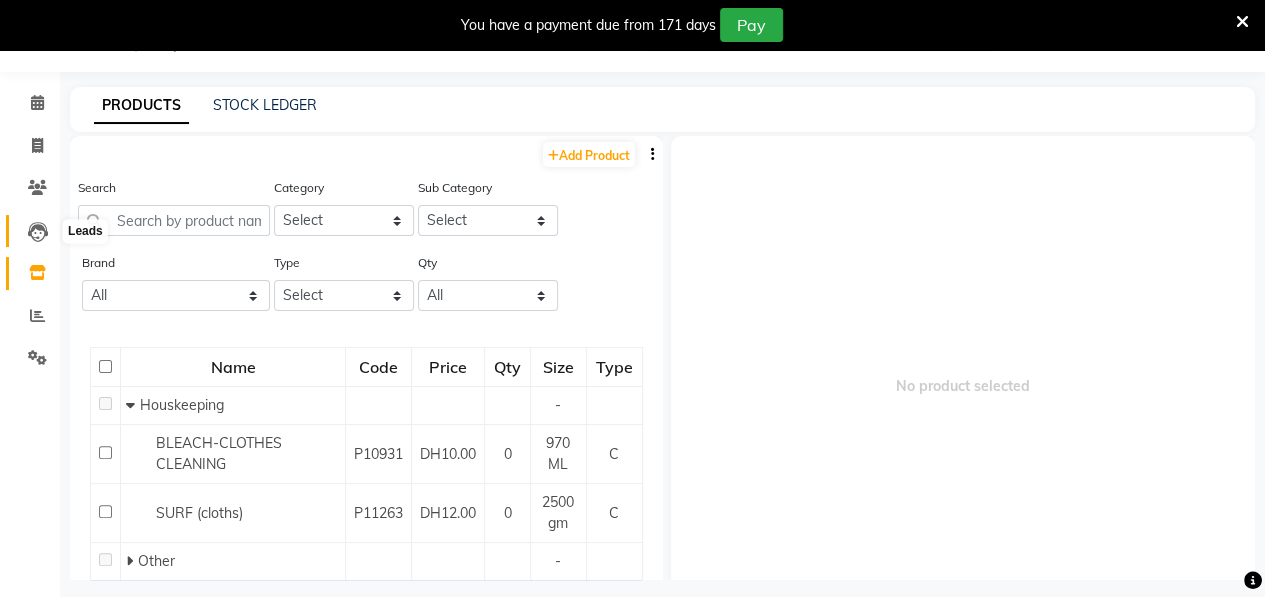 click 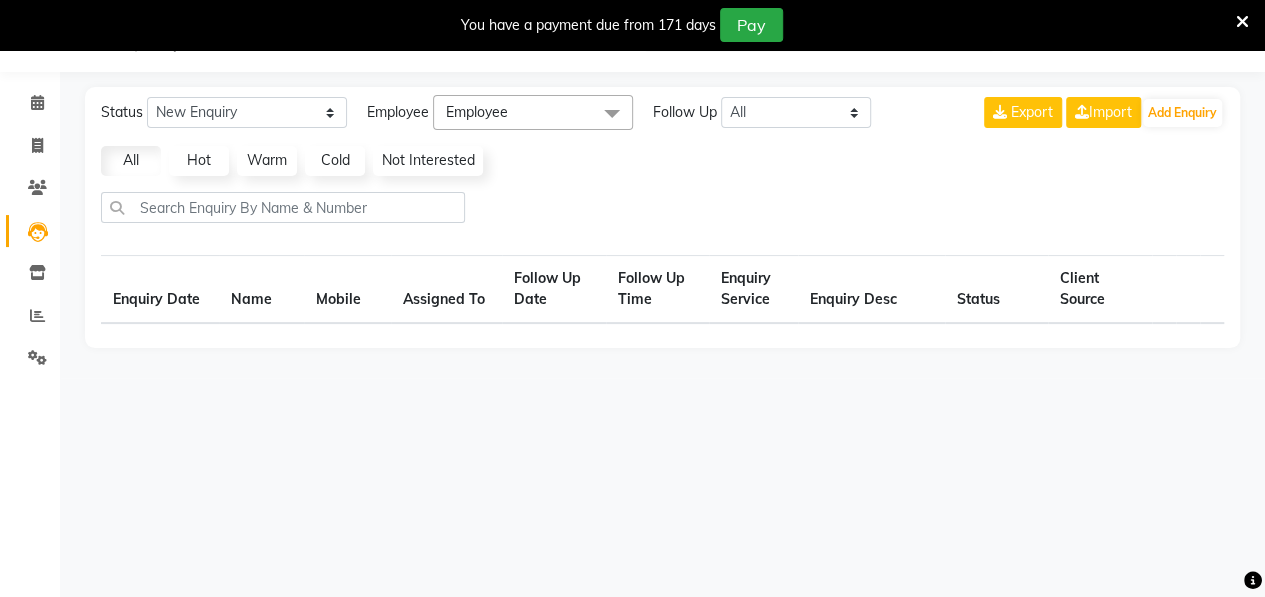 select on "10" 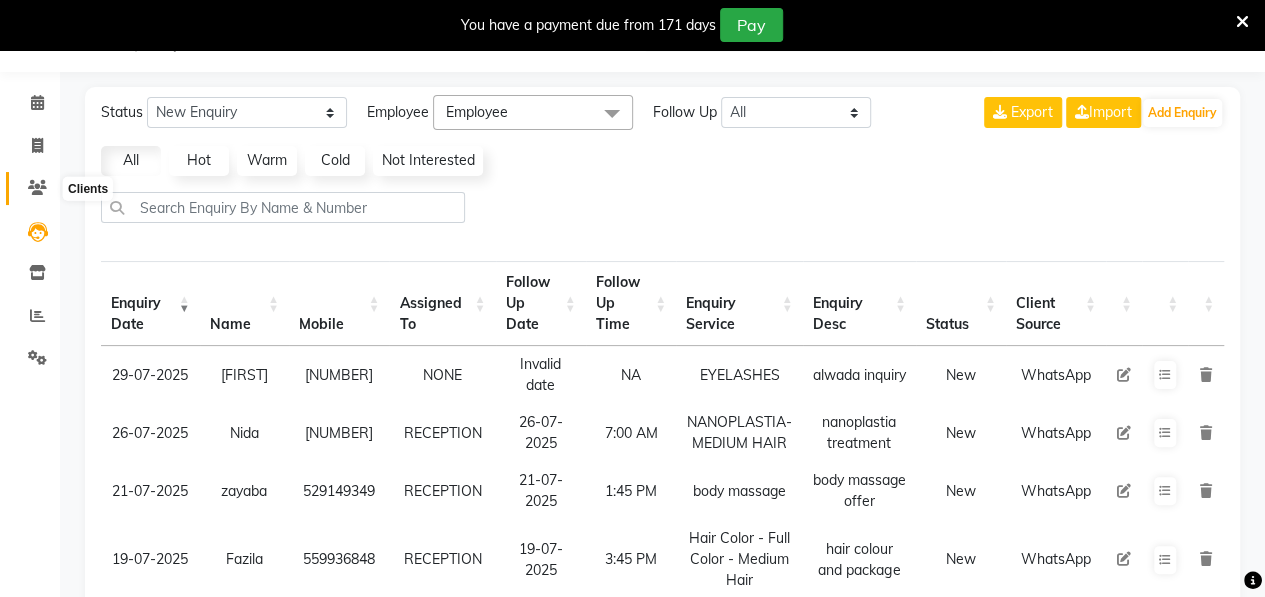click 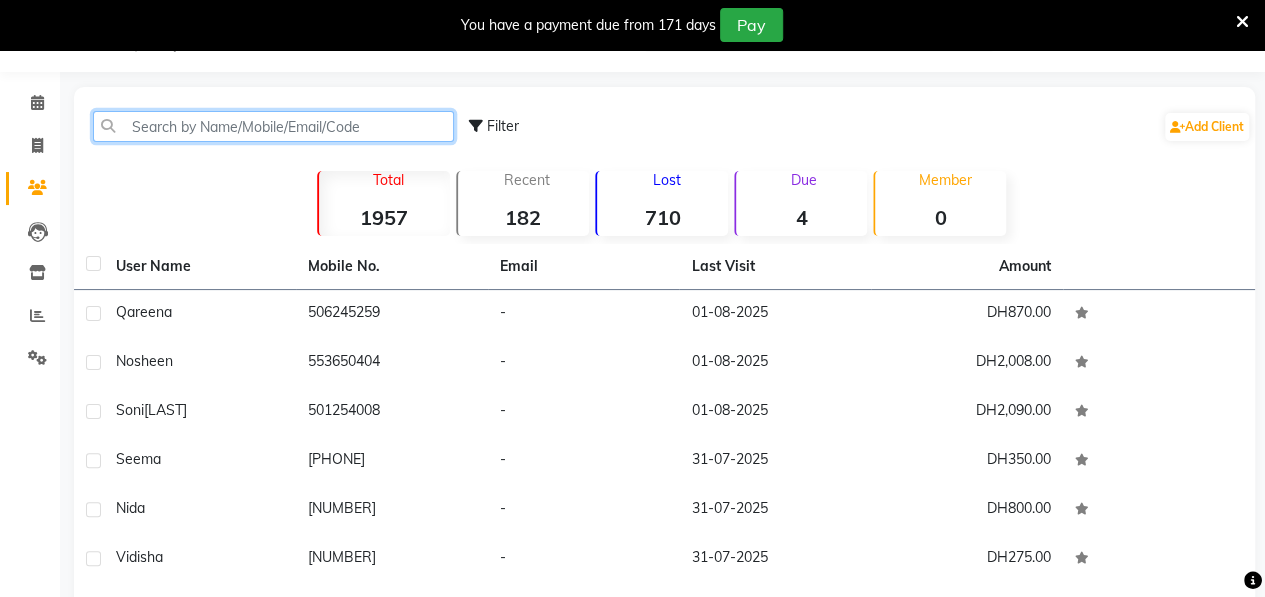 click 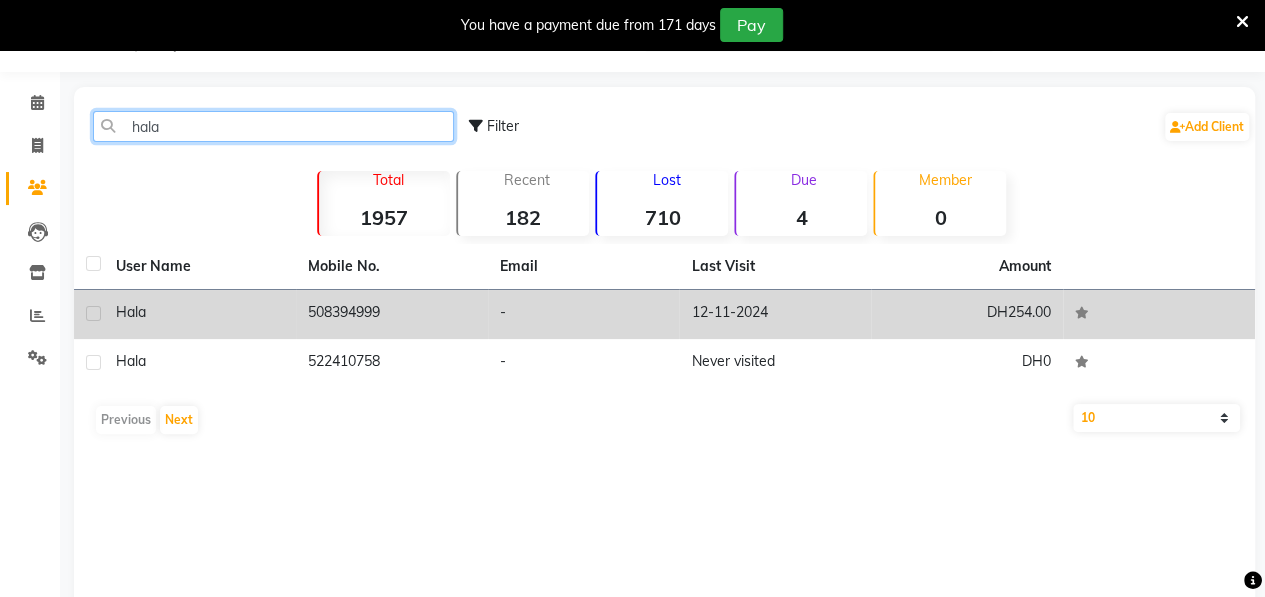 type on "hala" 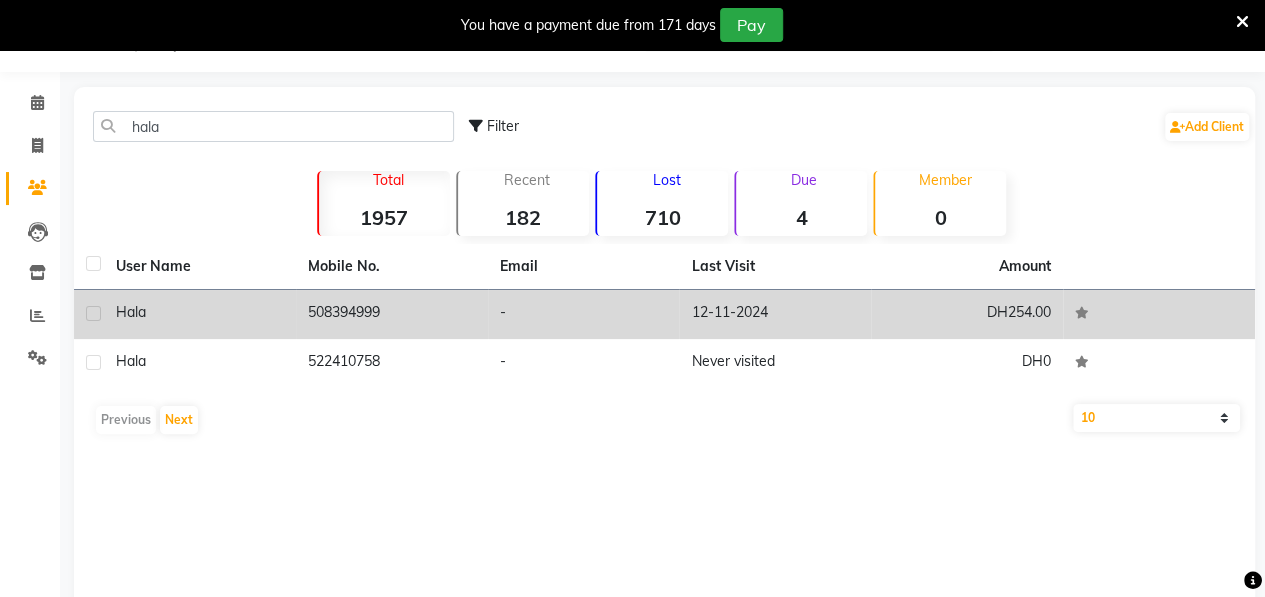 click on "Hala" 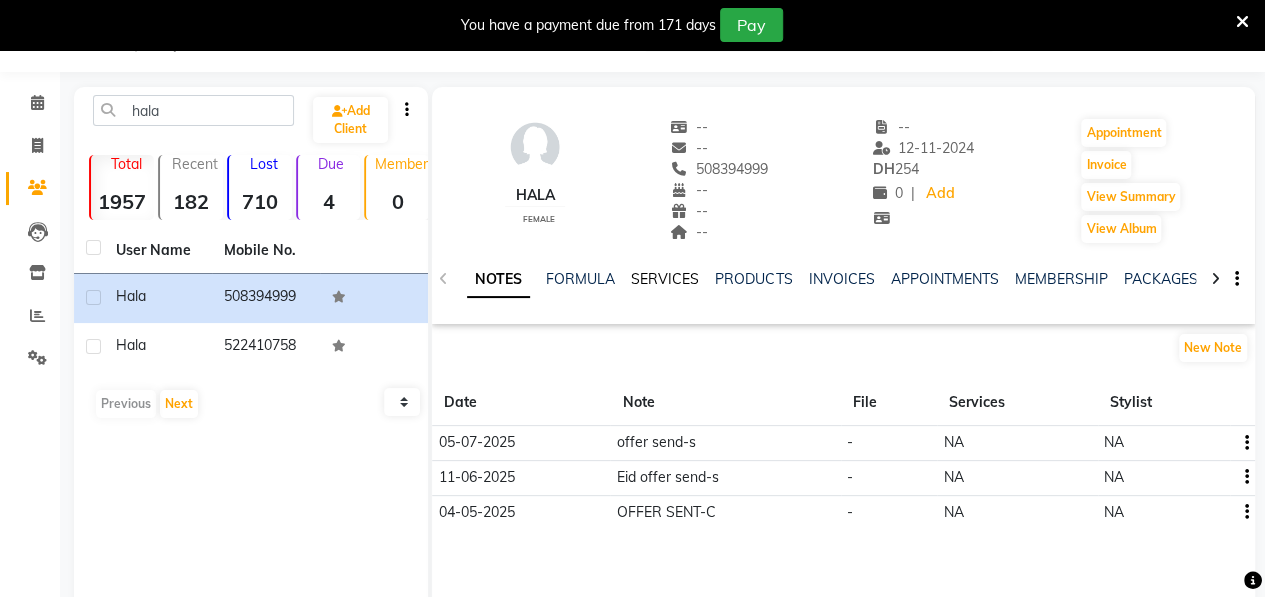 click on "SERVICES" 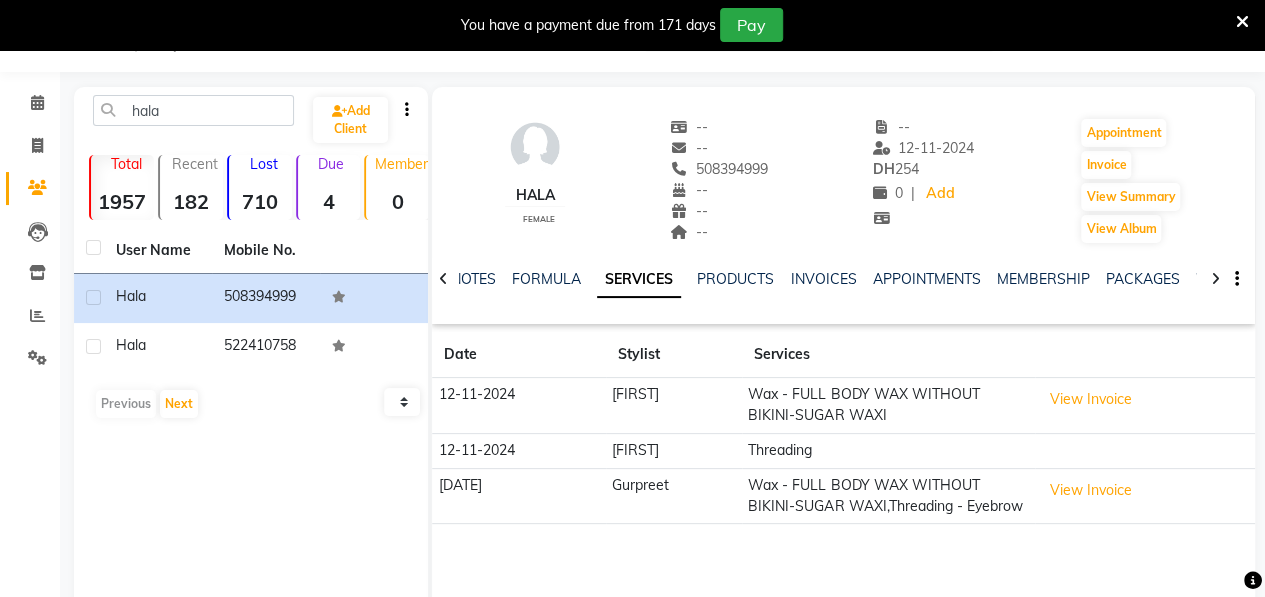 click on "FORMULA" 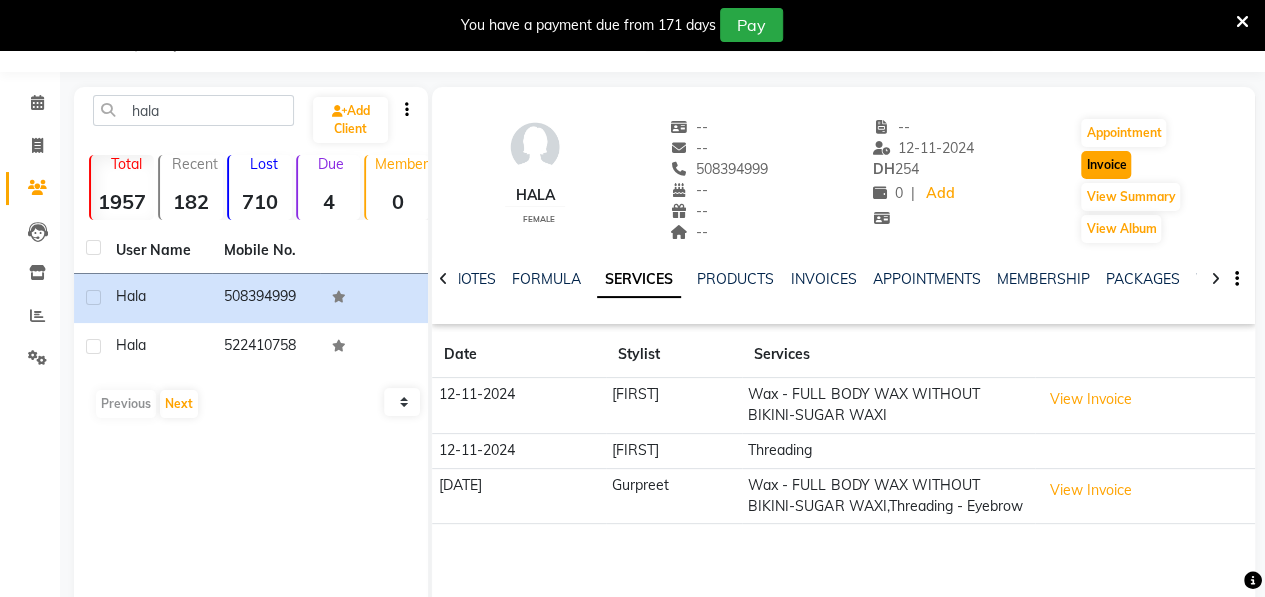 click on "Invoice" 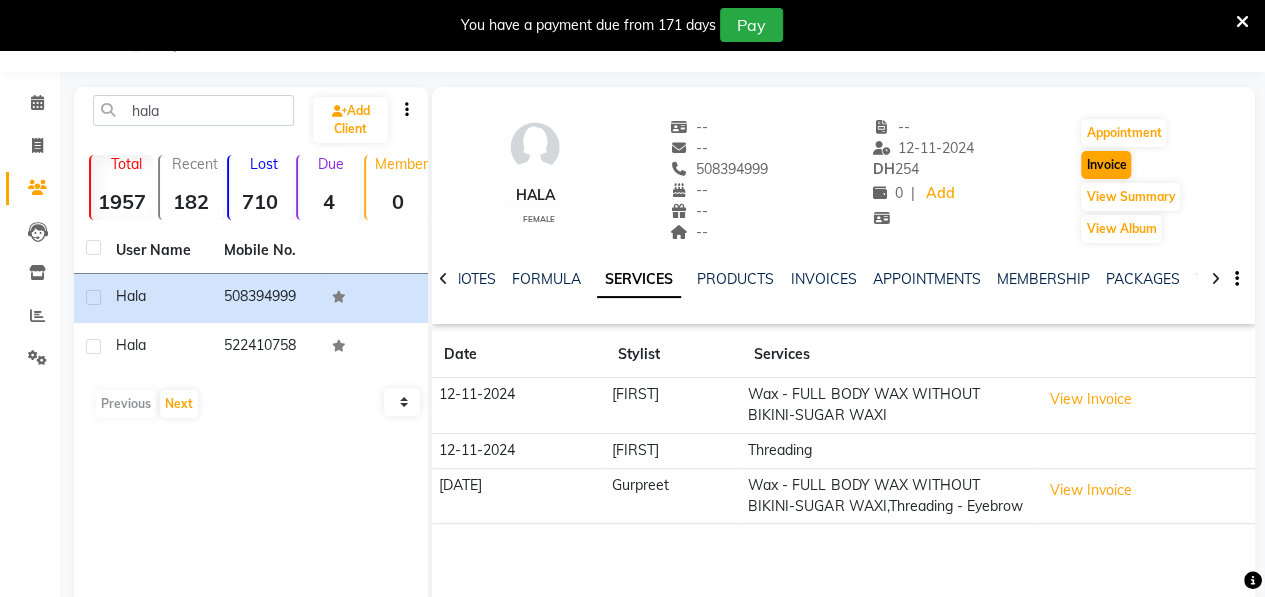select on "service" 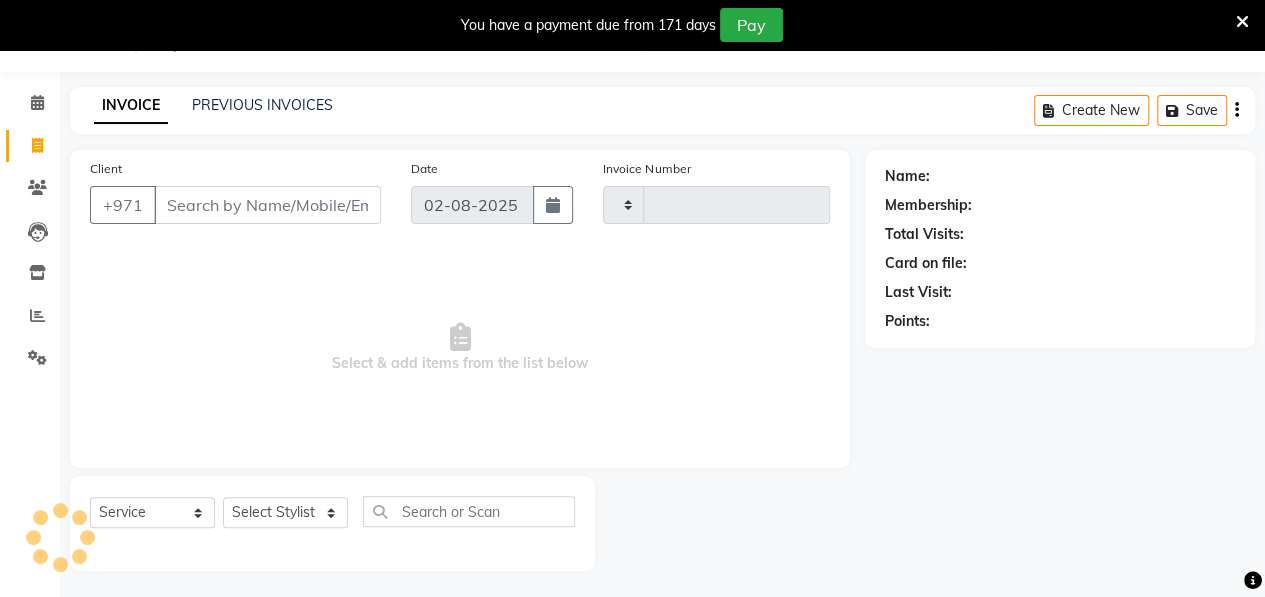 scroll, scrollTop: 52, scrollLeft: 0, axis: vertical 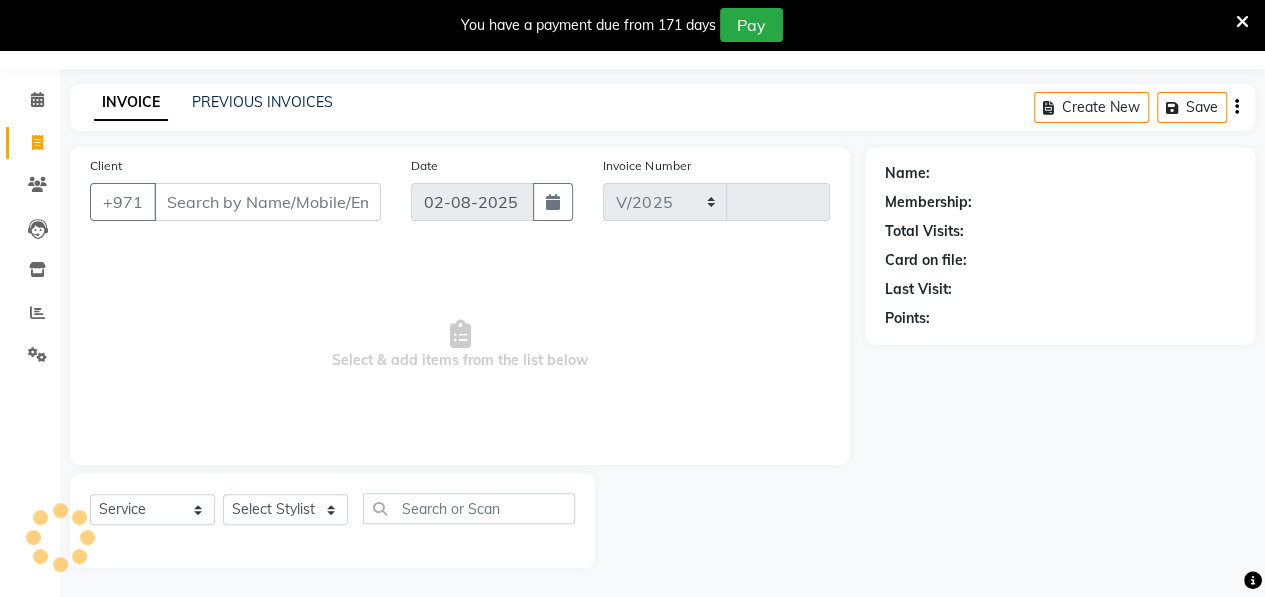 select on "3934" 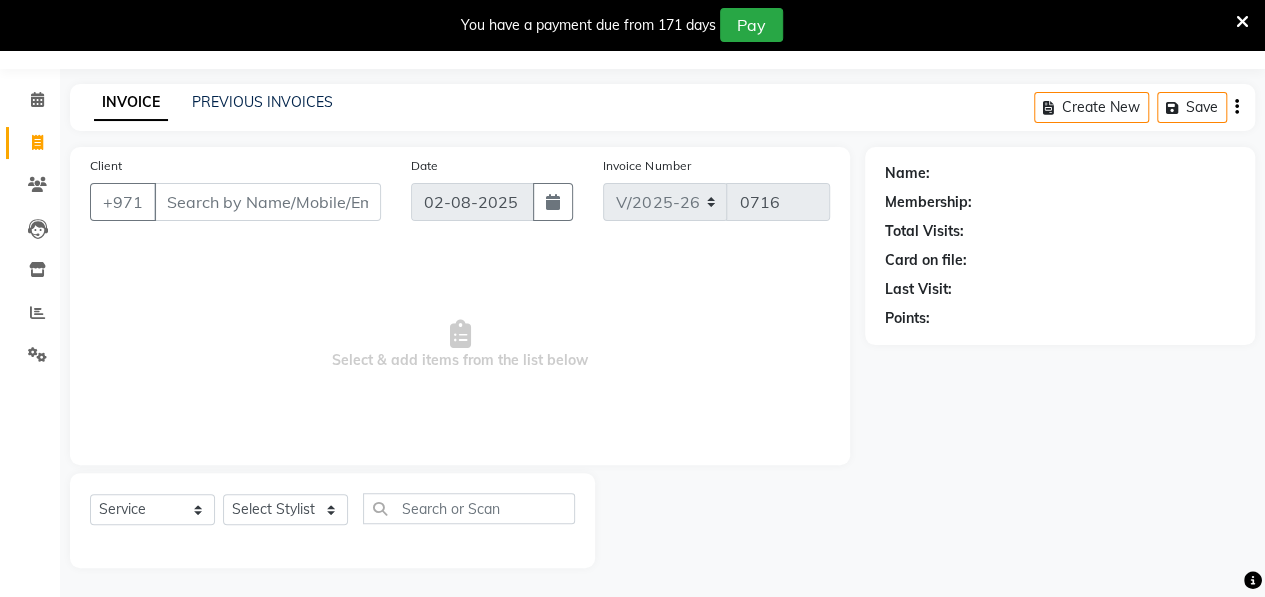 type on "508394999" 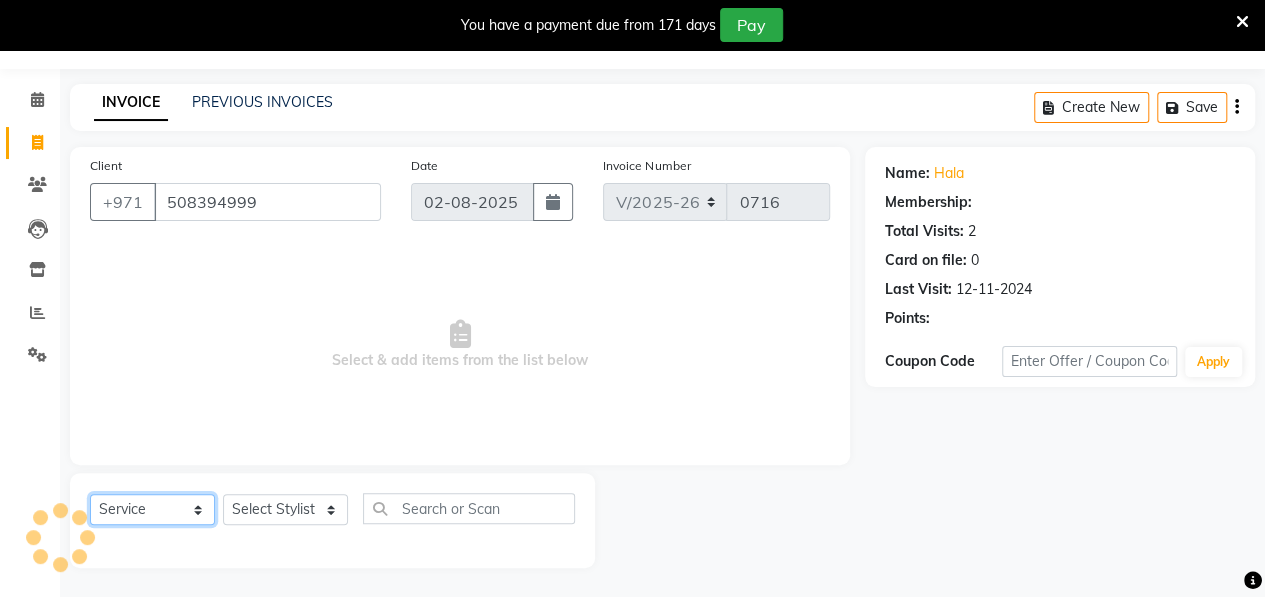 click on "Select  Service  Product  Membership  Package Voucher Prepaid Gift Card" 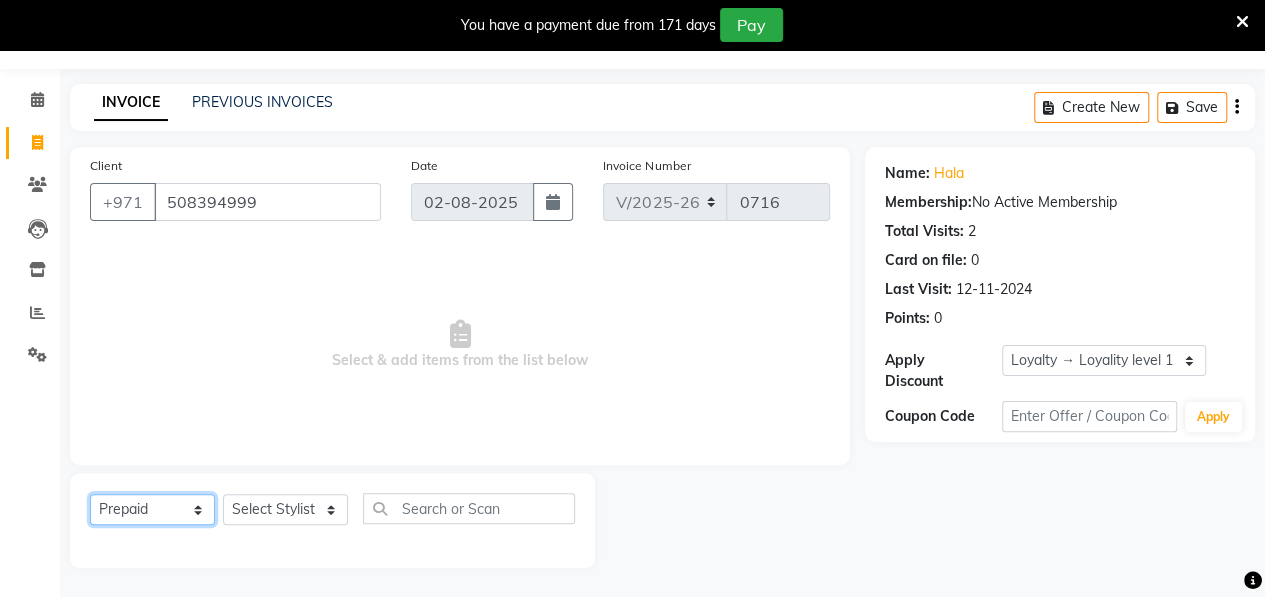 click on "Select  Service  Product  Membership  Package Voucher Prepaid Gift Card" 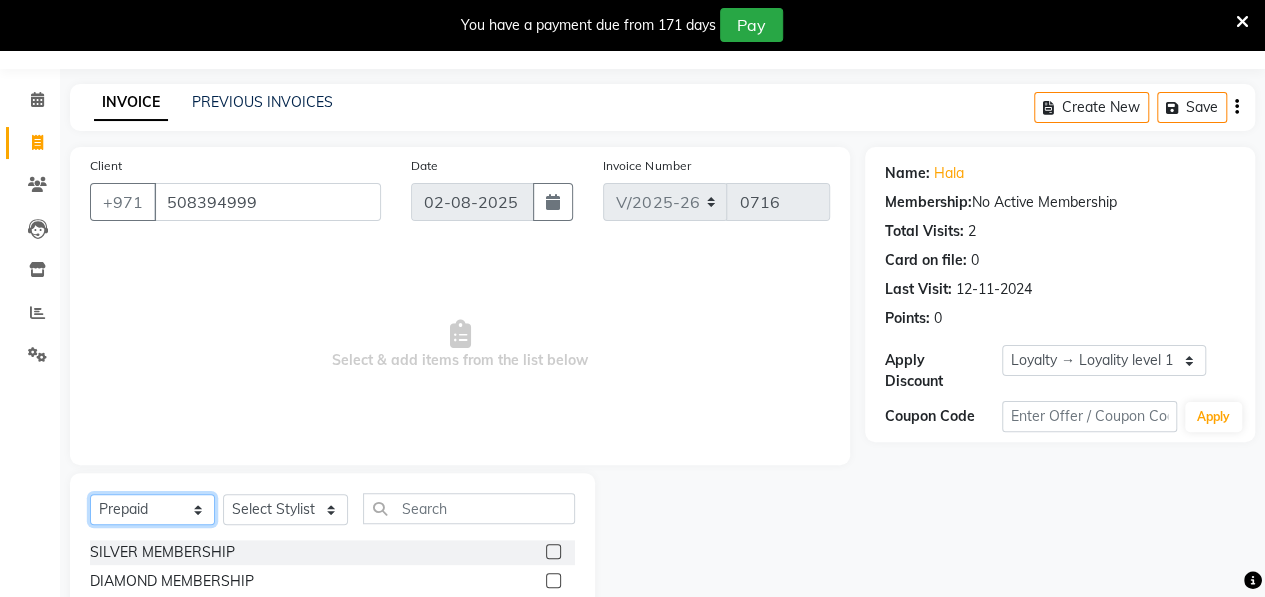 scroll, scrollTop: 252, scrollLeft: 0, axis: vertical 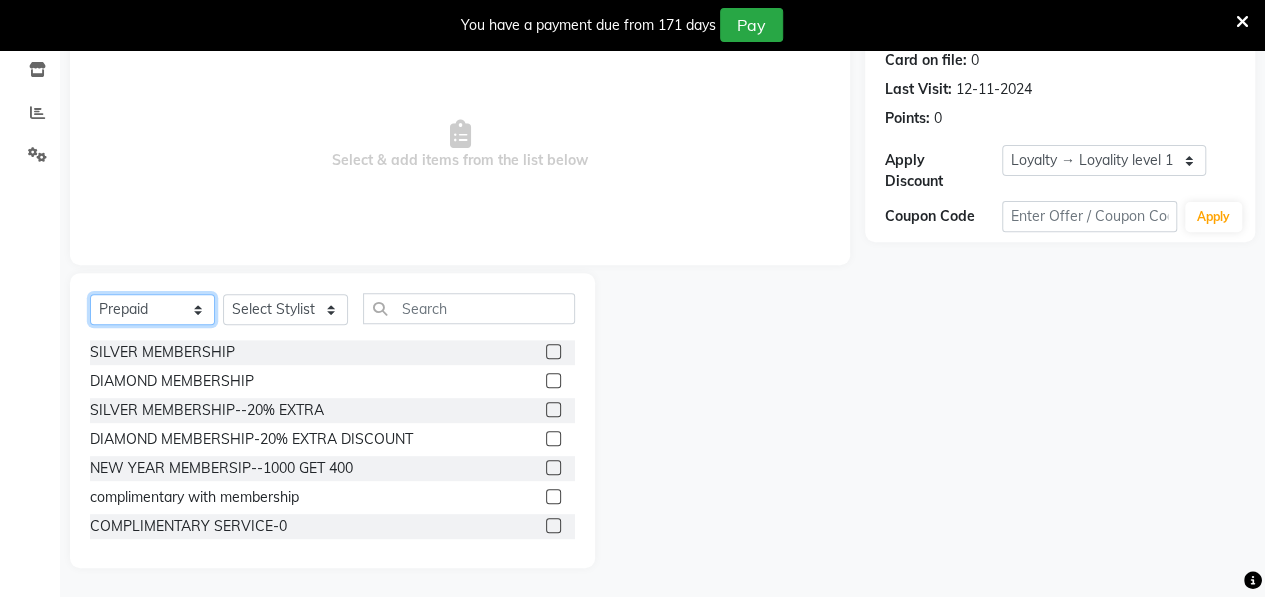 click on "Select  Service  Product  Membership  Package Voucher Prepaid Gift Card" 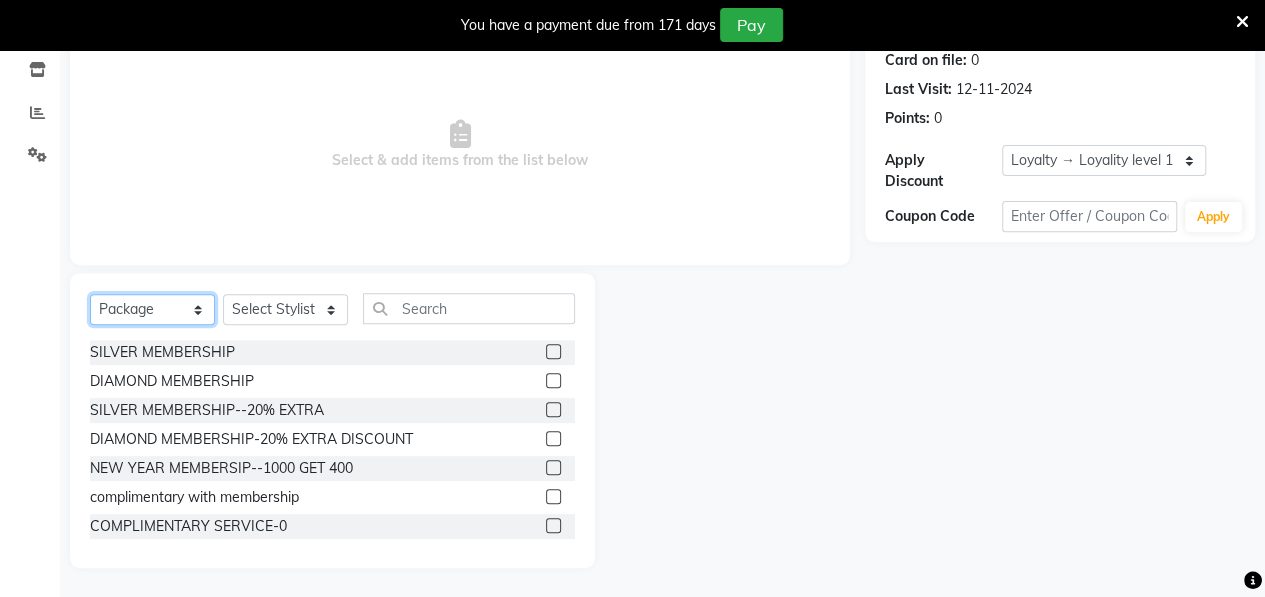 click on "Select  Service  Product  Membership  Package Voucher Prepaid Gift Card" 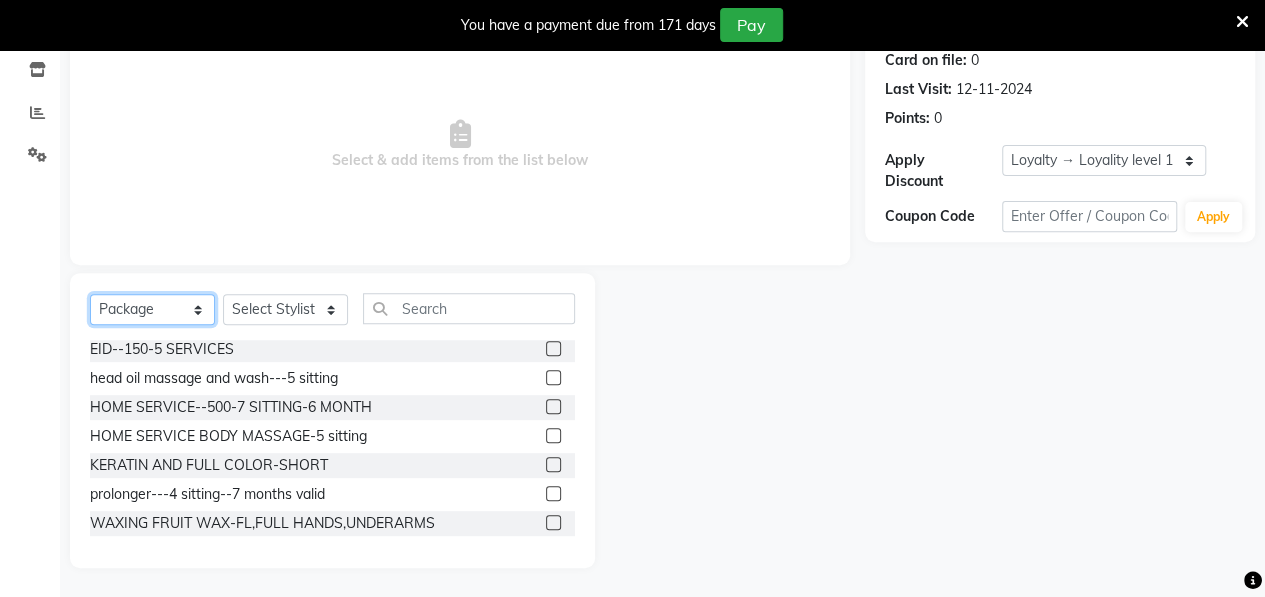 scroll, scrollTop: 2, scrollLeft: 0, axis: vertical 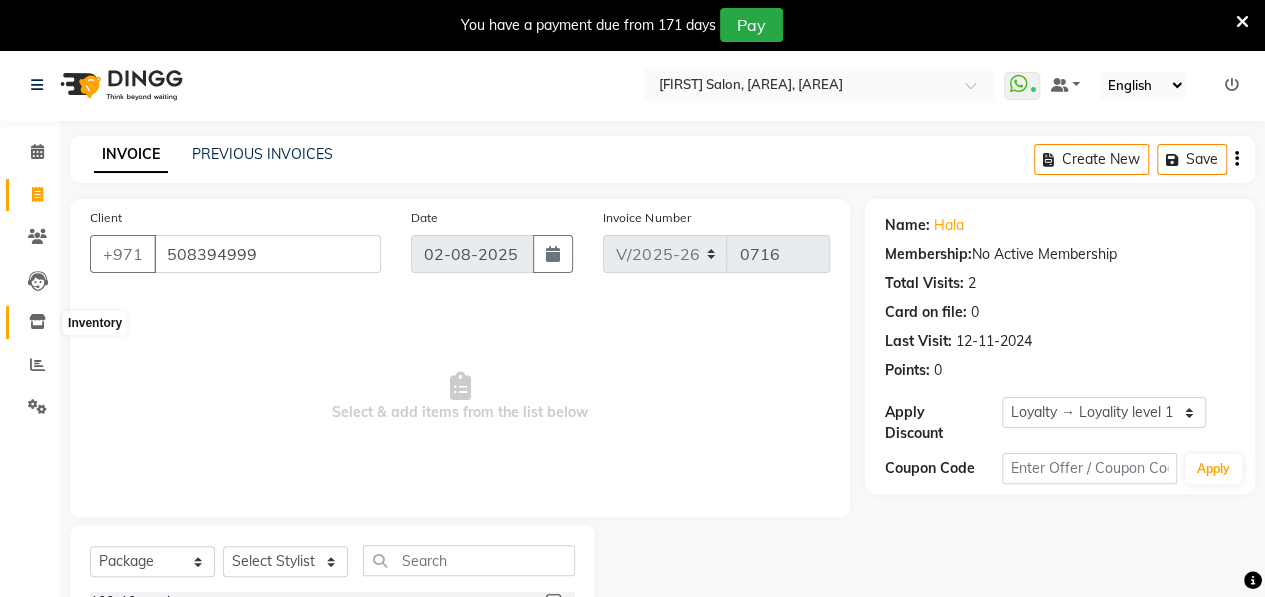 click 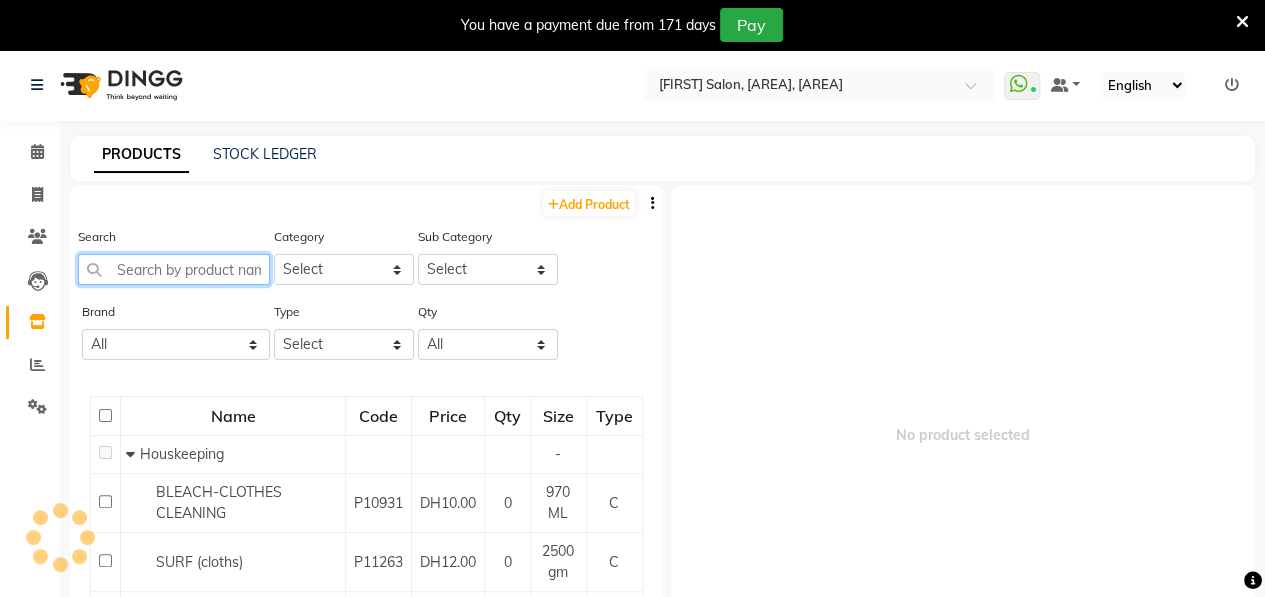 click 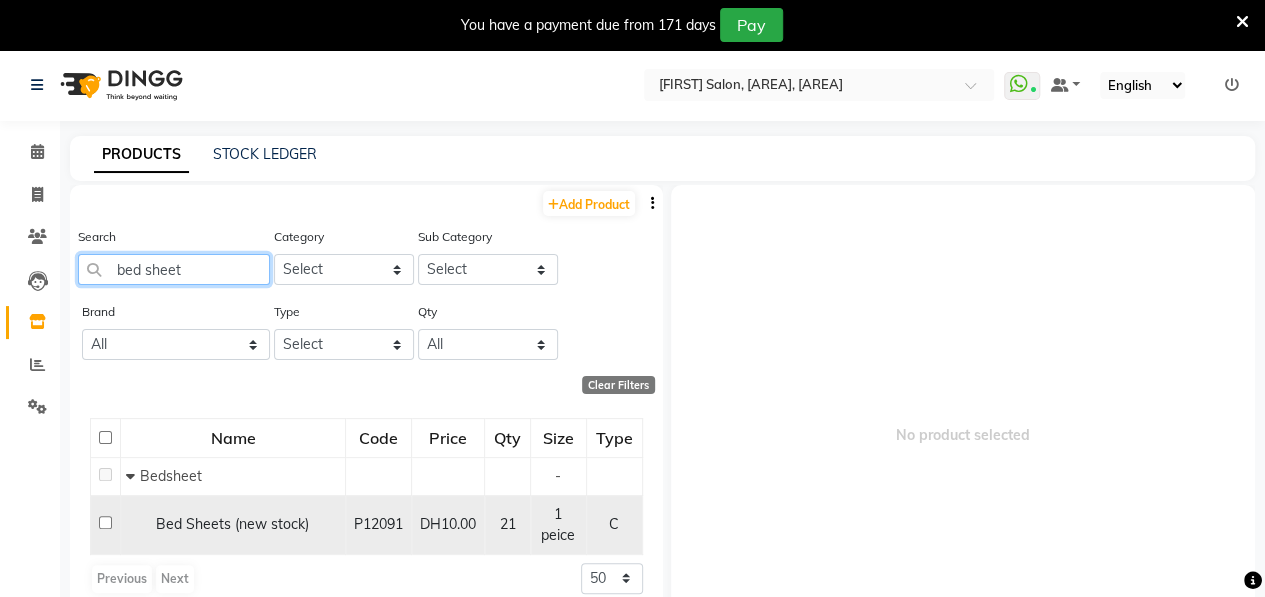 type on "bed sheet" 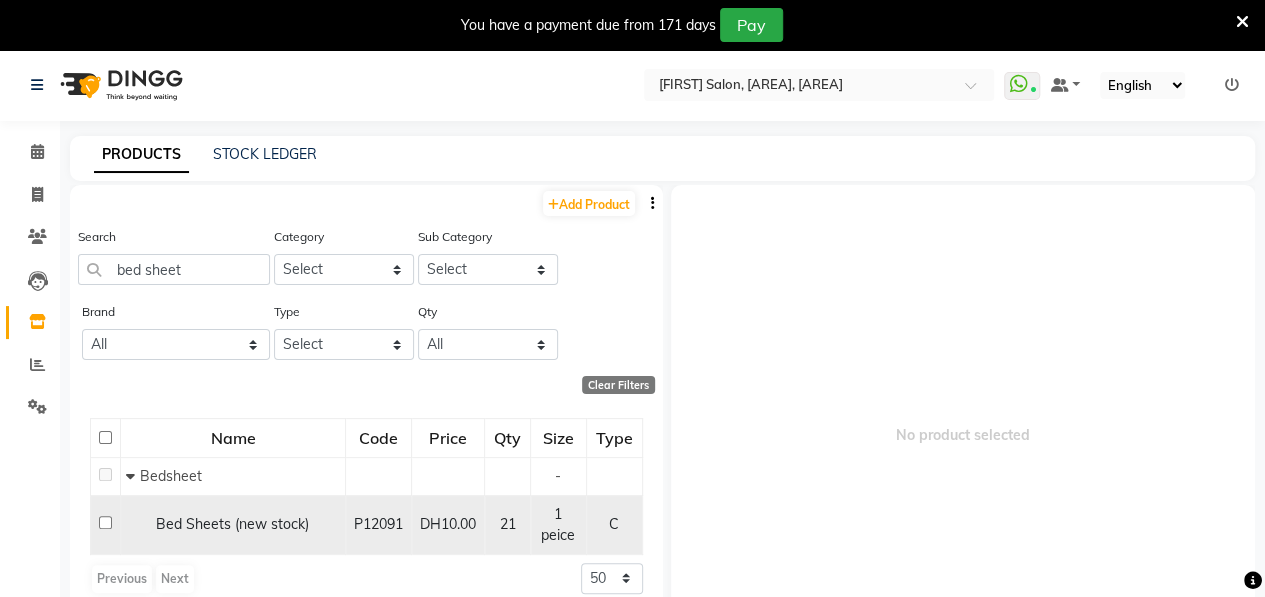 click 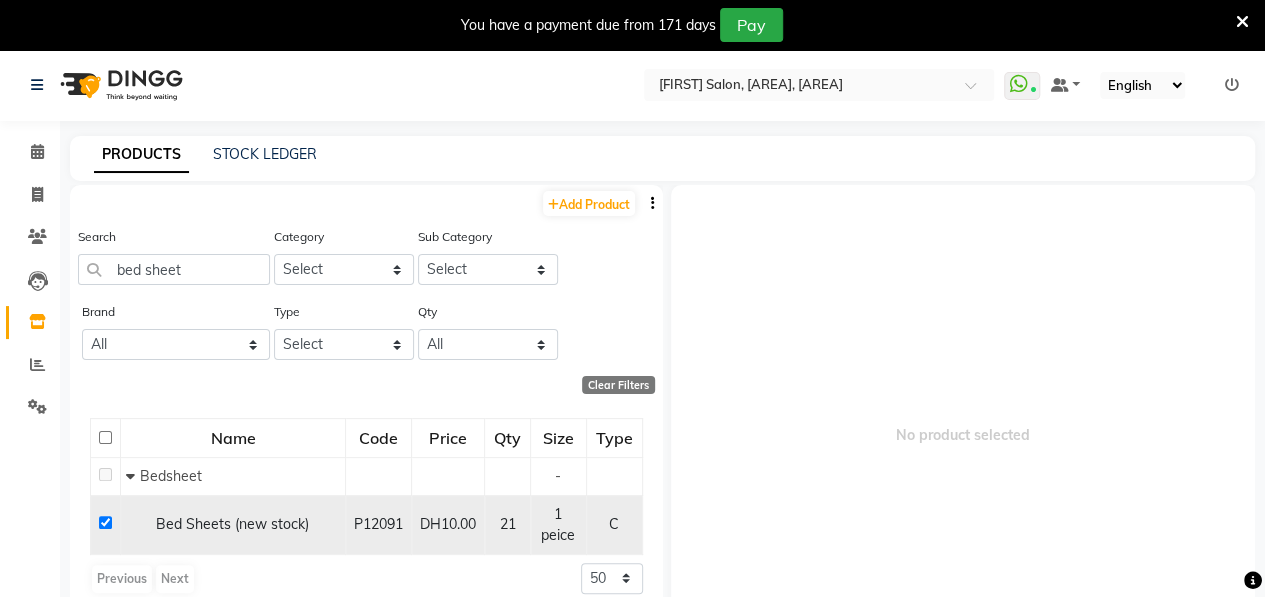 checkbox on "true" 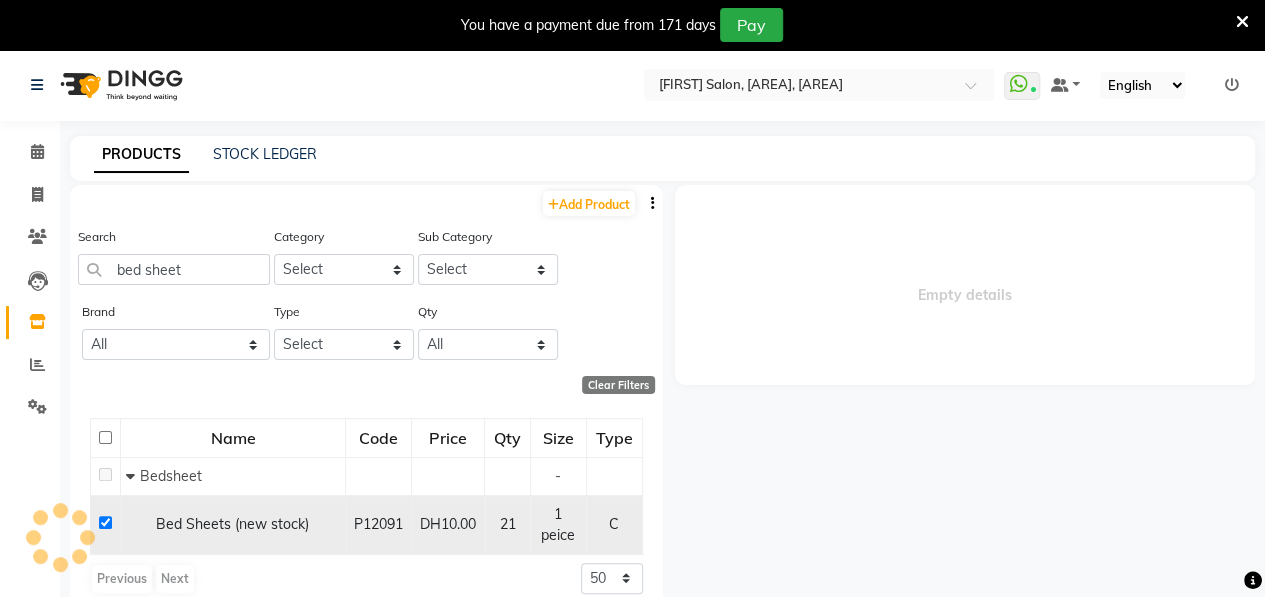 select 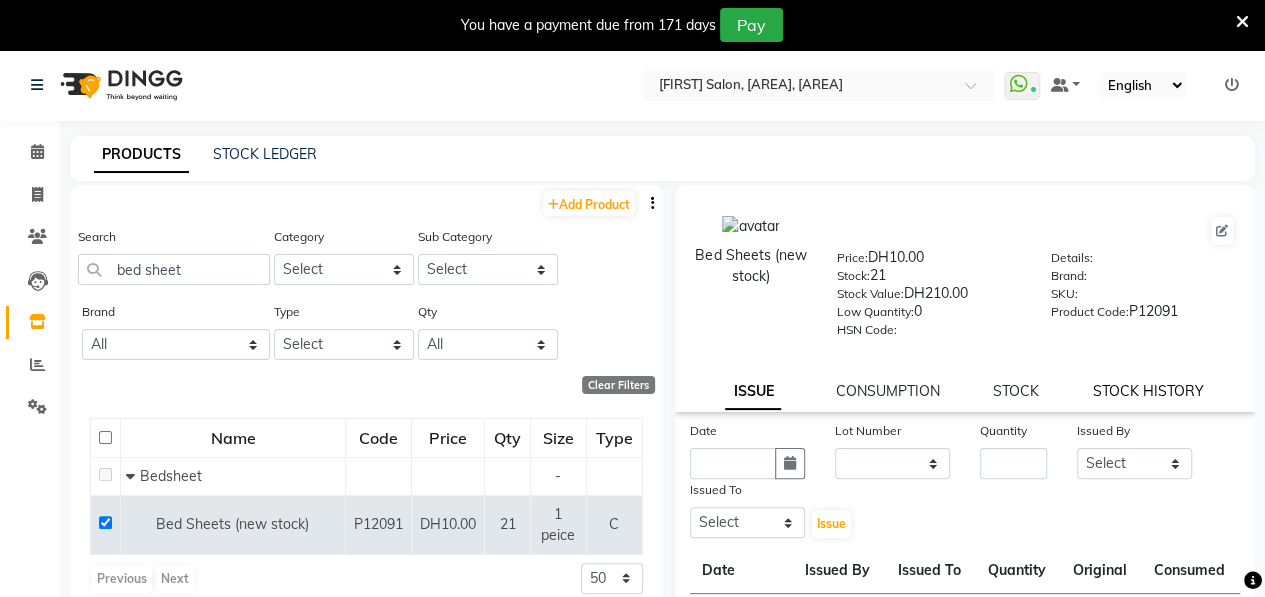 click on "STOCK HISTORY" 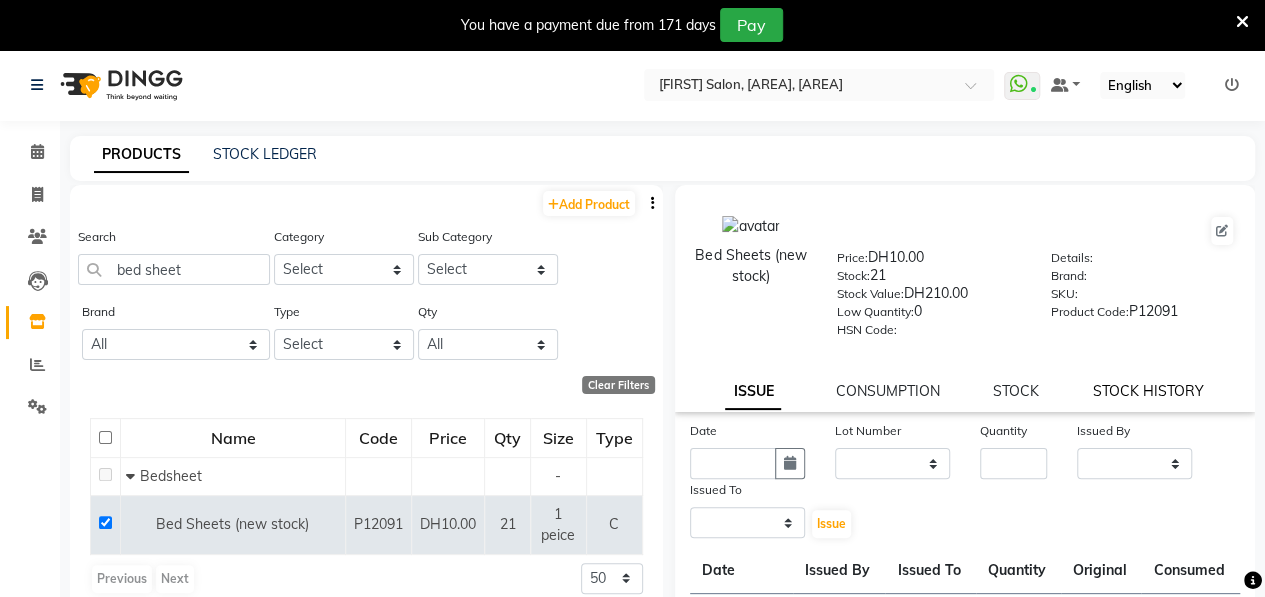 select on "all" 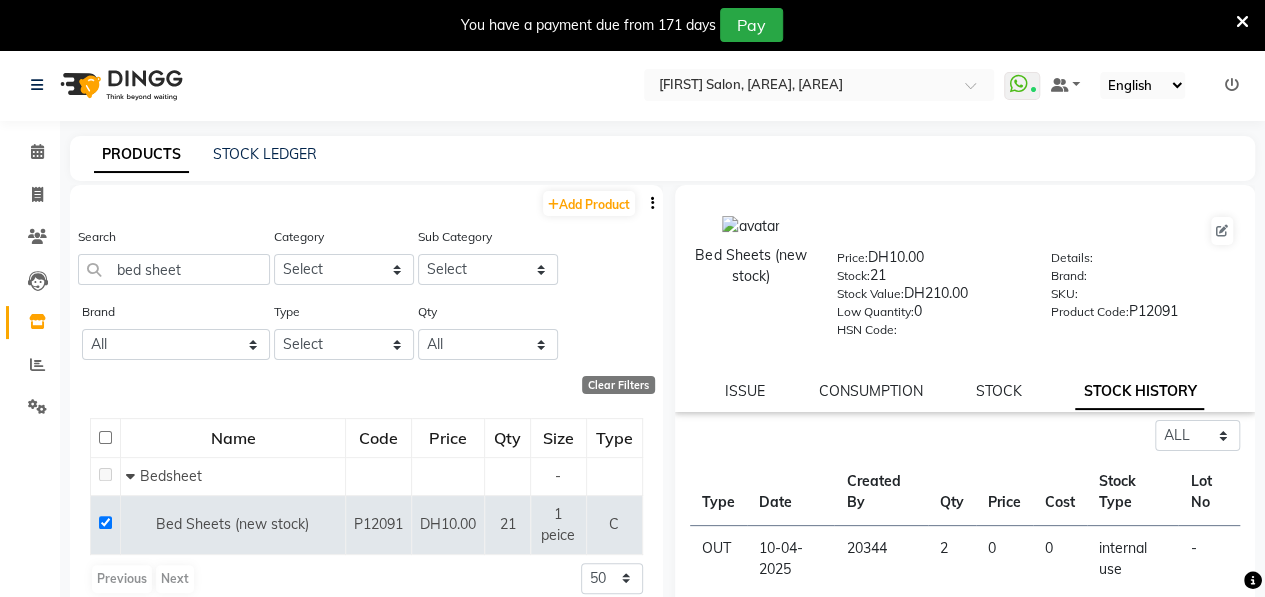scroll, scrollTop: 388, scrollLeft: 0, axis: vertical 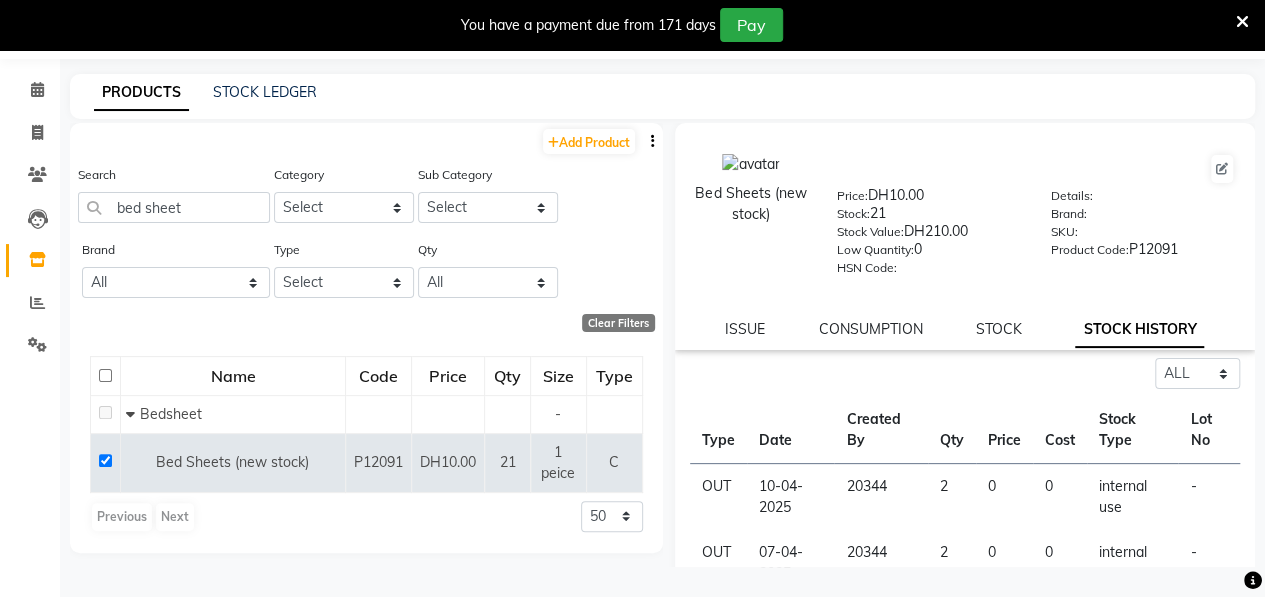 click on "ISSUE" 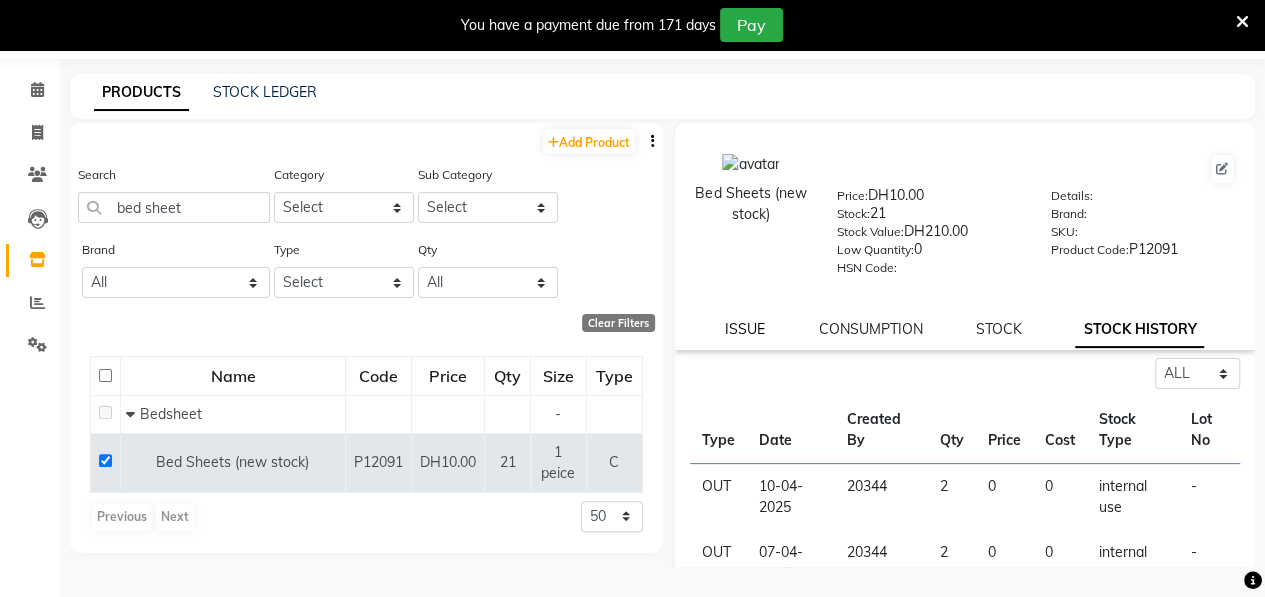 click on "ISSUE" 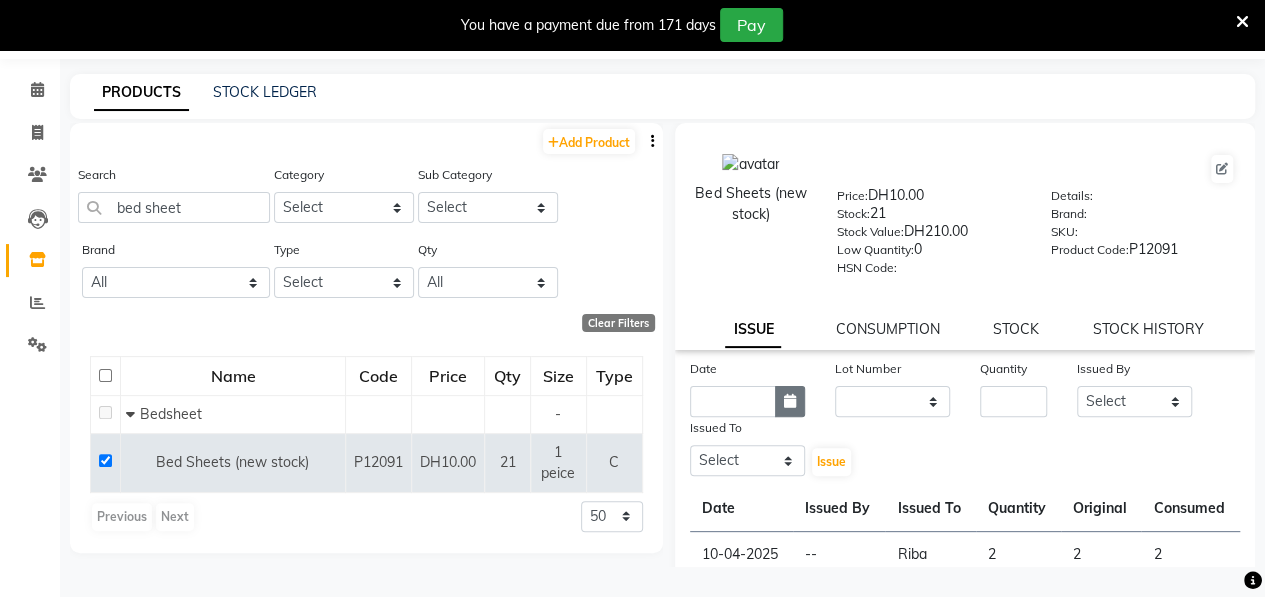 click 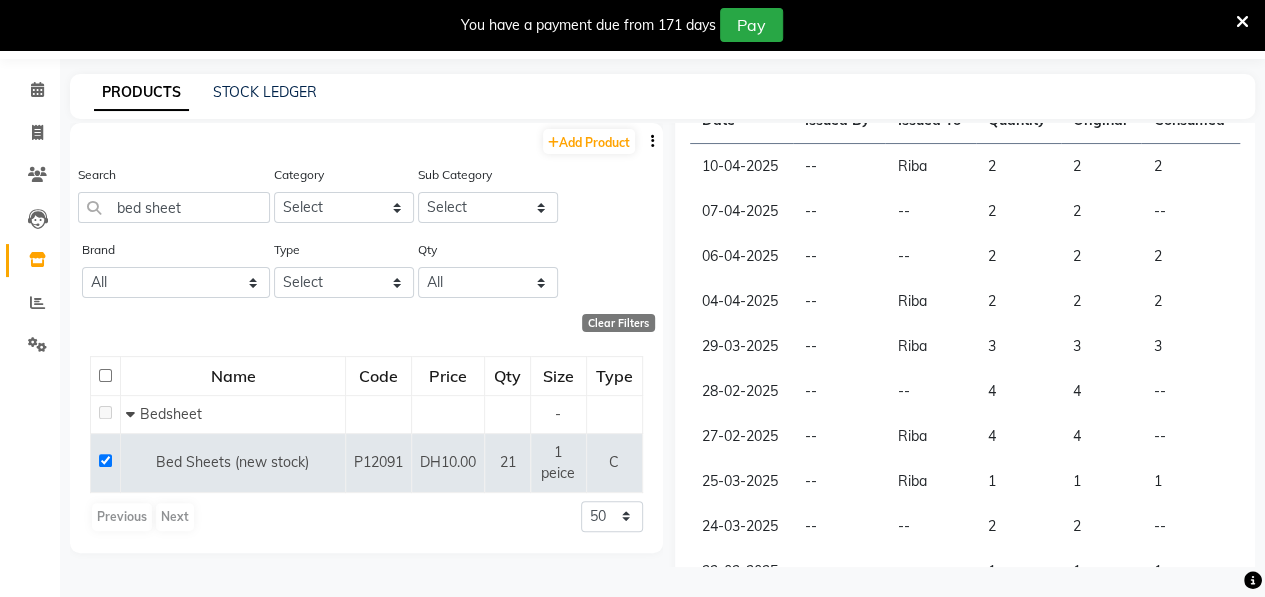 scroll, scrollTop: 56, scrollLeft: 0, axis: vertical 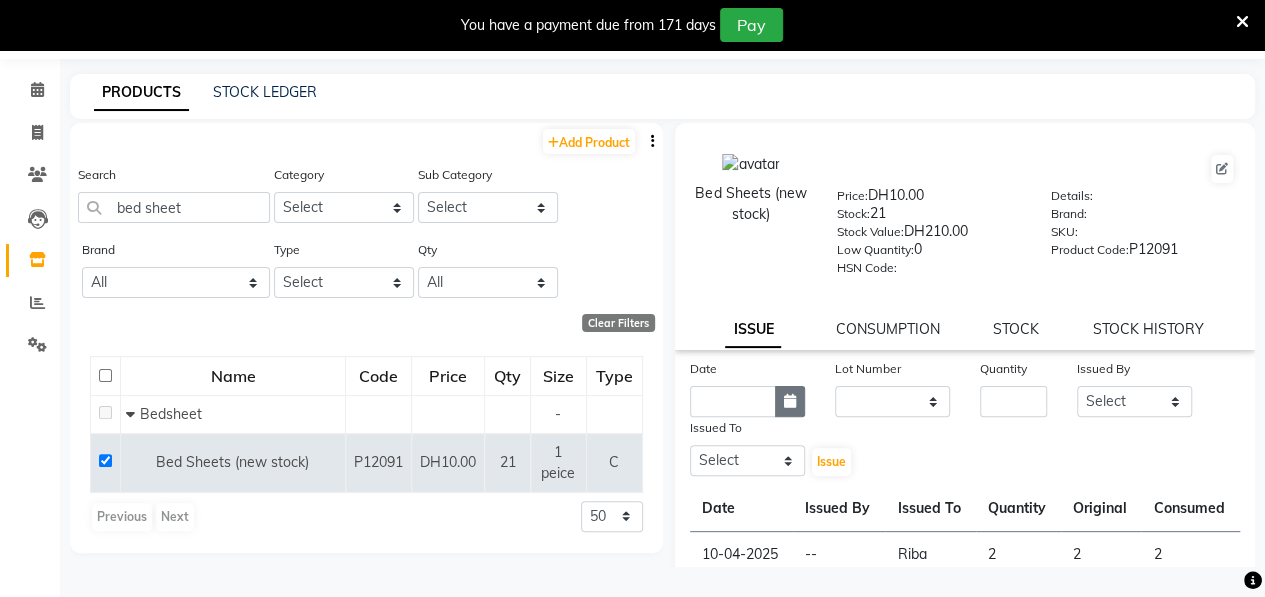 click 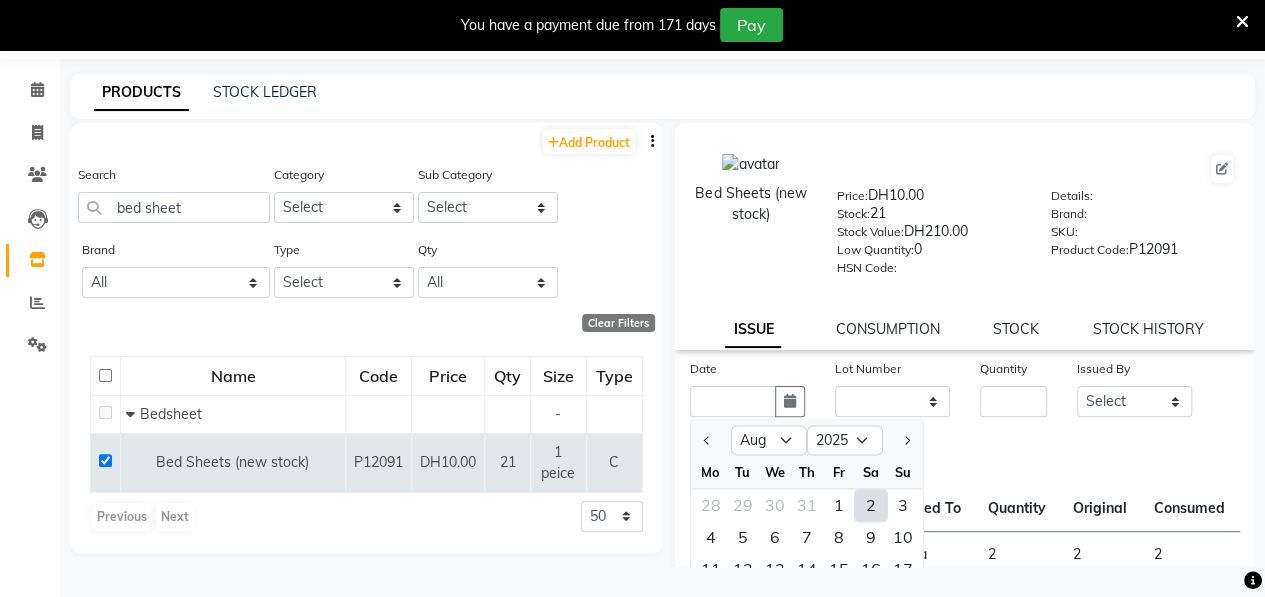 click on "2" 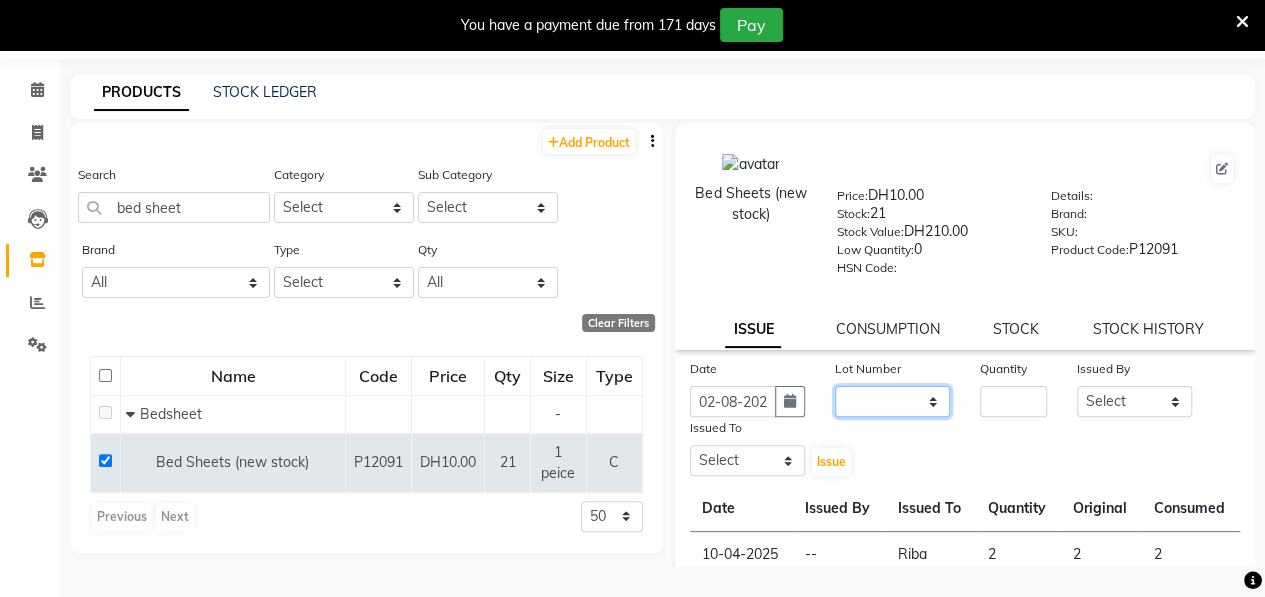 click on "None" 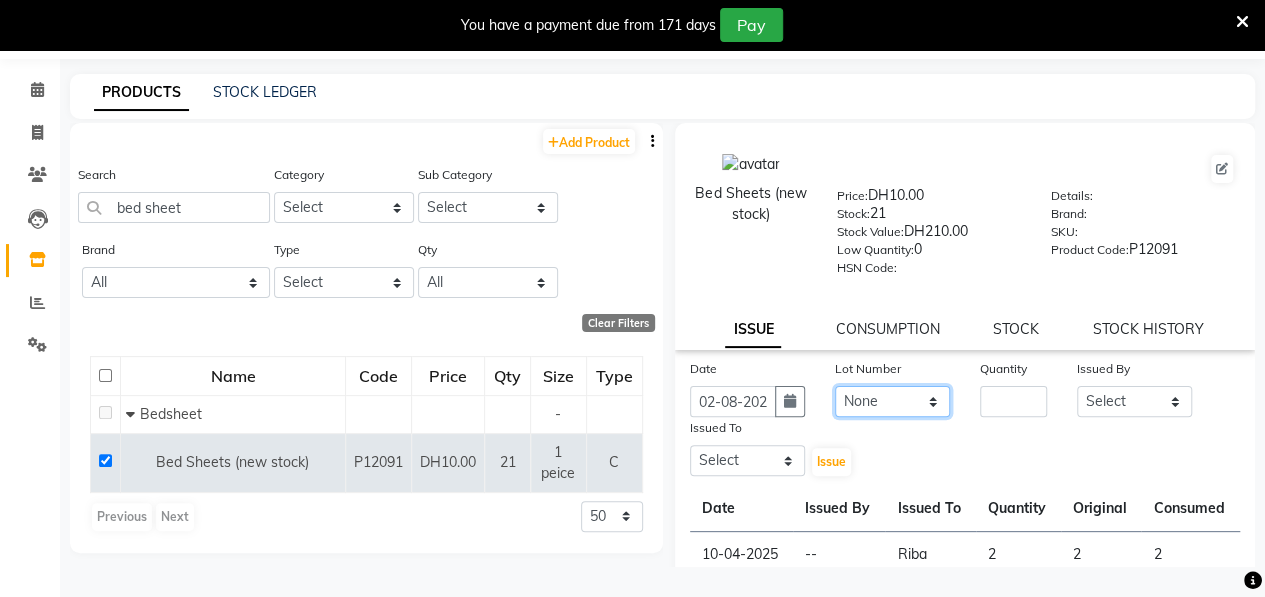 click on "None" 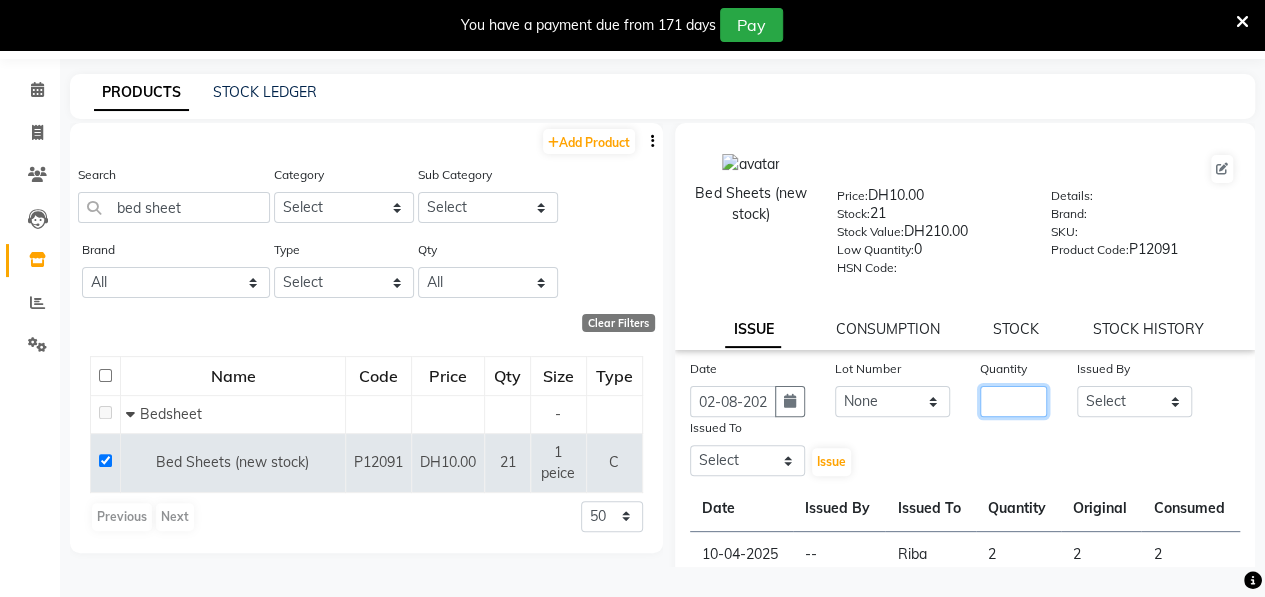 click 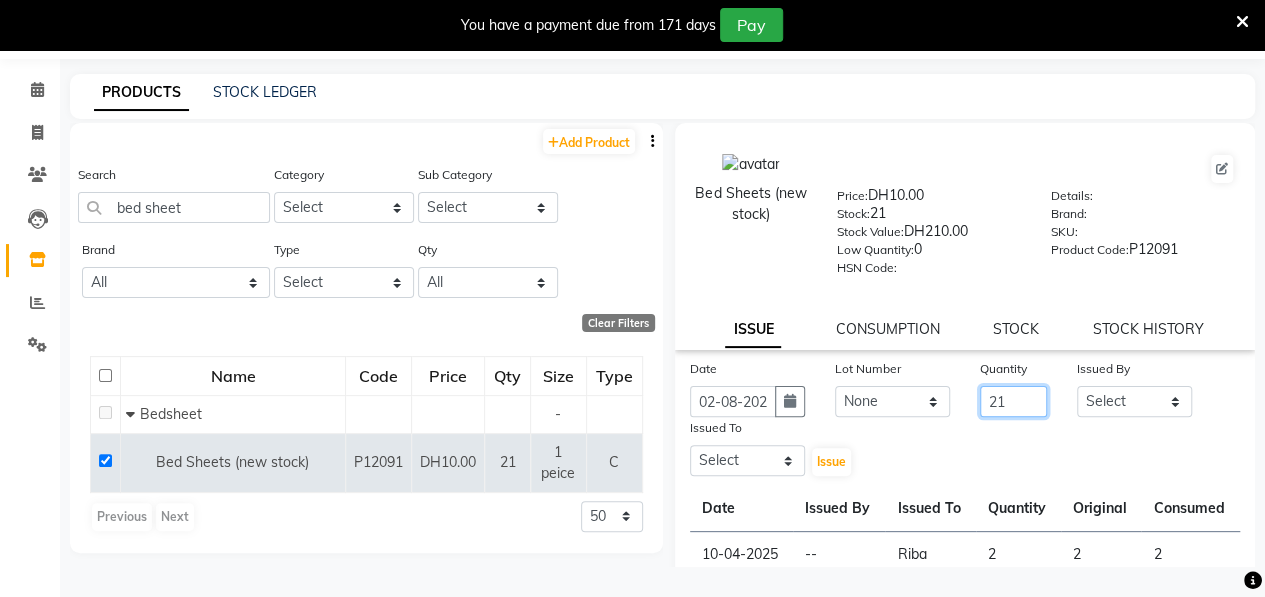 type on "21" 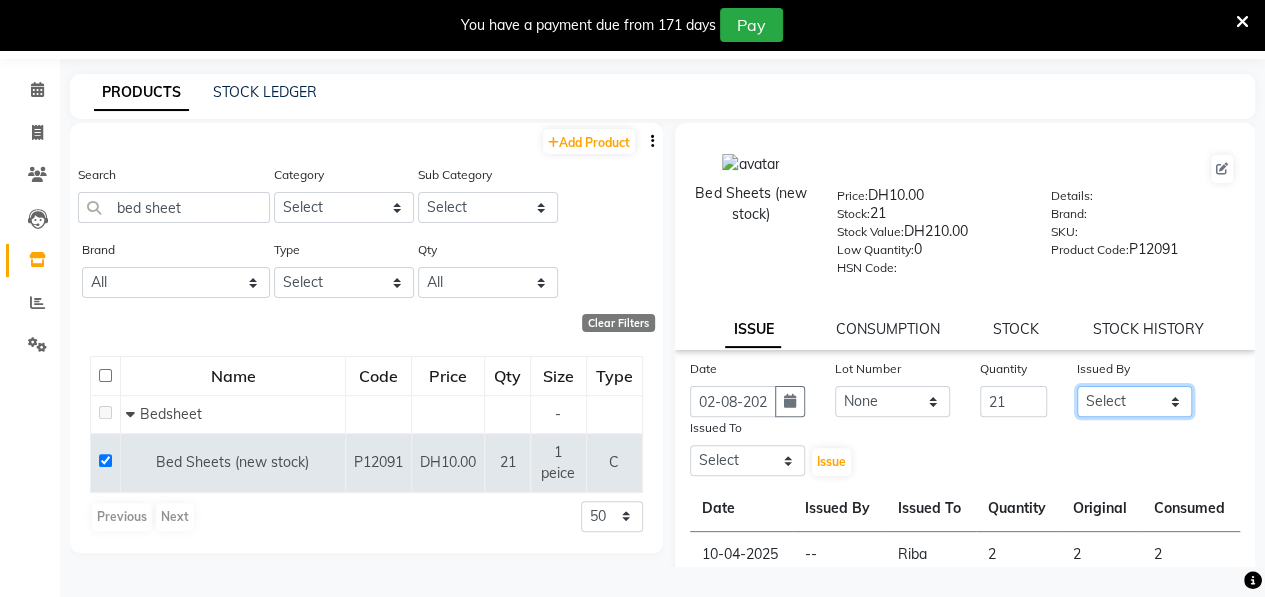 click on "Select ALWAHDA GIVE HOME SERVICE STAFF Kavita LAXMI Management Manisha Radha RECEPTION Riba Rimsha Samjhana SEEMA TRIAL STAFF" 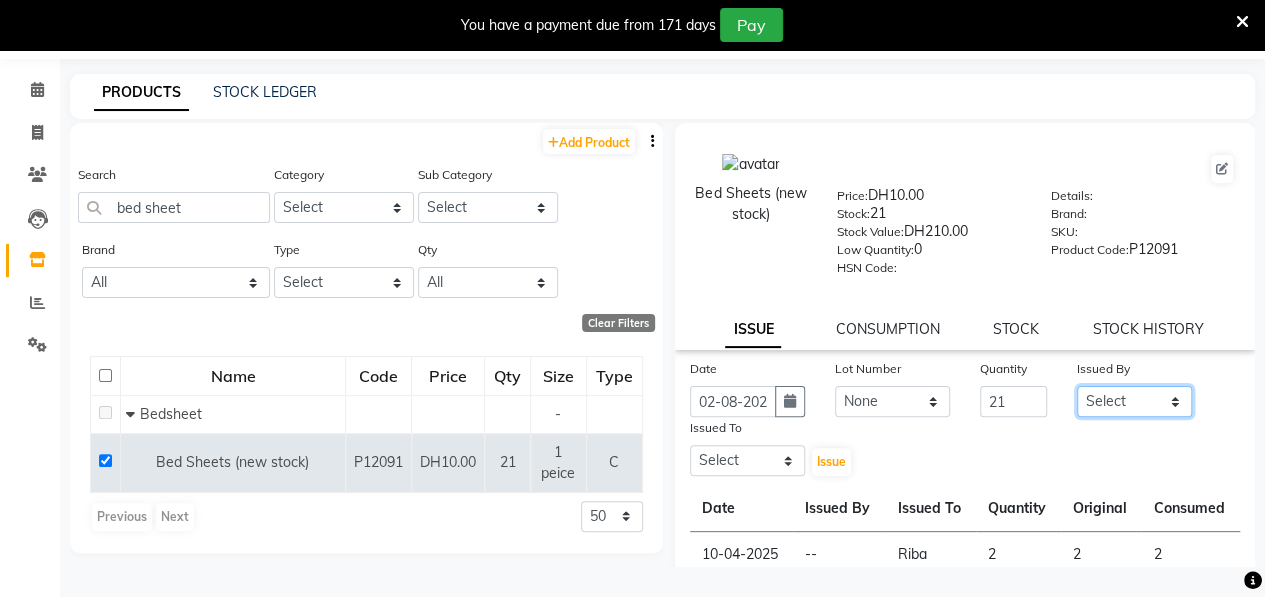 select on "76470" 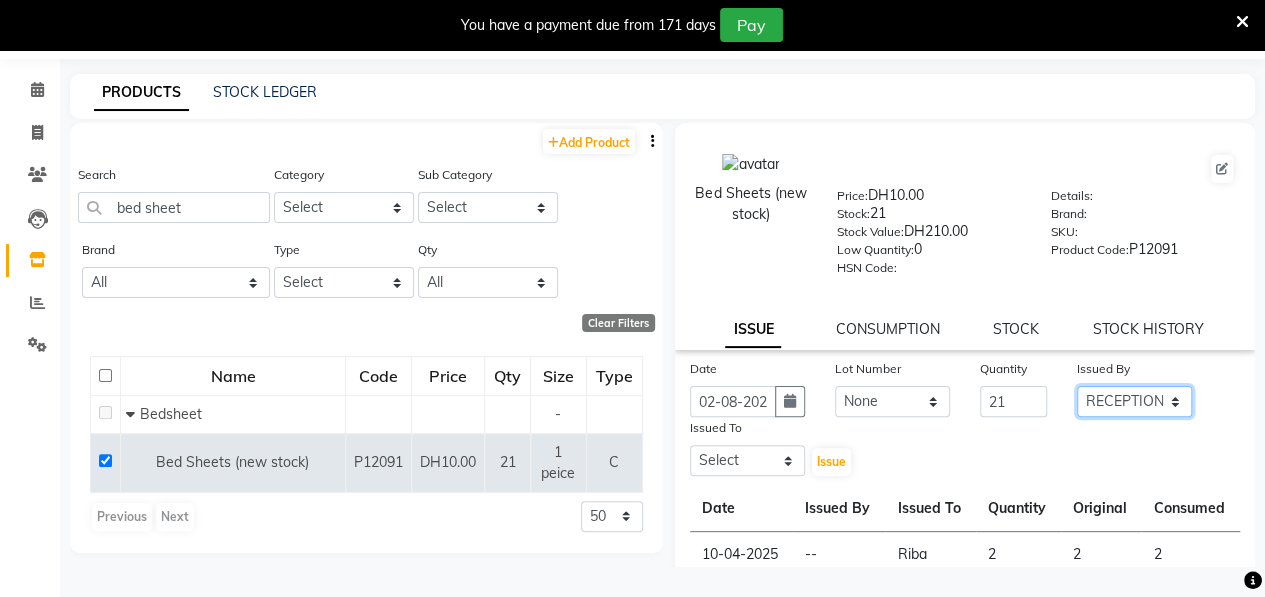 click on "Select ALWAHDA GIVE HOME SERVICE STAFF Kavita LAXMI Management Manisha Radha RECEPTION Riba Rimsha Samjhana SEEMA TRIAL STAFF" 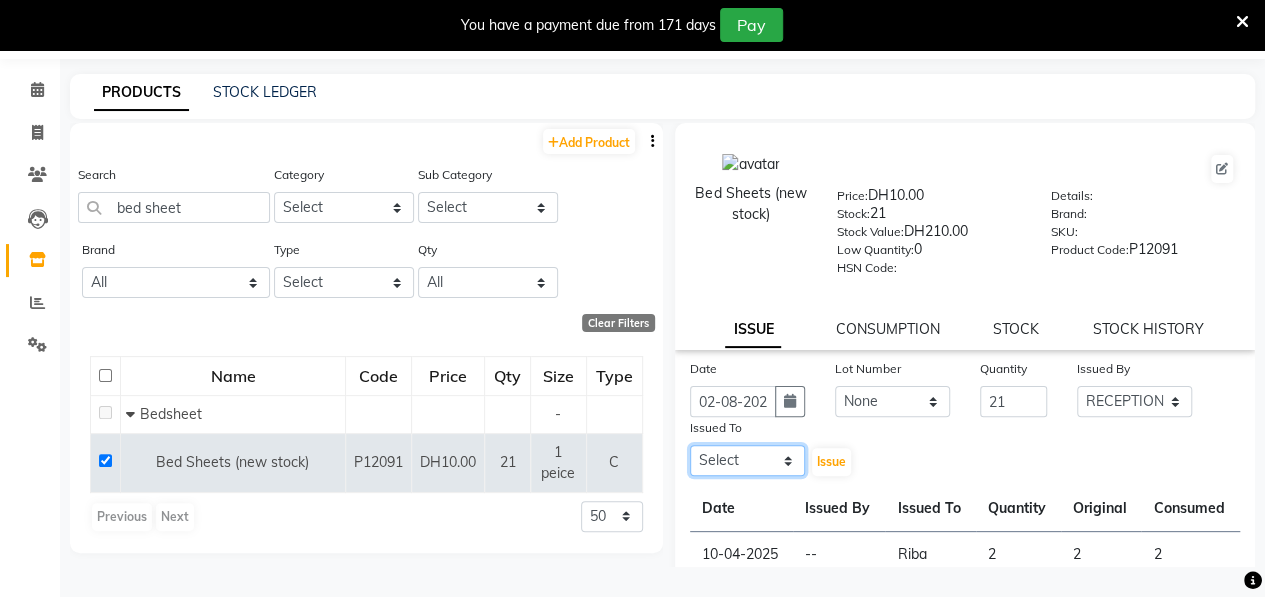 click on "Select ALWAHDA GIVE HOME SERVICE STAFF Kavita LAXMI Management Manisha Radha RECEPTION Riba Rimsha Samjhana SEEMA TRIAL STAFF" 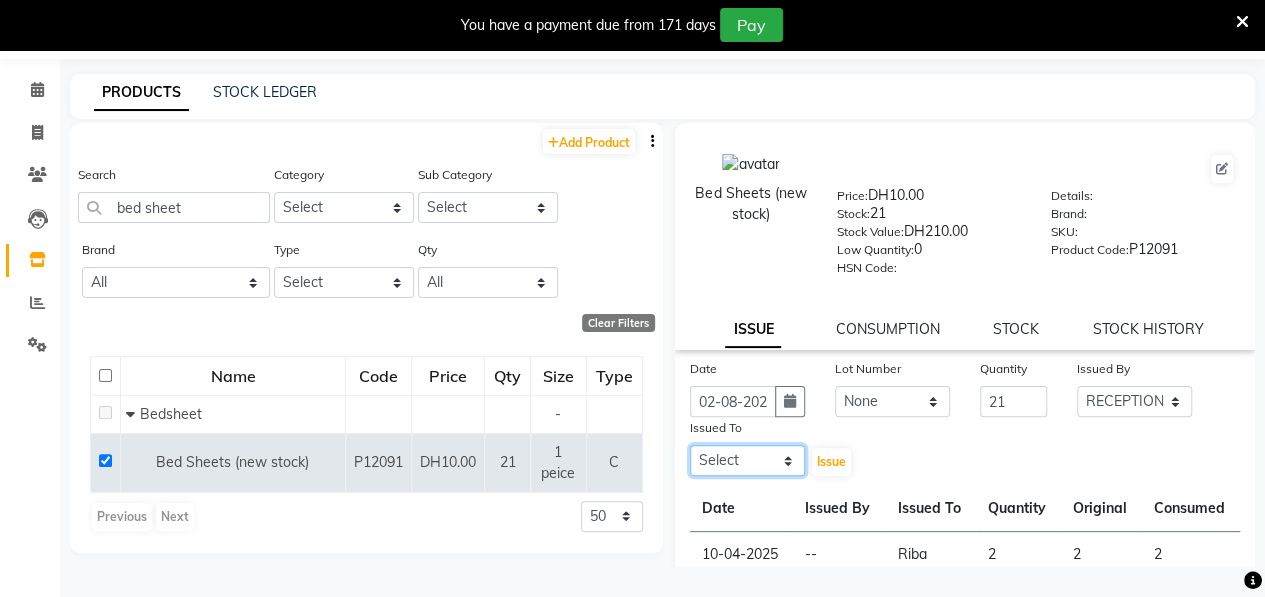 select on "51807" 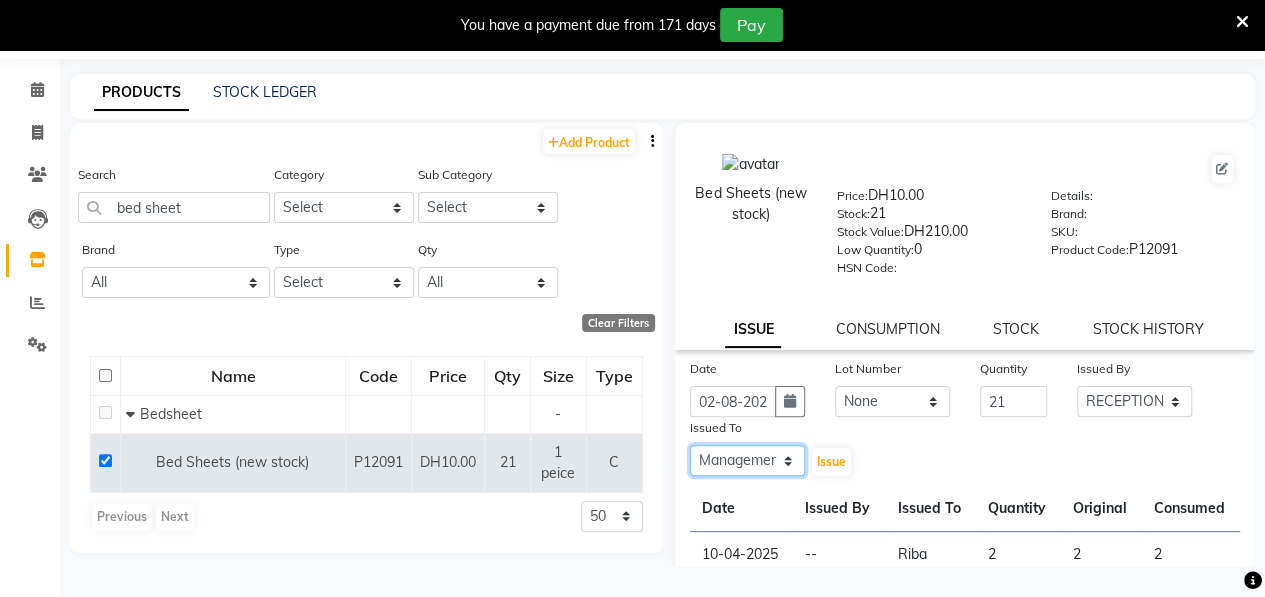 click on "Select ALWAHDA GIVE HOME SERVICE STAFF Kavita LAXMI Management Manisha Radha RECEPTION Riba Rimsha Samjhana SEEMA TRIAL STAFF" 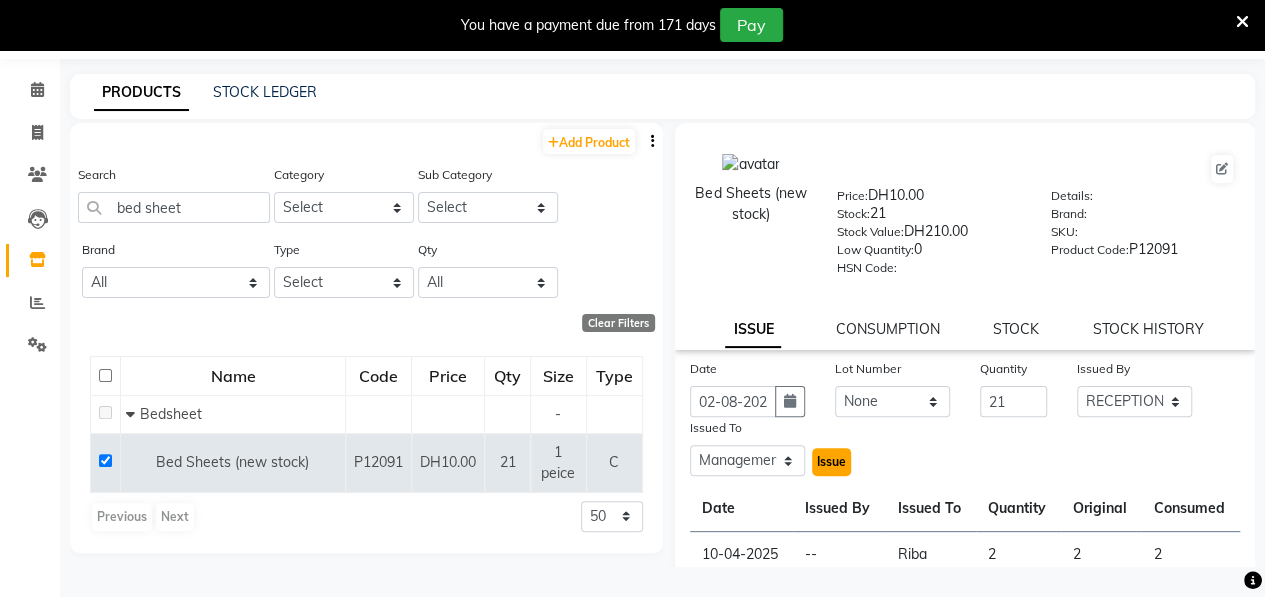 click on "Issue" 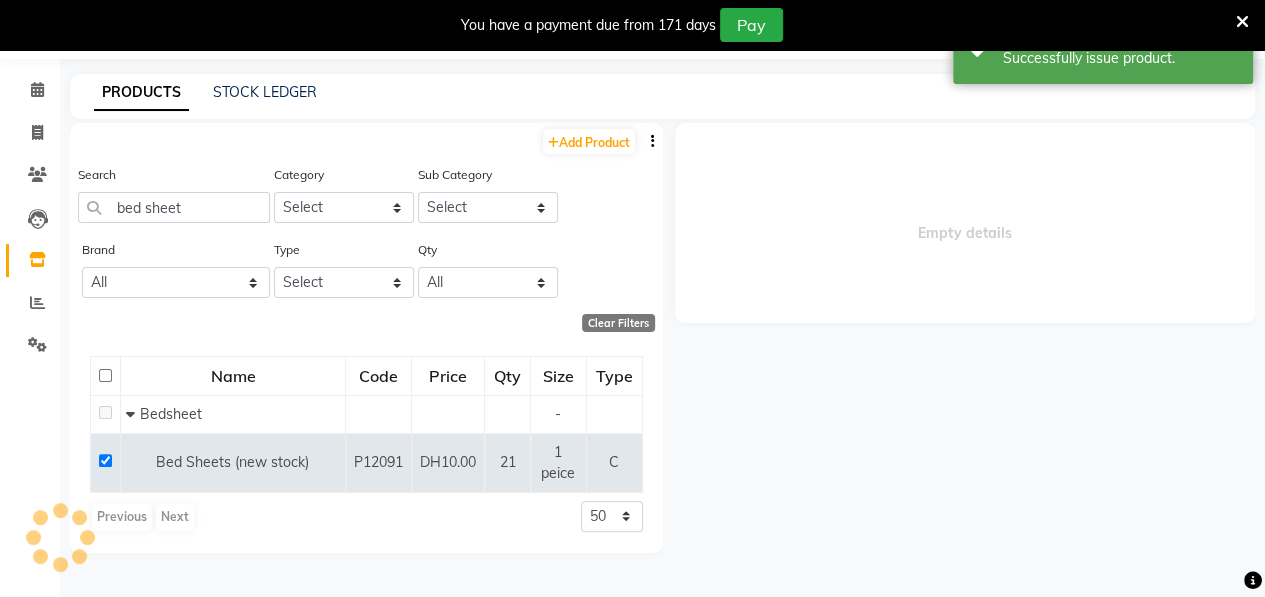 select 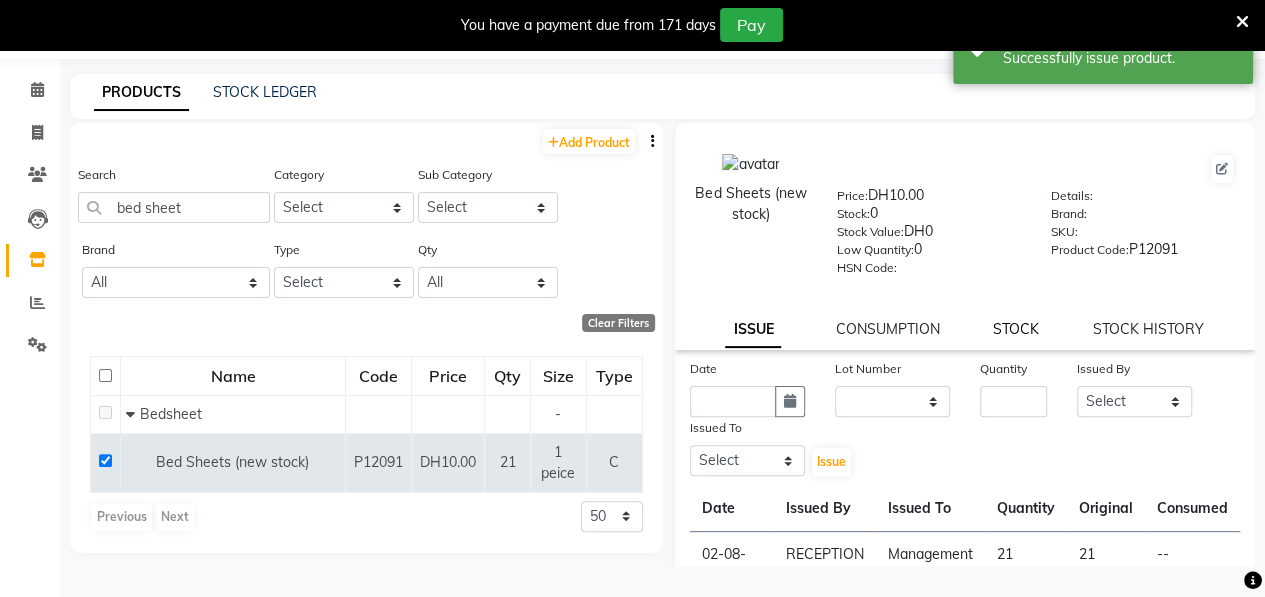 click on "STOCK" 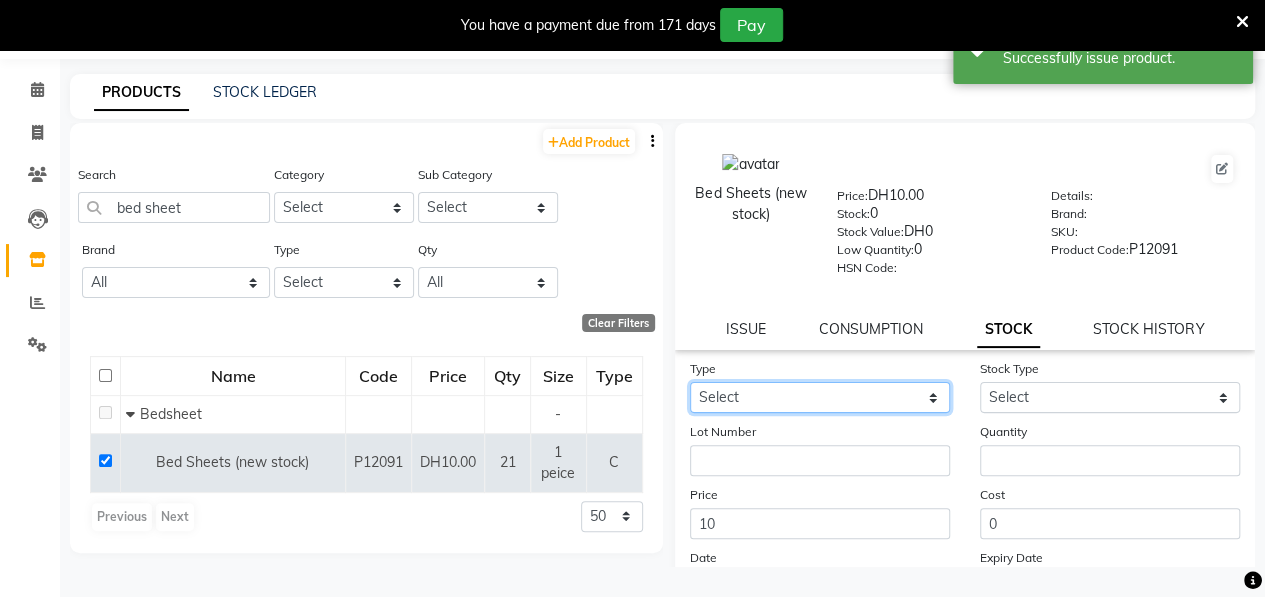click on "Select In" 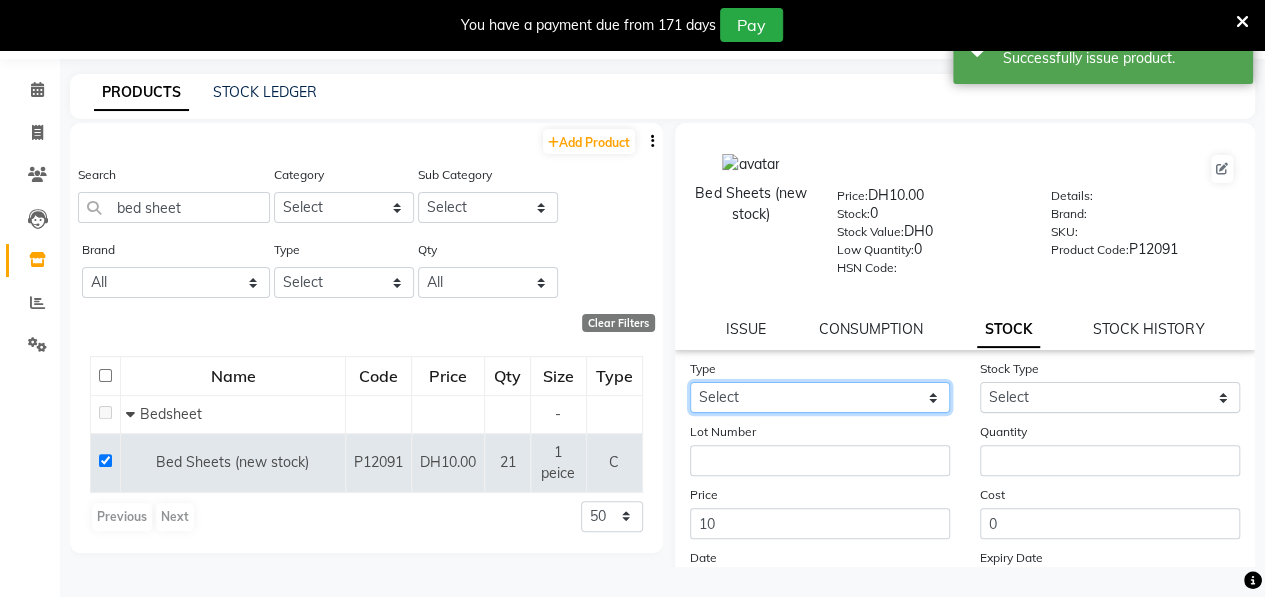 select on "in" 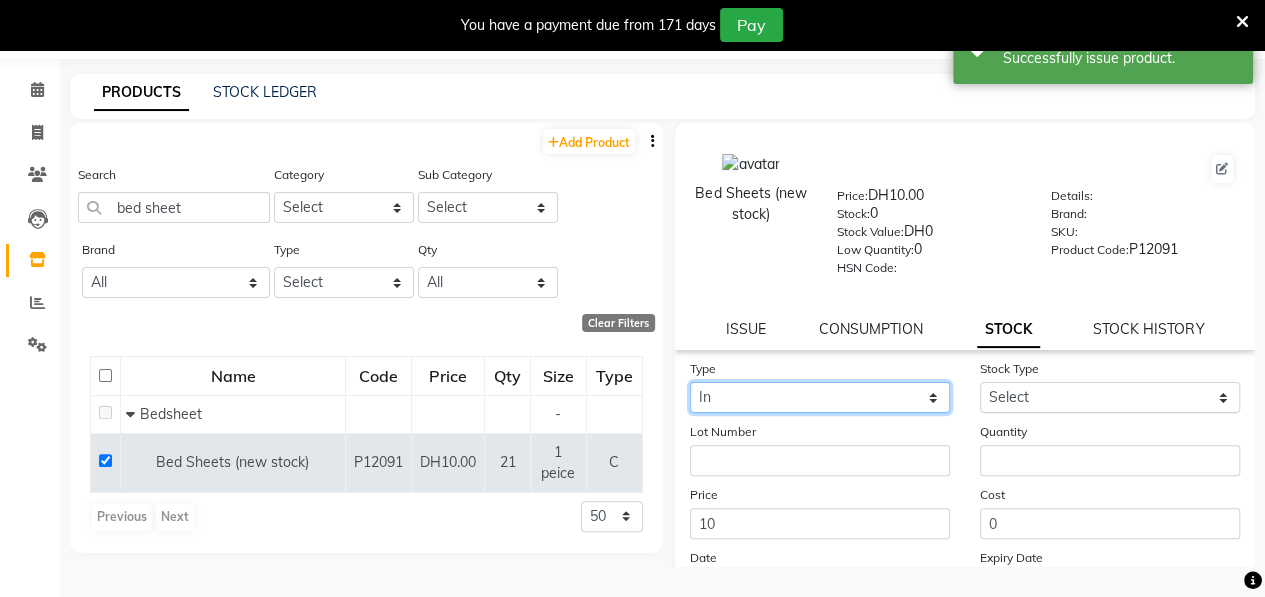 click on "Select In" 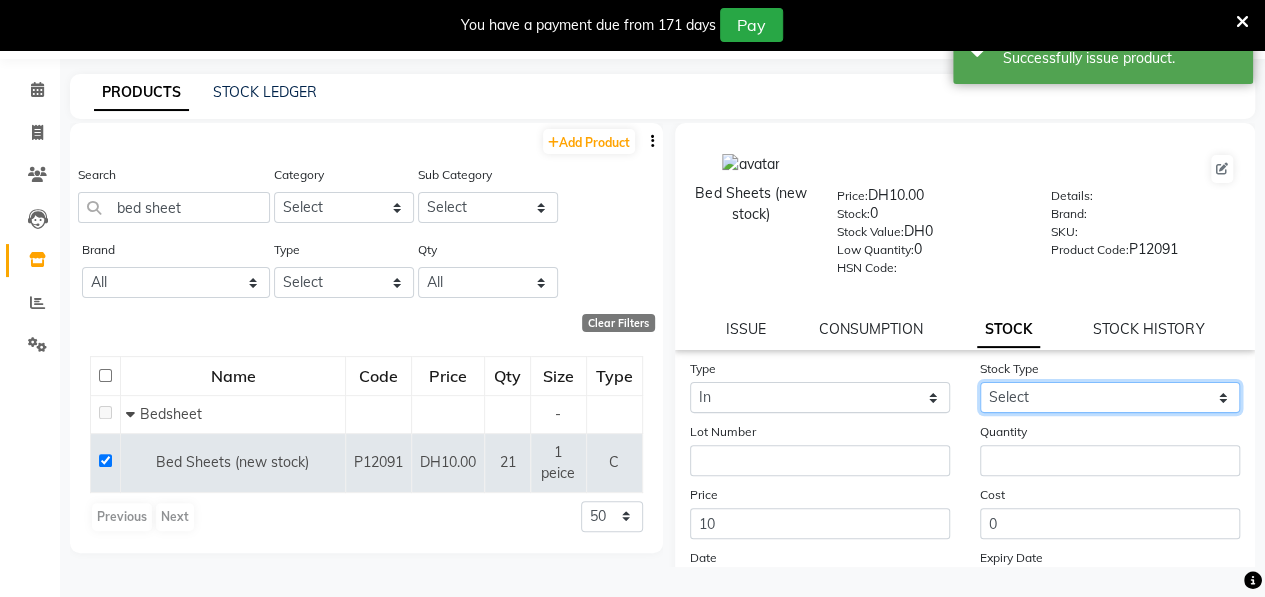 click on "Select New Stock Adjustment Return Other" 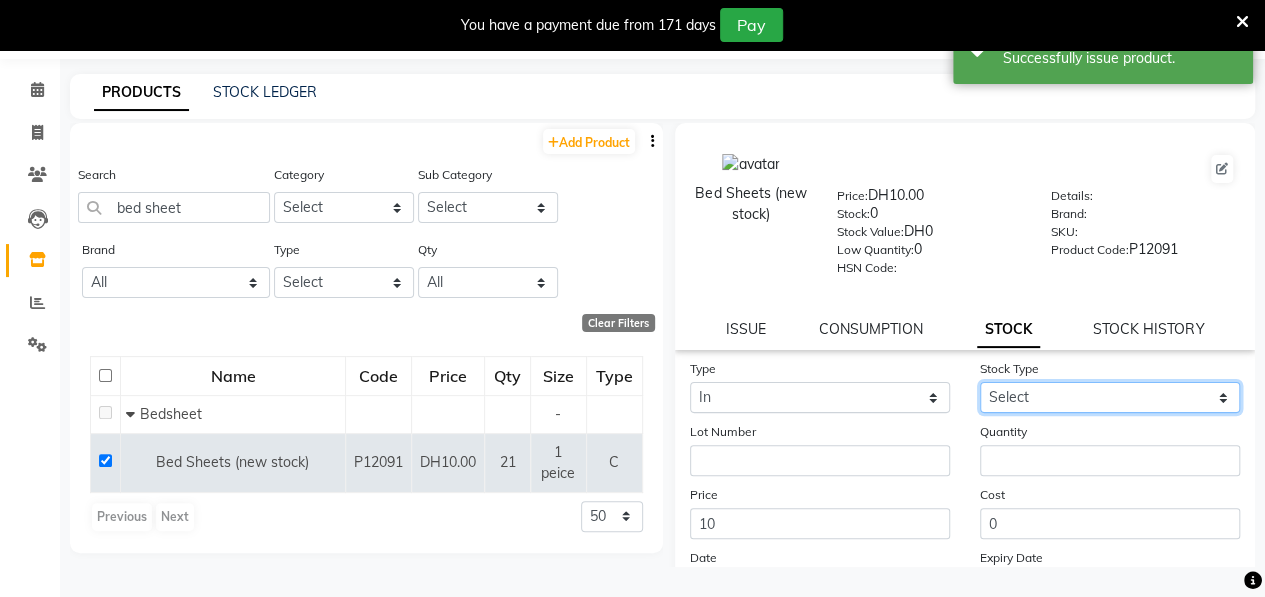 select on "new stock" 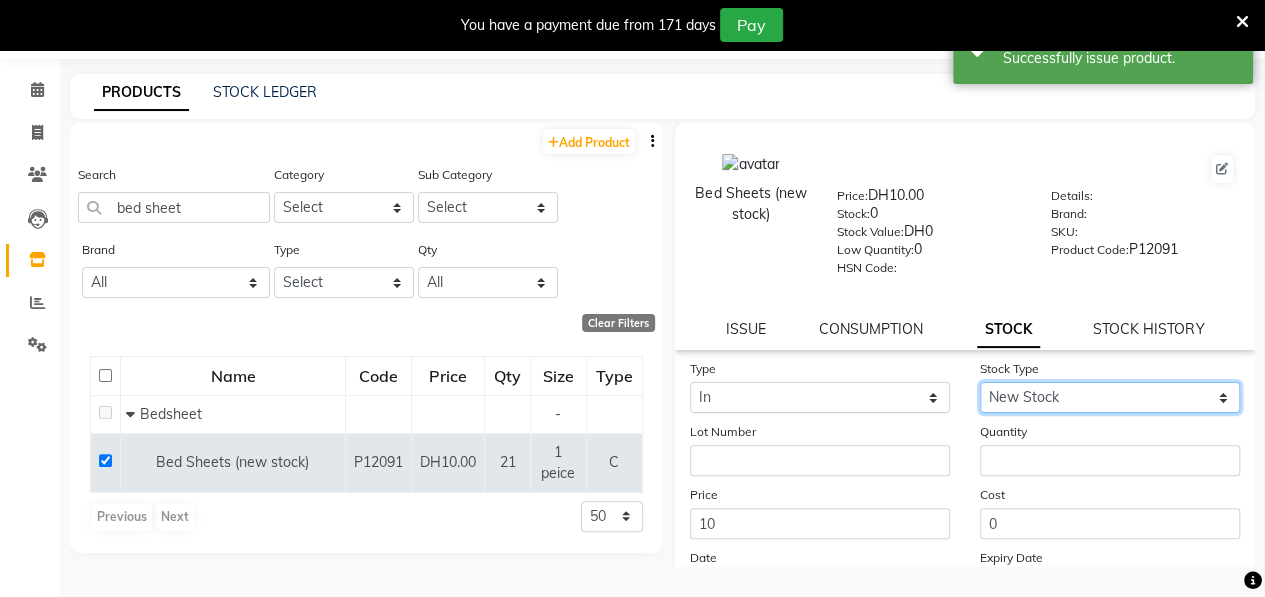 click on "Select New Stock Adjustment Return Other" 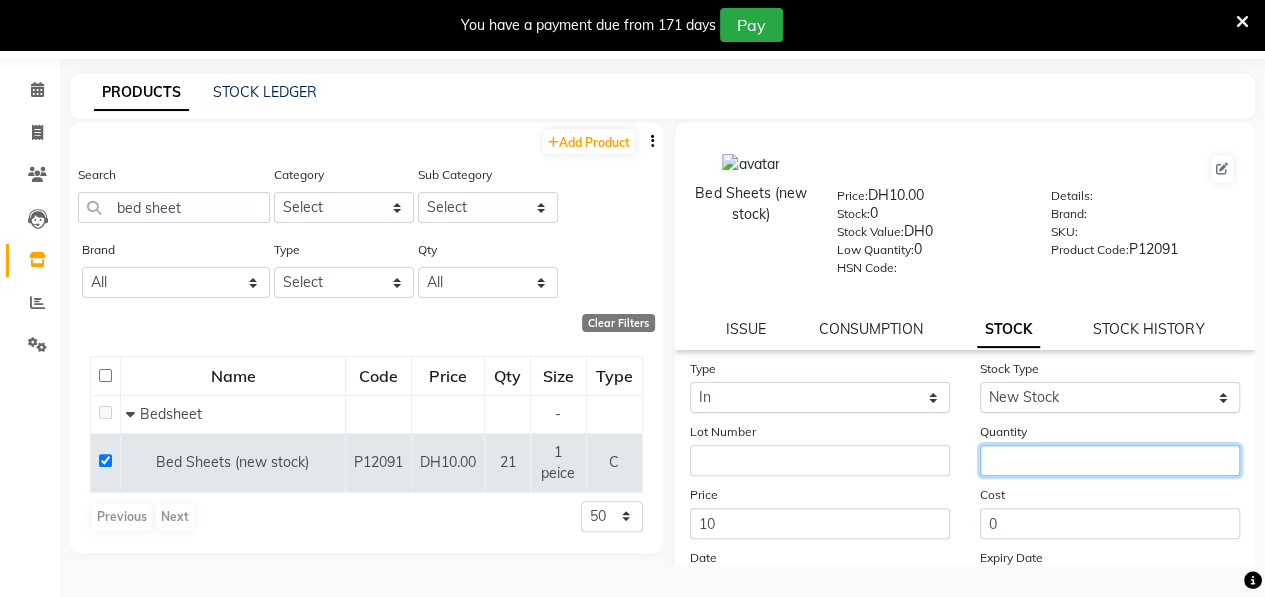 click 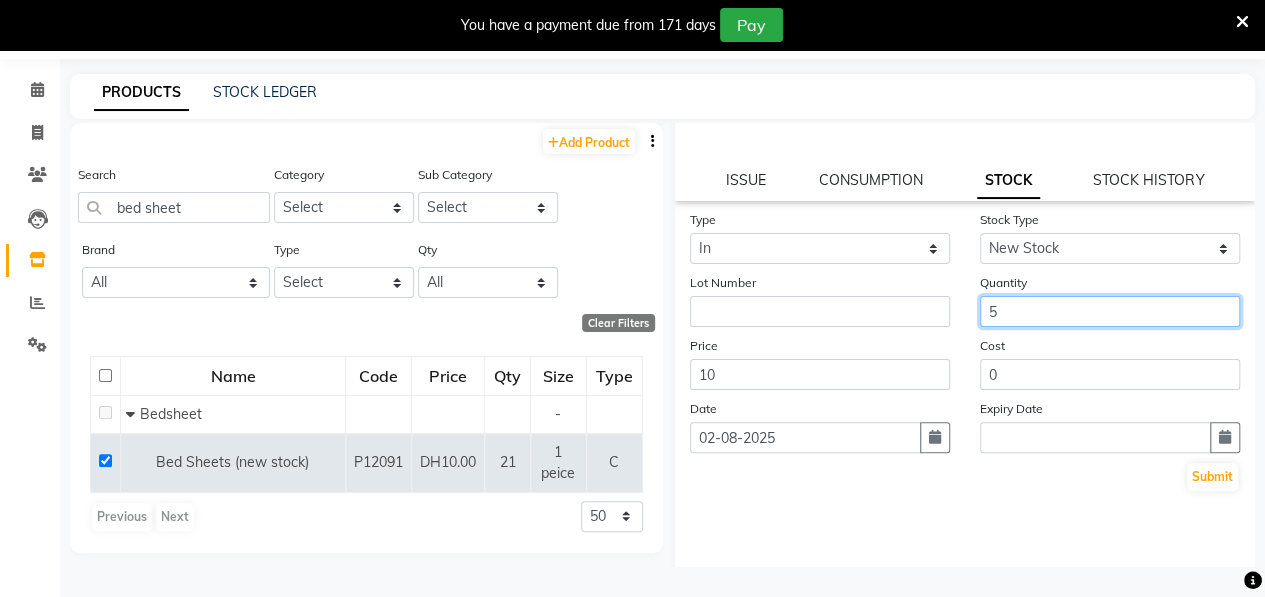 scroll, scrollTop: 190, scrollLeft: 0, axis: vertical 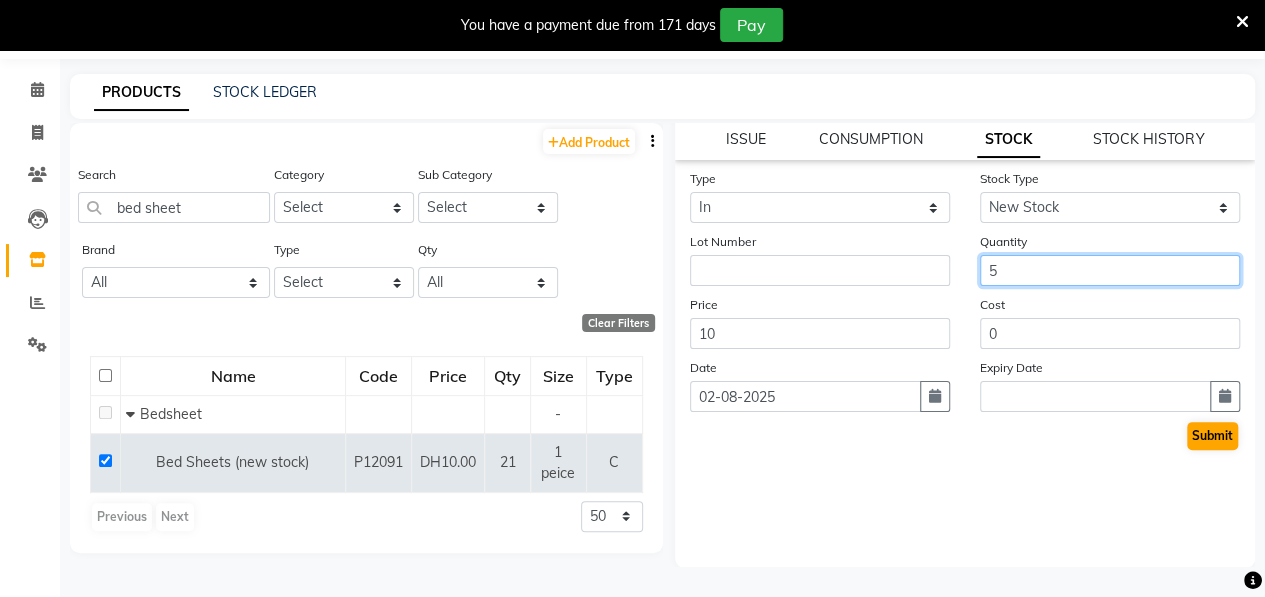 type on "5" 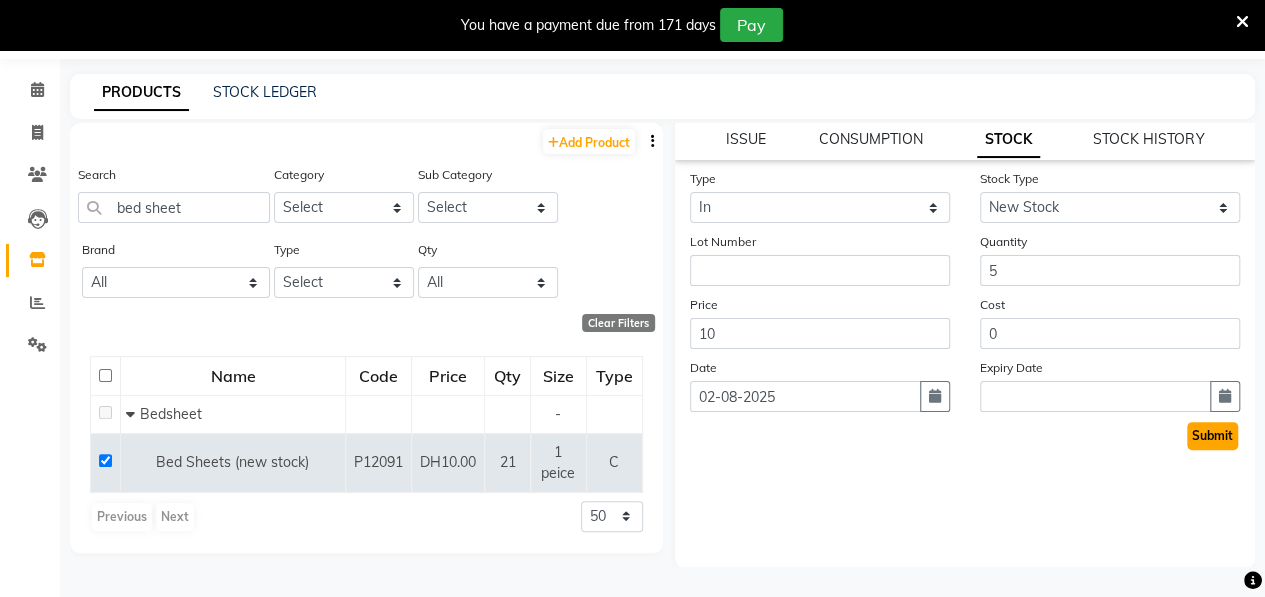 click on "Submit" 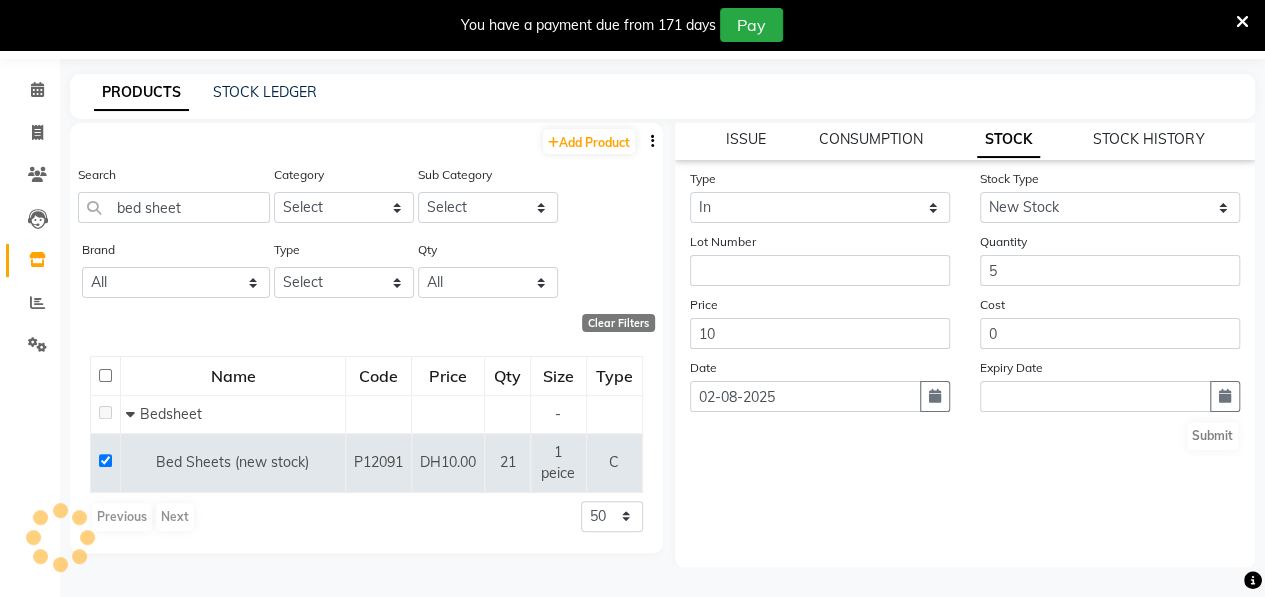scroll, scrollTop: 0, scrollLeft: 0, axis: both 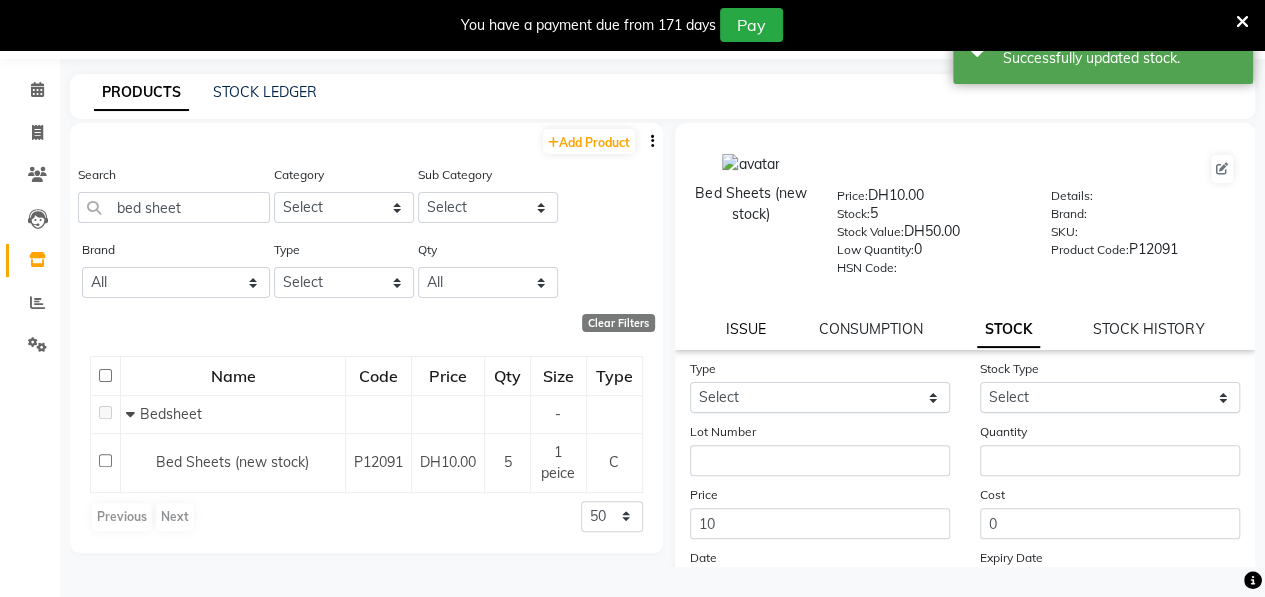 click on "ISSUE" 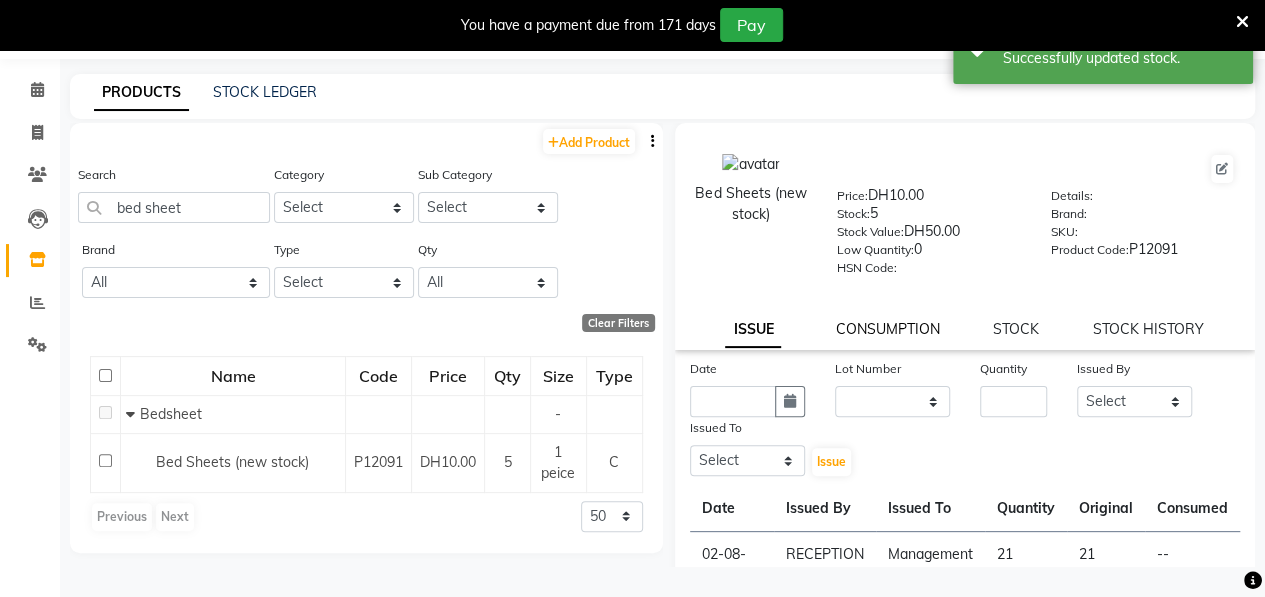 click on "CONSUMPTION" 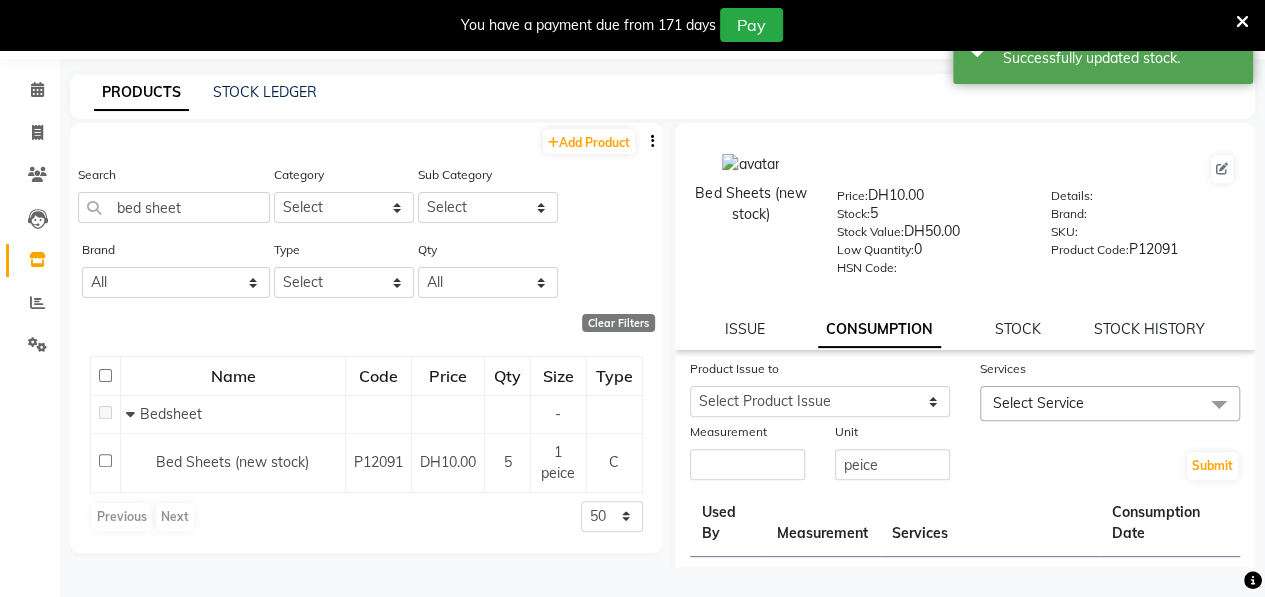 scroll, scrollTop: 388, scrollLeft: 0, axis: vertical 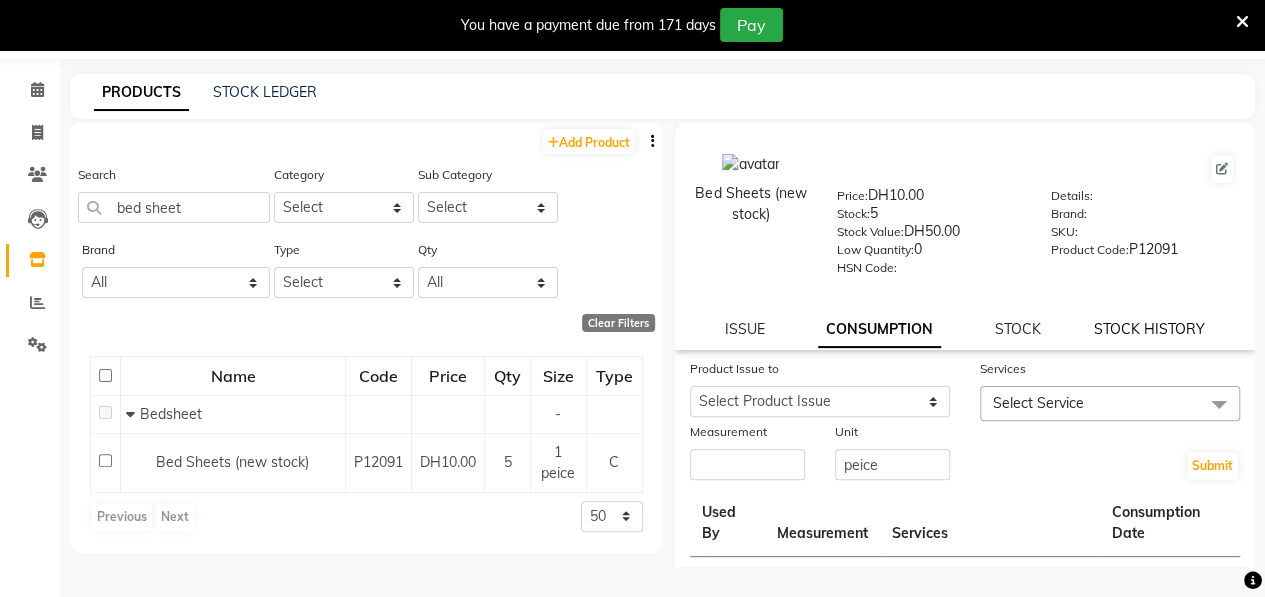 click on "STOCK HISTORY" 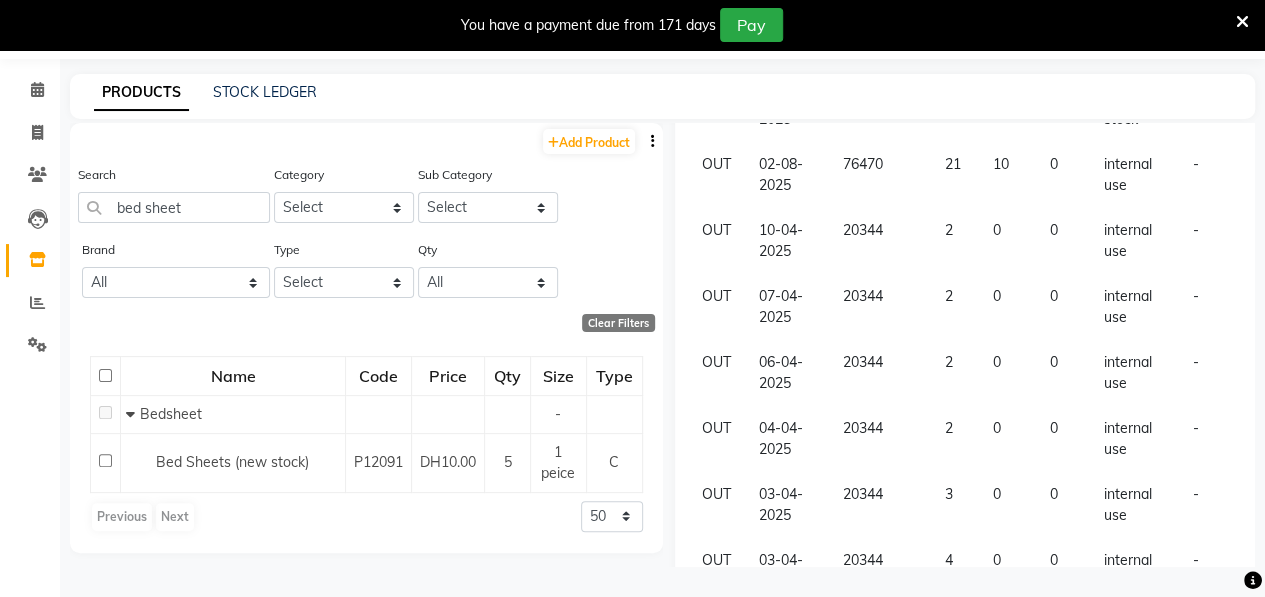 scroll, scrollTop: 0, scrollLeft: 0, axis: both 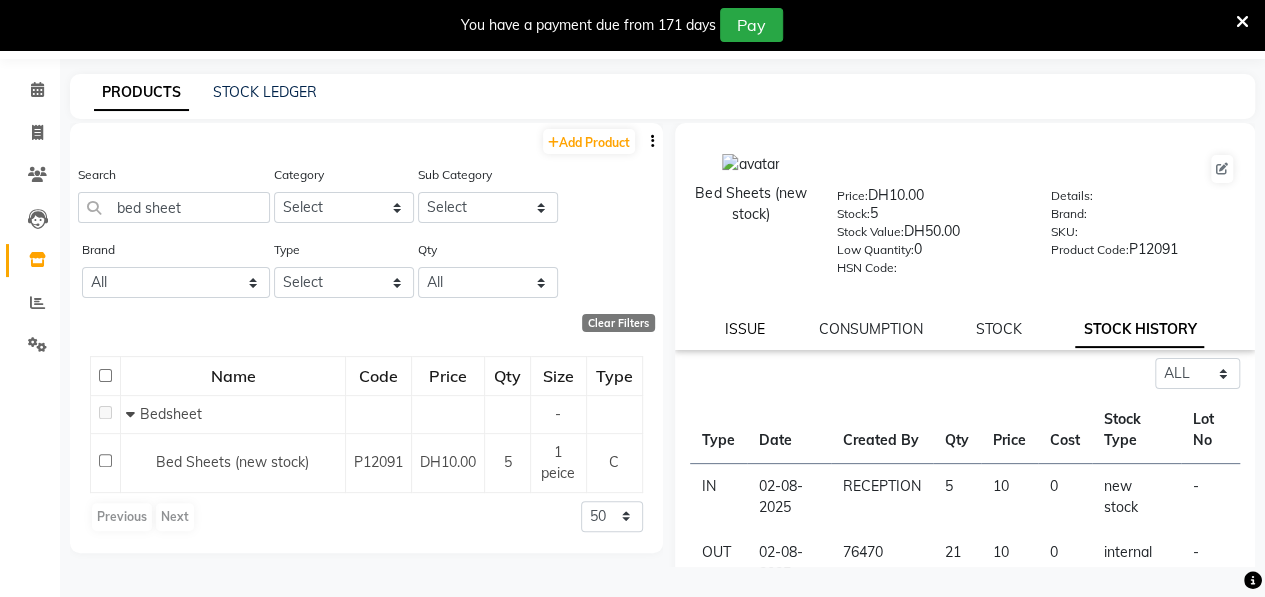 click on "ISSUE" 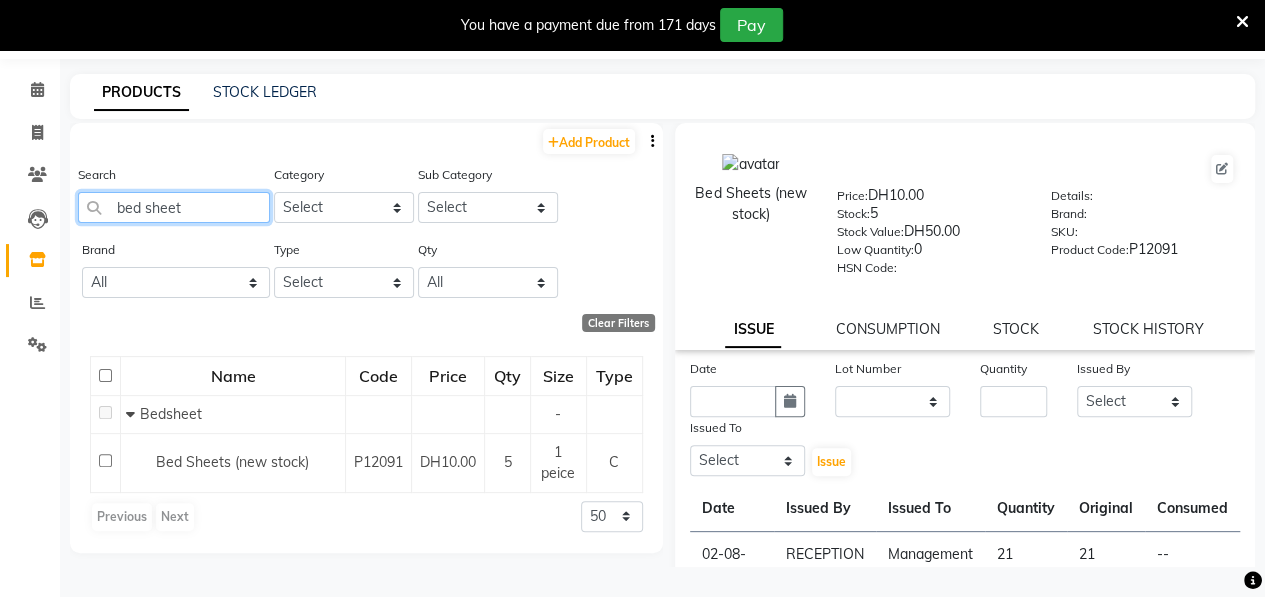 click on "bed sheet" 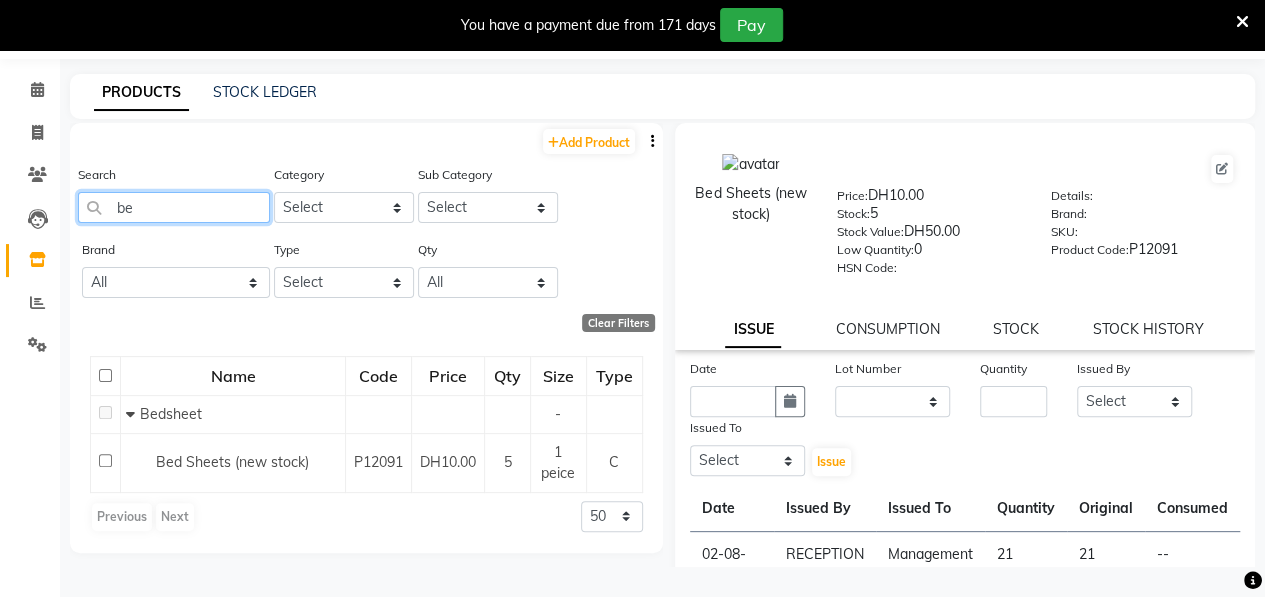 type on "b" 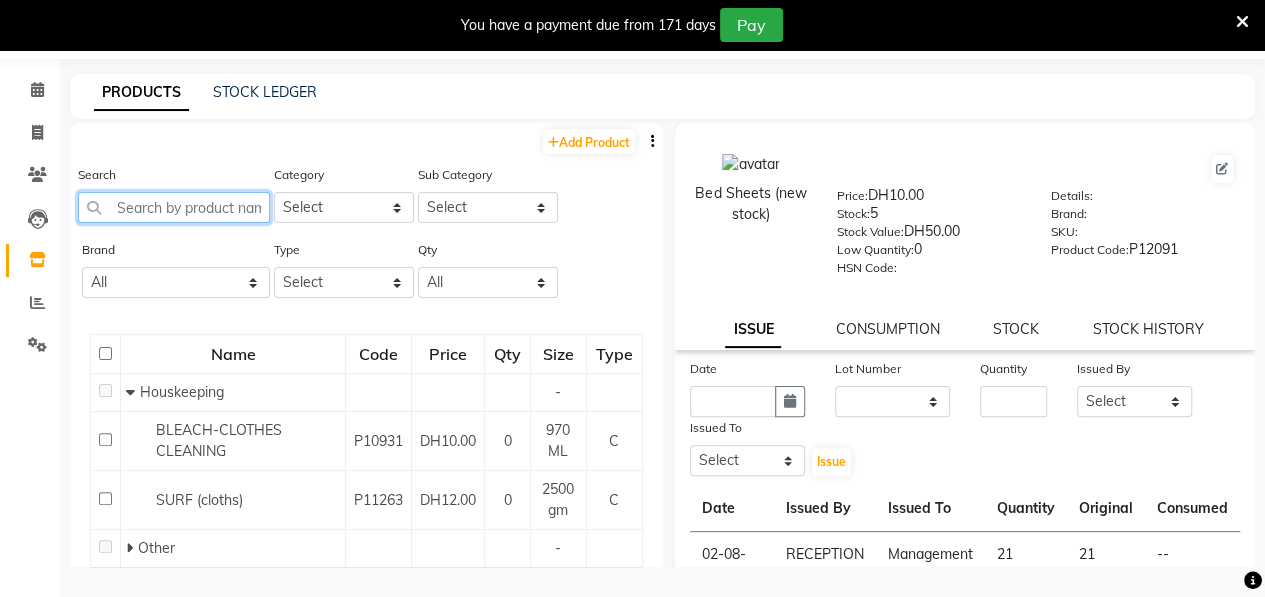 click 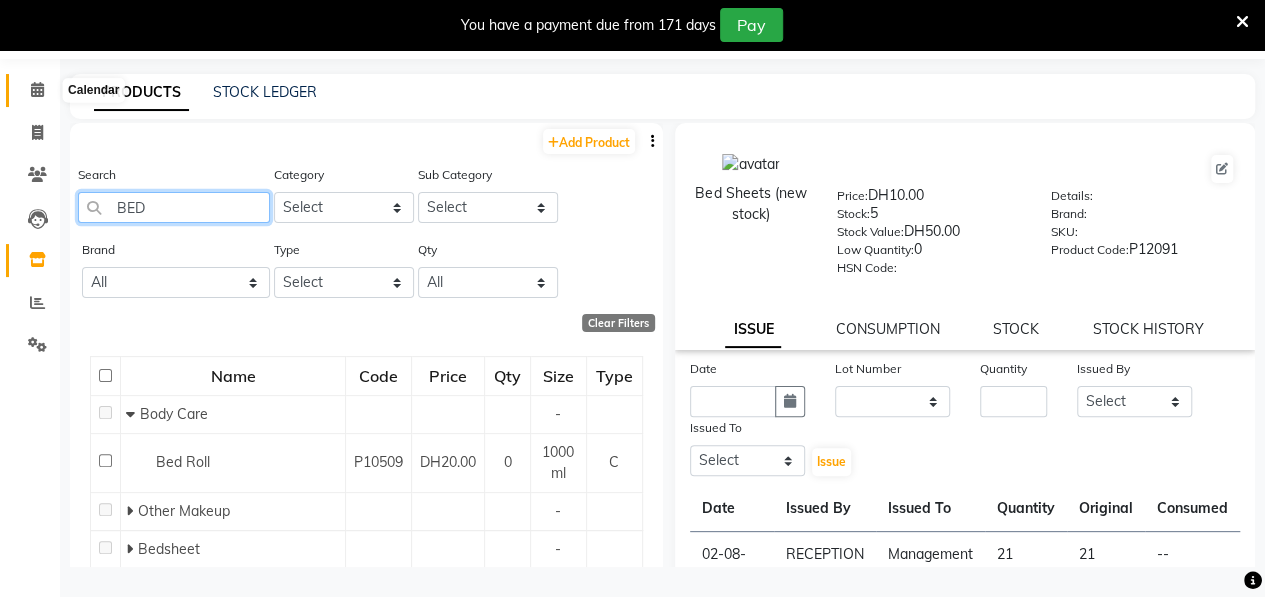 type on "BED" 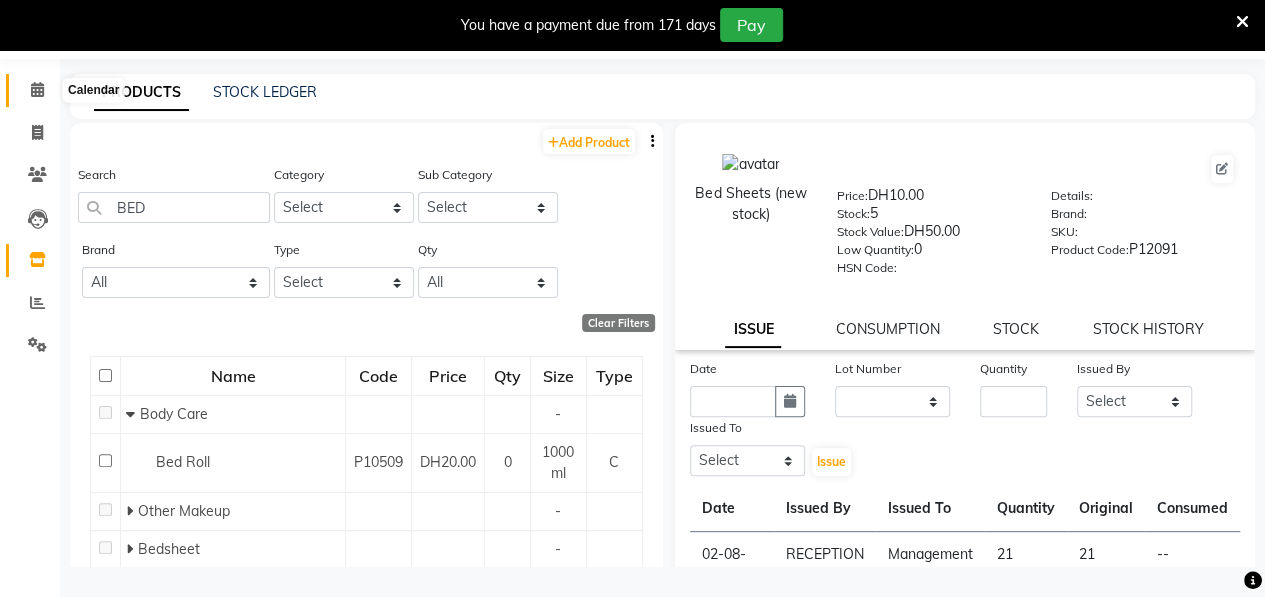 click 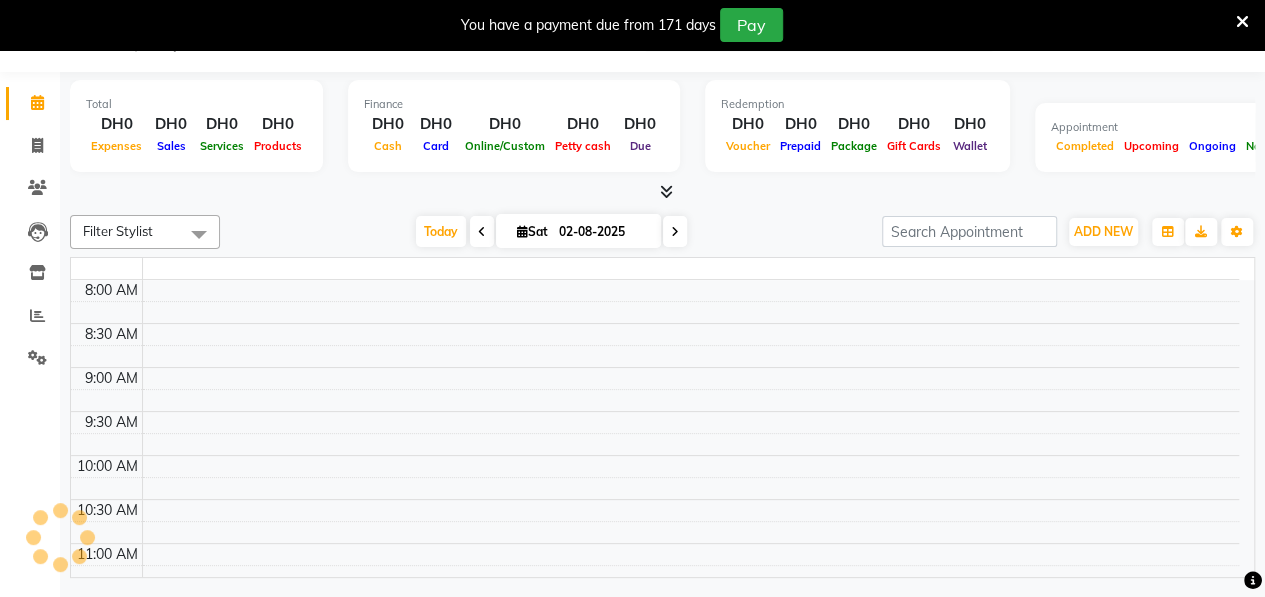 scroll, scrollTop: 49, scrollLeft: 0, axis: vertical 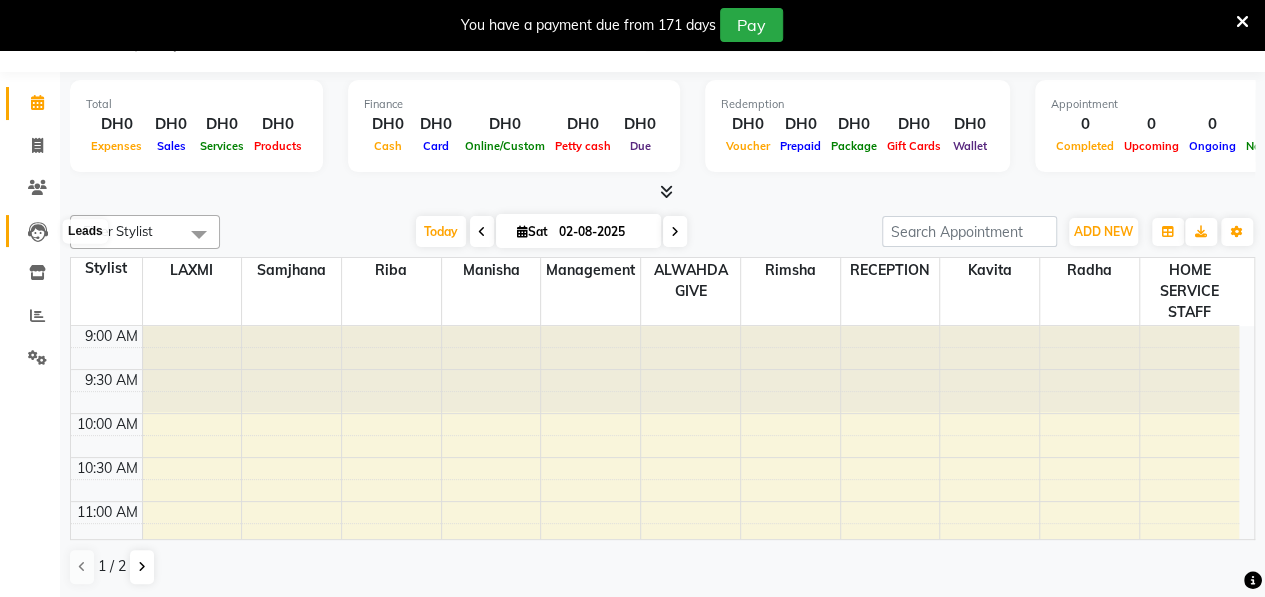 click 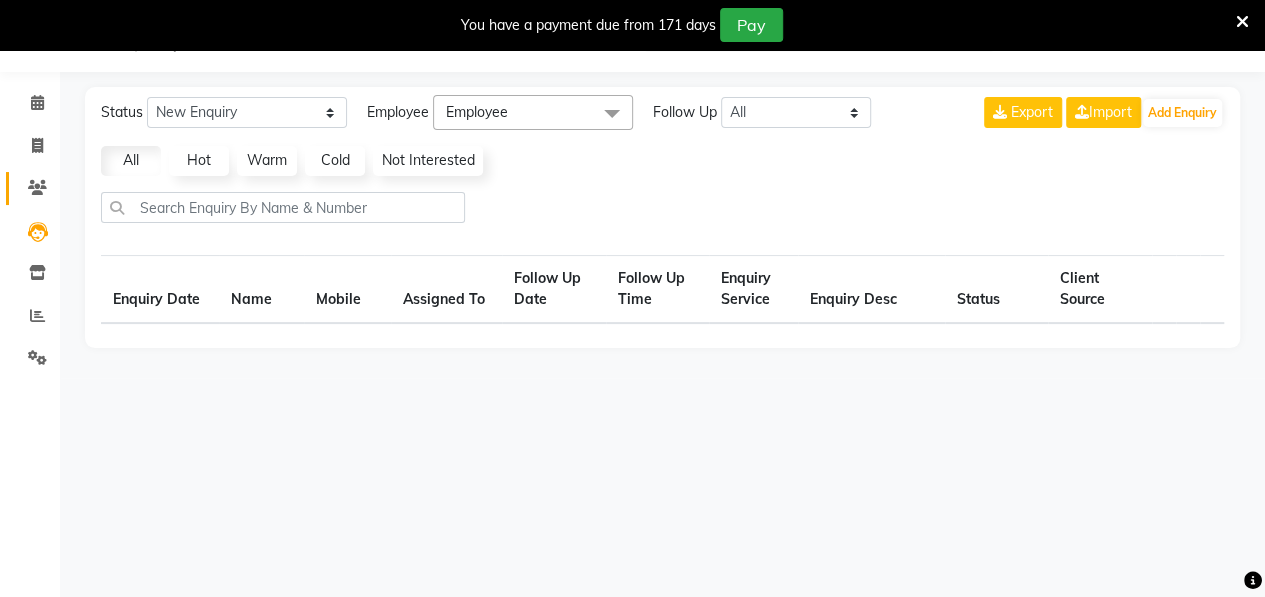 select on "10" 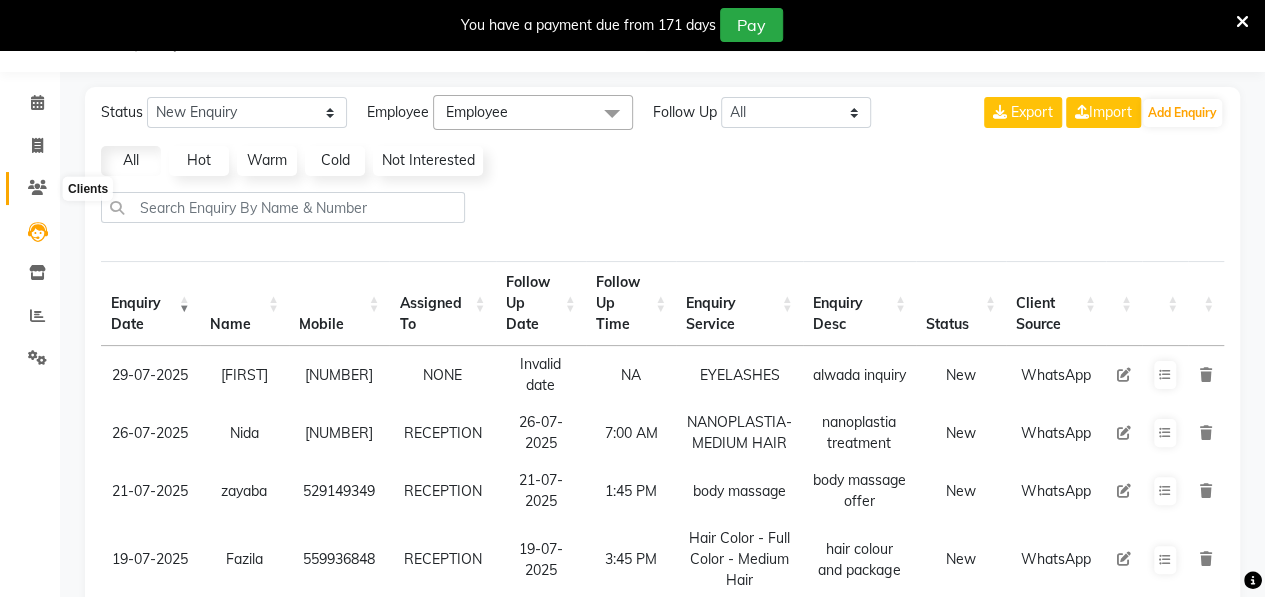 click 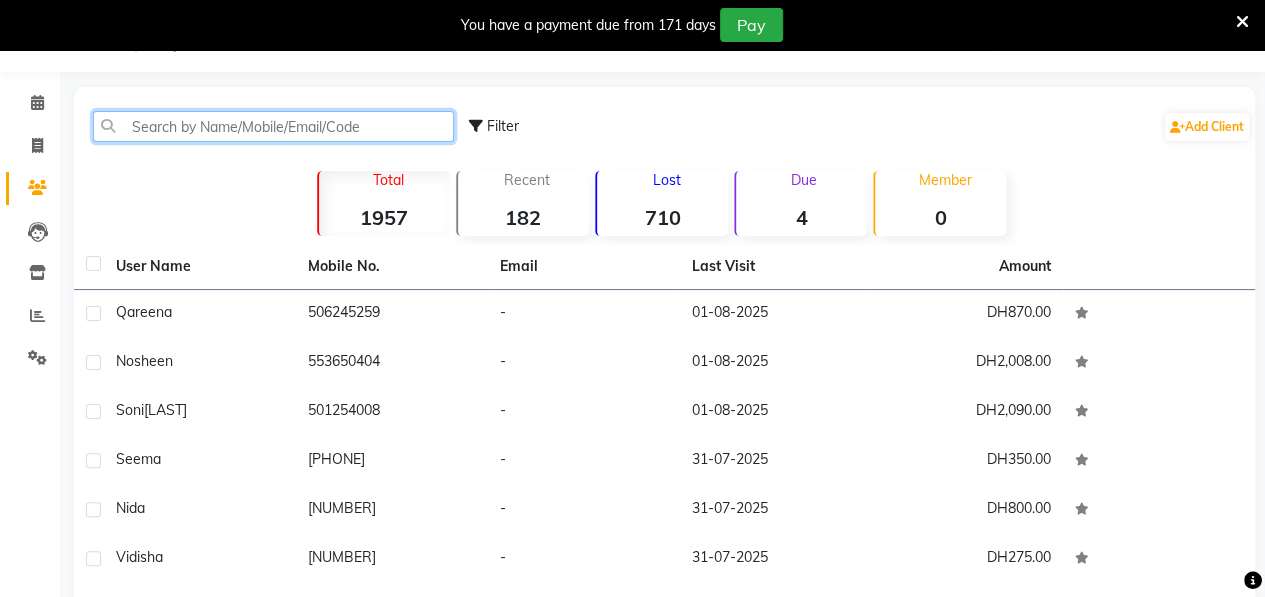 click 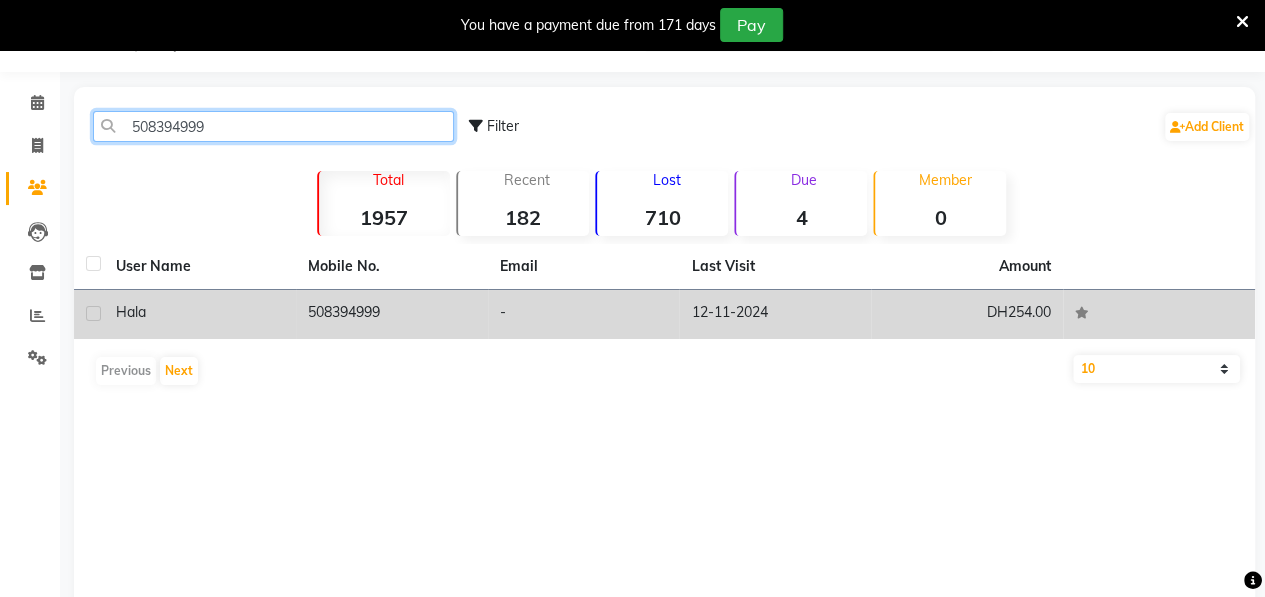 type on "508394999" 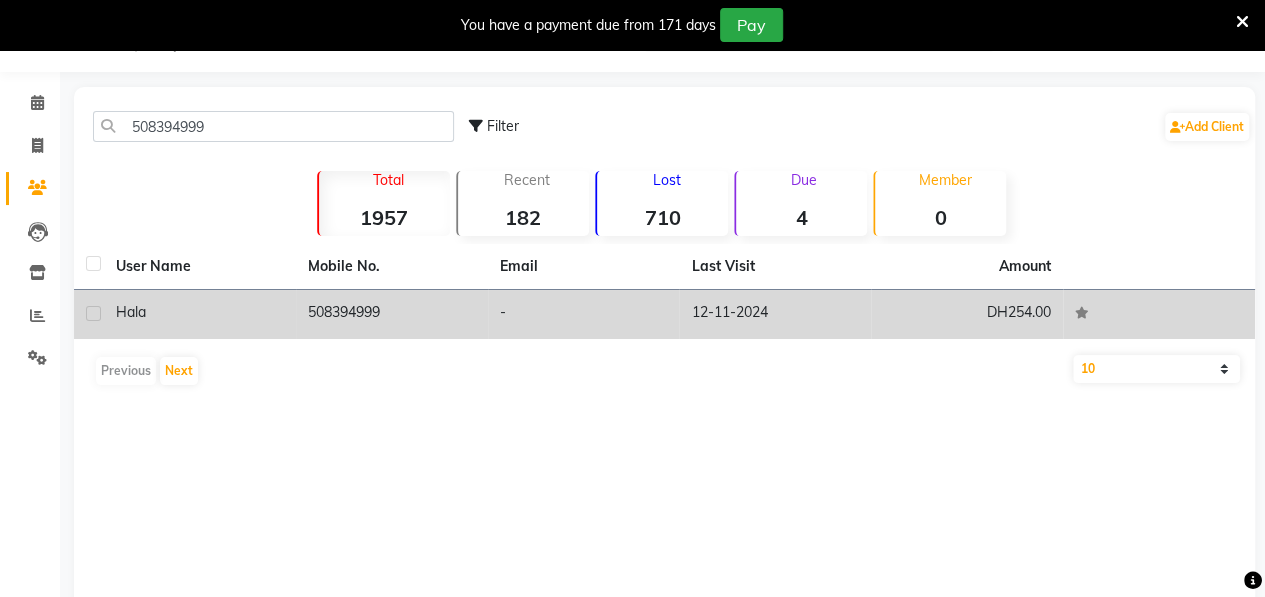 click on "Hala" 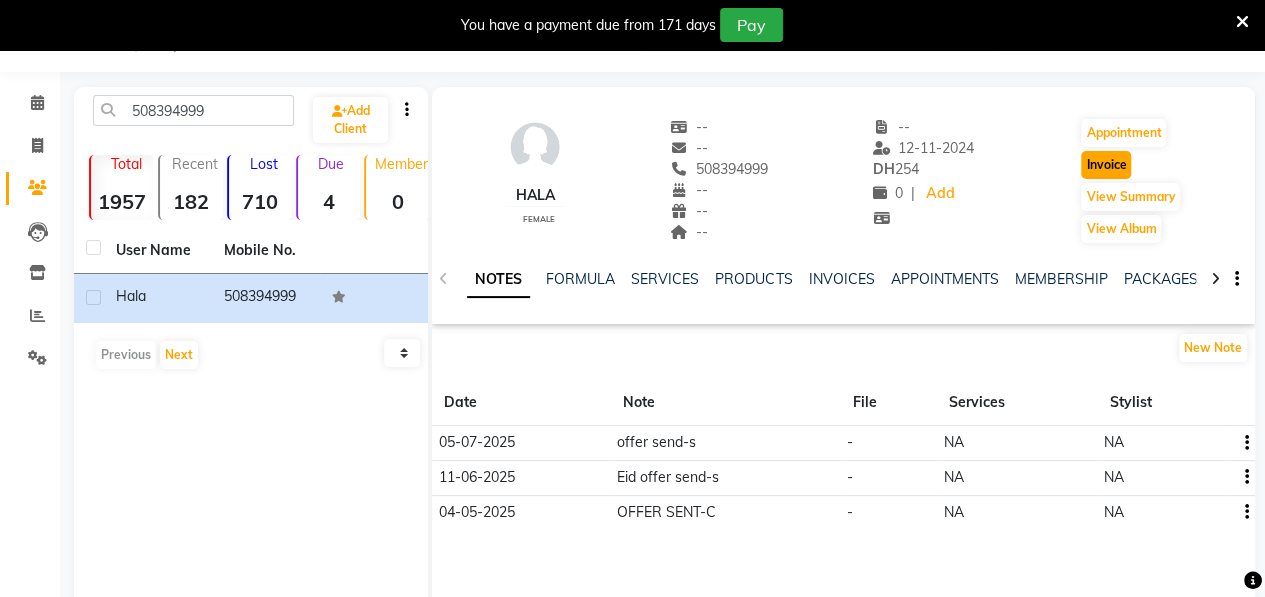click on "Invoice" 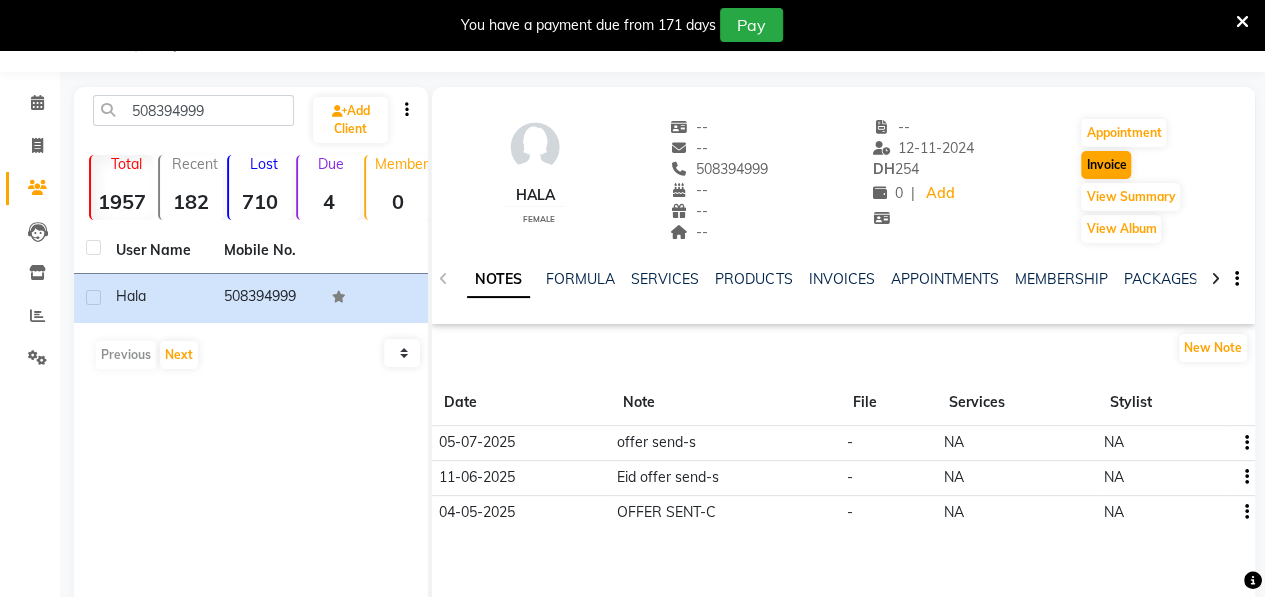 select on "service" 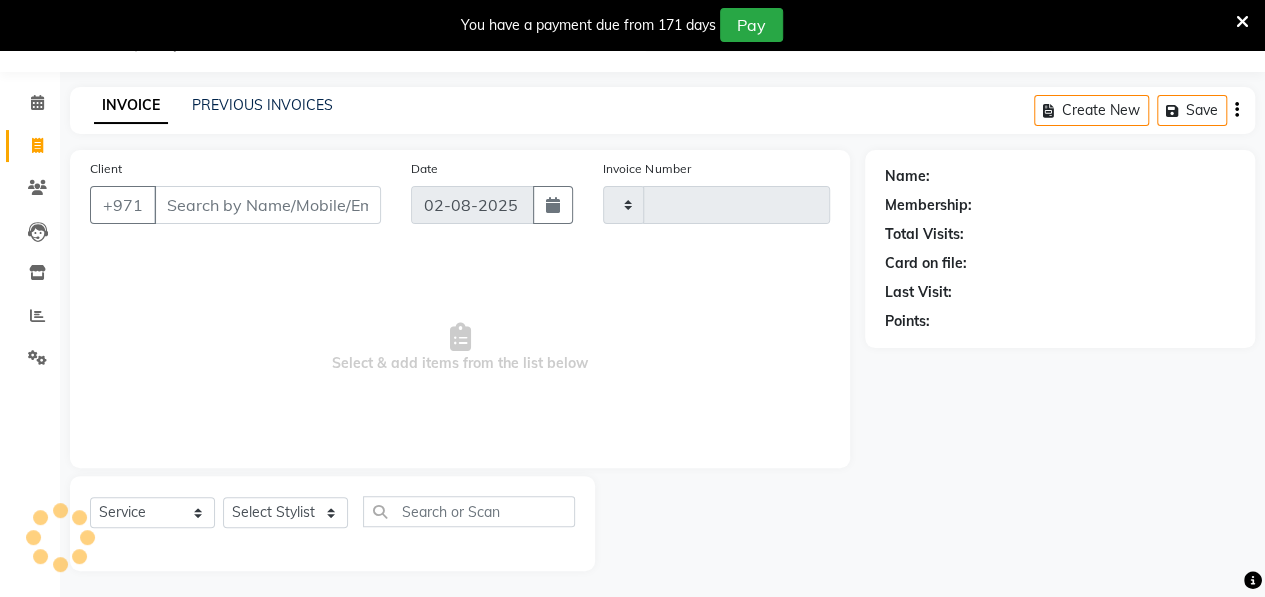 type on "0716" 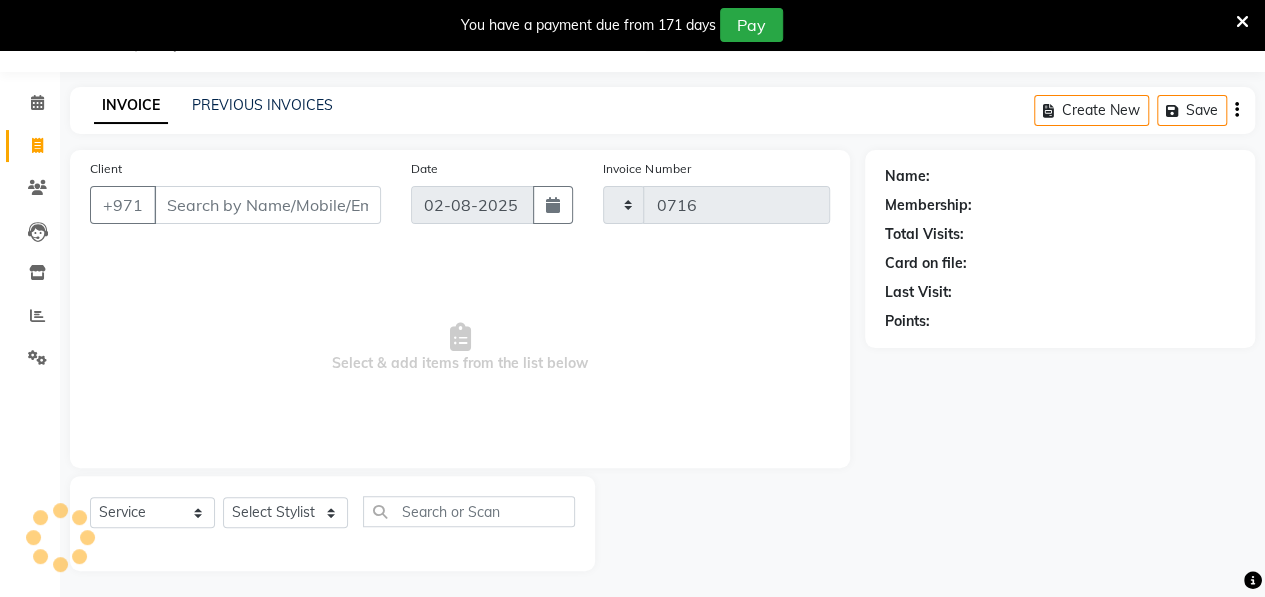 scroll, scrollTop: 52, scrollLeft: 0, axis: vertical 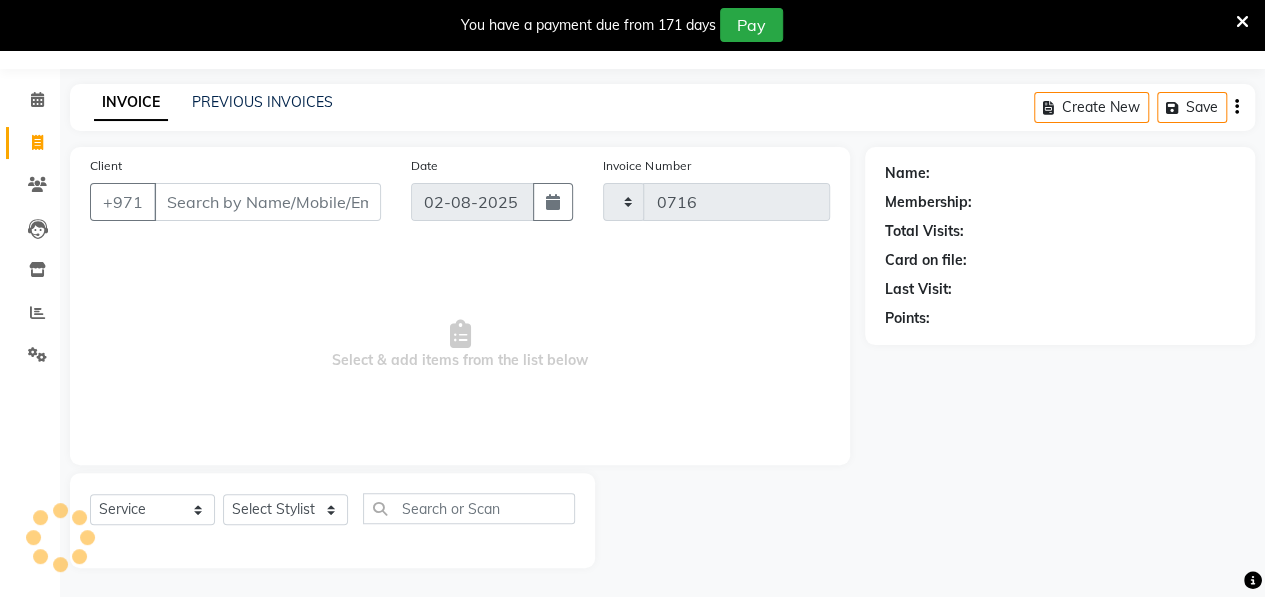select on "3934" 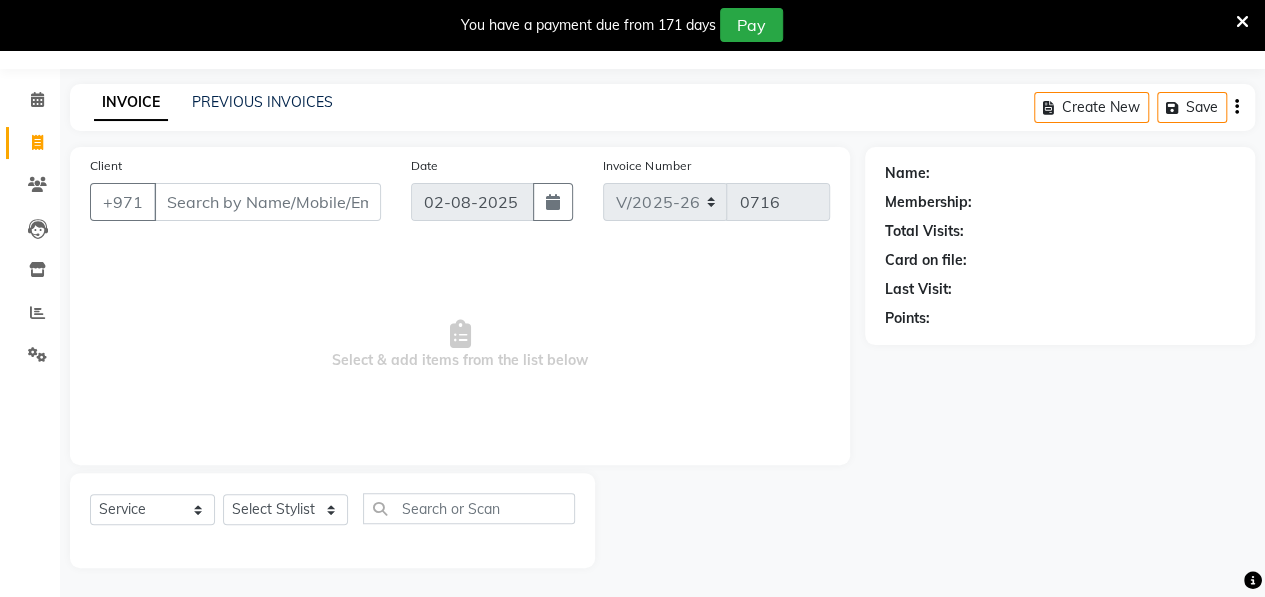 type on "508394999" 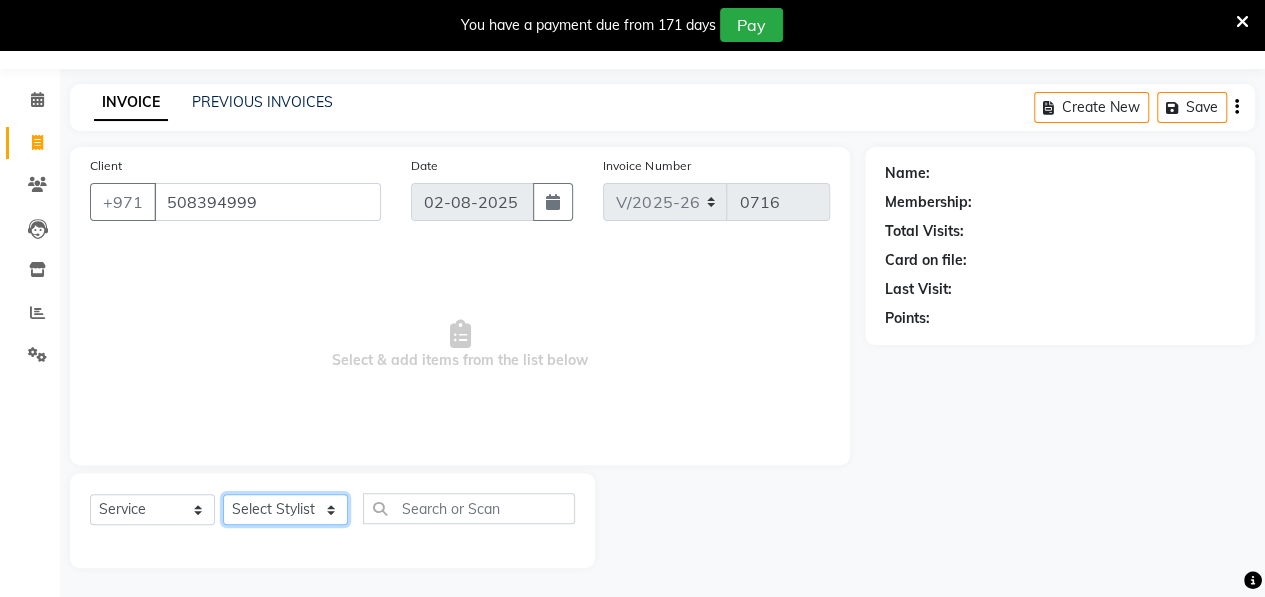 select on "1: Object" 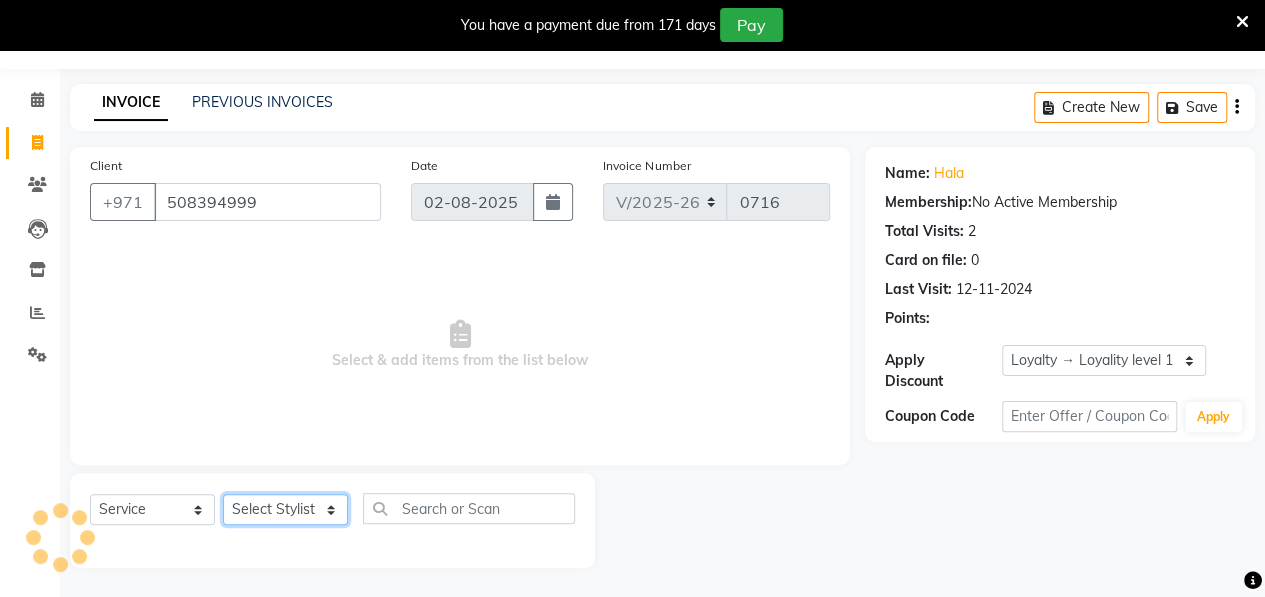 click on "Select Stylist ALWAHDA GIVE HOME SERVICE STAFF [NAME] [NAME] Management [NAME] [NAME] RECEPTION [NAME] [NAME] [NAME] [NAME] [NAME] TRIAL STAFF" 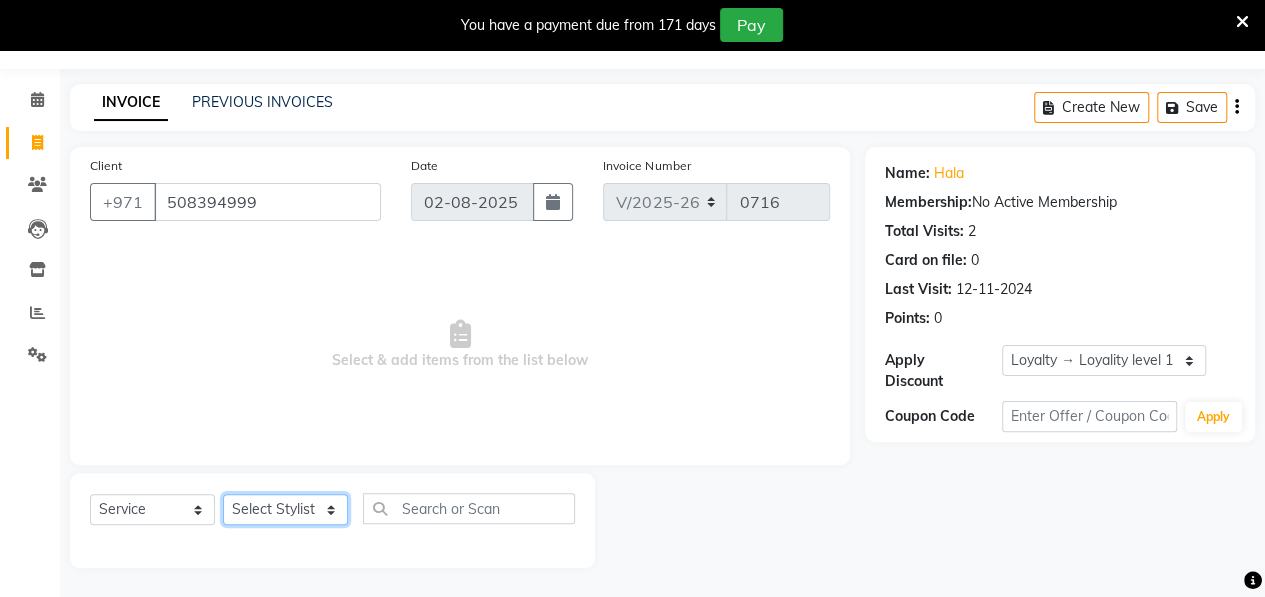 select on "37157" 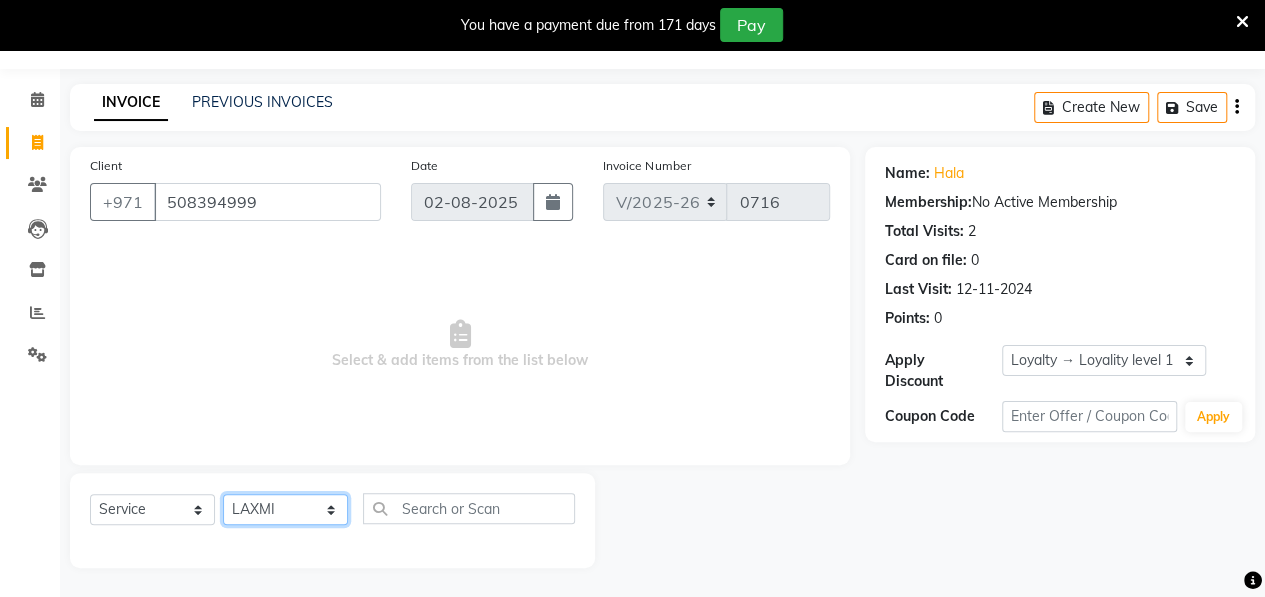 click on "Select Stylist ALWAHDA GIVE HOME SERVICE STAFF [NAME] [NAME] Management [NAME] [NAME] RECEPTION [NAME] [NAME] [NAME] [NAME] [NAME] TRIAL STAFF" 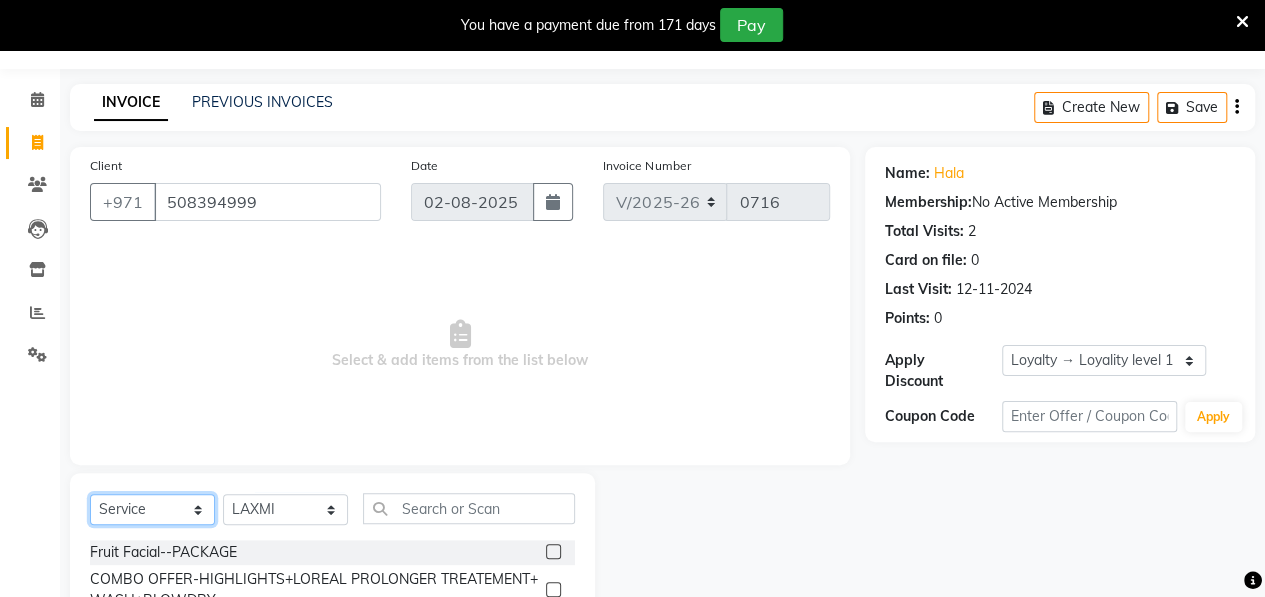 click on "Select  Service  Product  Membership  Package Voucher Prepaid Gift Card" 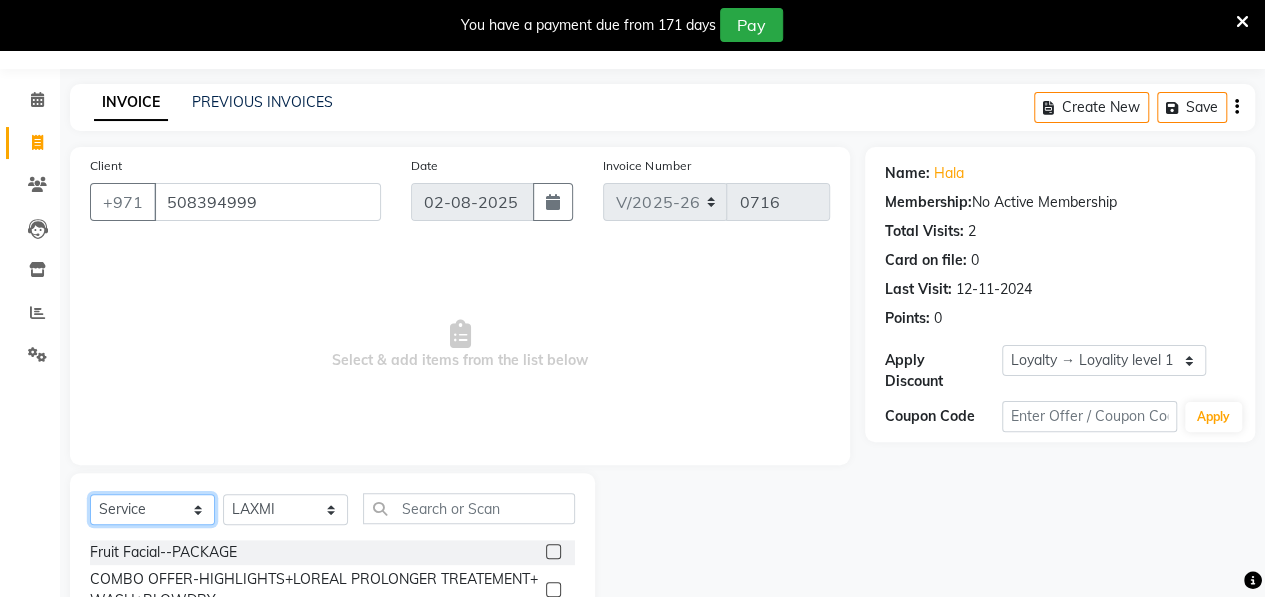select on "P" 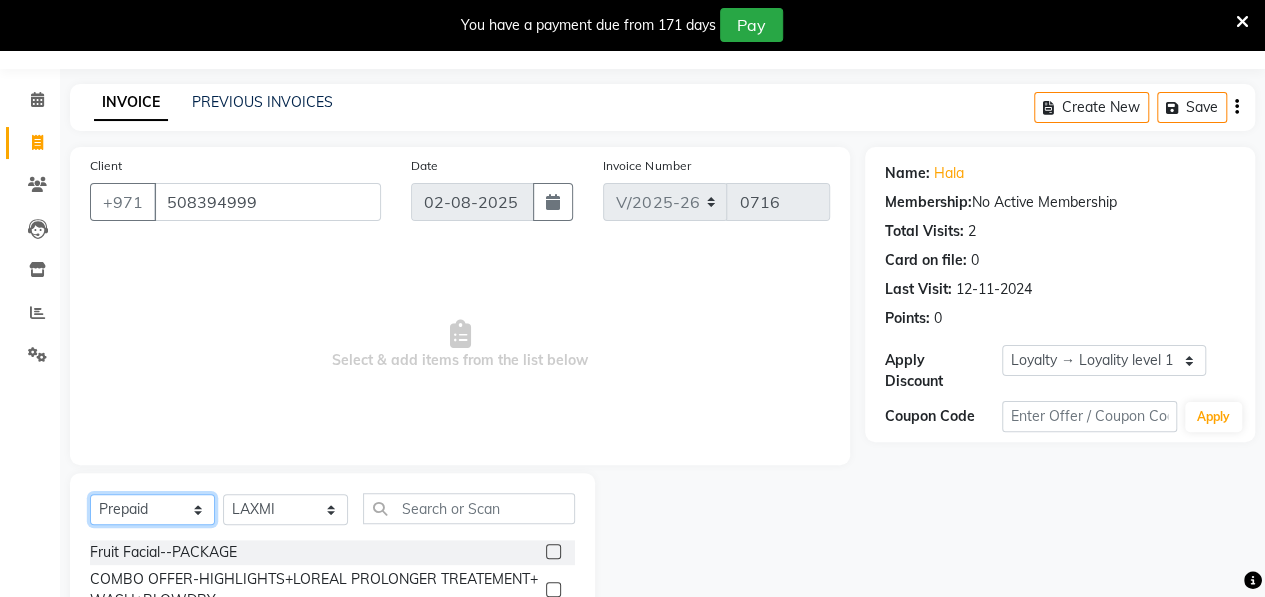 click on "Select  Service  Product  Membership  Package Voucher Prepaid Gift Card" 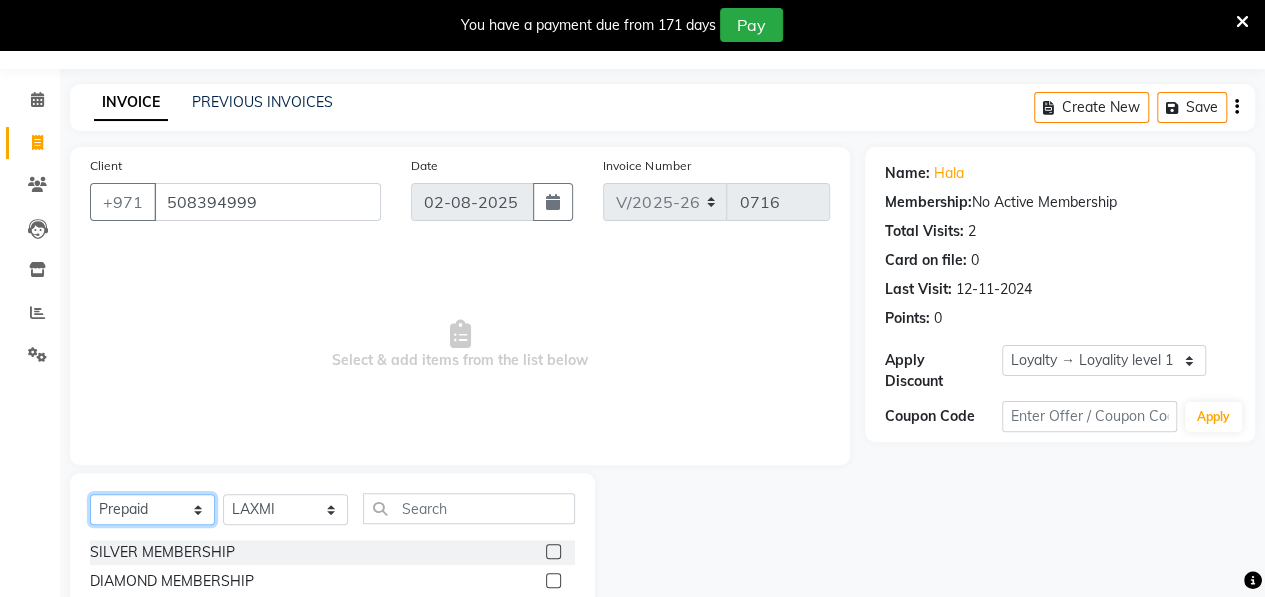 scroll, scrollTop: 252, scrollLeft: 0, axis: vertical 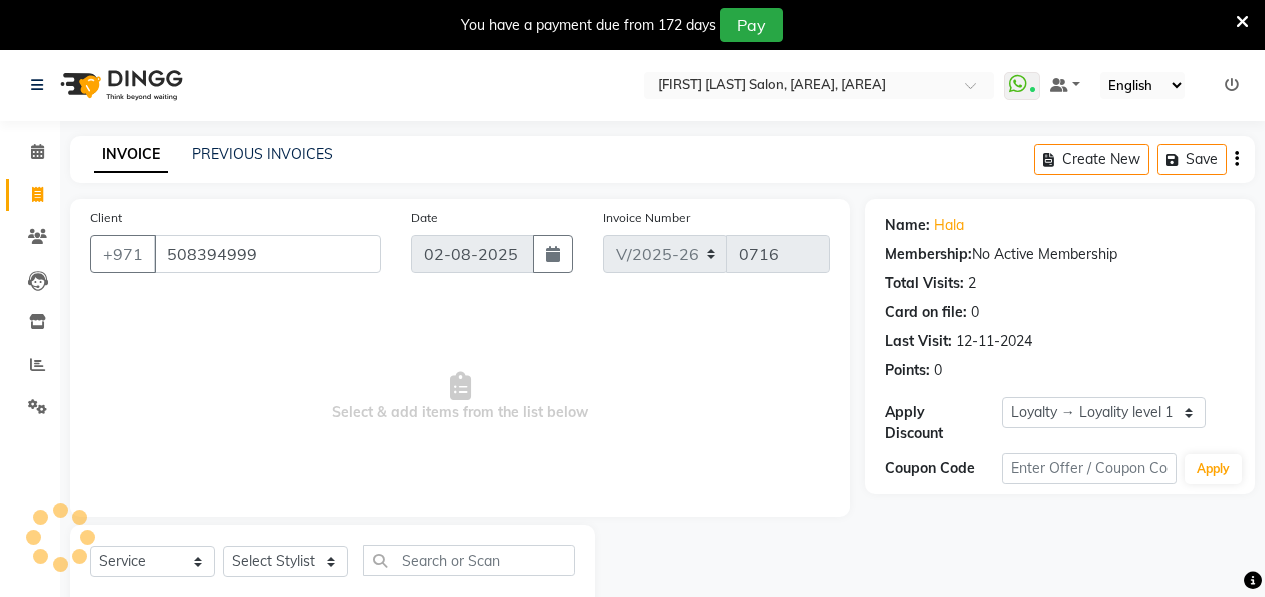 select on "3934" 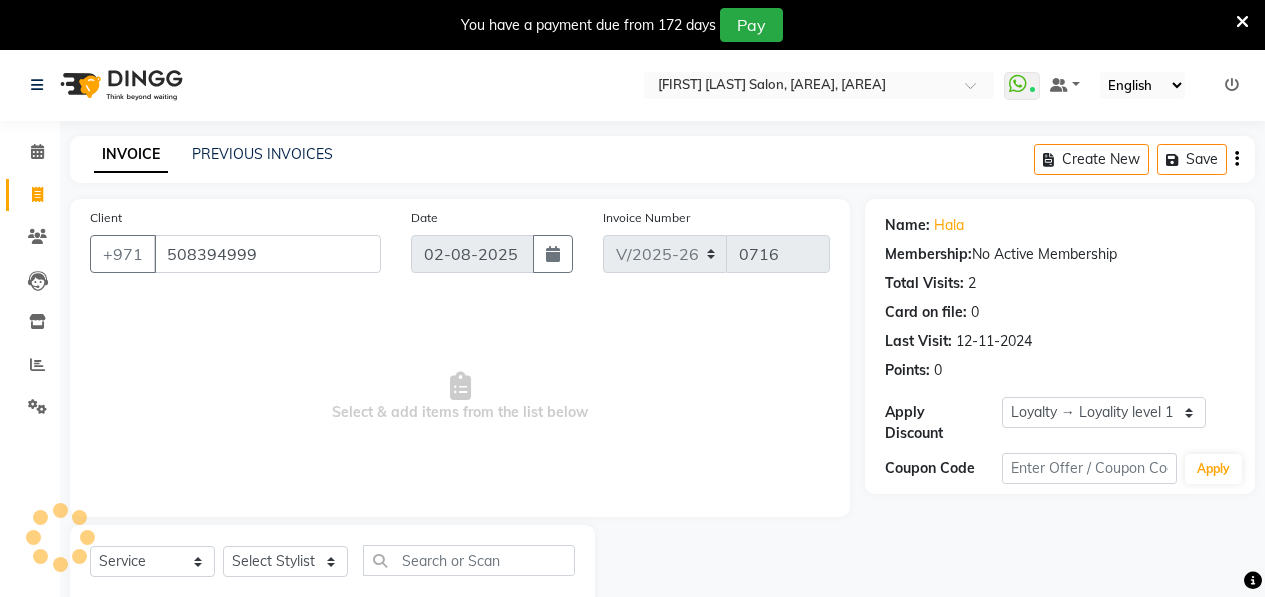 select on "service" 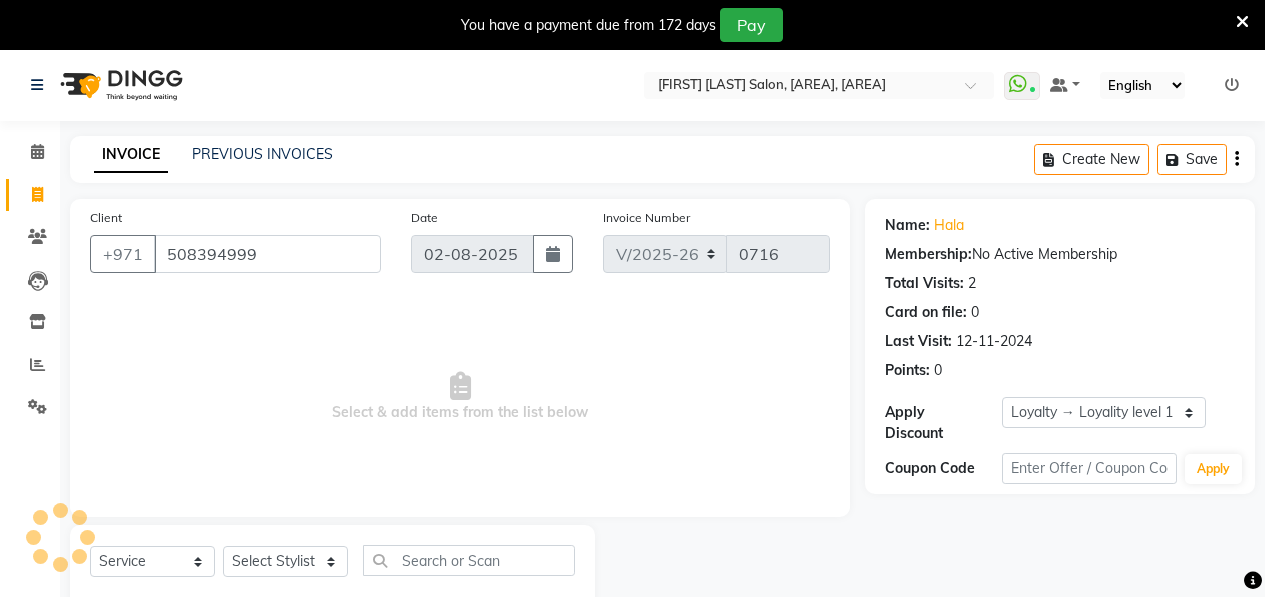 scroll, scrollTop: 0, scrollLeft: 0, axis: both 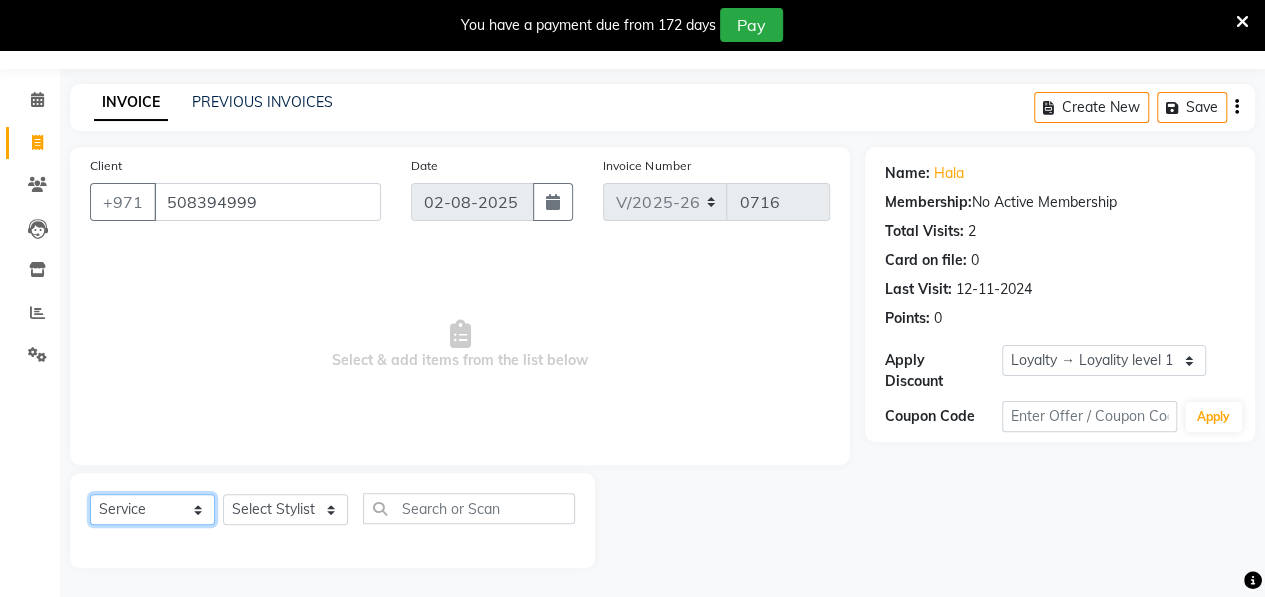 click on "Select  Service  Product  Membership  Package Voucher Prepaid Gift Card" 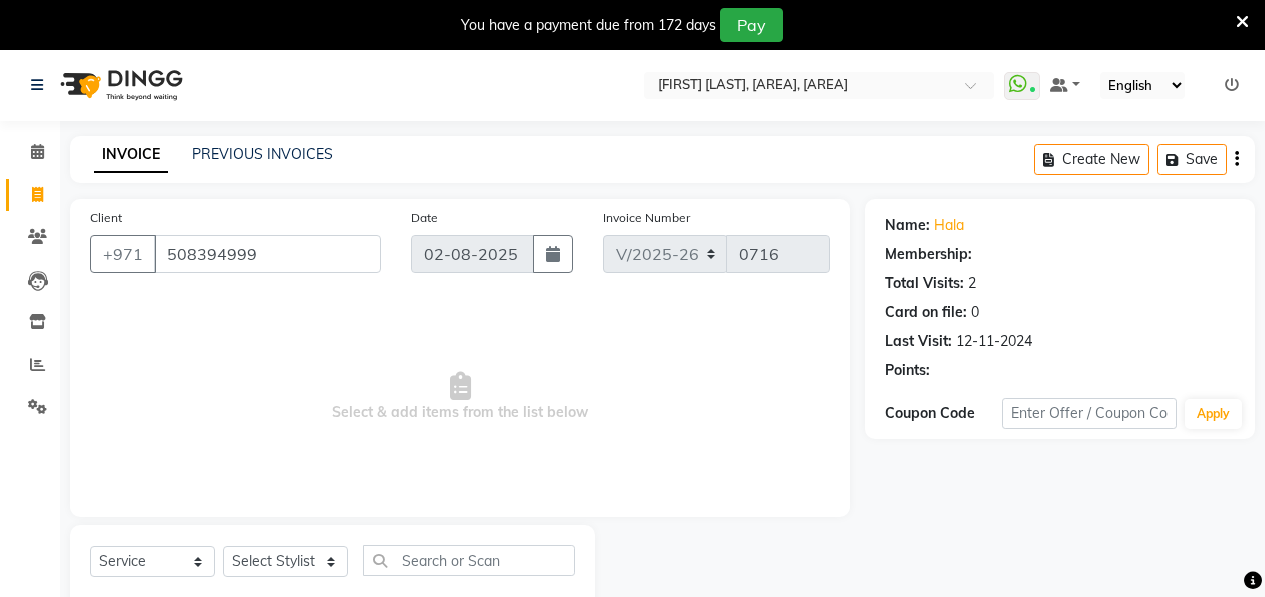 select on "3934" 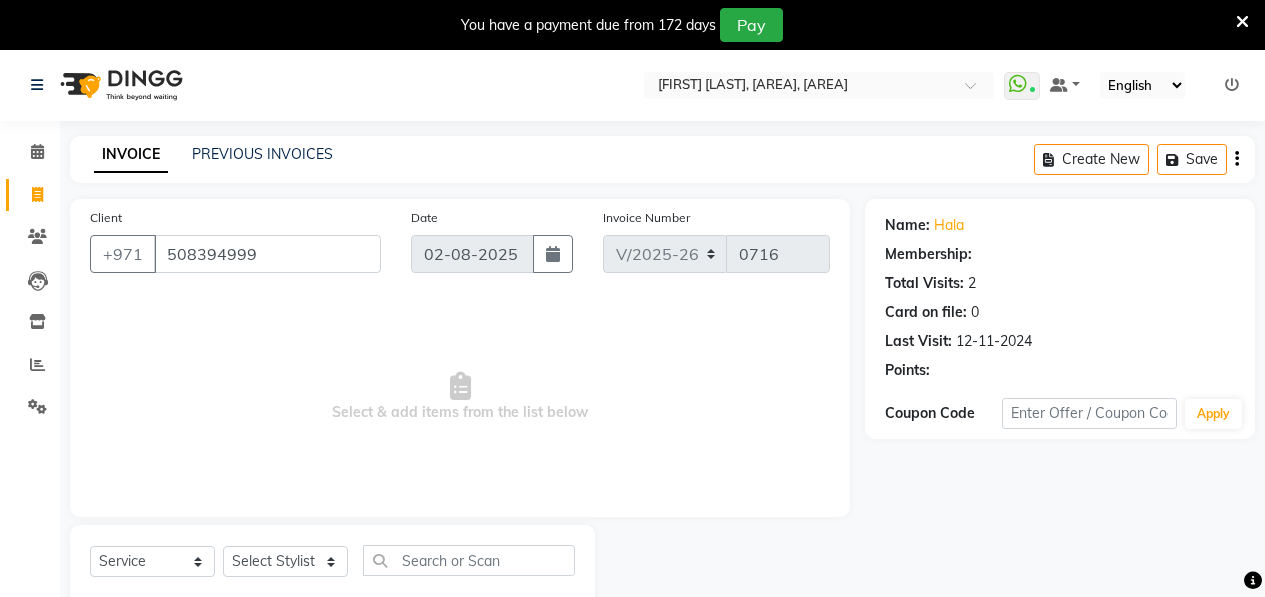 scroll, scrollTop: 0, scrollLeft: 0, axis: both 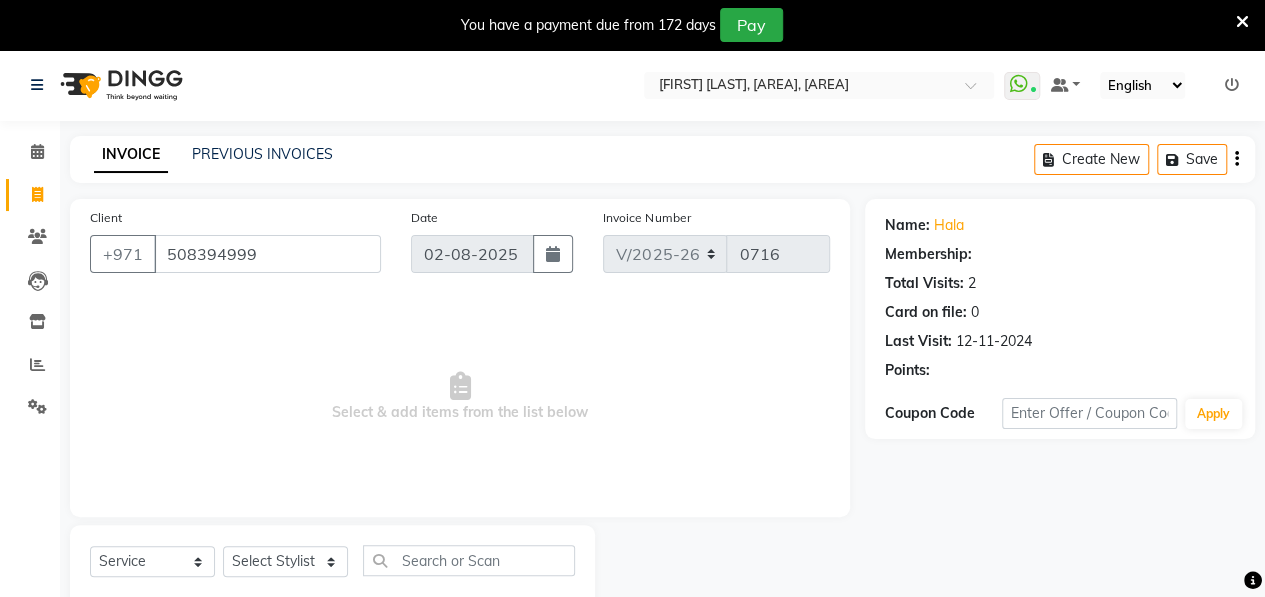 select on "1: Object" 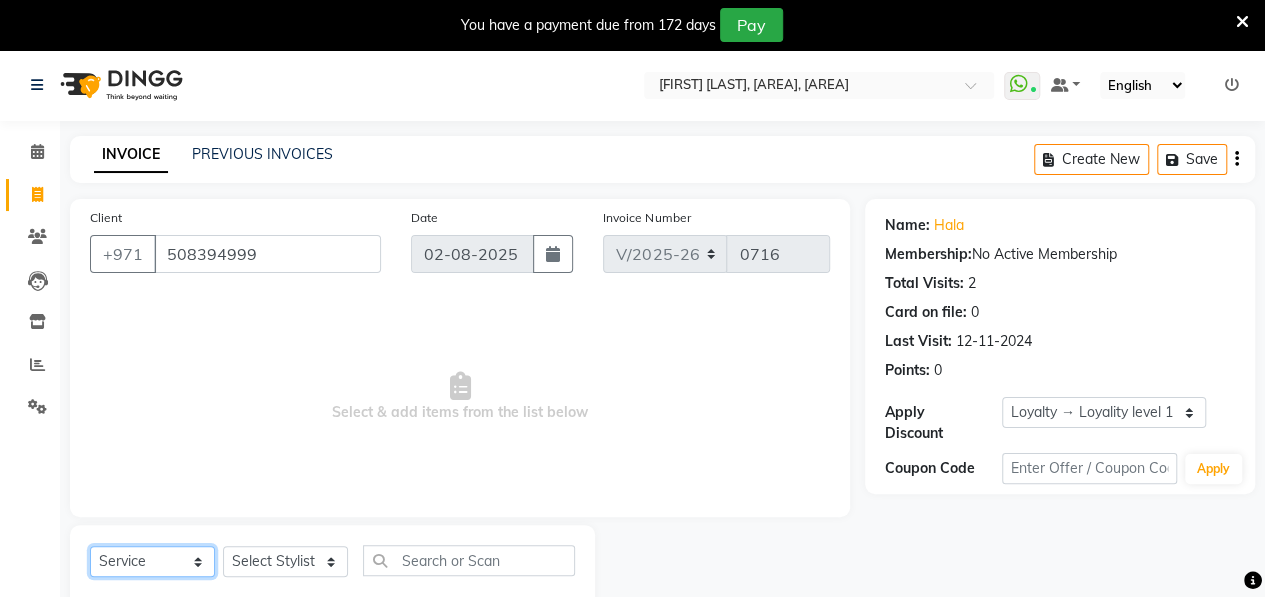 click on "Select  Service  Product  Membership  Package Voucher Prepaid Gift Card" 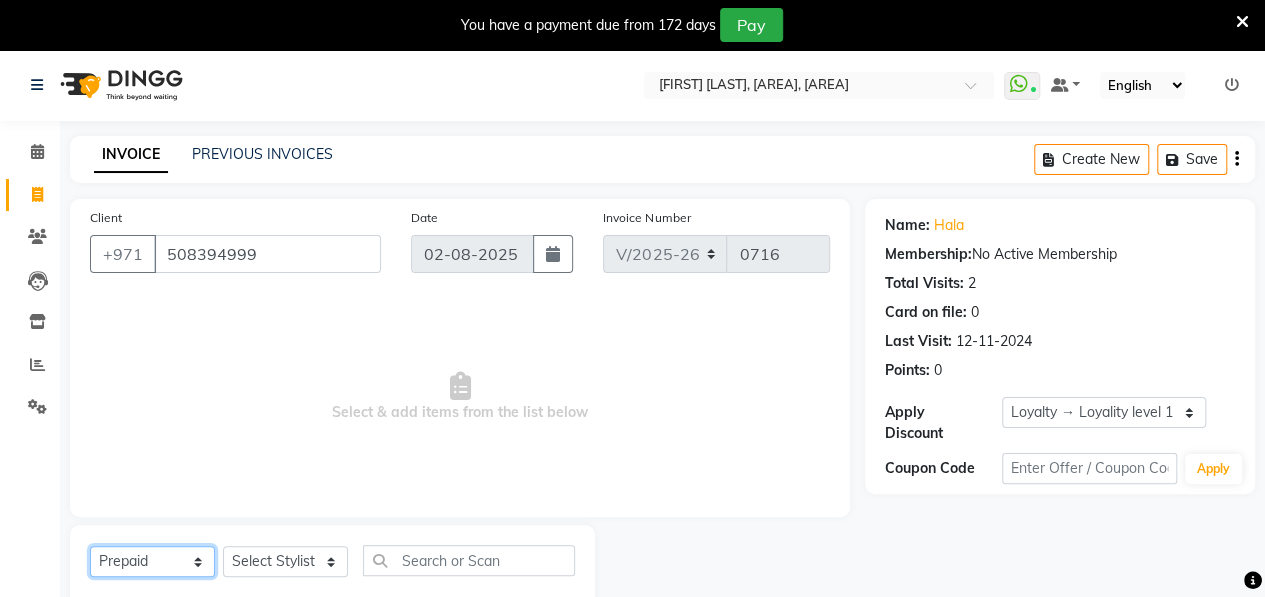 click on "Select  Service  Product  Membership  Package Voucher Prepaid Gift Card" 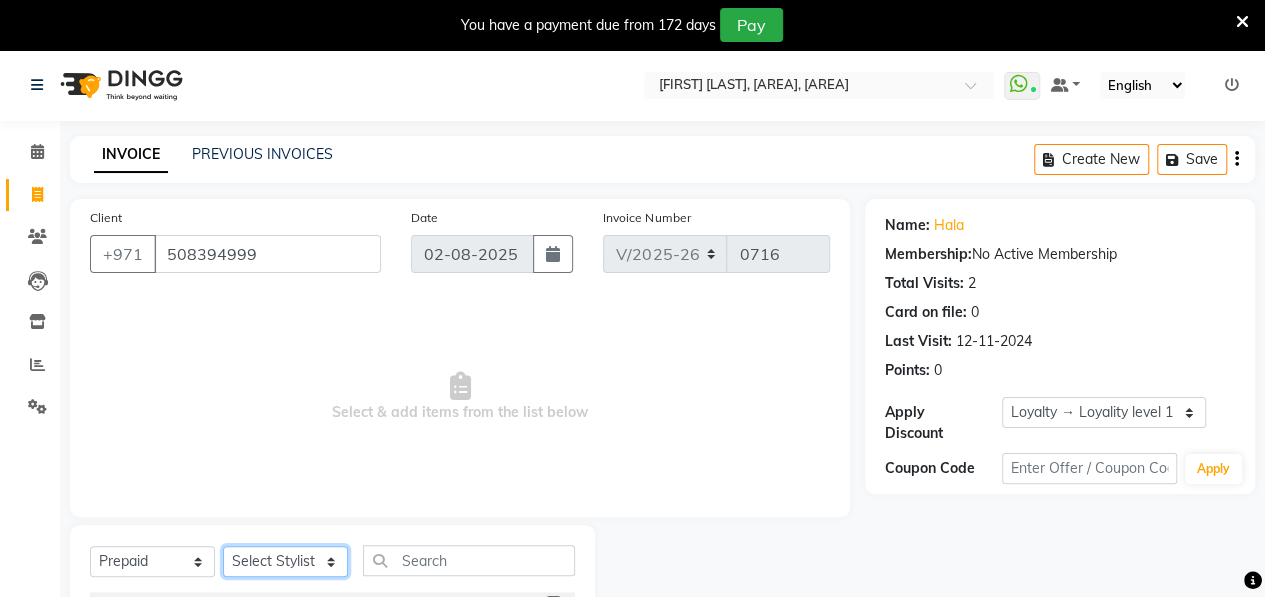 click on "Select Stylist ALWAHDA GIVE HOME SERVICE STAFF [FIRST] [FIRST] Management [FIRST] [FIRST] RECEPTION [FIRST] [FIRST] [FIRST] SEEMA TRIAL STAFF" 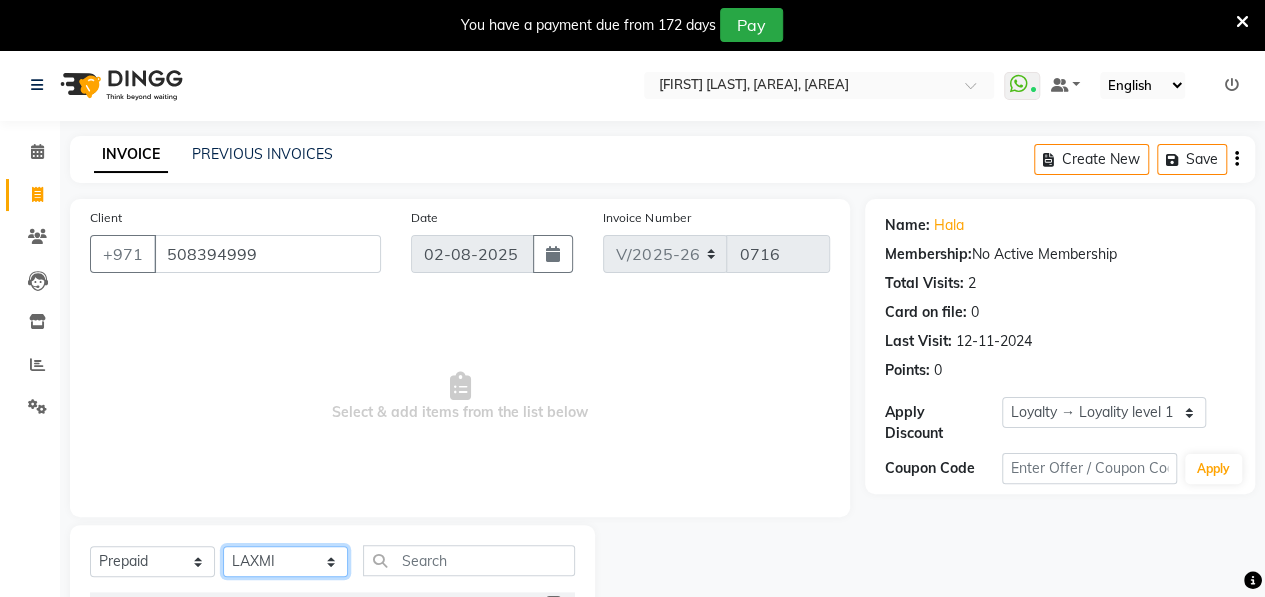 click on "Select Stylist ALWAHDA GIVE HOME SERVICE STAFF [FIRST] [FIRST] Management [FIRST] [FIRST] RECEPTION [FIRST] [FIRST] [FIRST] SEEMA TRIAL STAFF" 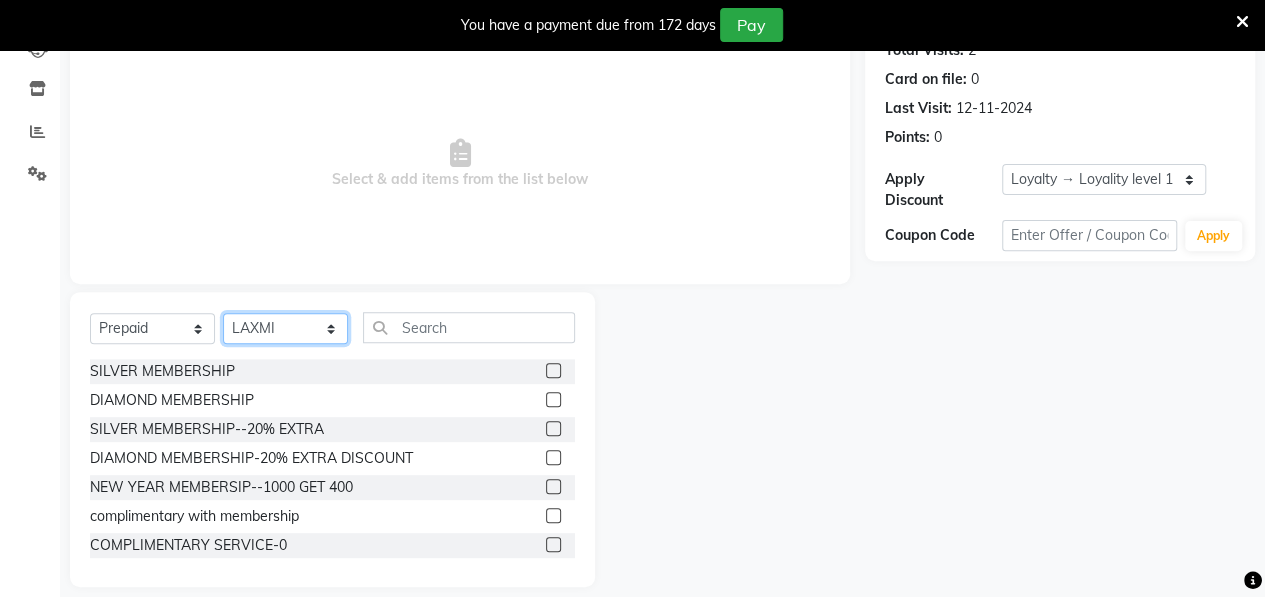 scroll, scrollTop: 252, scrollLeft: 0, axis: vertical 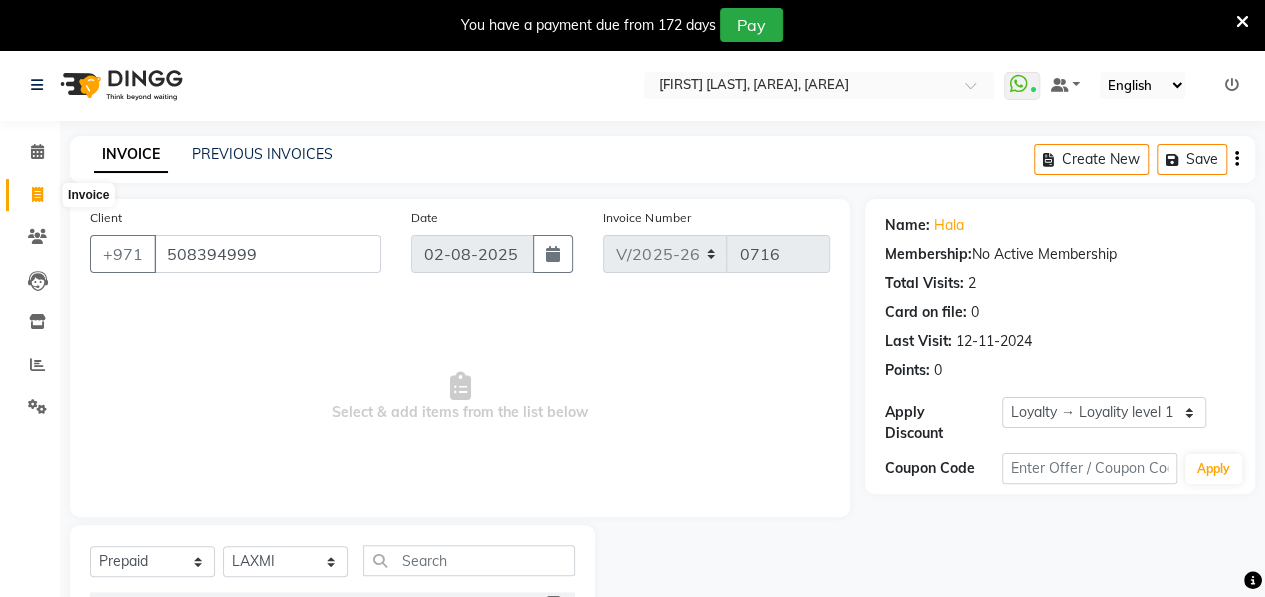 click 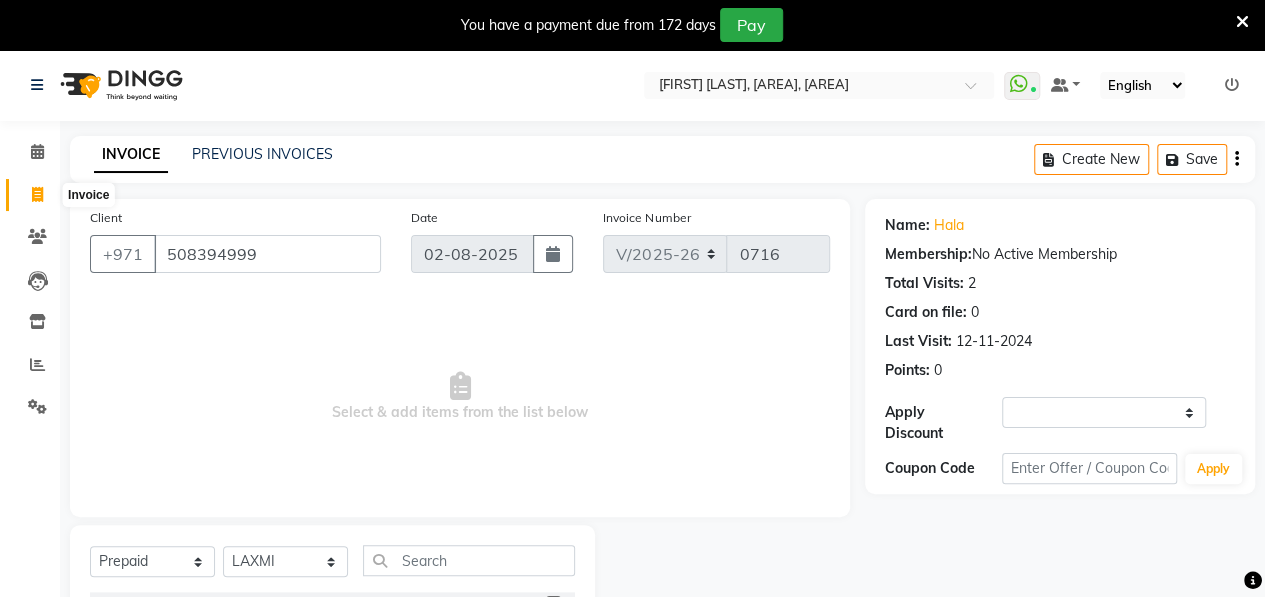 select on "service" 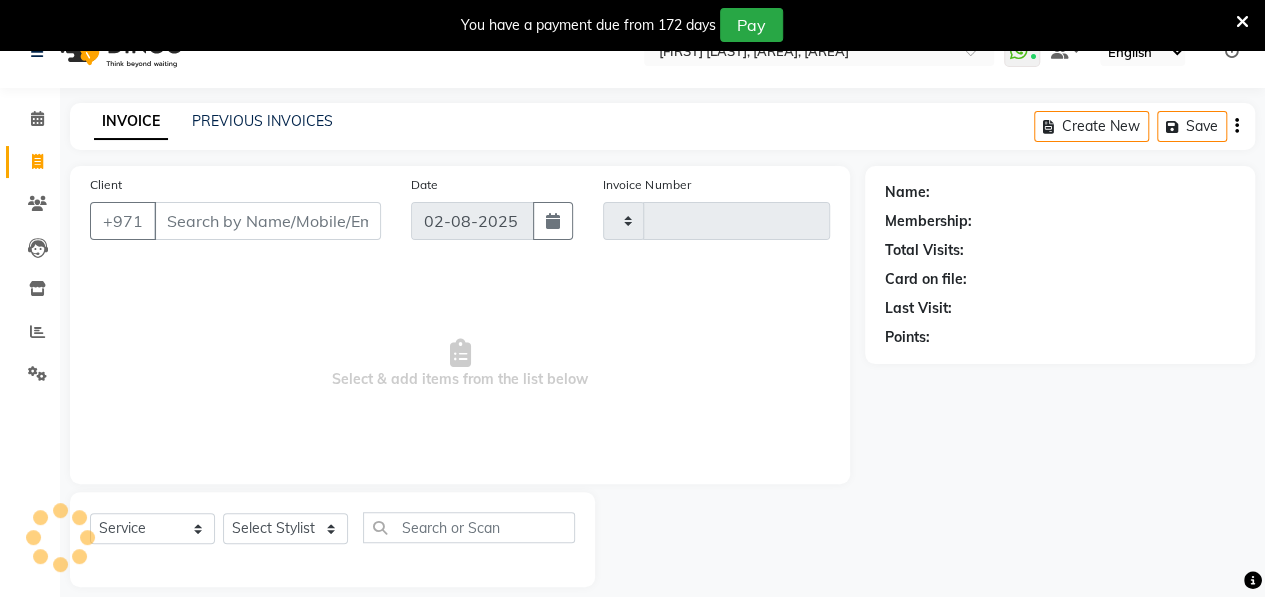 scroll, scrollTop: 52, scrollLeft: 0, axis: vertical 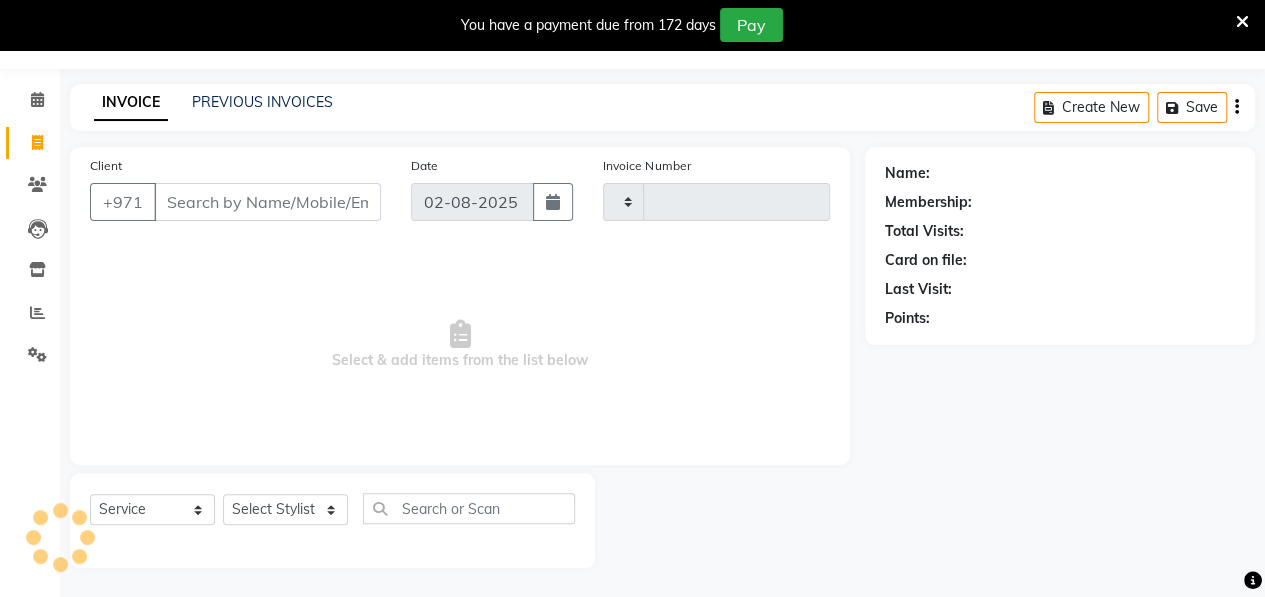 type on "0716" 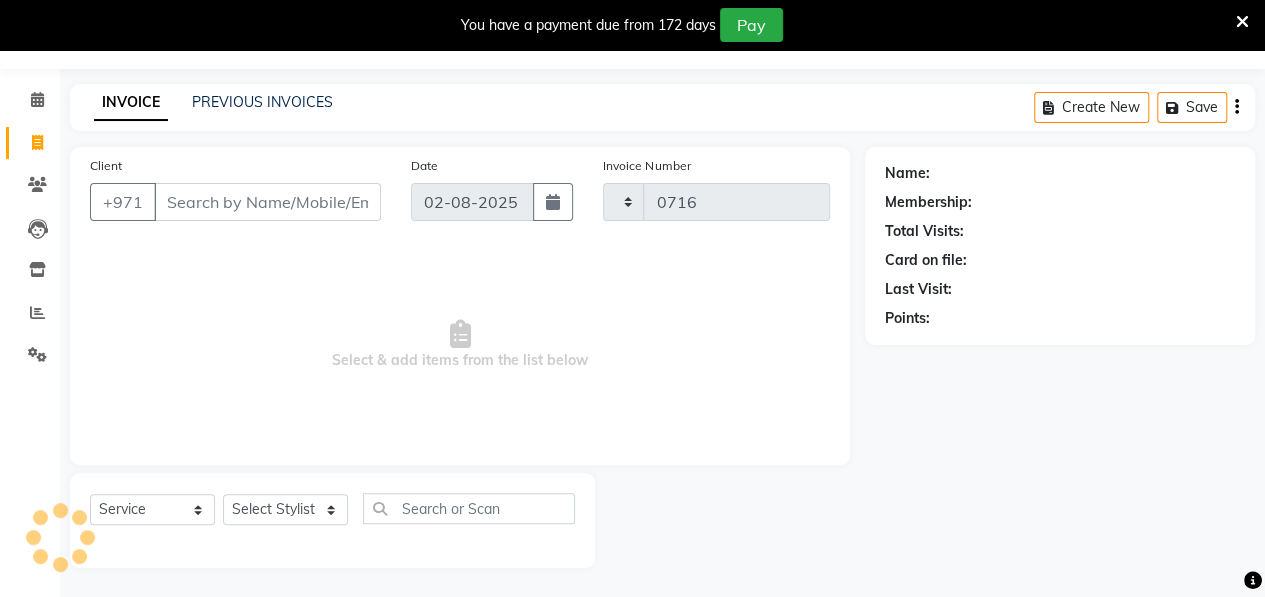 select on "3934" 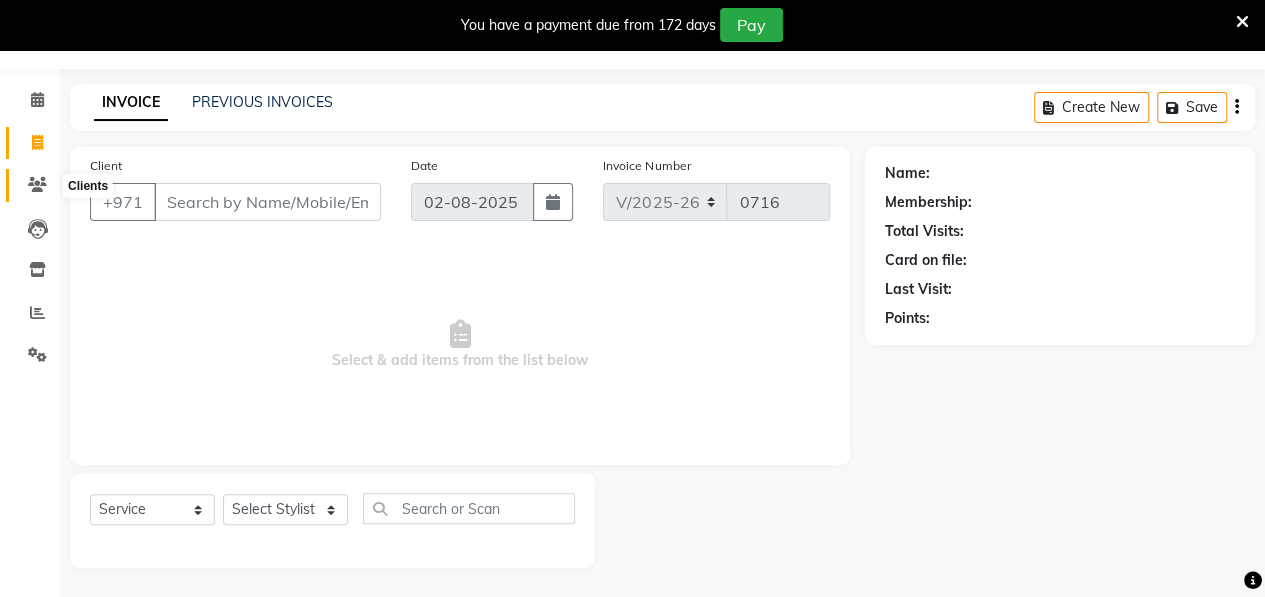 click 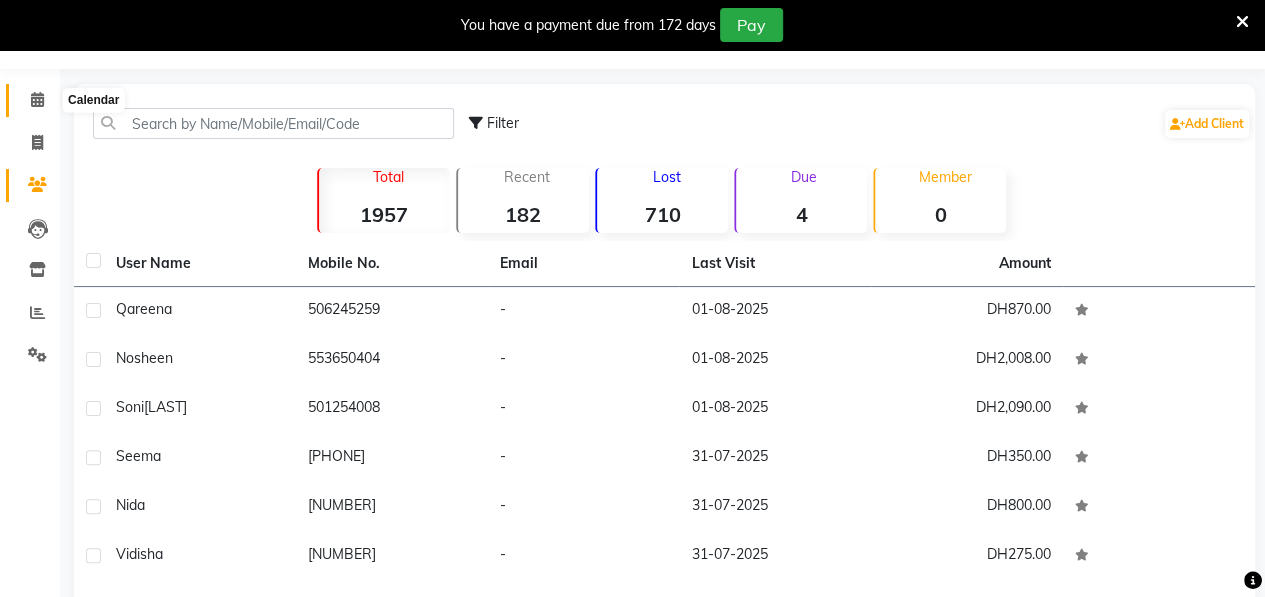 click 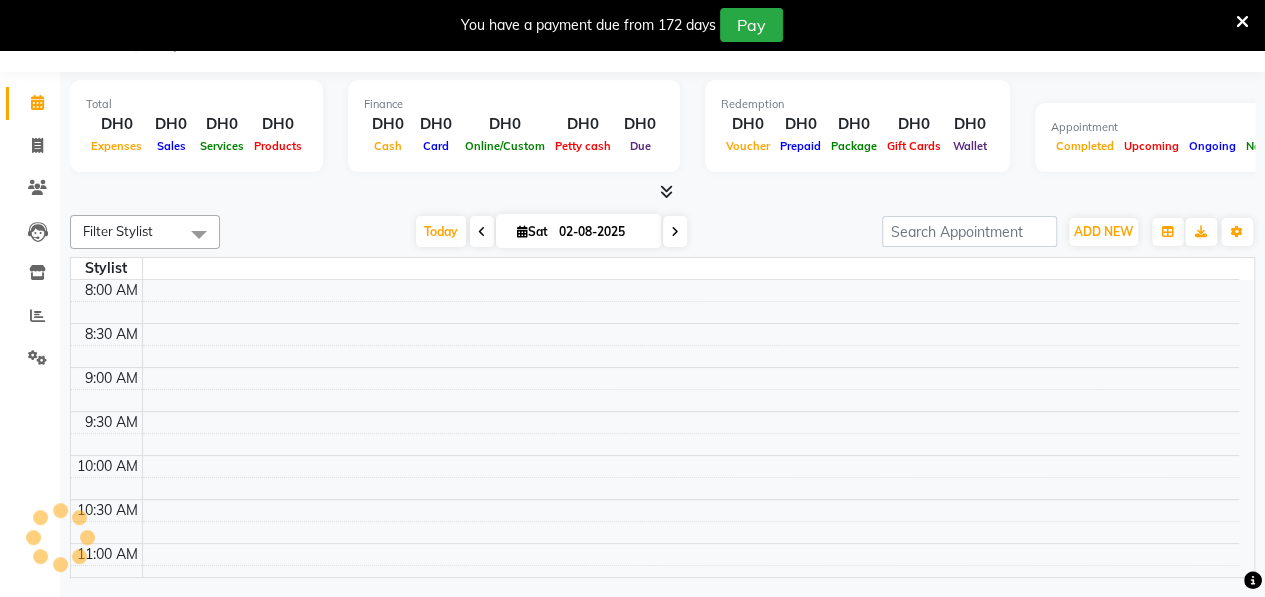 scroll, scrollTop: 49, scrollLeft: 0, axis: vertical 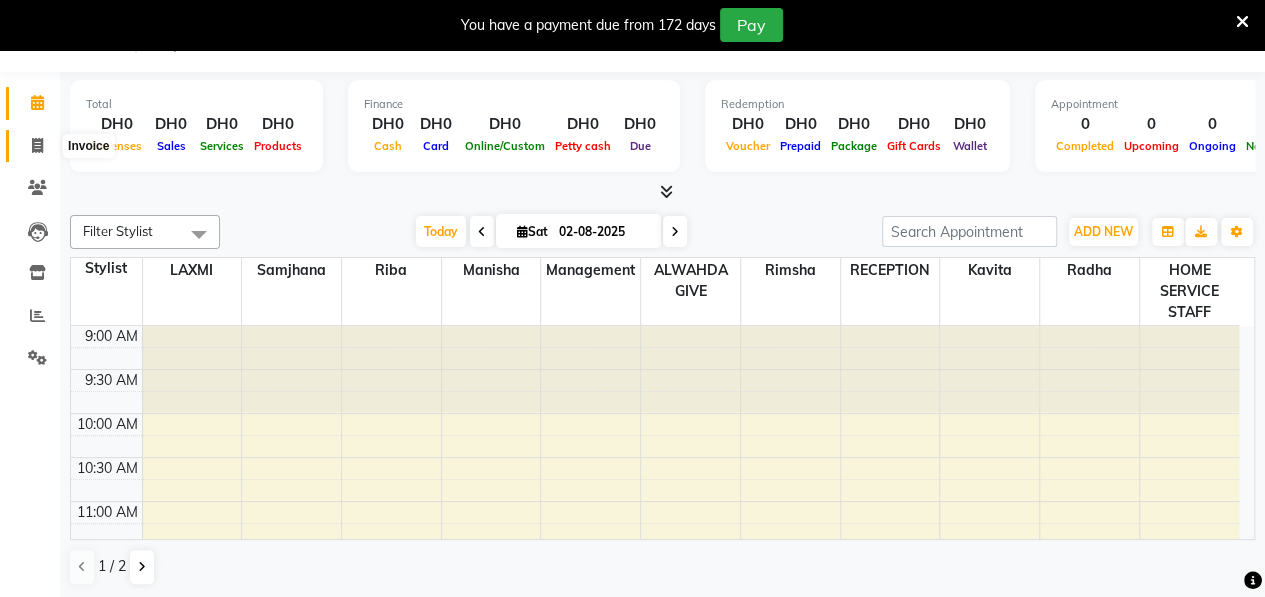 click 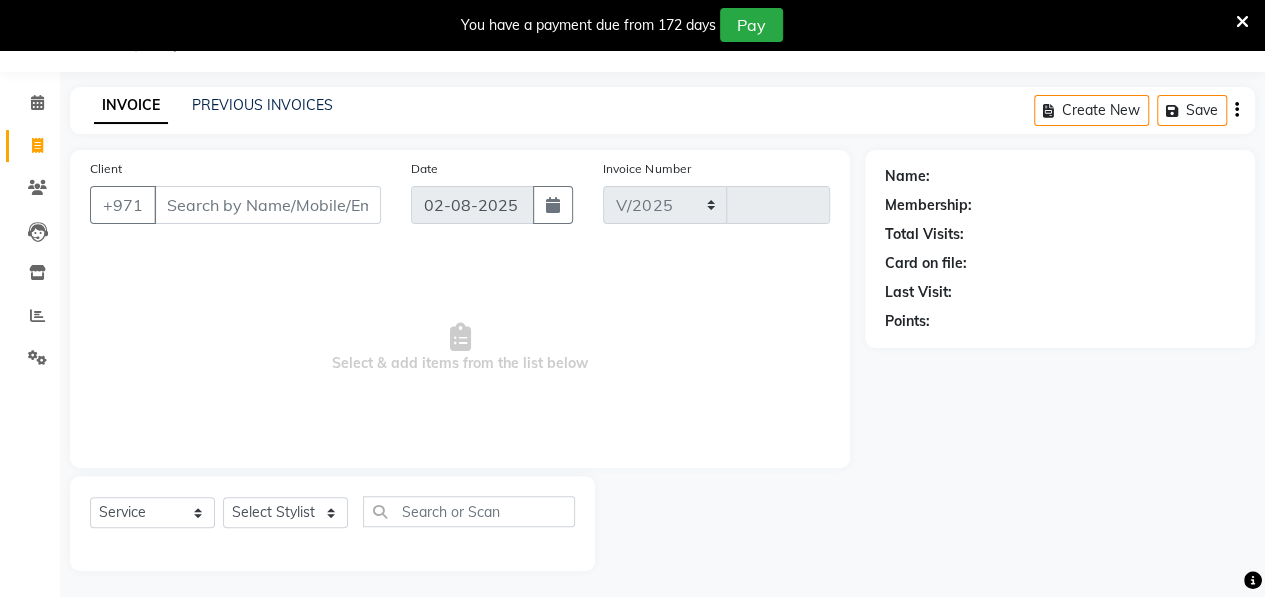 select on "3934" 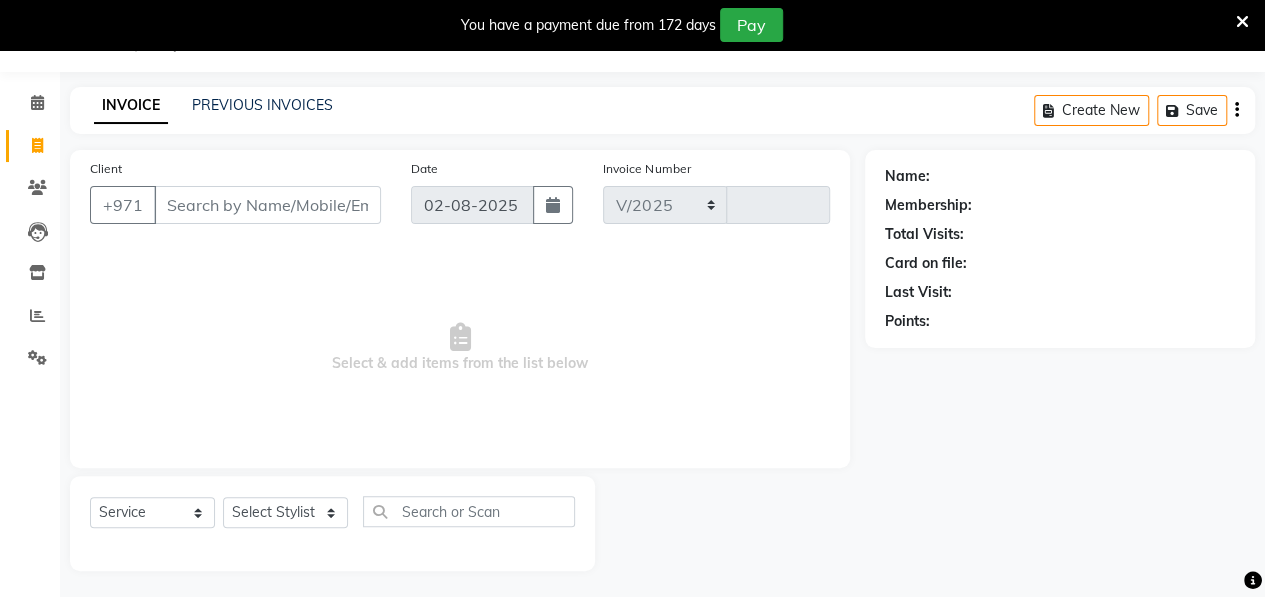 type on "0716" 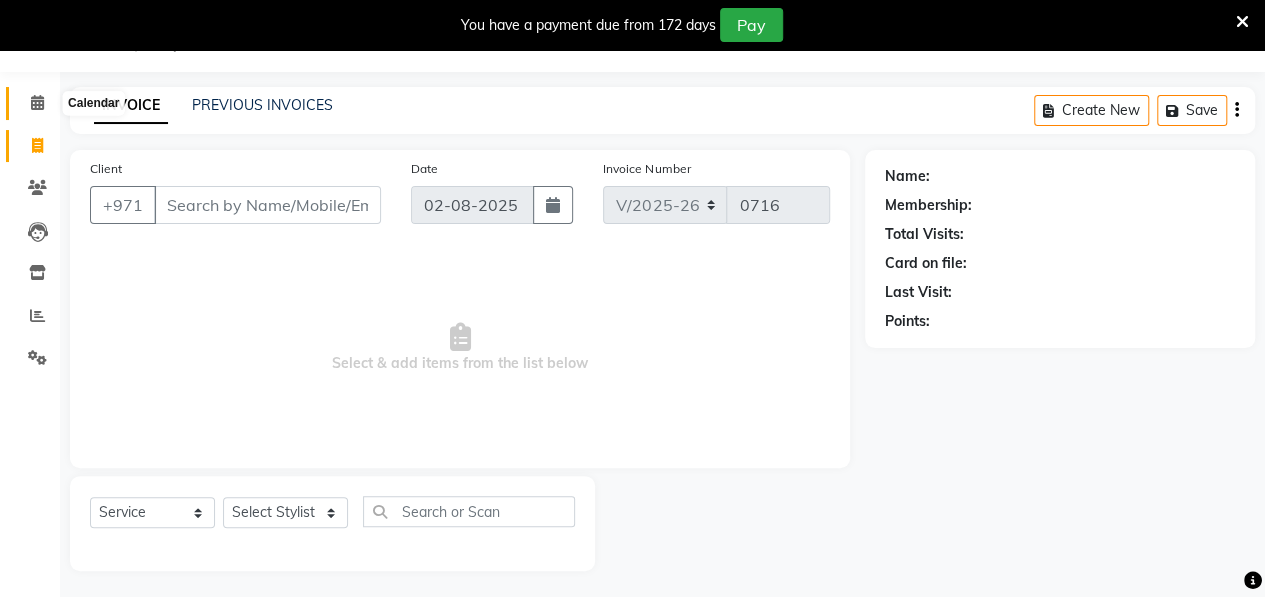 click 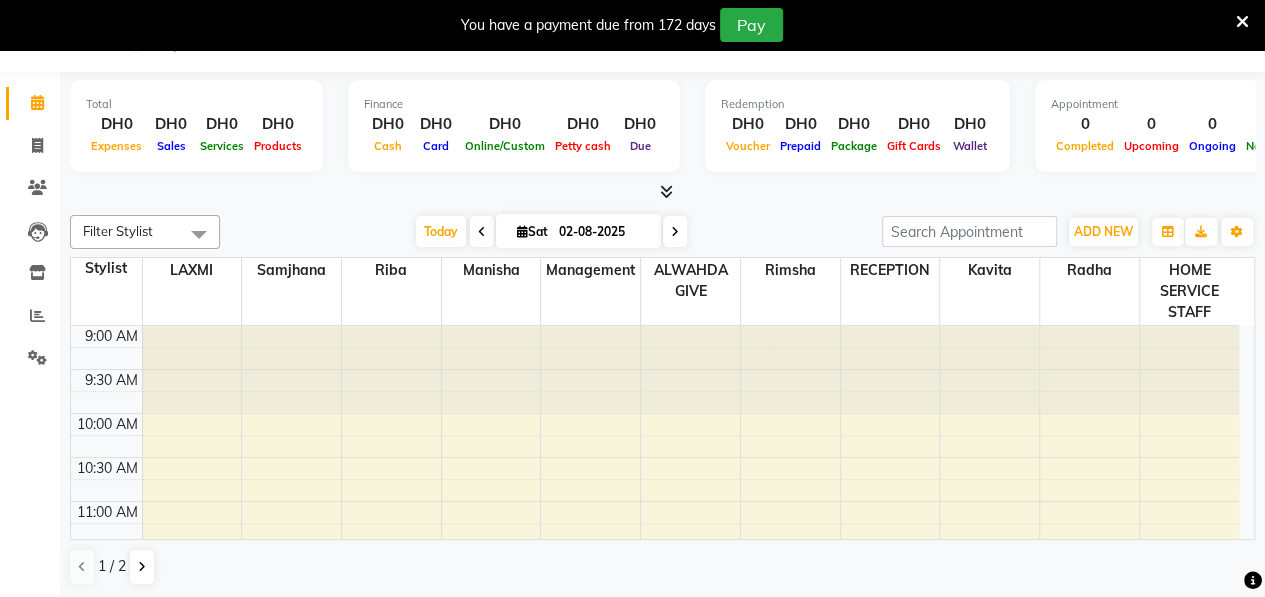 scroll, scrollTop: 0, scrollLeft: 0, axis: both 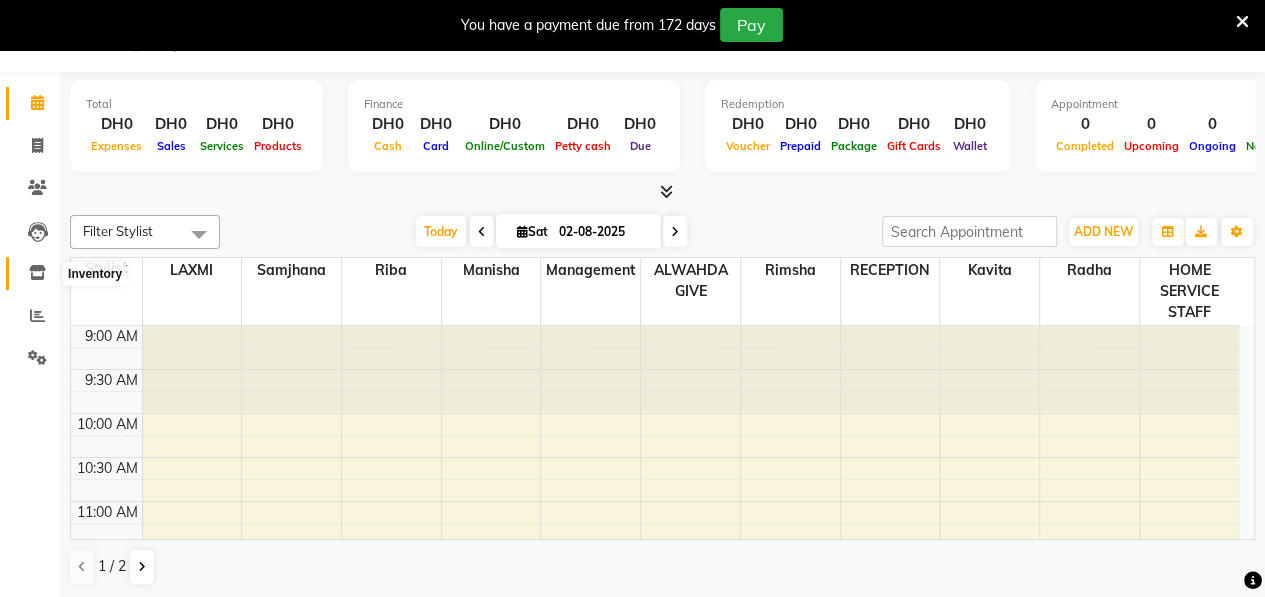 click 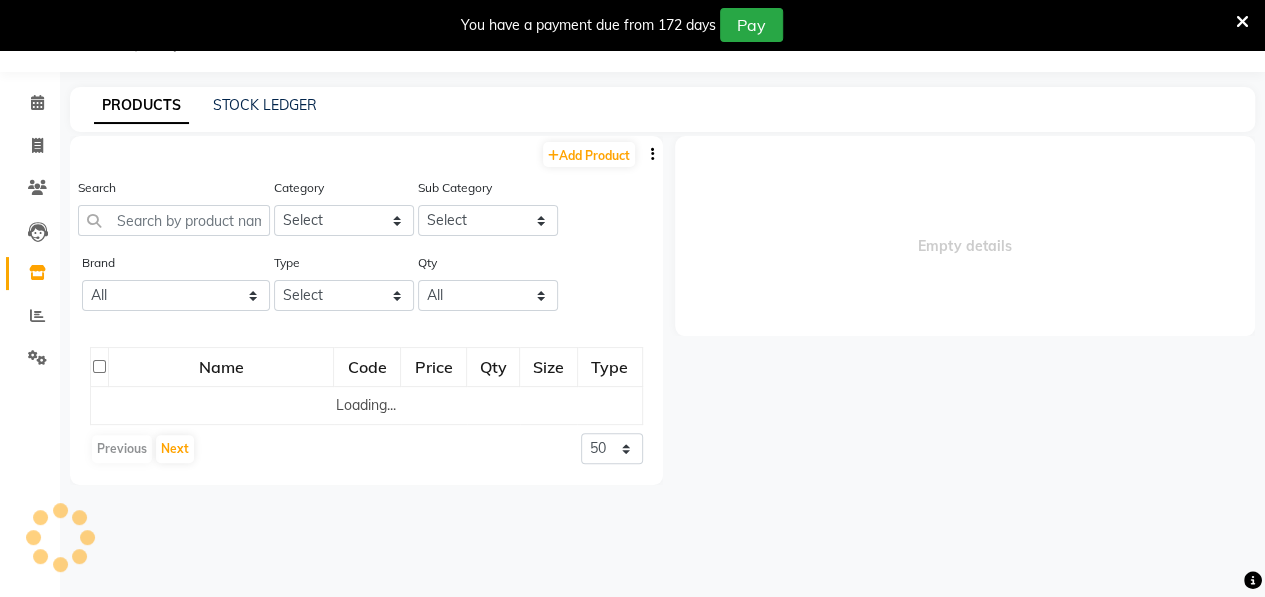 select 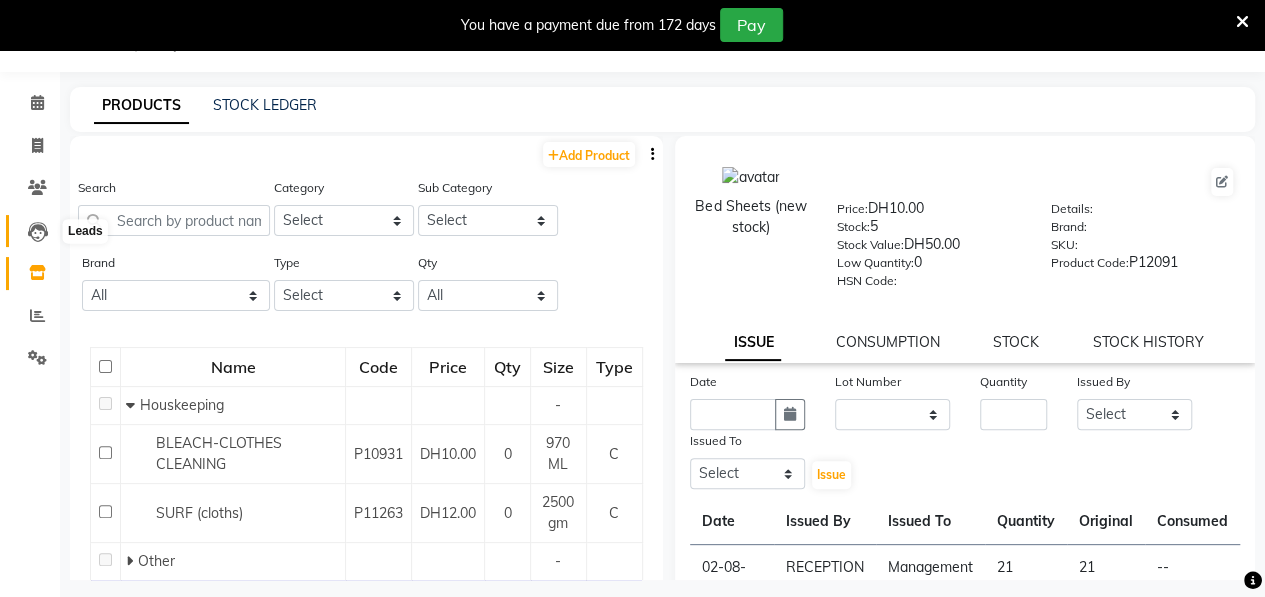 click 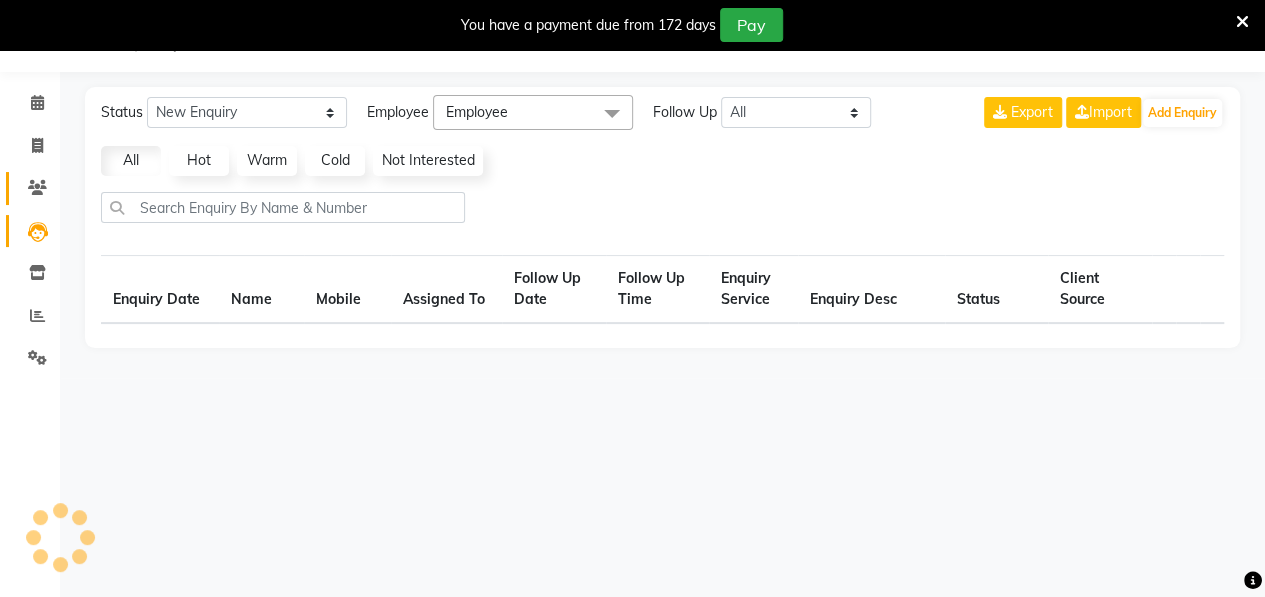 select on "10" 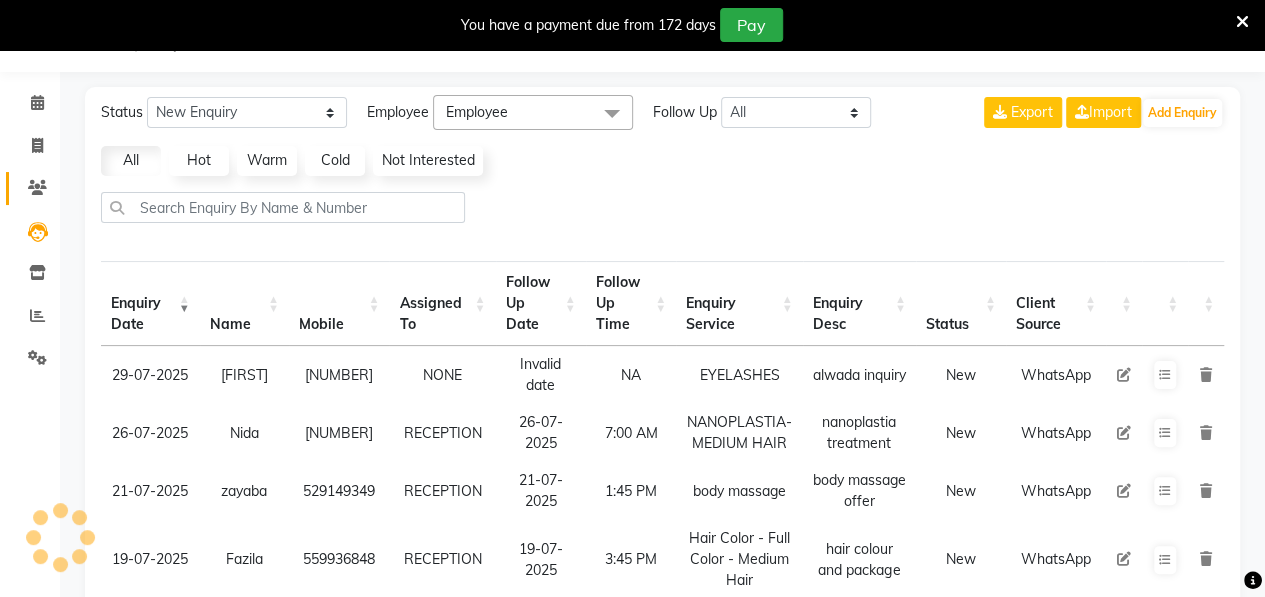 click on "Clients" 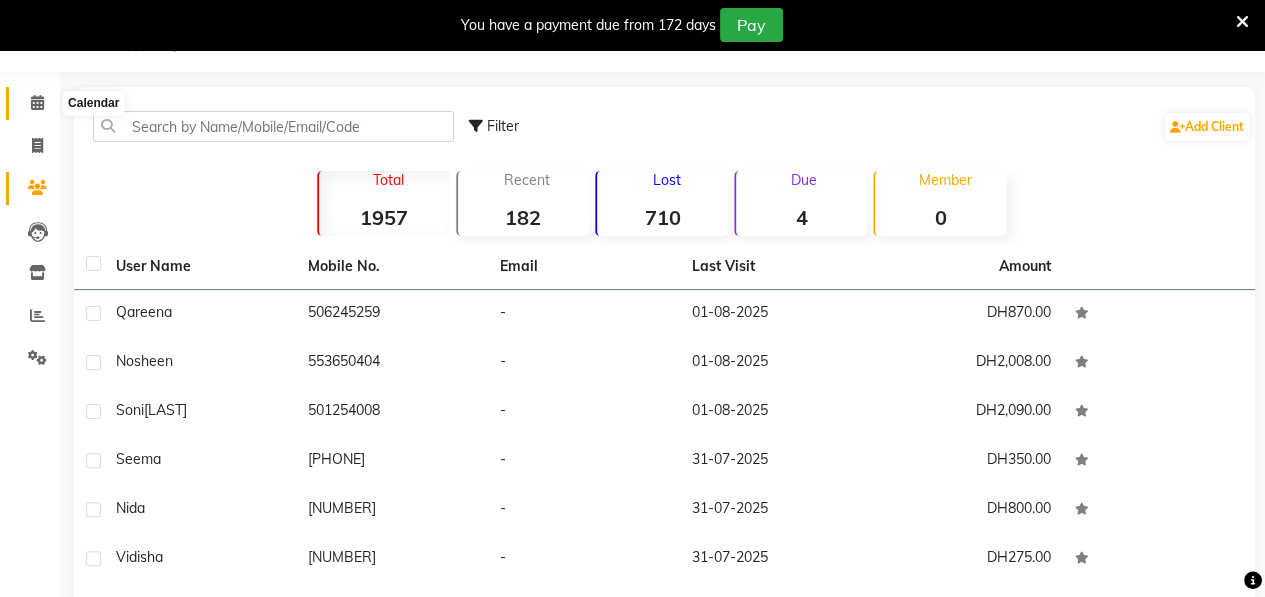 click 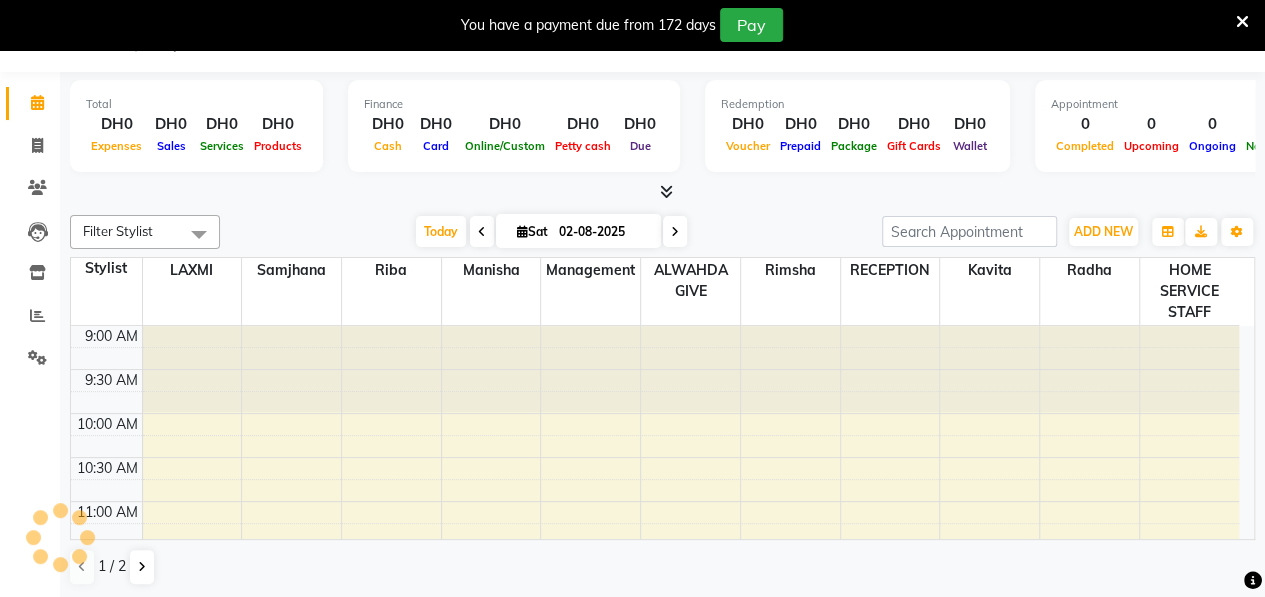 scroll, scrollTop: 0, scrollLeft: 0, axis: both 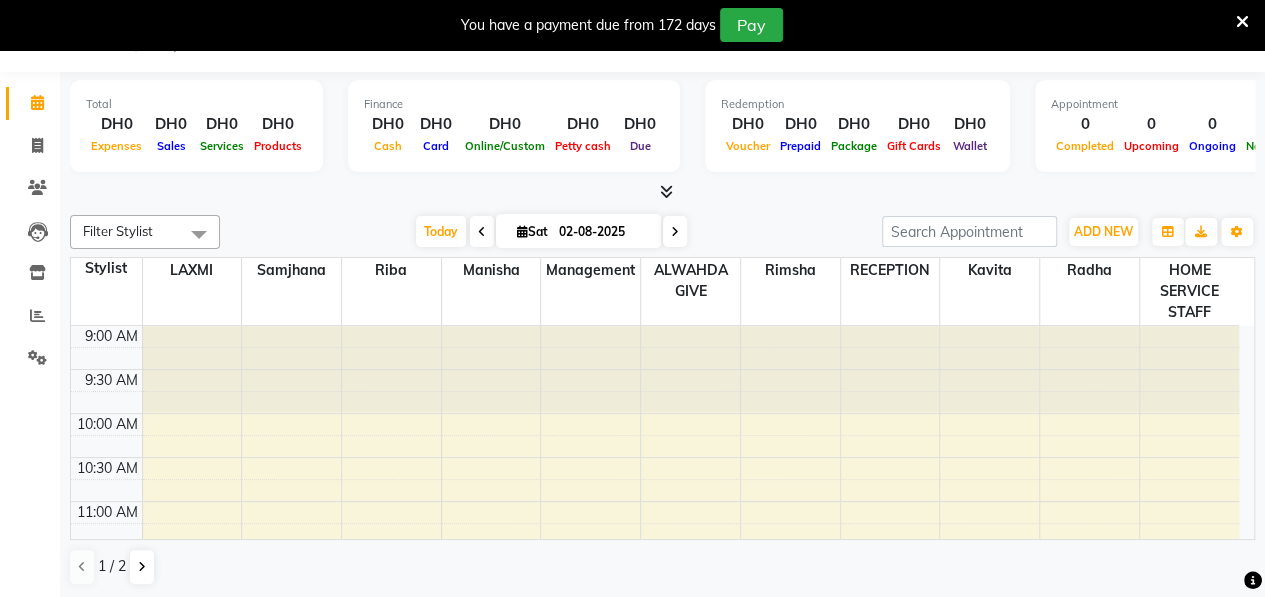 click at bounding box center [666, 191] 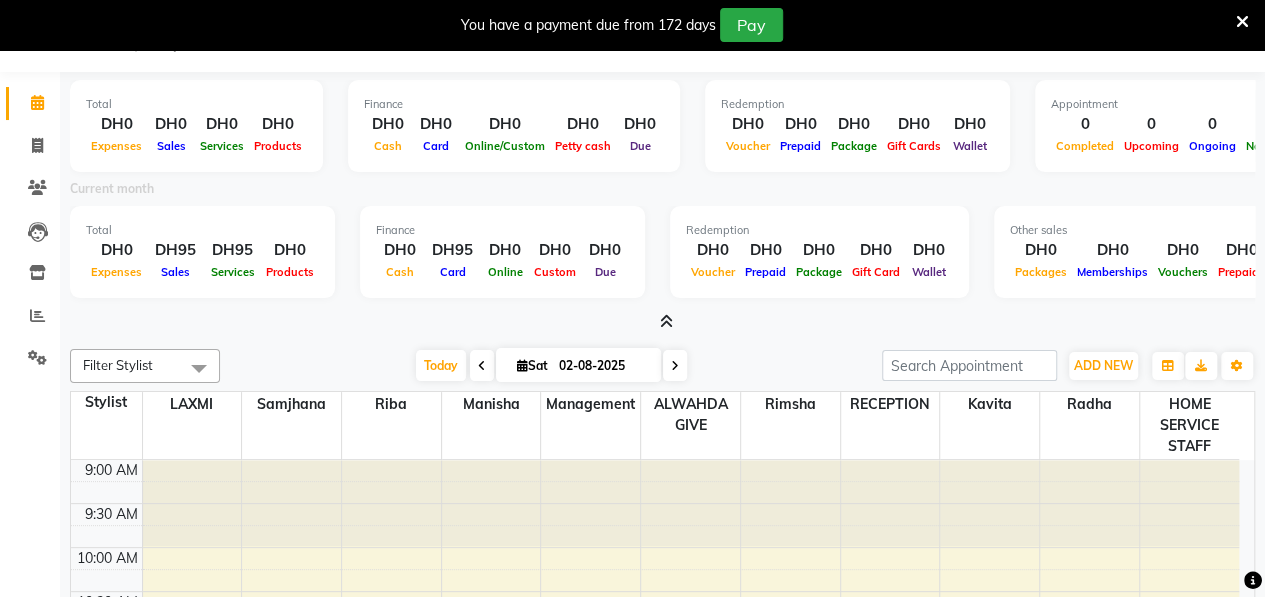 click at bounding box center (666, 321) 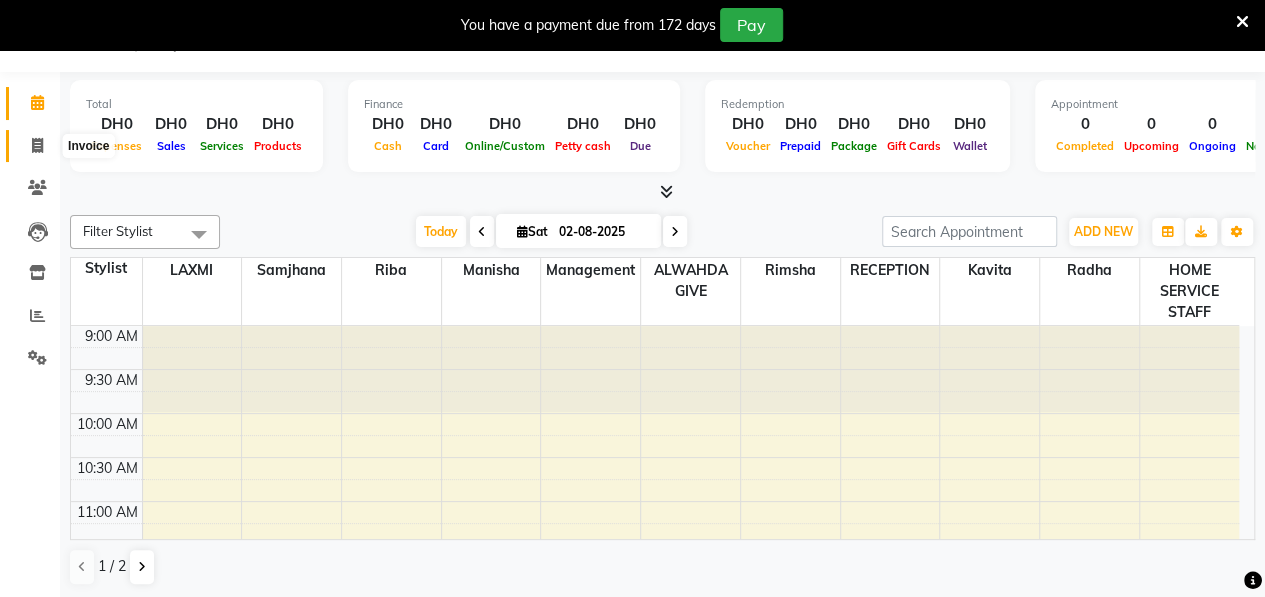 click 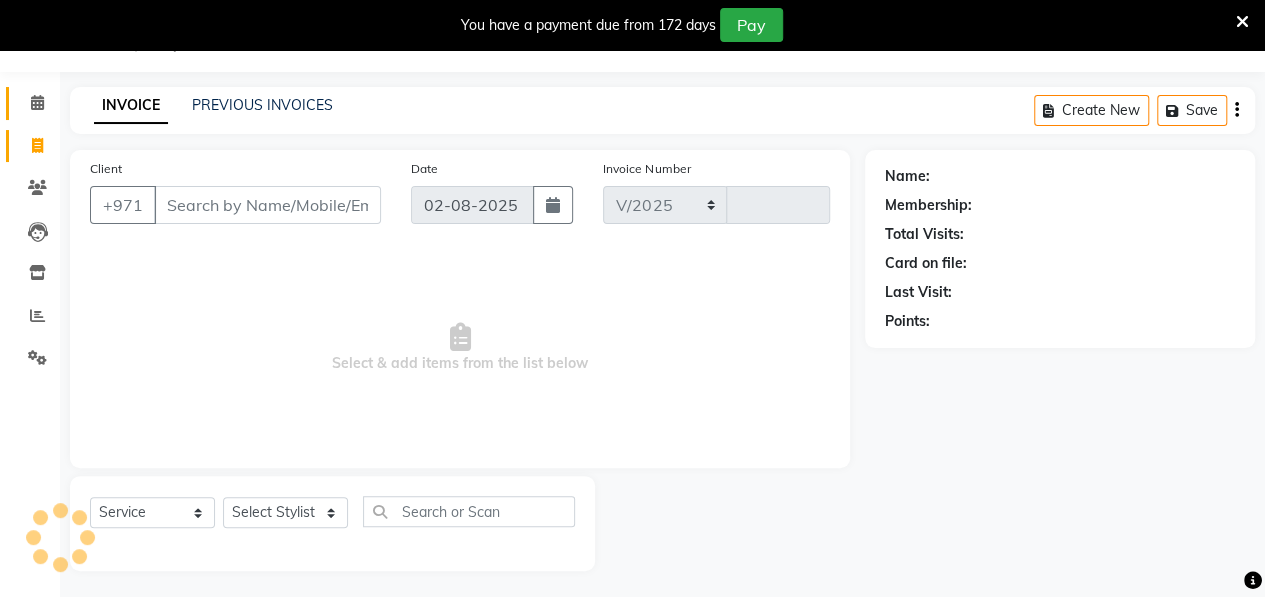 select on "3934" 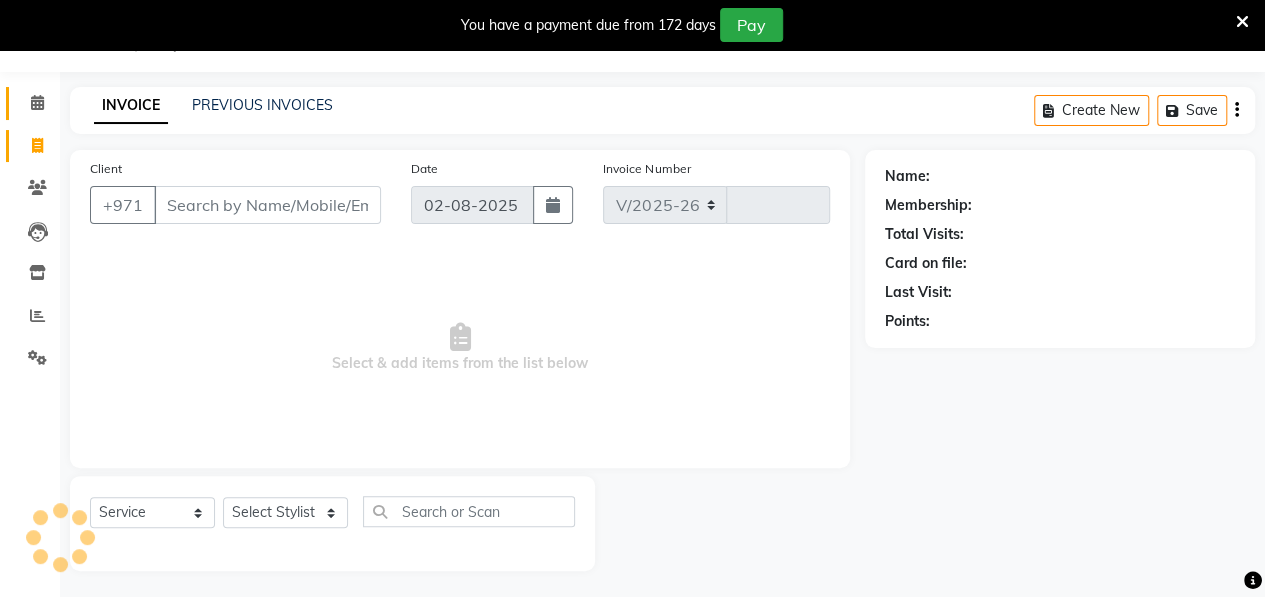 type on "0716" 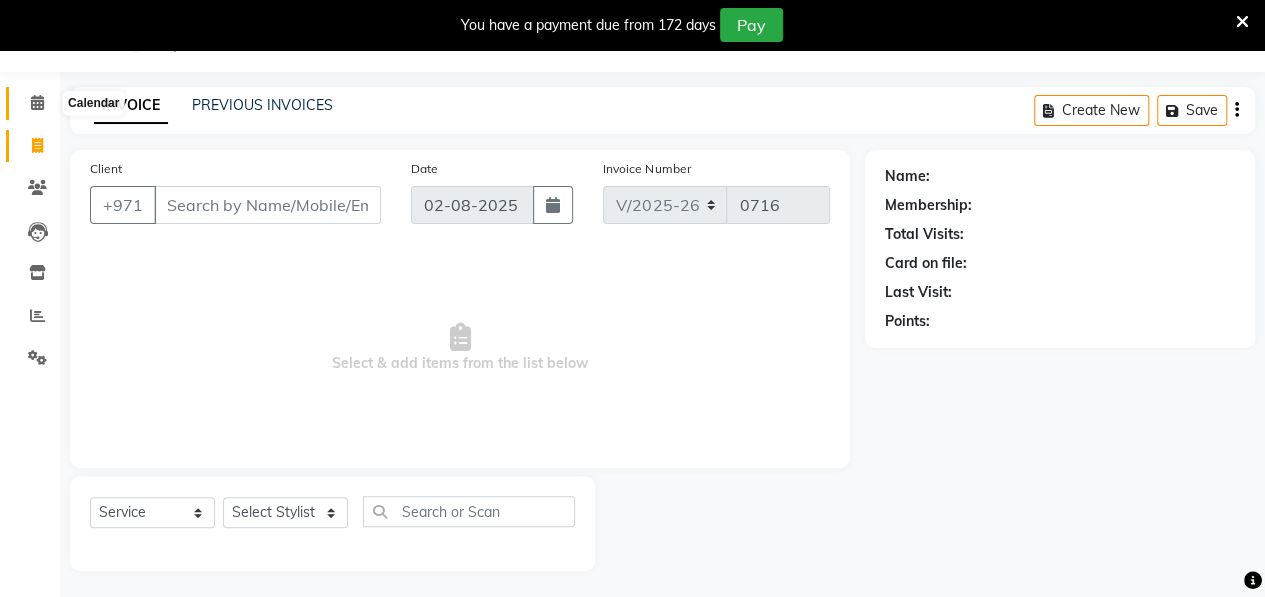 click 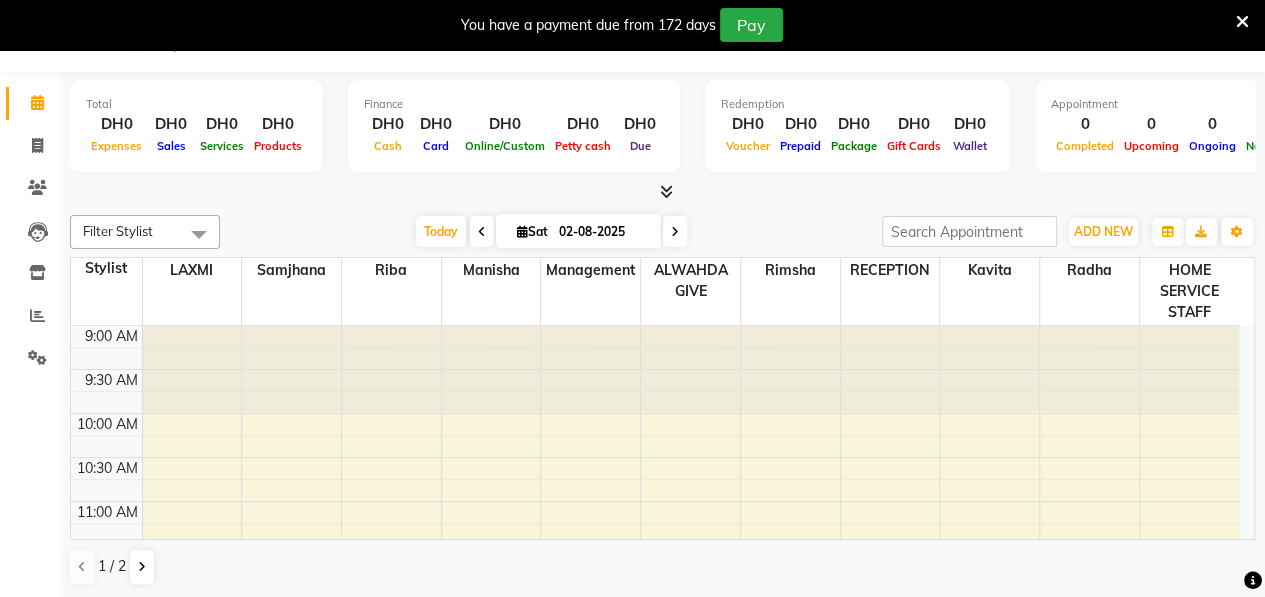 scroll, scrollTop: 0, scrollLeft: 0, axis: both 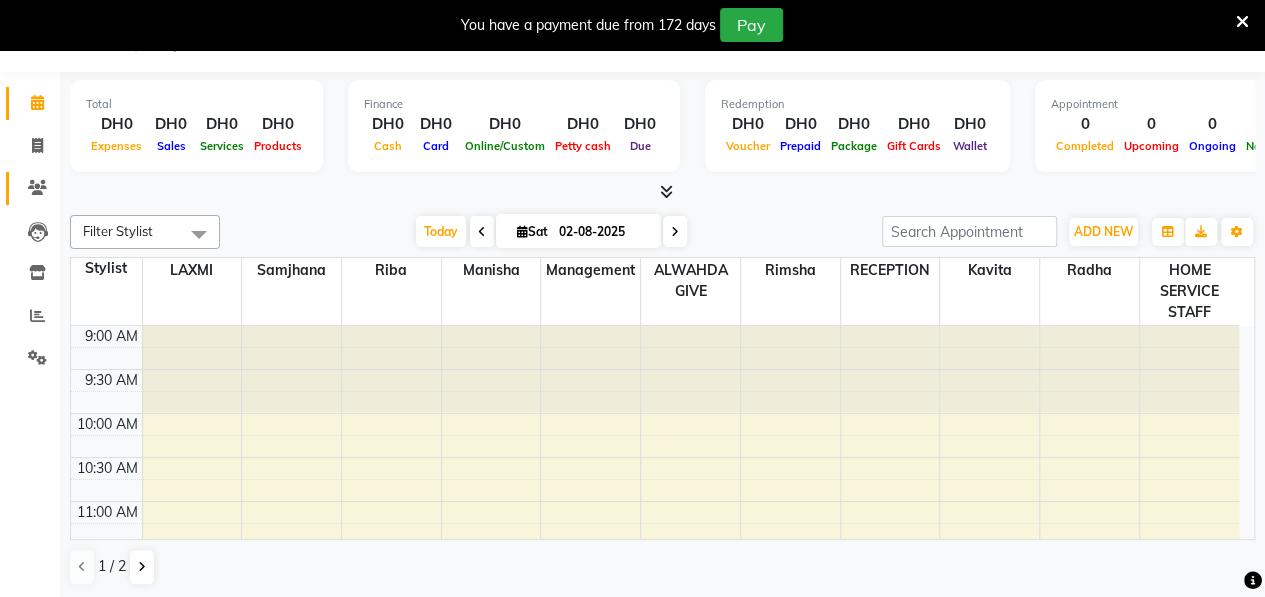 click 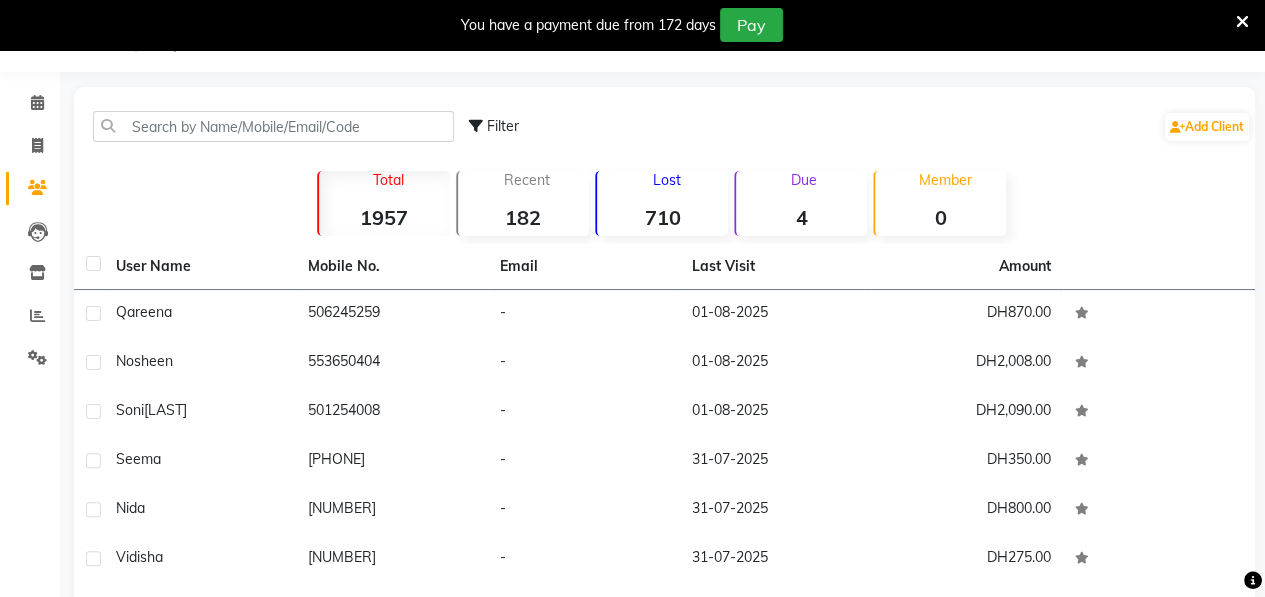click on "Lost  710" 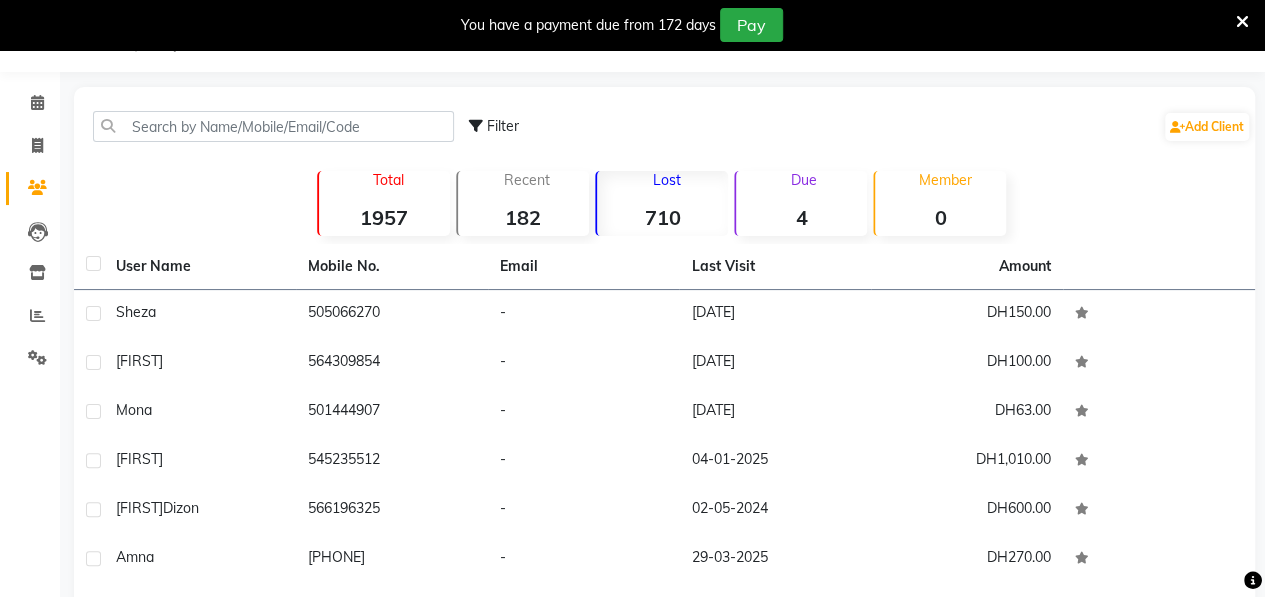 scroll, scrollTop: 317, scrollLeft: 0, axis: vertical 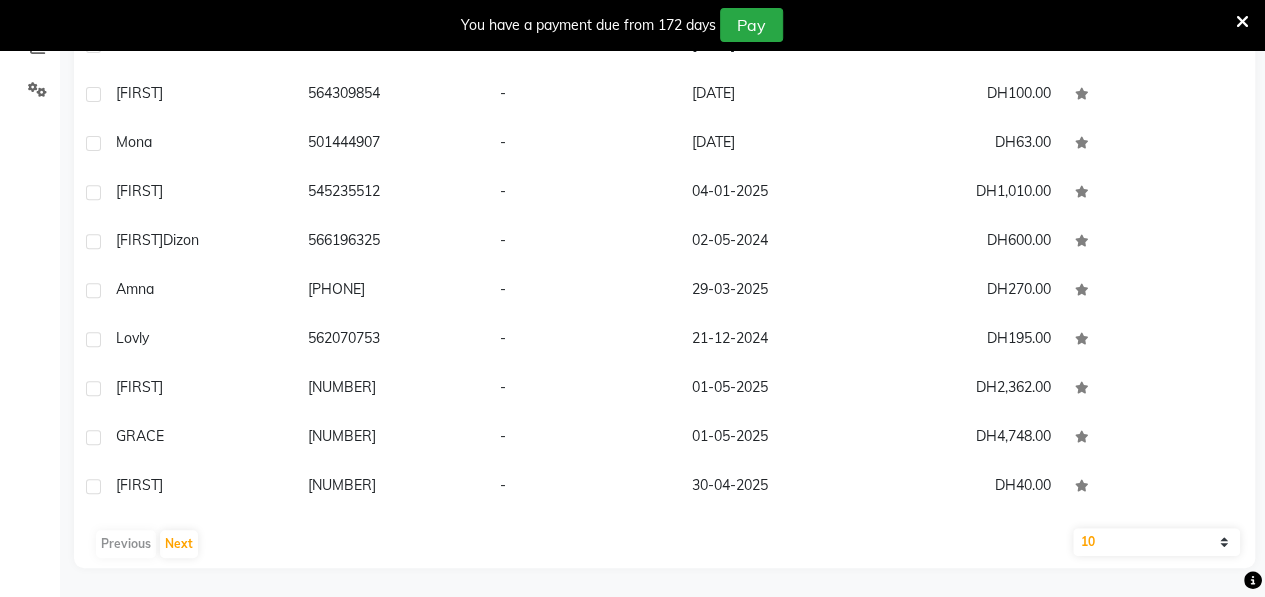 click on "10   50   100" 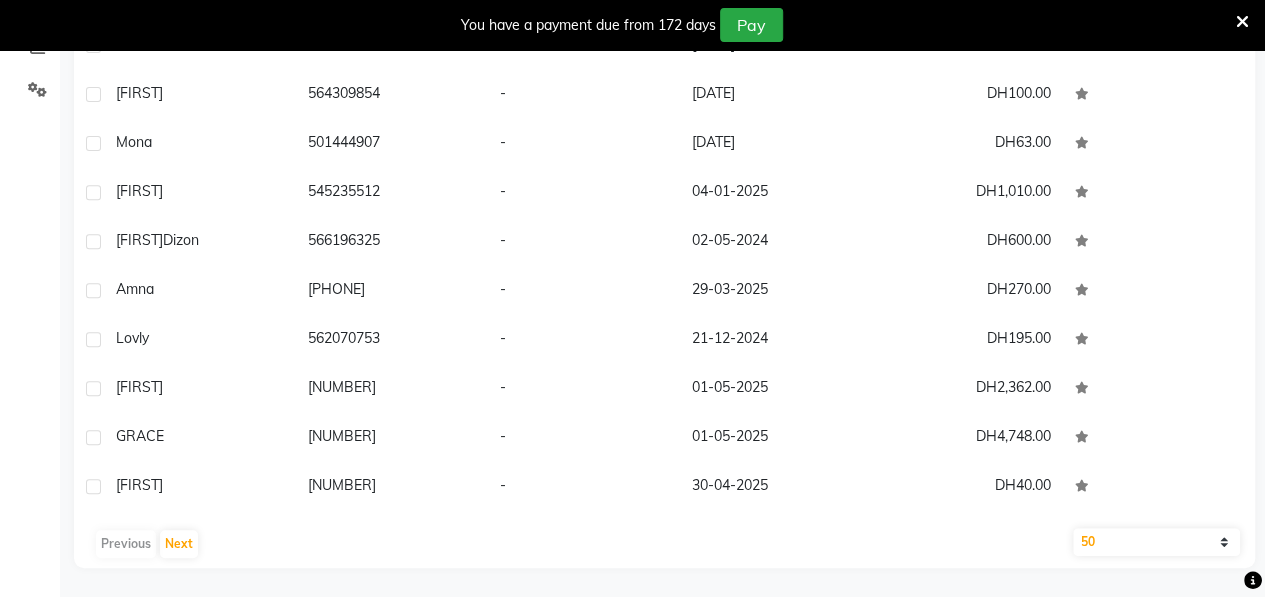 click on "10   50   100" 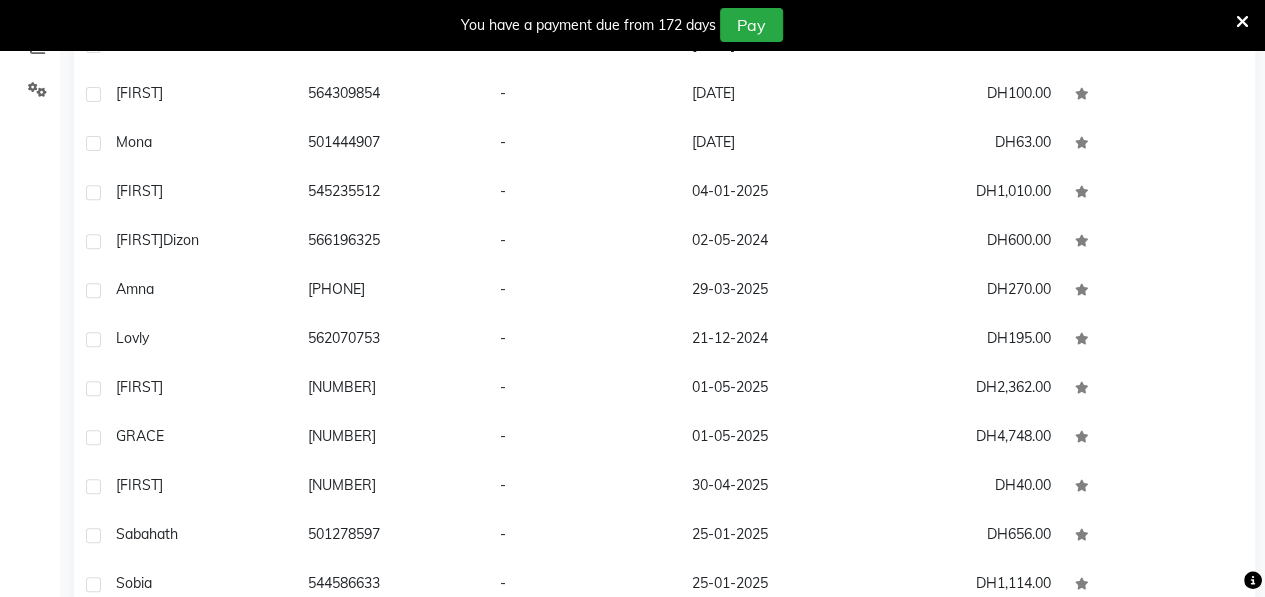 scroll, scrollTop: 522, scrollLeft: 0, axis: vertical 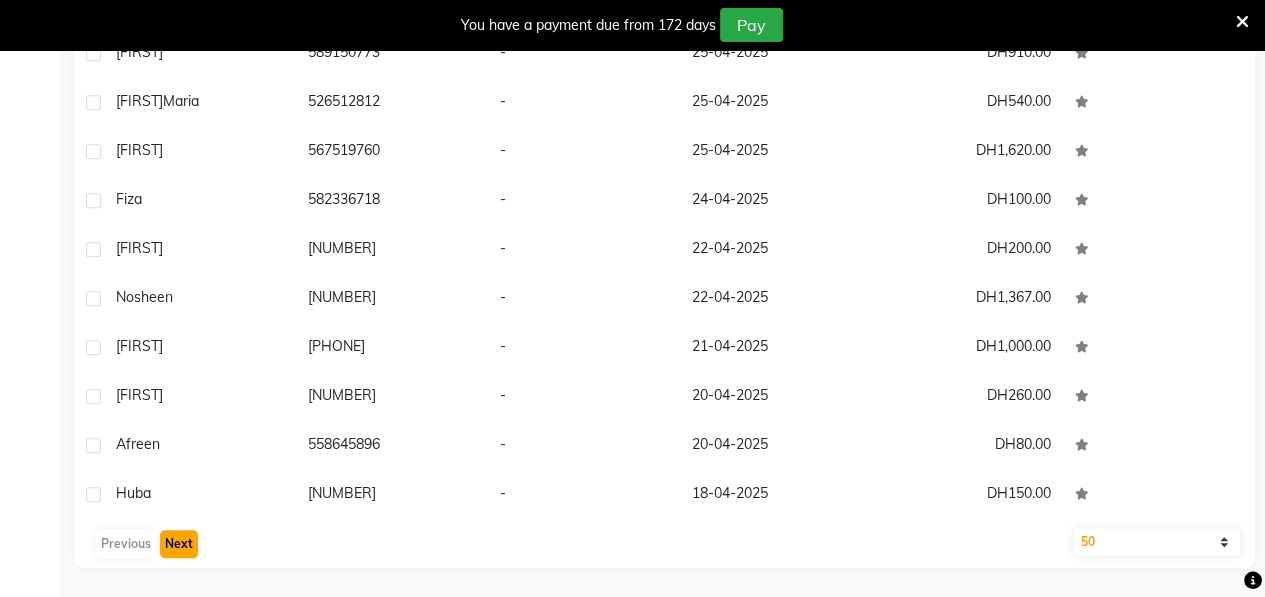 click on "Next" 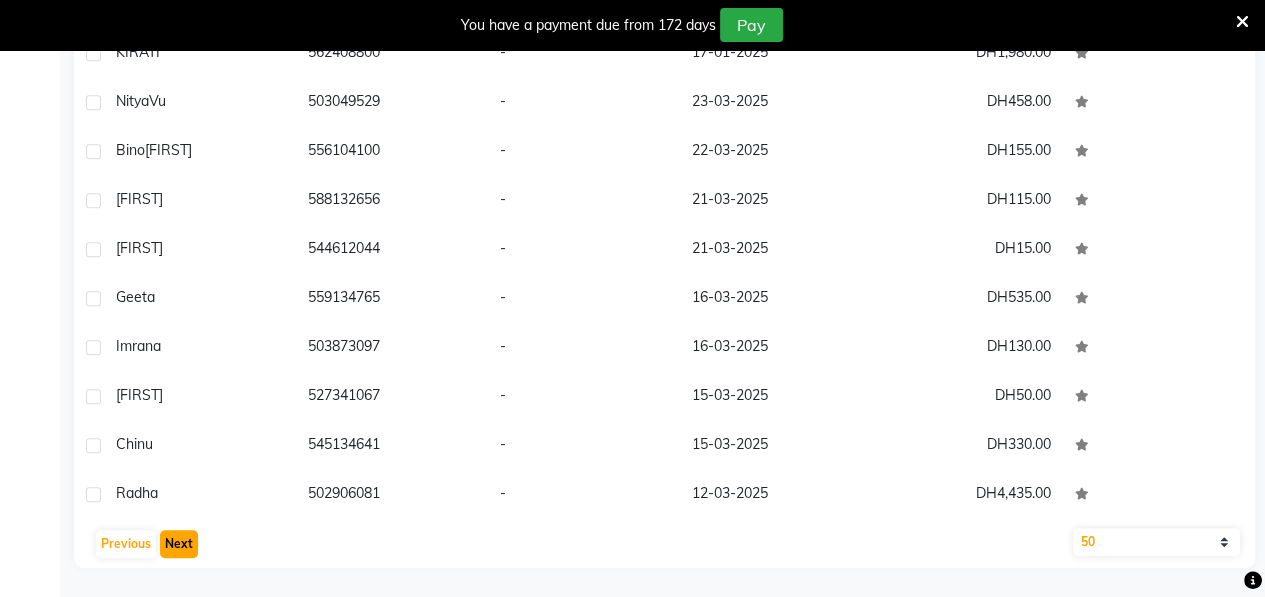 click on "Next" 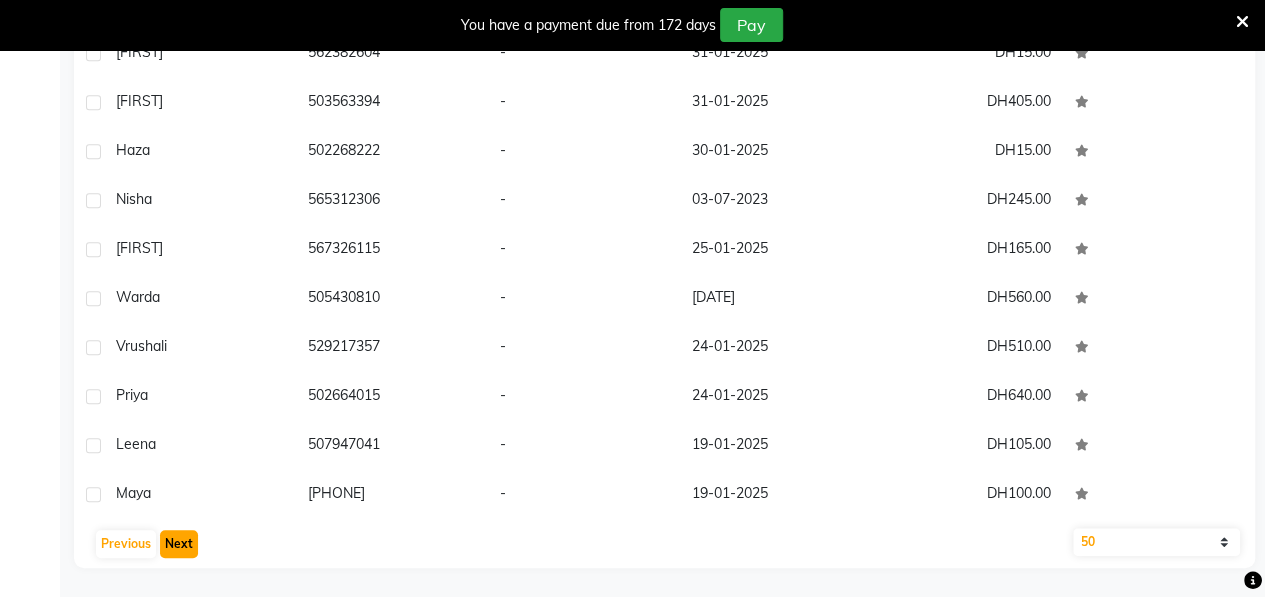 click on "Next" 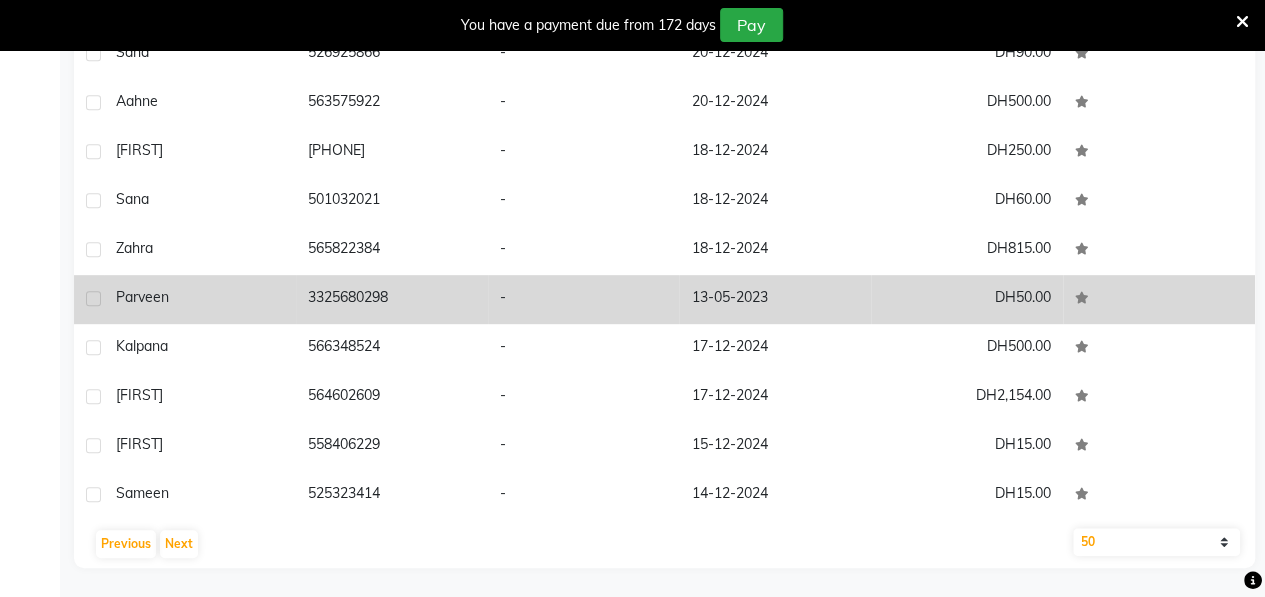 click on "Parveen" 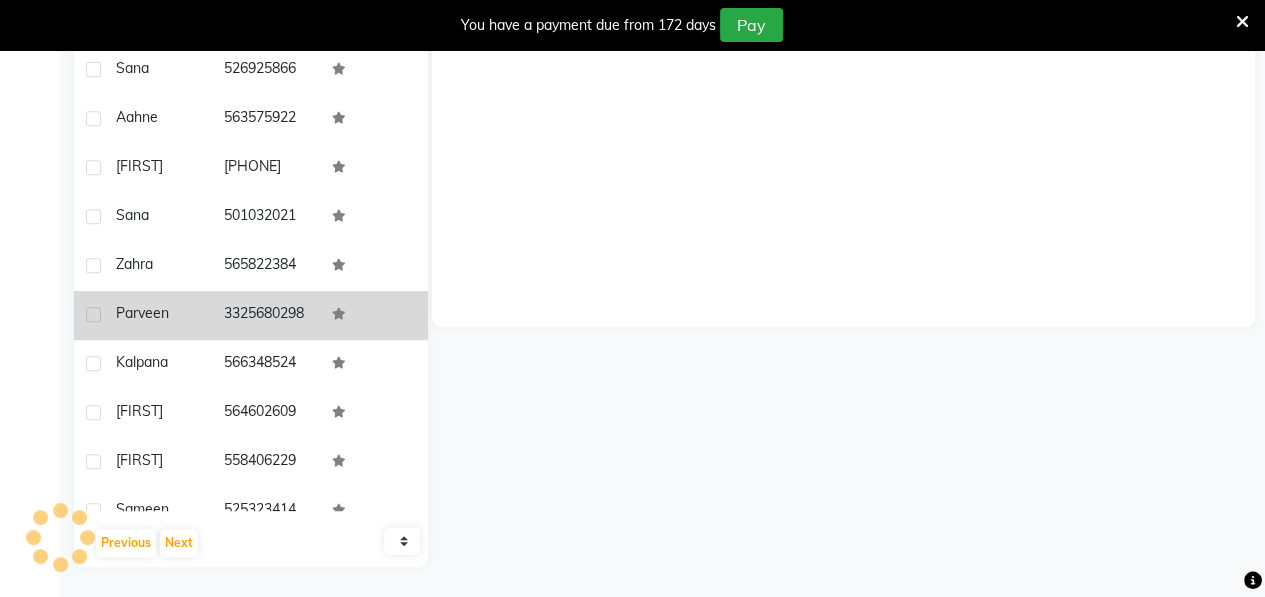 scroll, scrollTop: 598, scrollLeft: 0, axis: vertical 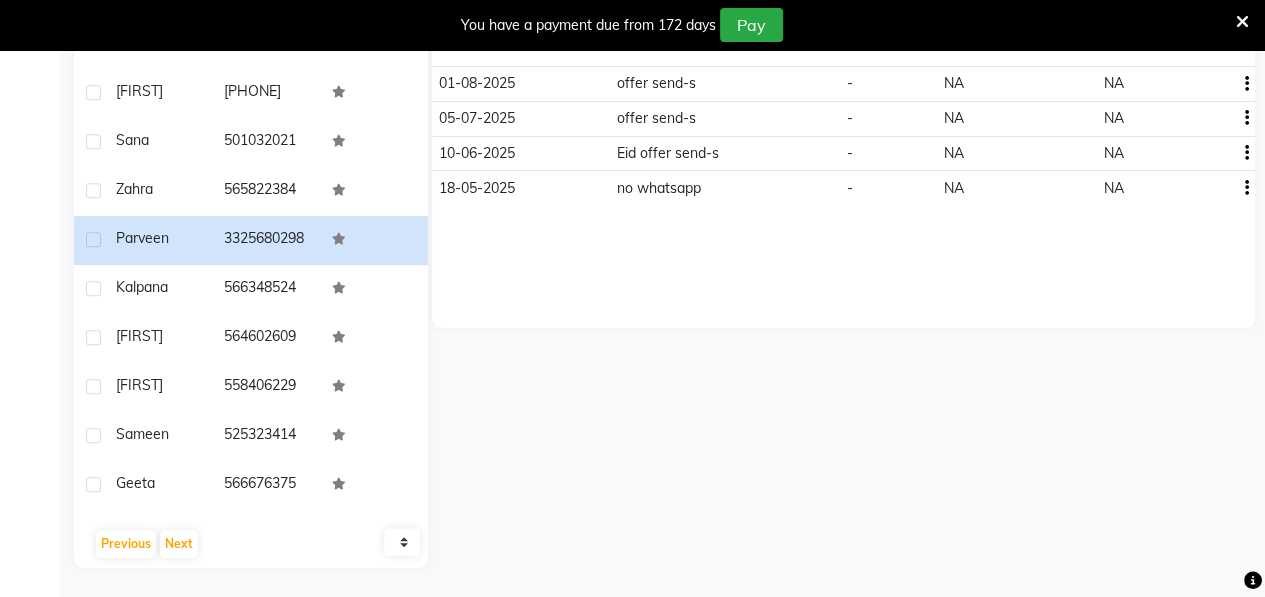 click on "10   50   100" 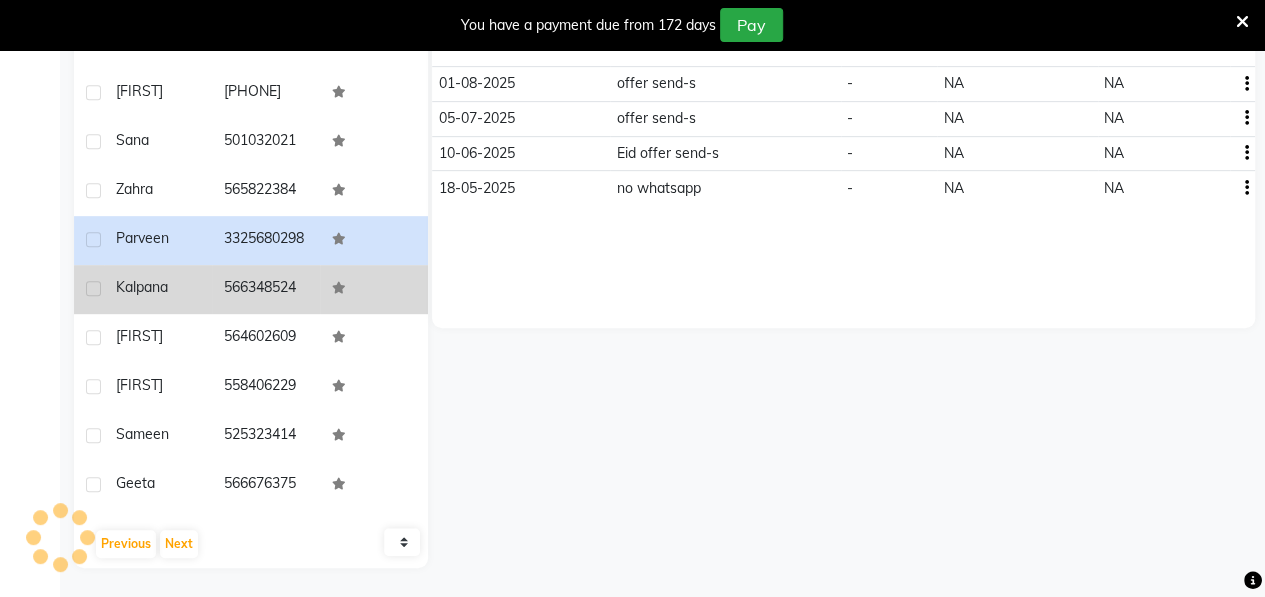 scroll, scrollTop: 0, scrollLeft: 0, axis: both 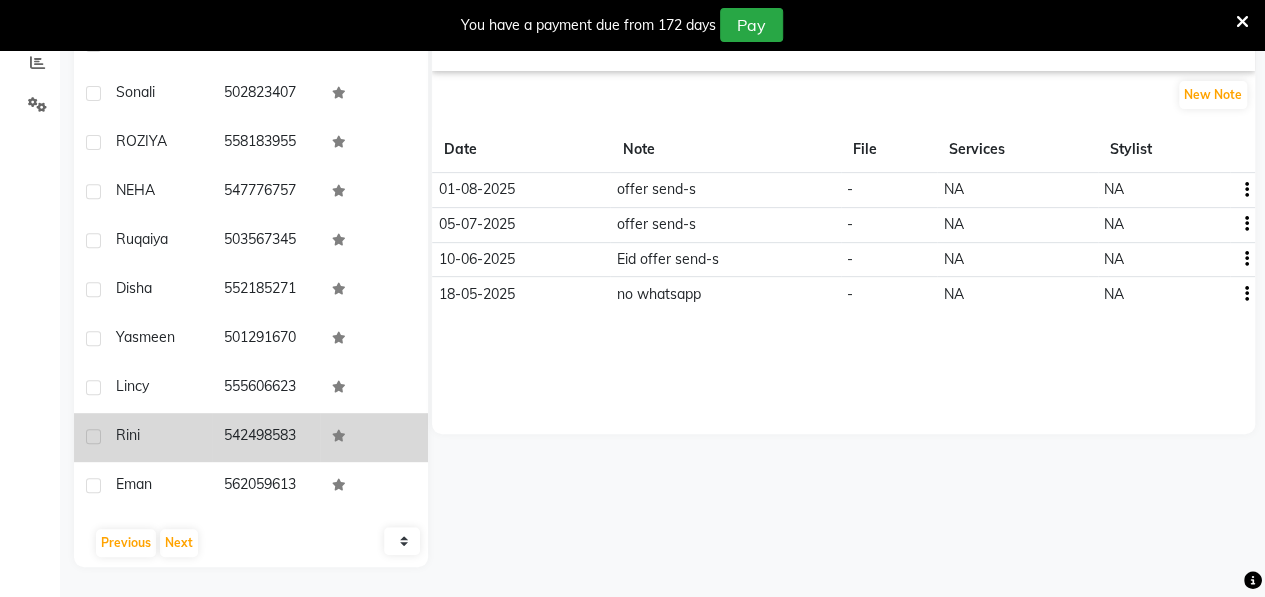 click on "Rini" 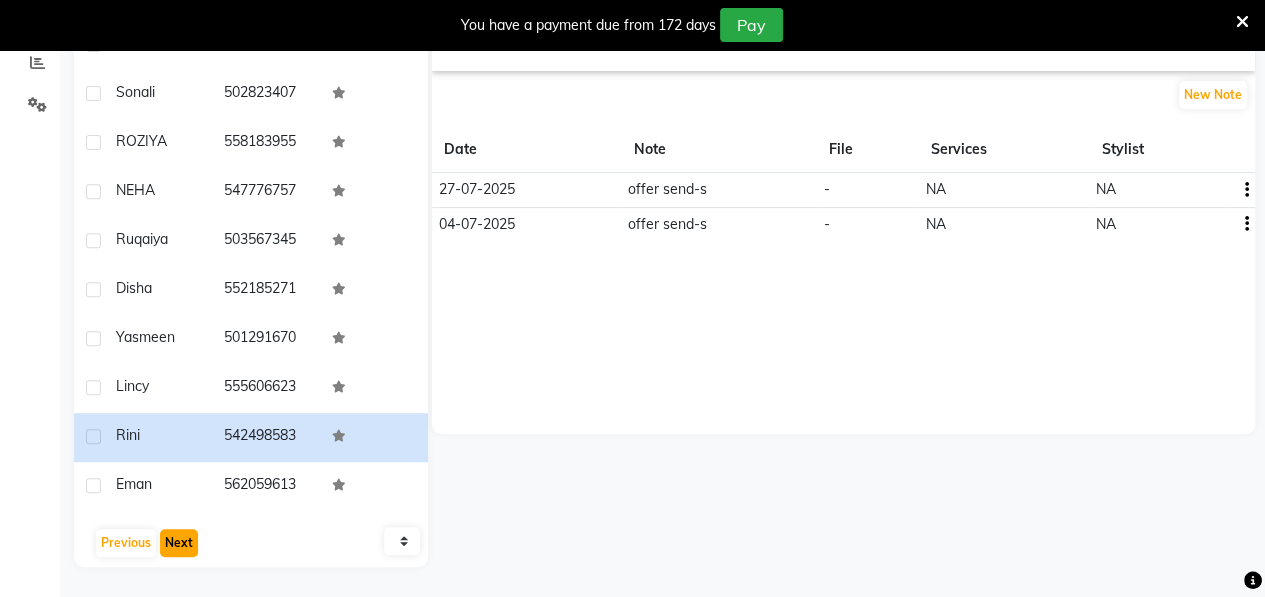 click on "Next" 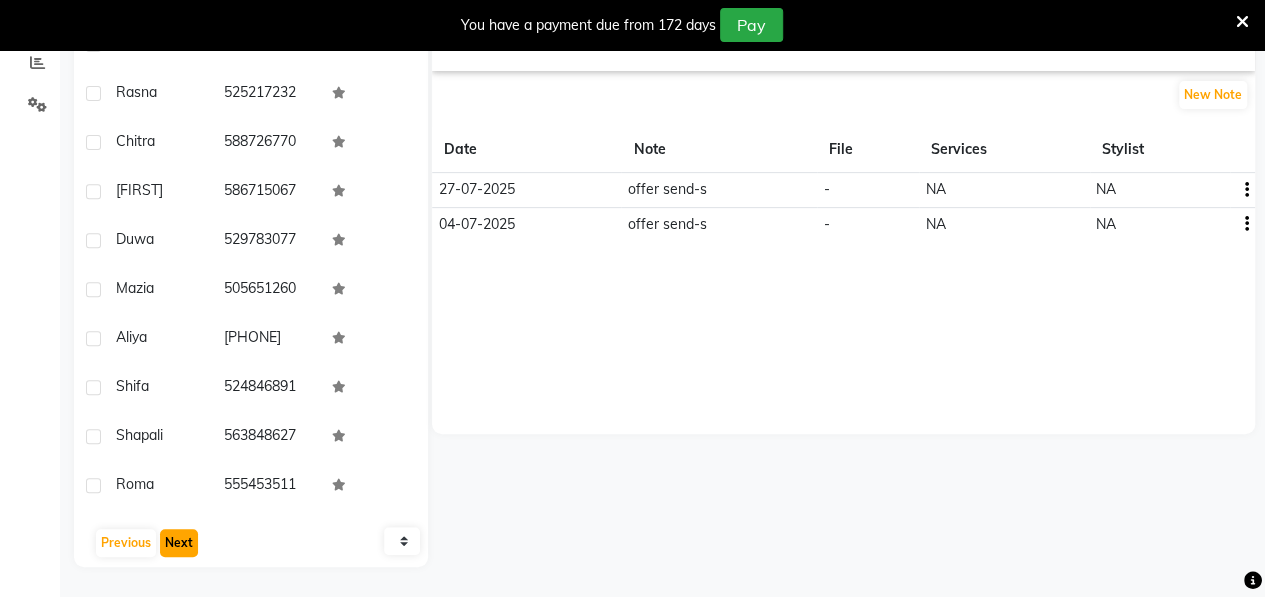 click on "Next" 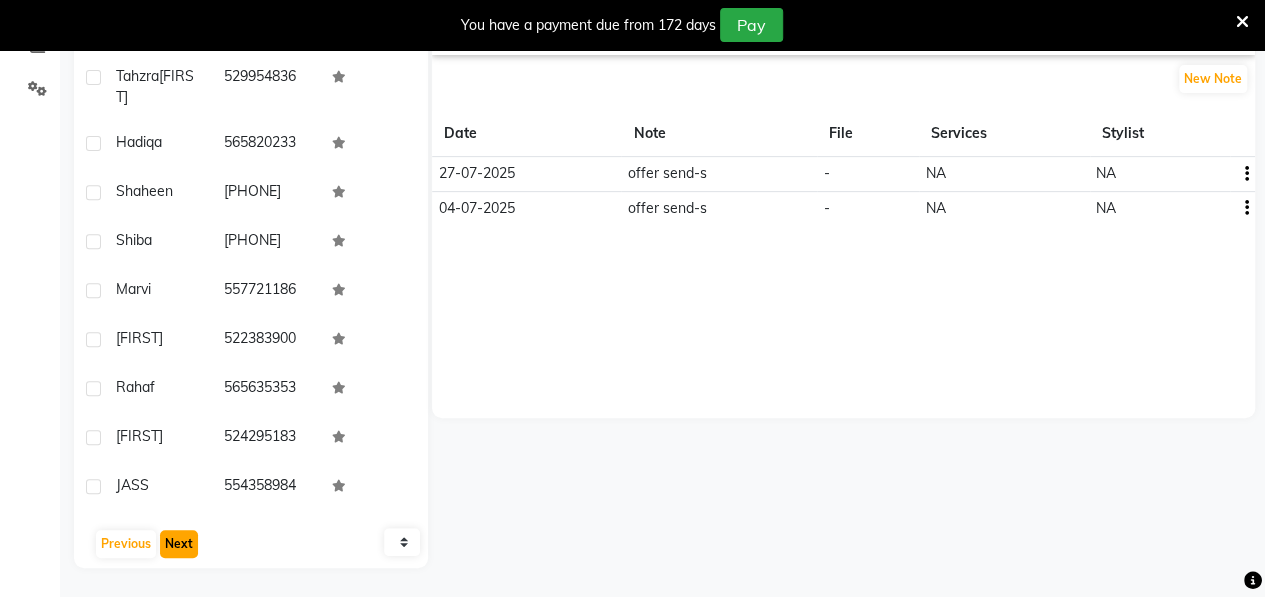click on "Next" 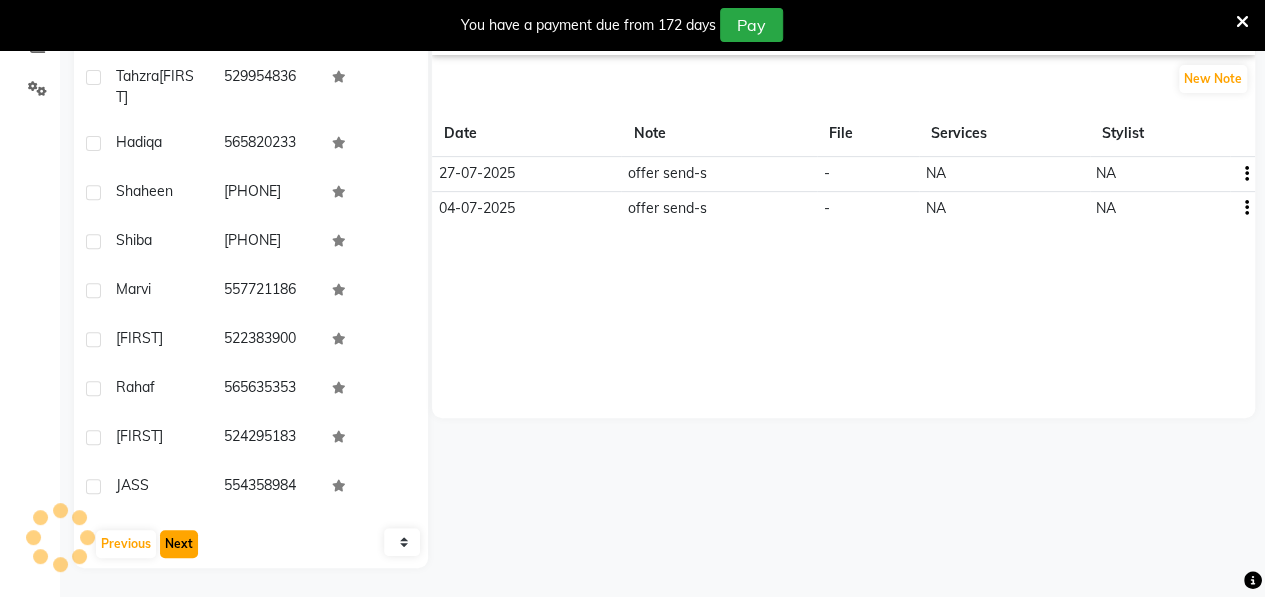 scroll, scrollTop: 301, scrollLeft: 0, axis: vertical 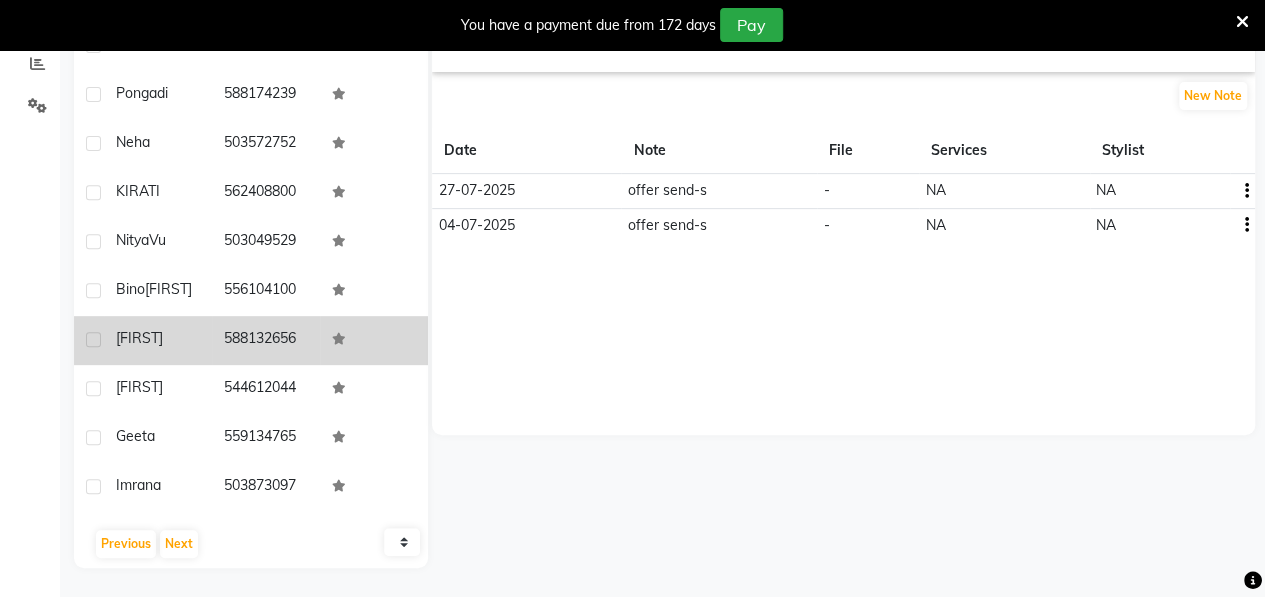 click on "[FIRST]" 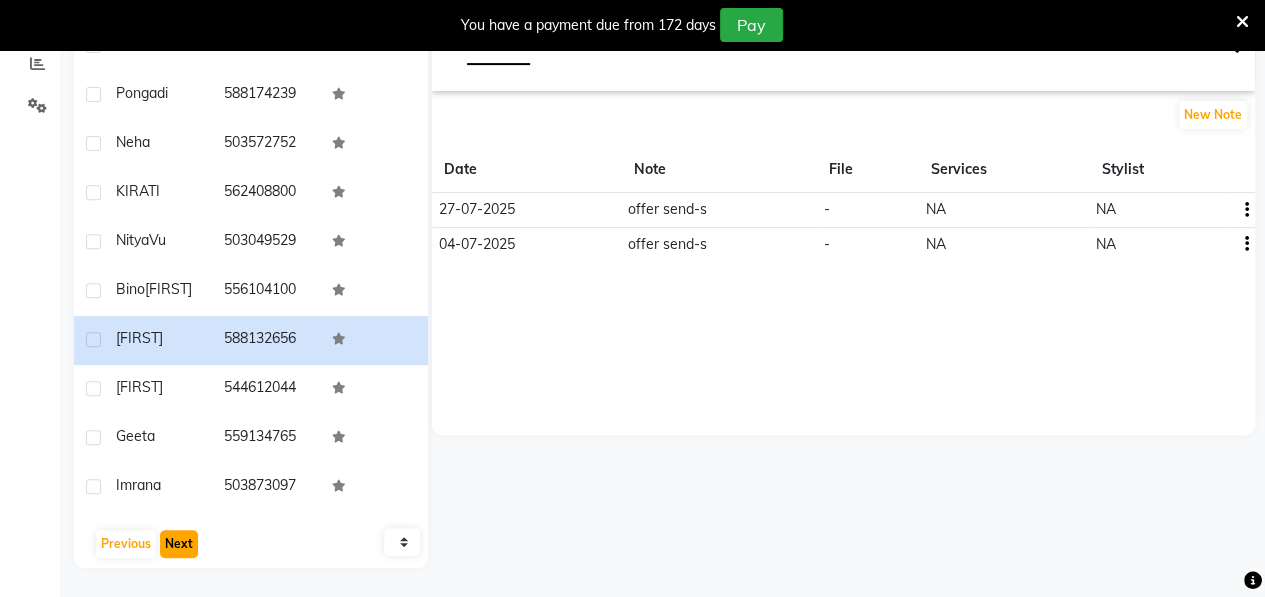click on "Next" 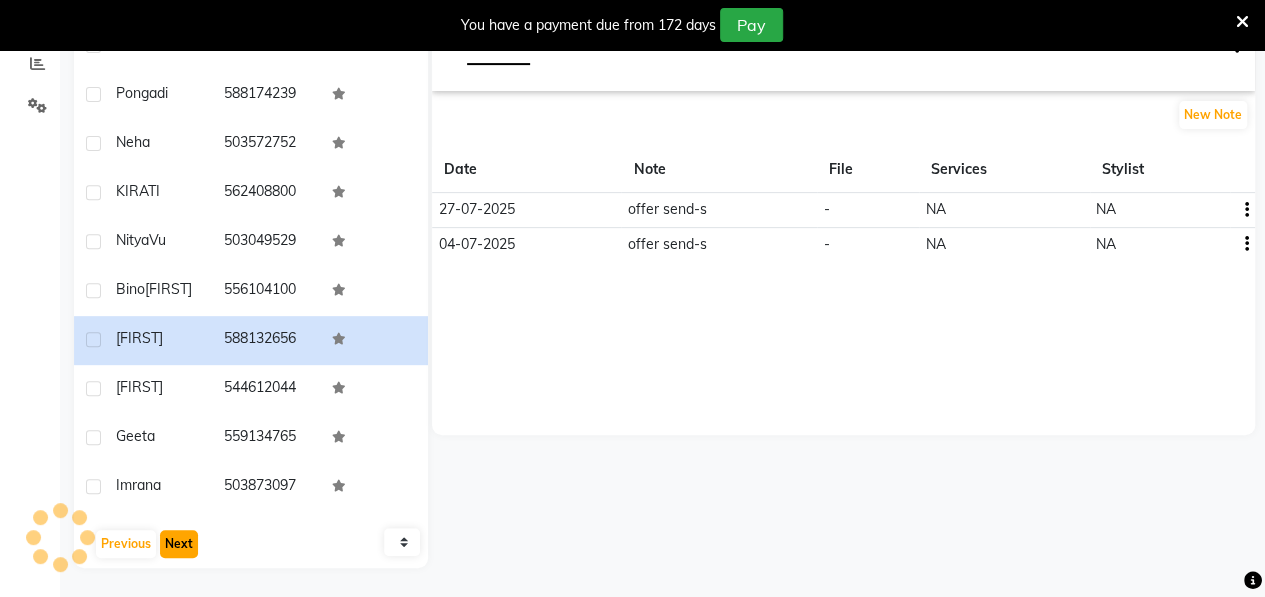 click on "Next" 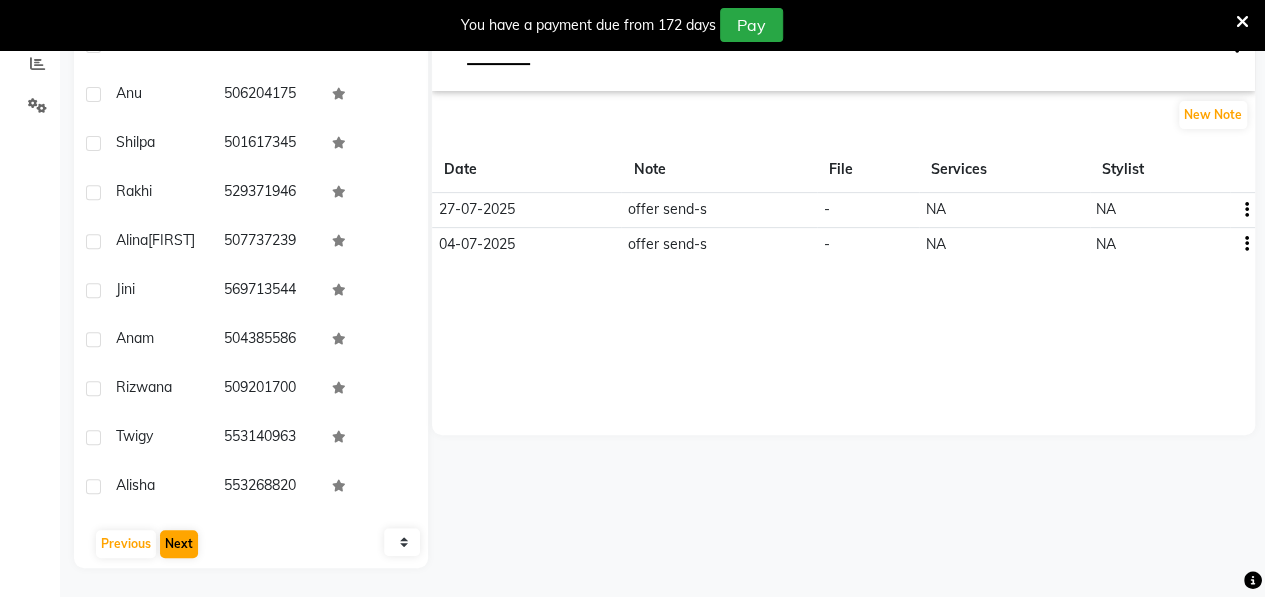 click on "User Name Mobile No. Vibha     528367809  Anu     506204175  Shilpa     501617345  Rakhi     529371946  Alina  Tanveer   507737239  Jini     569713544  Anam     504385586  Rizwana     509201700  Twigy     553140963  Alisha     553268820   Previous   Next   10   50   100" 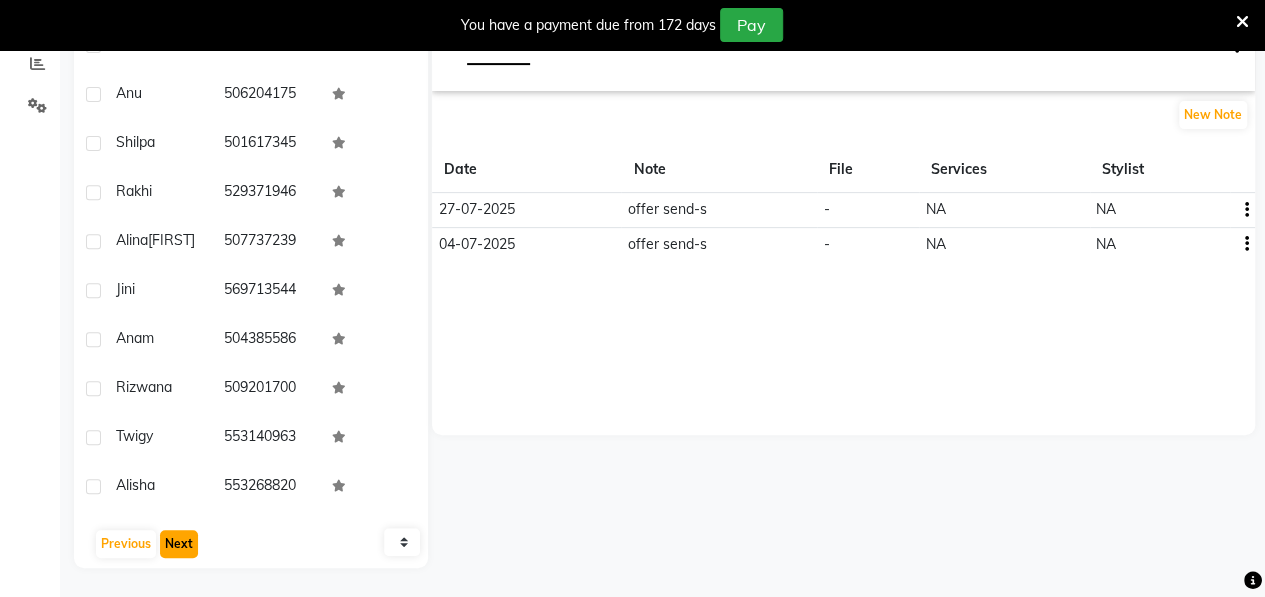click on "Next" 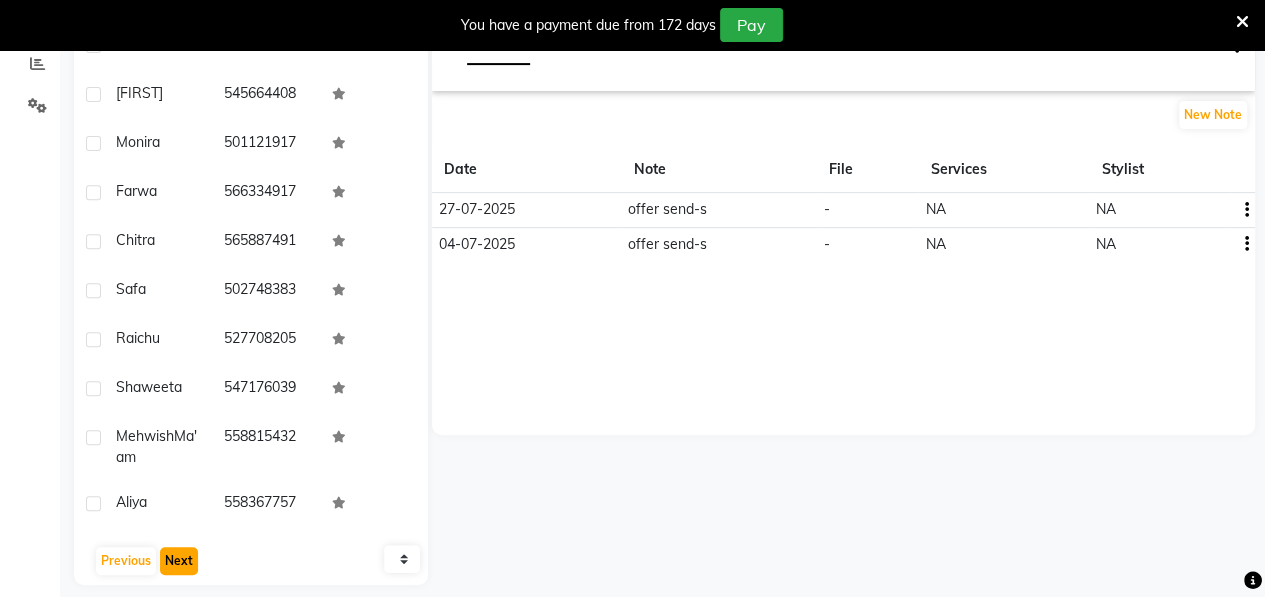 click on "Next" 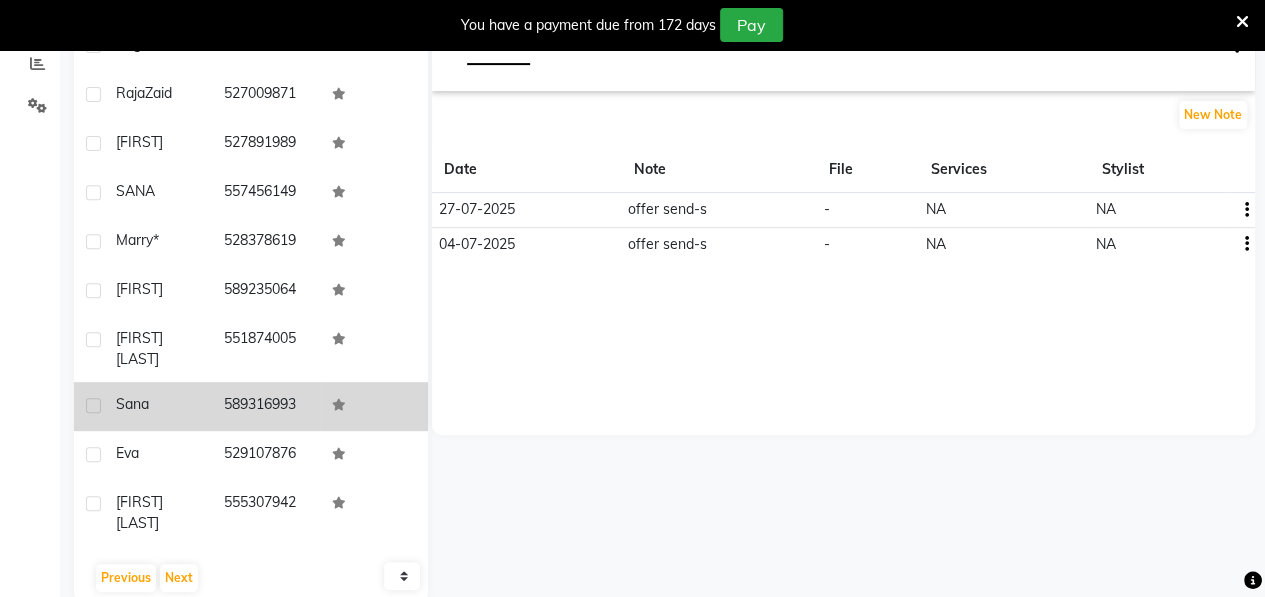 click on "Sana" 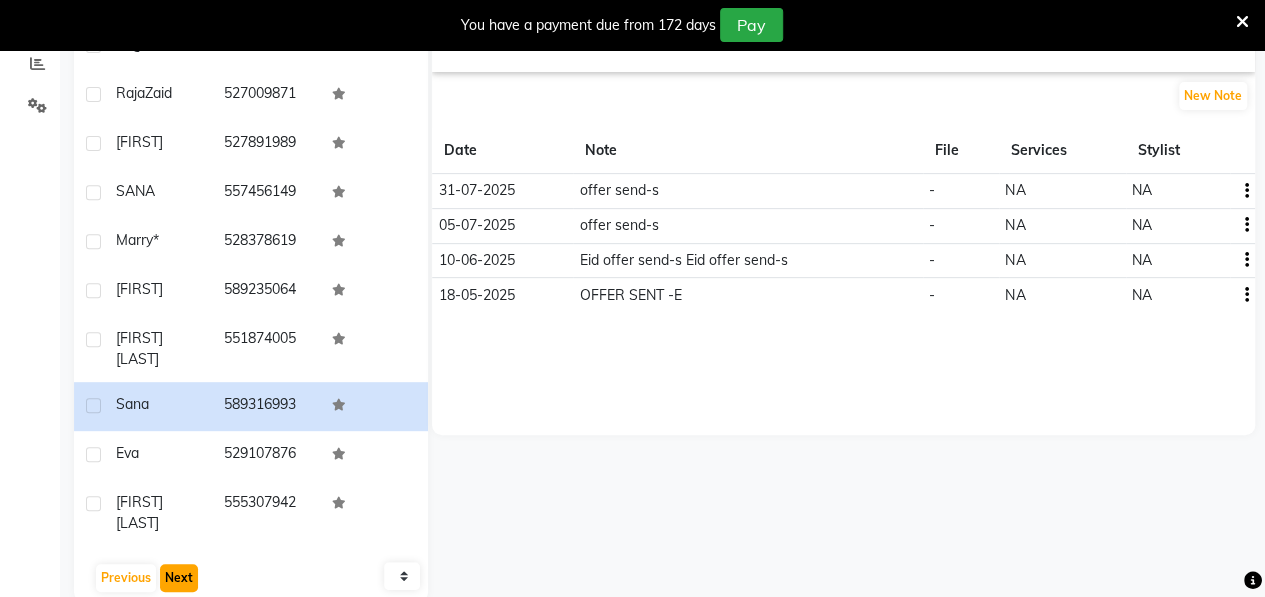 click on "Next" 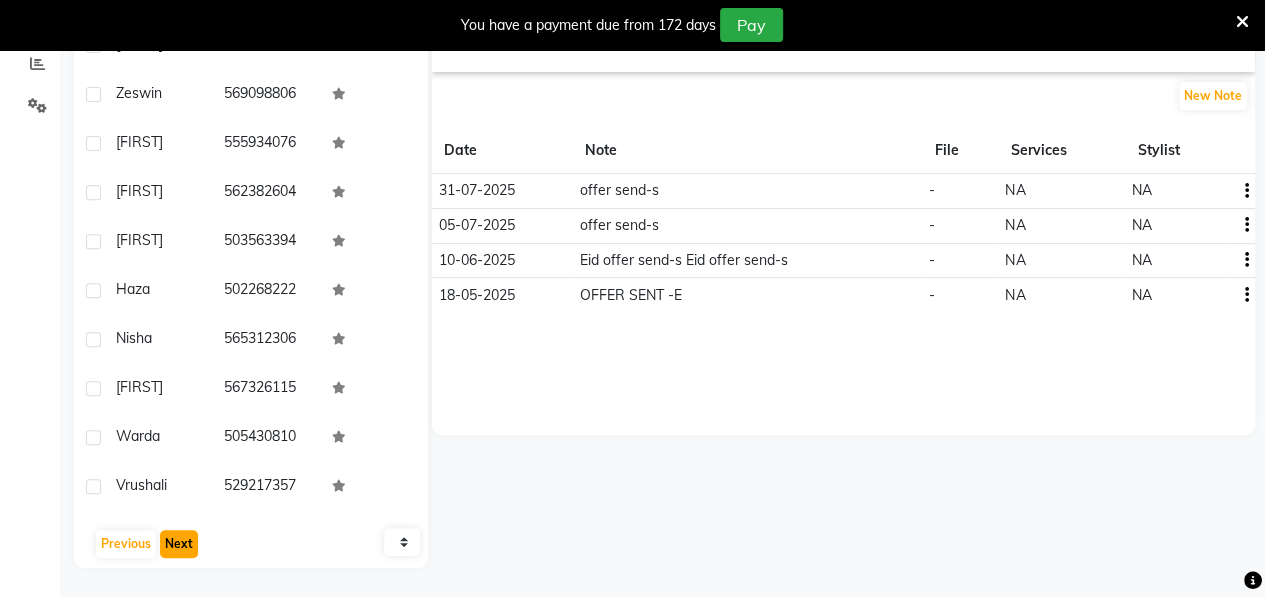 click on "Next" 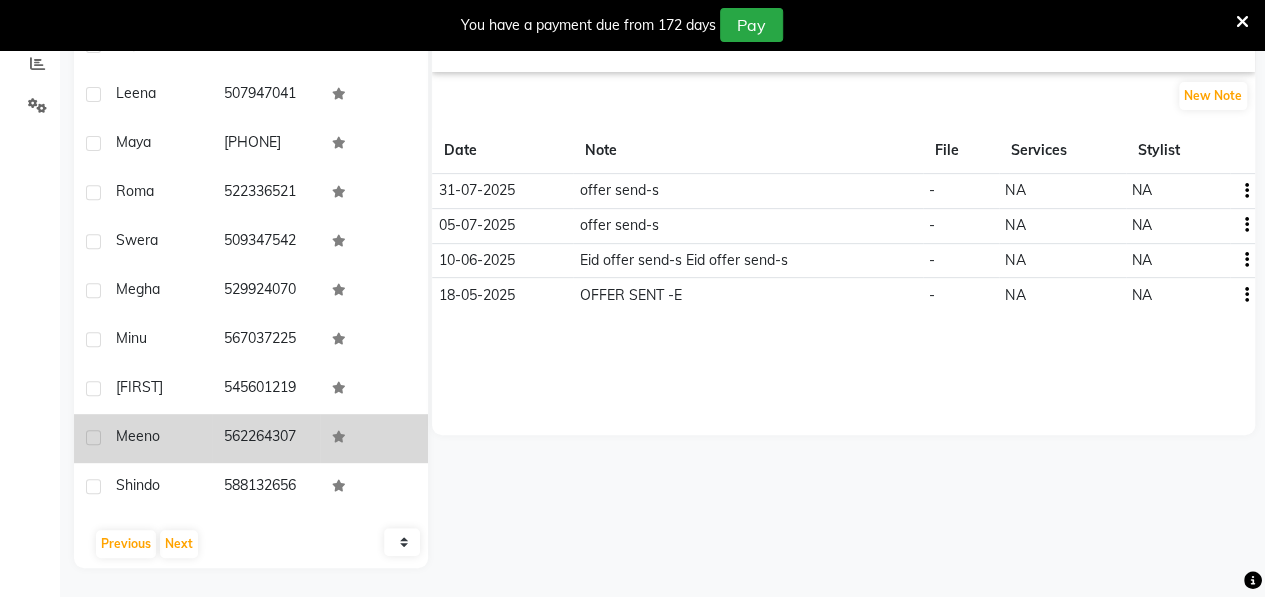click on "Meeno" 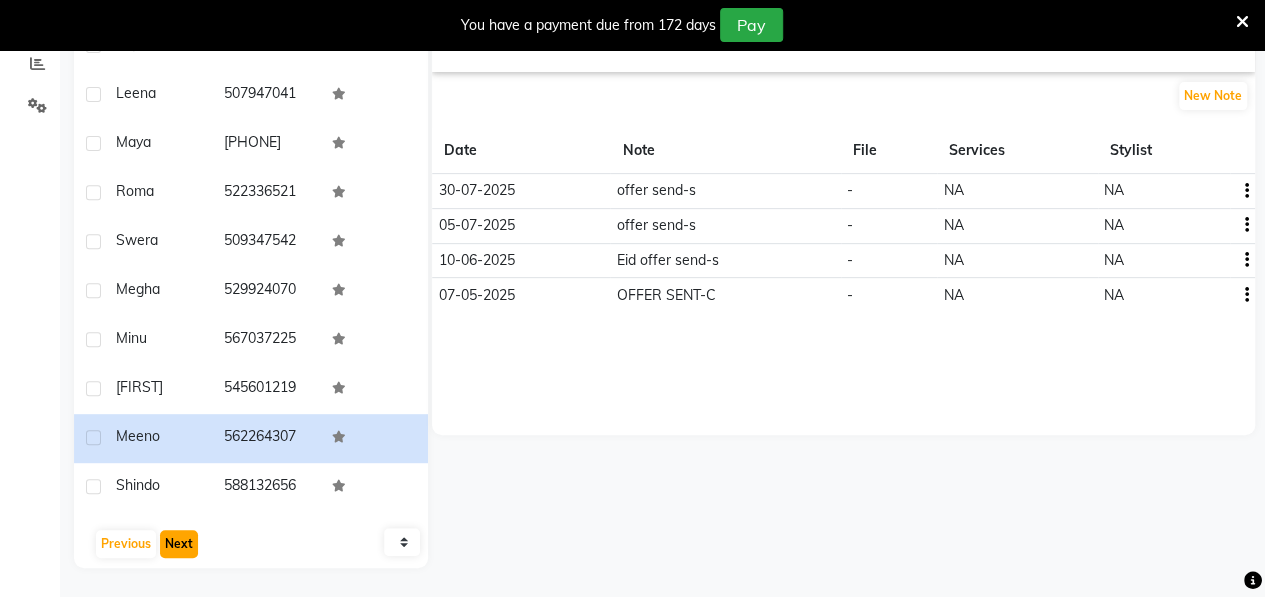 click on "Next" 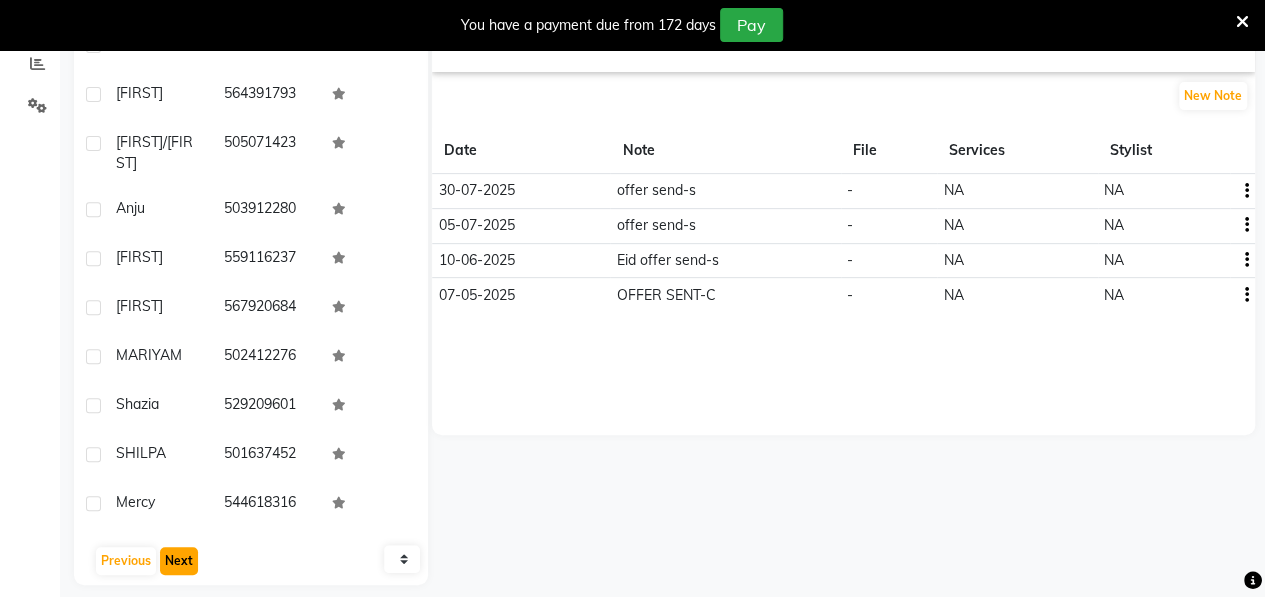 click on "Next" 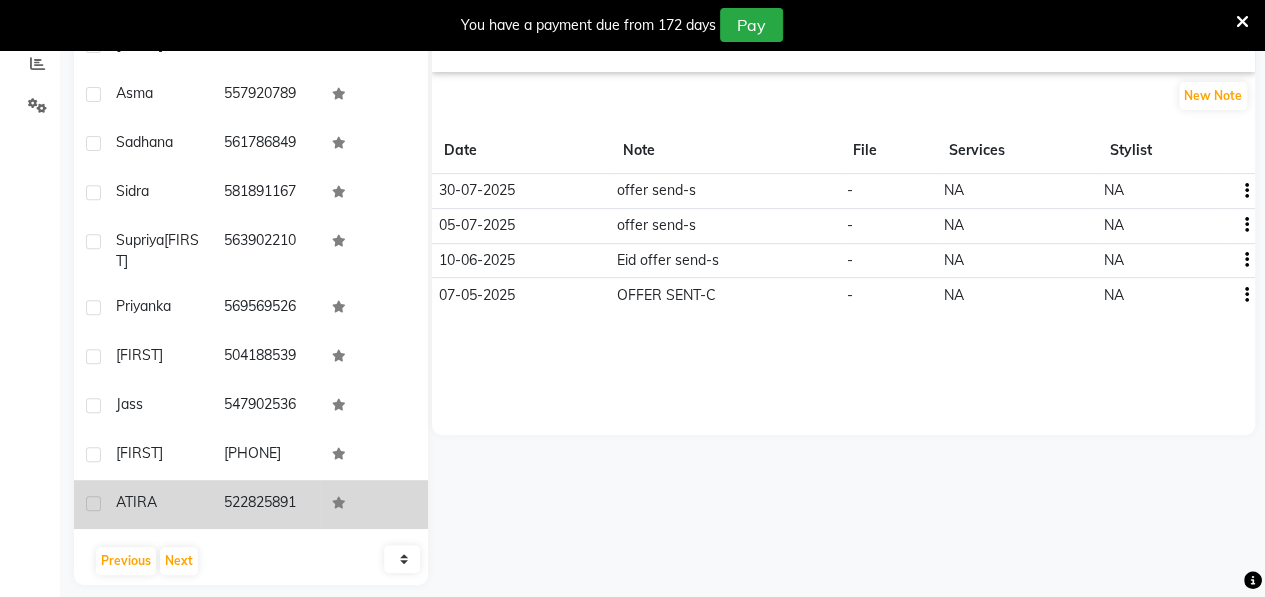 click on "ATIRA" 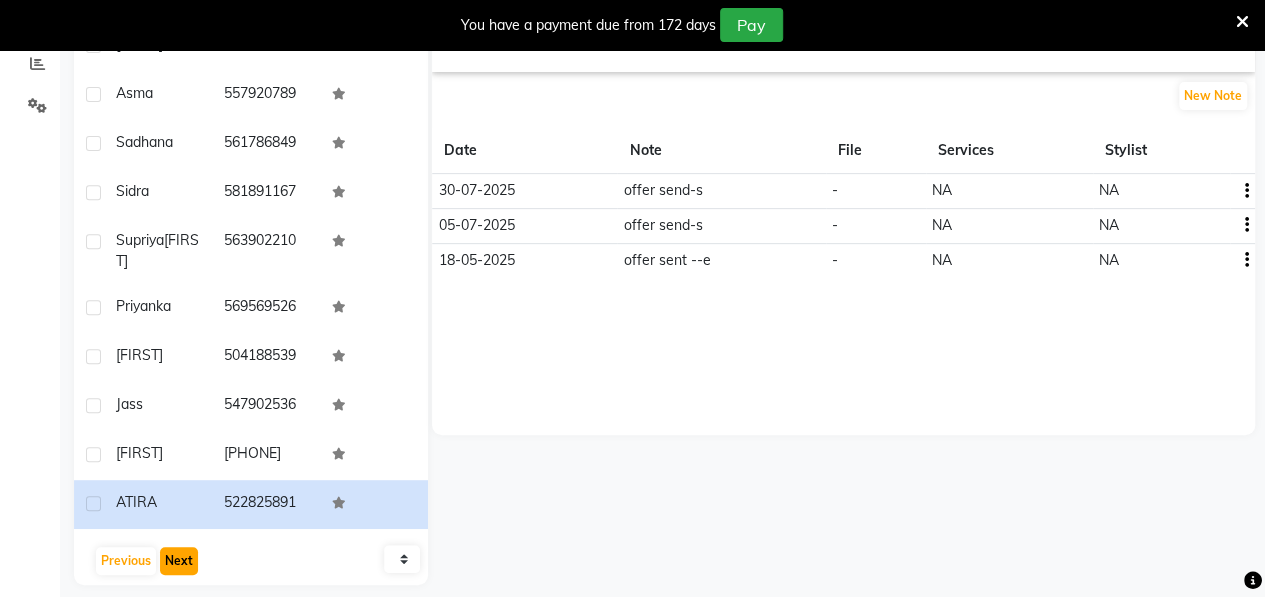click on "Next" 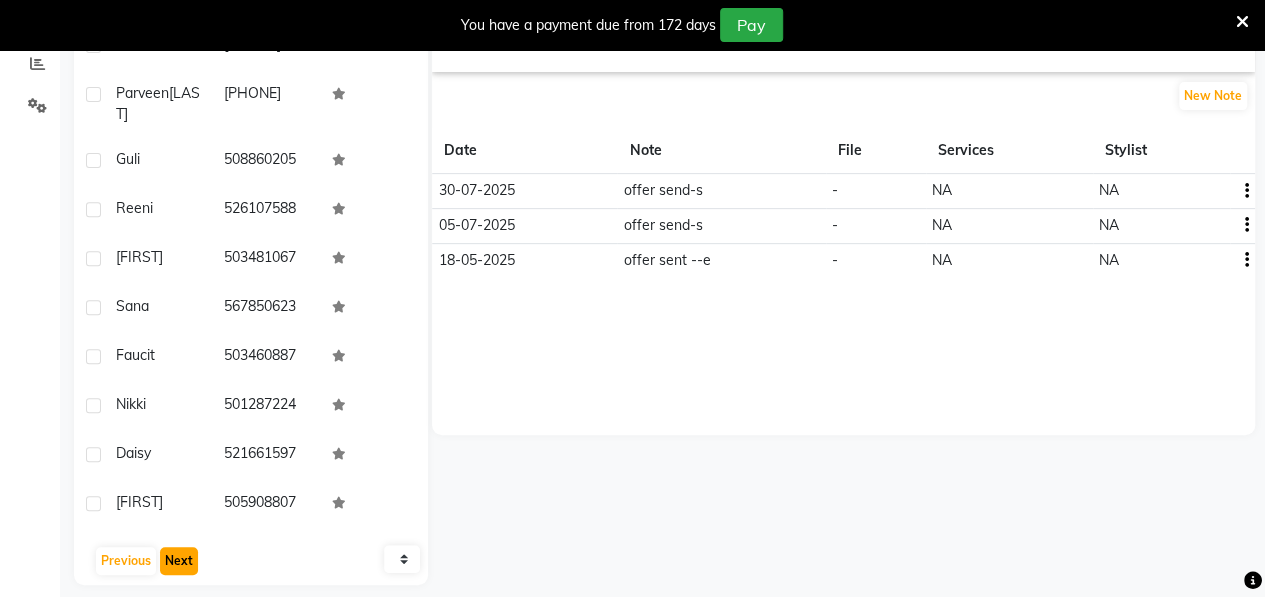 click on "Next" 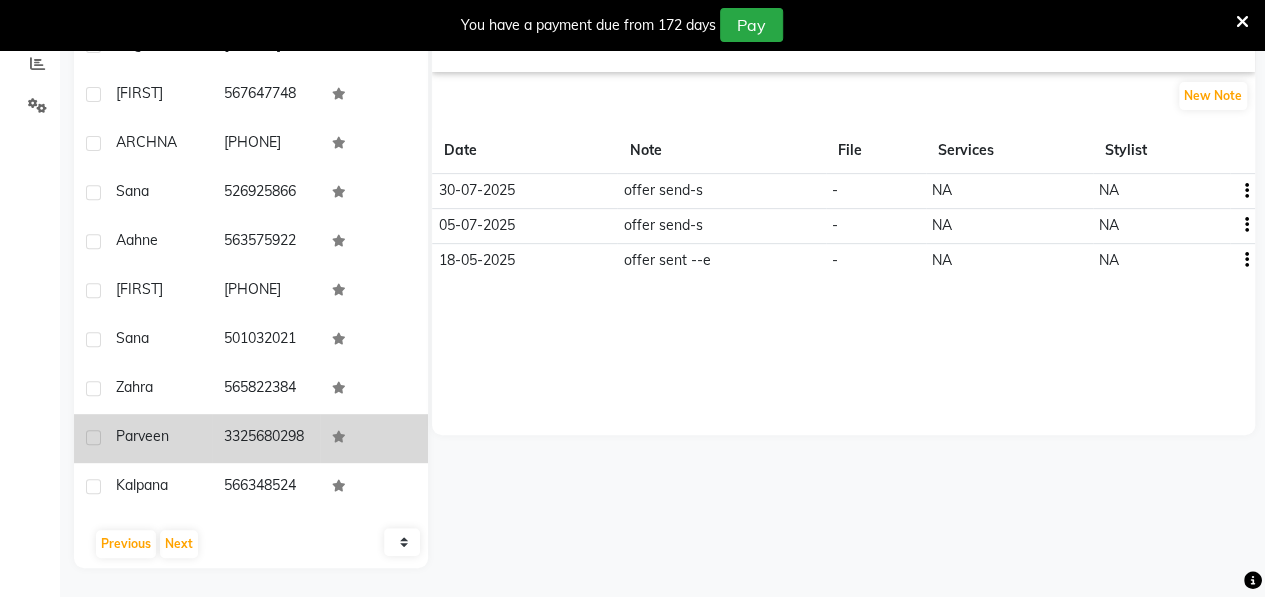 click on "Parveen" 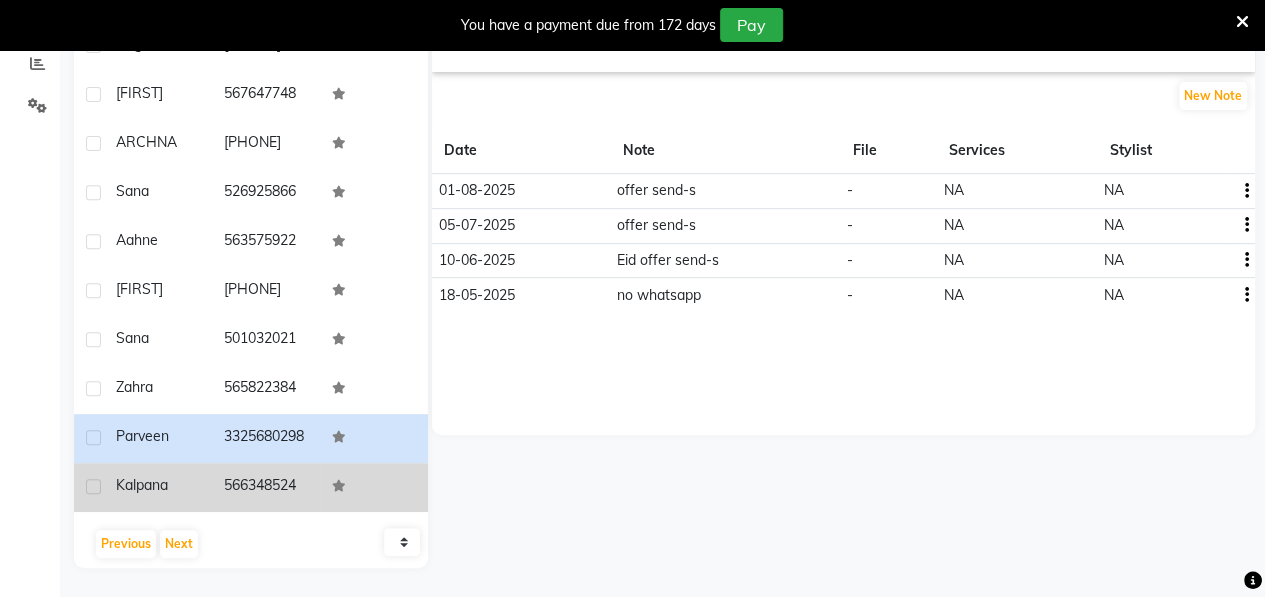 click 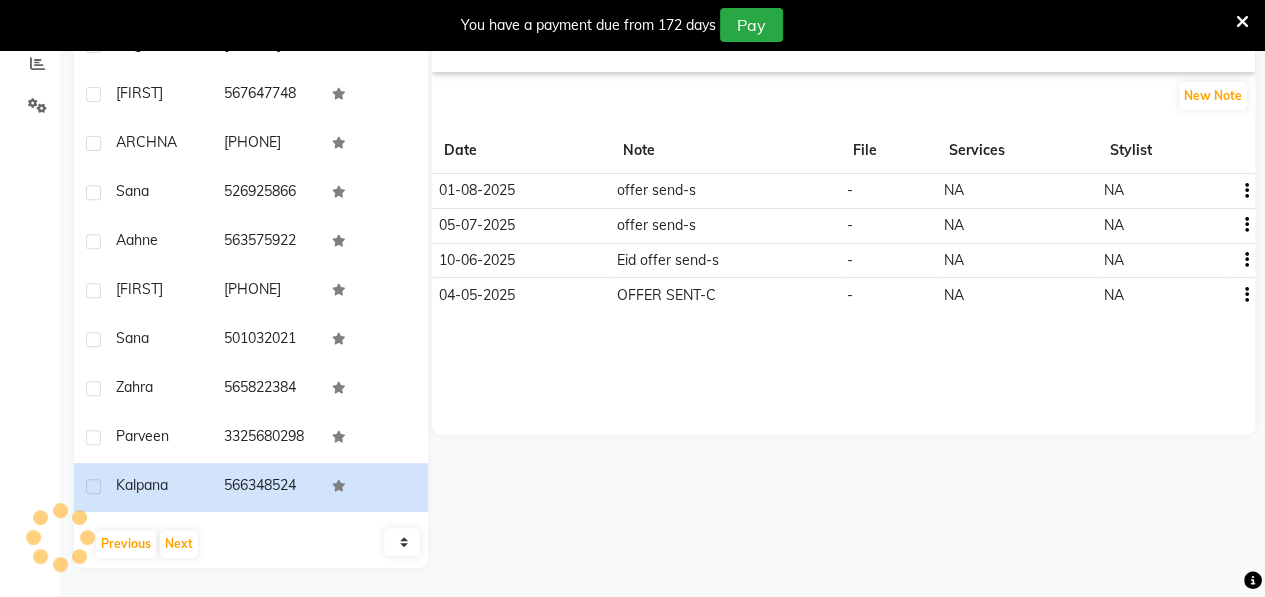 scroll, scrollTop: 352, scrollLeft: 0, axis: vertical 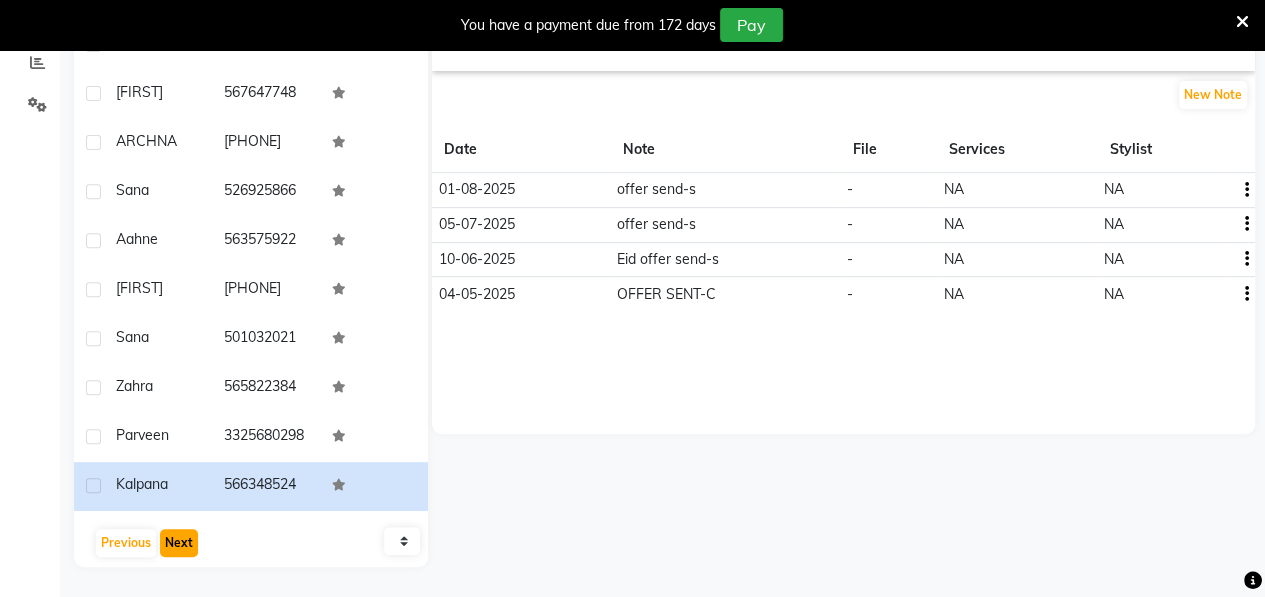 click on "Next" 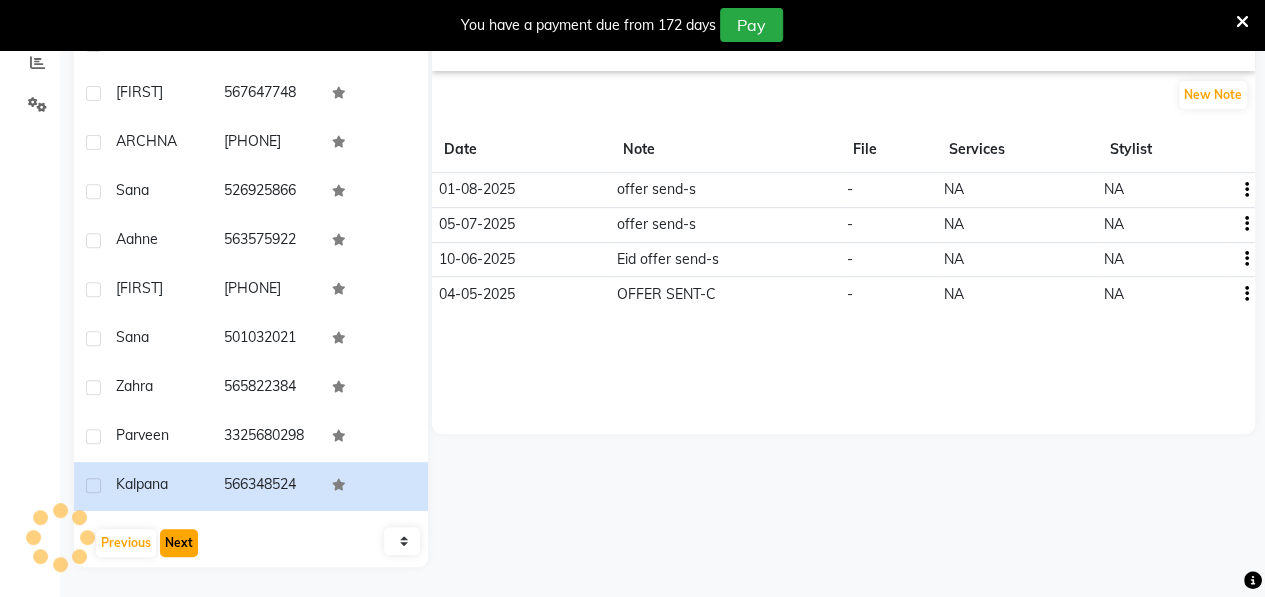 scroll, scrollTop: 301, scrollLeft: 0, axis: vertical 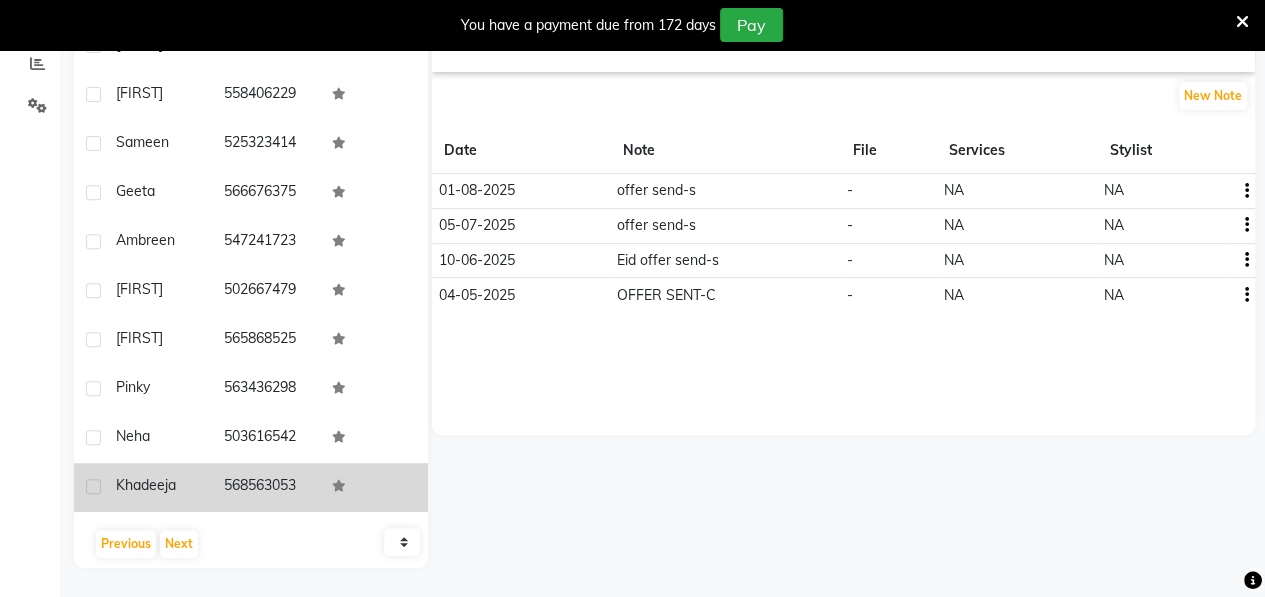 click on "Khadeeja" 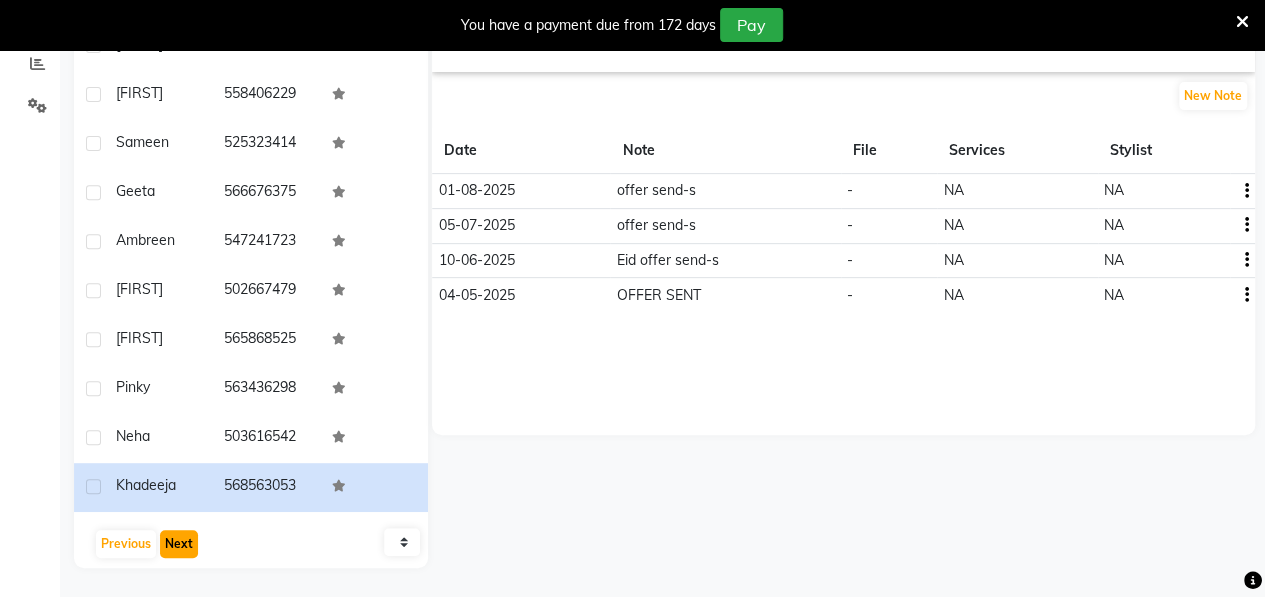 click on "Next" 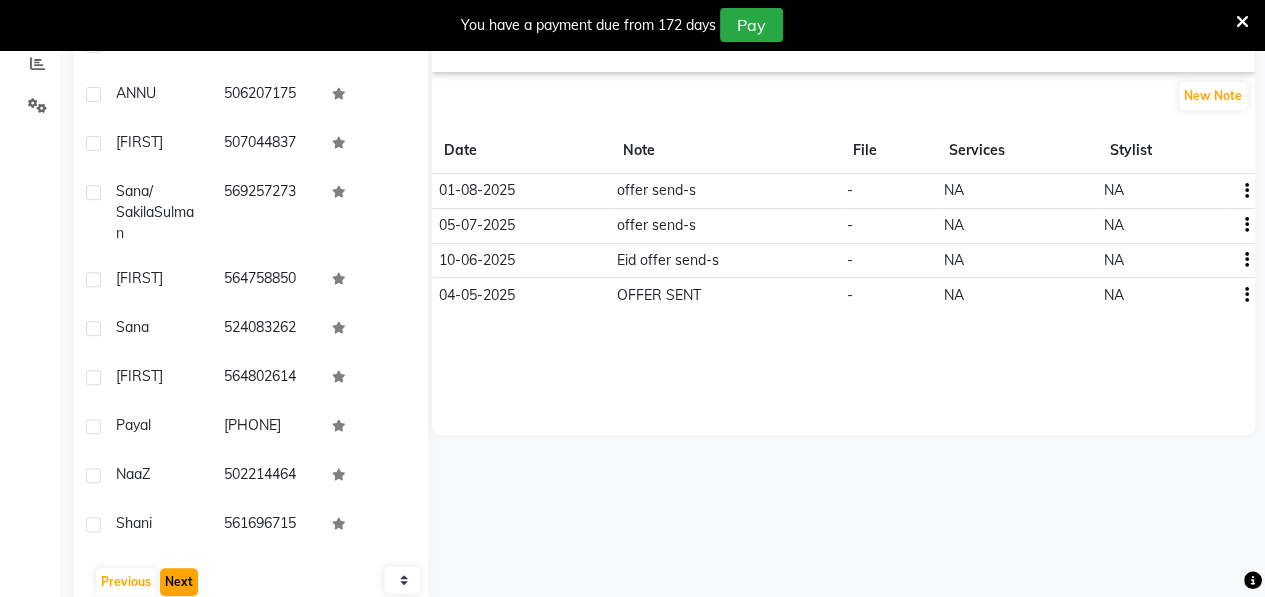 click on "Next" 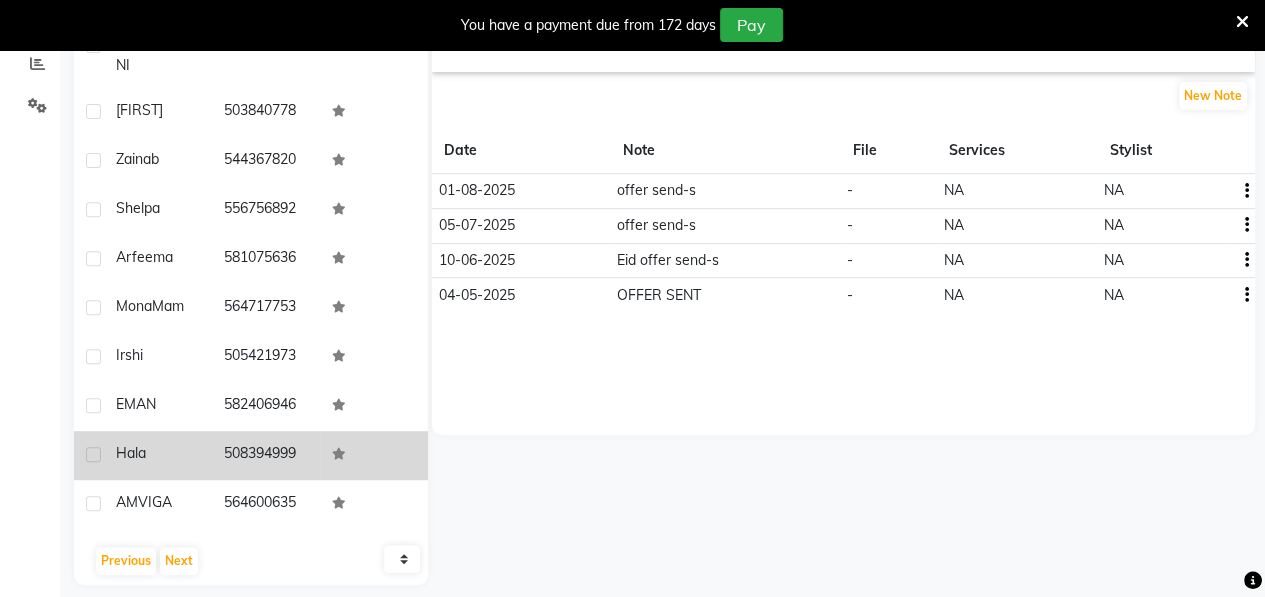 click on "Hala" 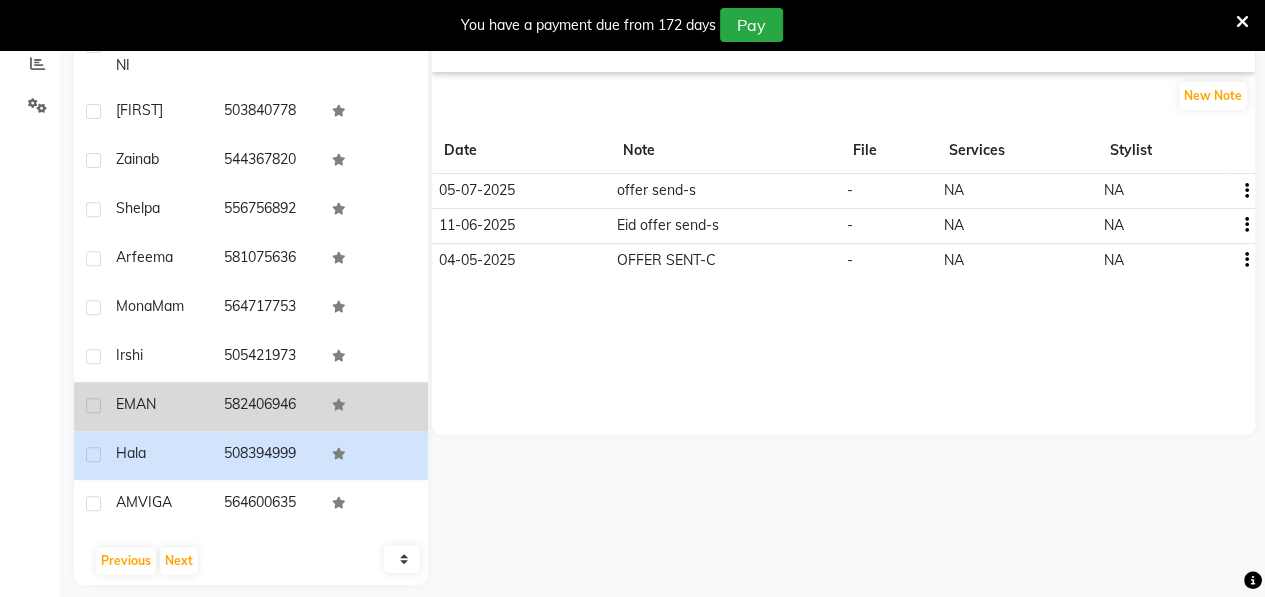 click on "EMAN" 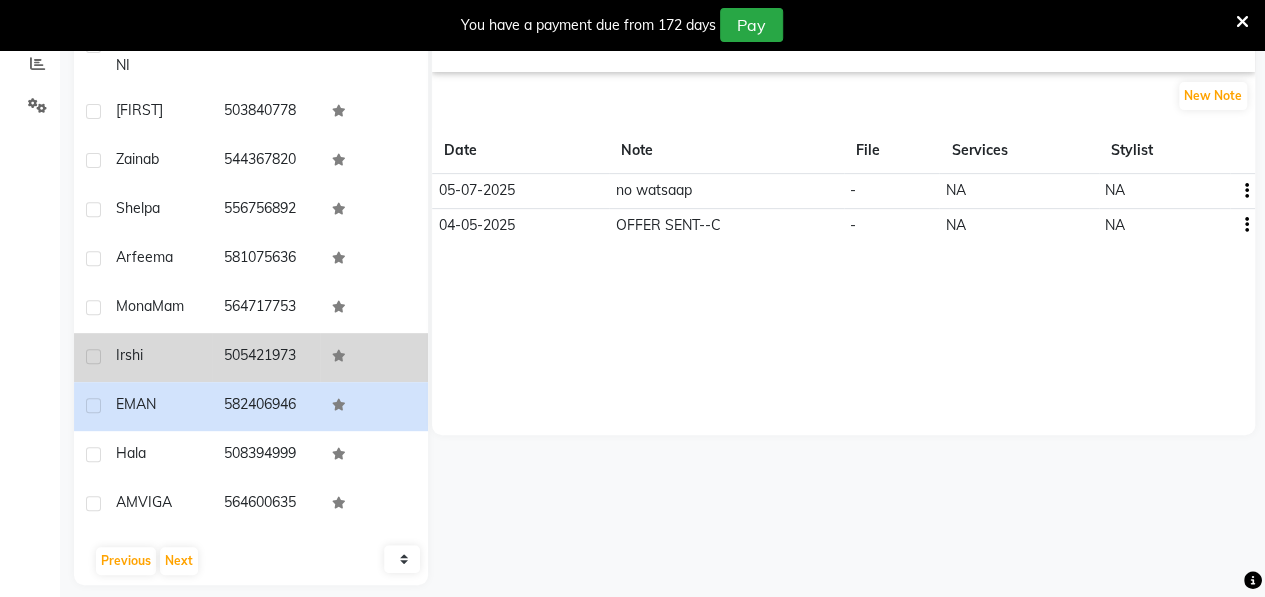 click on "Irshi" 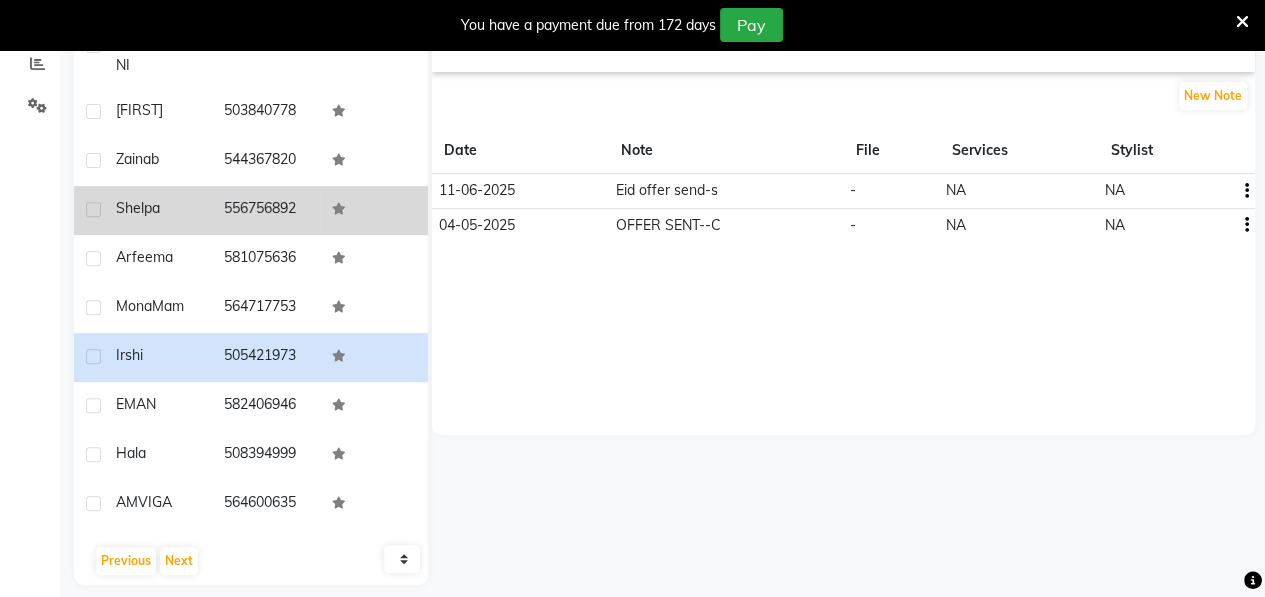 click on "Shelpa" 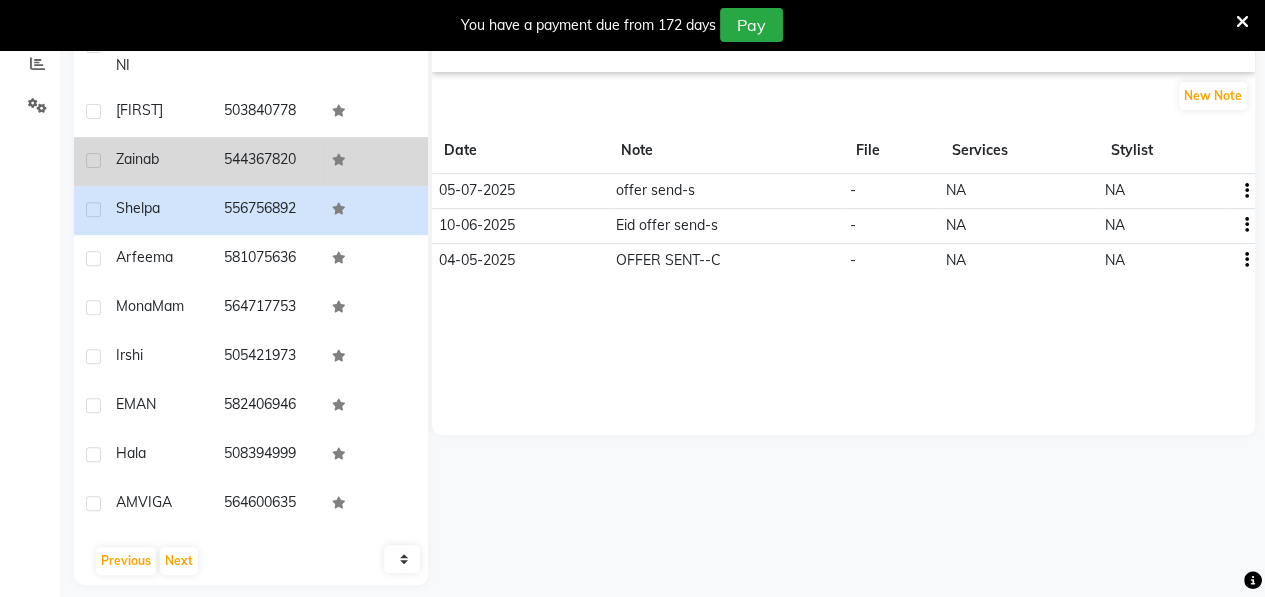 click on "Zainab" 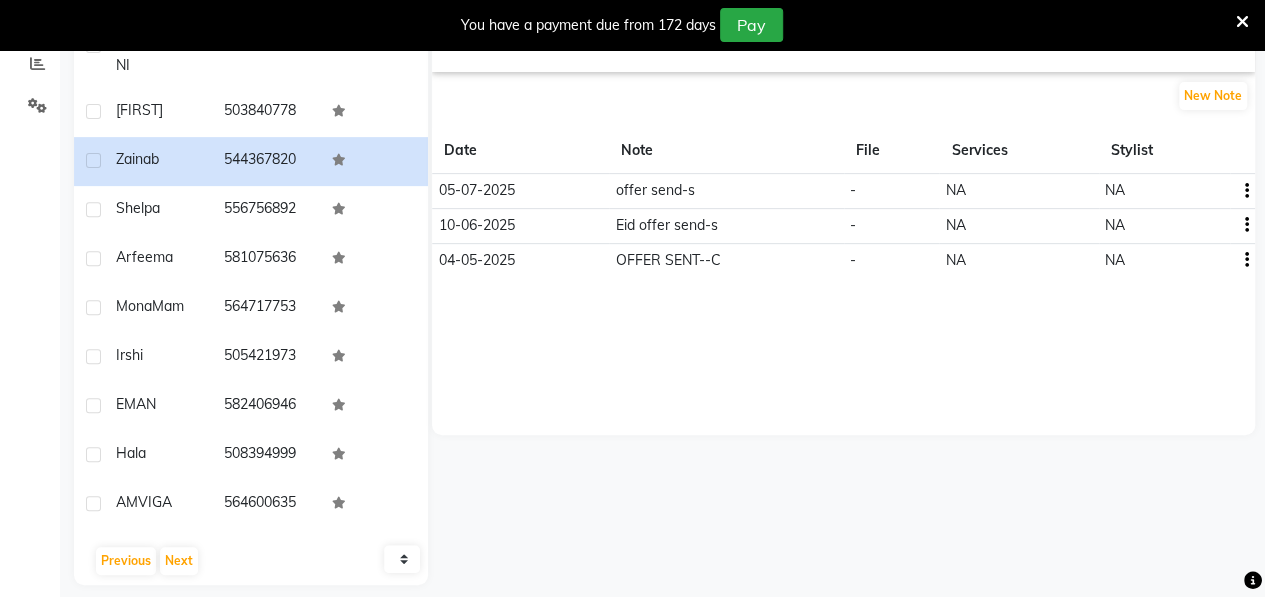 scroll, scrollTop: 0, scrollLeft: 0, axis: both 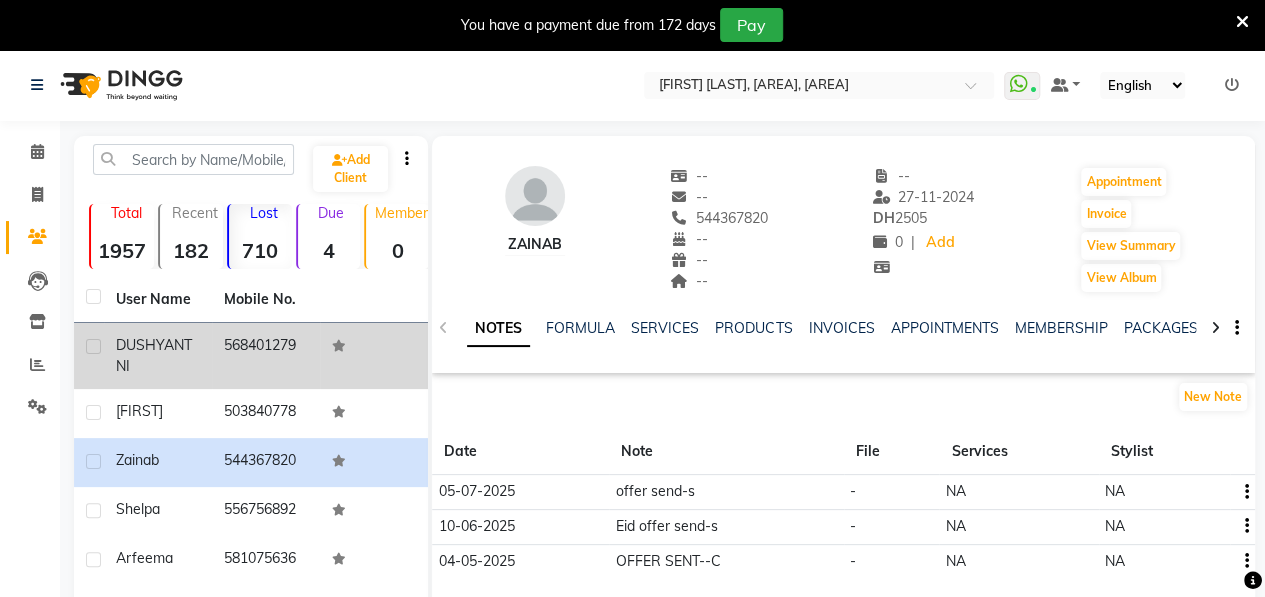 click on "DUSHYANTNI" 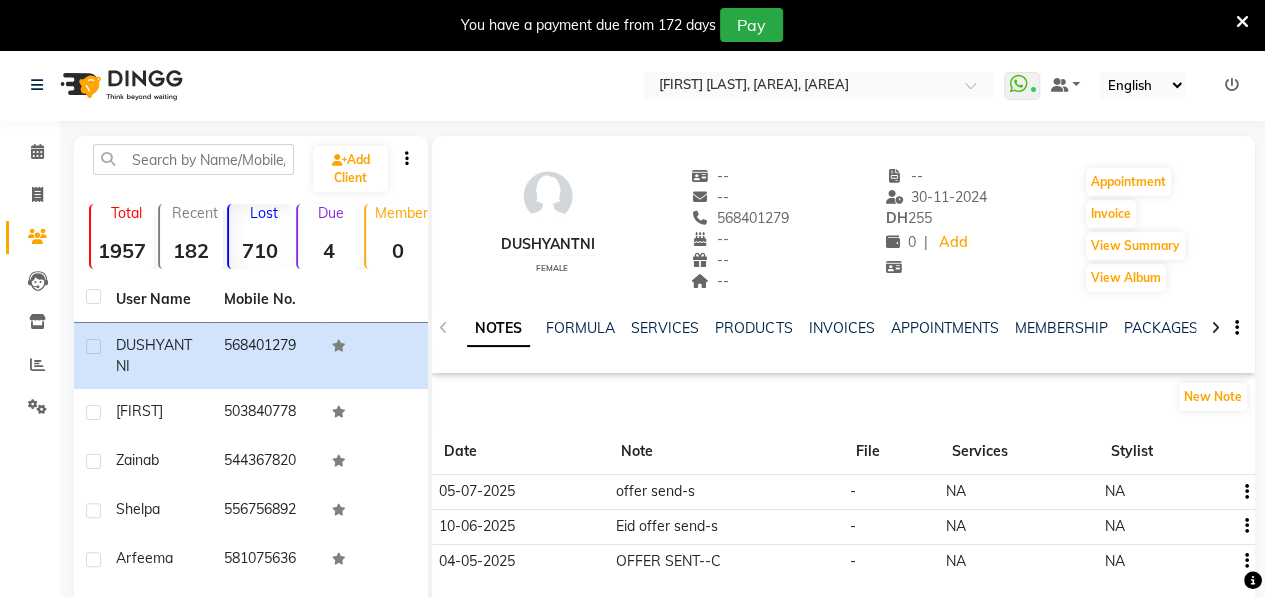 scroll, scrollTop: 318, scrollLeft: 0, axis: vertical 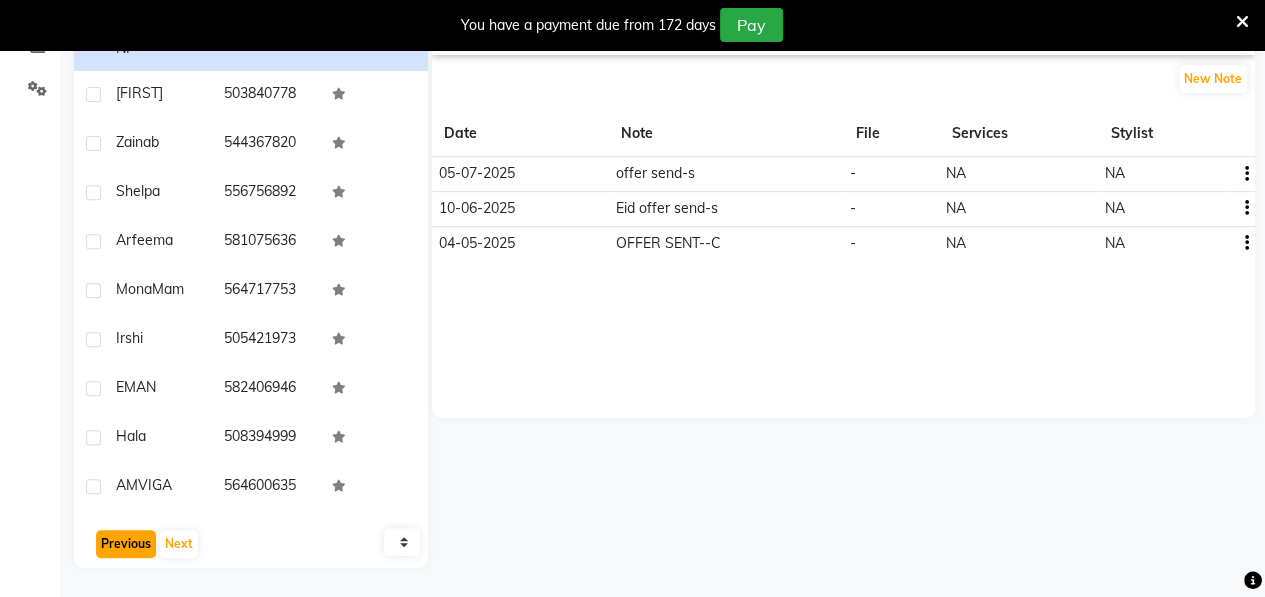 click on "Previous" 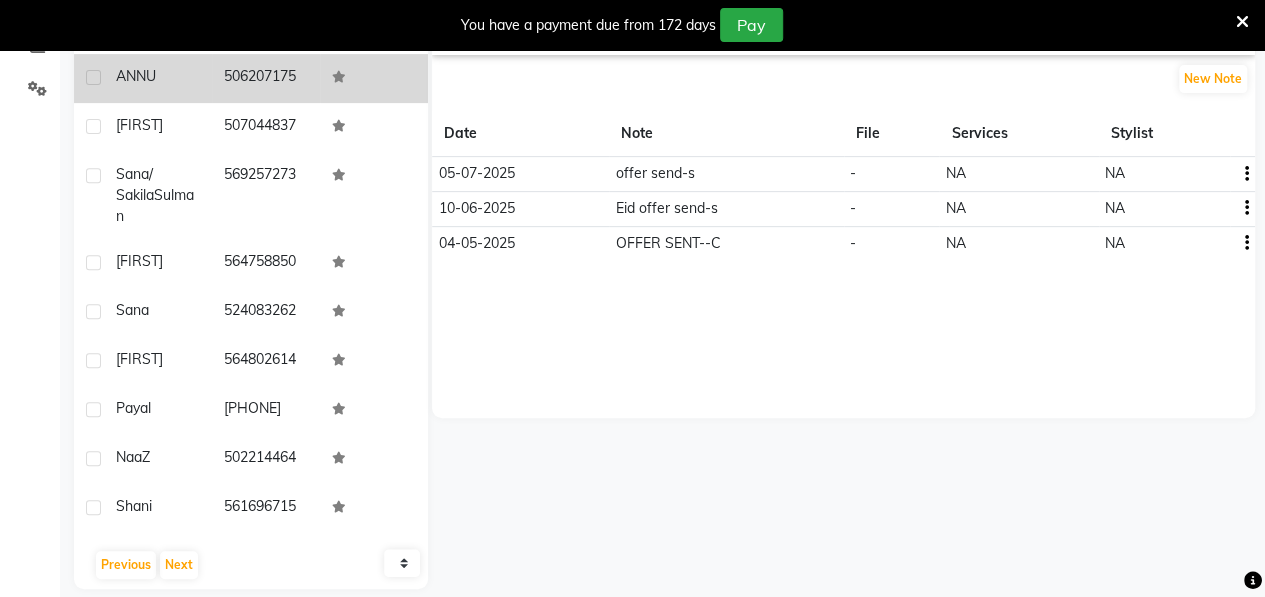 click on "ANNU" 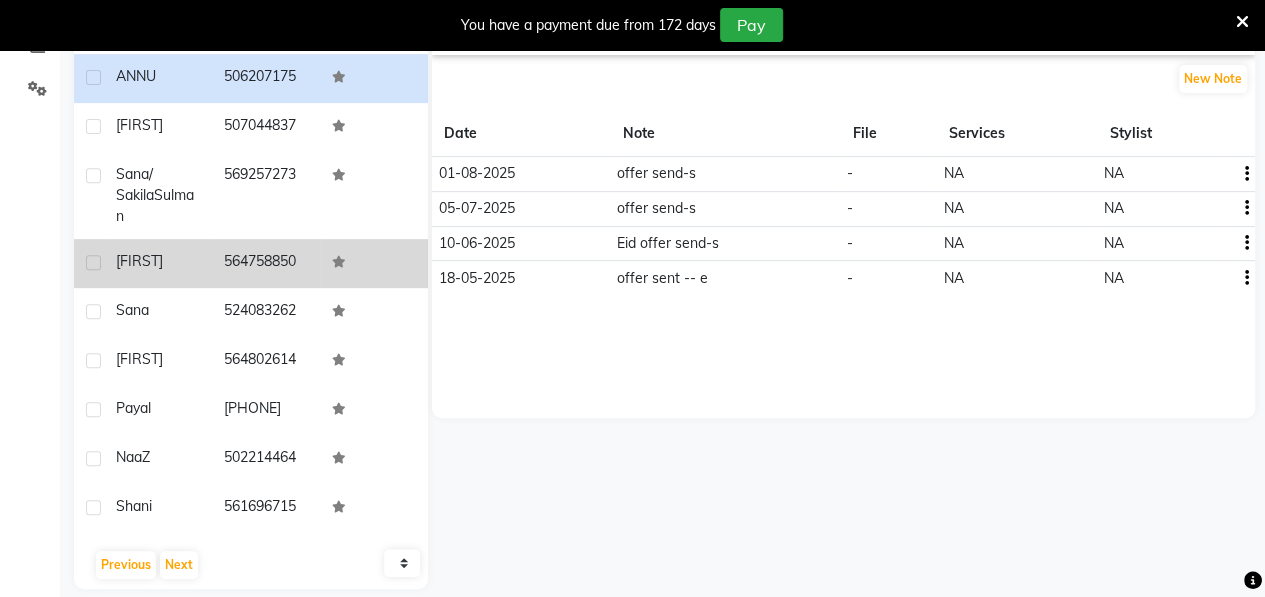 click on "[NAME]" 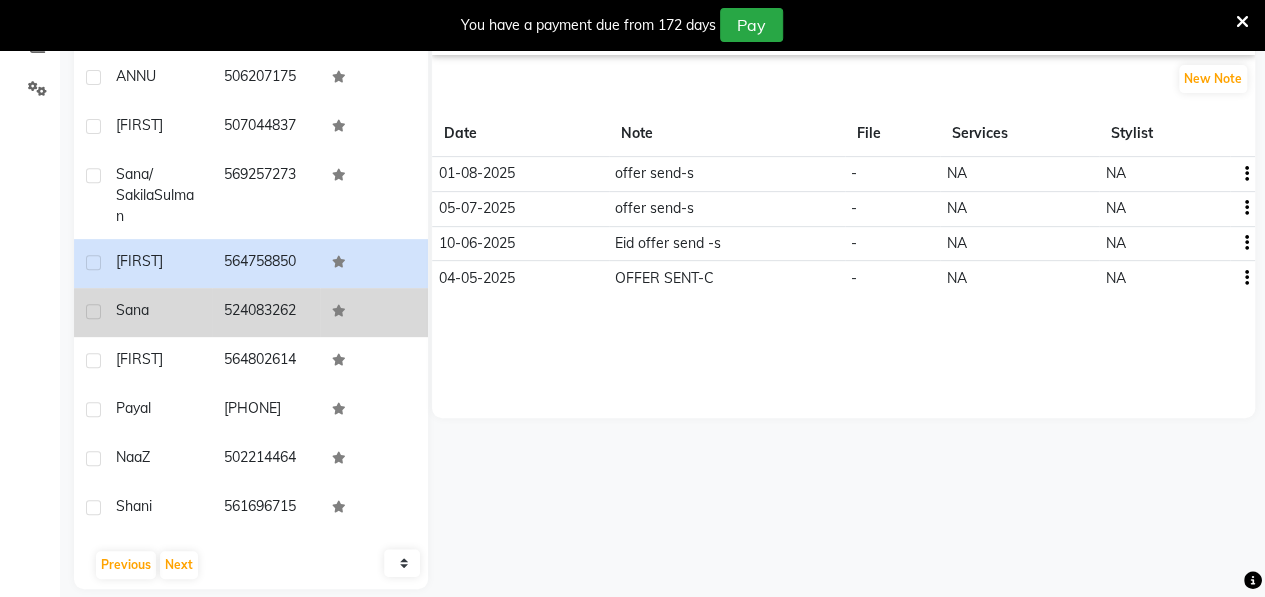 click on "Sana" 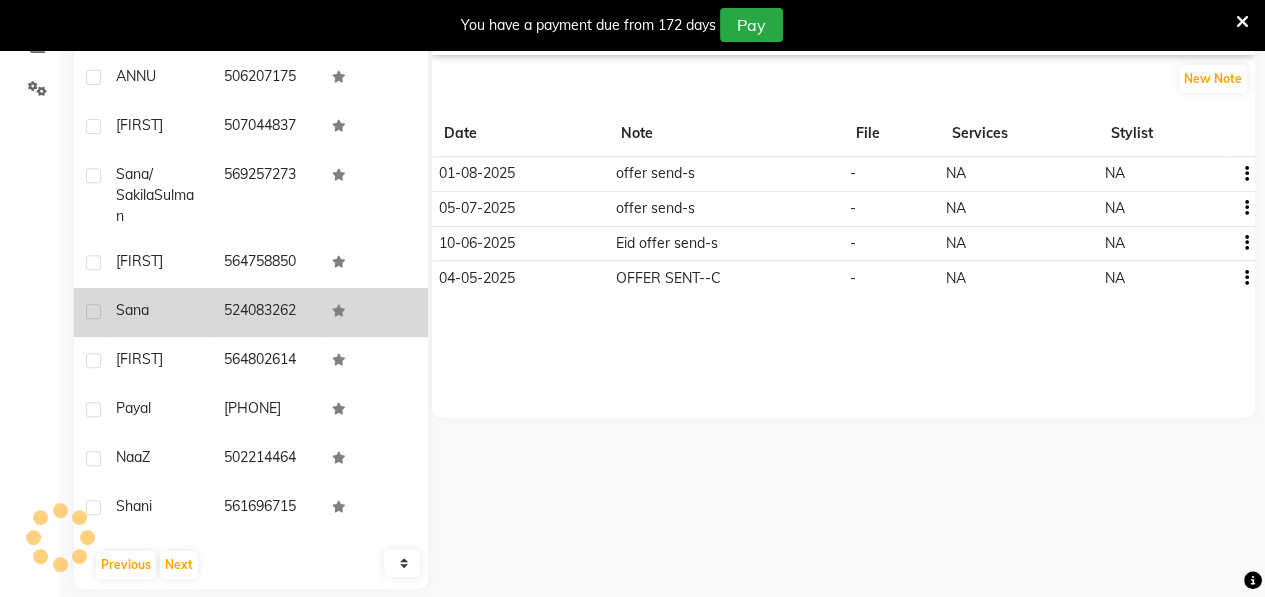 click on "Sana" 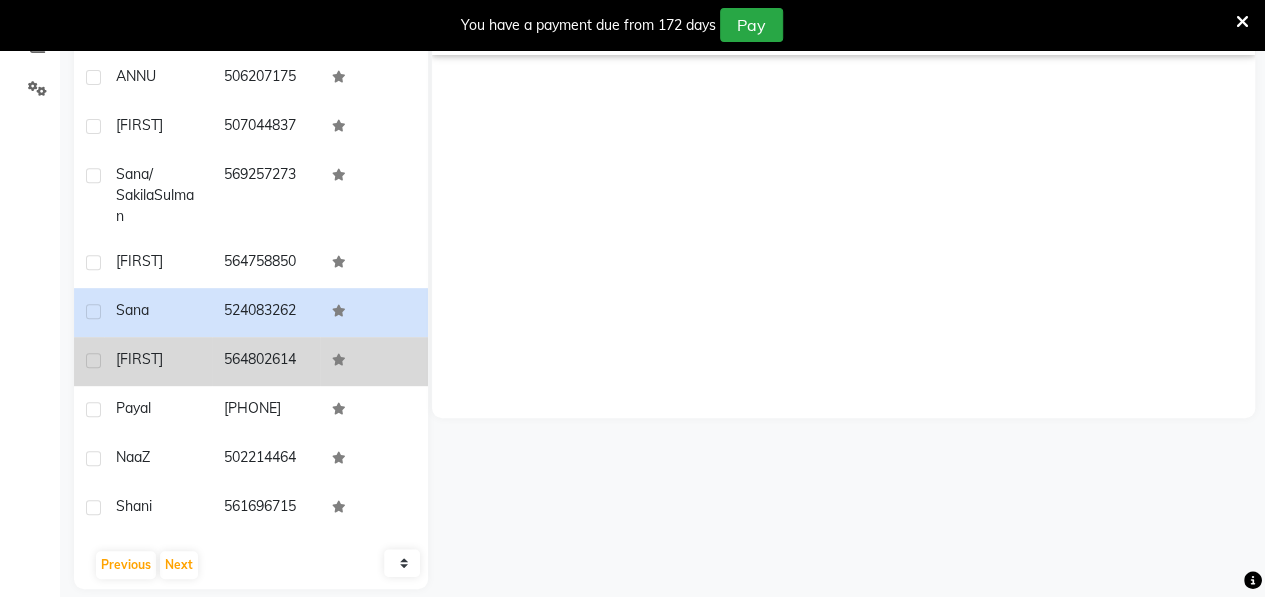 click on "[FIRST]" 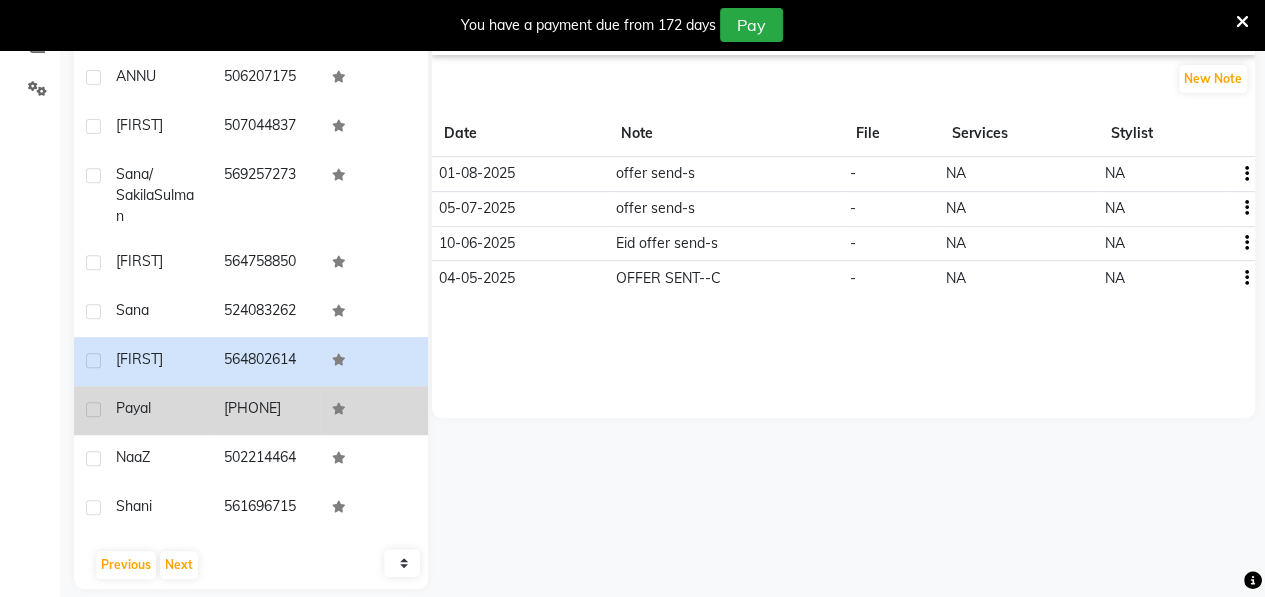click on "Payal" 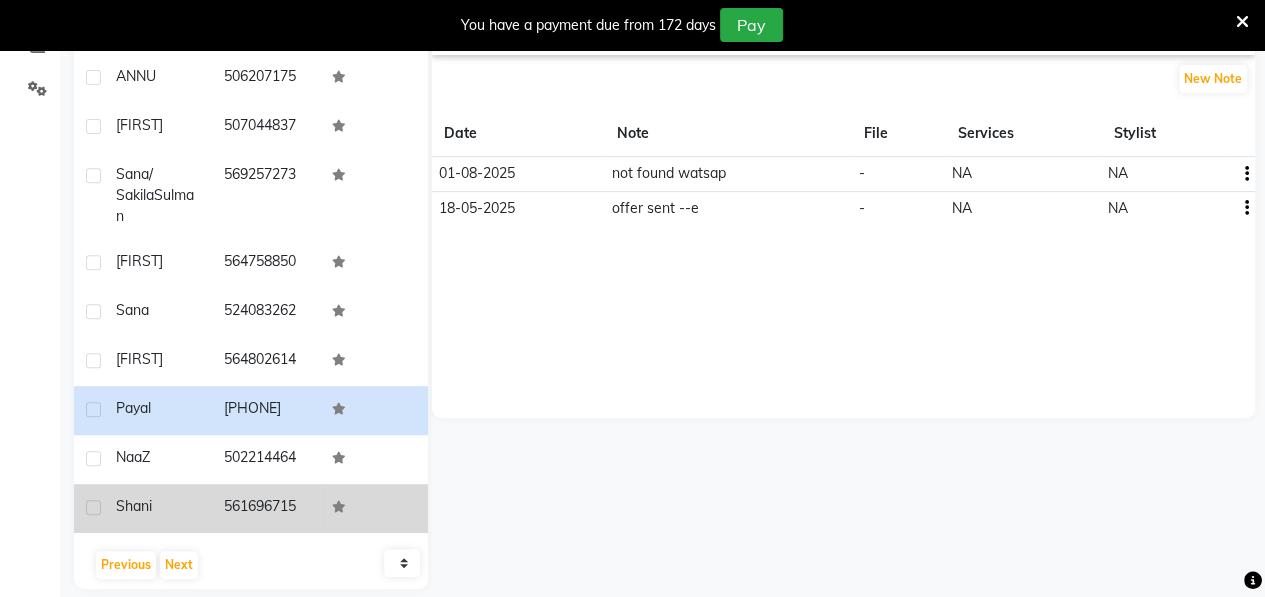 click on "Shani" 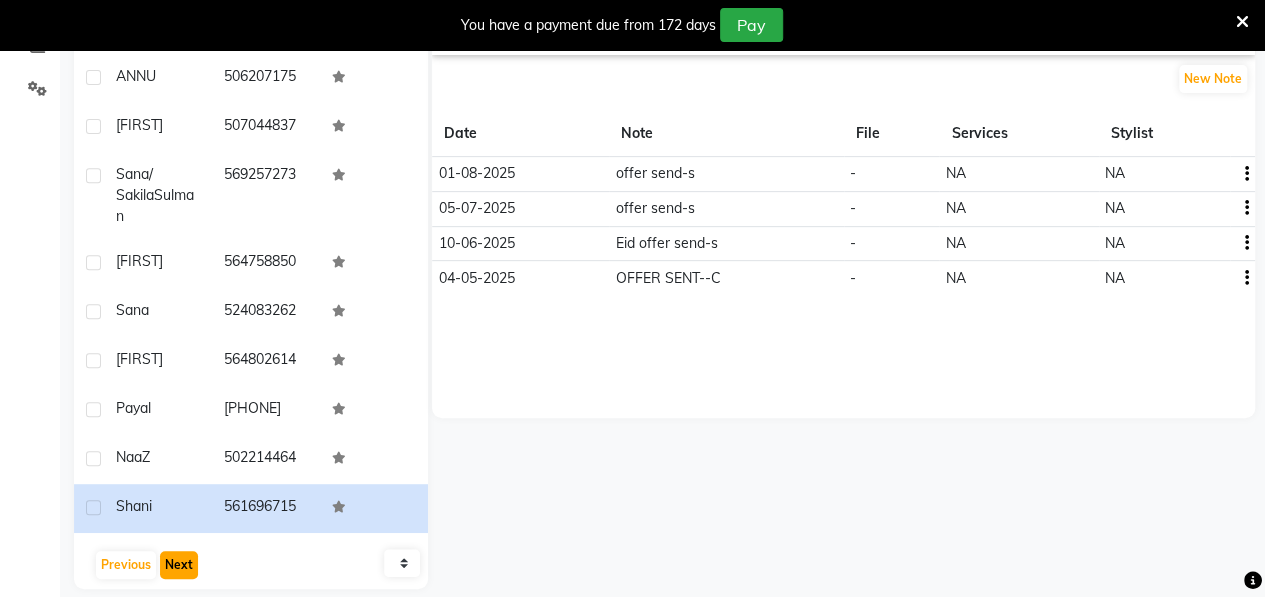 click on "Next" 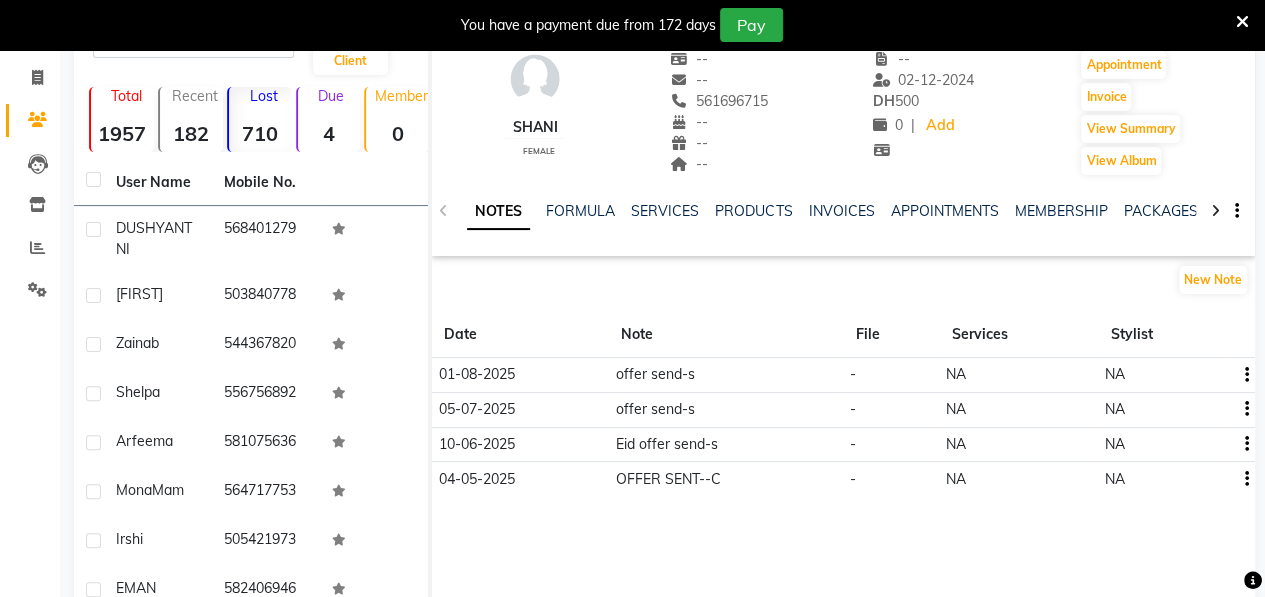 scroll, scrollTop: 78, scrollLeft: 0, axis: vertical 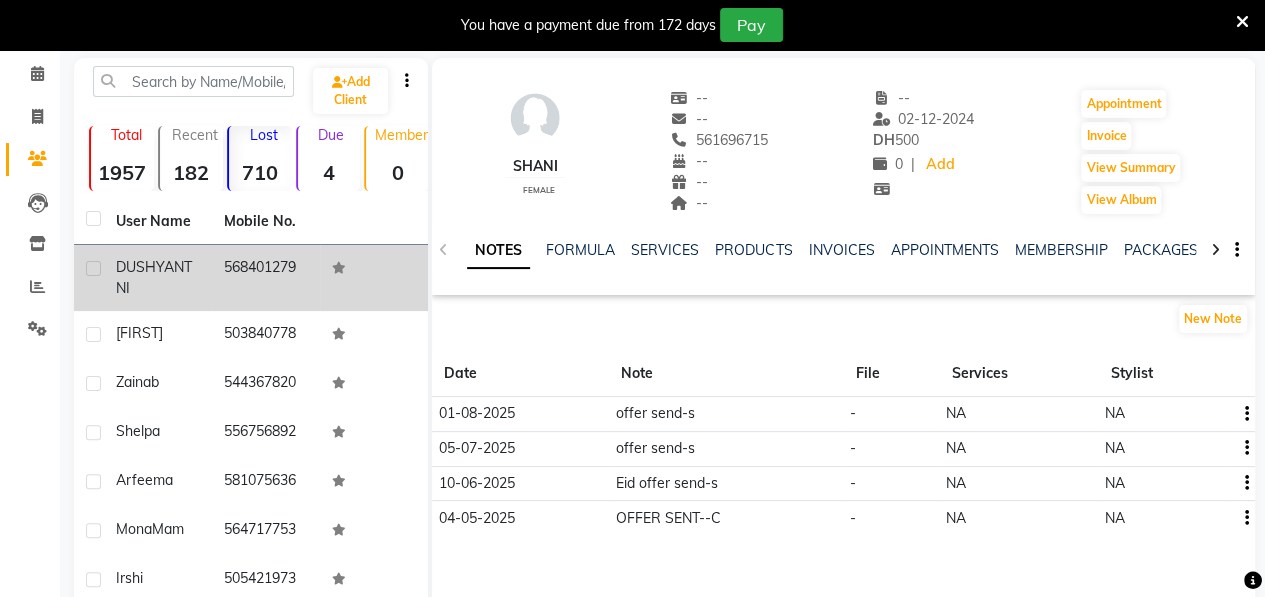 click on "DUSHYANTNI" 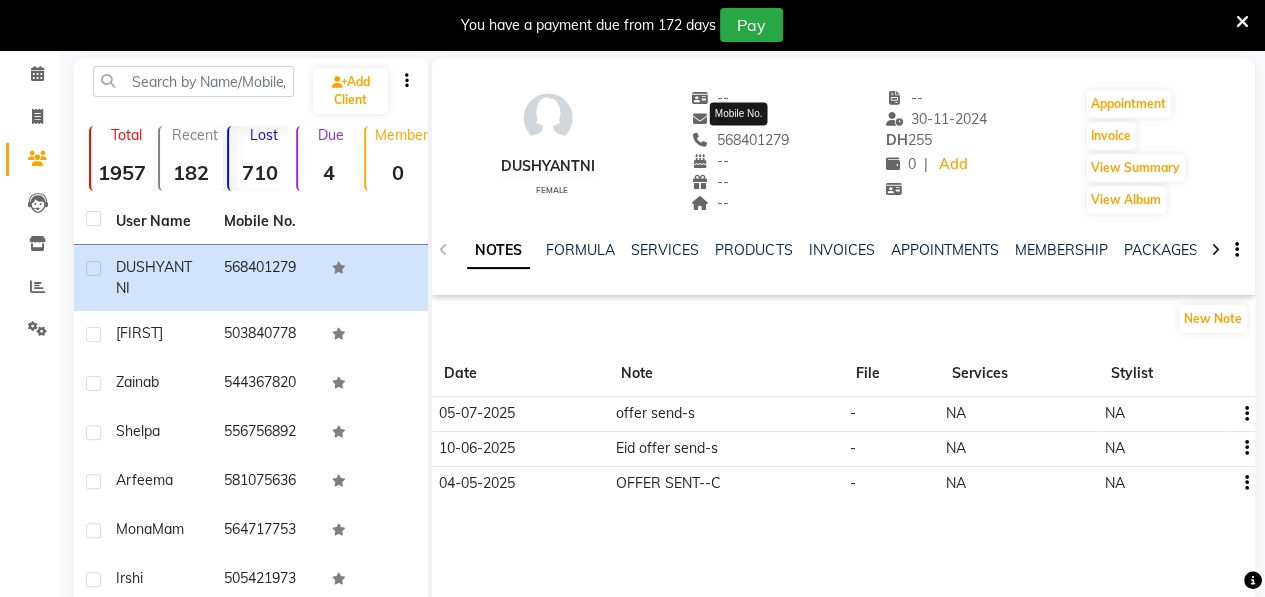 click on "568401279" 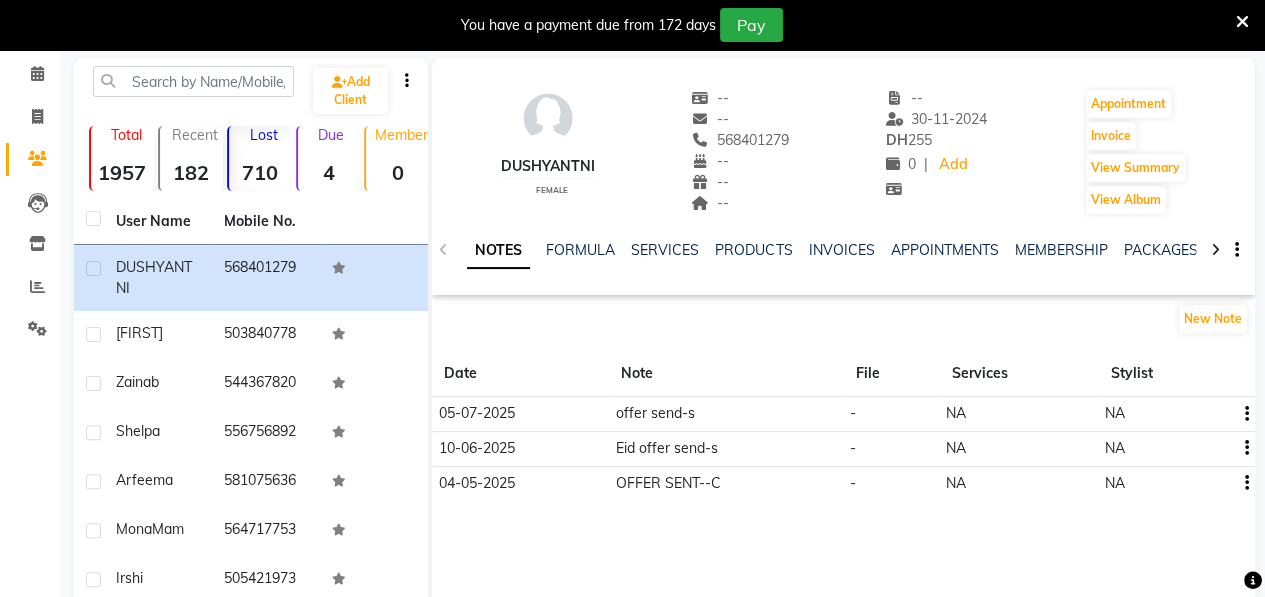 click on "568401279" 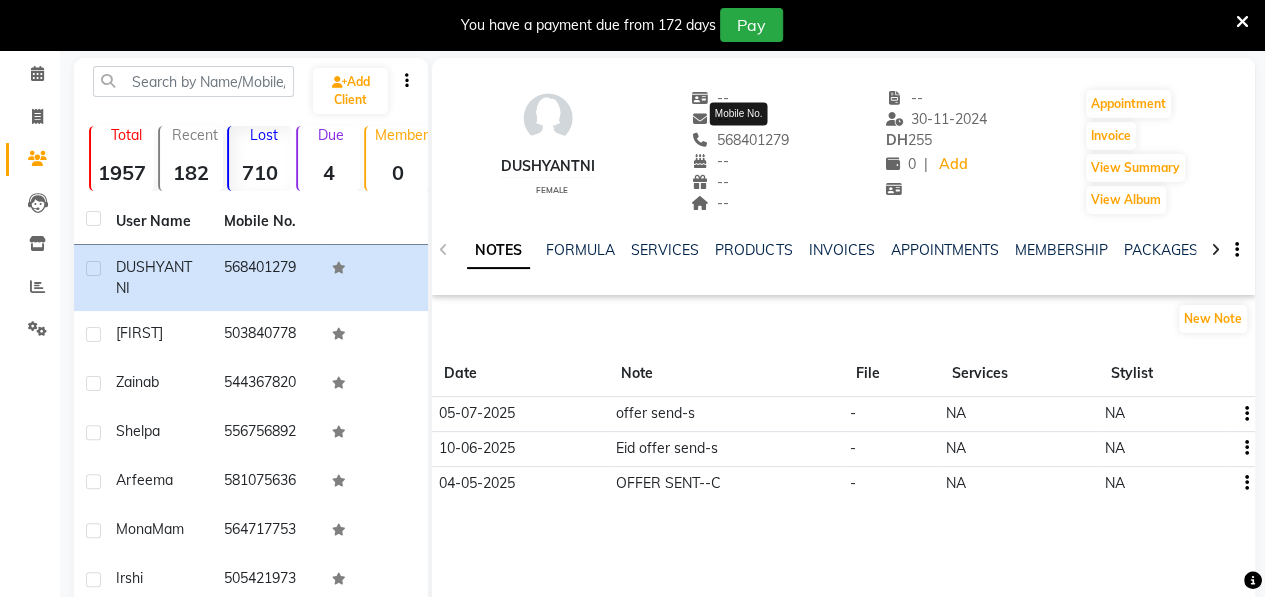 click on "568401279" 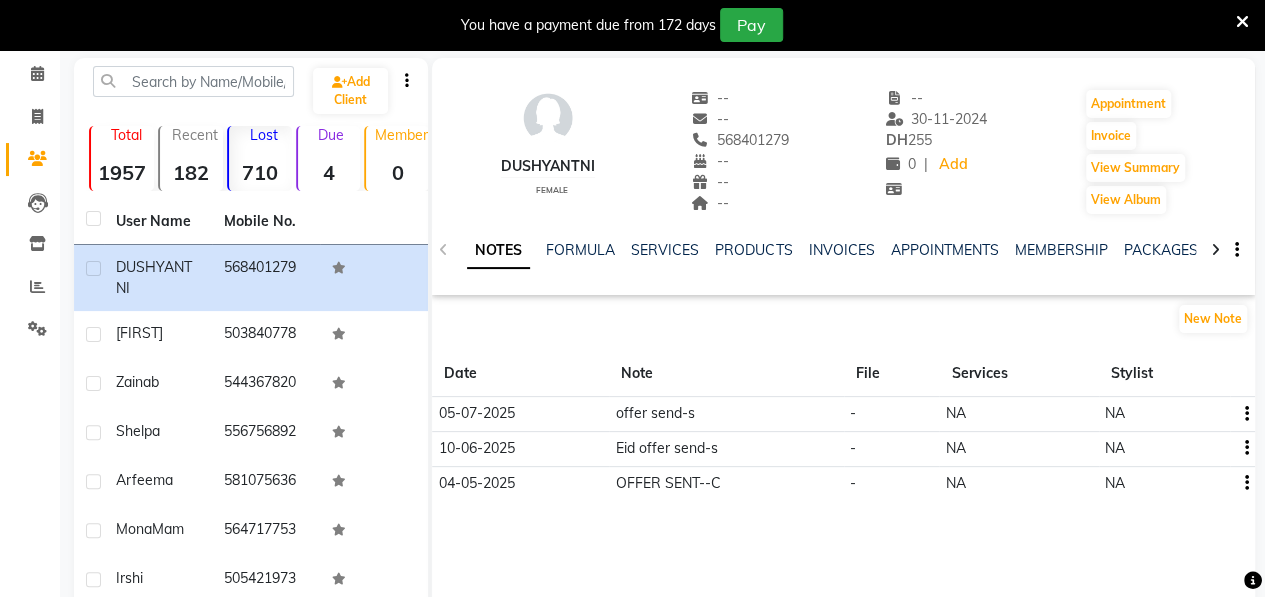click on "568401279" 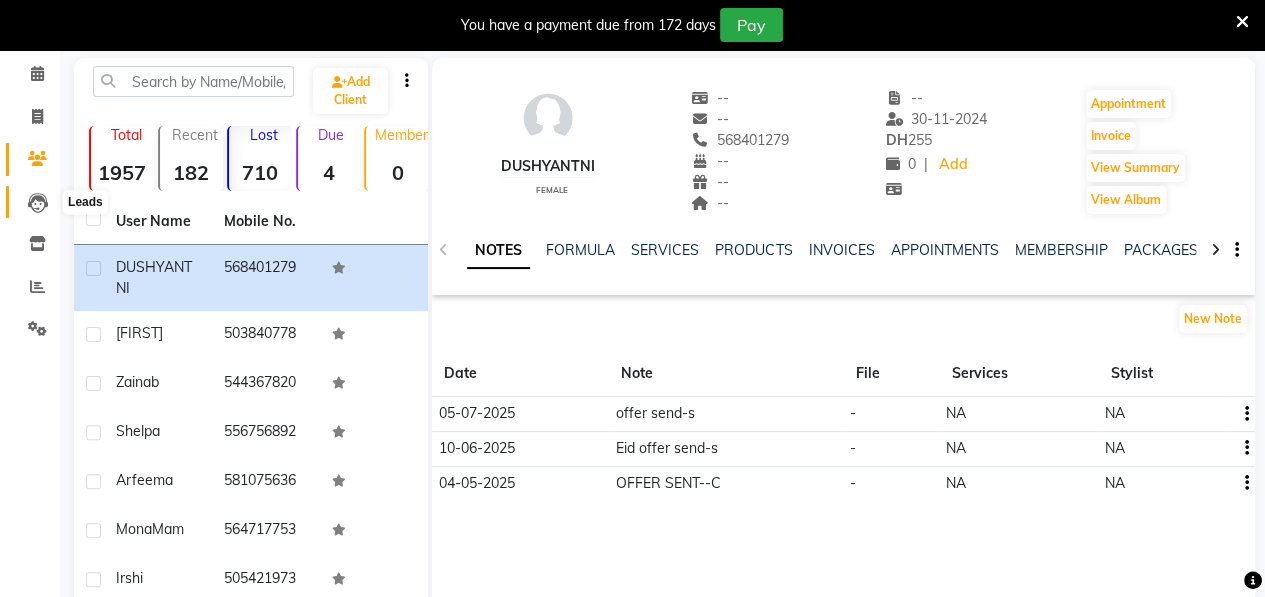 click 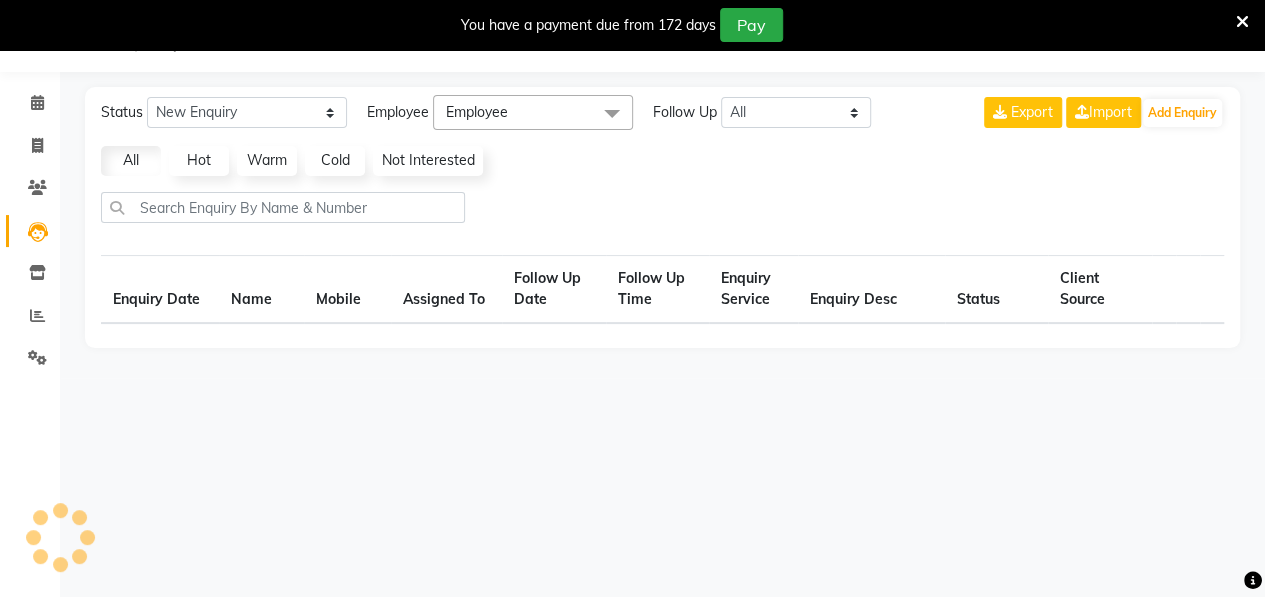 scroll, scrollTop: 78, scrollLeft: 0, axis: vertical 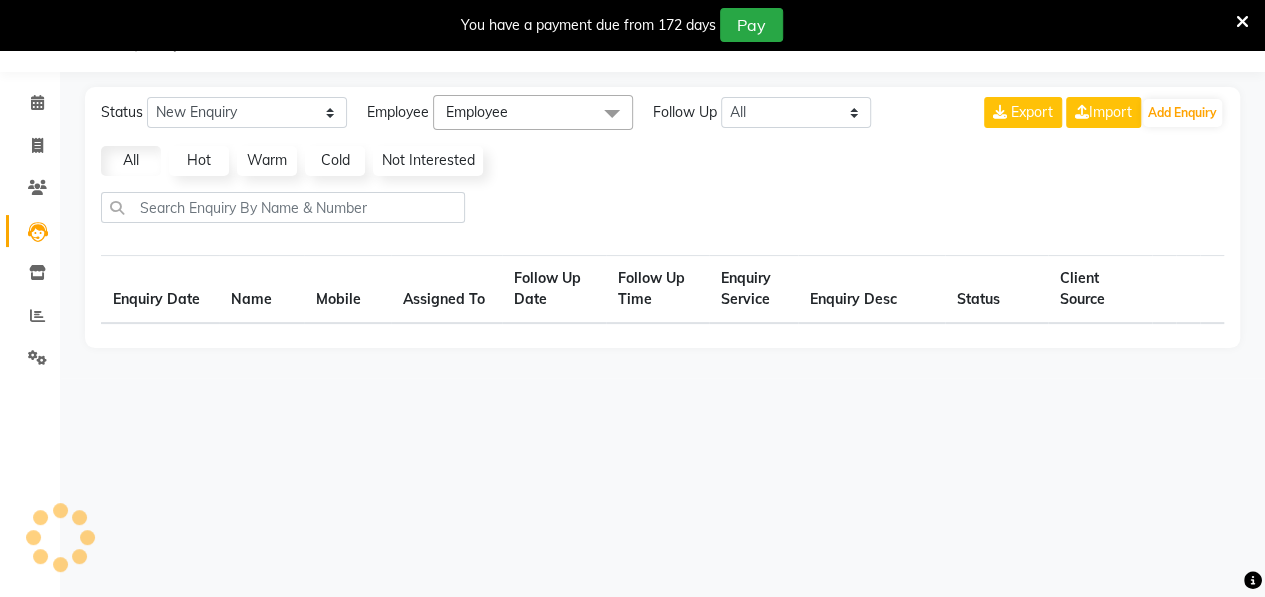 select on "10" 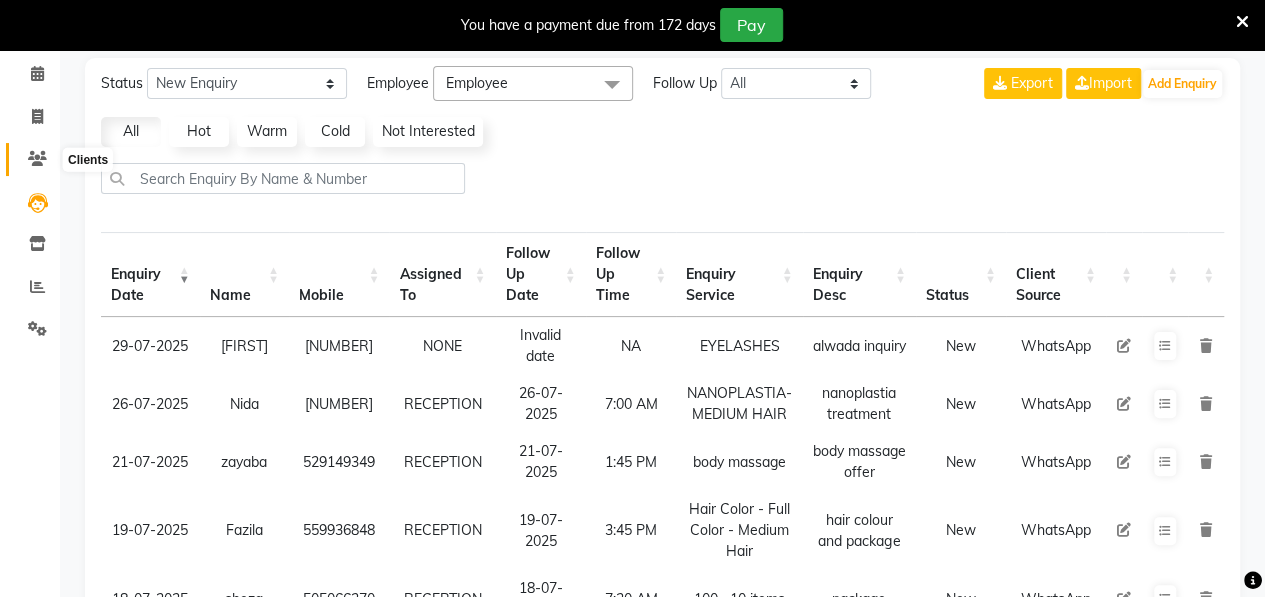click 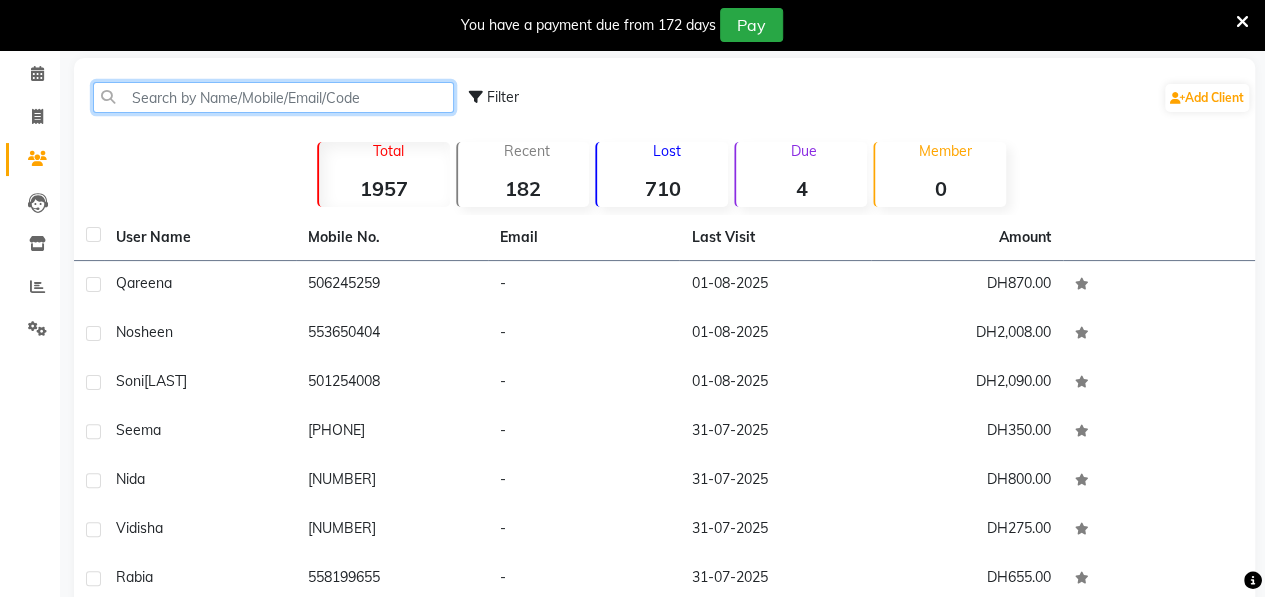 click 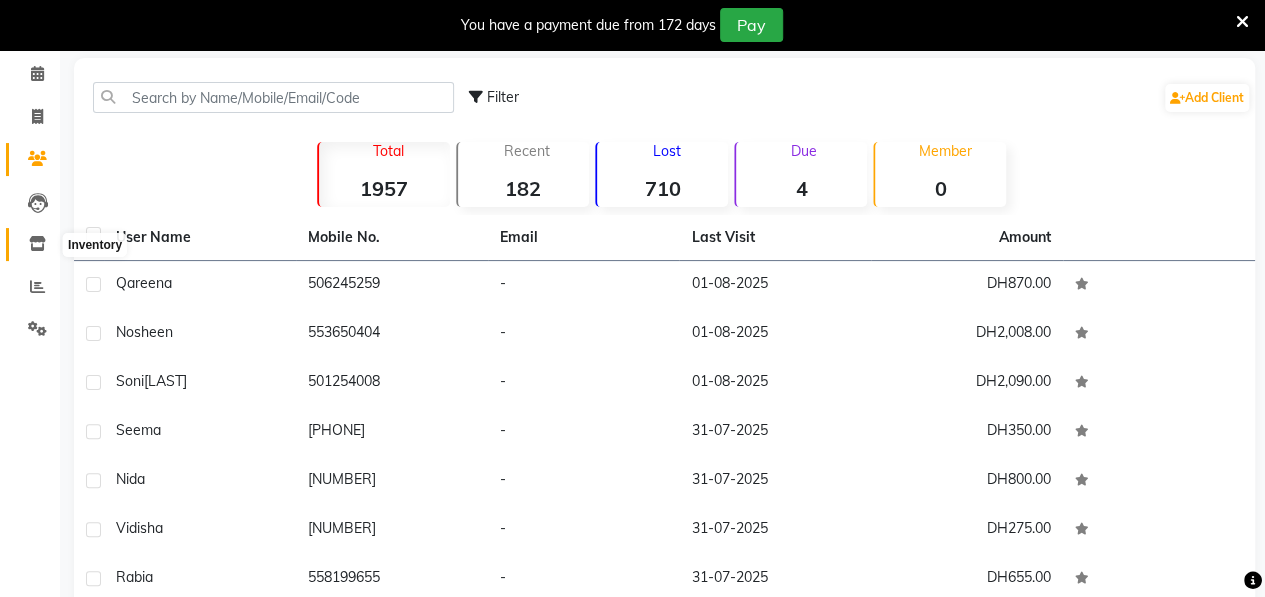 click 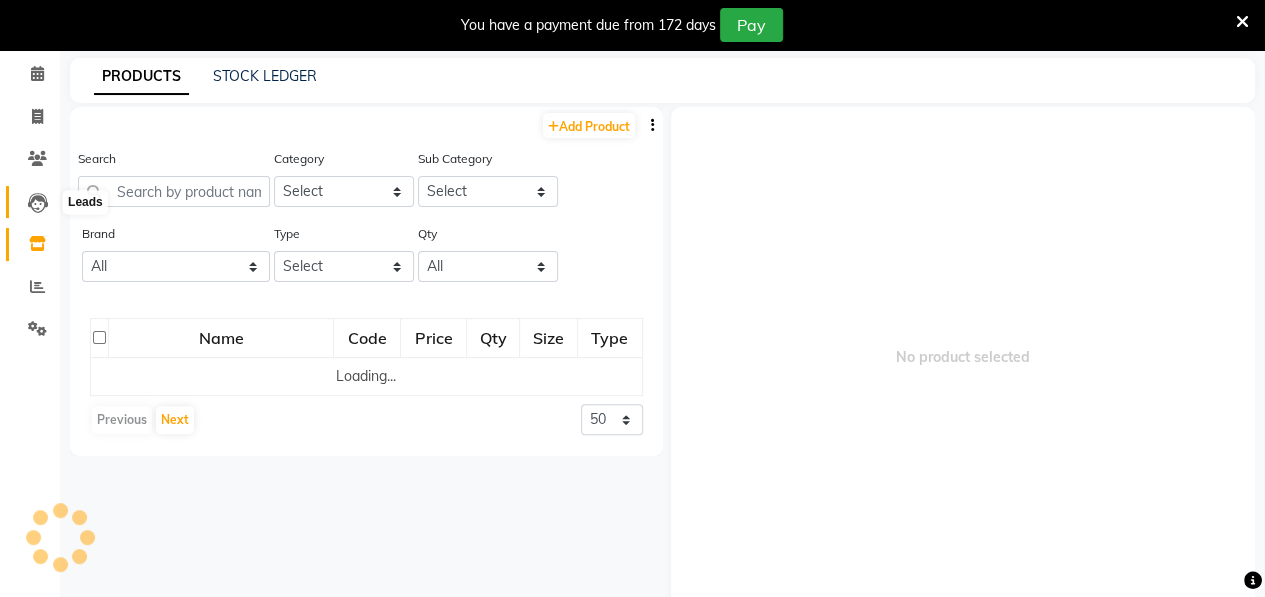 scroll, scrollTop: 62, scrollLeft: 0, axis: vertical 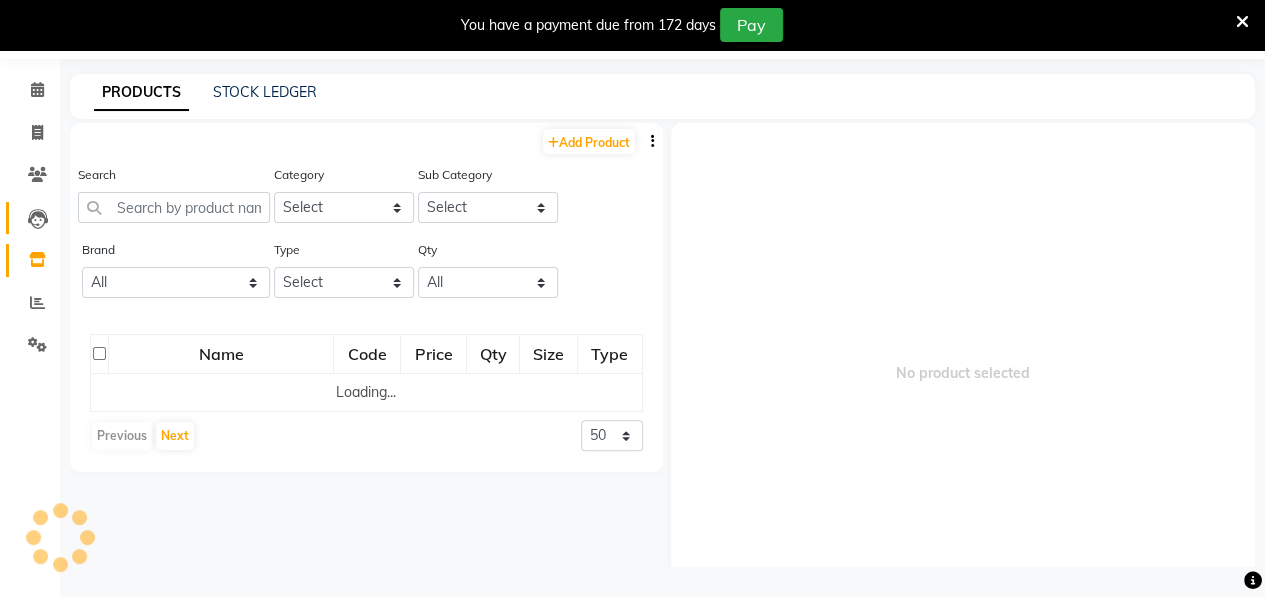 click on "Leads" 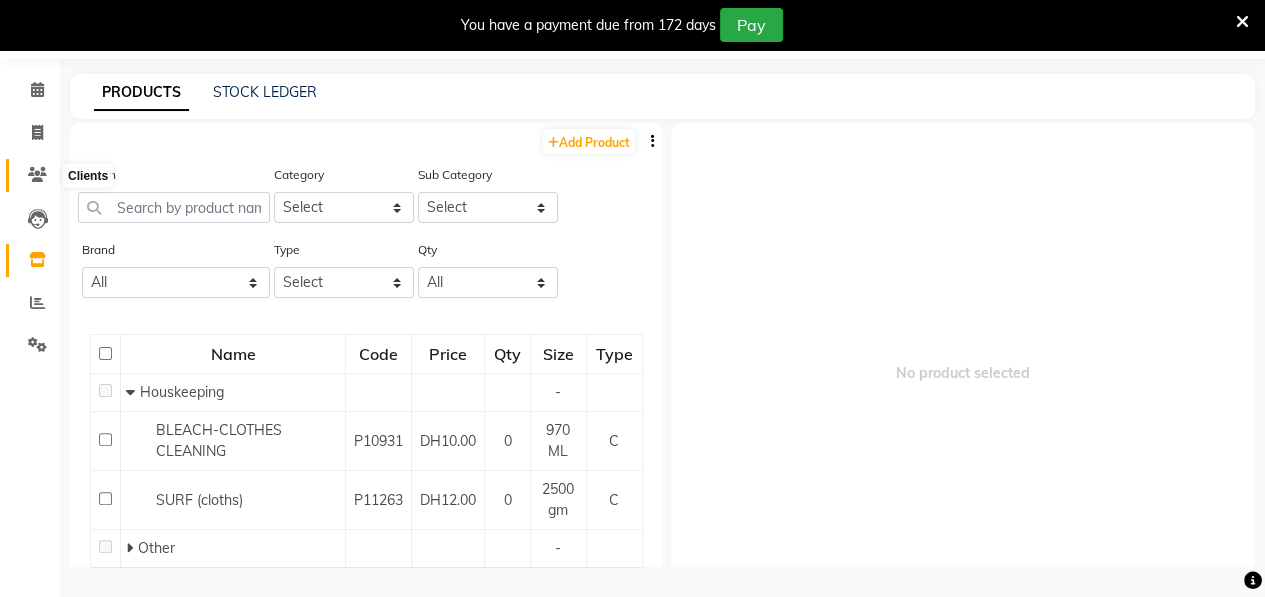 click 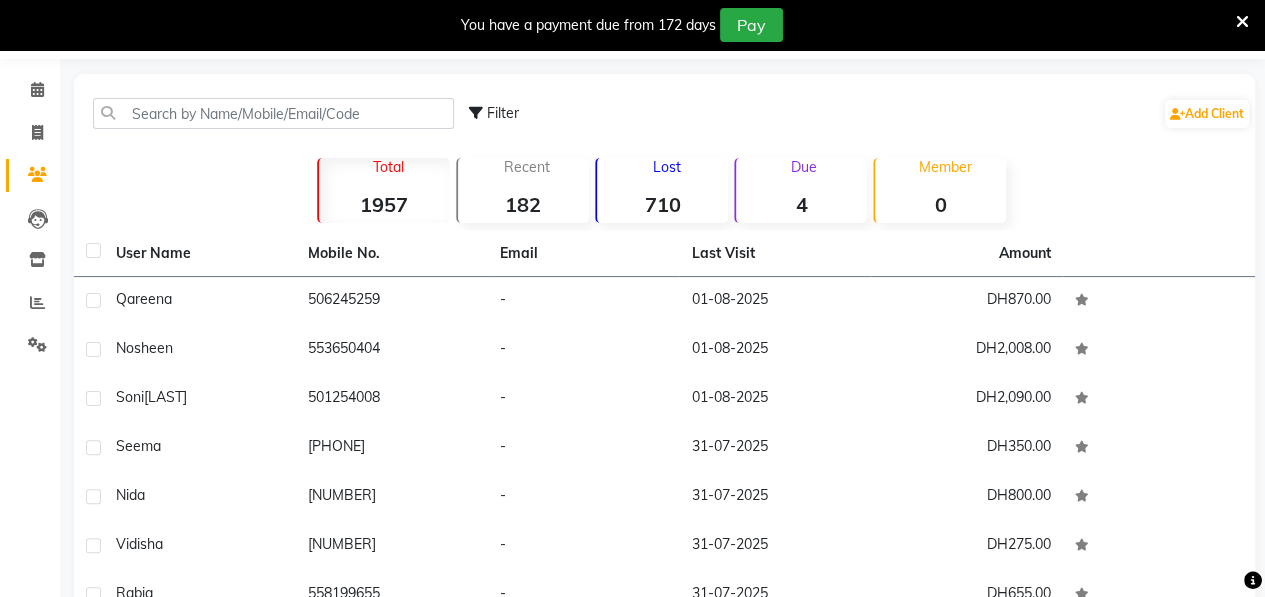 click on "710" 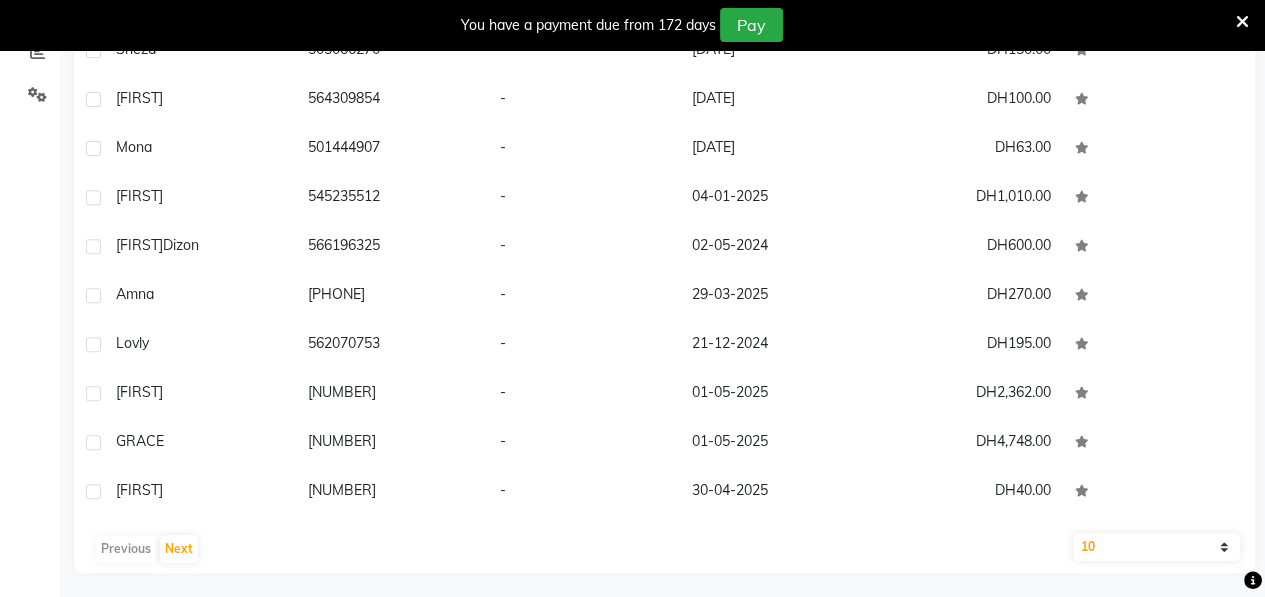scroll, scrollTop: 317, scrollLeft: 0, axis: vertical 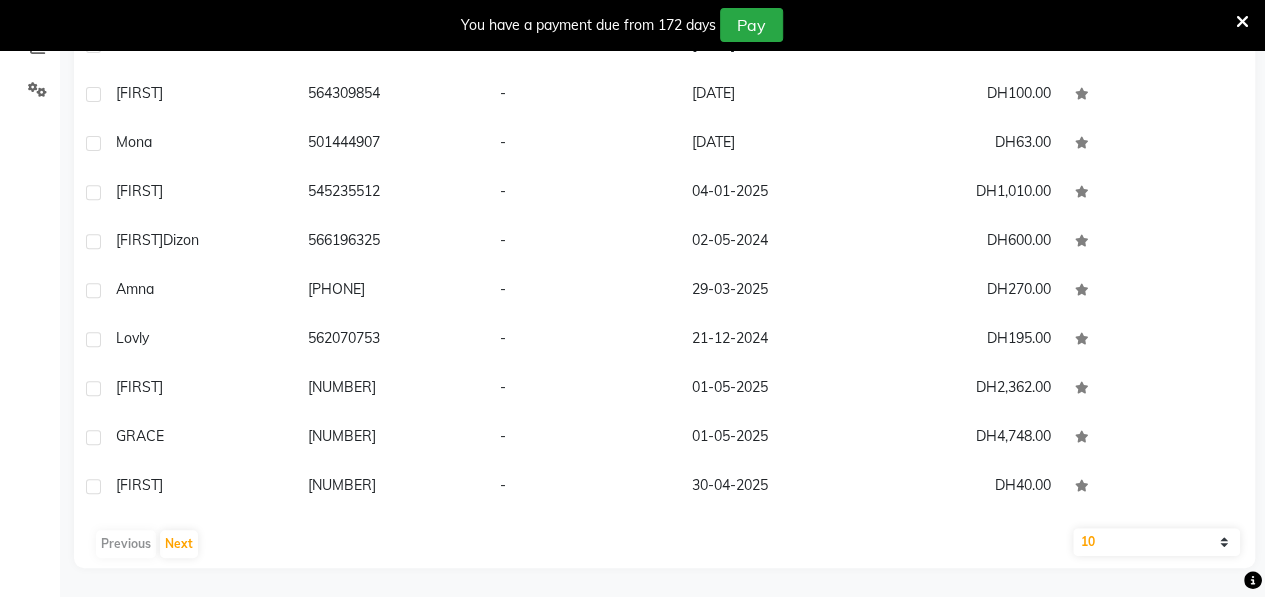 click on "10   50   100" 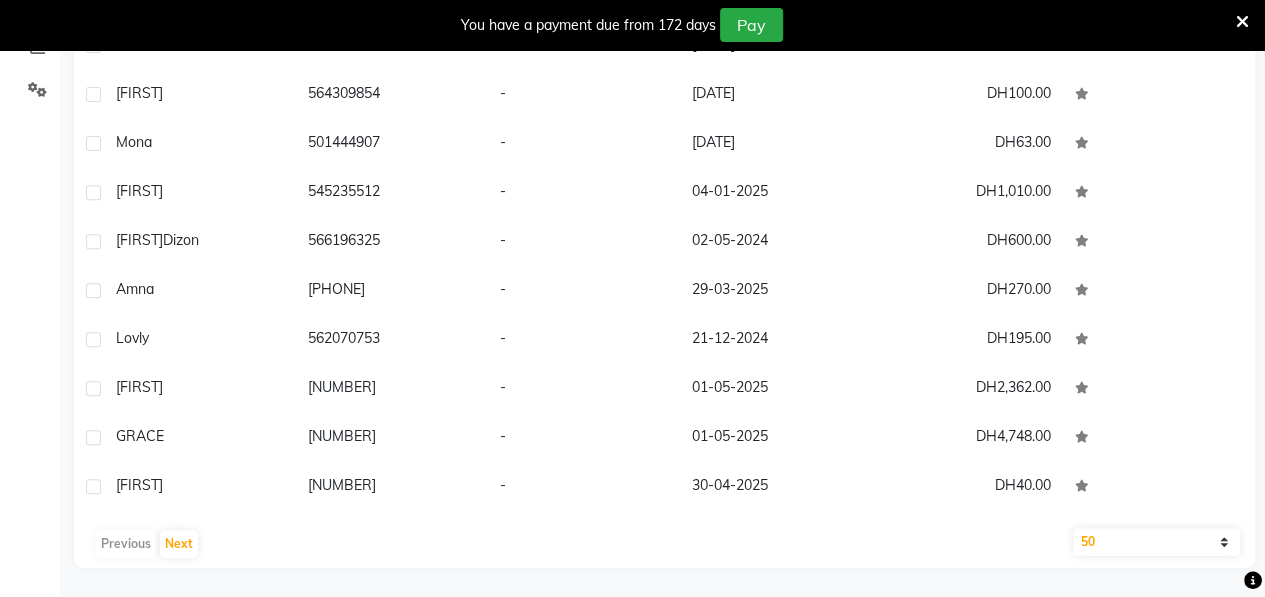 click on "10   50   100" 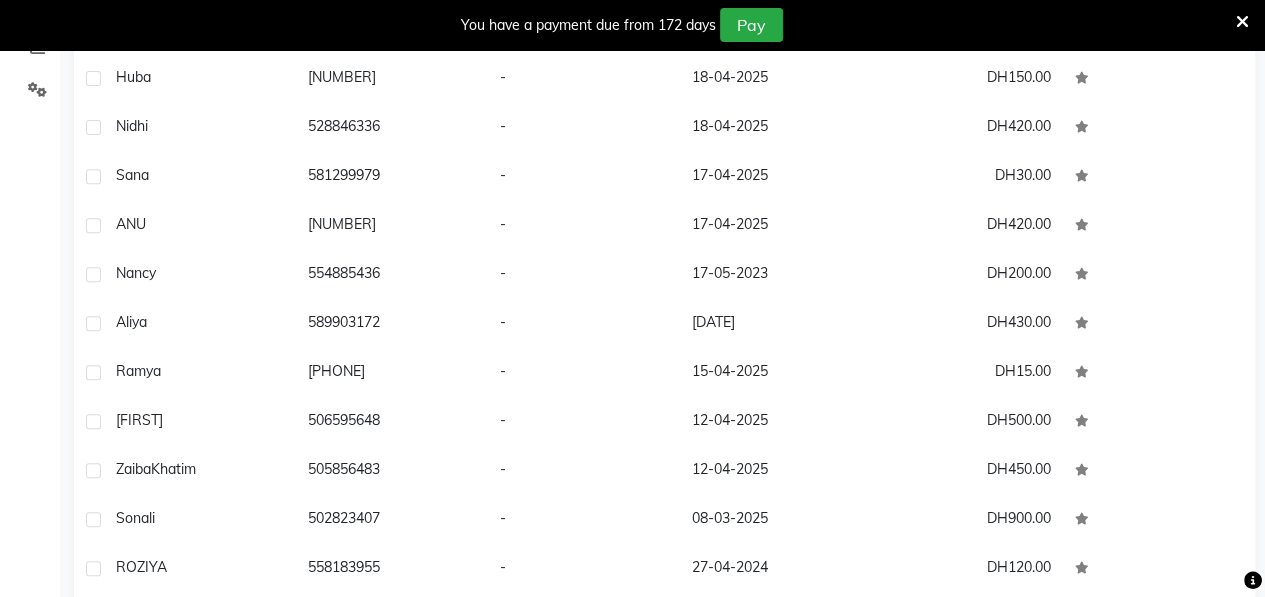 scroll, scrollTop: 1568, scrollLeft: 0, axis: vertical 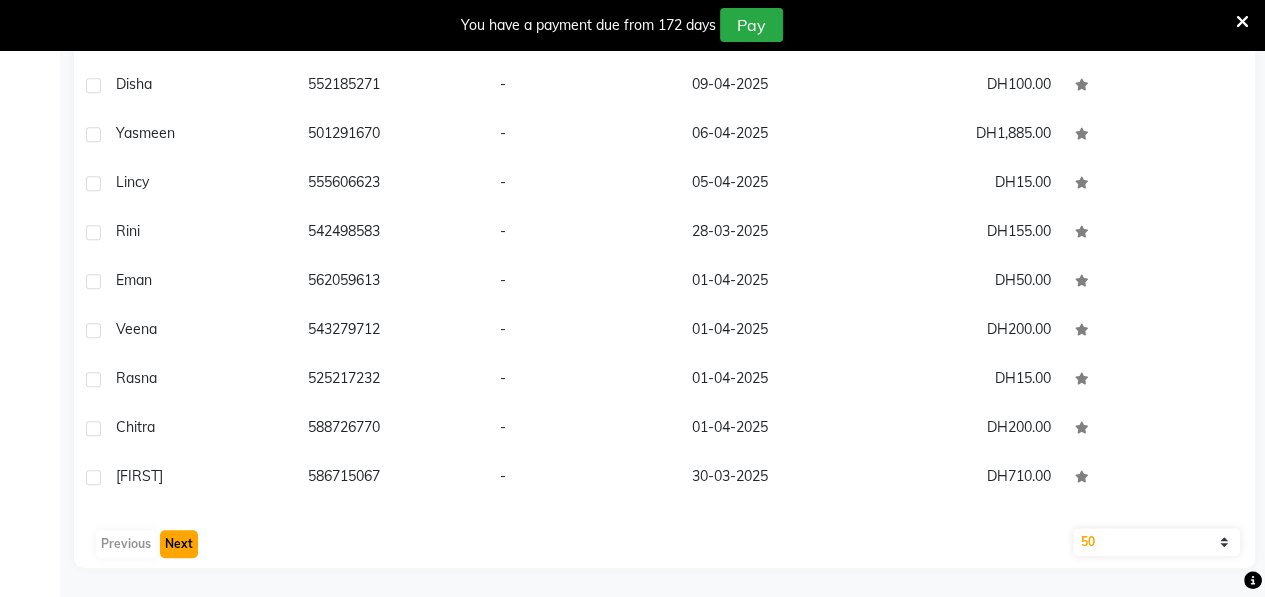 click on "Next" 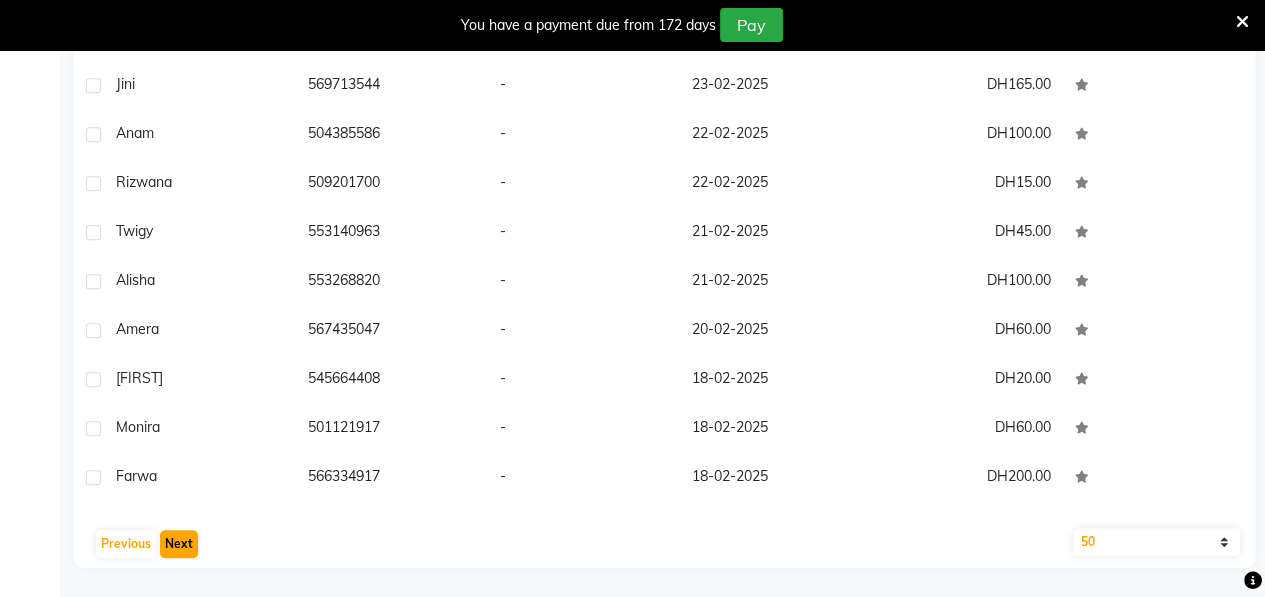 click on "Next" 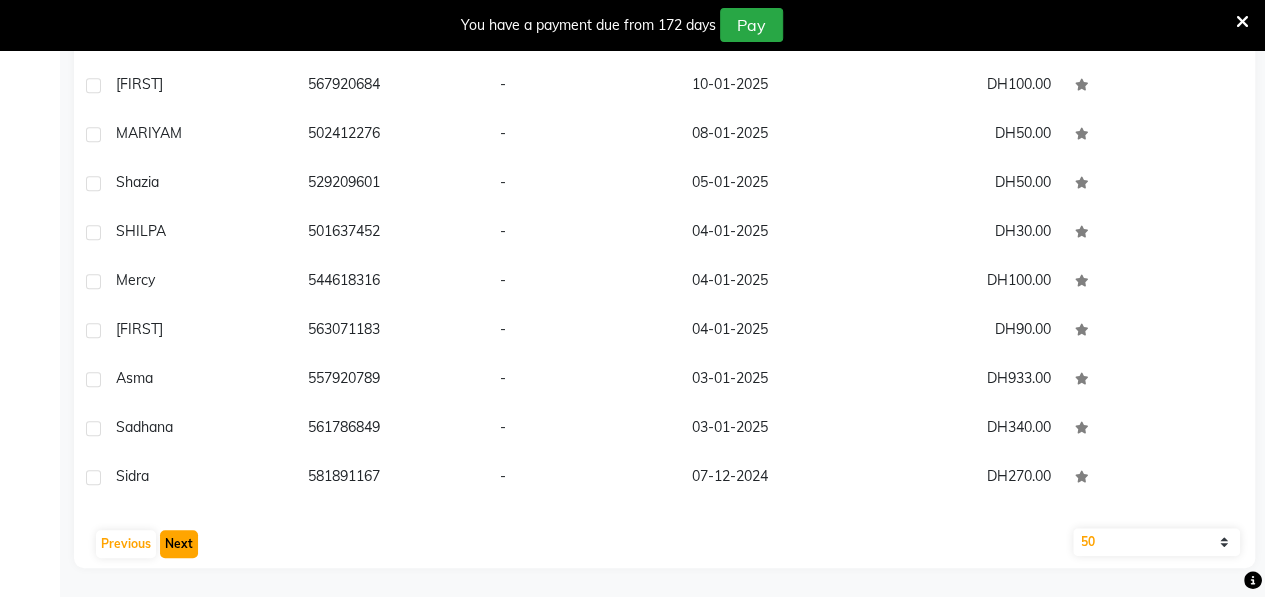 click on "Next" 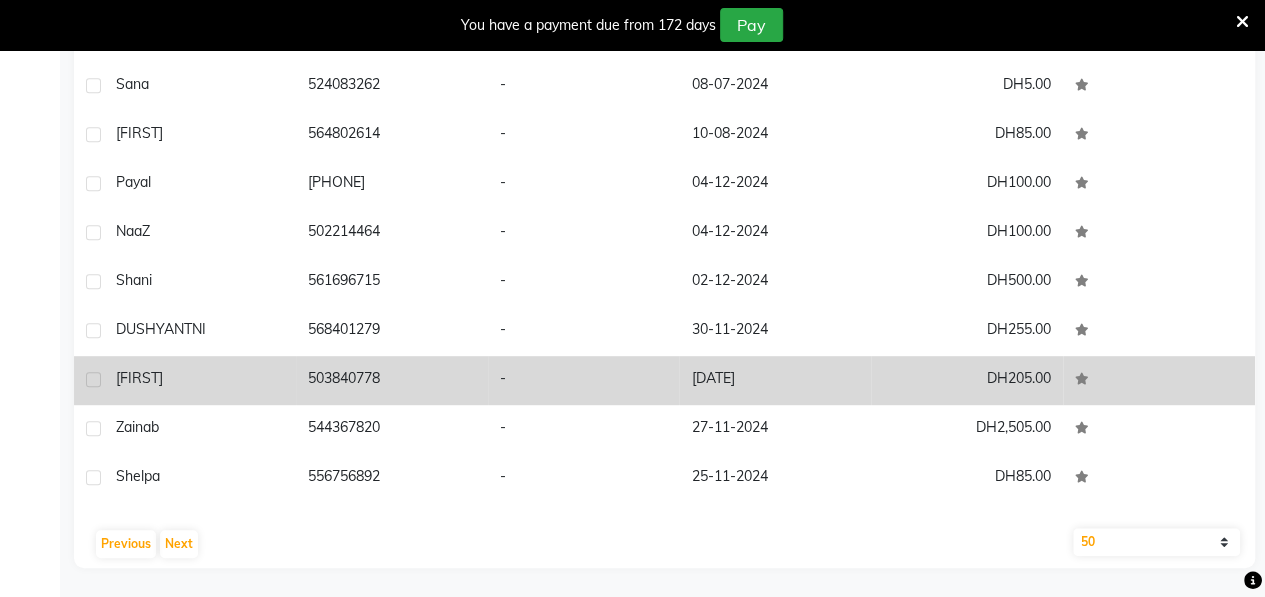 click on "[NAME]" 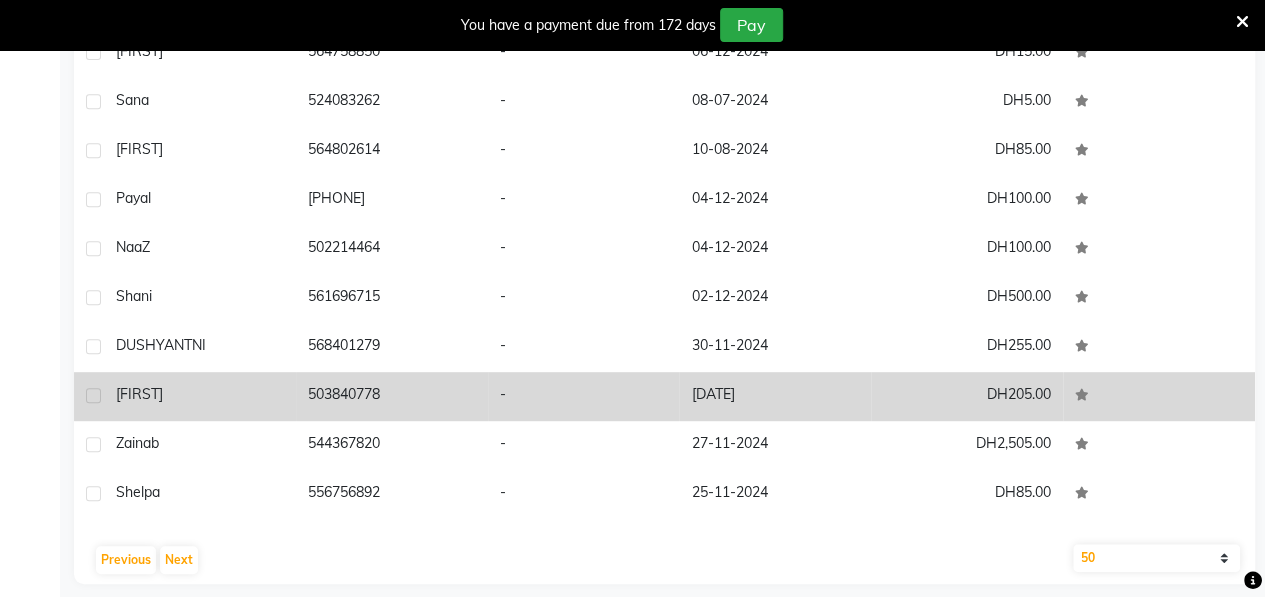 scroll, scrollTop: 1754, scrollLeft: 0, axis: vertical 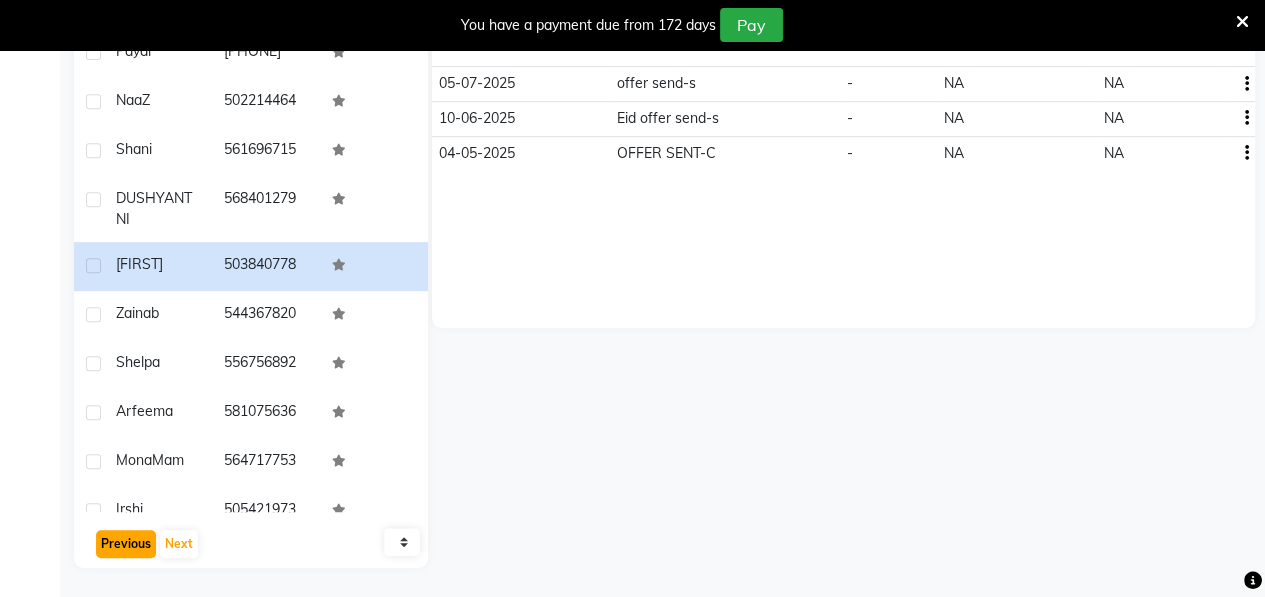 click on "Previous" 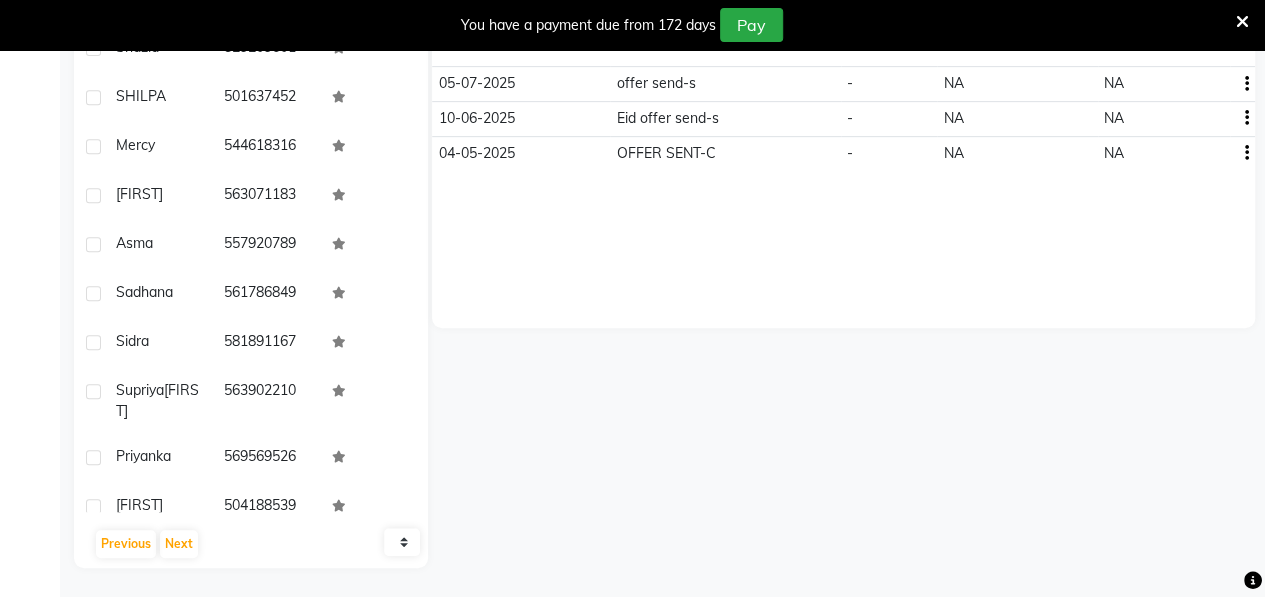 click on "10   50   100" 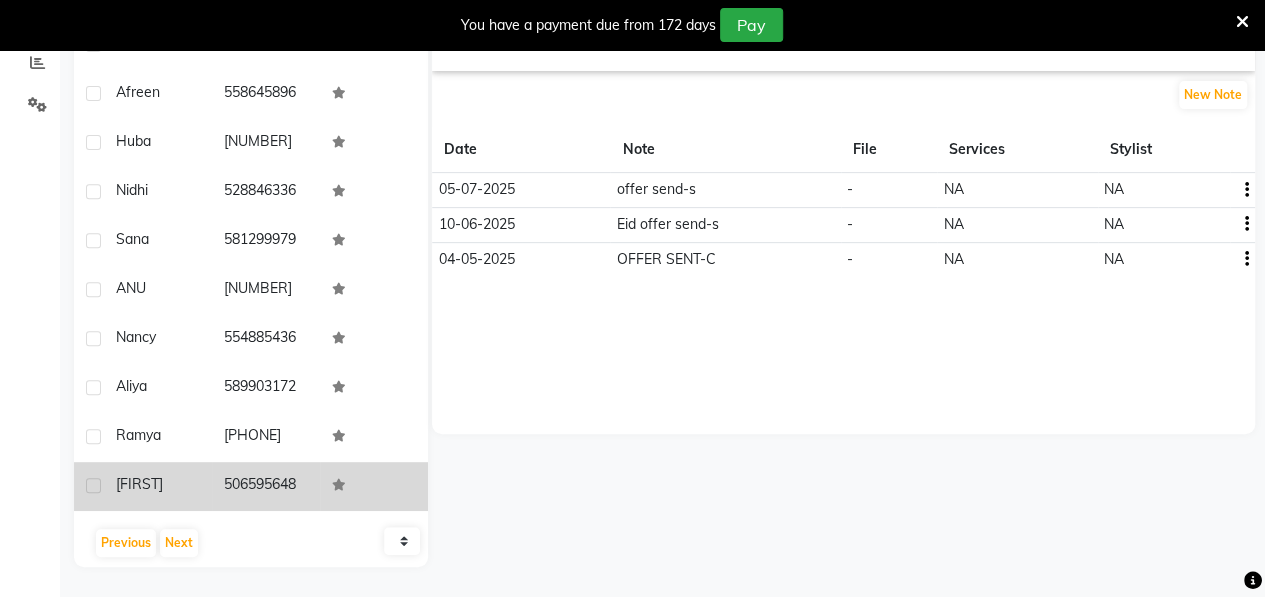 scroll, scrollTop: 0, scrollLeft: 0, axis: both 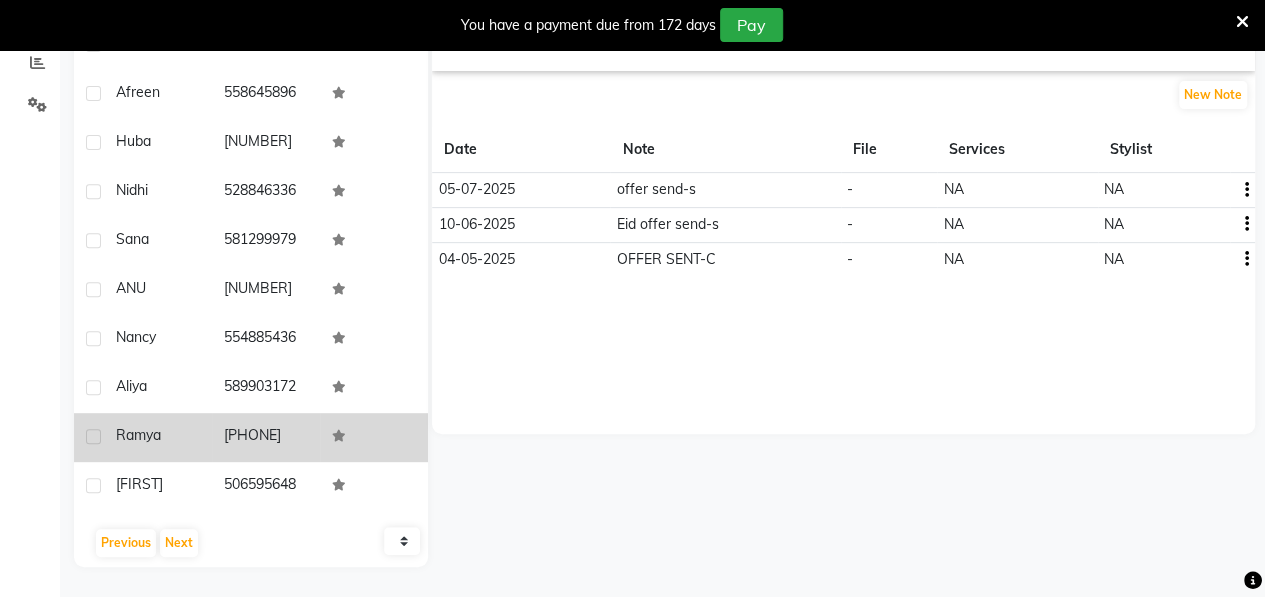 click on "Ramya" 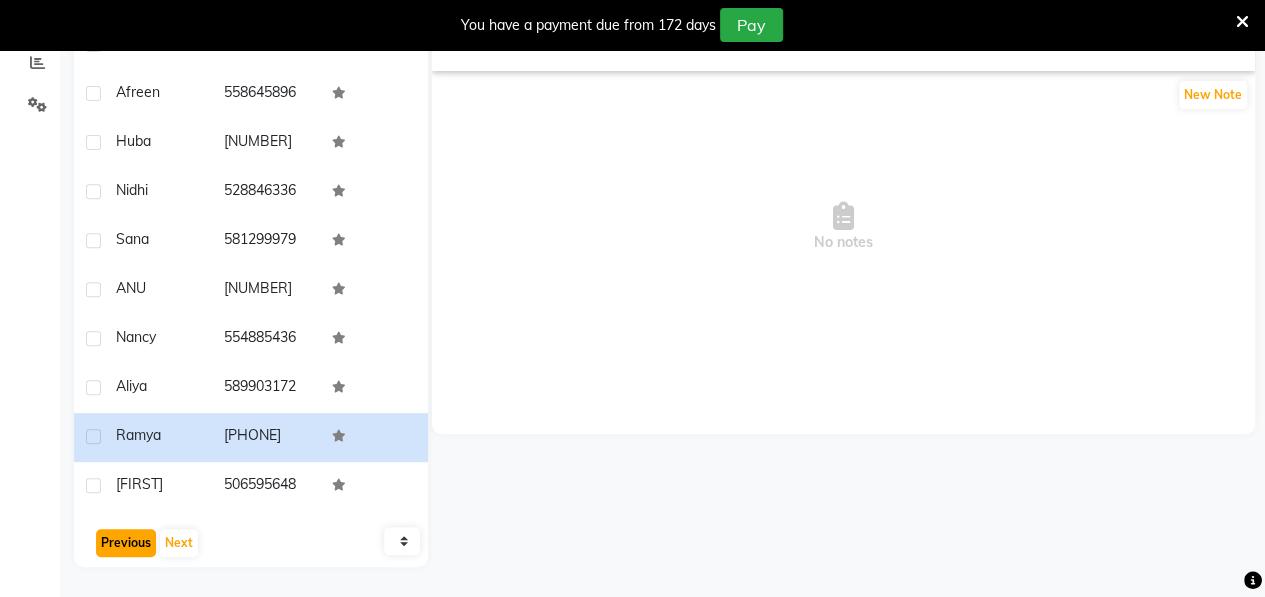 click on "Previous" 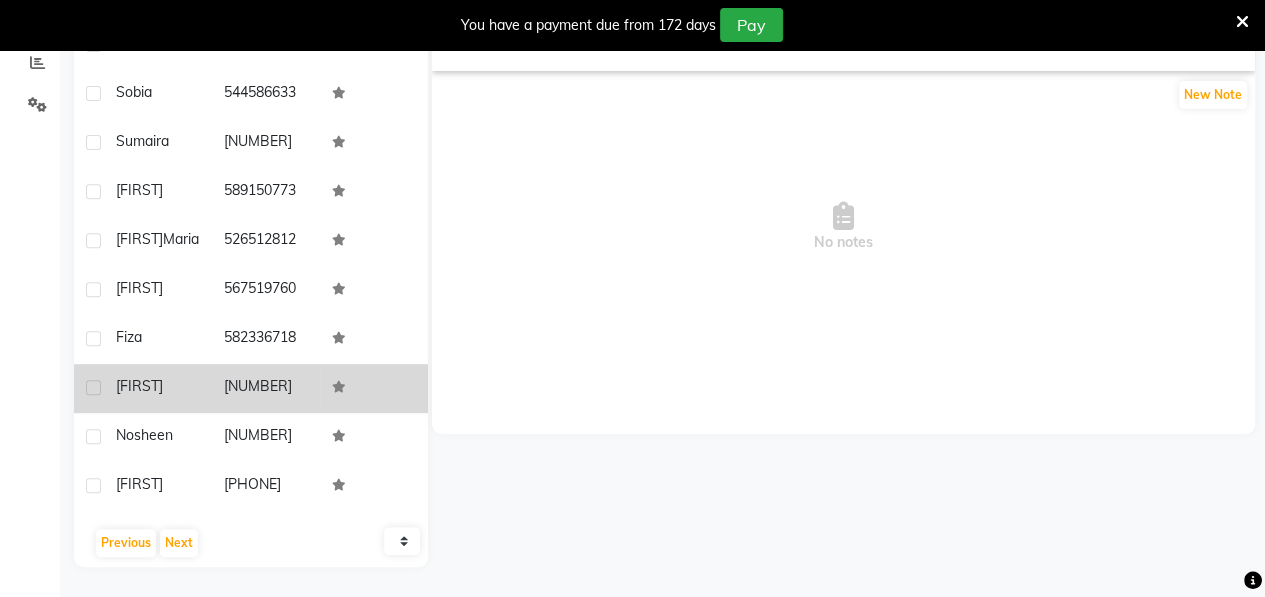 click on "[FIRST]" 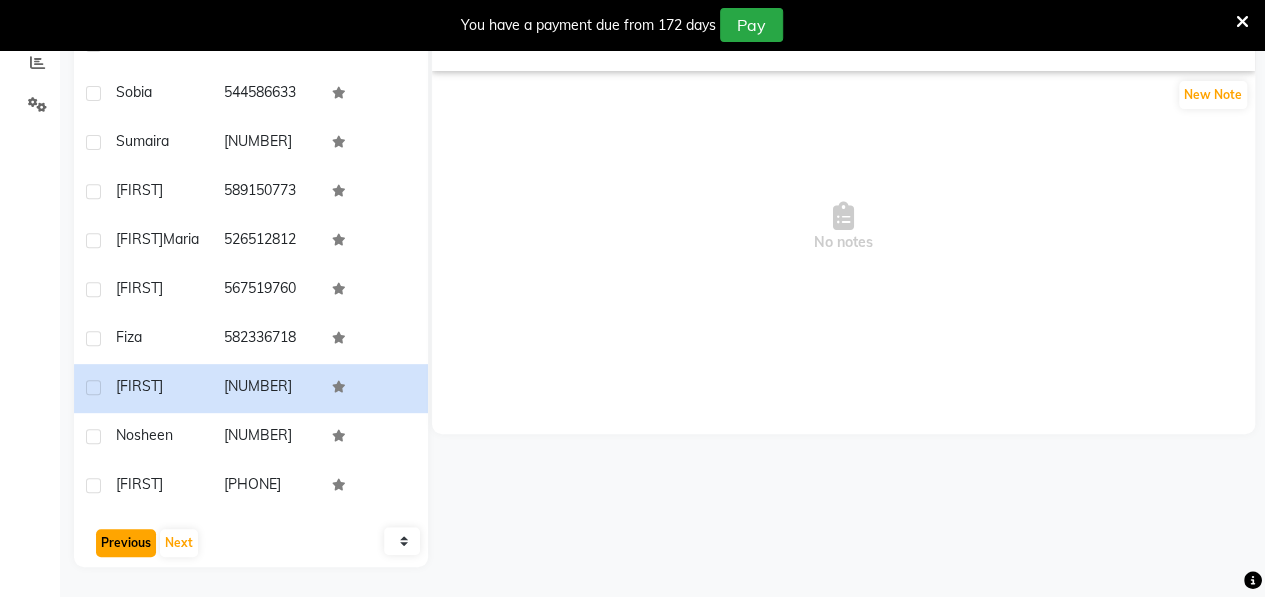 click on "Previous" 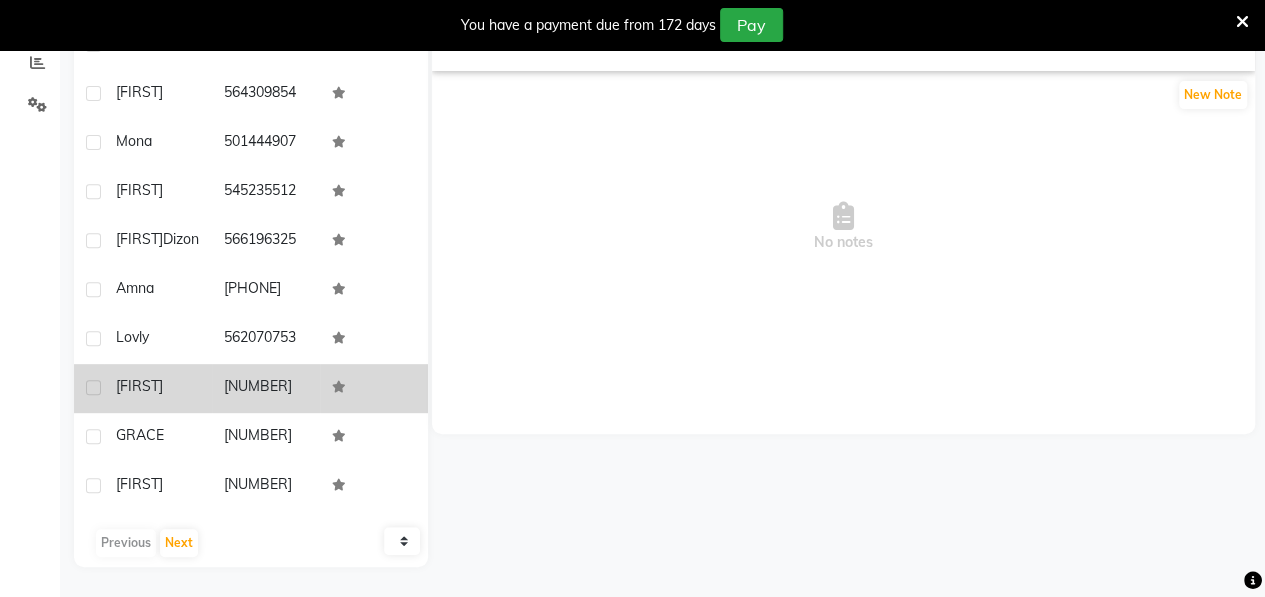 click on "[FIRST]" 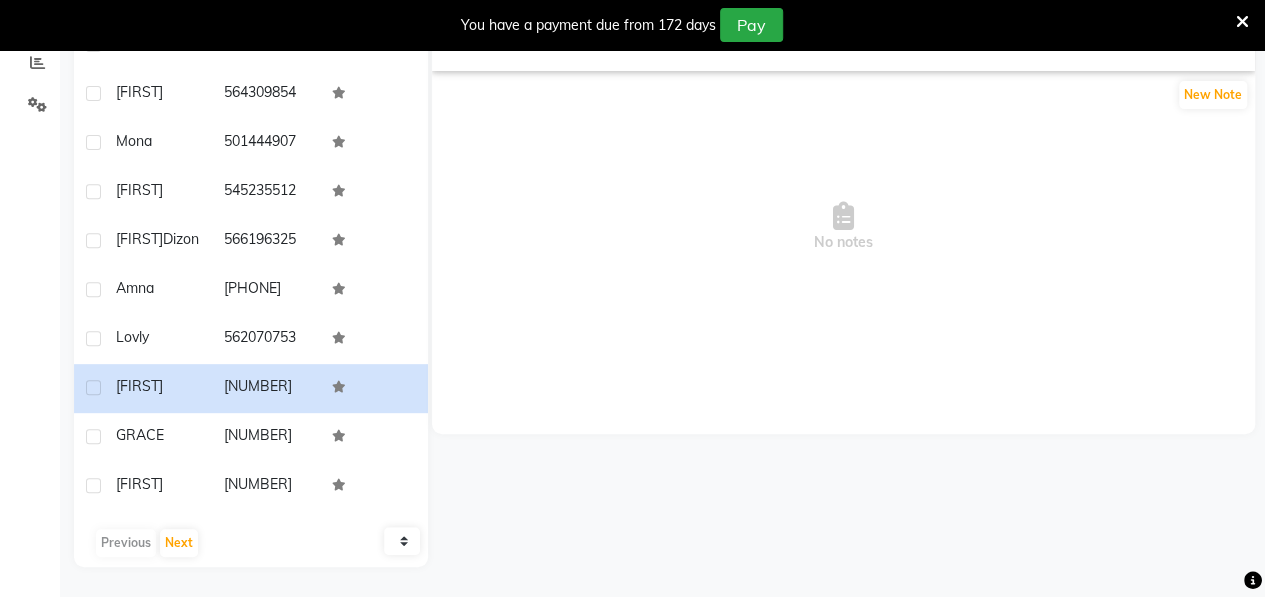 click on "Previous   Next" 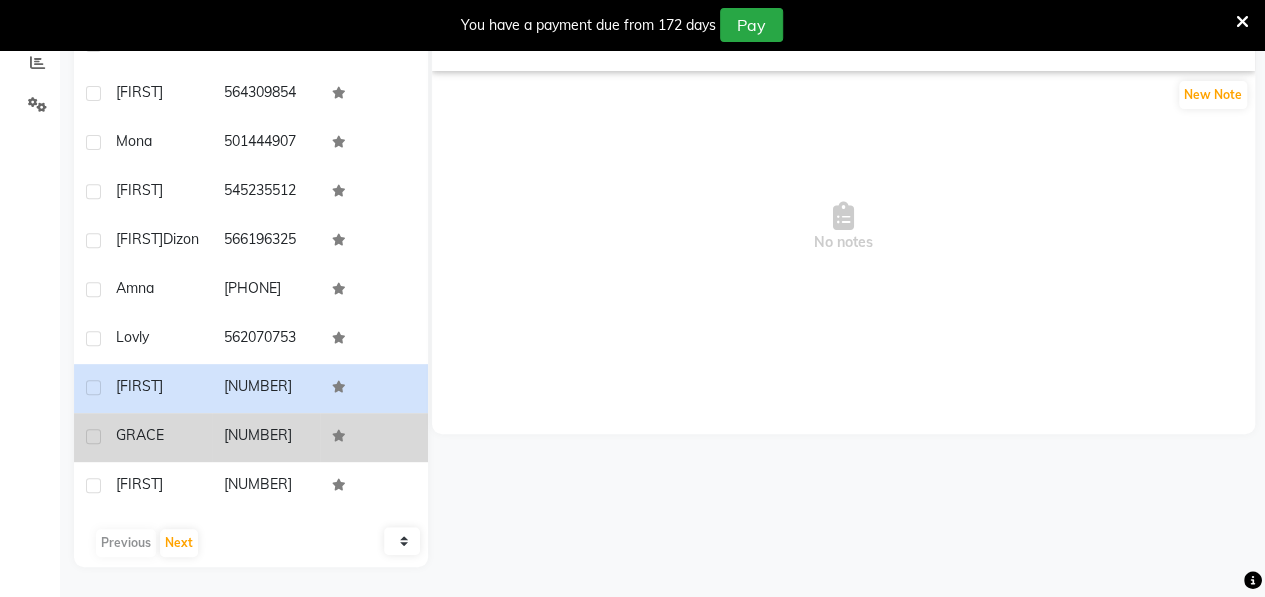 click on "GRACE" 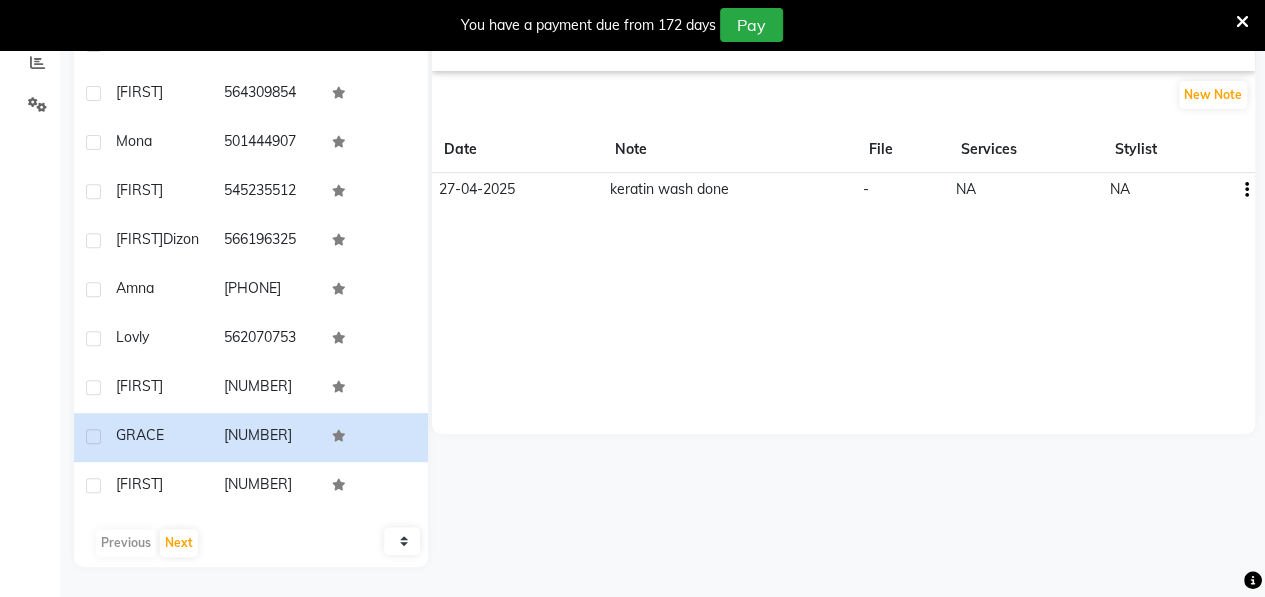 scroll, scrollTop: 0, scrollLeft: 0, axis: both 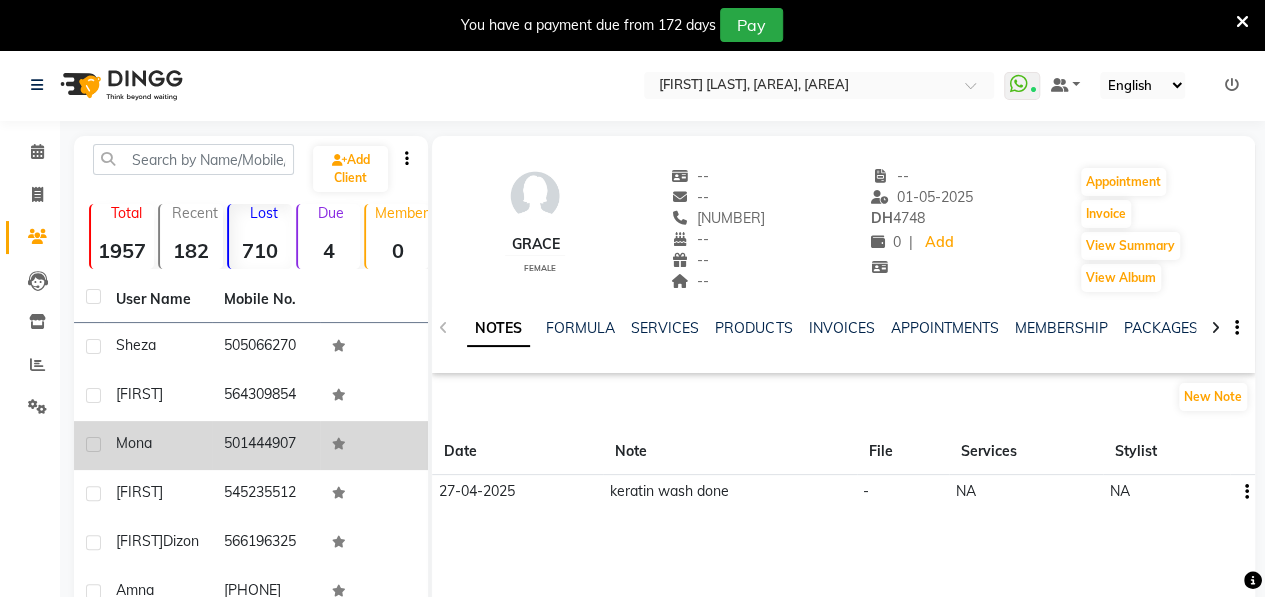 click on "Mona" 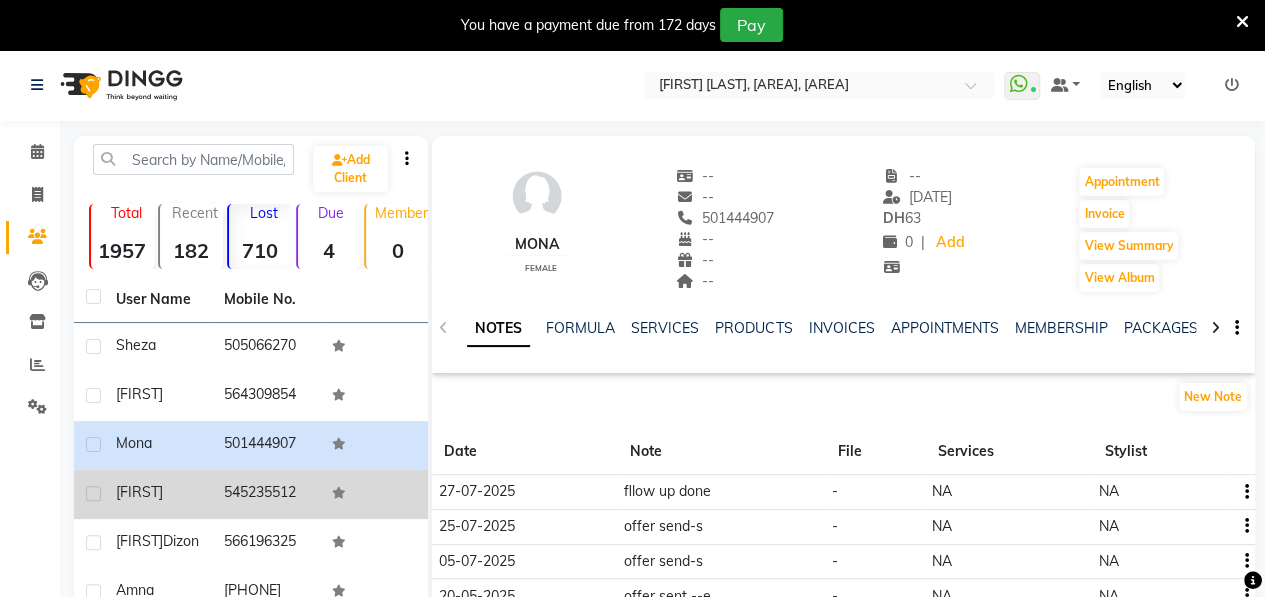 click on "[NAME]" 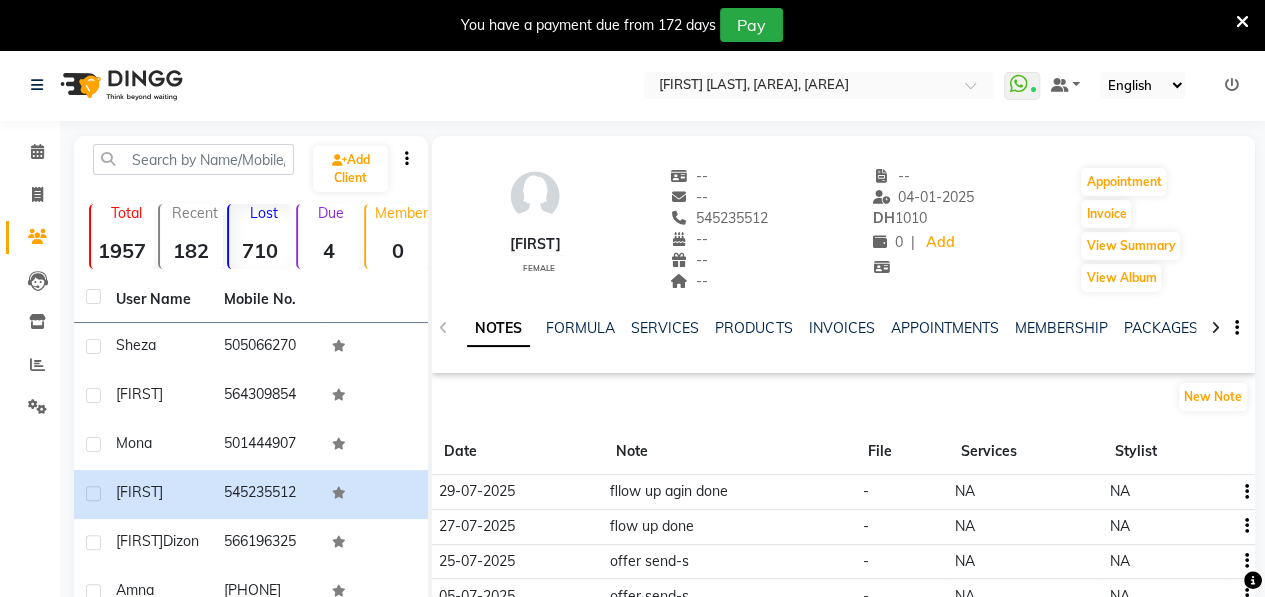 scroll, scrollTop: 318, scrollLeft: 0, axis: vertical 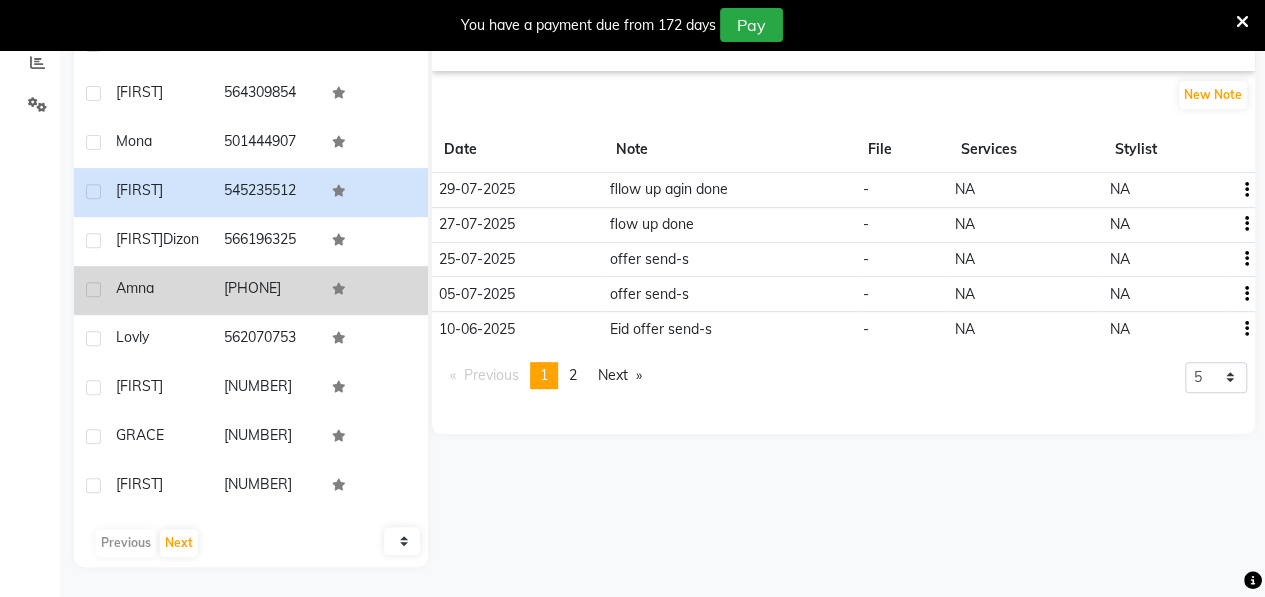 click on "Amna" 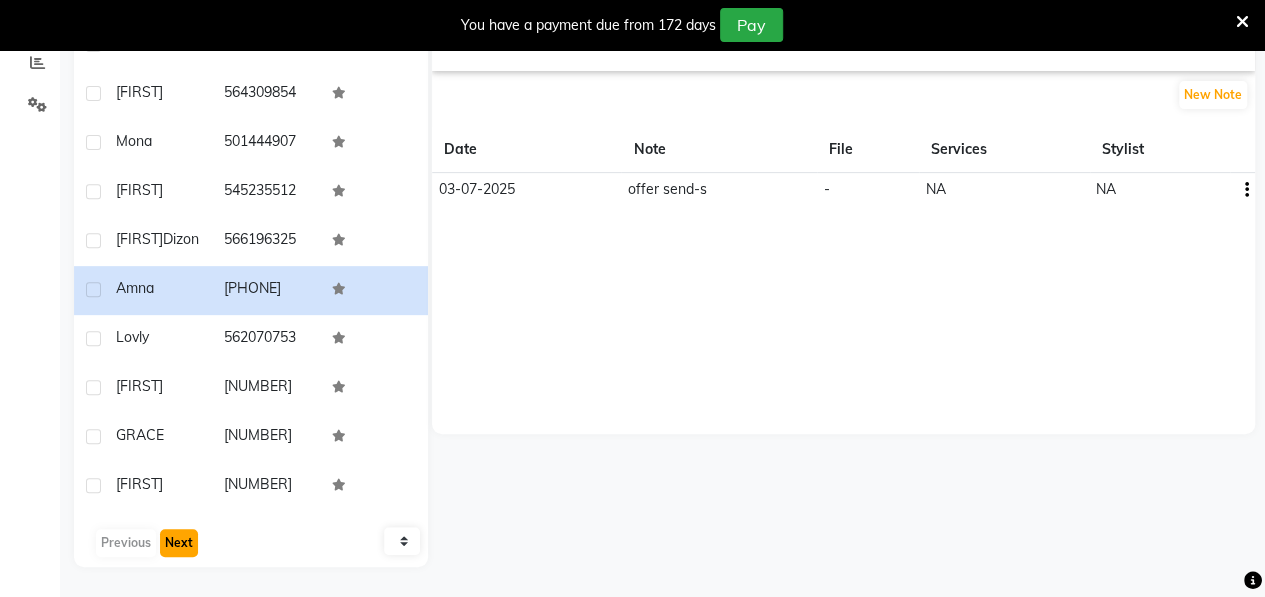 click on "Next" 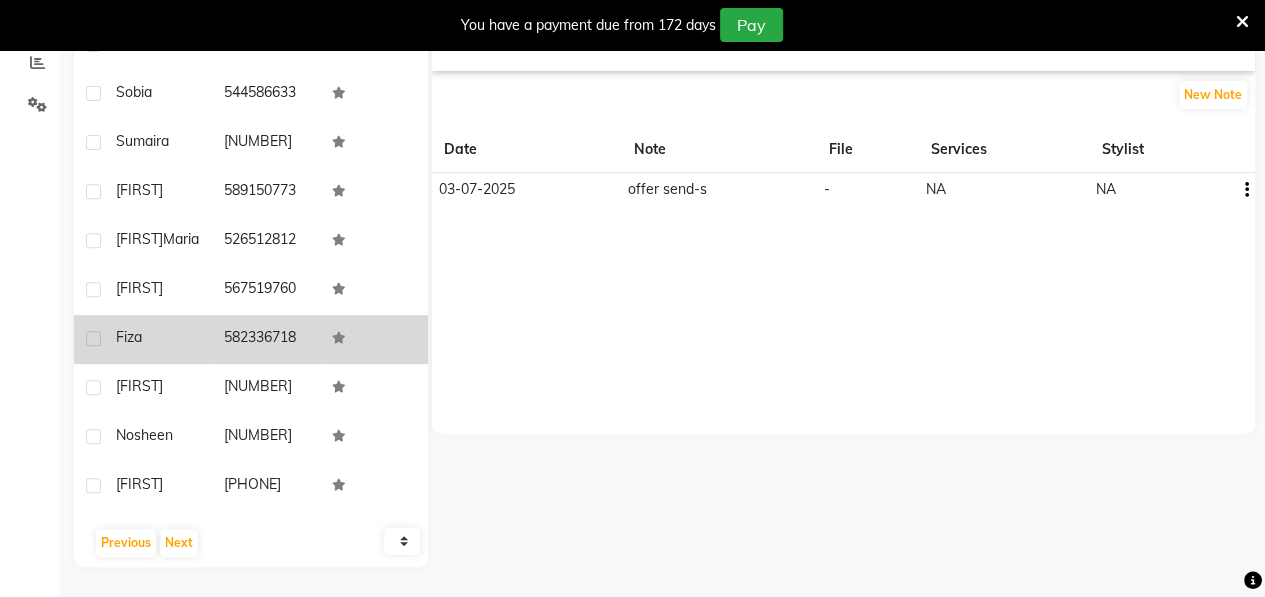 click on "Fiza" 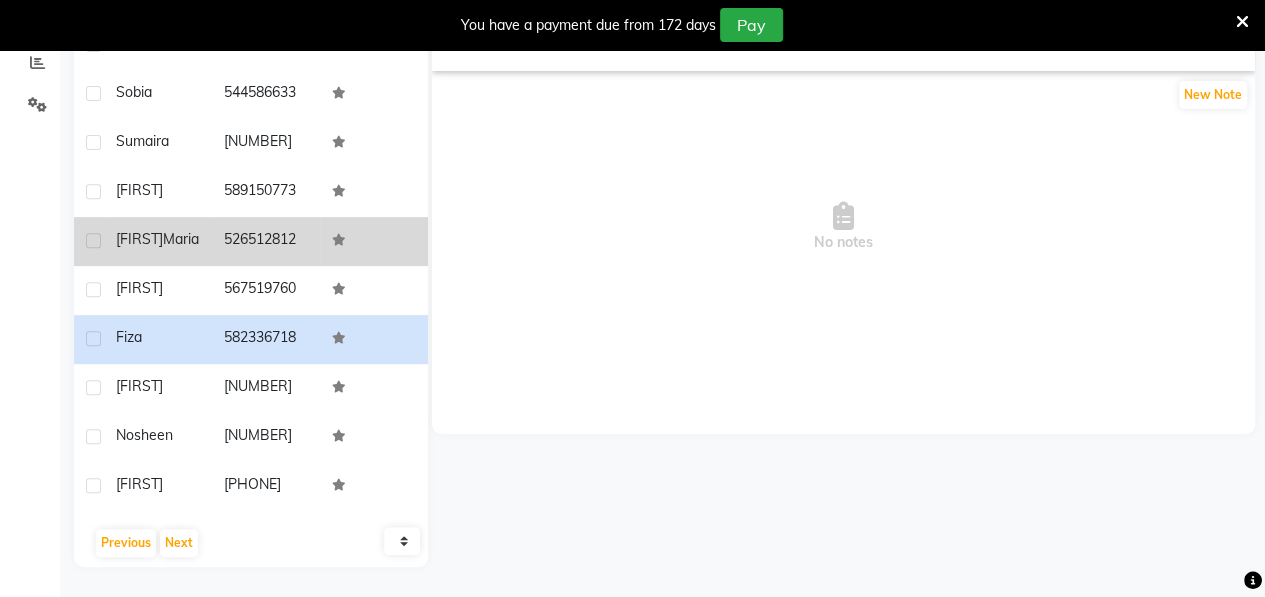 click on "Maria" 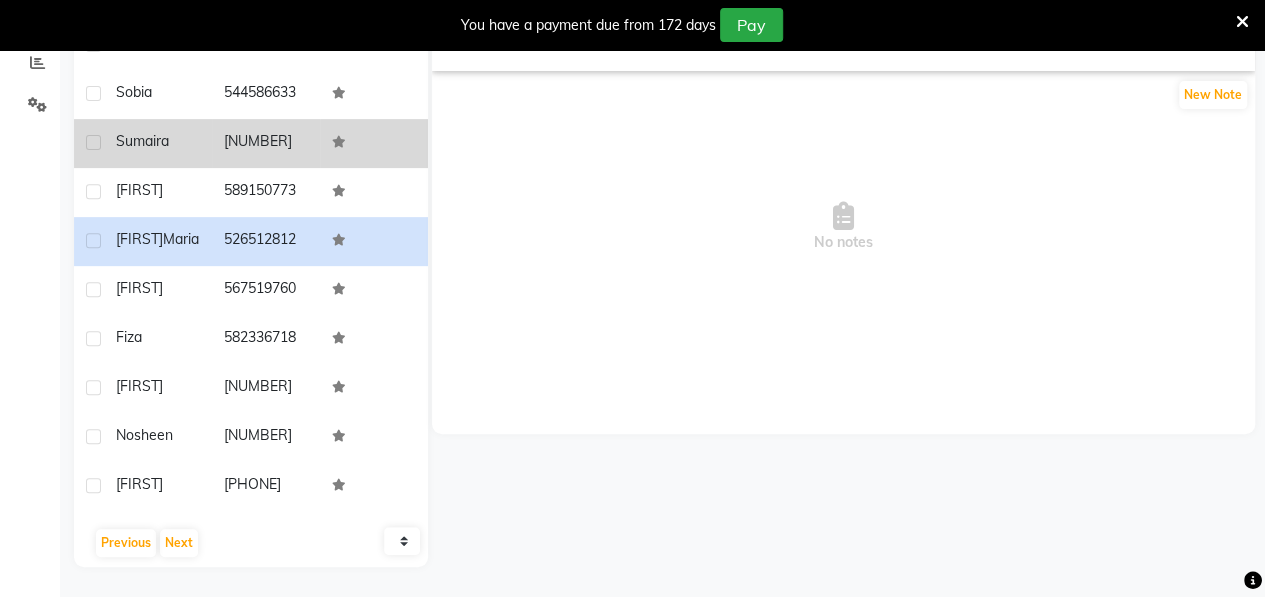 click on "Sumaira" 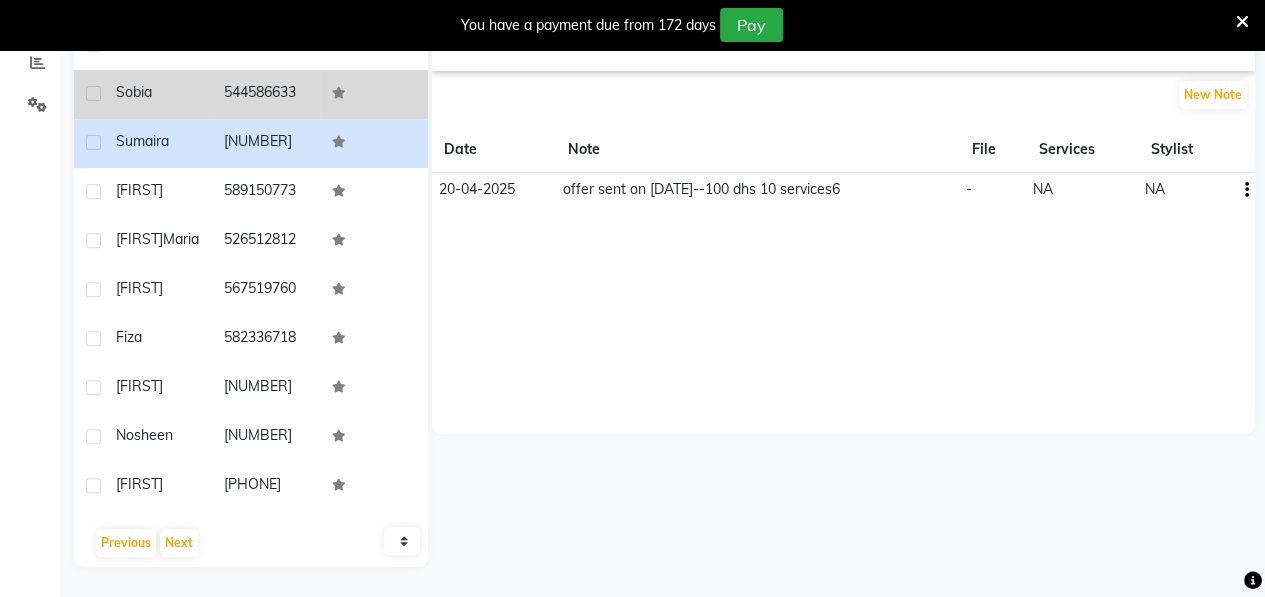 click on "Sobia" 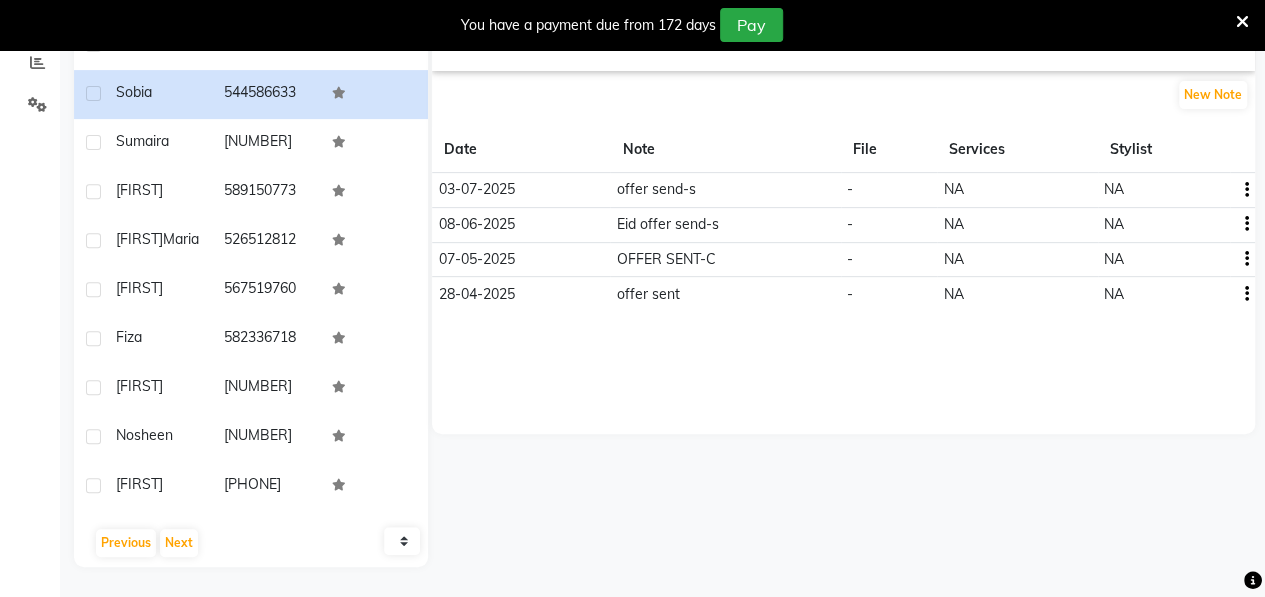 scroll, scrollTop: 0, scrollLeft: 0, axis: both 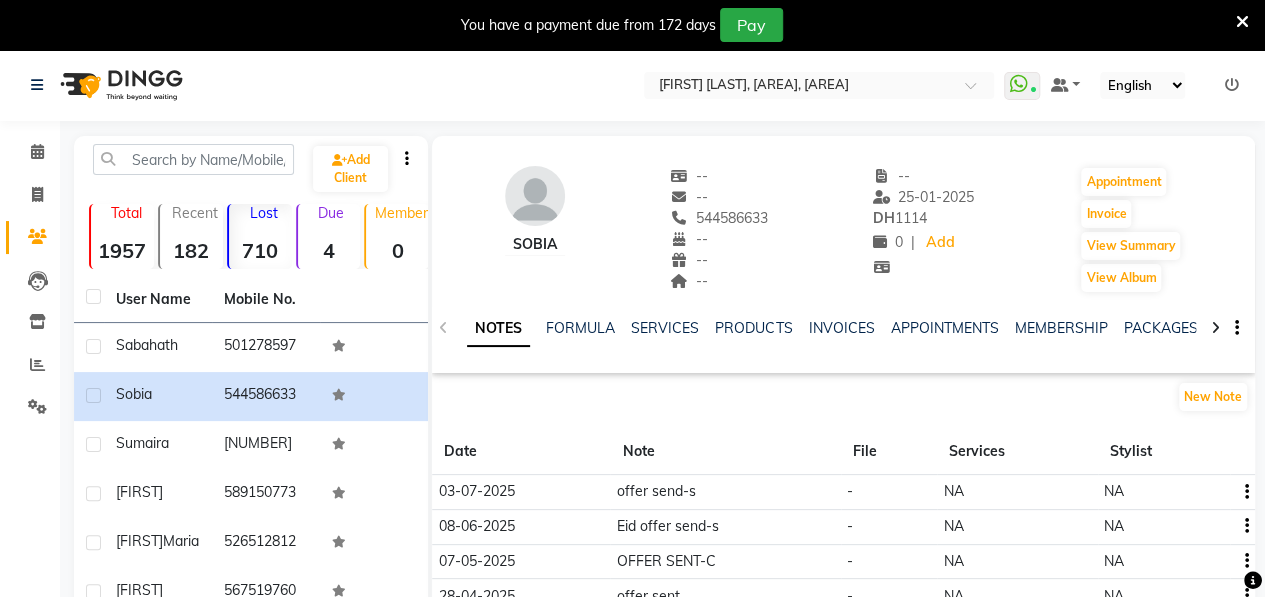 click on "Lost  710" 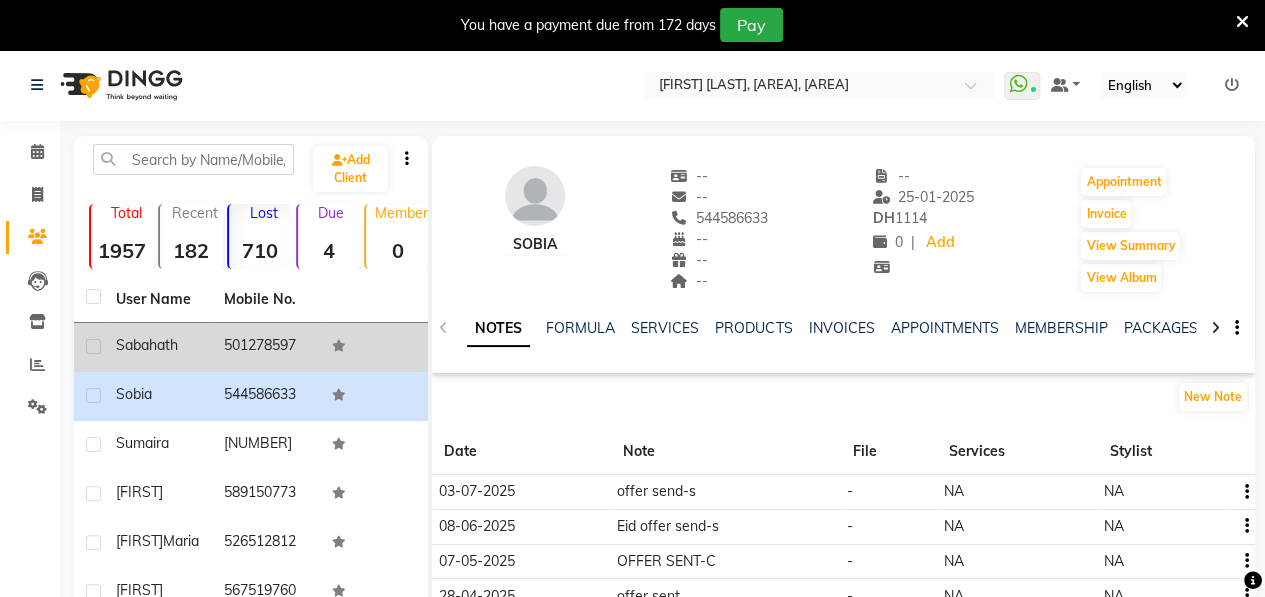 click on "Sabahath" 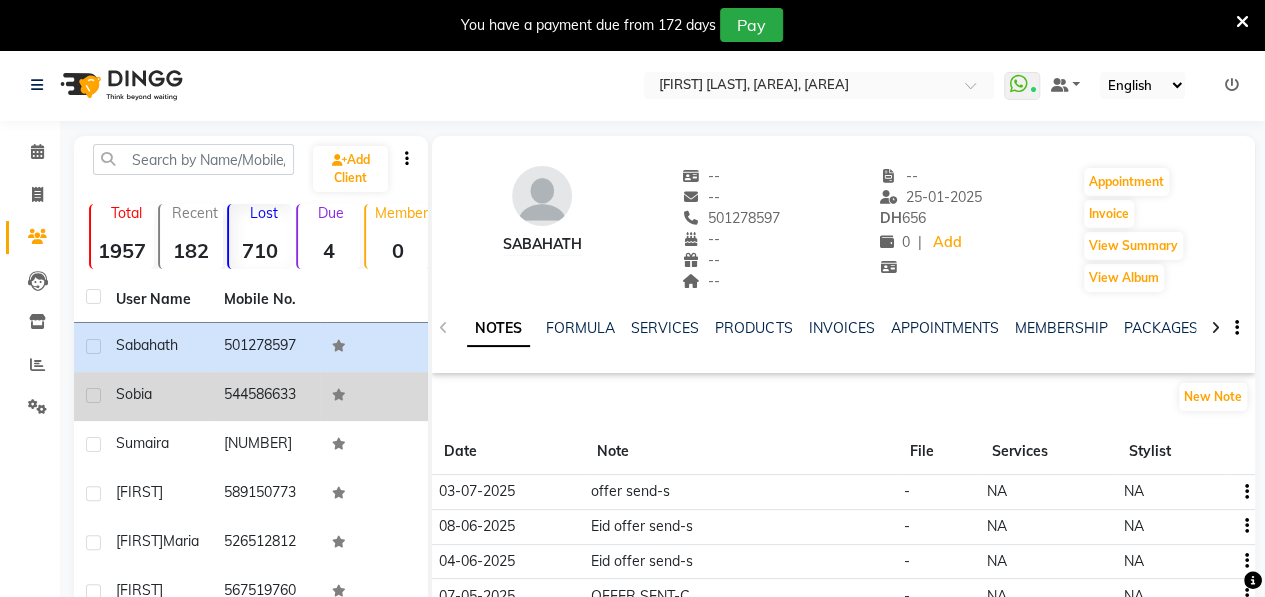 click on "Sobia" 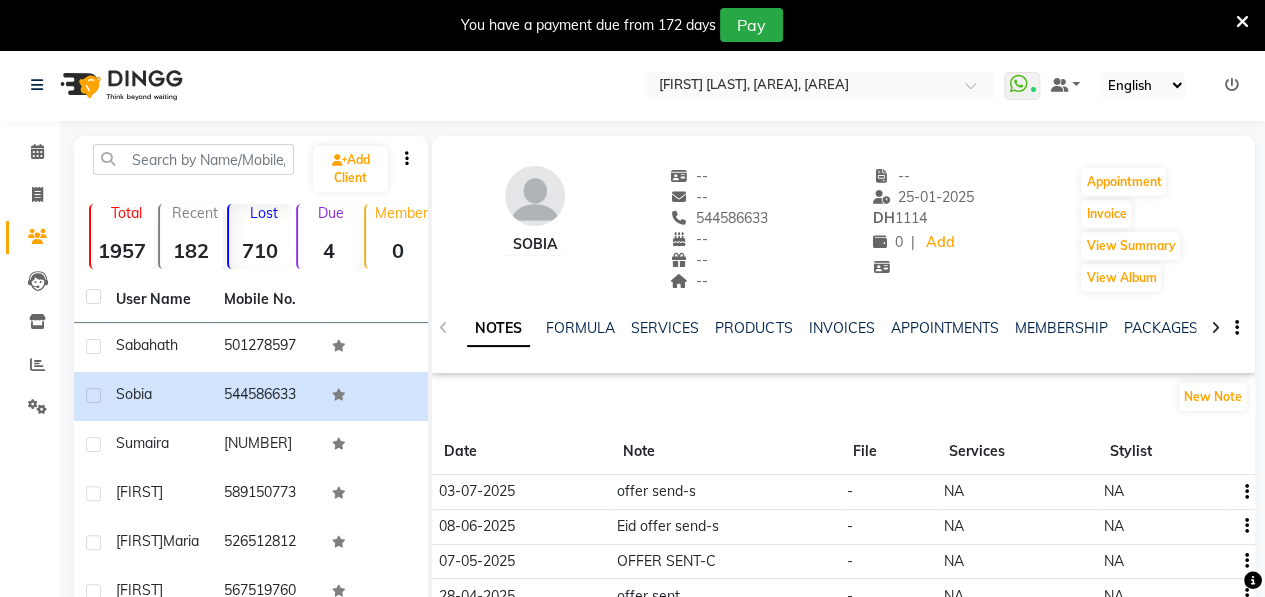 scroll, scrollTop: 318, scrollLeft: 0, axis: vertical 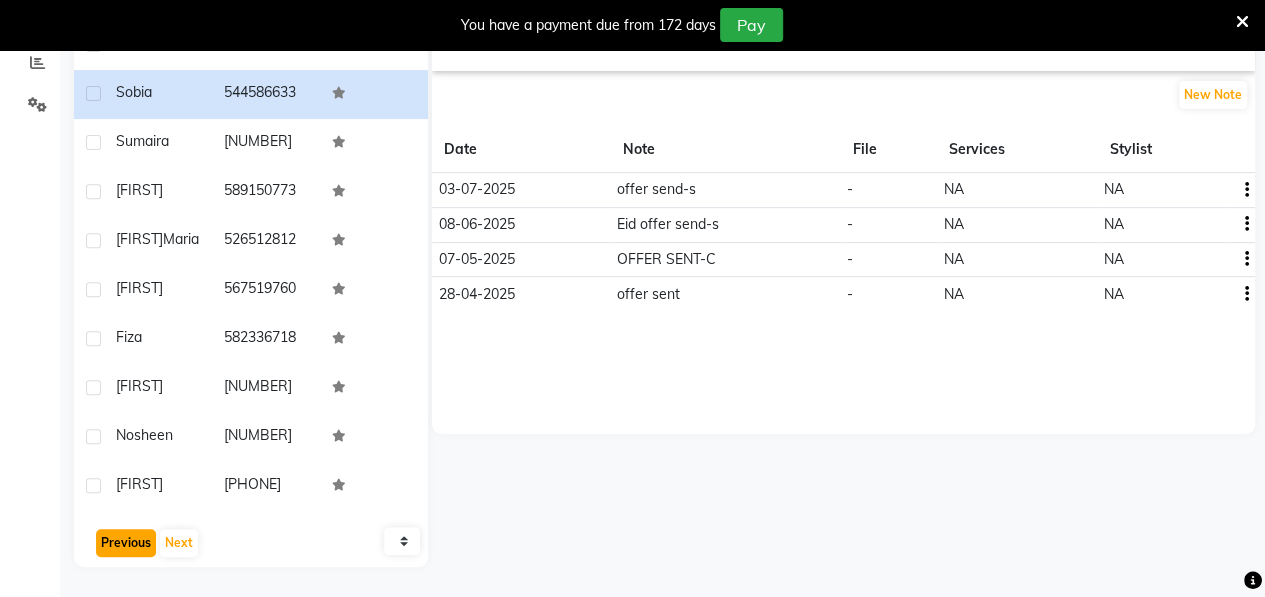 click on "Previous" 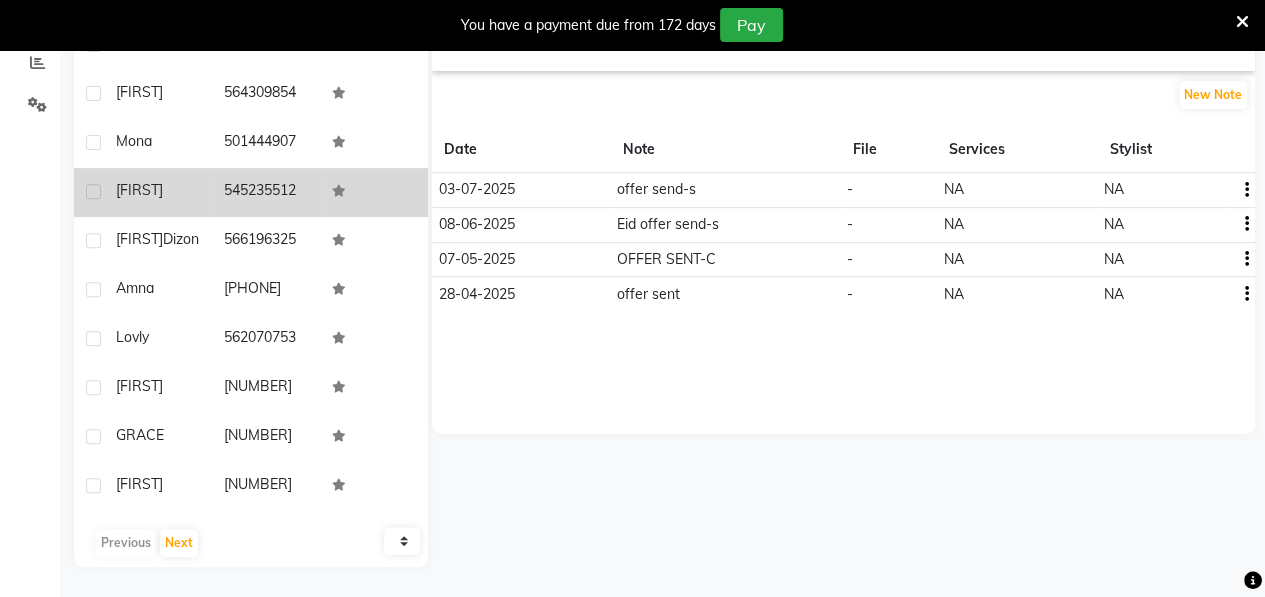click on "[NAME]" 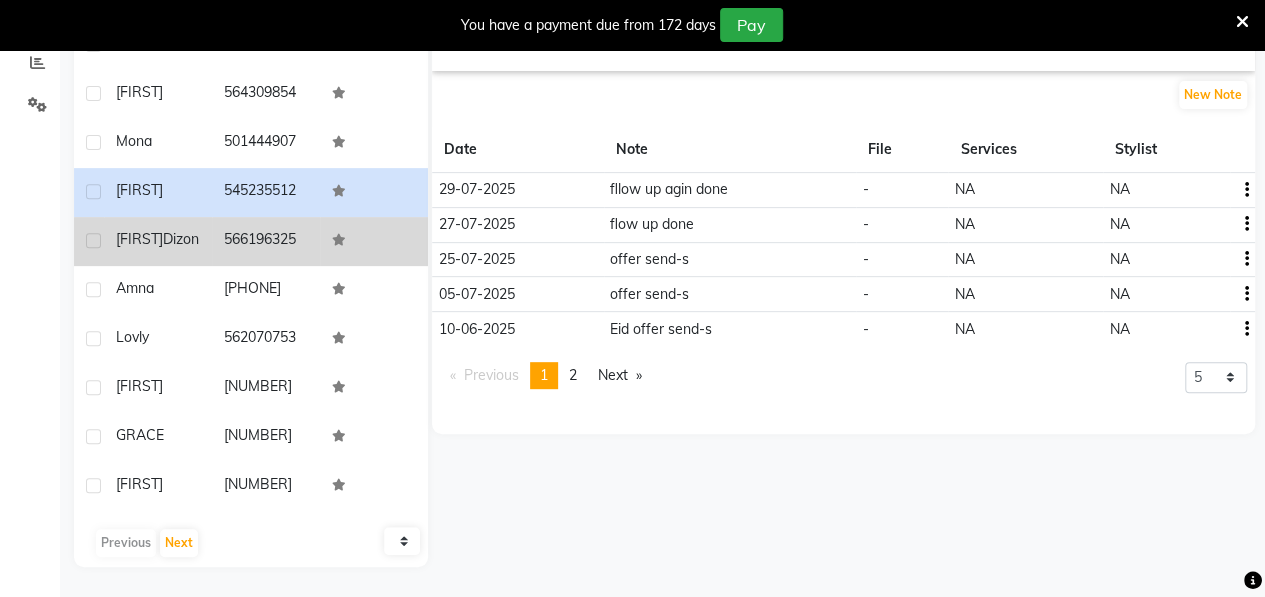 click on "Elena  Dizon" 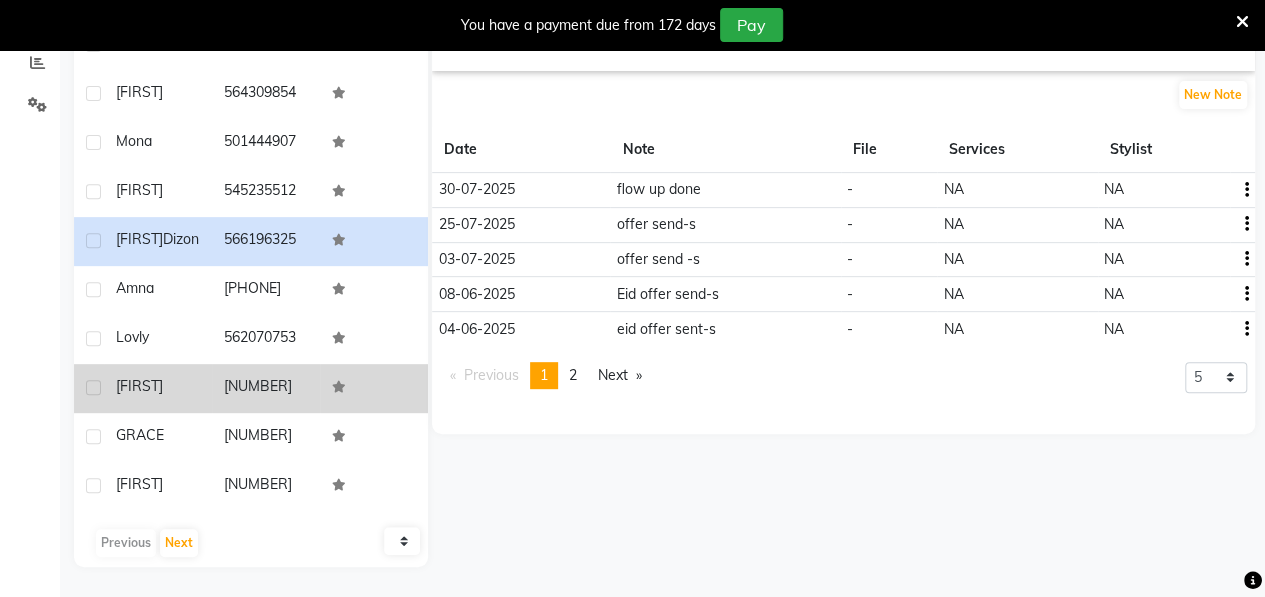 click on "[FIRST]" 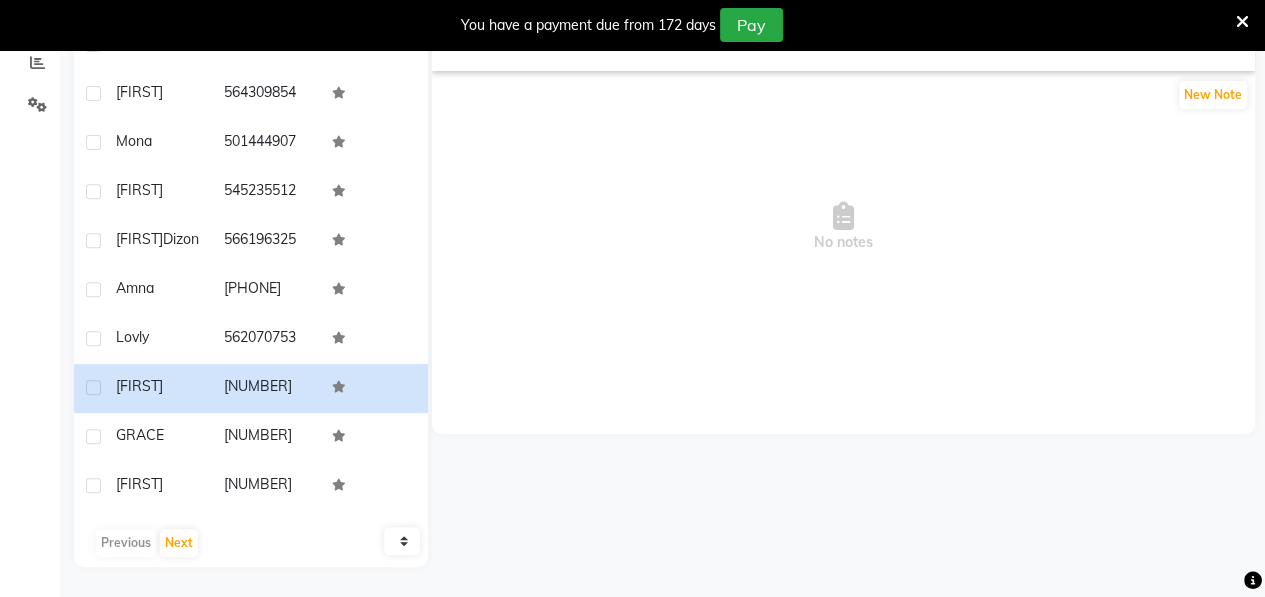 scroll, scrollTop: 0, scrollLeft: 0, axis: both 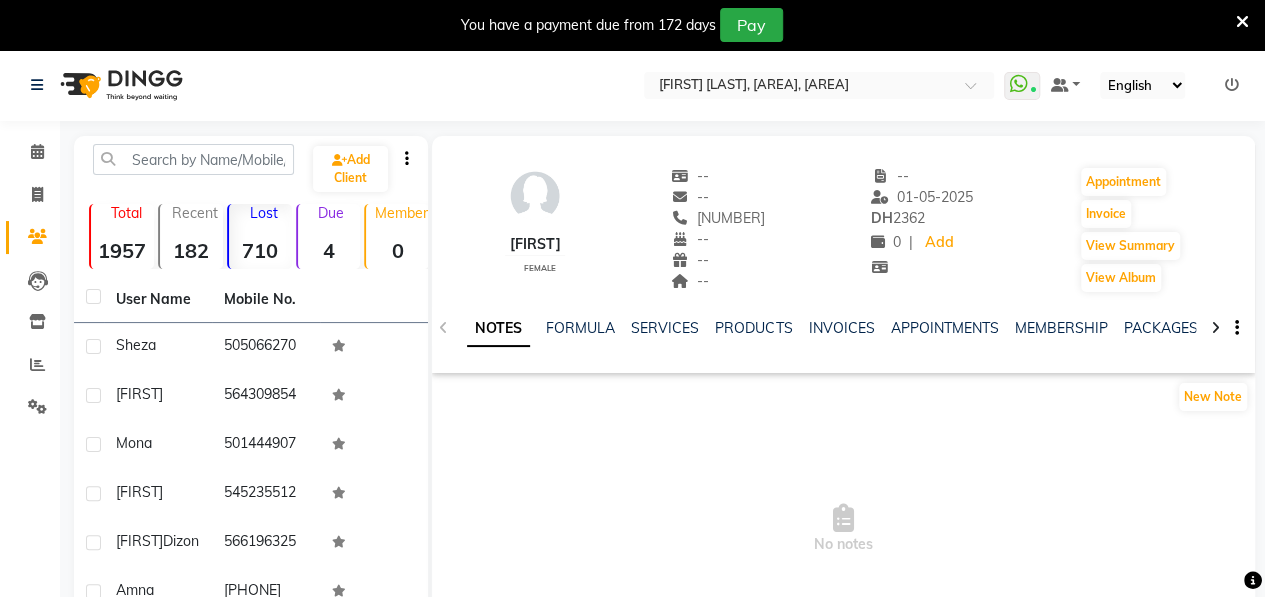 click on "Akshitha    female  --   --   556084398  --  --  --  -- 01-05-2025 DH    2362 0 |  Add   Appointment   Invoice  View Summary  View Album" 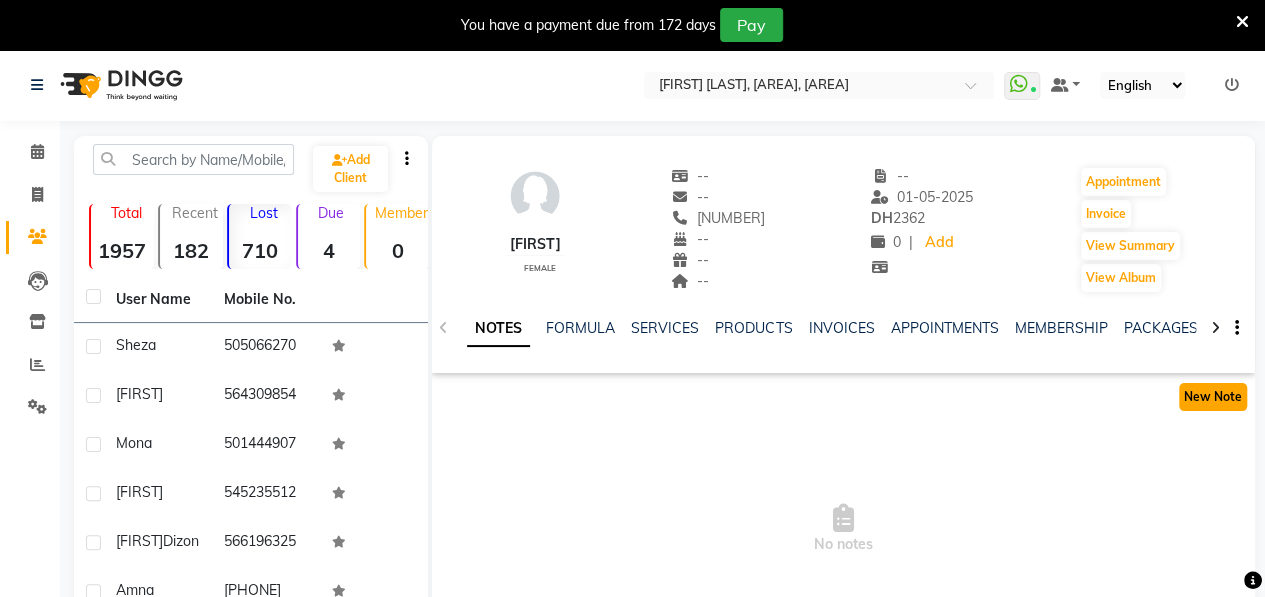 click on "New Note" 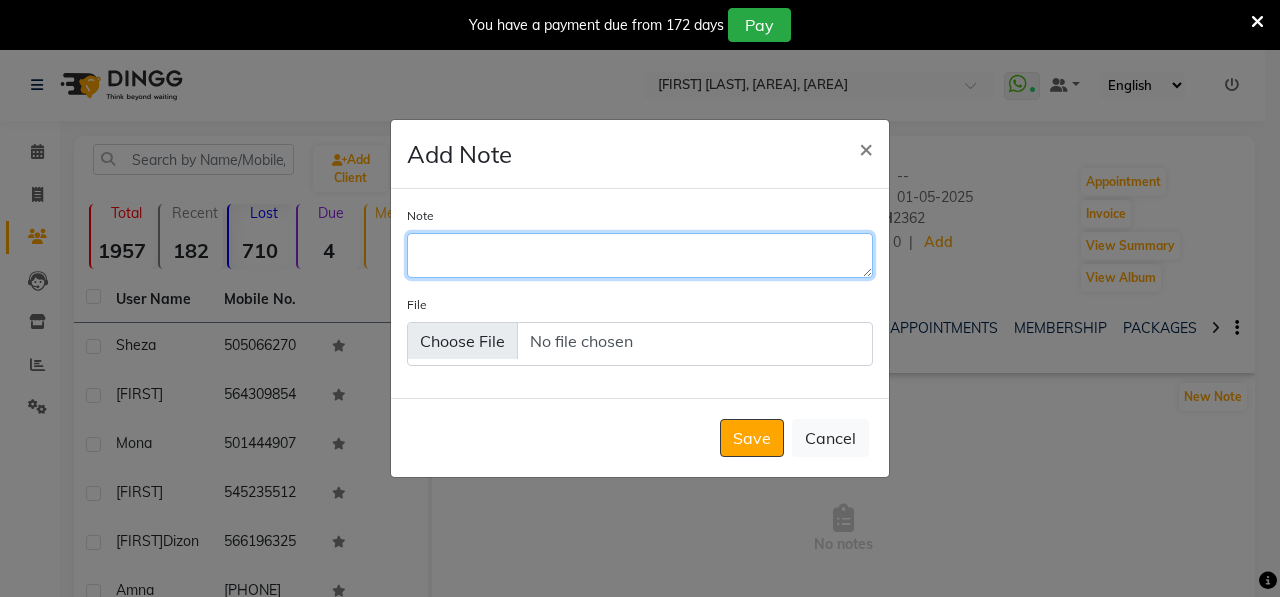 click on "Note" at bounding box center [640, 255] 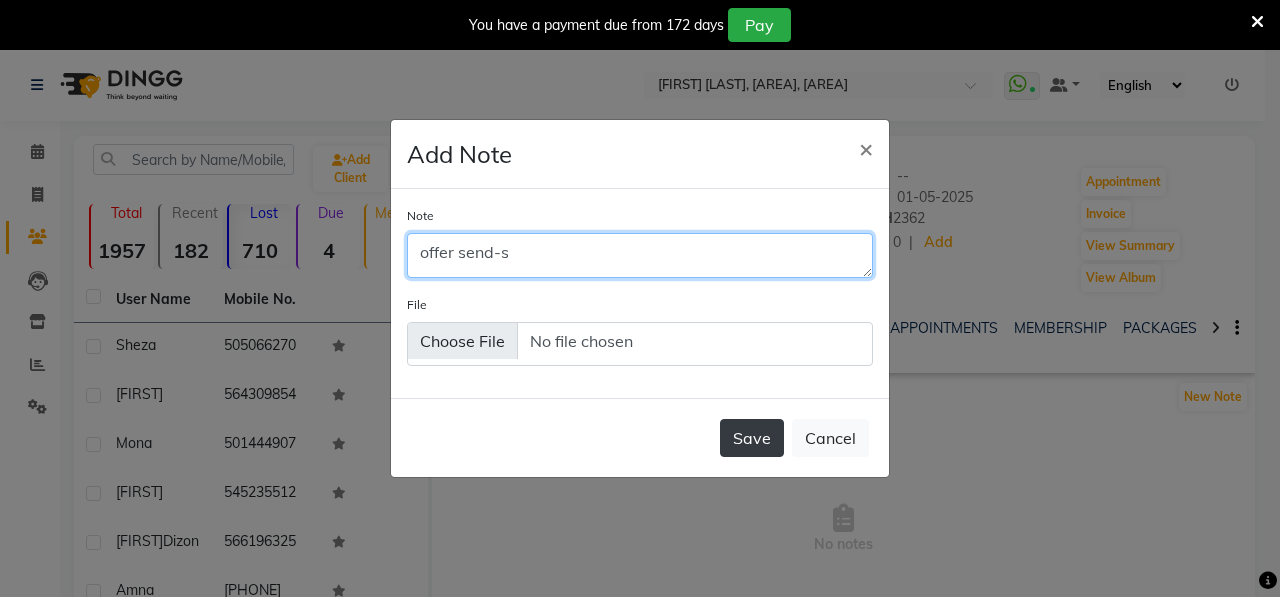 type on "offer send-s" 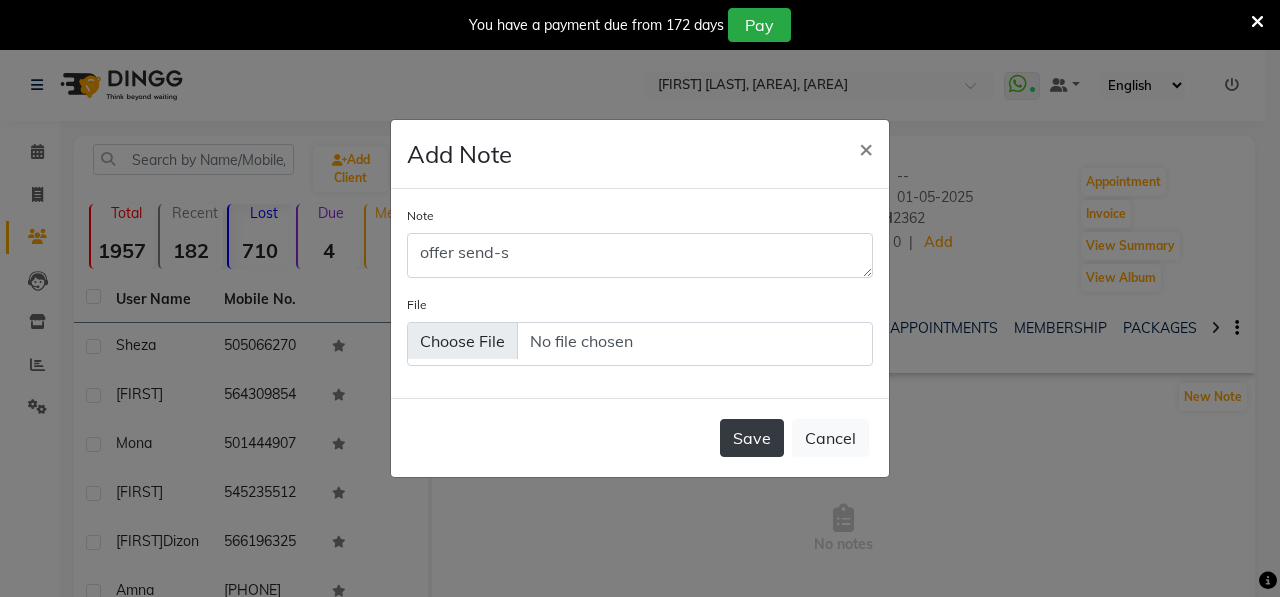 click on "Save" 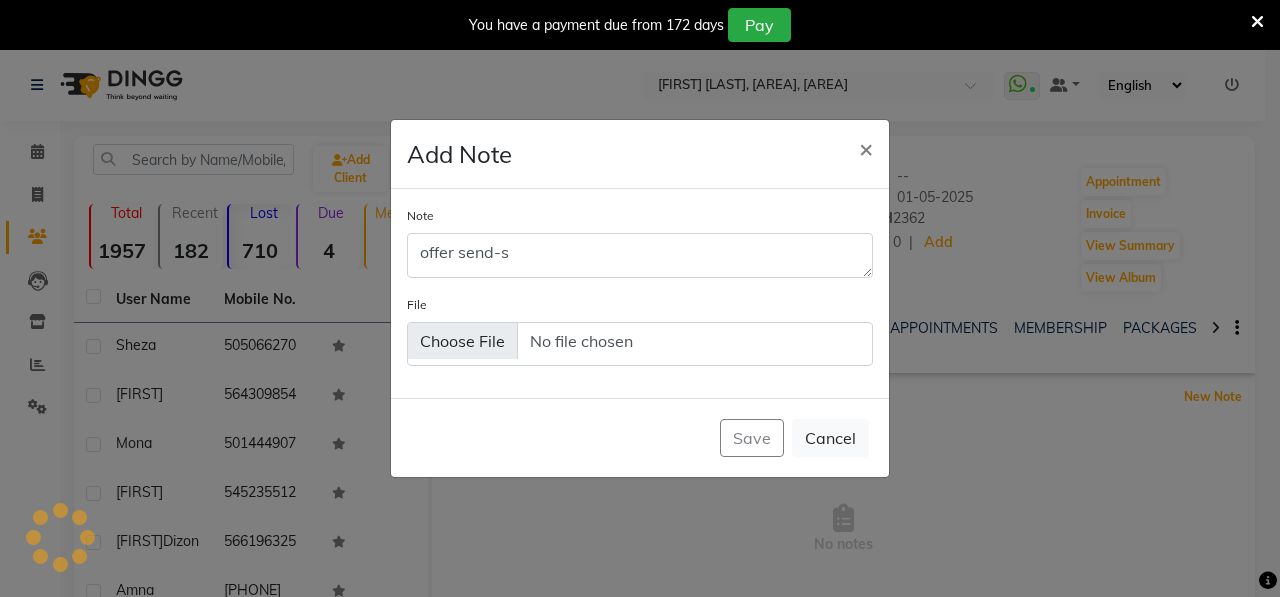 type 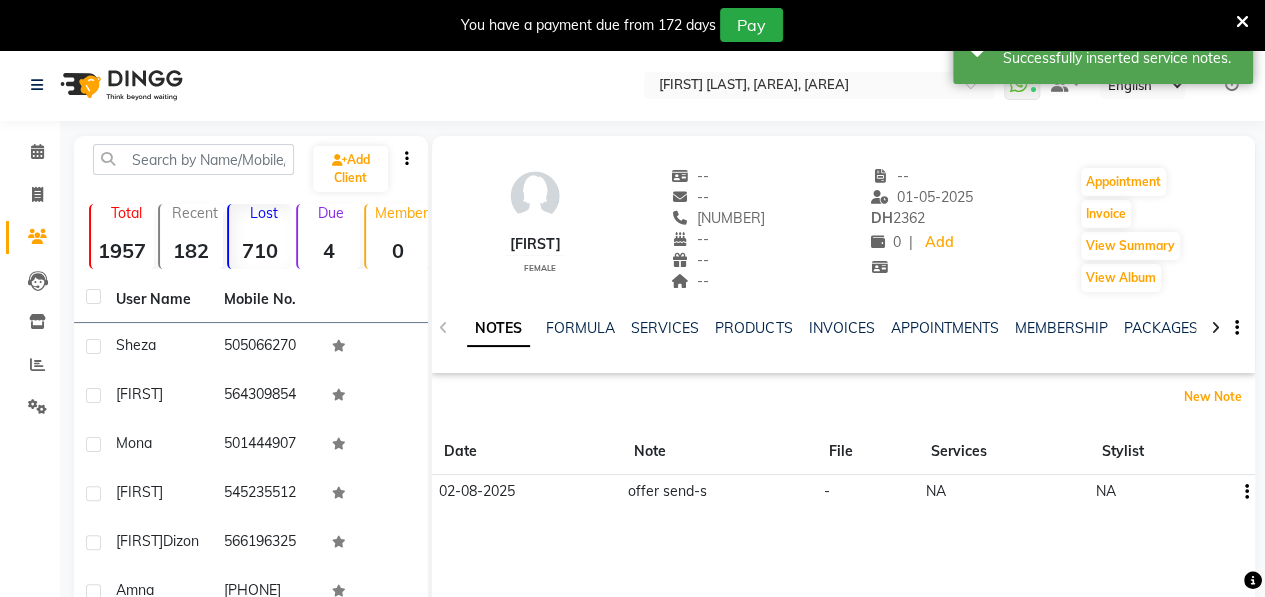 scroll, scrollTop: 318, scrollLeft: 0, axis: vertical 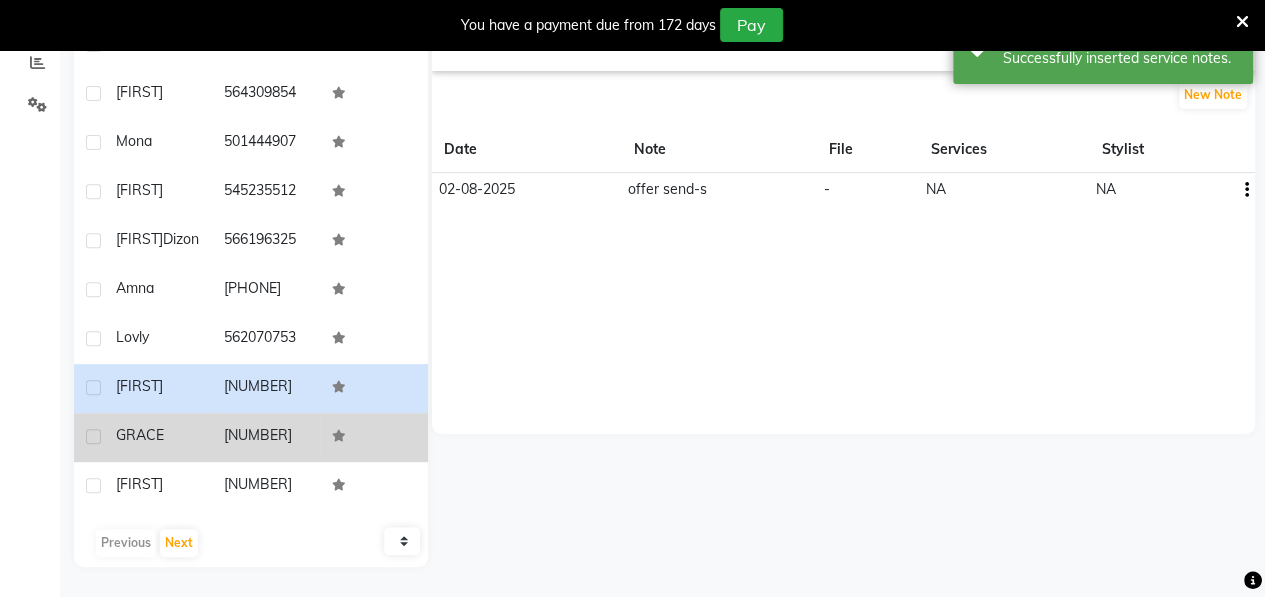 click on "GRACE" 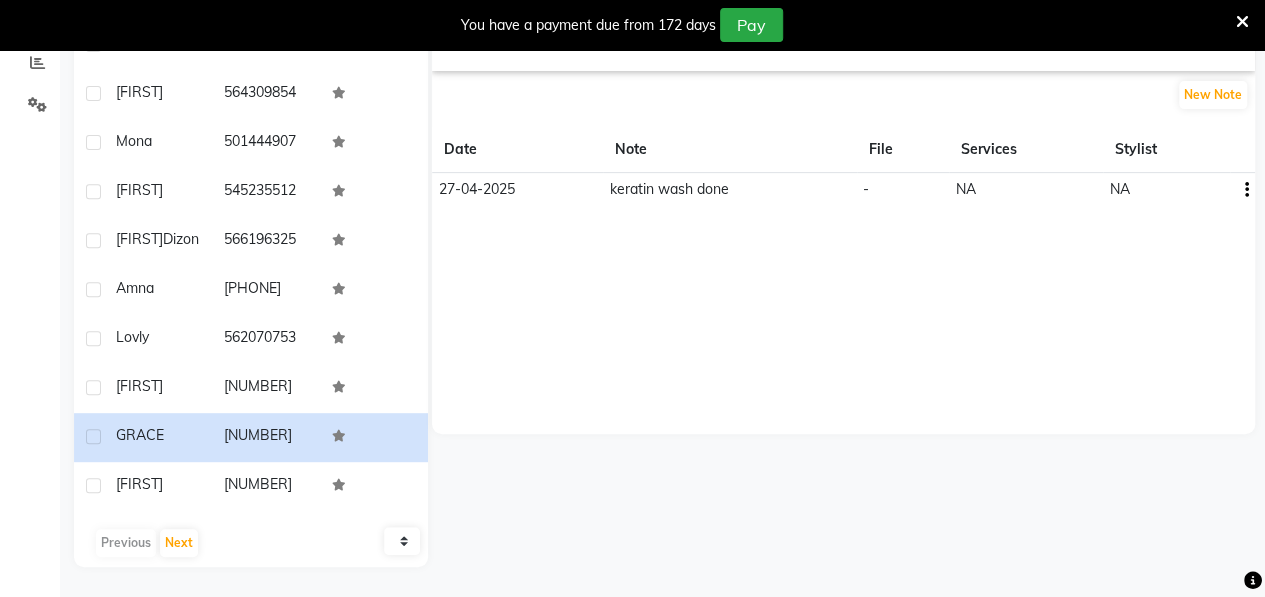 scroll, scrollTop: 0, scrollLeft: 0, axis: both 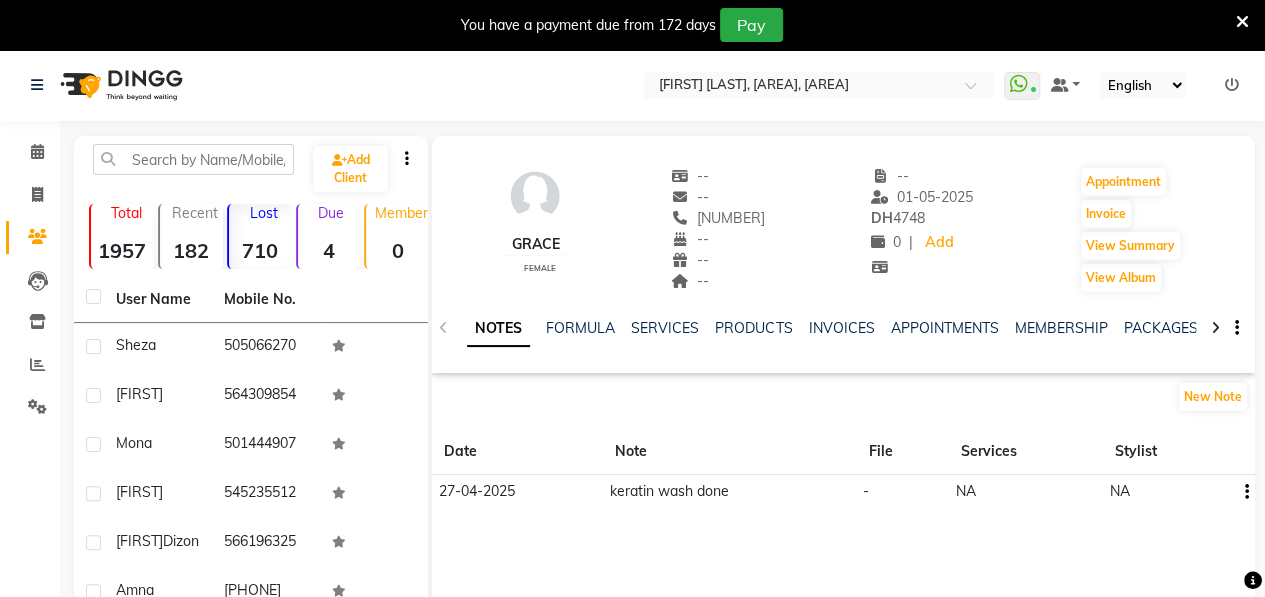 drag, startPoint x: 694, startPoint y: 218, endPoint x: 789, endPoint y: 218, distance: 95 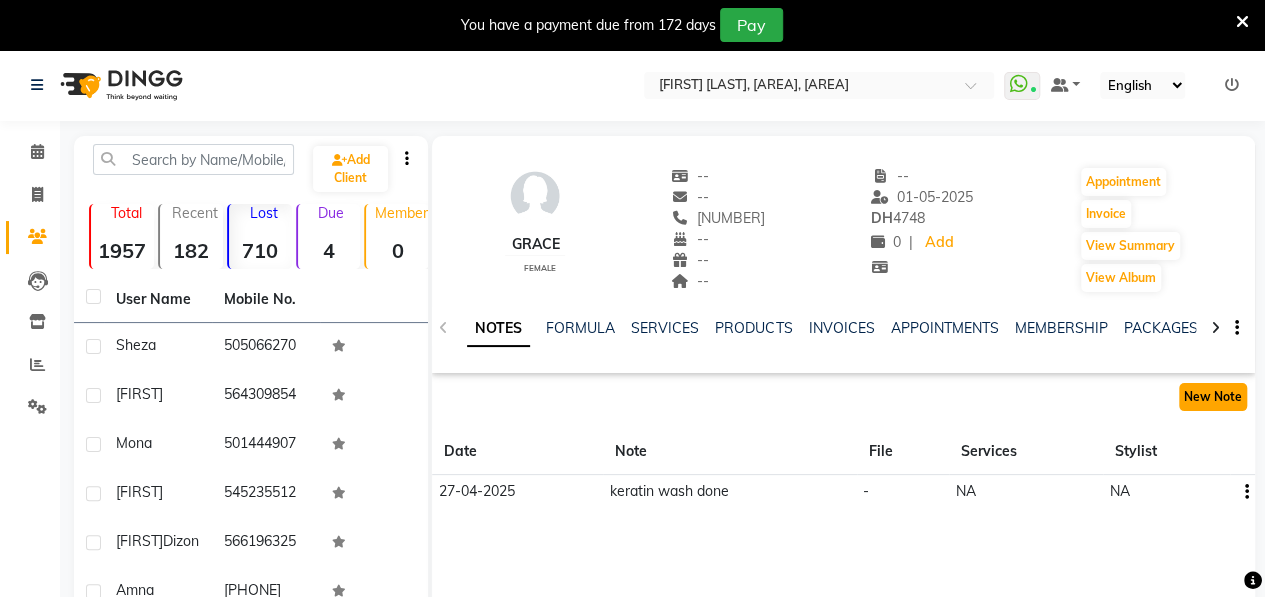 click on "New Note" 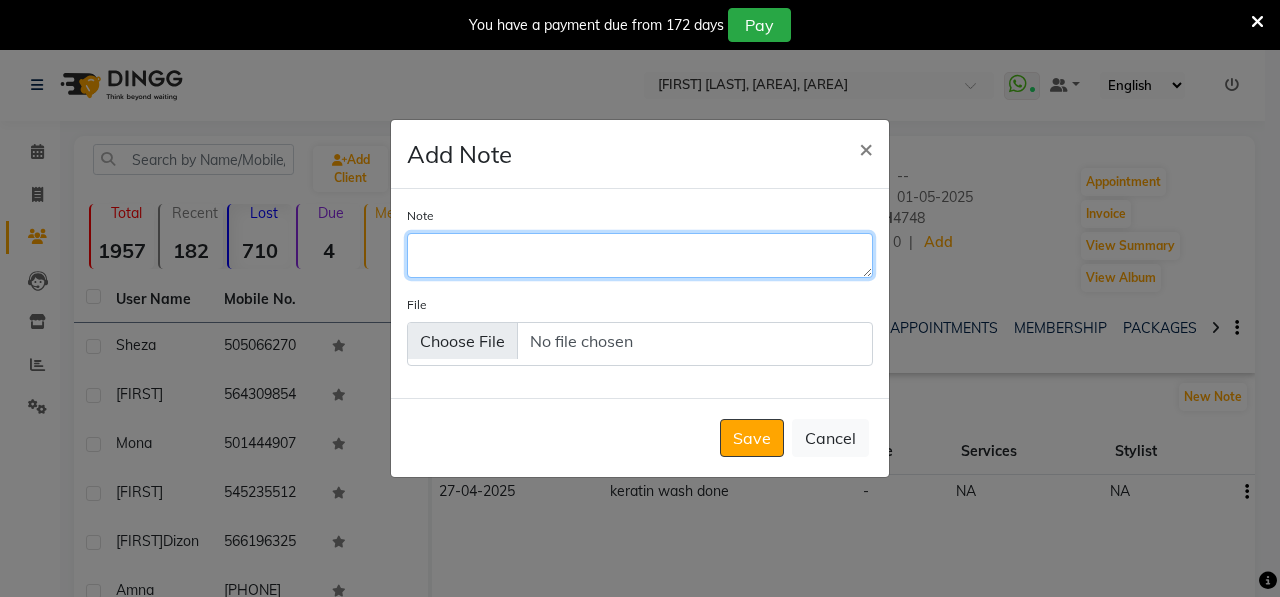 click on "Note" at bounding box center (640, 255) 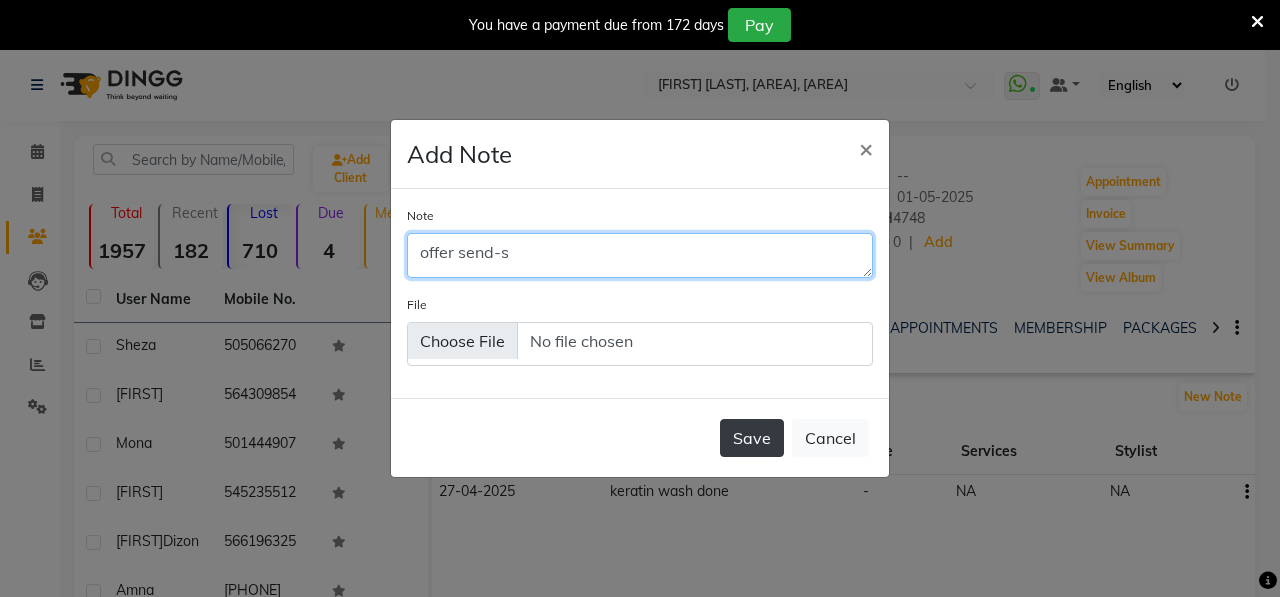 type on "offer send-s" 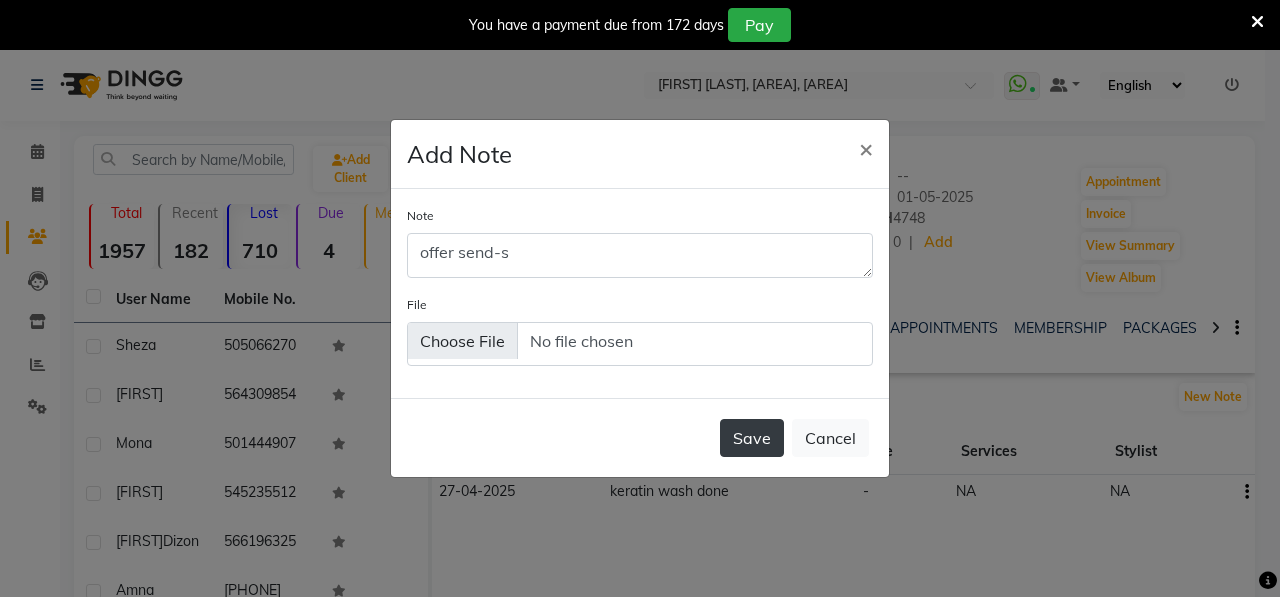 click on "Save" 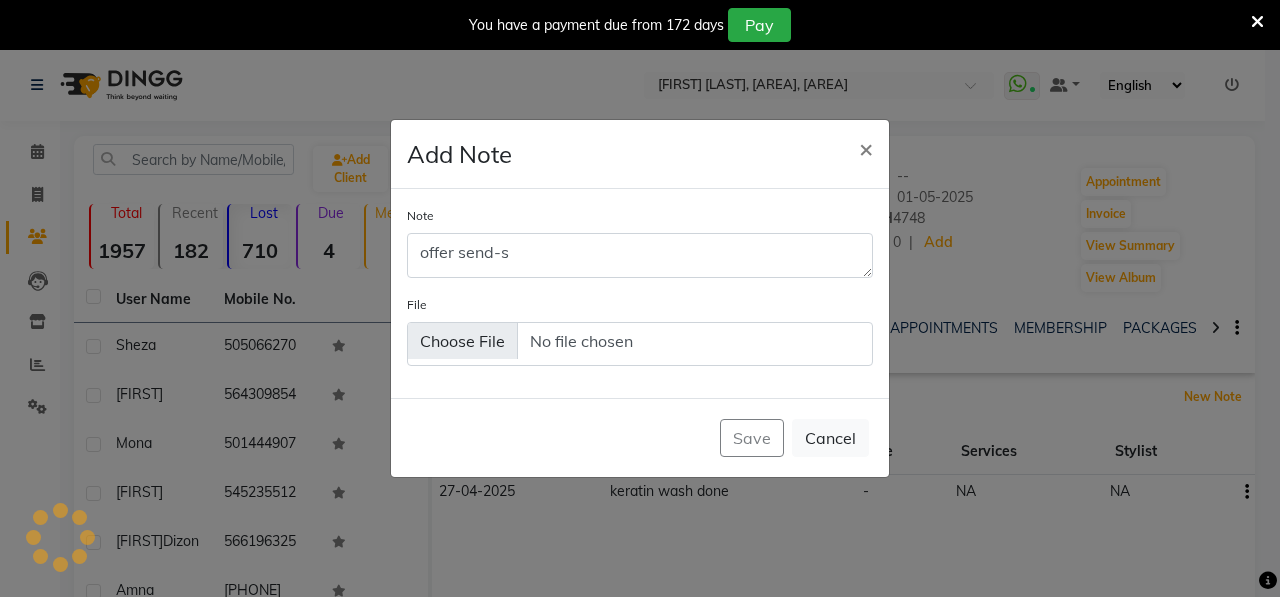 type 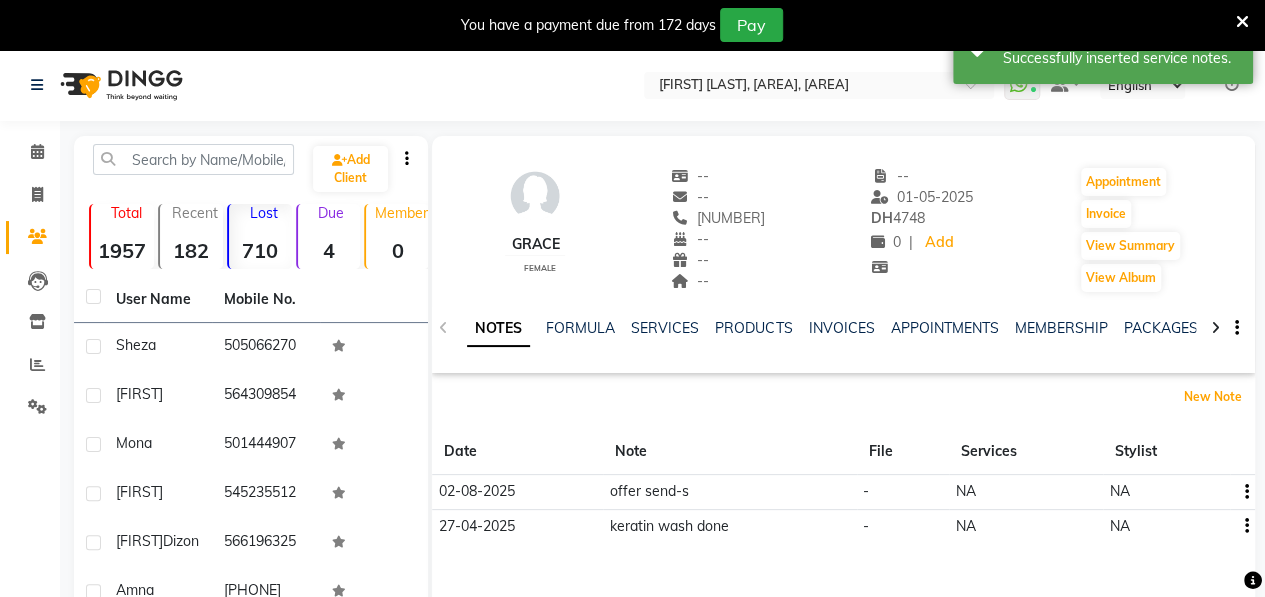 scroll, scrollTop: 318, scrollLeft: 0, axis: vertical 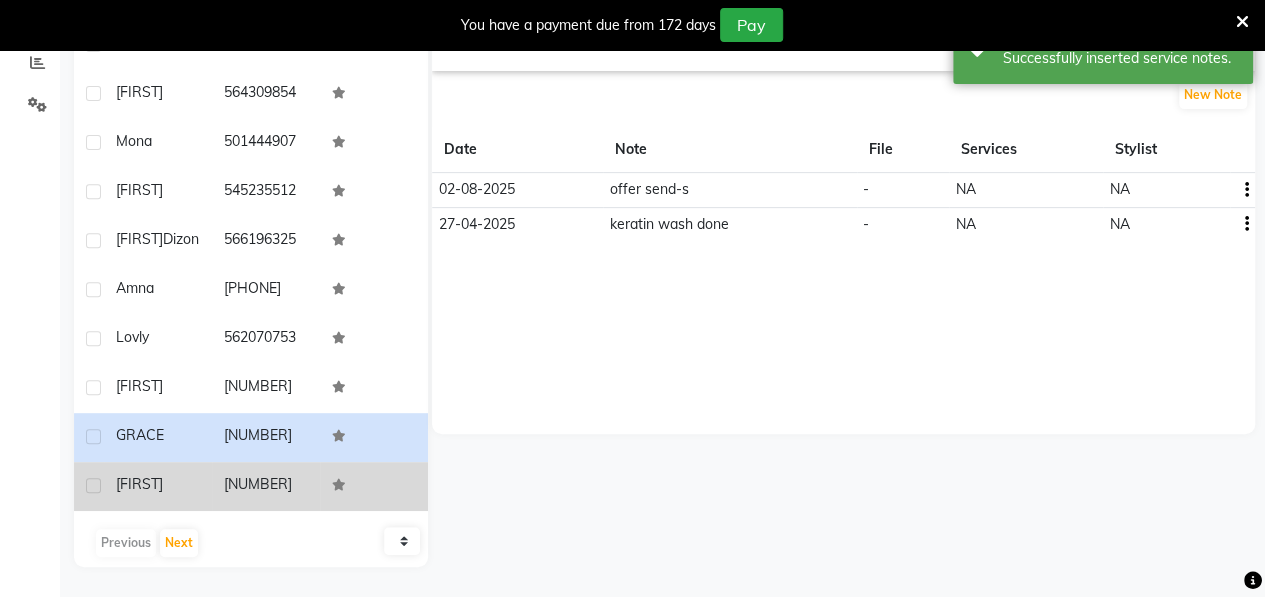 click on "[FIRST]" 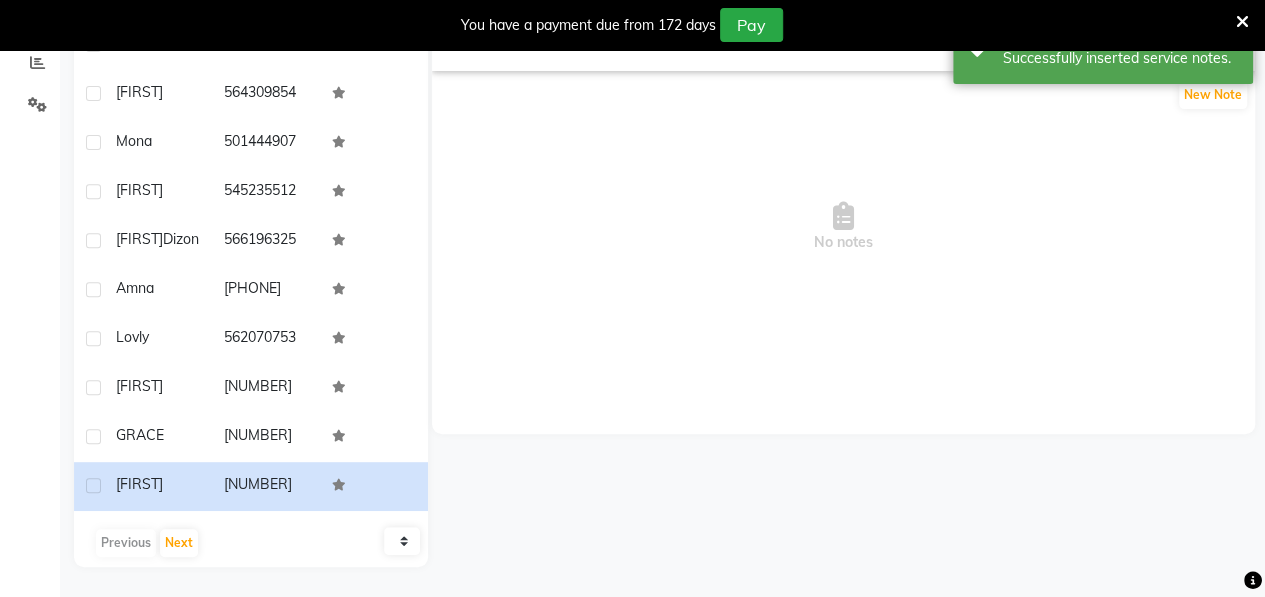 scroll, scrollTop: 0, scrollLeft: 0, axis: both 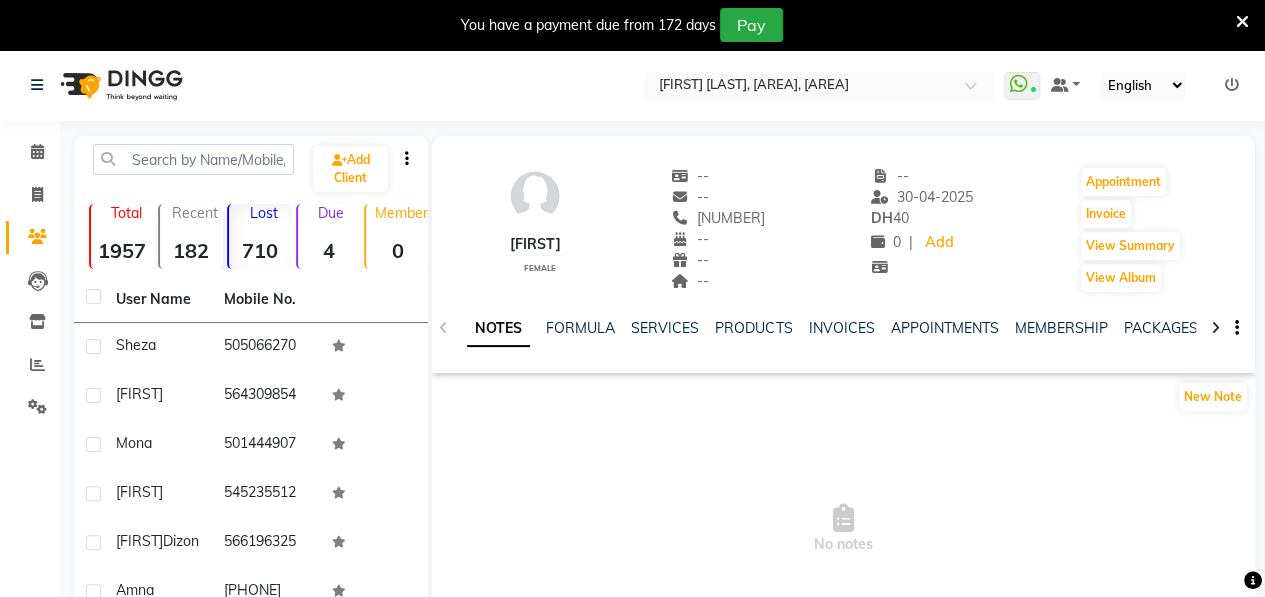 drag, startPoint x: 693, startPoint y: 215, endPoint x: 801, endPoint y: 215, distance: 108 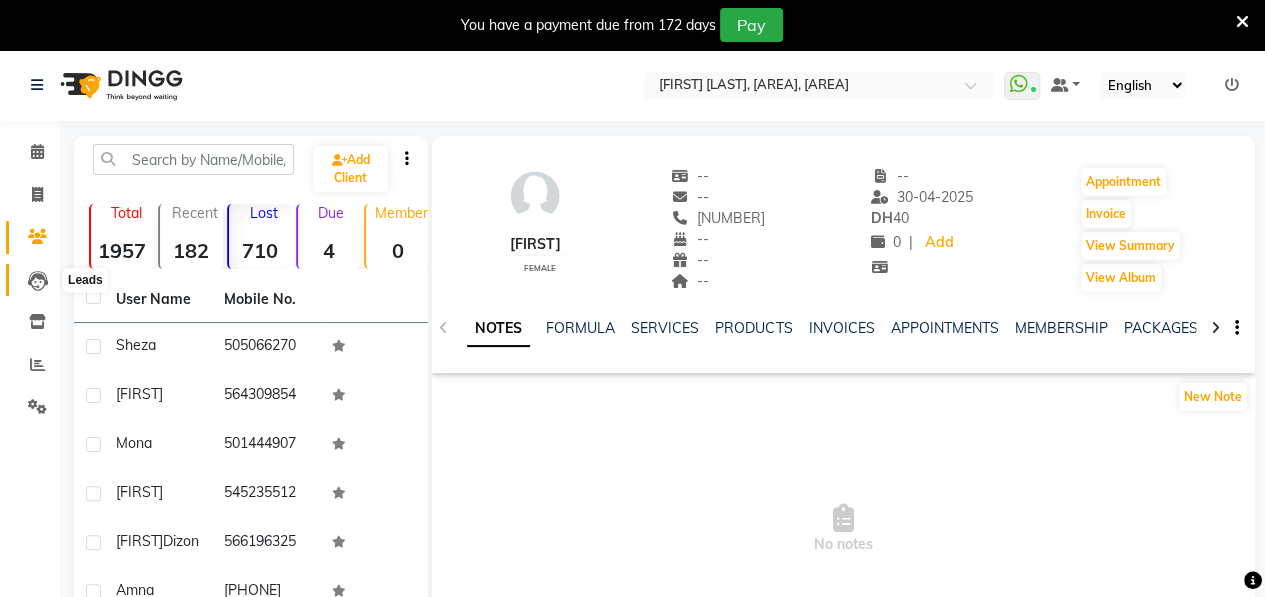 click 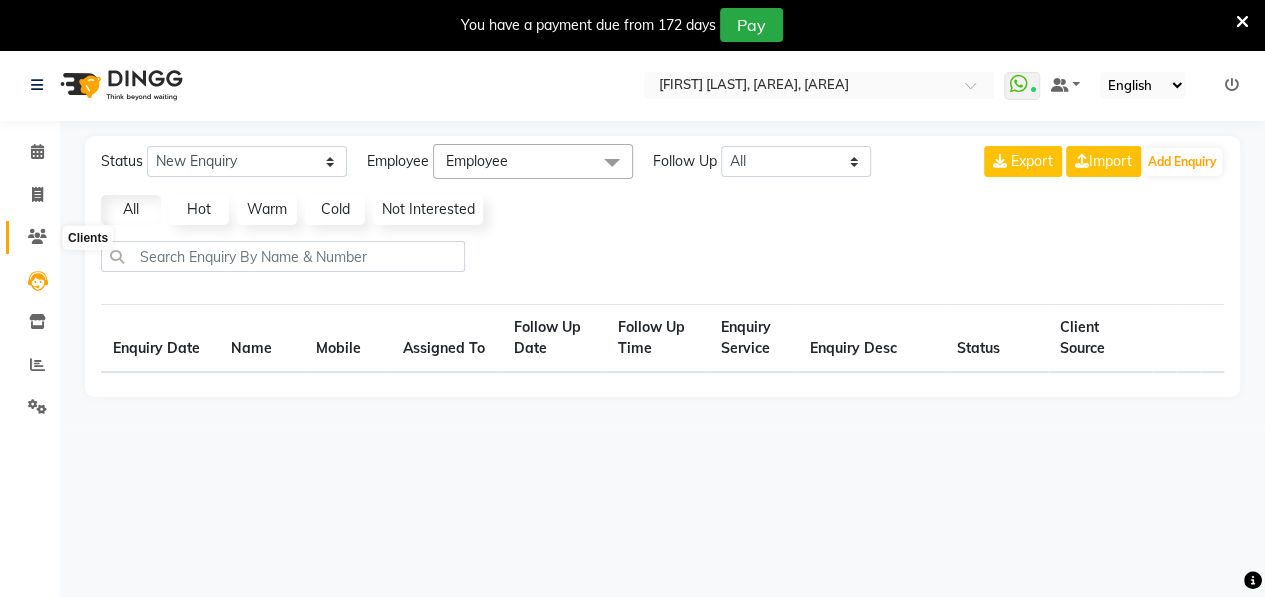 click 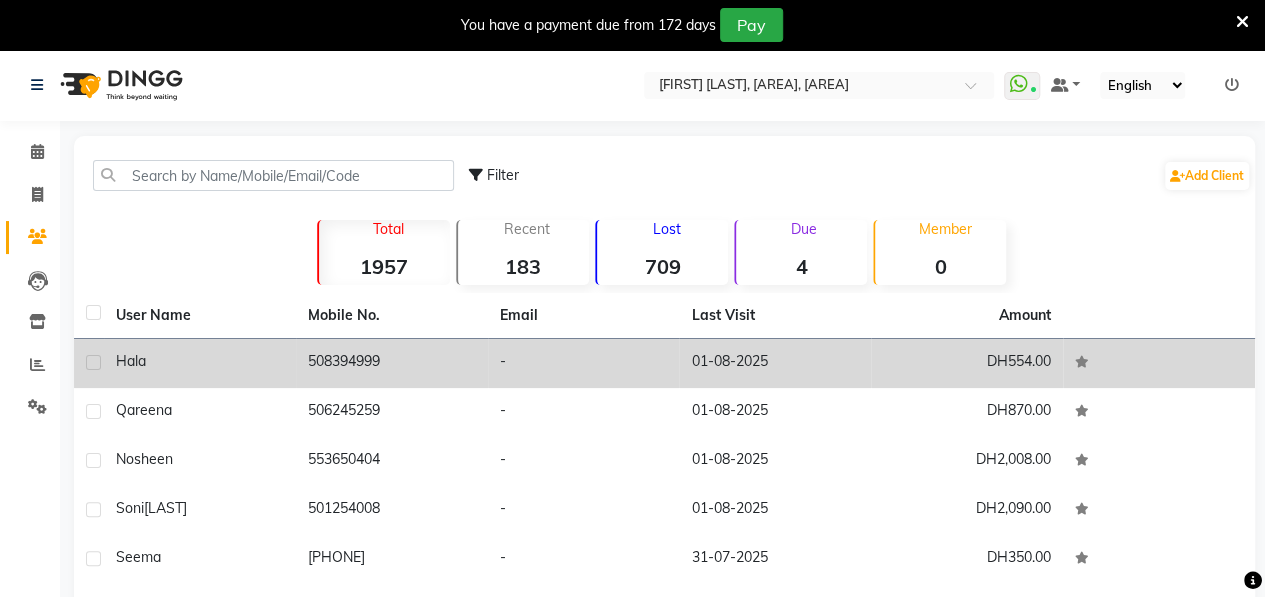 click on "Hala" 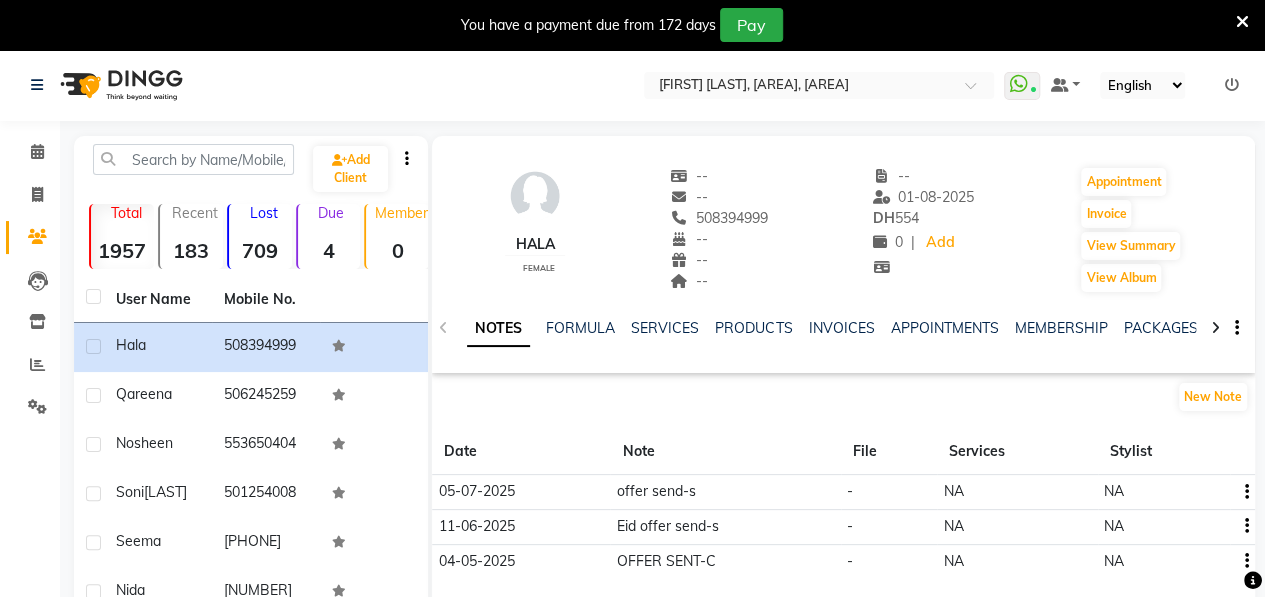 click 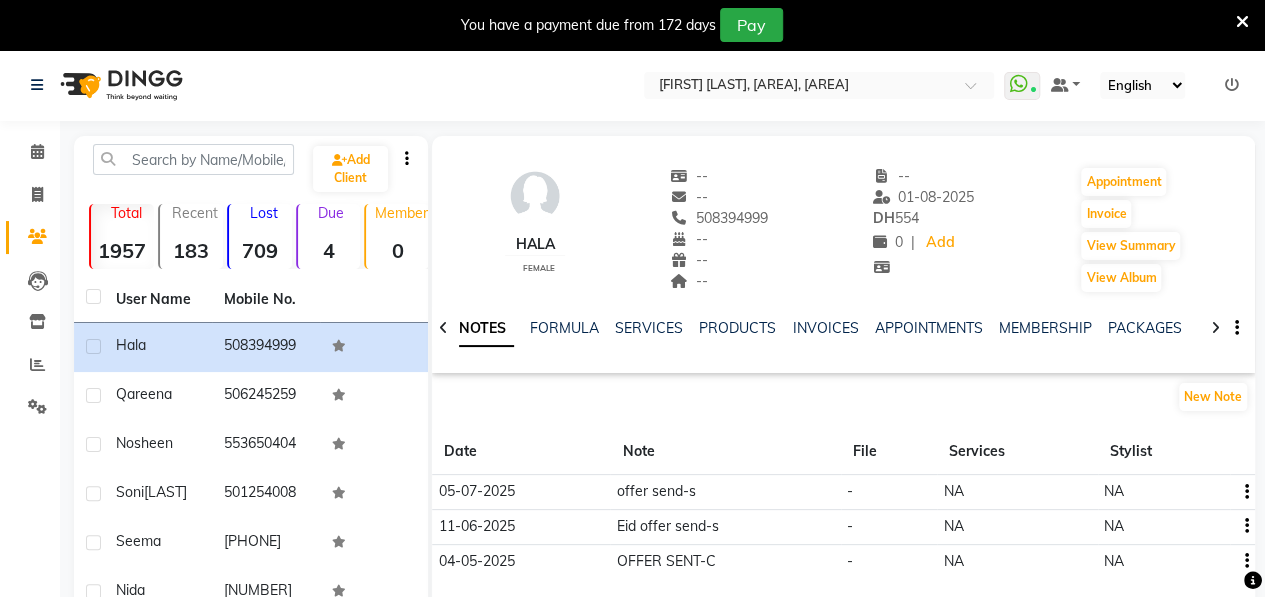 click 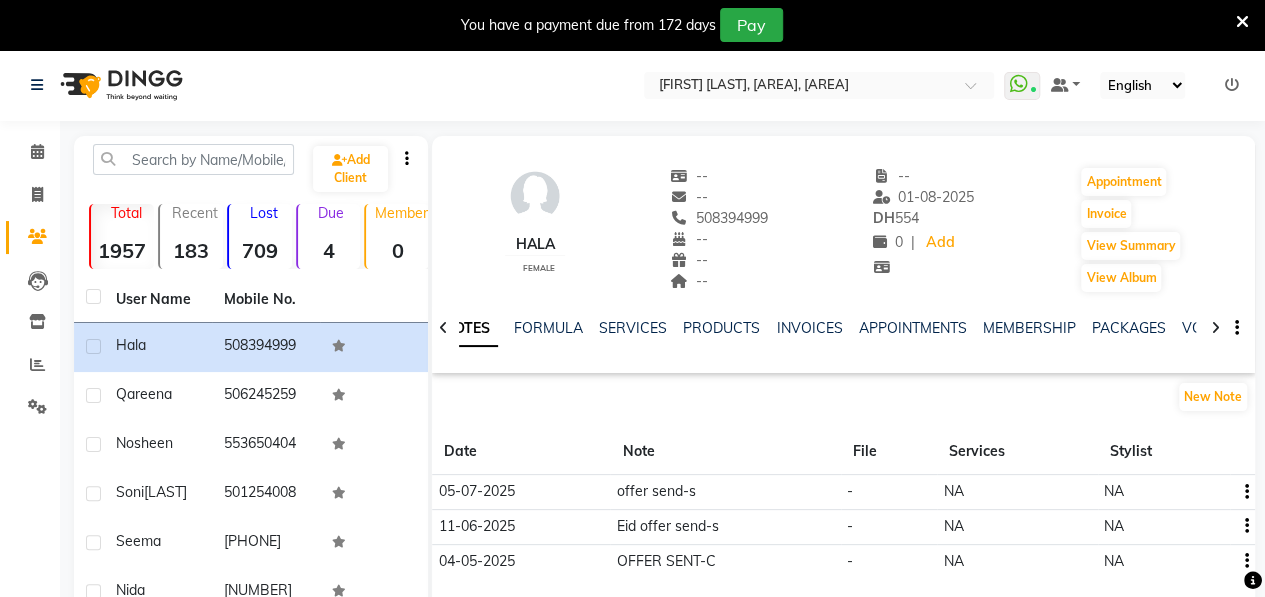 click 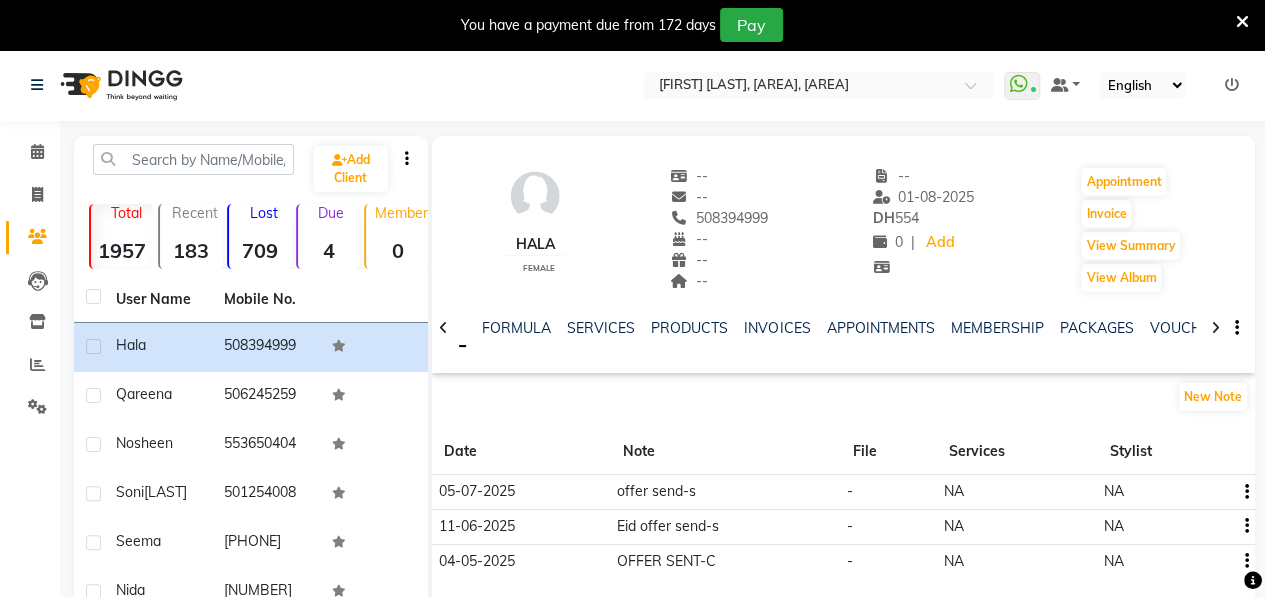 click 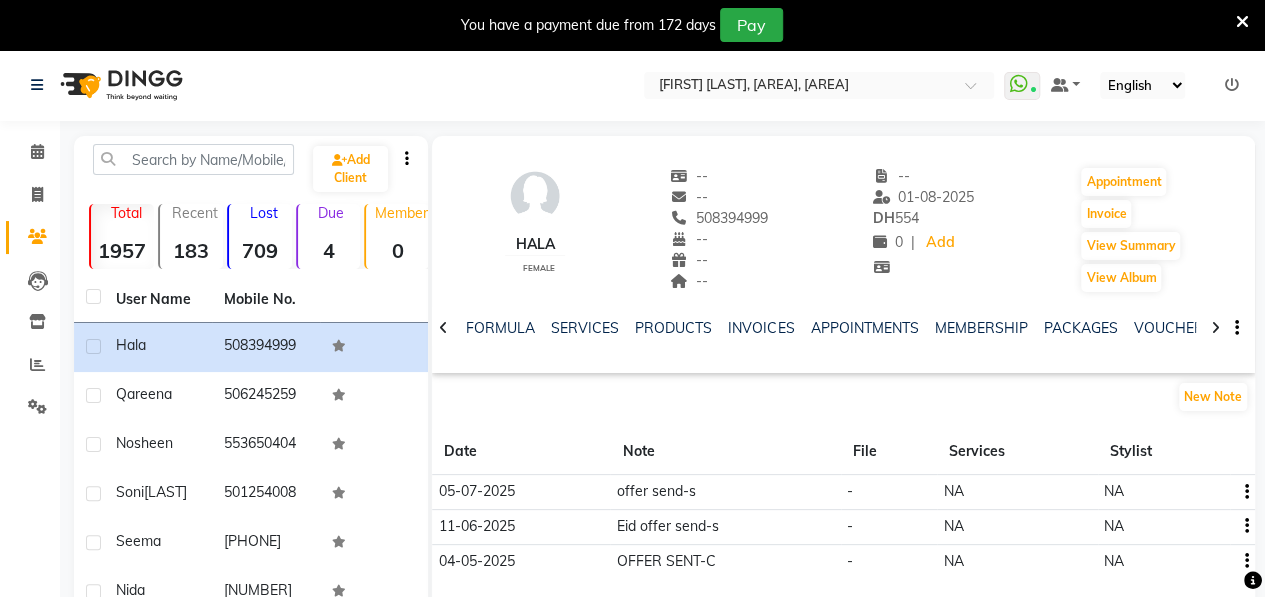 click 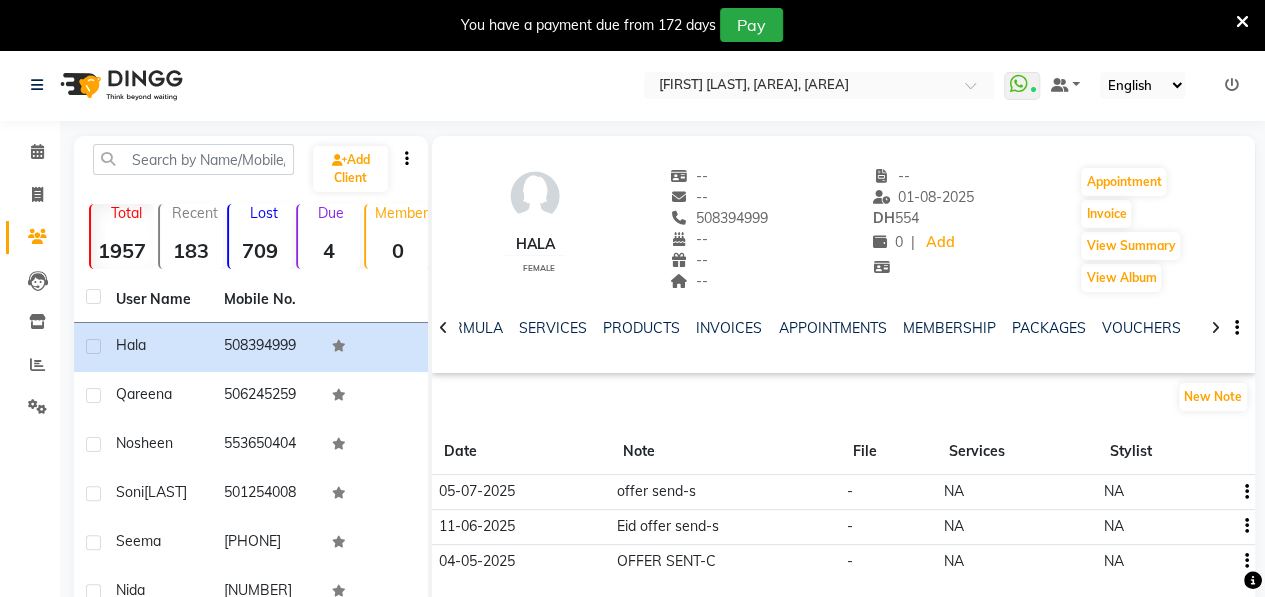 click 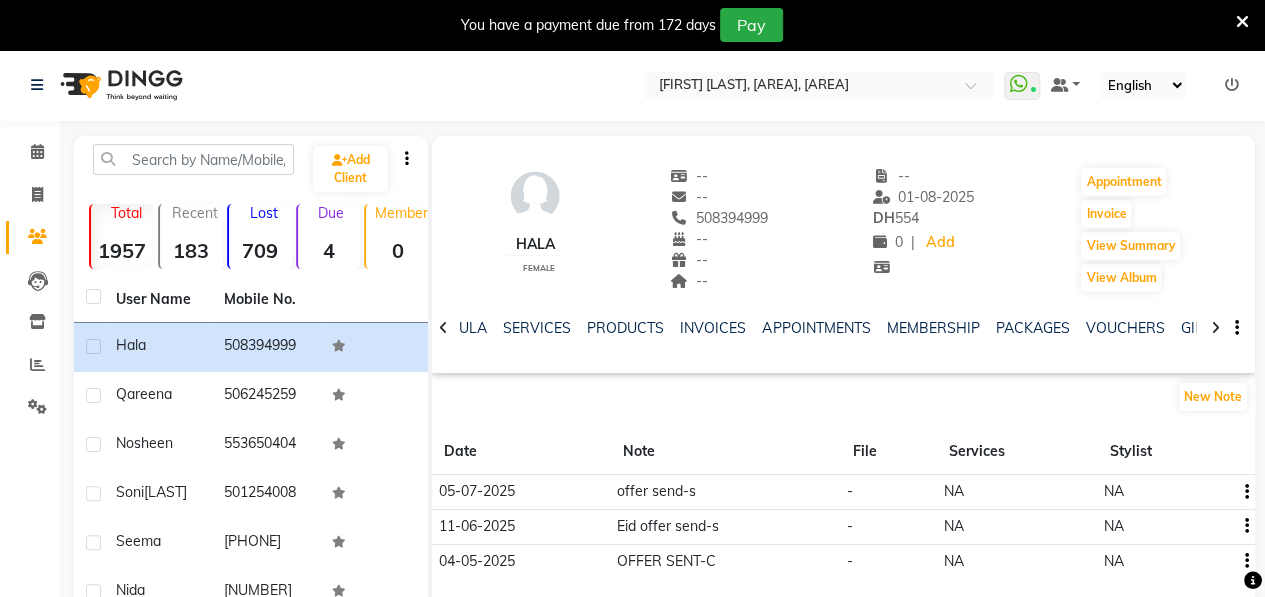 click 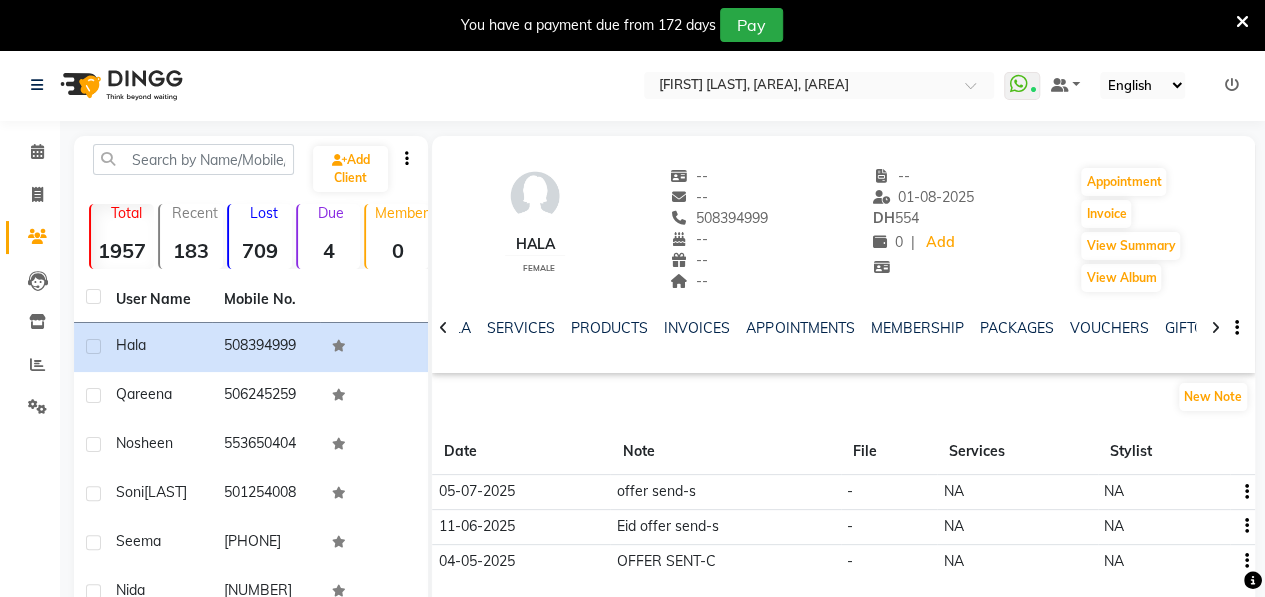 click 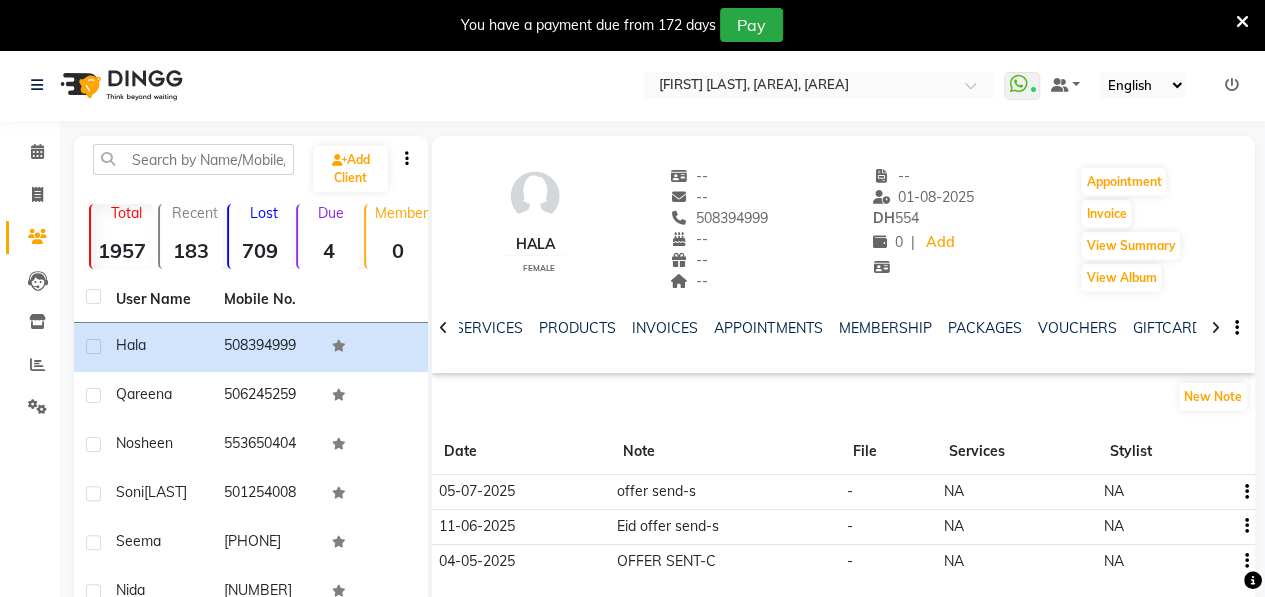 click 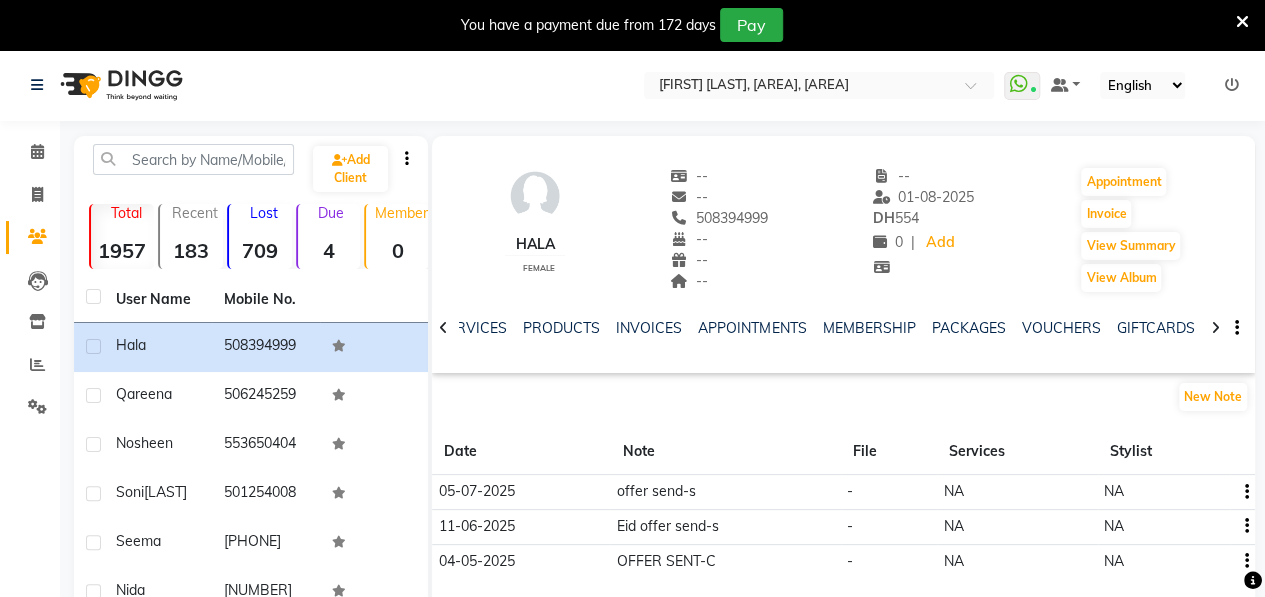 click 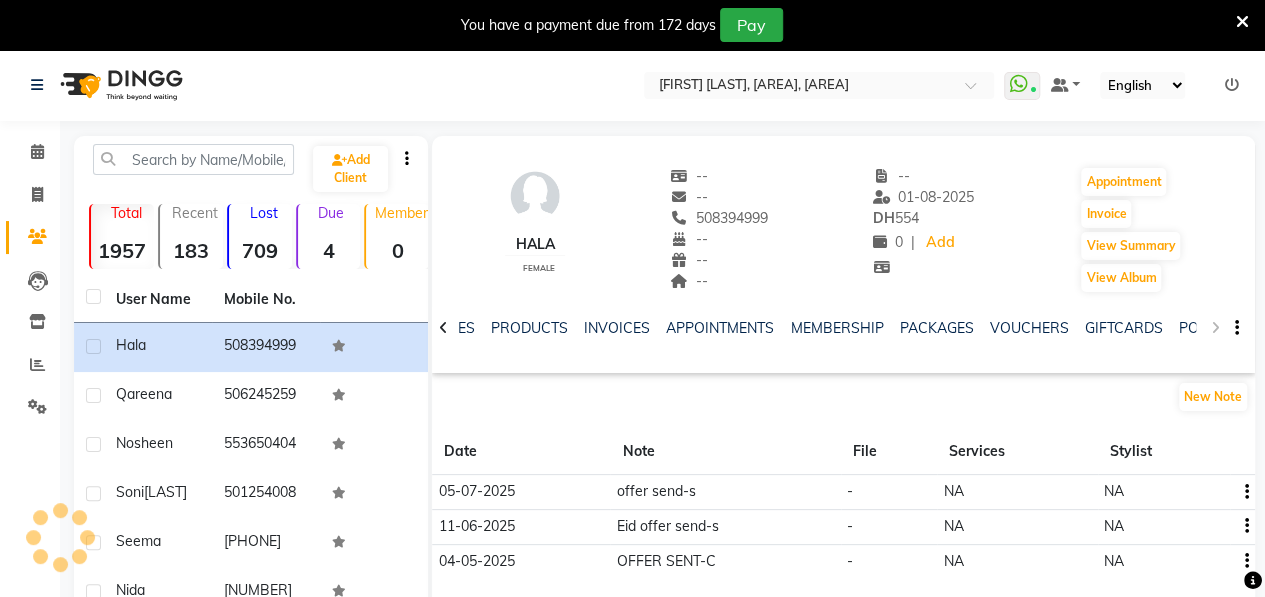 click on "NOTES FORMULA SERVICES PRODUCTS INVOICES APPOINTMENTS MEMBERSHIP PACKAGES VOUCHERS GIFTCARDS POINTS FORMS FAMILY CARDS WALLET" 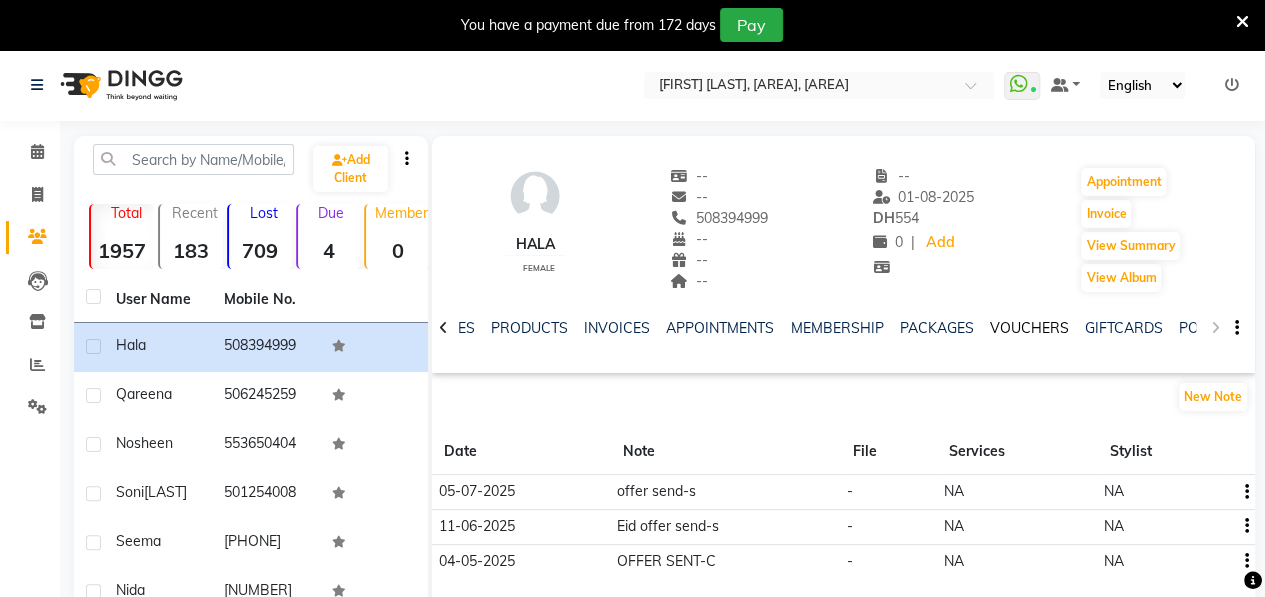 click on "VOUCHERS" 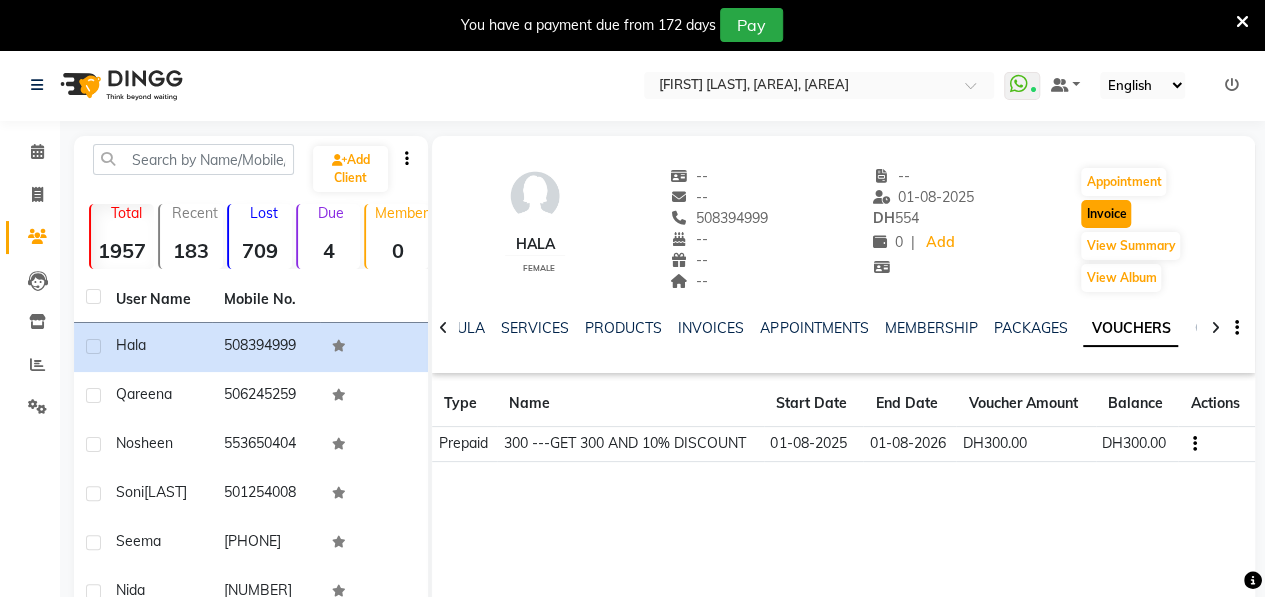 click on "Invoice" 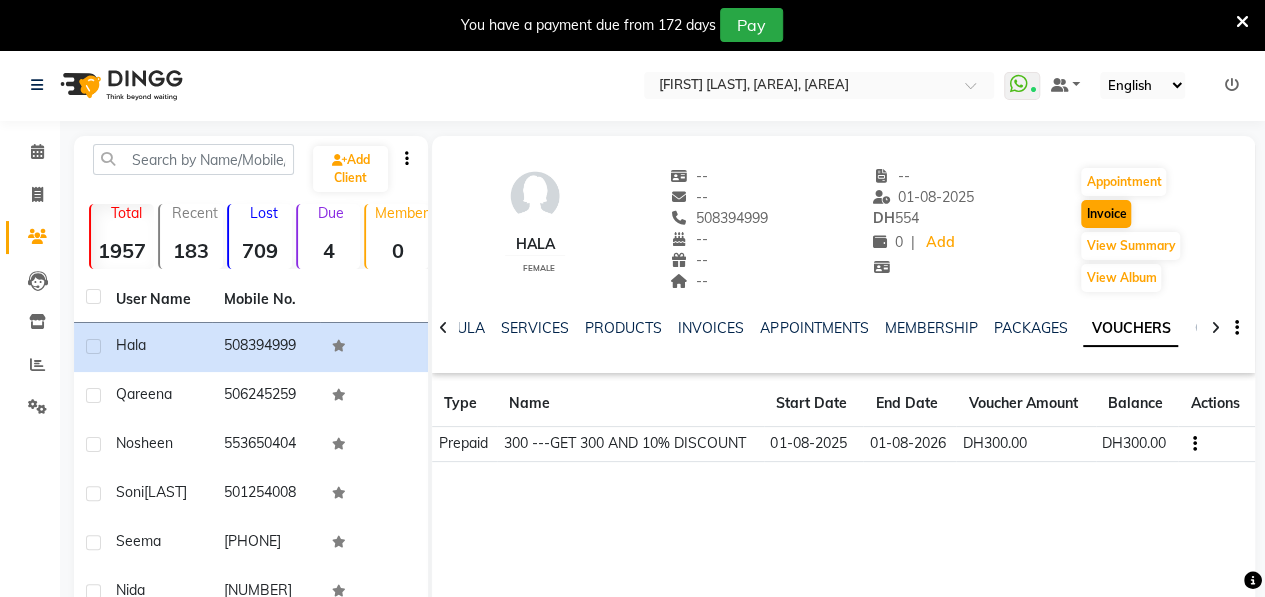 select on "service" 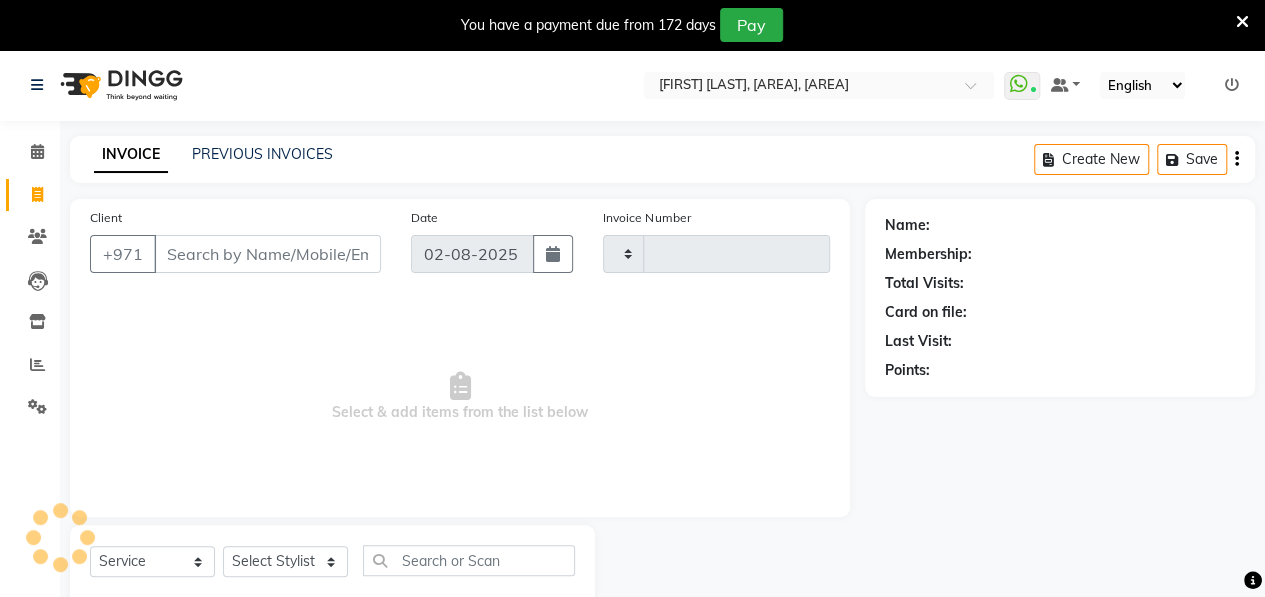 scroll, scrollTop: 52, scrollLeft: 0, axis: vertical 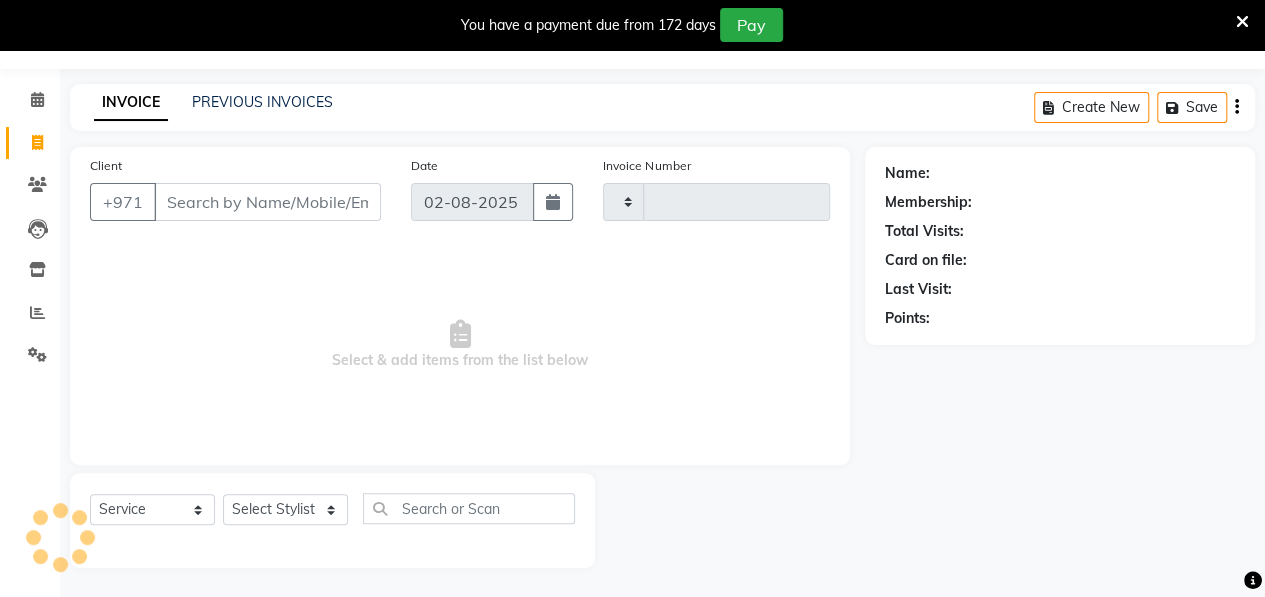 type on "0717" 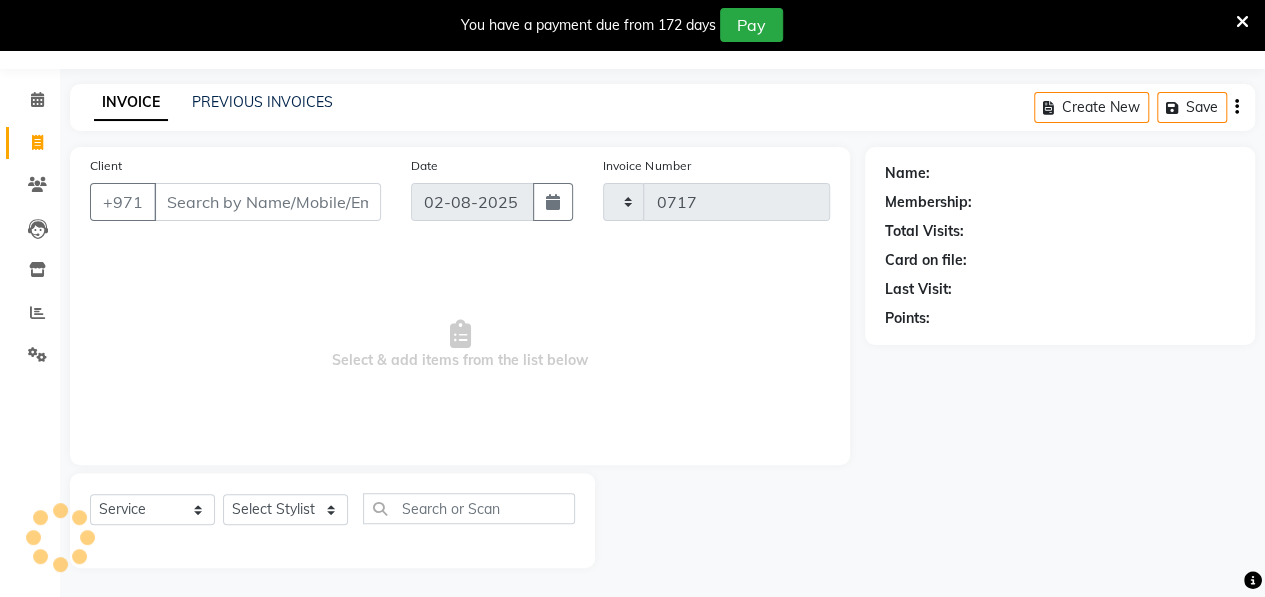 select on "3934" 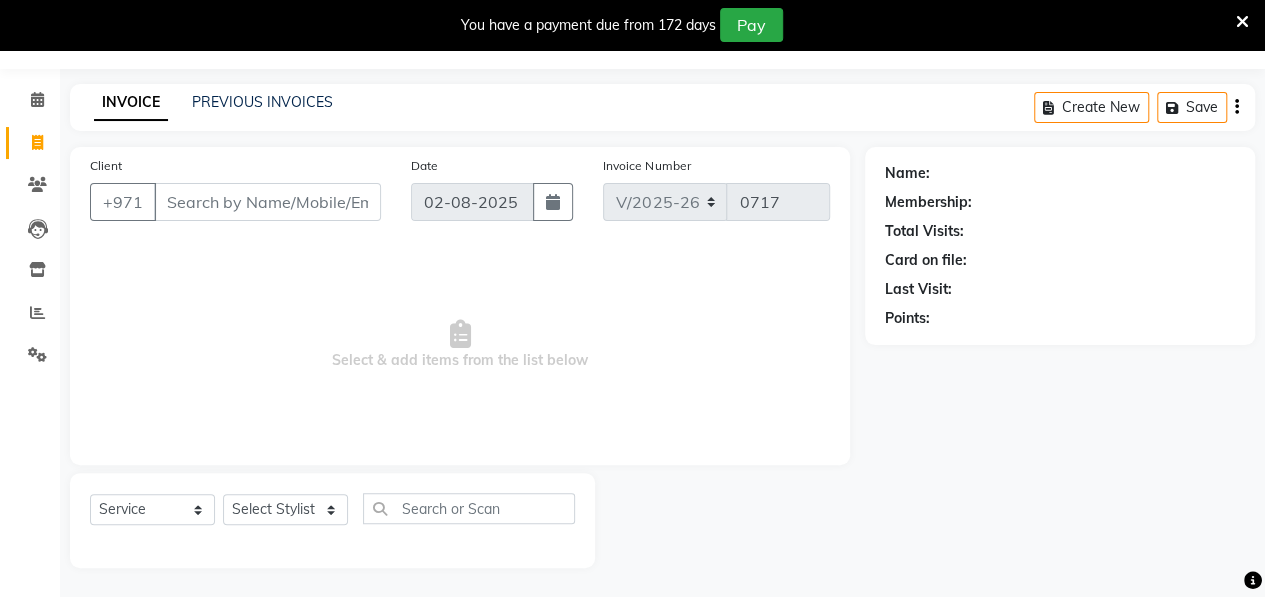 type on "508394999" 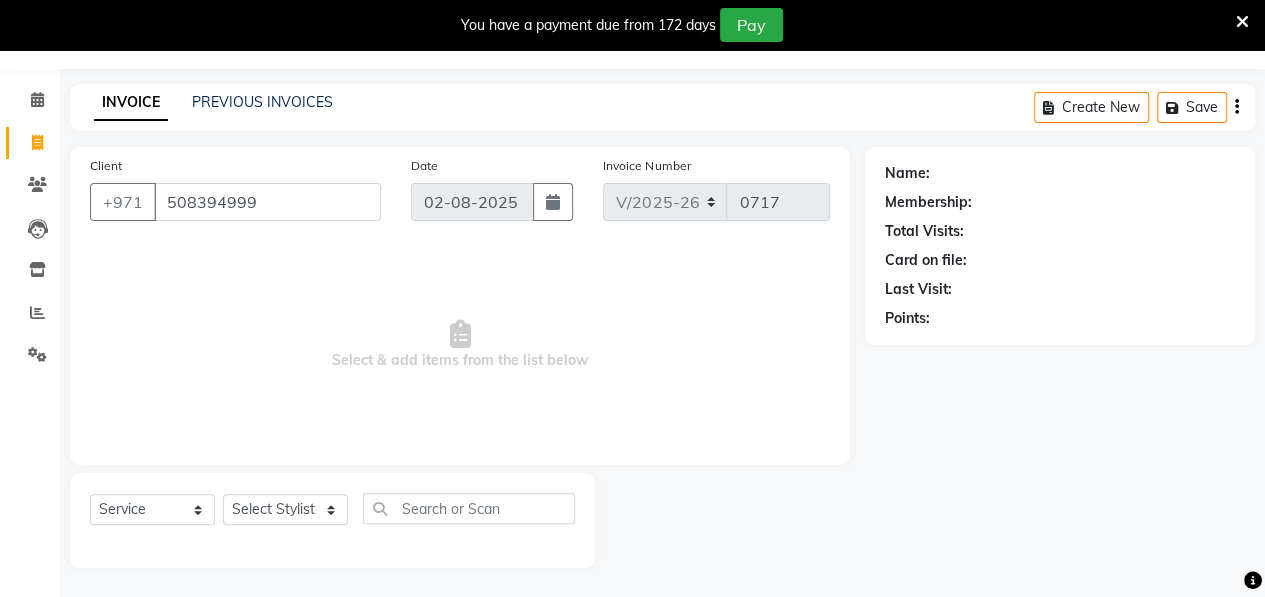 select on "1: Object" 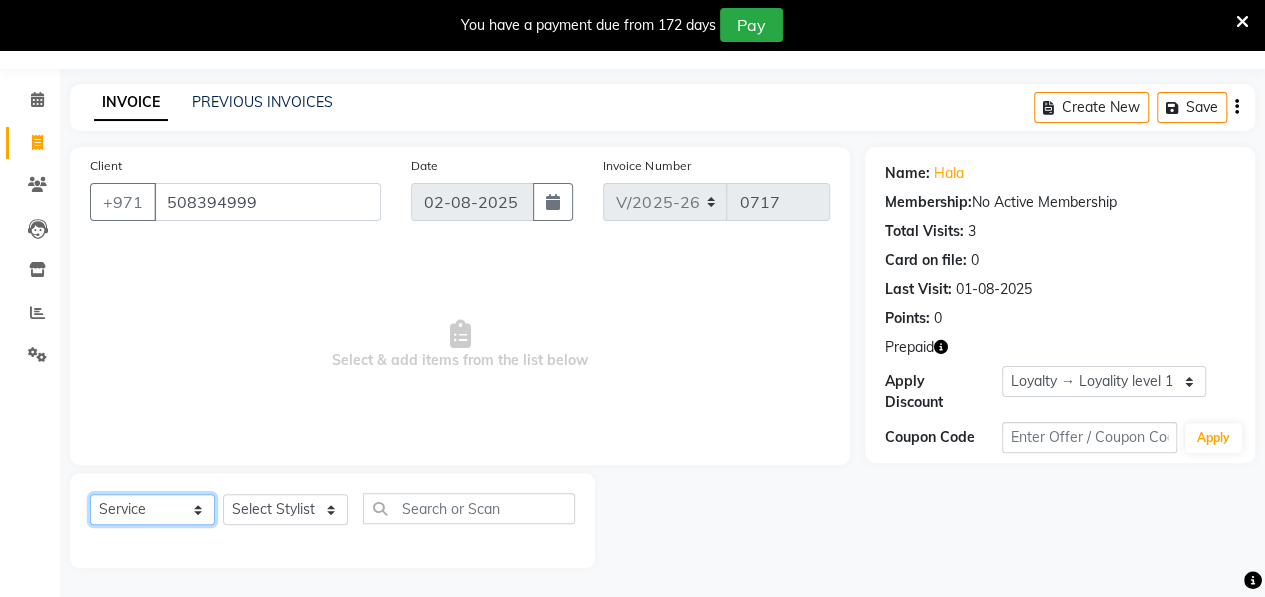 click on "Select  Service  Product  Membership  Package Voucher Prepaid Gift Card" 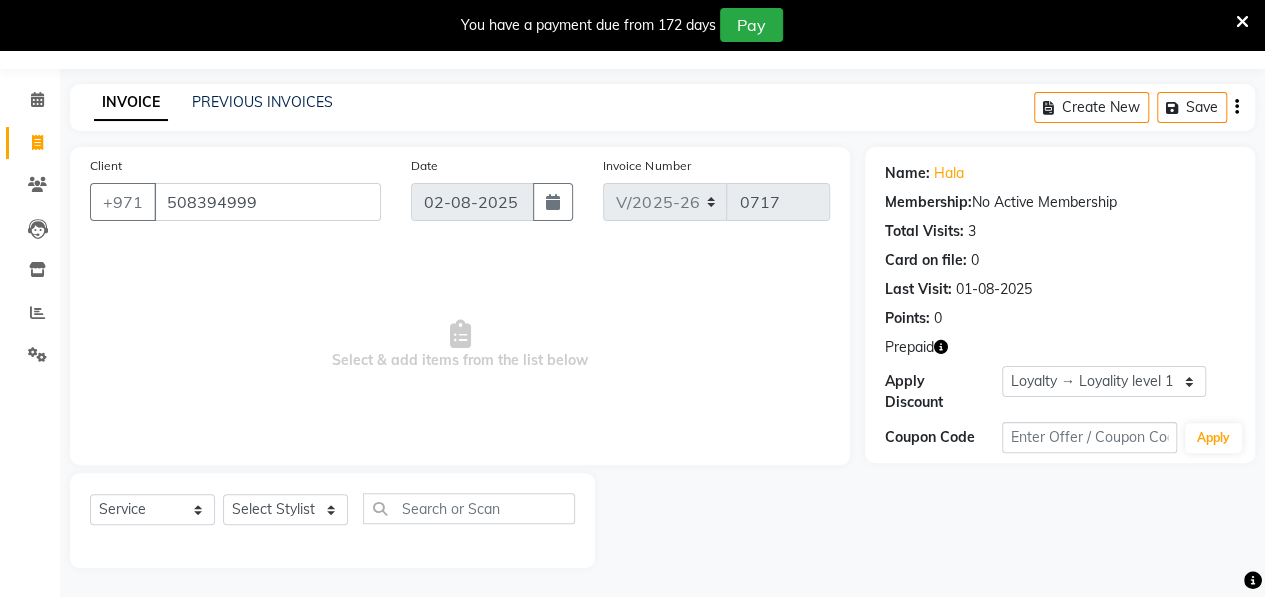 click on "Select & add items from the list below" at bounding box center (460, 345) 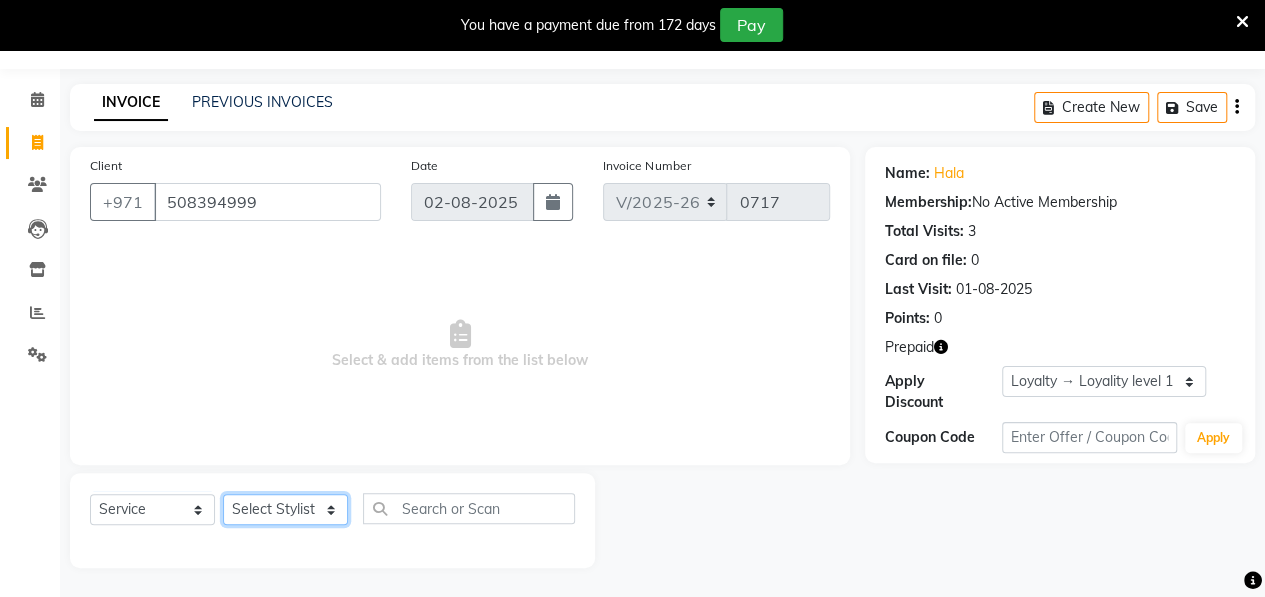 click on "Select Stylist ALWAHDA GIVE HOME SERVICE STAFF [NAME] [NAME] Management [NAME] [NAME] RECEPTION [NAME] [NAME] [NAME] [NAME] [NAME] TRIAL STAFF" 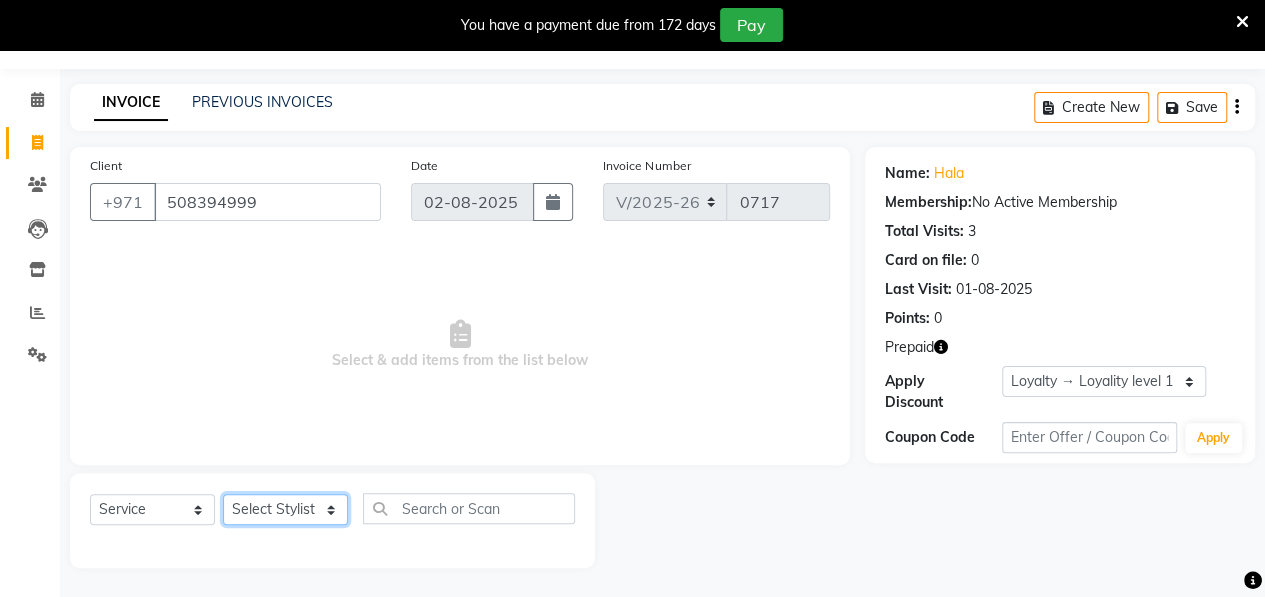 select on "37157" 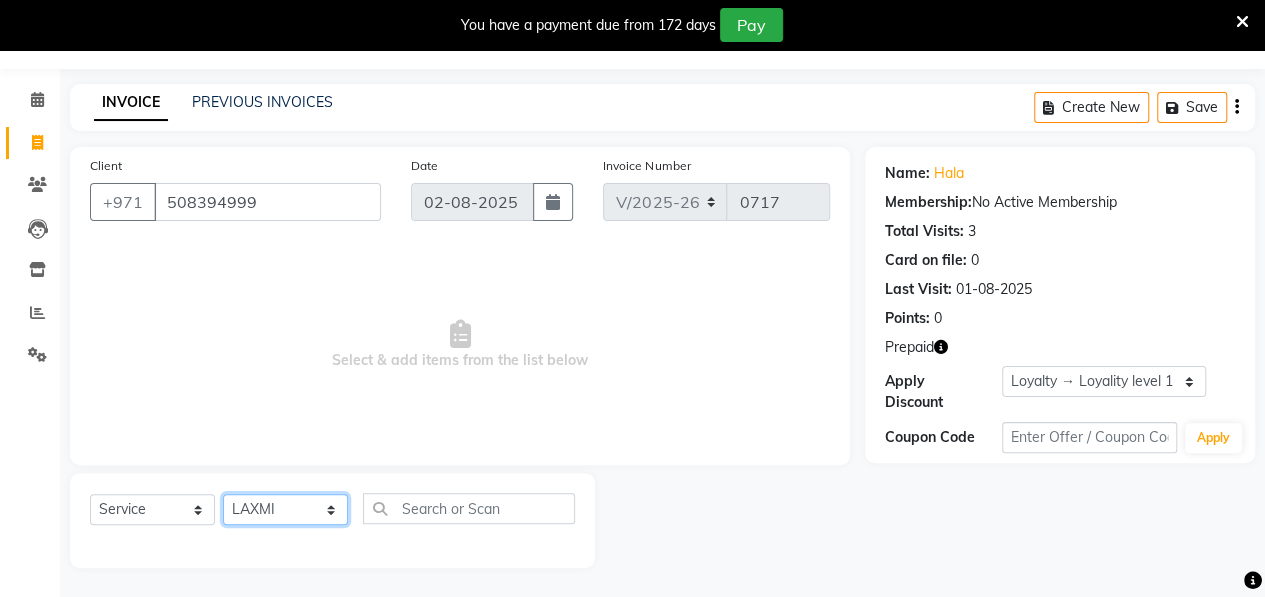 click on "Select Stylist ALWAHDA GIVE HOME SERVICE STAFF [NAME] [NAME] Management [NAME] [NAME] RECEPTION [NAME] [NAME] [NAME] [NAME] [NAME] TRIAL STAFF" 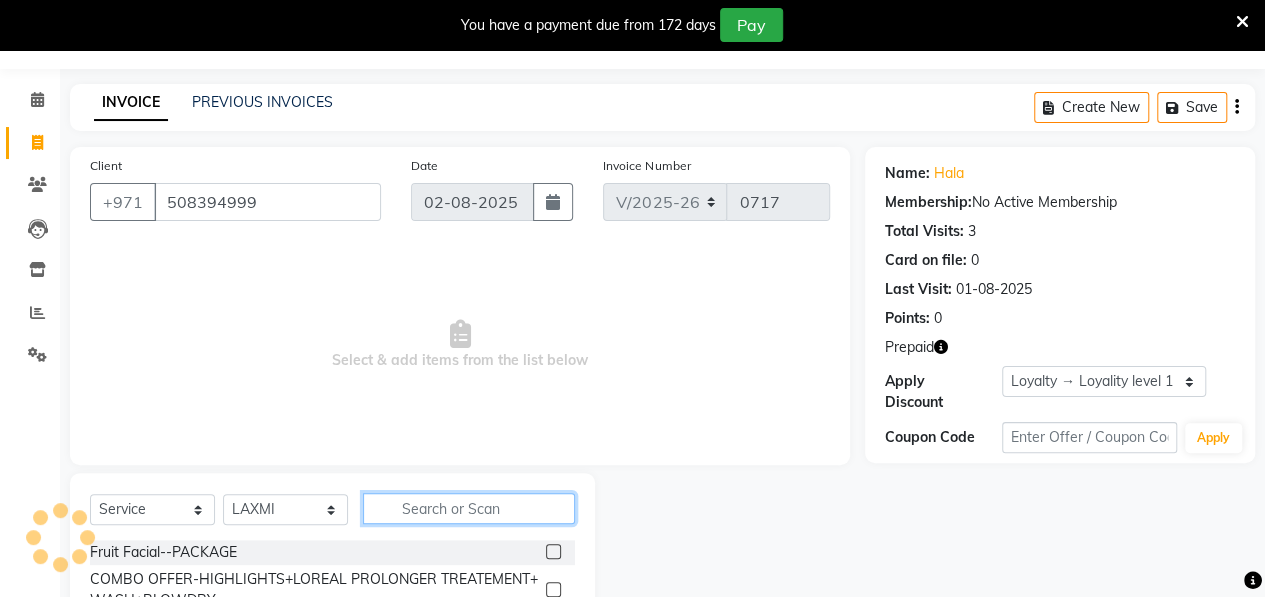 click 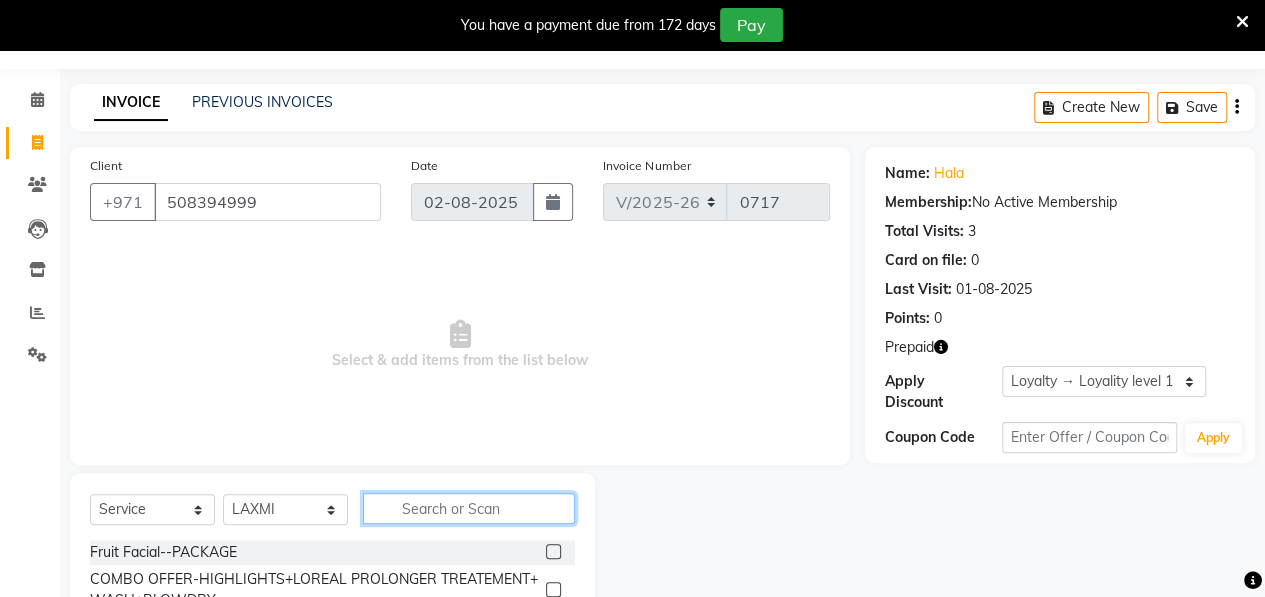type on "s" 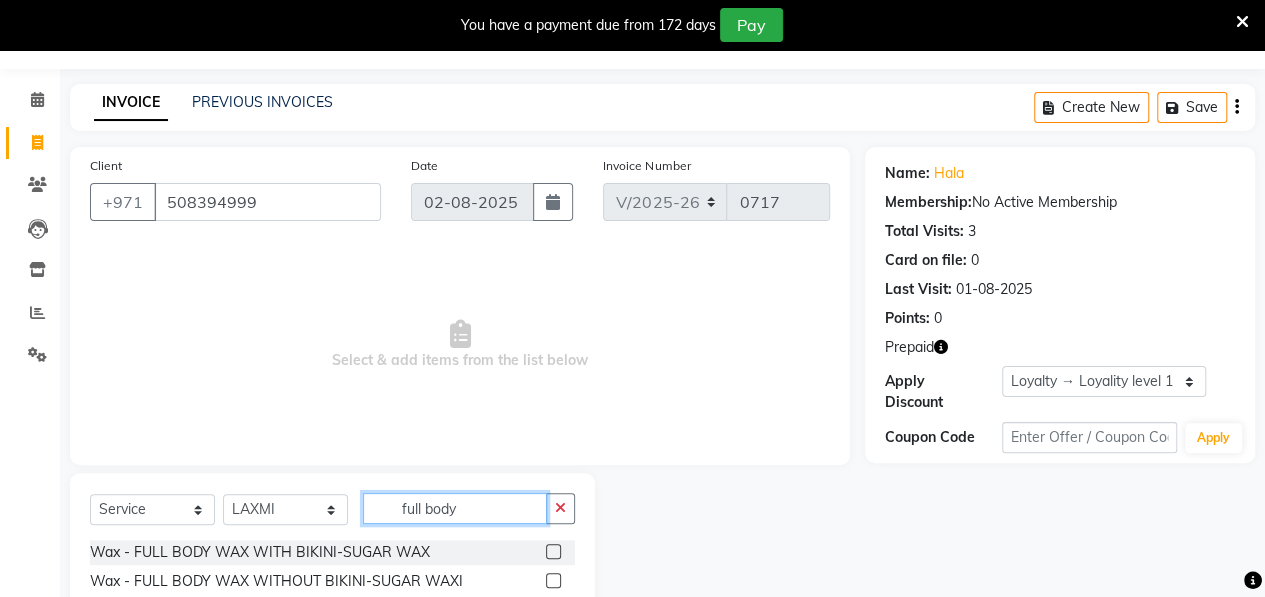 type on "full body" 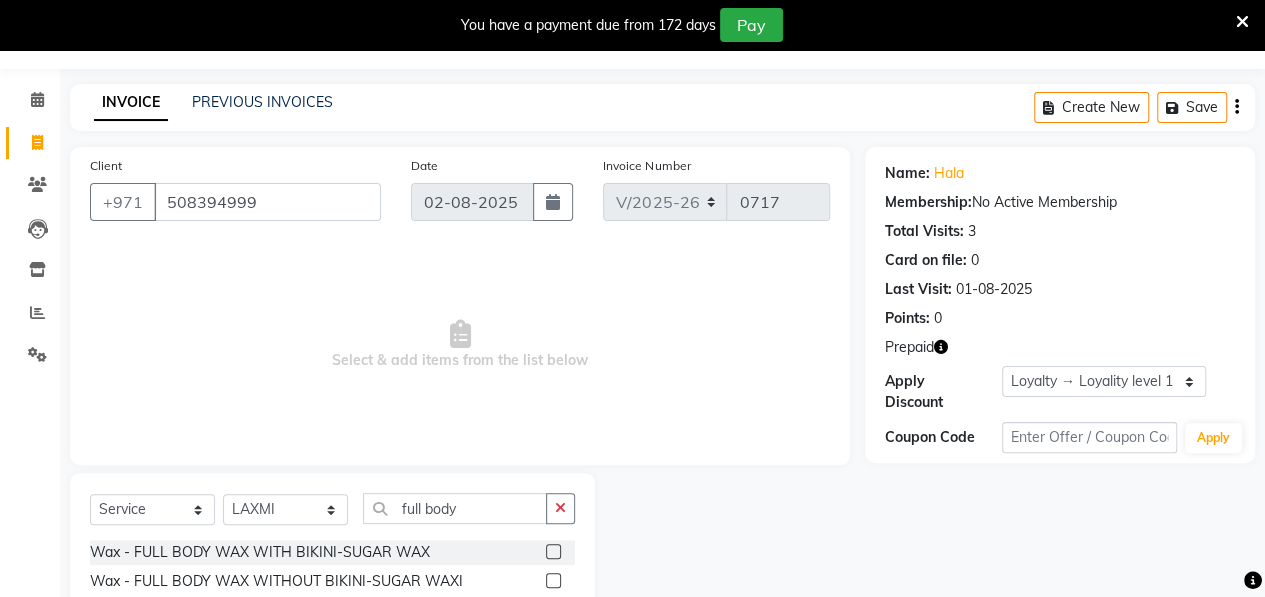 click 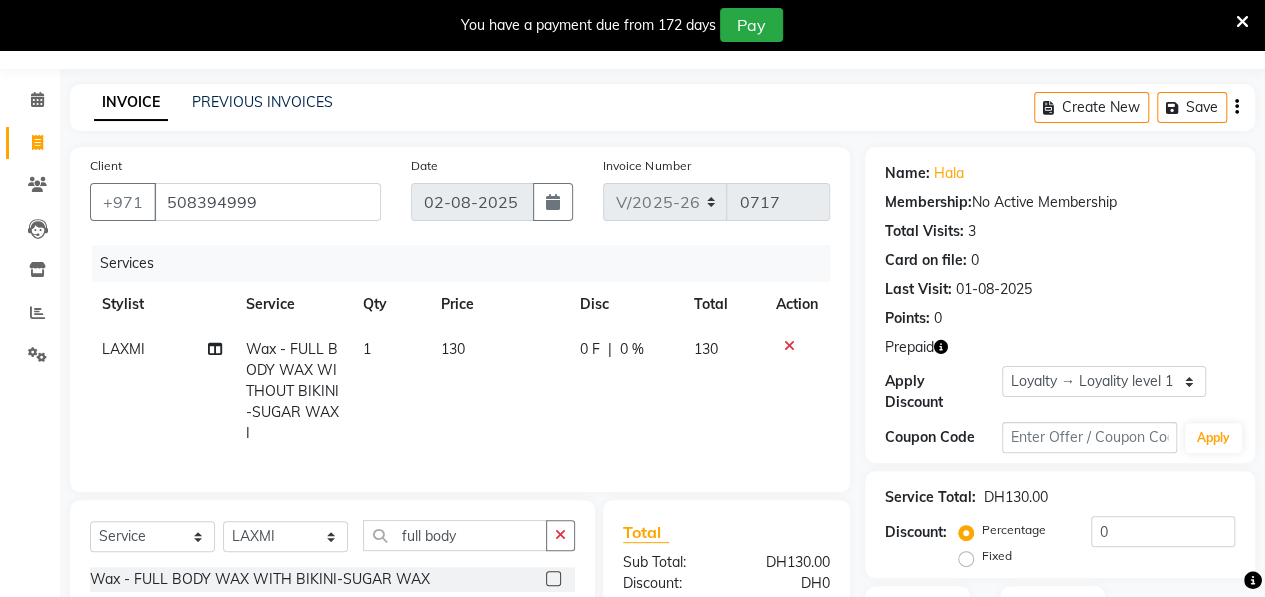 checkbox on "false" 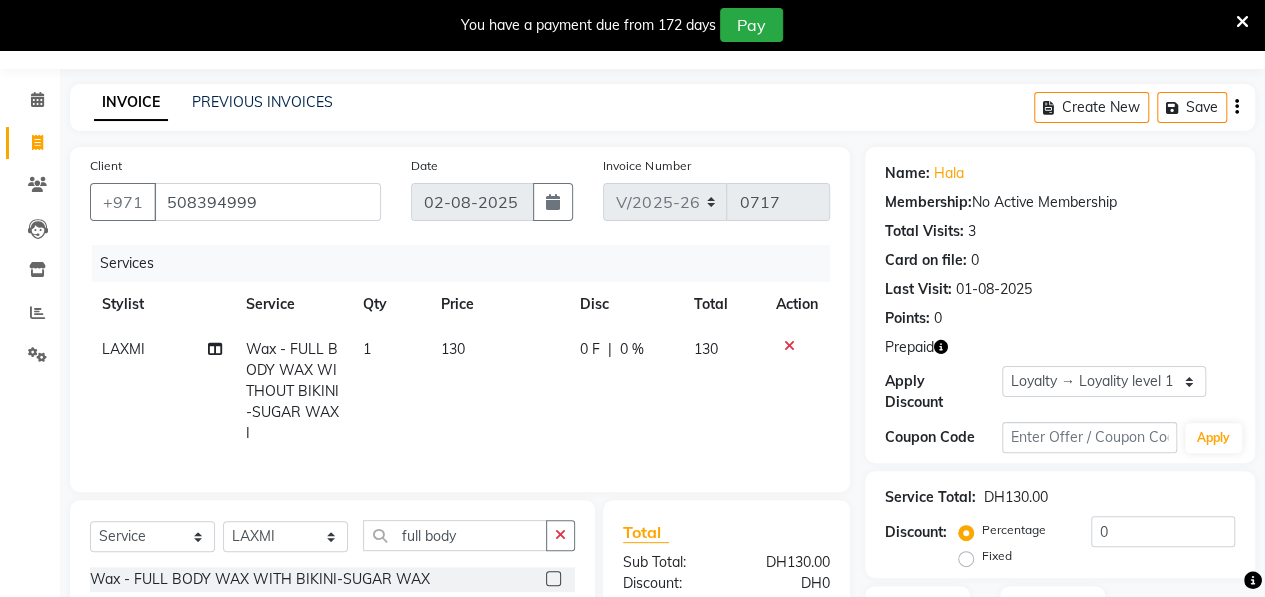 click on "0 F" 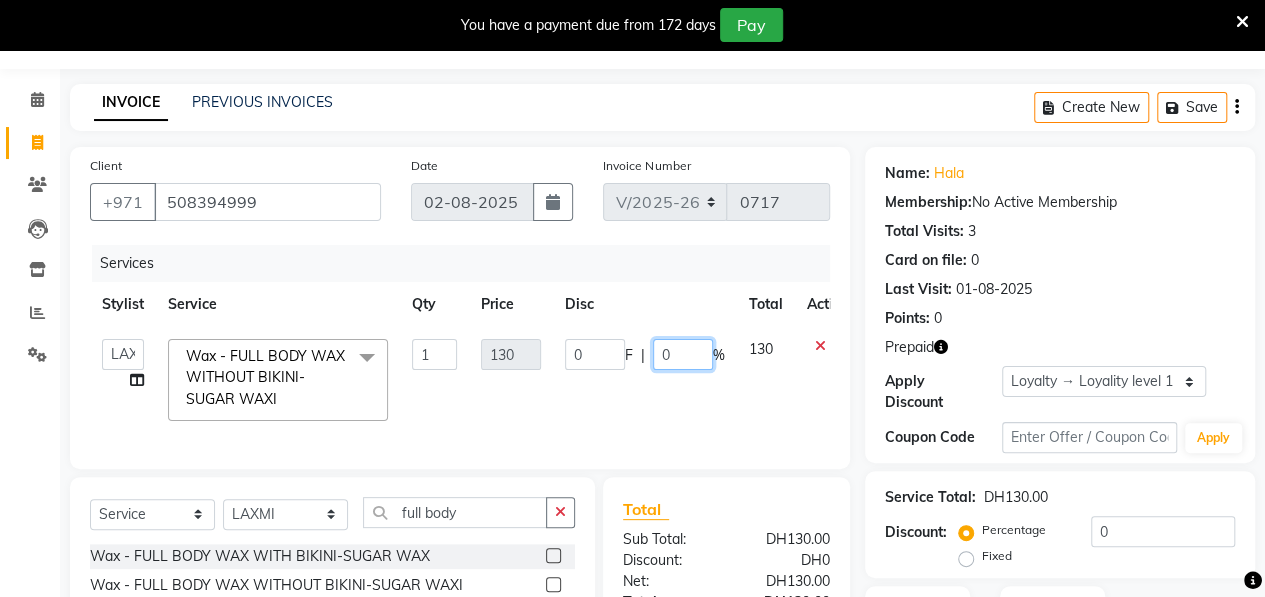 click on "0" 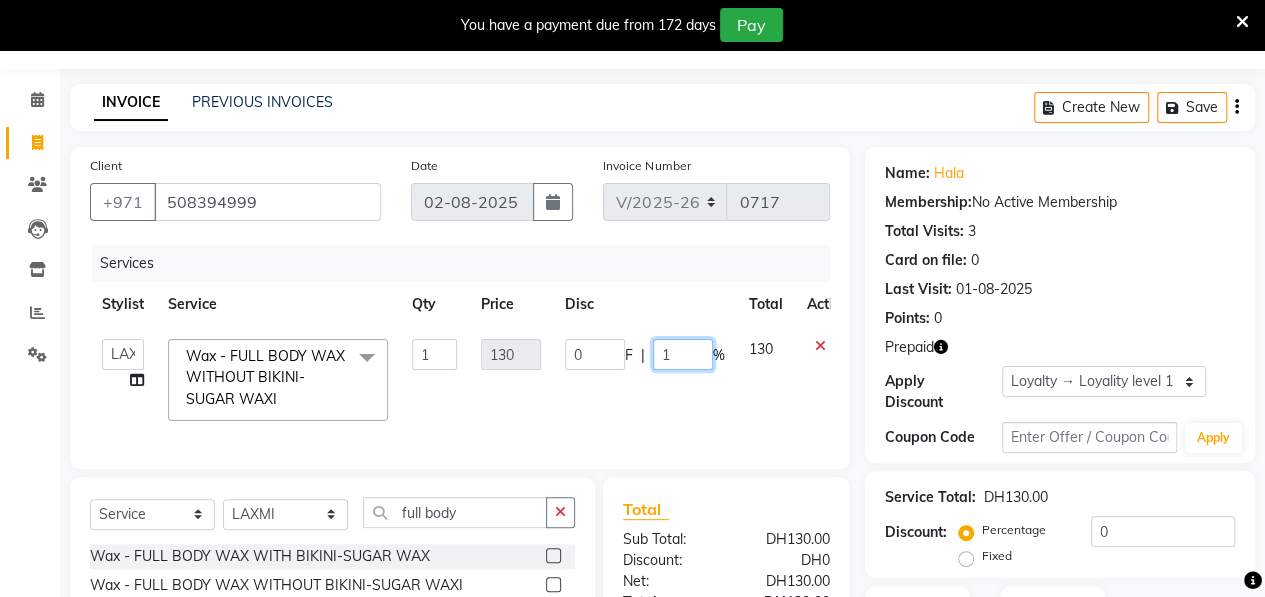type on "10" 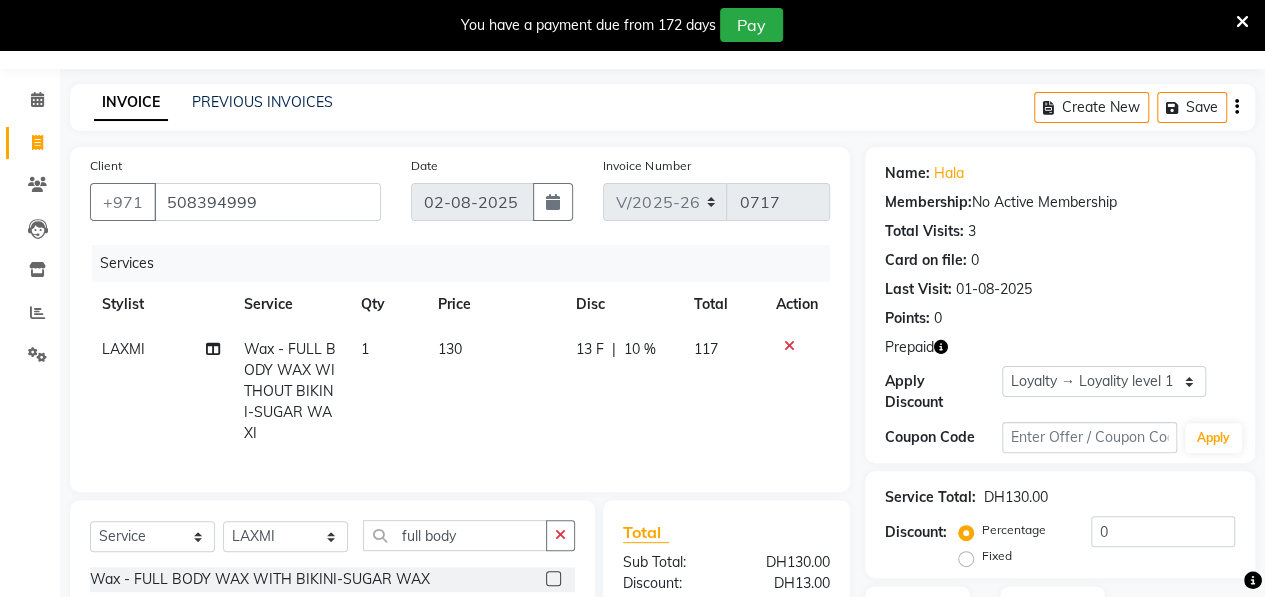 click on "13 F | 10 %" 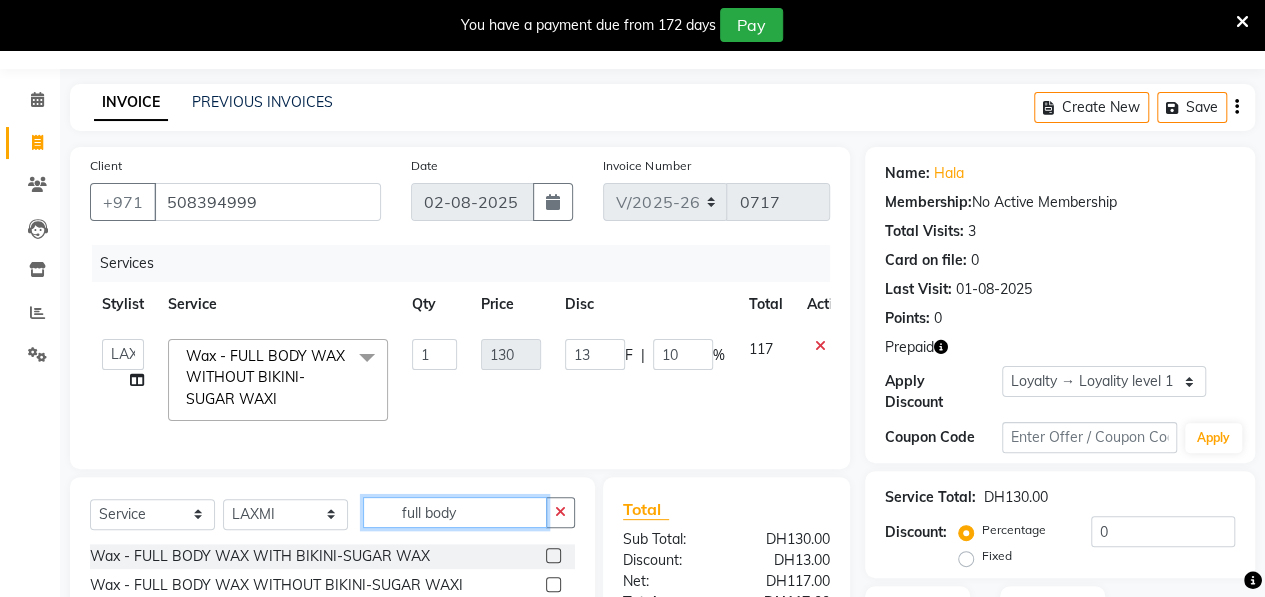 click on "full body" 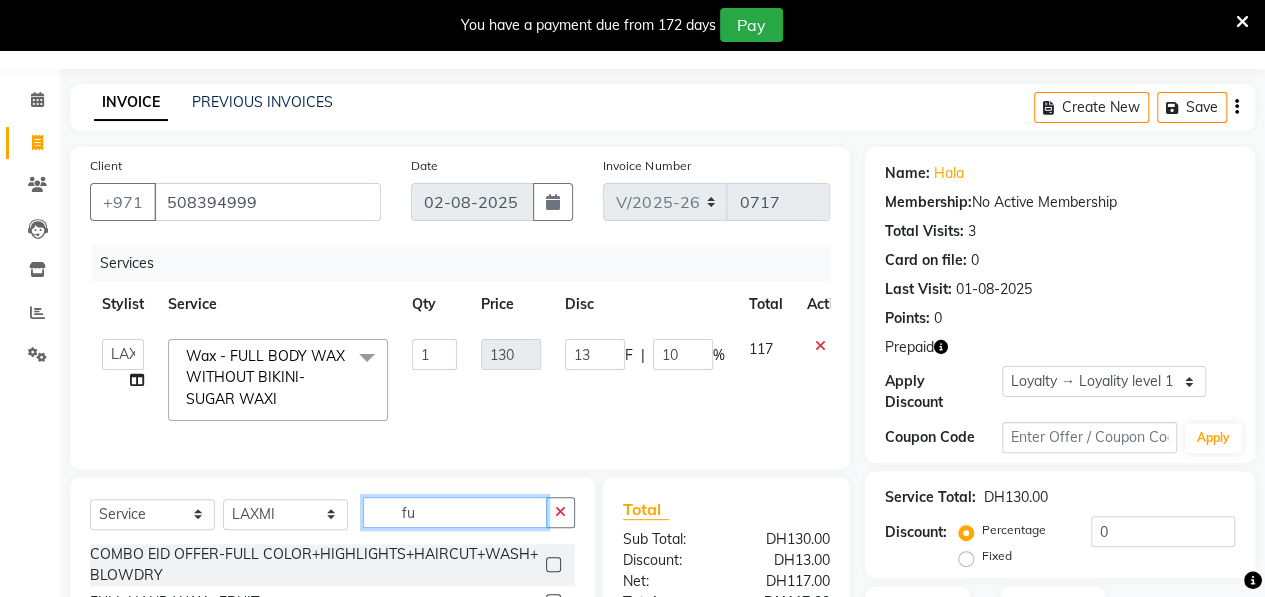 type on "f" 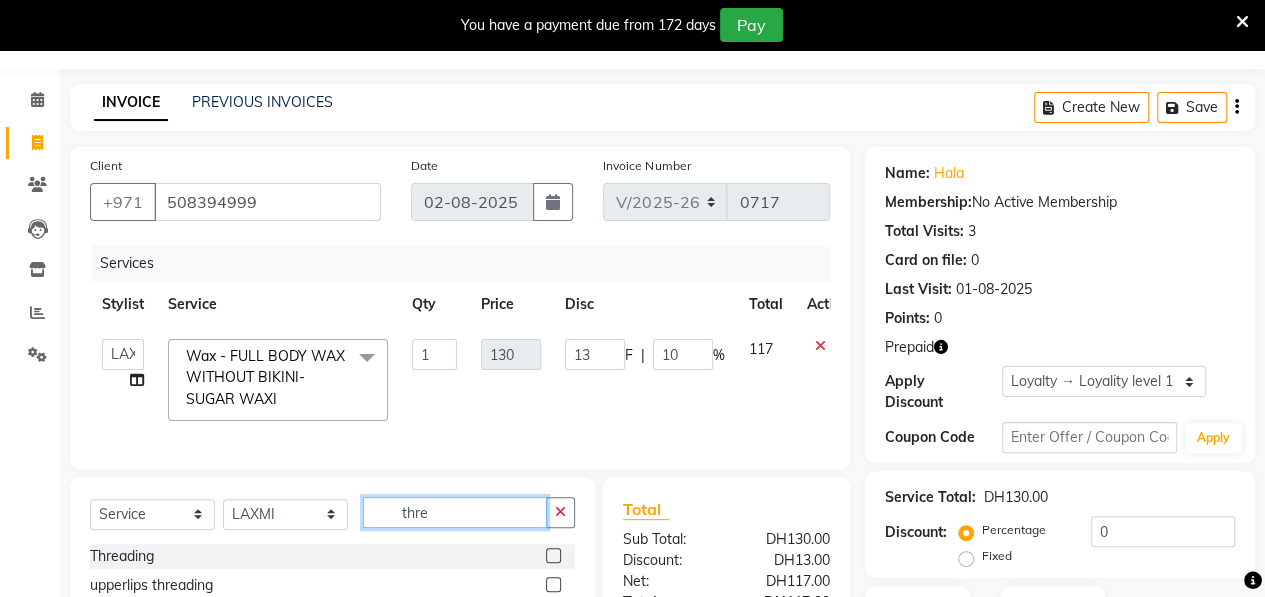 type on "thre" 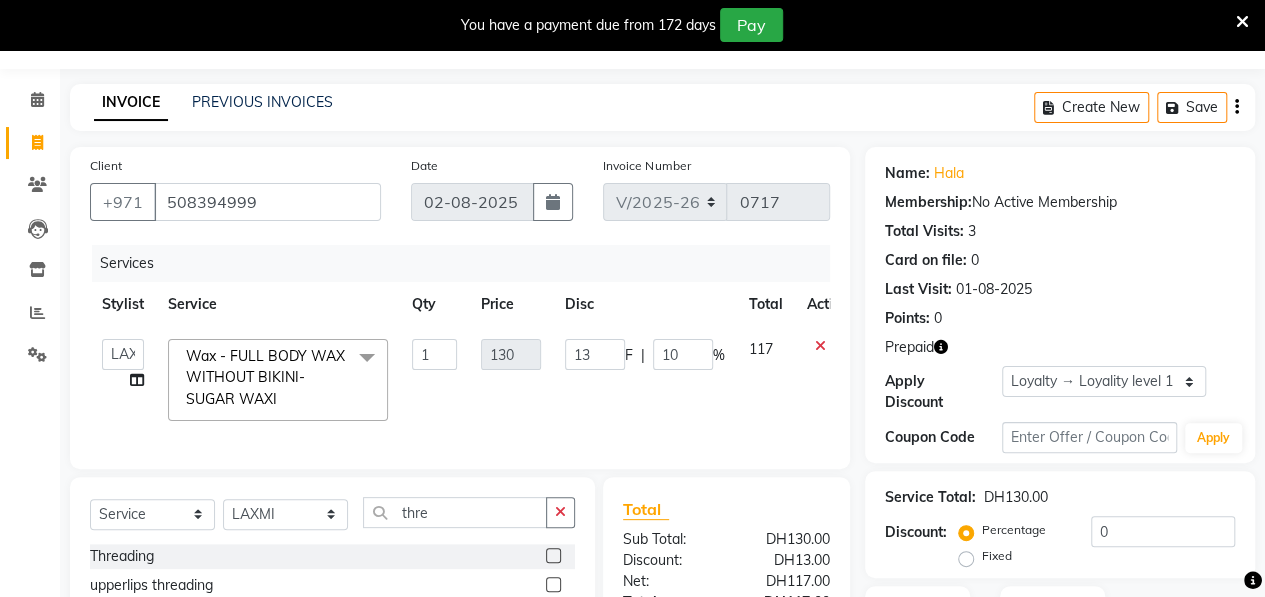 click 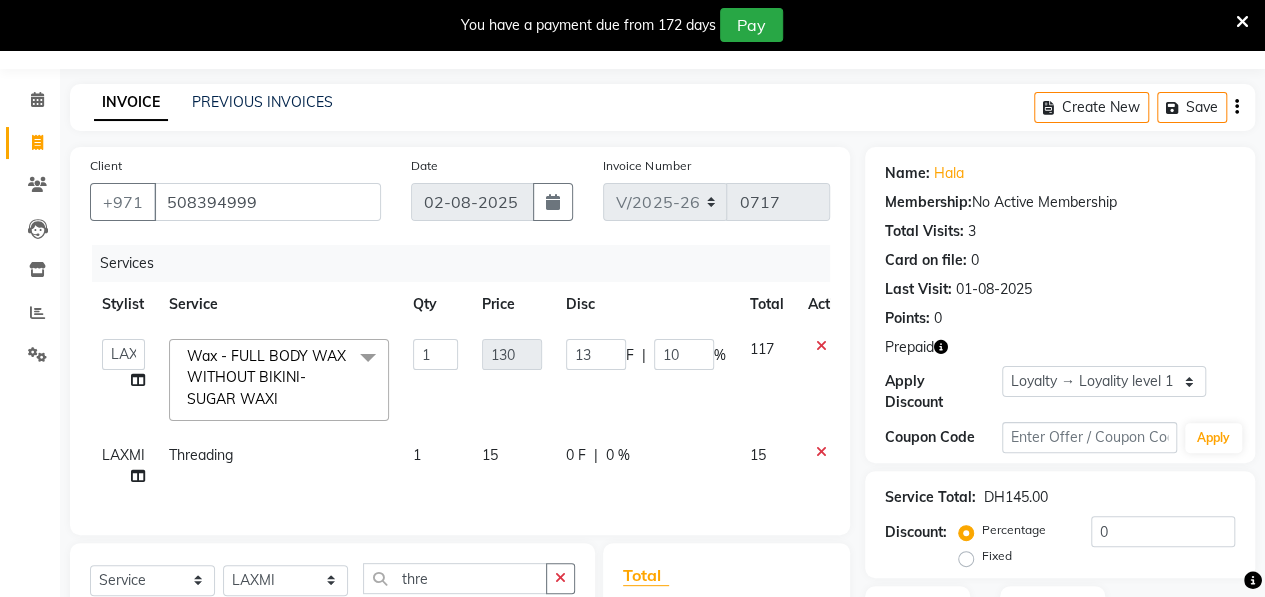 checkbox on "false" 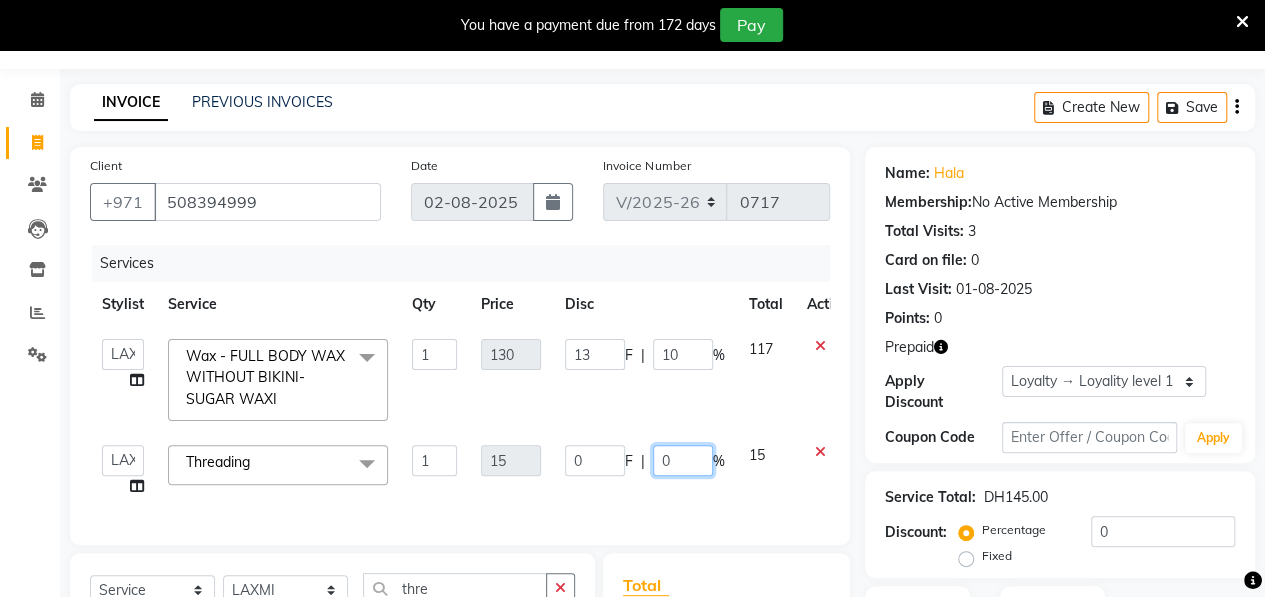 click on "0" 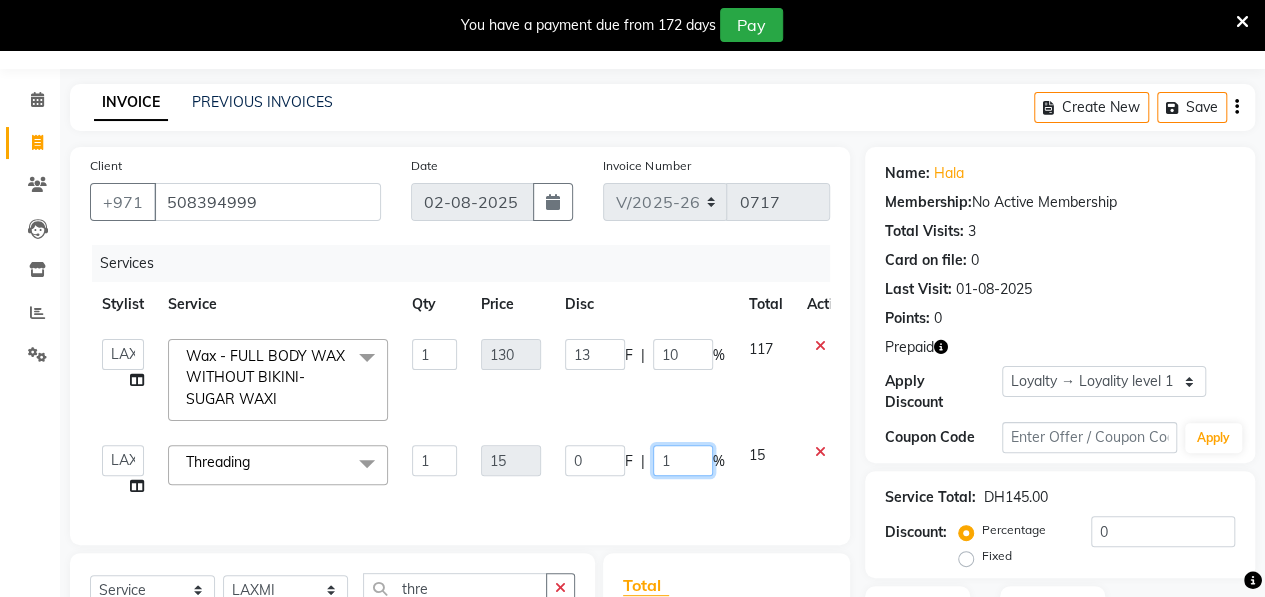 type on "10" 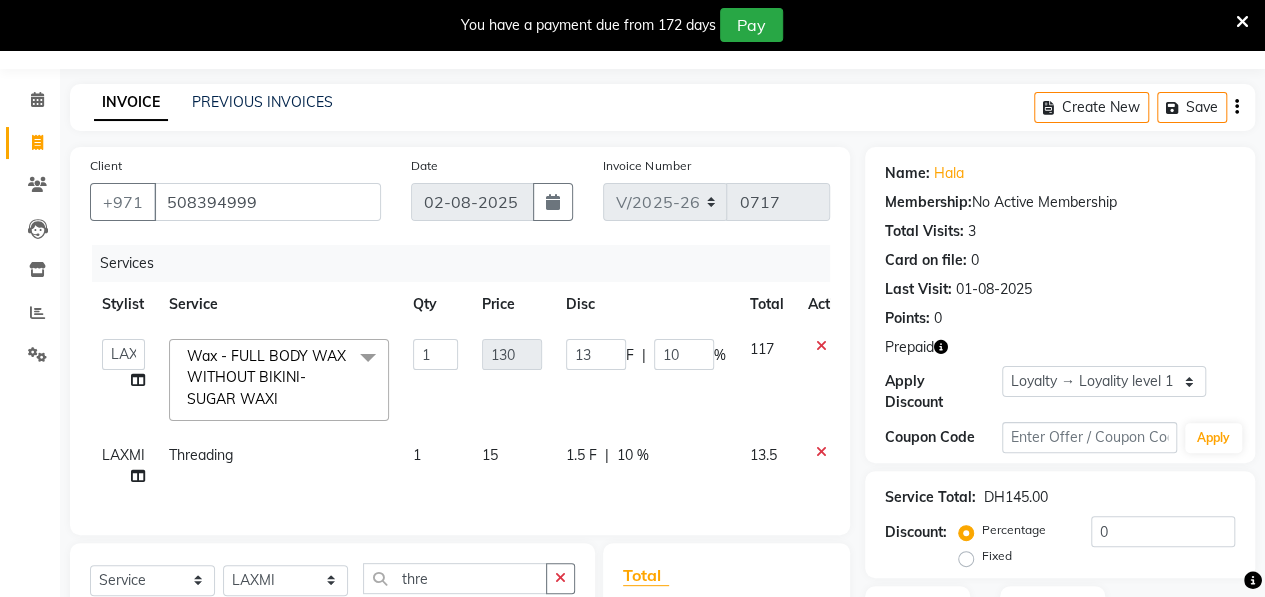 click on "1.5 F | 10 %" 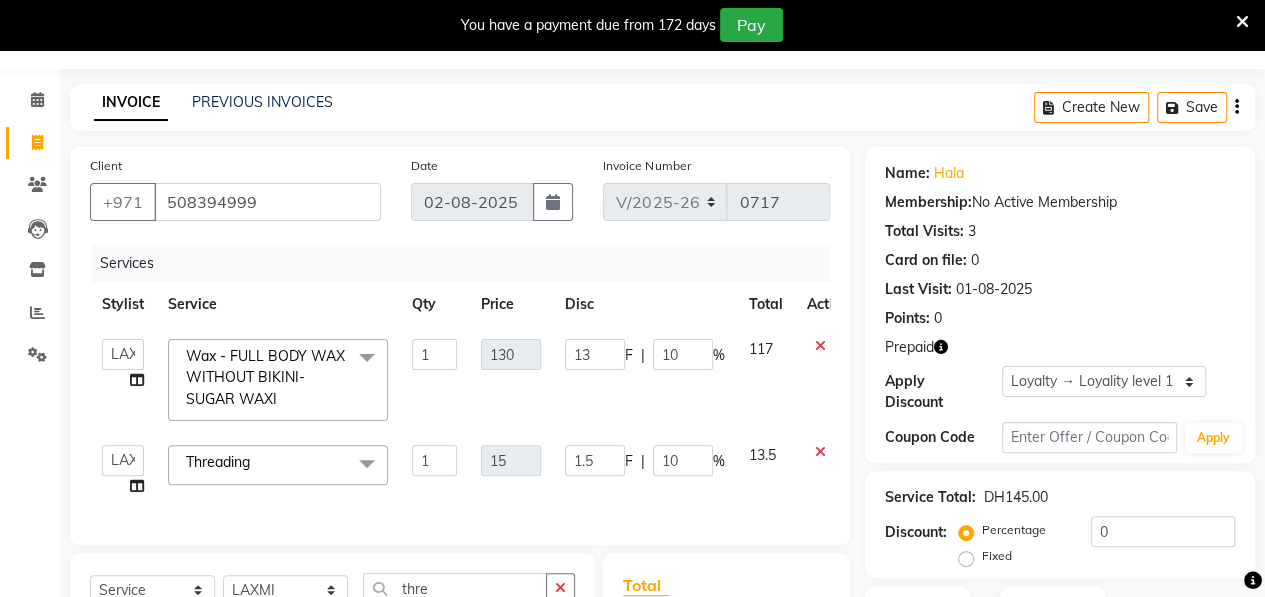 scroll, scrollTop: 346, scrollLeft: 0, axis: vertical 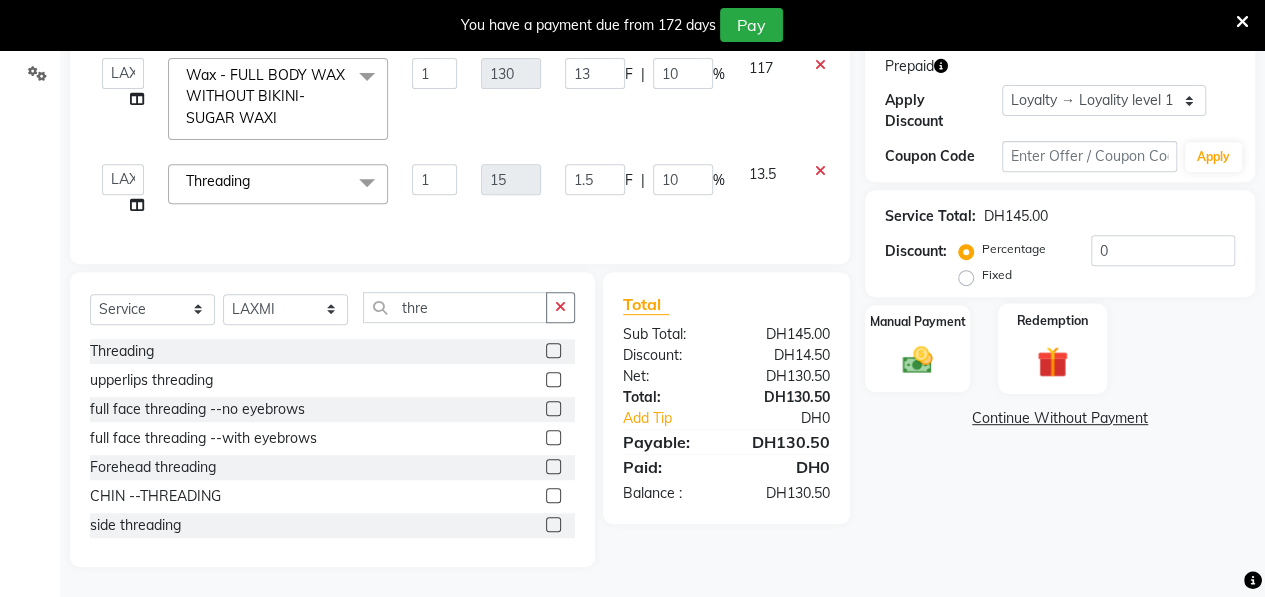 click on "Redemption" 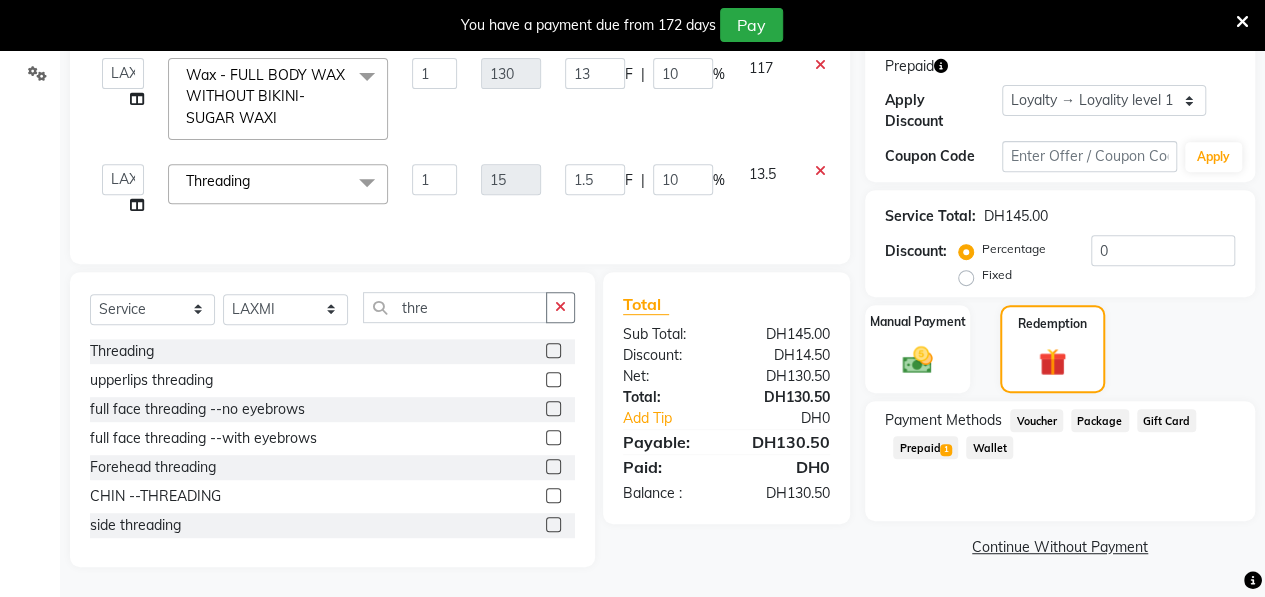 click on "Prepaid  1" 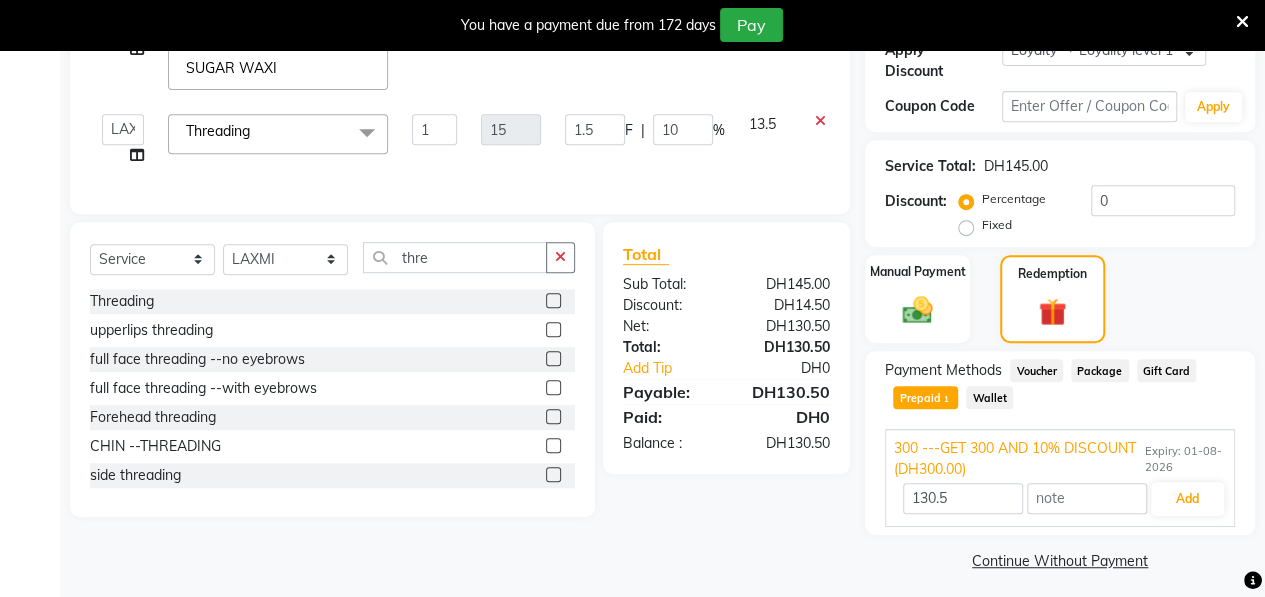 scroll, scrollTop: 386, scrollLeft: 0, axis: vertical 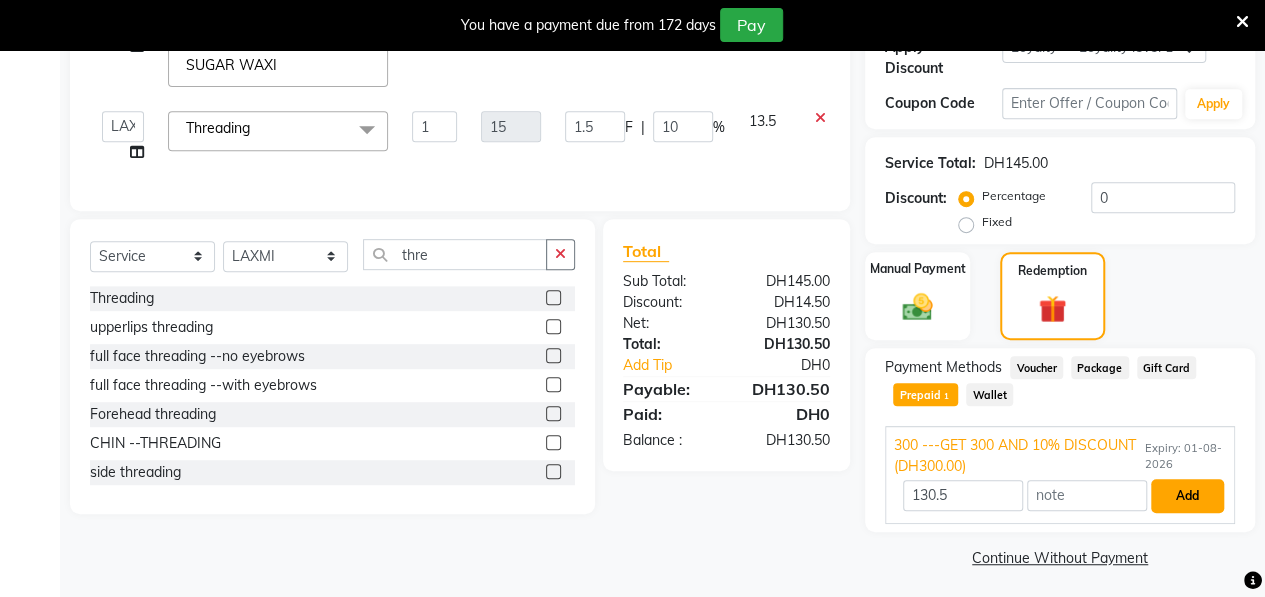 click on "Add" at bounding box center (1187, 496) 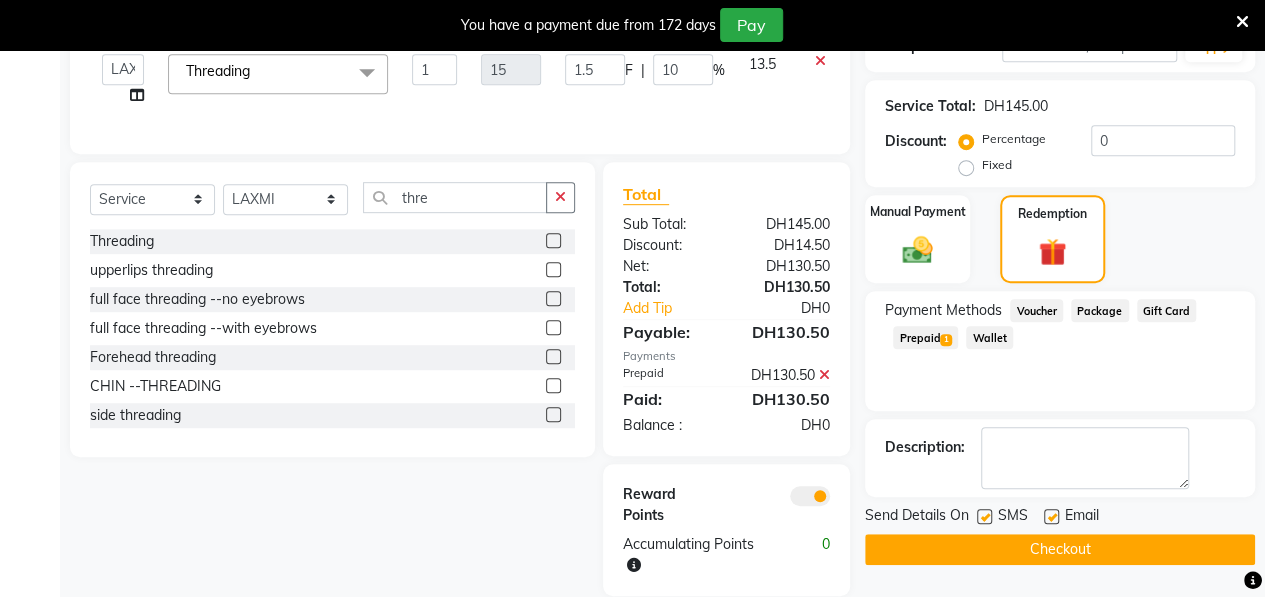 scroll, scrollTop: 484, scrollLeft: 0, axis: vertical 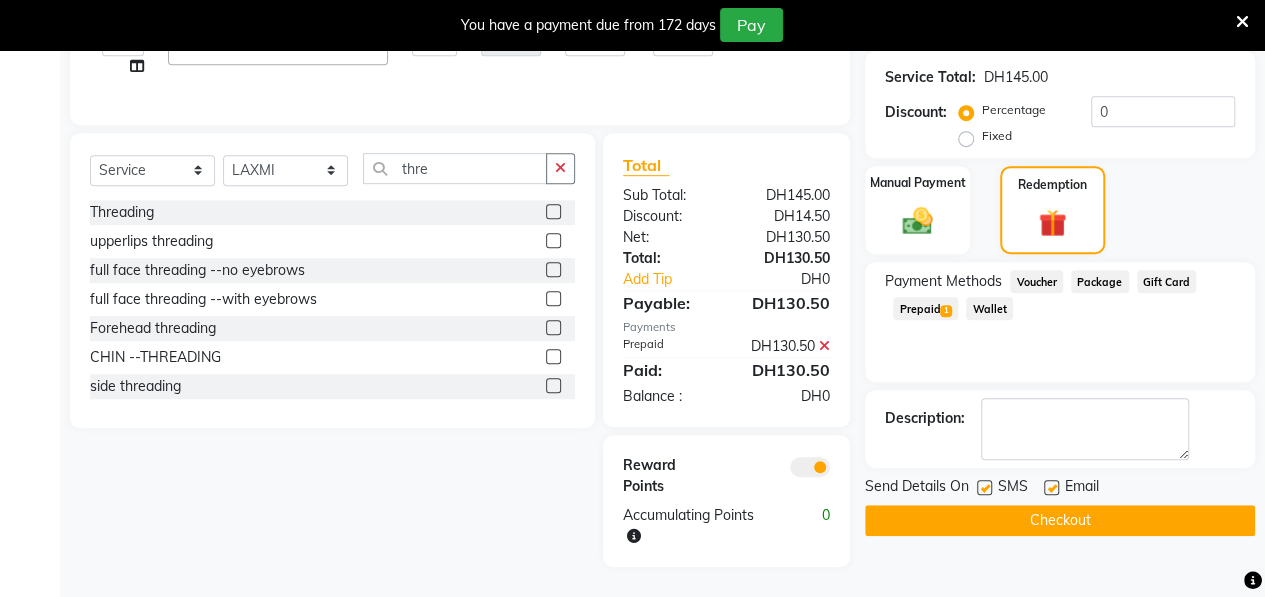 click on "Checkout" 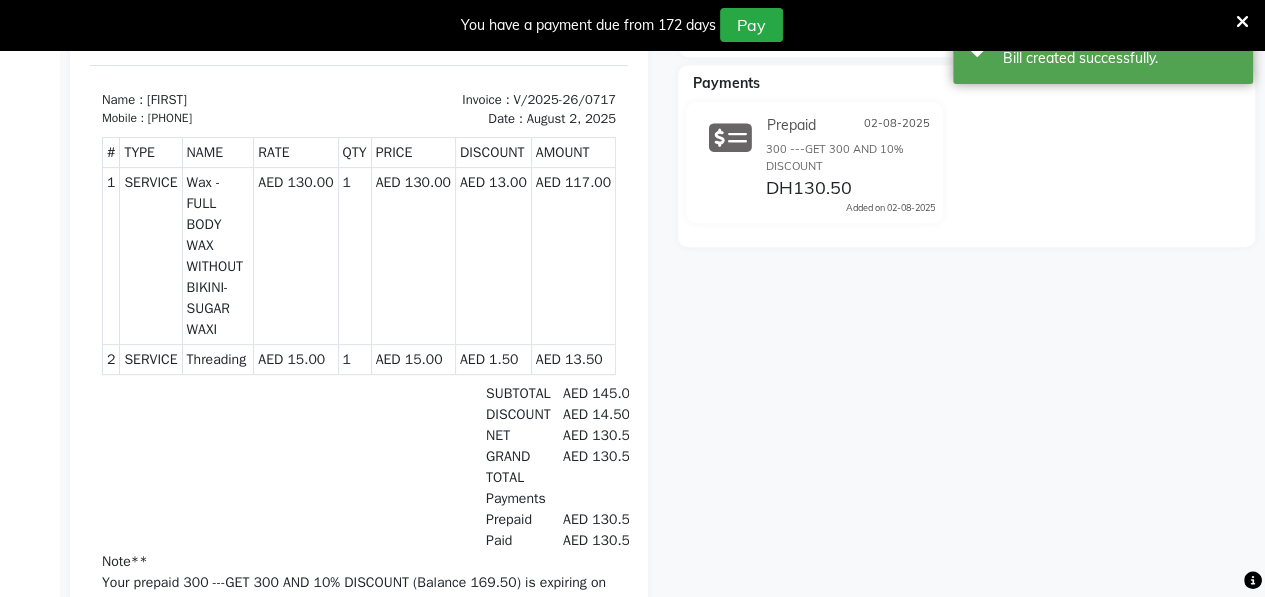 scroll, scrollTop: 0, scrollLeft: 0, axis: both 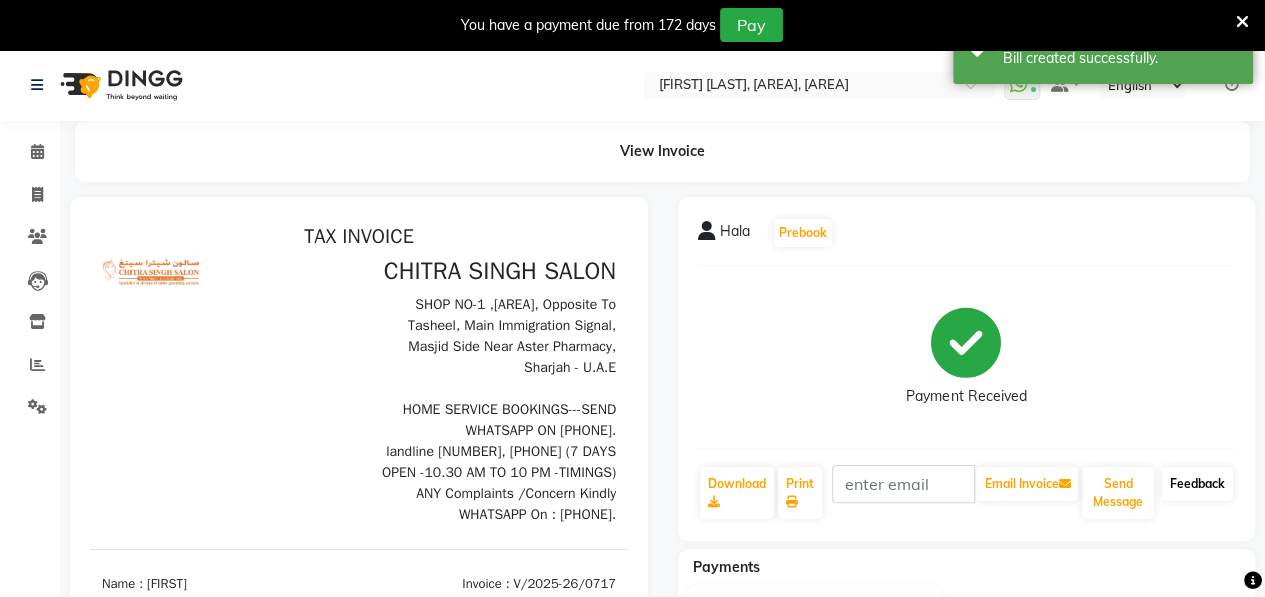 click on "Feedback" 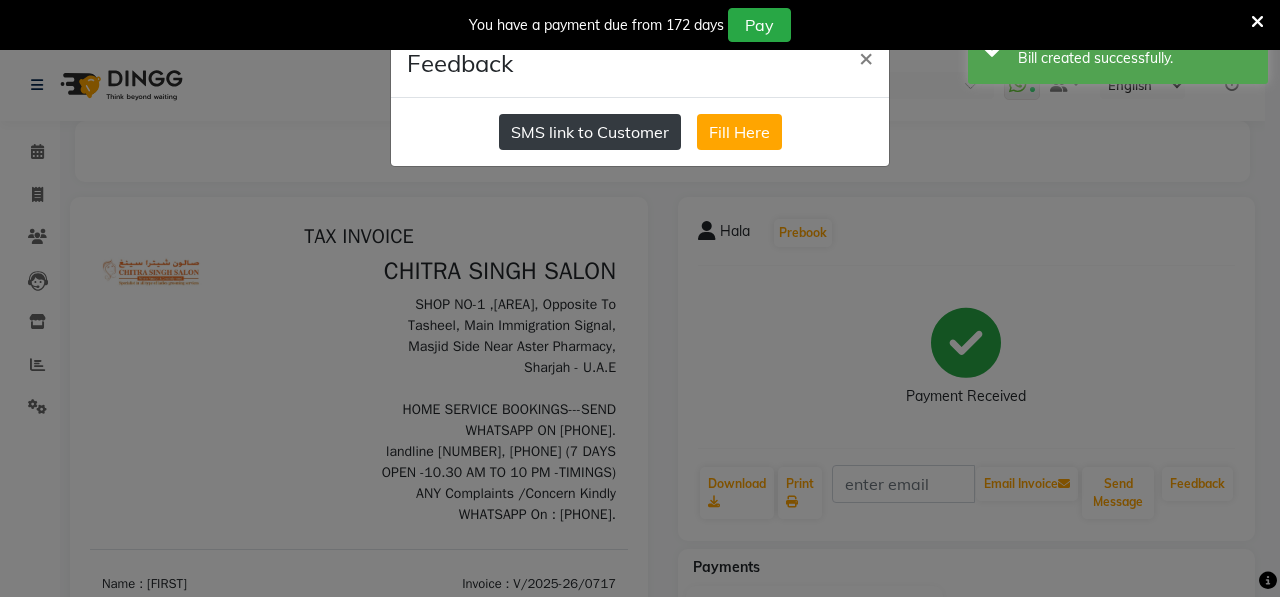 click on "SMS link to Customer" 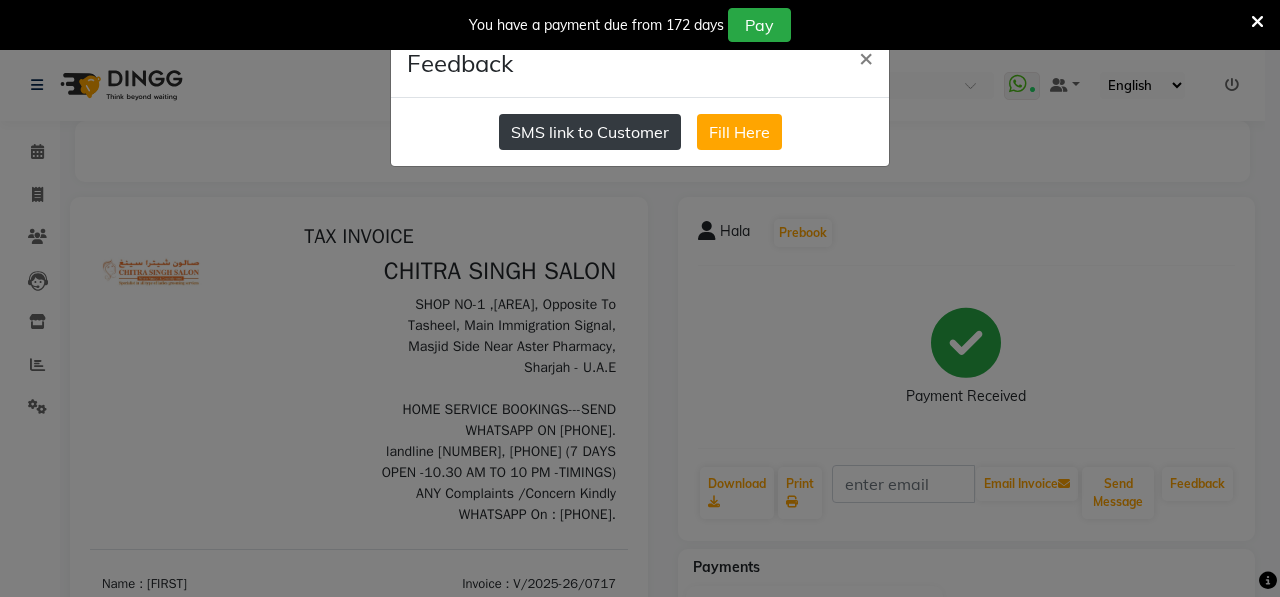 click on "SMS link to Customer" 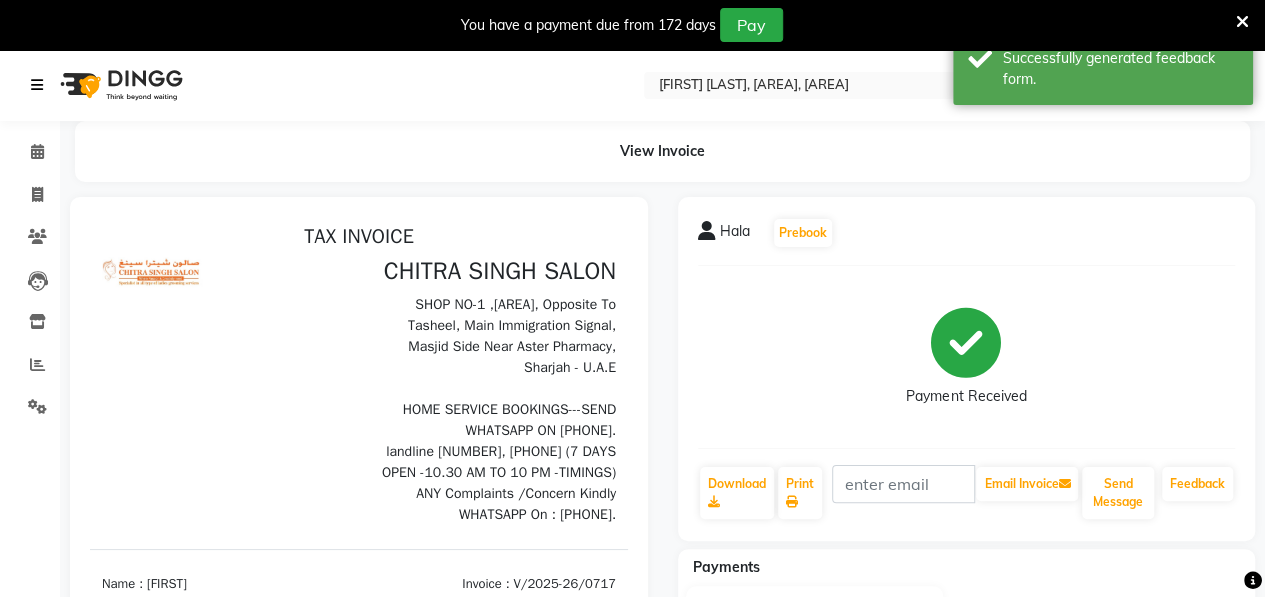 click at bounding box center (37, 85) 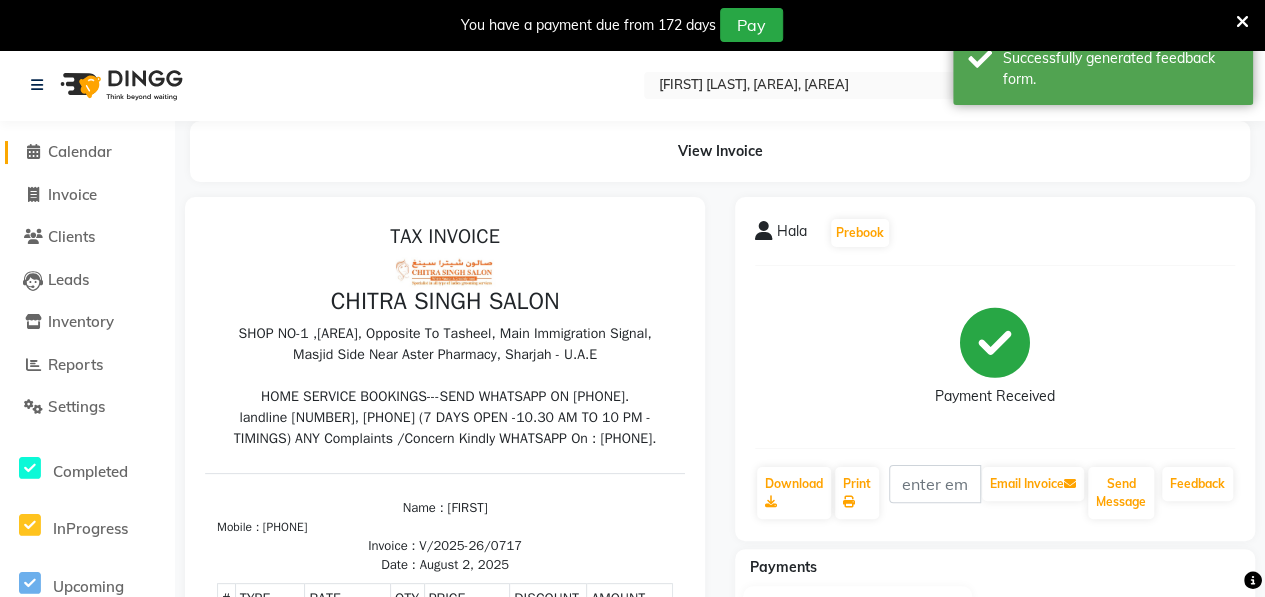 click on "Calendar" 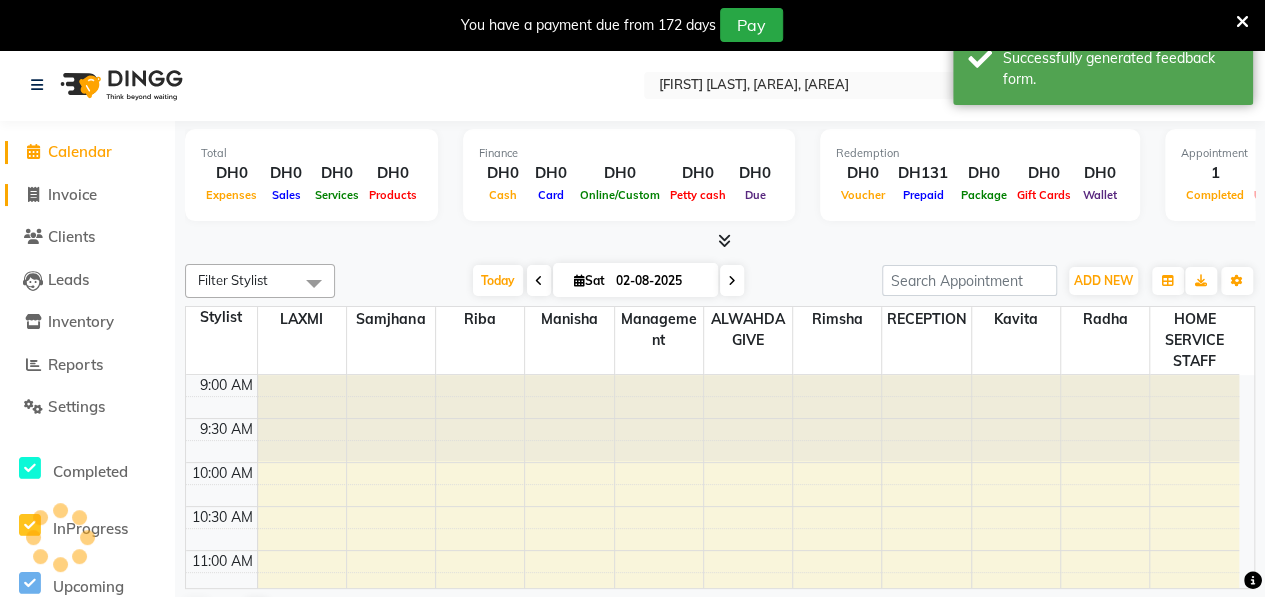 scroll, scrollTop: 0, scrollLeft: 0, axis: both 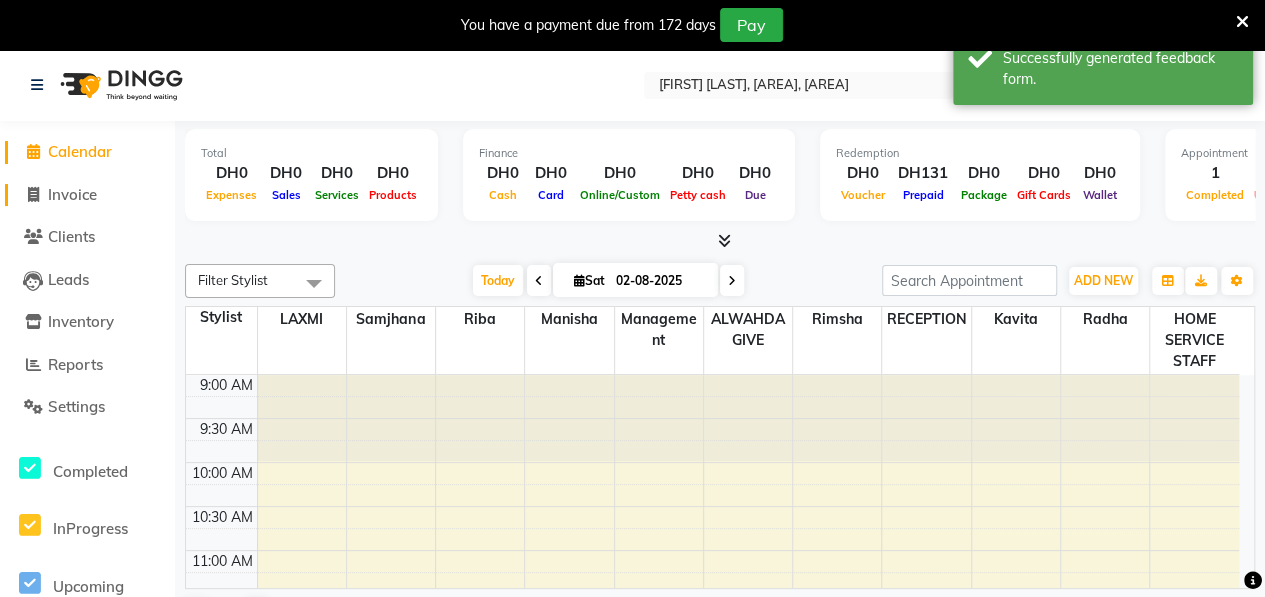 click on "Invoice" 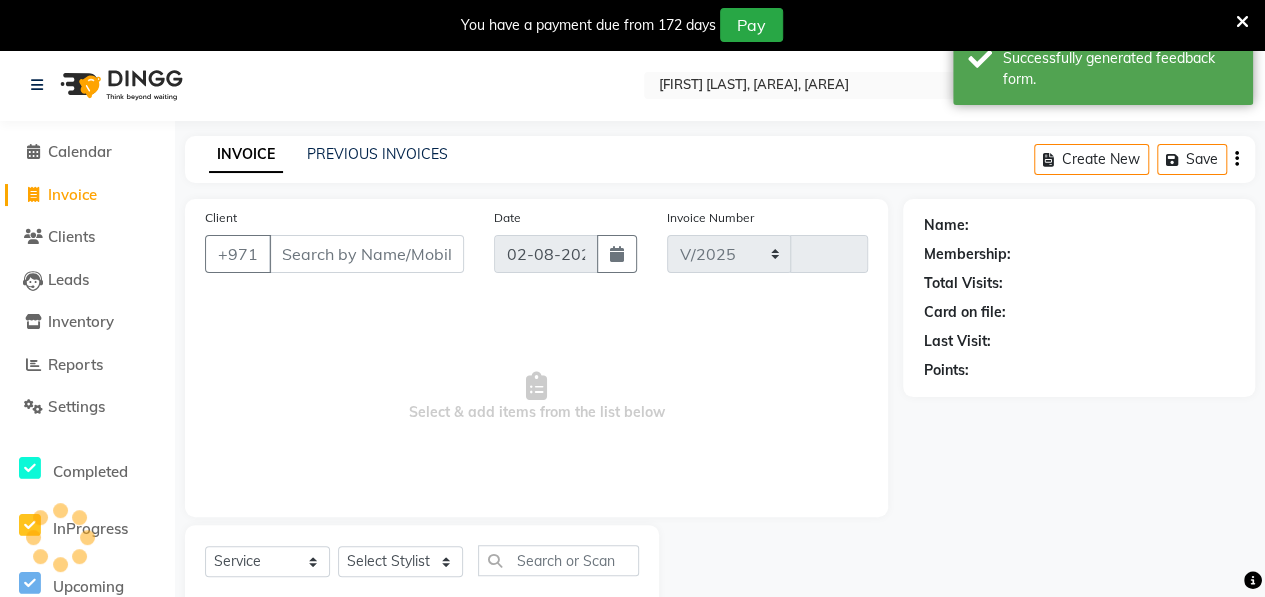 select on "3934" 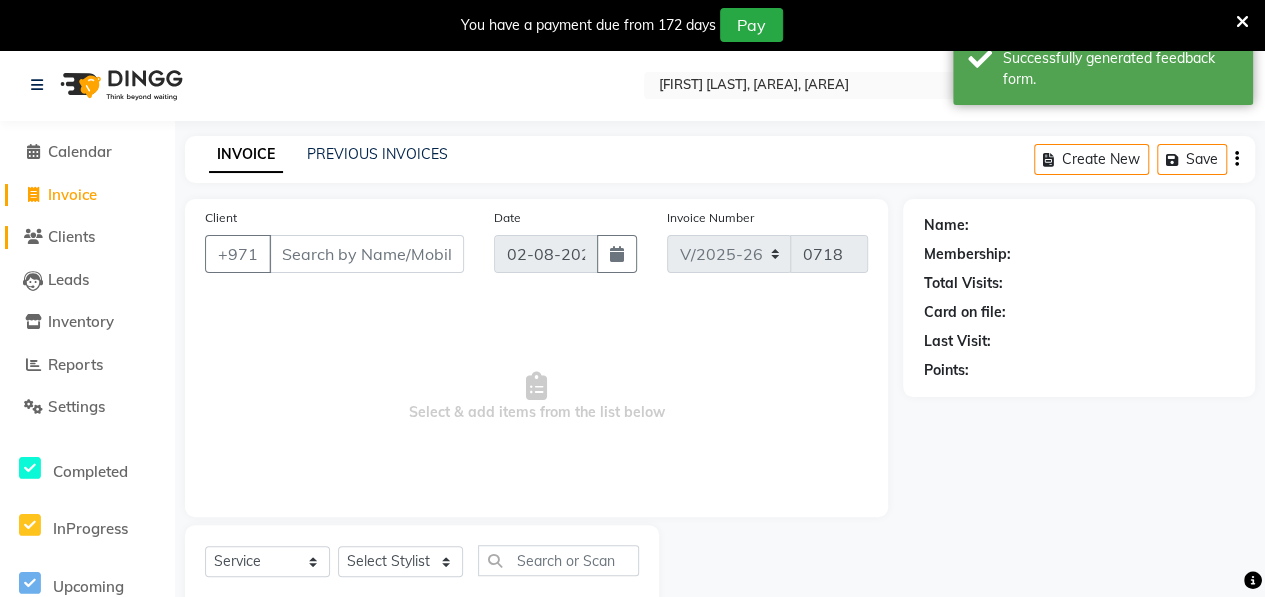 click on "Clients" 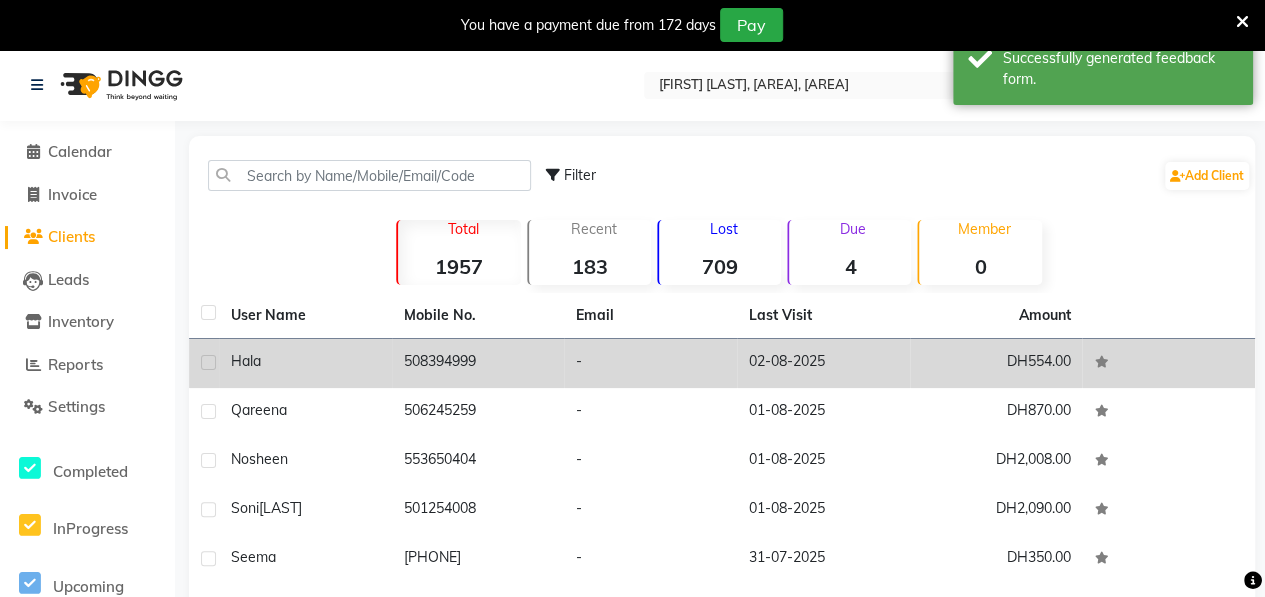 click on "Hala" 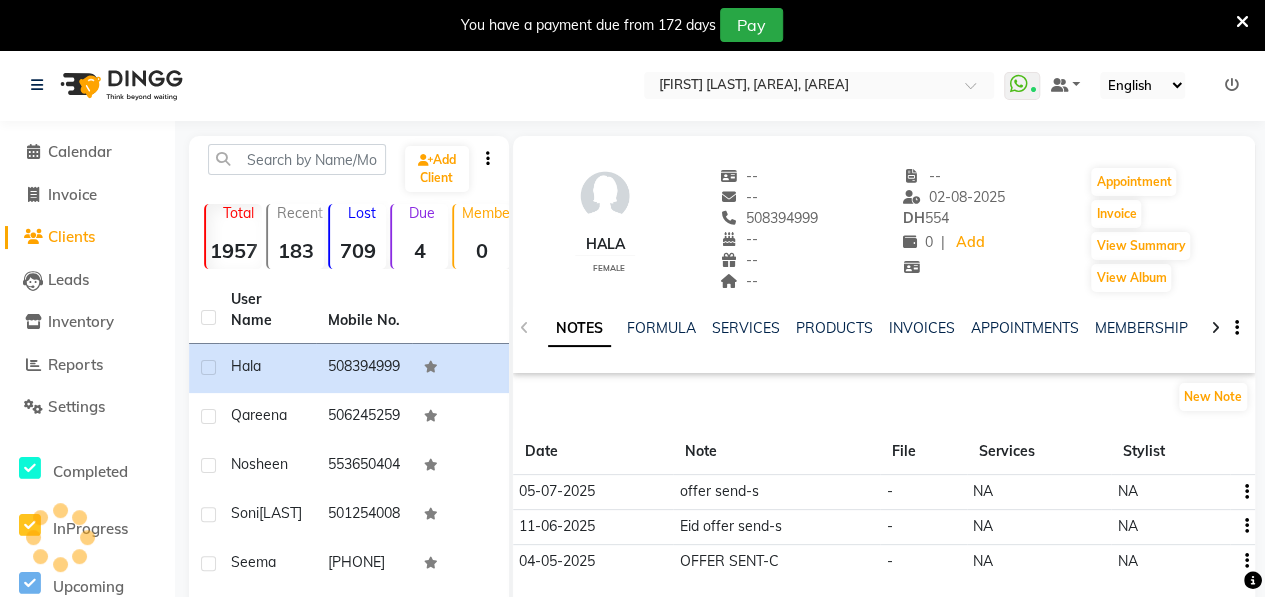 click 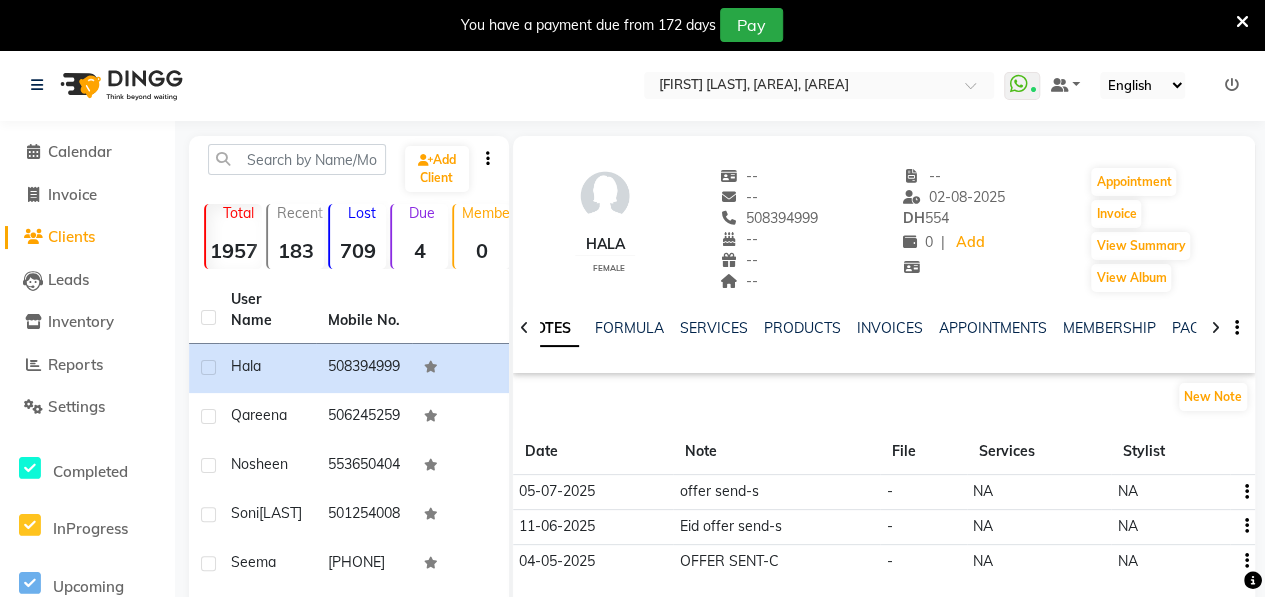 click 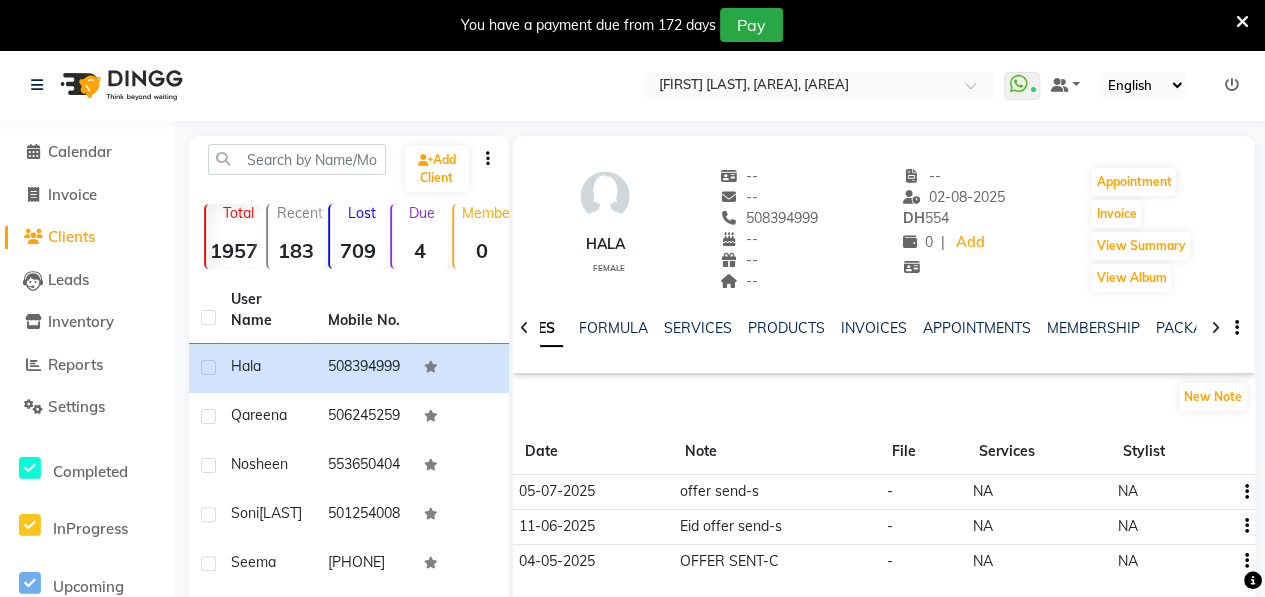 click 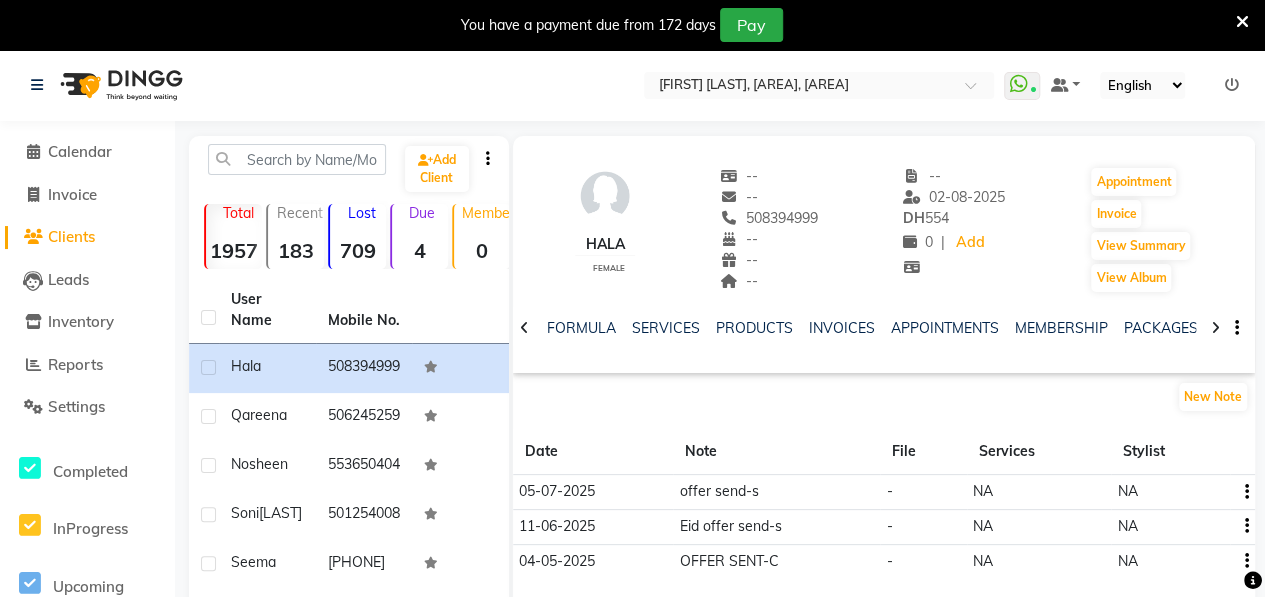 click 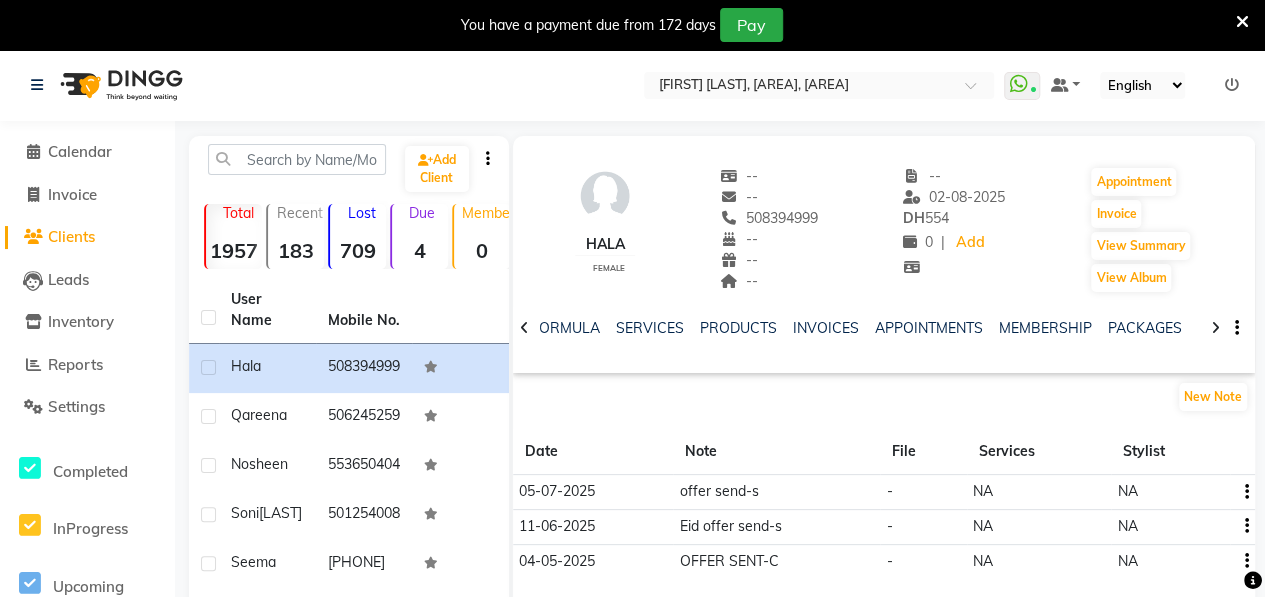 click 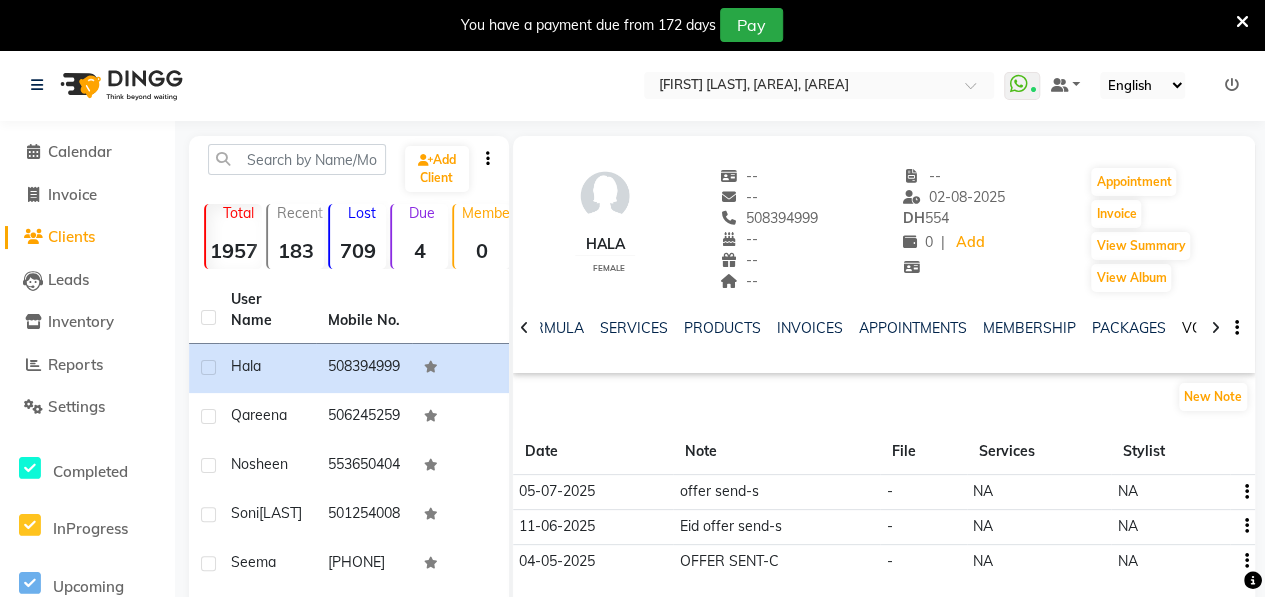 drag, startPoint x: 1215, startPoint y: 331, endPoint x: 1181, endPoint y: 329, distance: 34.058773 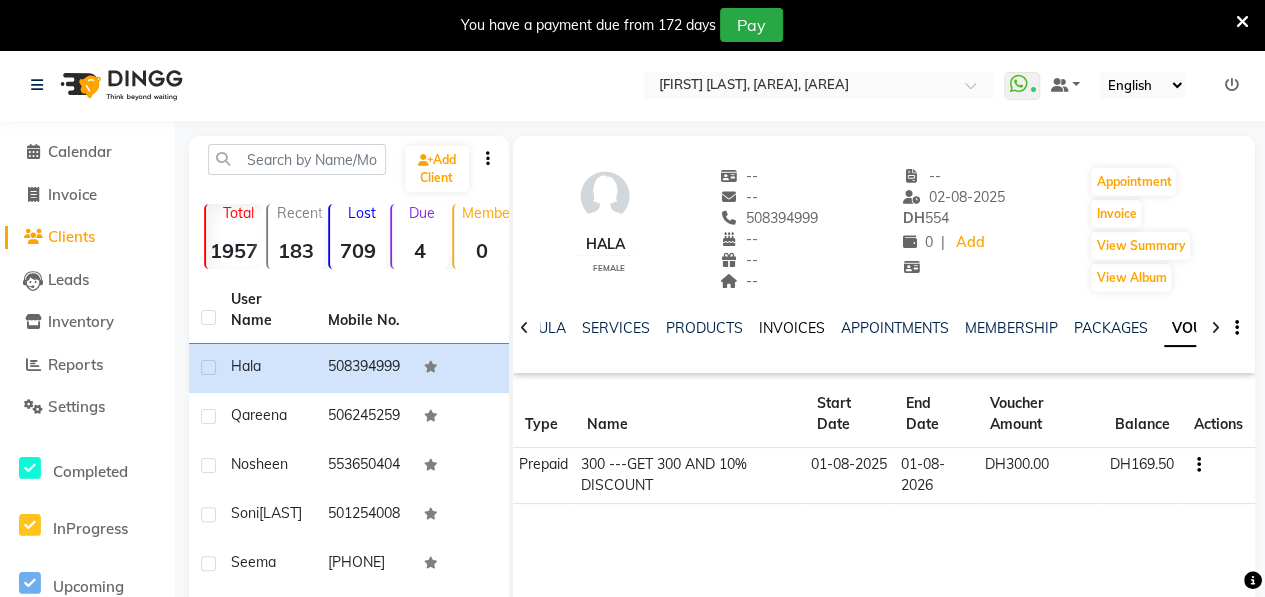 click on "INVOICES" 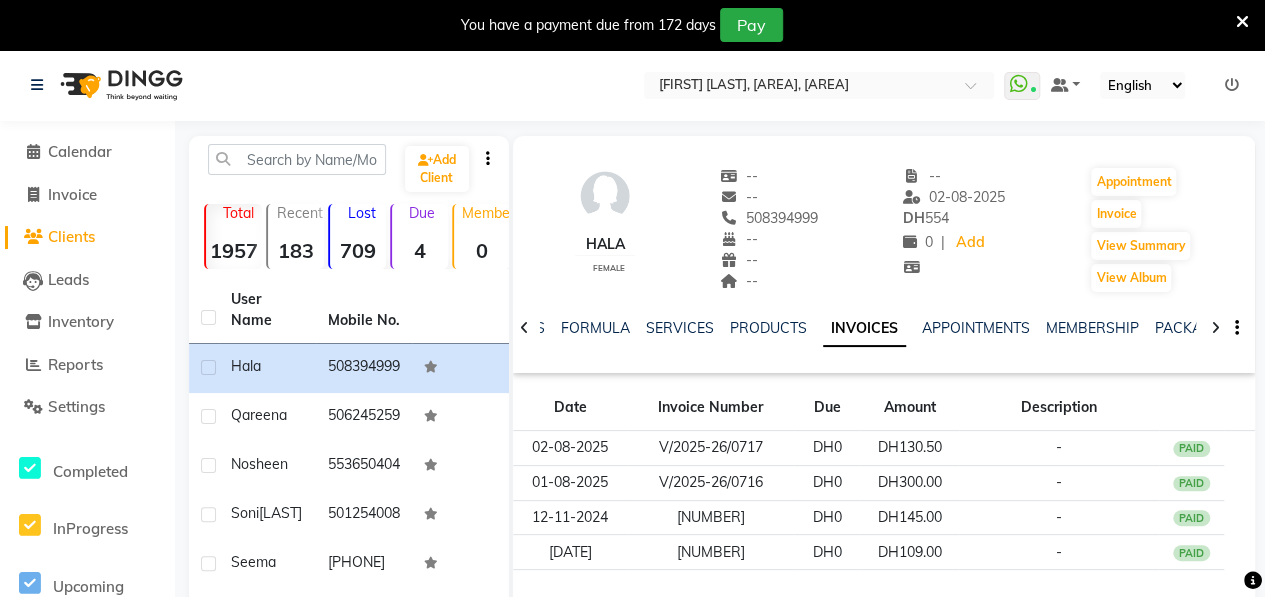 click 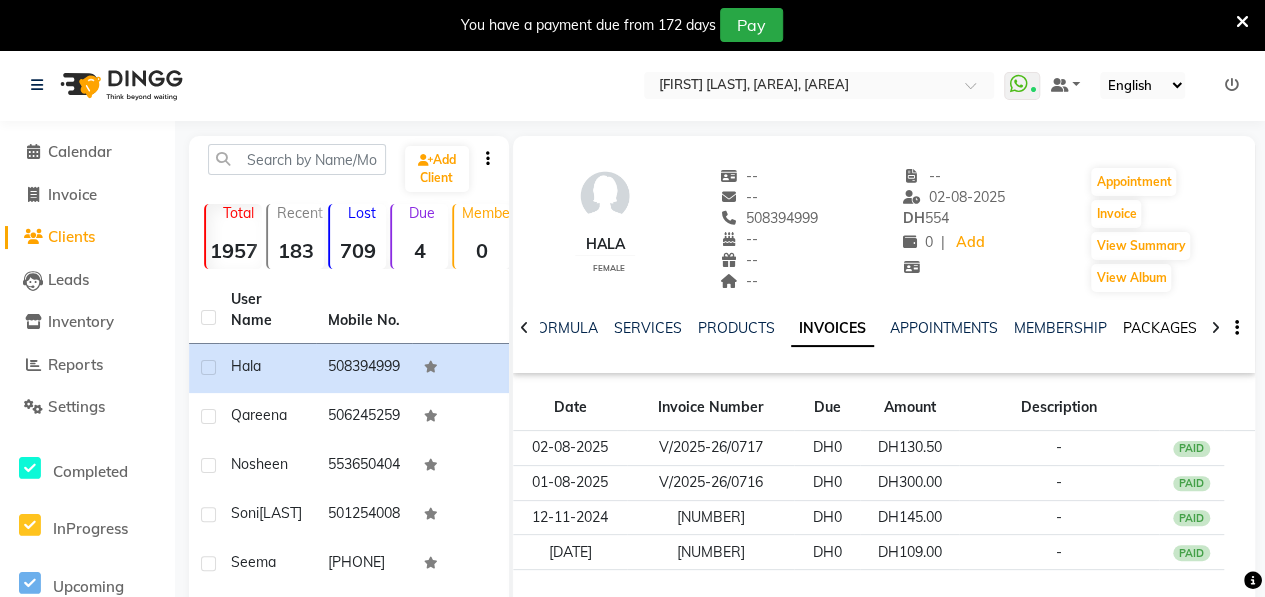 drag, startPoint x: 1212, startPoint y: 329, endPoint x: 1144, endPoint y: 321, distance: 68.46897 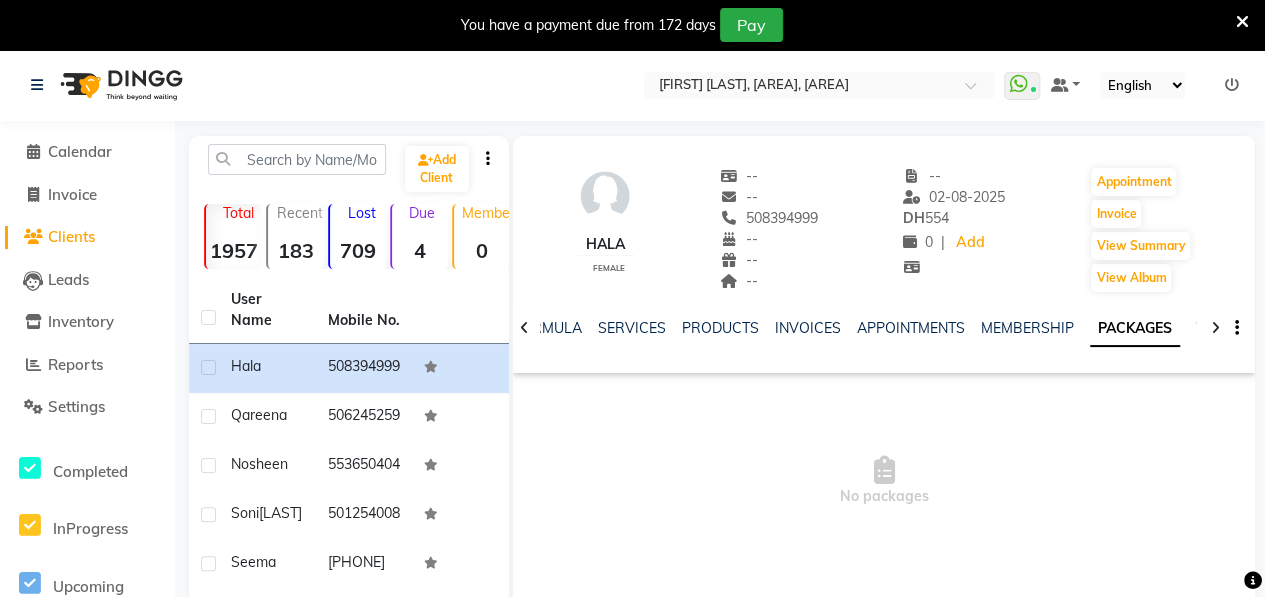 click 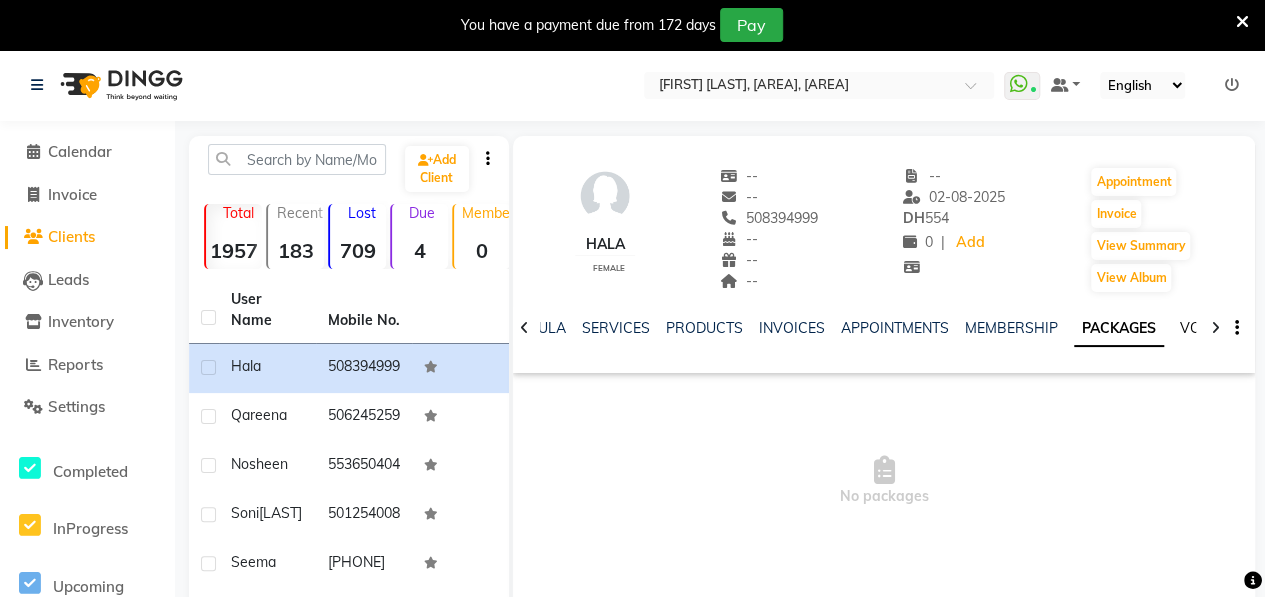 click on "VOUCHERS" 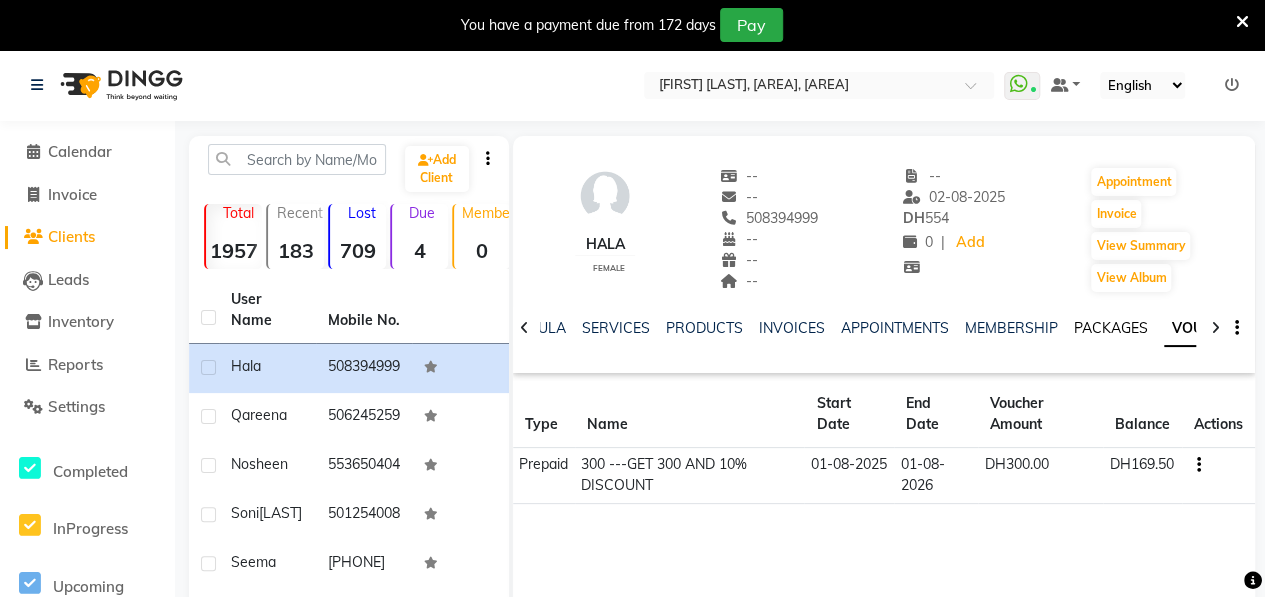 click on "PACKAGES" 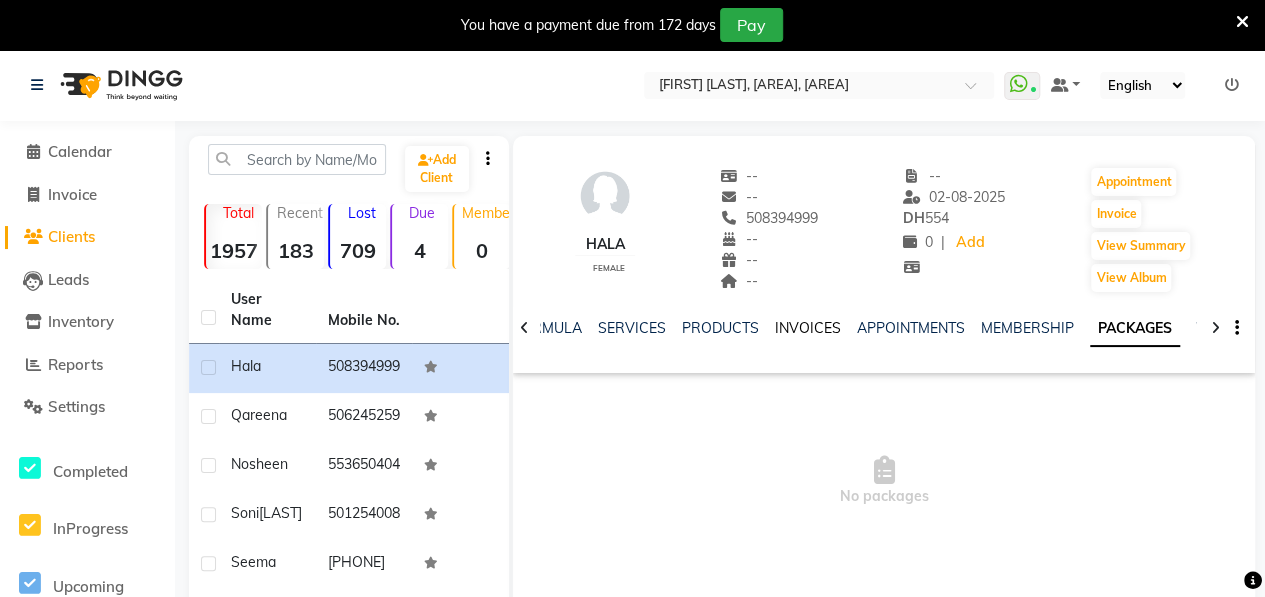 click on "INVOICES" 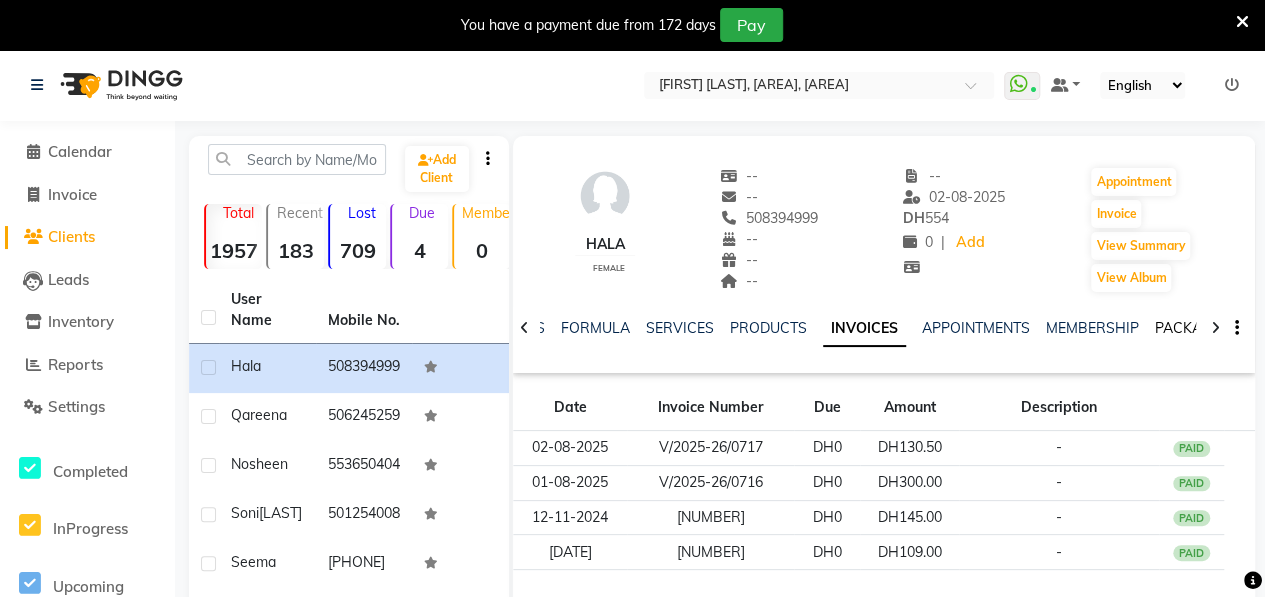 click on "PACKAGES" 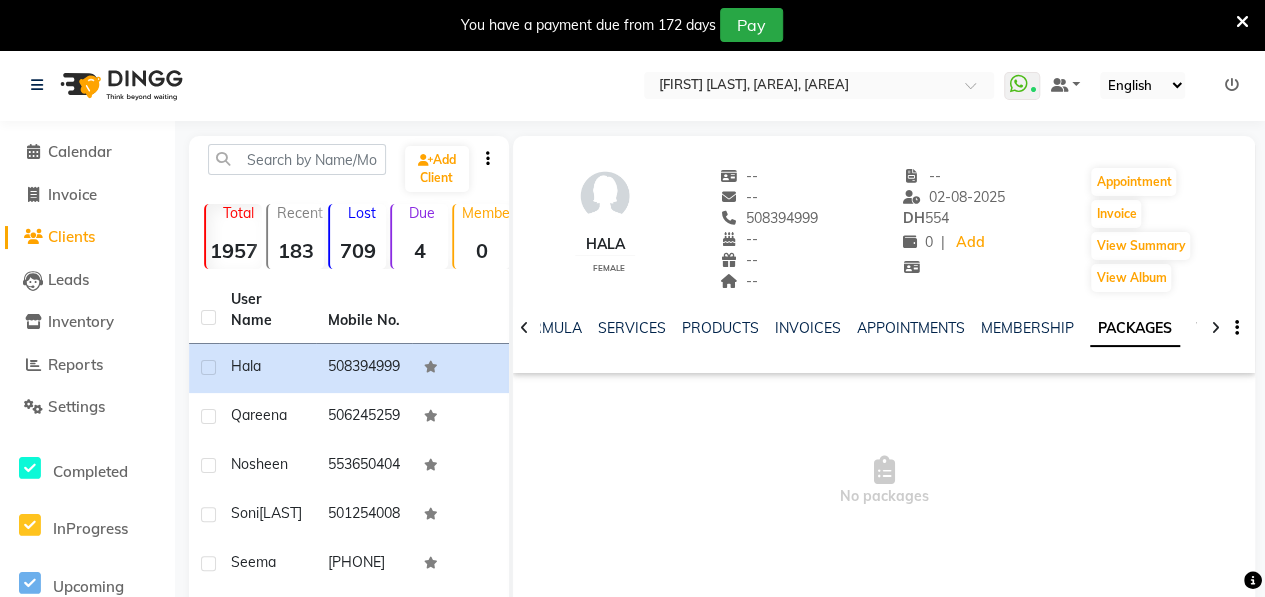 click on "VOUCHERS" 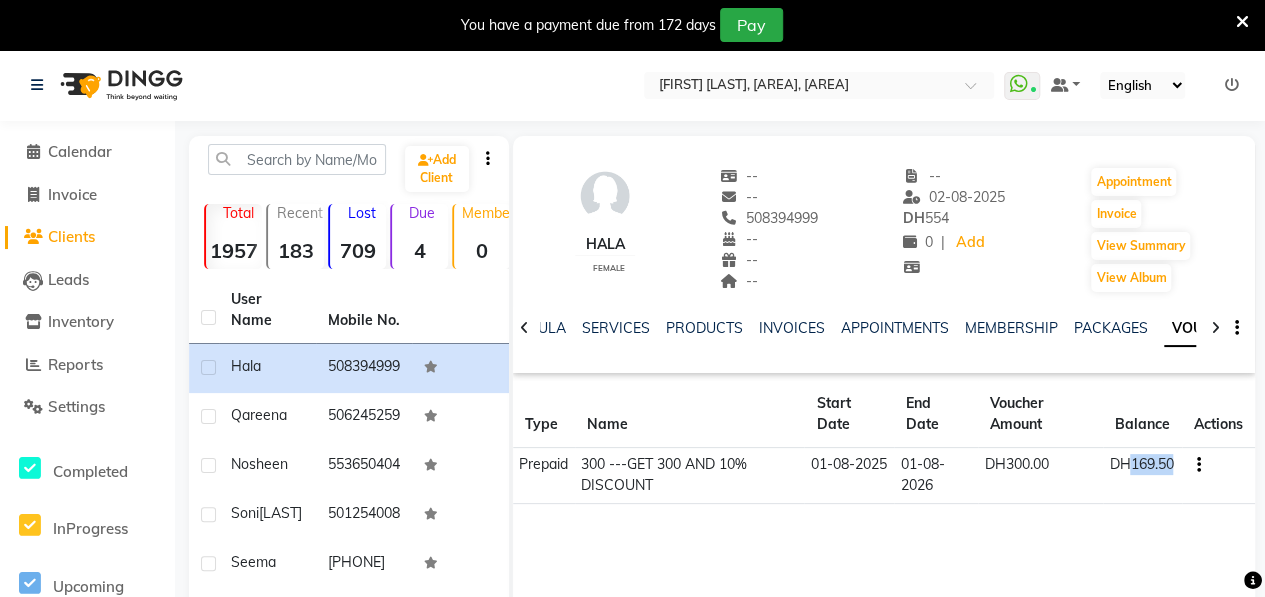 drag, startPoint x: 1130, startPoint y: 461, endPoint x: 1174, endPoint y: 463, distance: 44.04543 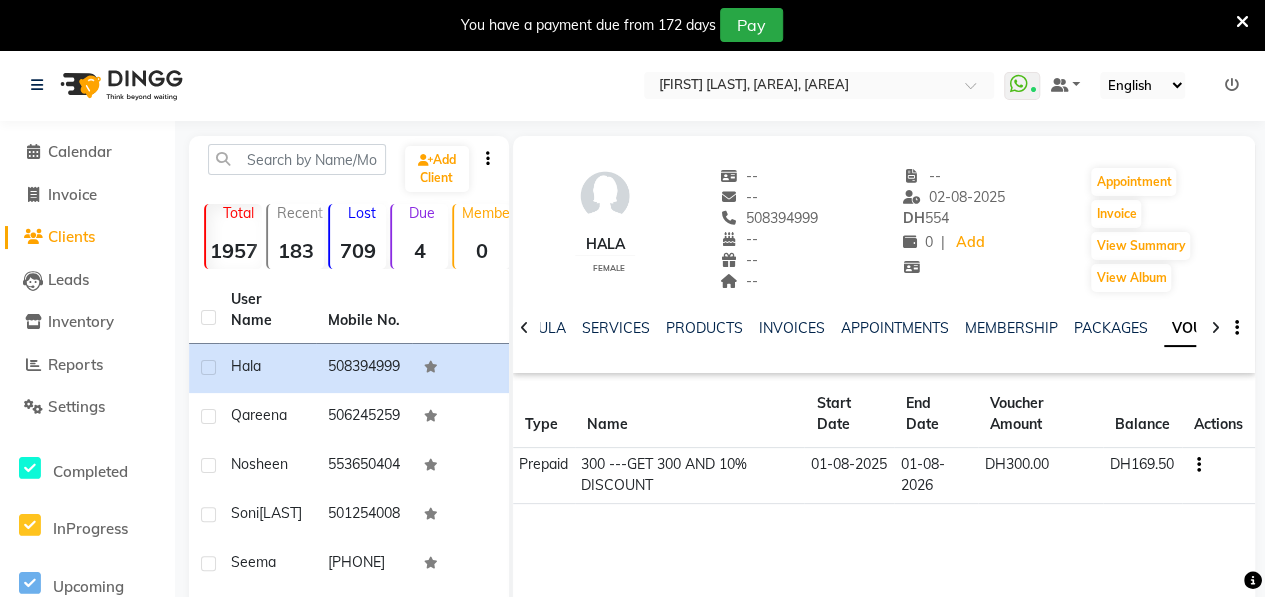 click on "Hala    female  --   --   508394999  --  --  --  -- 02-08-2025 DH    554 0 |  Add   Appointment   Invoice  View Summary  View Album  NOTES FORMULA SERVICES PRODUCTS INVOICES APPOINTMENTS MEMBERSHIP PACKAGES VOUCHERS GIFTCARDS POINTS FORMS FAMILY CARDS WALLET Type Name Start Date End Date Voucher Amount Balance Actions Prepaid 300 ---GET 300 AND 10% DISCOUNT 01-08-2025 01-08-2026 DH300.00 DH169.50" 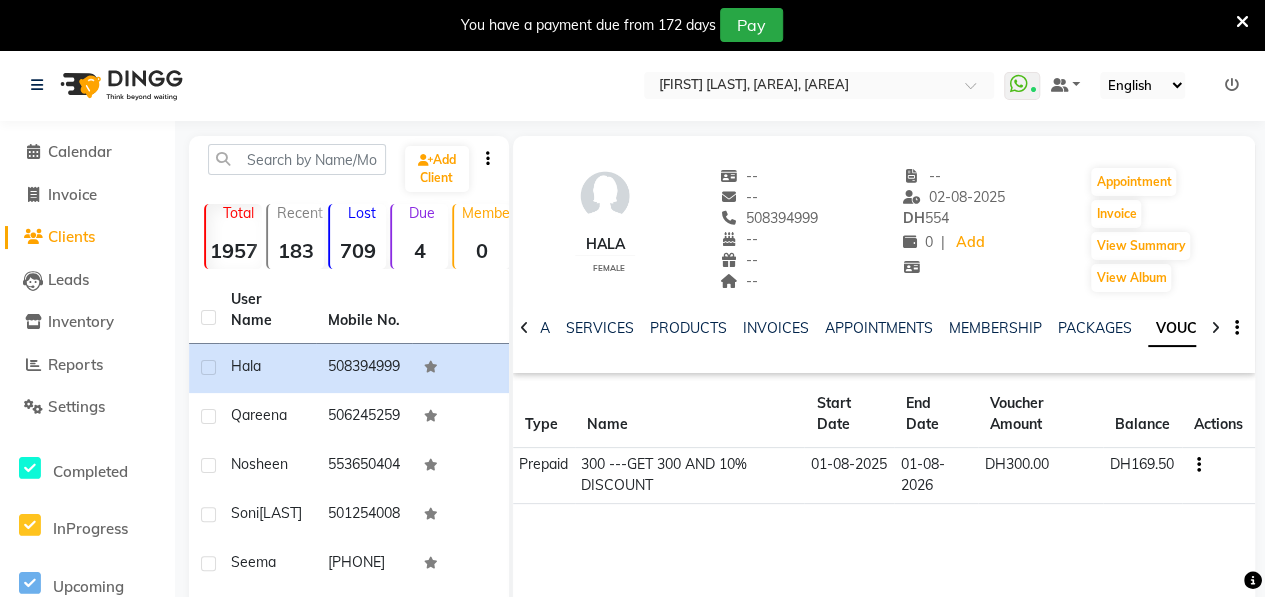 click 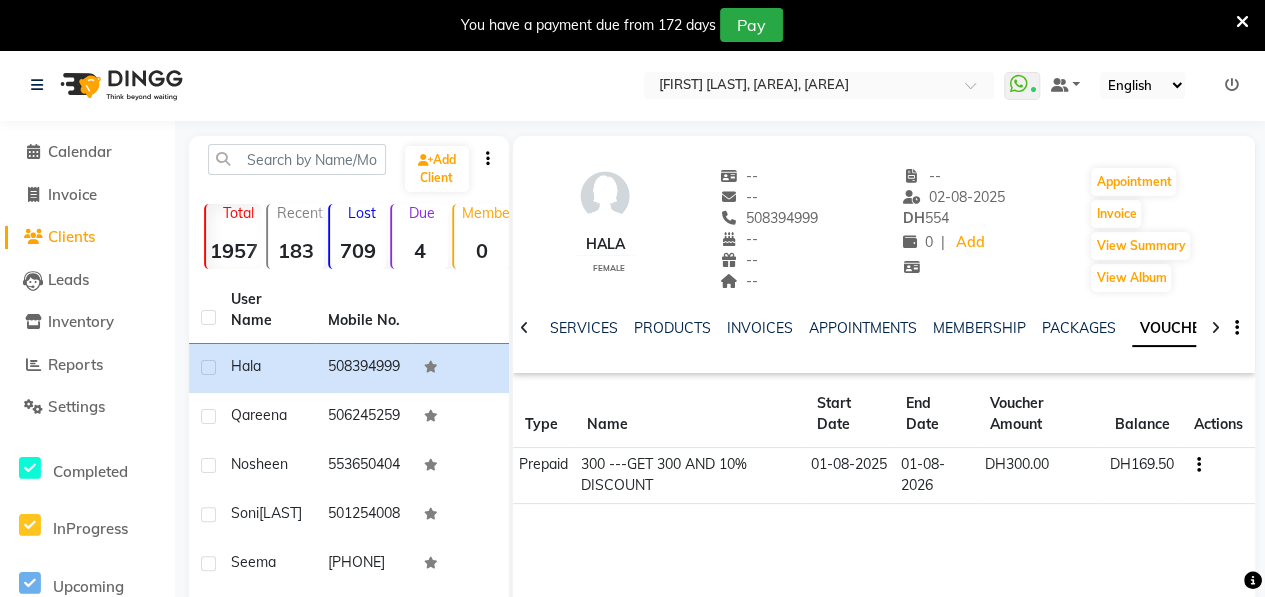 click 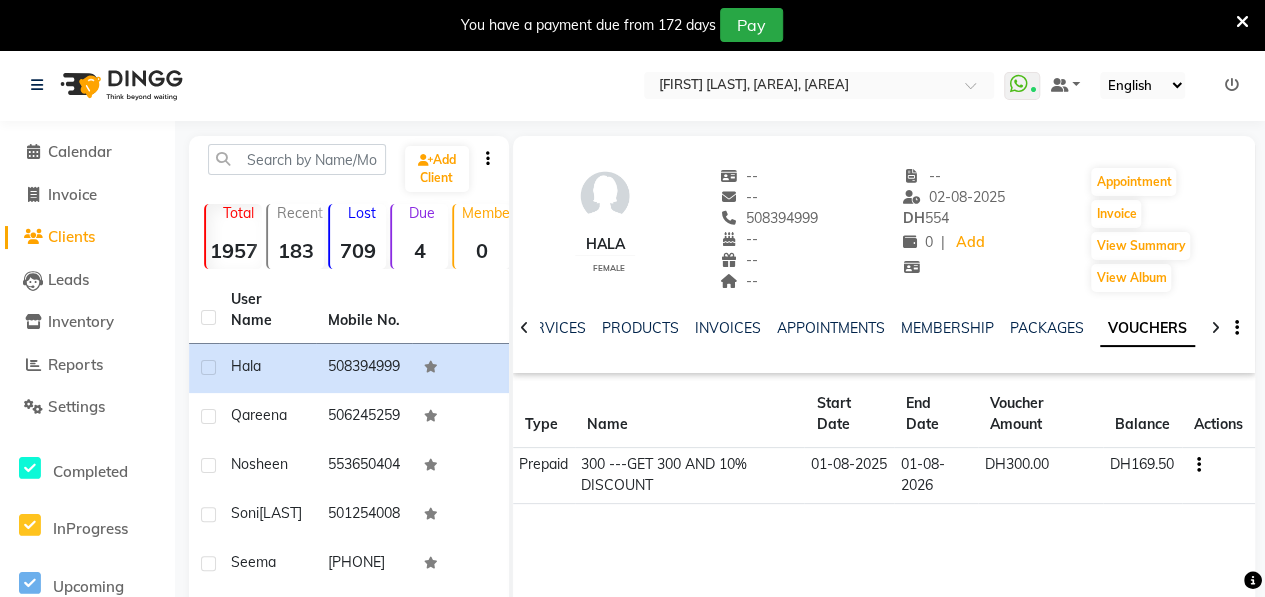 click 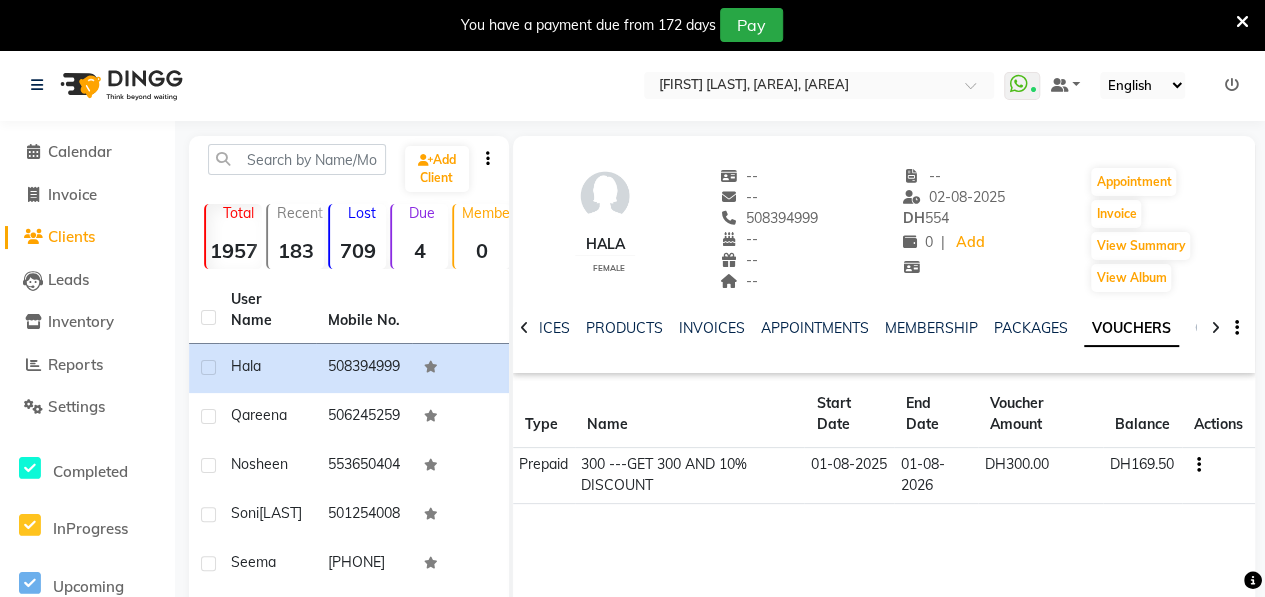 click 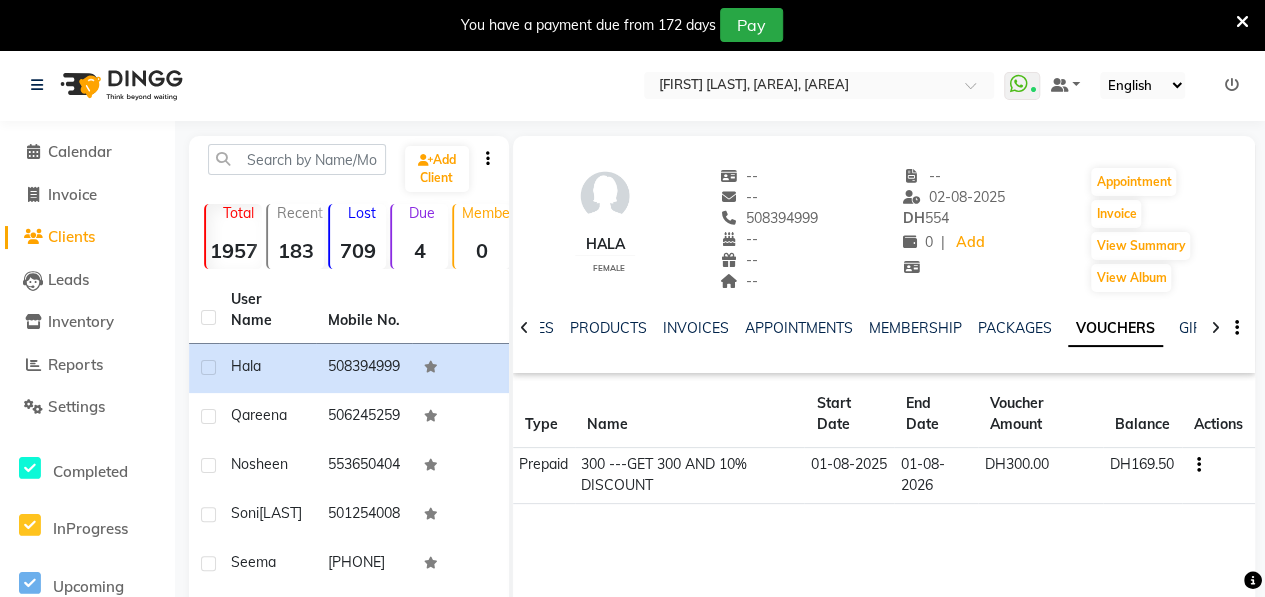 click 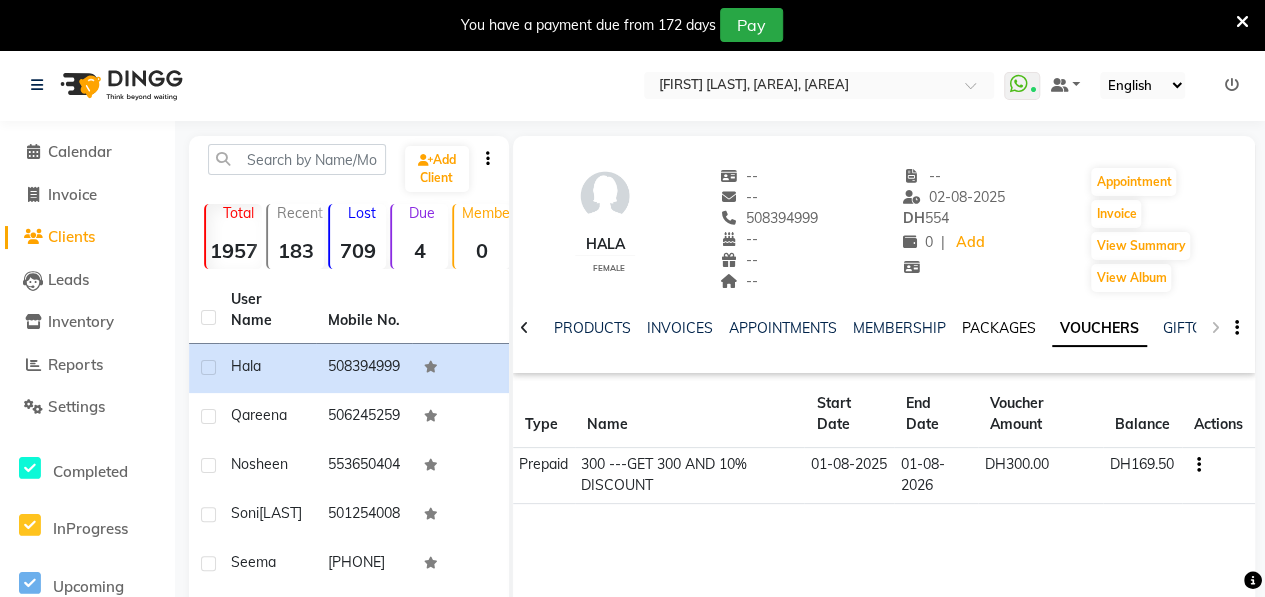 click on "PACKAGES" 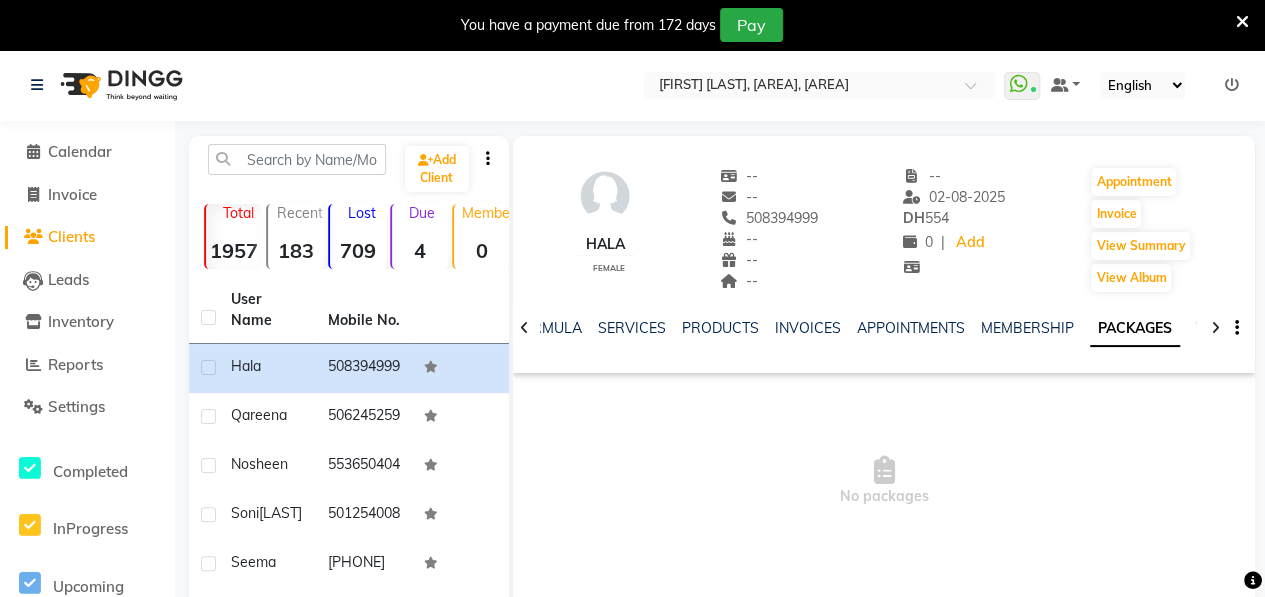 click 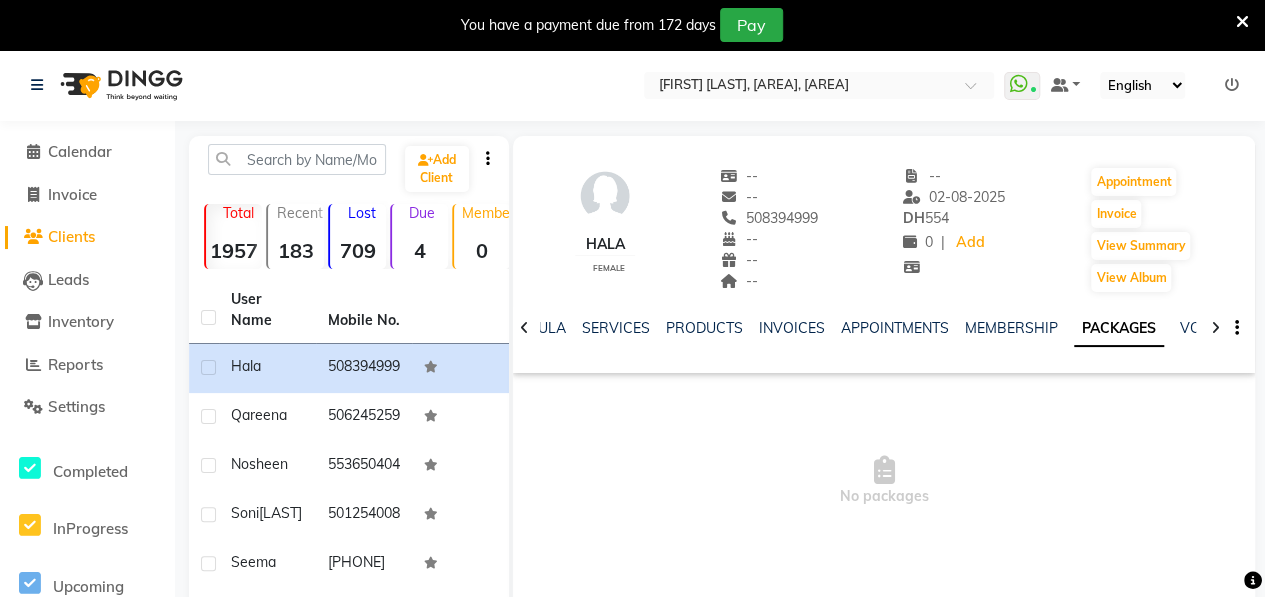 click 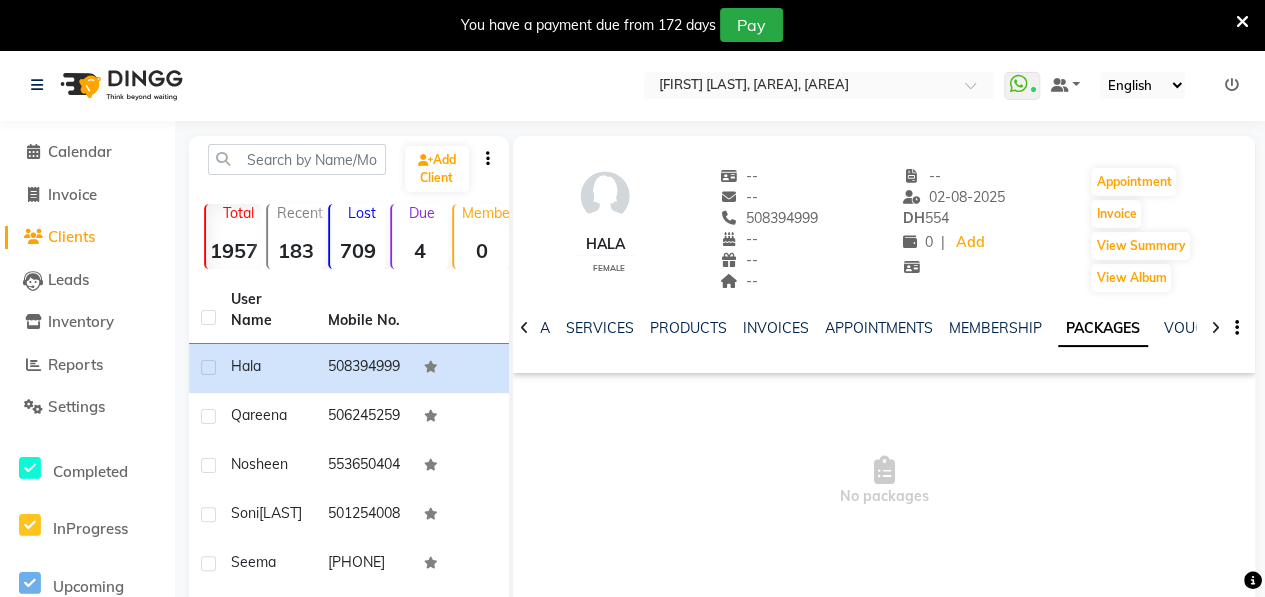 click 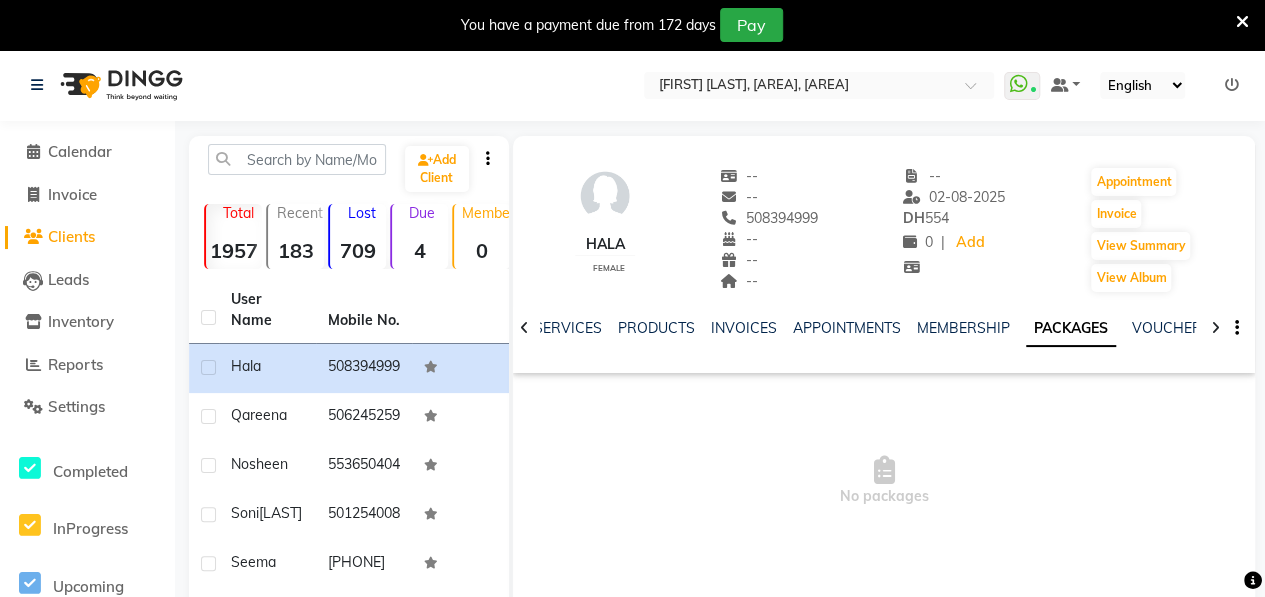 click 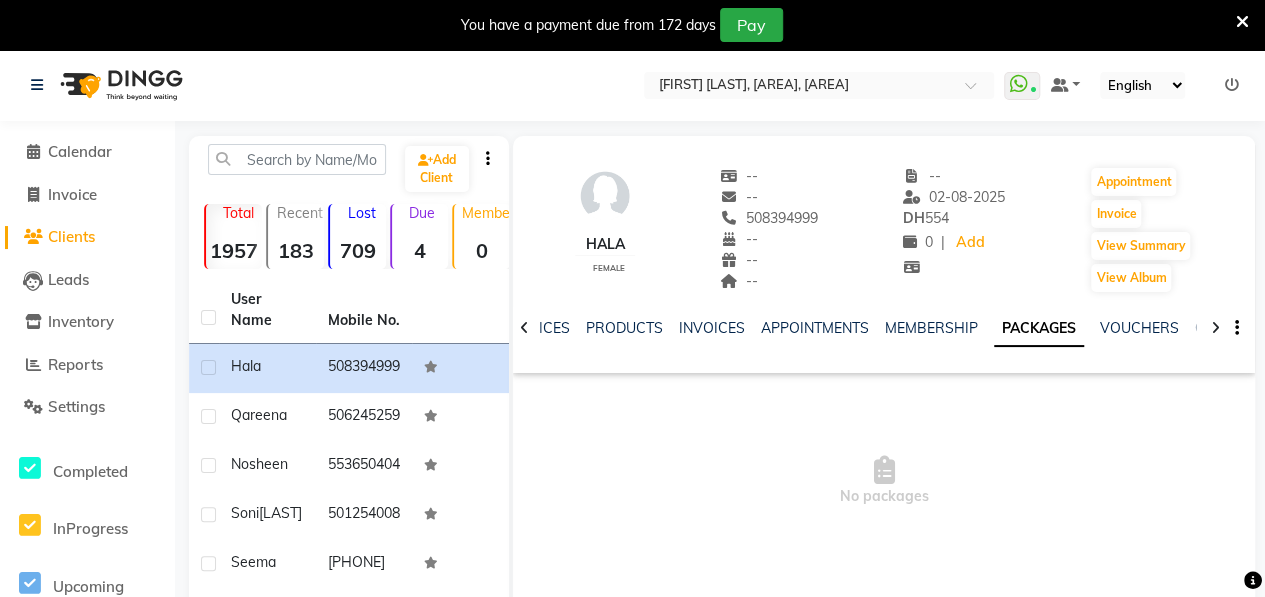 click 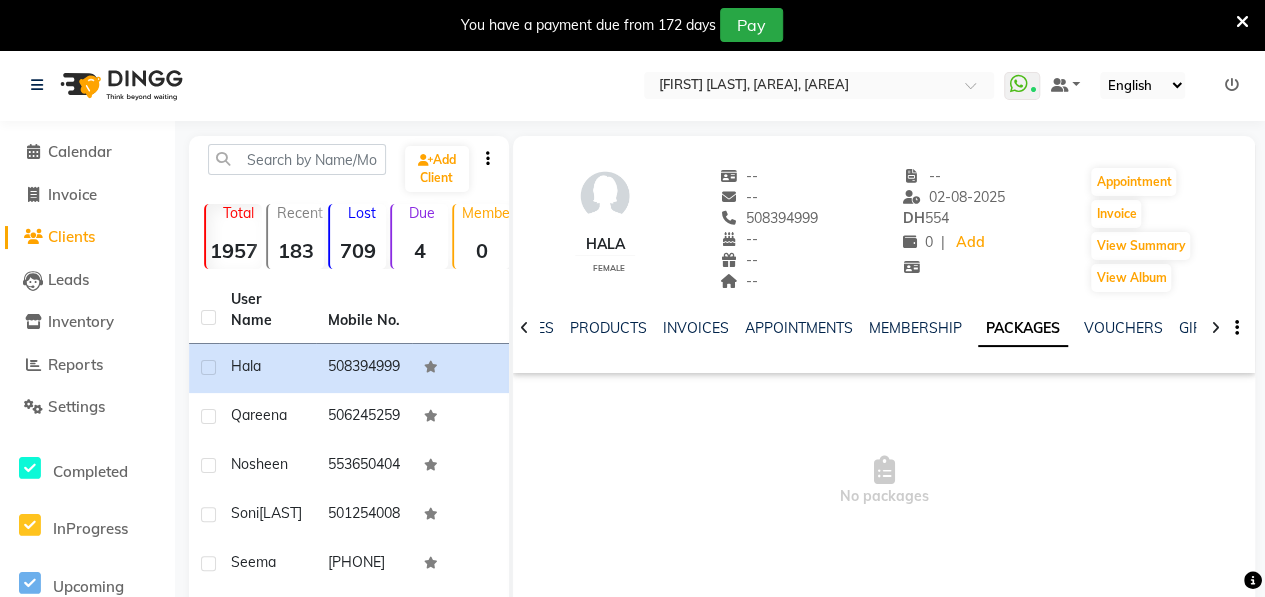 click 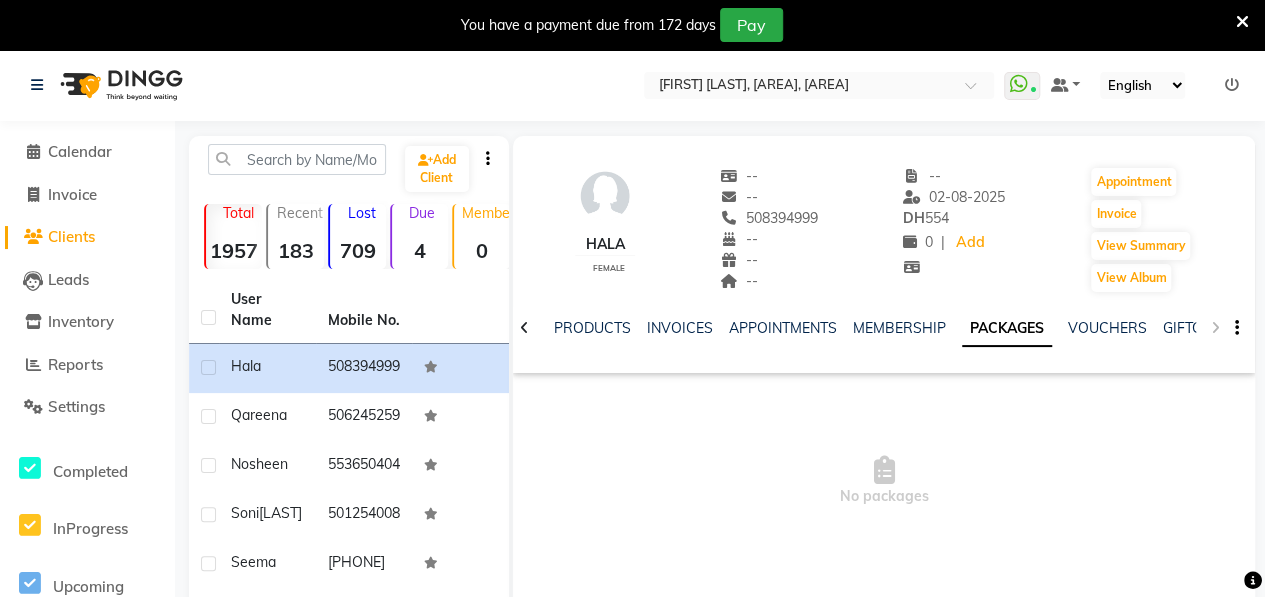 click on "NOTES FORMULA SERVICES PRODUCTS INVOICES APPOINTMENTS MEMBERSHIP PACKAGES VOUCHERS GIFTCARDS POINTS FORMS FAMILY CARDS WALLET" 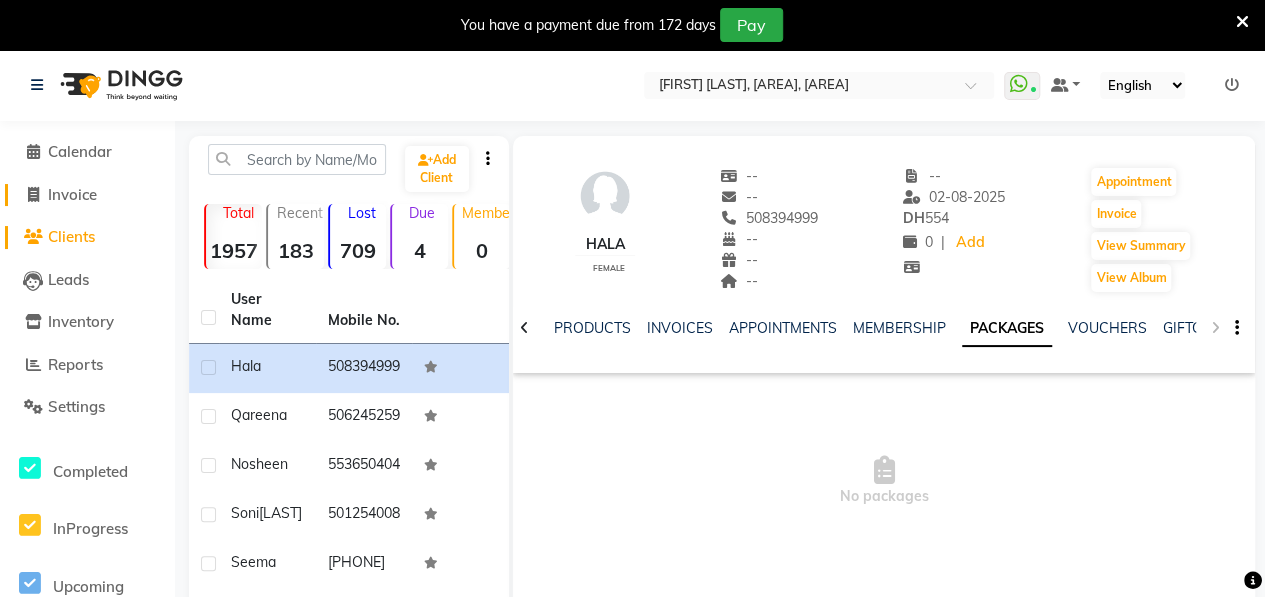 click on "Invoice" 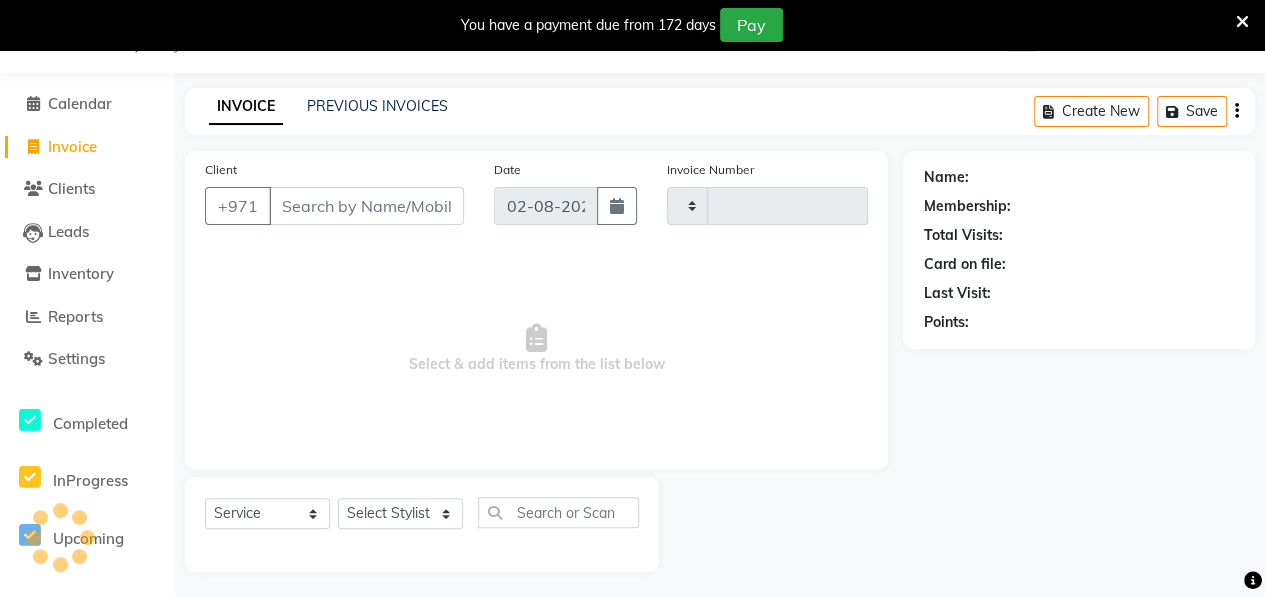 type on "0718" 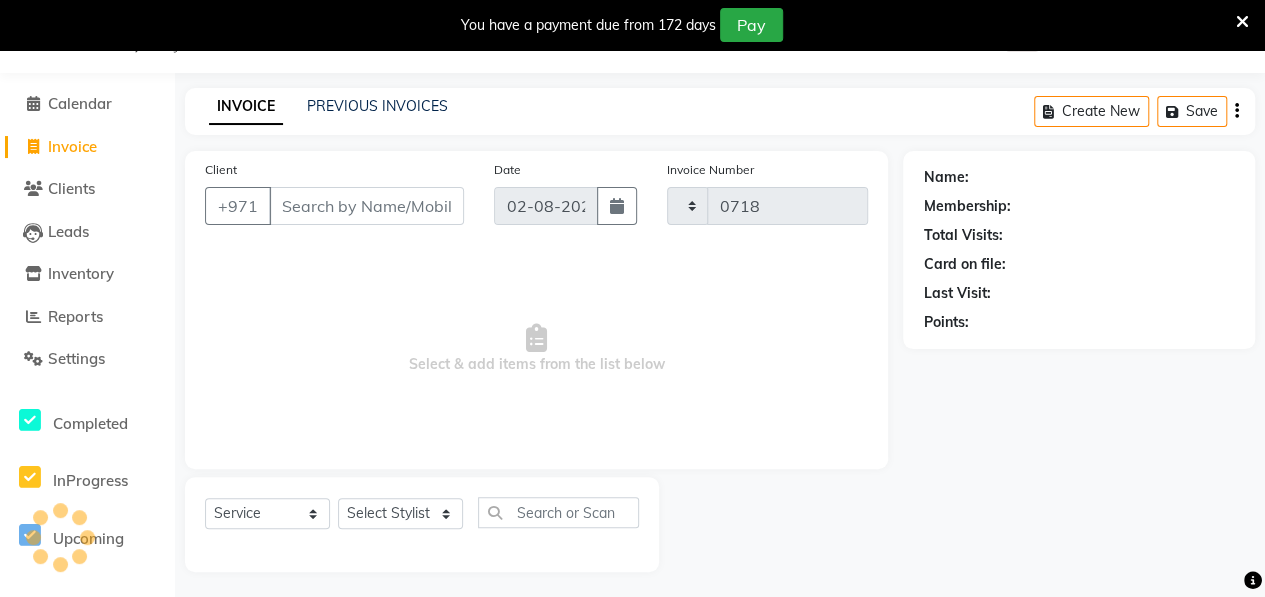 select on "3934" 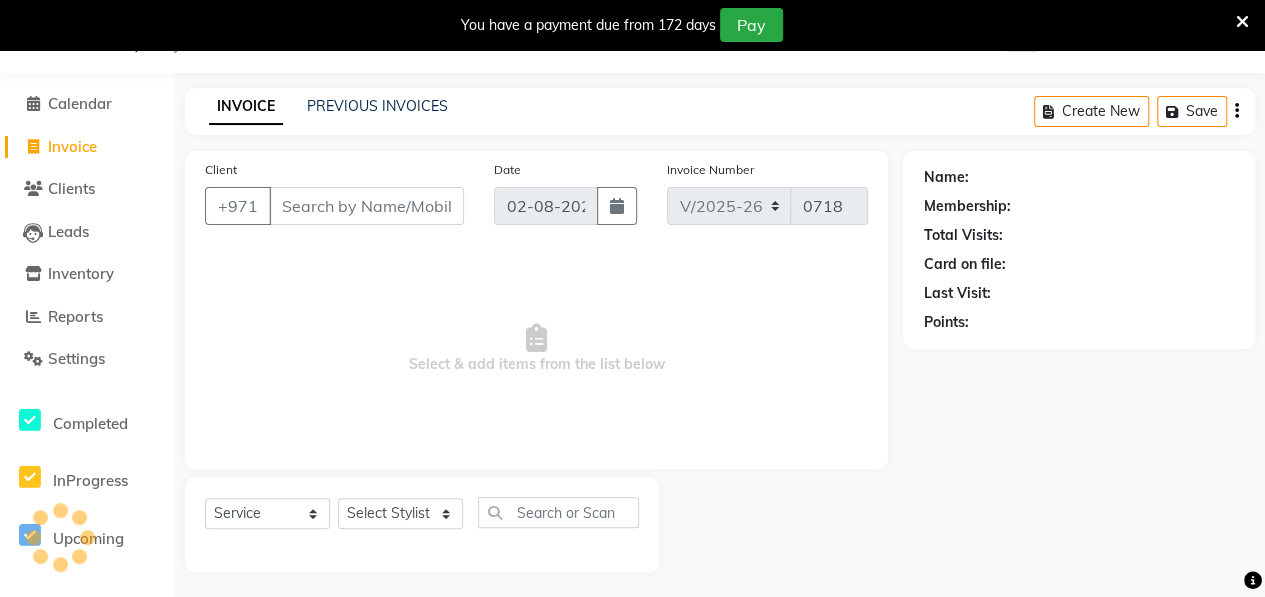 scroll, scrollTop: 52, scrollLeft: 0, axis: vertical 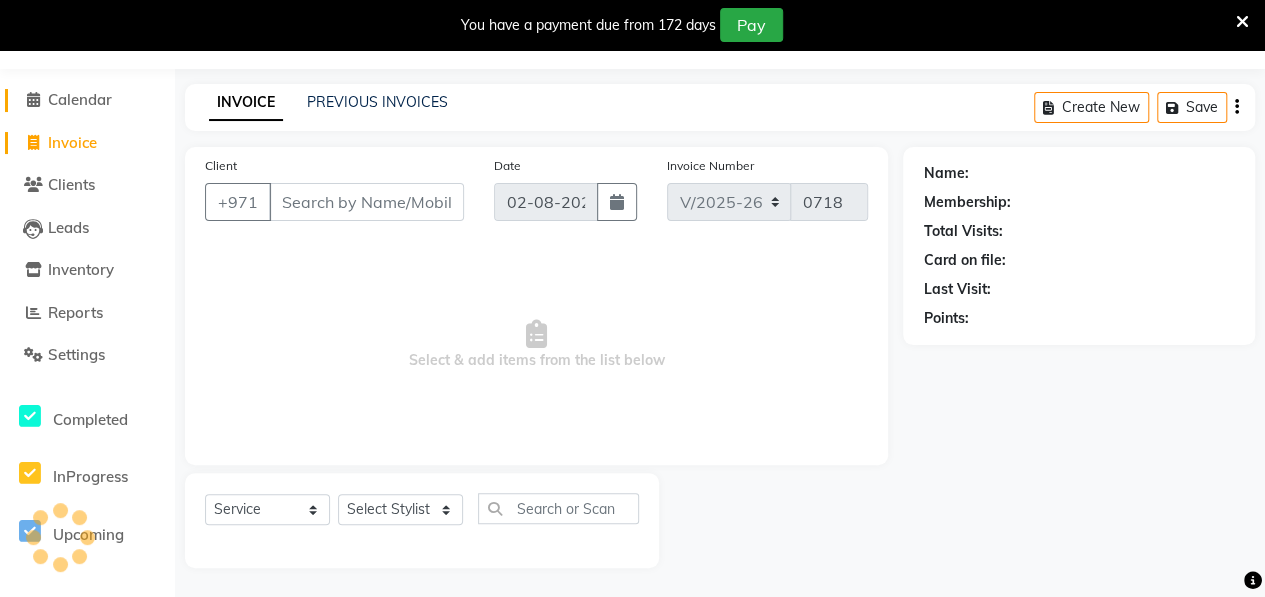 click on "Calendar" 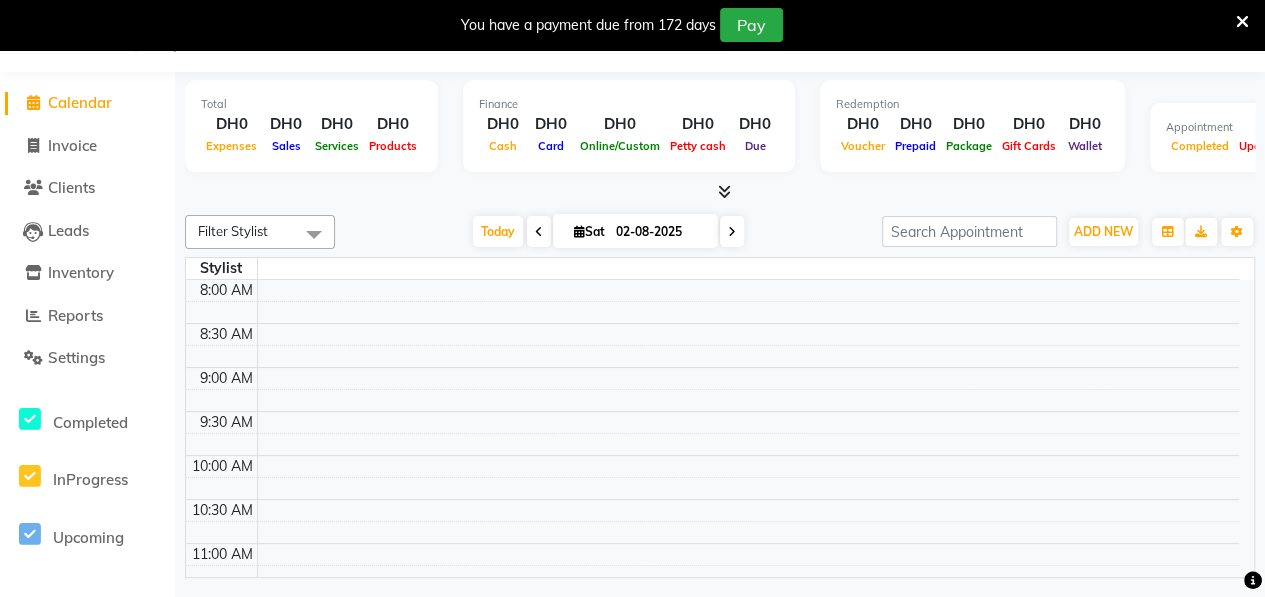 scroll, scrollTop: 49, scrollLeft: 0, axis: vertical 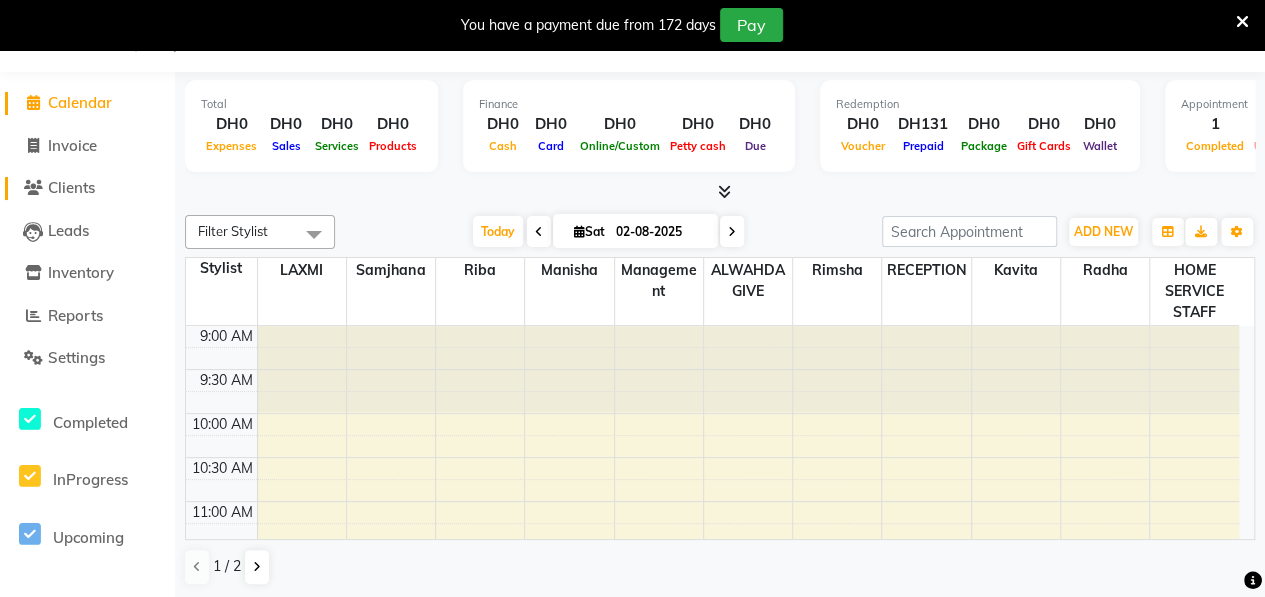 click on "Clients" 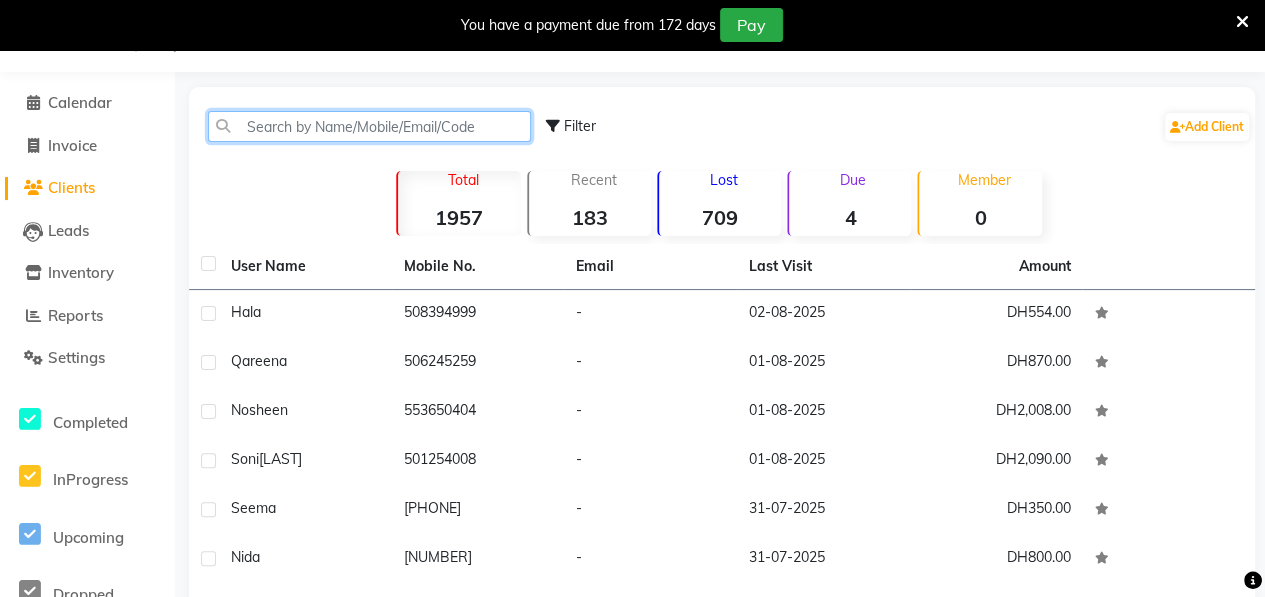 click 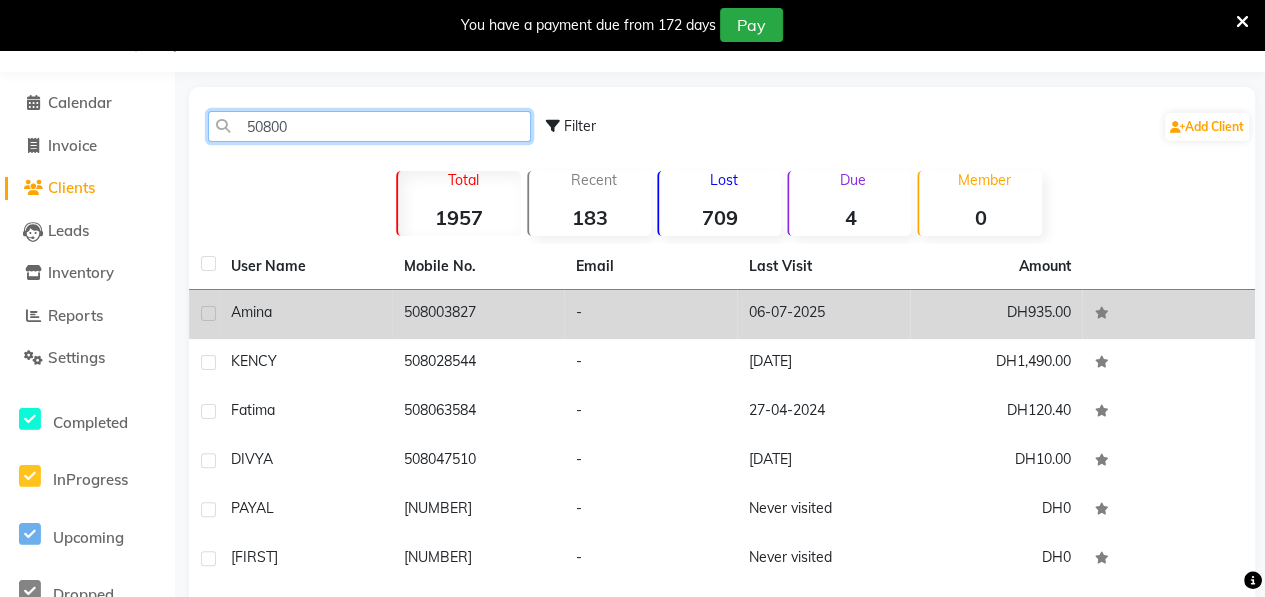 type on "50800" 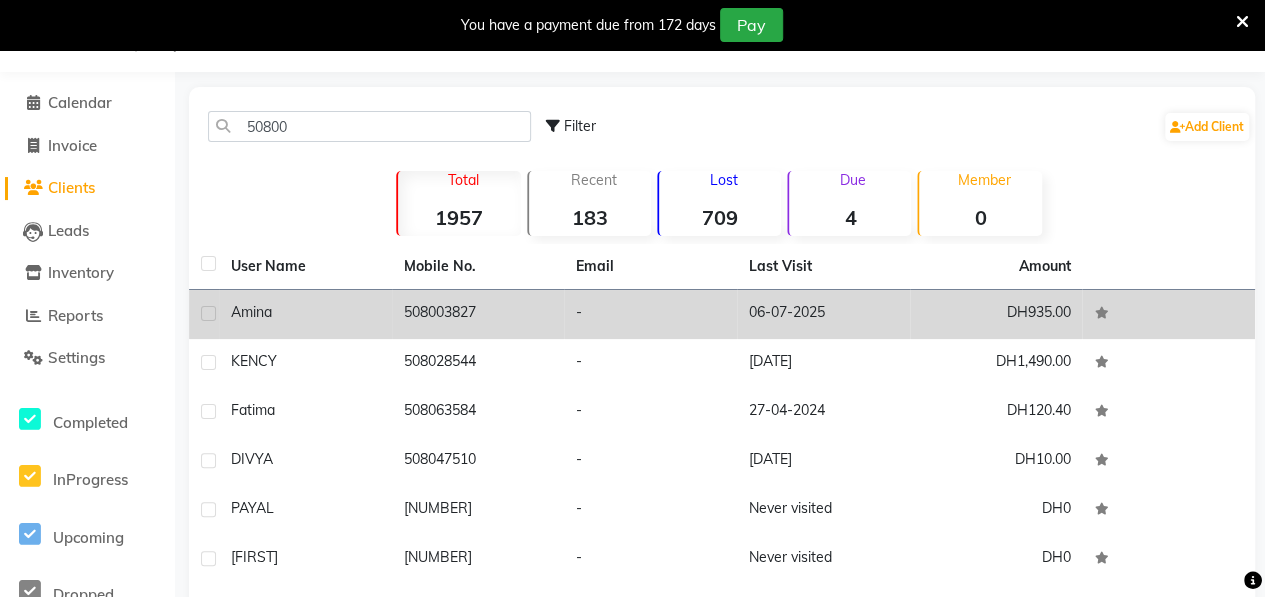 click on "Amina" 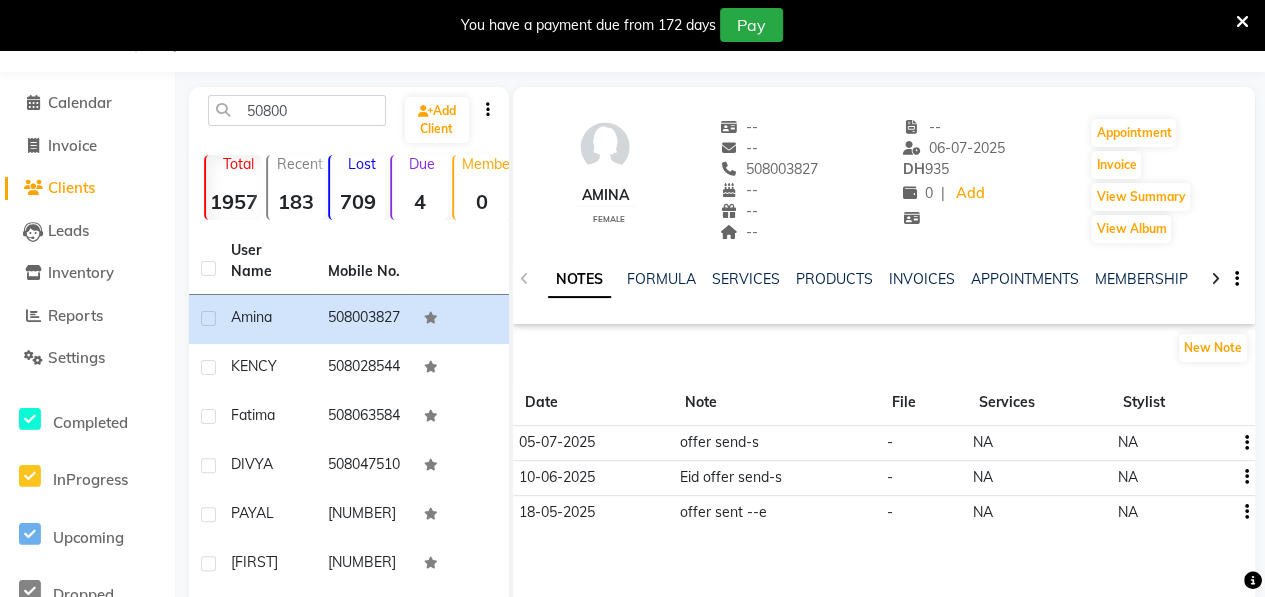 click 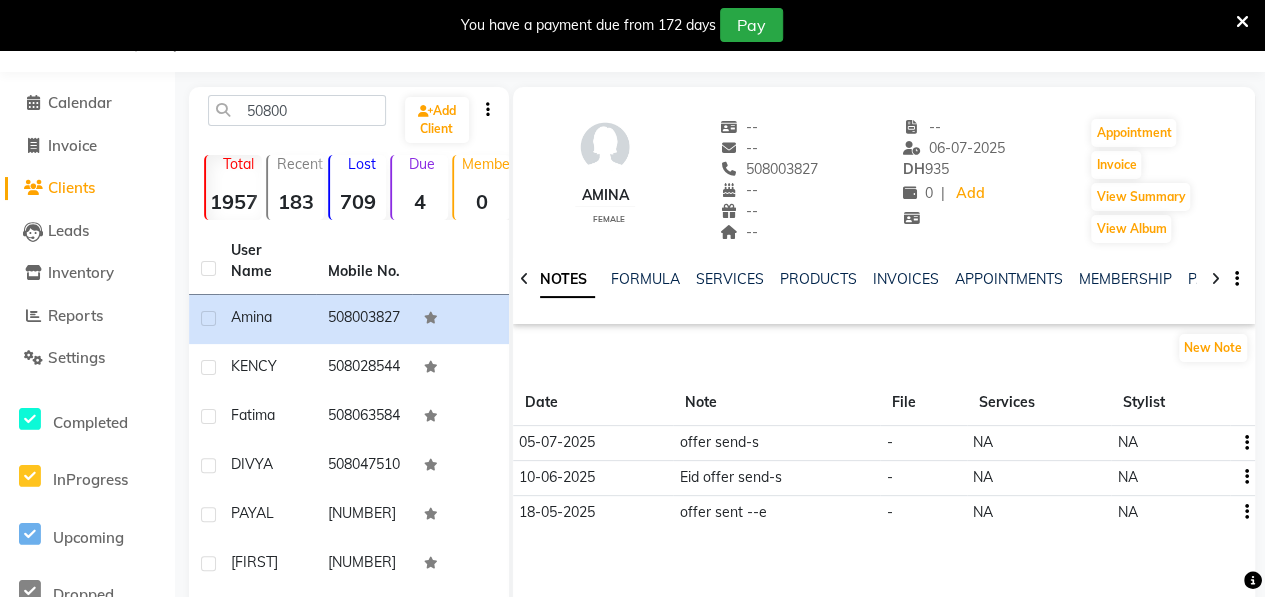 click 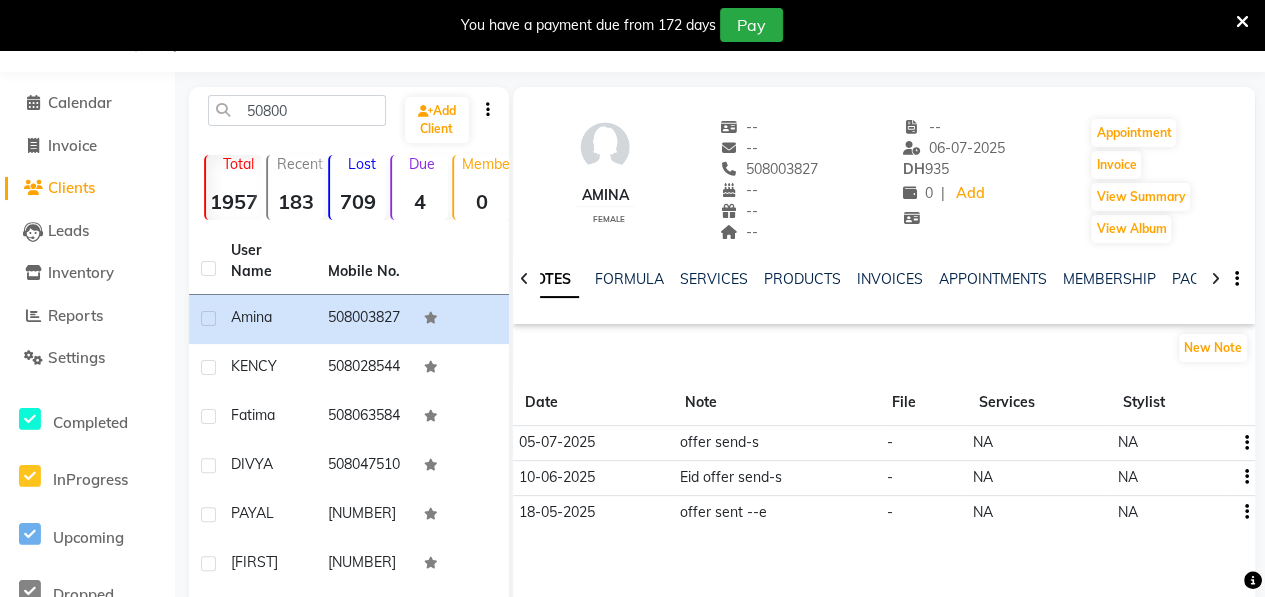 click 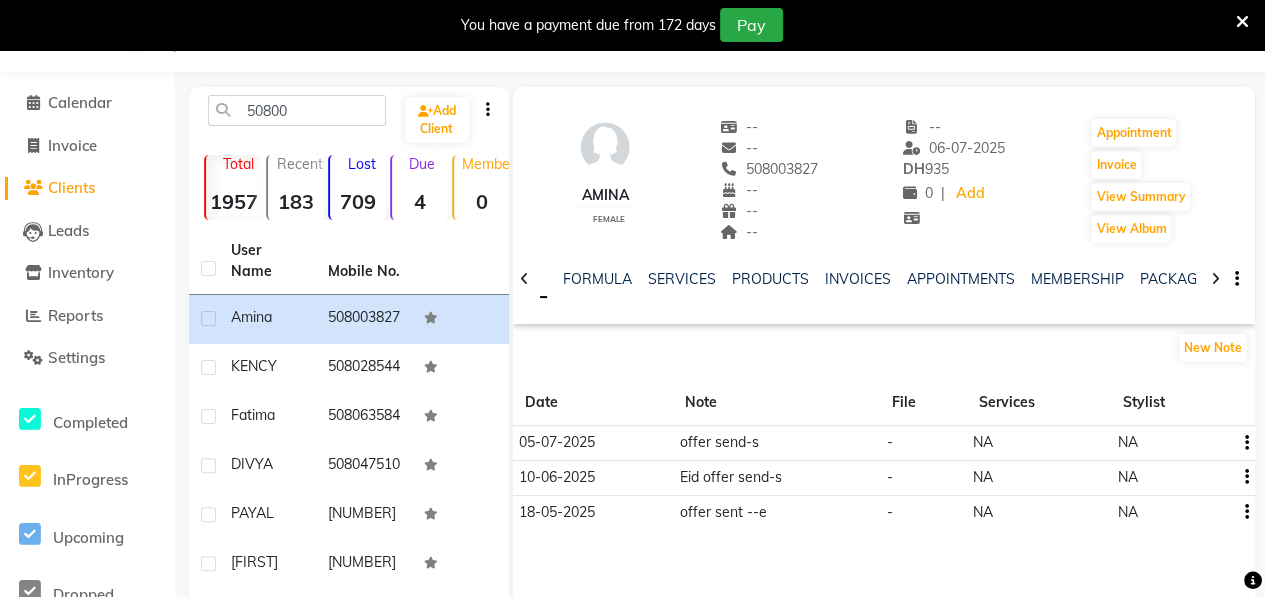 click 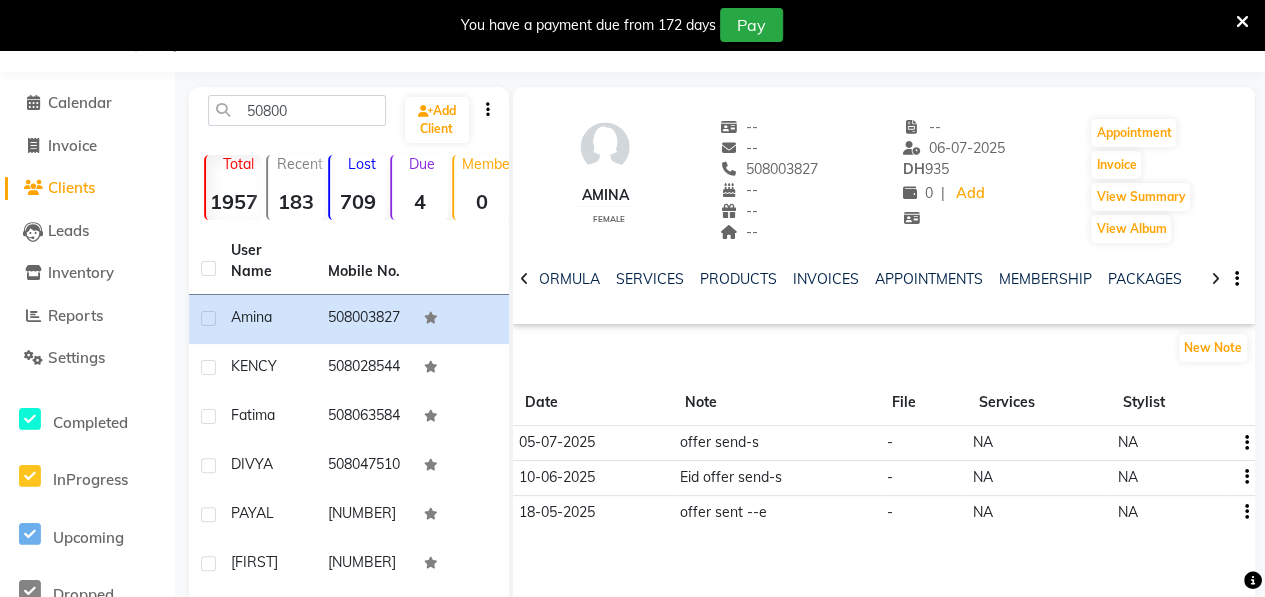 click 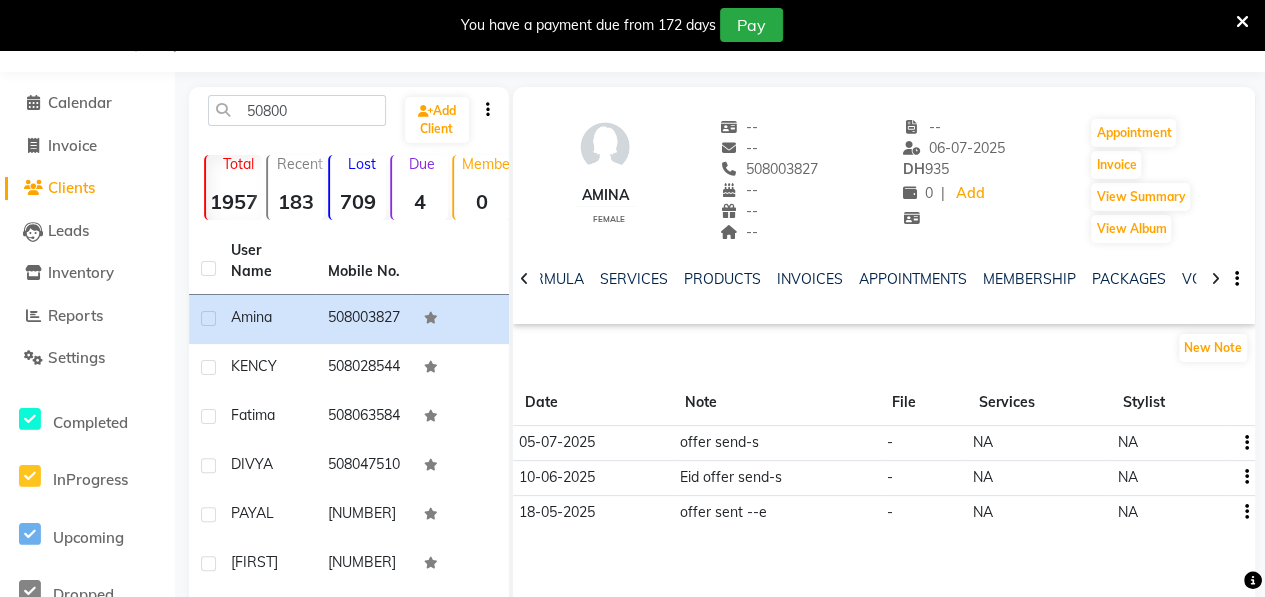 click 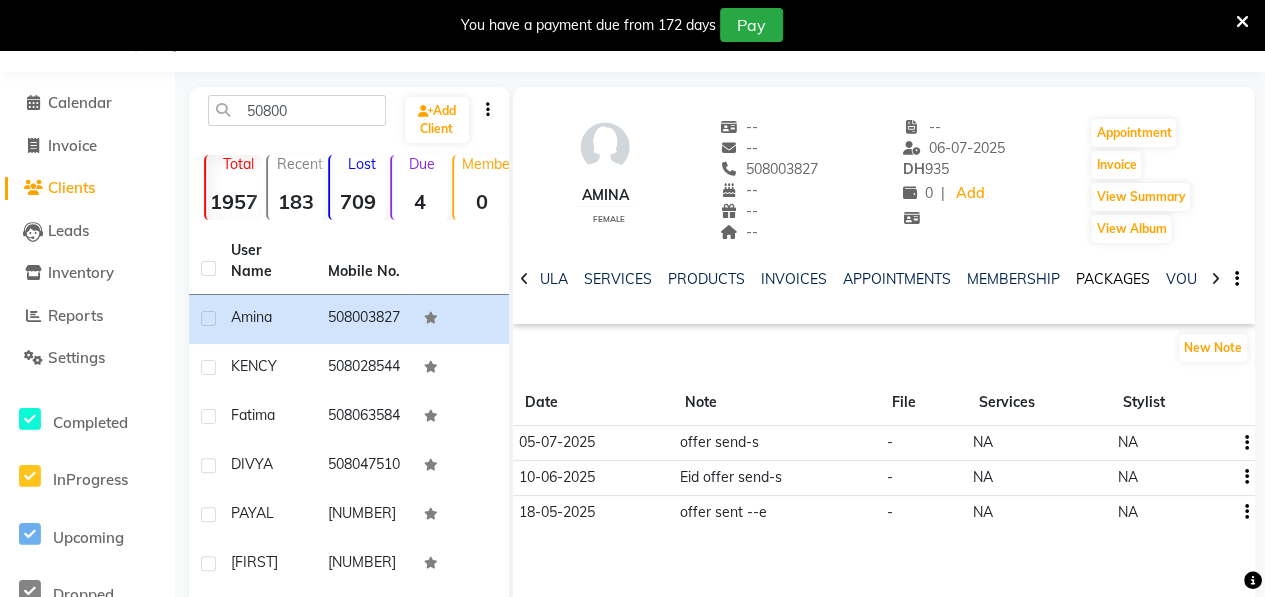 drag, startPoint x: 1212, startPoint y: 275, endPoint x: 1122, endPoint y: 282, distance: 90.27181 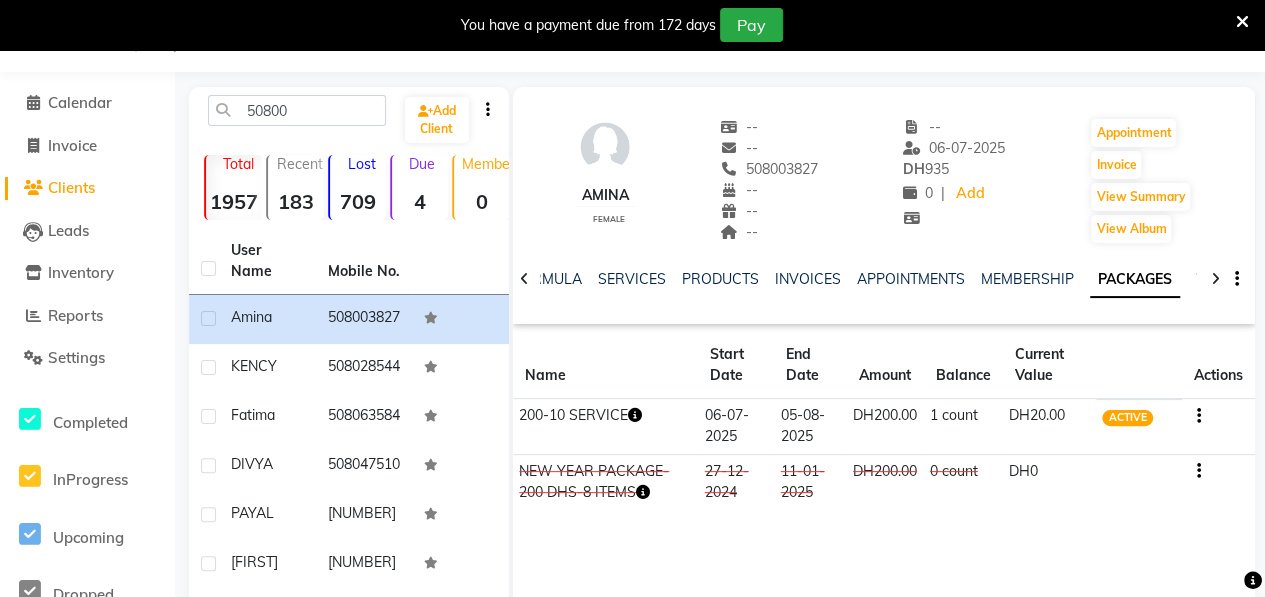 click 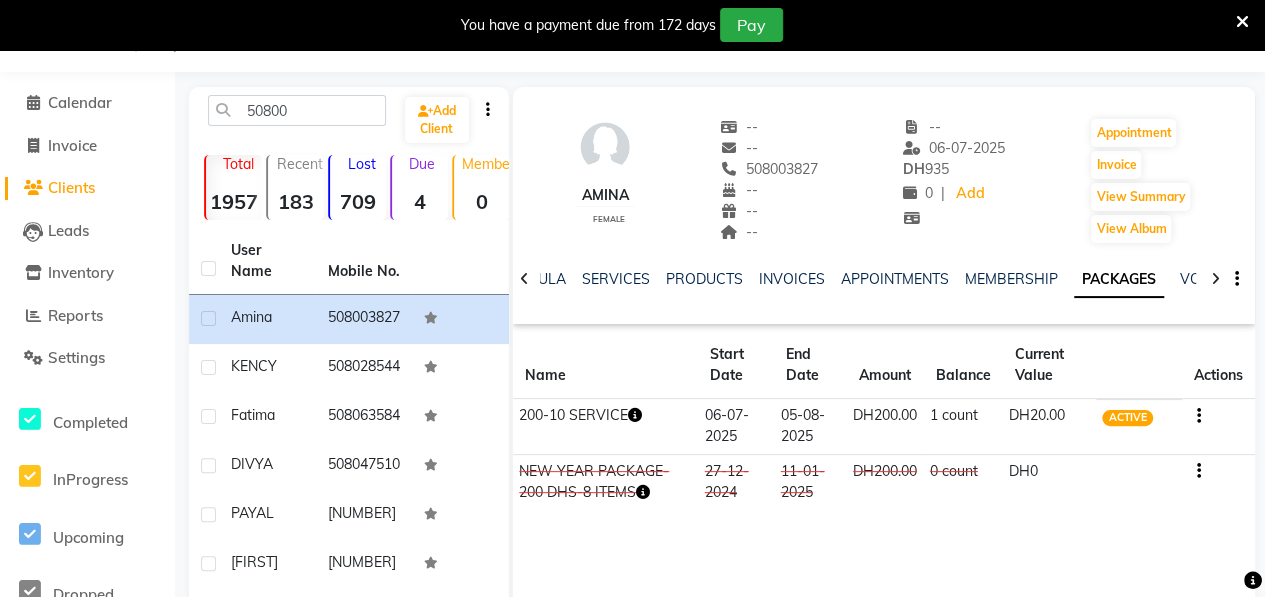 click 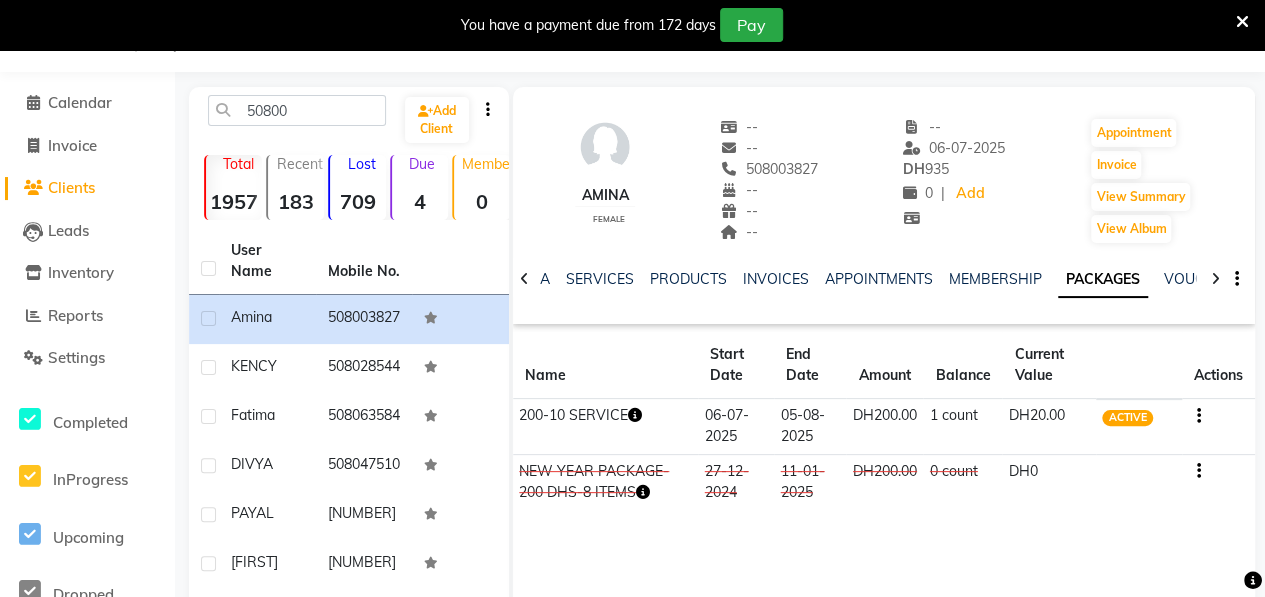 click 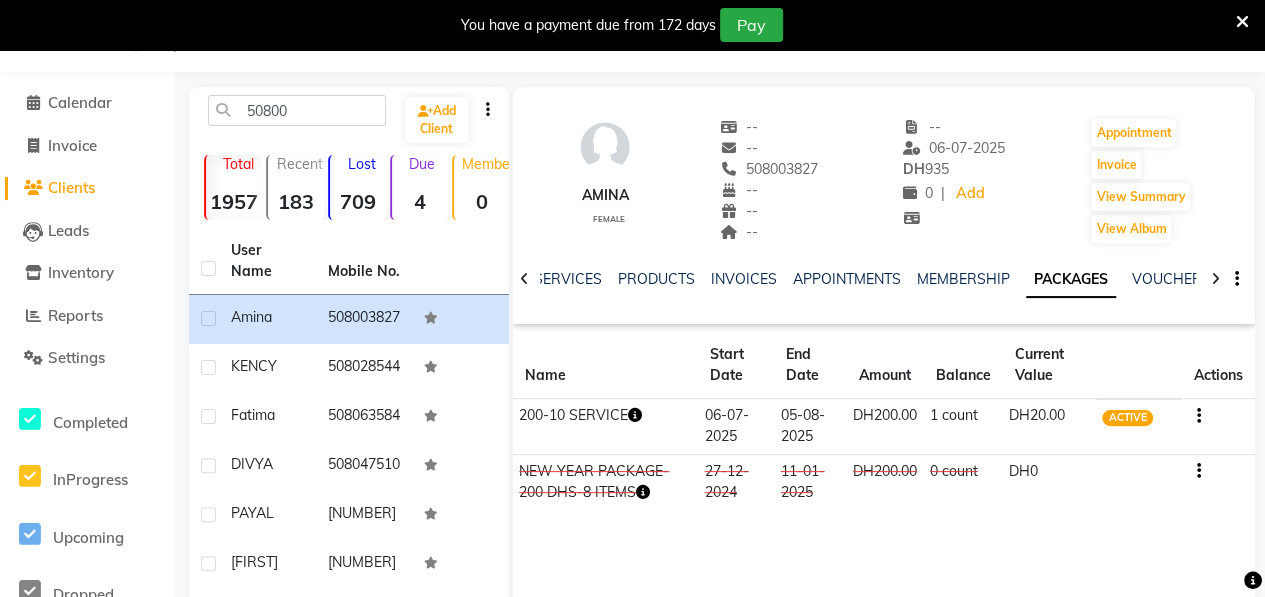 click 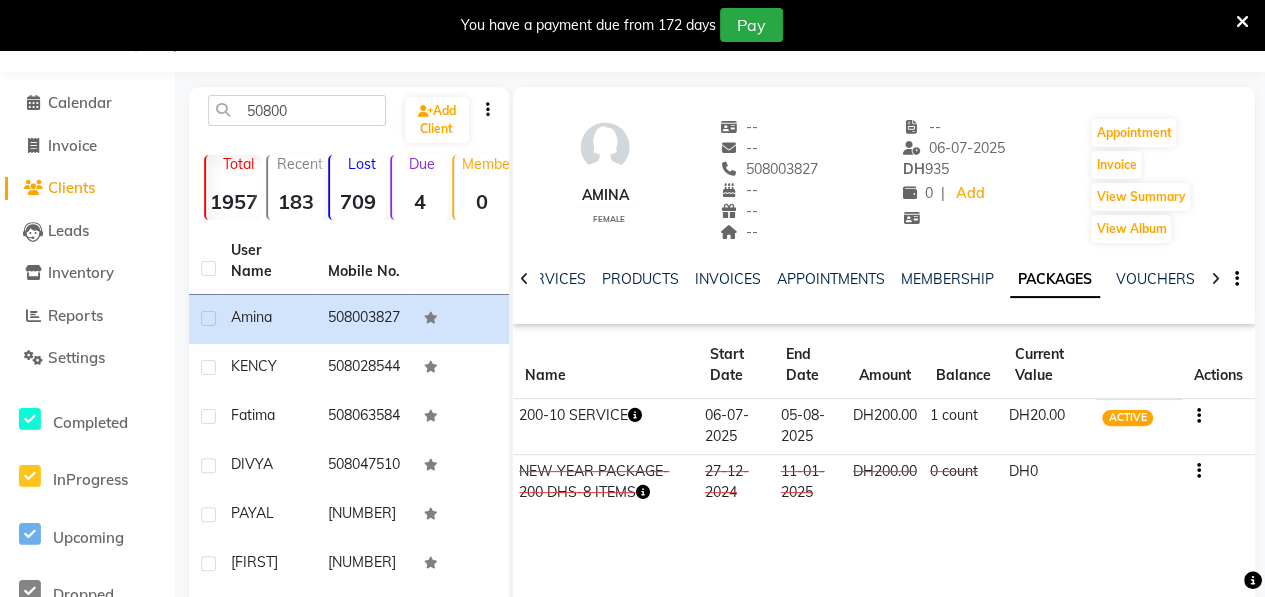 click 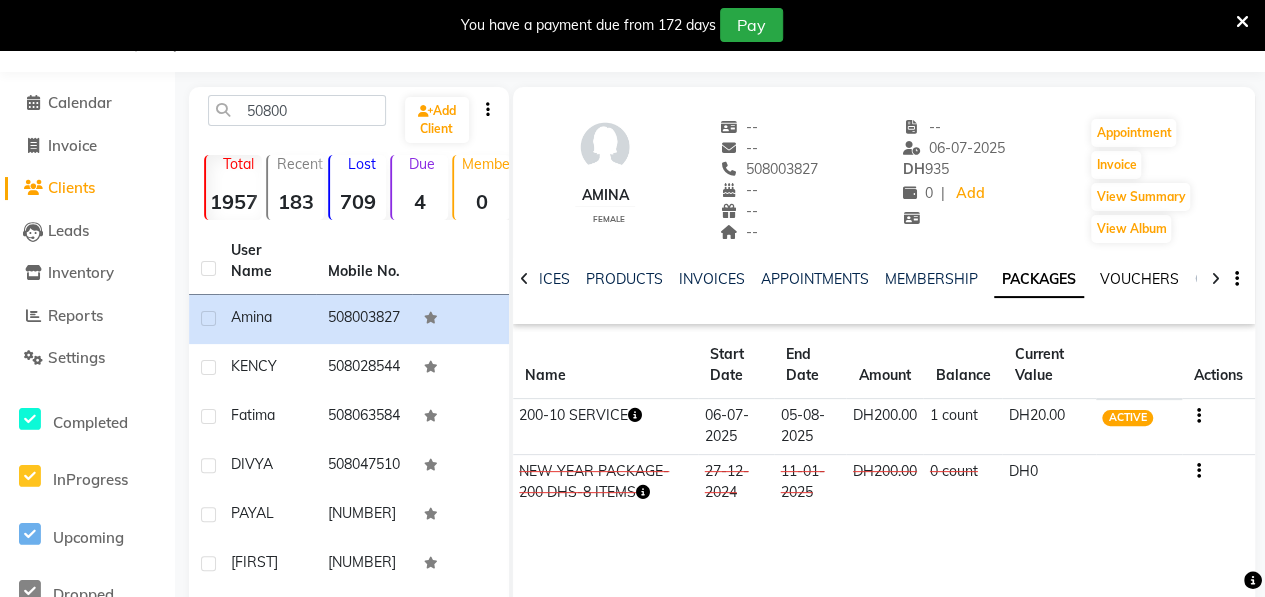 drag, startPoint x: 1217, startPoint y: 280, endPoint x: 1147, endPoint y: 275, distance: 70.178345 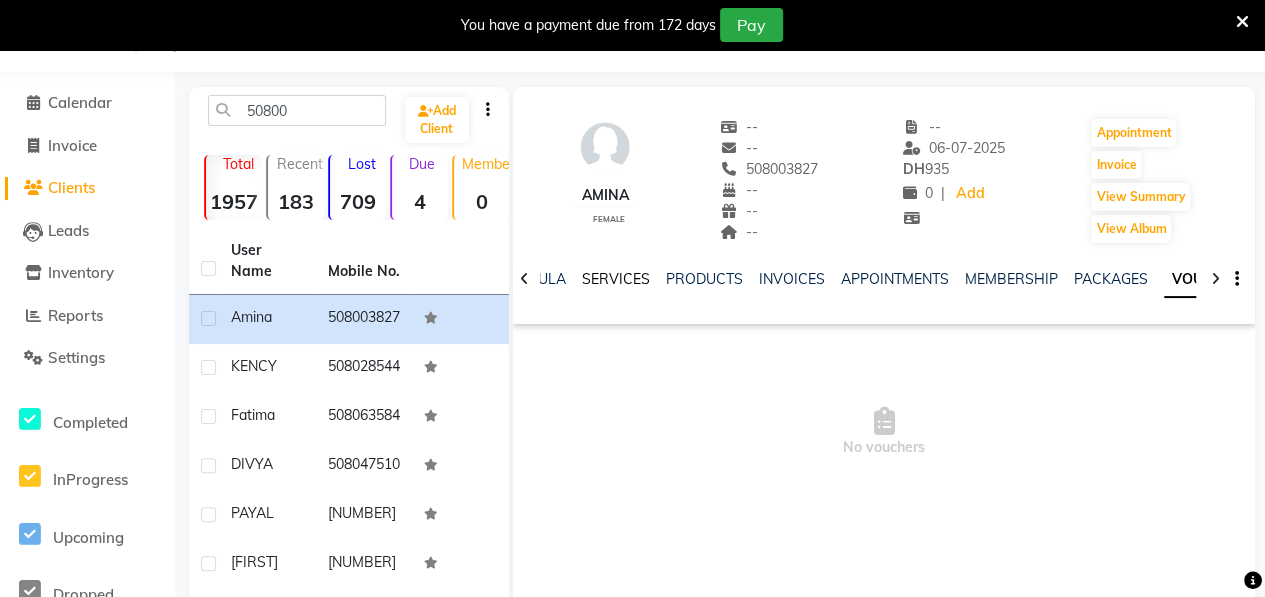 click on "SERVICES" 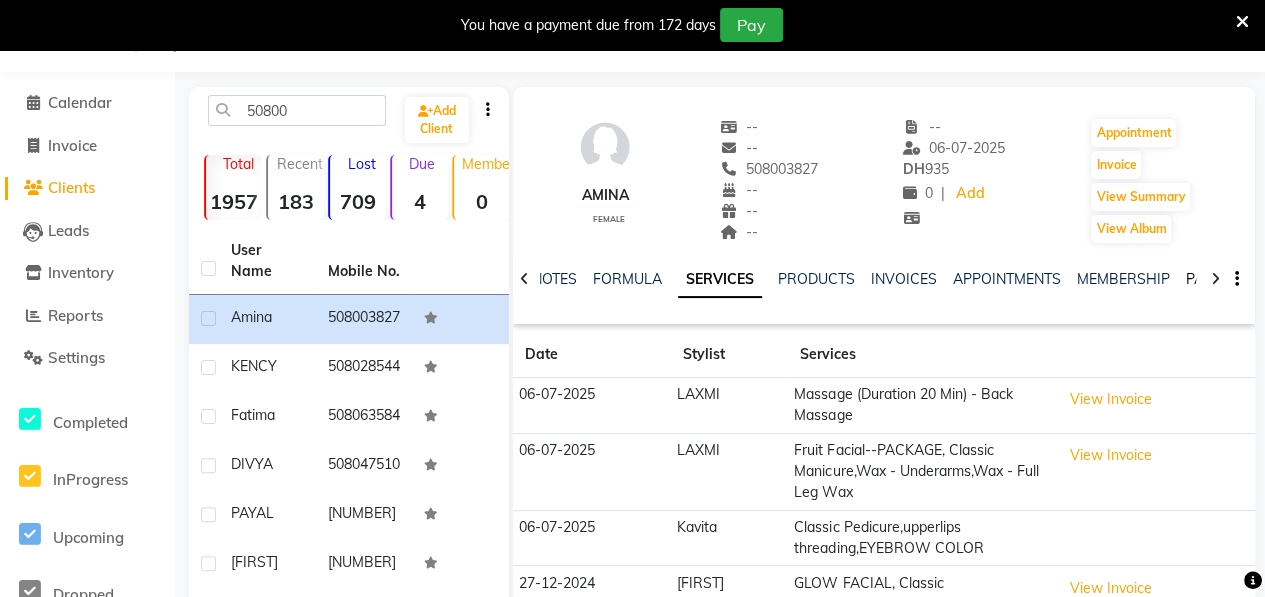 click on "PACKAGES" 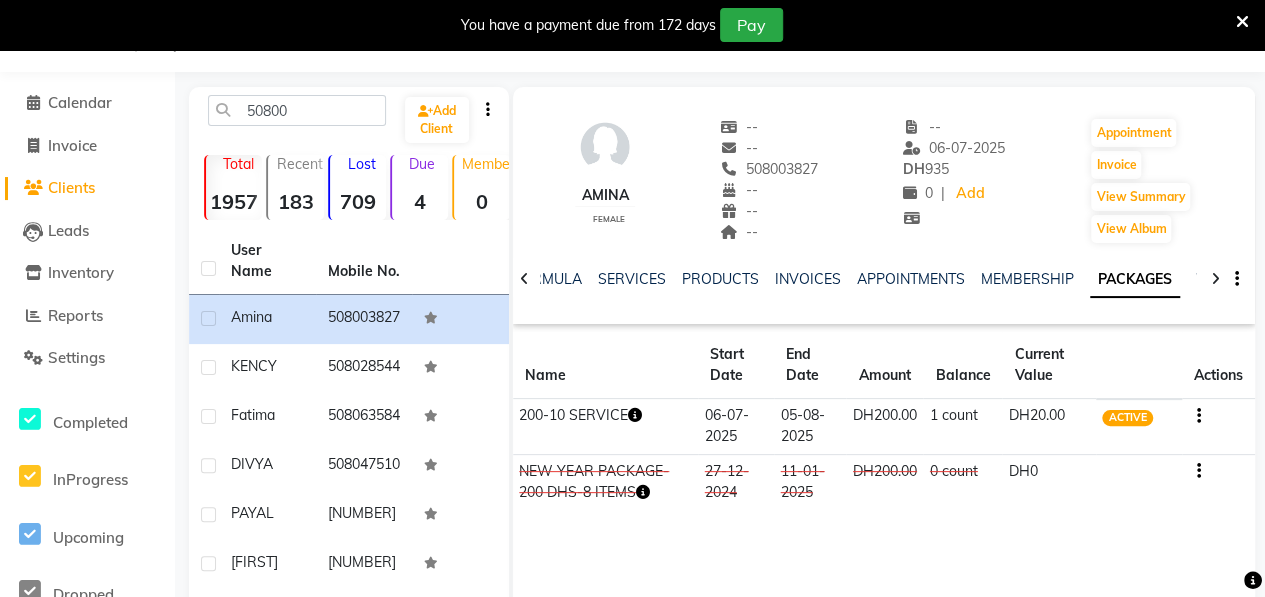 click 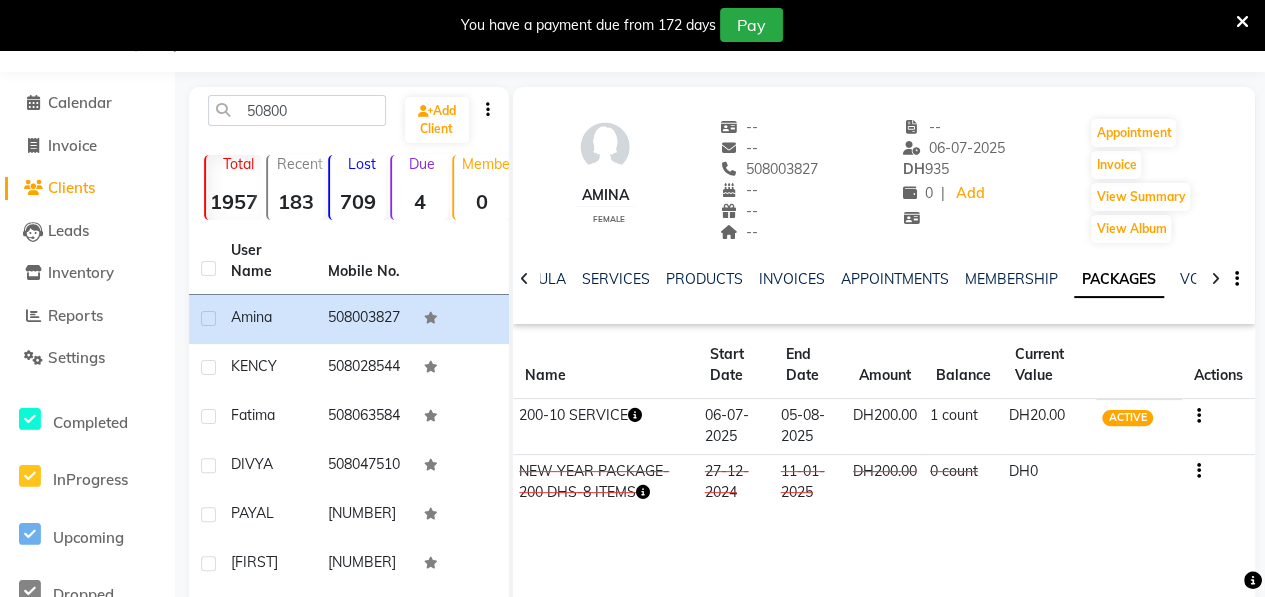 click 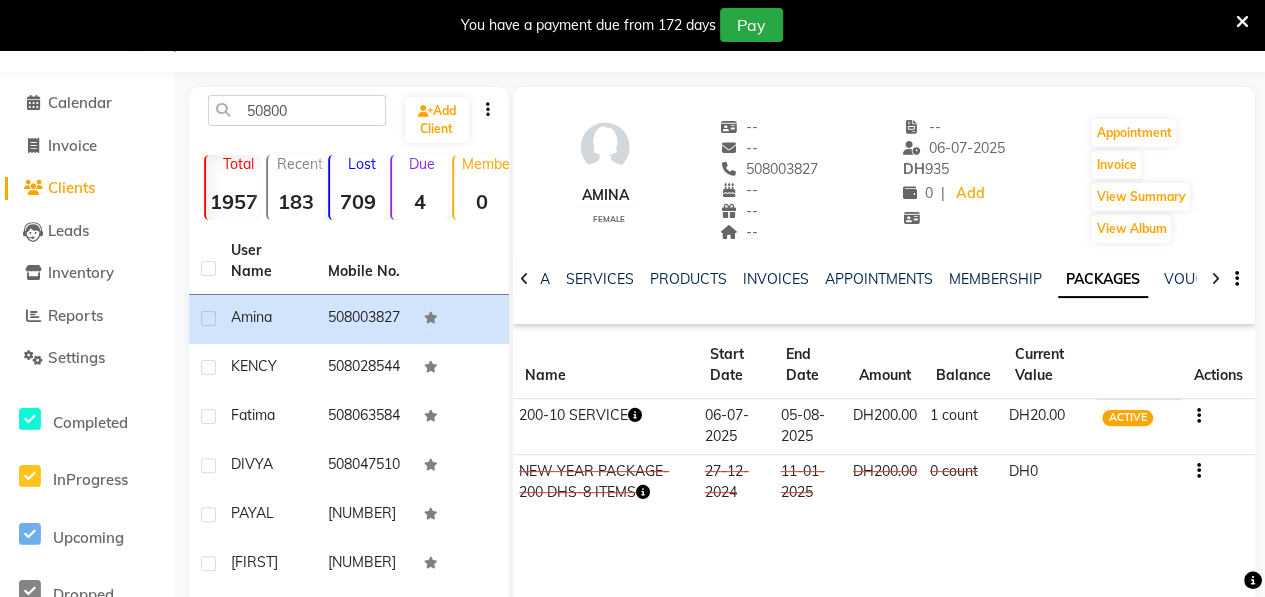 click 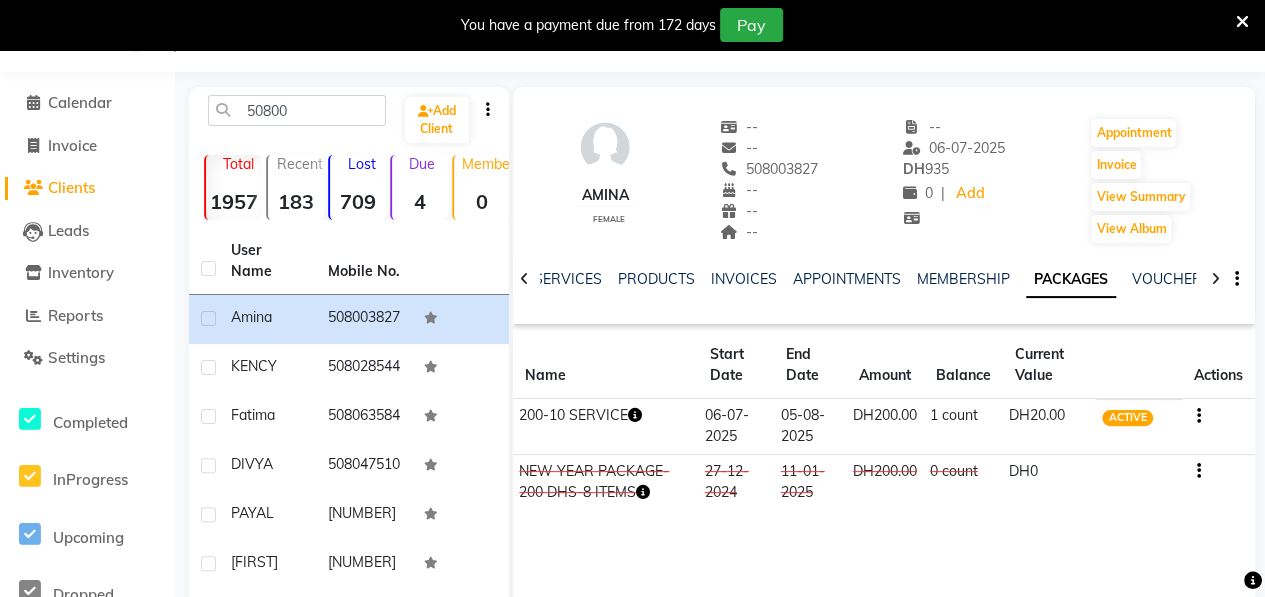 click 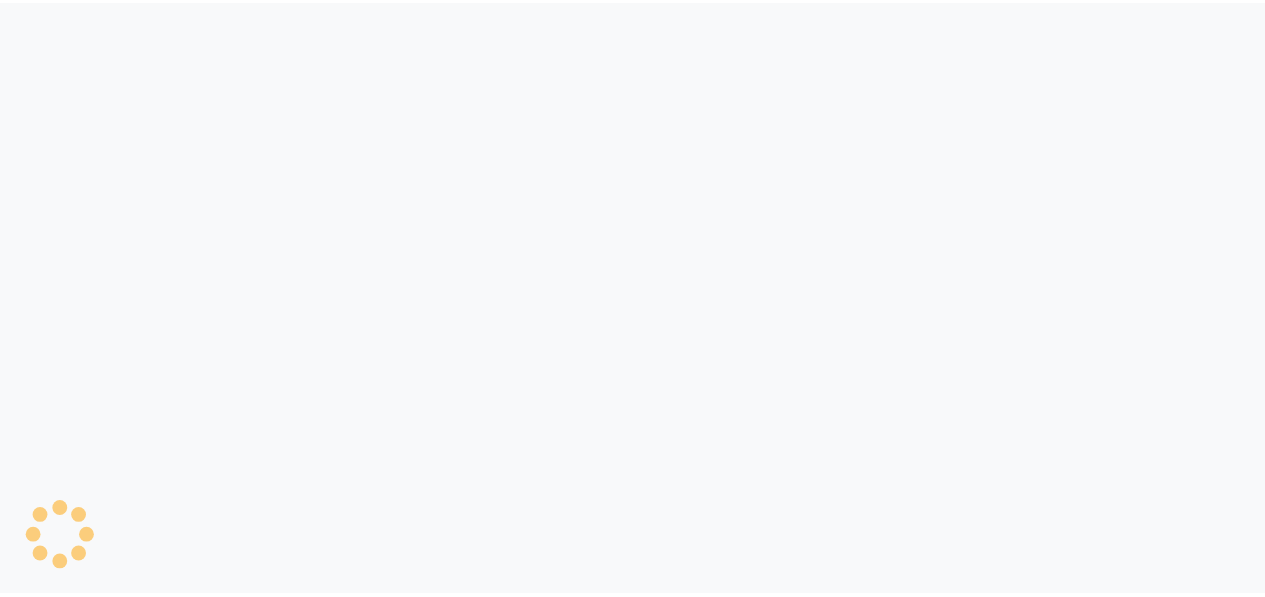 scroll, scrollTop: 0, scrollLeft: 0, axis: both 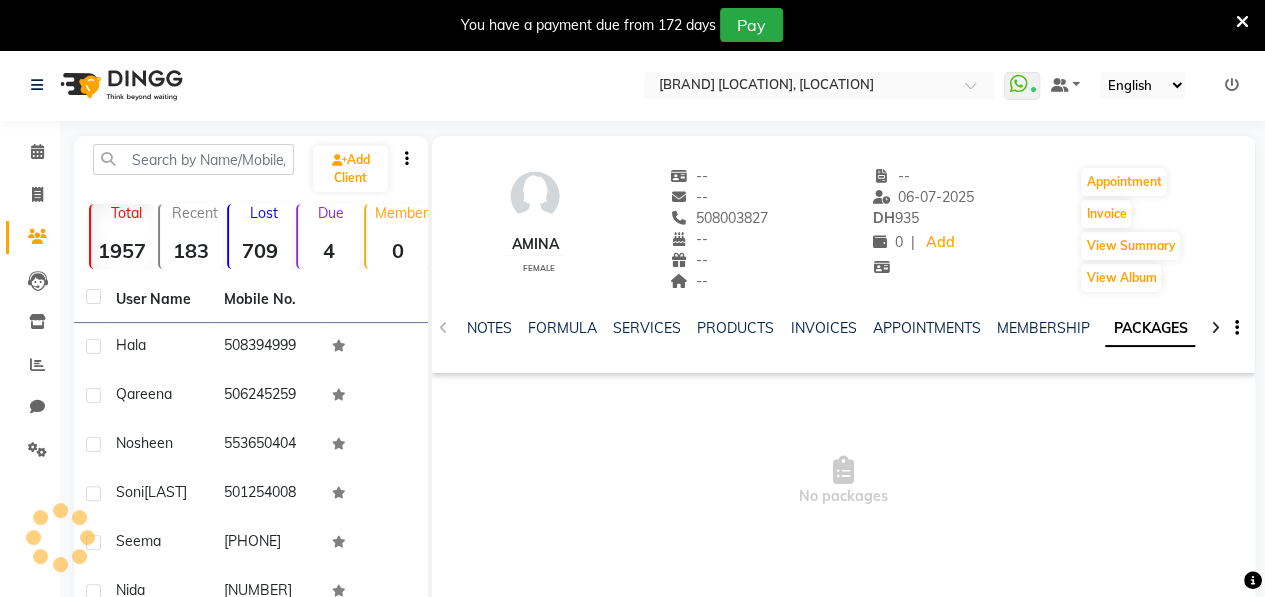 select on "en" 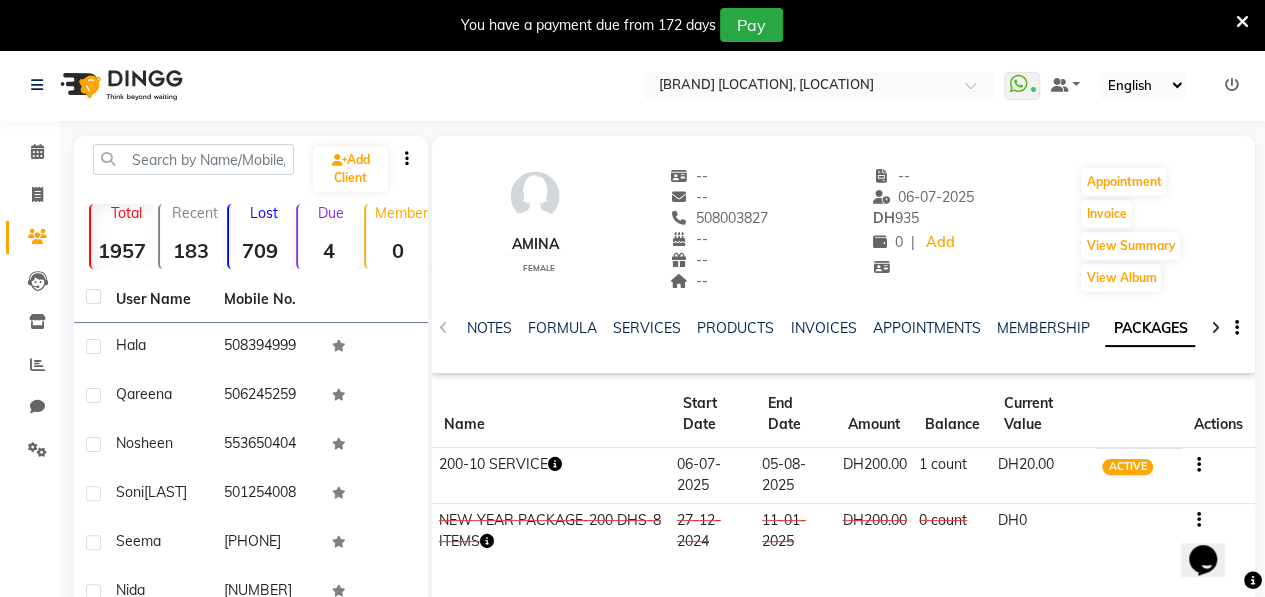 scroll, scrollTop: 0, scrollLeft: 0, axis: both 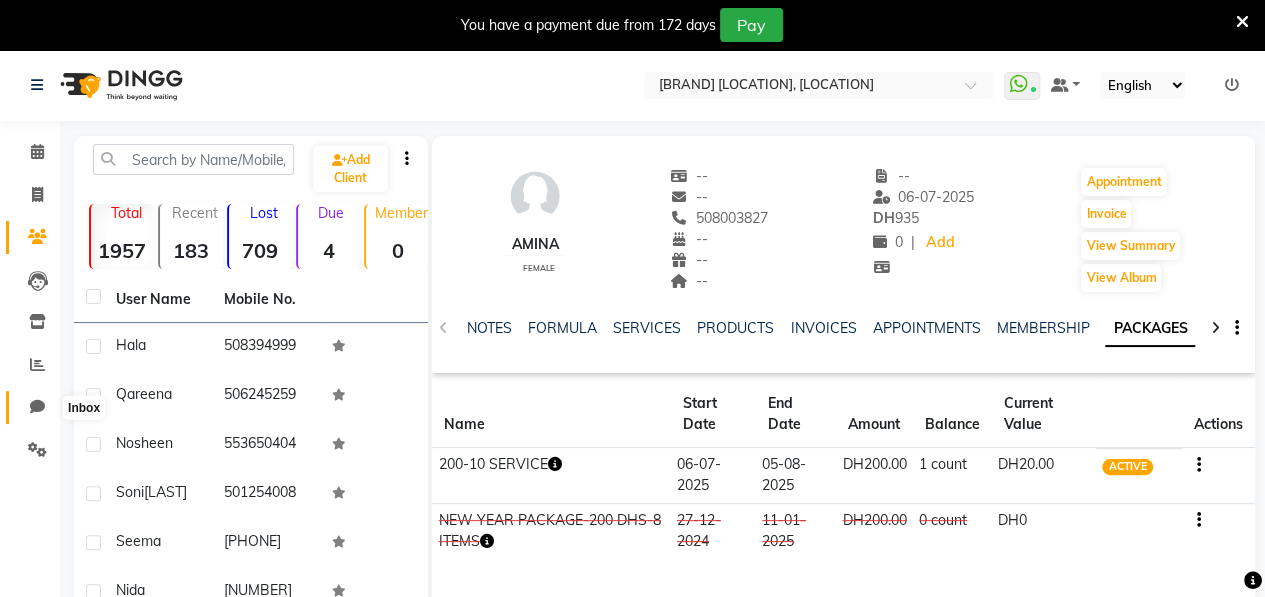 click 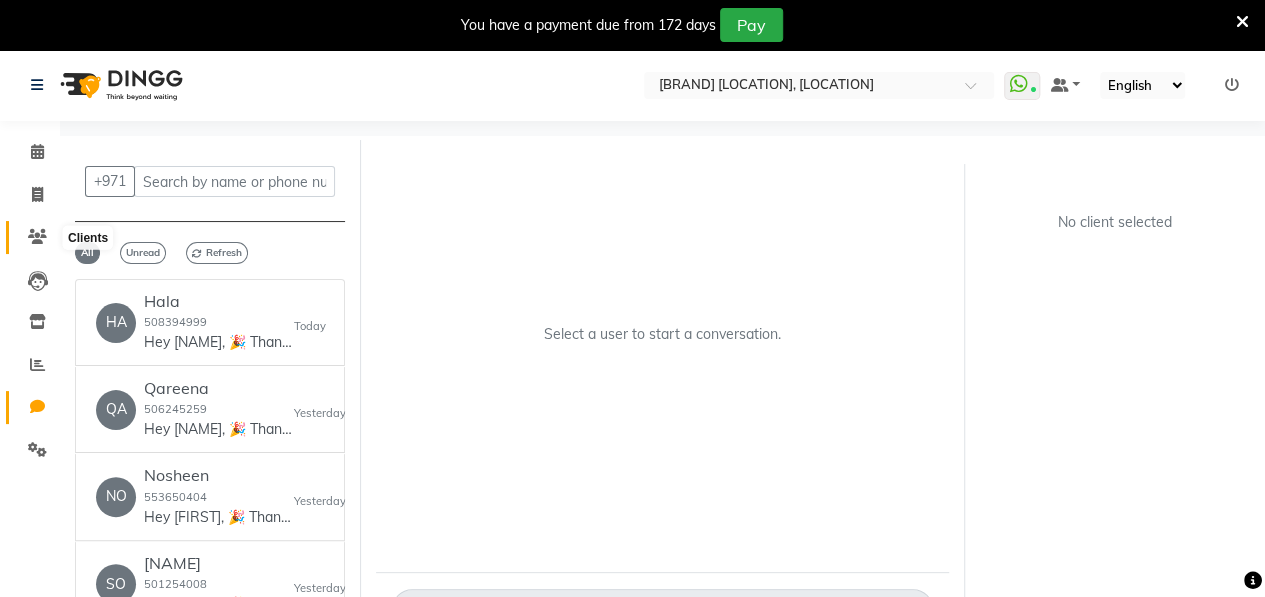 click 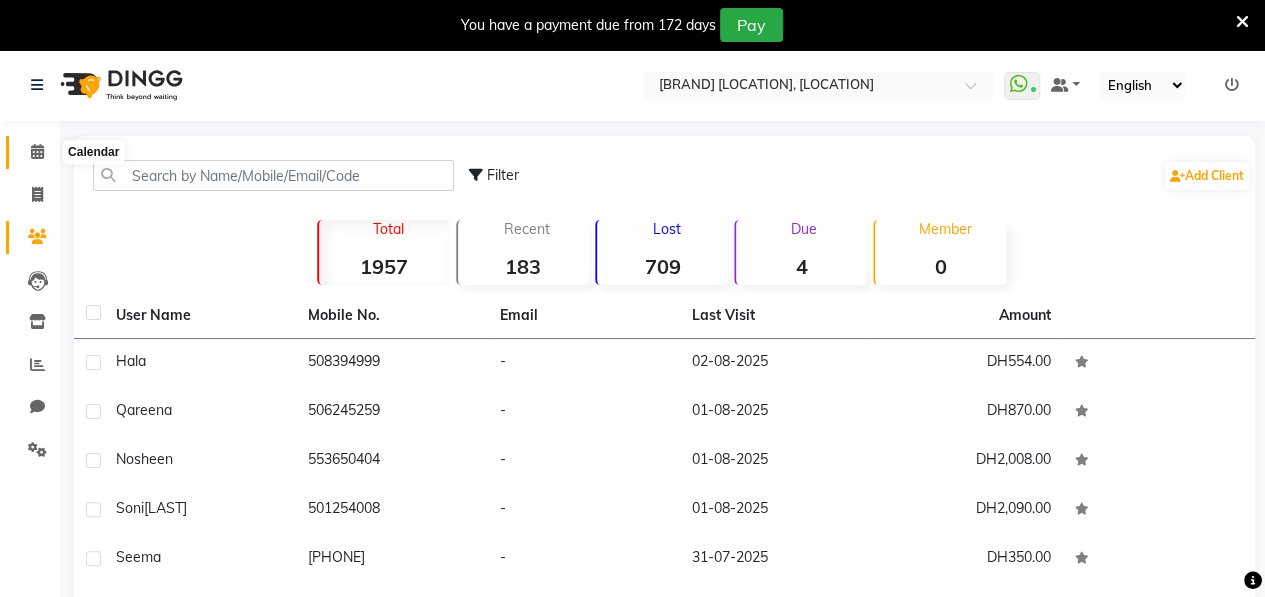 click 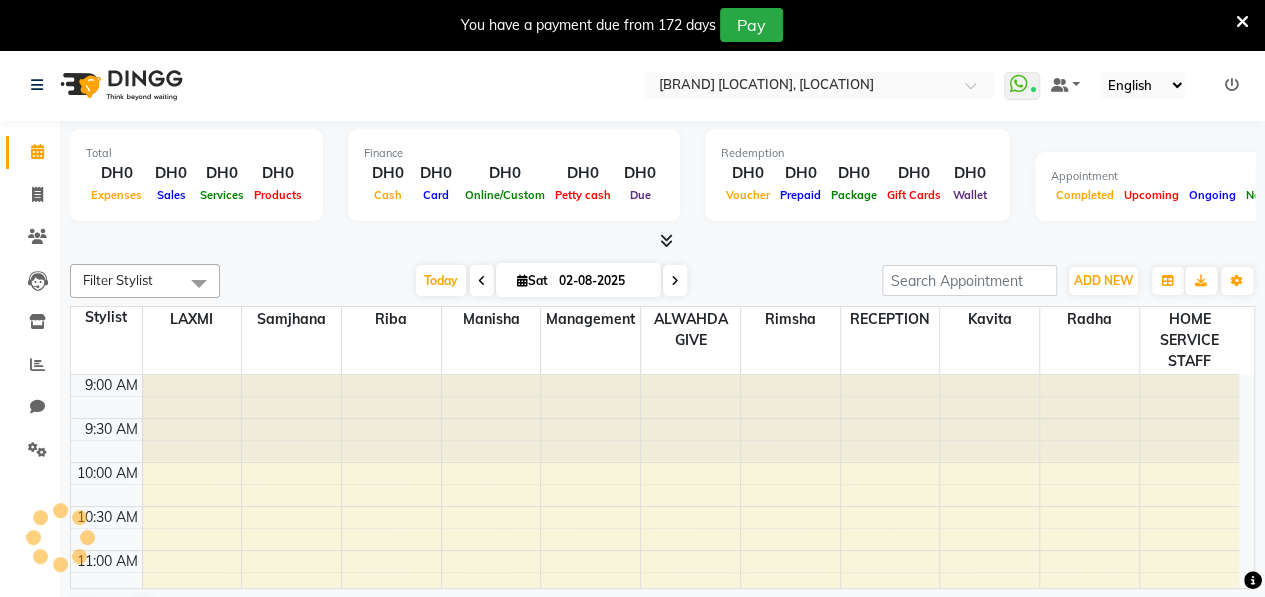 scroll, scrollTop: 0, scrollLeft: 0, axis: both 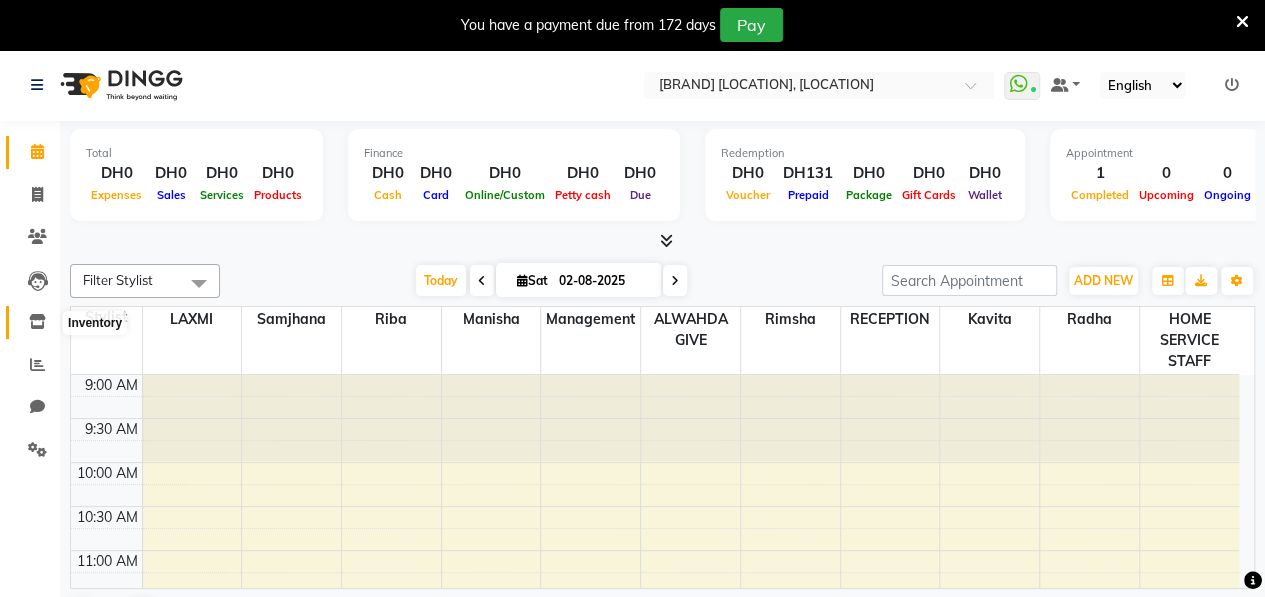 click 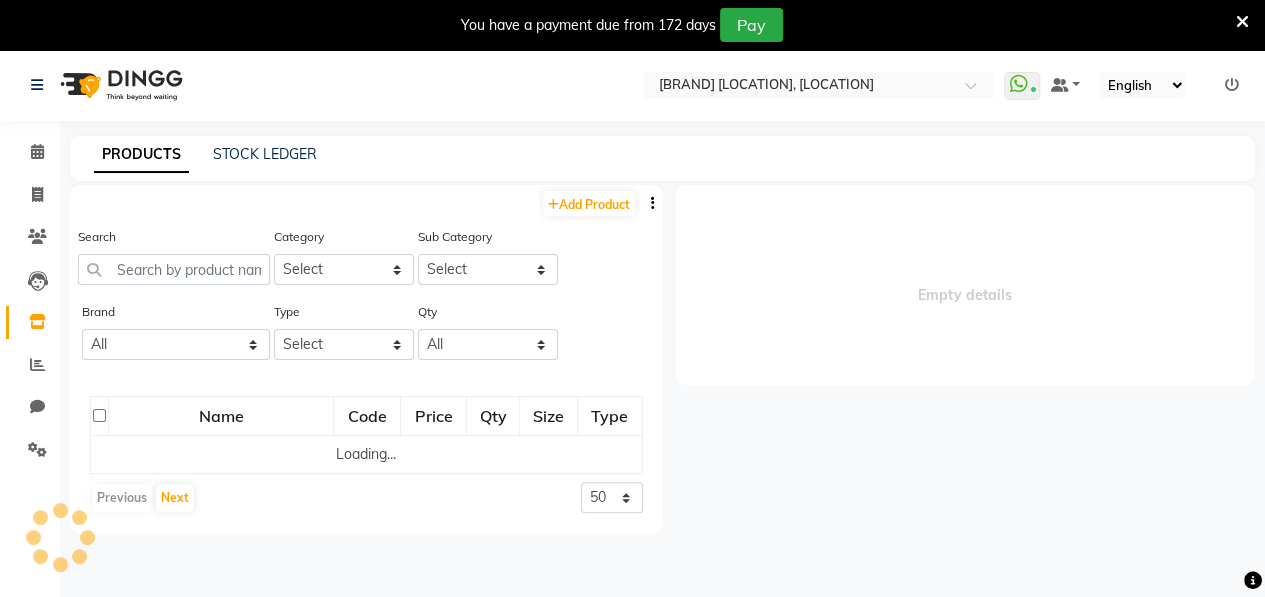select 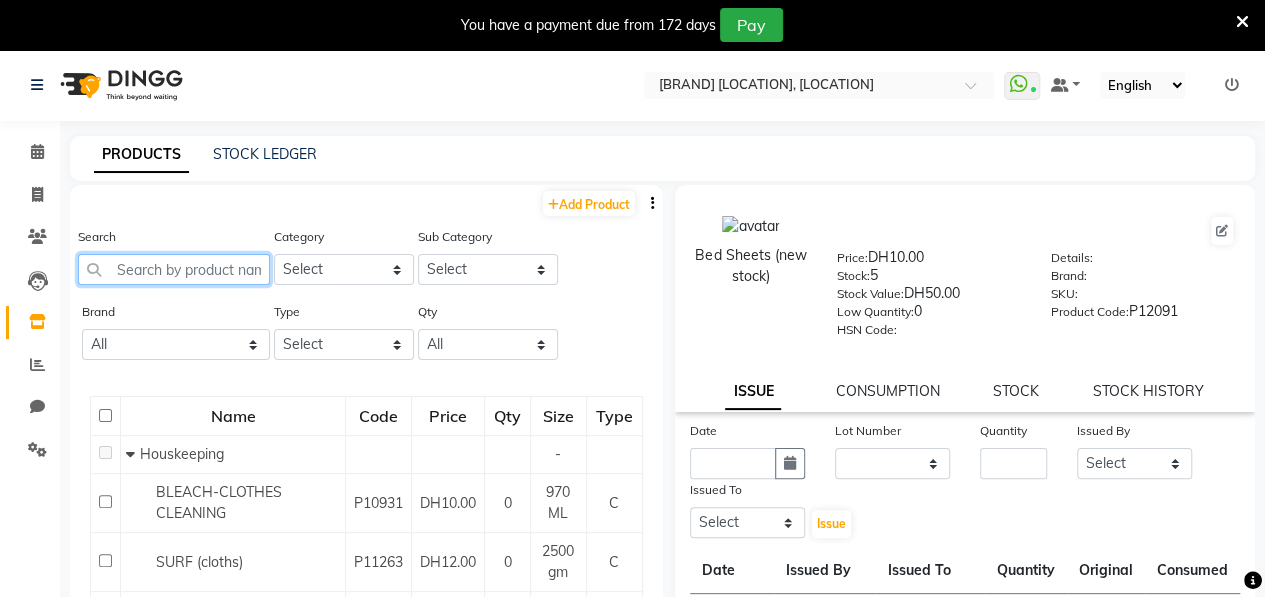 click 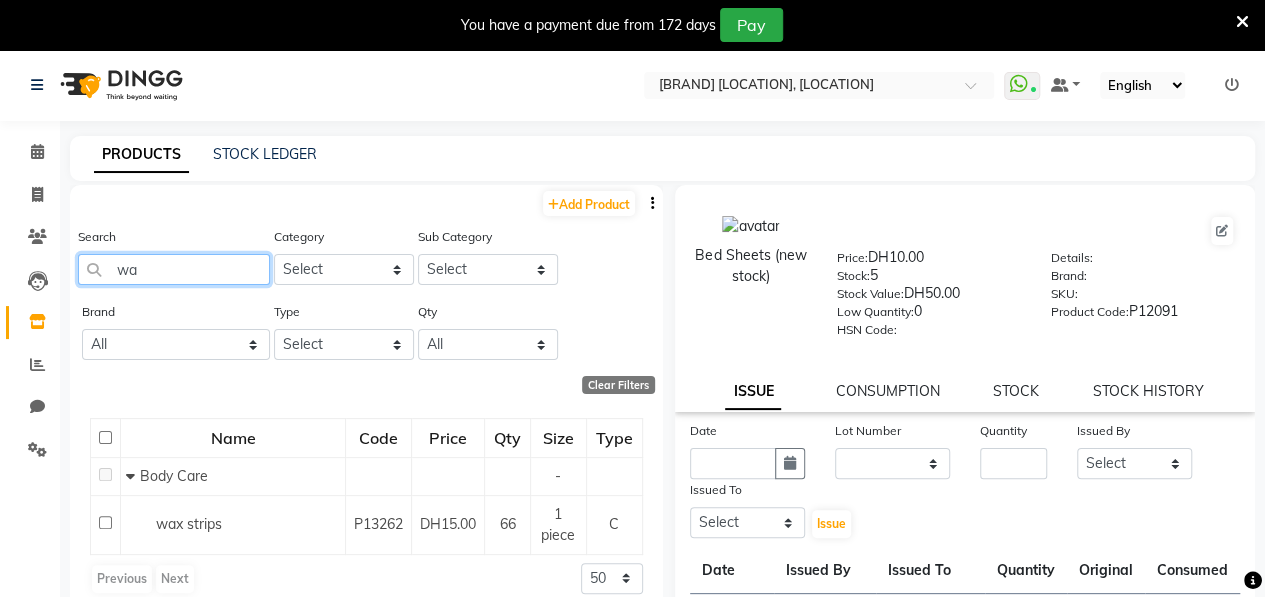type on "w" 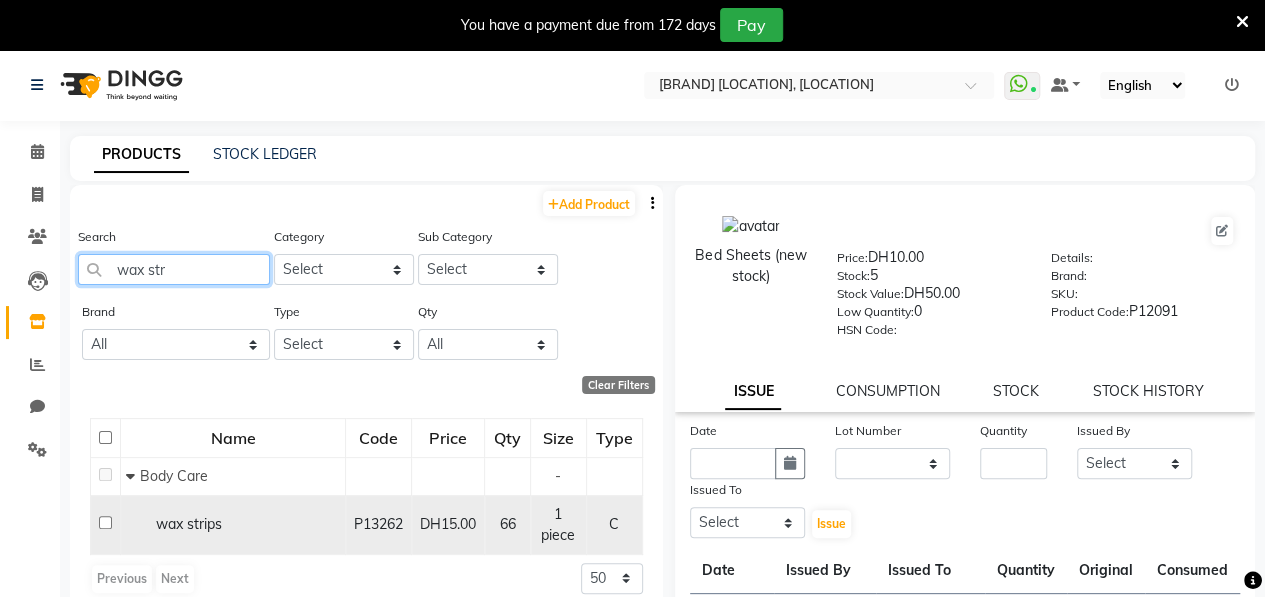 type on "wax str" 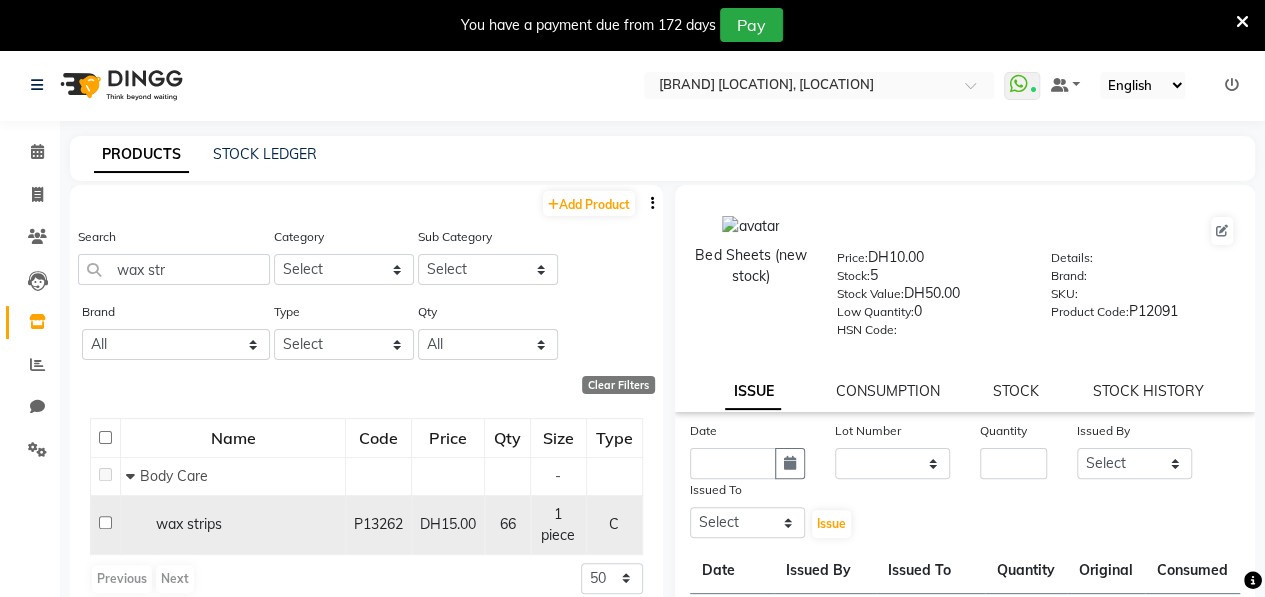 click 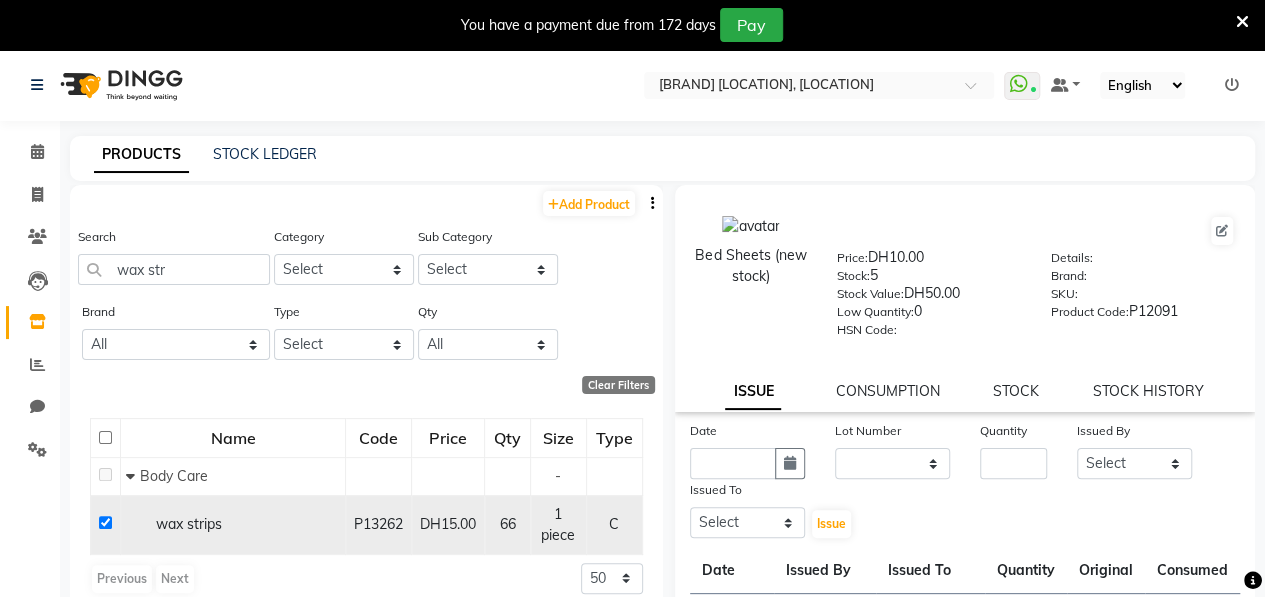 checkbox on "true" 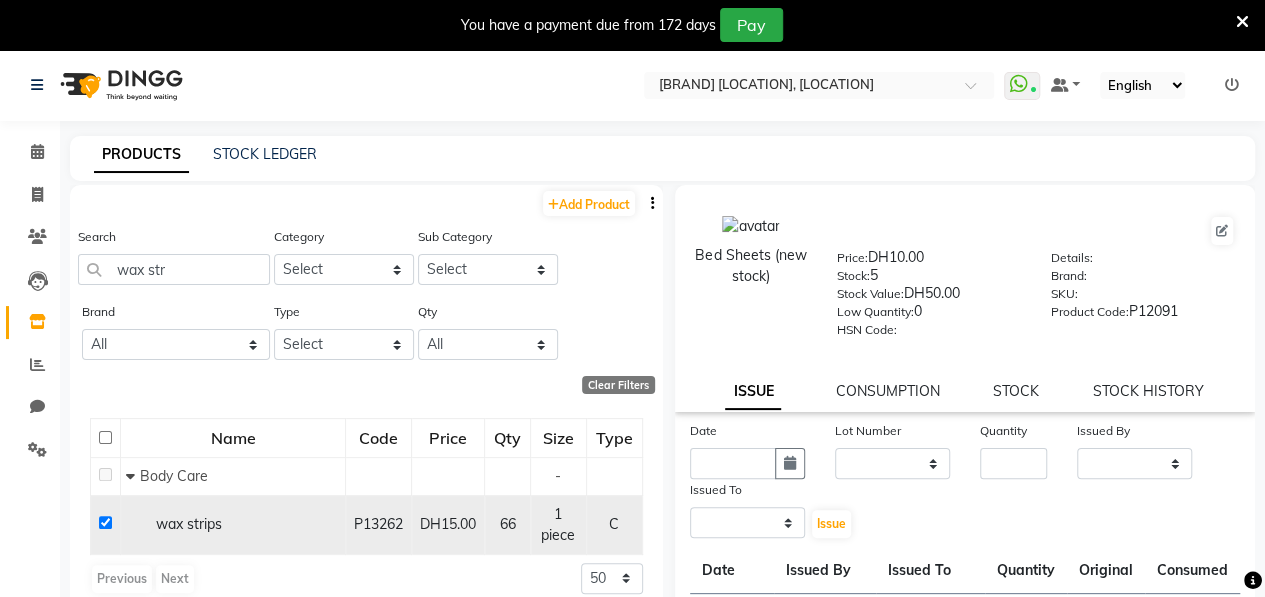 select 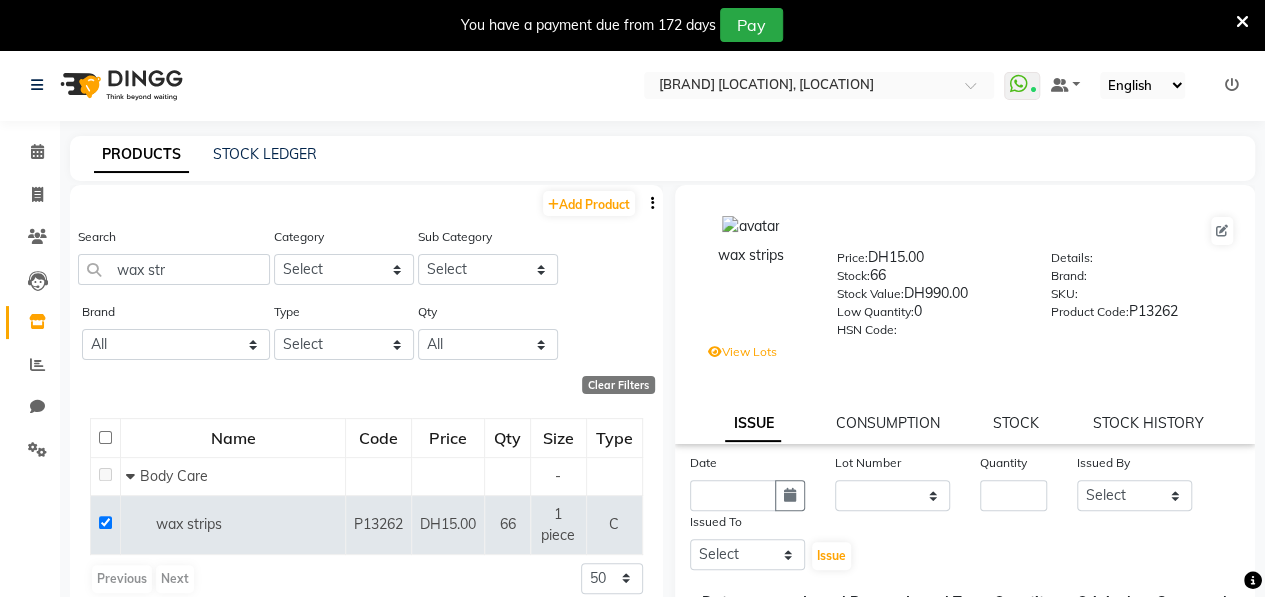 scroll, scrollTop: 388, scrollLeft: 0, axis: vertical 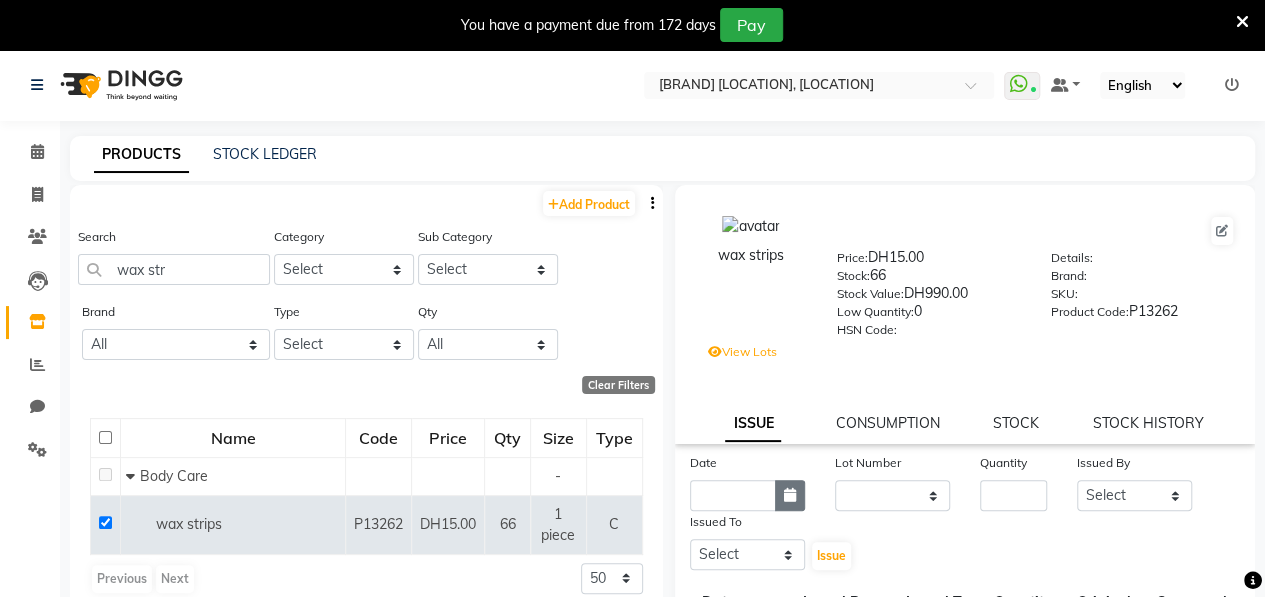 click 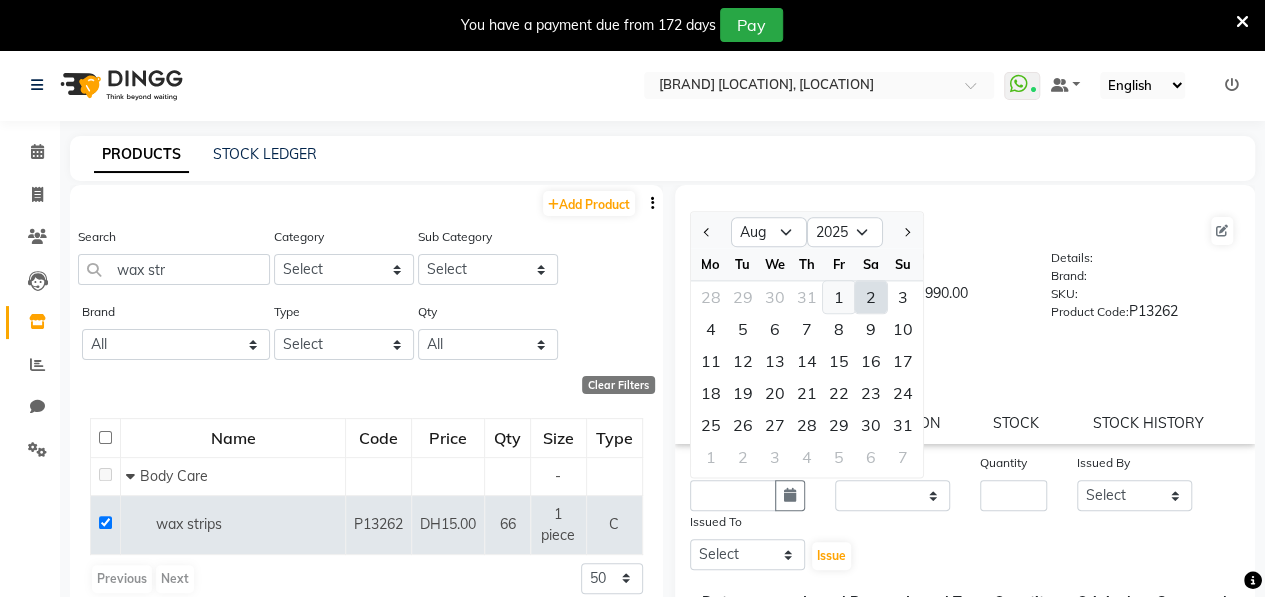 click on "1" 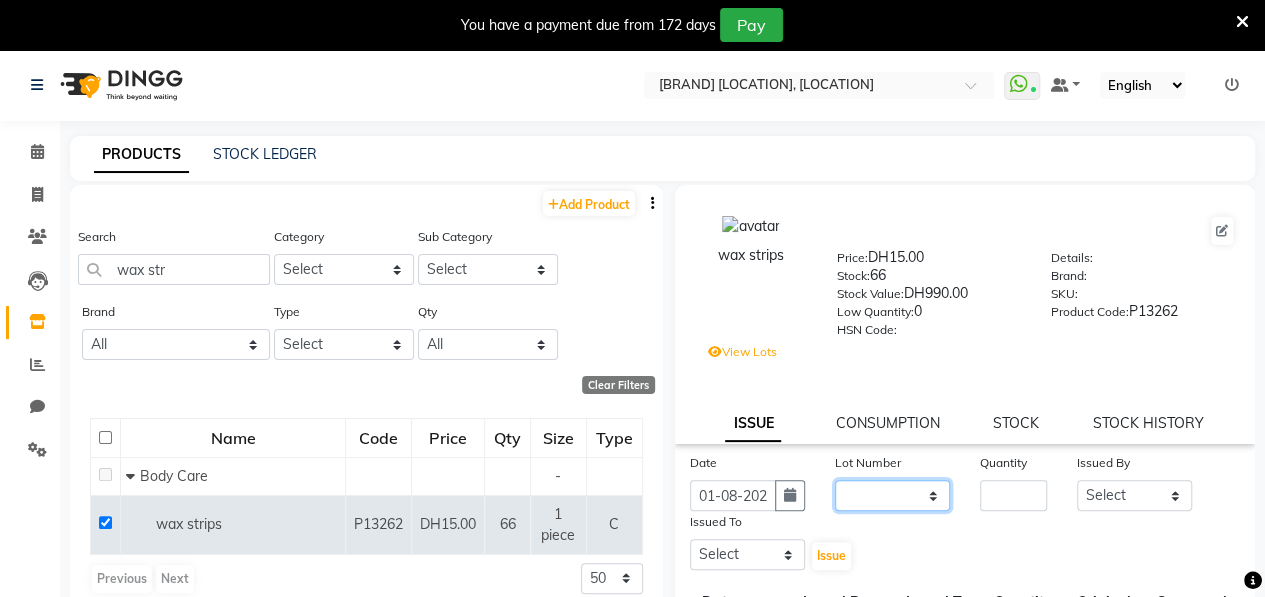 click on "[NAME] [NAME] /  [NAME] /" 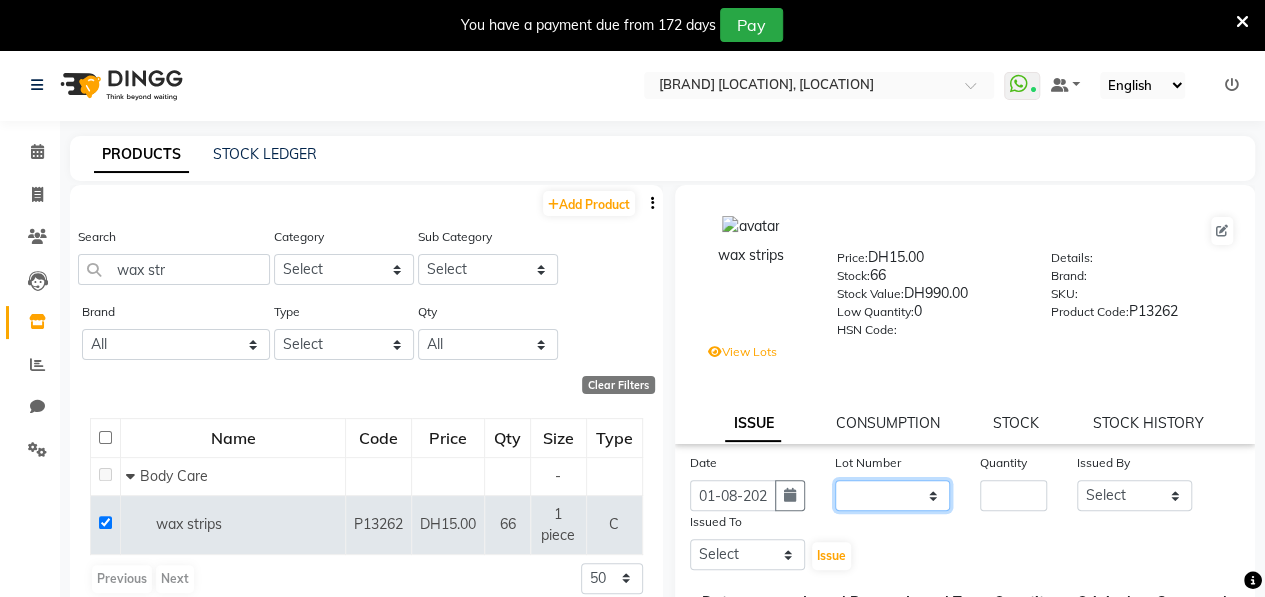 select on "0: null" 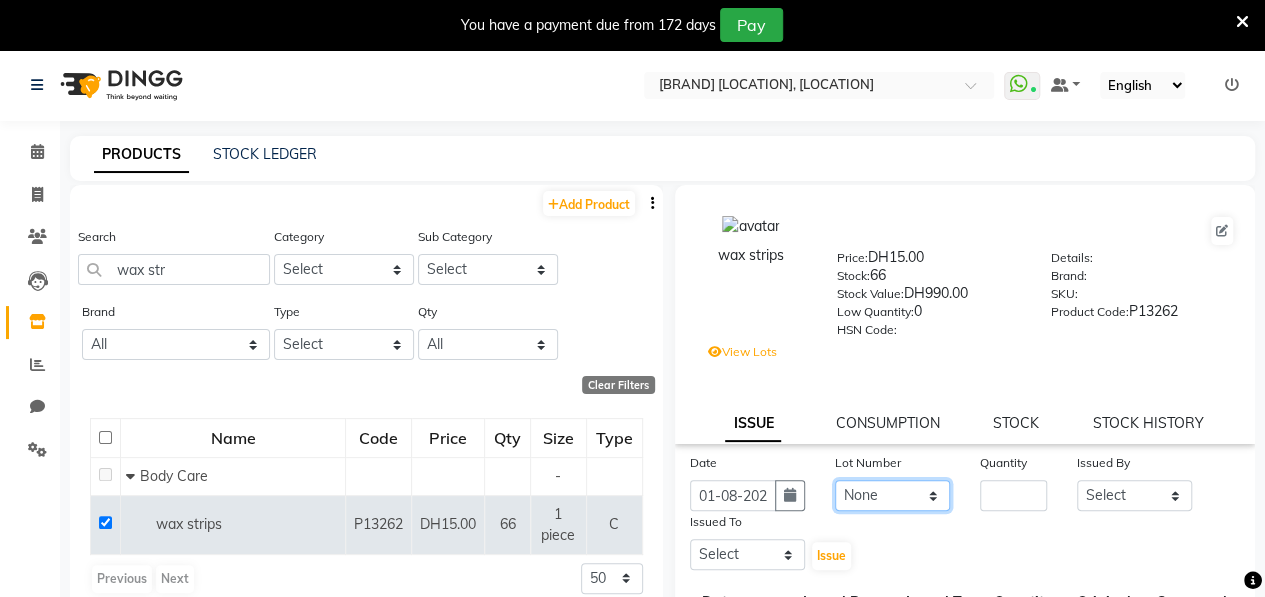 click on "[NAME] [NAME] /  [NAME] /" 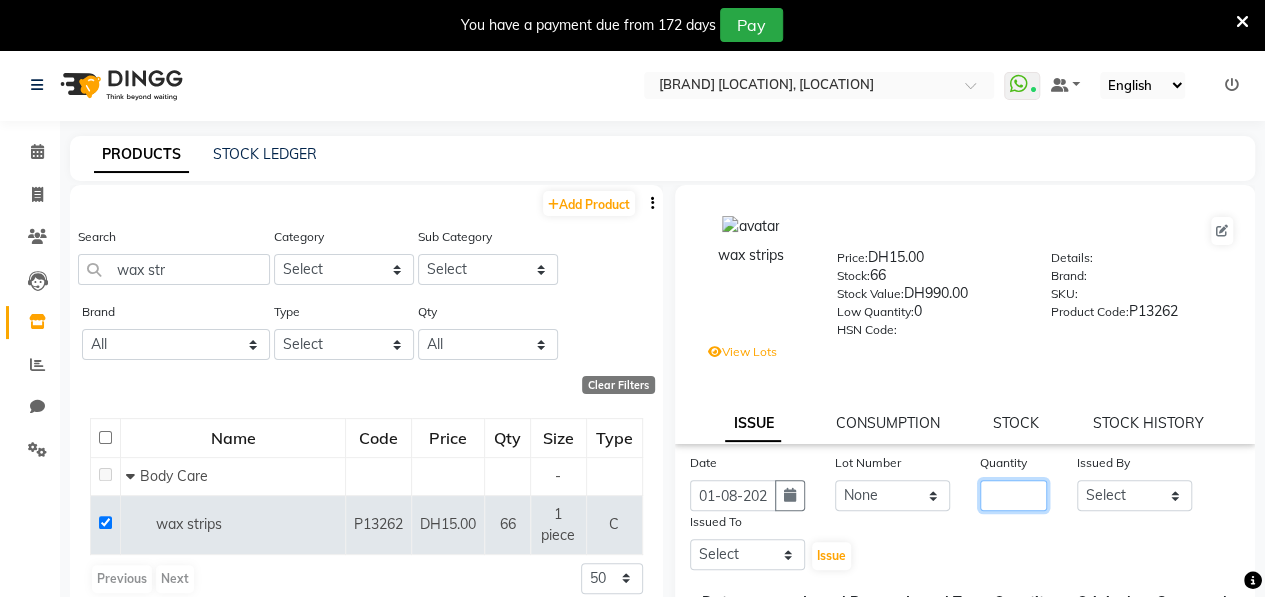 click 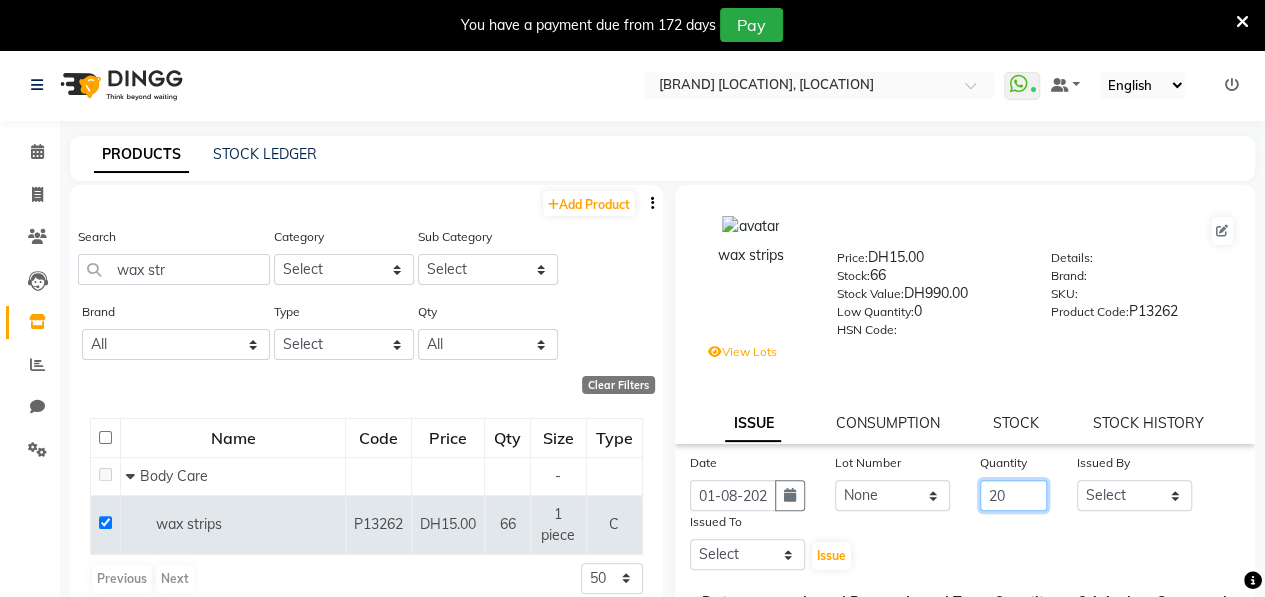 type on "20" 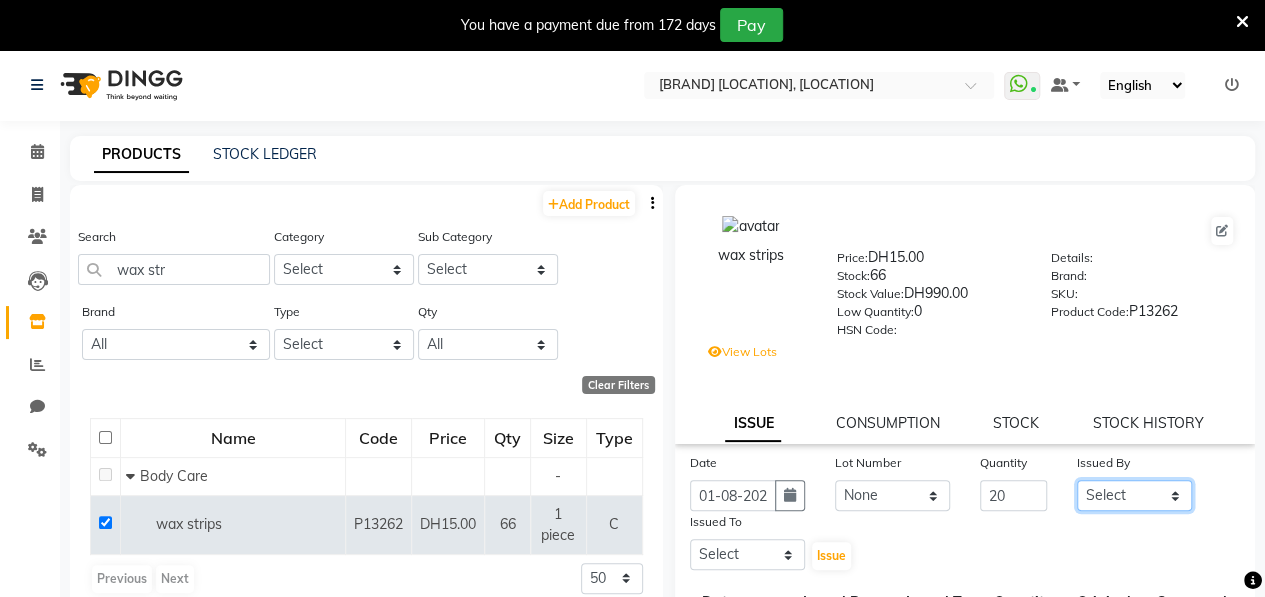 click on "Select ALWAHDA GIVE HOME SERVICE STAFF Kavita LAXMI Management Manisha Radha RECEPTION Riba Rimsha Samjhana SEEMA TRIAL STAFF" 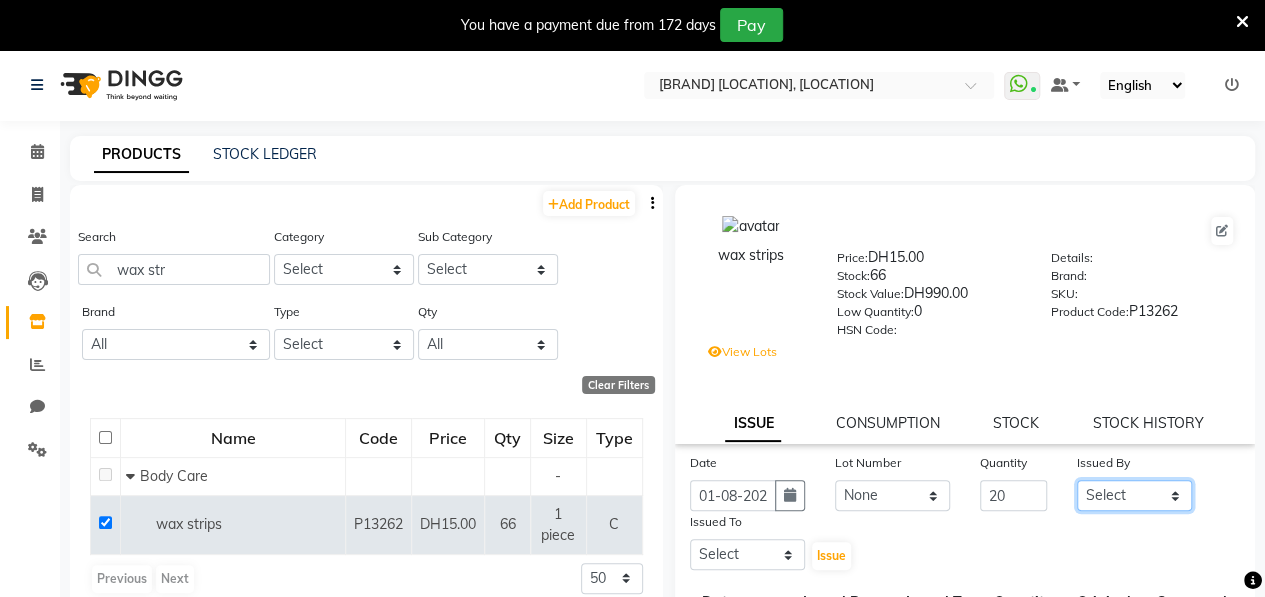 select on "76470" 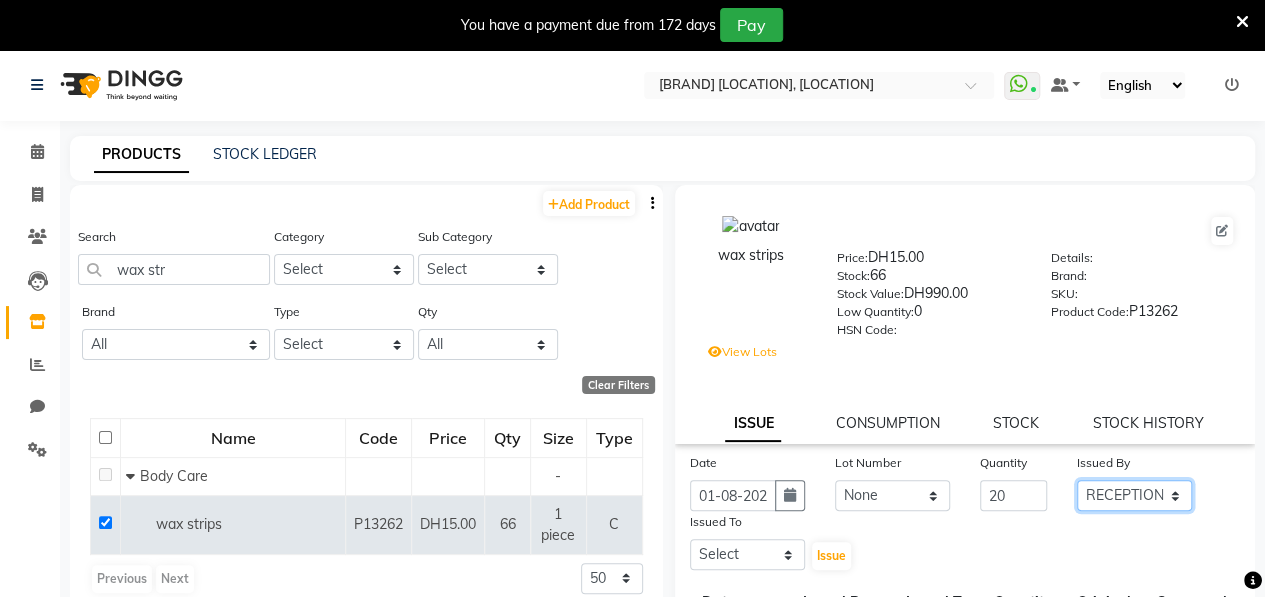 click on "Select ALWAHDA GIVE HOME SERVICE STAFF Kavita LAXMI Management Manisha Radha RECEPTION Riba Rimsha Samjhana SEEMA TRIAL STAFF" 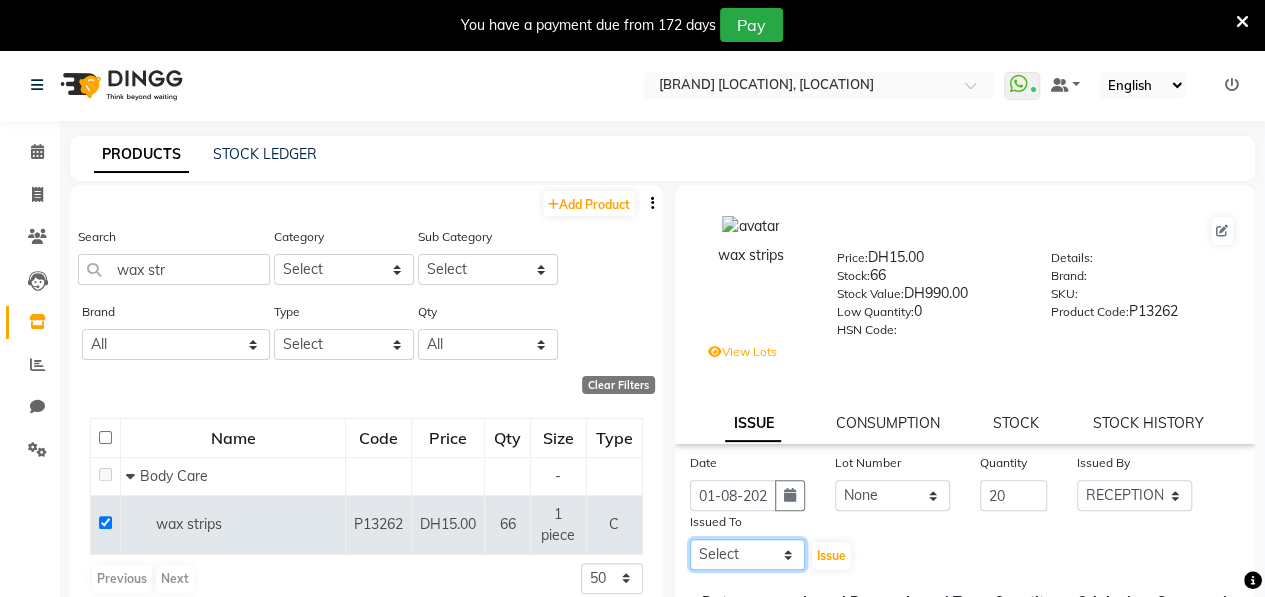 click on "Select ALWAHDA GIVE HOME SERVICE STAFF Kavita LAXMI Management Manisha Radha RECEPTION Riba Rimsha Samjhana SEEMA TRIAL STAFF" 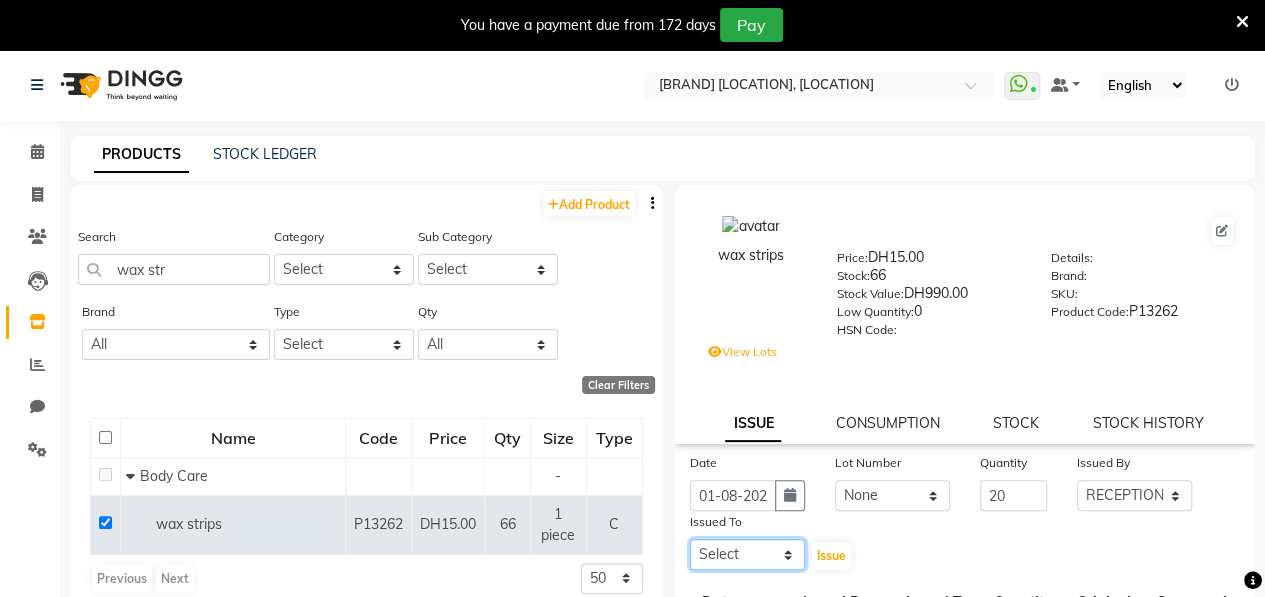 select on "37157" 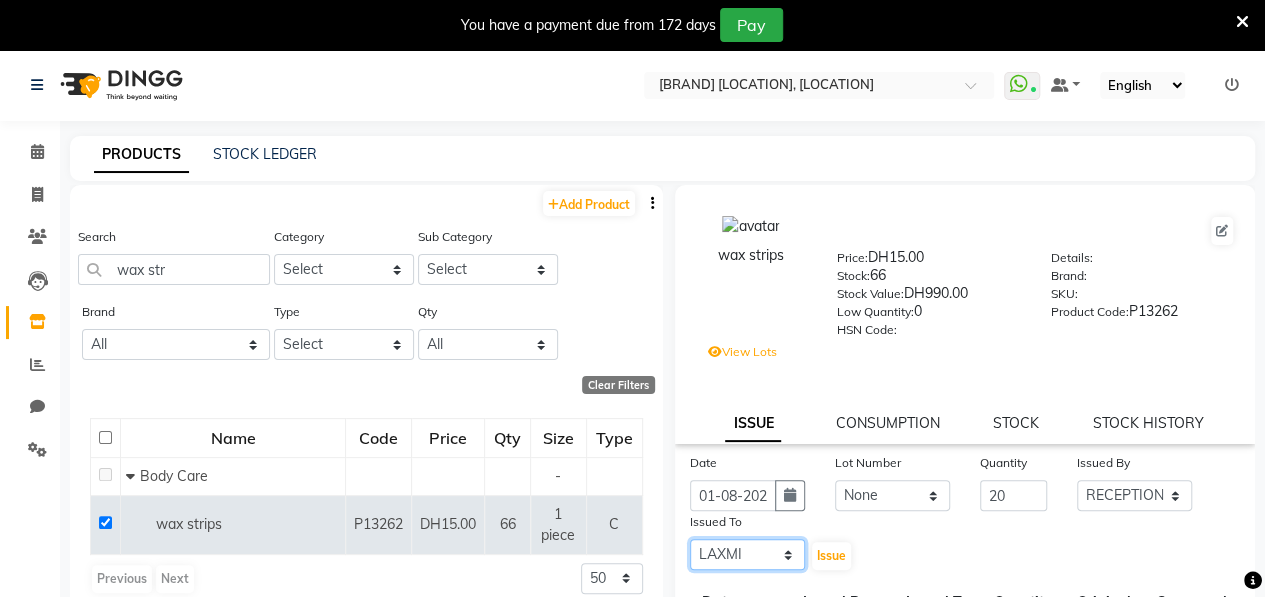 click on "Select ALWAHDA GIVE HOME SERVICE STAFF Kavita LAXMI Management Manisha Radha RECEPTION Riba Rimsha Samjhana SEEMA TRIAL STAFF" 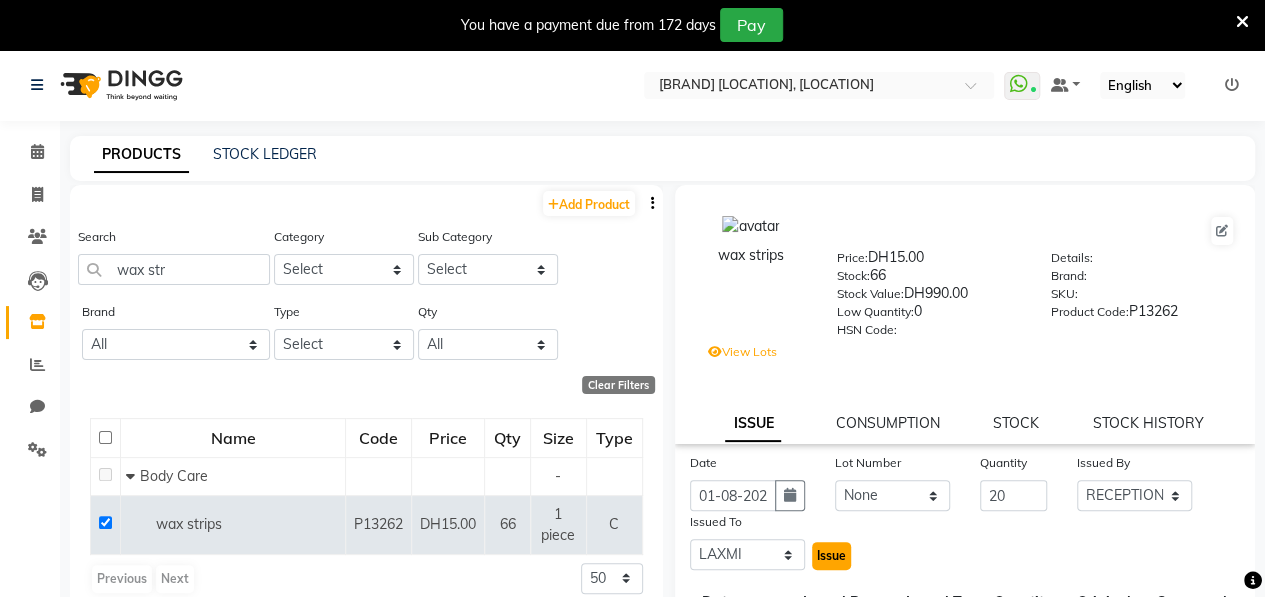 click on "Issue" 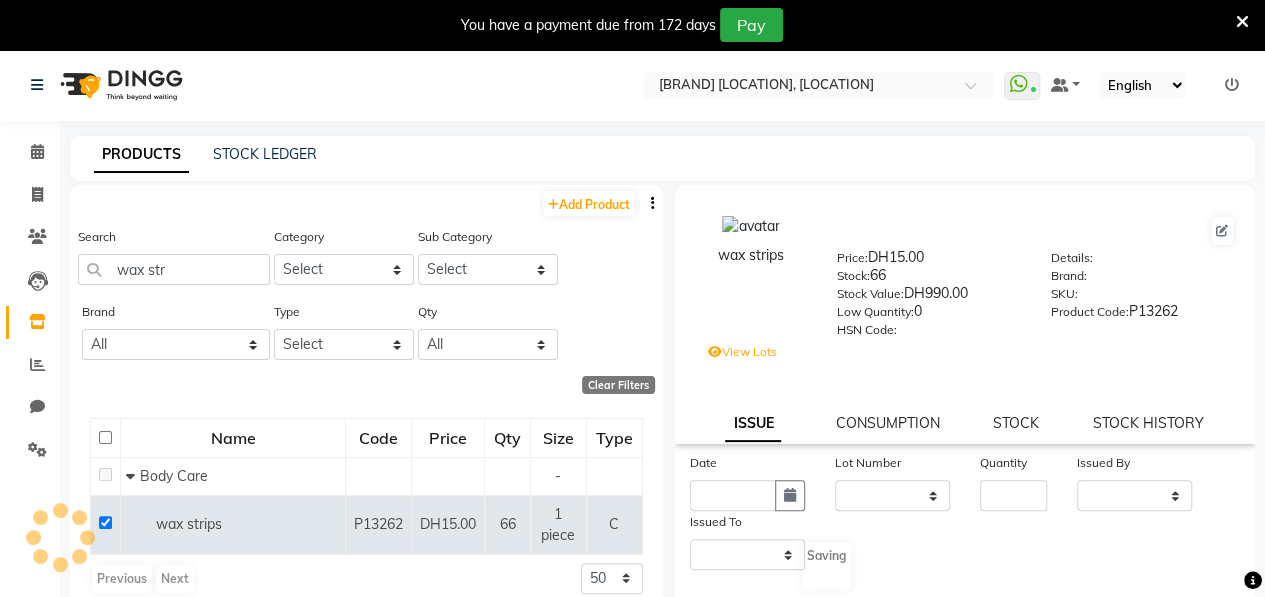 select 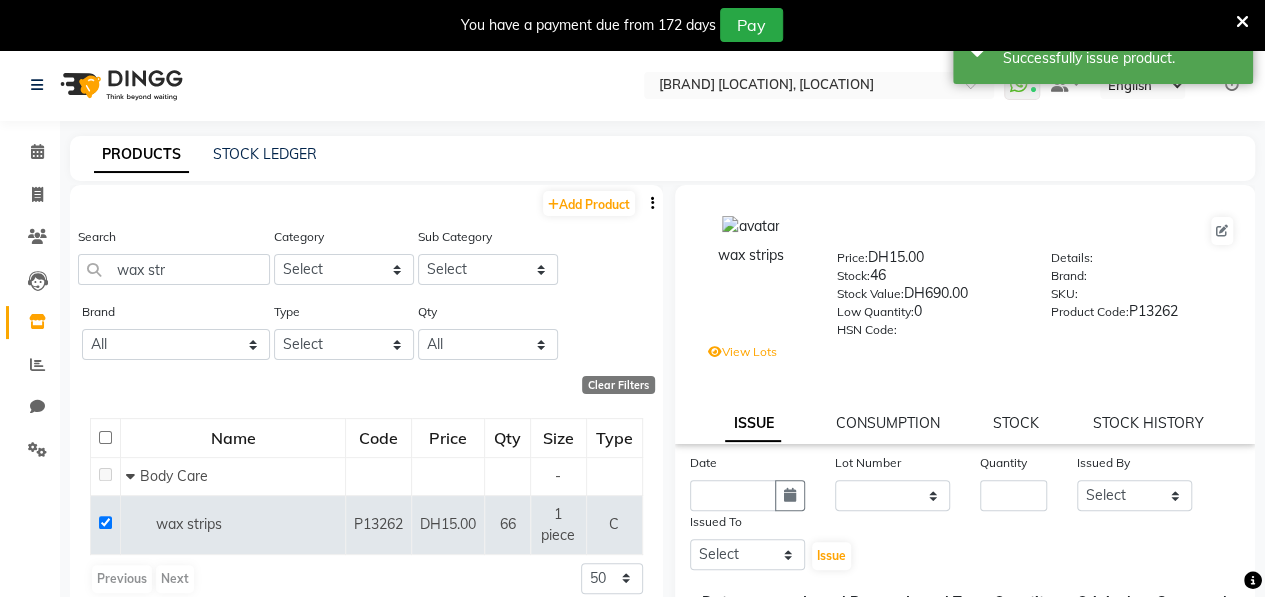 scroll, scrollTop: 388, scrollLeft: 0, axis: vertical 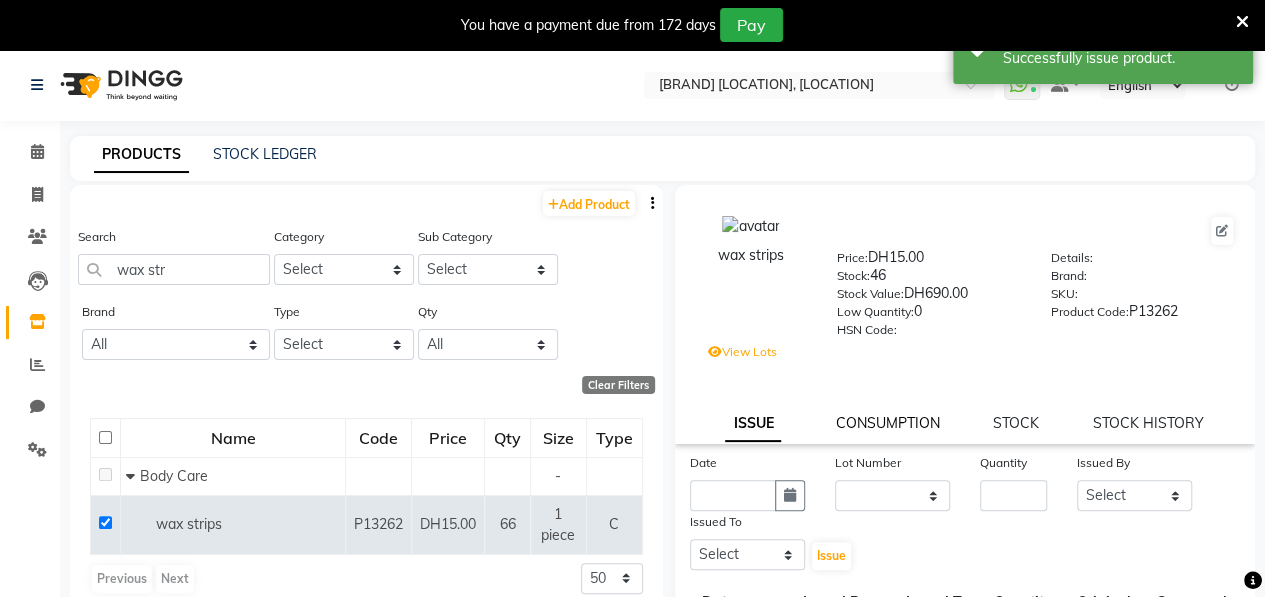 click on "CONSUMPTION" 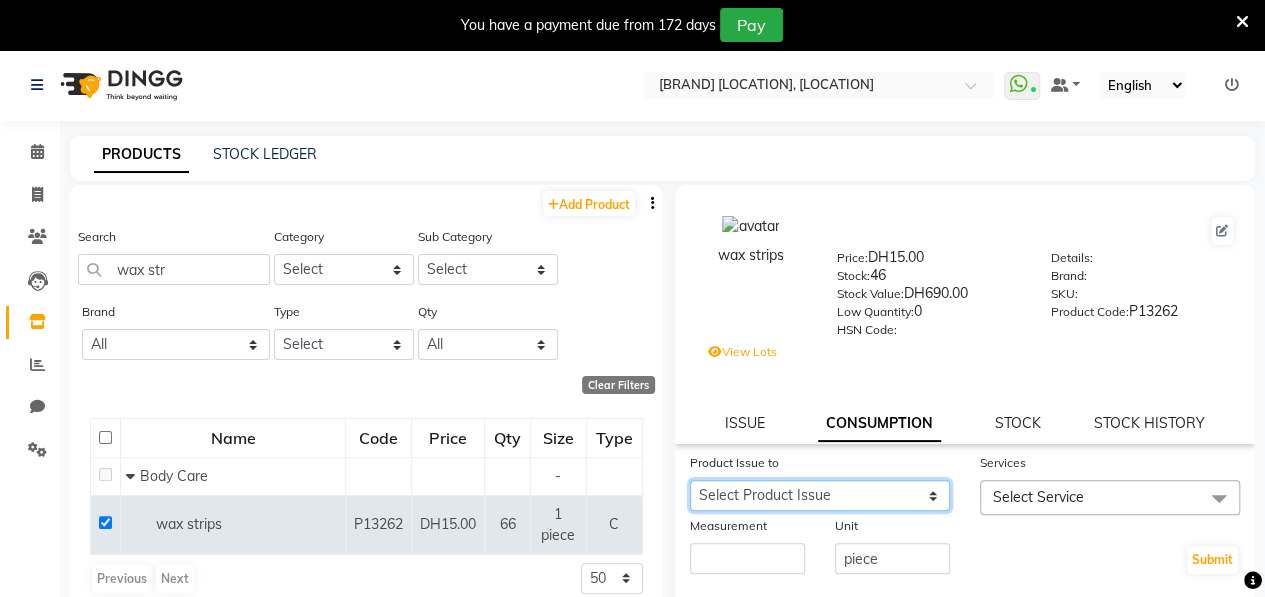 click on "Select Product Issue [DATE], Issued to: [NAME], Balance: [NUMBER] [DATE], Issued to: [NAME], Balance: [NUMBER] [DATE], Issued to: [NAME], Balance: [NUMBER] [DATE], Issued to: [NAME], Balance: [NUMBER] [DATE], Issued to: [NAME], Balance: [NUMBER] [DATE], Issued to: [NAME], Balance: [NUMBER] [DATE], Issued to: [NAME], Balance: [NUMBER] [DATE], Issued to: [NAME], Balance: [NUMBER] [DATE], Issued to: [NAME], Balance: [NUMBER] [DATE], Issued to: [NAME], Balance: [NUMBER] [DATE], Issued to: [NAME], Balance: [NUMBER] [DATE], Issued to: [NAME], Balance: [NUMBER] [DATE], Issued to: [NAME], Balance: [NUMBER] [DATE], Issued to: [NAME], Balance: [NUMBER] [DATE], Issued to: [NAME], Balance: [NUMBER] [DATE], Issued to: [NAME], Balance: [NUMBER] [DATE], Issued to: [NAME], Balance: [NUMBER] [DATE], Issued to: [NAME], Balance: [NUMBER] [DATE], Issued to: [NAME], Balance: [NUMBER] [DATE], Issued to: [NAME], Balance: [NUMBER] [DATE], Issued to: [NAME], Balance: [NUMBER] [DATE], Issued to: [NAME], Balance: [NUMBER] [DATE], Issued to: [NAME], Balance: [NUMBER] [DATE], Issued to: [NAME], Balance: [NUMBER]" 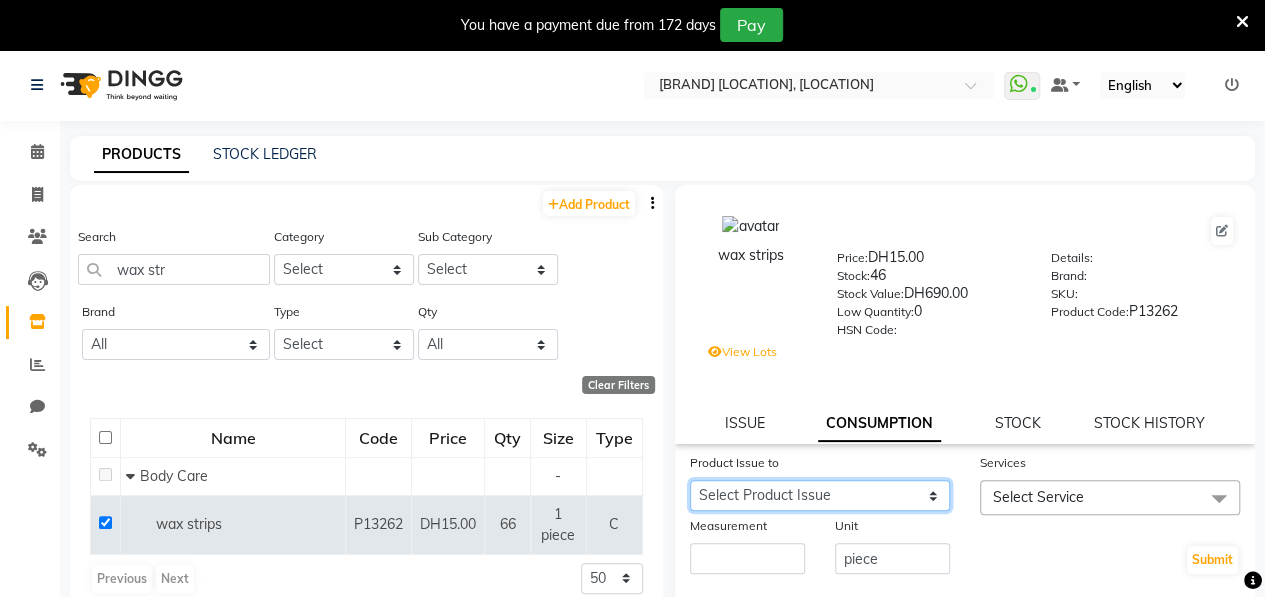 select on "[NUMBER]" 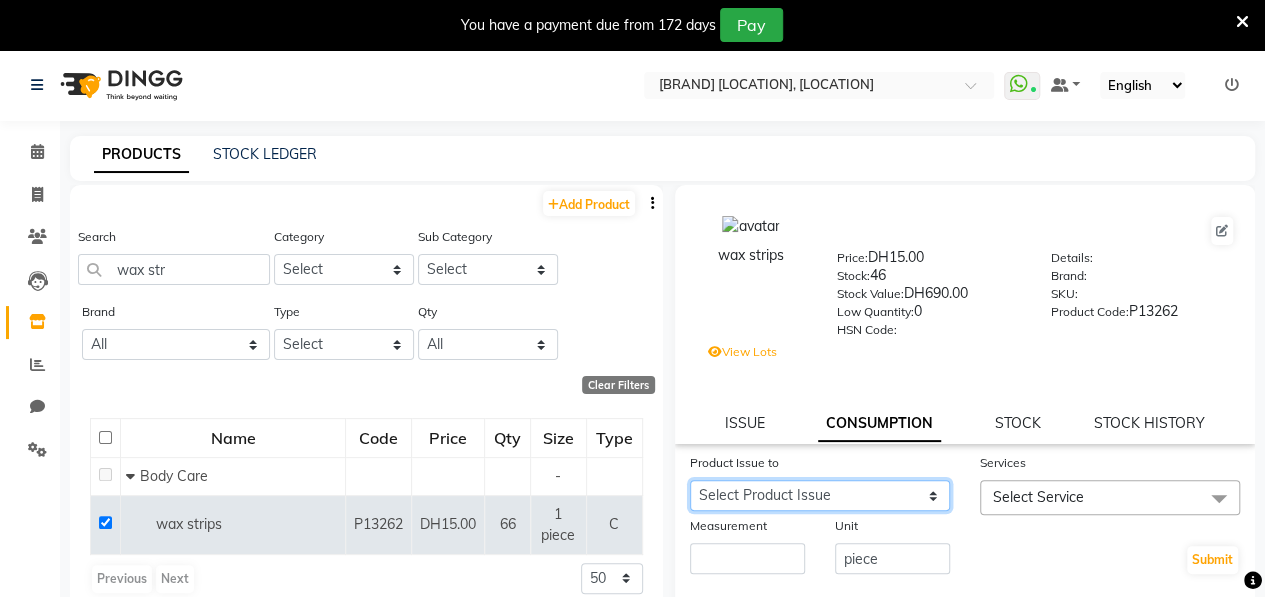 click on "Select Product Issue [DATE], Issued to: [NAME], Balance: [NUMBER] [DATE], Issued to: [NAME], Balance: [NUMBER] [DATE], Issued to: [NAME], Balance: [NUMBER] [DATE], Issued to: [NAME], Balance: [NUMBER] [DATE], Issued to: [NAME], Balance: [NUMBER] [DATE], Issued to: [NAME], Balance: [NUMBER] [DATE], Issued to: [NAME], Balance: [NUMBER] [DATE], Issued to: [NAME], Balance: [NUMBER] [DATE], Issued to: [NAME], Balance: [NUMBER] [DATE], Issued to: [NAME], Balance: [NUMBER] [DATE], Issued to: [NAME], Balance: [NUMBER] [DATE], Issued to: [NAME], Balance: [NUMBER] [DATE], Issued to: [NAME], Balance: [NUMBER] [DATE], Issued to: [NAME], Balance: [NUMBER] [DATE], Issued to: [NAME], Balance: [NUMBER] [DATE], Issued to: [NAME], Balance: [NUMBER] [DATE], Issued to: [NAME], Balance: [NUMBER] [DATE], Issued to: [NAME], Balance: [NUMBER] [DATE], Issued to: [NAME], Balance: [NUMBER] [DATE], Issued to: [NAME], Balance: [NUMBER] [DATE], Issued to: [NAME], Balance: [NUMBER] [DATE], Issued to: [NAME], Balance: [NUMBER] [DATE], Issued to: [NAME], Balance: [NUMBER] [DATE], Issued to: [NAME], Balance: [NUMBER]" 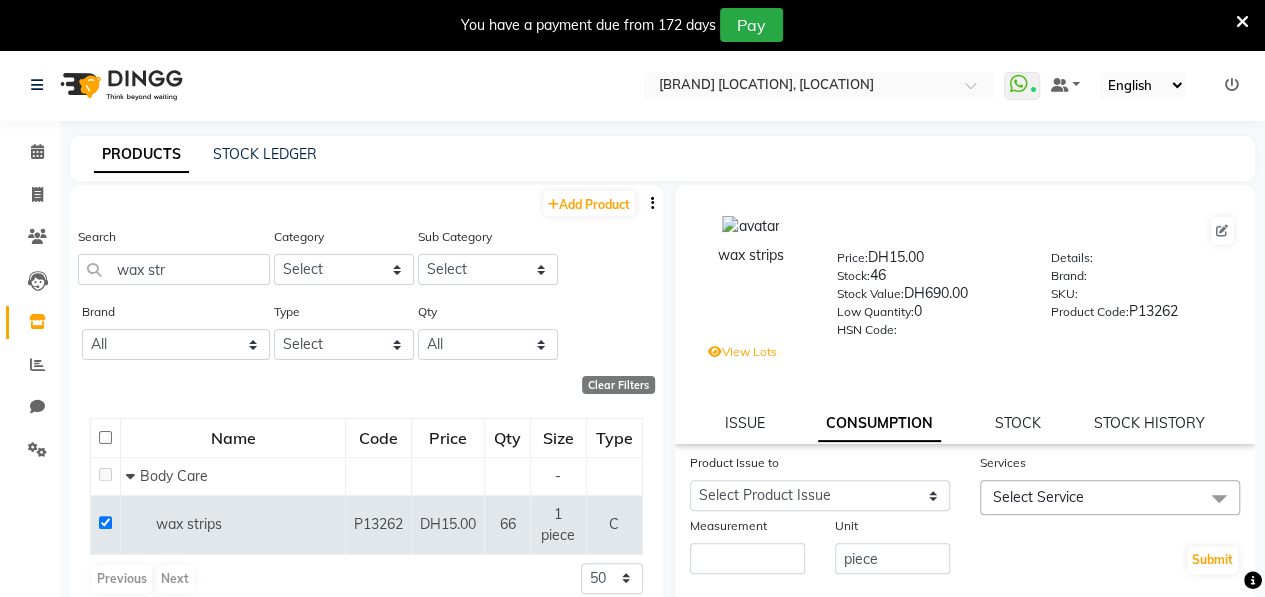 click on "Select Service" 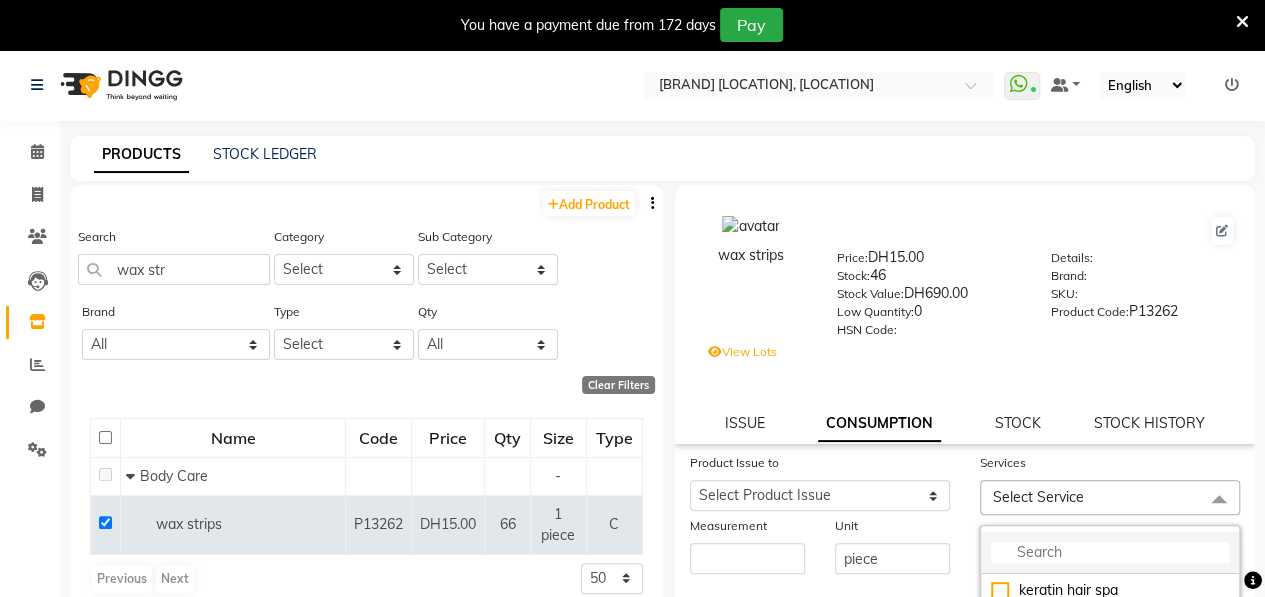 click 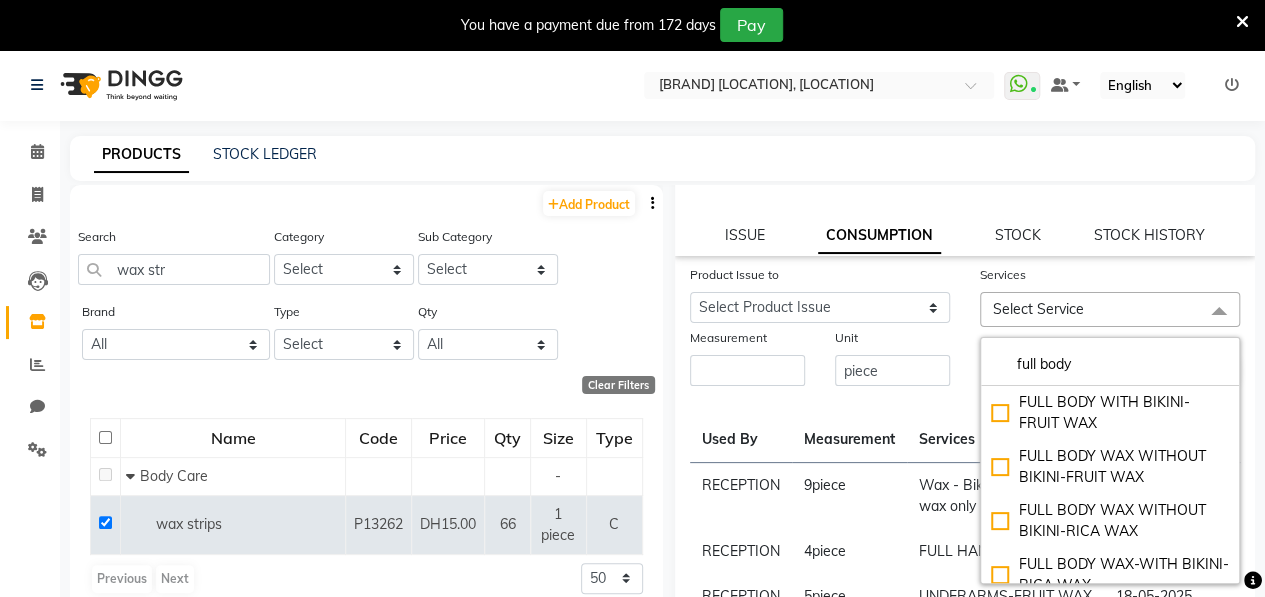 scroll, scrollTop: 222, scrollLeft: 0, axis: vertical 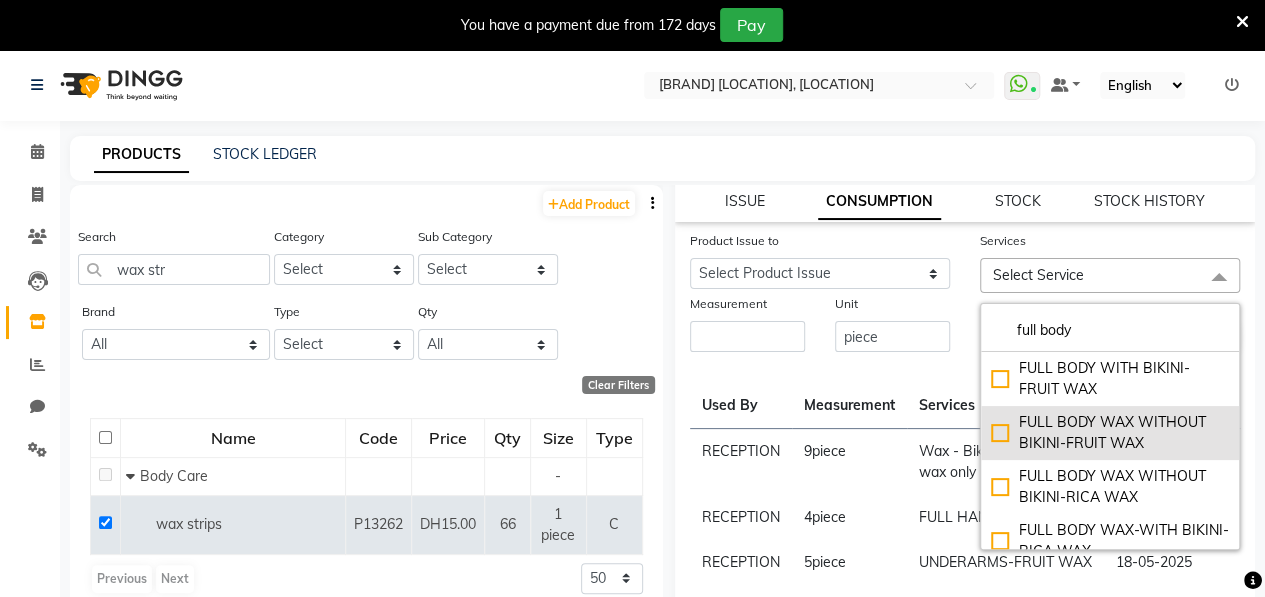type on "full body" 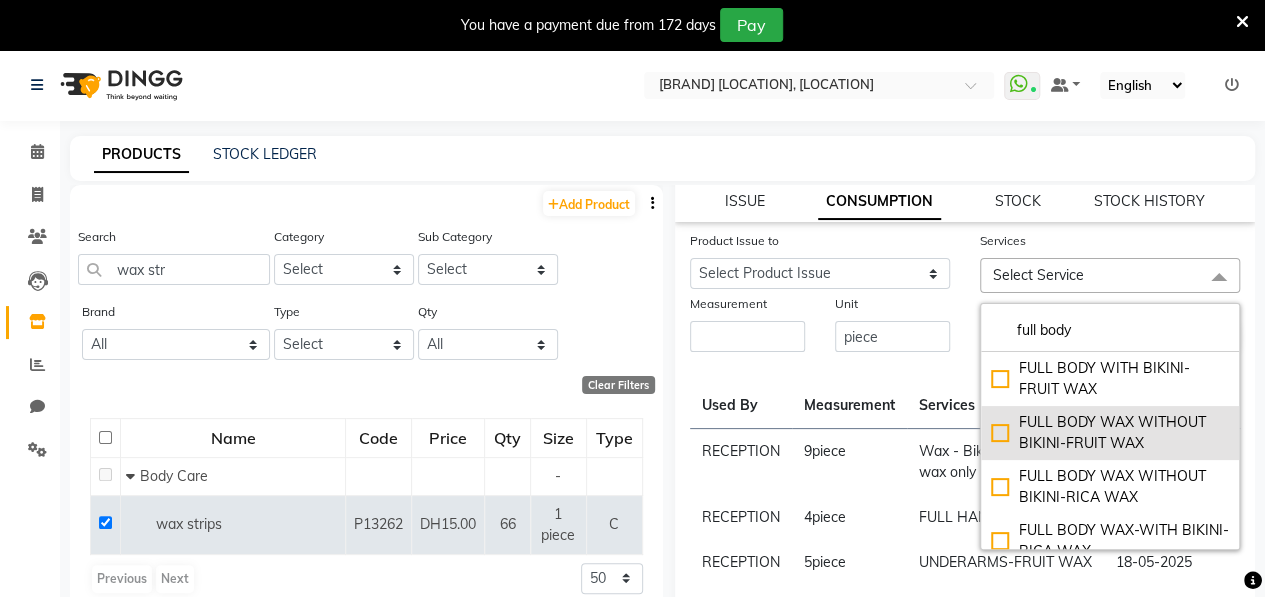 click on "FULL BODY WAX WITHOUT BIKINI-FRUIT WAX" 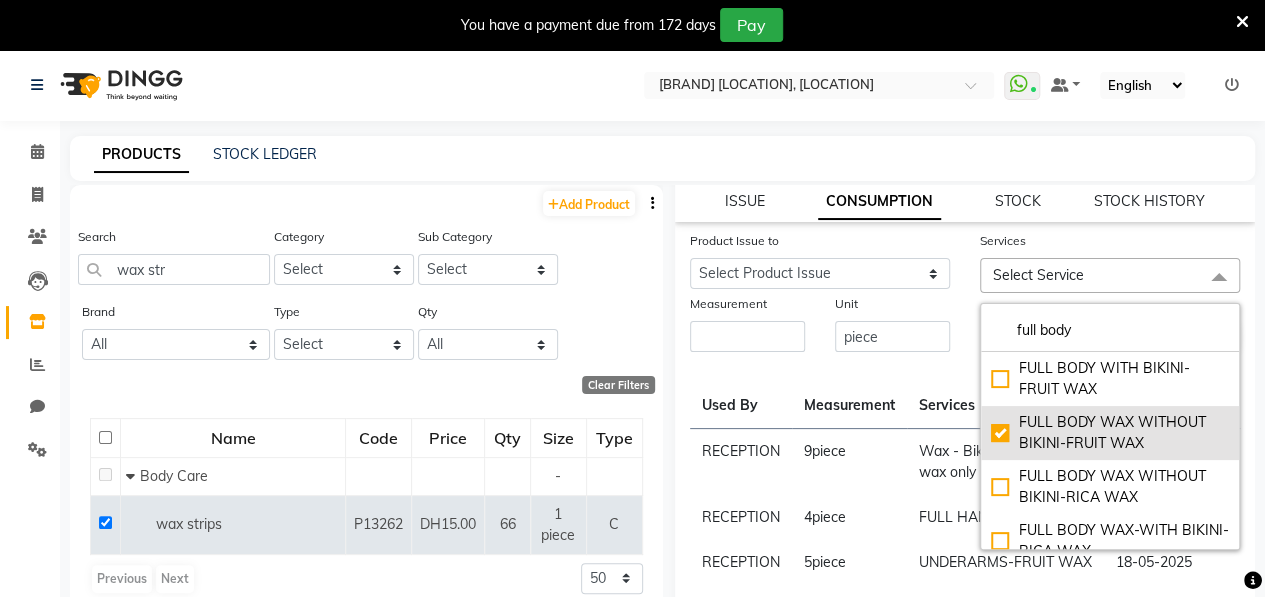 checkbox on "true" 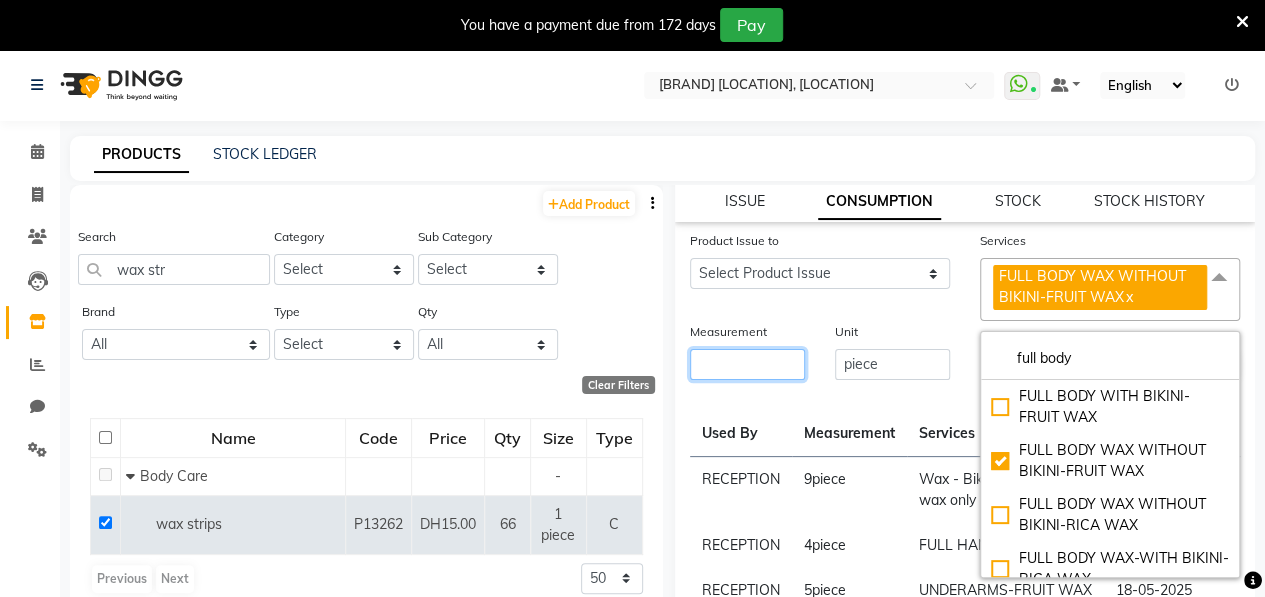 click 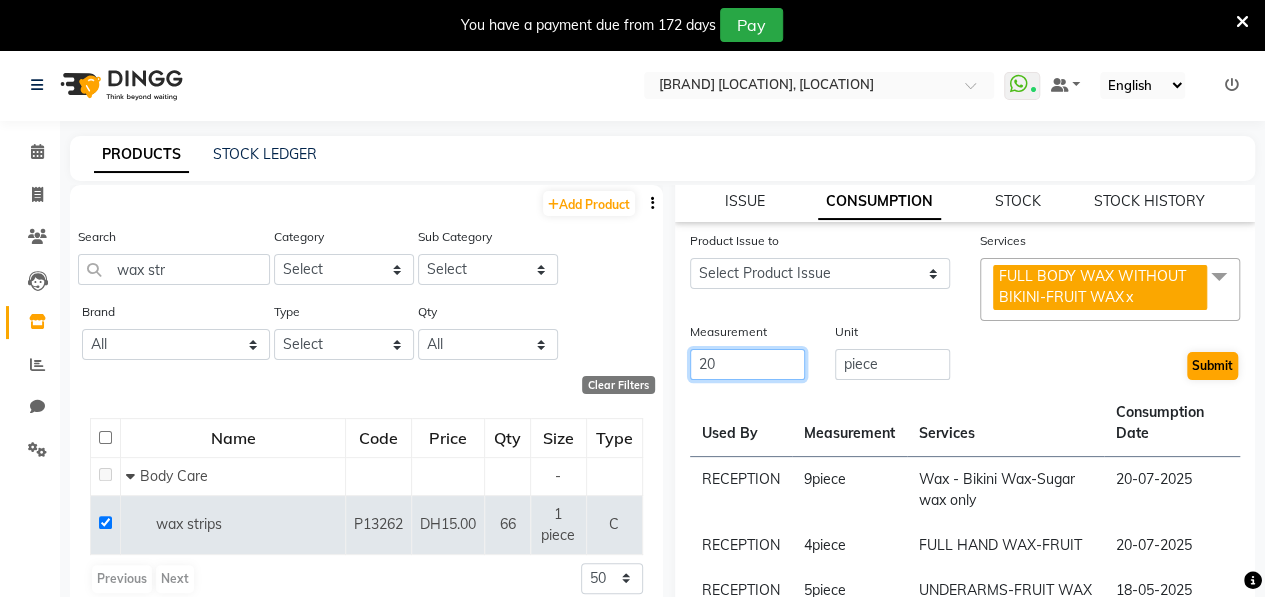 type on "20" 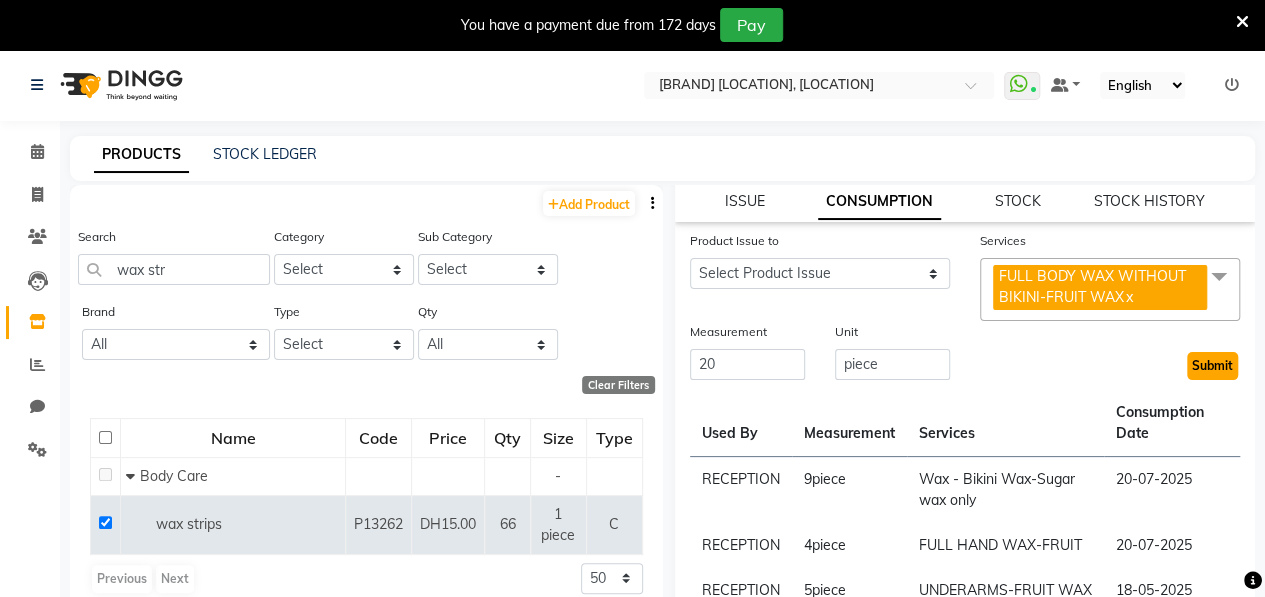 click on "Submit" 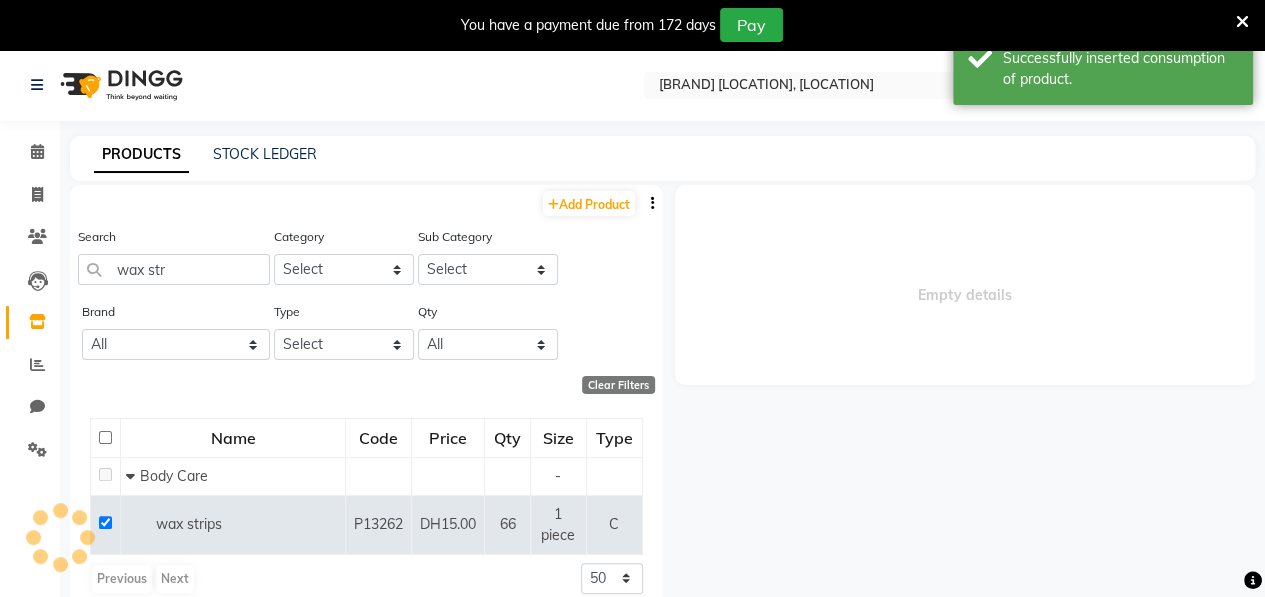 scroll, scrollTop: 0, scrollLeft: 0, axis: both 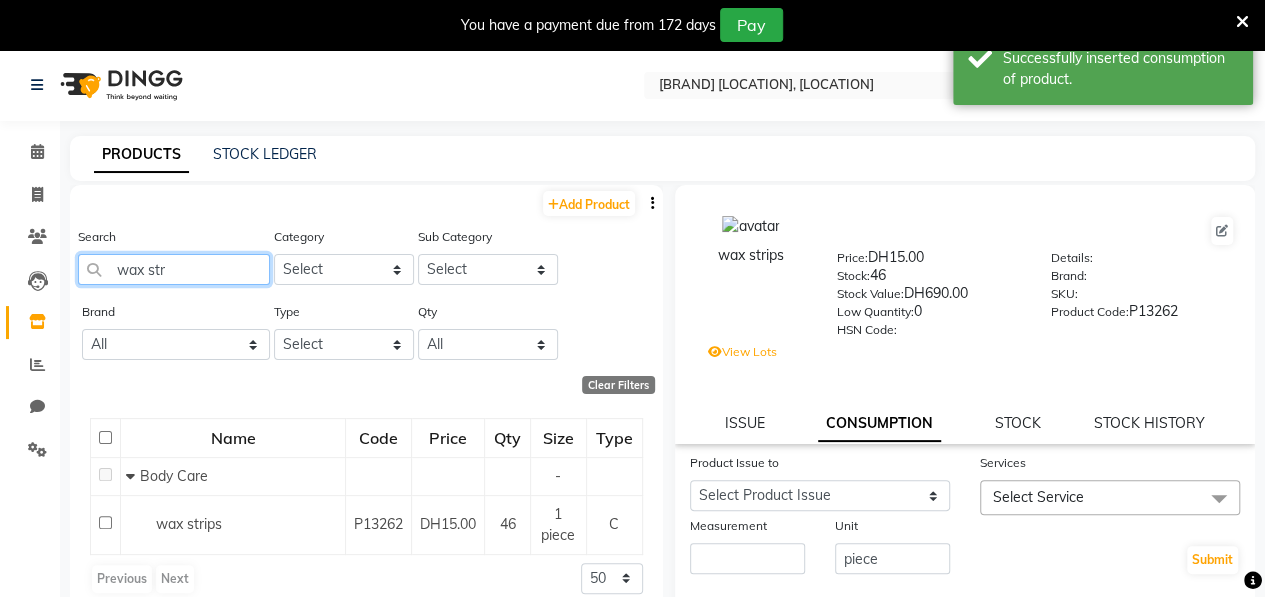 click on "wax str" 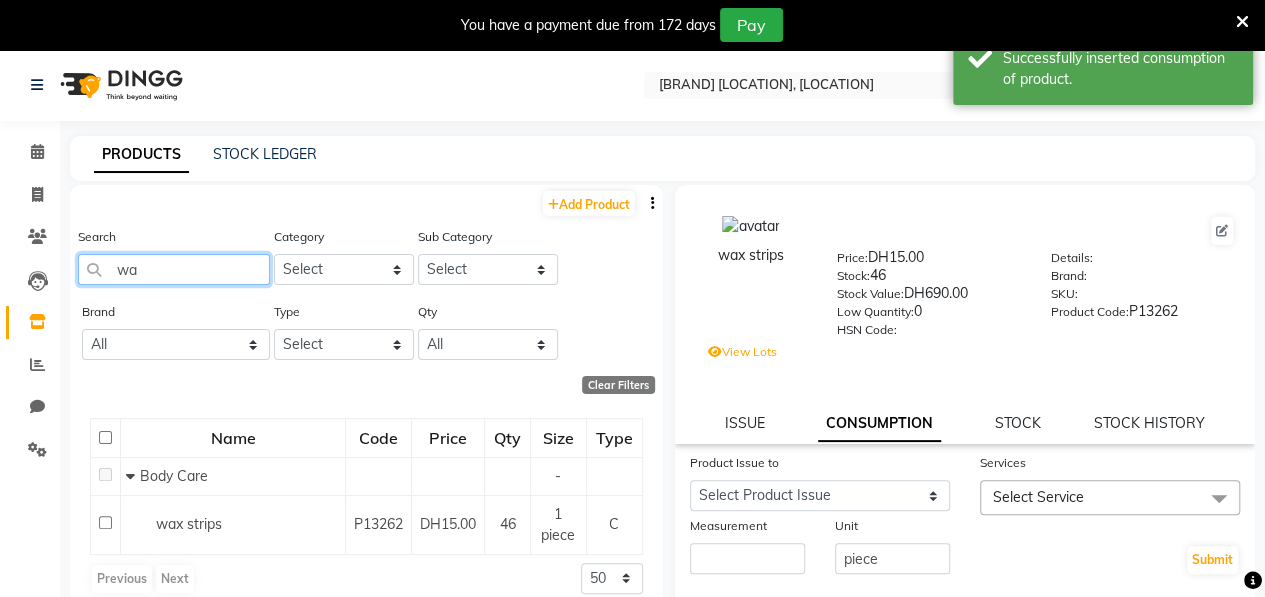 type on "w" 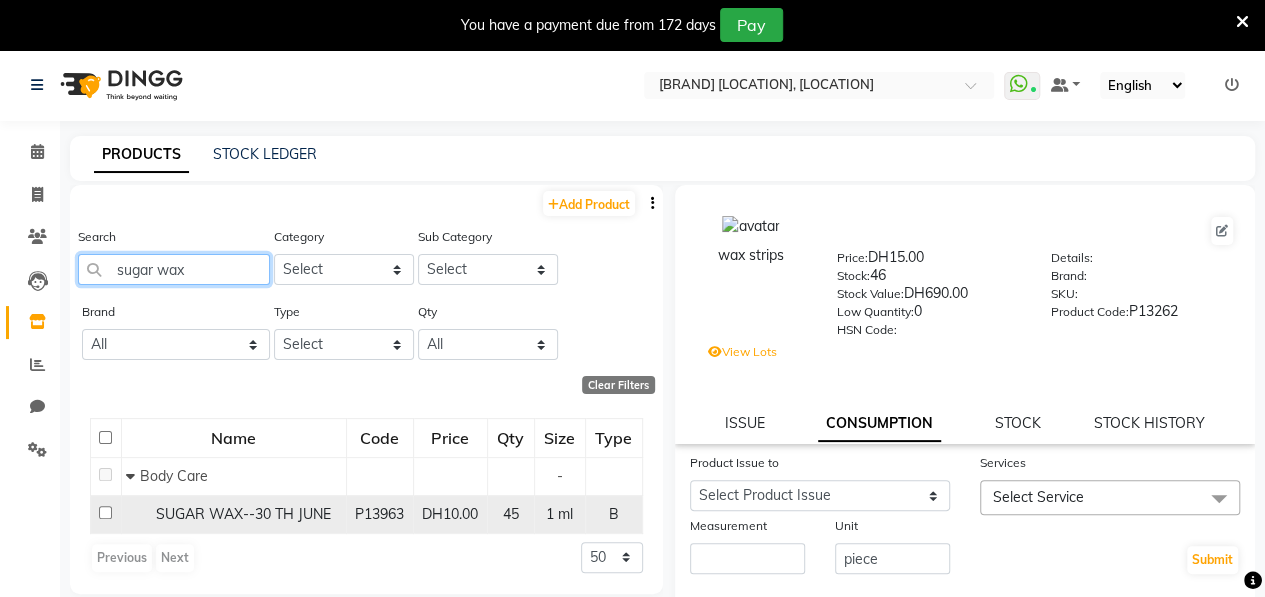 type on "sugar wax" 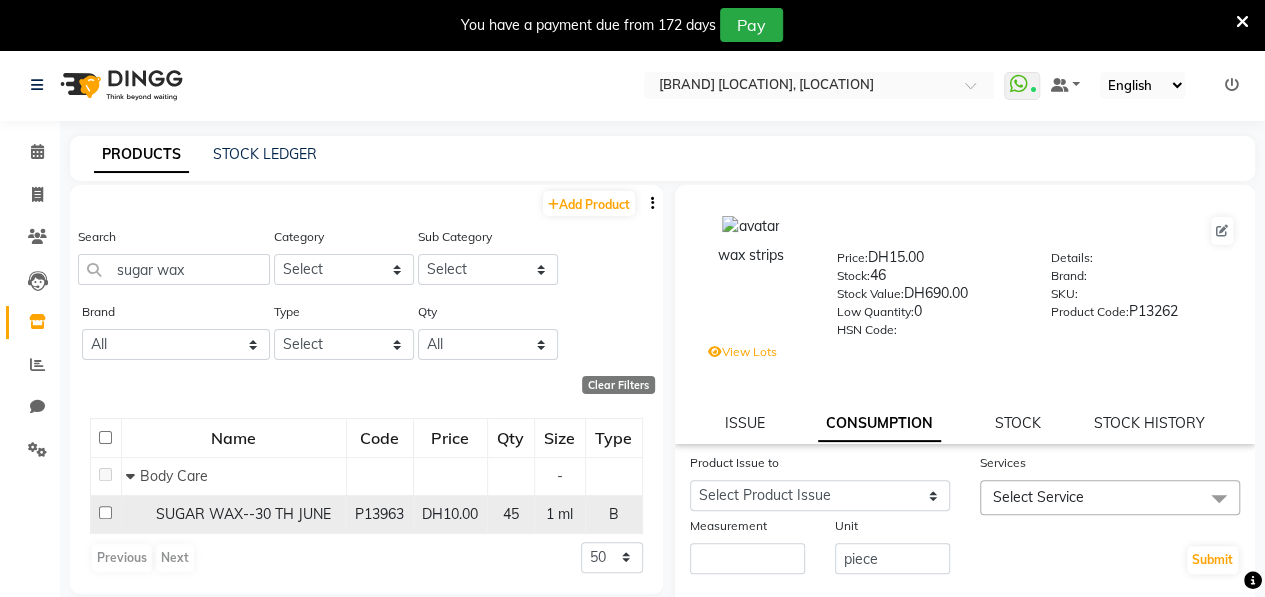 click 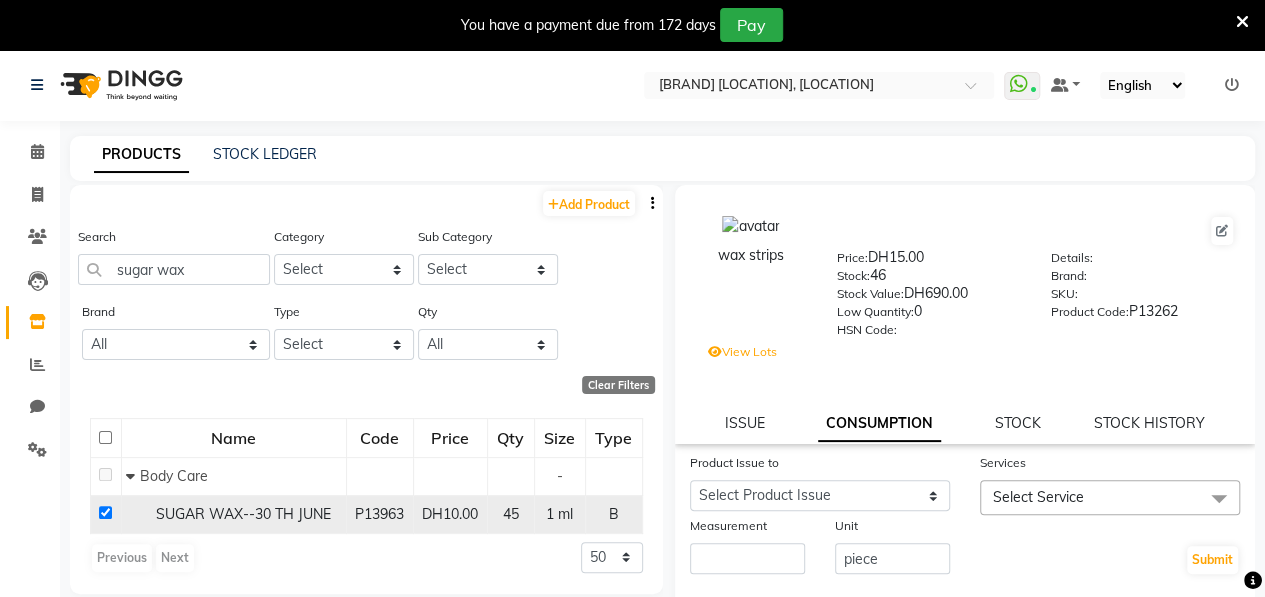 checkbox on "true" 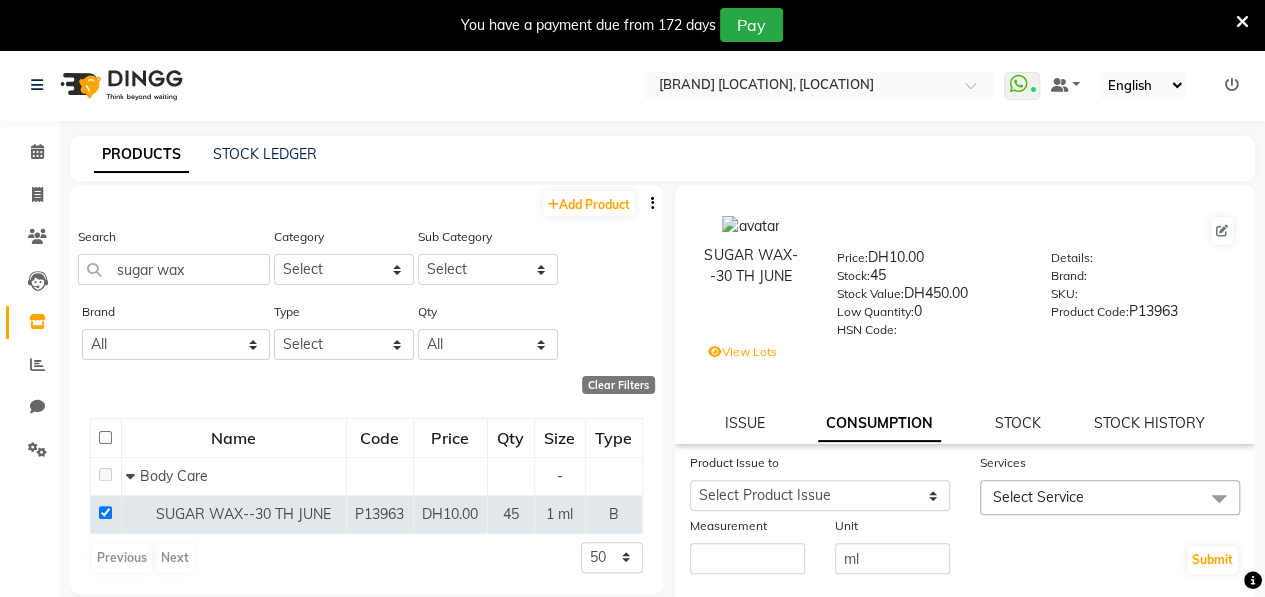 click on "ISSUE CONSUMPTION STOCK STOCK HISTORY" 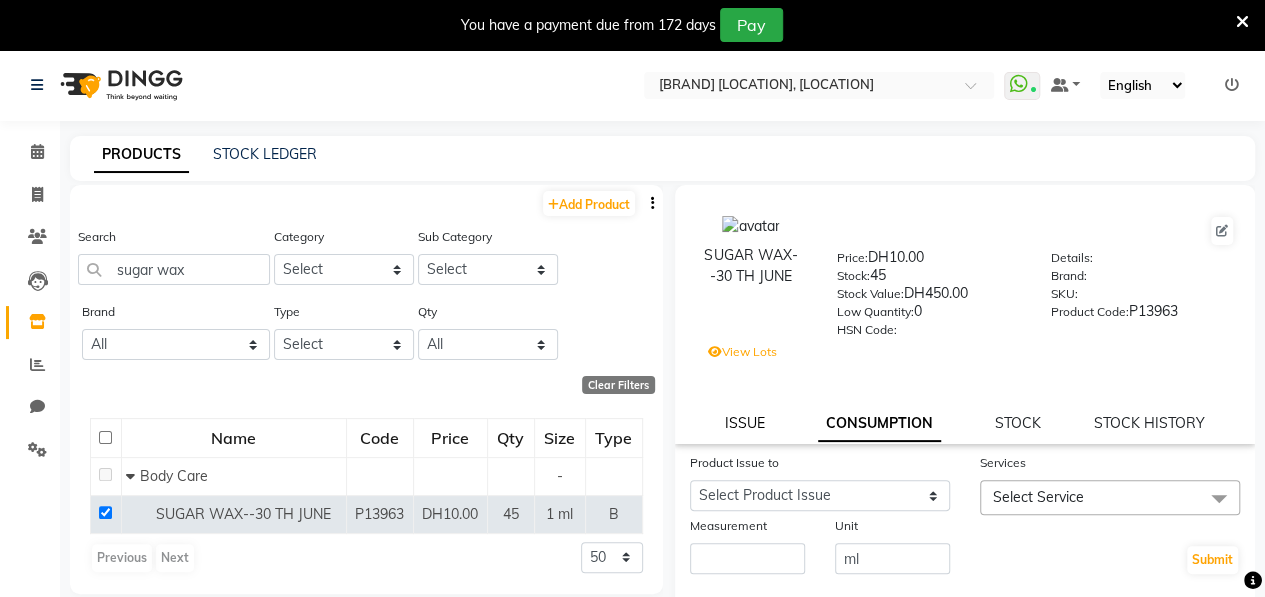 click on "ISSUE" 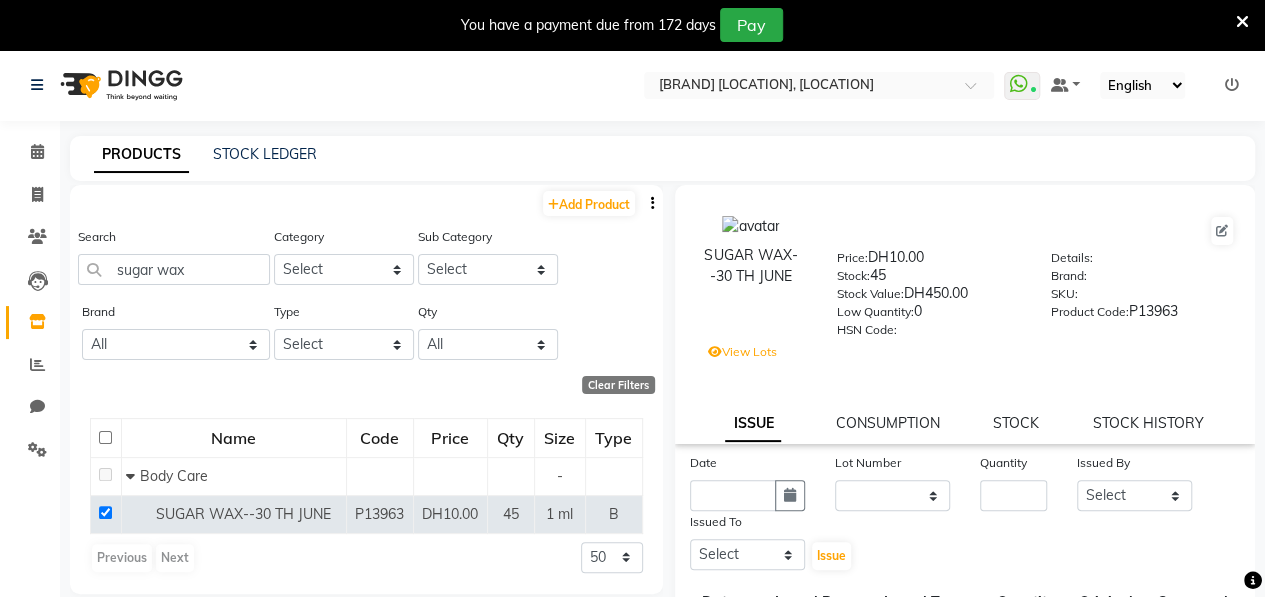 click on "PRODUCTS STOCK LEDGER  Add Product  Search sugar wax Category Select Hair Skin Makeup Personal Care Appliances Beard Waxing Disposable Threading Hands and Feet Beauty Planet Botox Cadiveu Casmara Cheryls Olaplex GOWN Other Sub Category Select Brand All 03 Full Kit 3delux 3 Delux 9 Theory Aromatic Bigen Brand Casmara Cobacabana Color Ray Elite Hair Bleach Farmagan Green Line Kaune Kenpaki Kenue Kettle Keune Loreal Loreal,iconic,italy Loreal Inoa Loreal Martix Lotus Luso Majirel Martix Morfose Moroccan Oil Posa Roial Soft Facial Tissues Type Select Both Retail Consumable Qty All Low Out Of Stock  Clear Filters  Name Code Price Qty Size Type   Body Care - SUGAR WAX--30 TH JUNE P13963 DH10.00 45 1 ml B  Previous   Next  50 100 500  SUGAR WAX--30 TH JUNE  Price:   DH10.00  Stock:   45  Stock Value:   DH450.00  Low Quantity:  0  HSN Code:    Details:     Brand:     SKU:     Product Code:   P13963   View Lots ISSUE CONSUMPTION STOCK STOCK HISTORY Date Lot Number None none /  none /  Quantity Issued By Select Kavita" 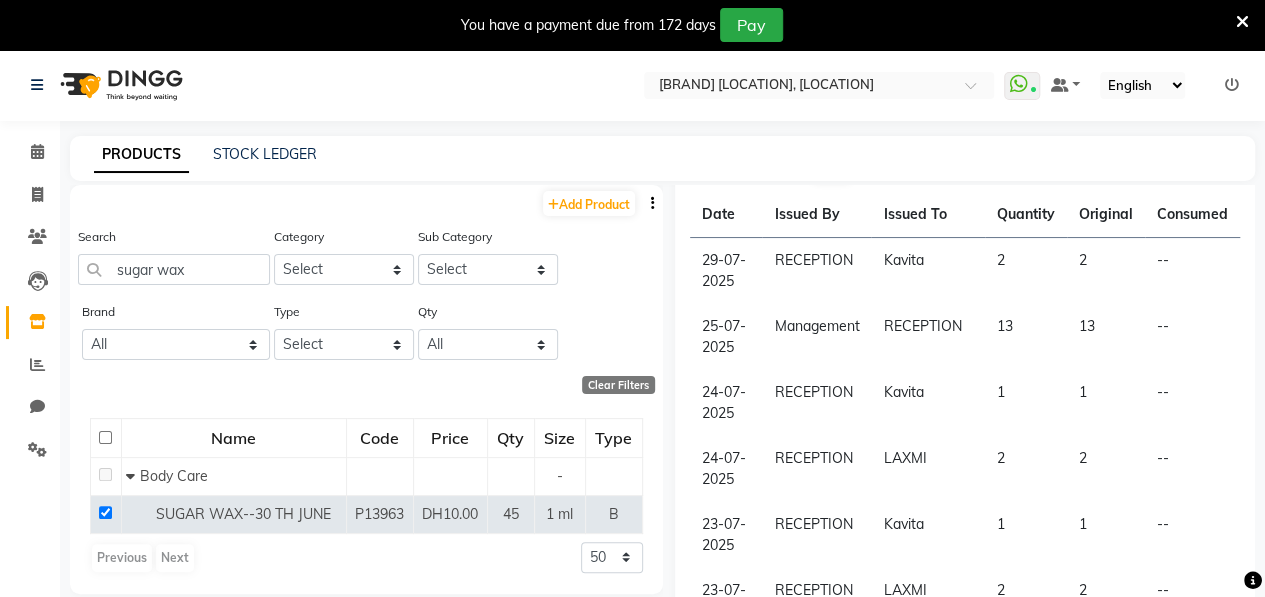 scroll, scrollTop: 0, scrollLeft: 0, axis: both 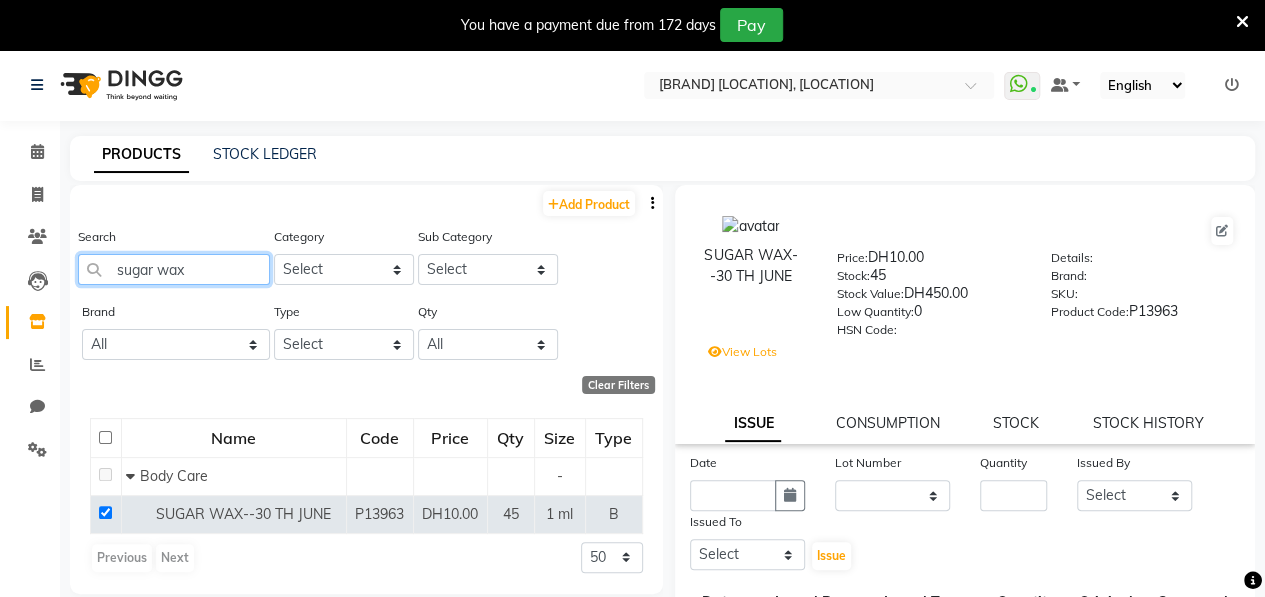 click on "sugar wax" 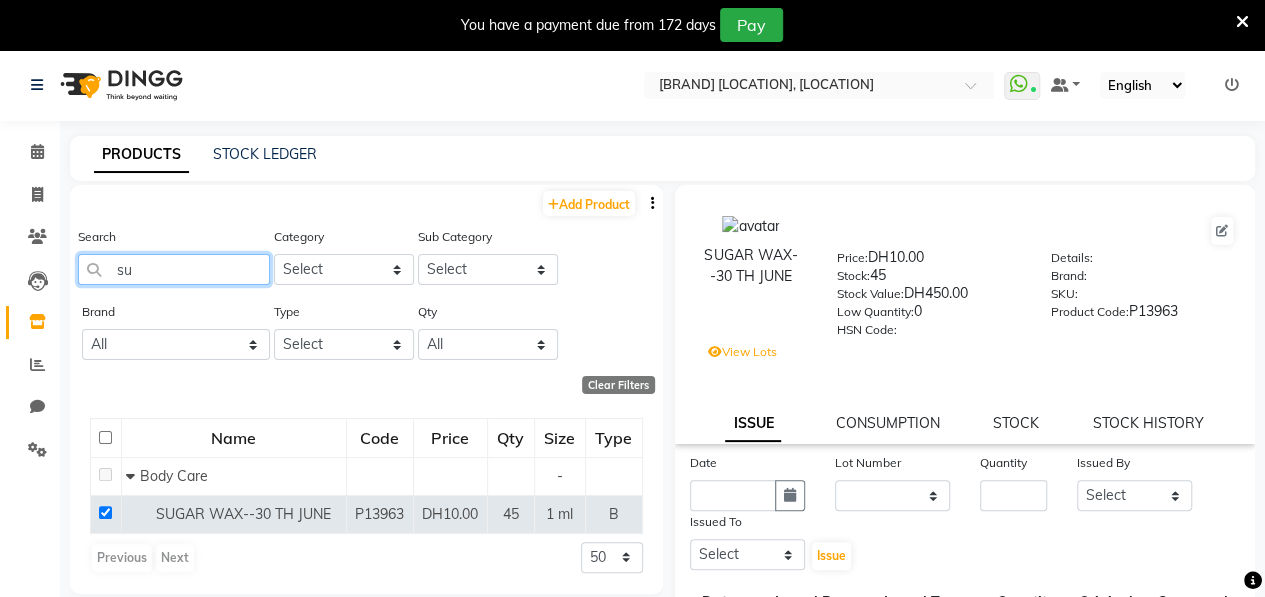 type on "s" 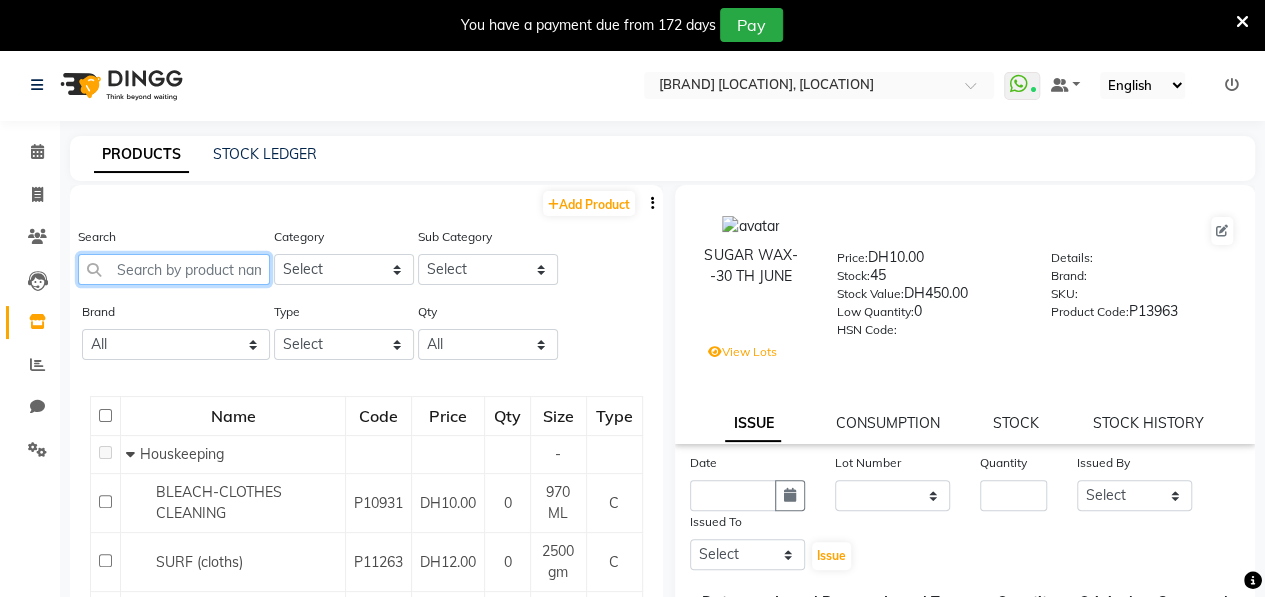 type on "s" 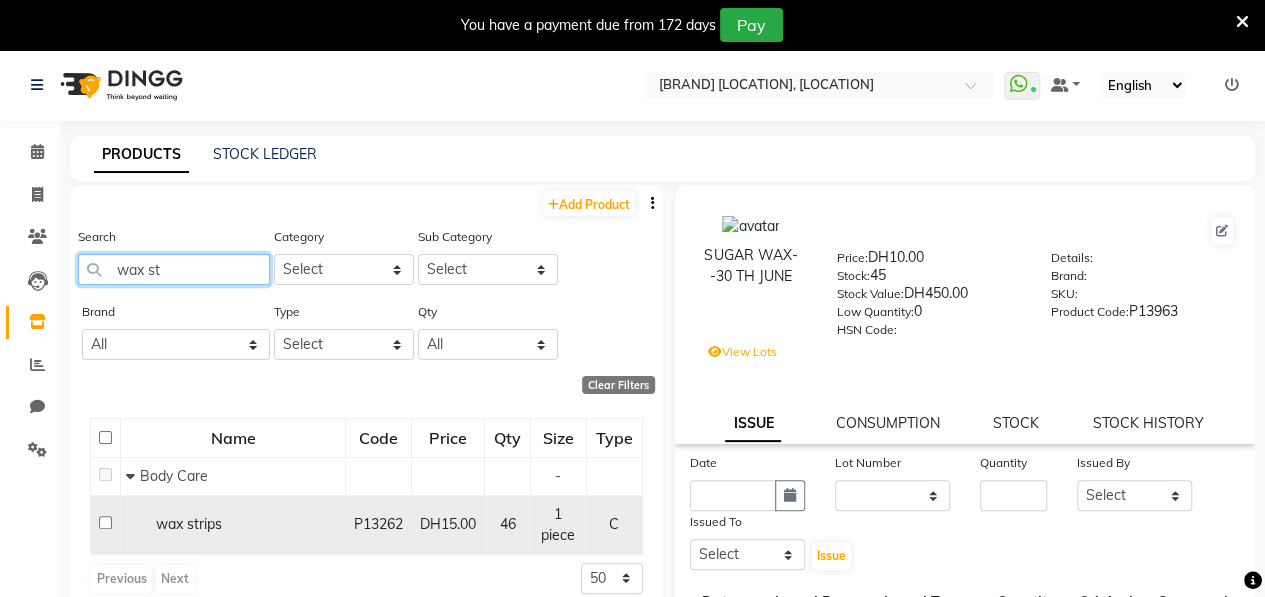 type on "wax st" 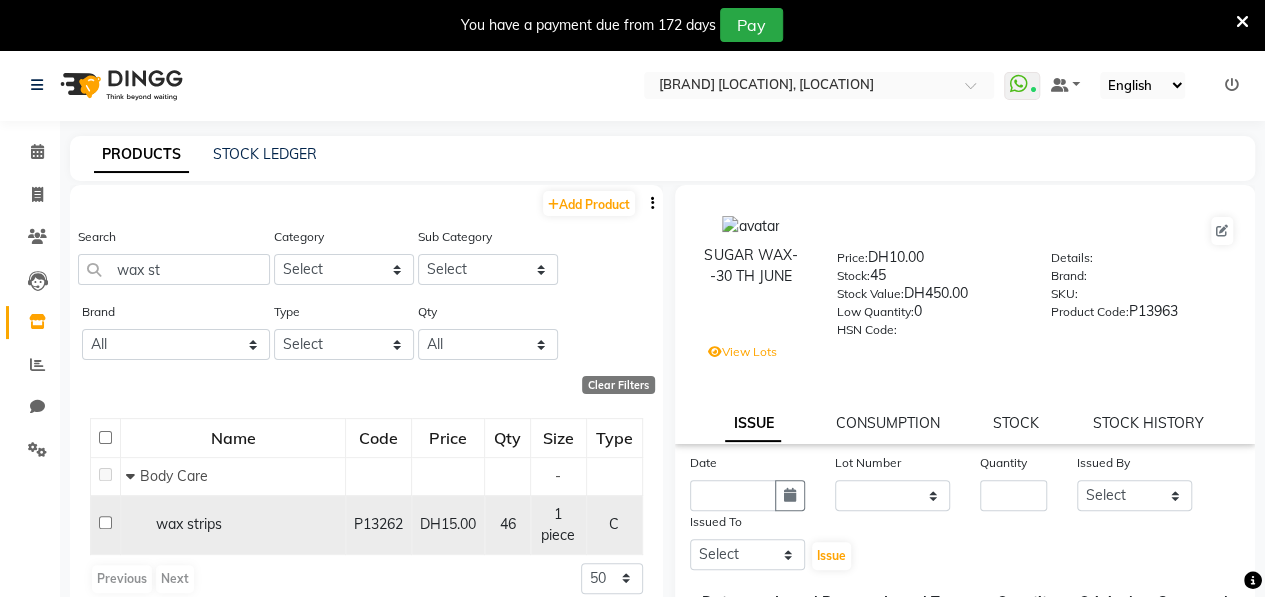 click 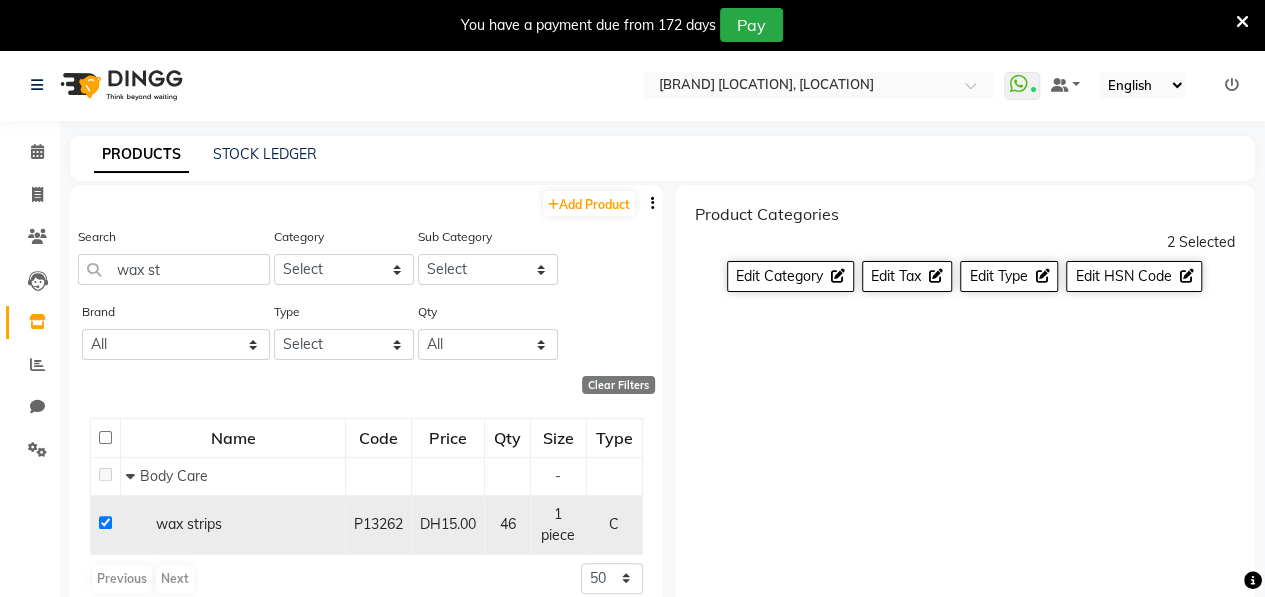 click 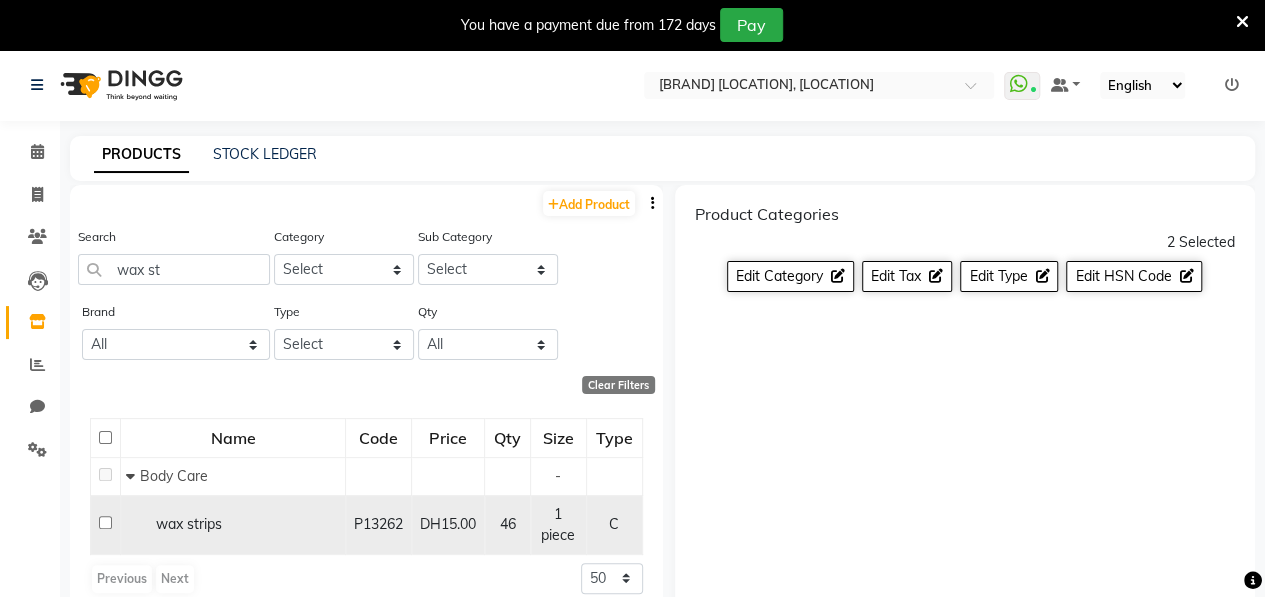 checkbox on "false" 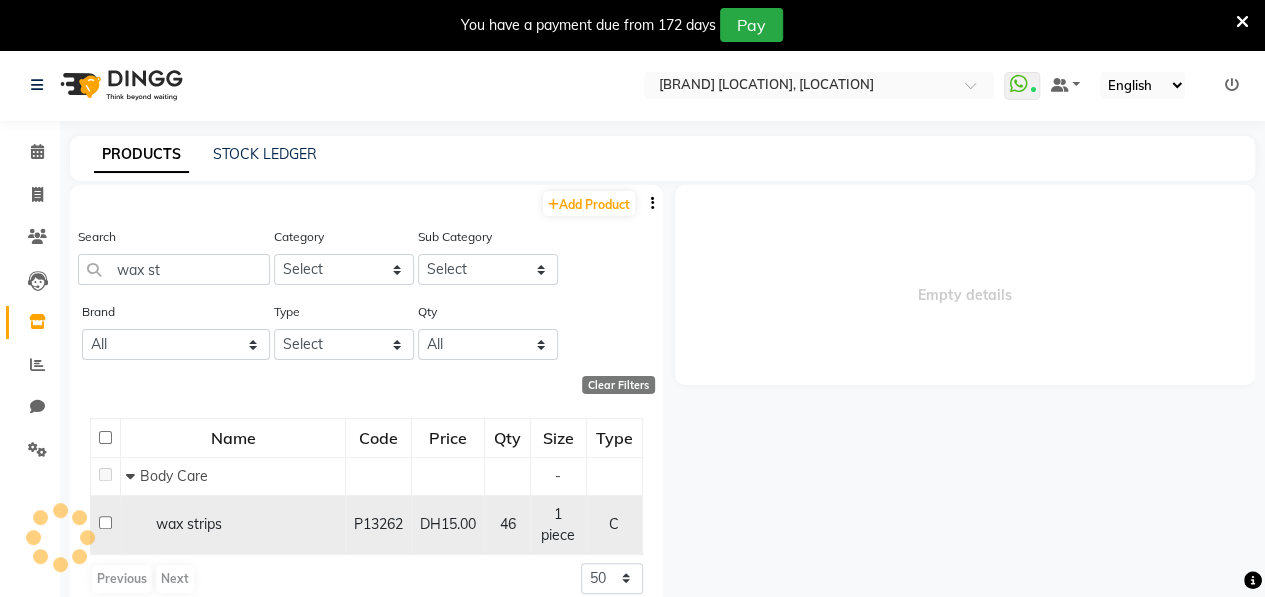 select 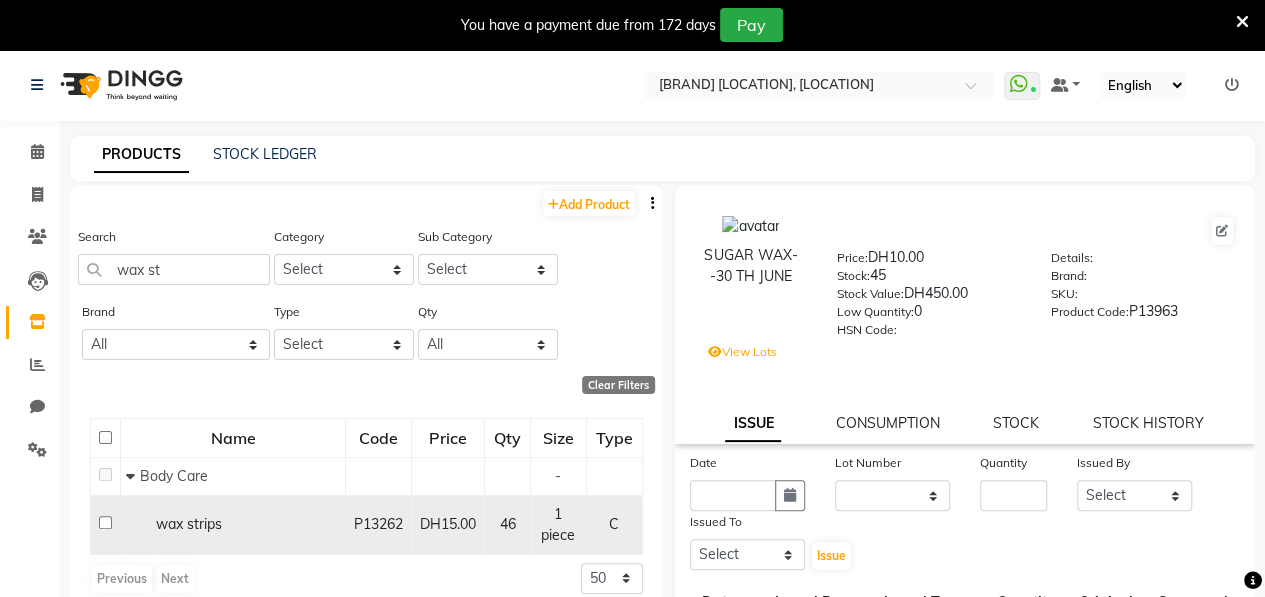 click 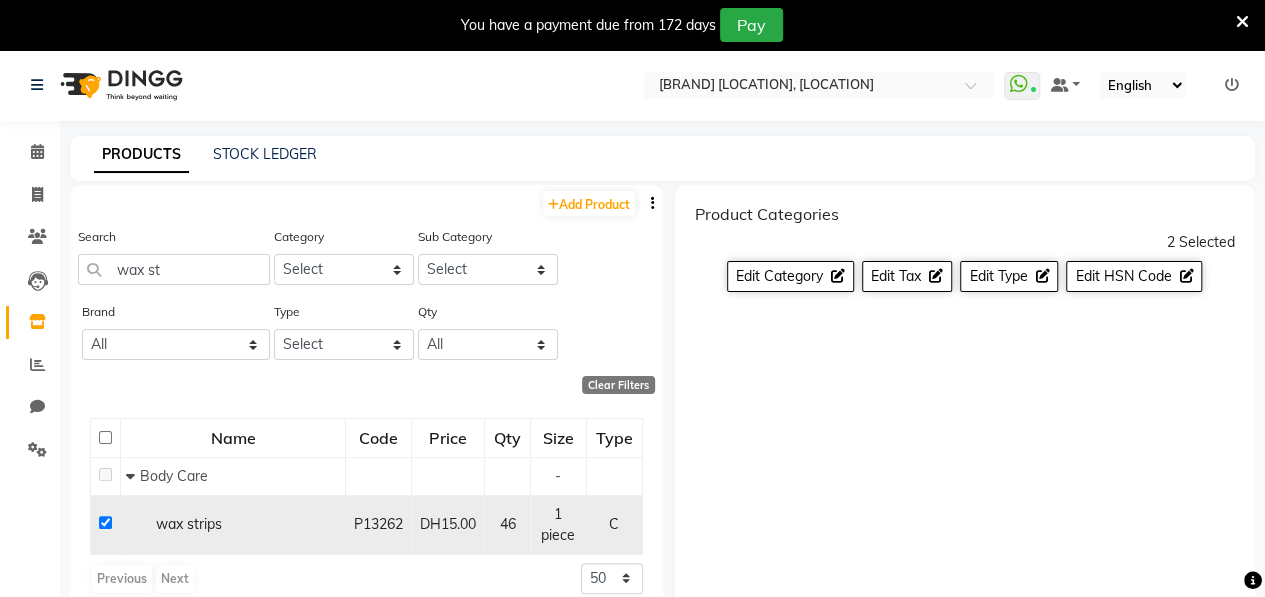 click 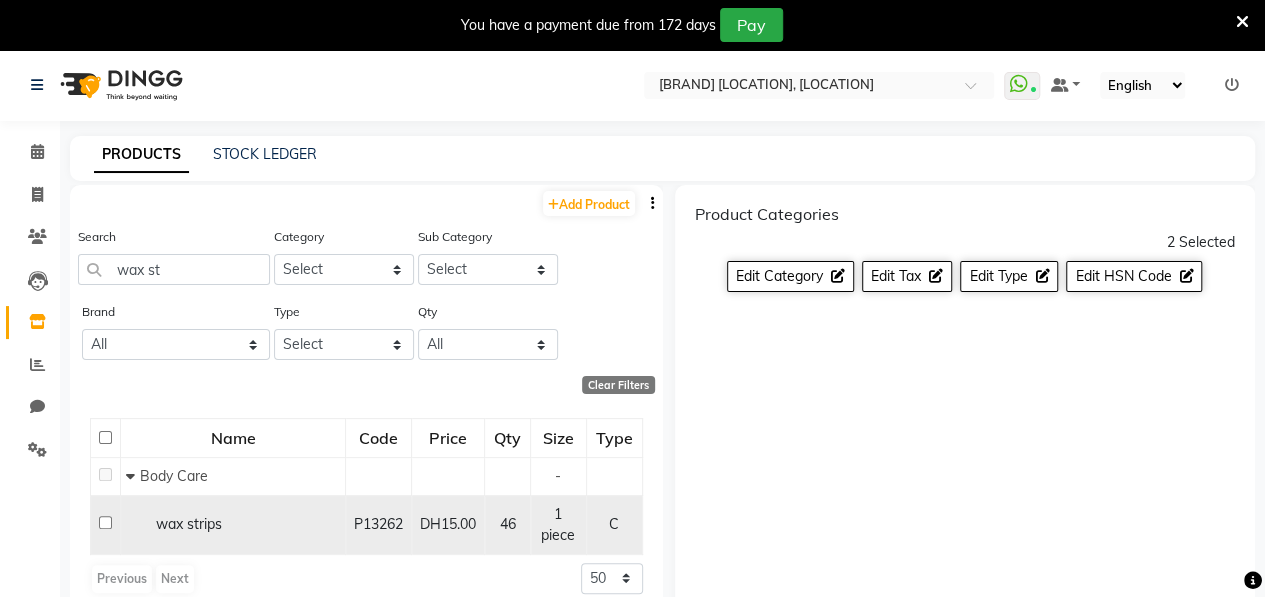checkbox on "false" 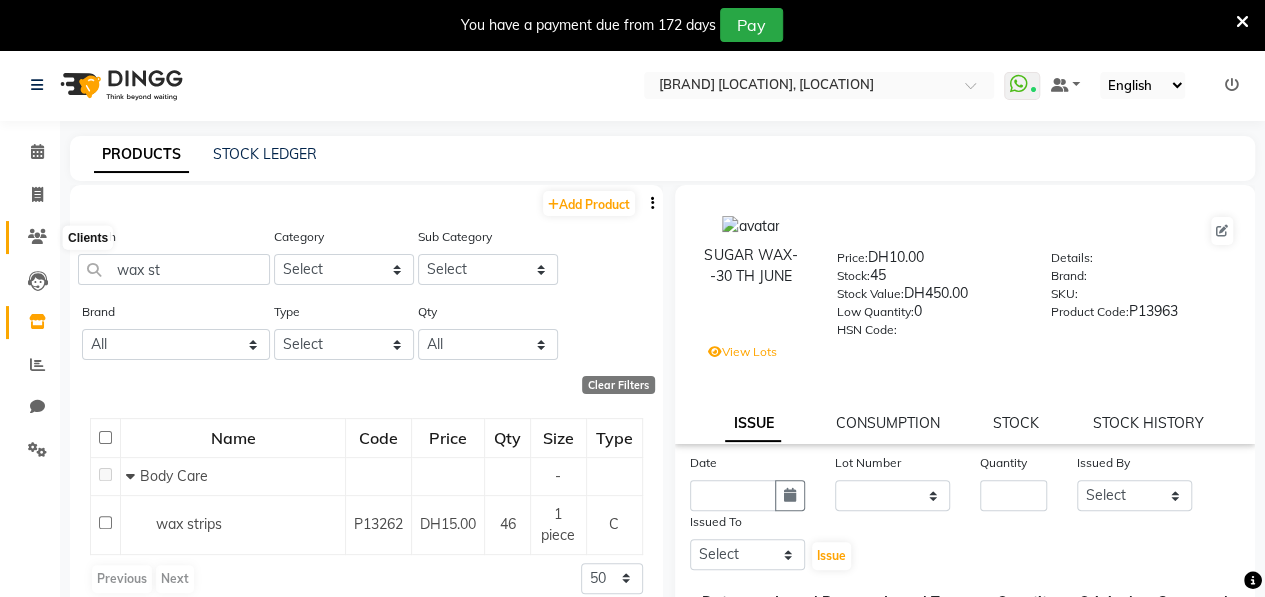 click 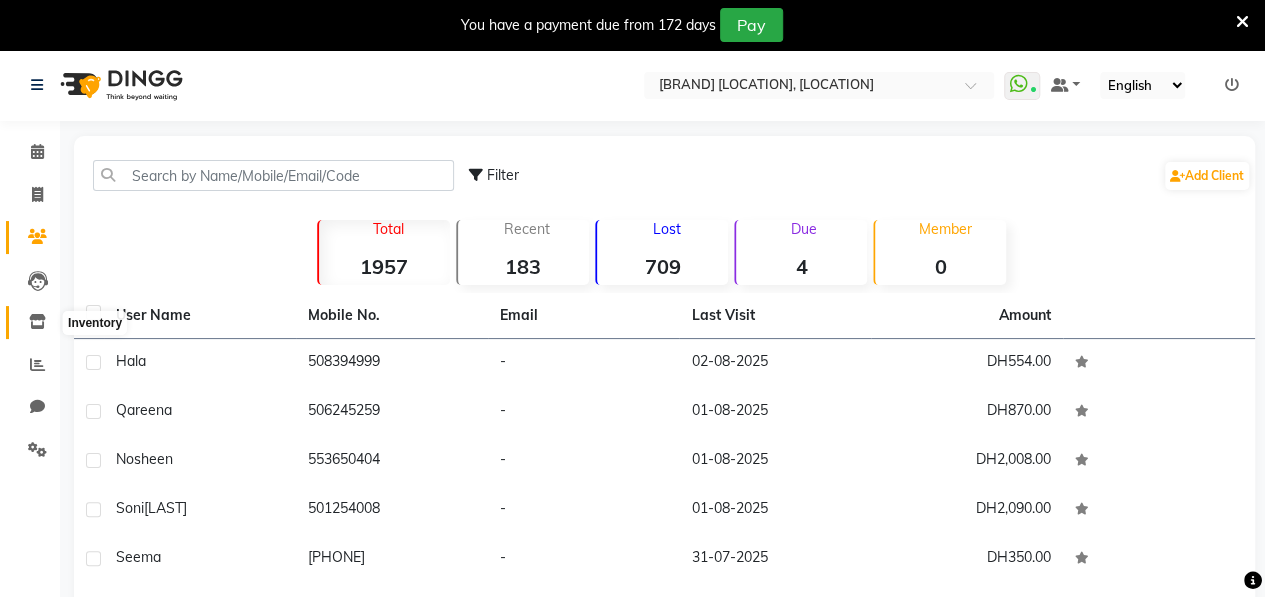 click 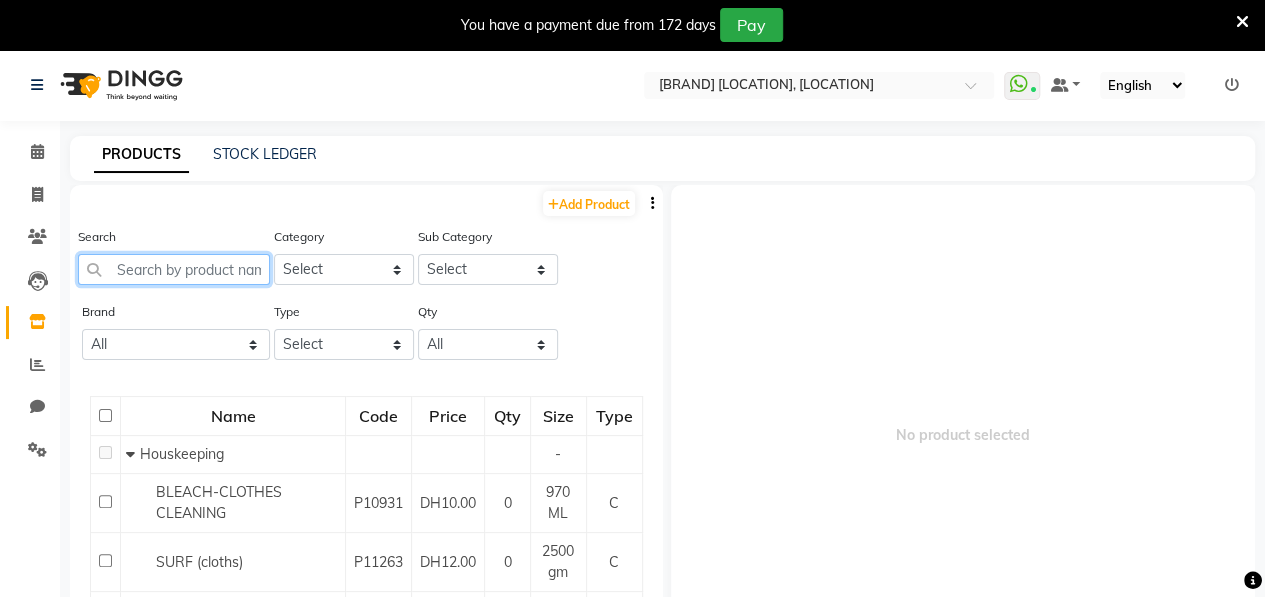 click 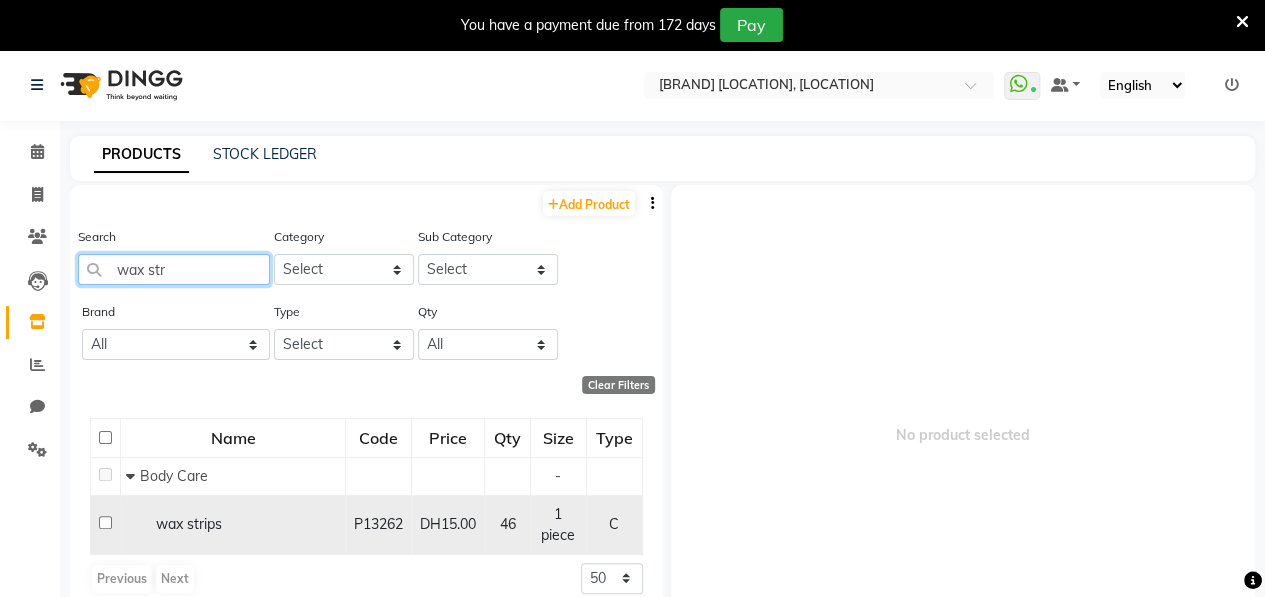 type on "wax str" 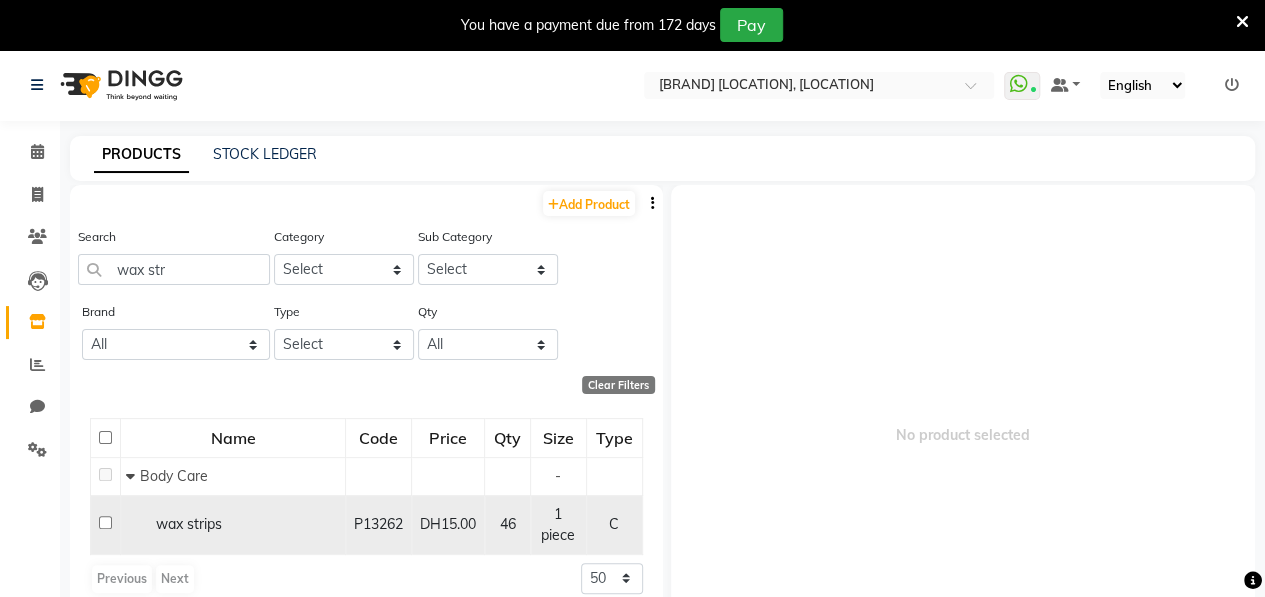 click 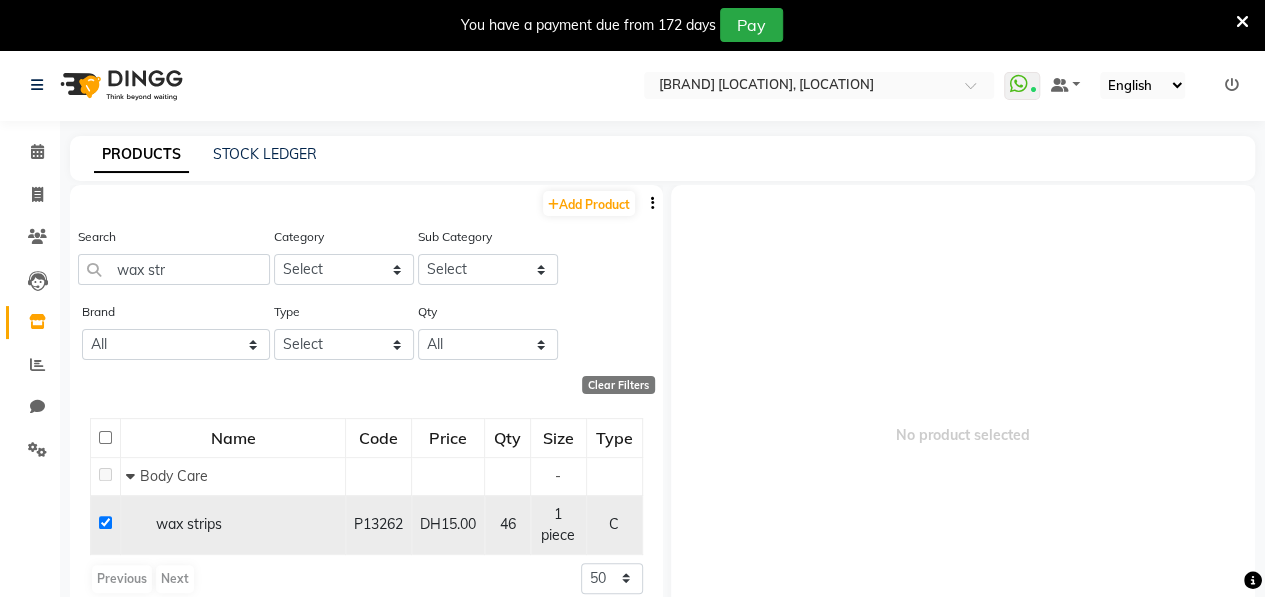 checkbox on "true" 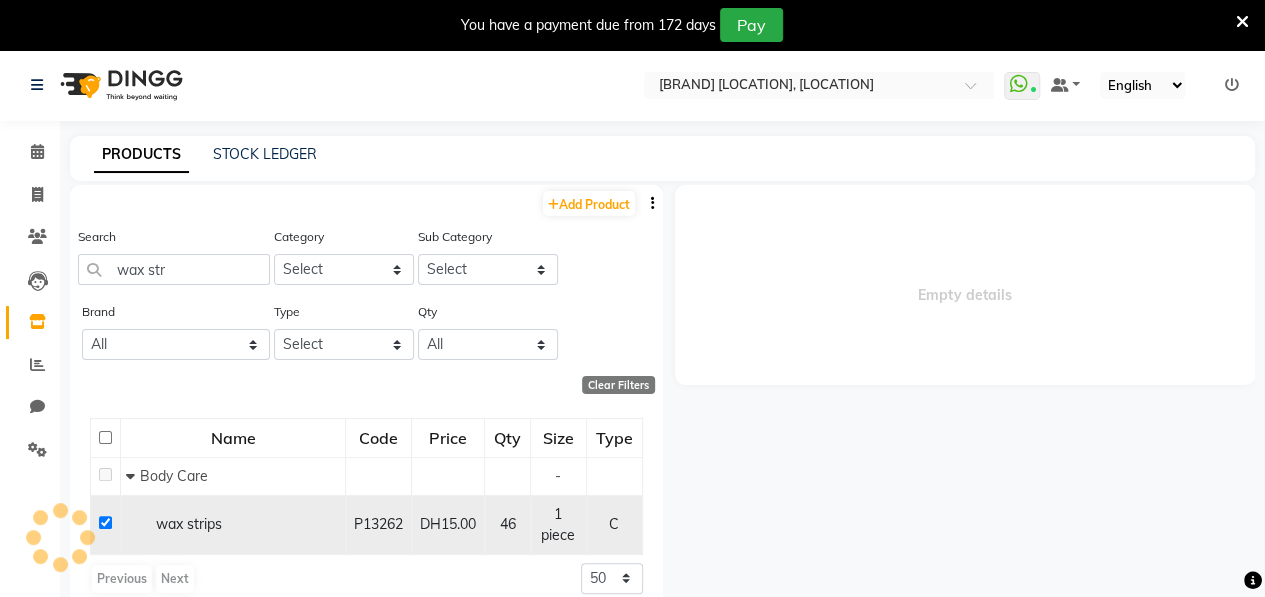 select 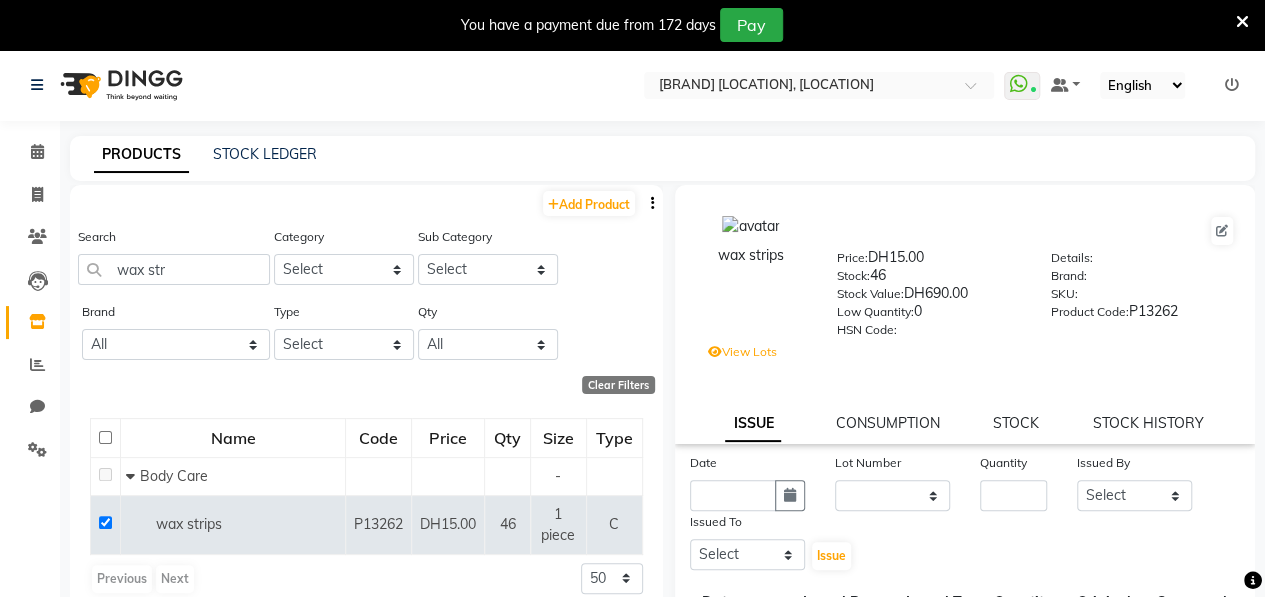 scroll, scrollTop: 388, scrollLeft: 0, axis: vertical 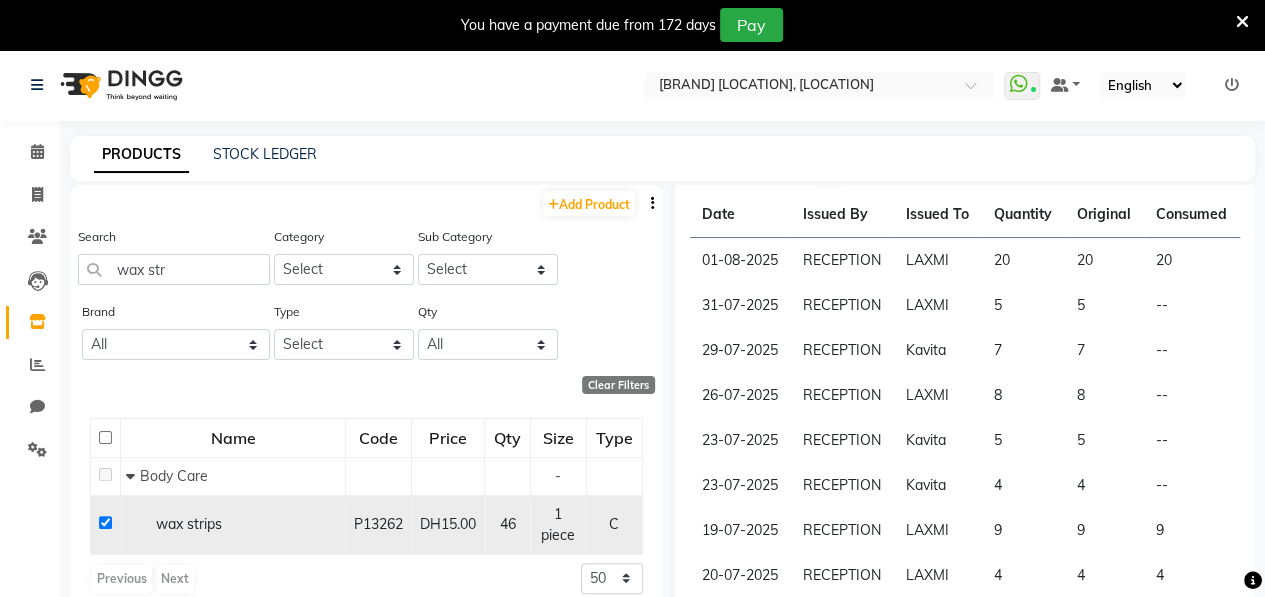 click 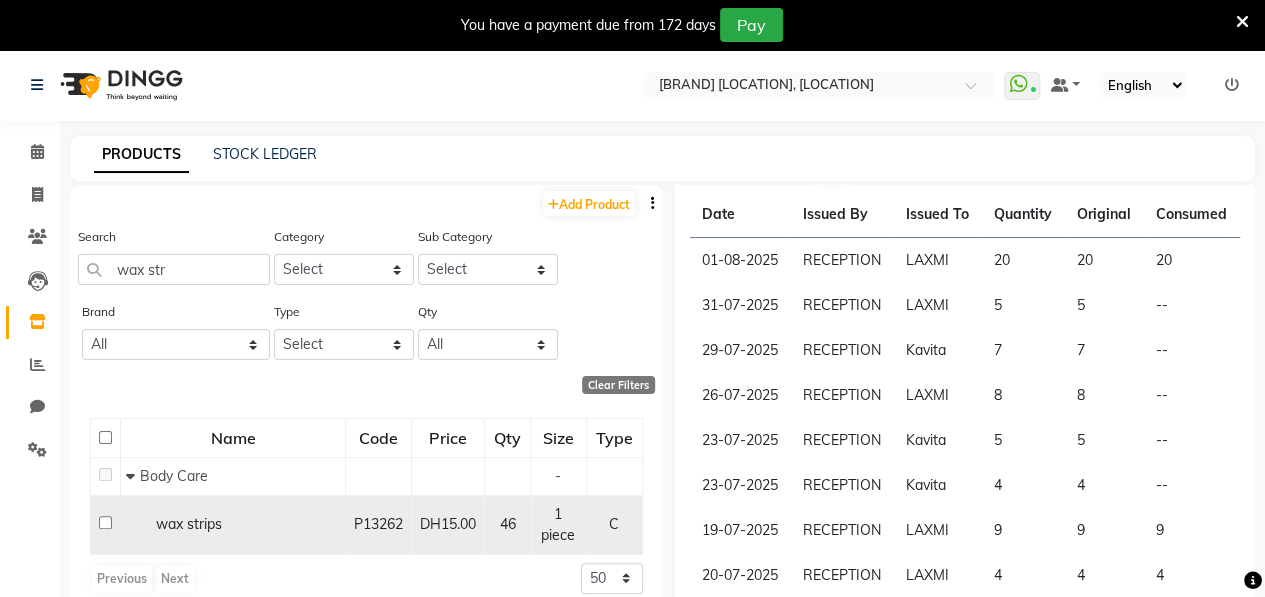 checkbox on "false" 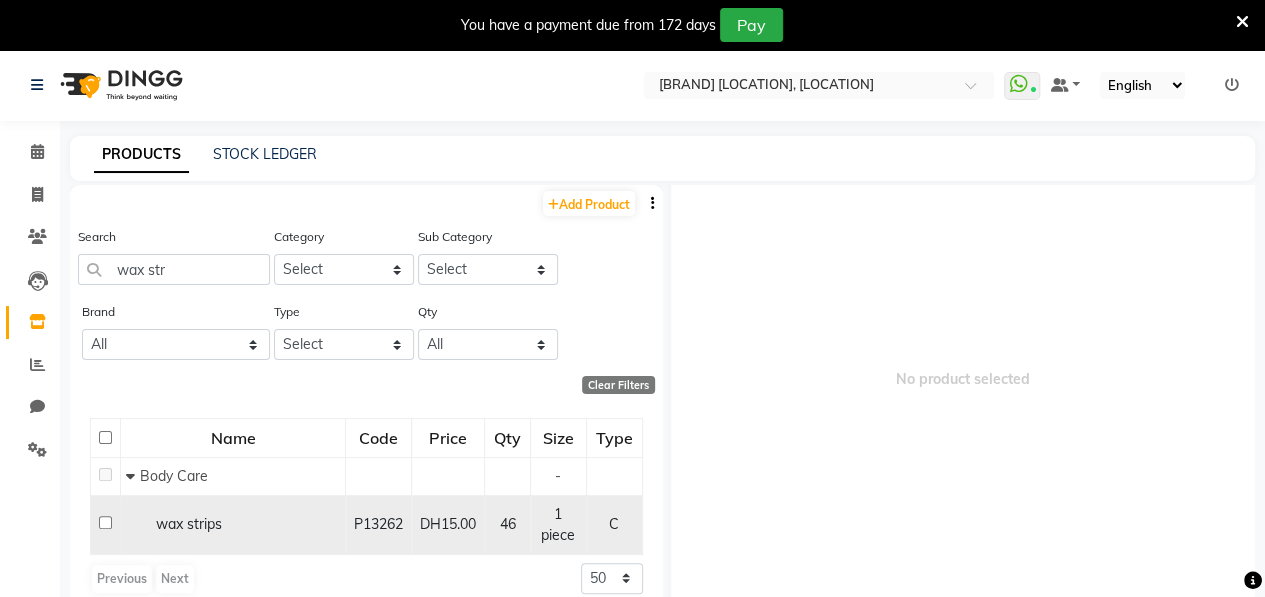 scroll, scrollTop: 56, scrollLeft: 0, axis: vertical 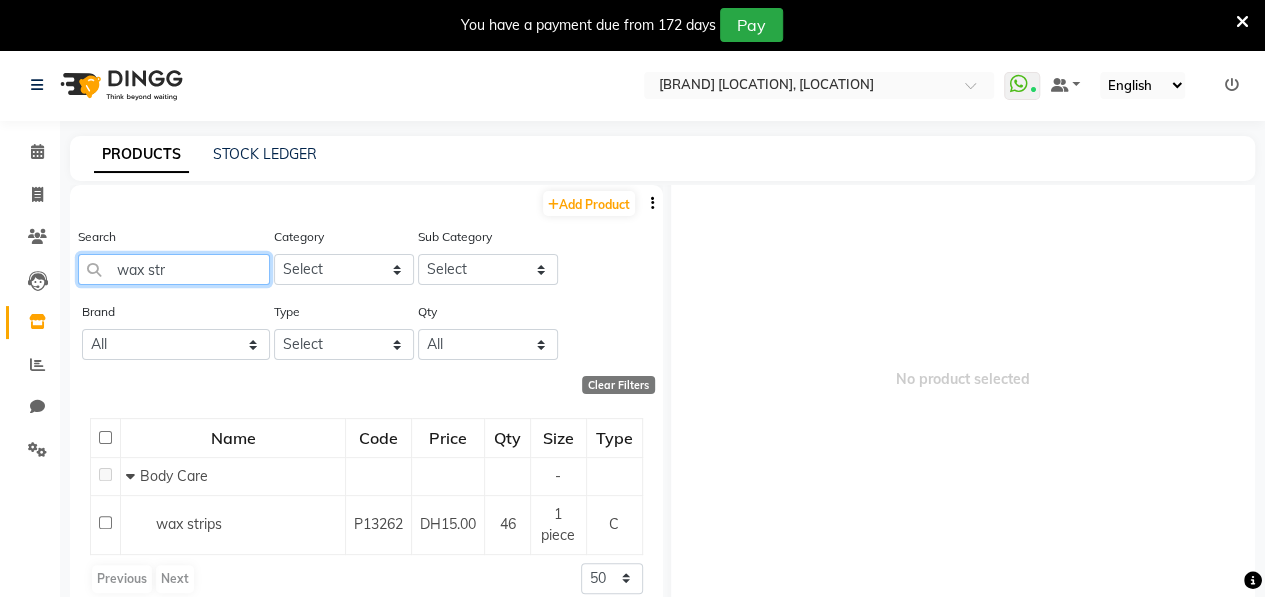 click on "wax str" 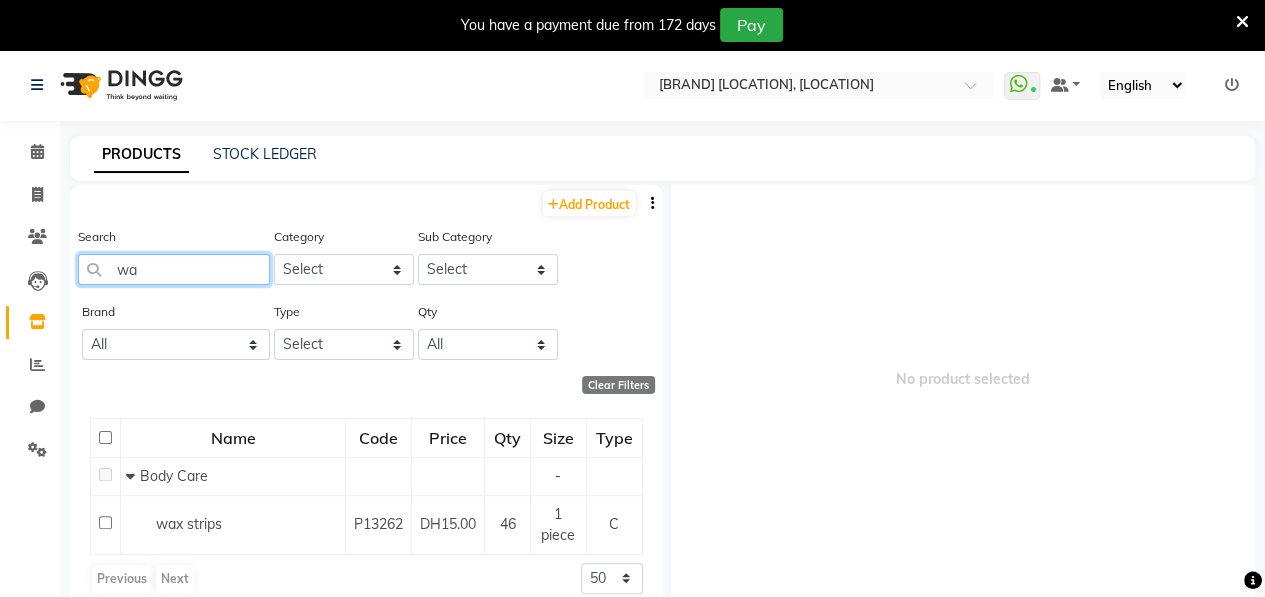 type on "w" 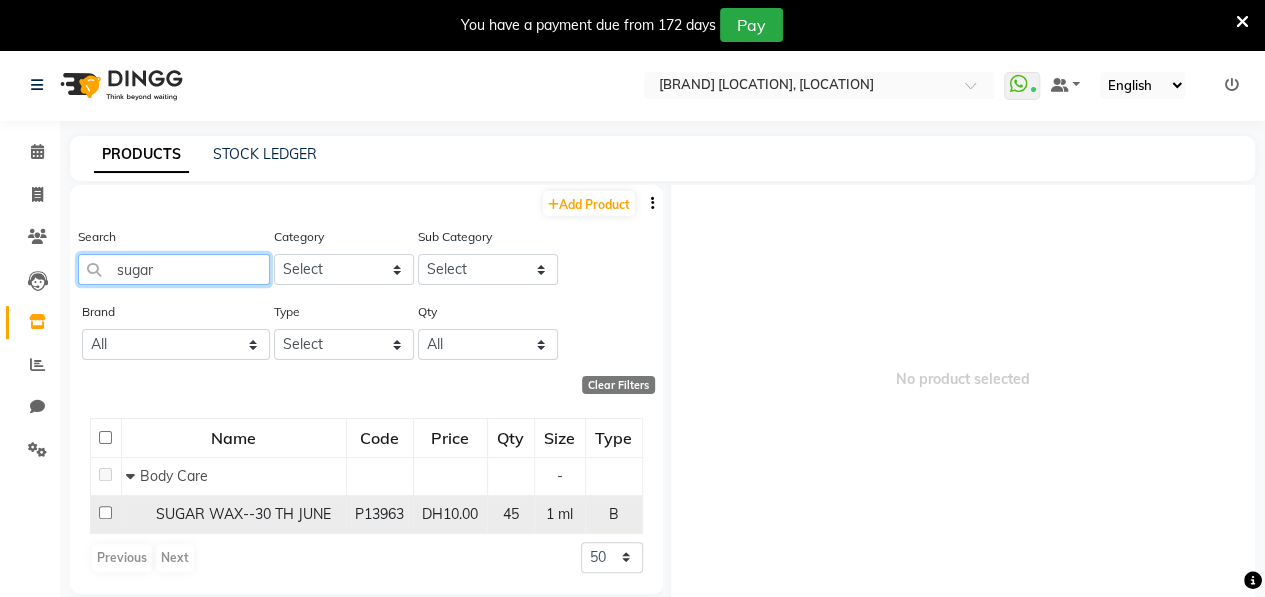 type on "sugar" 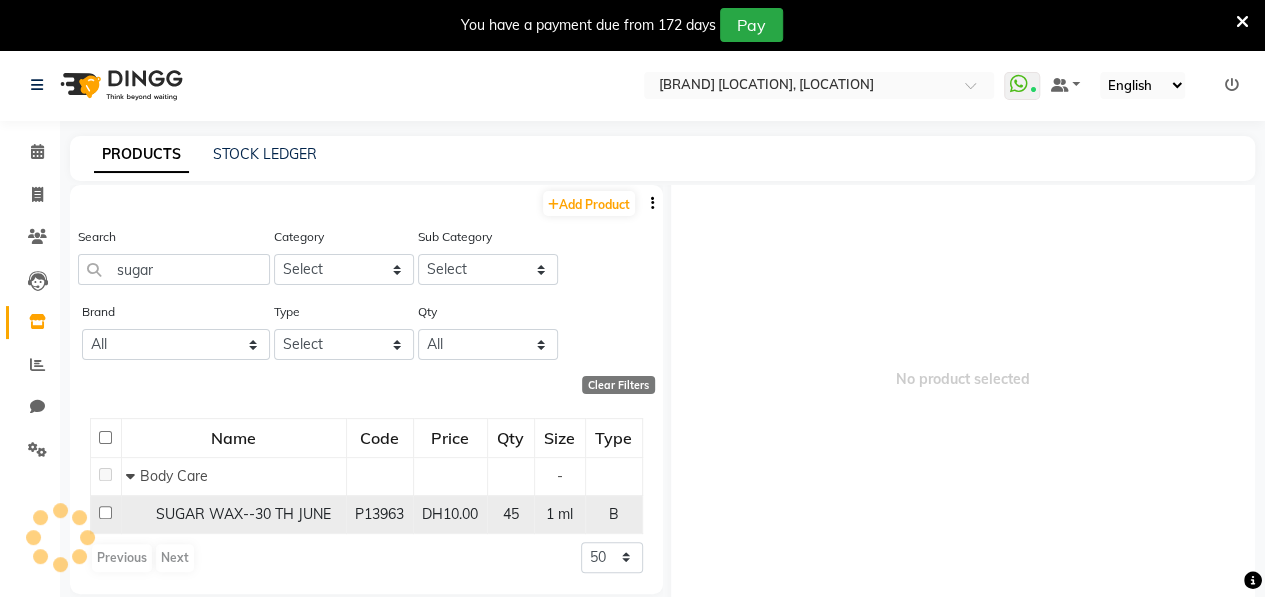 click 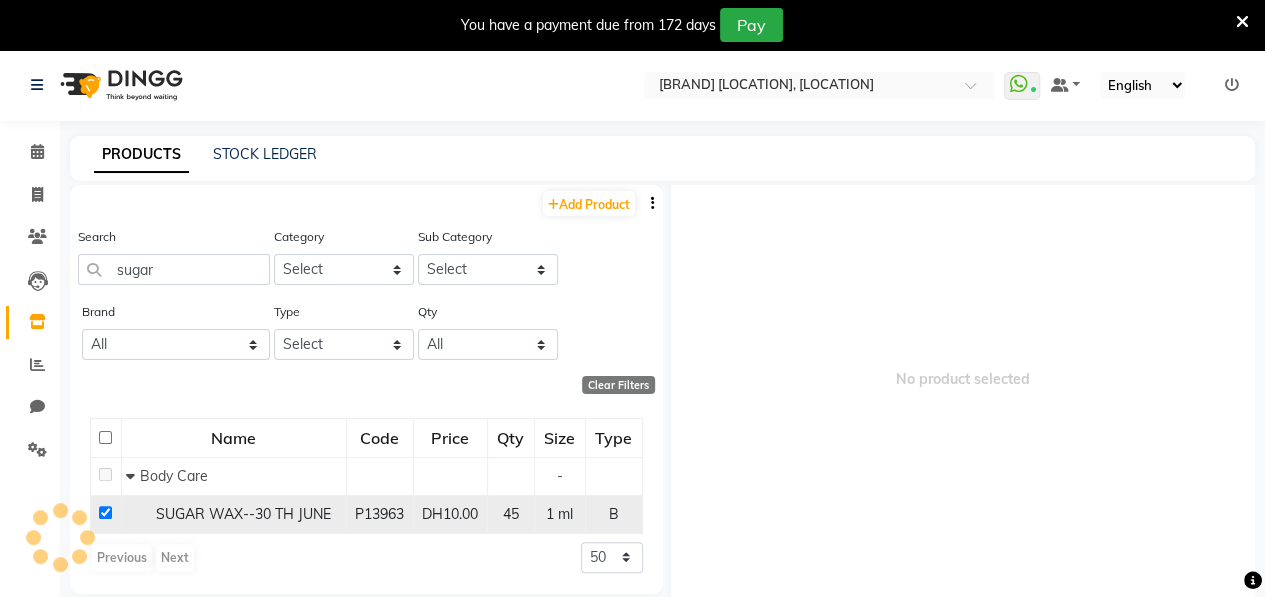 checkbox on "true" 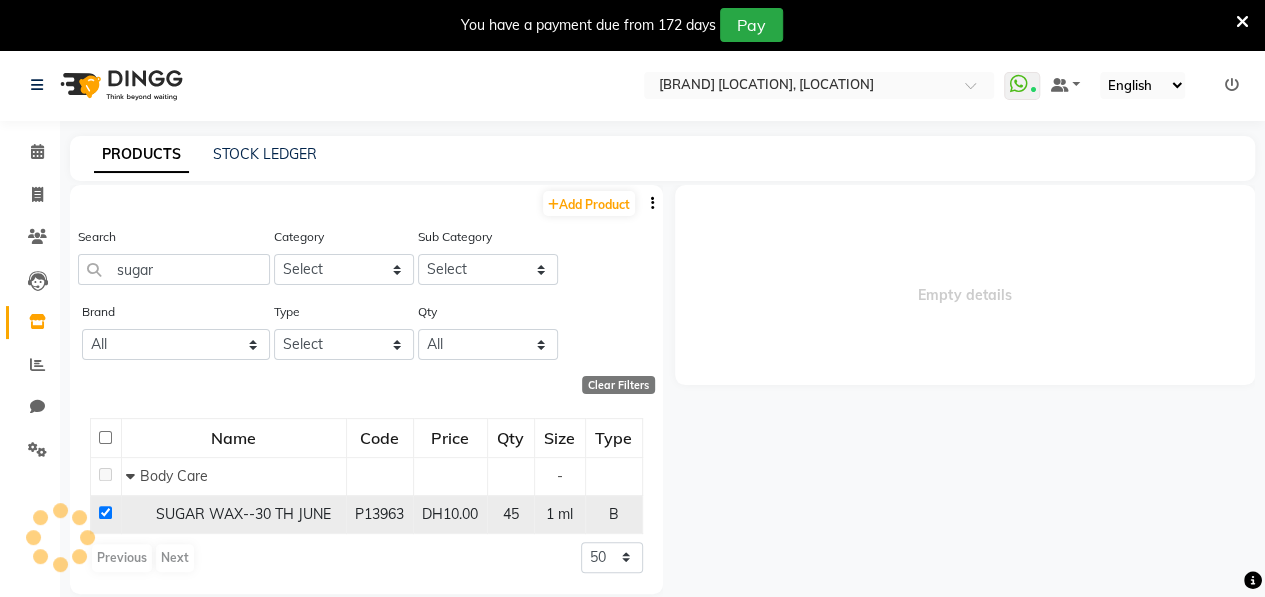 scroll, scrollTop: 0, scrollLeft: 0, axis: both 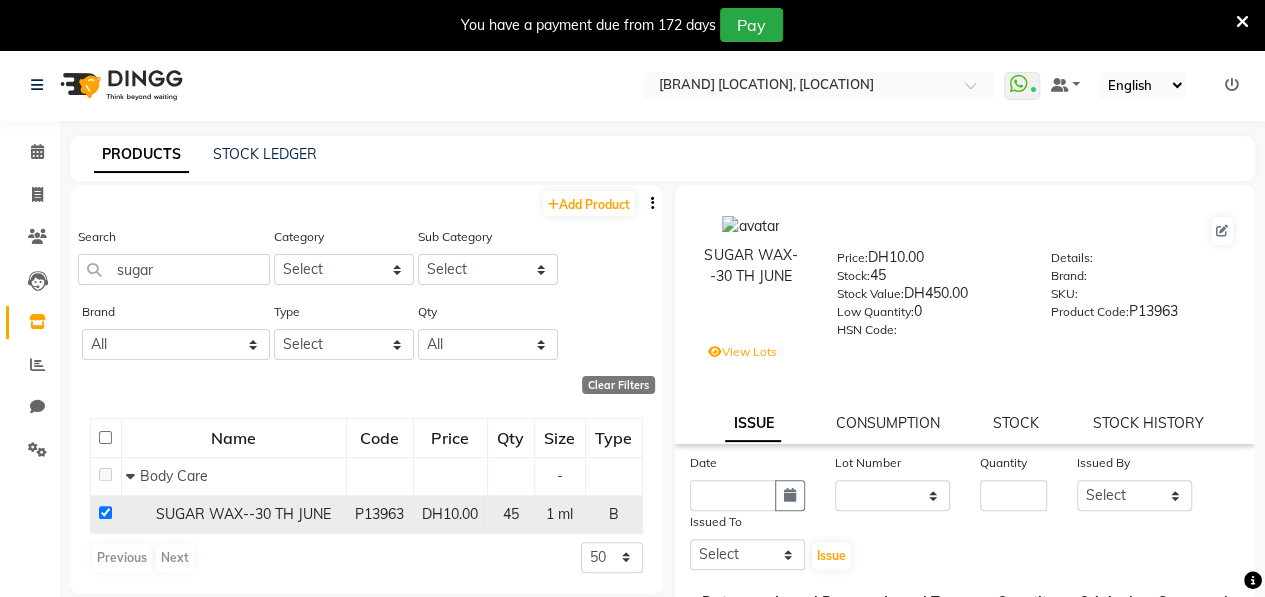 click 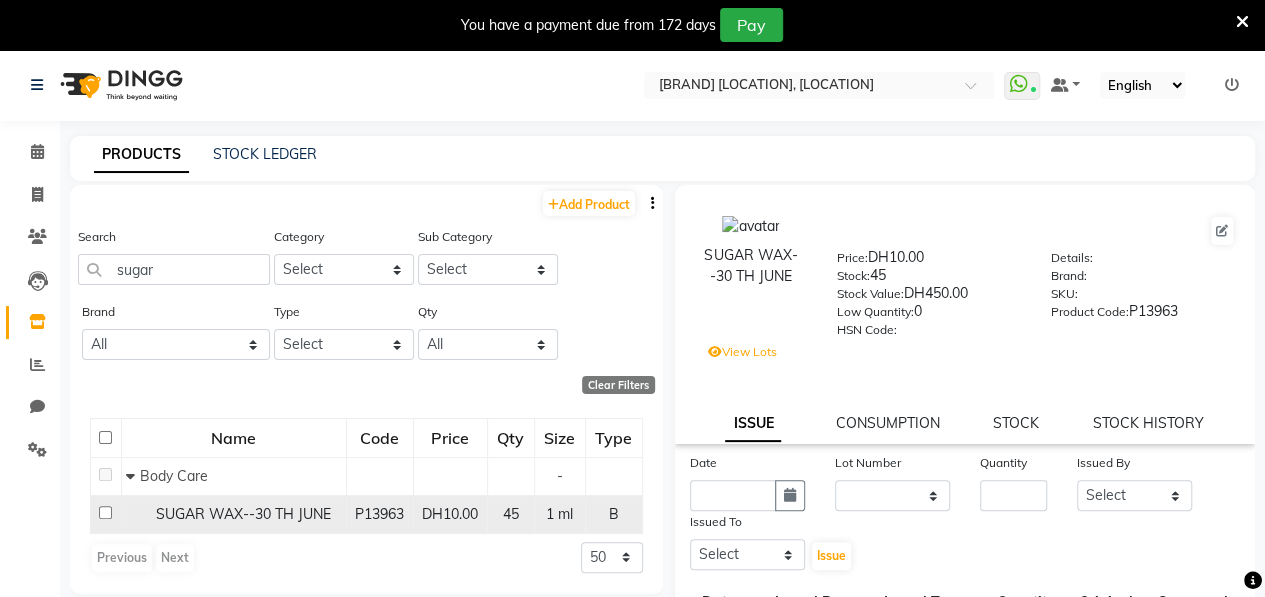 checkbox on "false" 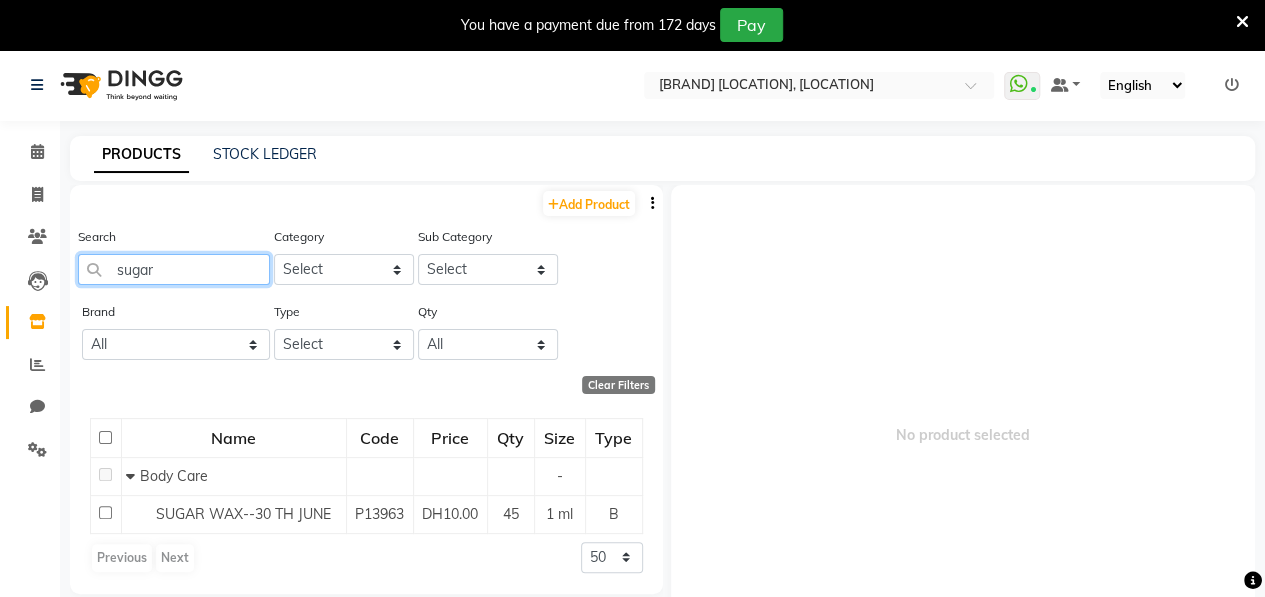 click on "sugar" 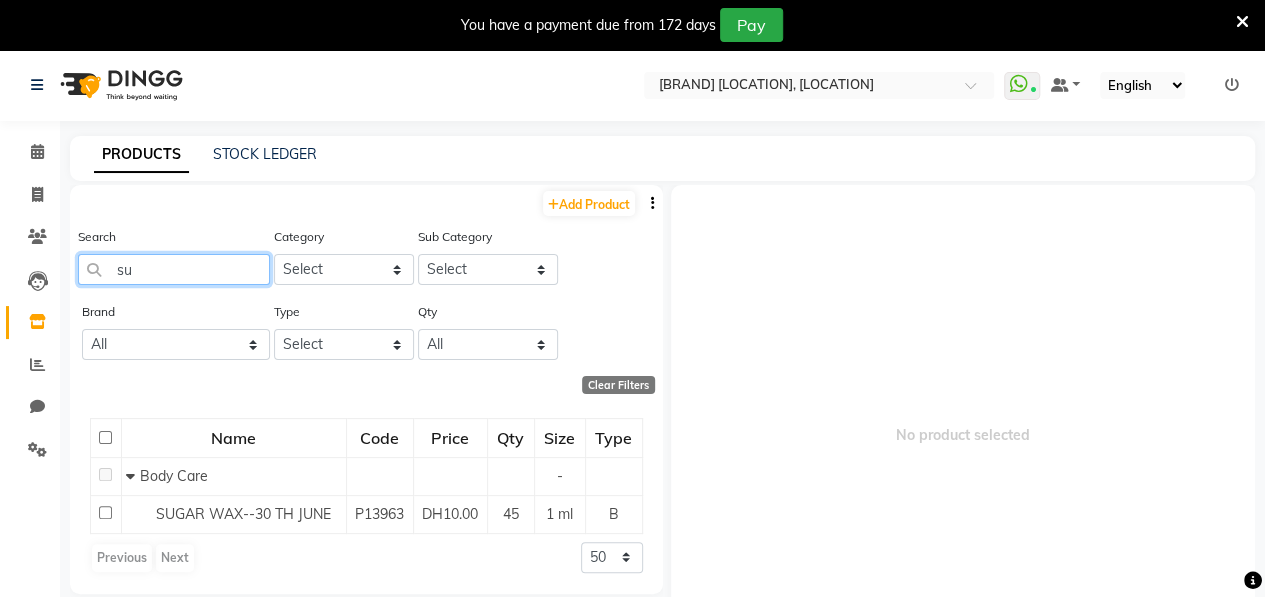 type on "s" 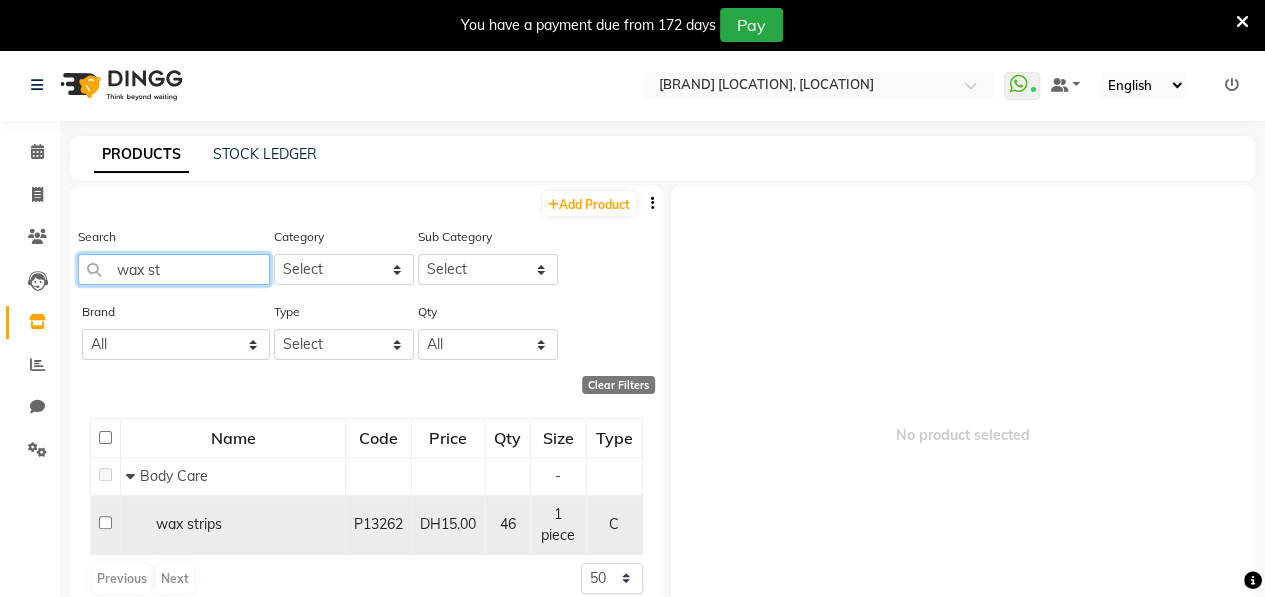 type on "wax st" 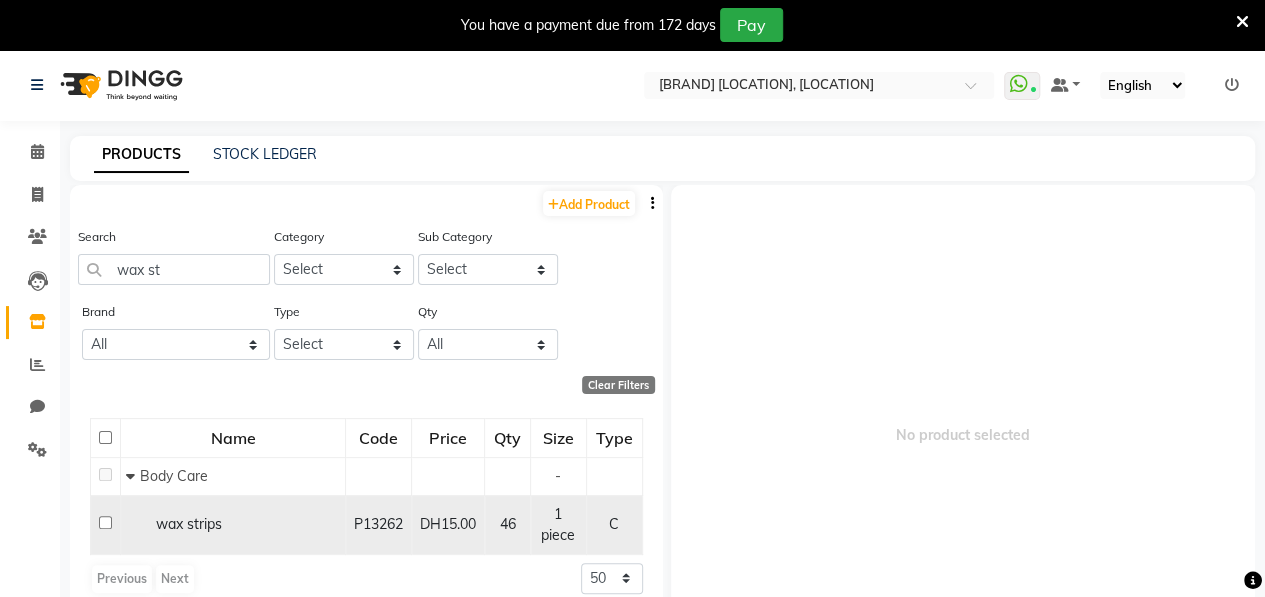 click 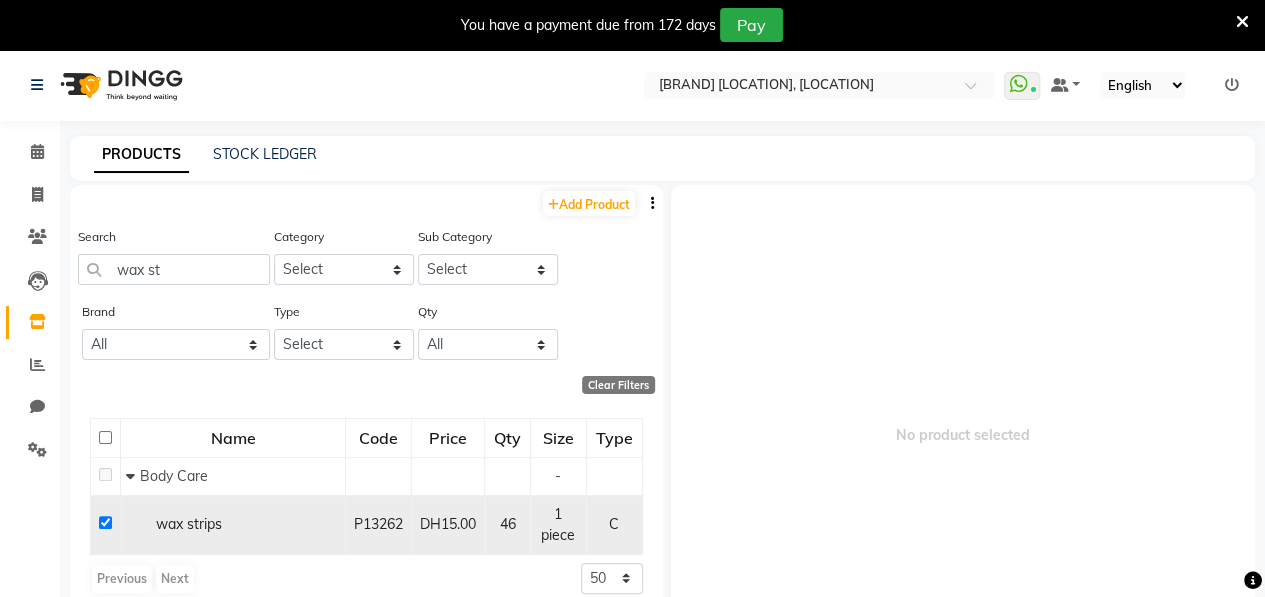 checkbox on "true" 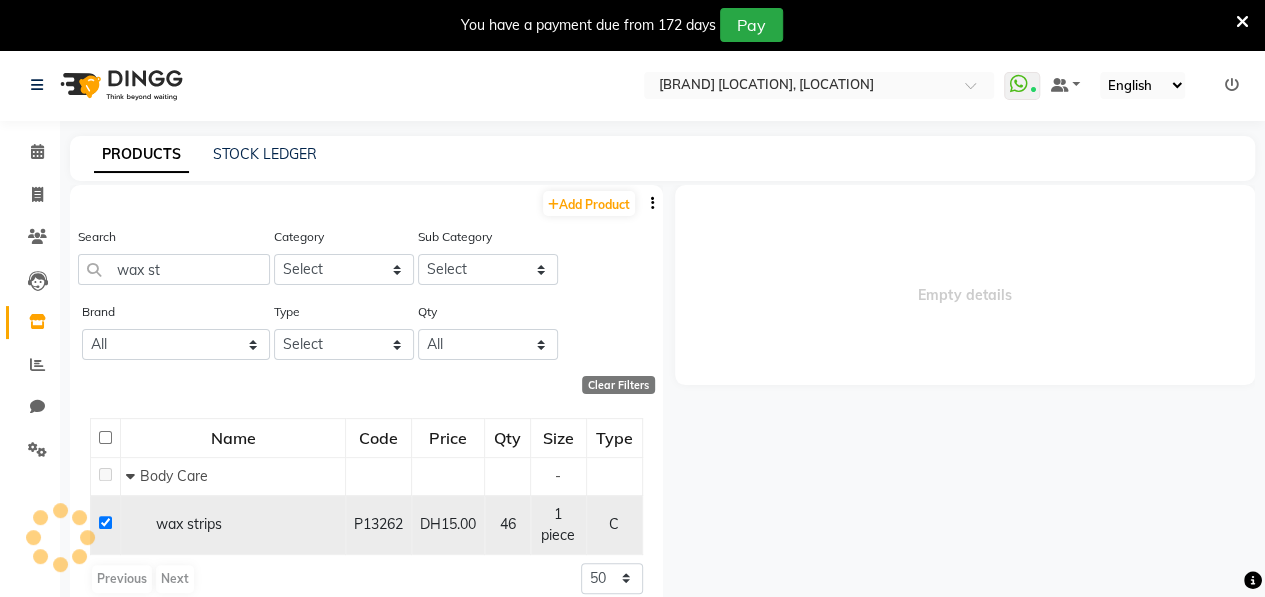 select 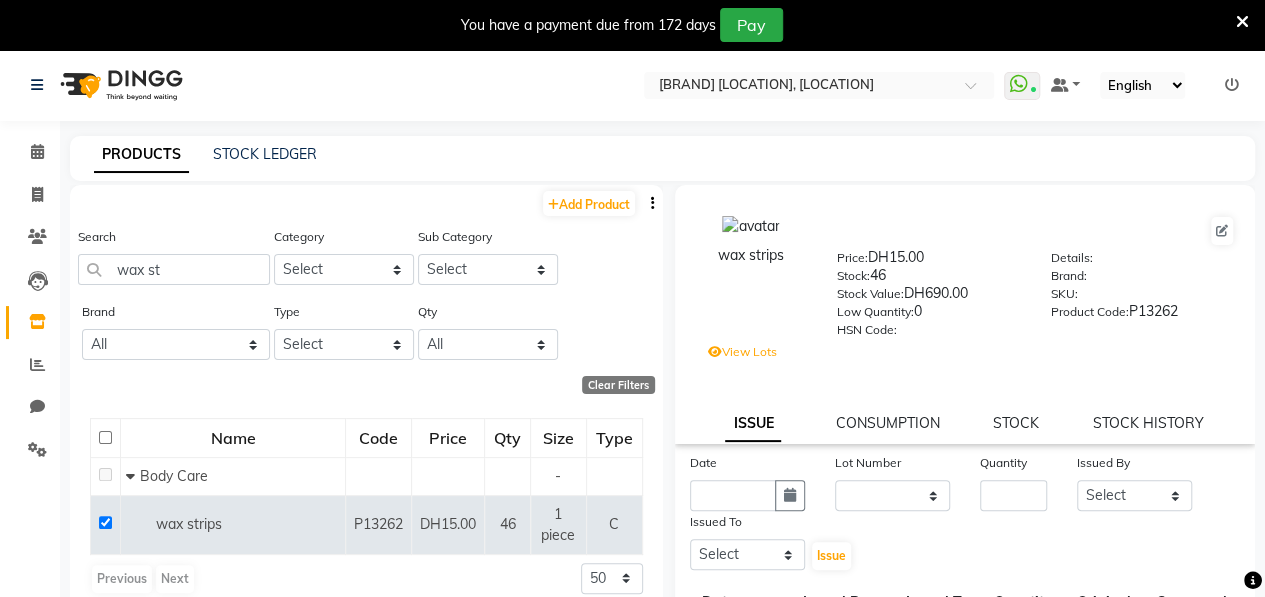 click on "PRODUCTS STOCK LEDGER  Add Product  Search wax st Category Select Hair Skin Makeup Personal Care Appliances Beard Waxing Disposable Threading Hands and Feet Beauty Planet Botox Cadiveu Casmara Cheryls Olaplex GOWN Other Sub Category Select Brand All 03 Full Kit 3delux 3 Delux 9 Theory Aromatic Bigen Brand Casmara Cobacabana Color Ray Elite Hair Bleach Farmagan Green Line Kaune Kenpaki Kenue Kettle Keune Loreal Loreal,iconic,italy Loreal Inoa Loreal Martix Lotus Luso Majirel Martix Morfose Moroccan Oil Posa Roial Soft Facial Tissues Type Select Both Retail Consumable Qty All Low Out Of Stock  Clear Filters  Name Code Price Qty Size Type   Body Care - wax strips P13262 DH15.00 46 1 piece C  Previous   Next  50 100 500  wax strips  Price:   DH15.00  Stock:   46  Stock Value:   DH690.00  Low Quantity:  0  HSN Code:    Details:     Brand:     SKU:     Product Code:   P13262   View Lots ISSUE CONSUMPTION STOCK STOCK HISTORY Date Lot Number None NONE /  Quantity Issued By Select ALWAHDA GIVE HOME SERVICE STAFF [FIRST]" 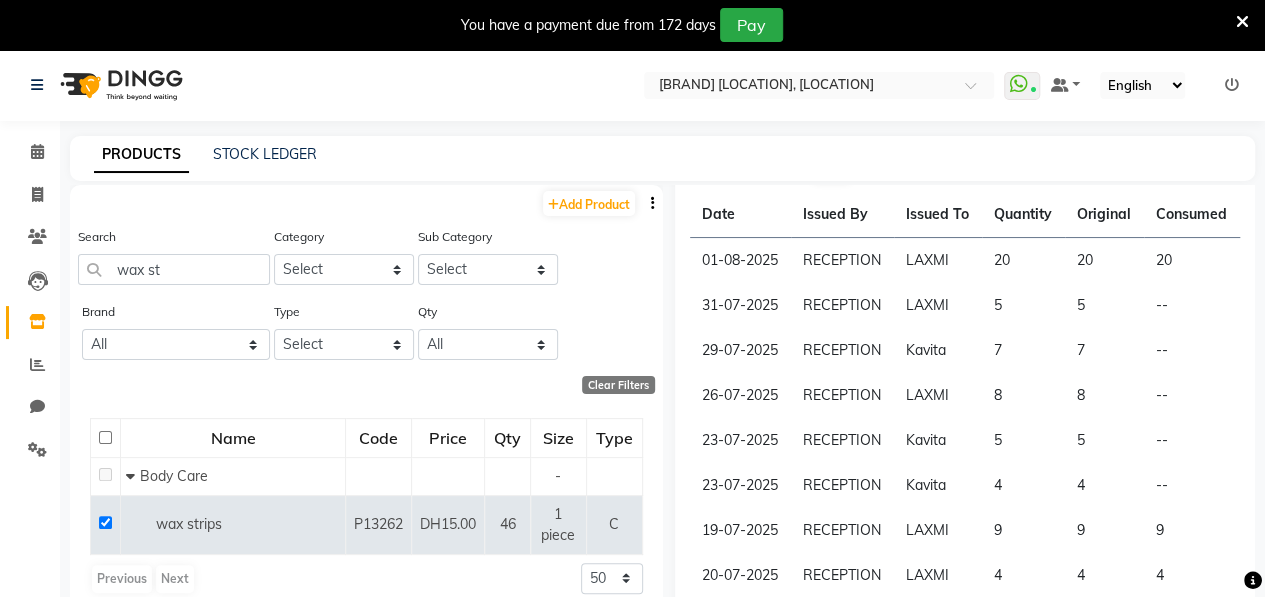 scroll, scrollTop: 0, scrollLeft: 0, axis: both 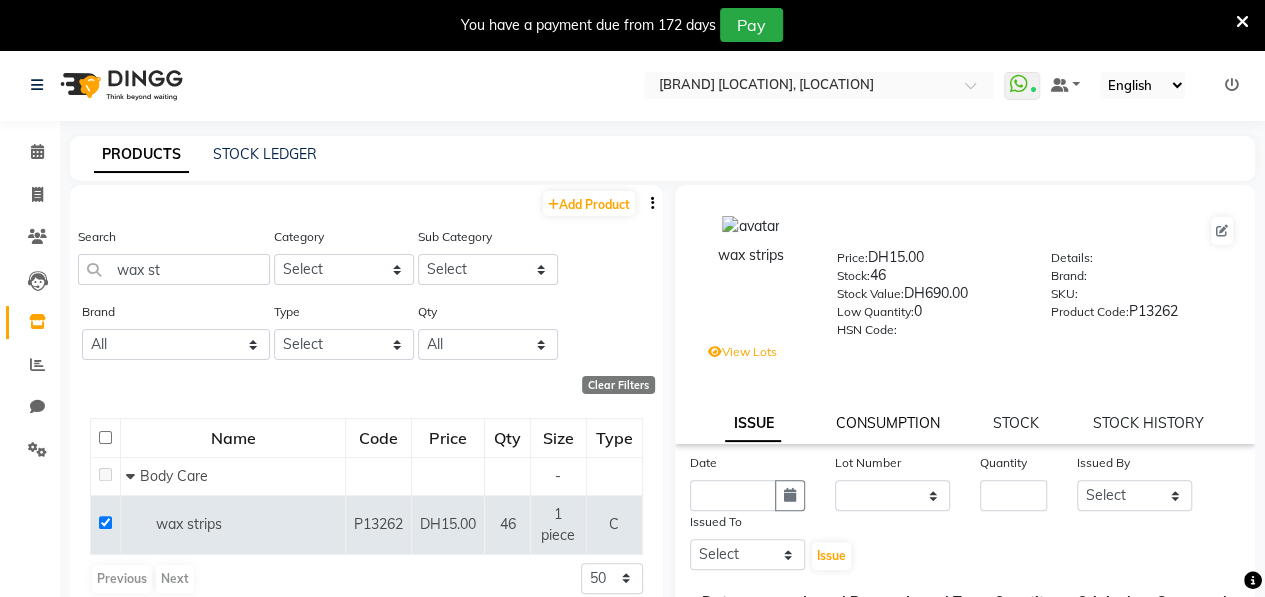 click on "CONSUMPTION" 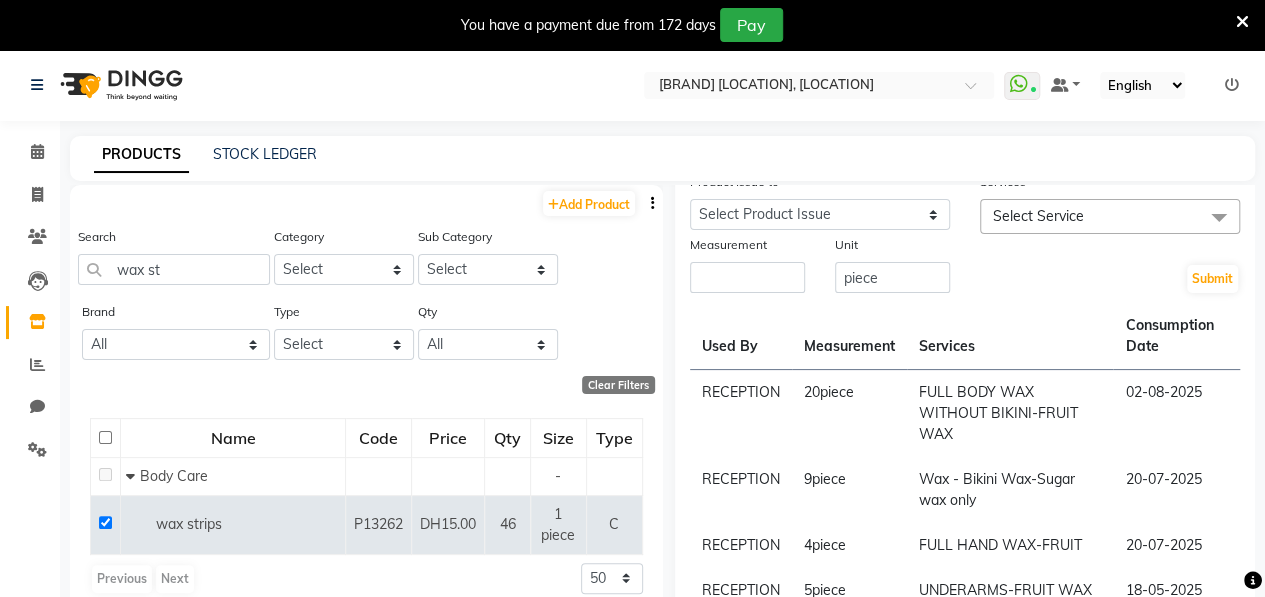 scroll, scrollTop: 0, scrollLeft: 0, axis: both 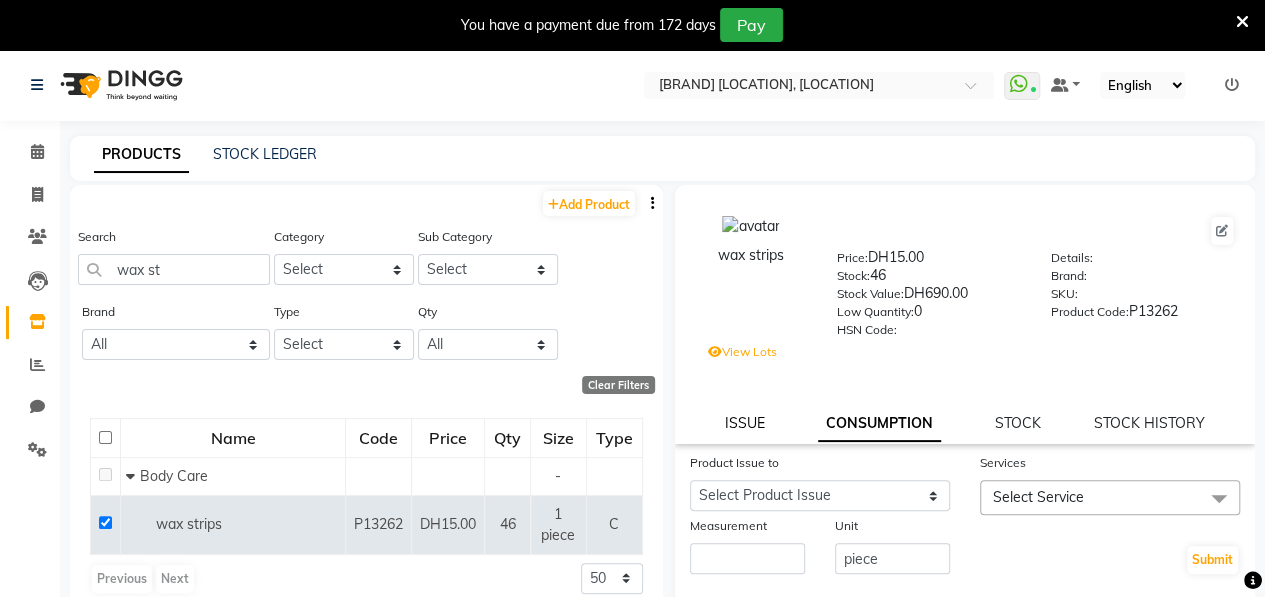 click on "ISSUE" 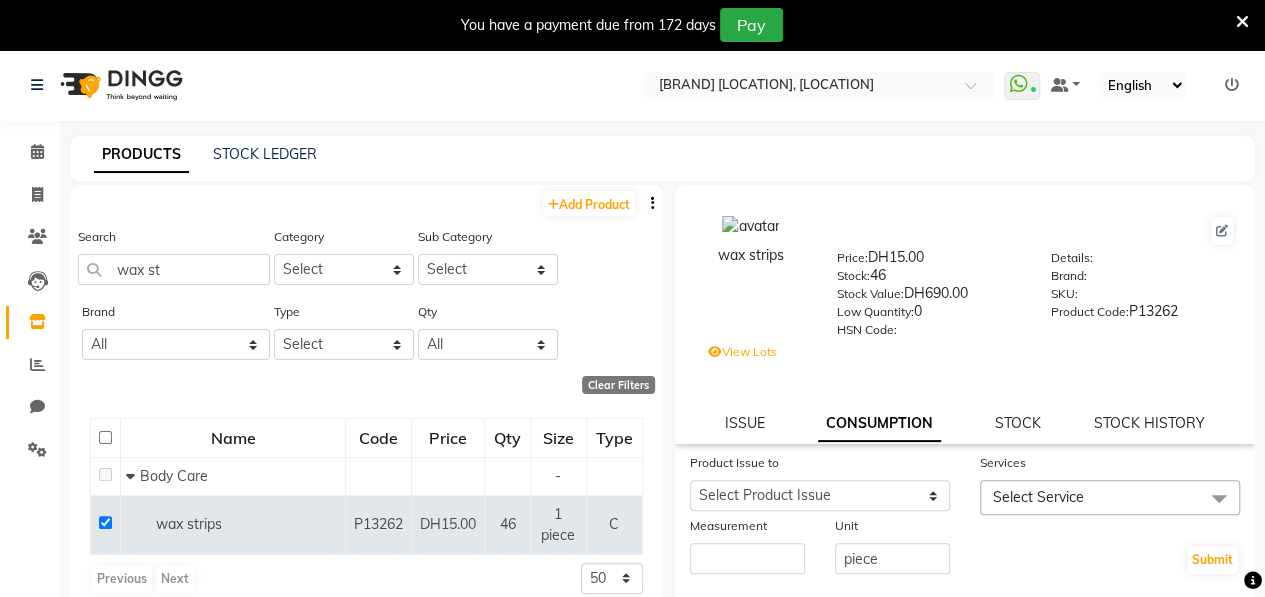 select 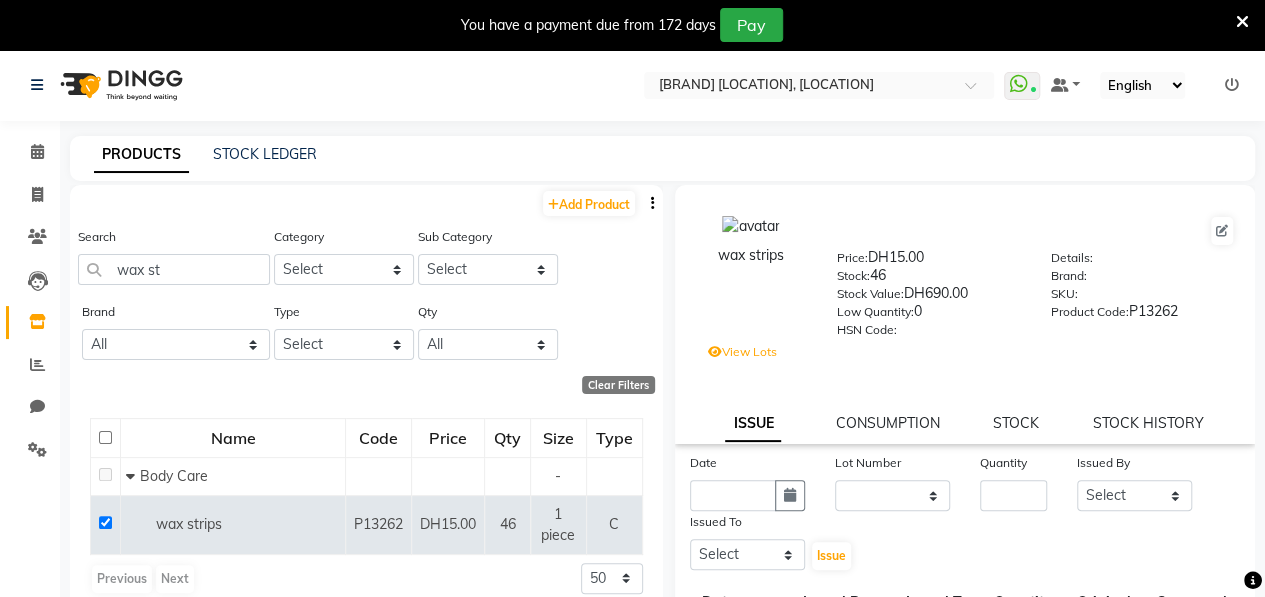 scroll, scrollTop: 388, scrollLeft: 0, axis: vertical 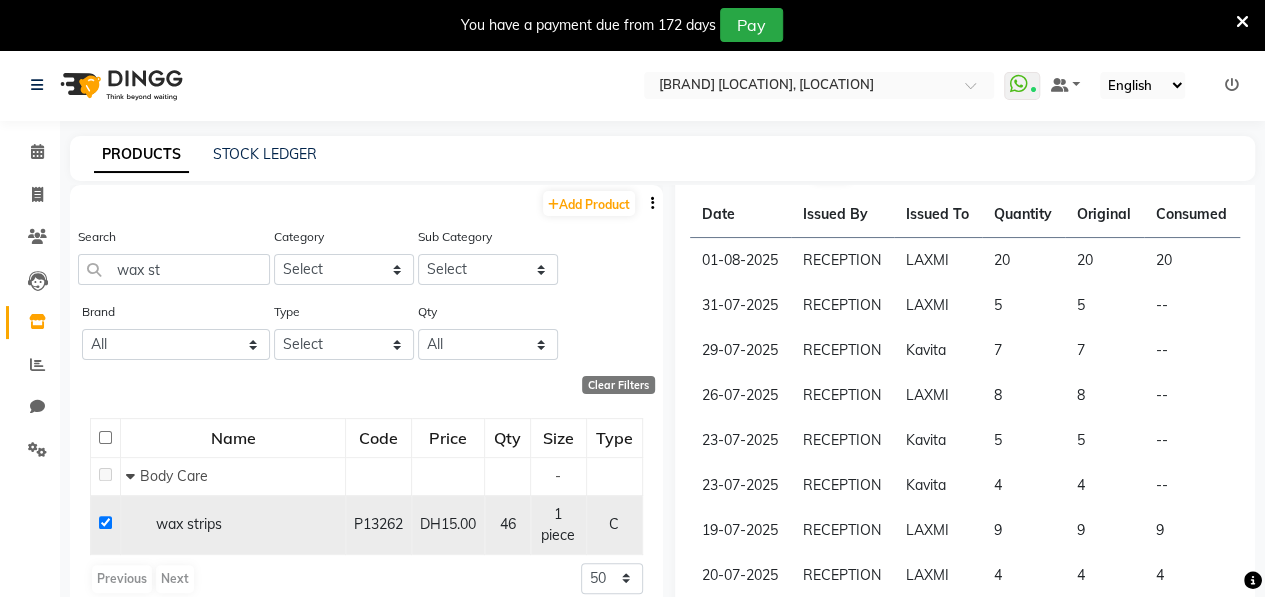 click 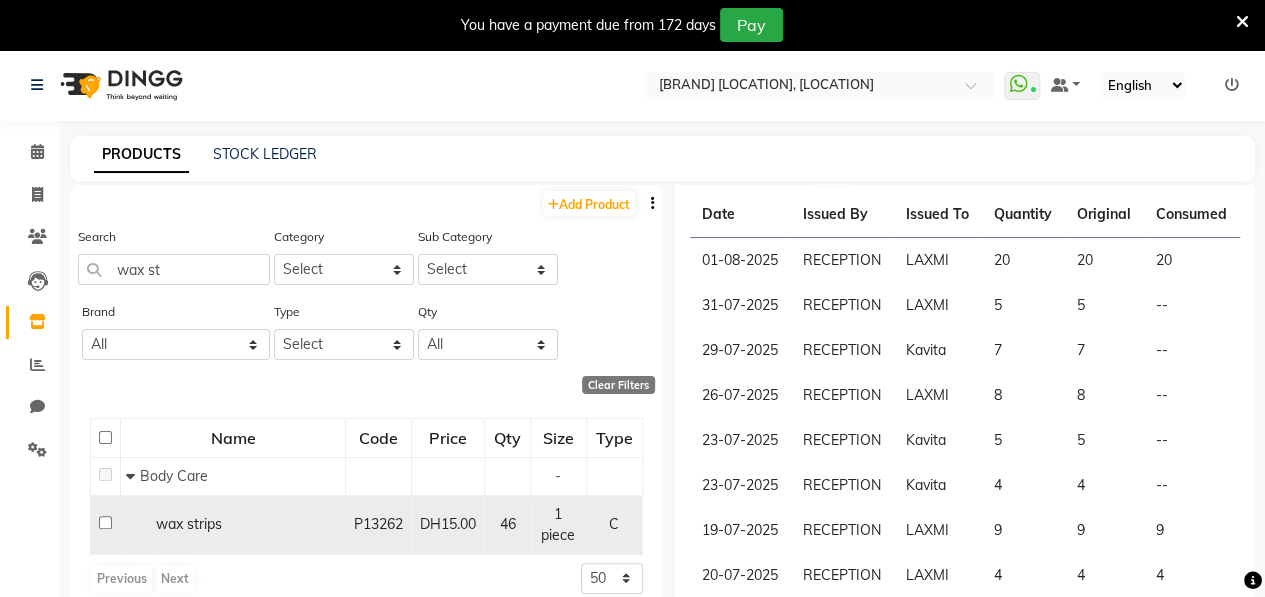 checkbox on "false" 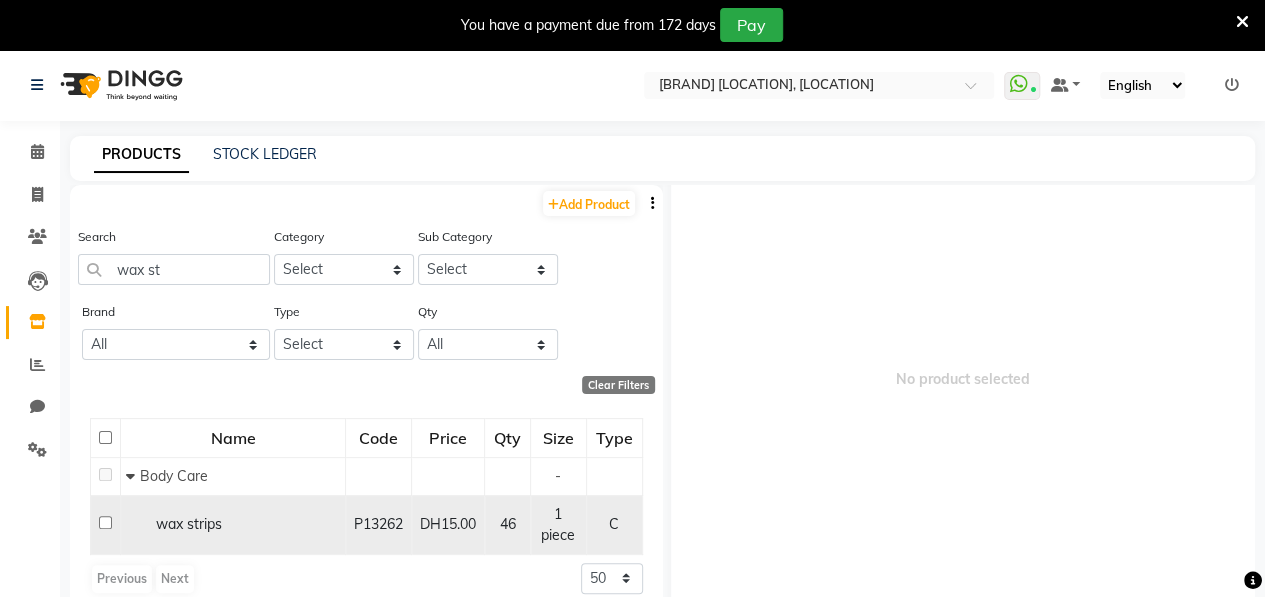 scroll, scrollTop: 56, scrollLeft: 0, axis: vertical 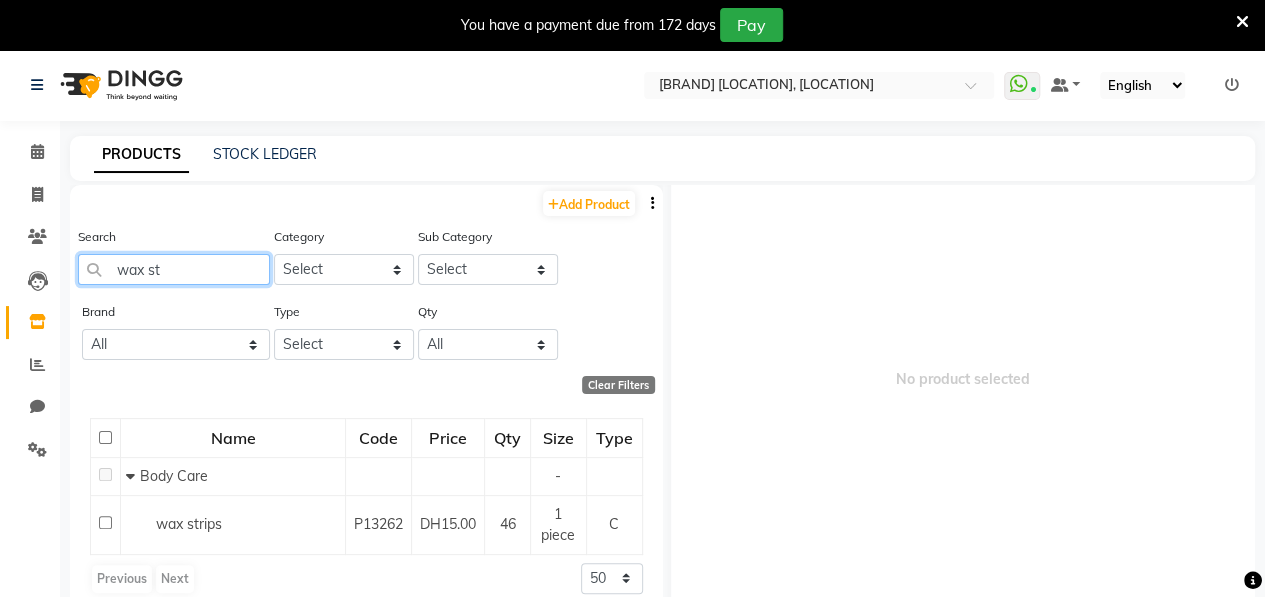 click on "wax st" 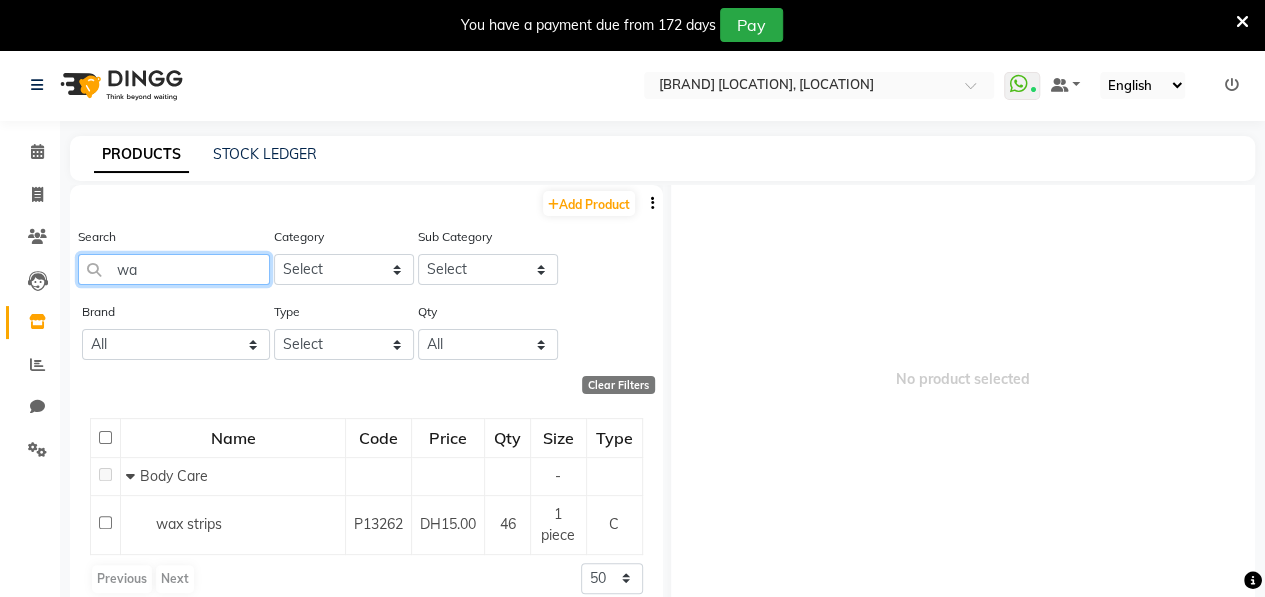 type on "w" 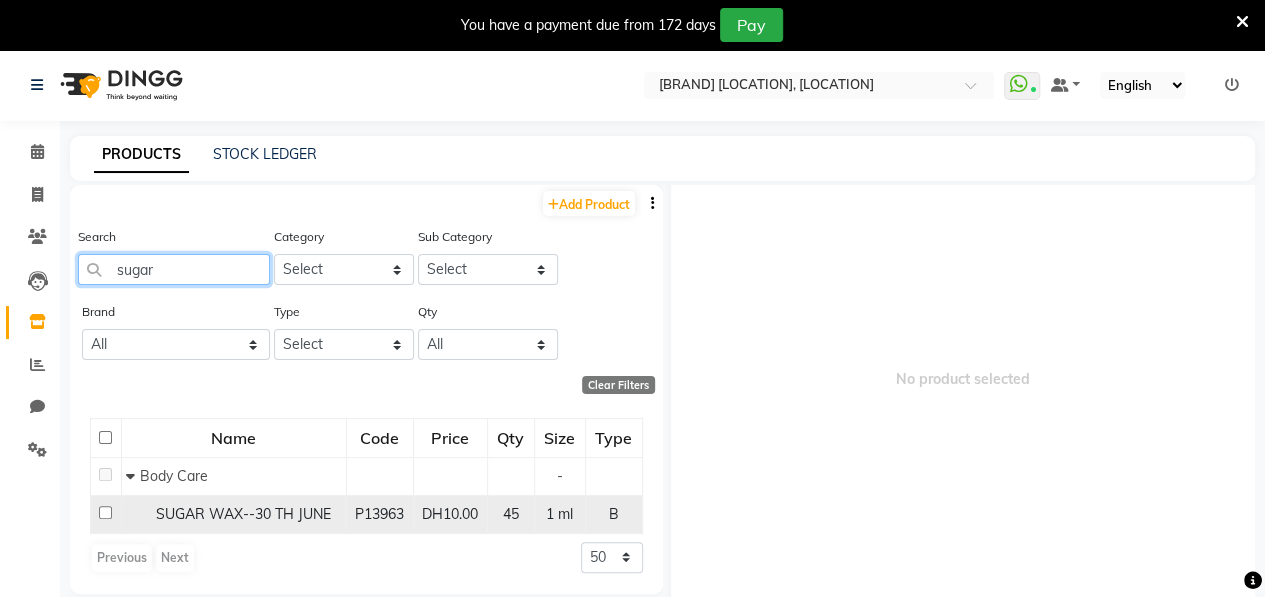 type on "sugar" 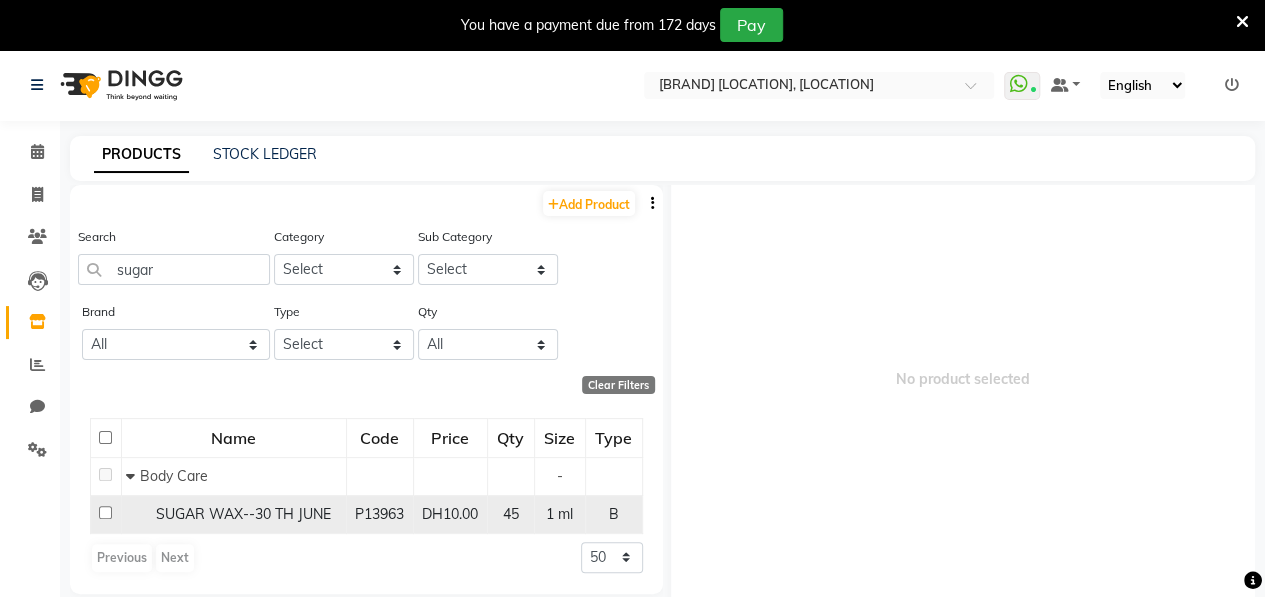 click 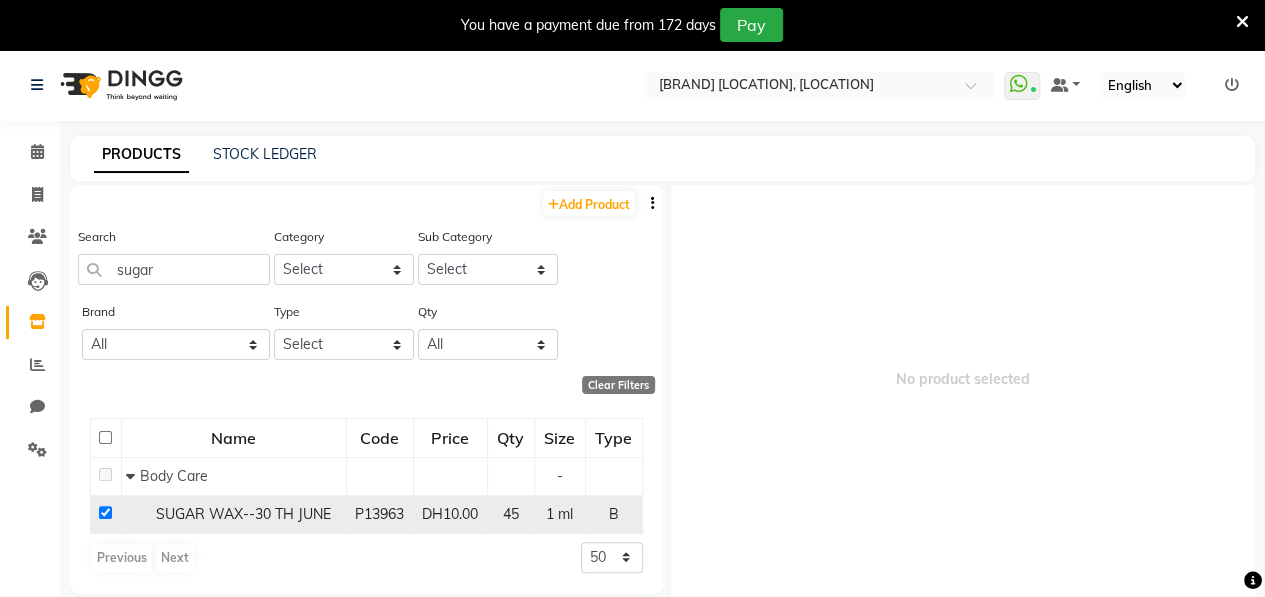checkbox on "true" 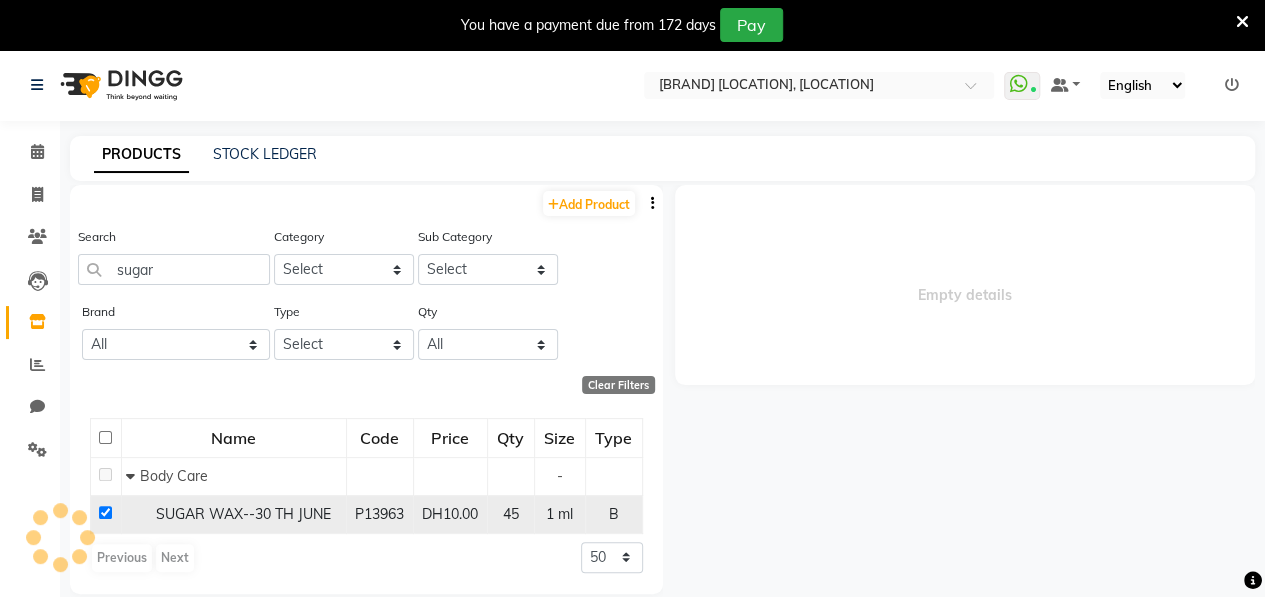scroll, scrollTop: 0, scrollLeft: 0, axis: both 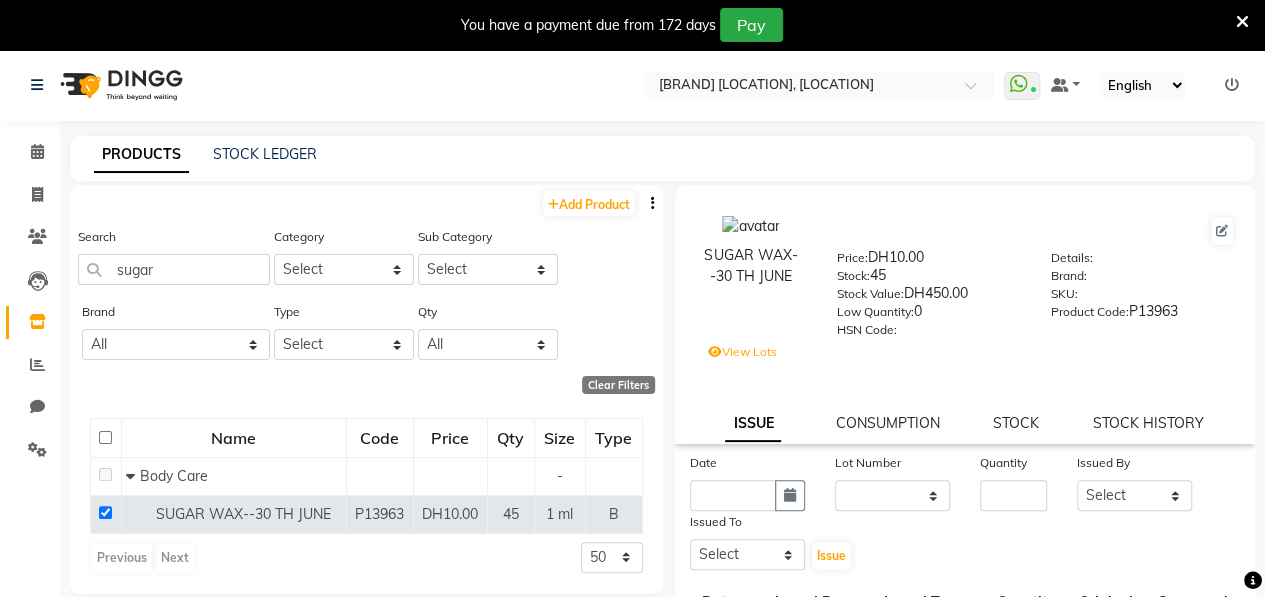 click on "PRODUCTS STOCK LEDGER  Add Product  Search sugar Category Select Hair Skin Makeup Personal Care Appliances Beard Waxing Disposable Threading Hands and Feet Beauty Planet Botox Cadiveu Casmara Cheryls Olaplex GOWN Other Sub Category Select Brand All 03 Full Kit 3delux 3 Delux 9 Theory Aromatic Bigen Brand Casmara Cobacabana Color Ray Elite Hair Bleach Farmagan Green Line Kaune Kenpaki Kenue Kettle Keune Loreal Loreal,iconic,italy Loreal Inoa Loreal Martix Lotus Luso Majirel Martix Morfose Moroccan Oil Posa Roial Soft Facial Tissues Type Select Both Retail Consumable Qty All Low Out Of Stock  Clear Filters  Name Code Price Qty Size Type   Body Care - SUGAR WAX--30 TH JUNE P13963 DH10.00 45 1 ml B  Previous   Next  50 100 500  SUGAR WAX--30 TH JUNE  Price:   DH10.00  Stock:   45  Stock Value:   DH450.00  Low Quantity:  0  HSN Code:    Details:     Brand:     SKU:     Product Code:   P13963   View Lots ISSUE CONSUMPTION STOCK STOCK HISTORY Date Lot Number None none /  none /  Quantity Issued By Select Kavita Riba" 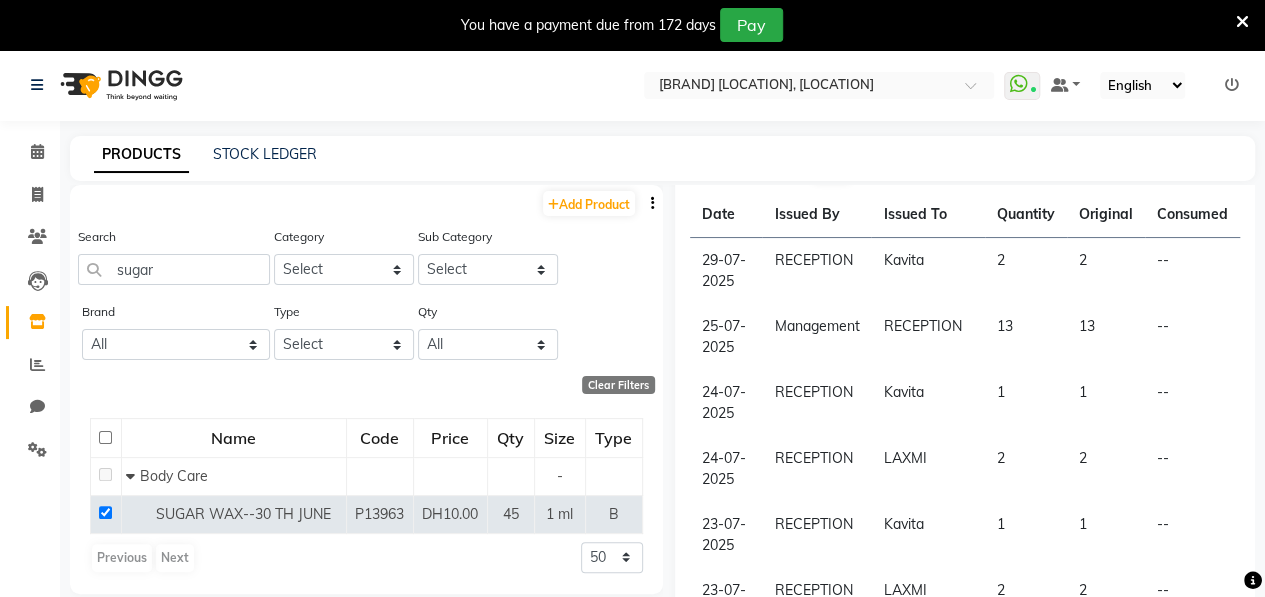 click on "SUGAR WAX--30 TH JUNE  Price:   DH10.00  Stock:   45  Stock Value:   DH450.00  Low Quantity:  0  HSN Code:    Details:     Brand:     SKU:     Product Code:   P13963   View Lots ISSUE CONSUMPTION STOCK STOCK HISTORY Date Lot Number None none /  none /  Quantity Issued By Select ALWAHDA GIVE HOME SERVICE STAFF Kavita LAXMI Management Manisha Radha RECEPTION Riba Rimsha Samjhana SEEMA TRIAL STAFF Issued To Select ALWAHDA GIVE HOME SERVICE STAFF Kavita LAXMI Management Manisha Radha RECEPTION Riba Rimsha Samjhana SEEMA TRIAL STAFF  Issue  Date Issued By Issued To Quantity Original Consumed 29-07-2025 RECEPTION Kavita 2  2  -- 25-07-2025 Management RECEPTION 13  13  -- 24-07-2025 RECEPTION Kavita 1  1  -- 24-07-2025 RECEPTION LAXMI 2  2  -- 23-07-2025 RECEPTION Kavita 1  1  -- 23-07-2025 RECEPTION LAXMI 2  2  -- 22-07-2025 RECEPTION ALWAHDA GIVE 7  7  -- 18-07-2025 RECEPTION ALWAHDA GIVE 5  5  -- 23-07-2025 RECEPTION Kavita 1  1  -- 20-07-2025 RECEPTION LAXMI 2  2  --  Previous  page  1 / 3  You're on page  1 2" 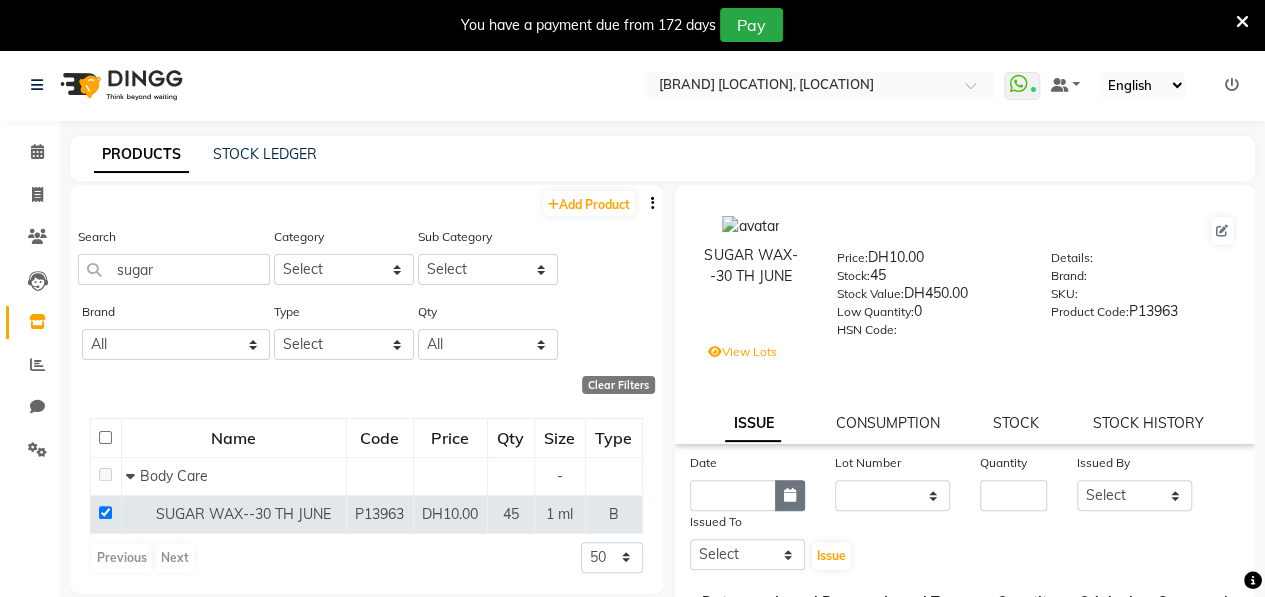 click 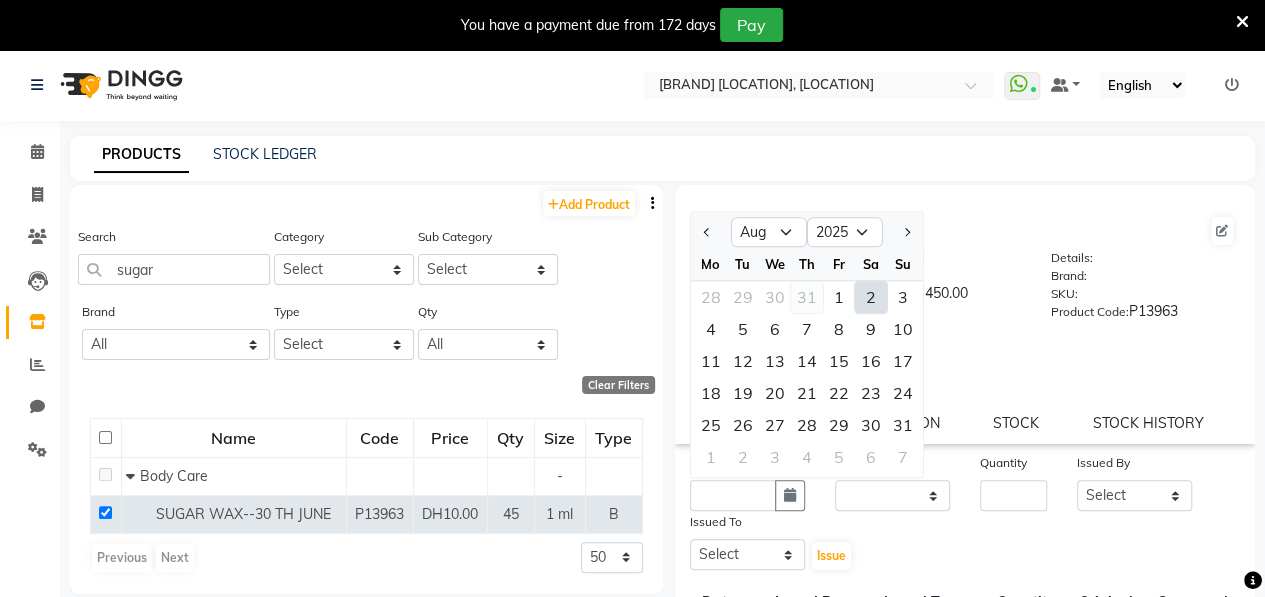 click on "31" 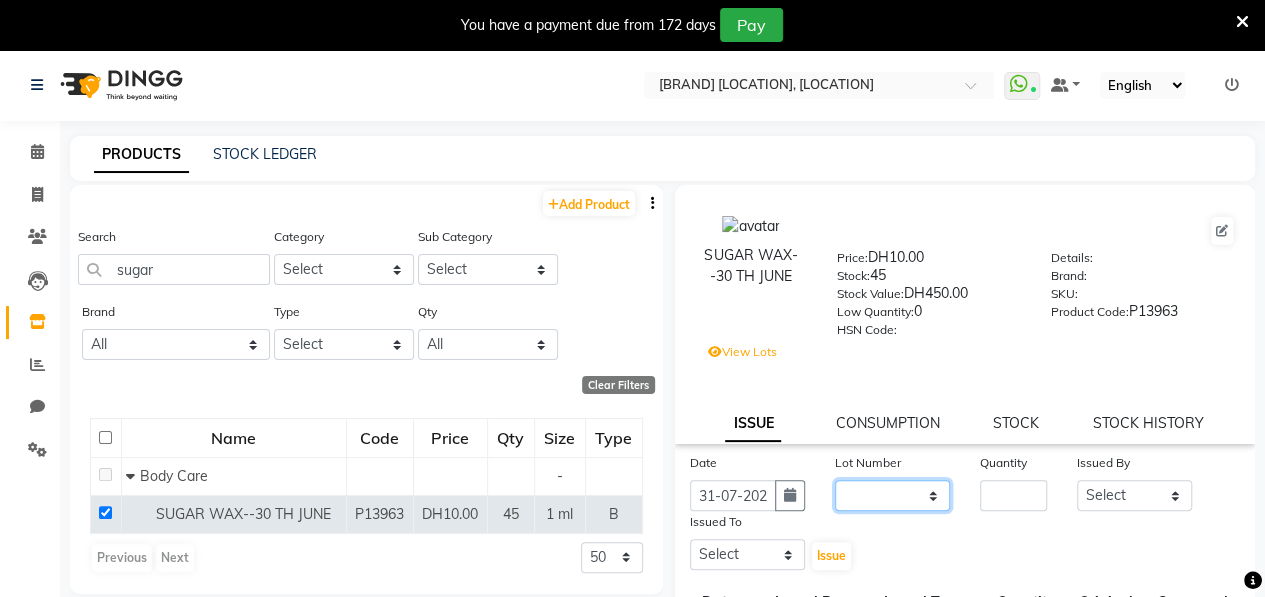 click on "None none /  none /" 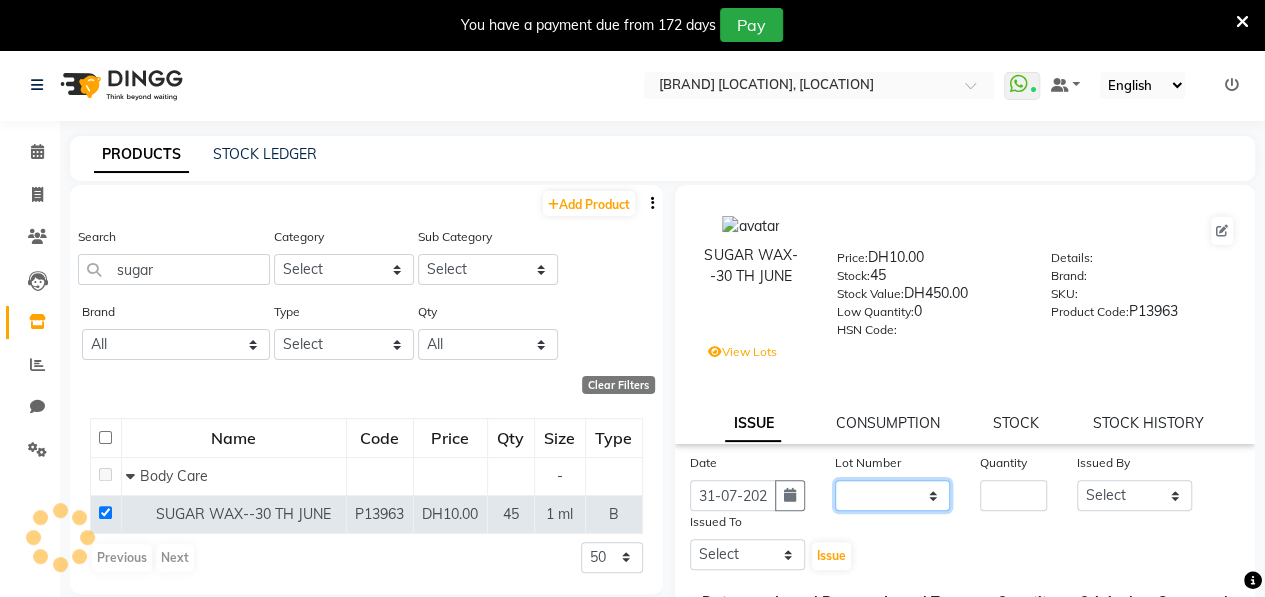 select on "0: null" 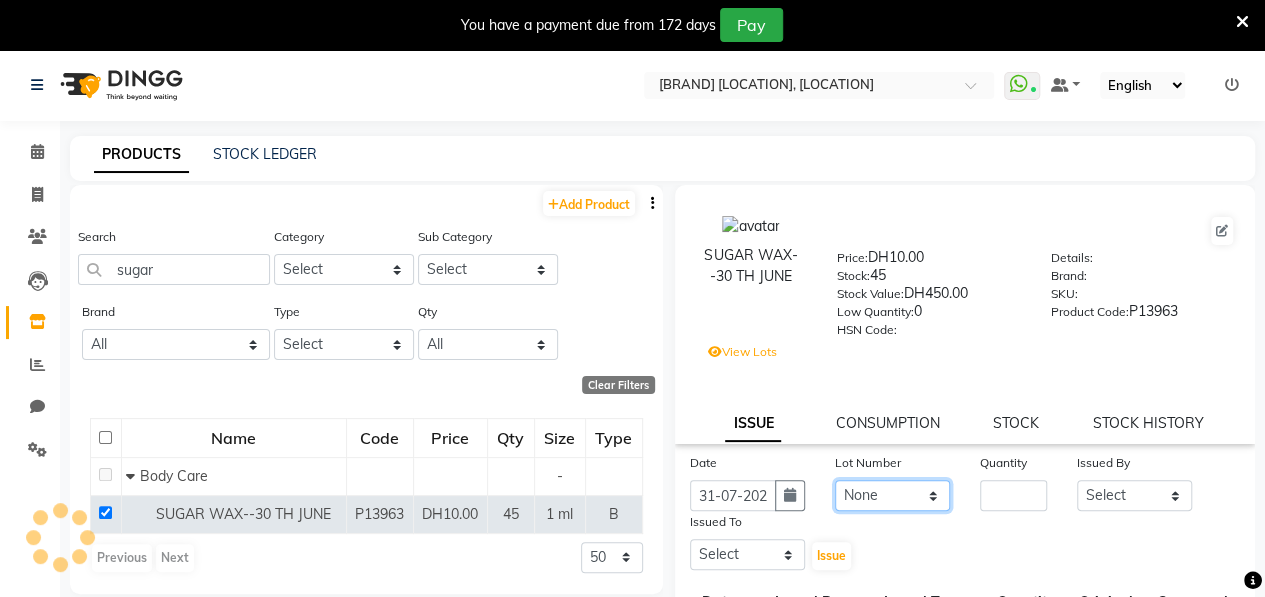 click on "None none /  none /" 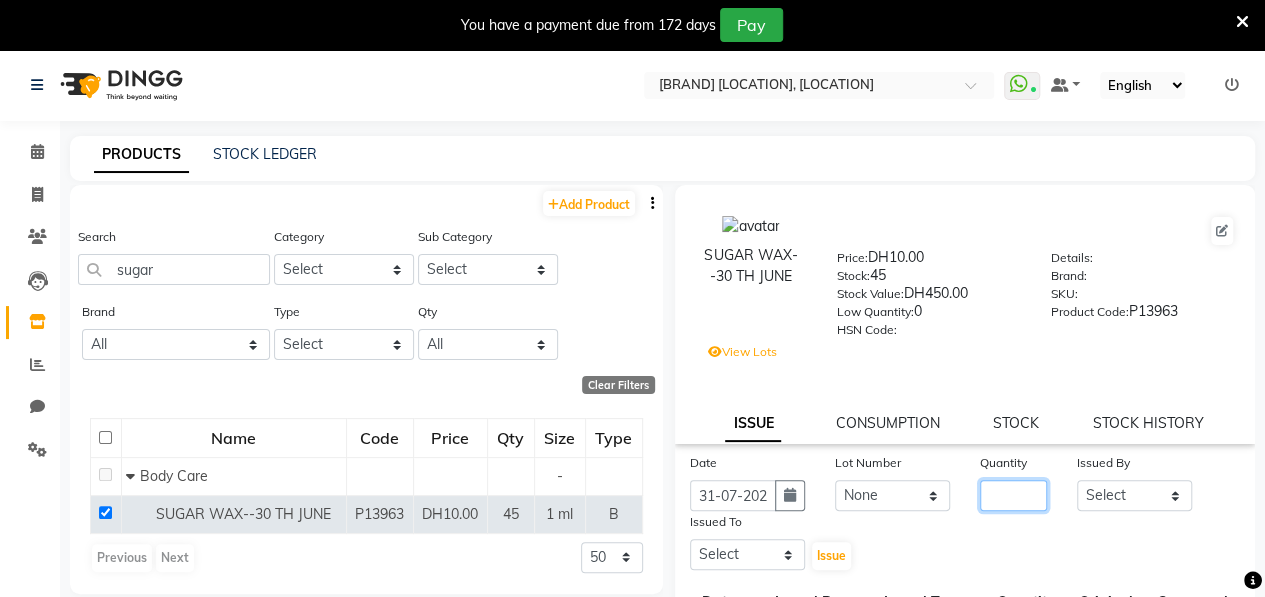 click 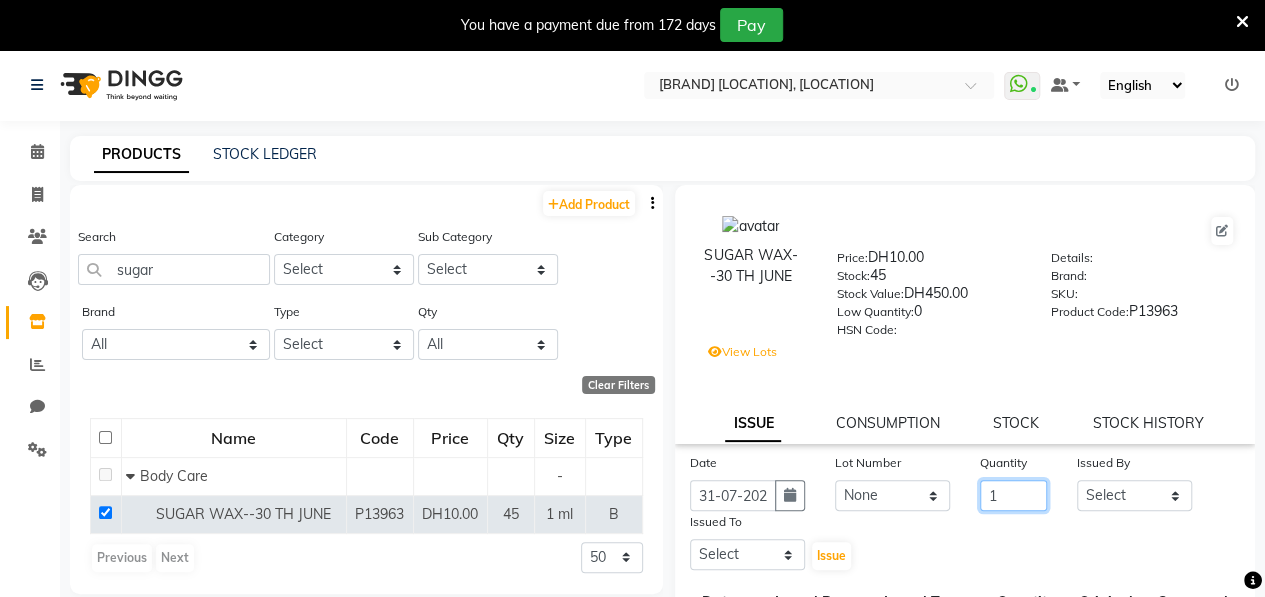type on "1" 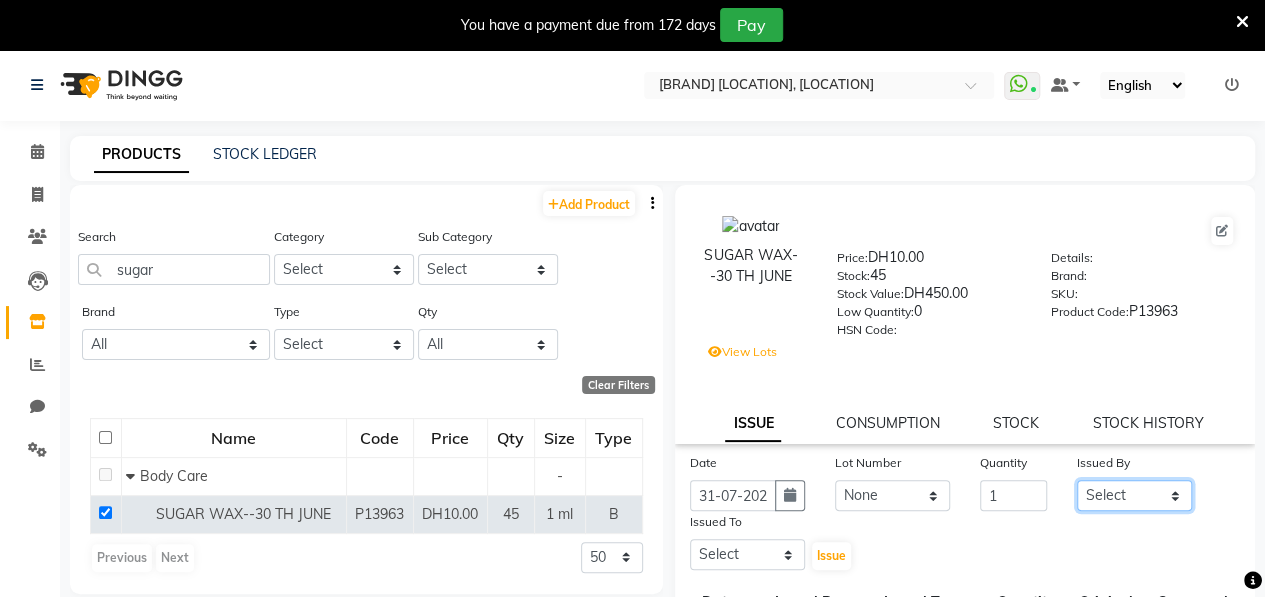click on "Select ALWAHDA GIVE HOME SERVICE STAFF Kavita LAXMI Management Manisha Radha RECEPTION Riba Rimsha Samjhana SEEMA TRIAL STAFF" 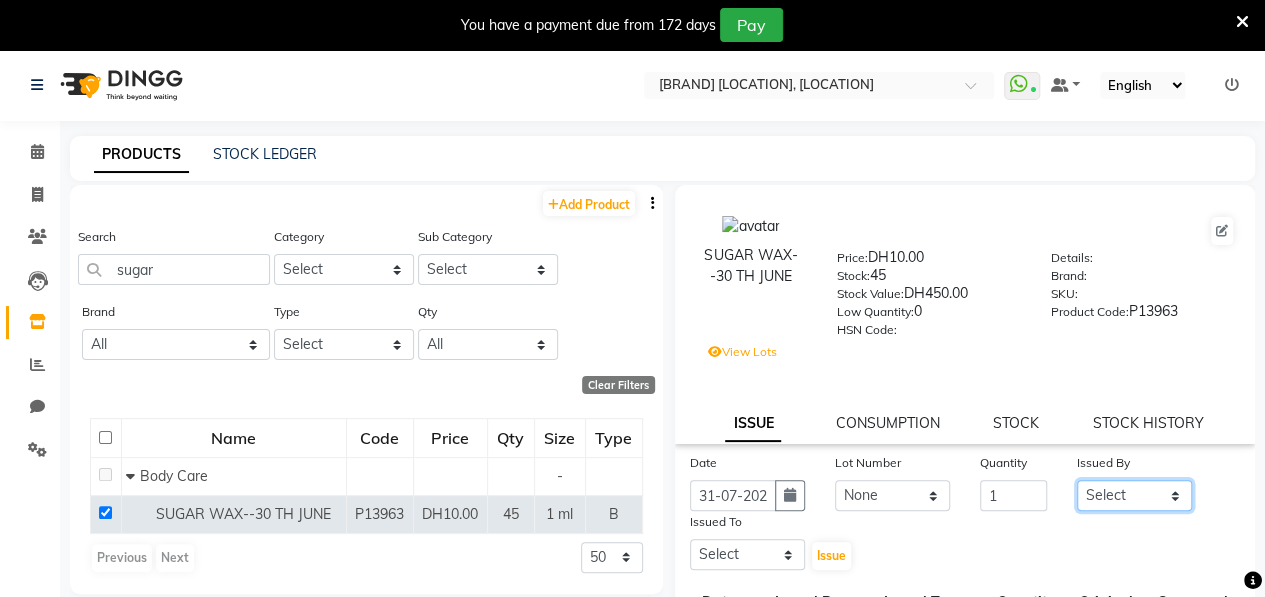 select on "76470" 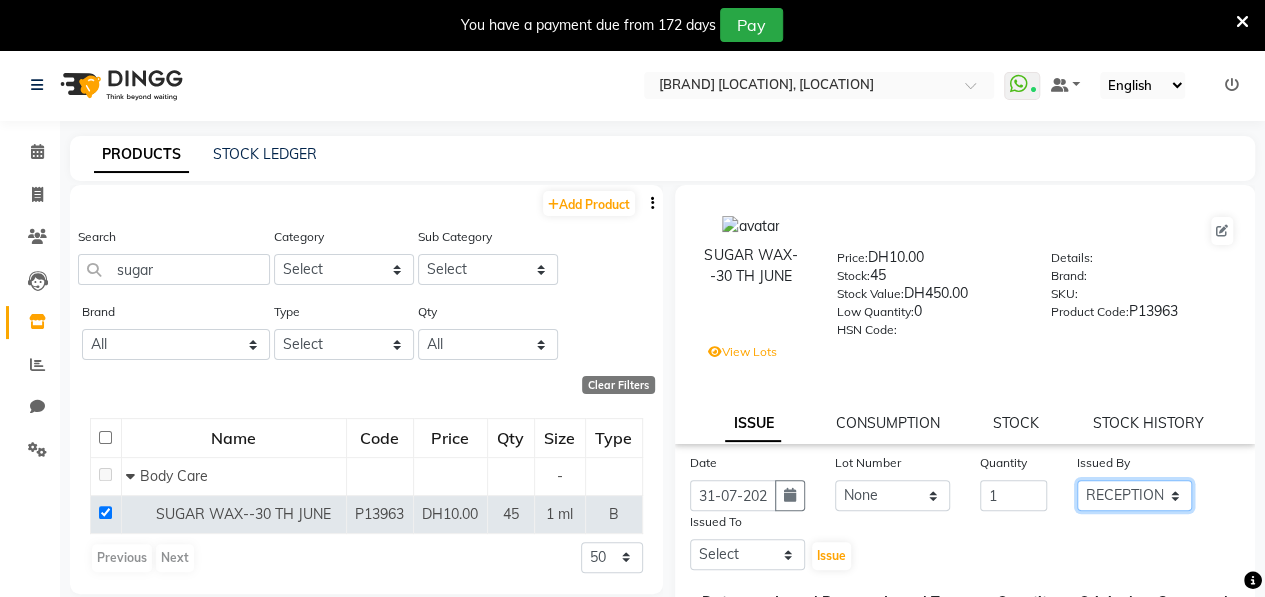 click on "Select ALWAHDA GIVE HOME SERVICE STAFF Kavita LAXMI Management Manisha Radha RECEPTION Riba Rimsha Samjhana SEEMA TRIAL STAFF" 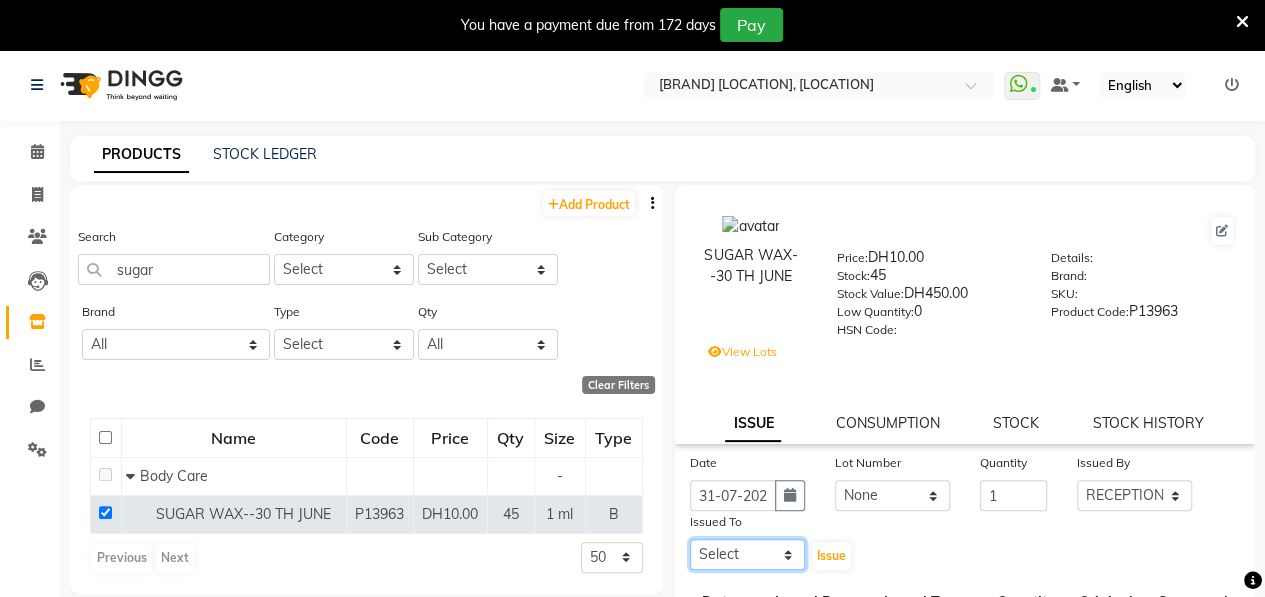 click on "Select ALWAHDA GIVE HOME SERVICE STAFF Kavita LAXMI Management Manisha Radha RECEPTION Riba Rimsha Samjhana SEEMA TRIAL STAFF" 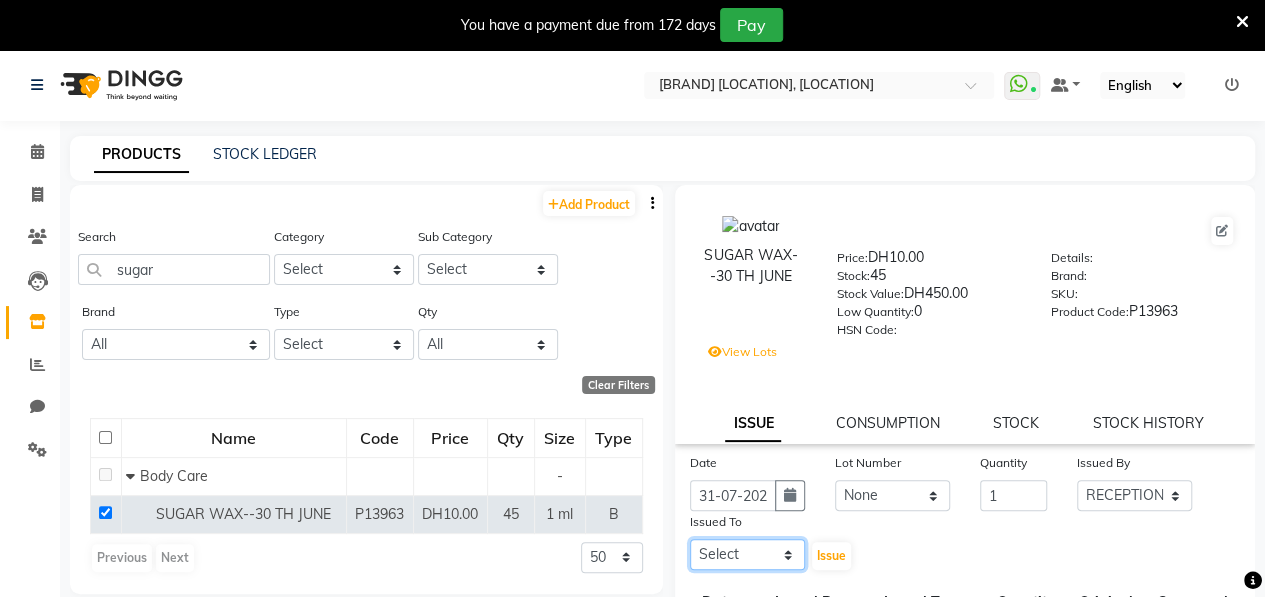 select on "76539" 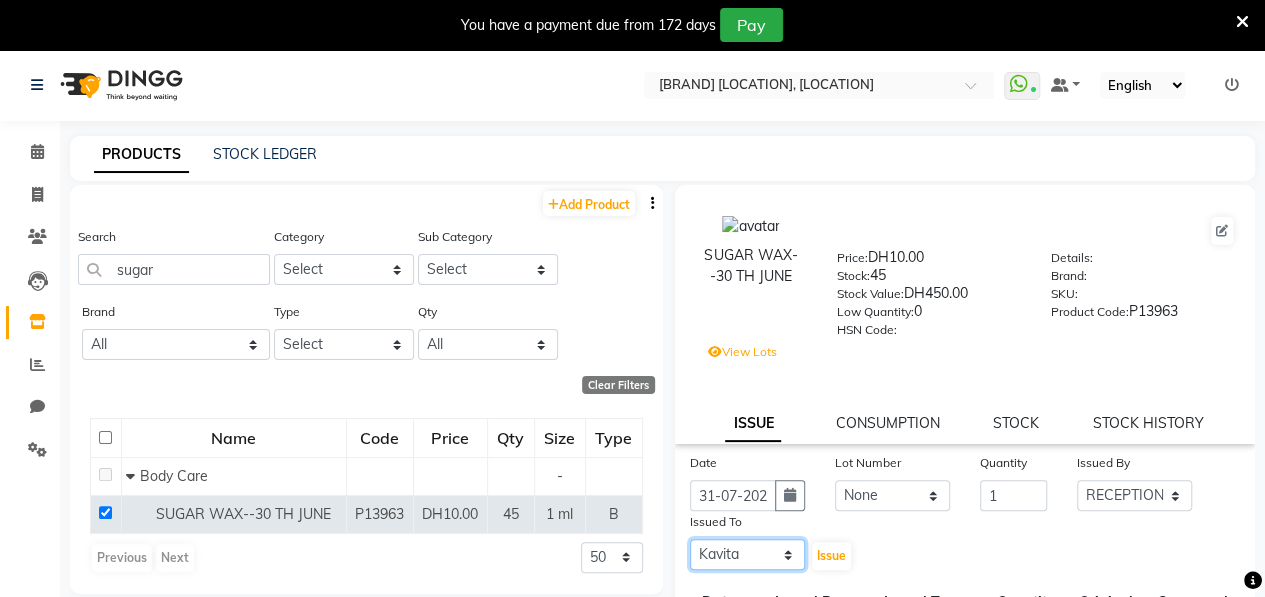 click on "Select ALWAHDA GIVE HOME SERVICE STAFF Kavita LAXMI Management Manisha Radha RECEPTION Riba Rimsha Samjhana SEEMA TRIAL STAFF" 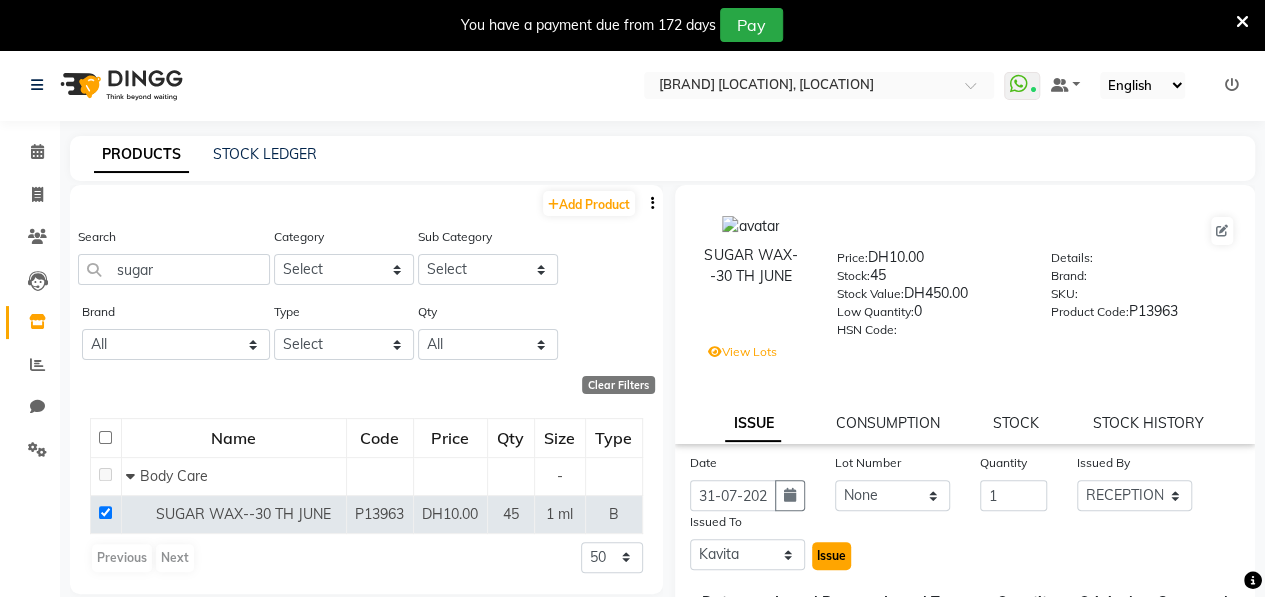 click on "Issue" 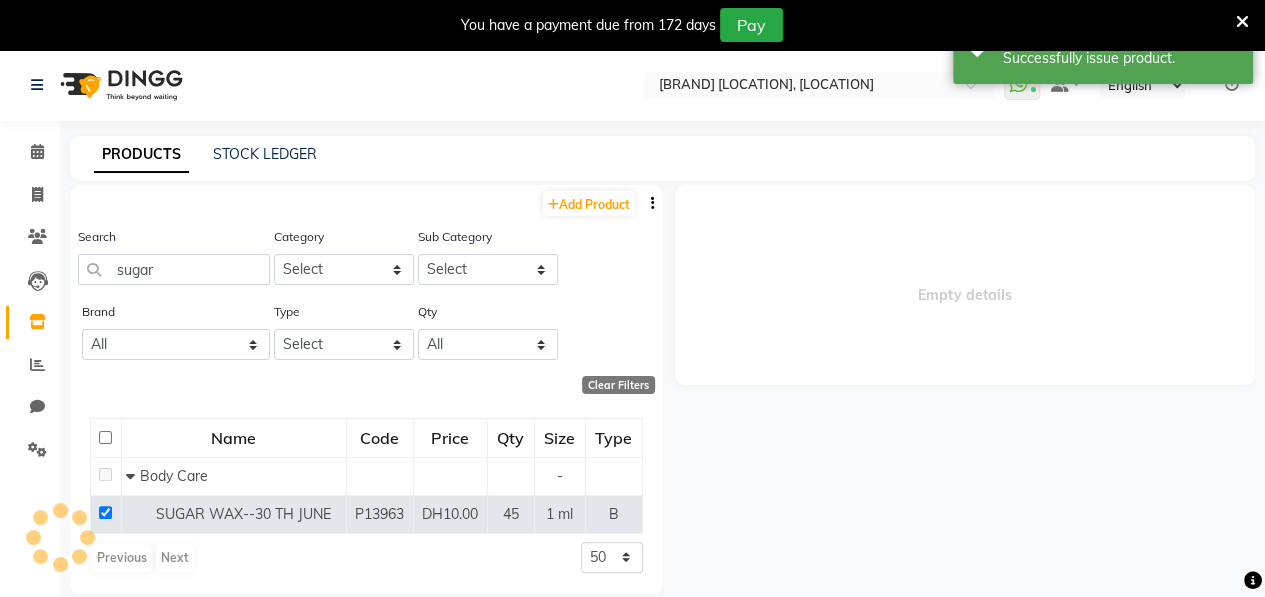 select 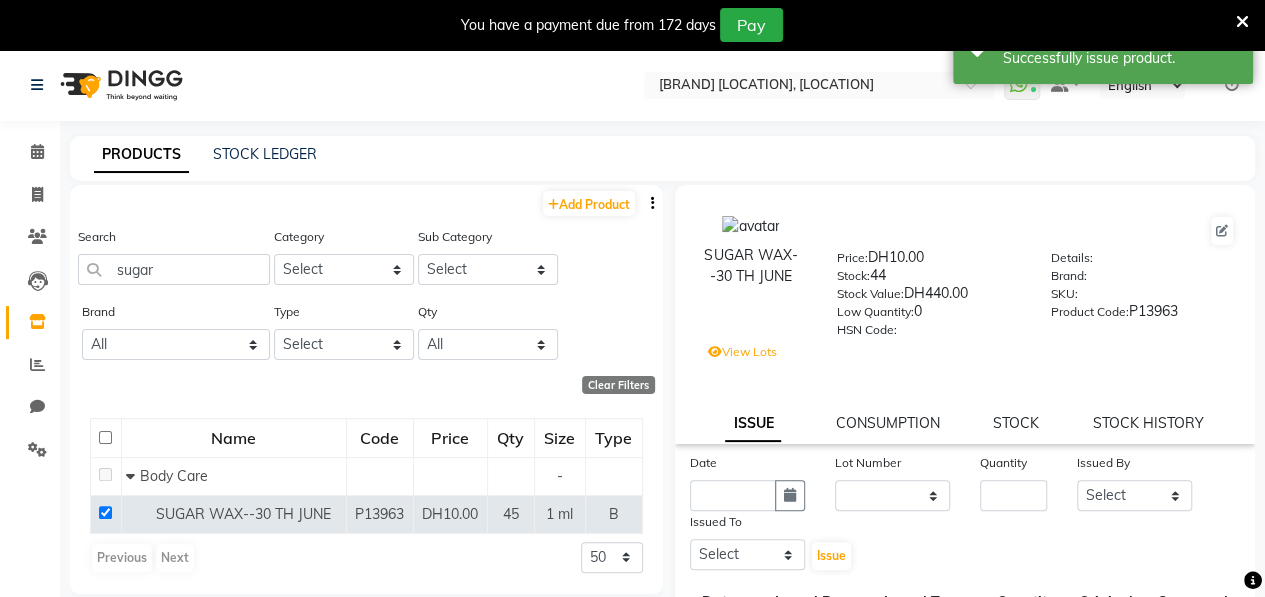 scroll, scrollTop: 388, scrollLeft: 0, axis: vertical 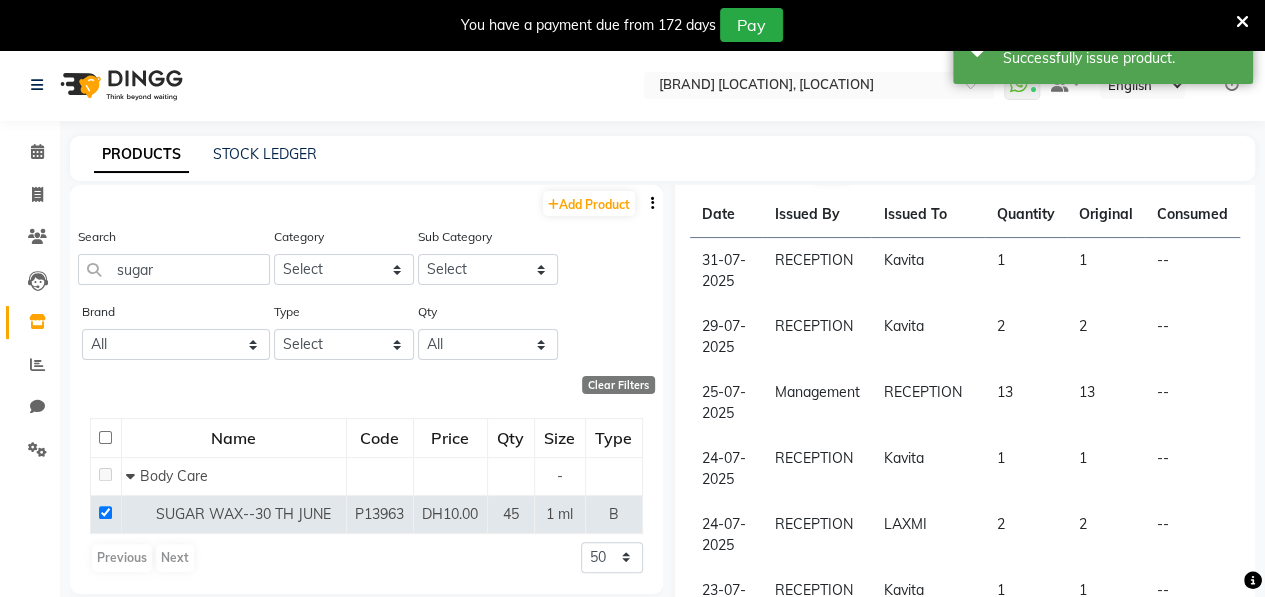 click on "SUGAR WAX--30 TH JUNE  Price:   DH10.00  Stock:   44  Stock Value:   DH440.00  Low Quantity:  0  HSN Code:    Details:     Brand:     SKU:     Product Code:   P13963   View Lots ISSUE CONSUMPTION STOCK STOCK HISTORY Date Lot Number None none /  none /  Quantity Issued By Select ALWAHDA GIVE HOME SERVICE STAFF Kavita LAXMI Management Manisha Radha RECEPTION Riba Rimsha Samjhana SEEMA TRIAL STAFF Issued To Select ALWAHDA GIVE HOME SERVICE STAFF Kavita LAXMI Management Manisha Radha RECEPTION Riba Rimsha Samjhana SEEMA TRIAL STAFF  Issue  Date Issued By Issued To Quantity Original Consumed 31-07-2025 RECEPTION Kavita 1  1  -- 29-07-2025 RECEPTION Kavita 2  2  -- 25-07-2025 Management RECEPTION 13  13  -- 24-07-2025 RECEPTION Kavita 1  1  -- 24-07-2025 RECEPTION LAXMI 2  2  -- 23-07-2025 RECEPTION Kavita 1  1  -- 23-07-2025 RECEPTION LAXMI 2  2  -- 22-07-2025 RECEPTION ALWAHDA GIVE 7  7  -- 18-07-2025 RECEPTION ALWAHDA GIVE 5  5  -- 23-07-2025 RECEPTION Kavita 1  1  --  Previous  page  1 / 3  You're on page  1 2" 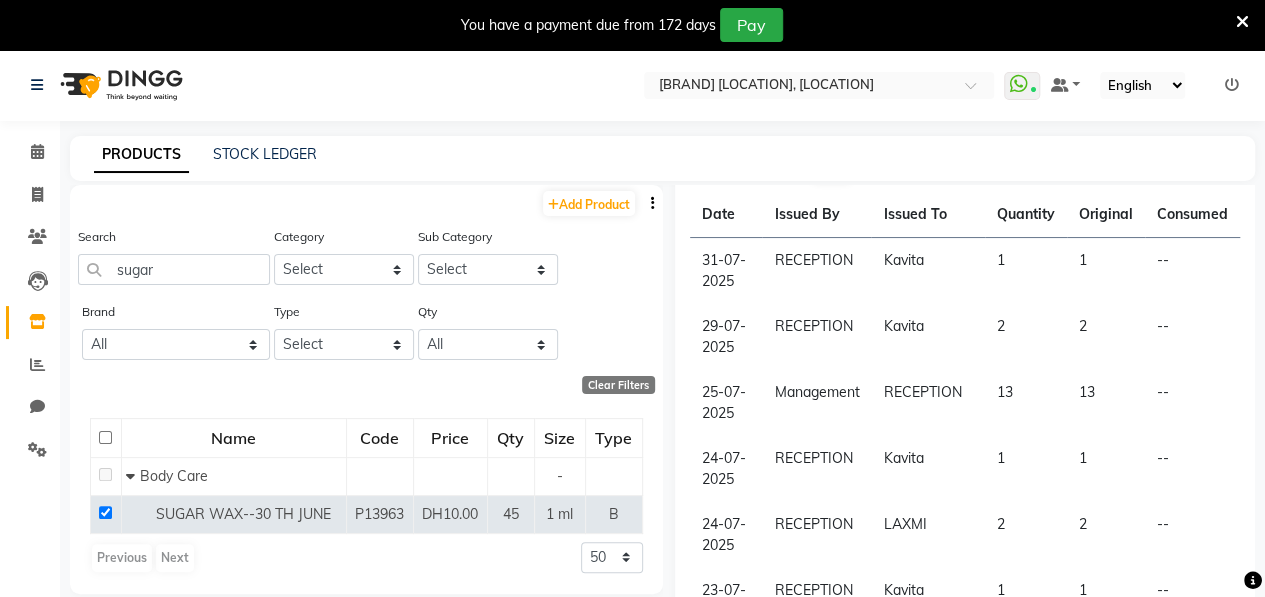 scroll, scrollTop: 0, scrollLeft: 0, axis: both 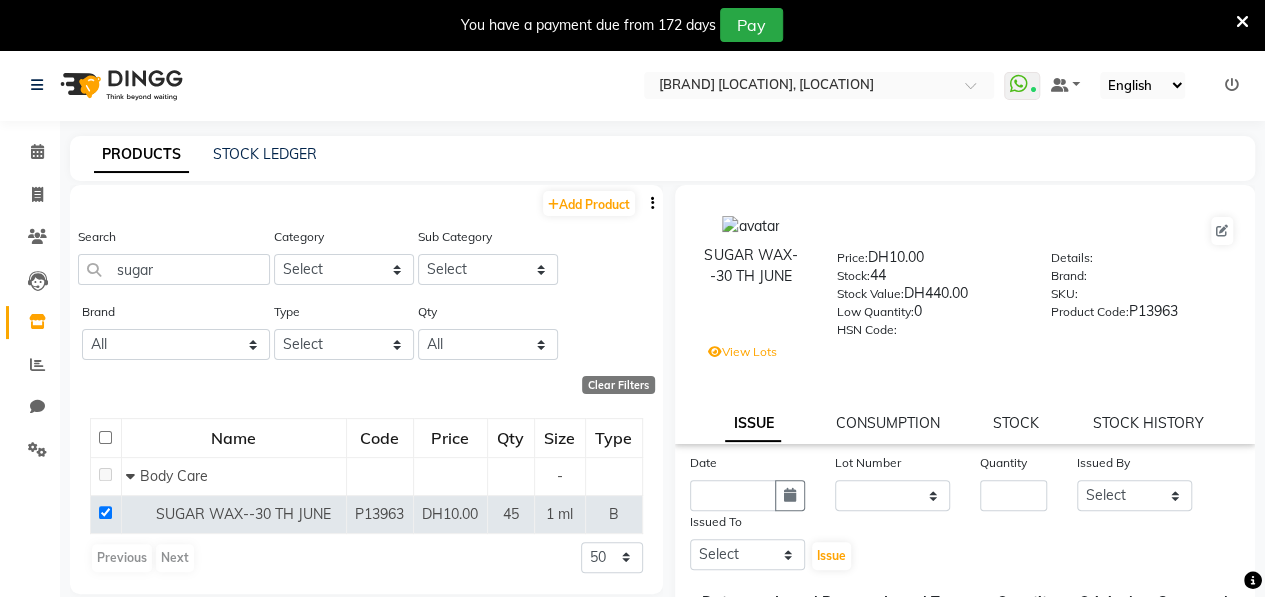 click on "SUGAR WAX--30 TH JUNE  Price:   DH10.00  Stock:   44  Stock Value:   DH440.00  Low Quantity:  0  HSN Code:    Details:     Brand:     SKU:     Product Code:   P13963   View Lots ISSUE CONSUMPTION STOCK STOCK HISTORY Date Lot Number None none /  none /  Quantity Issued By Select ALWAHDA GIVE HOME SERVICE STAFF Kavita LAXMI Management Manisha Radha RECEPTION Riba Rimsha Samjhana SEEMA TRIAL STAFF Issued To Select ALWAHDA GIVE HOME SERVICE STAFF Kavita LAXMI Management Manisha Radha RECEPTION Riba Rimsha Samjhana SEEMA TRIAL STAFF  Issue  Date Issued By Issued To Quantity Original Consumed 31-07-2025 RECEPTION Kavita 1  1  -- 29-07-2025 RECEPTION Kavita 2  2  -- 25-07-2025 Management RECEPTION 13  13  -- 24-07-2025 RECEPTION Kavita 1  1  -- 24-07-2025 RECEPTION LAXMI 2  2  -- 23-07-2025 RECEPTION Kavita 1  1  -- 23-07-2025 RECEPTION LAXMI 2  2  -- 22-07-2025 RECEPTION ALWAHDA GIVE 7  7  -- 18-07-2025 RECEPTION ALWAHDA GIVE 5  5  -- 23-07-2025 RECEPTION Kavita 1  1  --  Previous  page  1 / 3  You're on page  1 2" 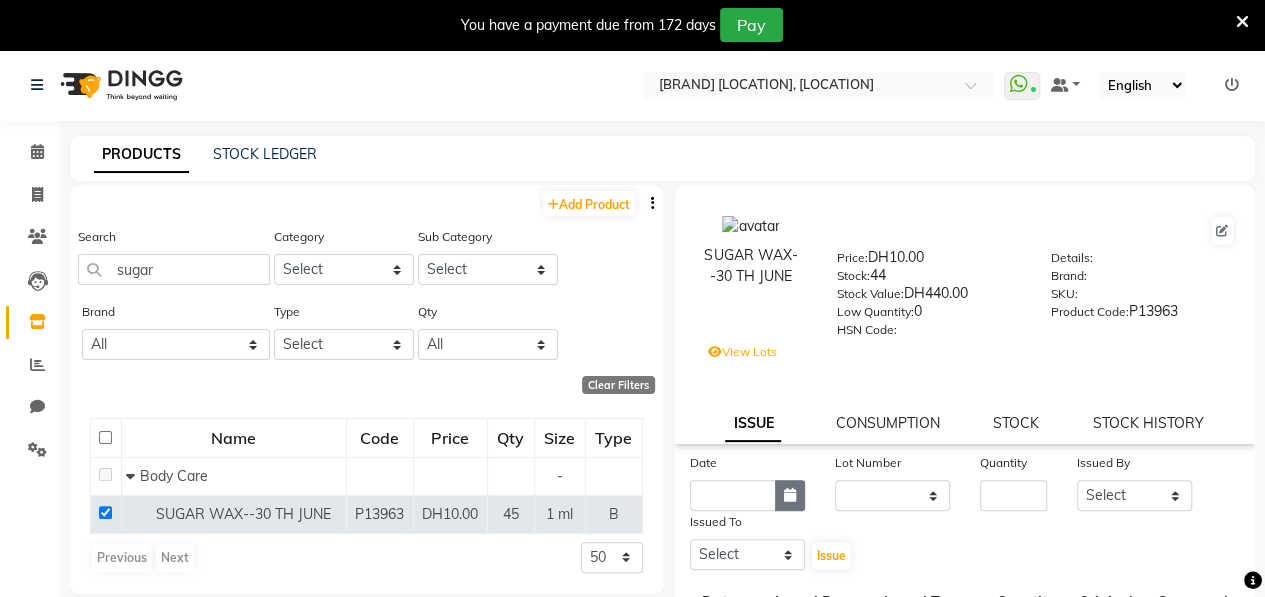 click 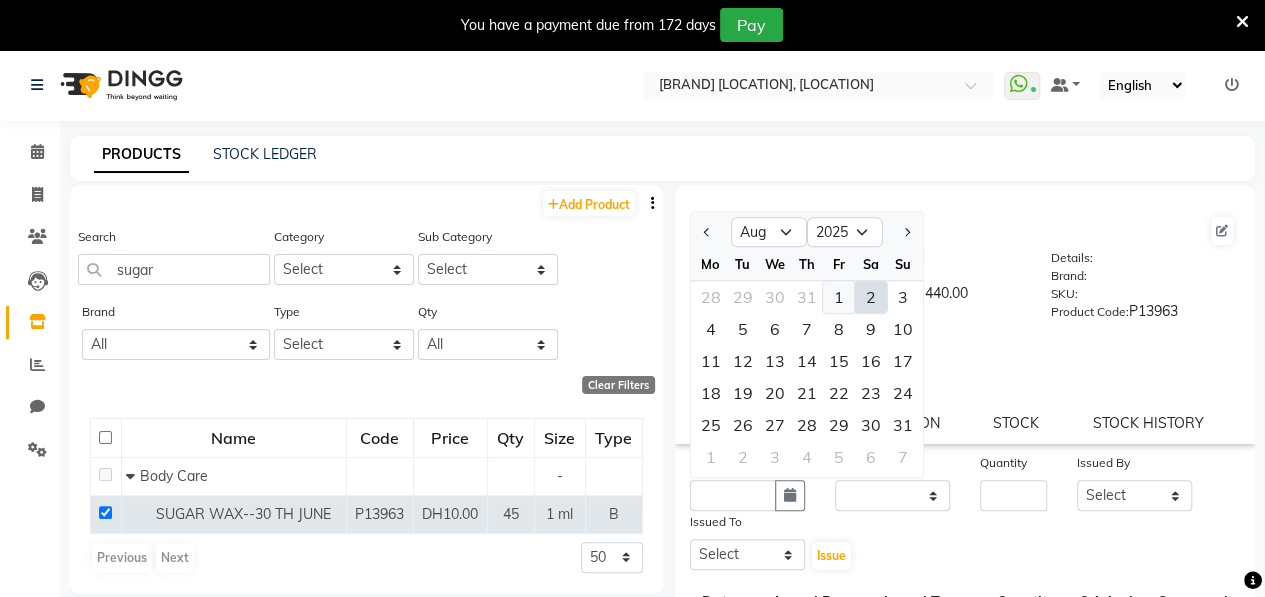 click on "1" 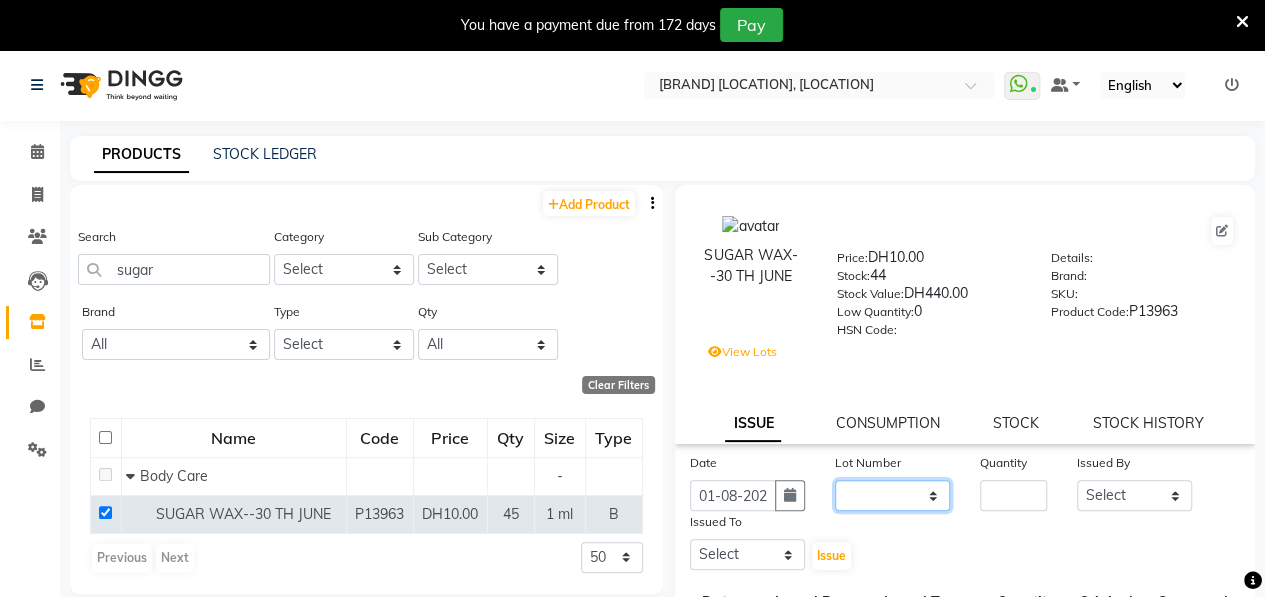 click on "None none /  none /" 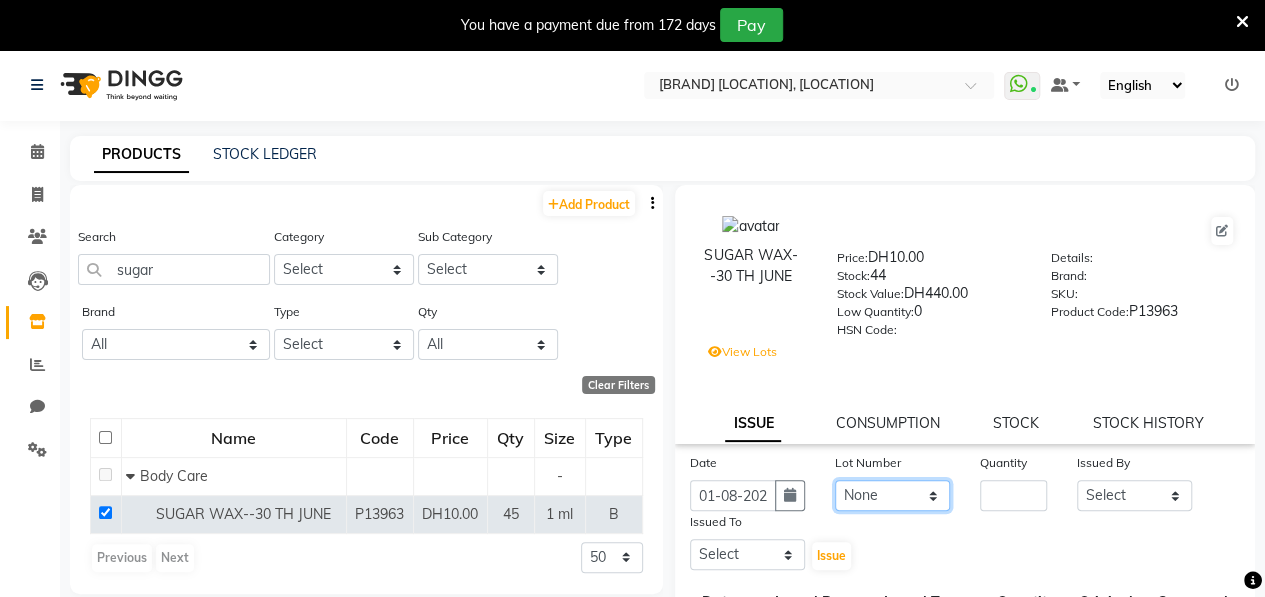 click on "None none /  none /" 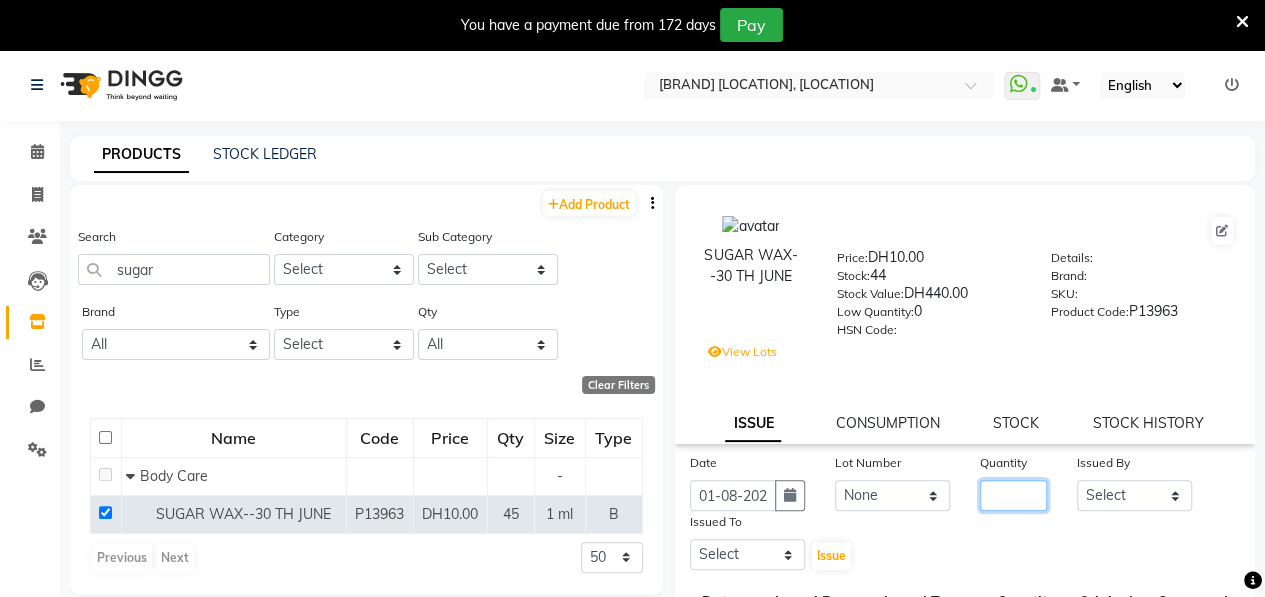 click 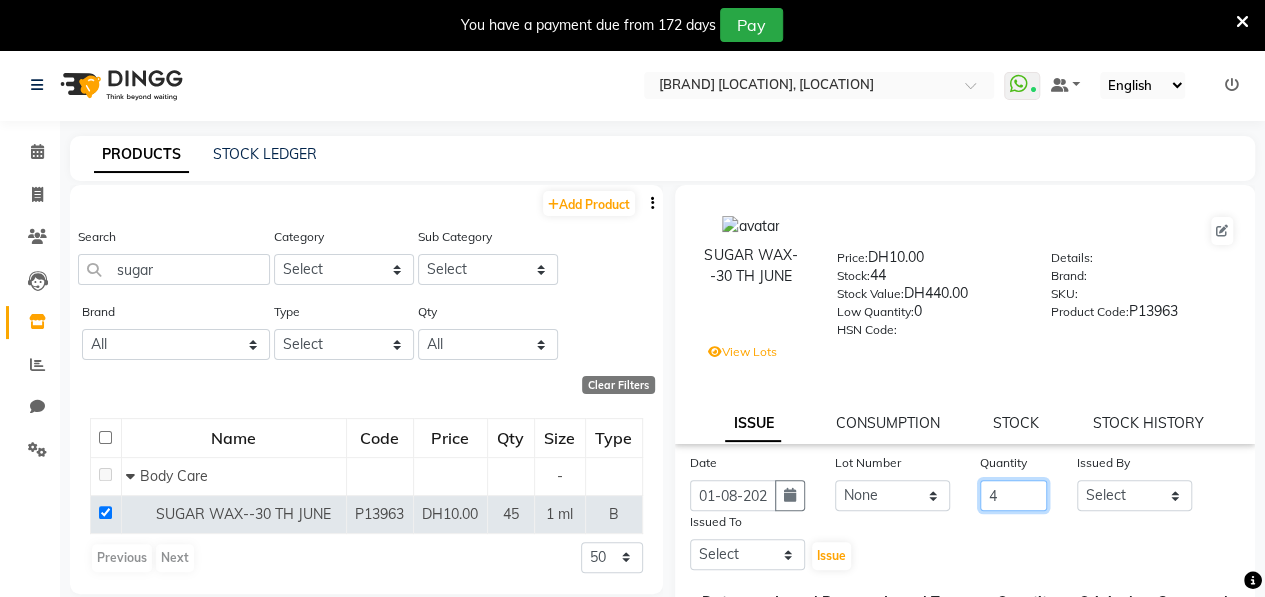 type on "4" 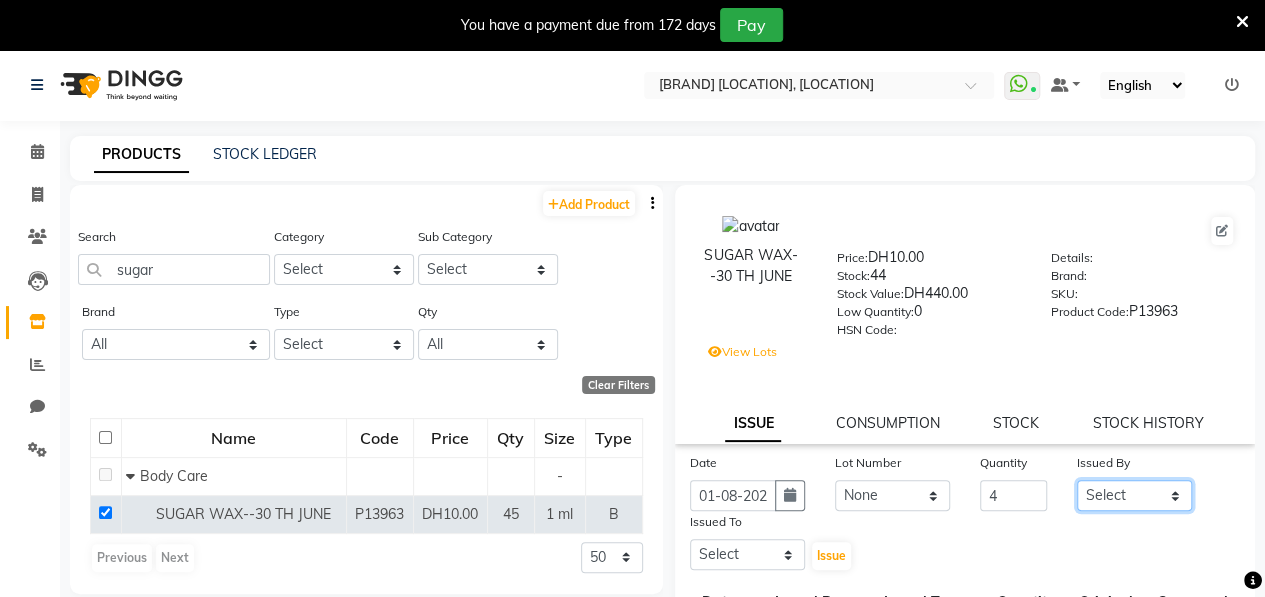 click on "Select ALWAHDA GIVE HOME SERVICE STAFF Kavita LAXMI Management Manisha Radha RECEPTION Riba Rimsha Samjhana SEEMA TRIAL STAFF" 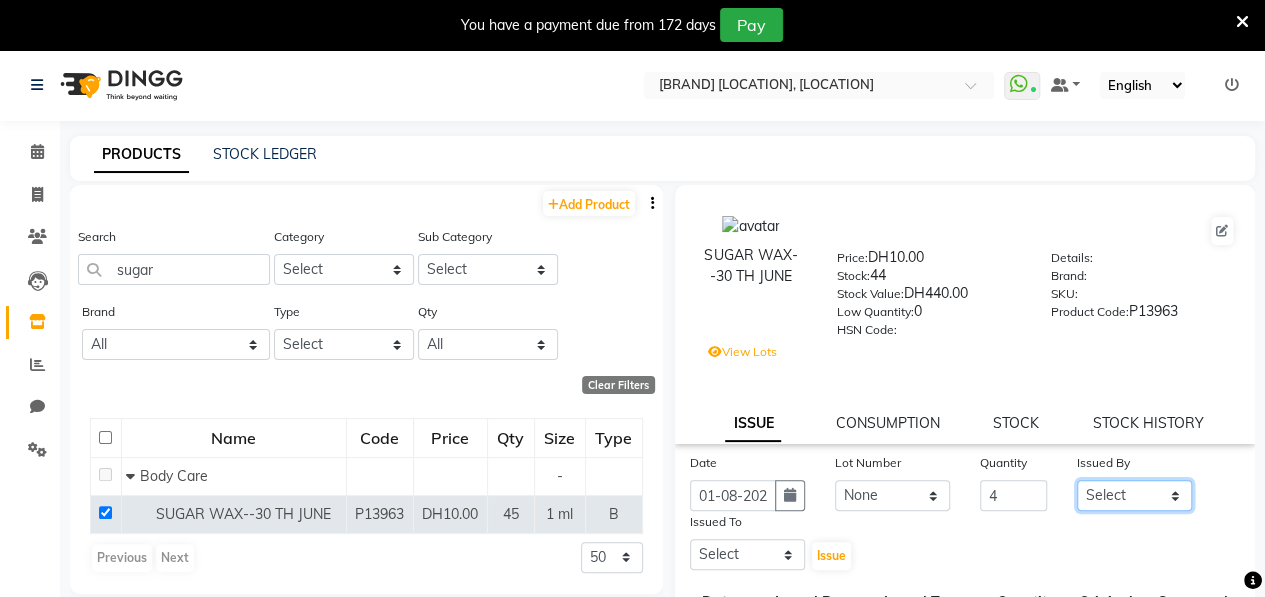 select on "76470" 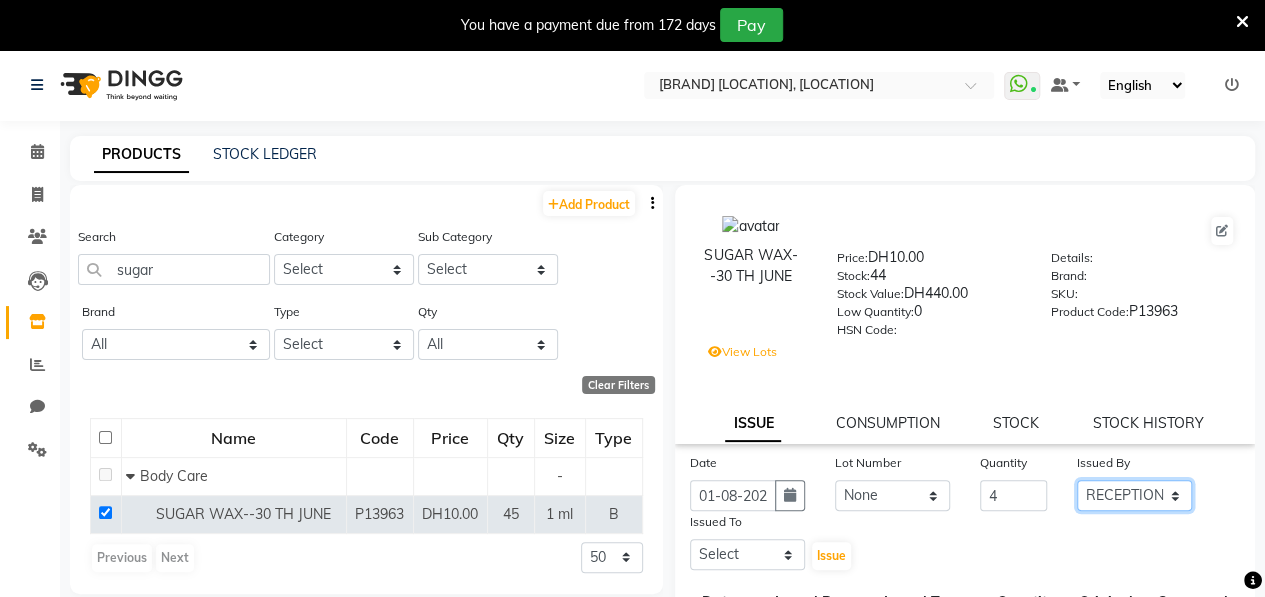click on "Select ALWAHDA GIVE HOME SERVICE STAFF Kavita LAXMI Management Manisha Radha RECEPTION Riba Rimsha Samjhana SEEMA TRIAL STAFF" 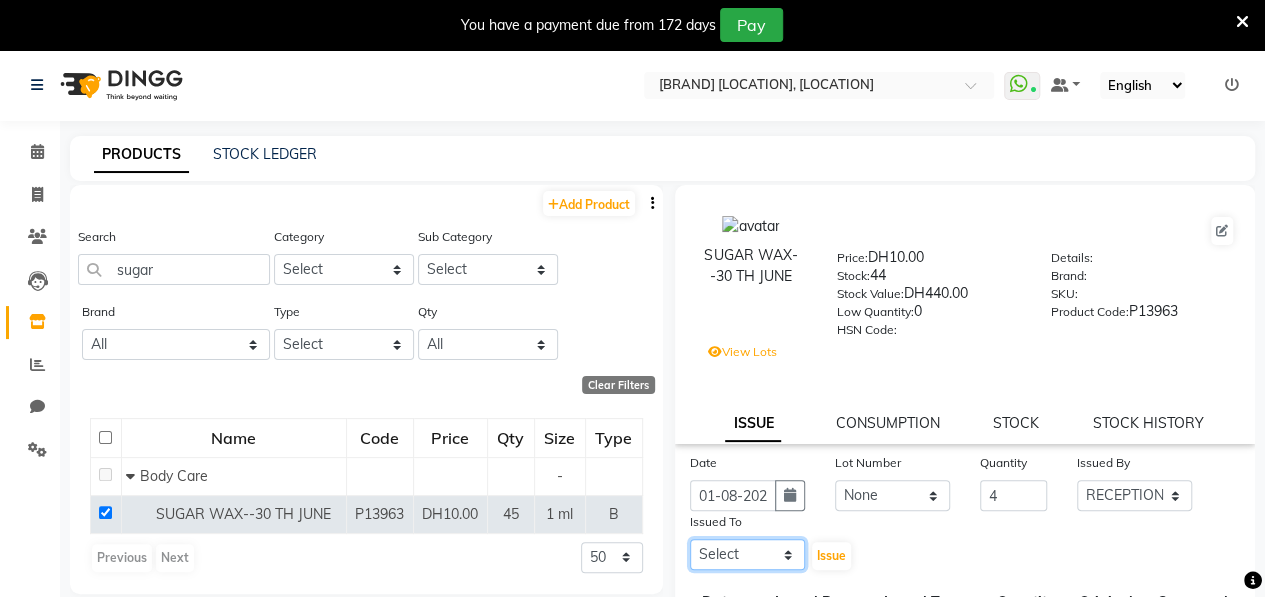 click on "Select ALWAHDA GIVE HOME SERVICE STAFF Kavita LAXMI Management Manisha Radha RECEPTION Riba Rimsha Samjhana SEEMA TRIAL STAFF" 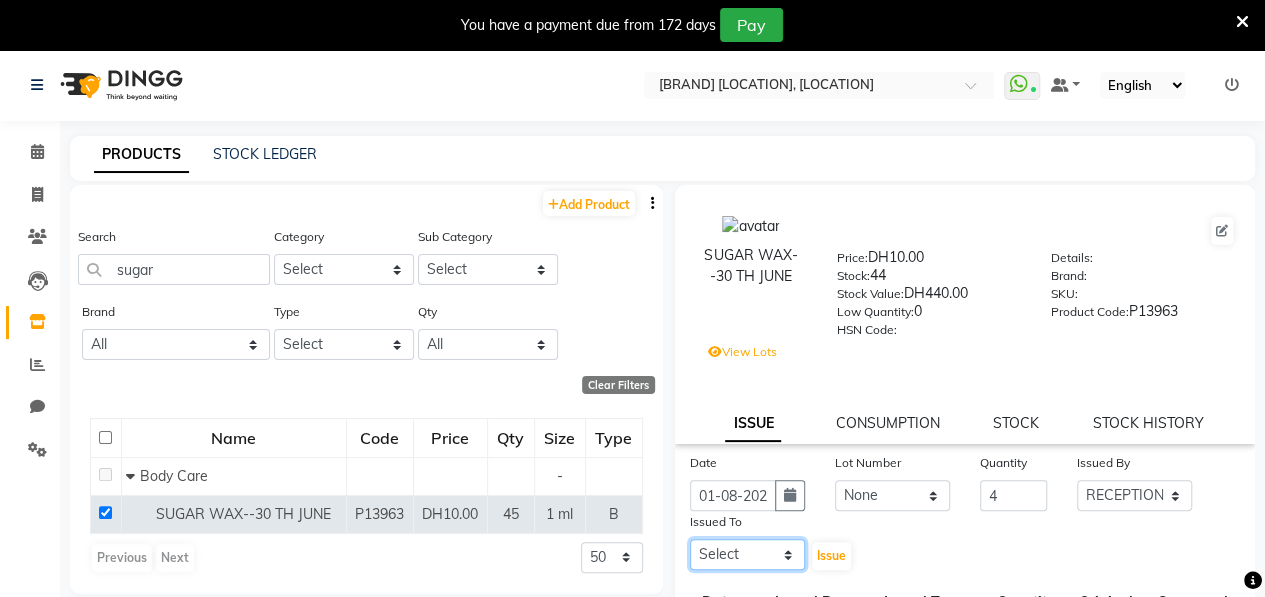 select on "37157" 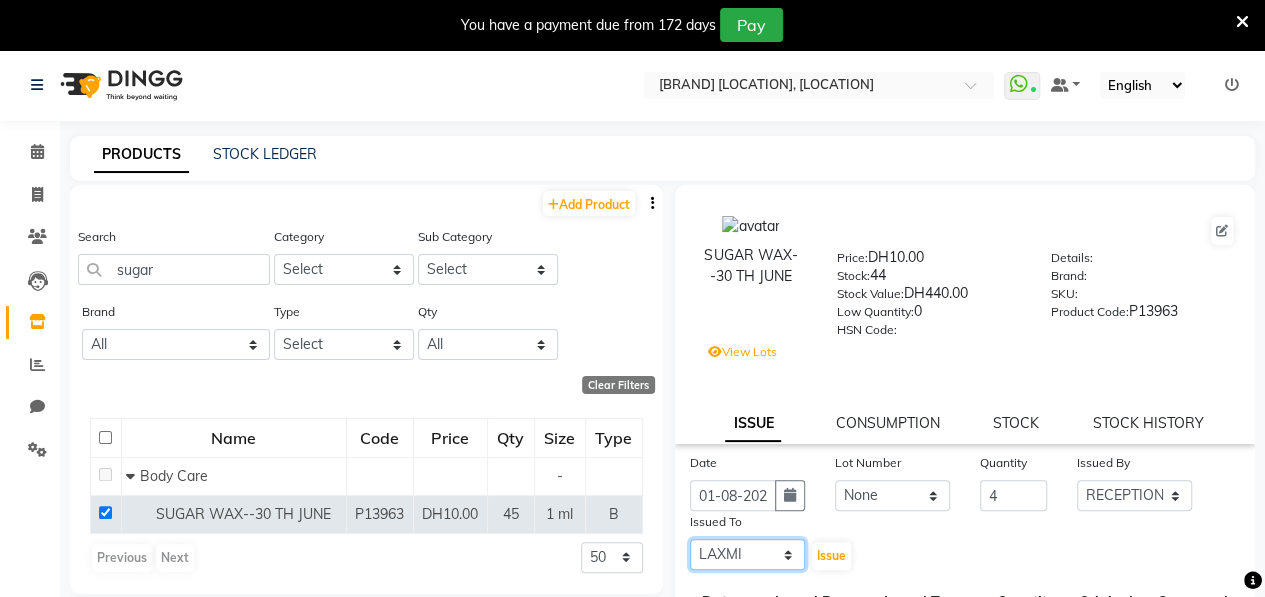 click on "Select ALWAHDA GIVE HOME SERVICE STAFF Kavita LAXMI Management Manisha Radha RECEPTION Riba Rimsha Samjhana SEEMA TRIAL STAFF" 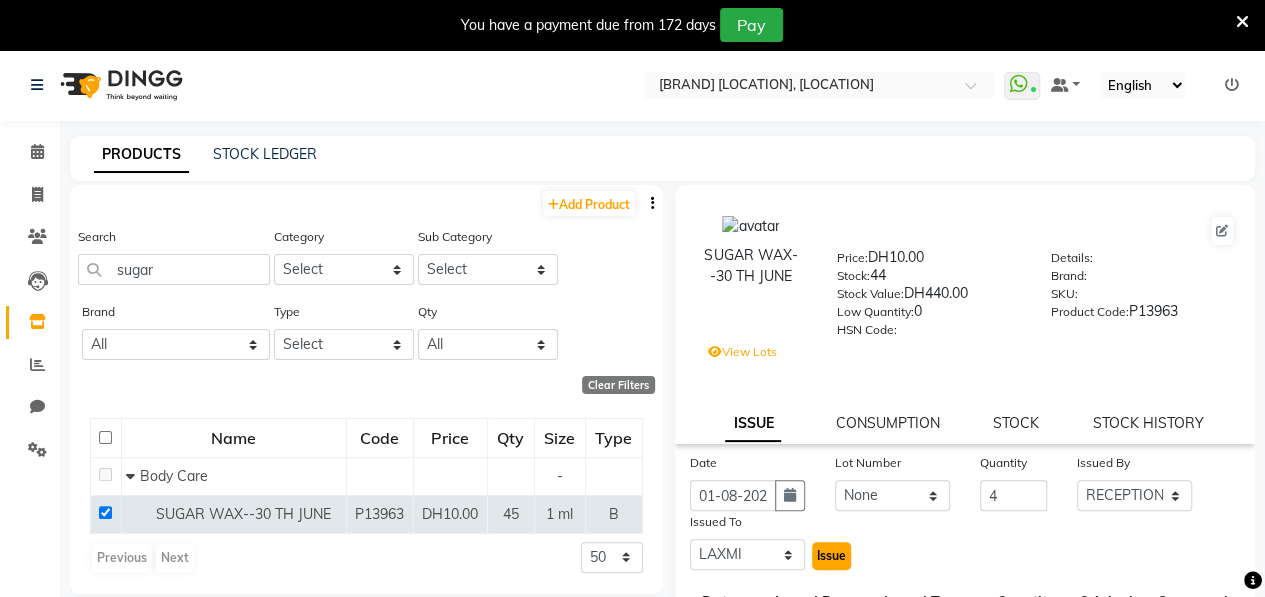click on "Issue" 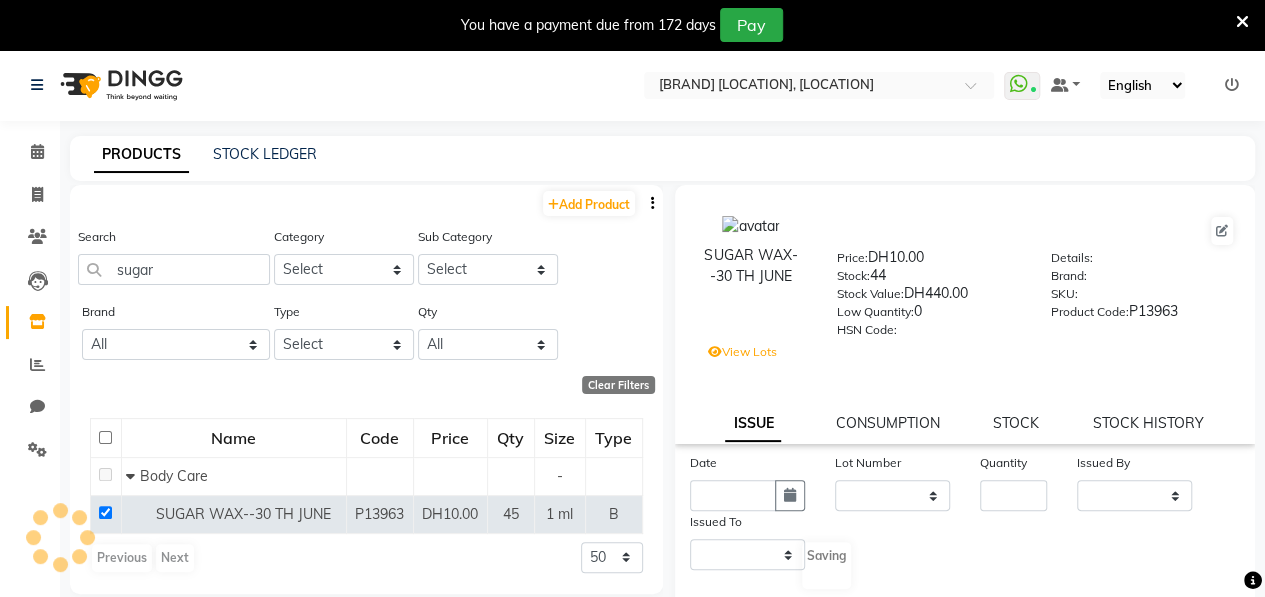 select 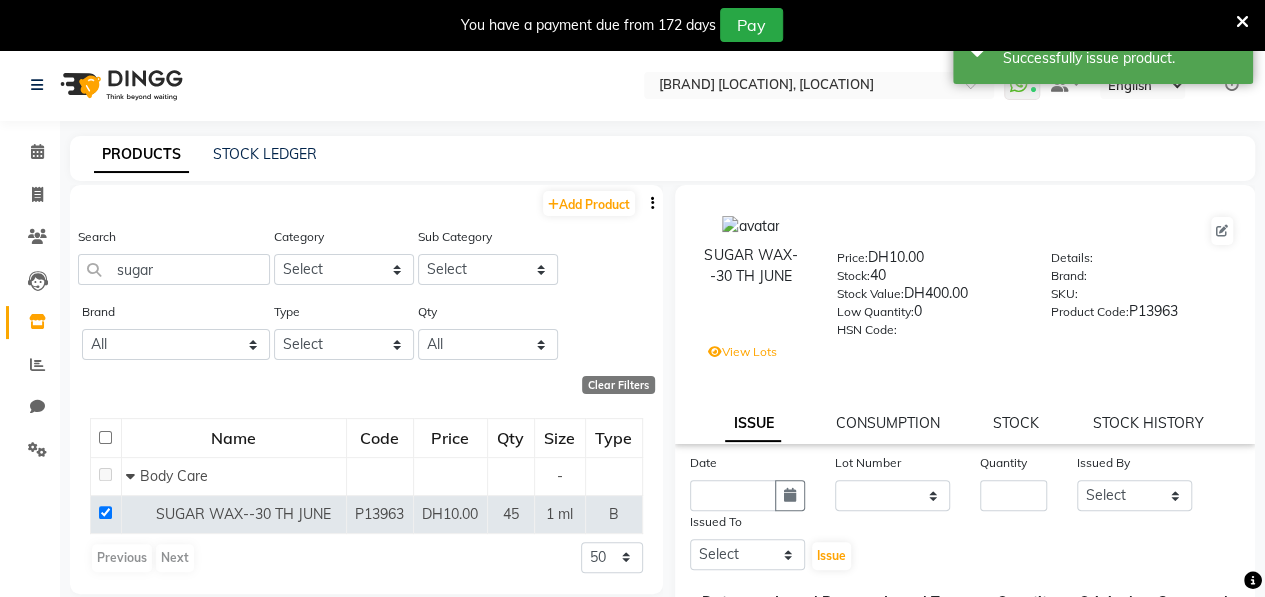 scroll, scrollTop: 388, scrollLeft: 0, axis: vertical 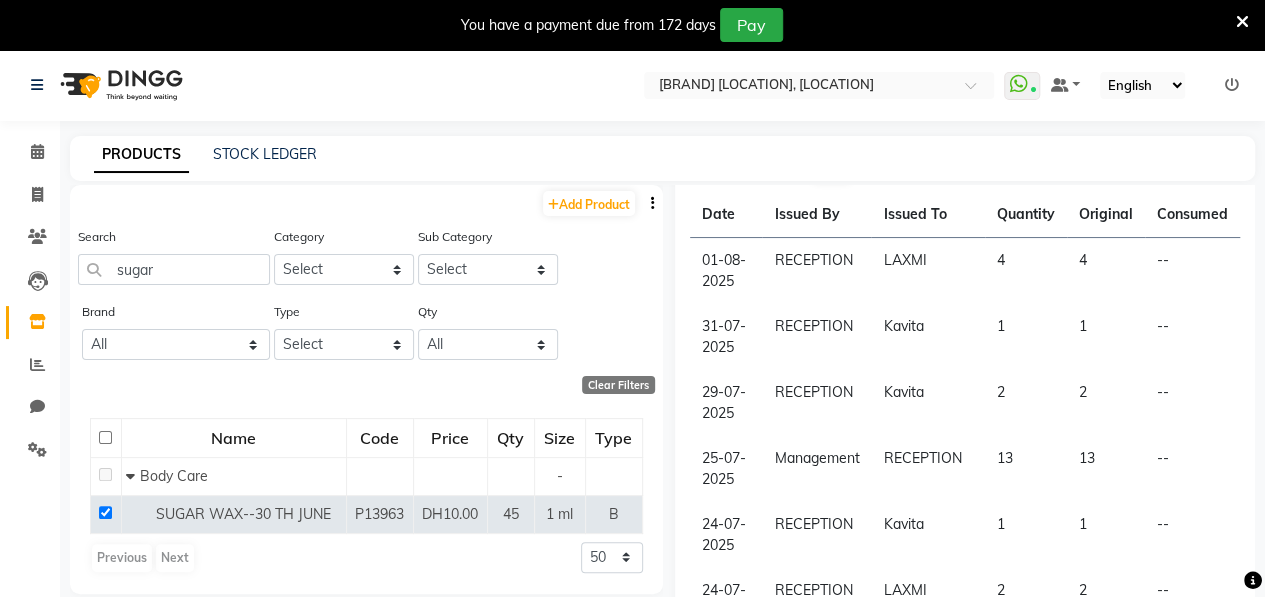 click on "Quantity" 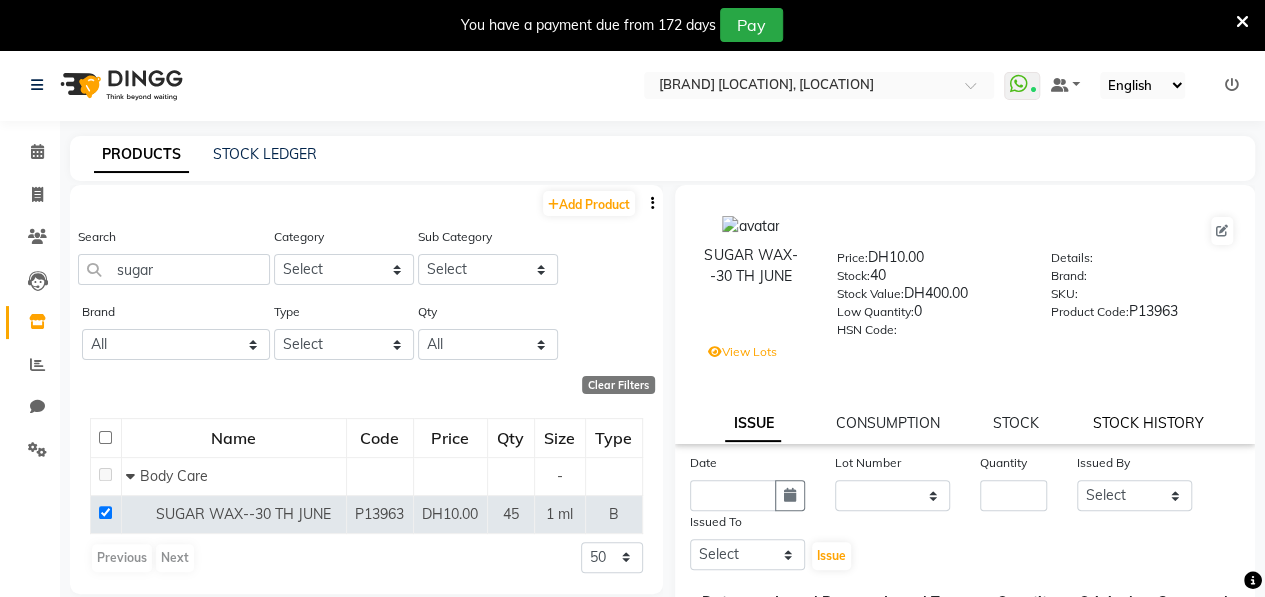 click on "STOCK HISTORY" 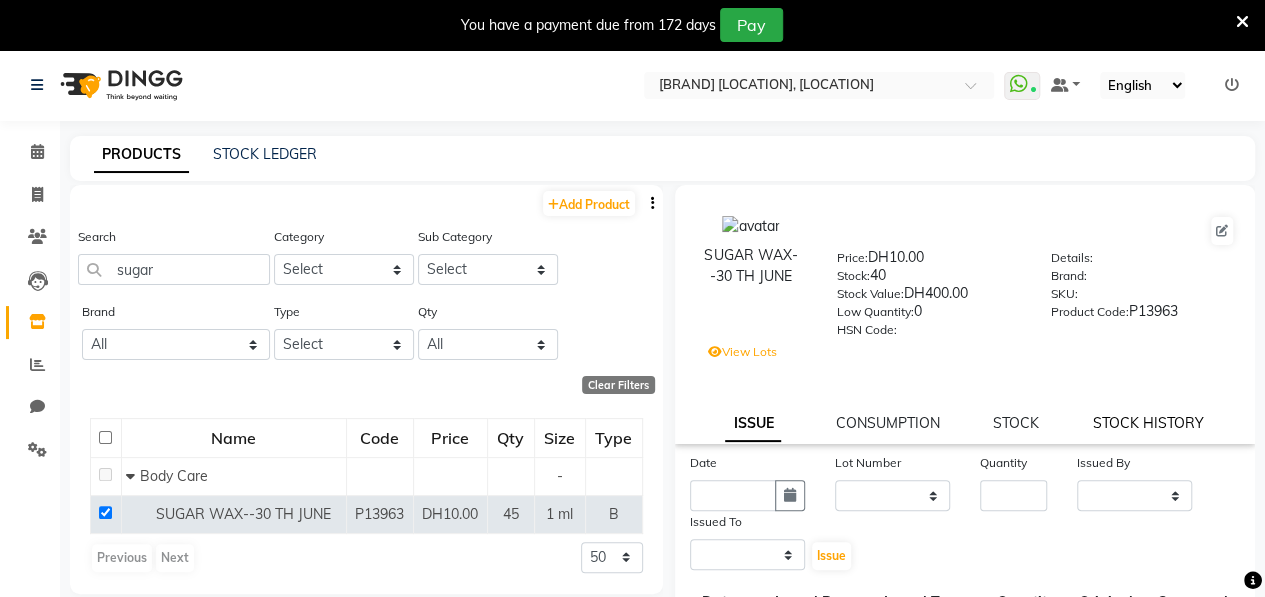 select on "all" 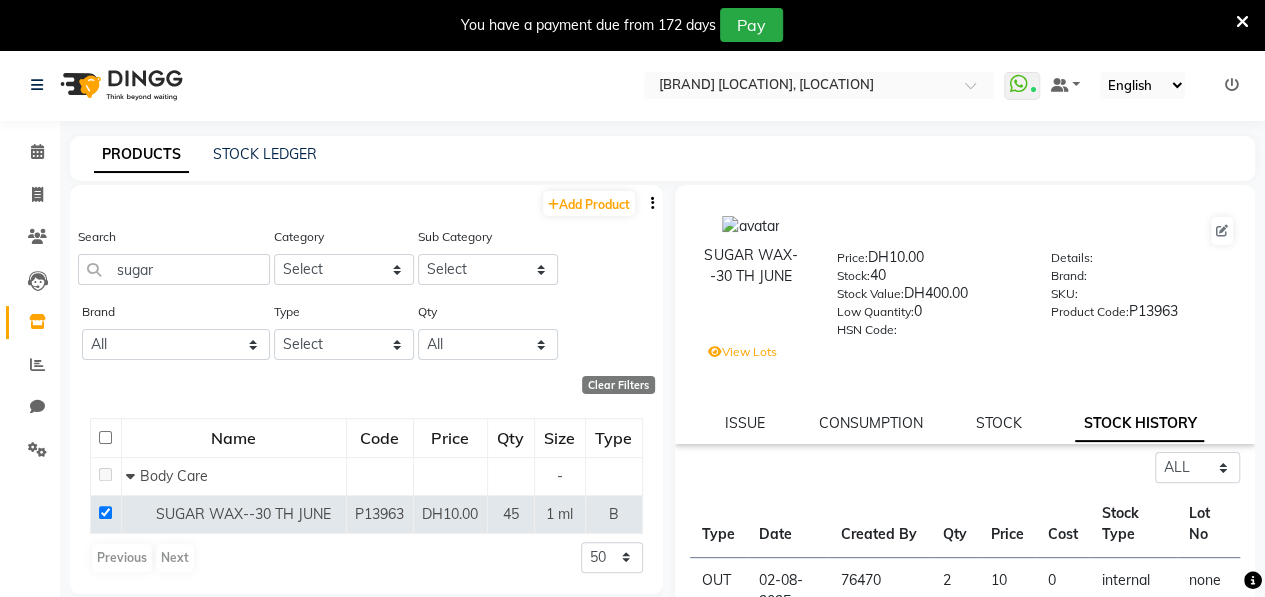 click on "PRODUCTS STOCK LEDGER  Add Product  Search sugar Category Select Hair Skin Makeup Personal Care Appliances Beard Waxing Disposable Threading Hands and Feet Beauty Planet Botox Cadiveu Casmara Cheryls Olaplex GOWN Other Sub Category Select Brand All 03 Full Kit 3delux 3 Delux 9 Theory Aromatic Bigen Brand Casmara Cobacabana Color Ray Elite Hair Bleach Farmagan Green Line Kaune Kenpaki Kenue Kettle Keune Loreal Loreal,iconic,italy Loreal Inoa Loreal Martix Moroccan Oil Posa Roial Soft Facial Tissues Type Select Both Retail Consumable Qty All Low Out Of Stock  Clear Filters  Name Code Price Qty Size Type   Body Care - SUGAR WAX--30 TH JUNE P13963 DH10.00 45 1 ml B  Previous   Next  50 100 500  SUGAR WAX--30 TH JUNE  Price:   DH10.00  Stock:   40  Stock Value:   DH400.00  Low Quantity:  0  HSN Code:    Details:     Brand:     SKU:     Product Code:   P13963   View Lots ISSUE CONSUMPTION STOCK STOCK HISTORY Select ALL IN OUT Type Date Created By Qty Price Cost Stock Type Lot No 2" 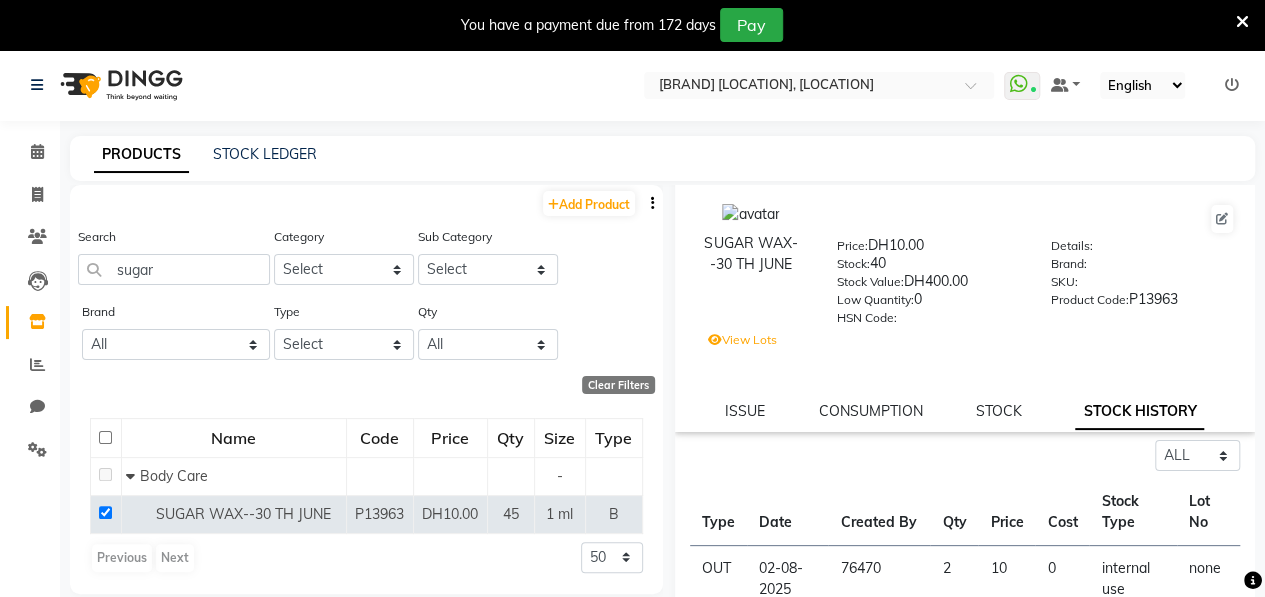 scroll, scrollTop: 0, scrollLeft: 0, axis: both 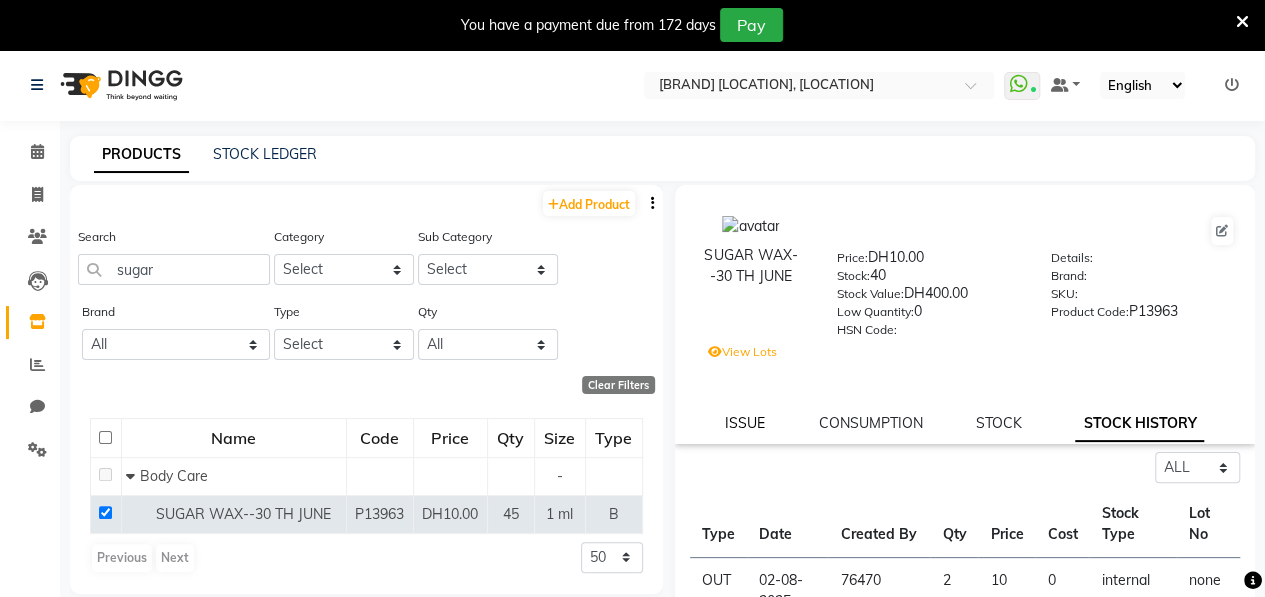 click on "ISSUE" 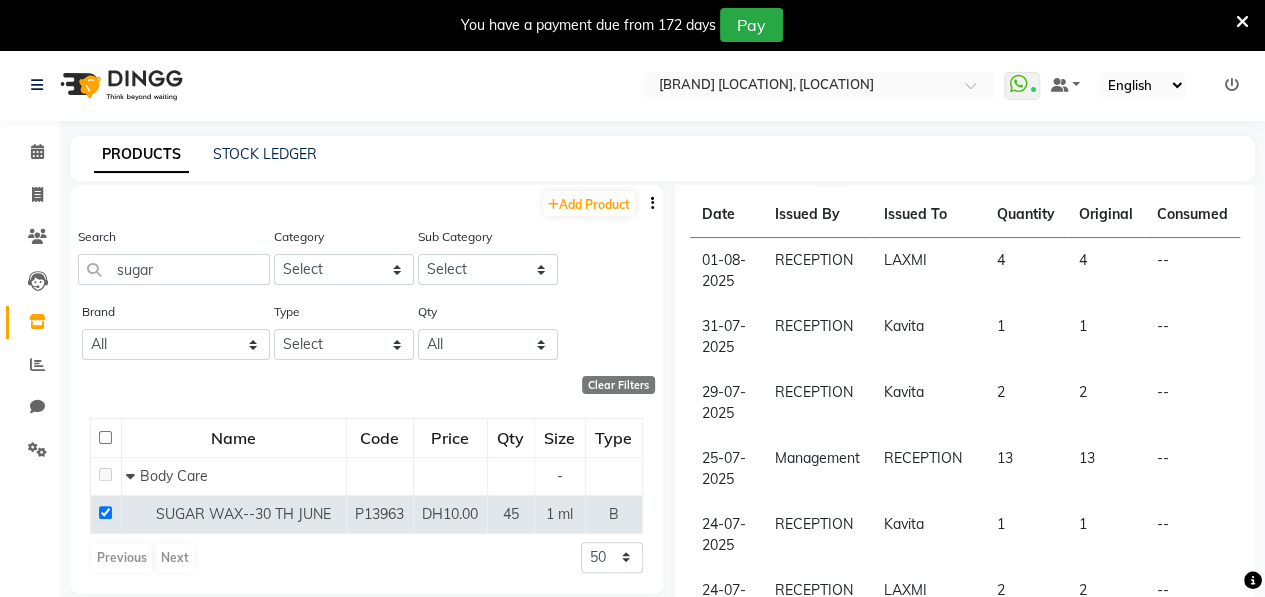 scroll, scrollTop: 0, scrollLeft: 0, axis: both 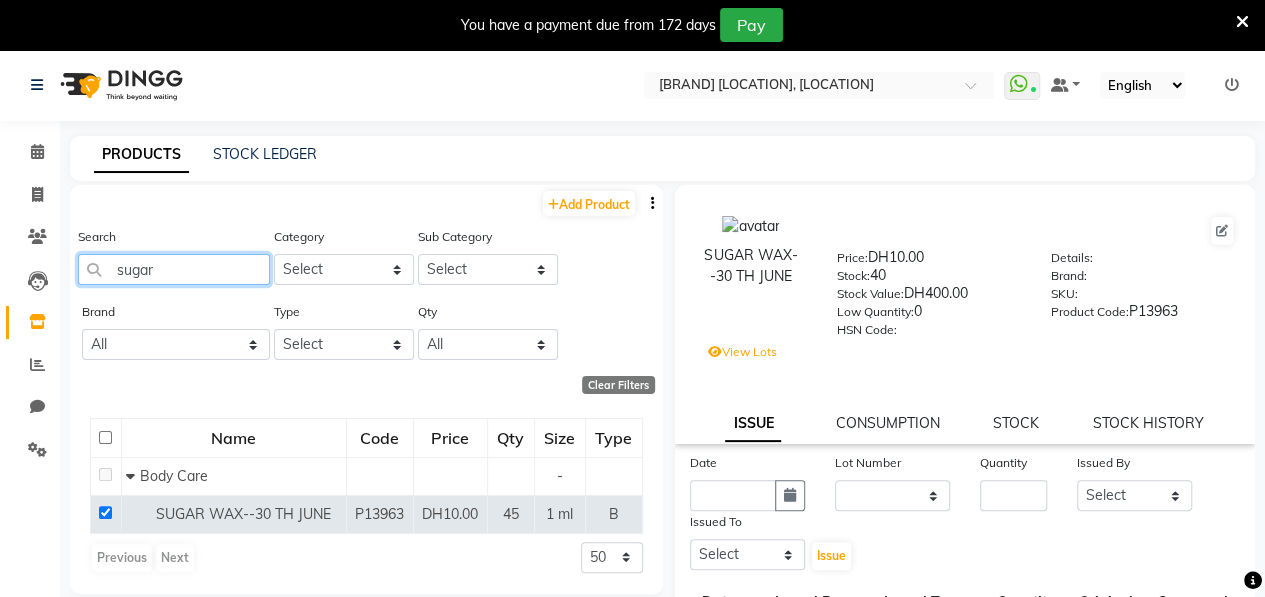 click on "sugar" 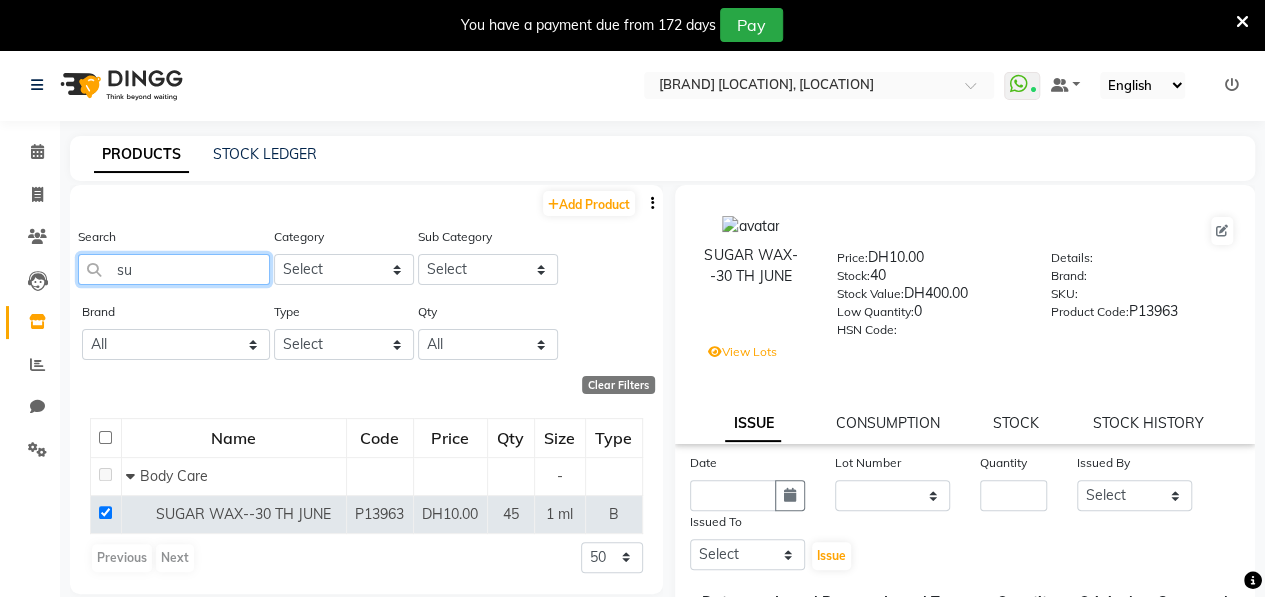type on "s" 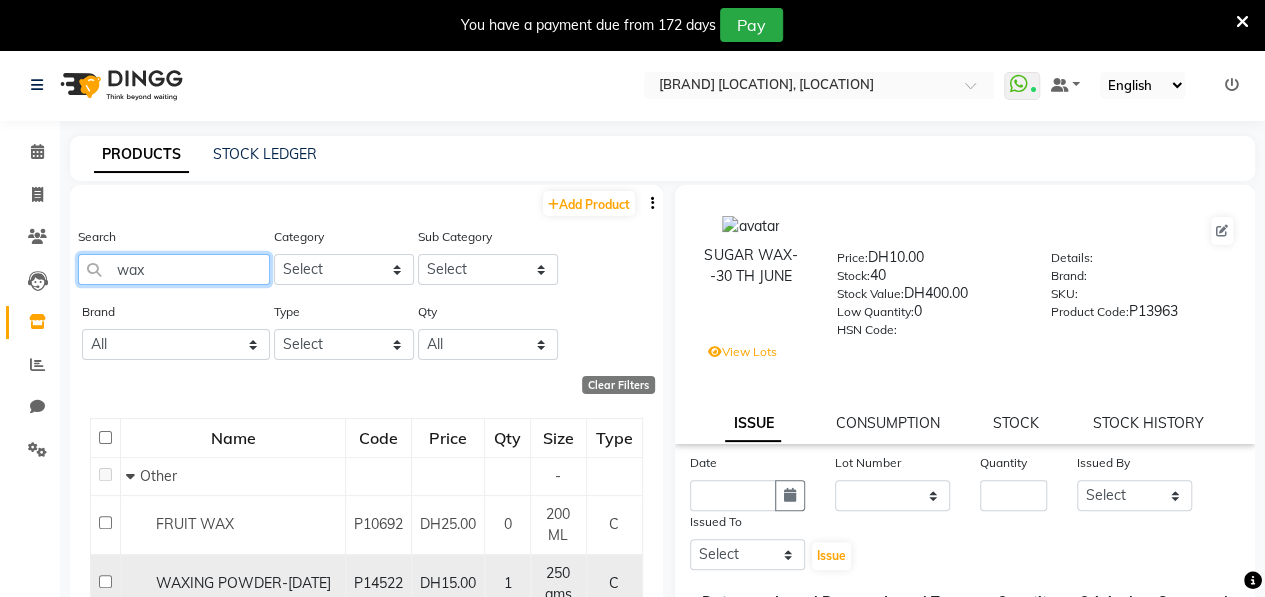 type on "wax" 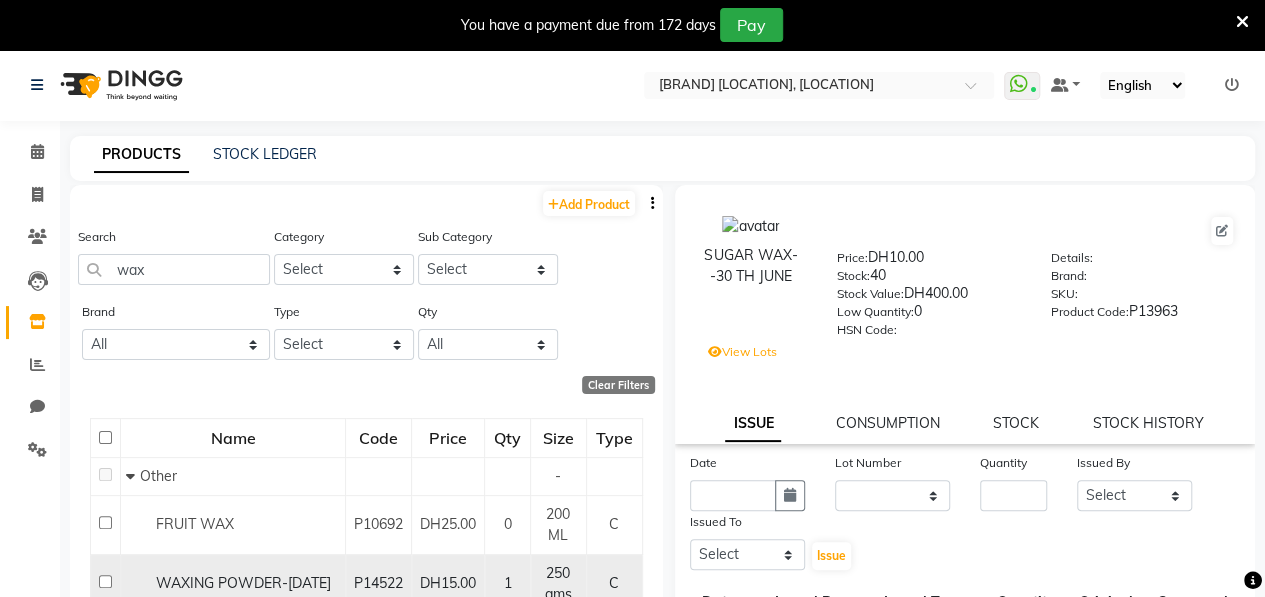 click 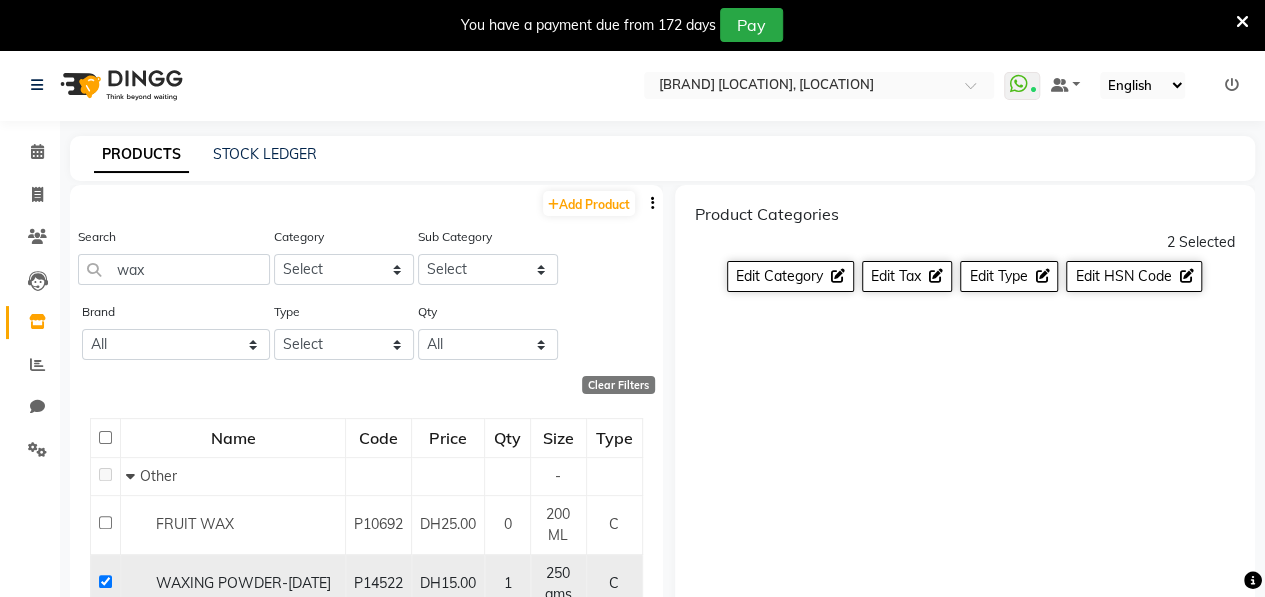 click 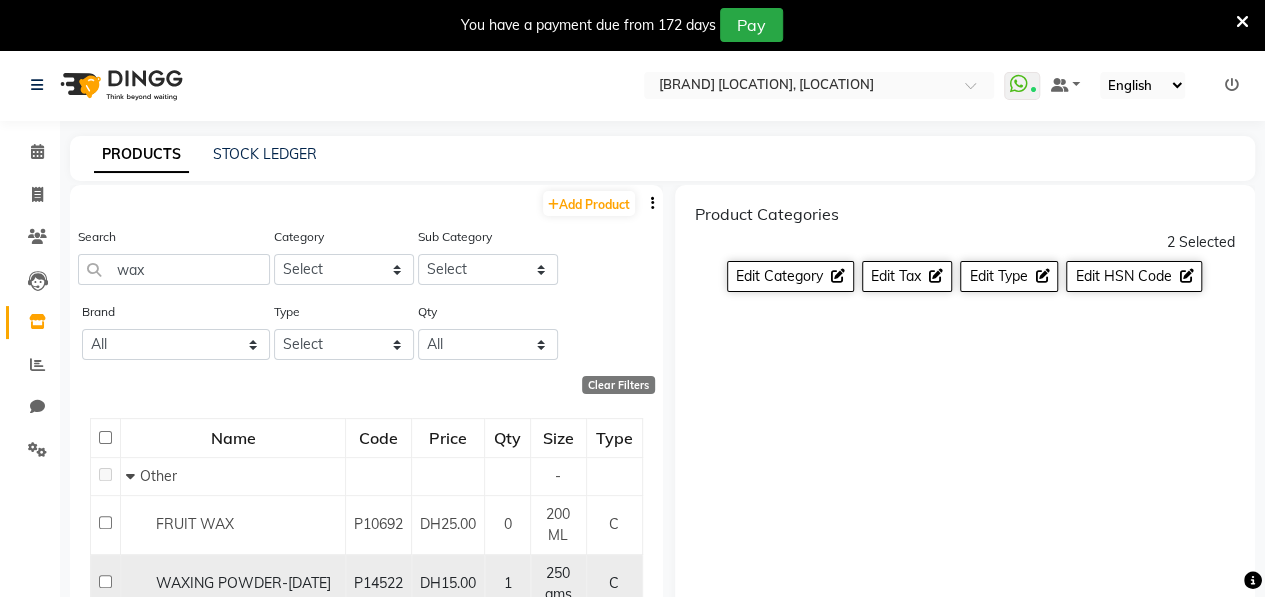 checkbox on "false" 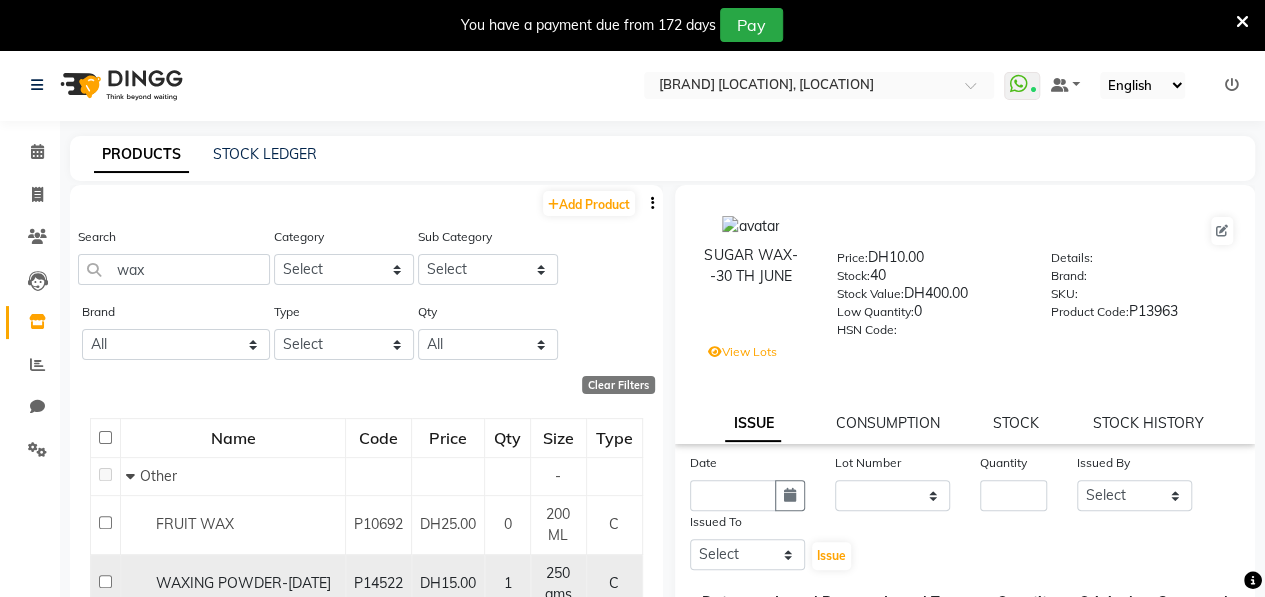 click 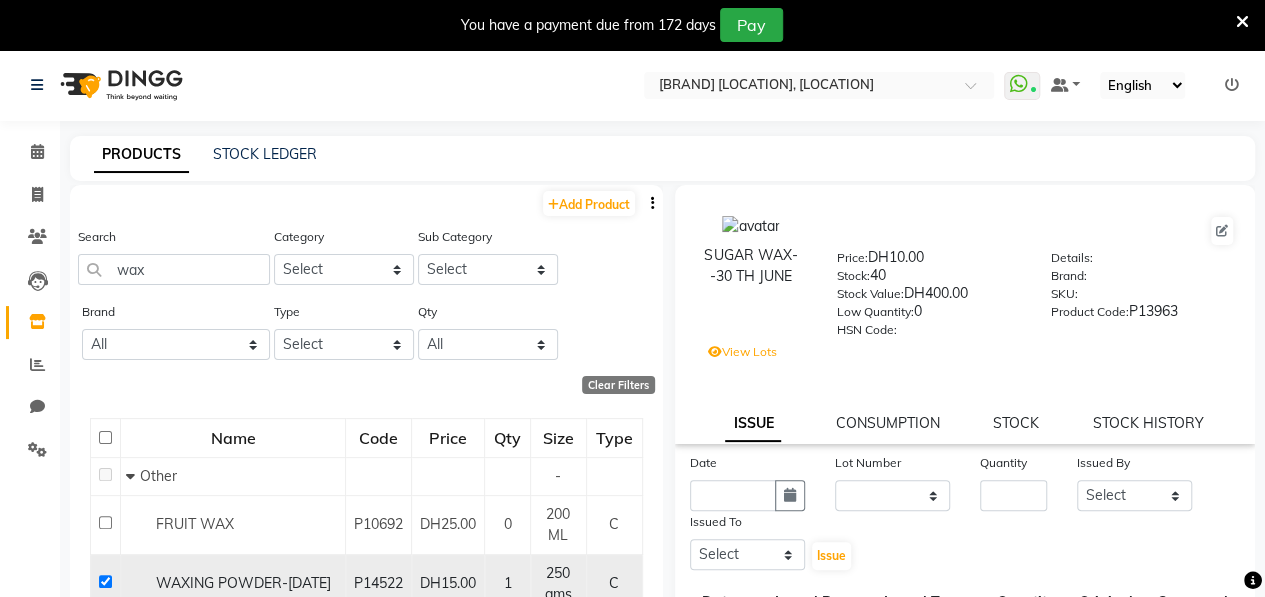 checkbox on "true" 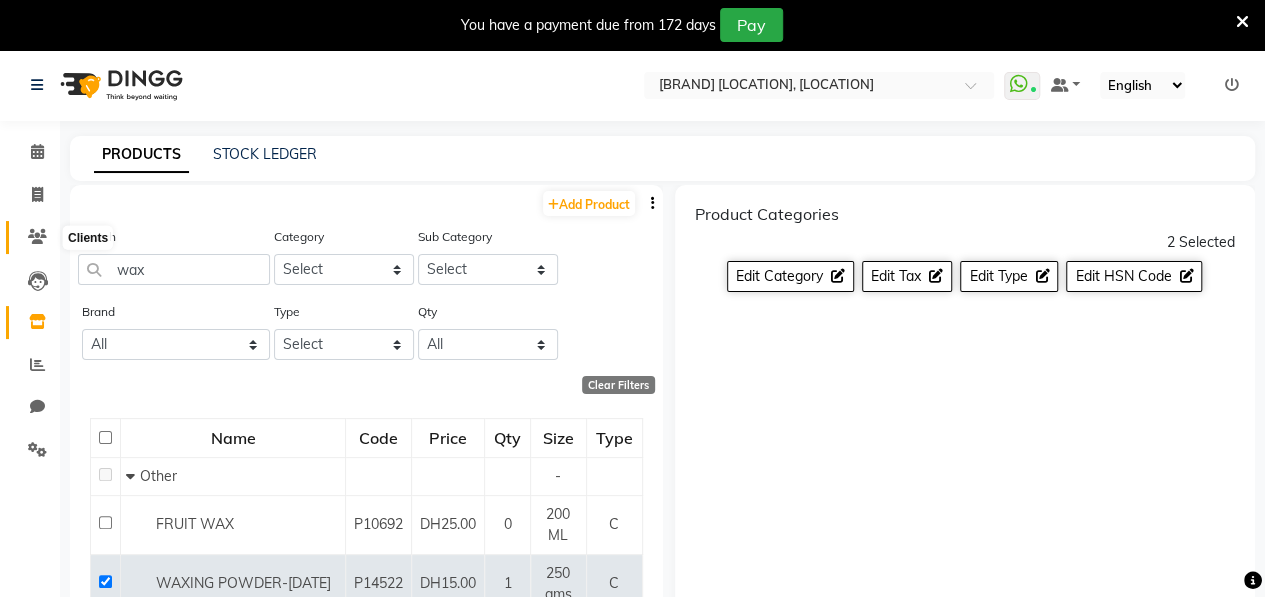 click 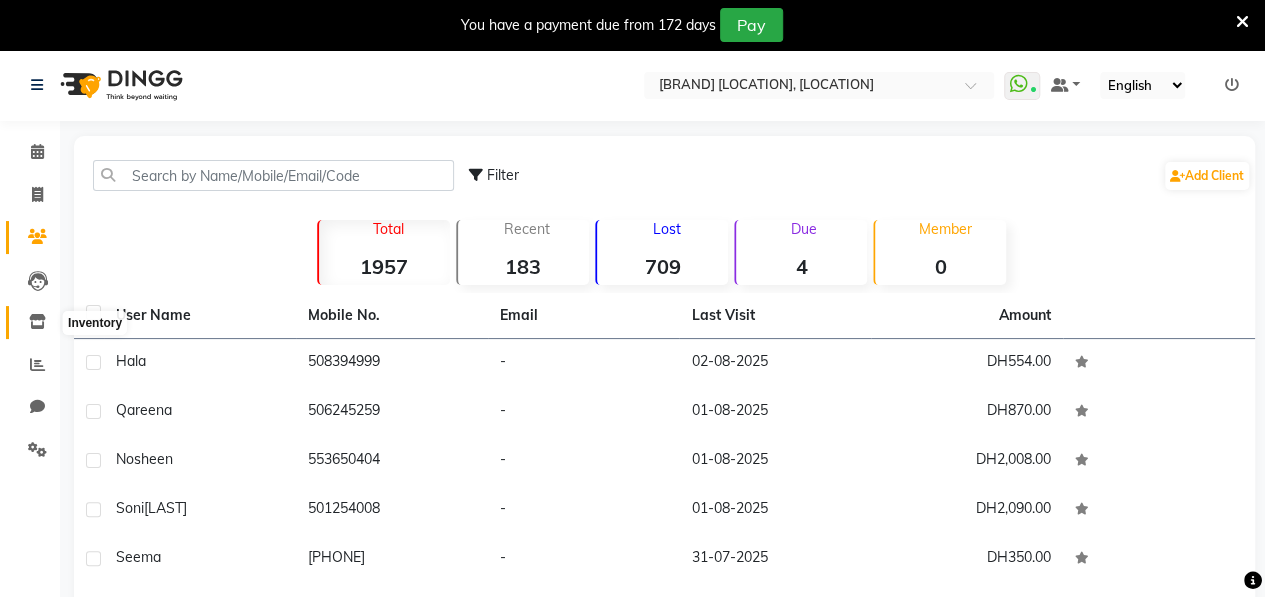 click 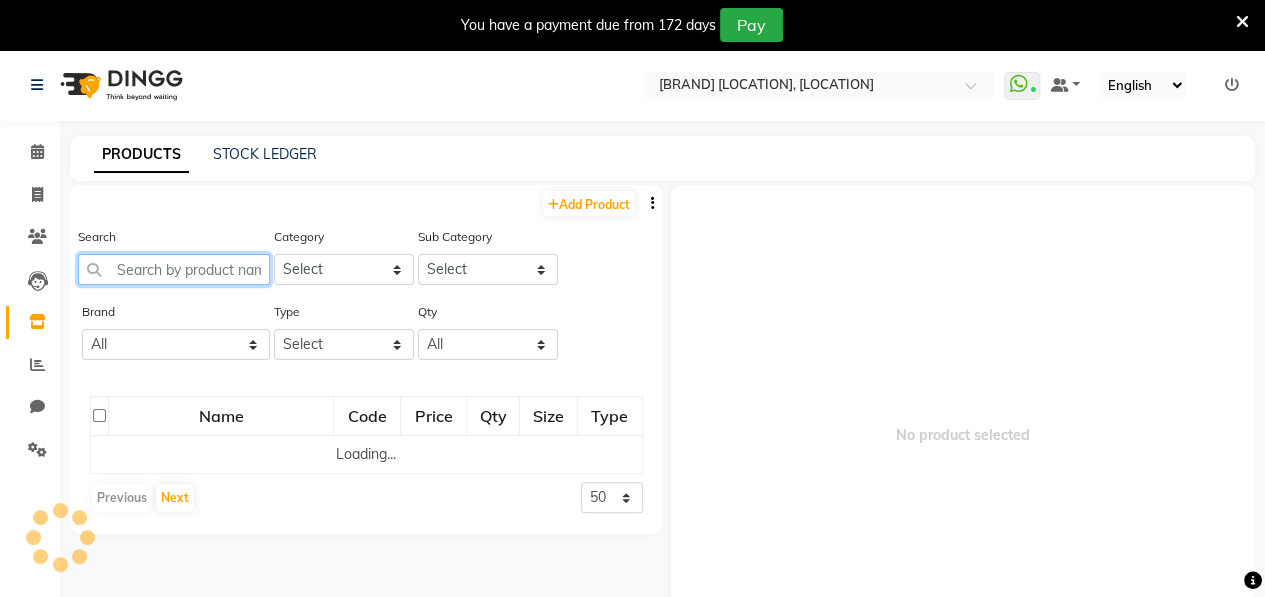 click 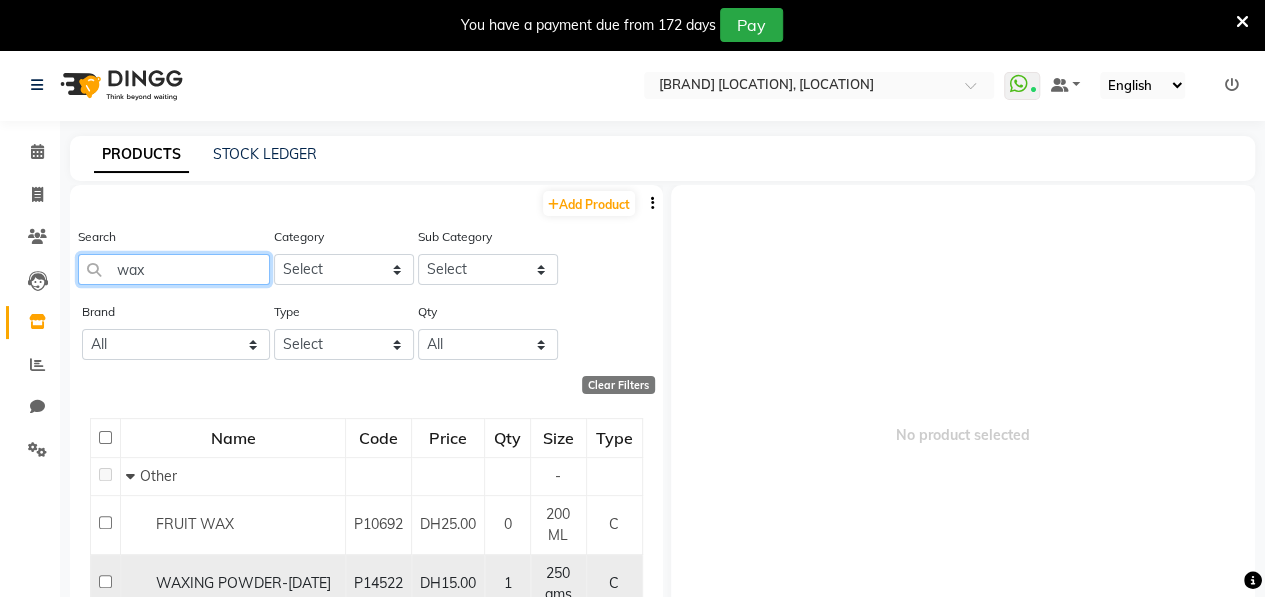 type on "wax" 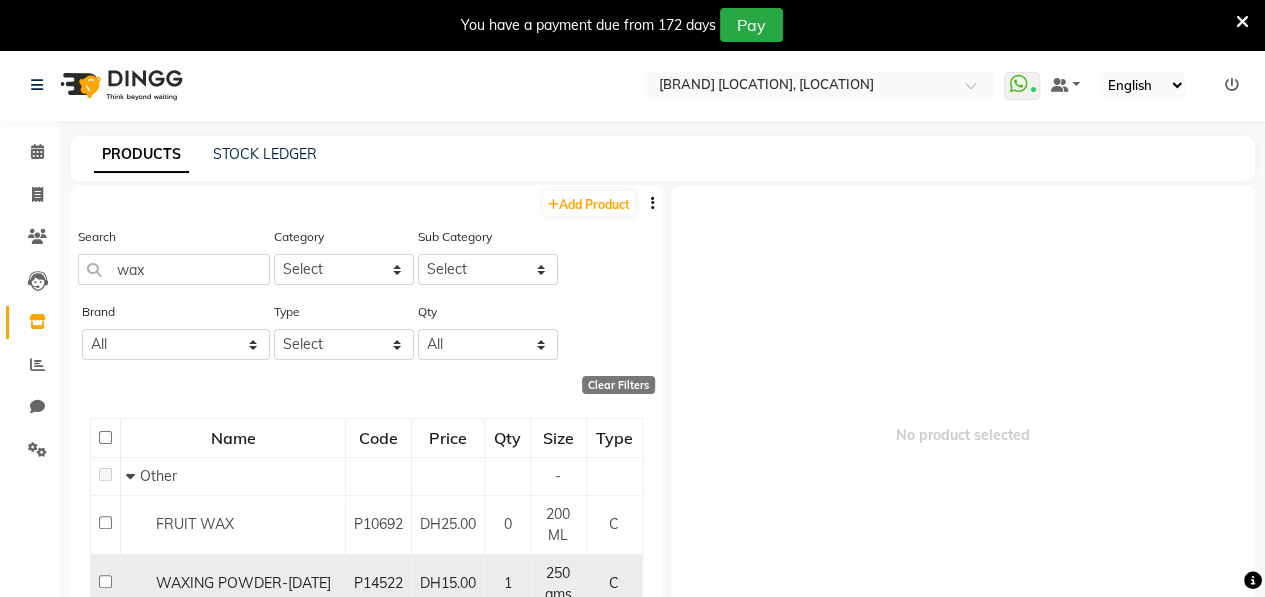 click 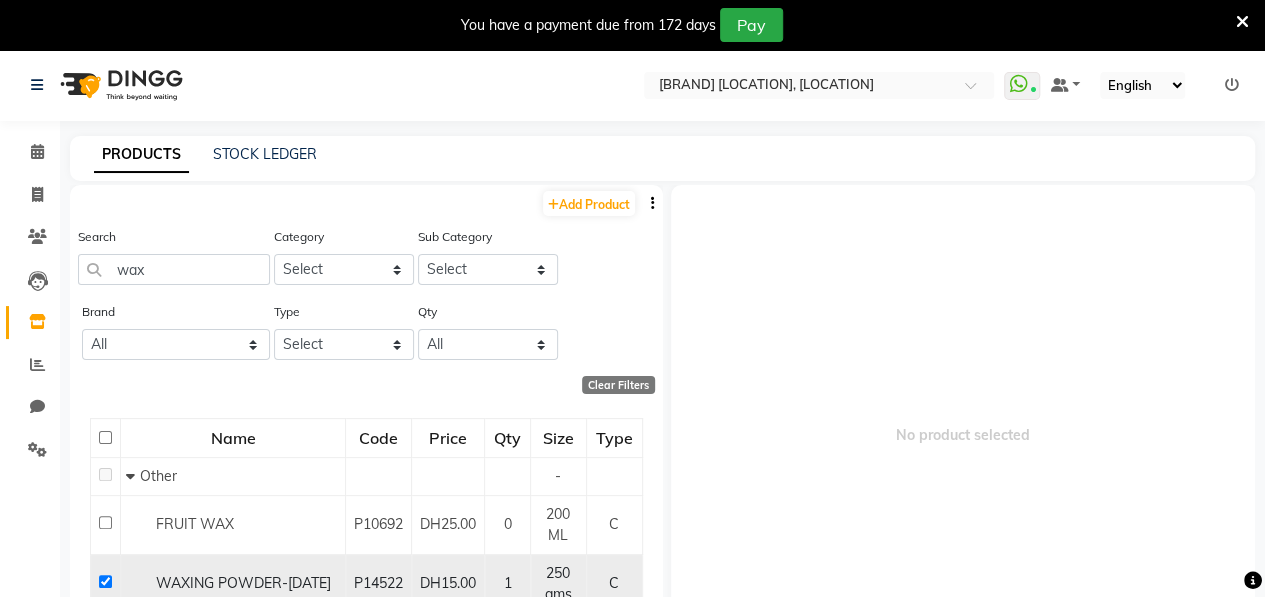 checkbox on "true" 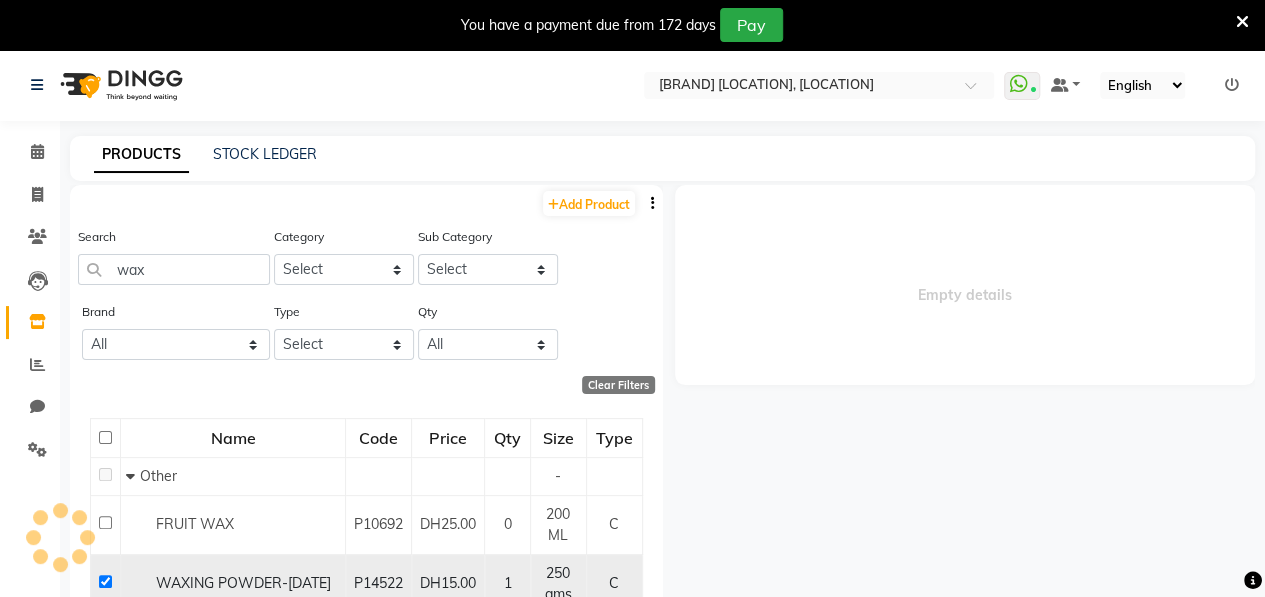 select 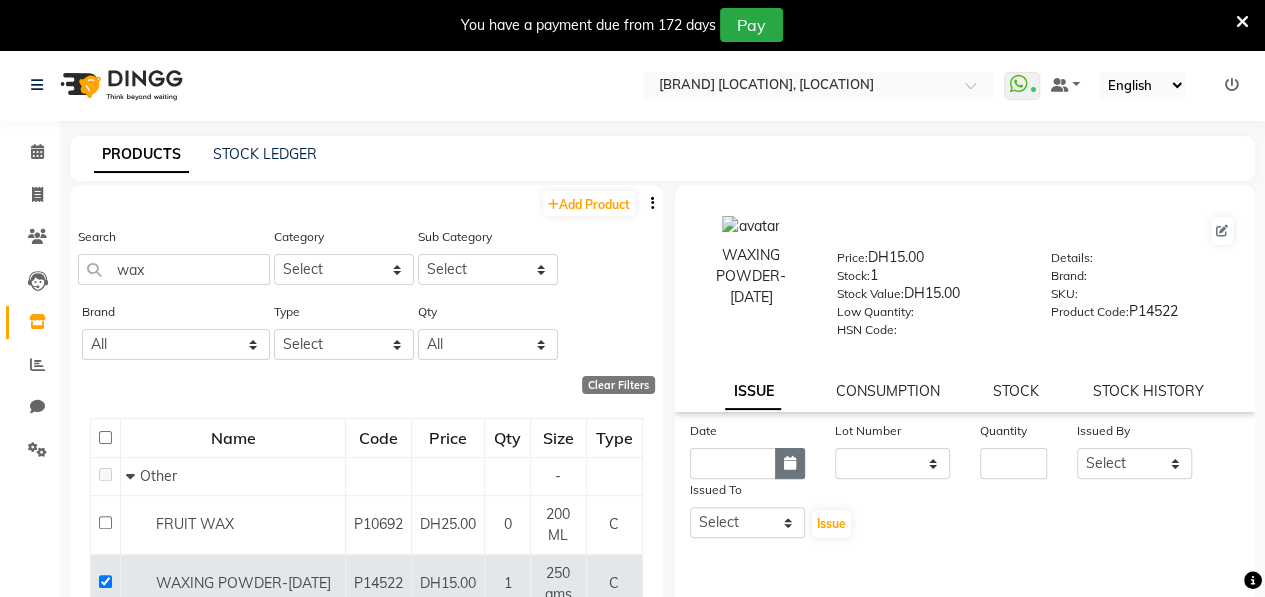 click 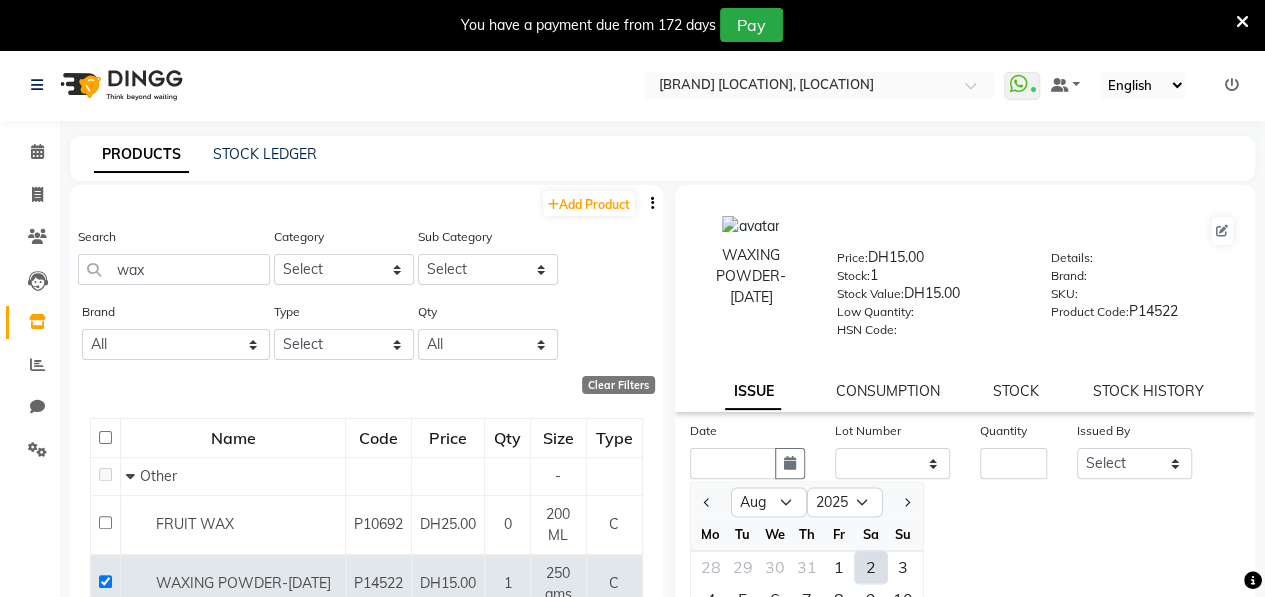 click on "2" 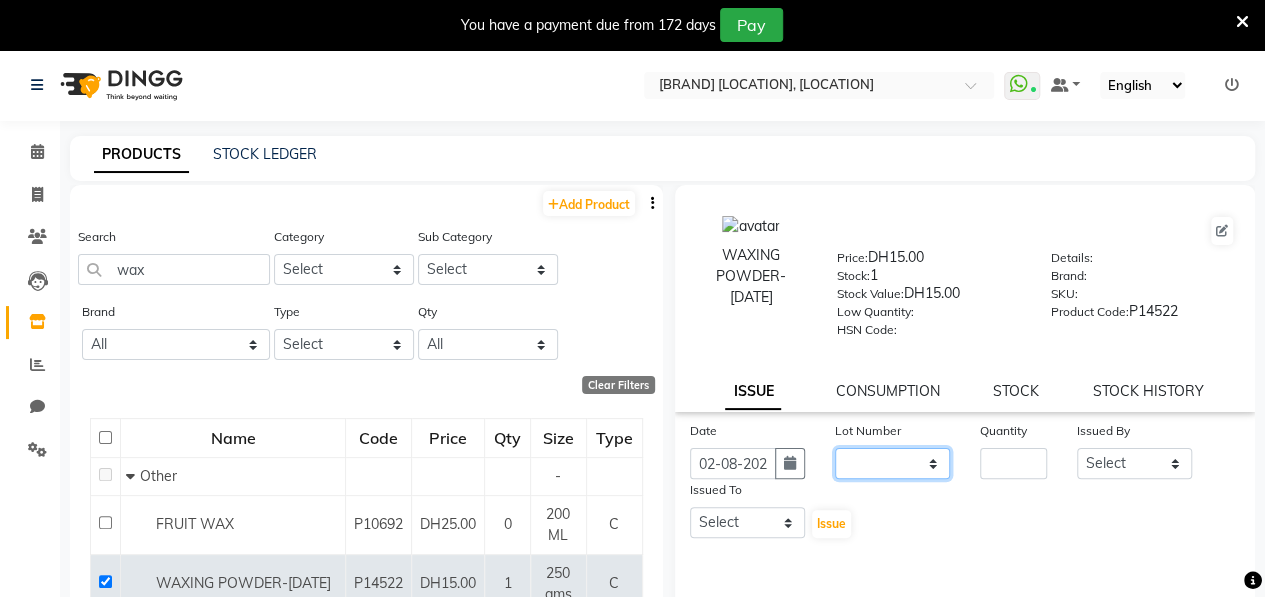 click on "None" 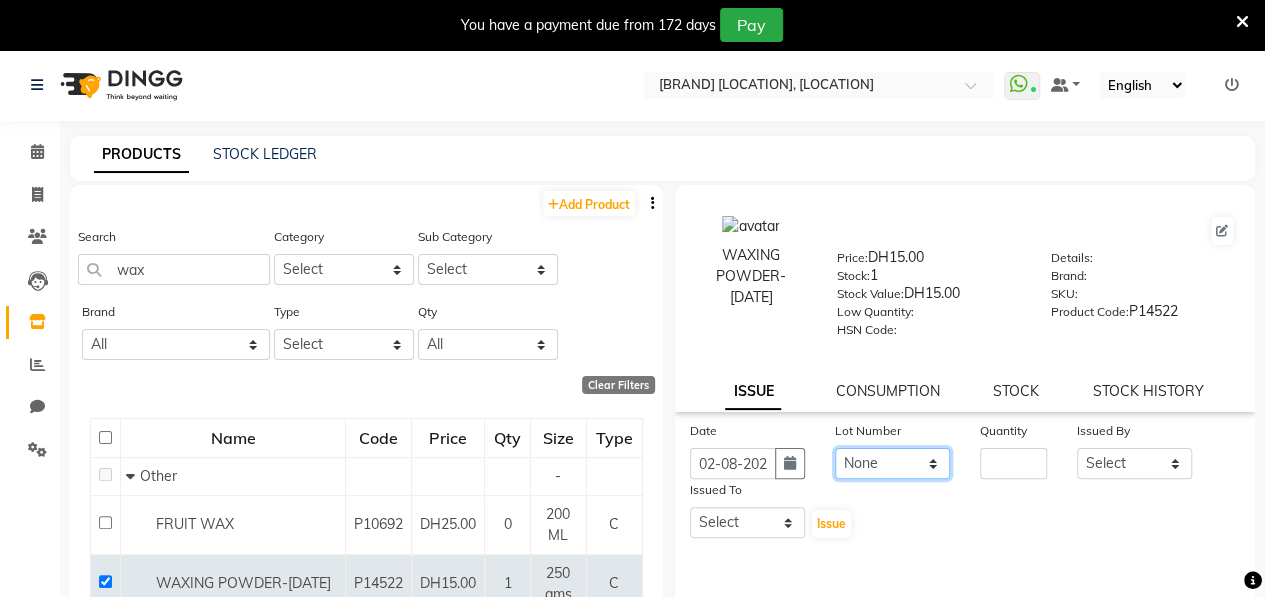 click on "None" 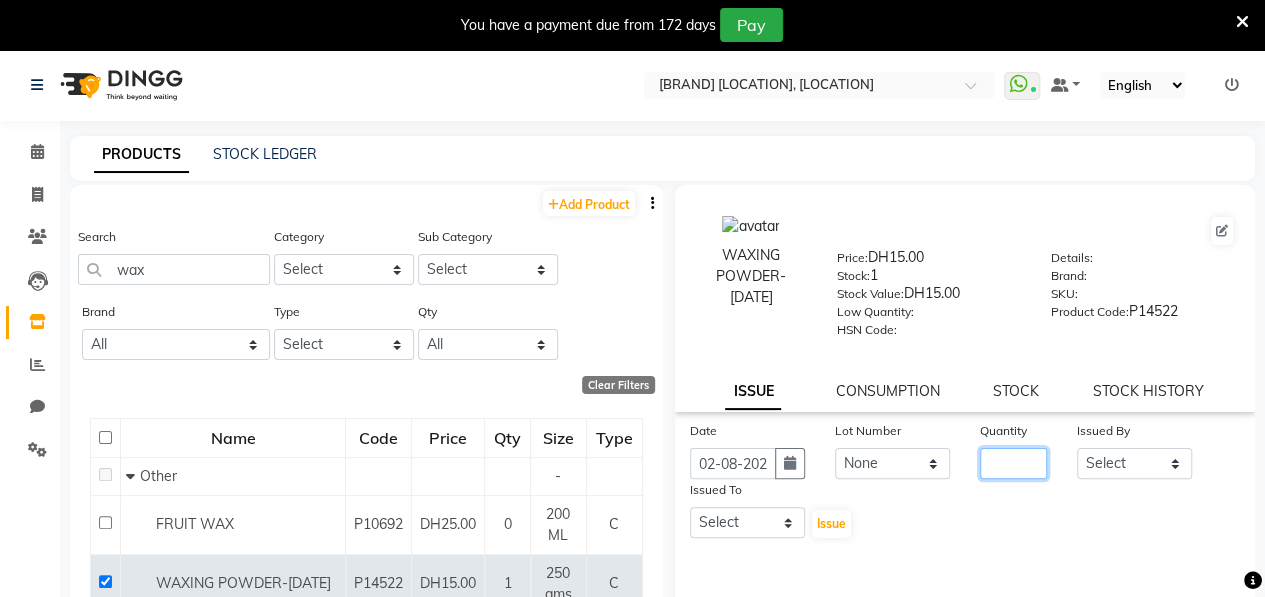 click 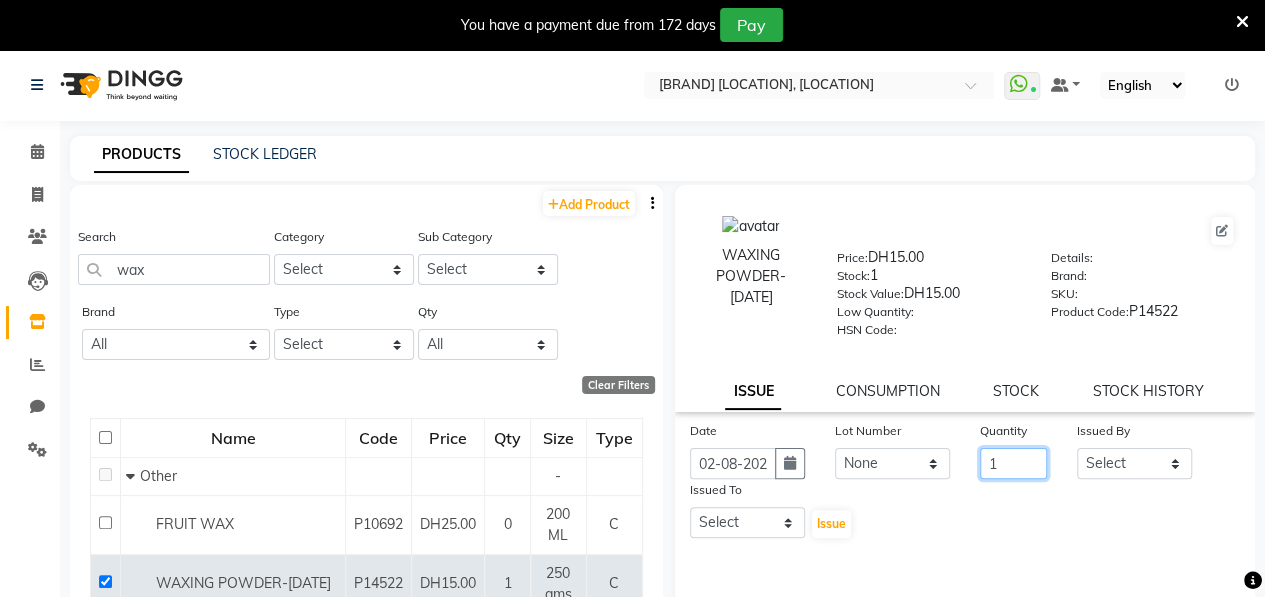 type on "1" 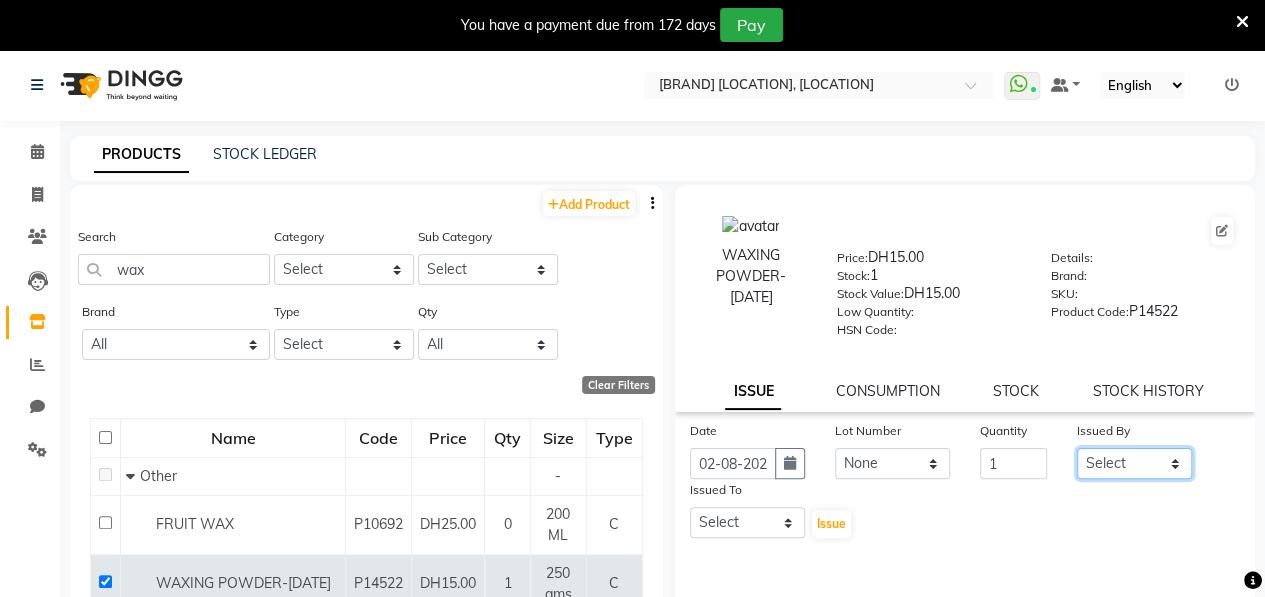 click on "Select ALWAHDA GIVE HOME SERVICE STAFF Kavita LAXMI Management Manisha Radha RECEPTION Riba Rimsha Samjhana SEEMA TRIAL STAFF" 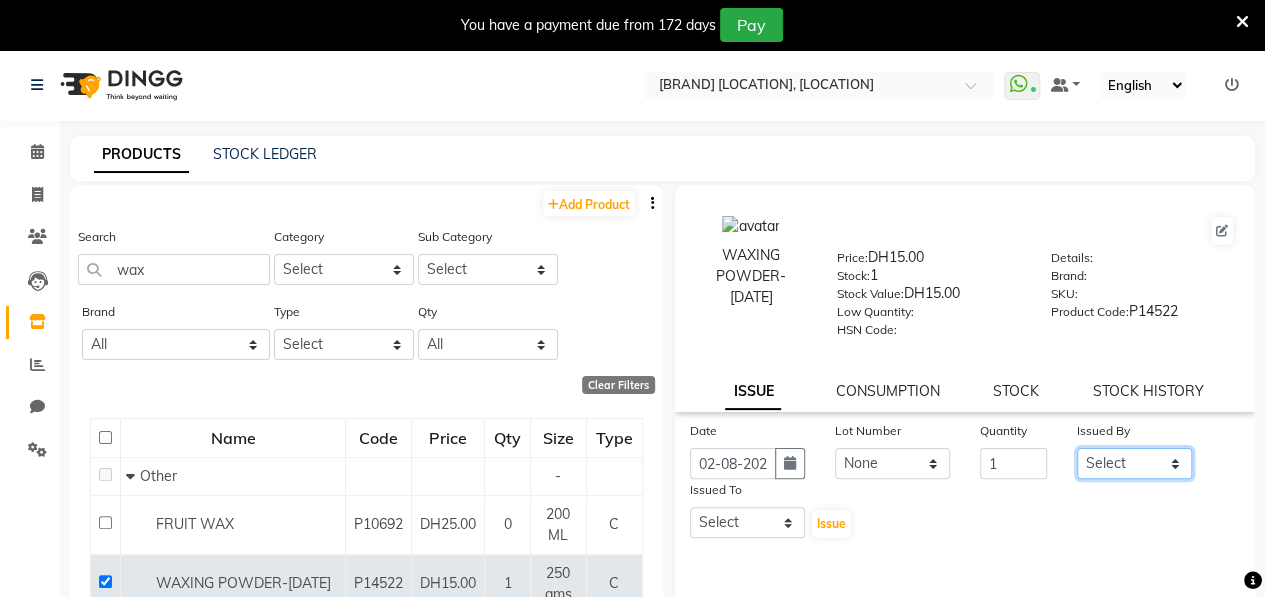 select on "76470" 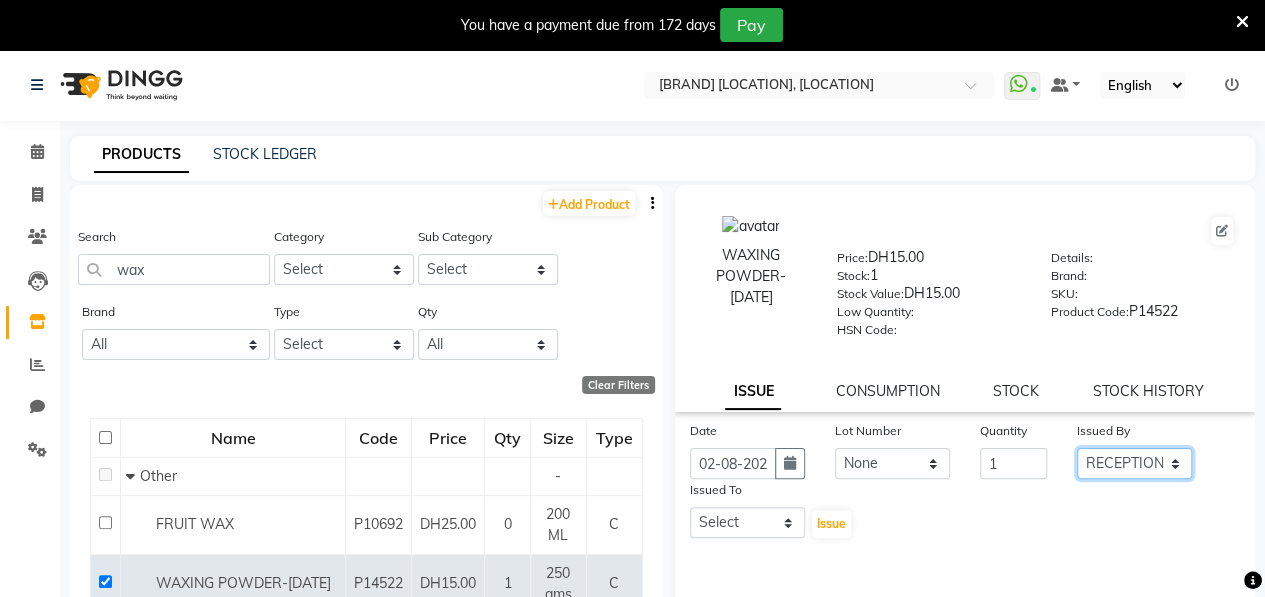 click on "Select ALWAHDA GIVE HOME SERVICE STAFF Kavita LAXMI Management Manisha Radha RECEPTION Riba Rimsha Samjhana SEEMA TRIAL STAFF" 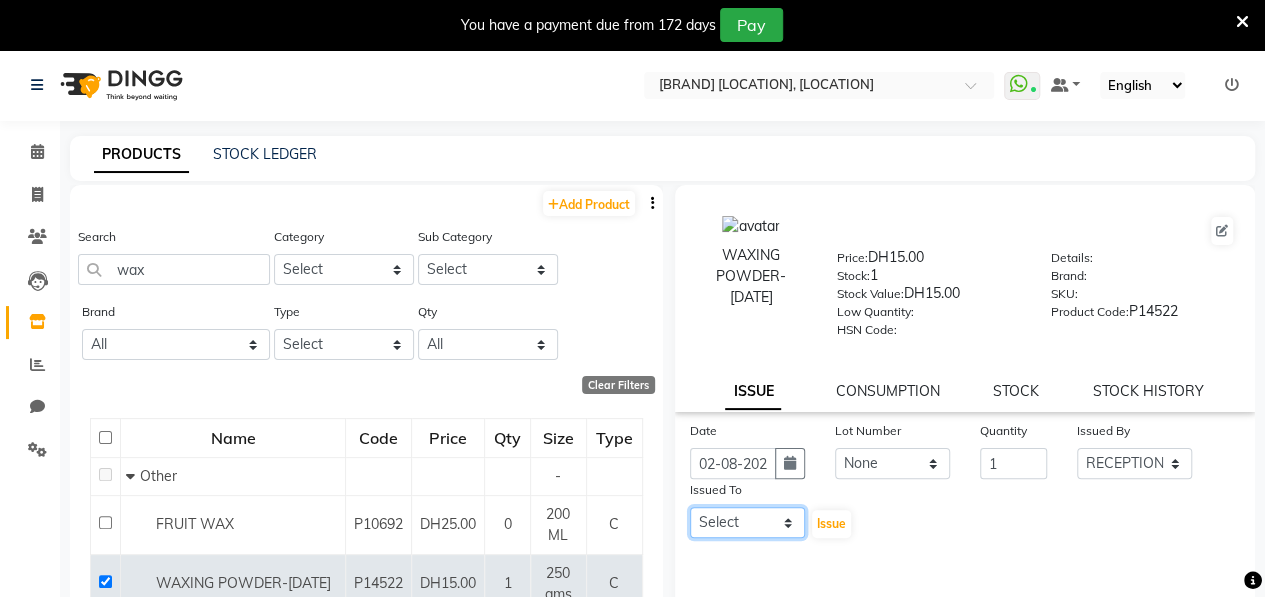 click on "Select ALWAHDA GIVE HOME SERVICE STAFF Kavita LAXMI Management Manisha Radha RECEPTION Riba Rimsha Samjhana SEEMA TRIAL STAFF" 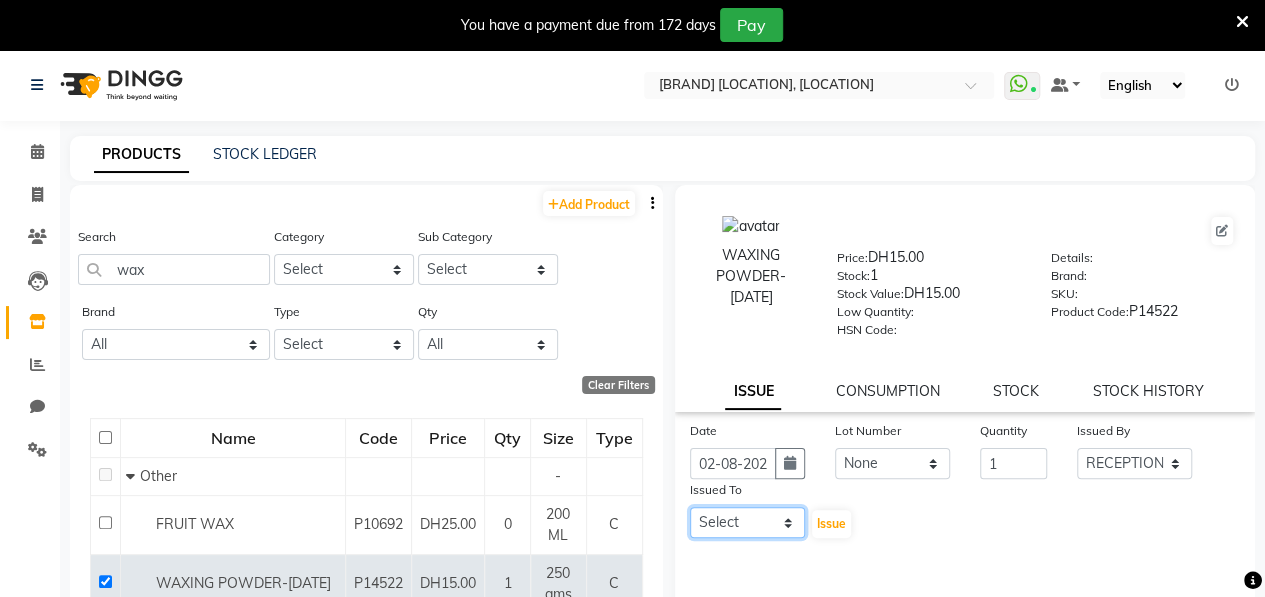 select on "37157" 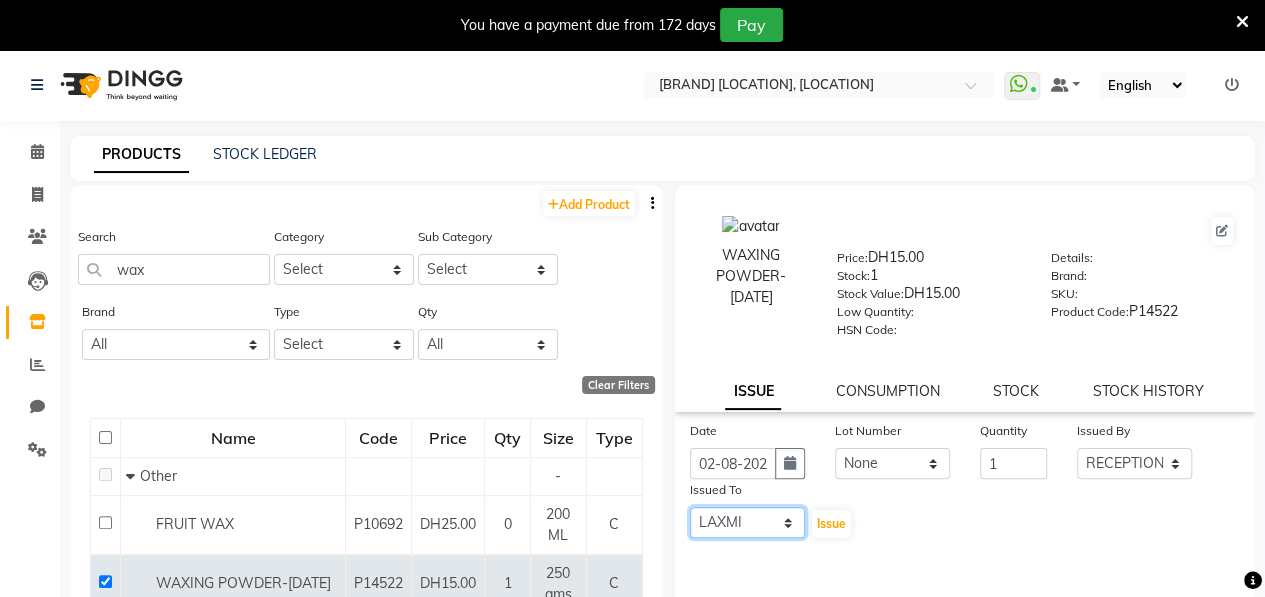 click on "Select ALWAHDA GIVE HOME SERVICE STAFF Kavita LAXMI Management Manisha Radha RECEPTION Riba Rimsha Samjhana SEEMA TRIAL STAFF" 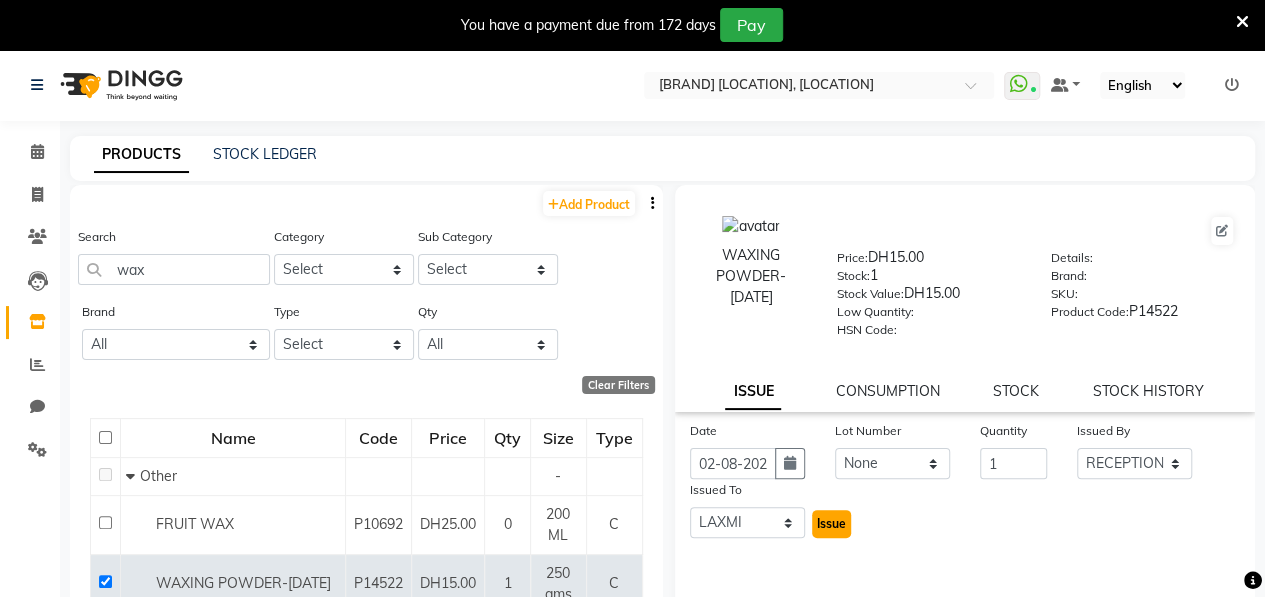 click on "Issue" 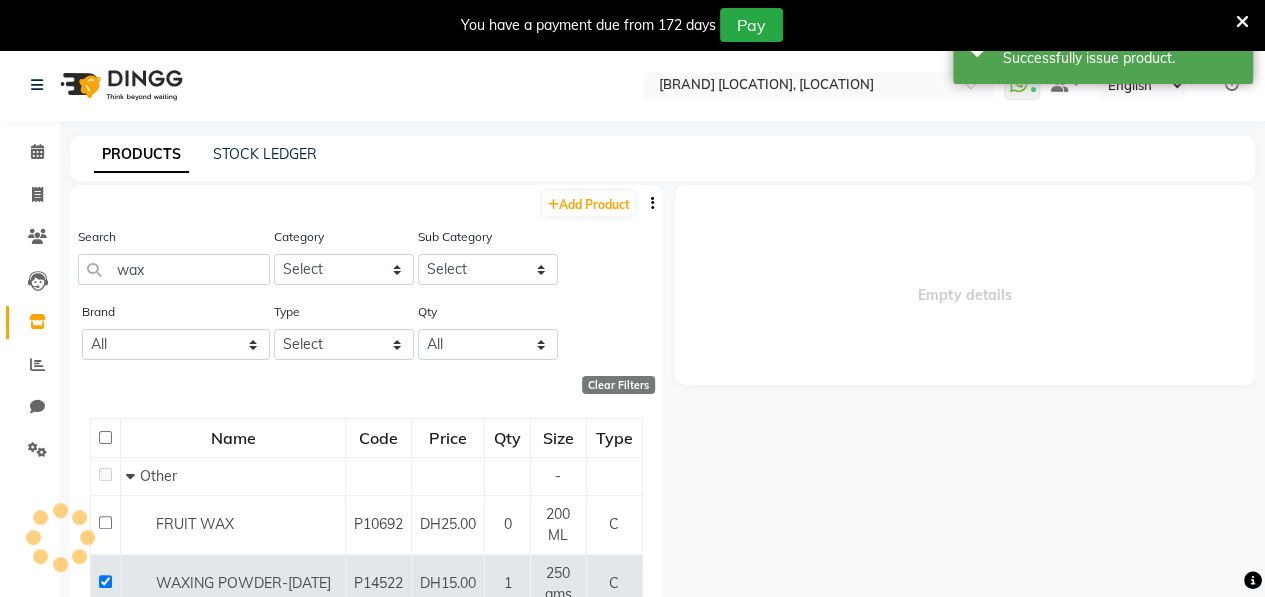 select 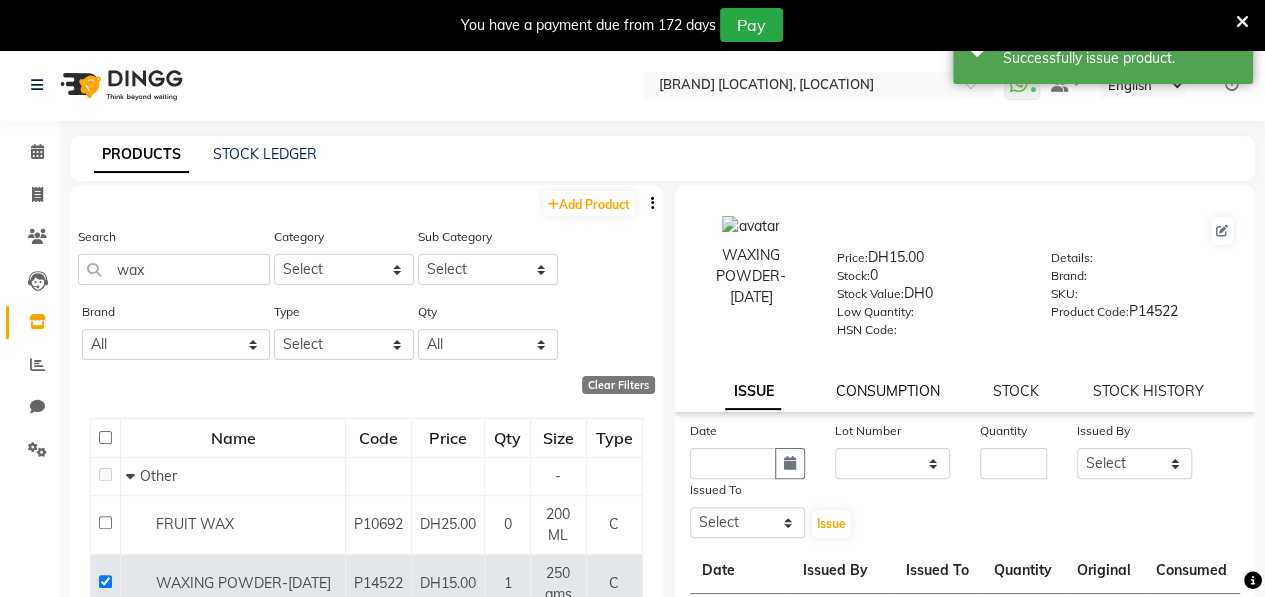 click on "CONSUMPTION" 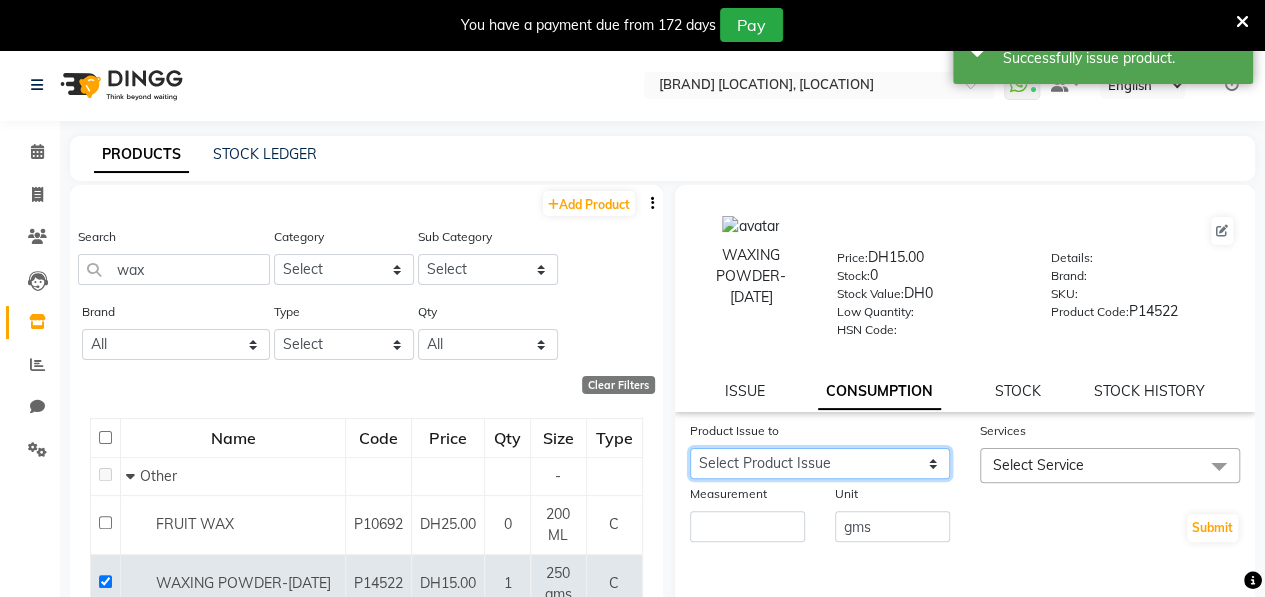 click on "Select Product Issue [DATE], Issued to: [NAME], Balance: [NUMBER]" 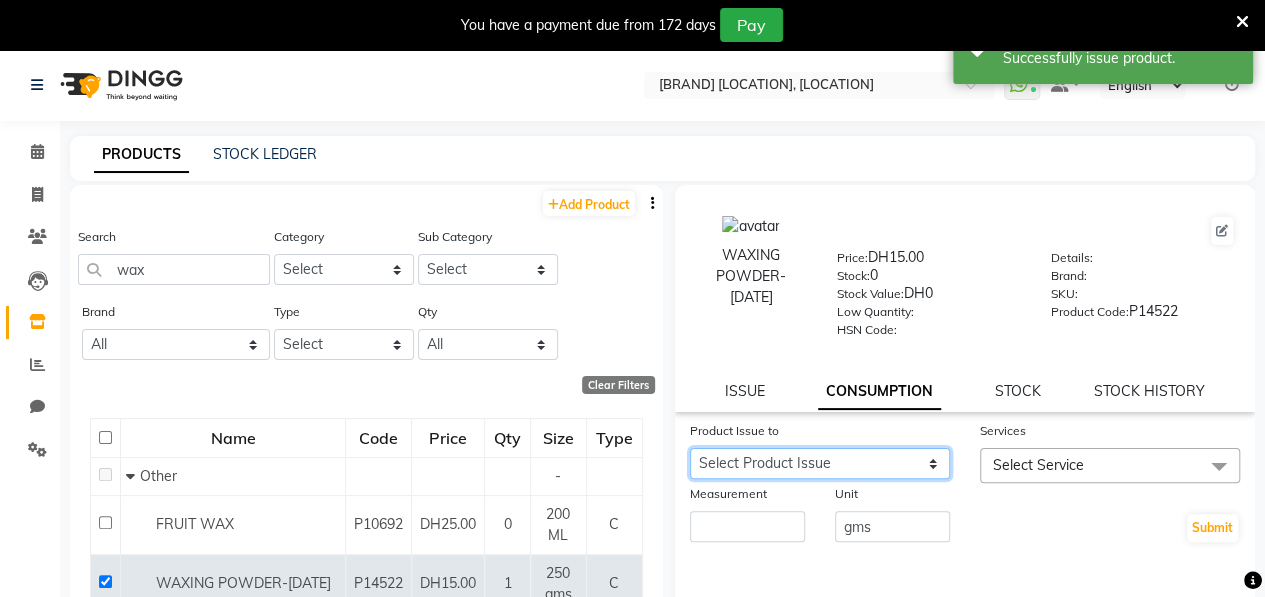 select on "1120638" 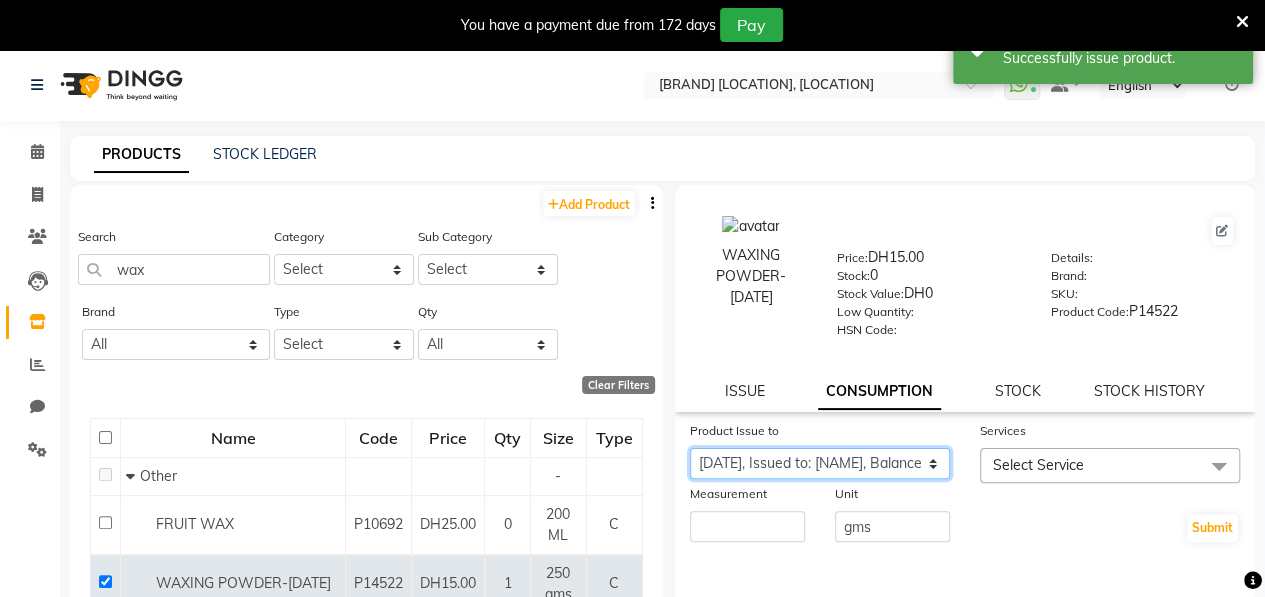 click on "Select Product Issue [DATE], Issued to: [NAME], Balance: [NUMBER]" 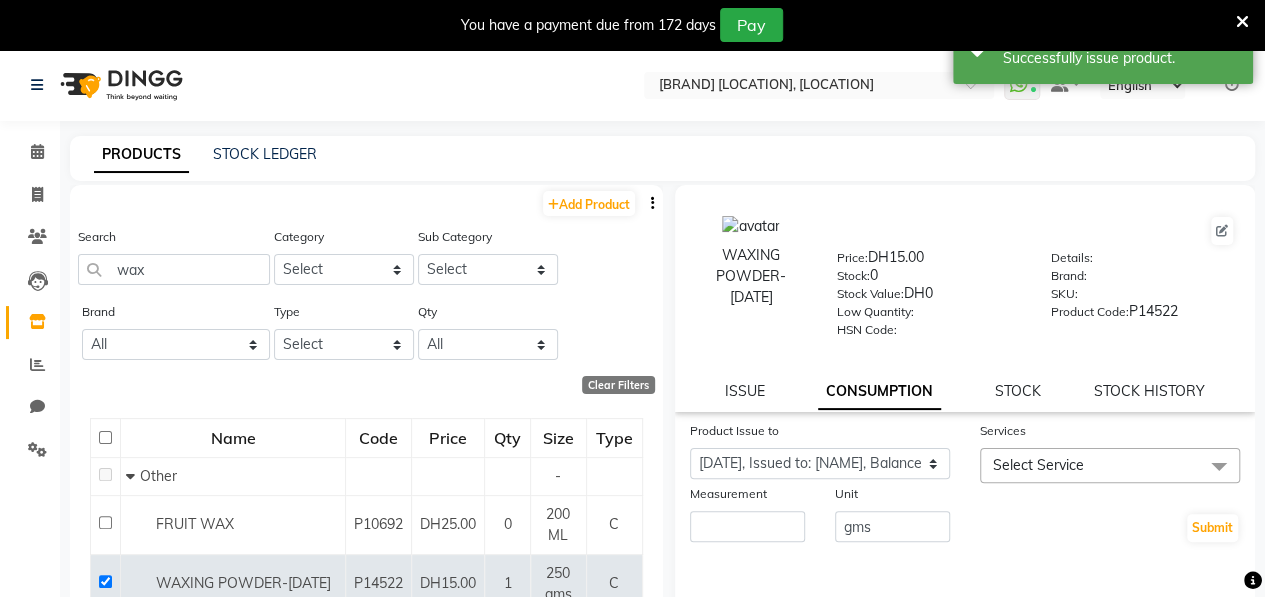 click on "Select Service" 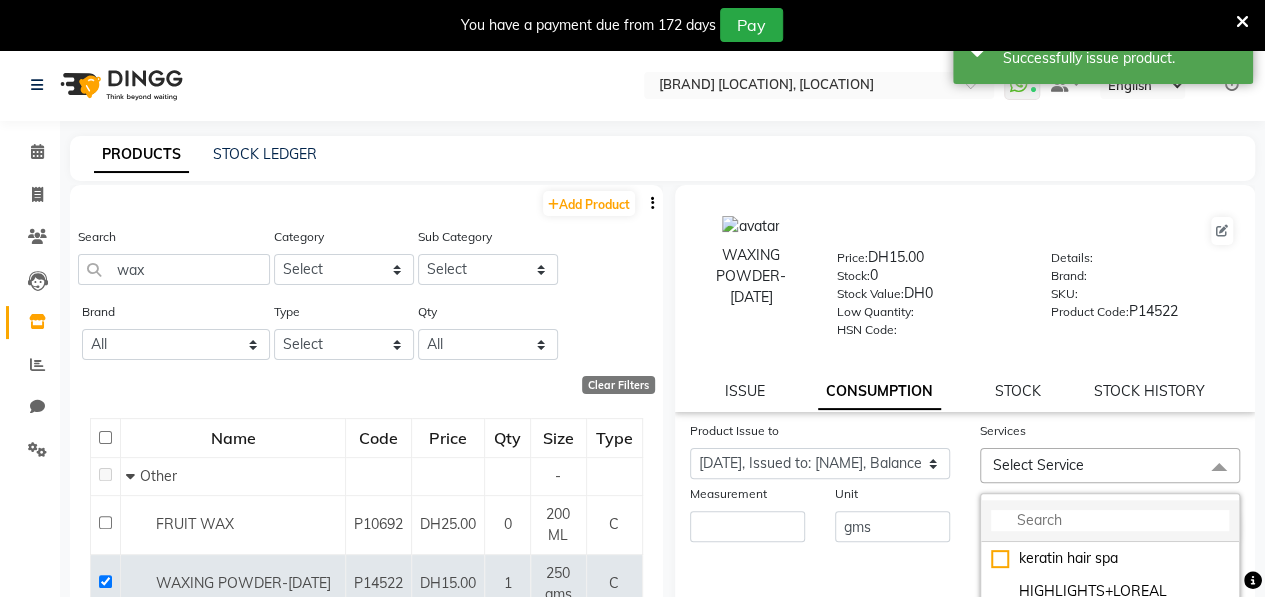 click 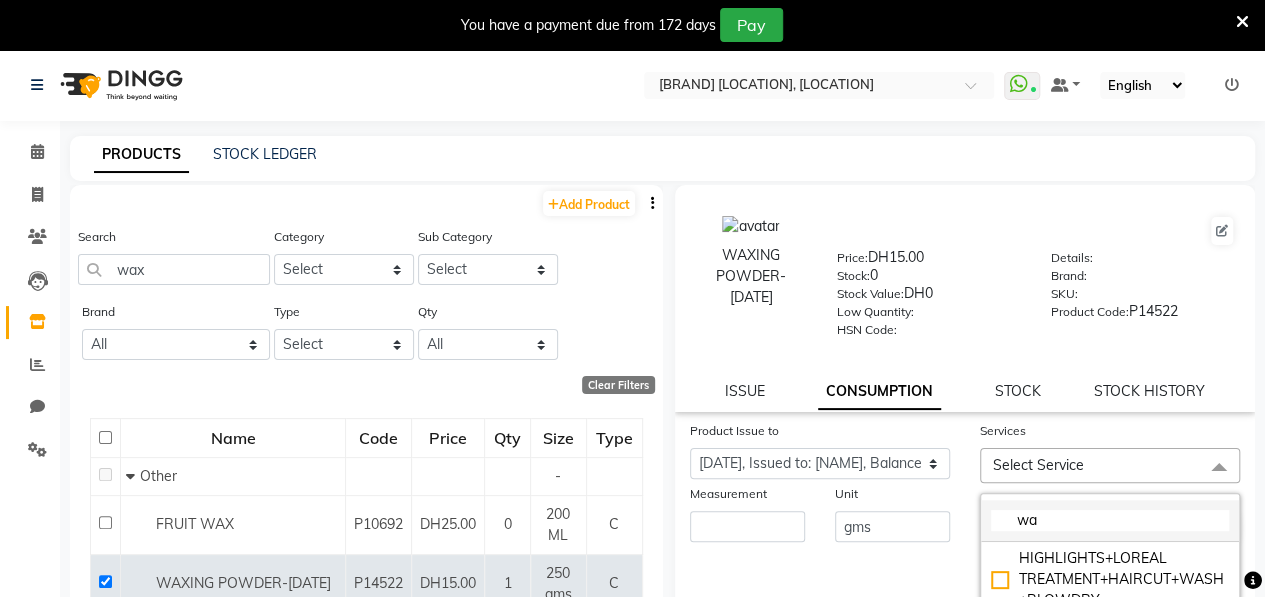 type on "w" 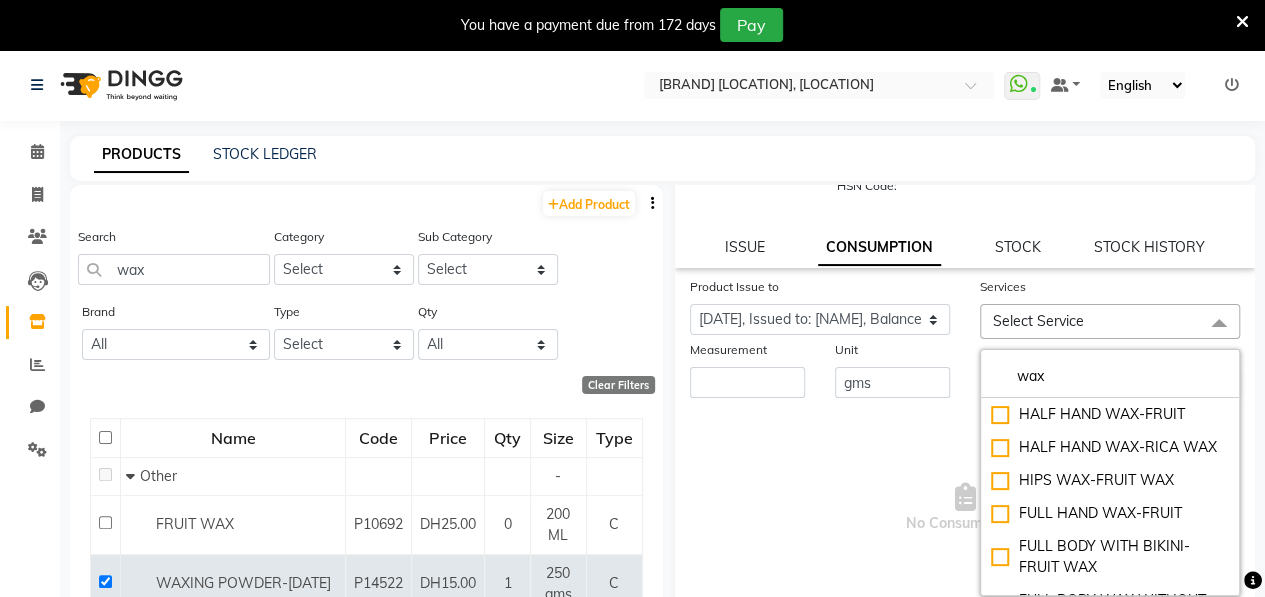 scroll, scrollTop: 190, scrollLeft: 0, axis: vertical 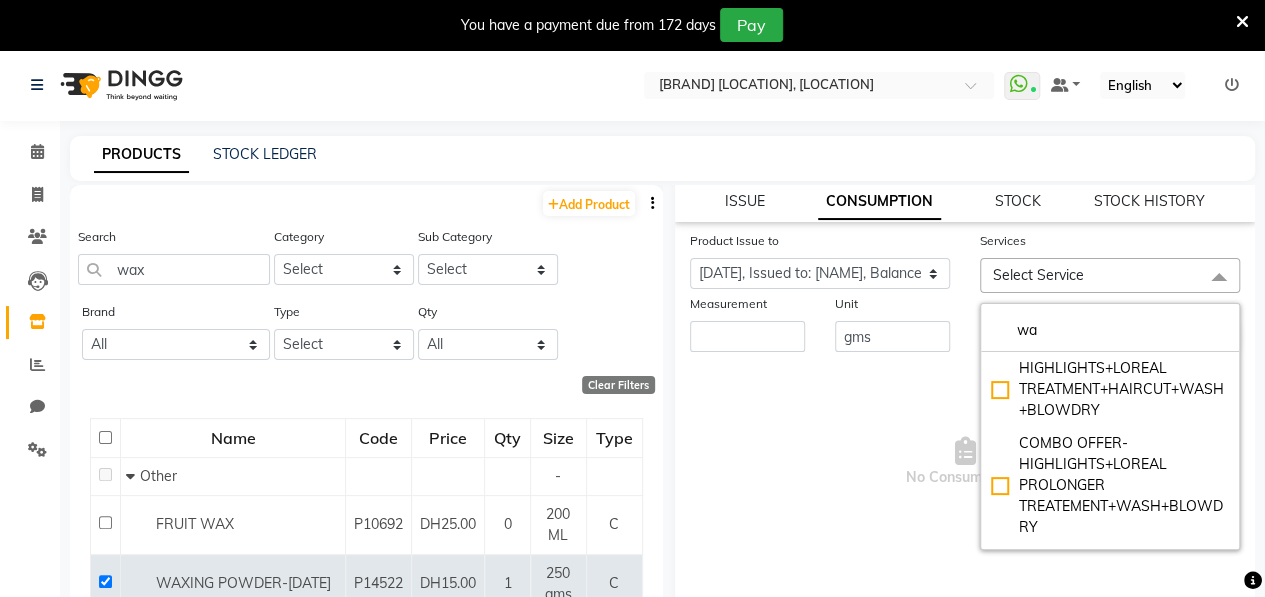 type on "w" 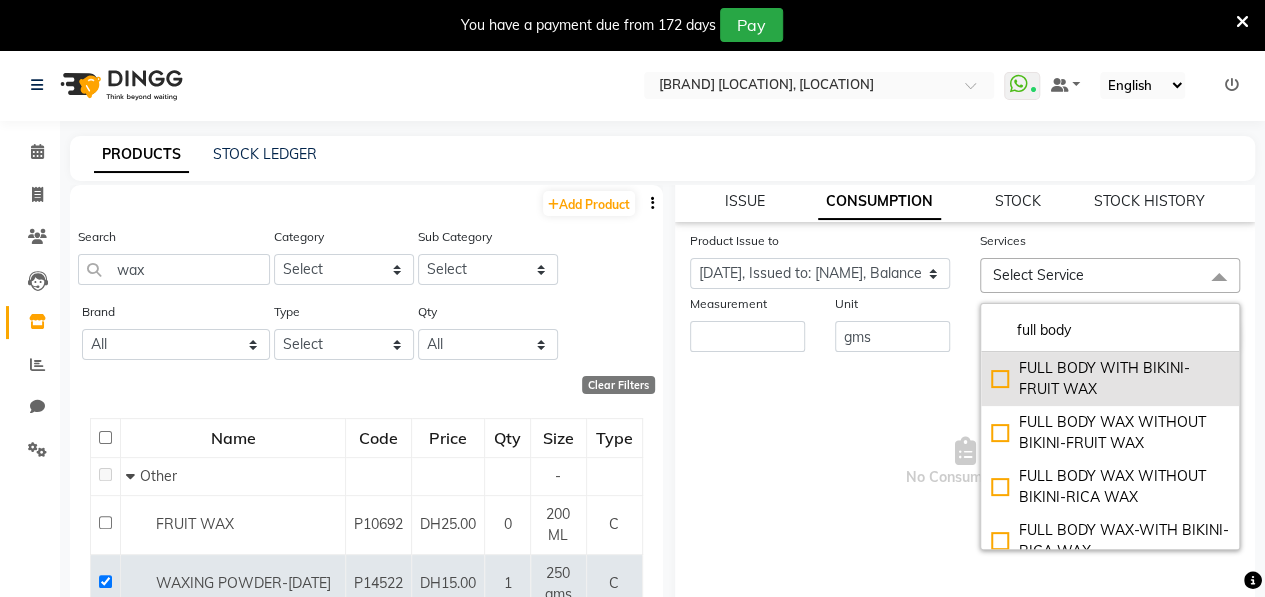 type on "full body" 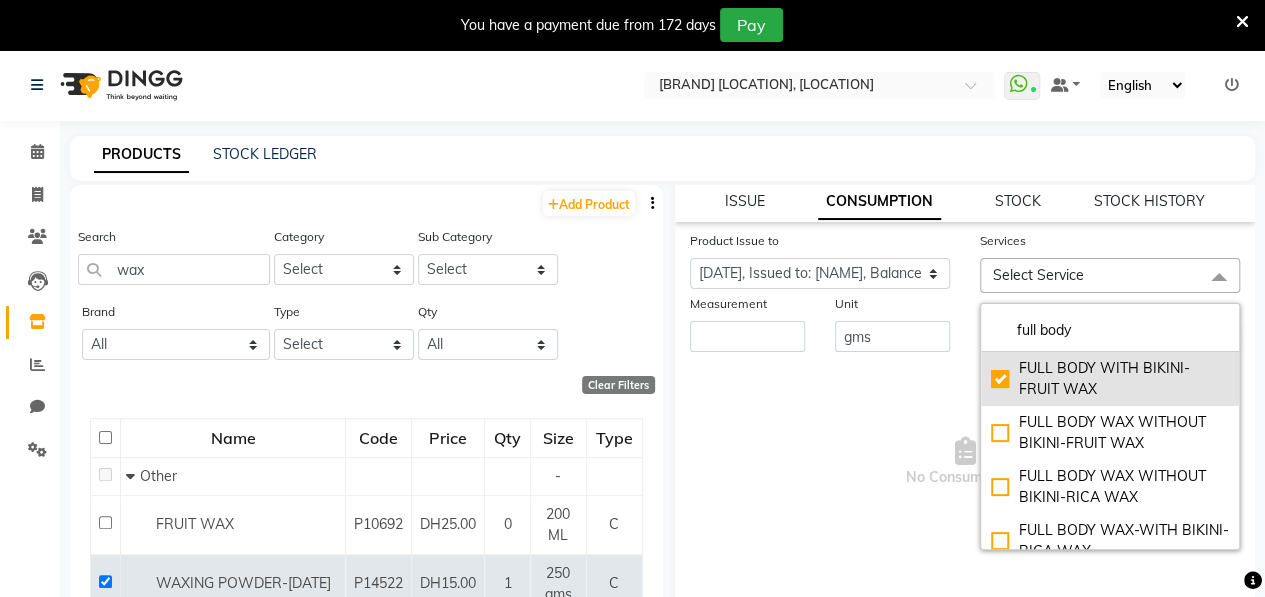 checkbox on "true" 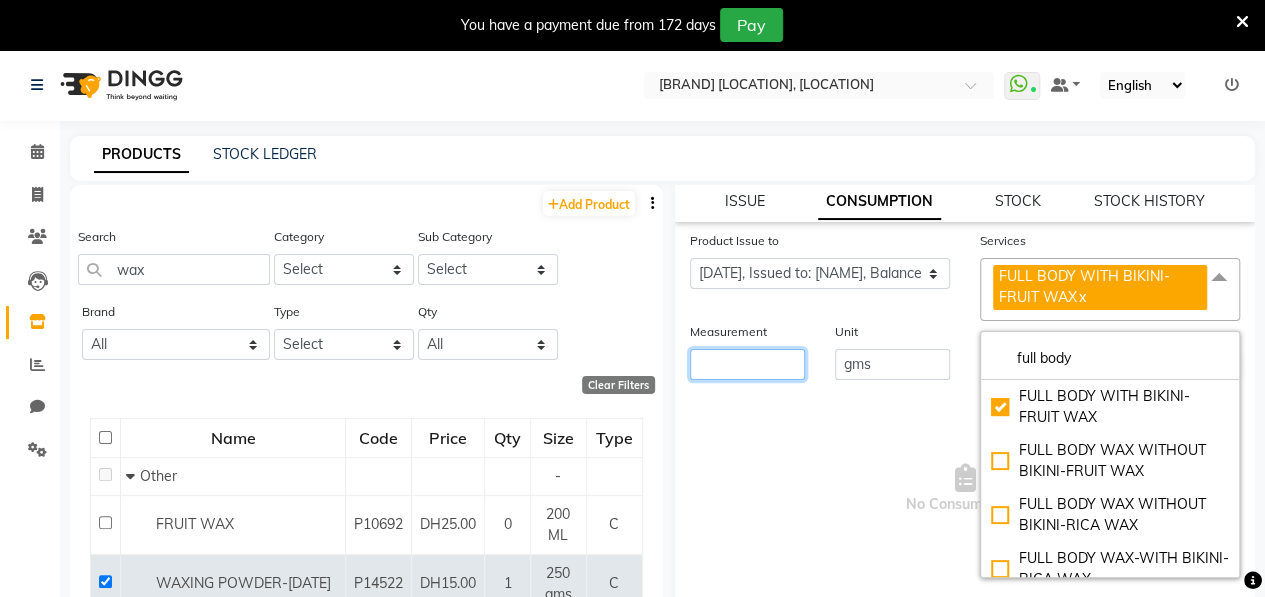 click 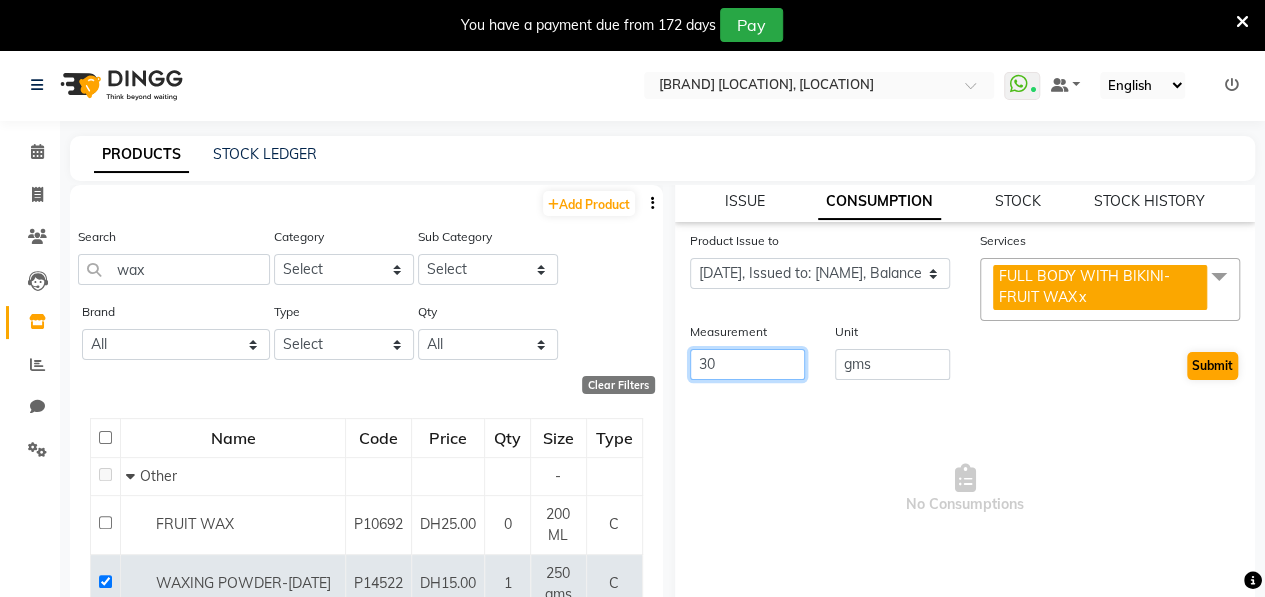 type on "30" 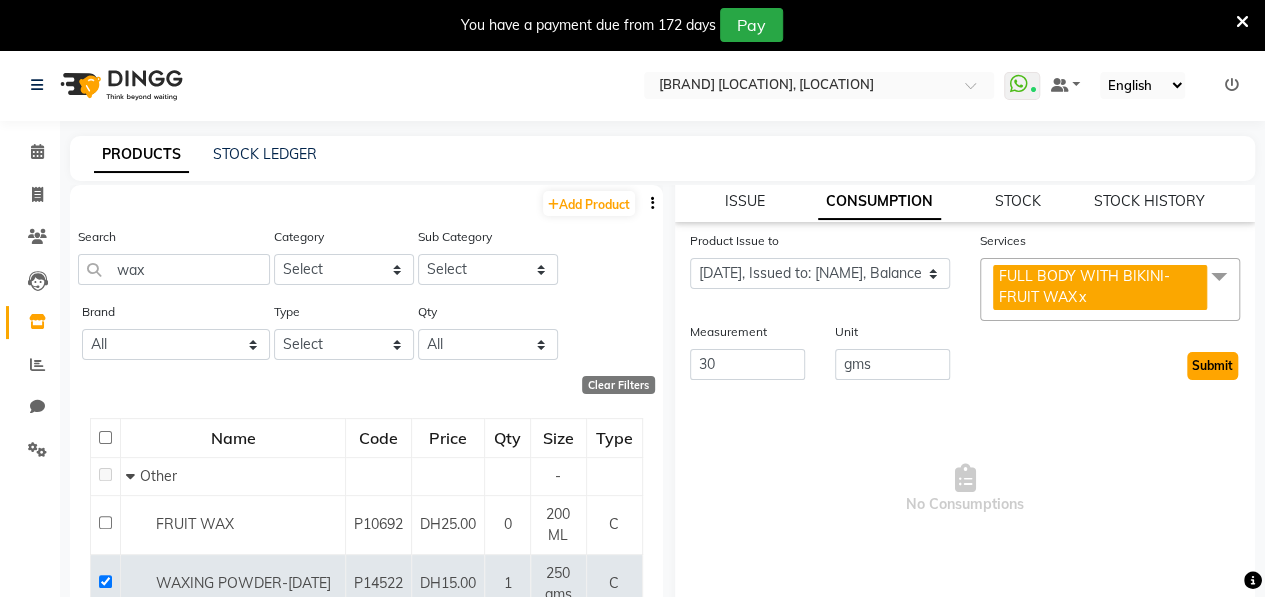 click on "Submit" 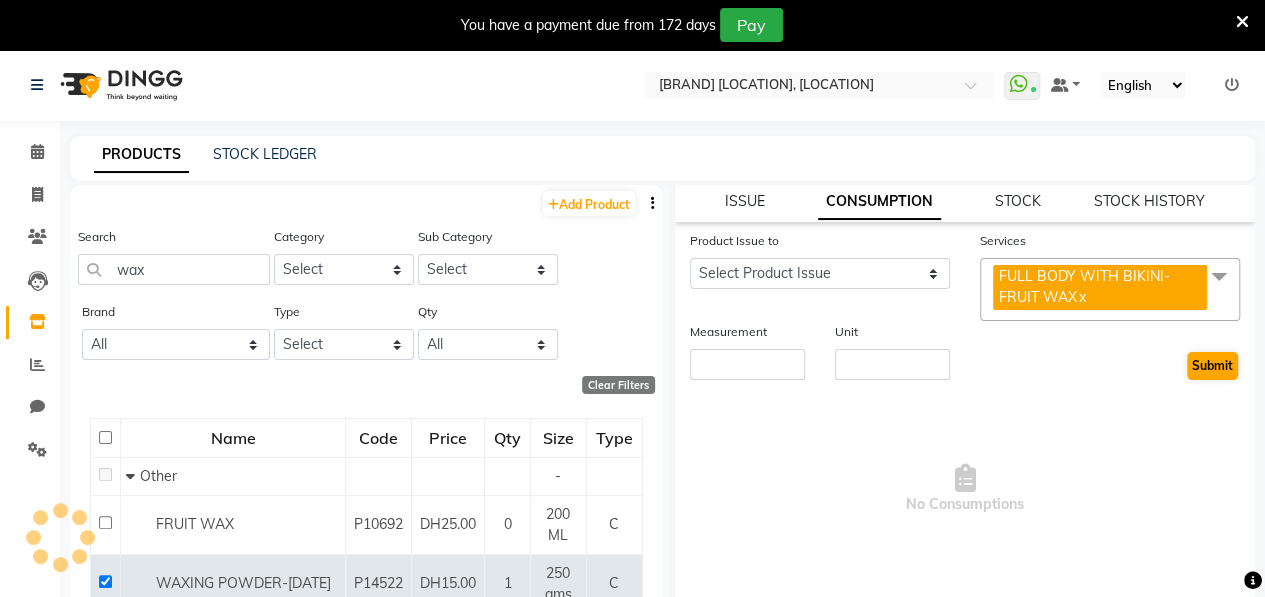 scroll, scrollTop: 0, scrollLeft: 0, axis: both 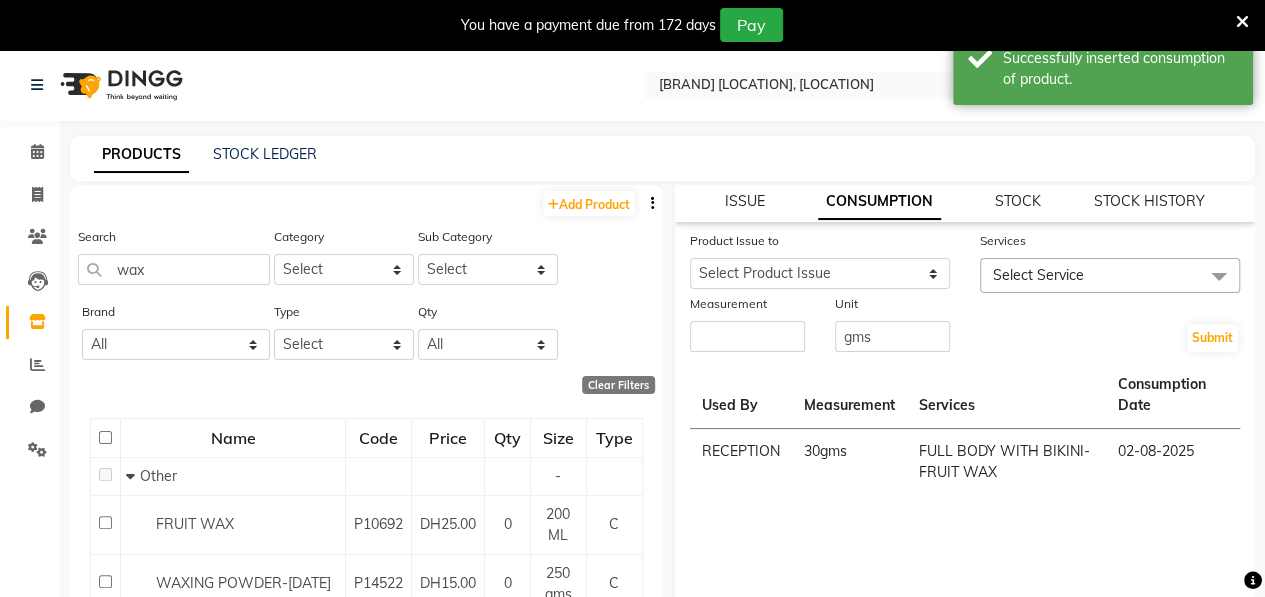 click on "WAXING POWDER-1 AUG  Price:   DH15.00  Stock:   0  Stock Value:   DH0  Low Quantity:    HSN Code:    Details:     Brand:     SKU:     Product Code:   P14522  ISSUE CONSUMPTION STOCK STOCK HISTORY Product Issue to Select Product Issue 2025-08-02, Issued to: [NAME], Balance: 220 Services Select Service keratin hair spa HIGHLIGHTS+LOREAL TREATMENT+HAIRCUT+WASH+BLOWDRY COMBO OFFER-HIGHLIGHTS+LOREAL PROLONGER TREATEMENT+WASH+BLOWDRY COMBO EID OFFER-FULL COLOR+HIGHLIGHTS+HAIRCUT+WASH+BLOWDRY 400 DEAL-Protein/Keratin+Haircut+Herbal Facial Hand Heena MORROCCAN BLEACH HALF HAND WAX-FRUIT  HALF HAND WAX-RICA WAX CHARCOAL HAIR SPA HIPS WAX-FRUIT WAX FULL HAND WAX-FRUIT FULL BODY WITH BIKINI-FRUIT WAX FULL BODY WAX WITHOUT BIKINI-FRUIT WAX FULL LEG WAX-FRUIT HALF LEG WAX-FRUIT UNDERARMS-FRUIT WAX FULL BACK WAX-FRUIT WAX HALF BACK WAX-FRUIT WAX STOMACH WAX-FRUIT WAX FULL BIKINI-FRUIT WAX BIKINI LINE-FRUIT WAX BIKINI LINE-RICA WAX FULL BIKINI-RICA WAX  FULL BODY WAX WITHOUT BIKINI-RICA WAX HIPS WAX-RICA WAX HAIRCUT ONLY" 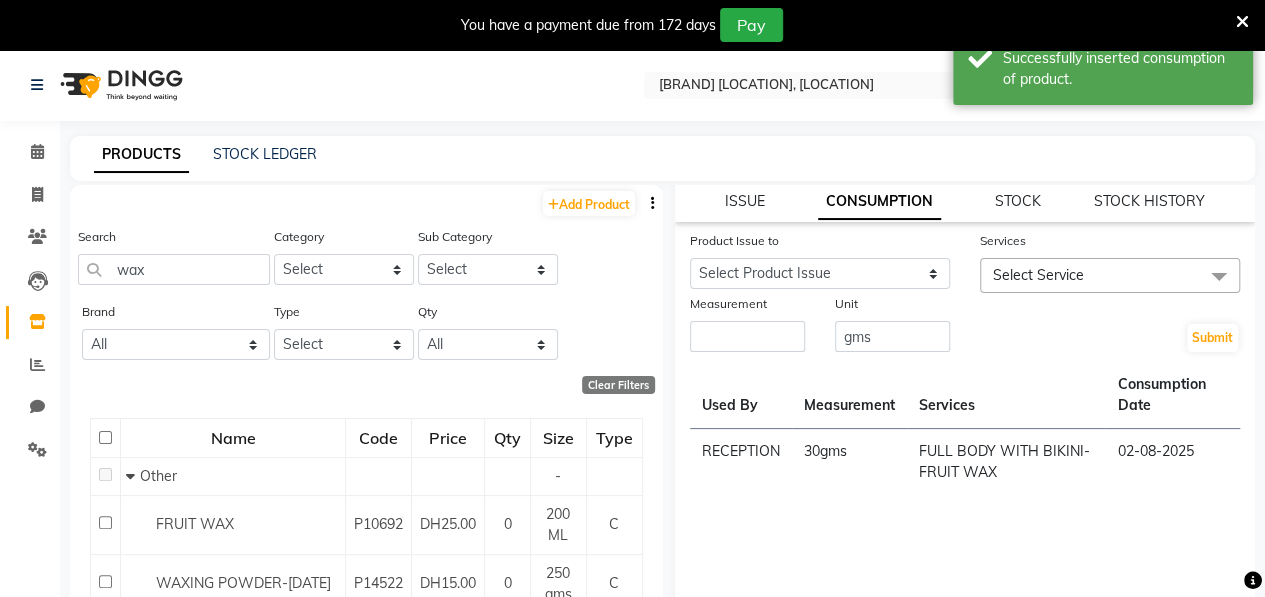scroll, scrollTop: 0, scrollLeft: 0, axis: both 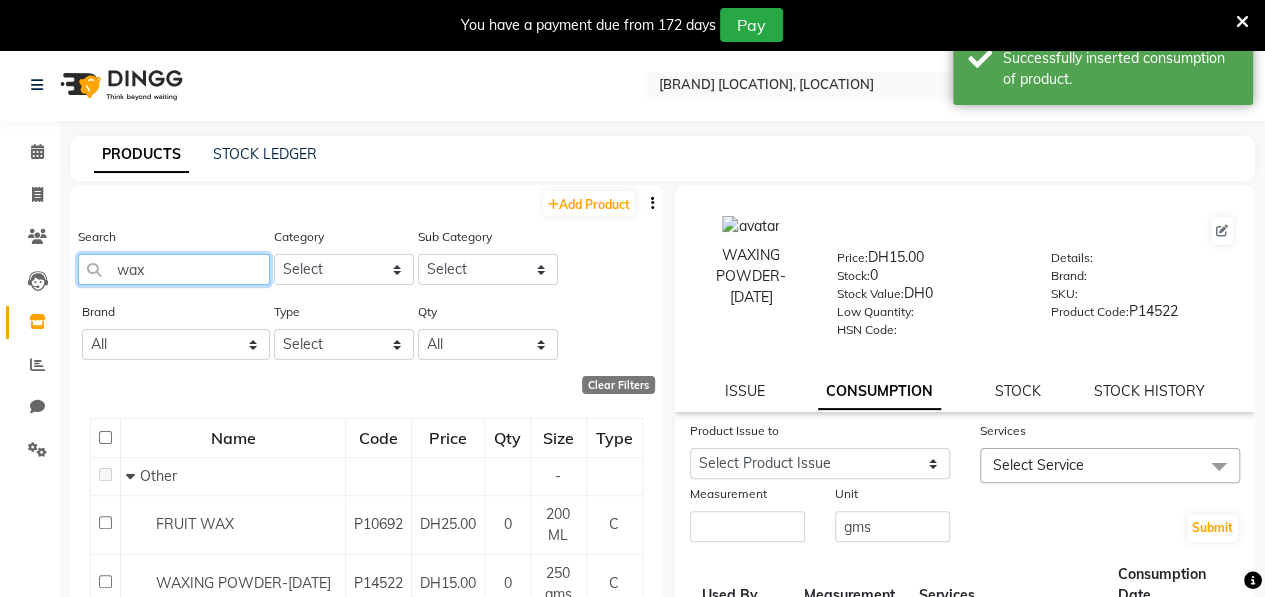 click on "wax" 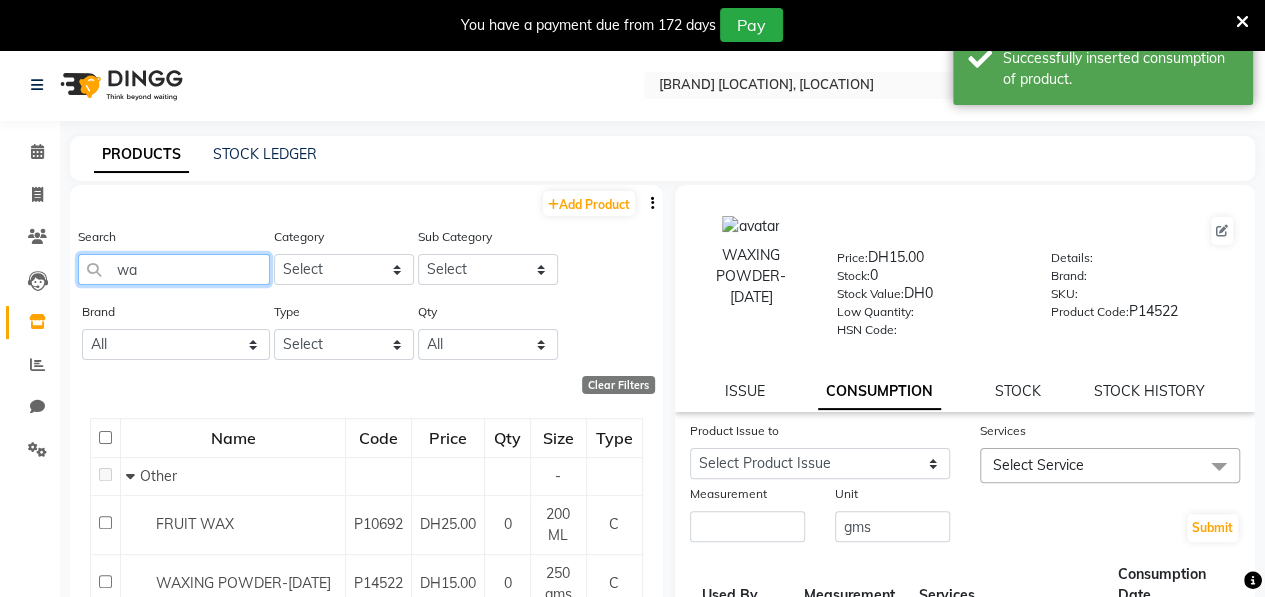type on "w" 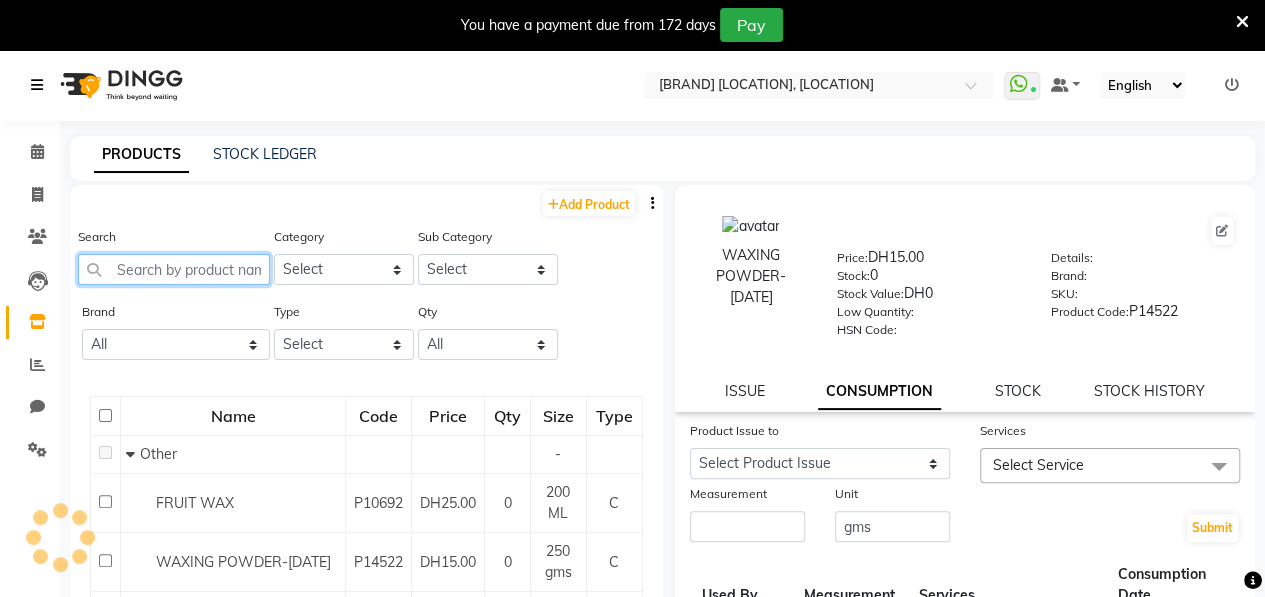 type 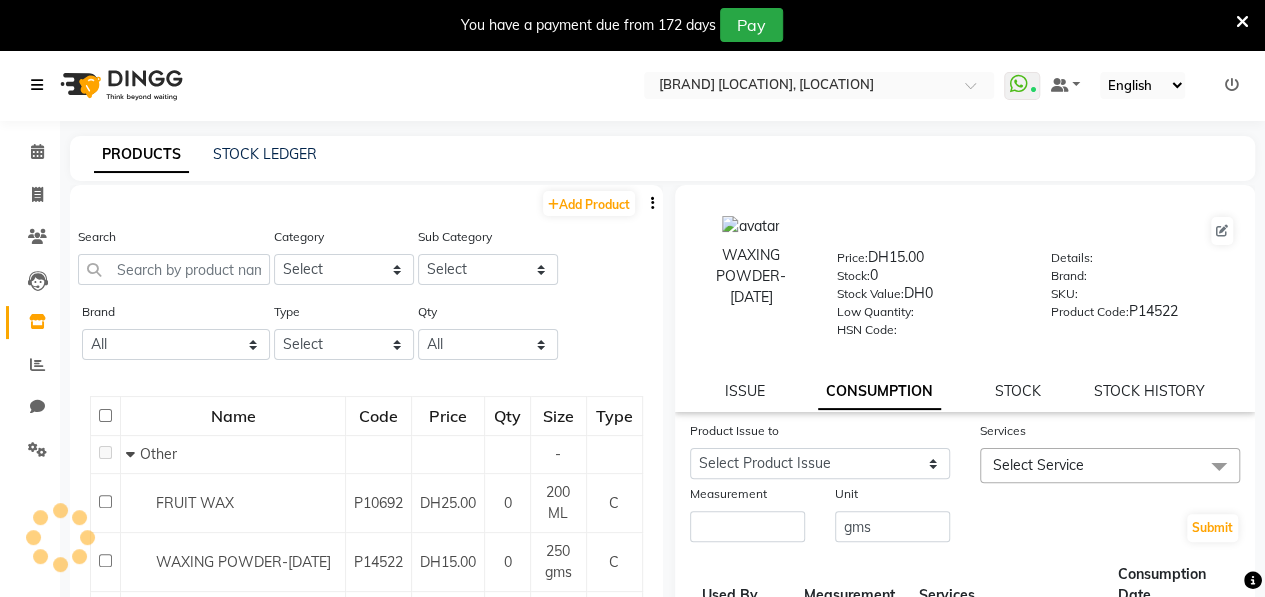 click at bounding box center [37, 85] 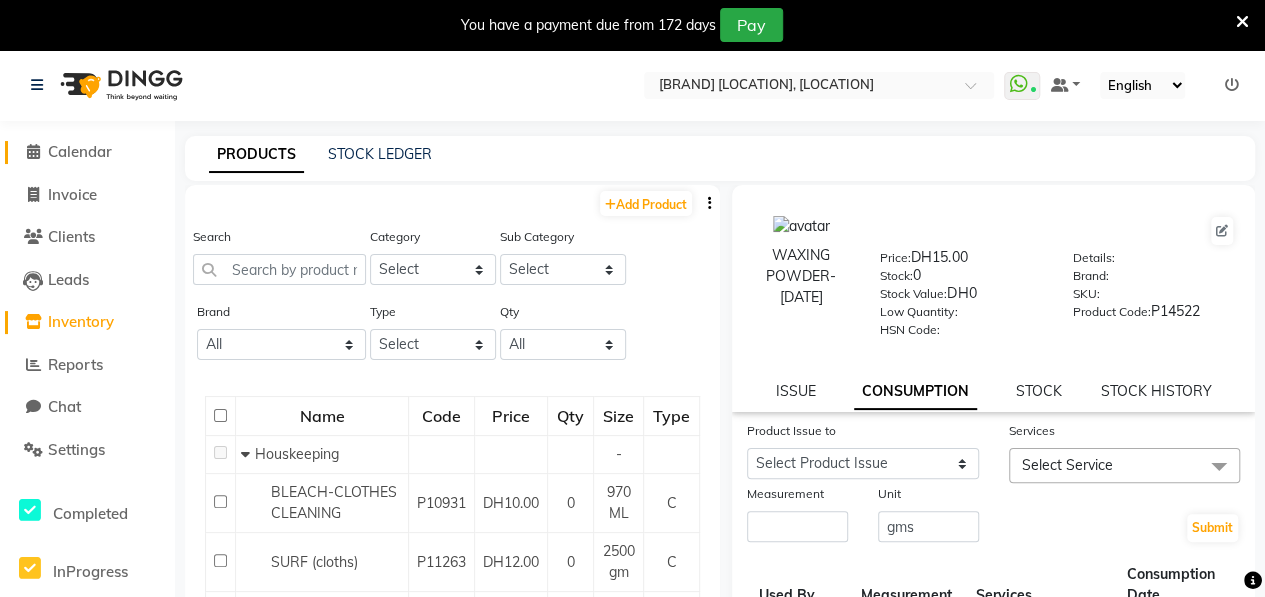 click 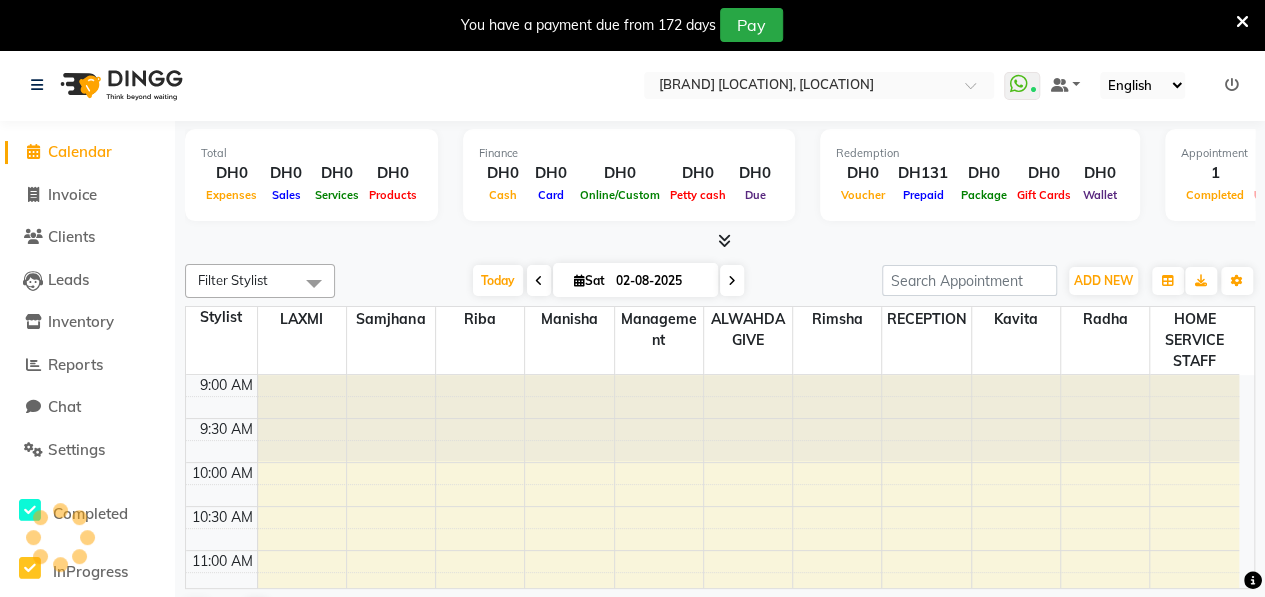 scroll, scrollTop: 348, scrollLeft: 0, axis: vertical 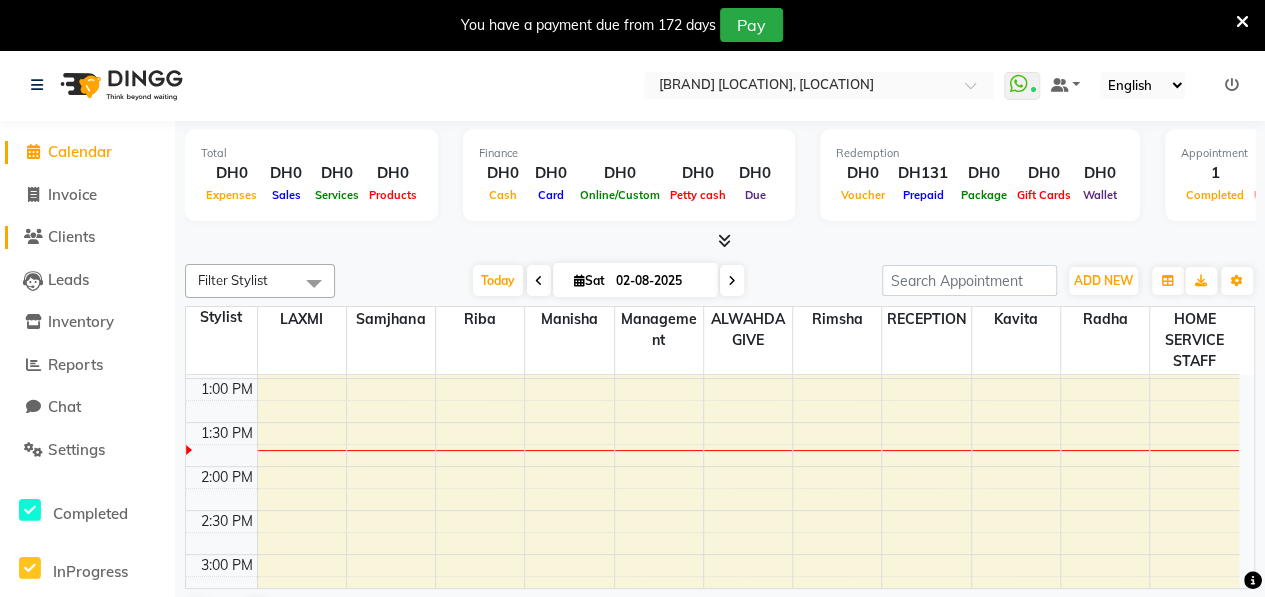click on "Clients" 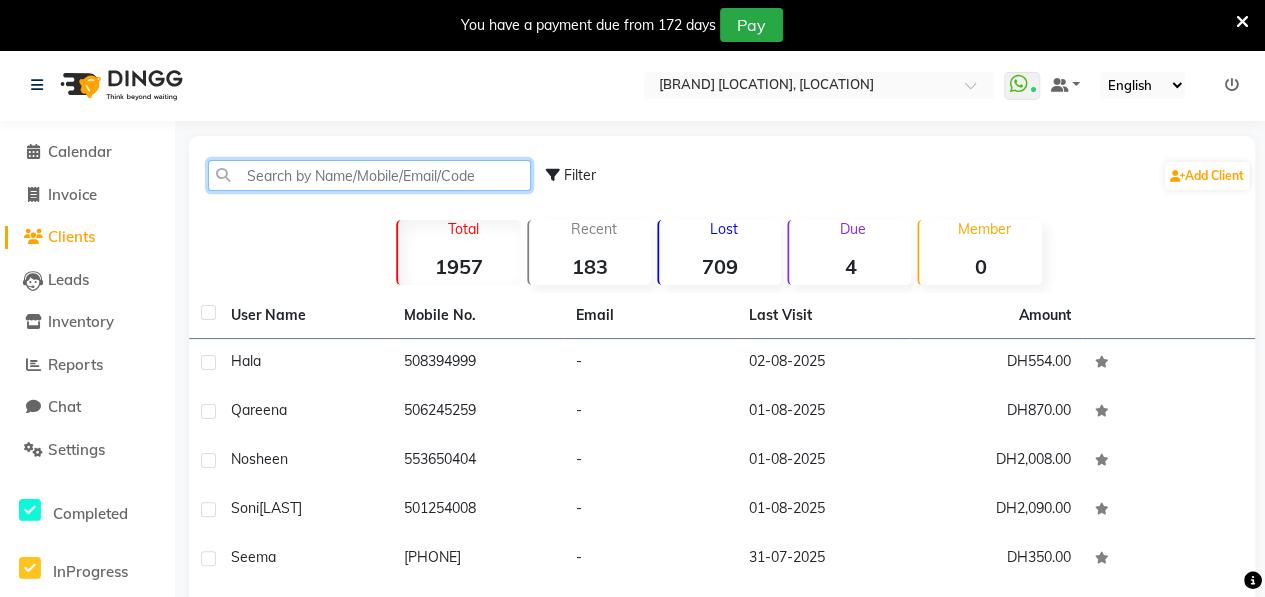 click 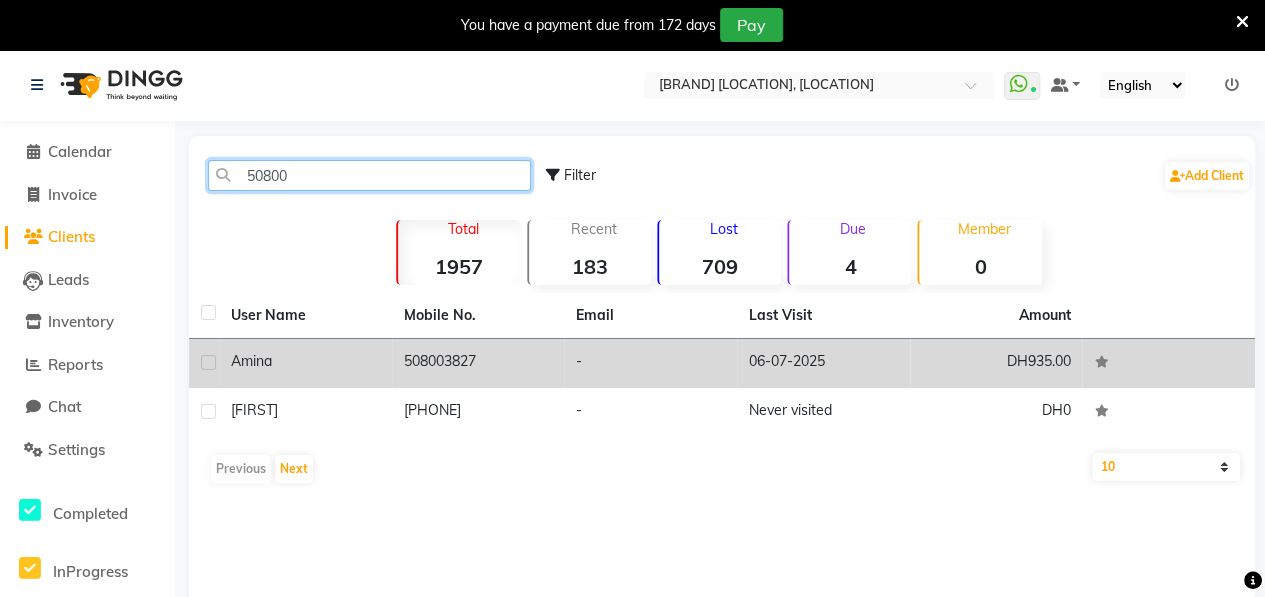 type on "50800" 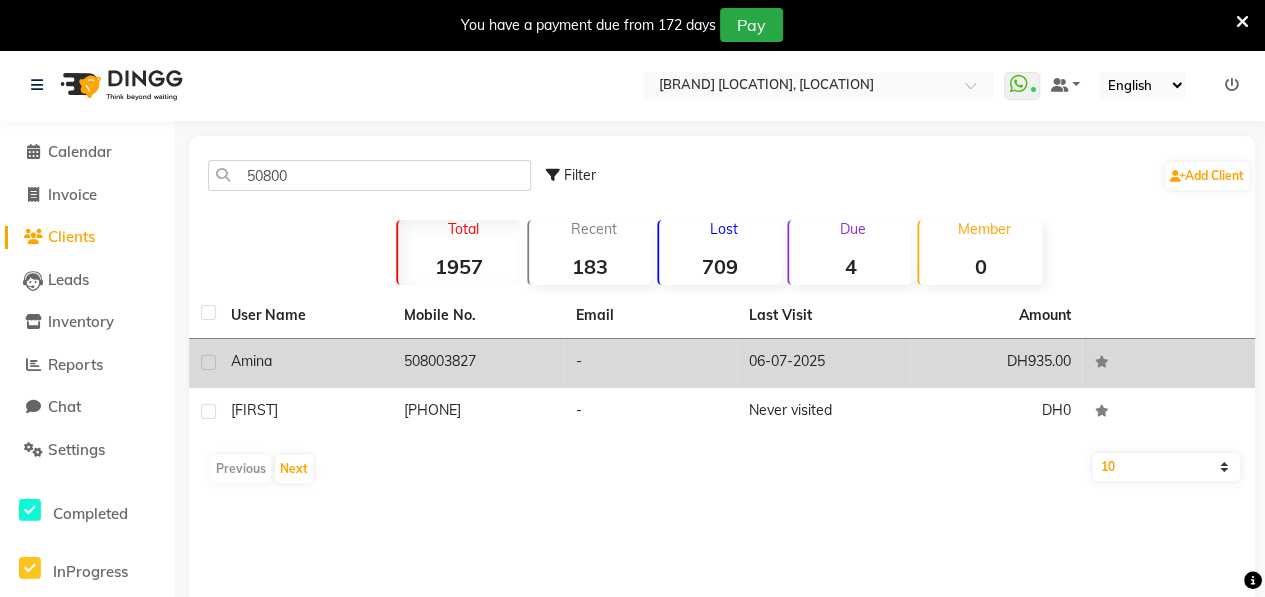 click on "Amina" 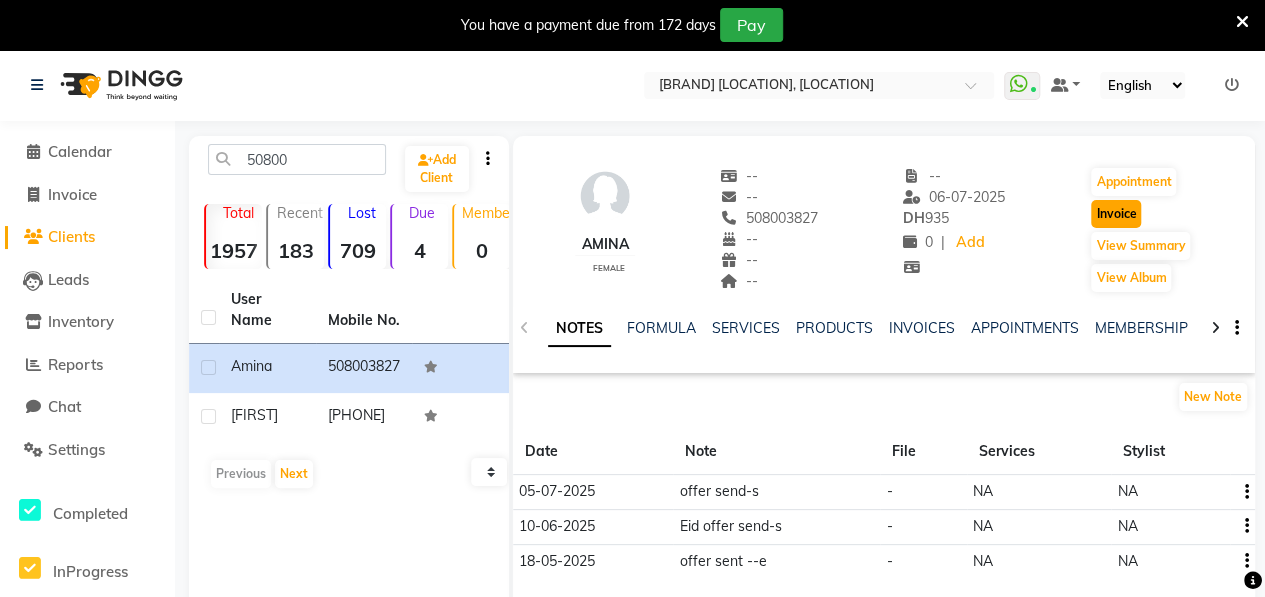 click on "Invoice" 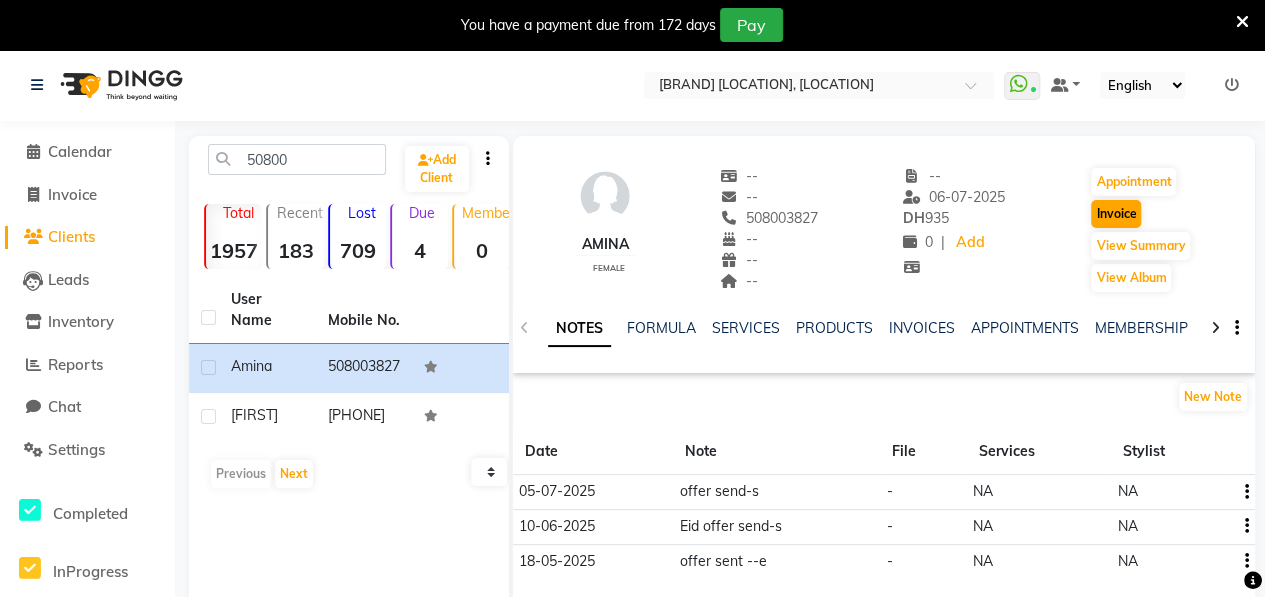 select on "service" 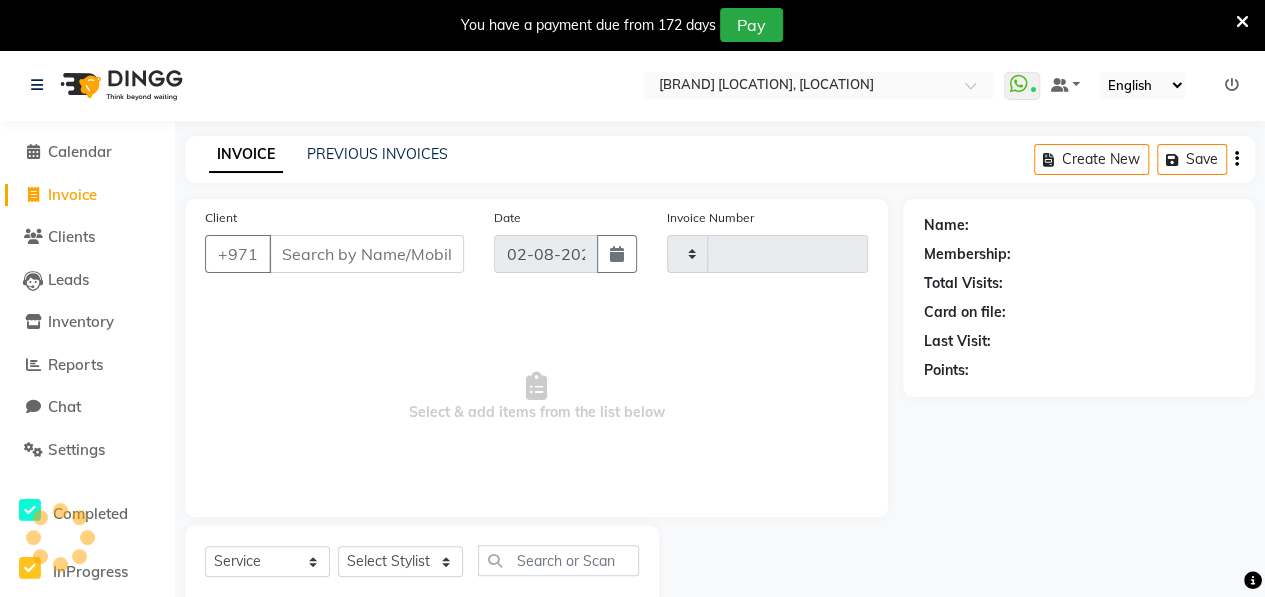 scroll, scrollTop: 52, scrollLeft: 0, axis: vertical 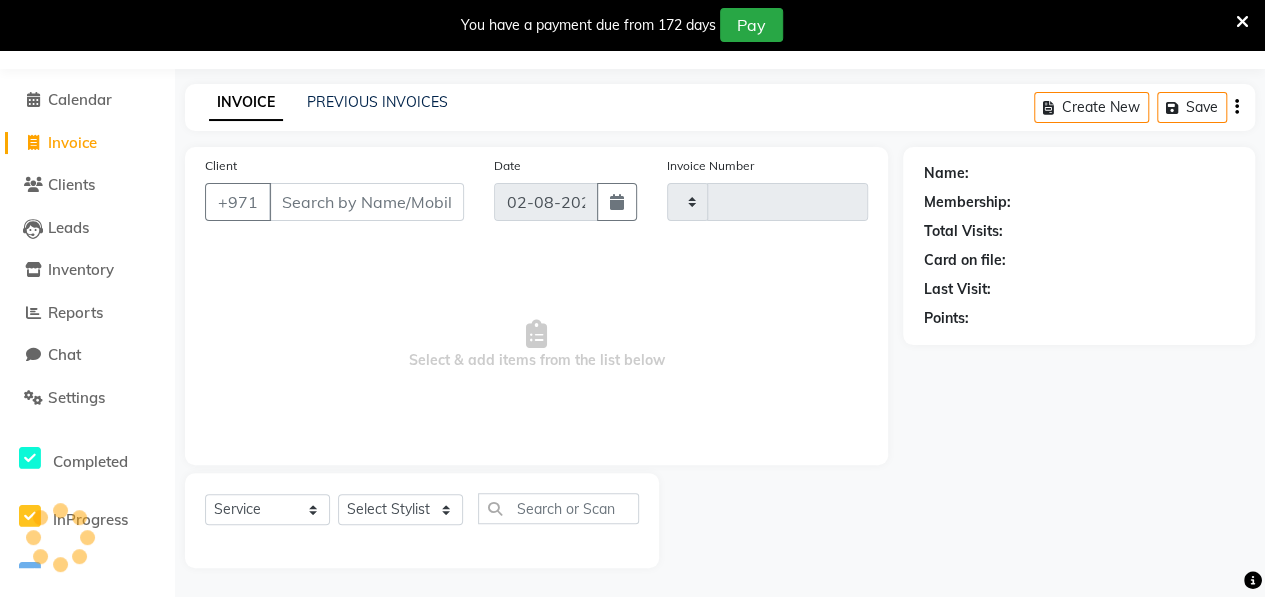 type on "0718" 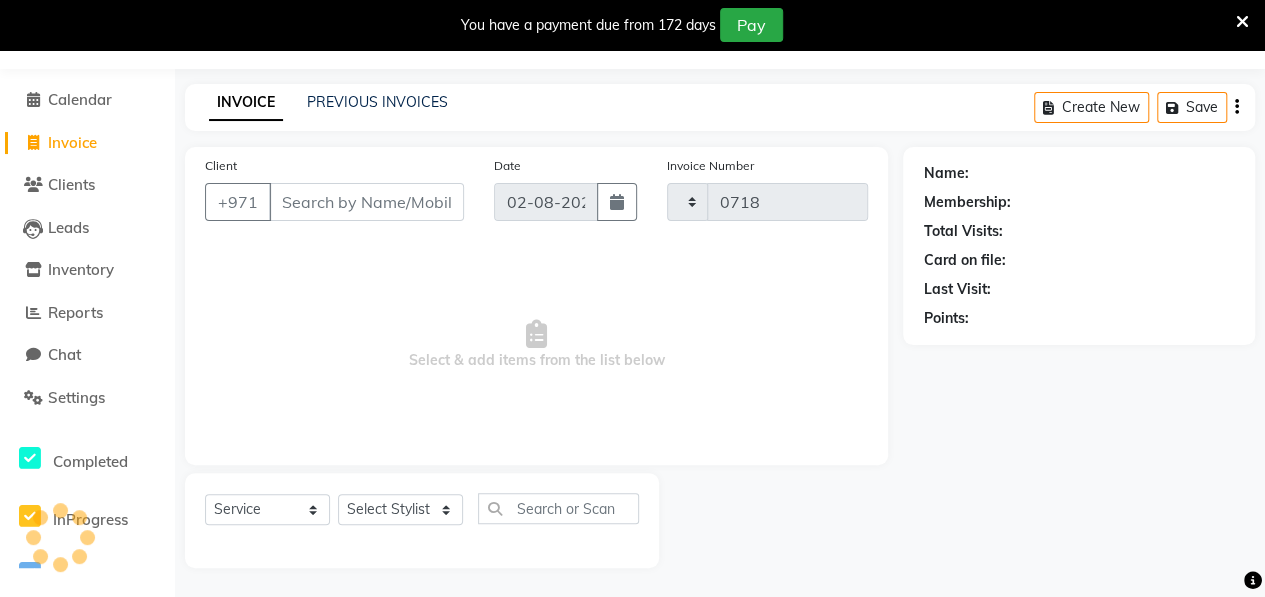 select on "3934" 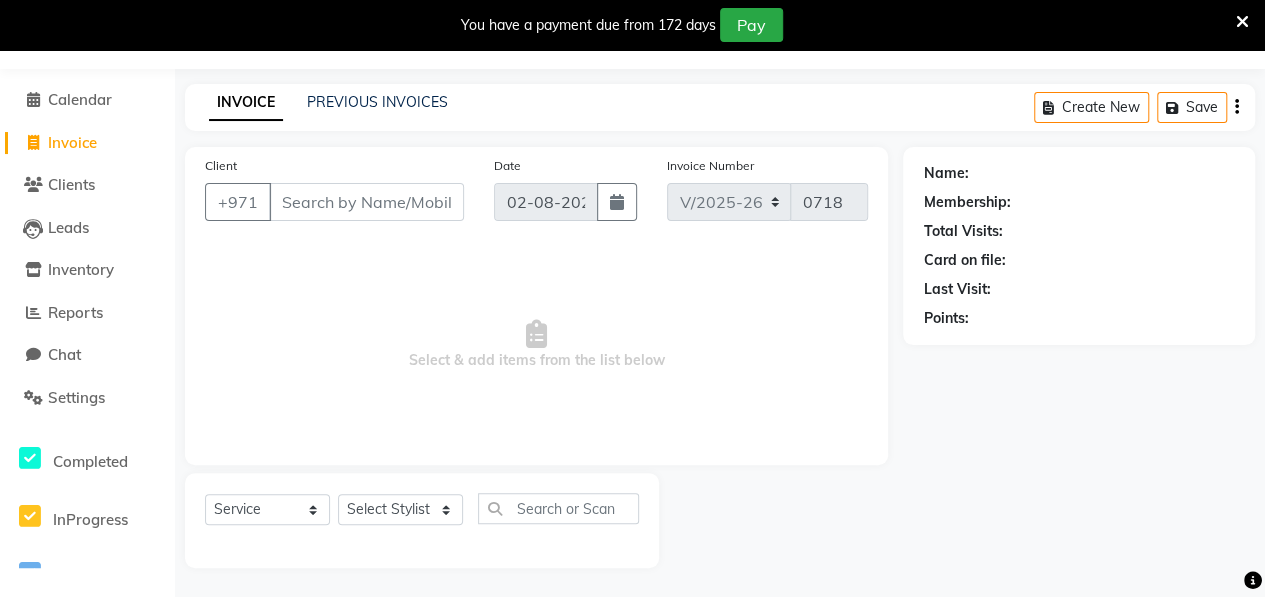 type on "508003827" 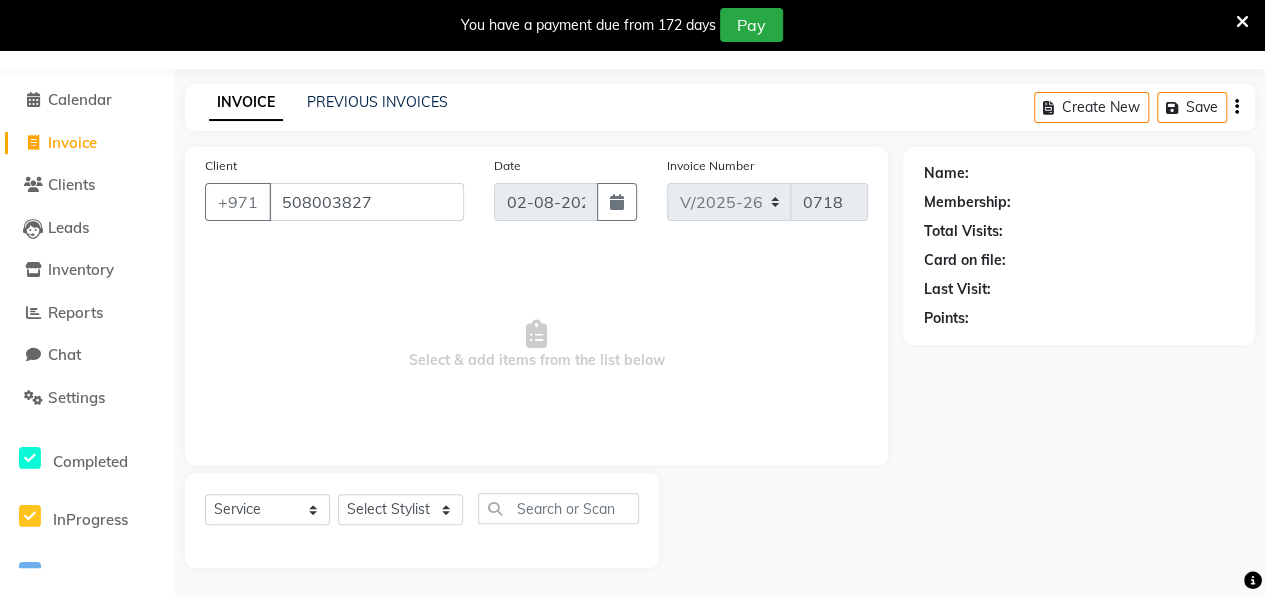 select on "1: Object" 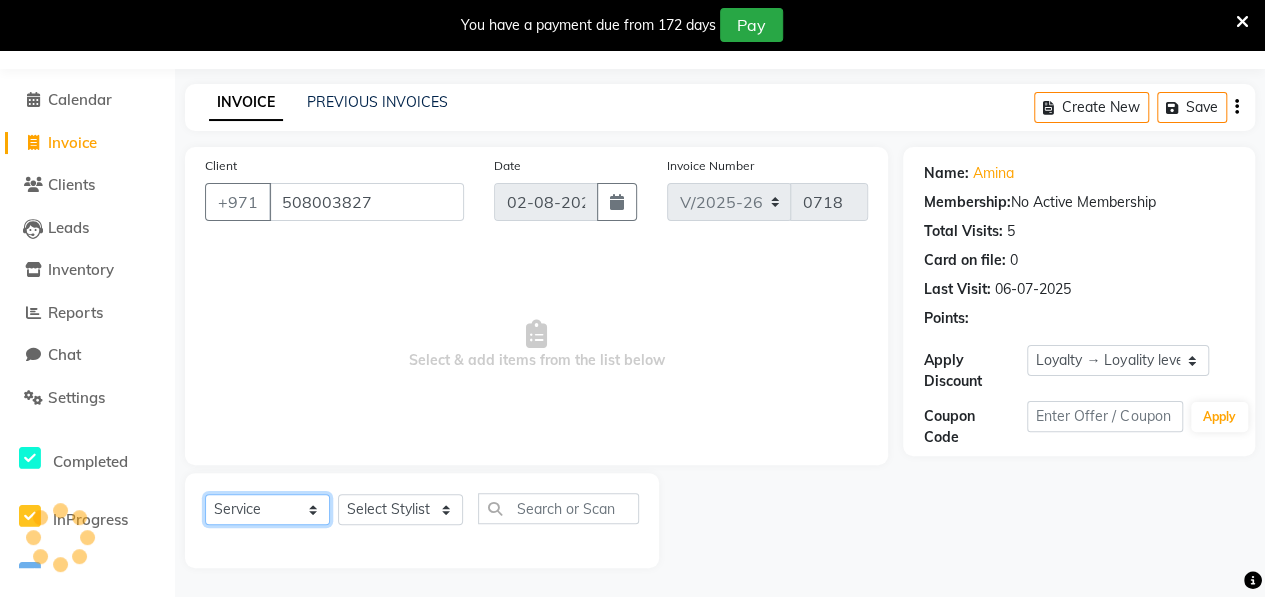 click on "Select  Service  Product  Membership  Package Voucher Prepaid Gift Card" 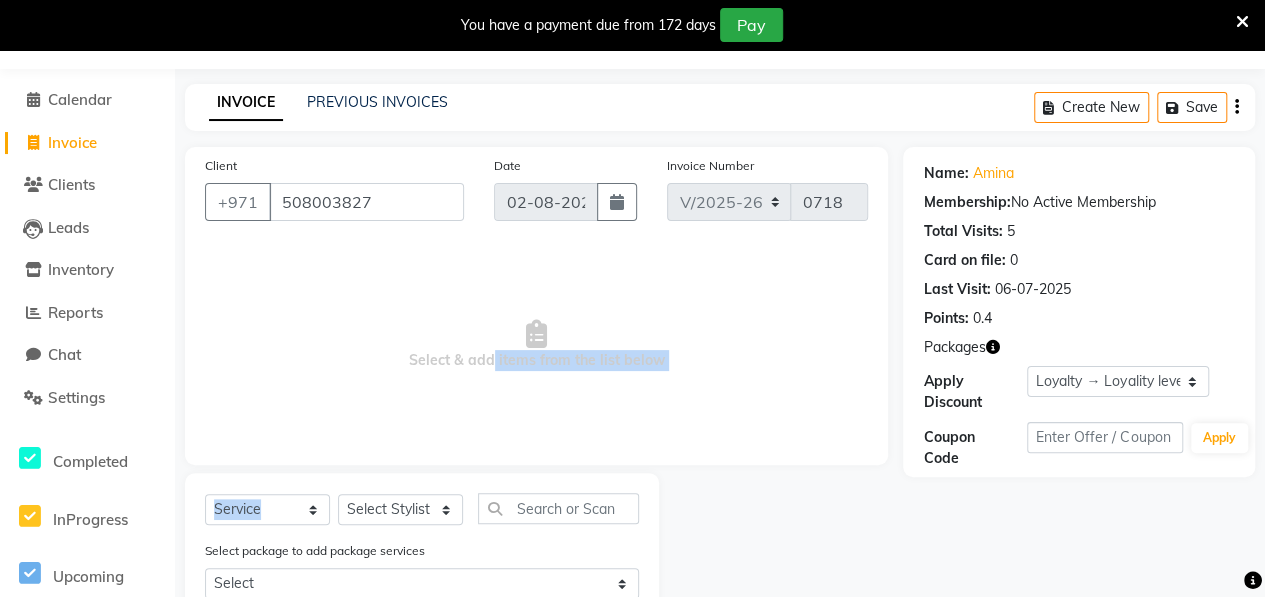 drag, startPoint x: 484, startPoint y: 424, endPoint x: 439, endPoint y: 516, distance: 102.41582 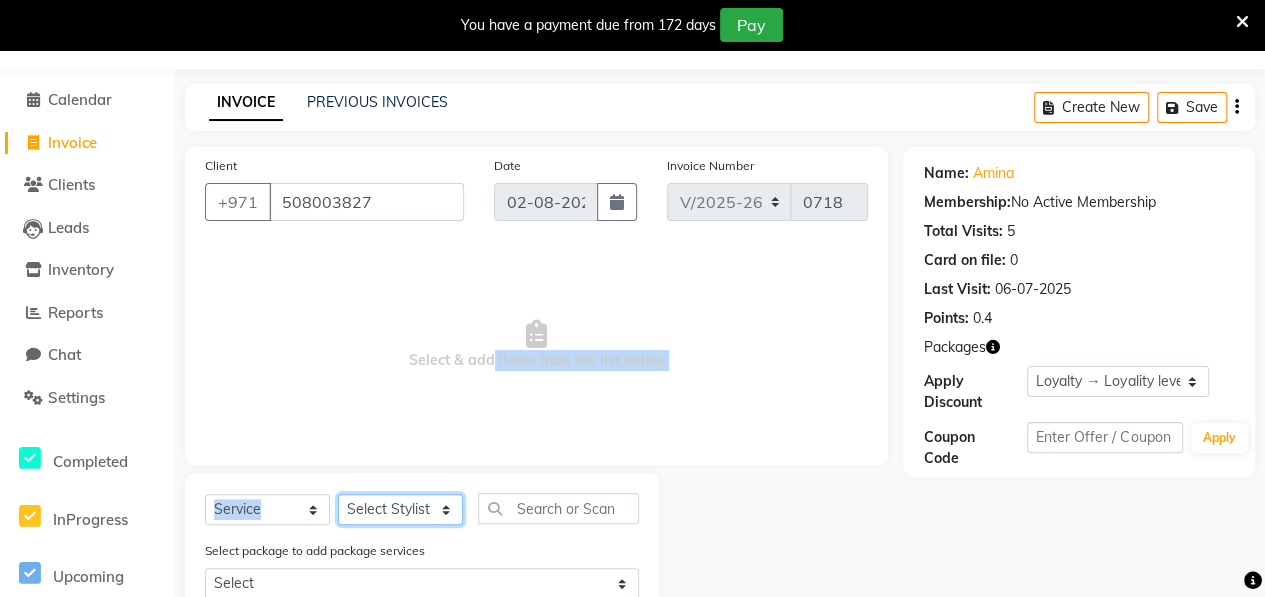 click on "Select Stylist ALWAHDA GIVE HOME SERVICE STAFF [NAME] [NAME] Management [NAME] [NAME] RECEPTION [NAME] [NAME] [NAME] [NAME] [NAME] TRIAL STAFF" 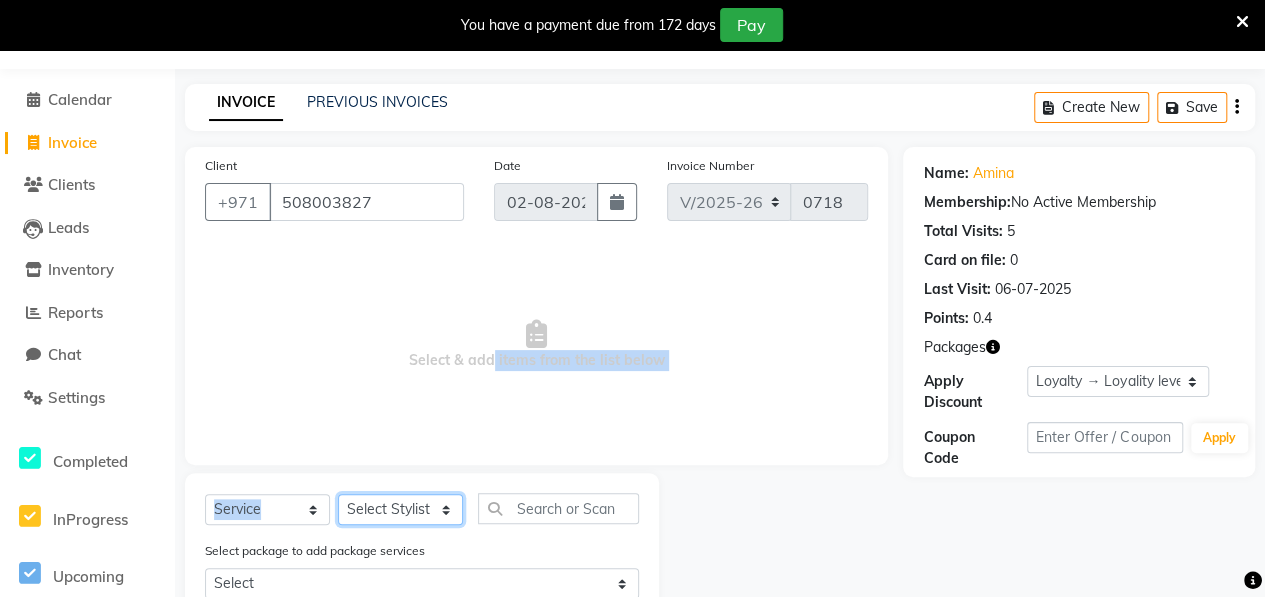 select on "76539" 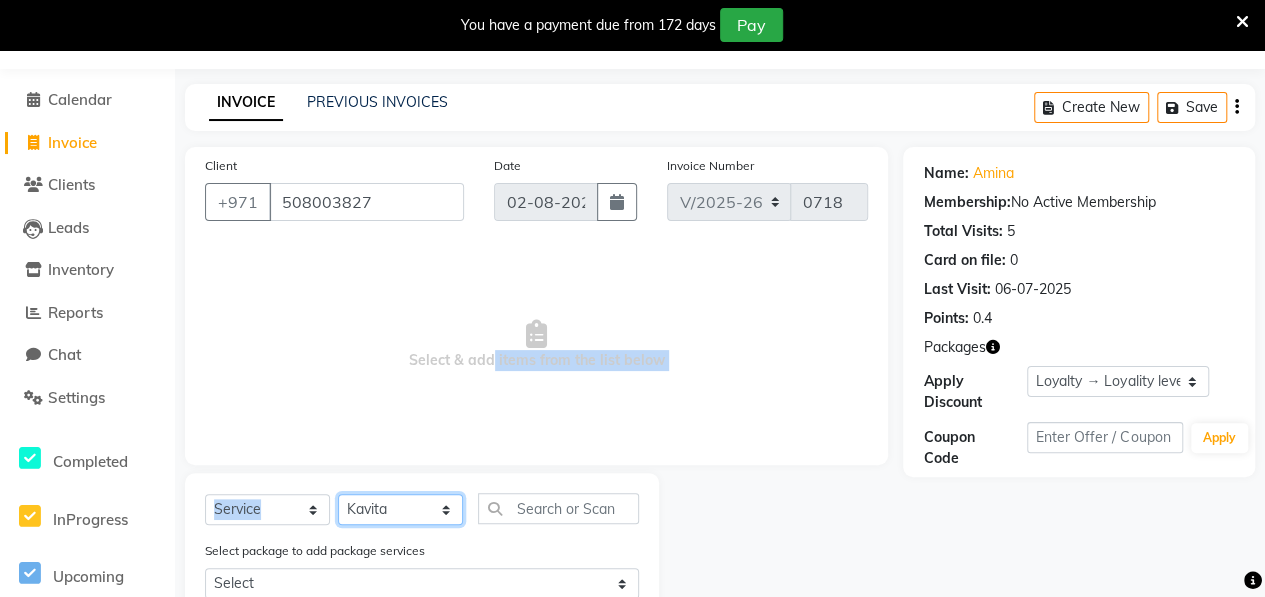 click on "Select Stylist ALWAHDA GIVE HOME SERVICE STAFF [NAME] [NAME] Management [NAME] [NAME] RECEPTION [NAME] [NAME] [NAME] [NAME] [NAME] TRIAL STAFF" 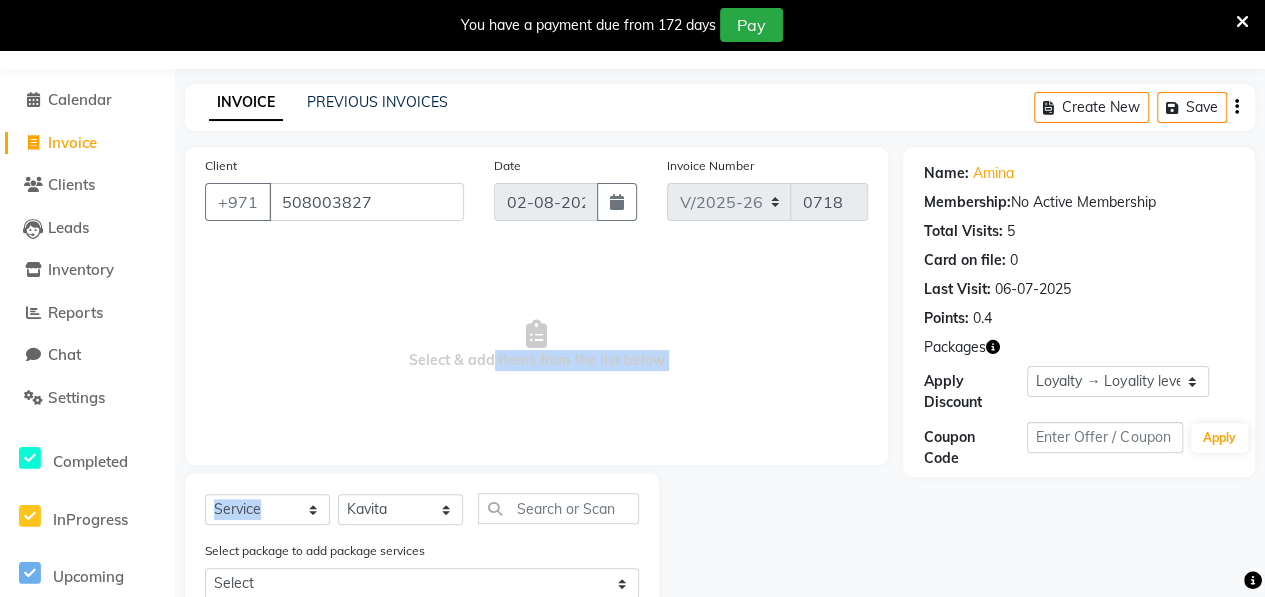 click on "Client +[COUNTRY CODE] [PHONE] Date [DATE] Invoice Number V/[YEAR] V/[YEAR]-[YEAR] [NUMBER]  Select & add items from the list below" 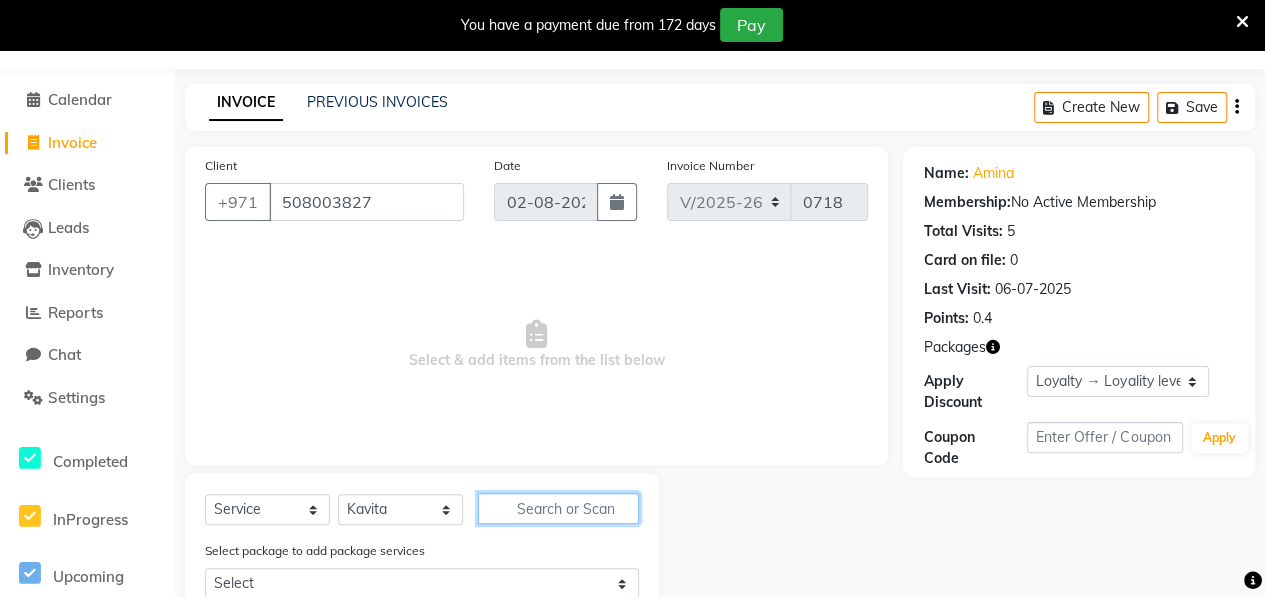 click 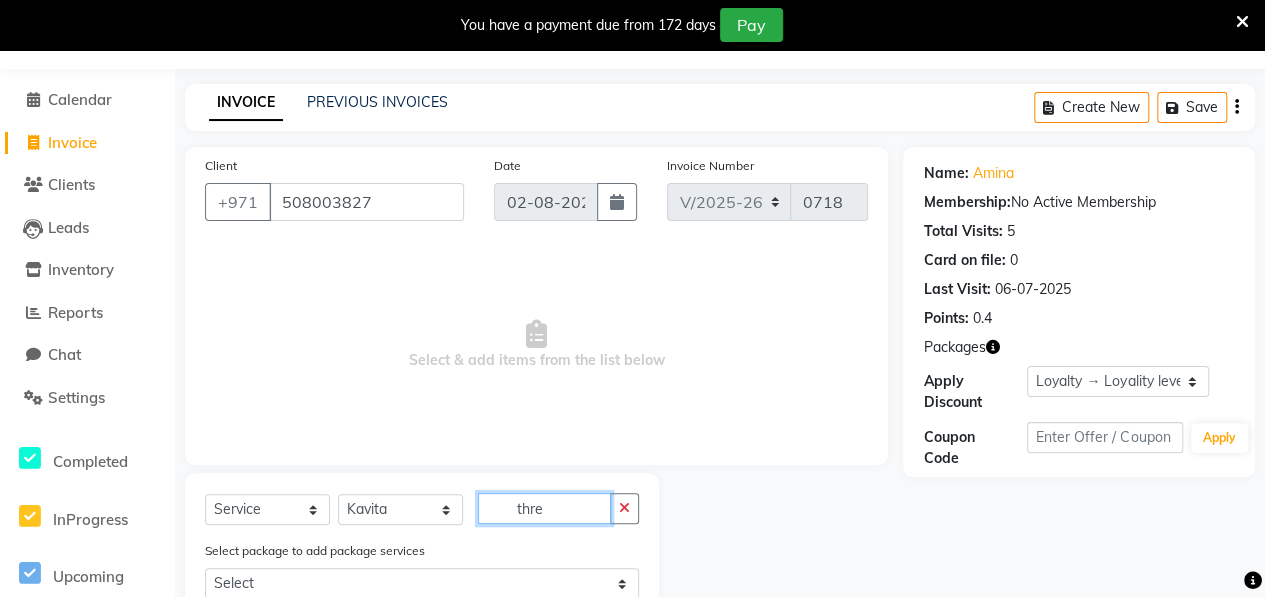 scroll, scrollTop: 319, scrollLeft: 0, axis: vertical 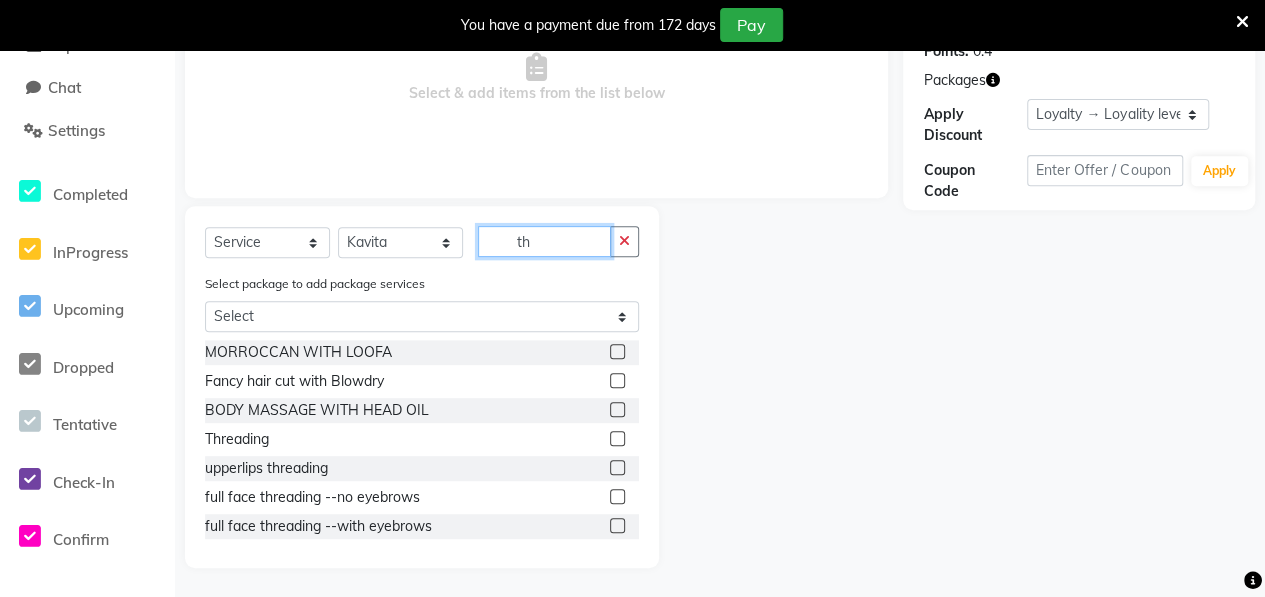 type on "t" 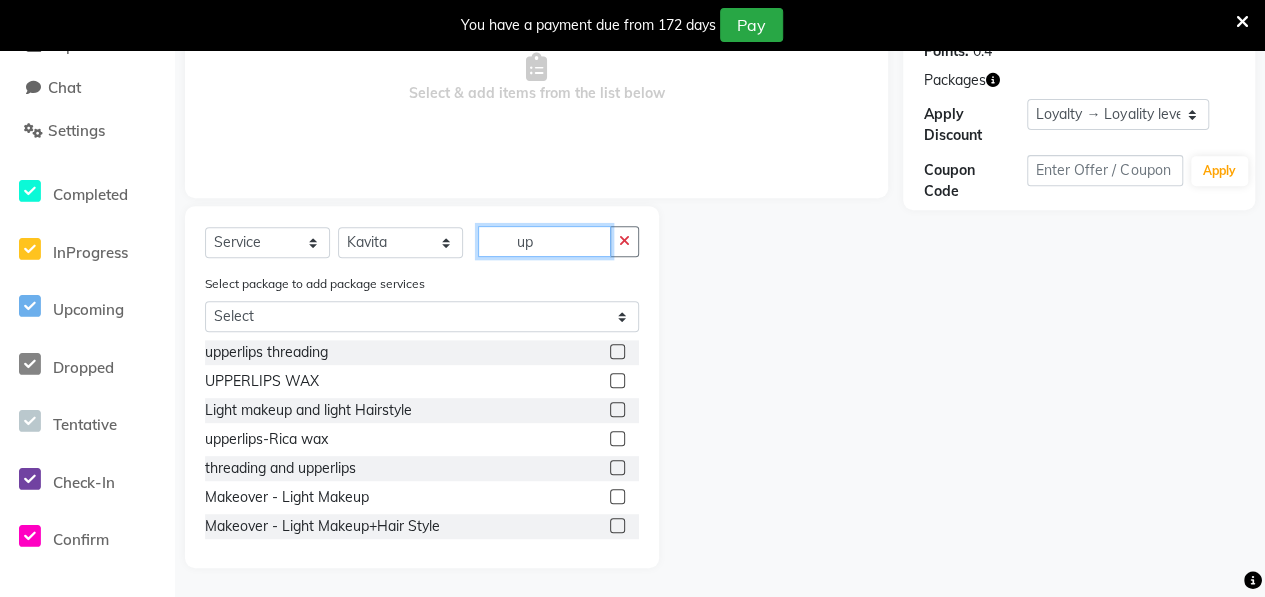 type on "up" 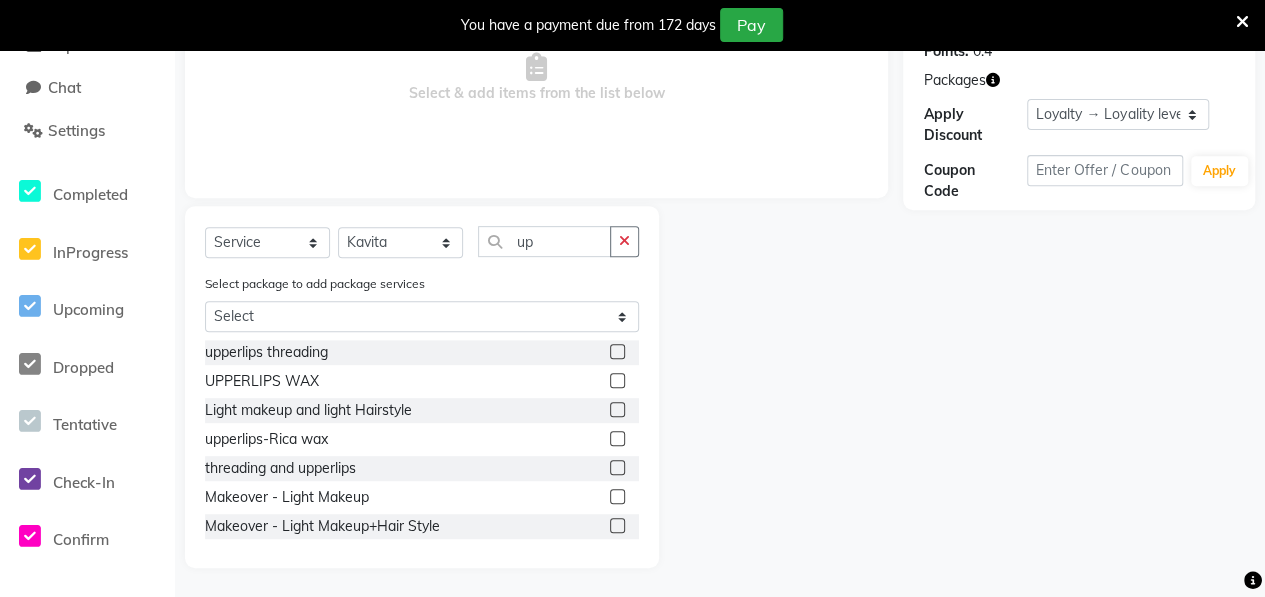 click 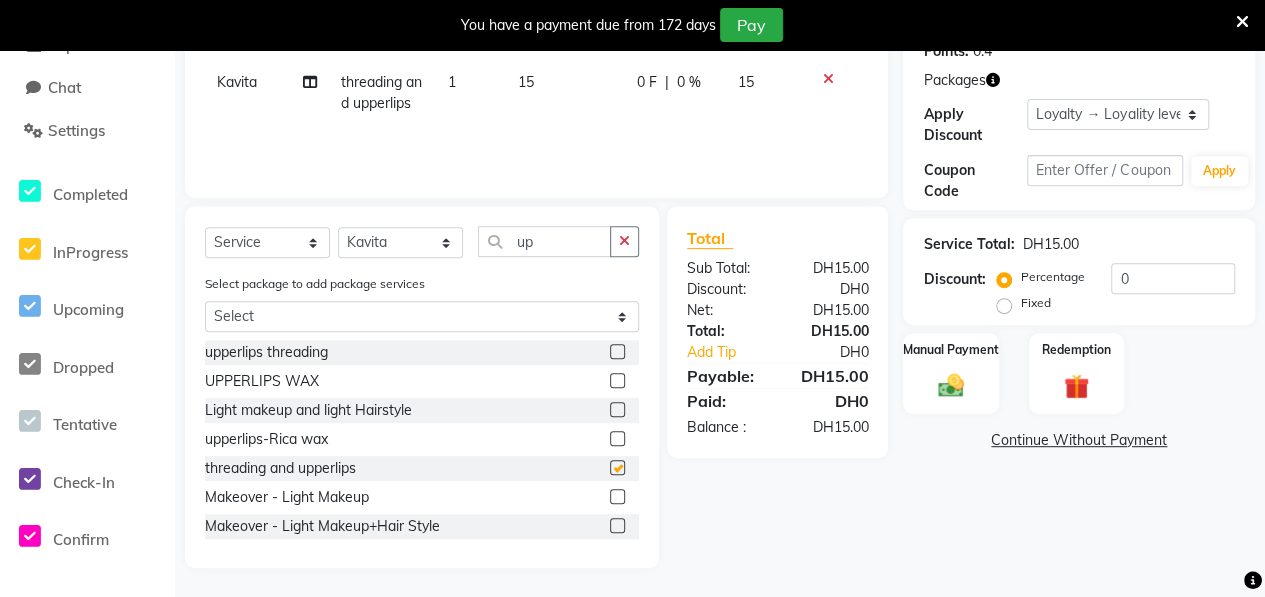 checkbox on "false" 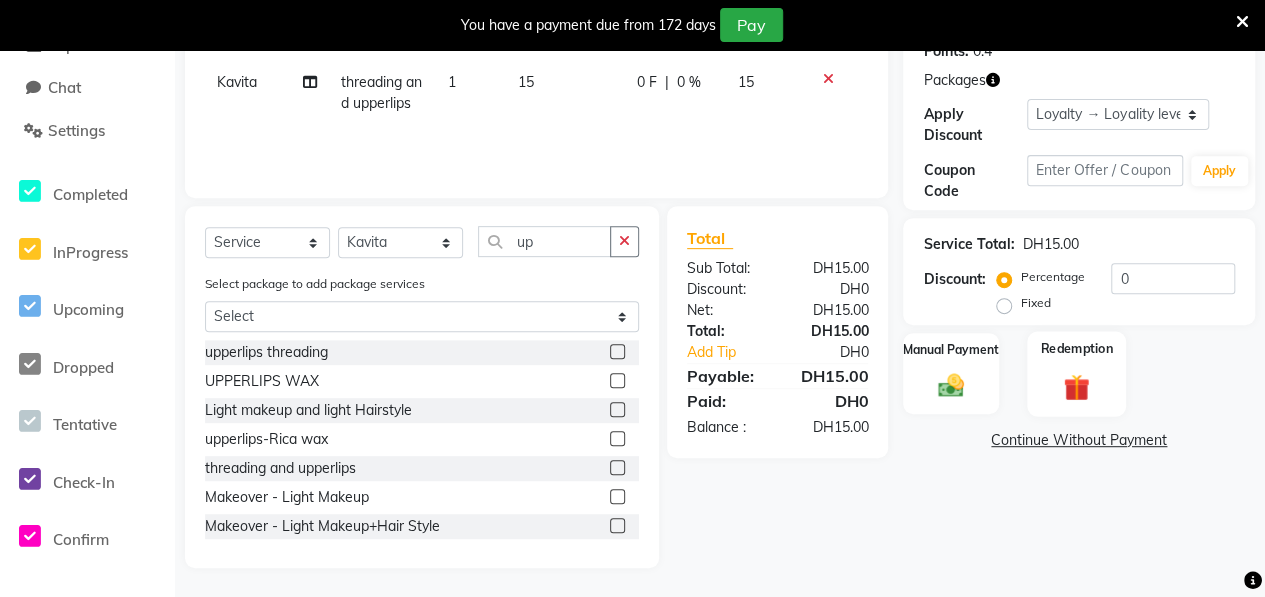 click 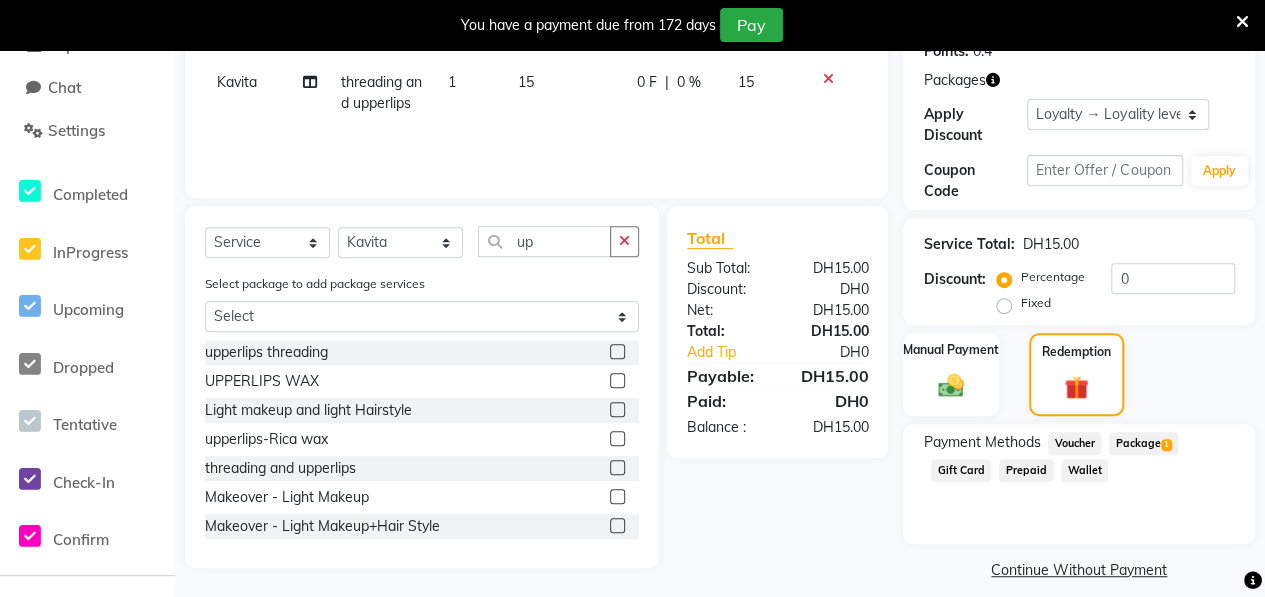 click on "Package  1" 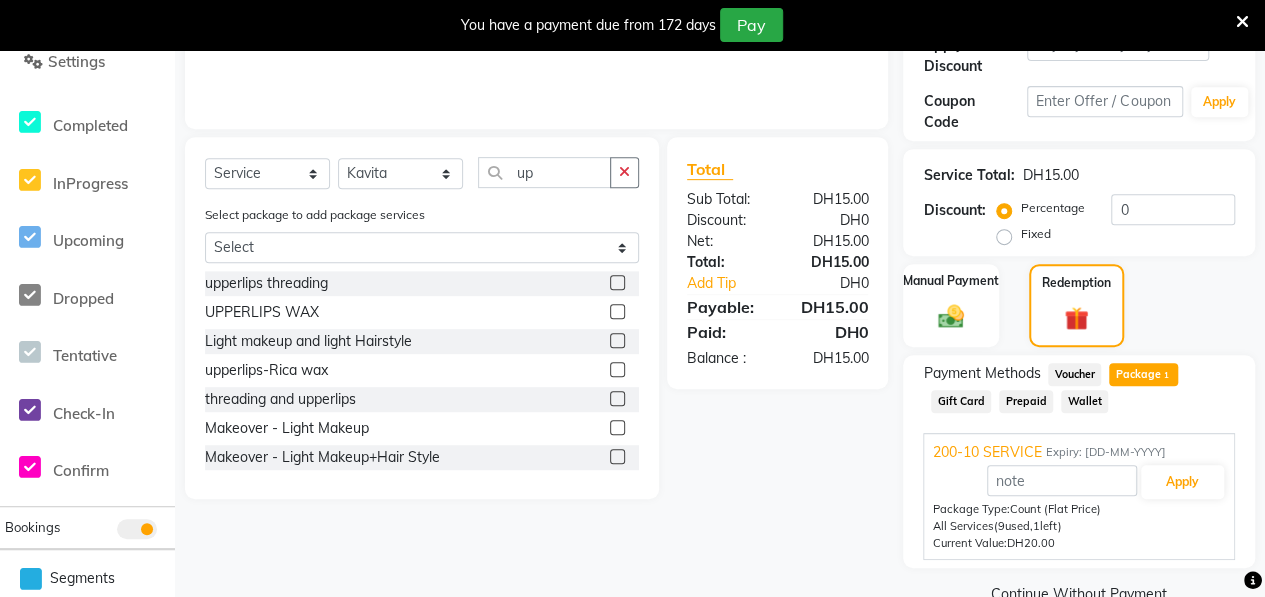 scroll, scrollTop: 429, scrollLeft: 0, axis: vertical 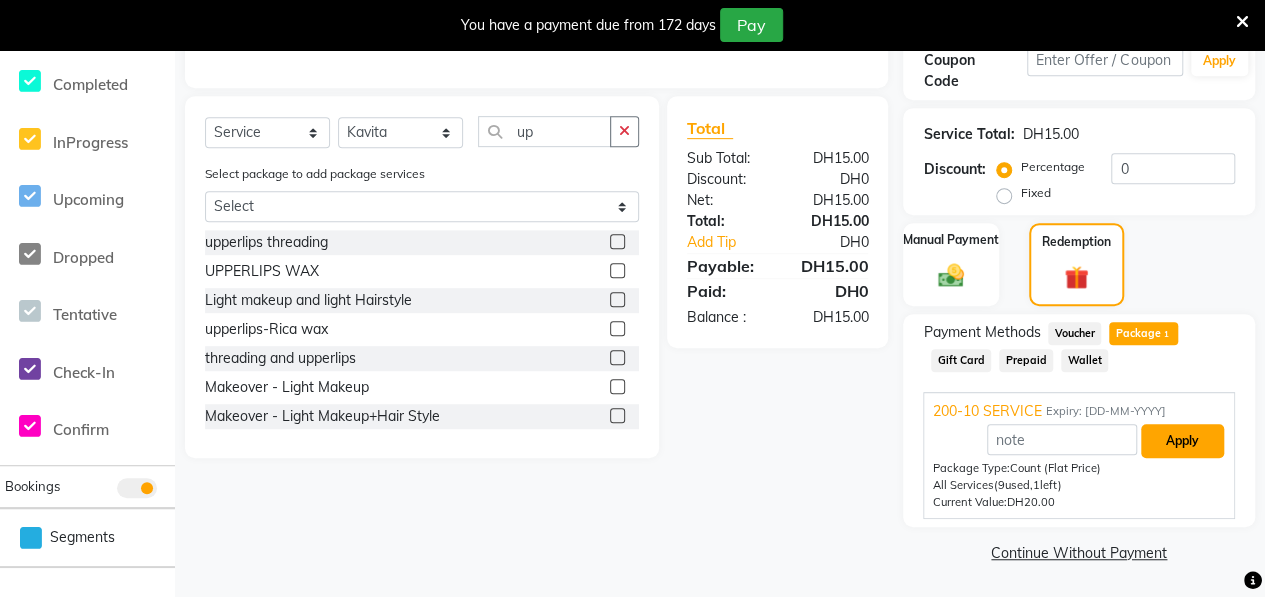 click on "Apply" at bounding box center [1182, 441] 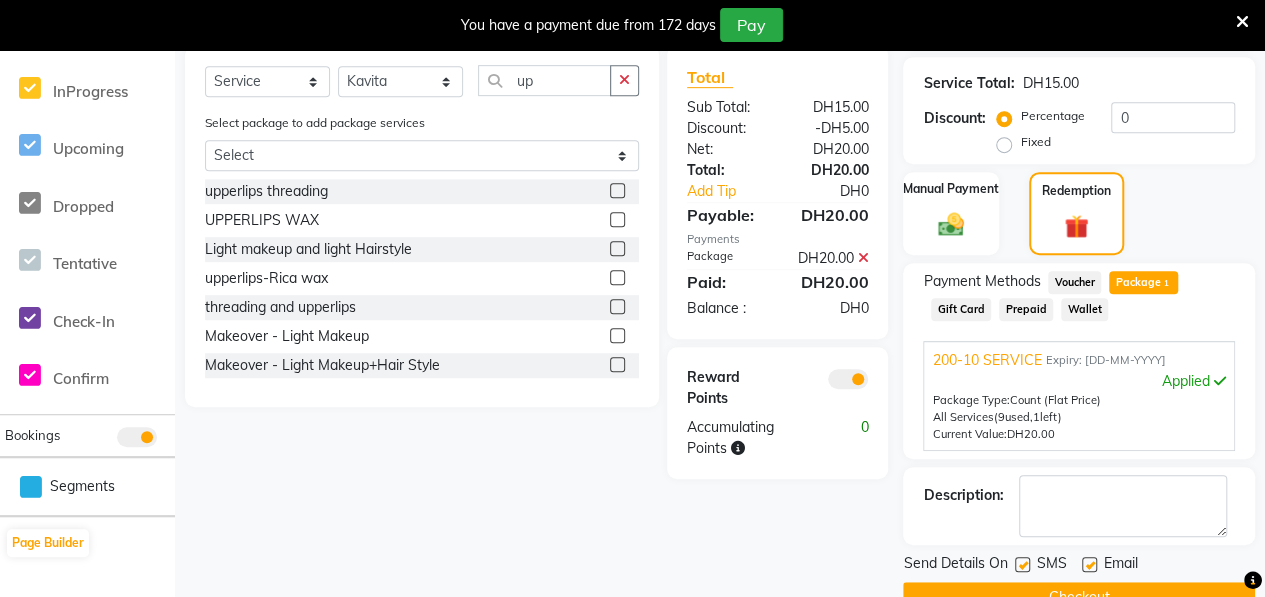 scroll, scrollTop: 524, scrollLeft: 0, axis: vertical 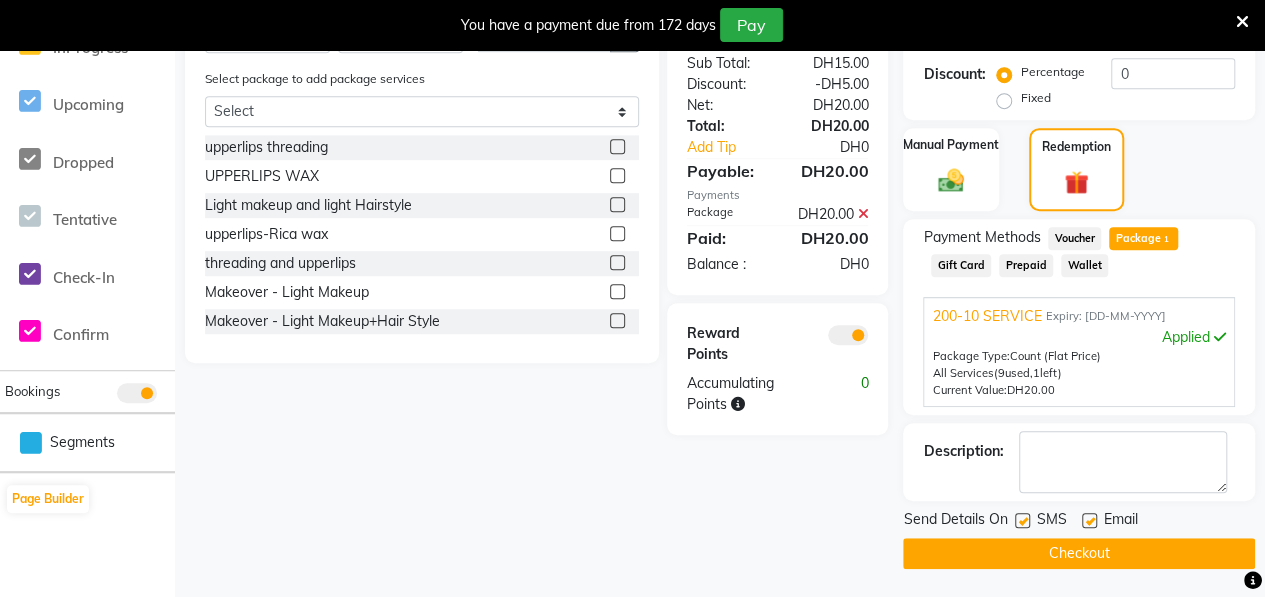 click on "Checkout" 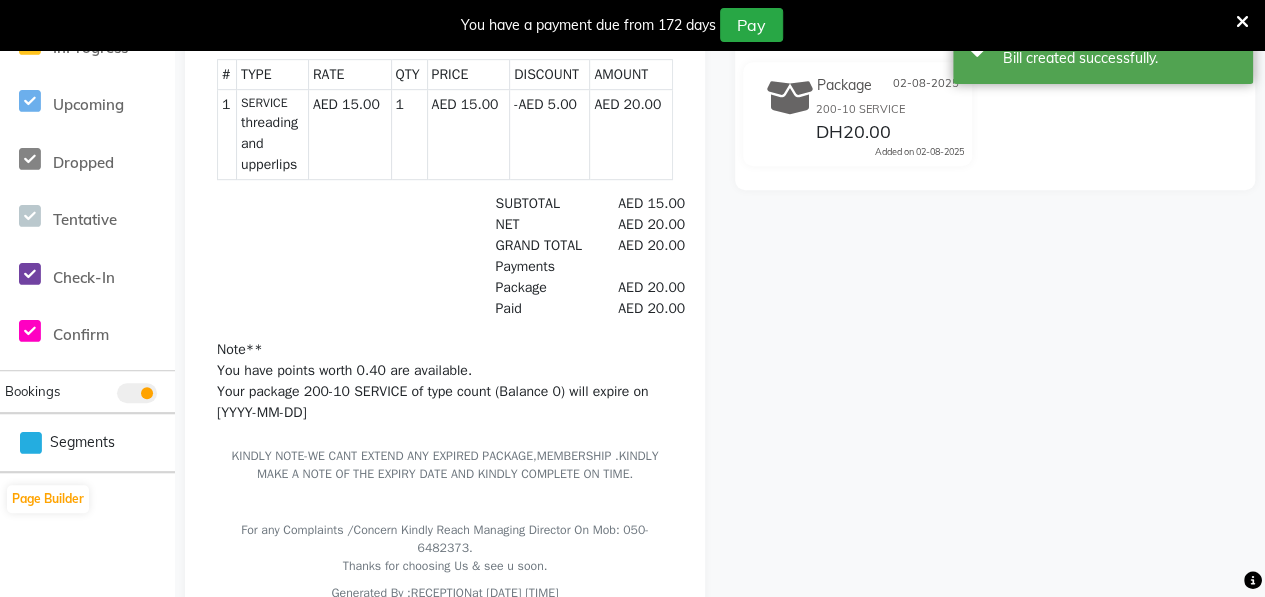 scroll, scrollTop: 1, scrollLeft: 0, axis: vertical 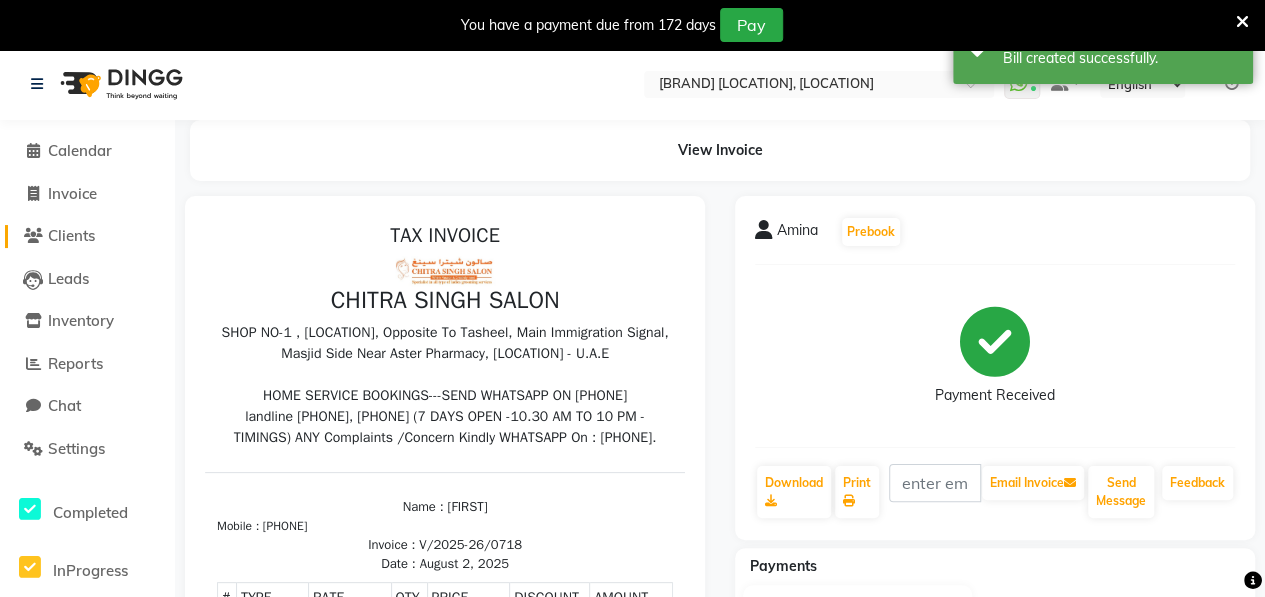 click on "Clients" 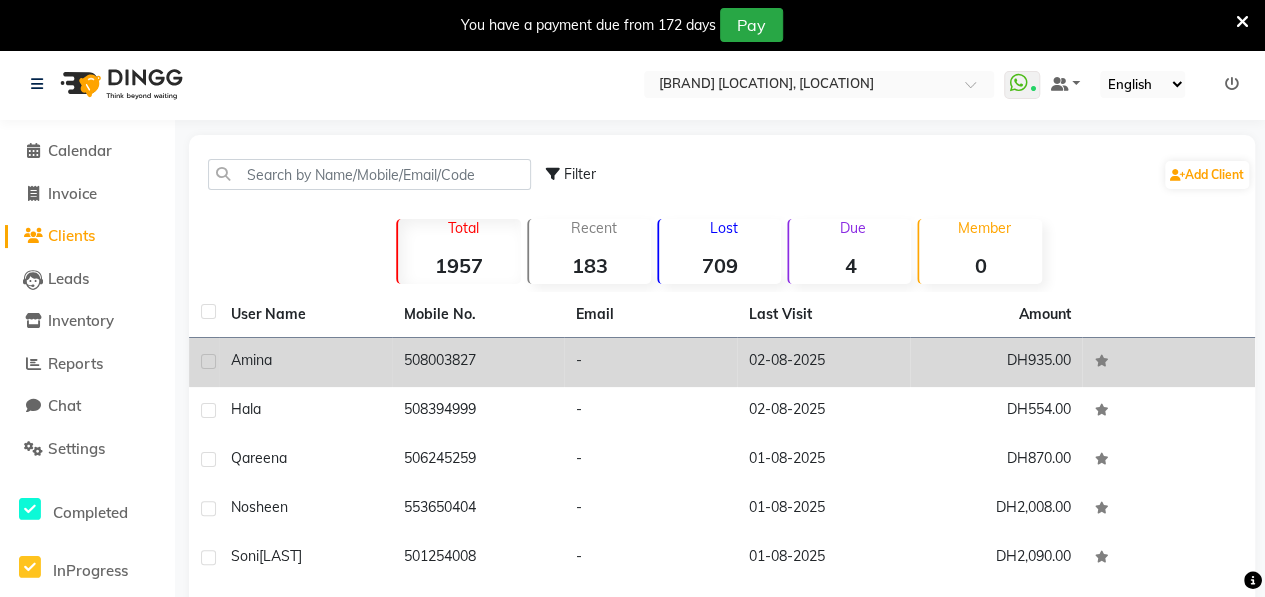 click on "Amina" 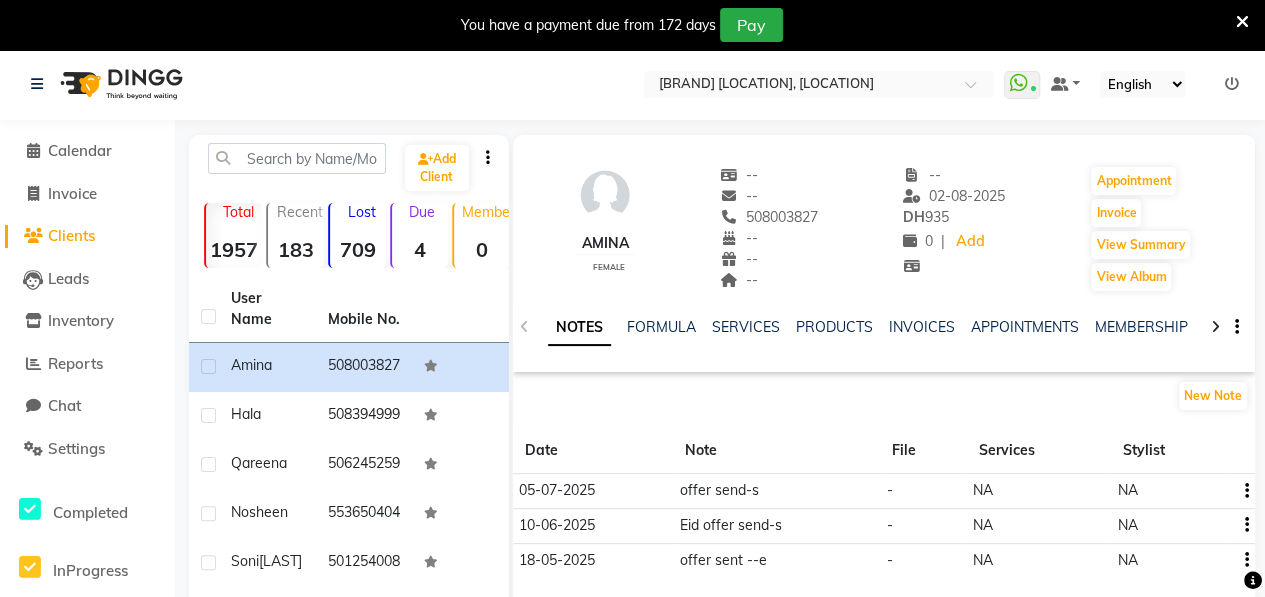 click 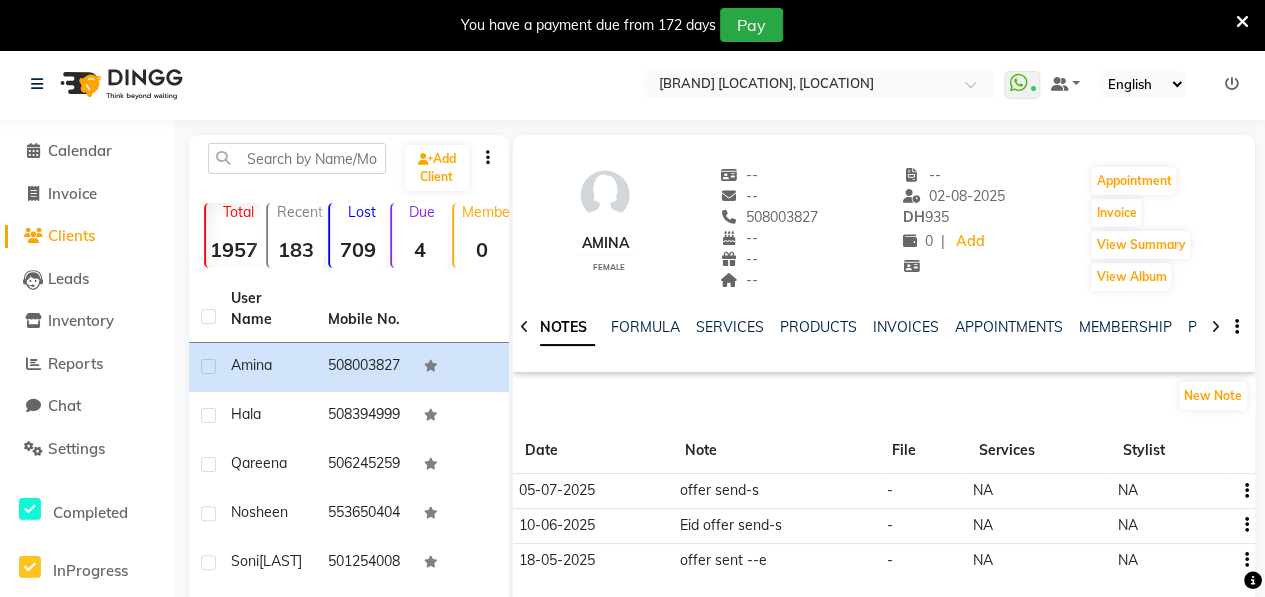 click 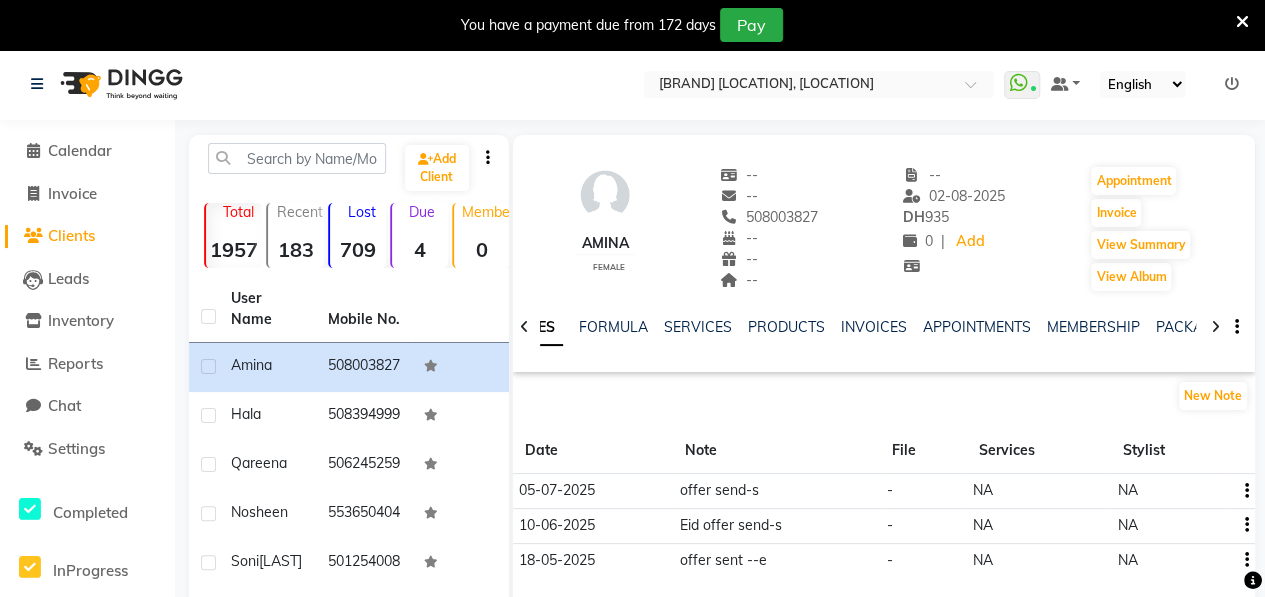 click 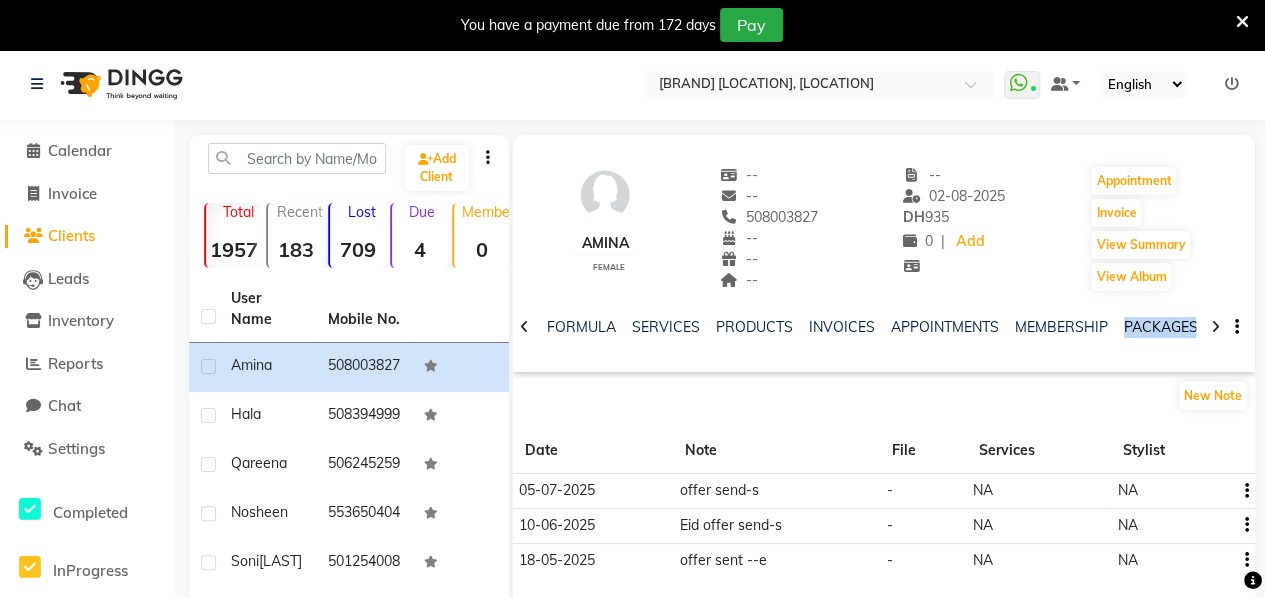 drag, startPoint x: 1214, startPoint y: 321, endPoint x: 1150, endPoint y: 334, distance: 65.30697 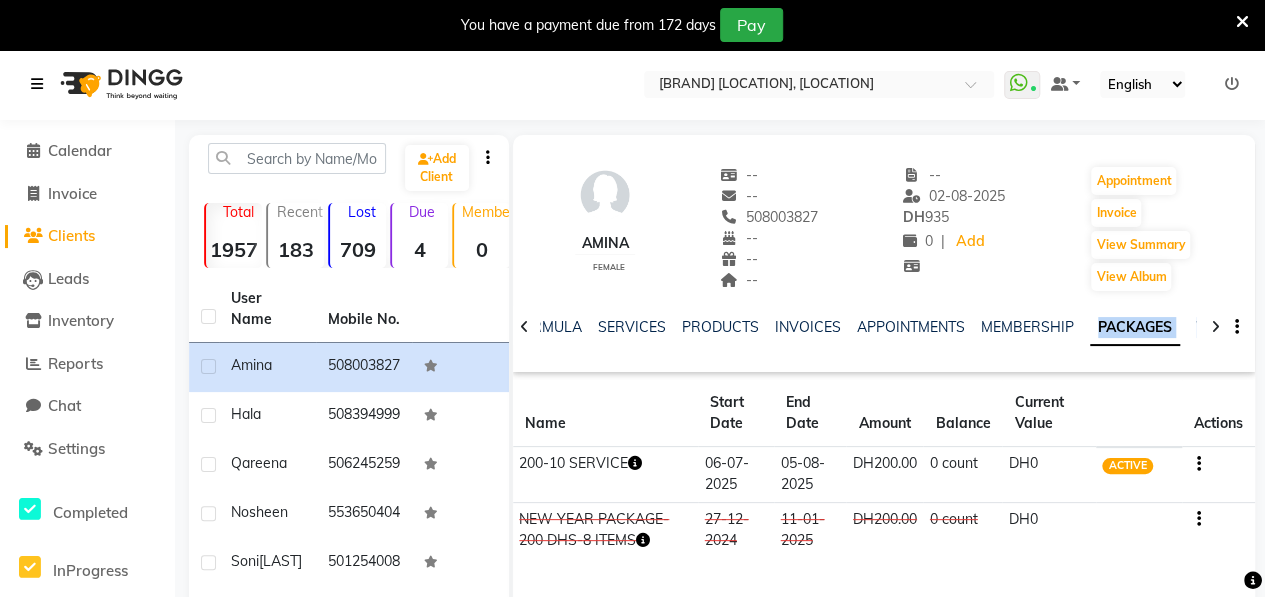 click at bounding box center [37, 84] 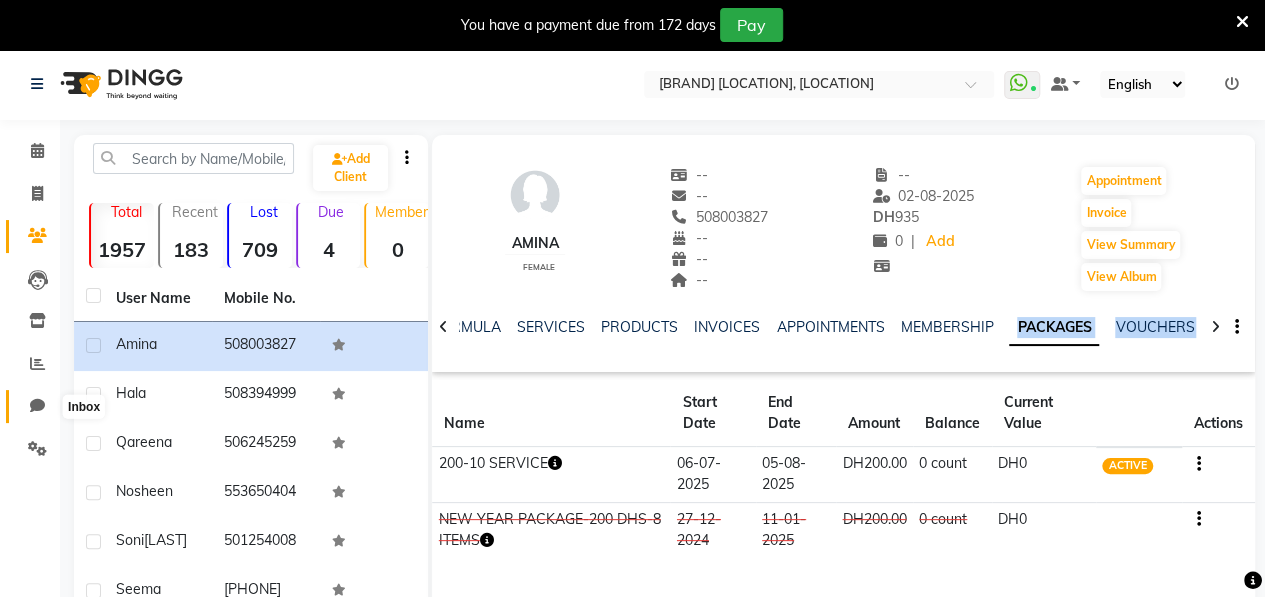 click 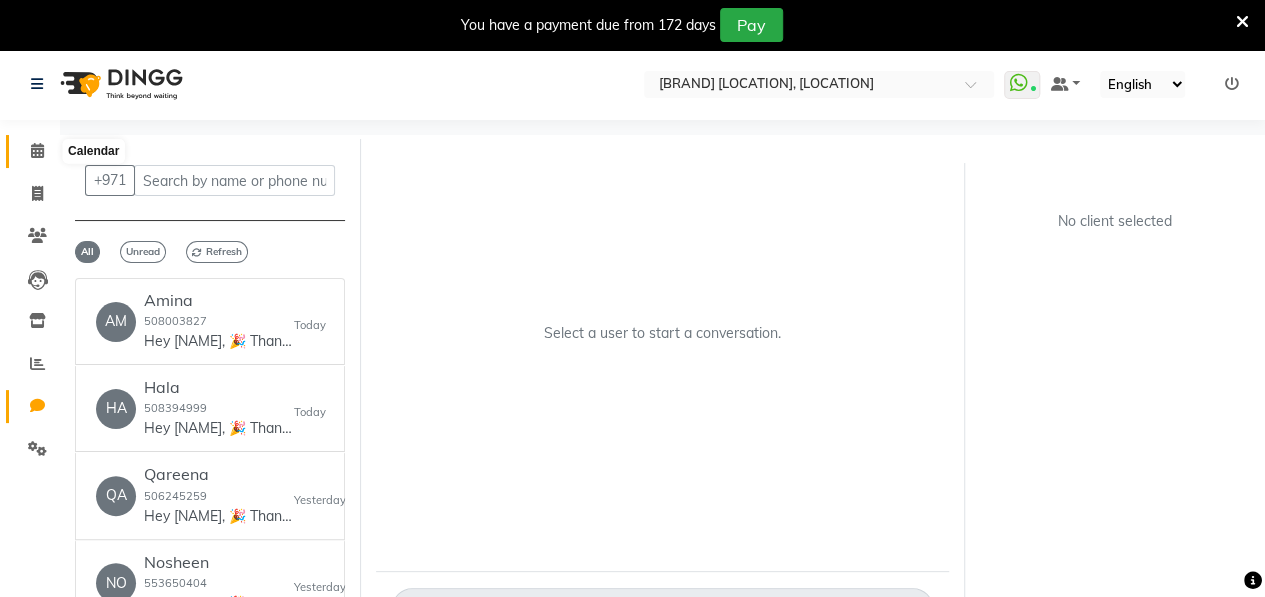 click 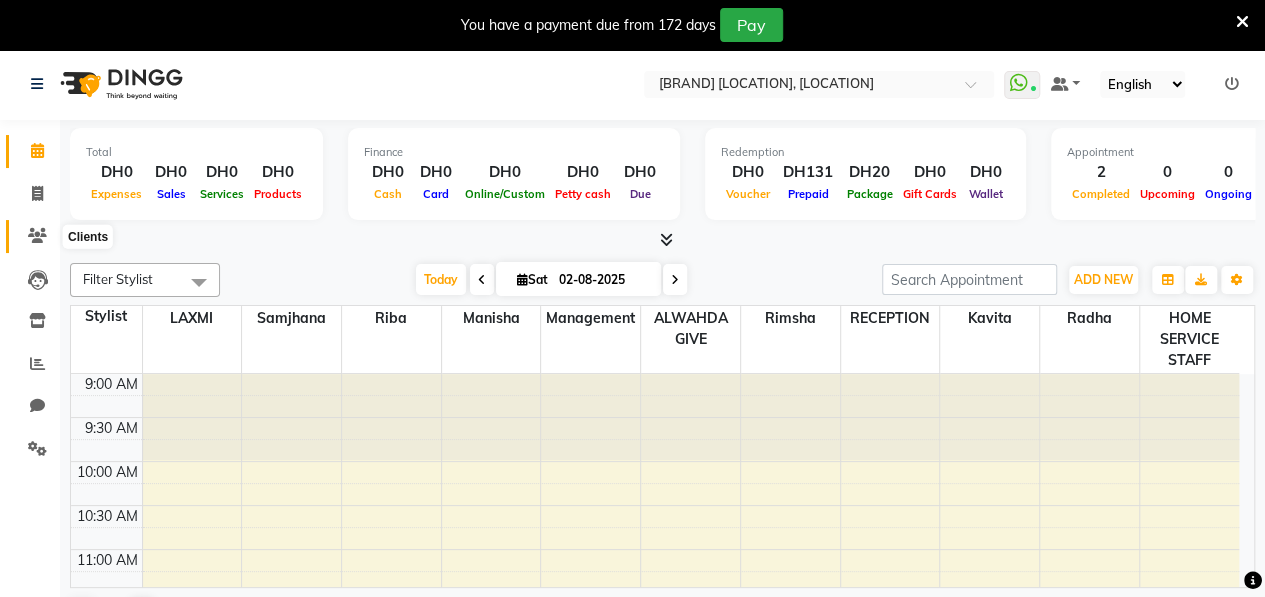 click 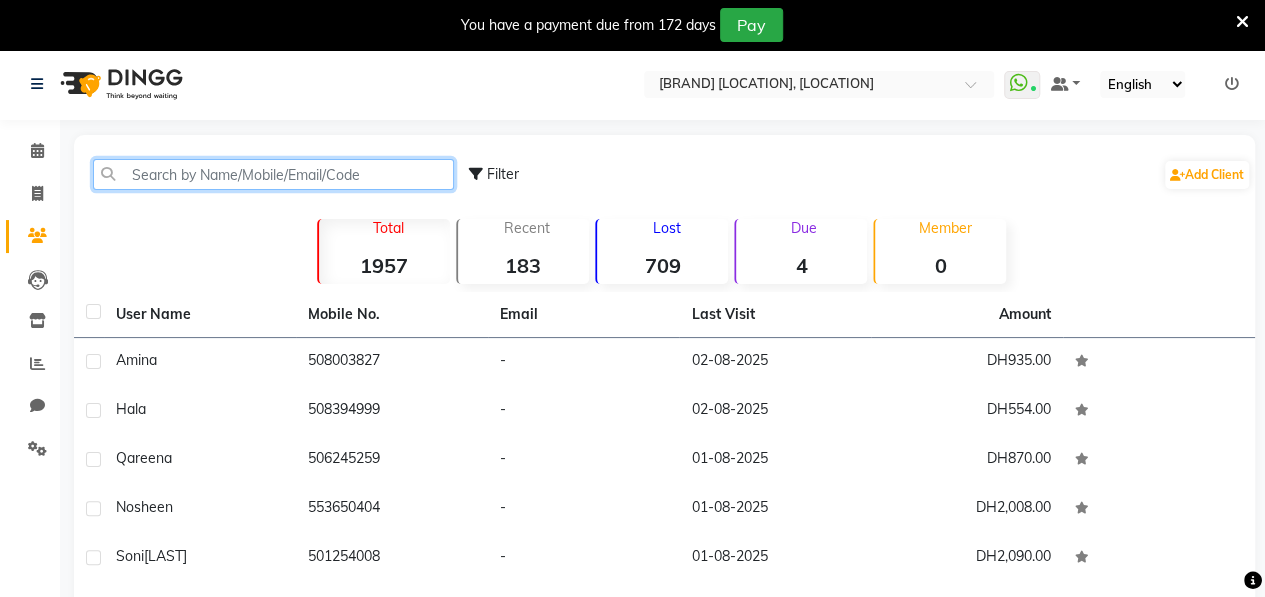 click 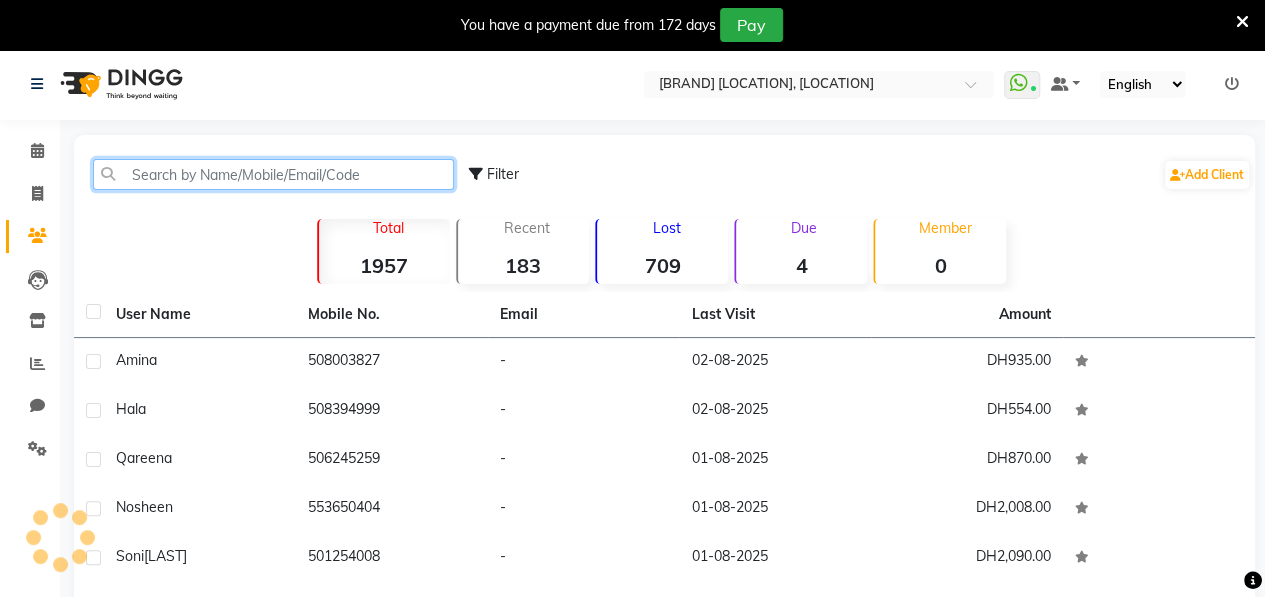 paste on "56 740 [PHONE]" 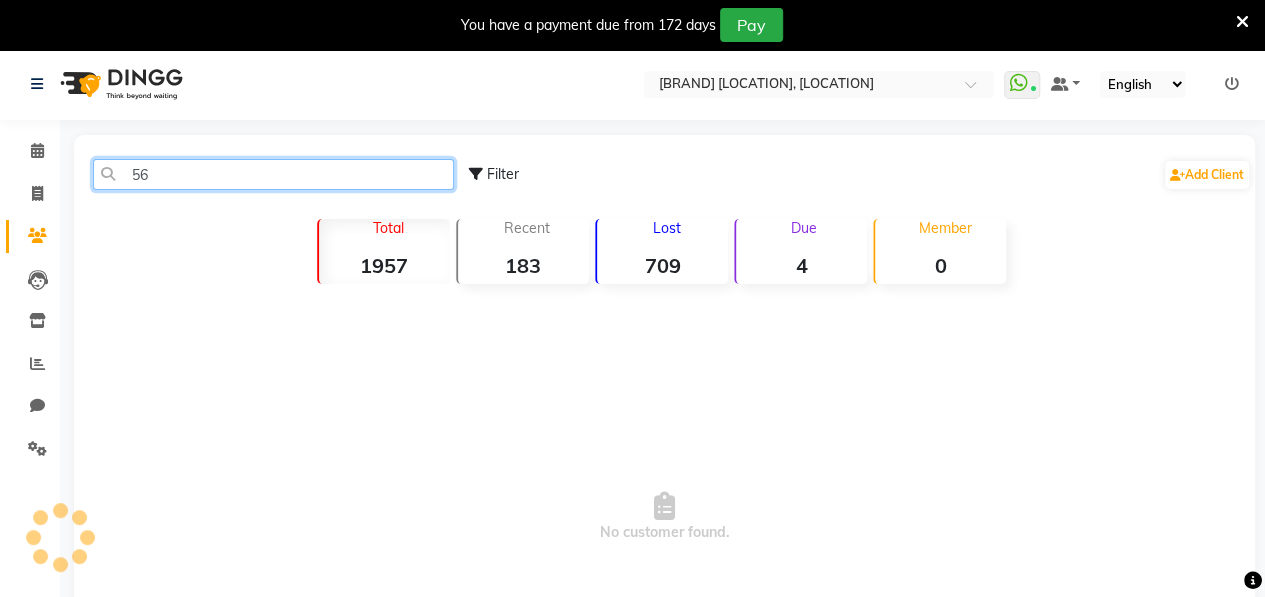 type on "5" 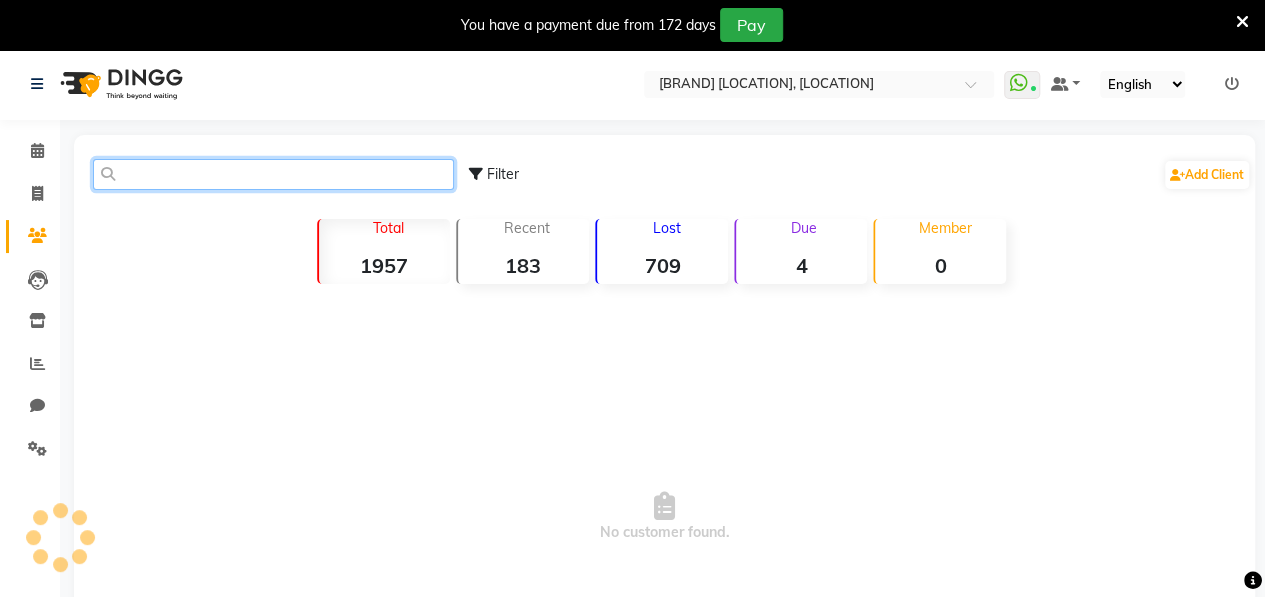 type 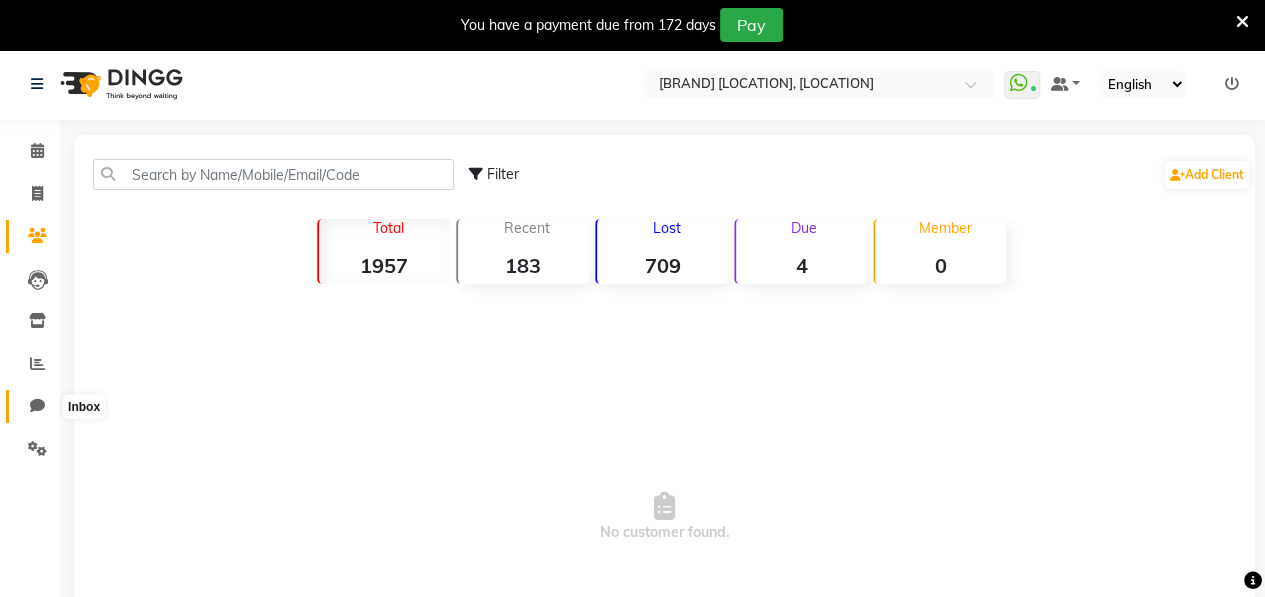 click 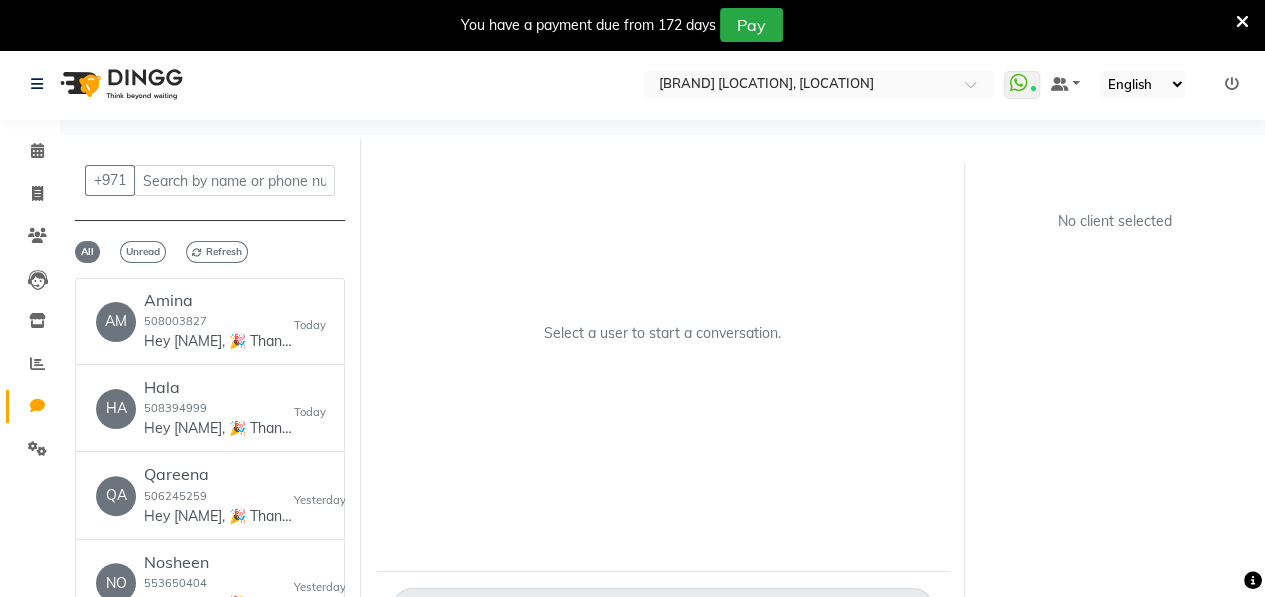 click on "AM   [NAME]  [PHONE]  Hey [NAME], 🎉 Thank you for choosing Chitra Singh Salon, Abu Sha...! Here’s your invoice: 💰 Amount: 20 🧾 Invoice: ww4.in/a?c=hdbc6n We appreciate your visit and hope to see you again soon! 😊
PLEASE NOTE THAT- This no reply number ,for any queries related to Invoice,Appointments etc , please reach out to our customer service team at +971[PHONE]. available from 10.30 am to 10 pm---All 7   Today   HA   [NAME]  [PHONE]  Hey [NAME], 🎉 Thank you for choosing Chitra Singh Salon, Abu Sha...! Here’s your invoice: 💰 Amount: 130.5 🧾 Invoice: ww4.in/a?c=YT1LPB We appreciate your visit and hope to see you again soon! 😊
PLEASE NOTE THAT- This no reply number ,for any queries related to Invoice,Appointments etc , please reach out to our customer service team at +971[PHONE]. available from 10.30 am to 10 pm---All 7   Today   QA   [NAME]  [PHONE]  Yesterday   NO   [NAME]  [PHONE]  Yesterday   SO   [NAME]  [PHONE]  Yesterday   SE   [NAME]  [PHONE]  Jul 31" 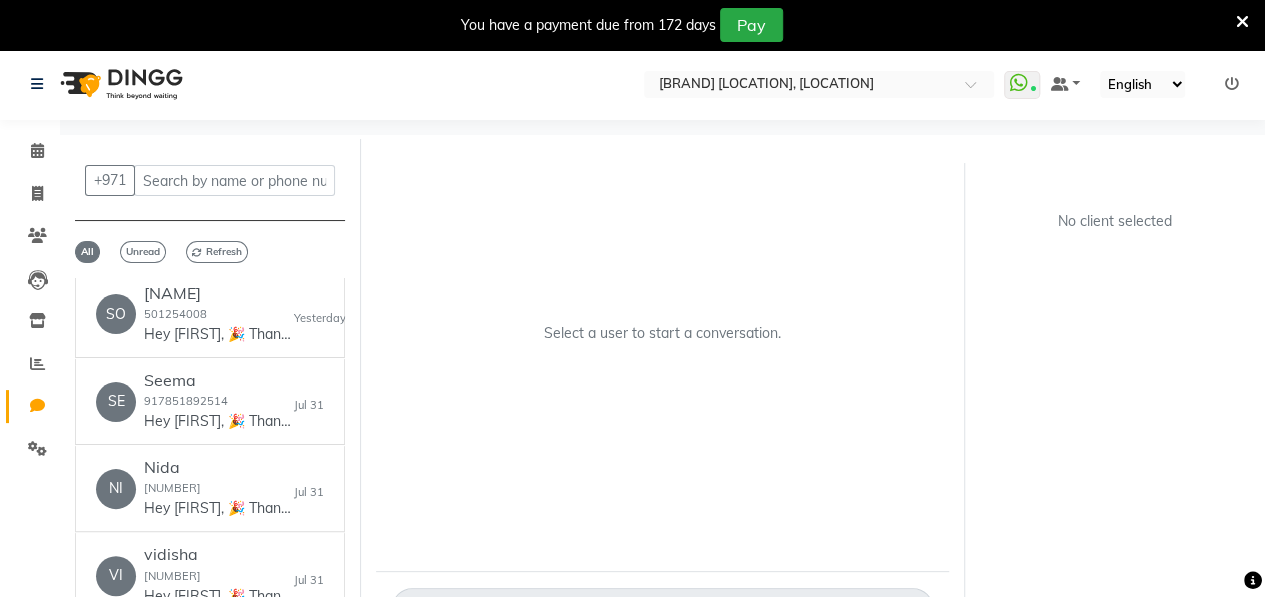 scroll, scrollTop: 713, scrollLeft: 0, axis: vertical 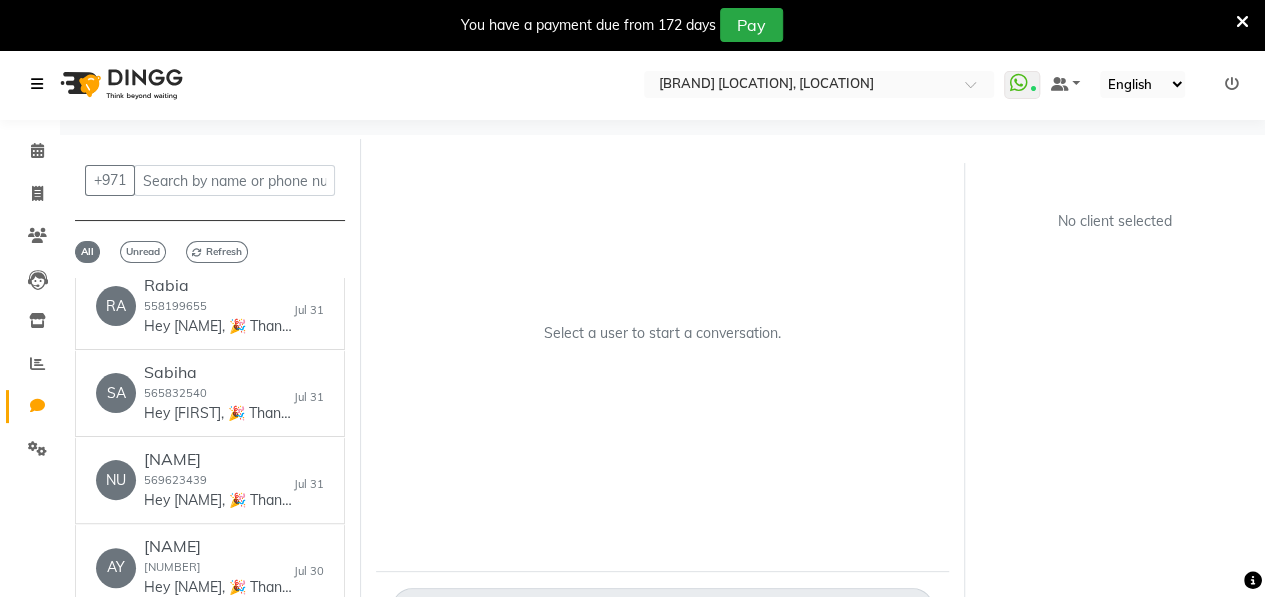 click at bounding box center [37, 84] 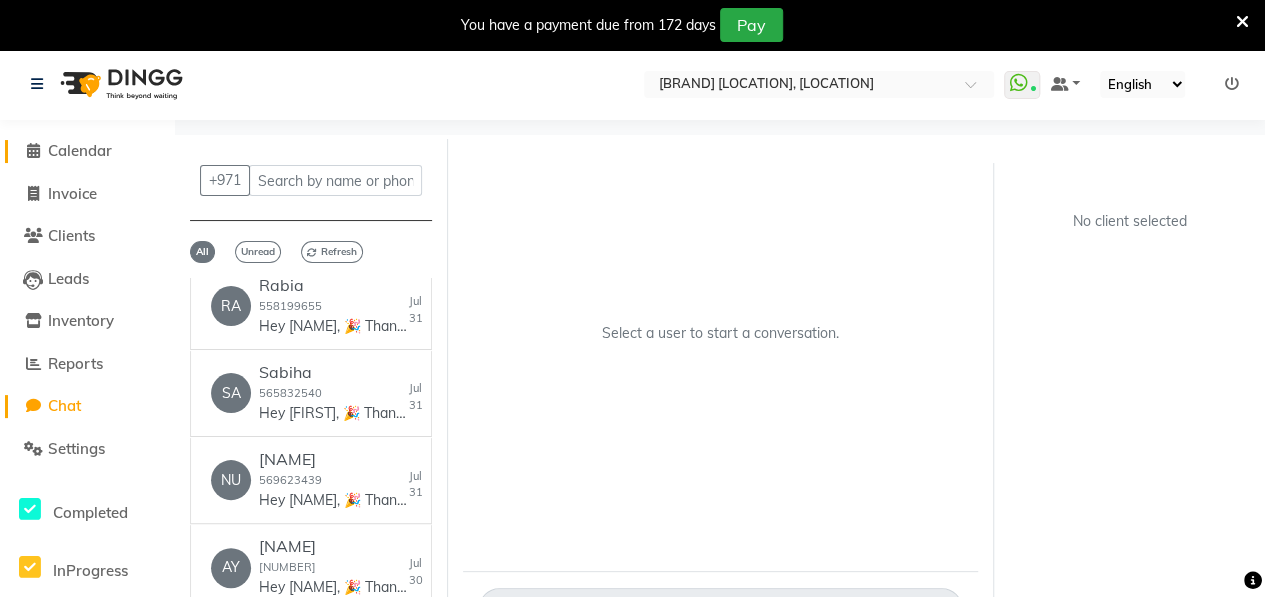 click on "Calendar" 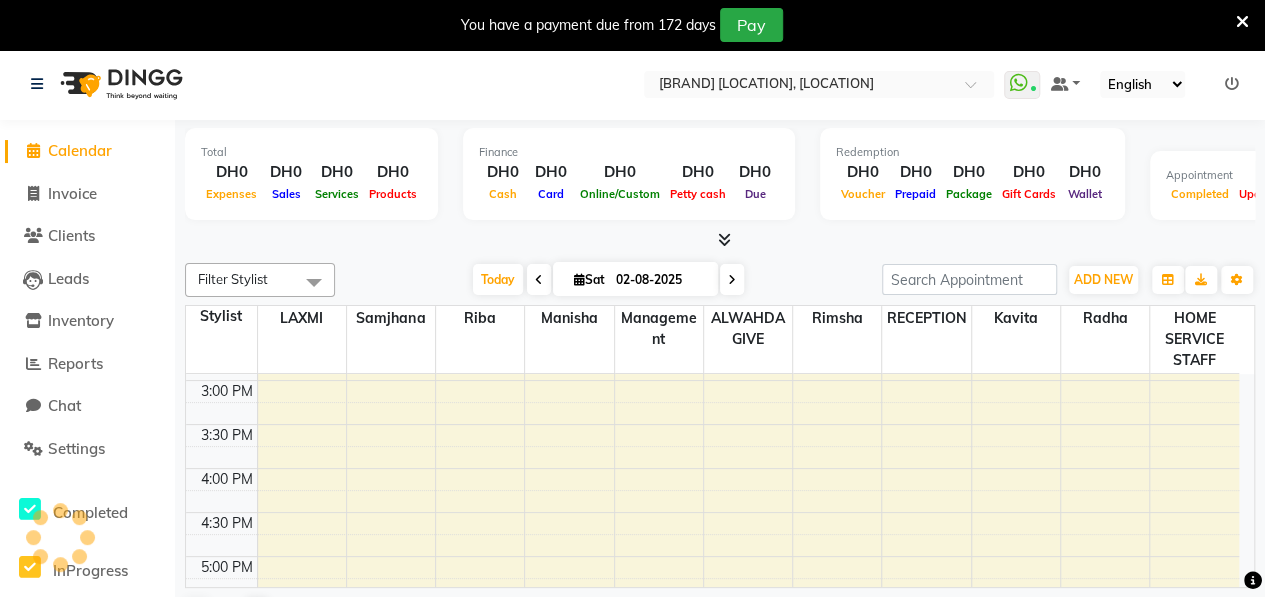 scroll, scrollTop: 0, scrollLeft: 0, axis: both 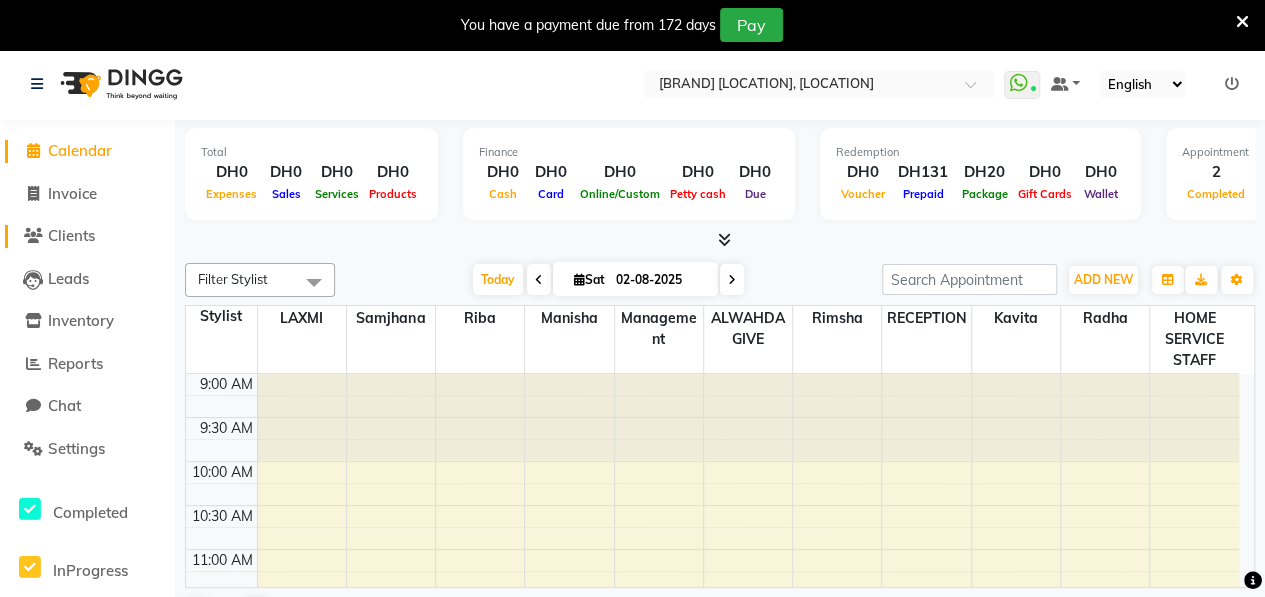 click on "Clients" 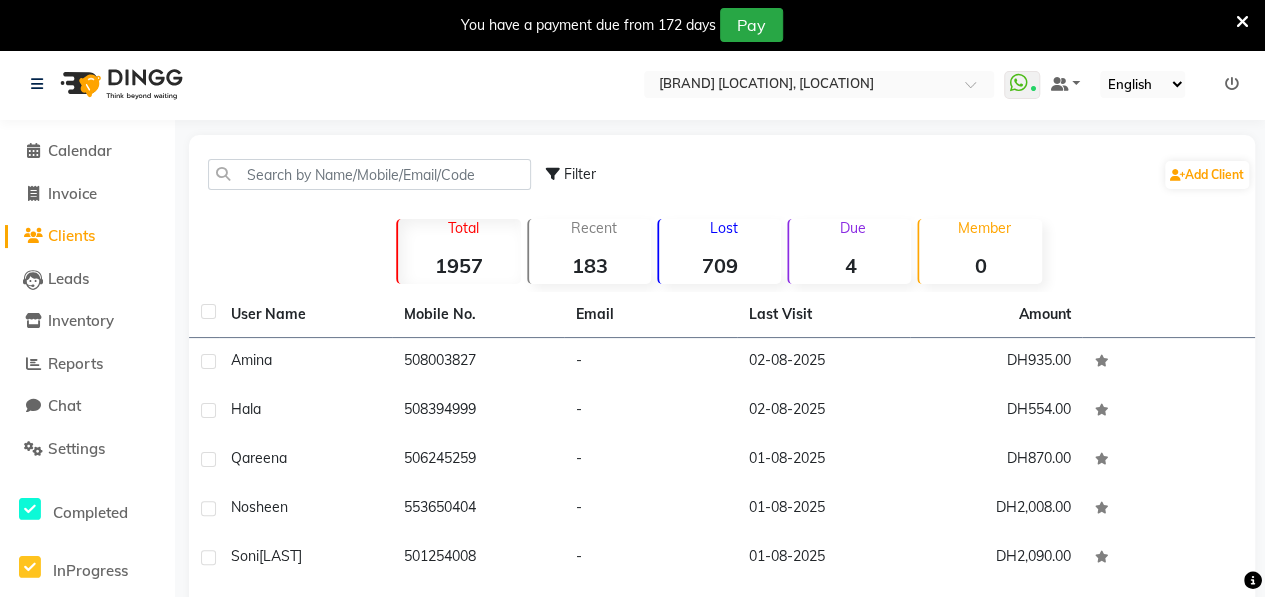 click on "Lost" 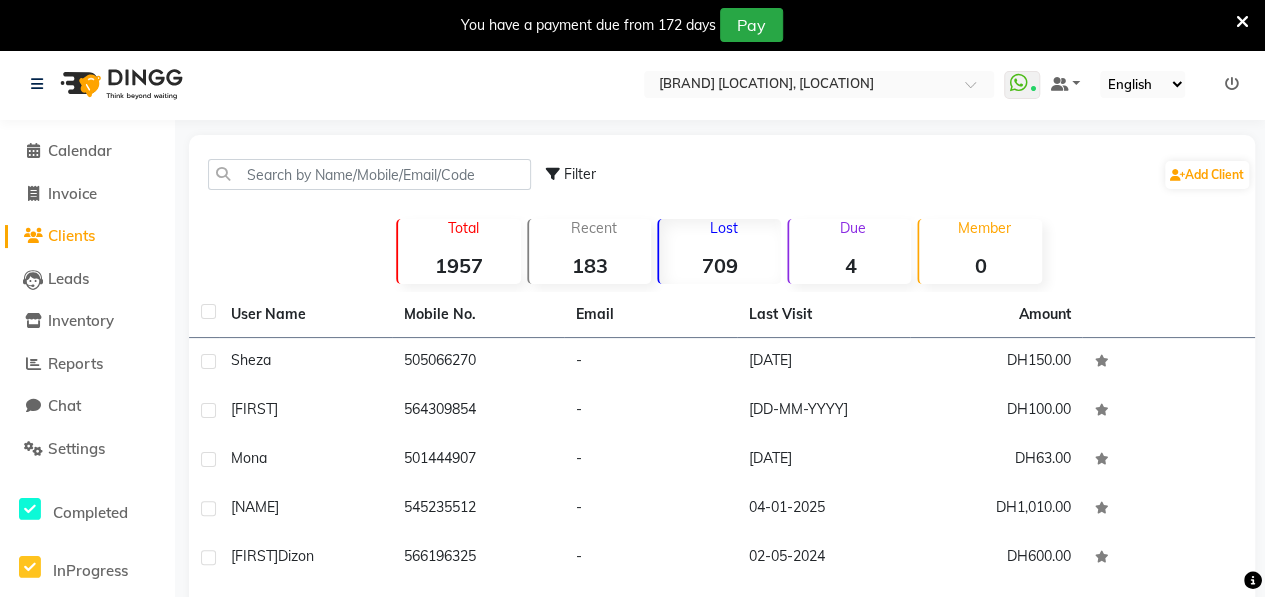 scroll, scrollTop: 317, scrollLeft: 0, axis: vertical 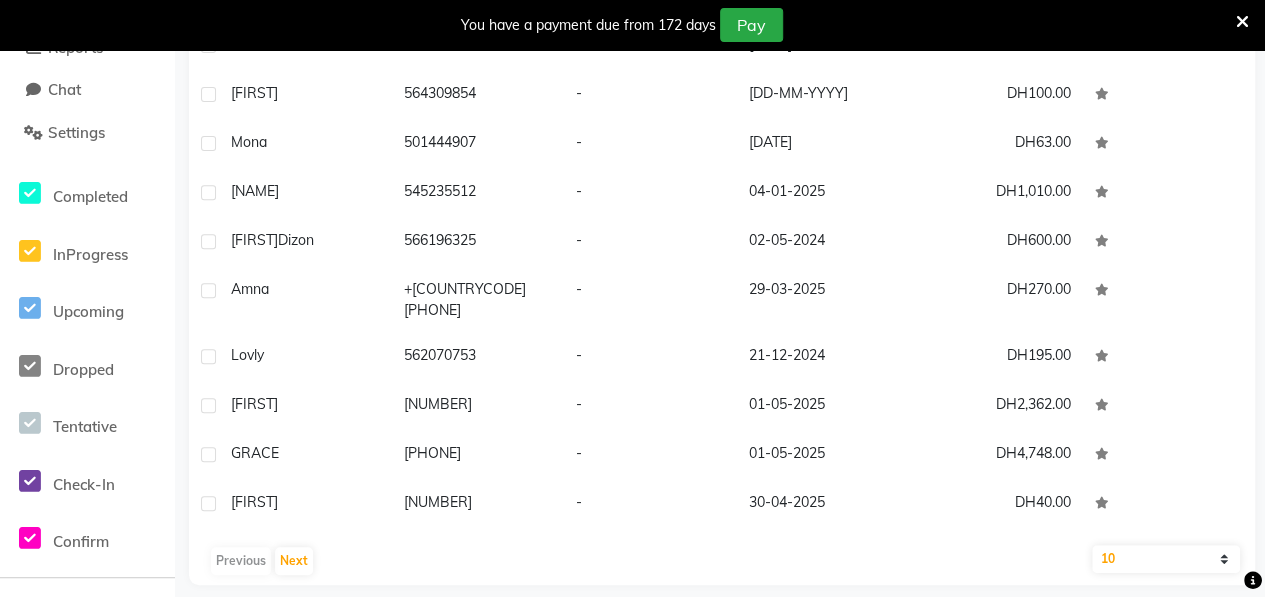 click on "10   50   100" 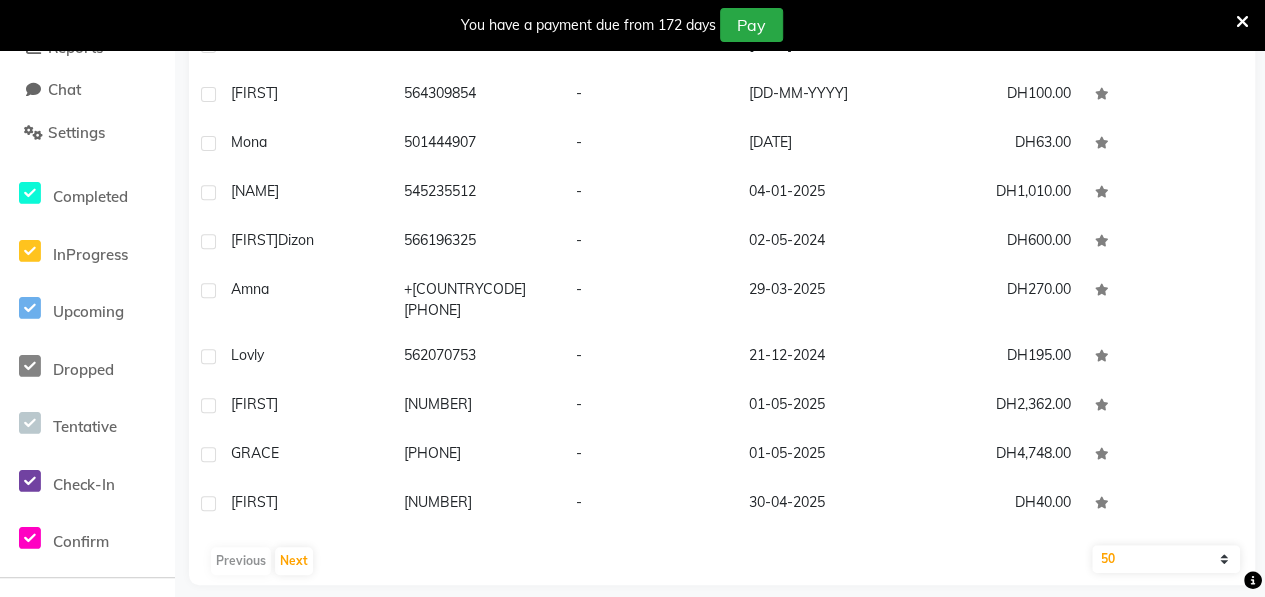 click on "10   50   100" 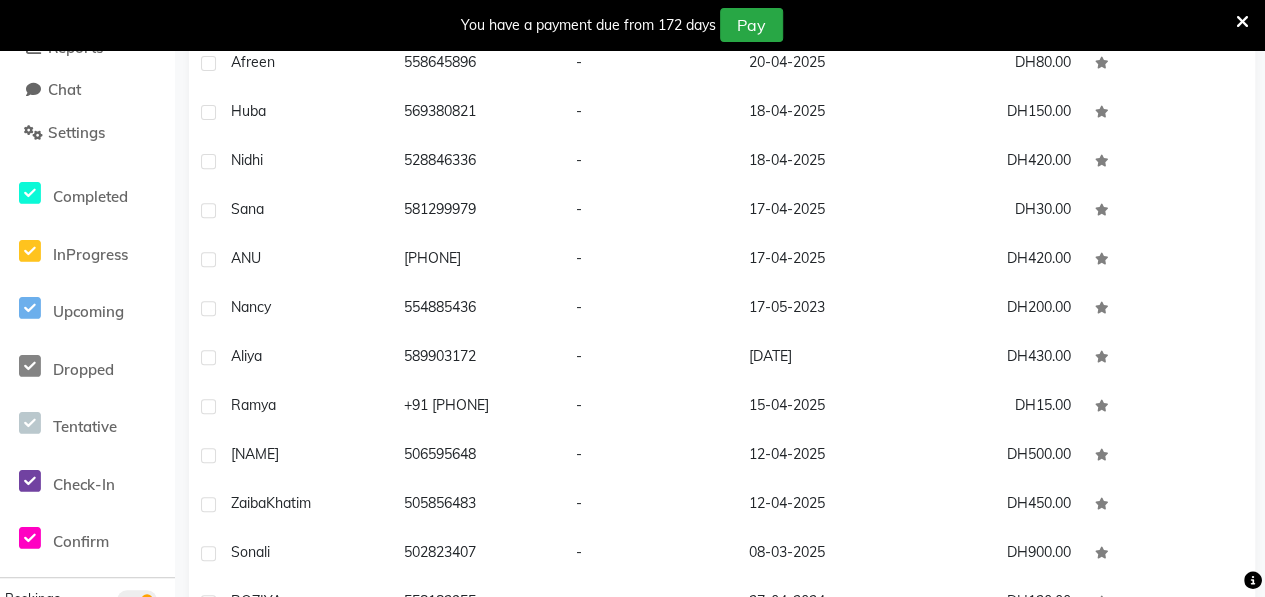 scroll, scrollTop: 1568, scrollLeft: 0, axis: vertical 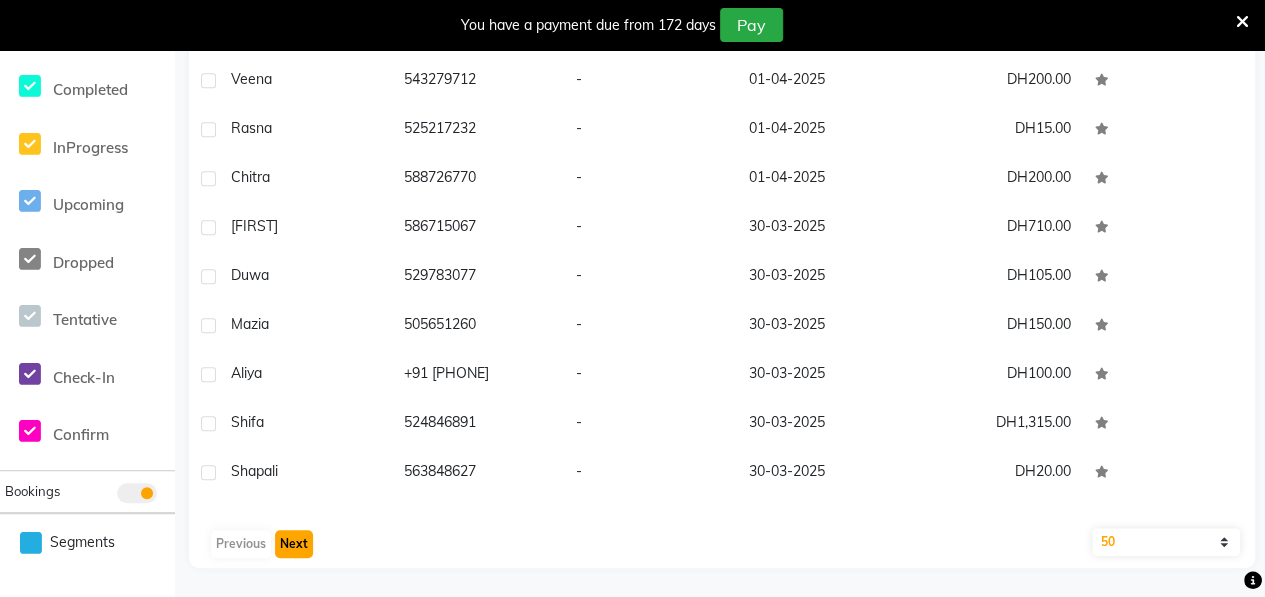 click on "Next" 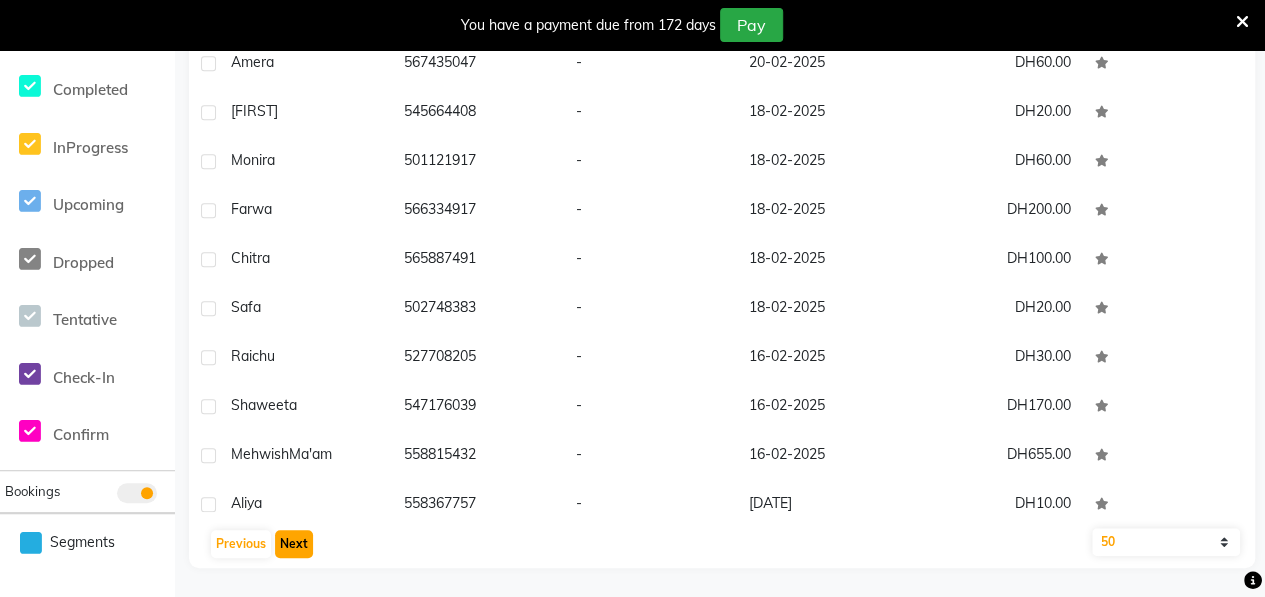 click on "Next" 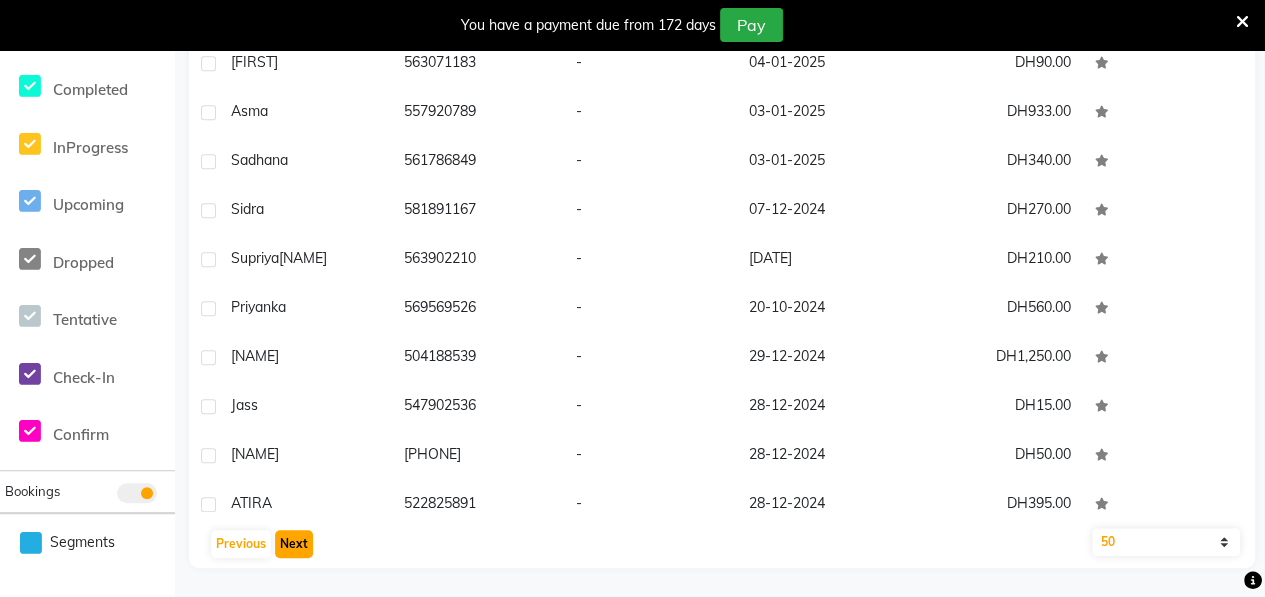 click on "Next" 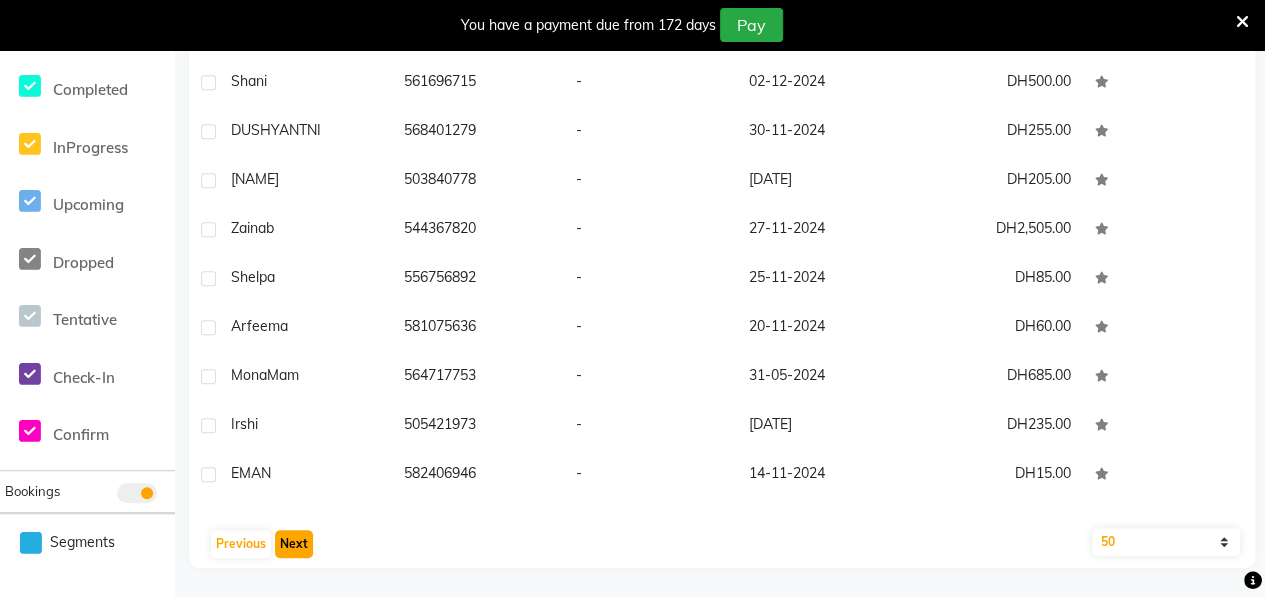 click on "Next" 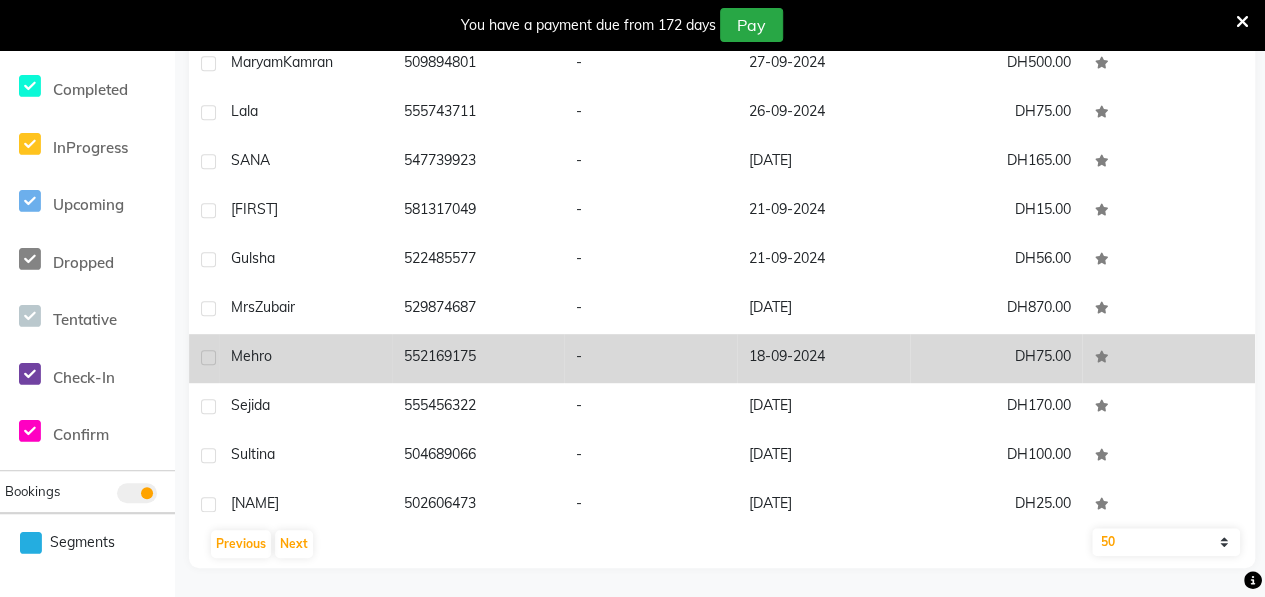 click on "Mehro" 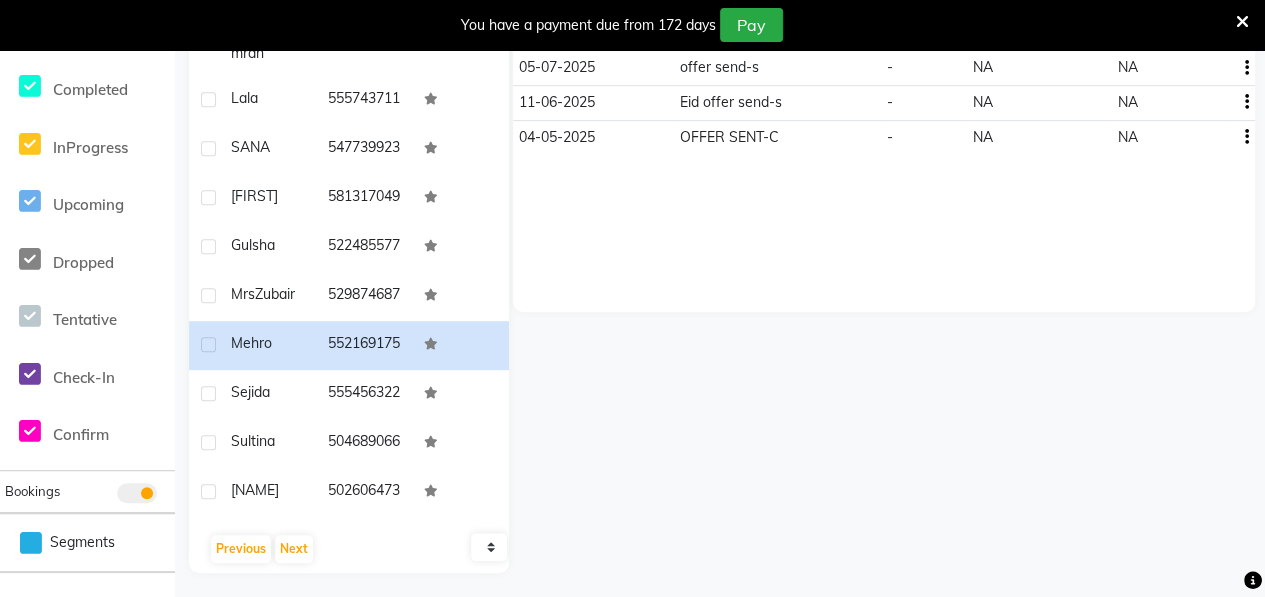 click on "10   50   100" 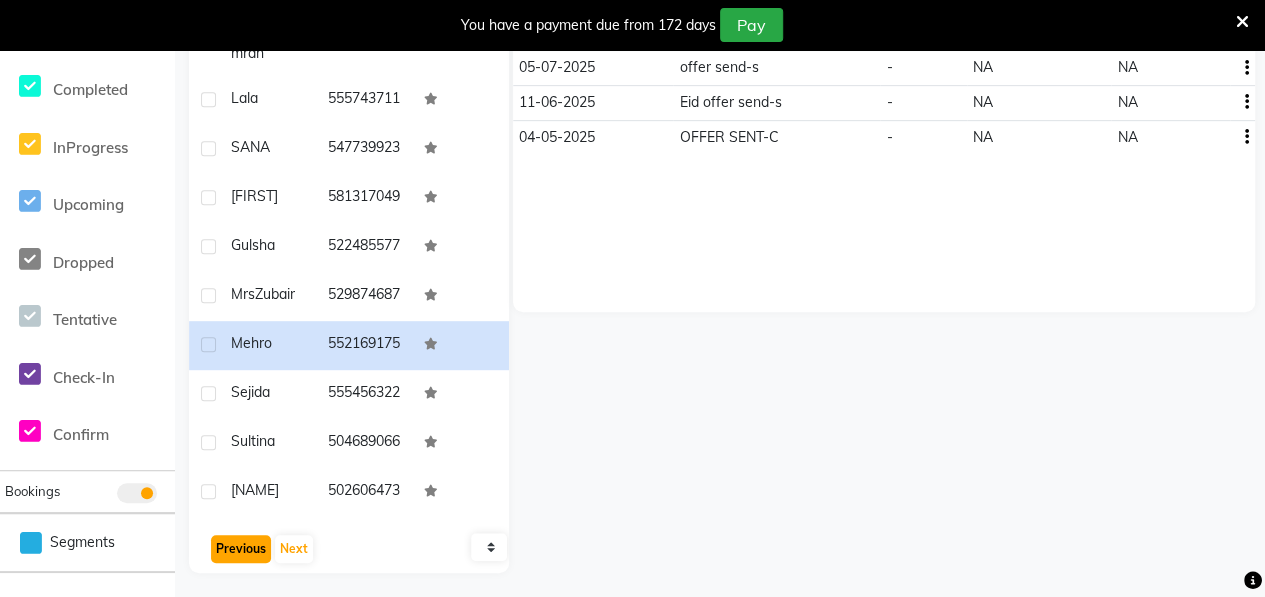 click on "Previous" 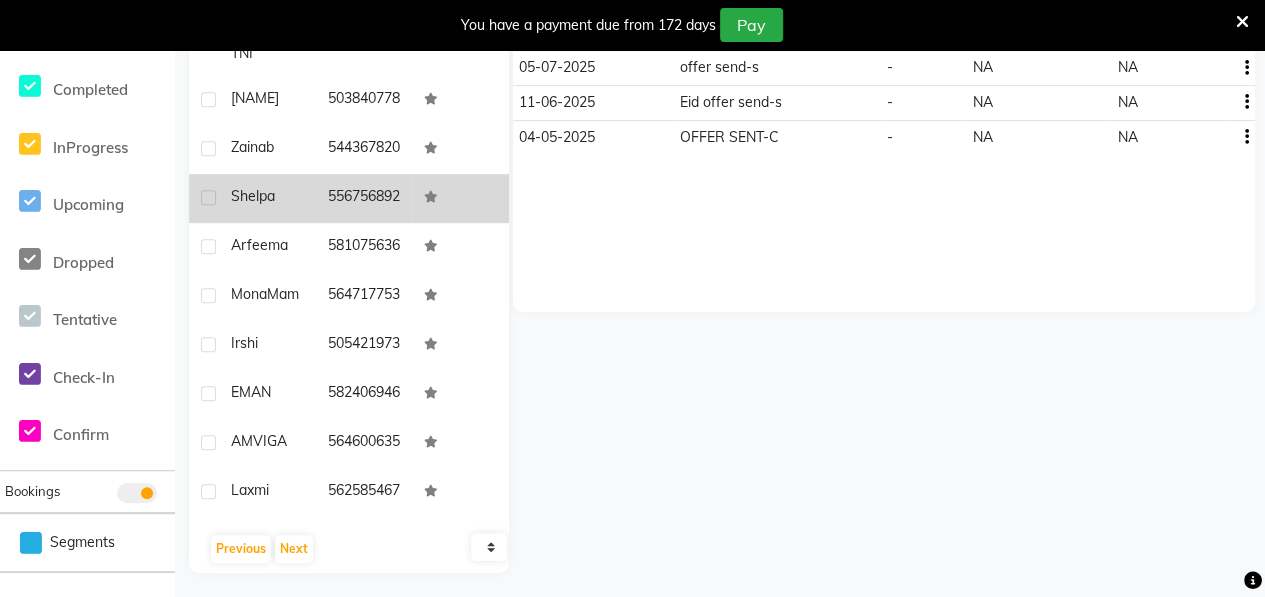 click on "Shelpa" 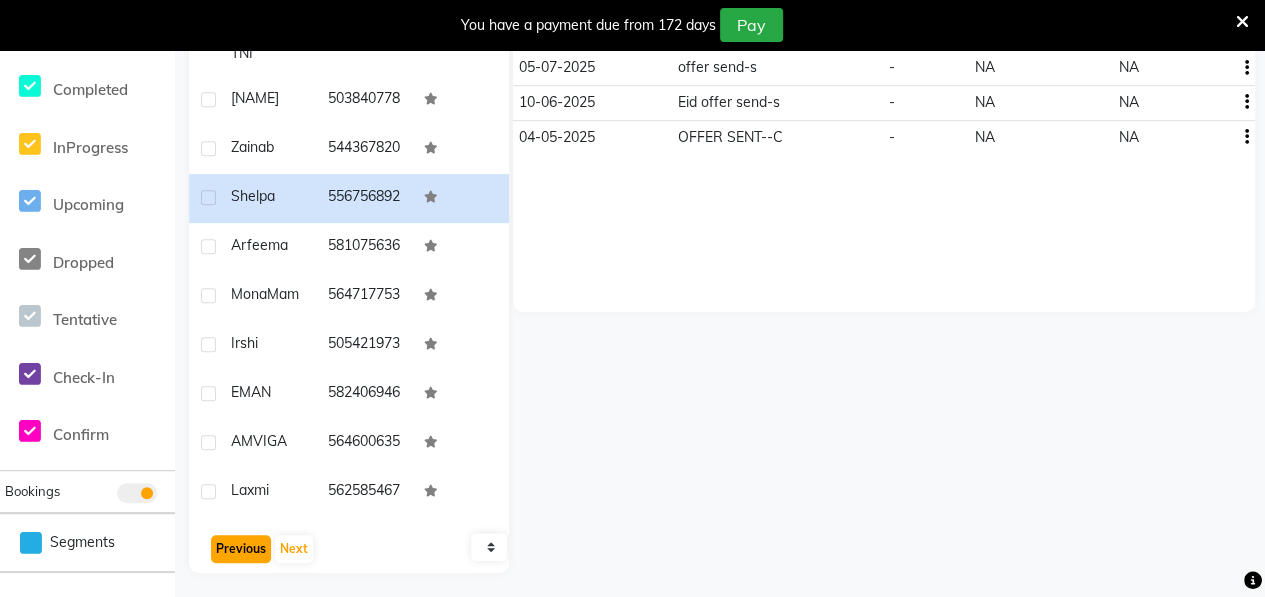 click on "Previous" 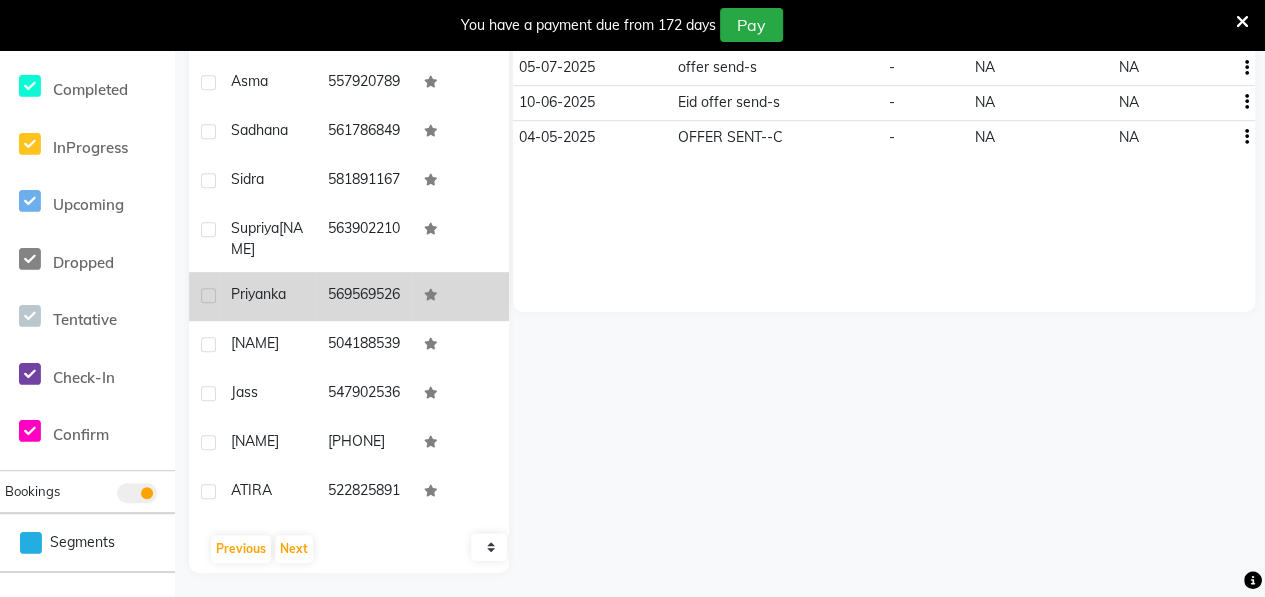 click on "Priyanka" 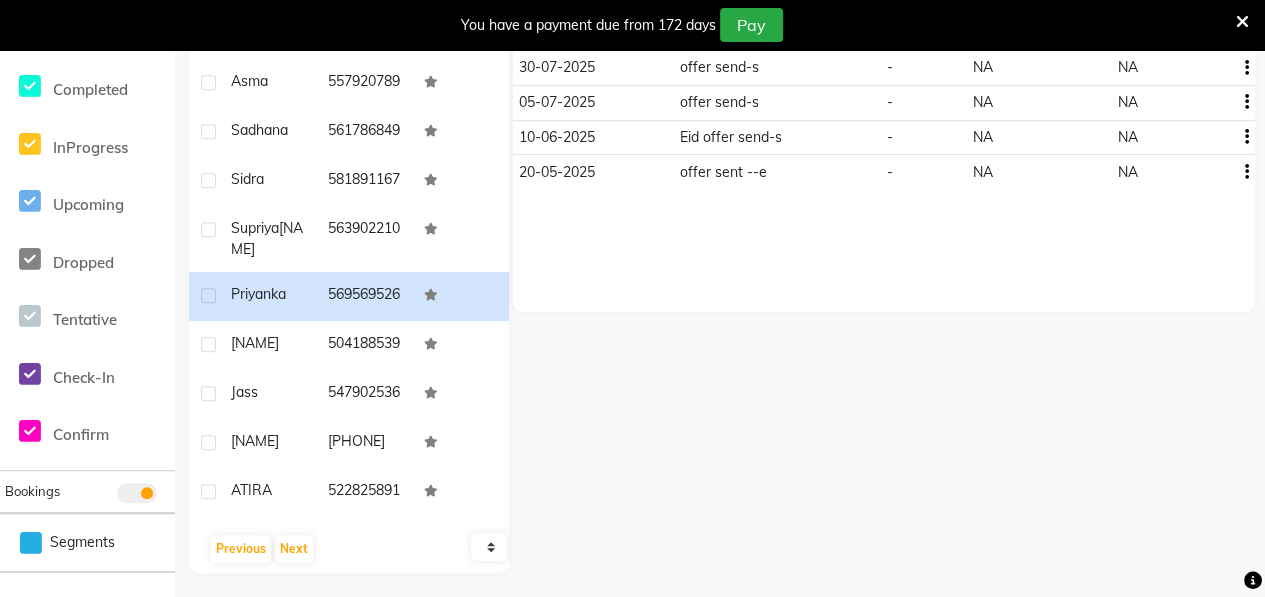 click on "10   50   100" 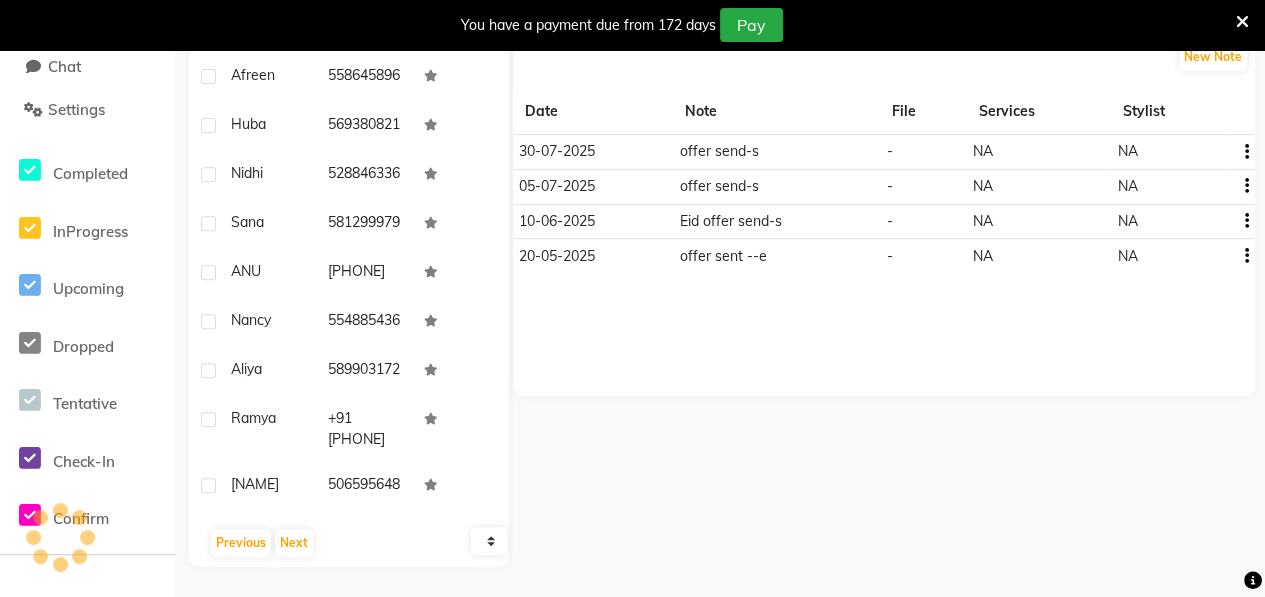 scroll, scrollTop: 84, scrollLeft: 0, axis: vertical 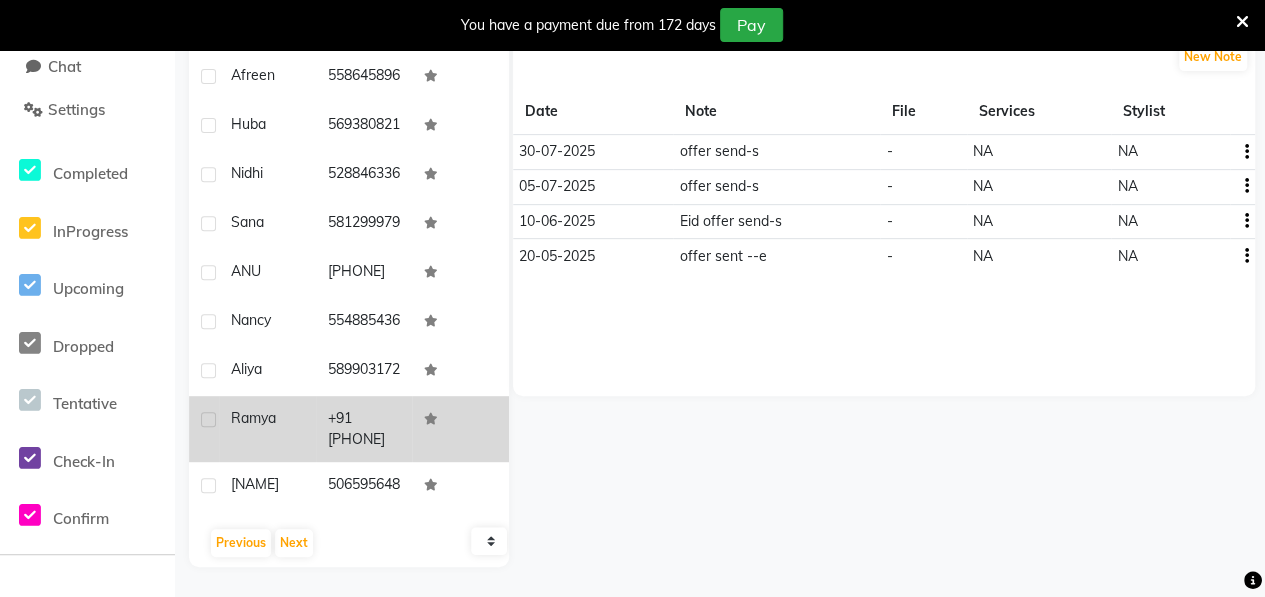 click on "Ramya" 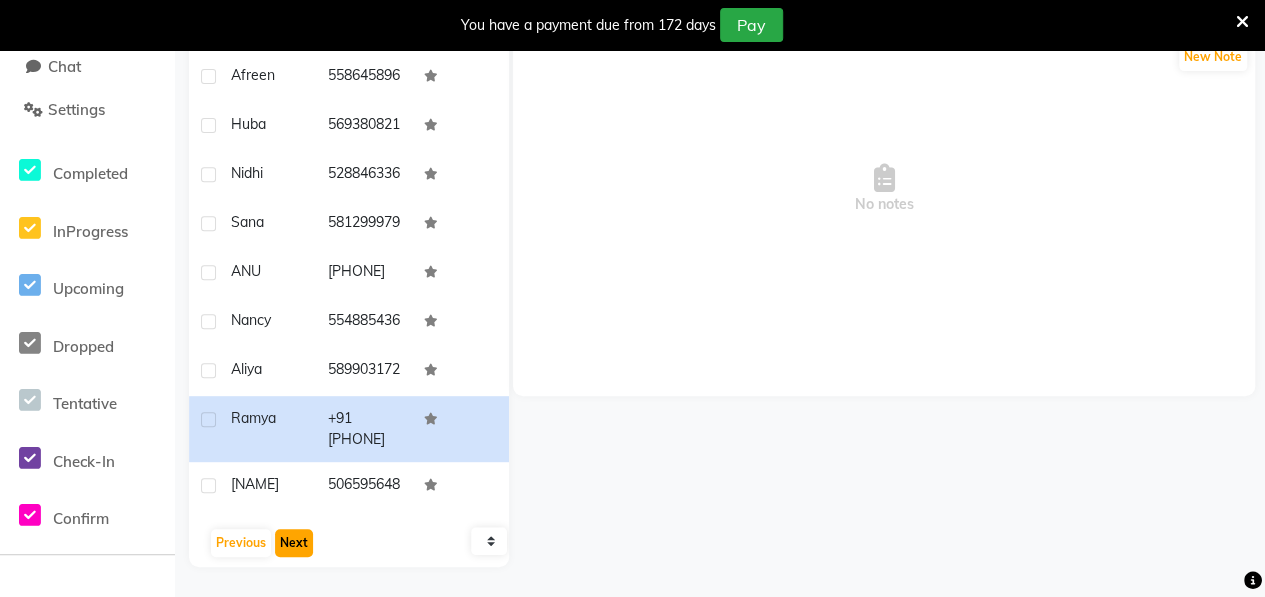 click on "Next" 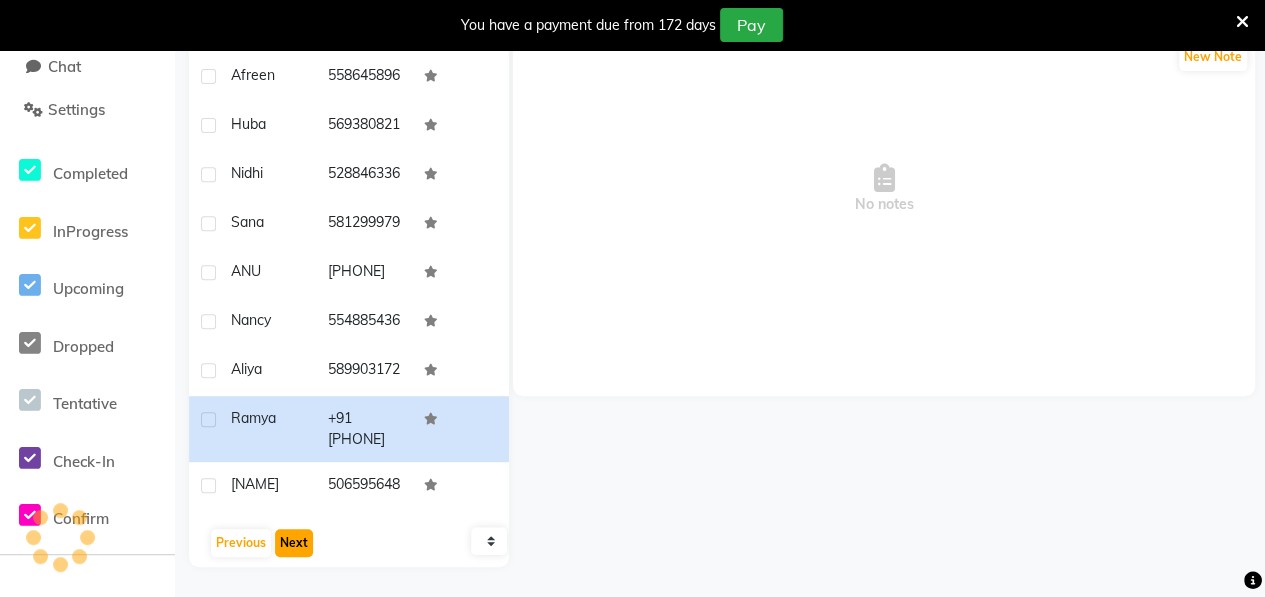 scroll, scrollTop: 62, scrollLeft: 0, axis: vertical 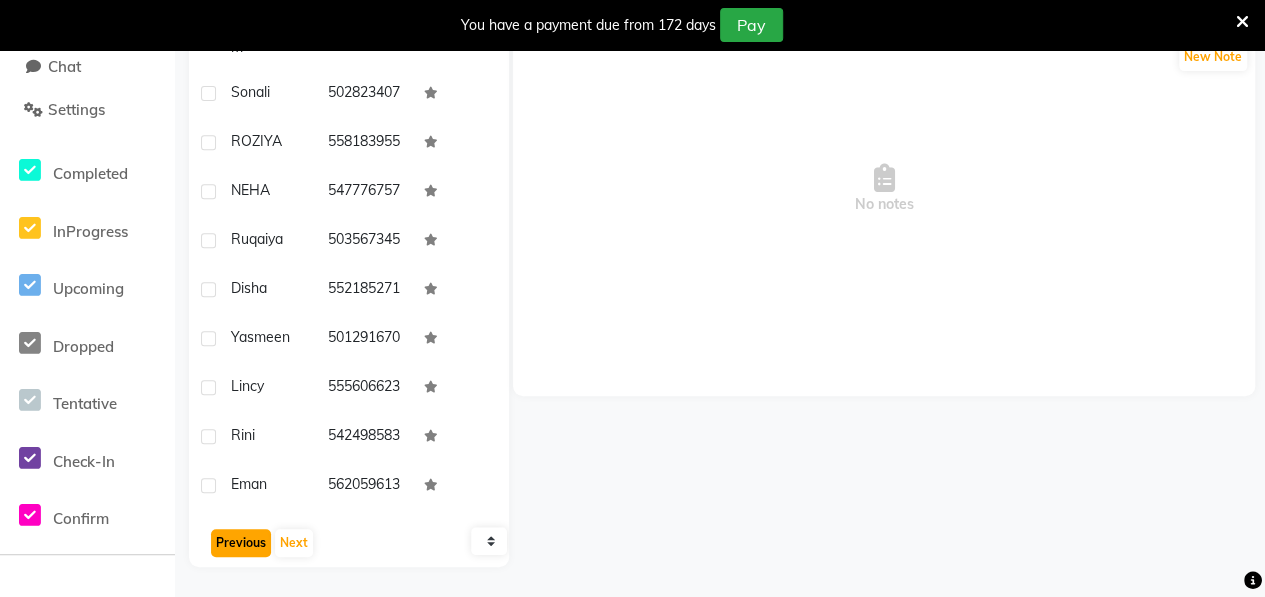 click on "Previous" 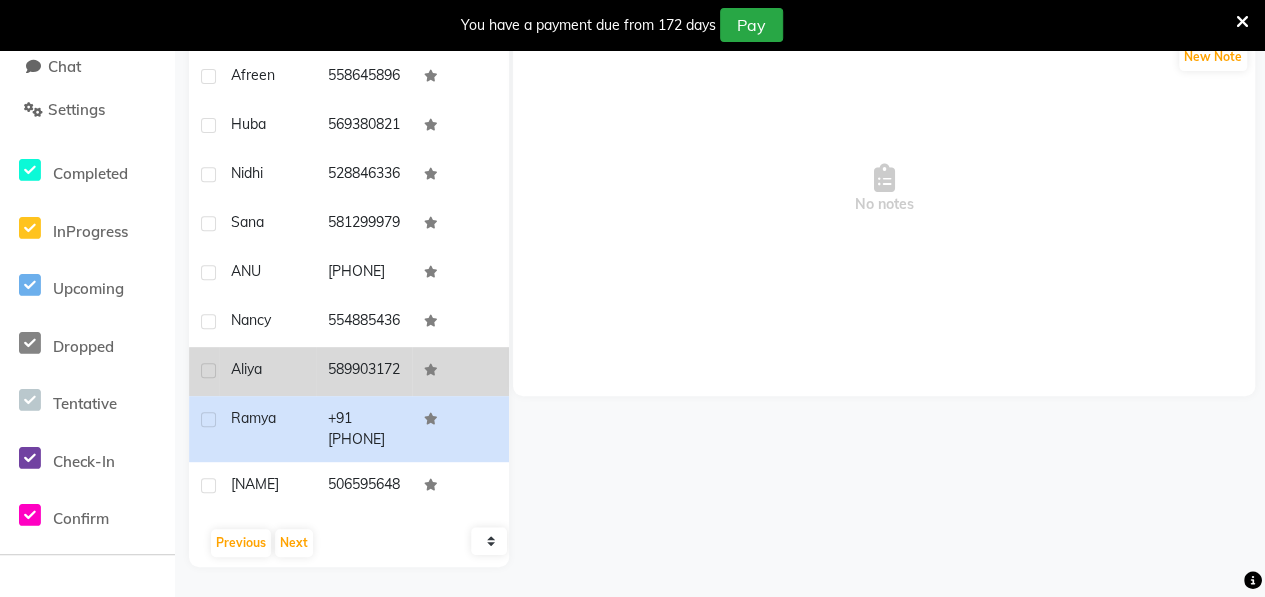 click on "Aliya" 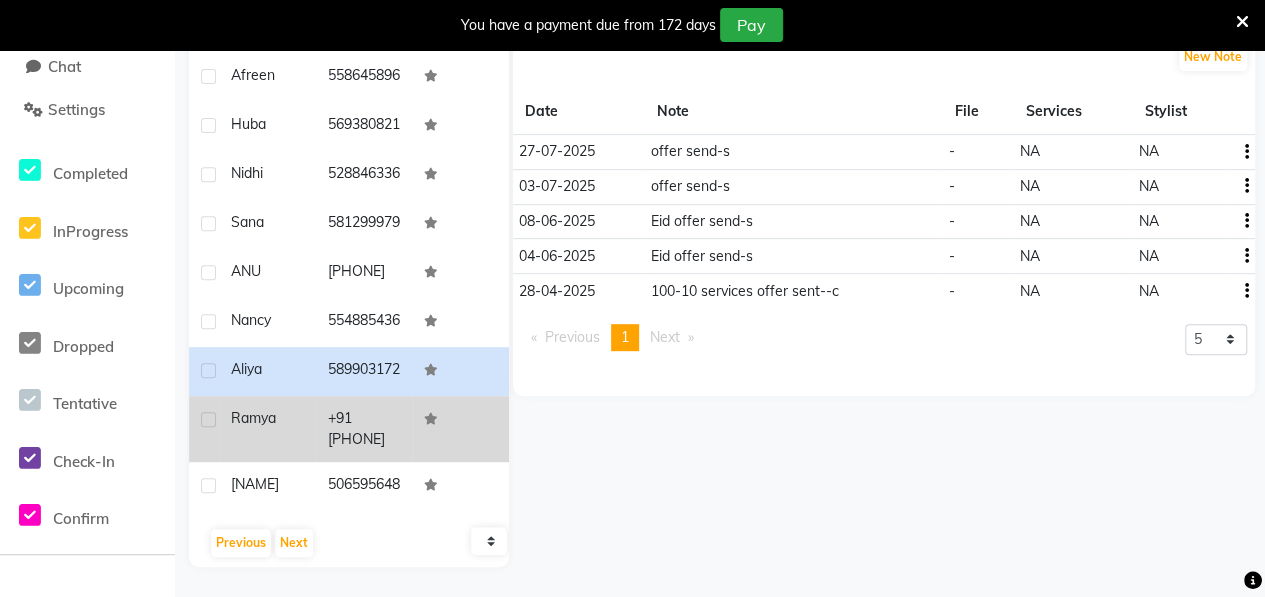 click on "Ramya" 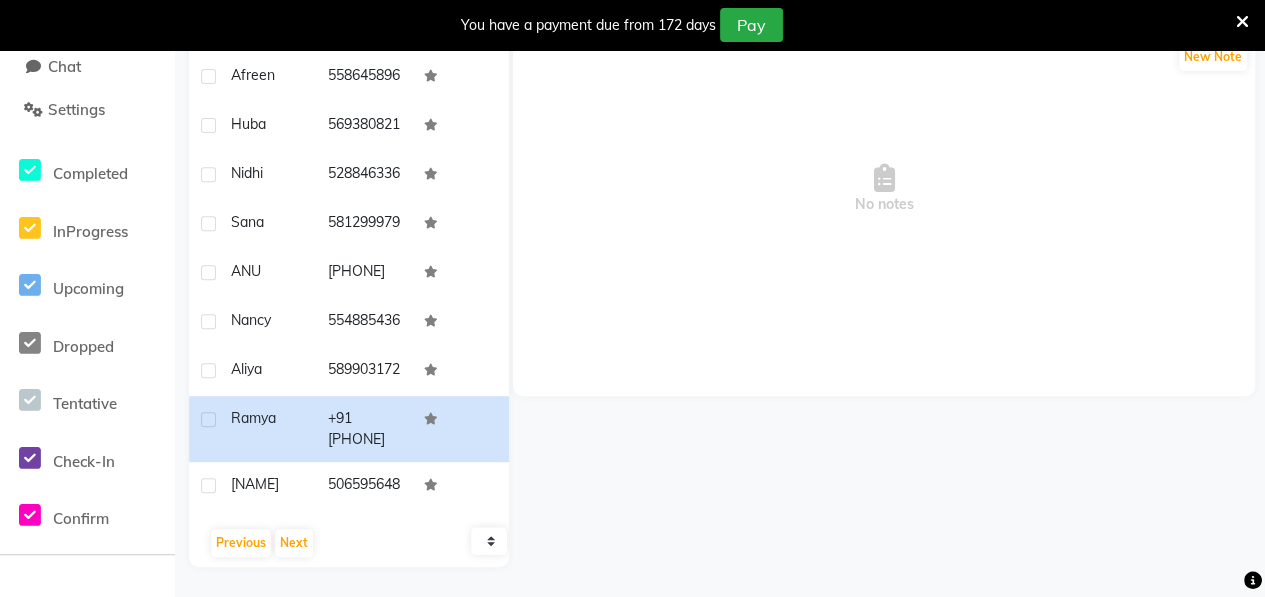 scroll, scrollTop: 0, scrollLeft: 0, axis: both 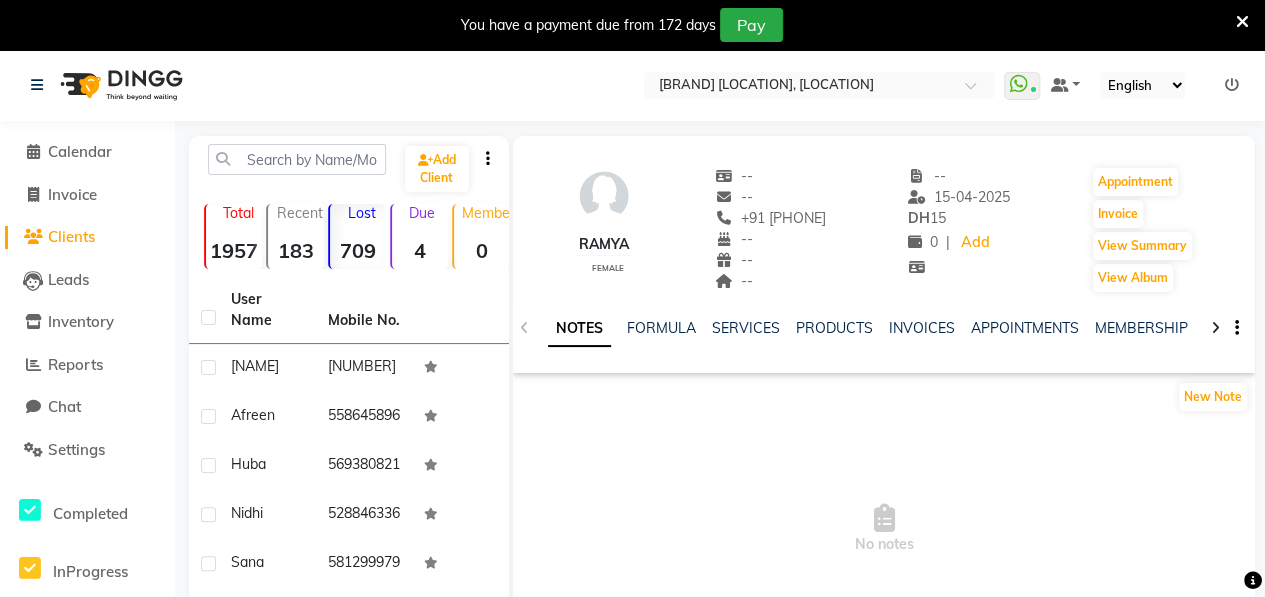 drag, startPoint x: 738, startPoint y: 221, endPoint x: 850, endPoint y: 219, distance: 112.01785 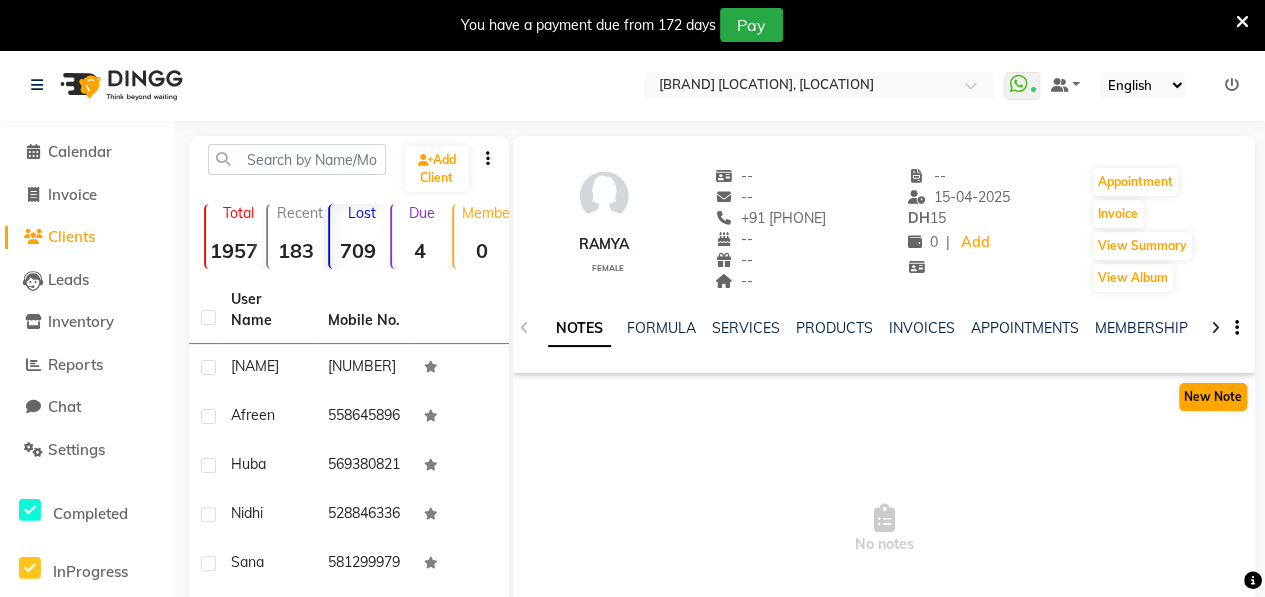 click on "New Note" 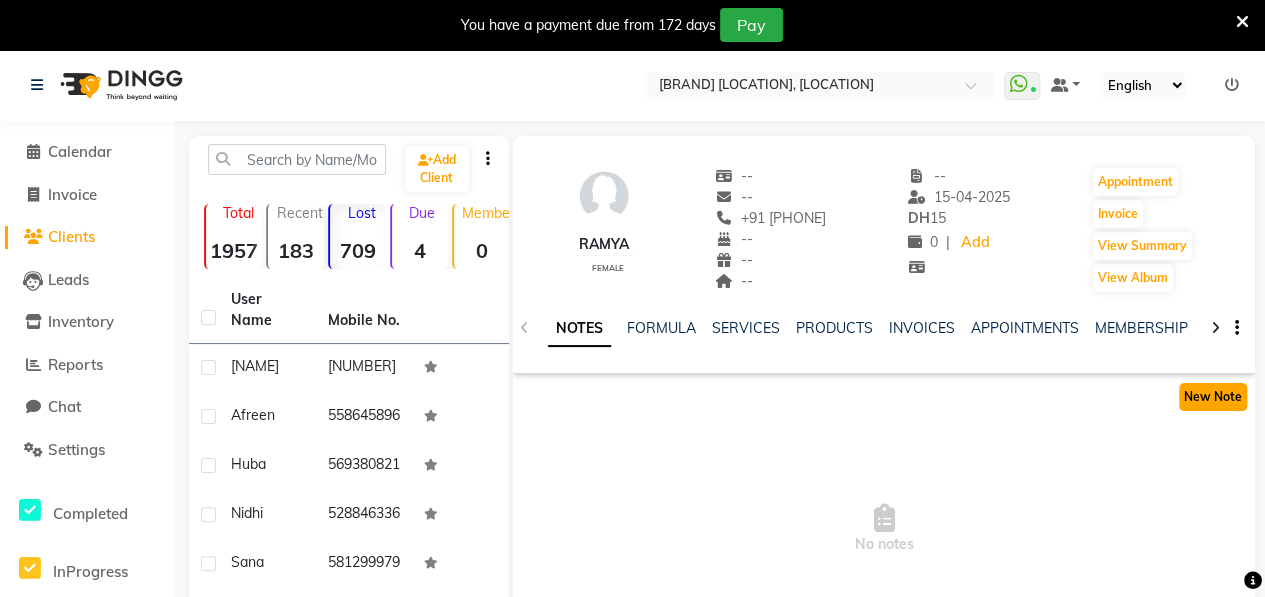 click on "New Note" 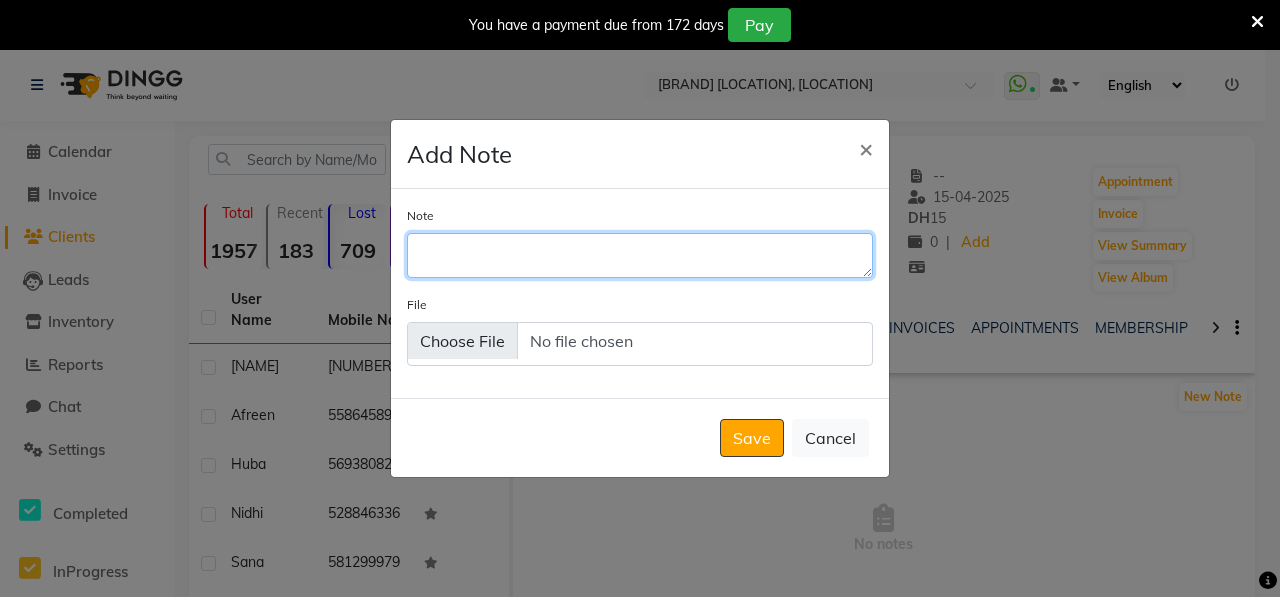 click on "Note" at bounding box center (640, 255) 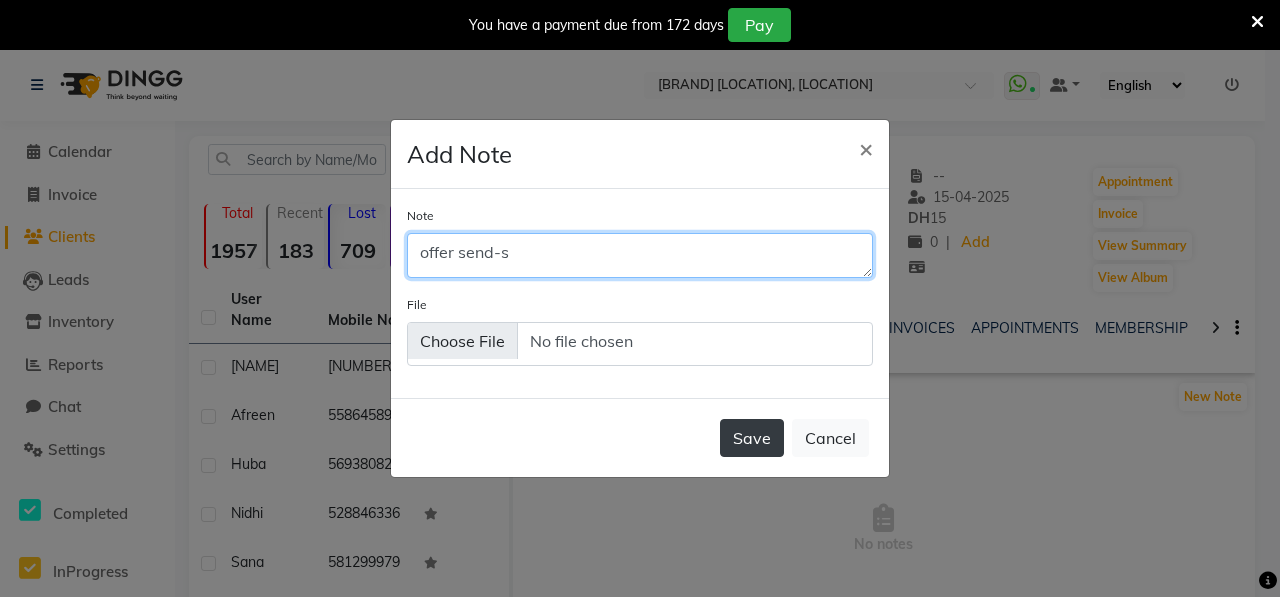 type on "offer send-s" 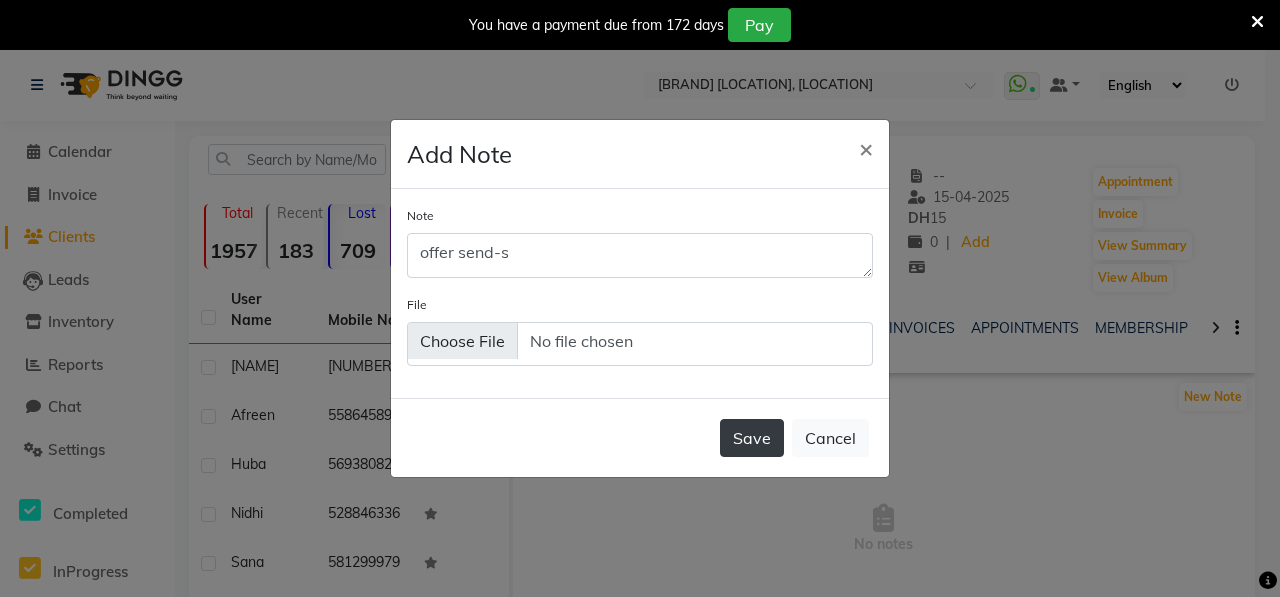 click on "Save" 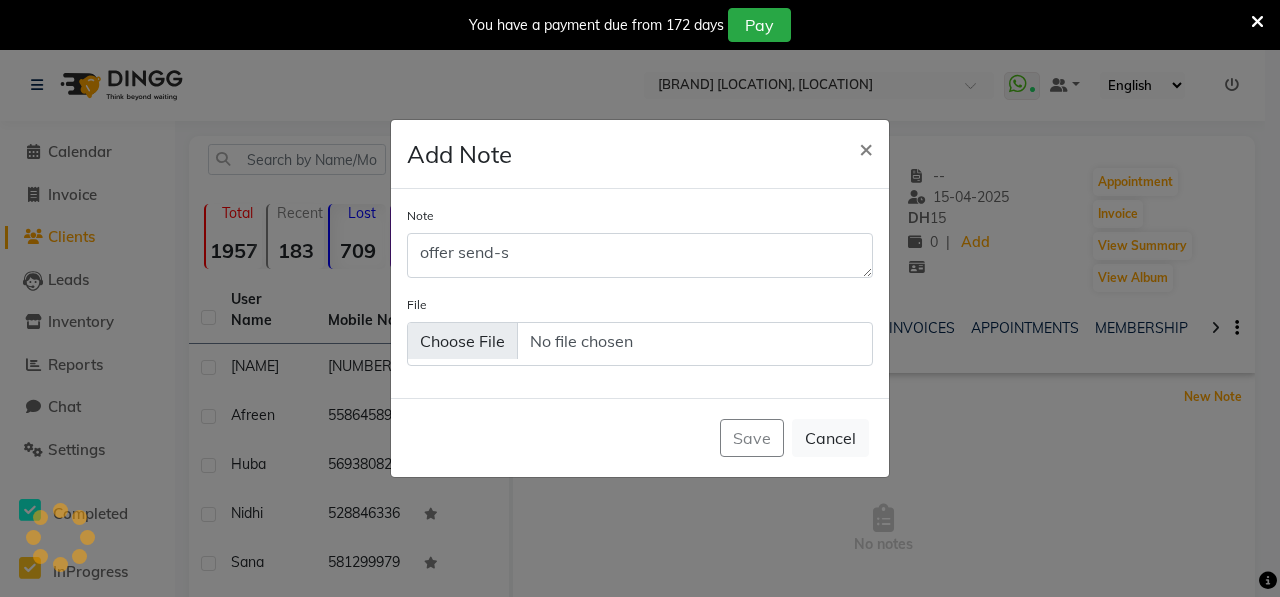 type 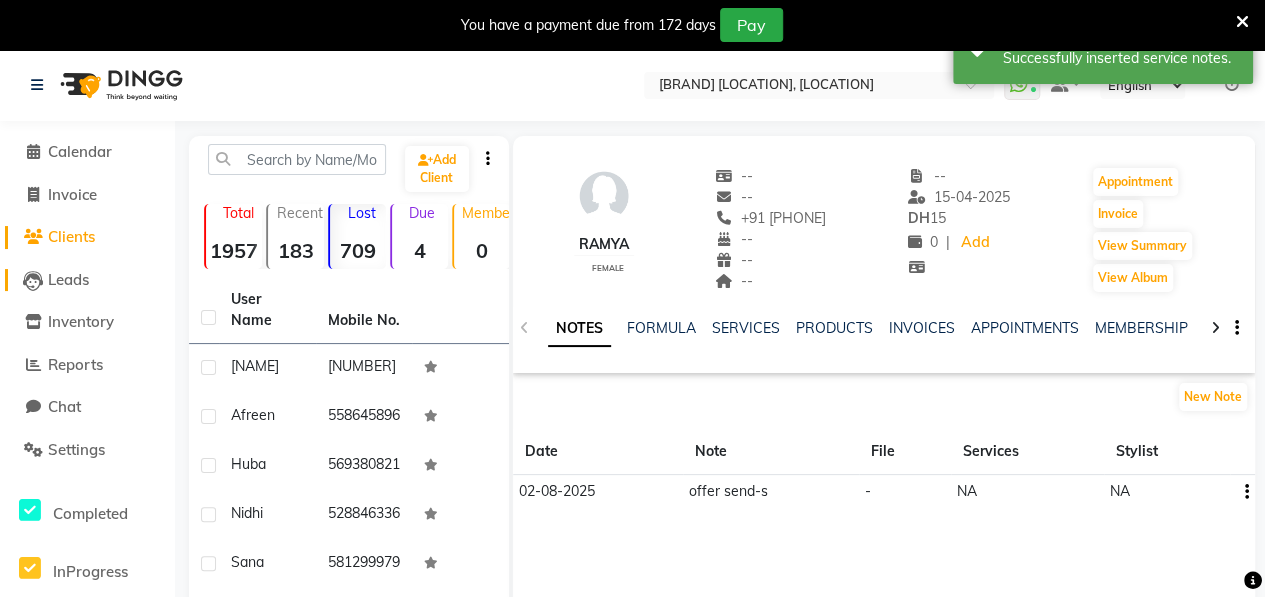 click on "Leads" 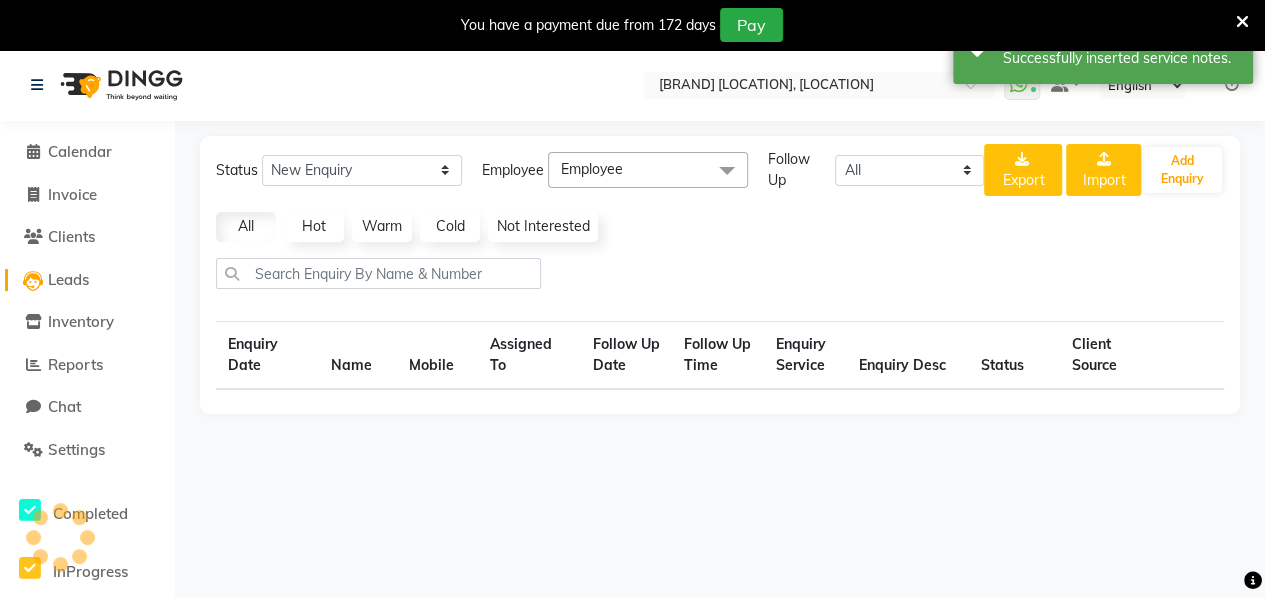 select on "10" 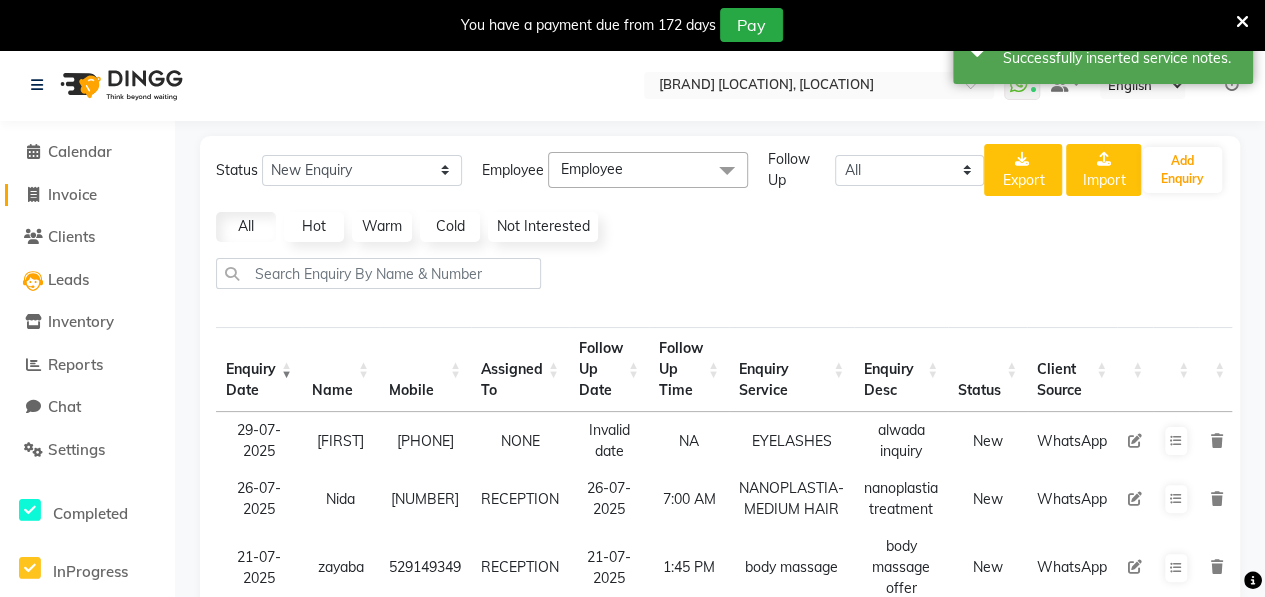 click on "Invoice" 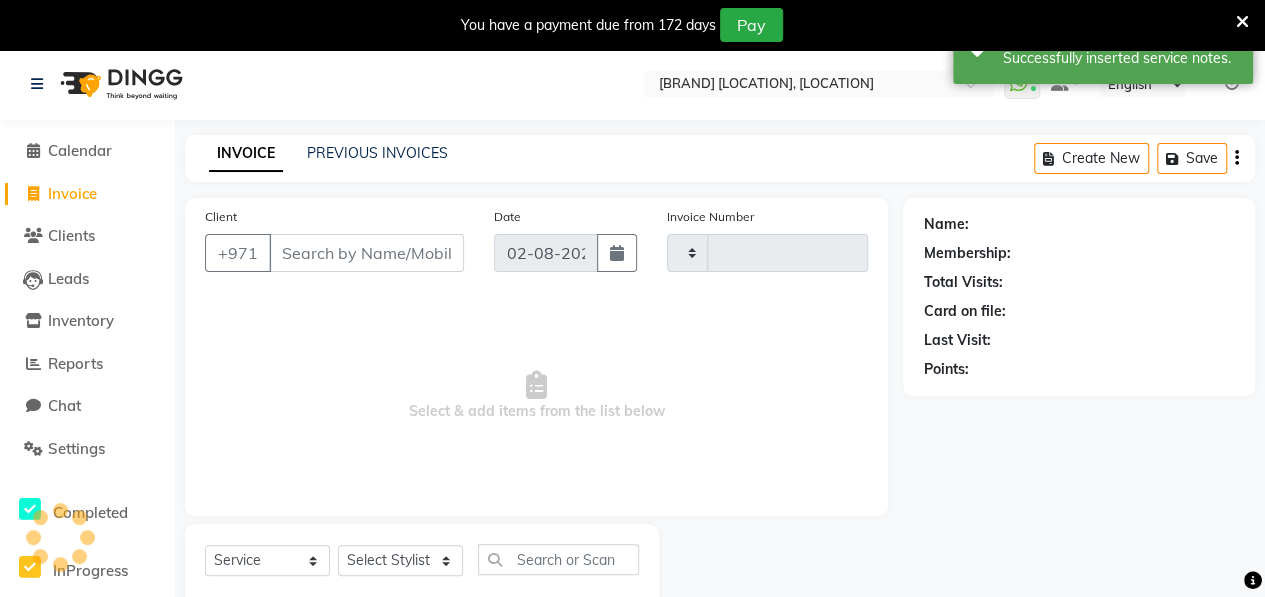 type on "0719" 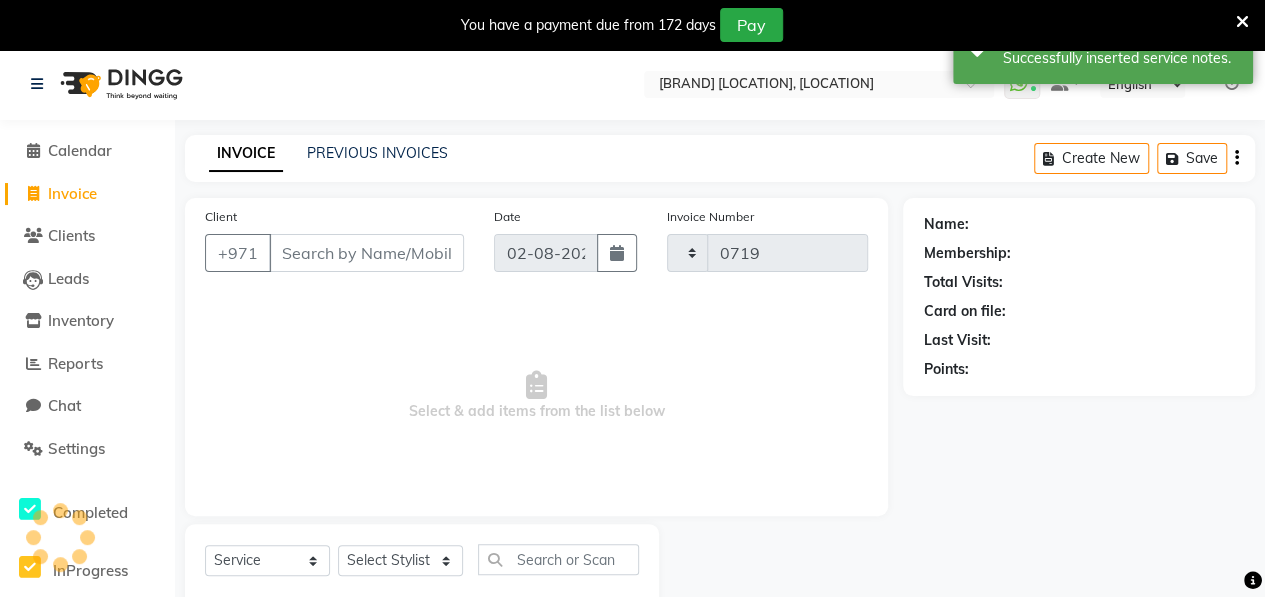 scroll, scrollTop: 3, scrollLeft: 0, axis: vertical 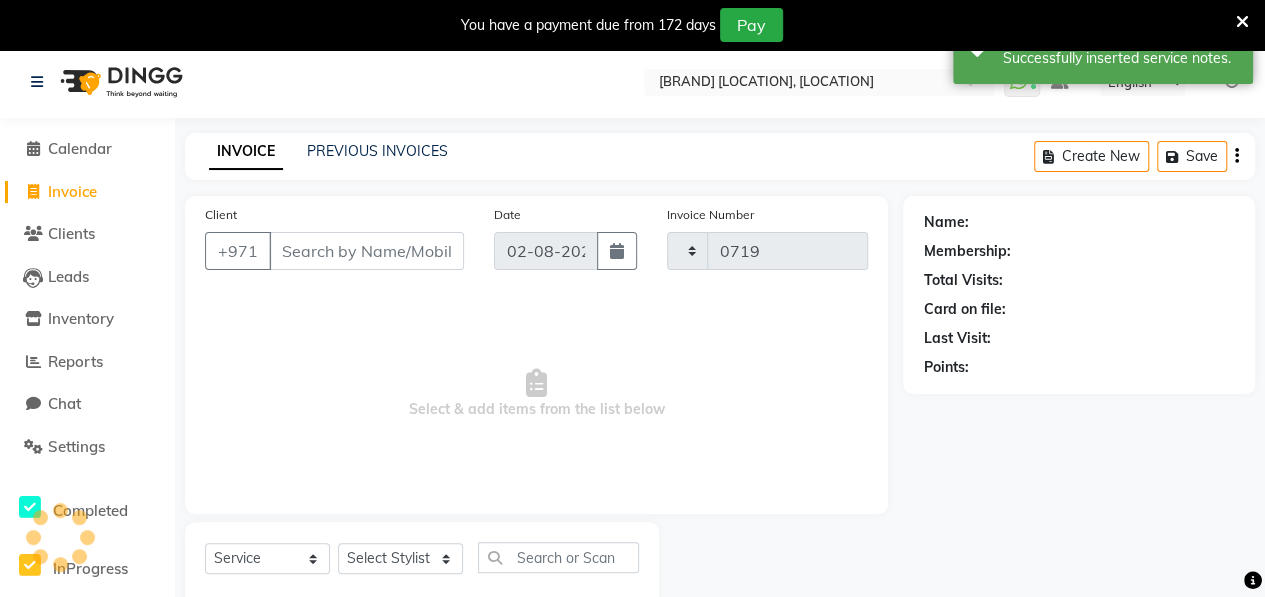 select on "3934" 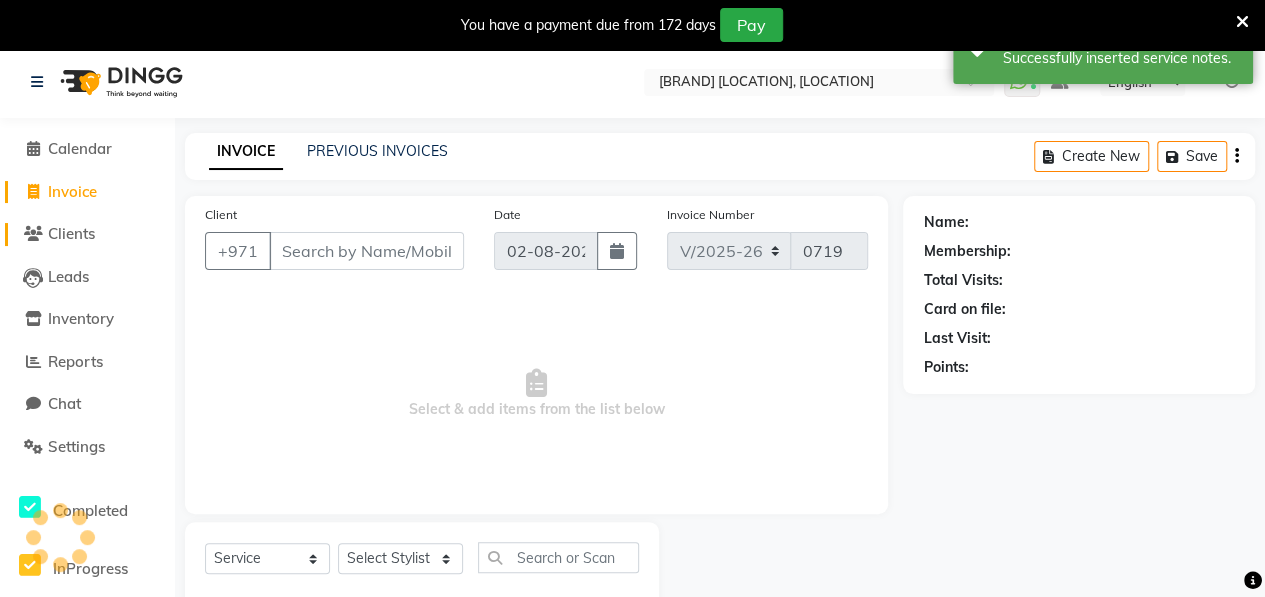 click on "Clients" 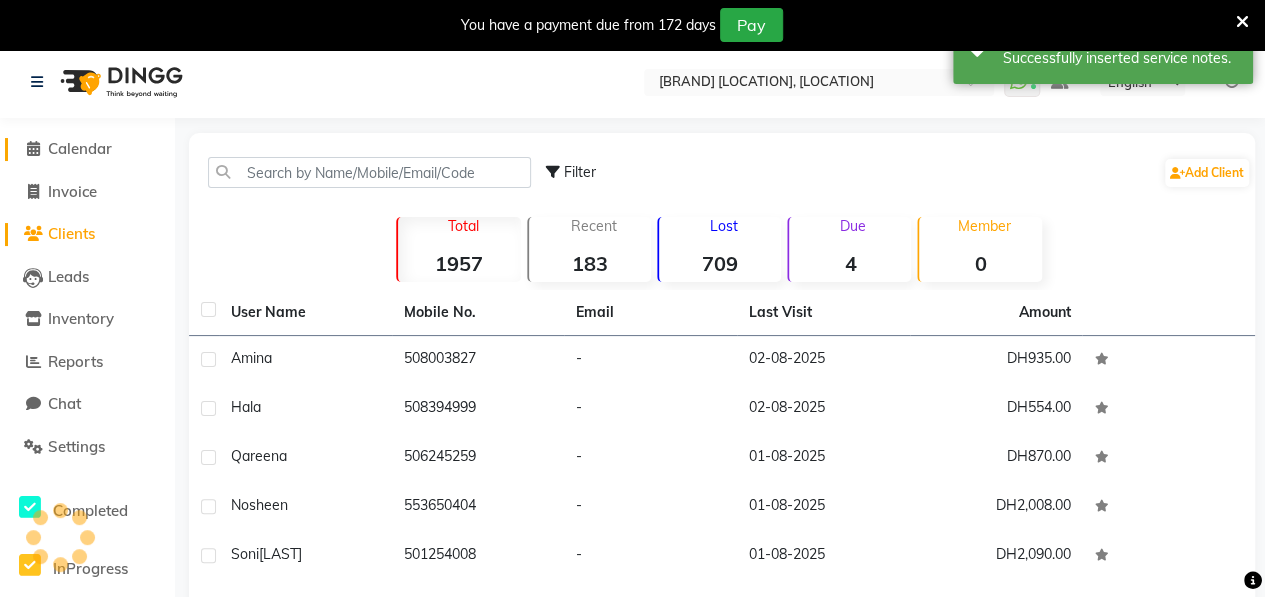 click on "Calendar" 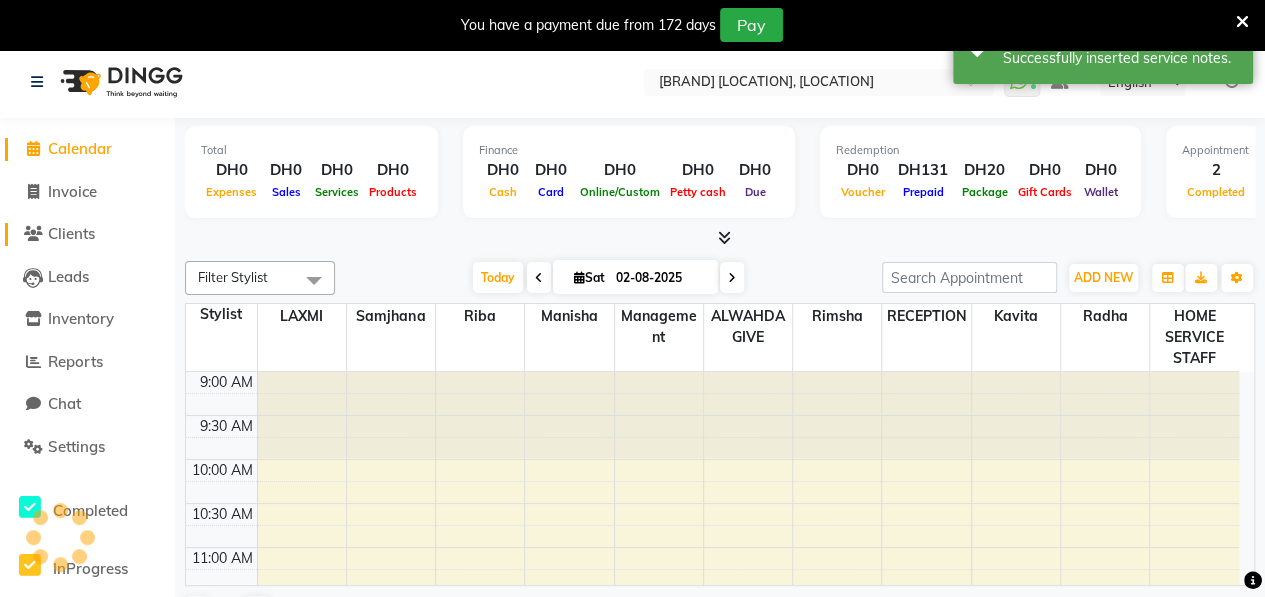 scroll, scrollTop: 435, scrollLeft: 0, axis: vertical 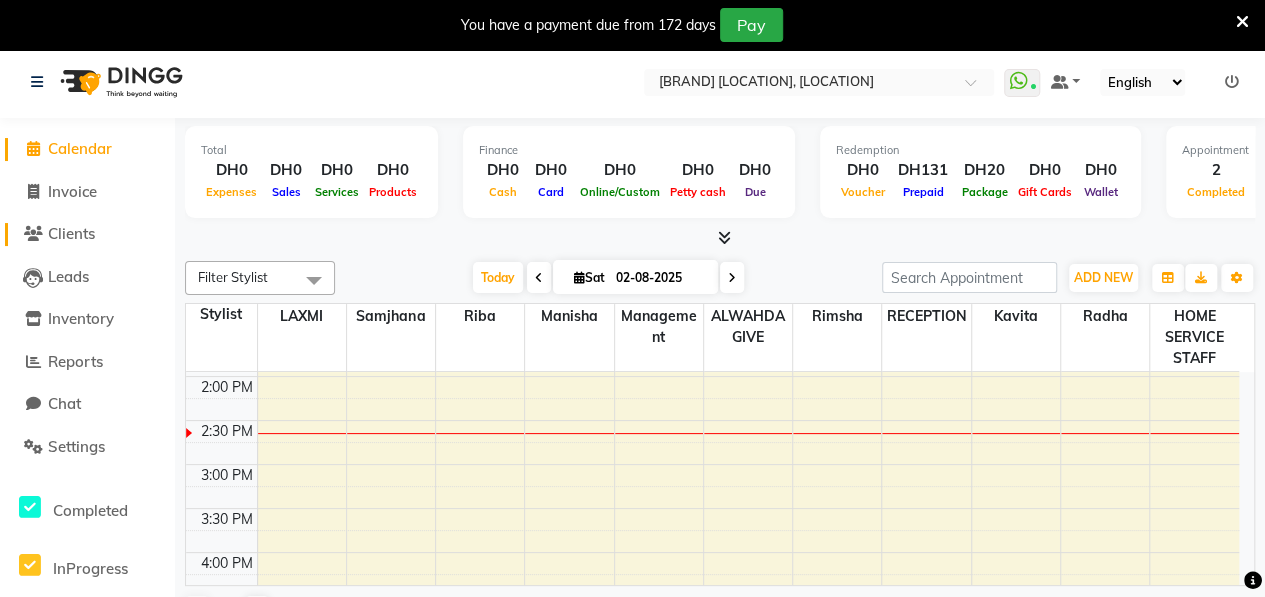 click on "Clients" 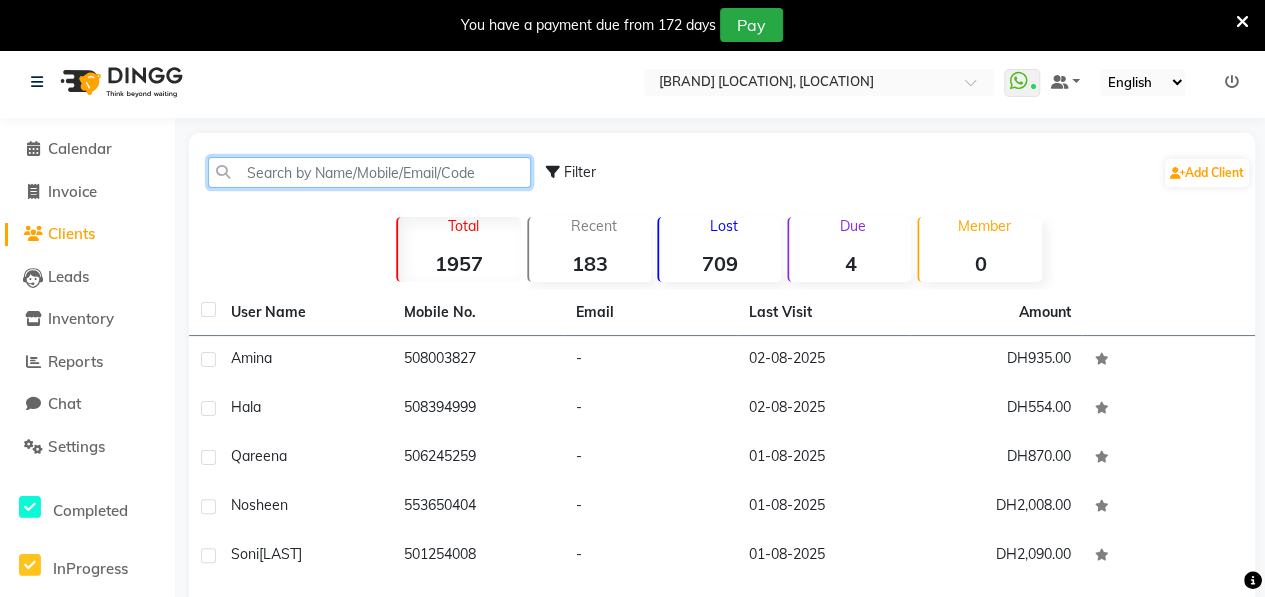 click 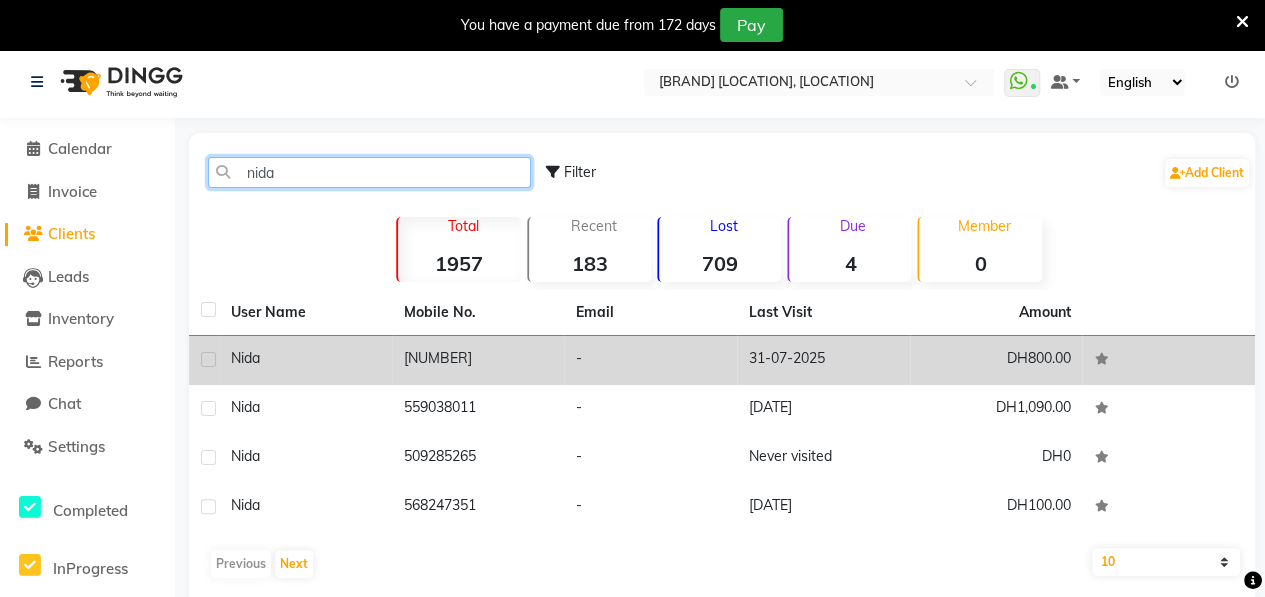type on "nida" 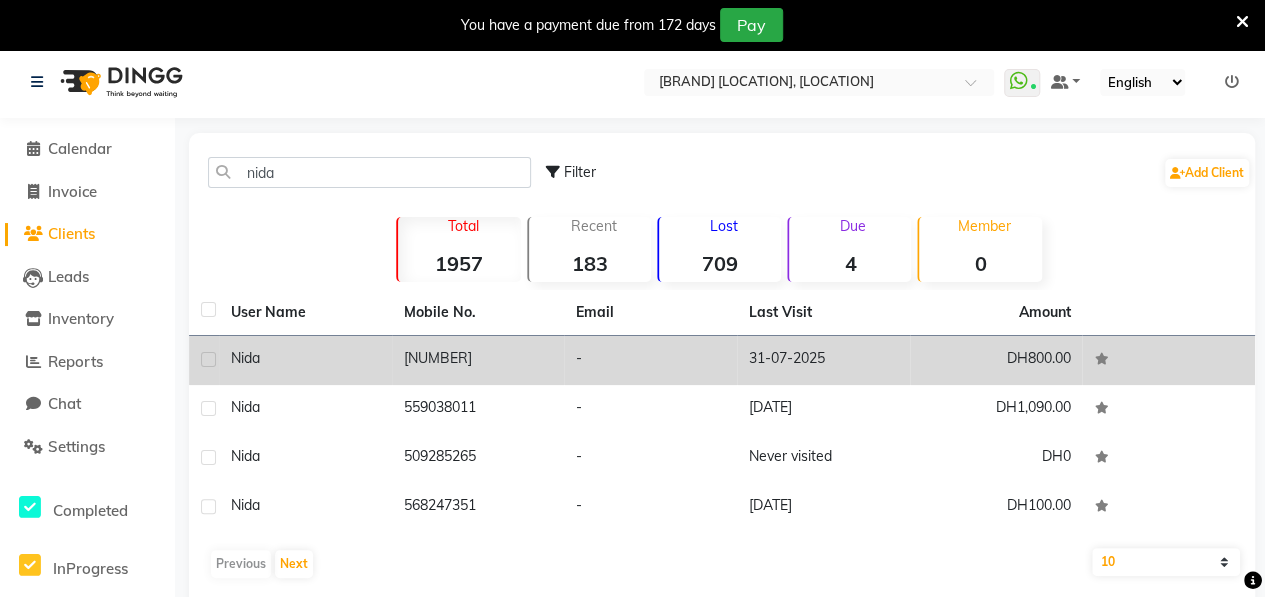 click on "Nida" 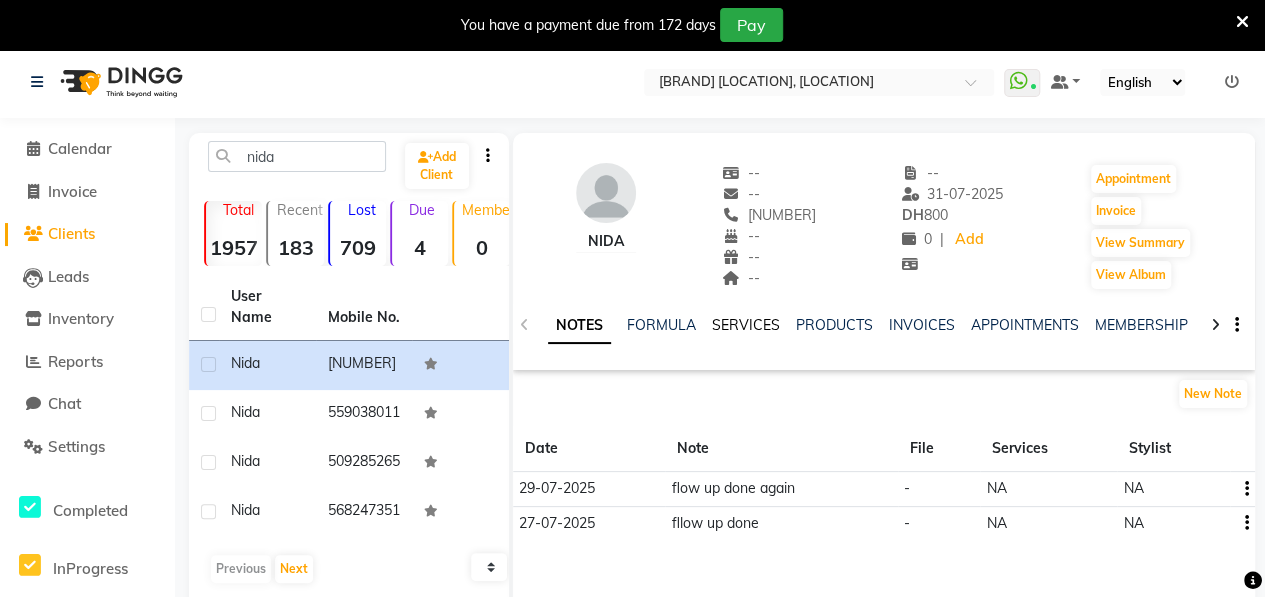 click on "SERVICES" 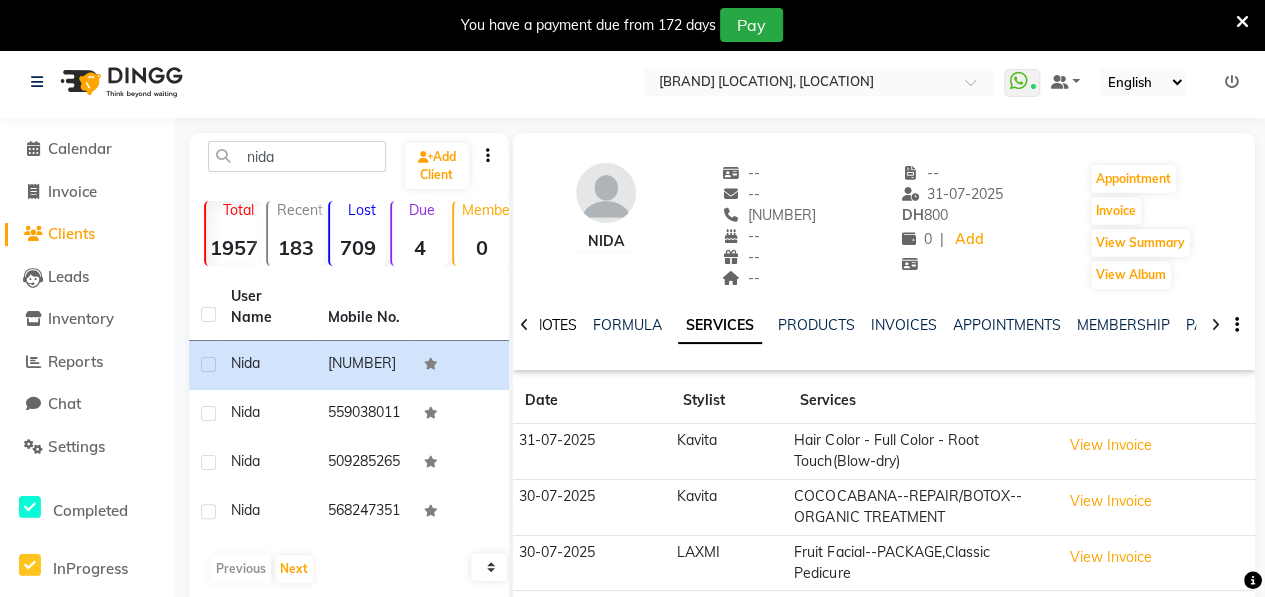 click on "NOTES" 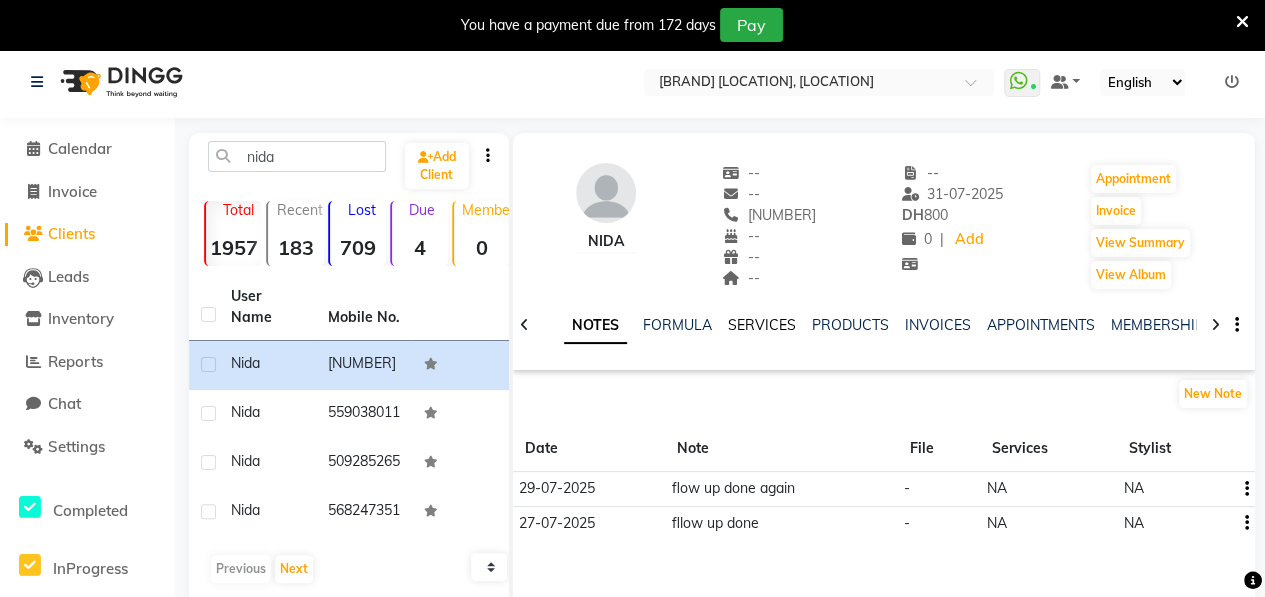 click on "SERVICES" 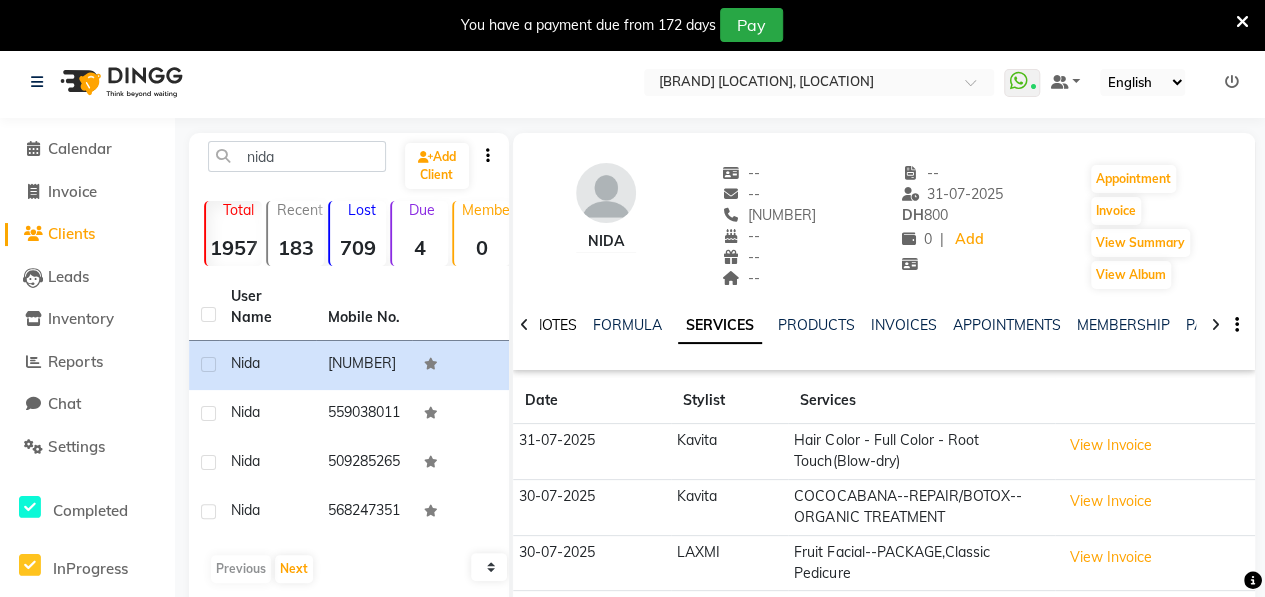 click on "NOTES" 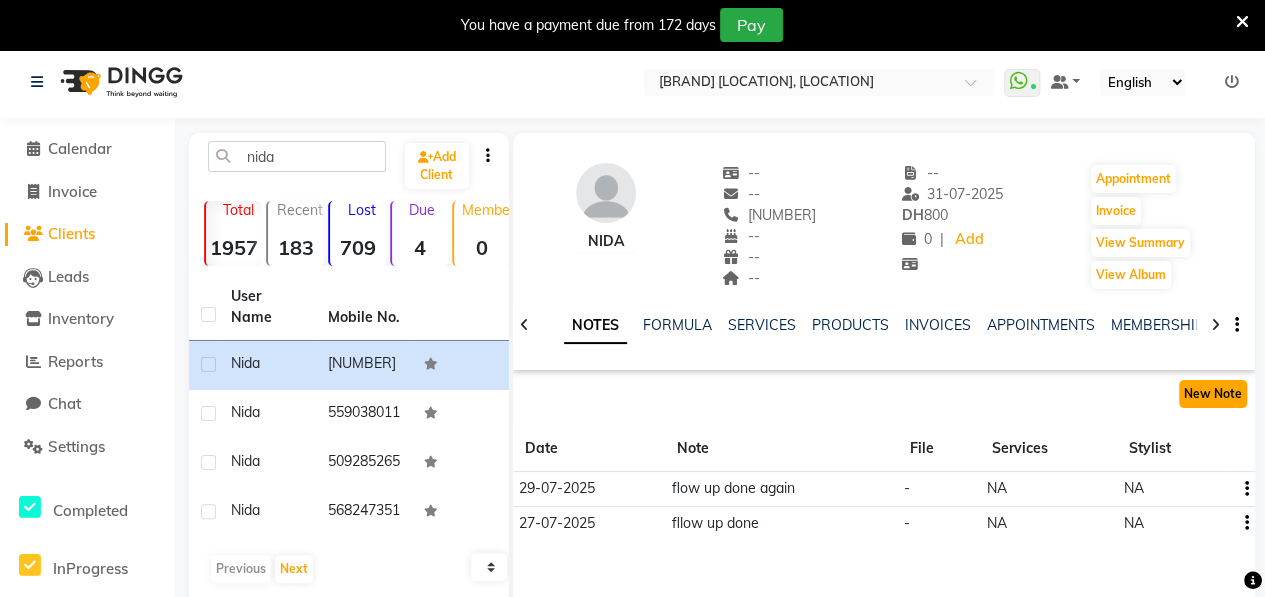 click on "New Note" 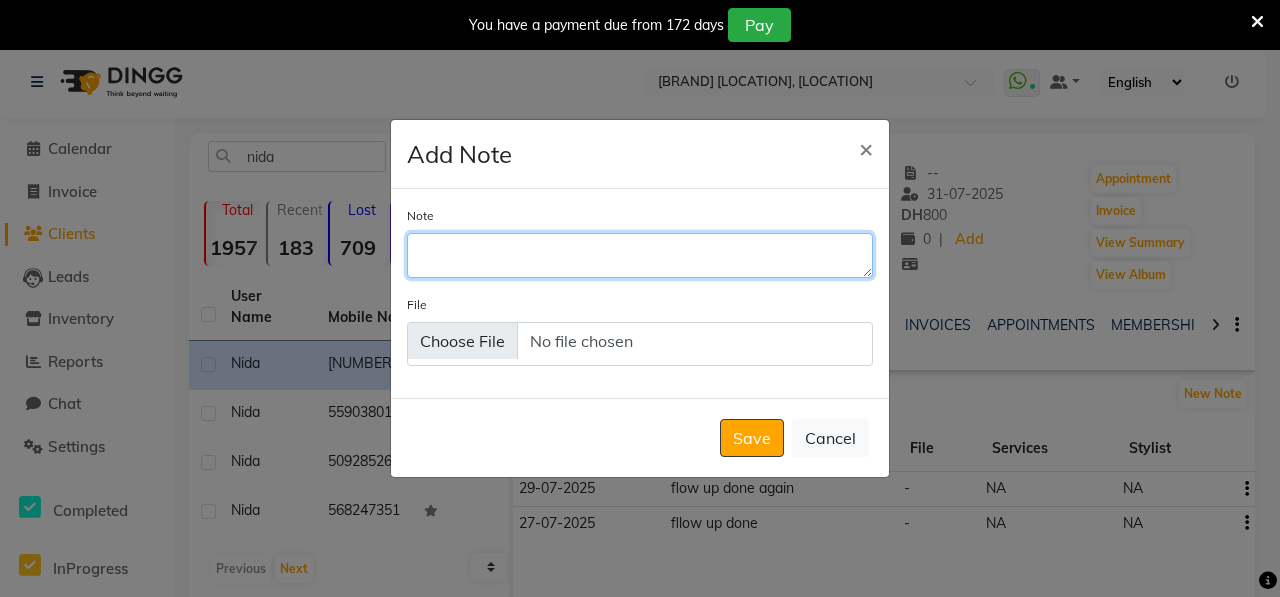 click on "Note" at bounding box center [640, 255] 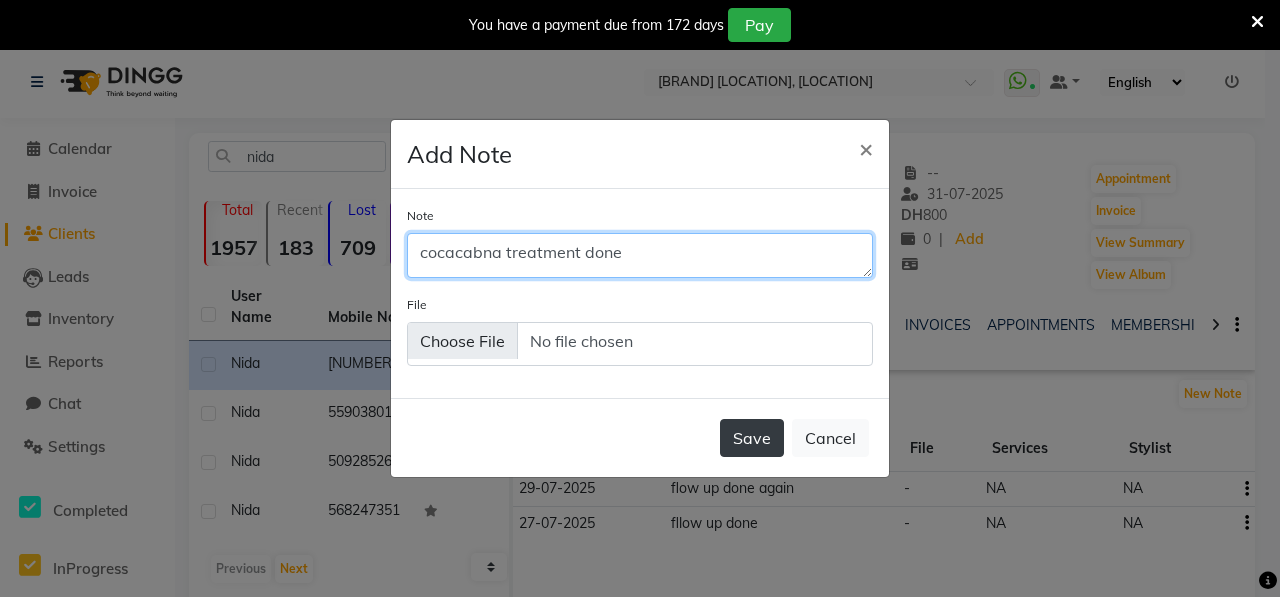 type on "cocacabna treatment done" 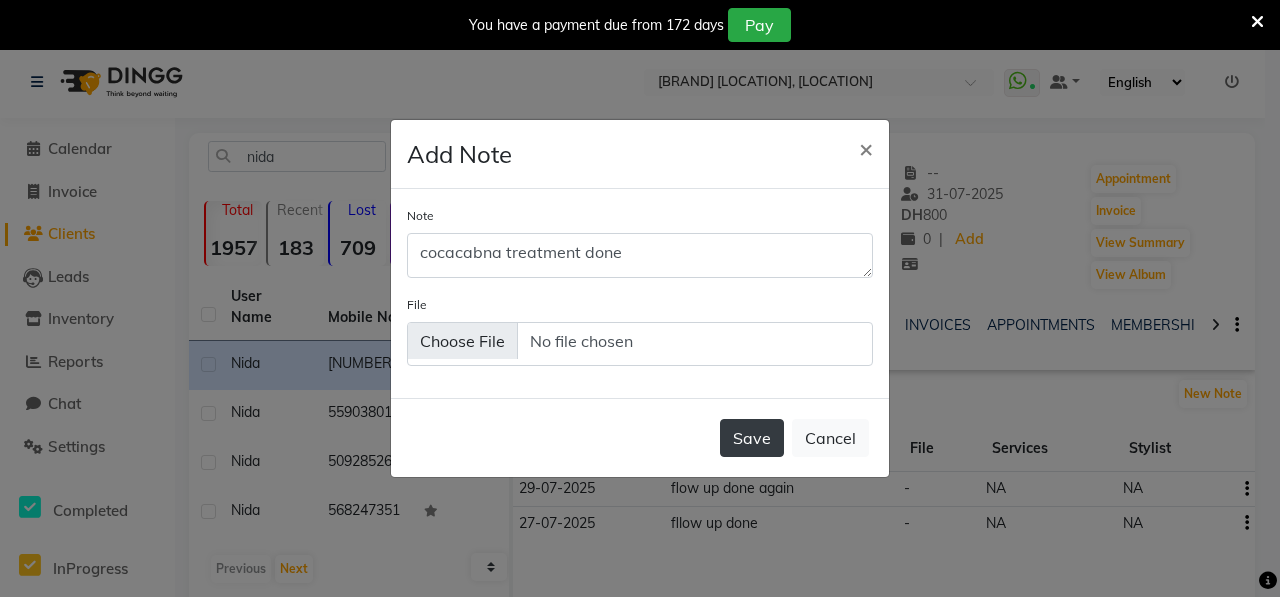 click on "Save" 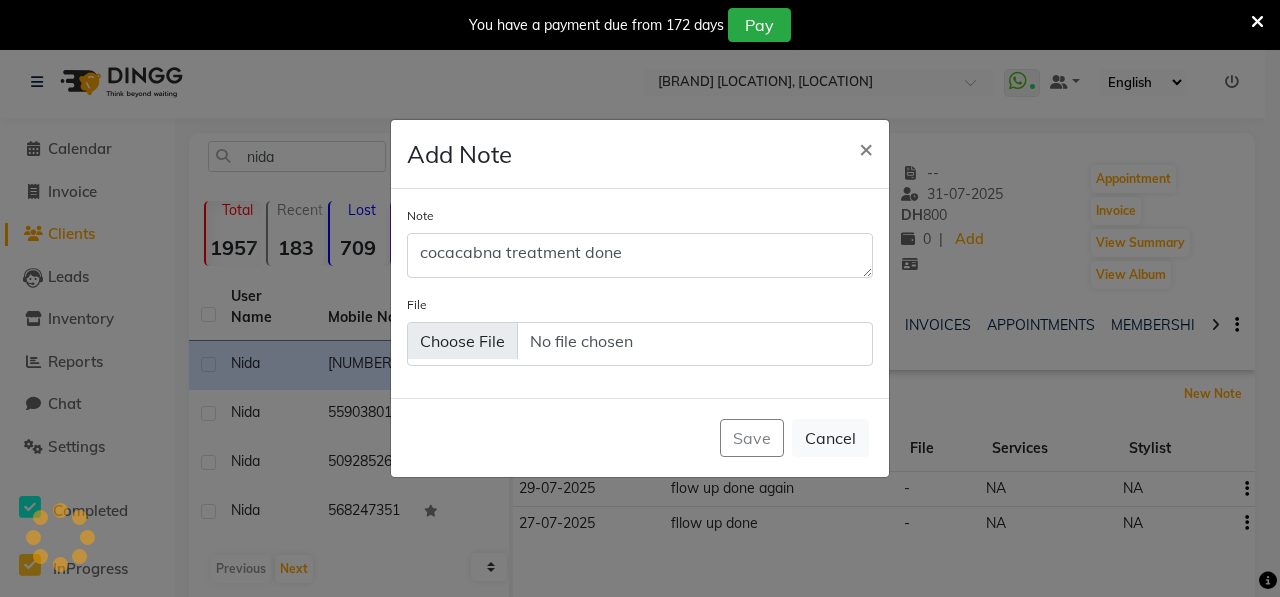 type 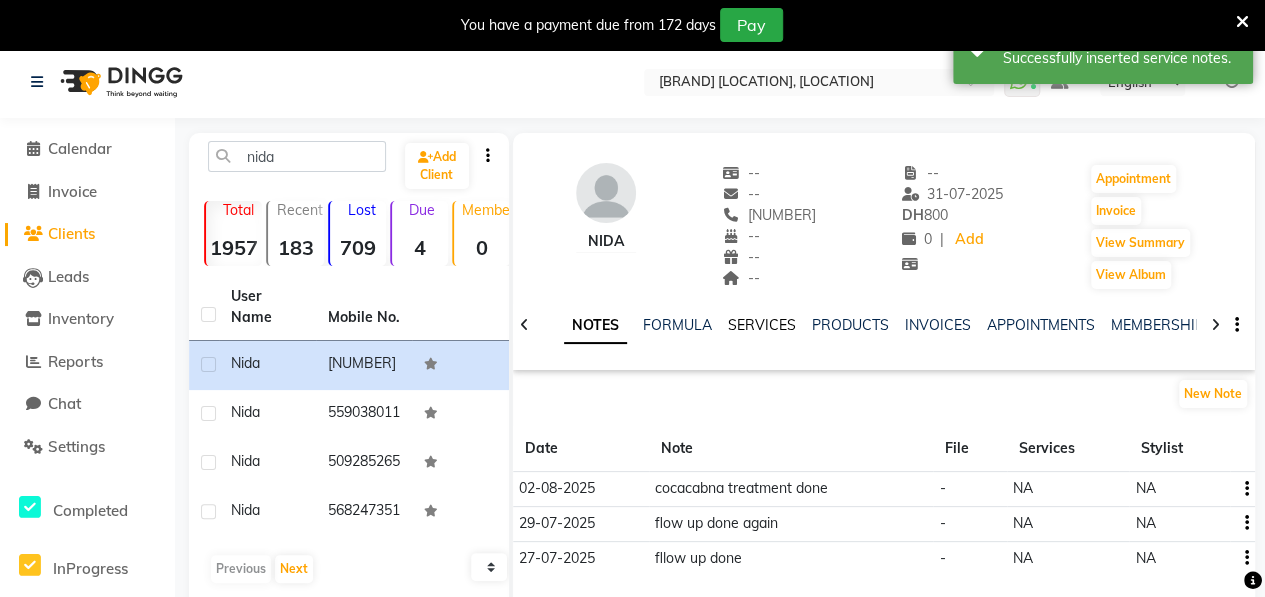 click on "SERVICES" 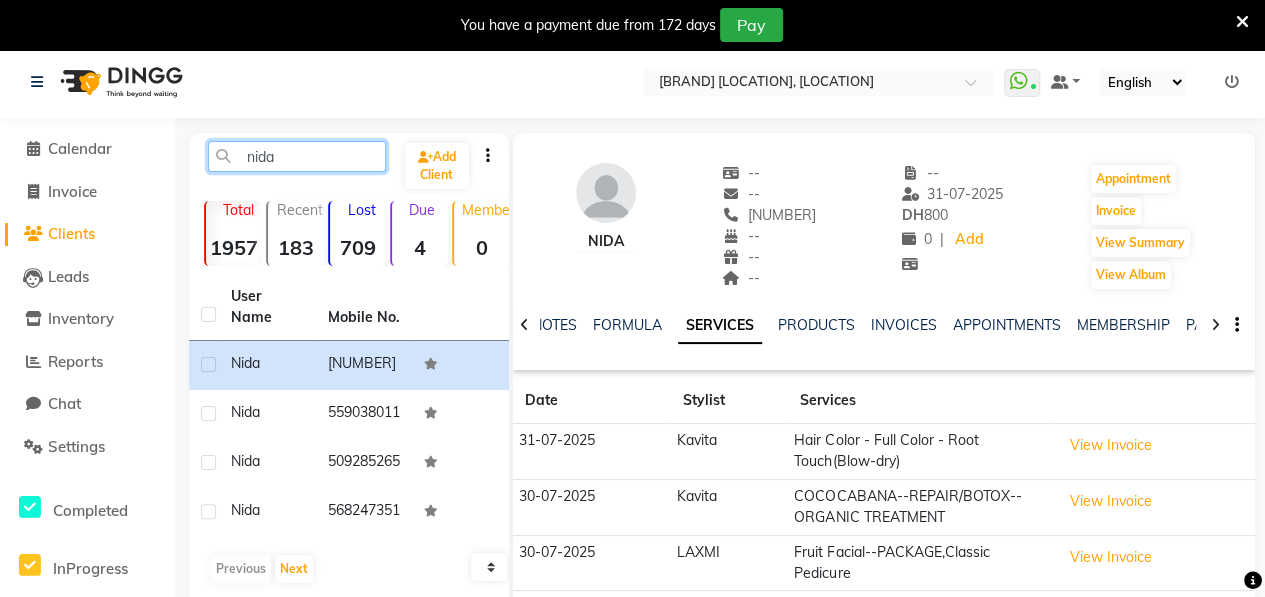 click on "nida" 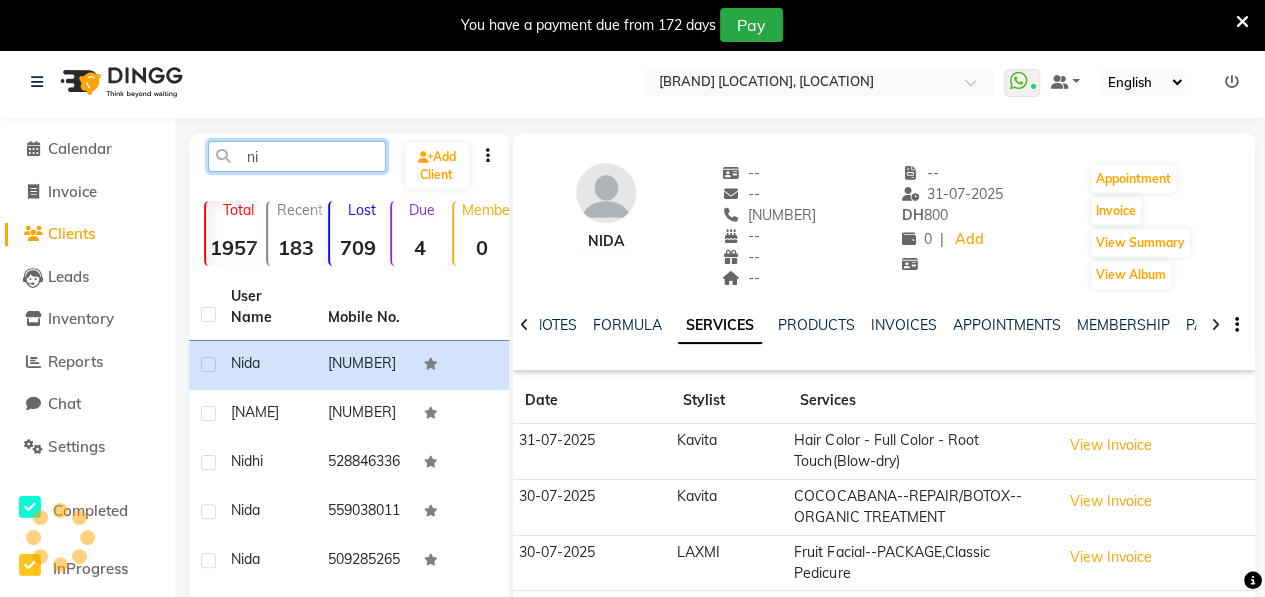 type on "n" 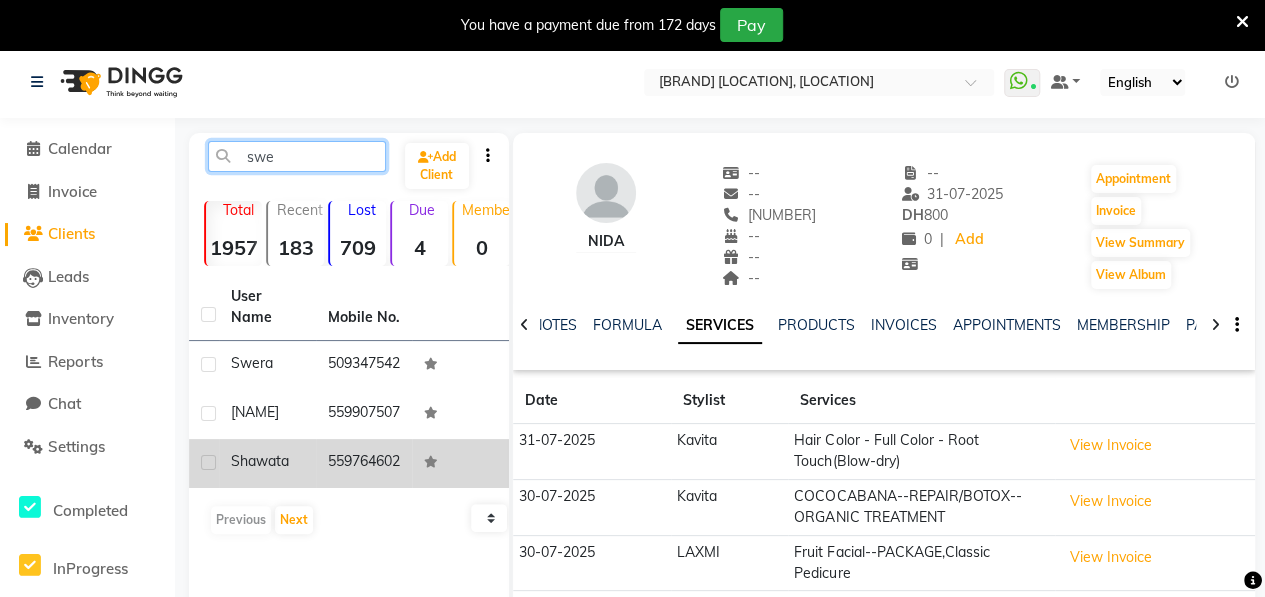 type on "swe" 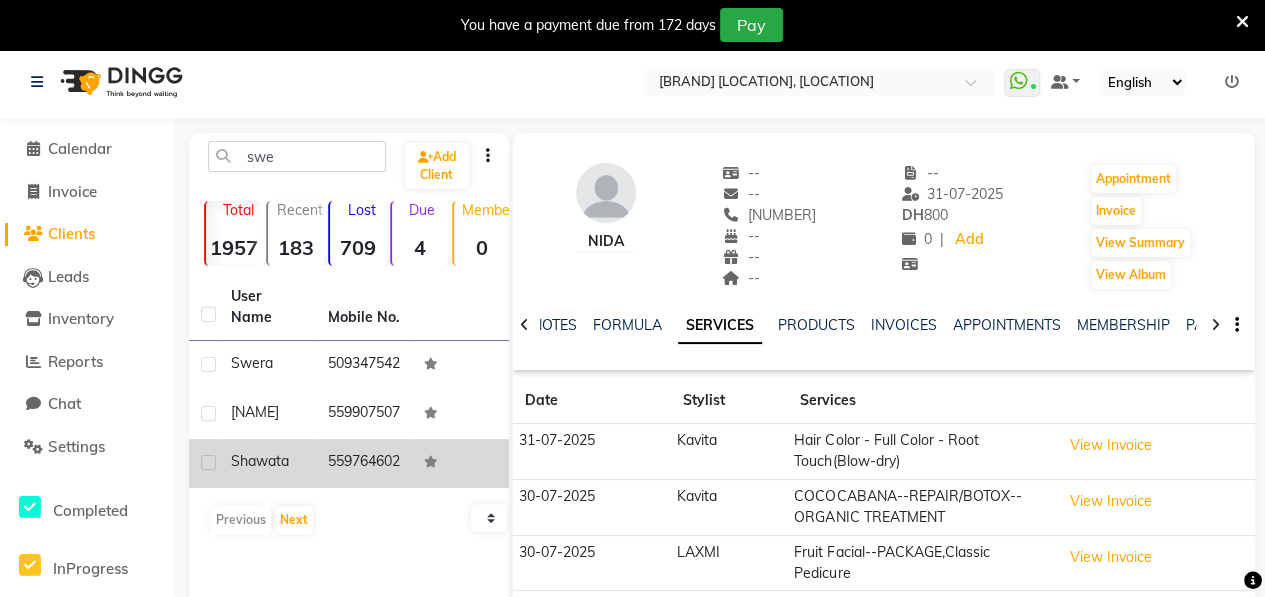 click on "Shawata" 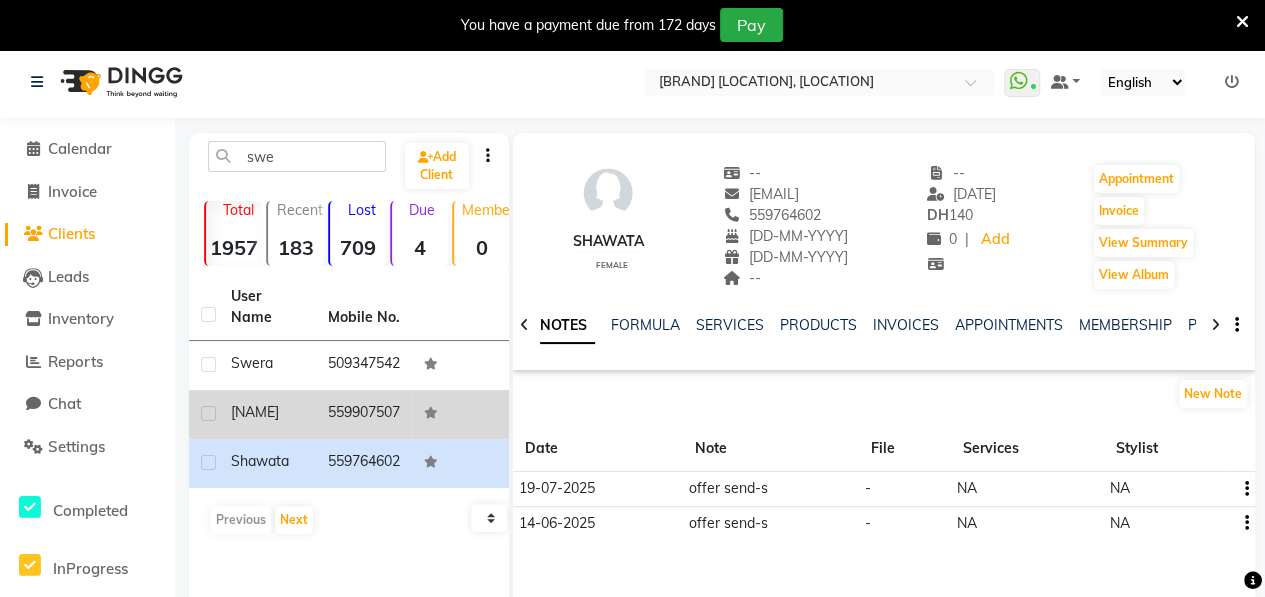 click on "[NAME]" 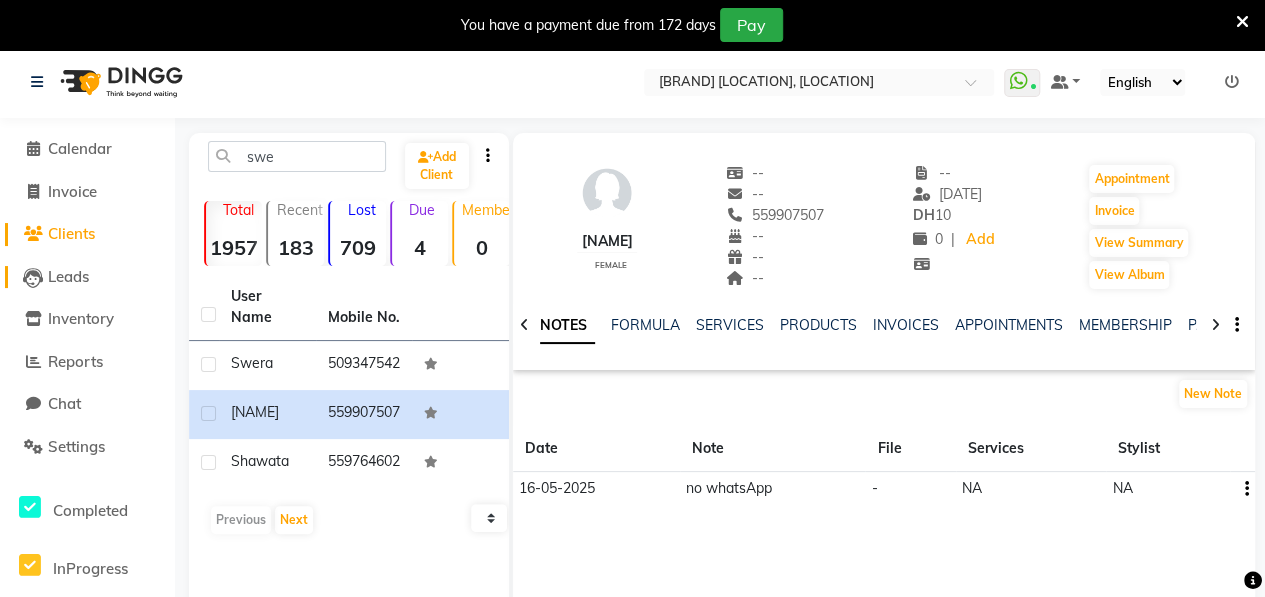 click on "Leads" 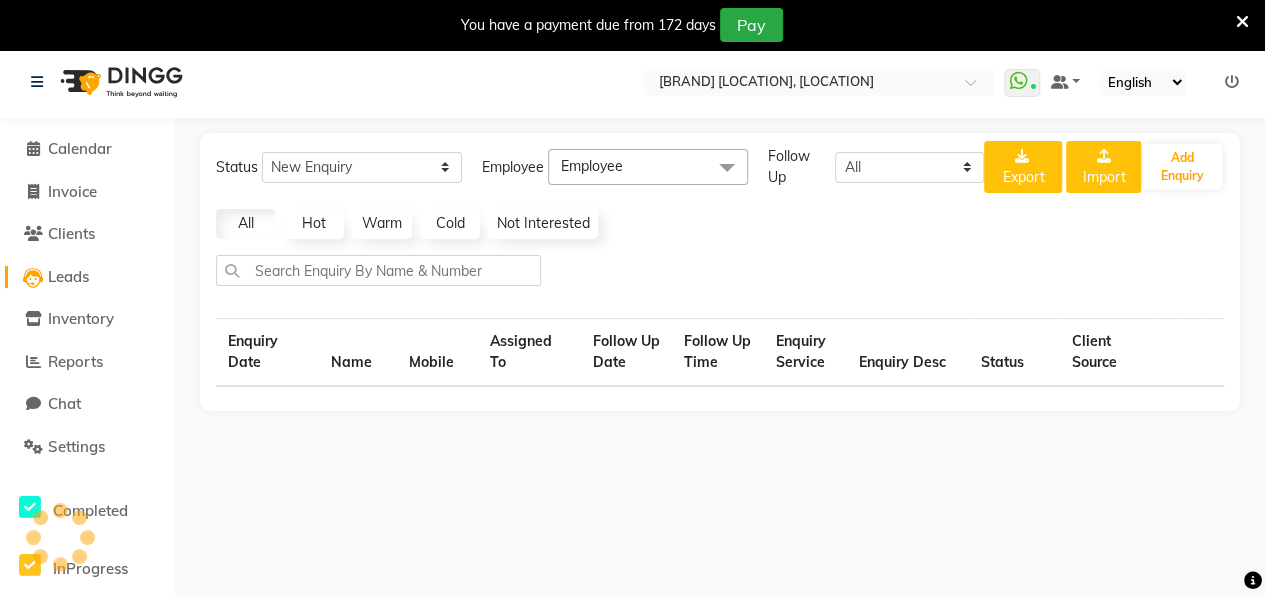 select on "10" 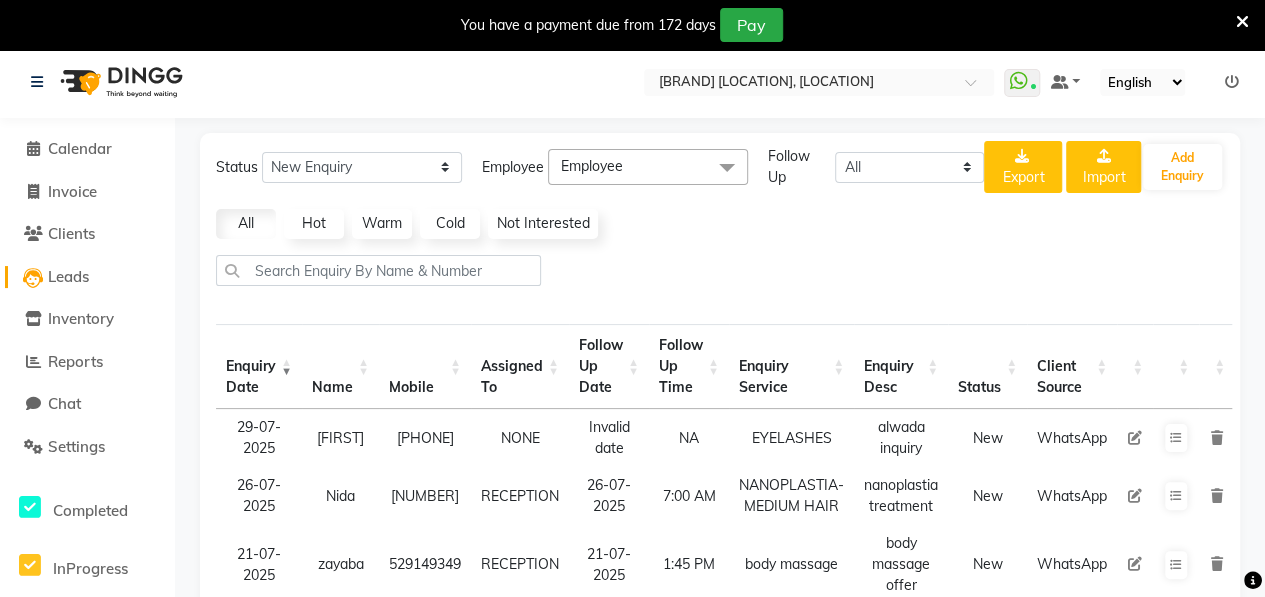 scroll, scrollTop: 526, scrollLeft: 0, axis: vertical 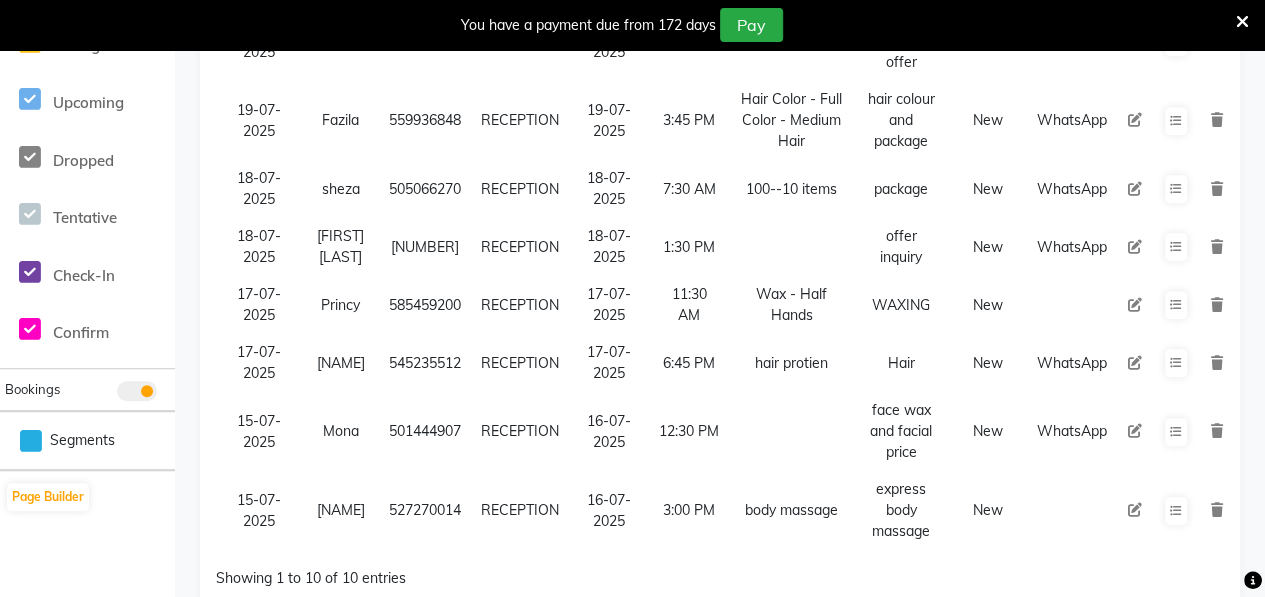 drag, startPoint x: 397, startPoint y: 117, endPoint x: 478, endPoint y: 123, distance: 81.22192 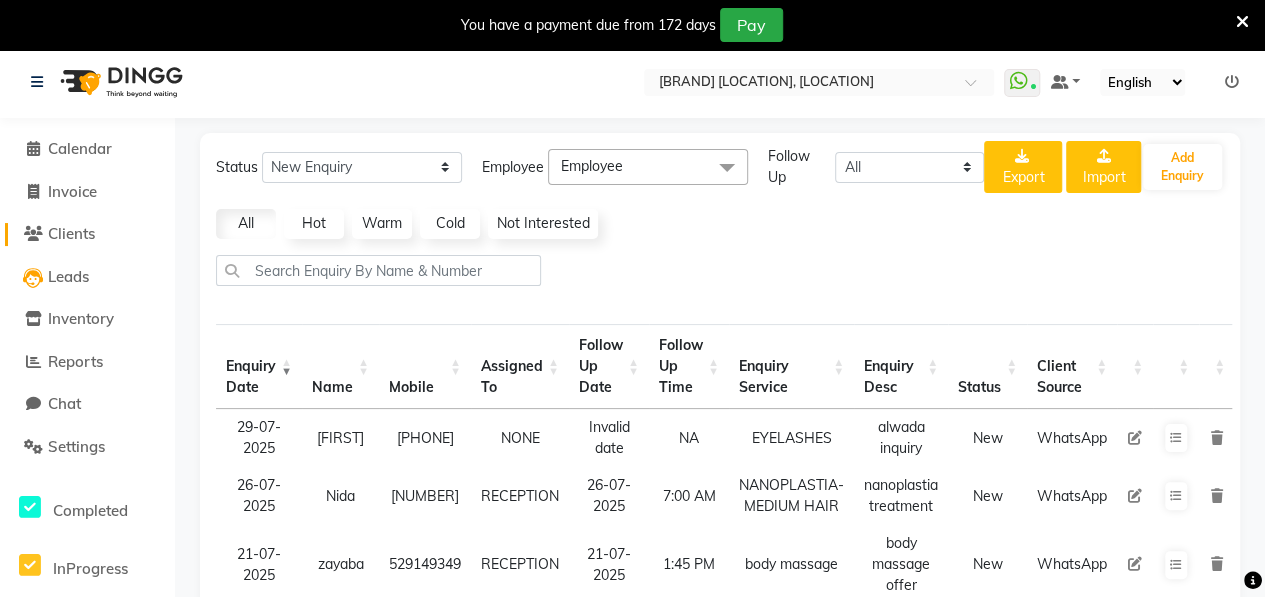 click on "Clients" 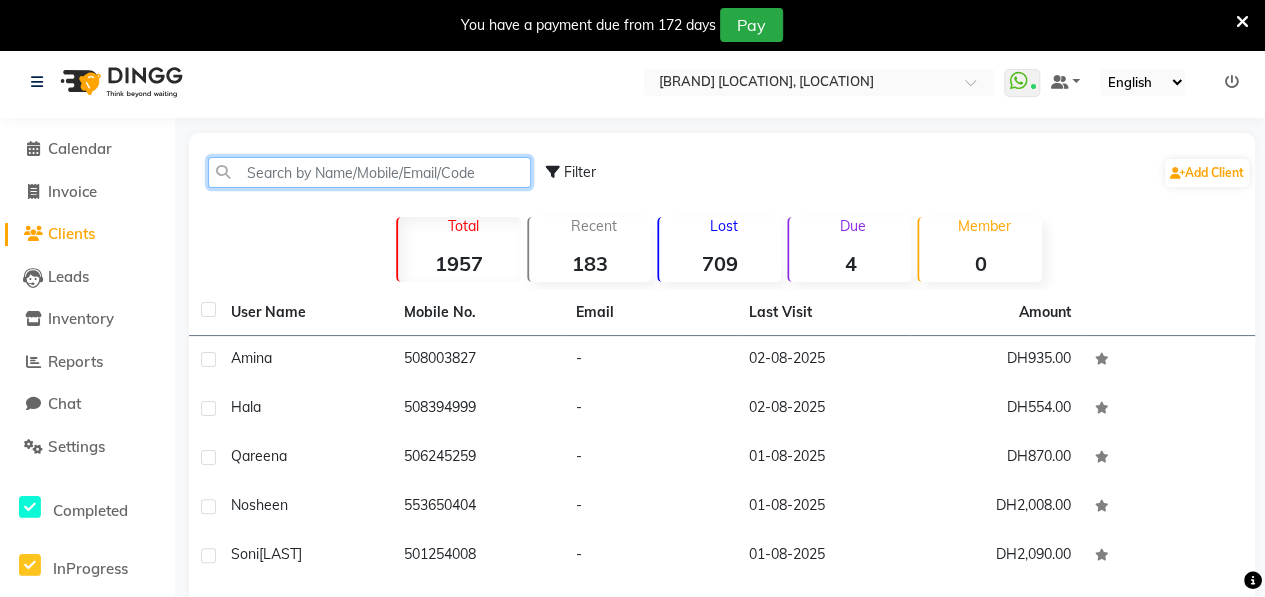 click 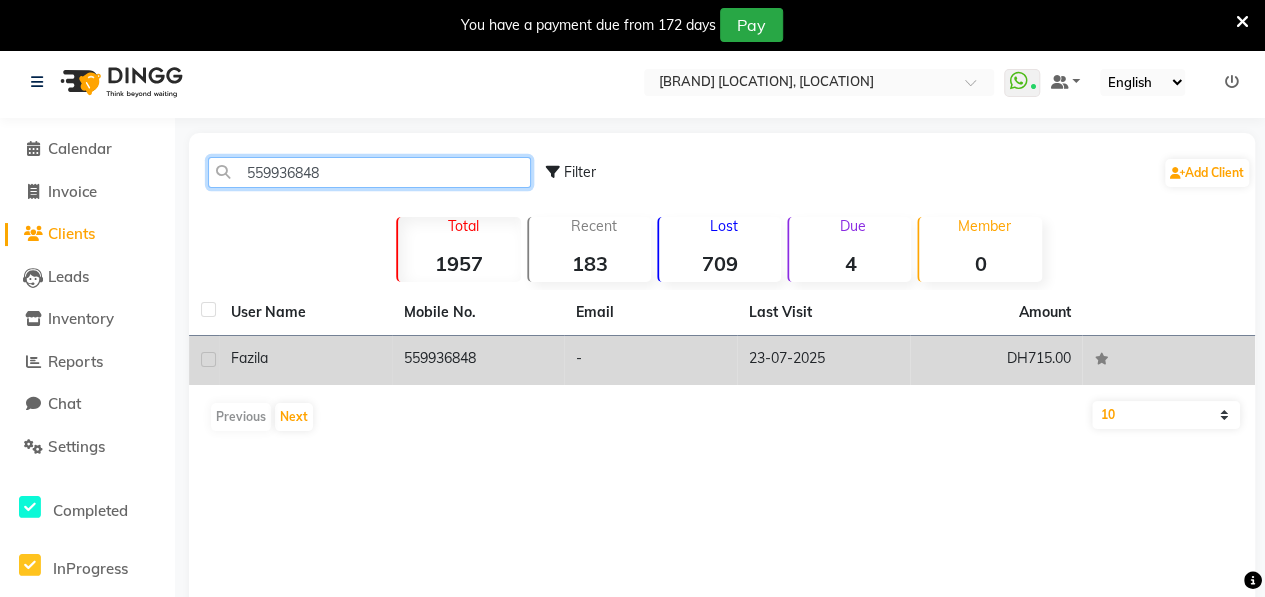 type on "559936848" 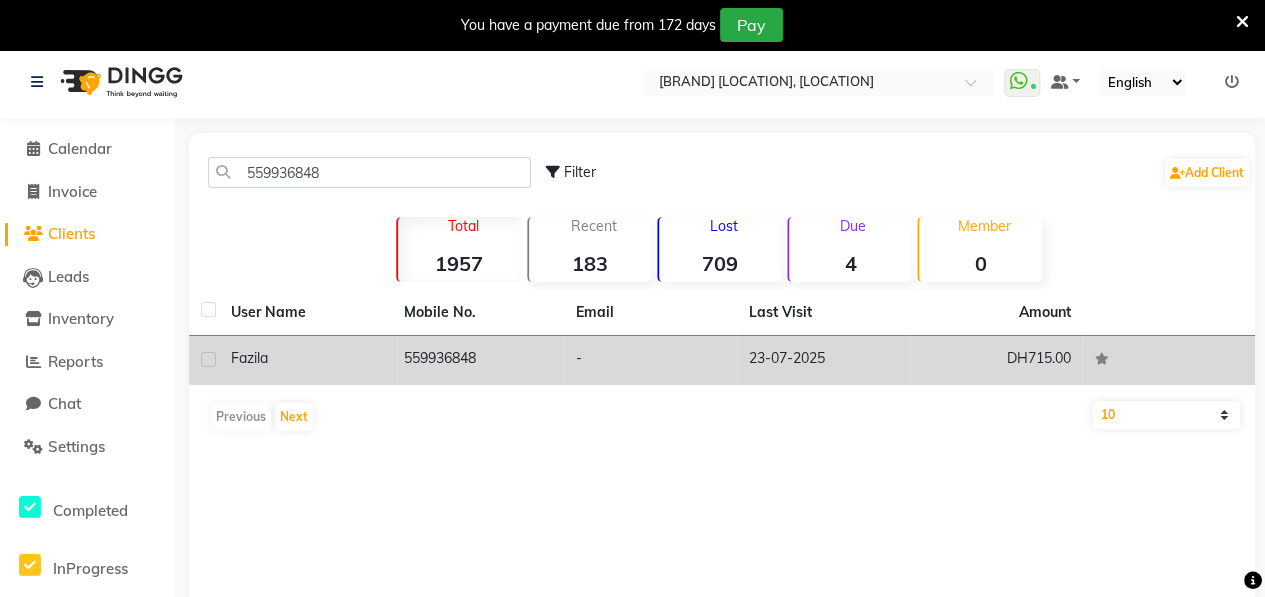 click on "Fazila" 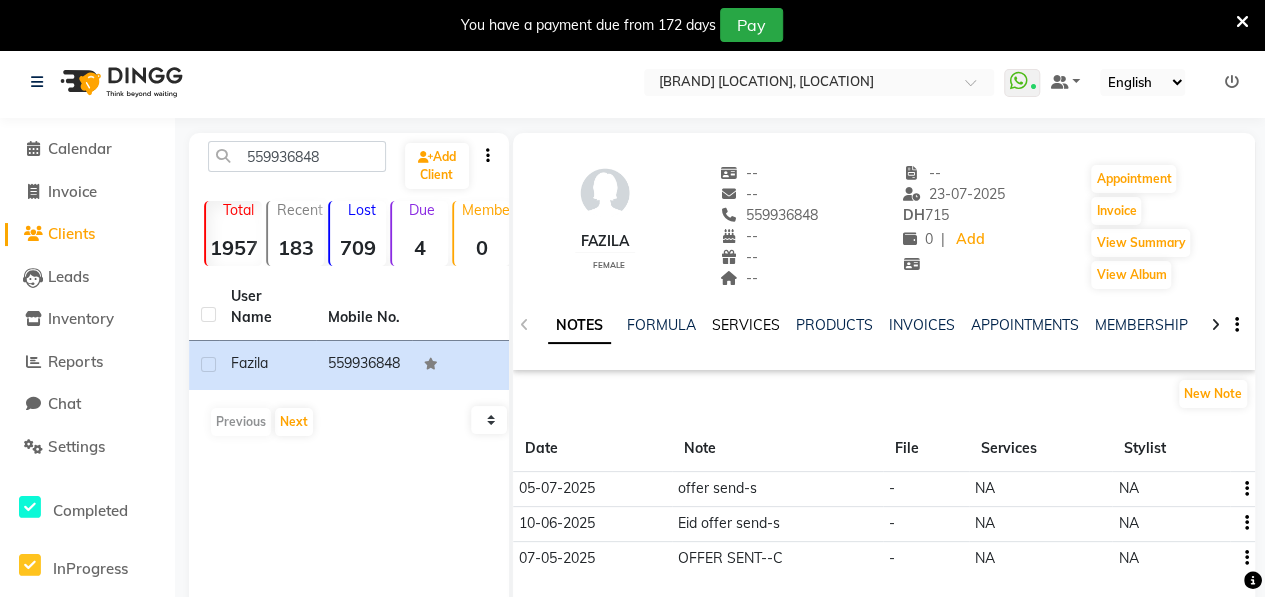 click on "SERVICES" 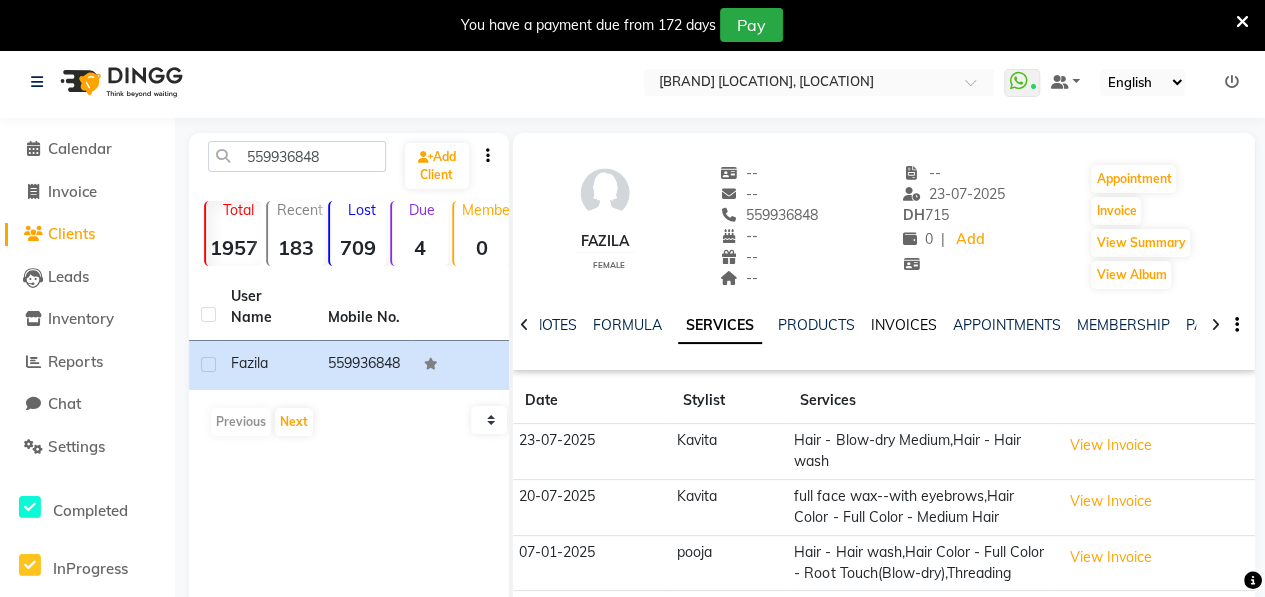 click on "INVOICES" 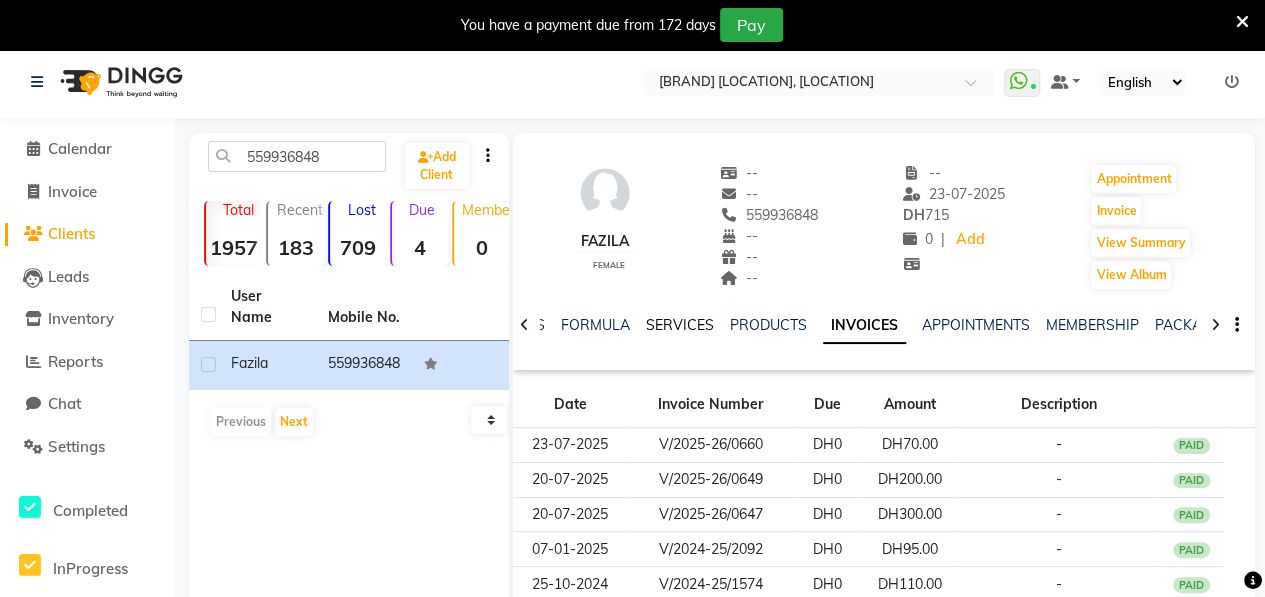click on "SERVICES" 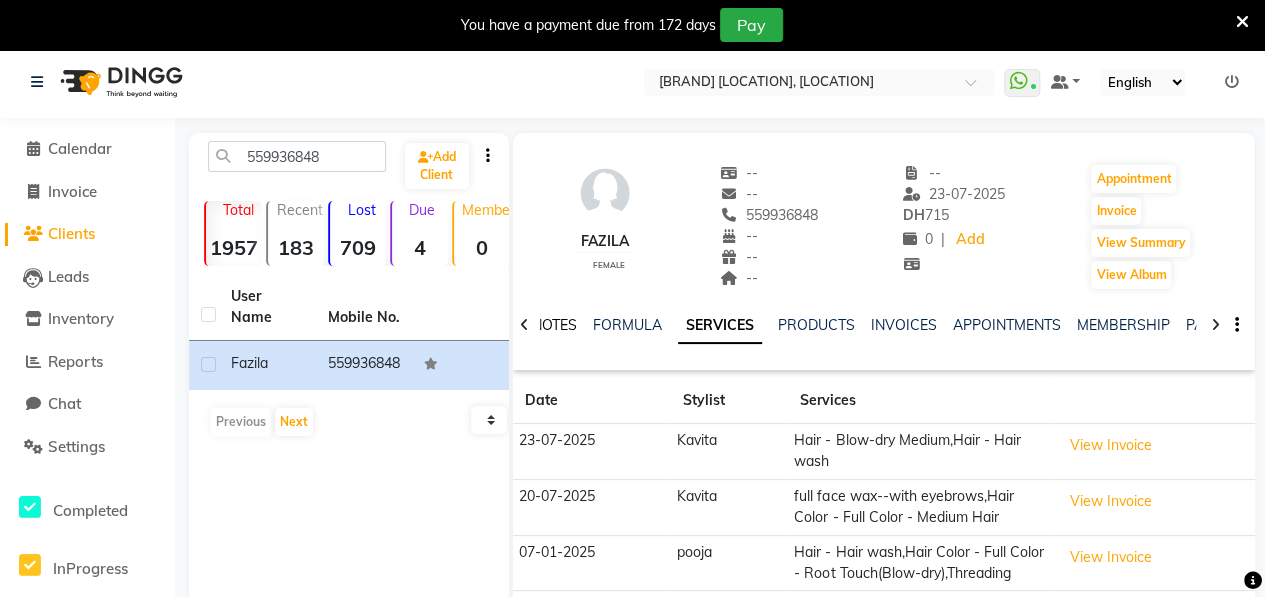 click on "NOTES" 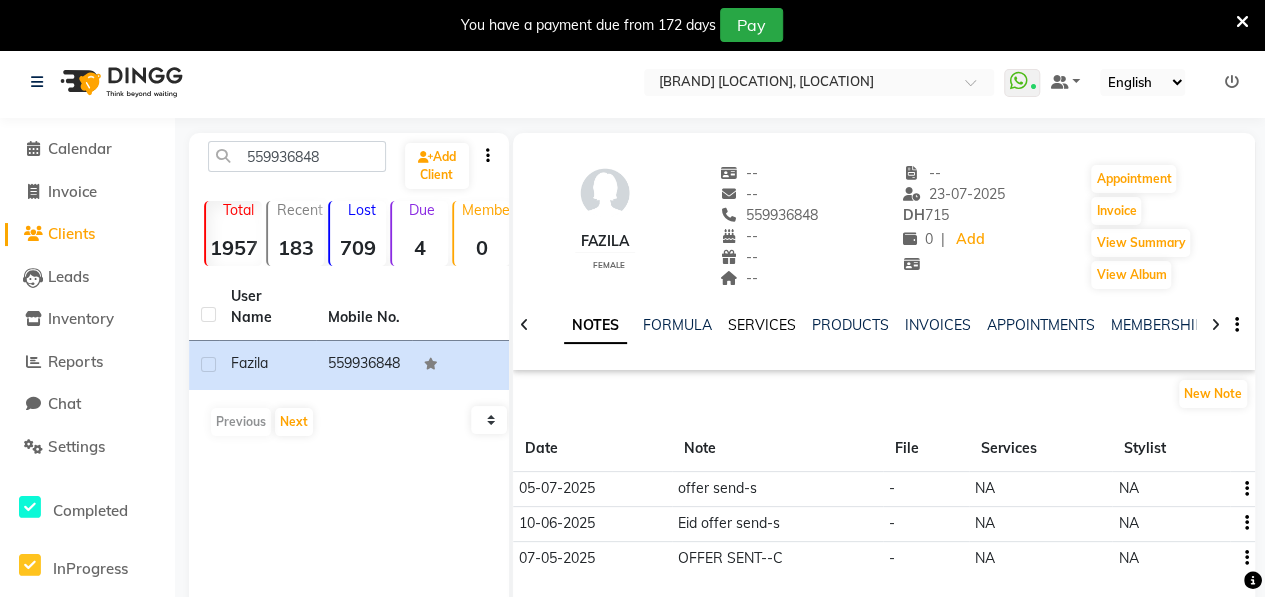 click on "SERVICES" 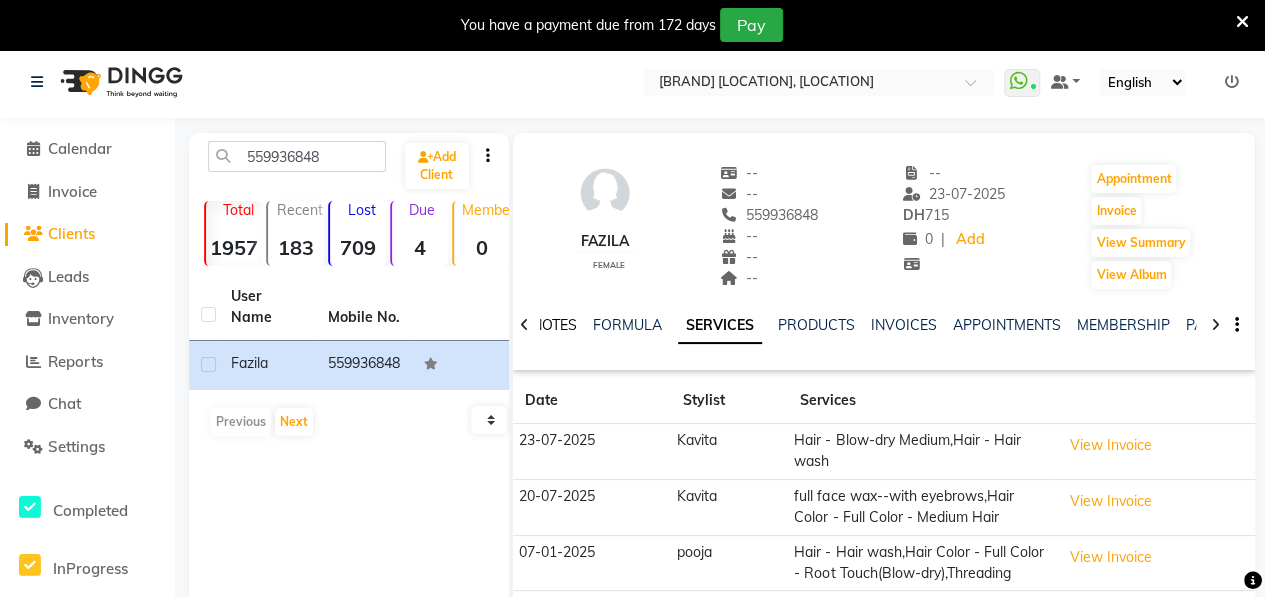 click on "NOTES" 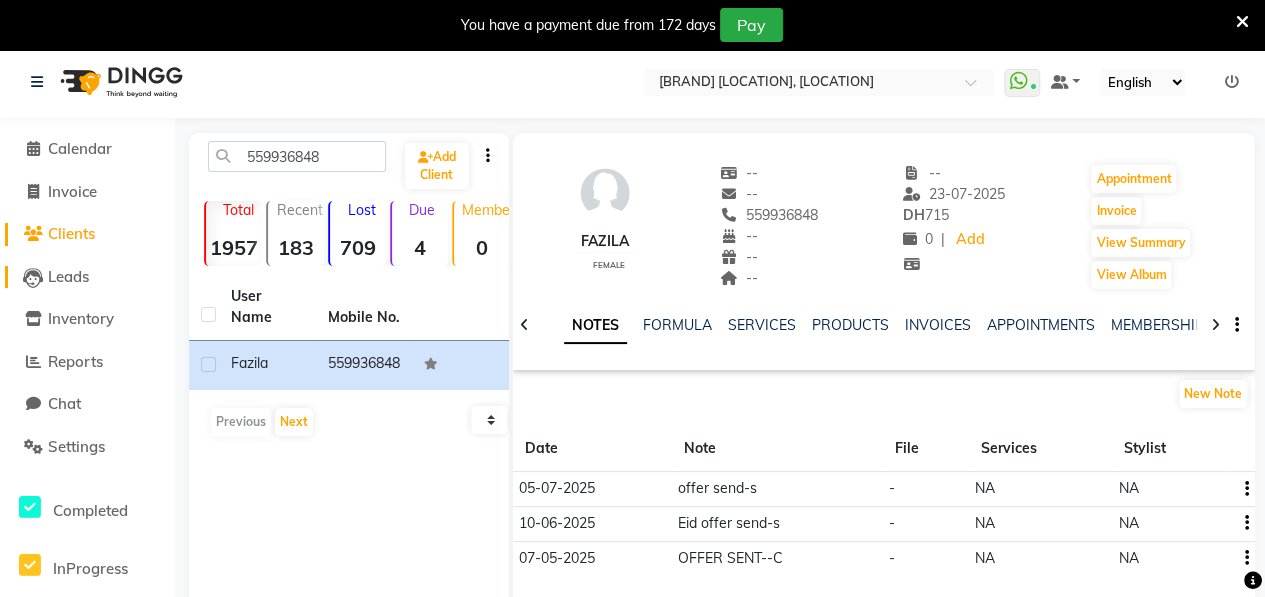 click on "Leads" 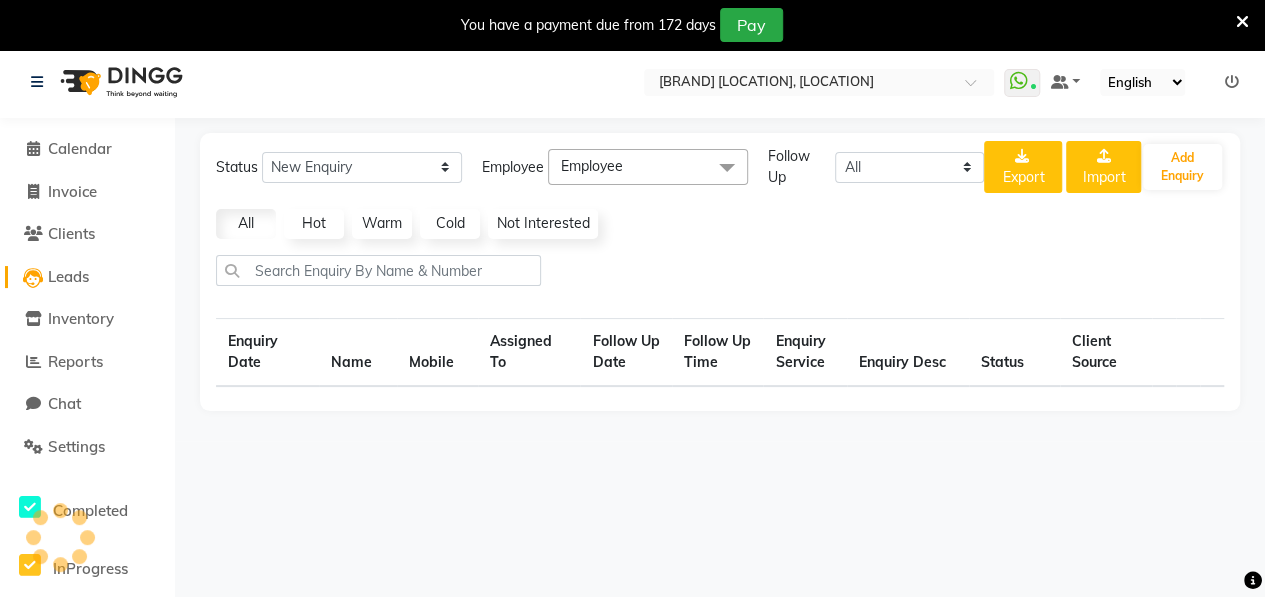 select on "10" 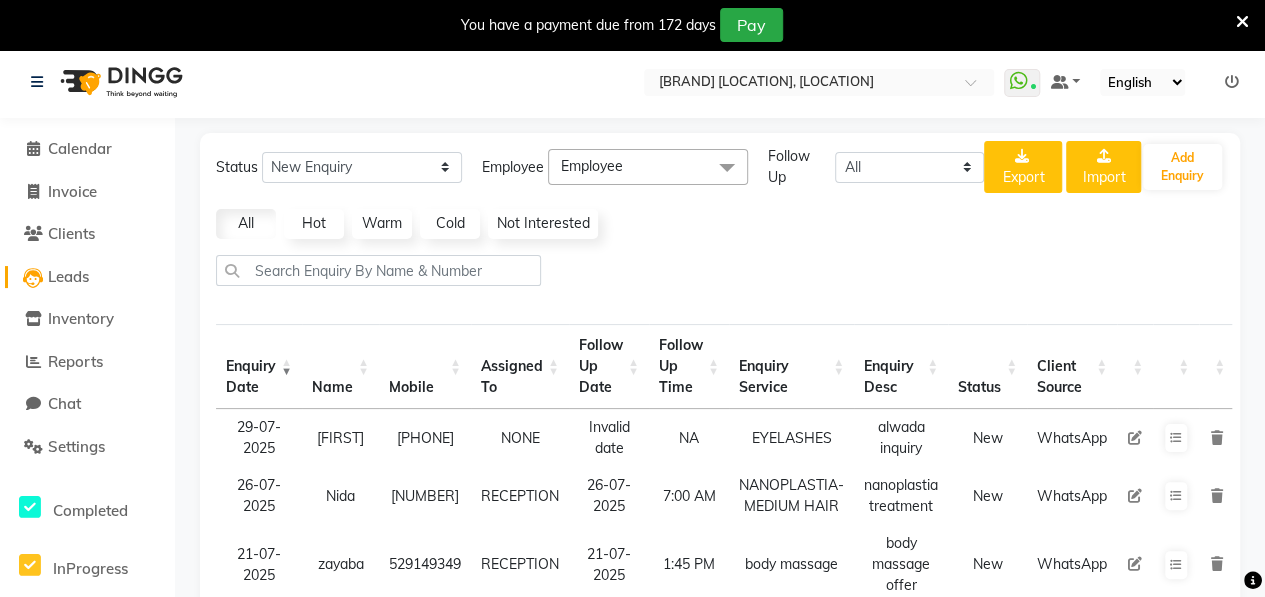 scroll, scrollTop: 526, scrollLeft: 0, axis: vertical 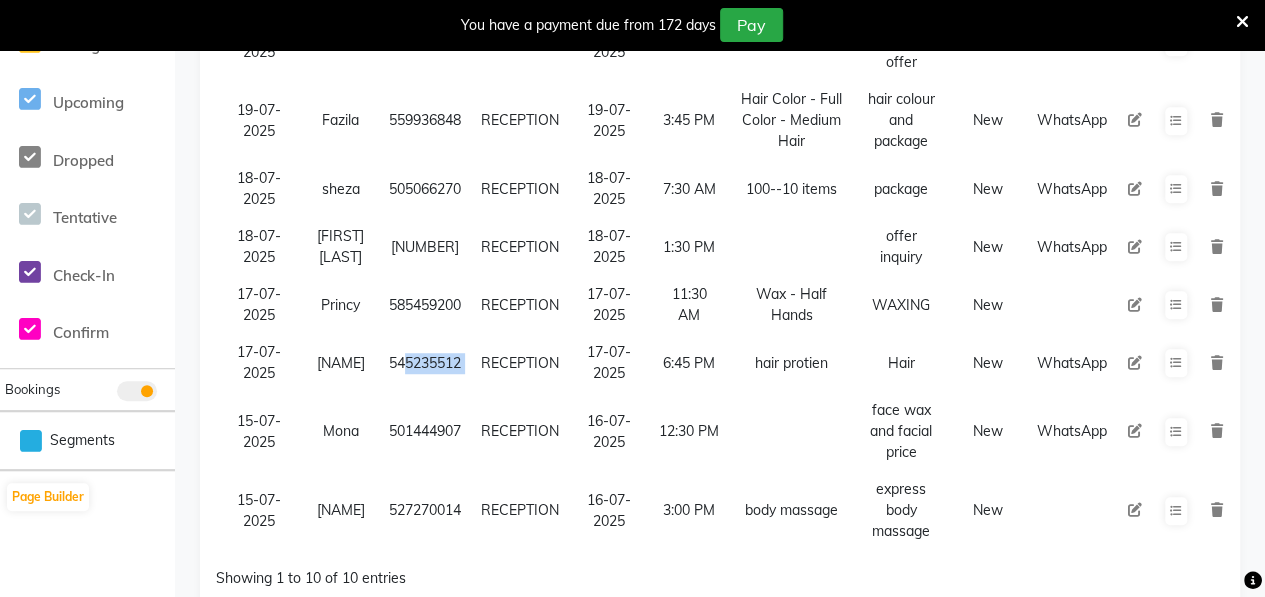 drag, startPoint x: 398, startPoint y: 361, endPoint x: 482, endPoint y: 369, distance: 84.38009 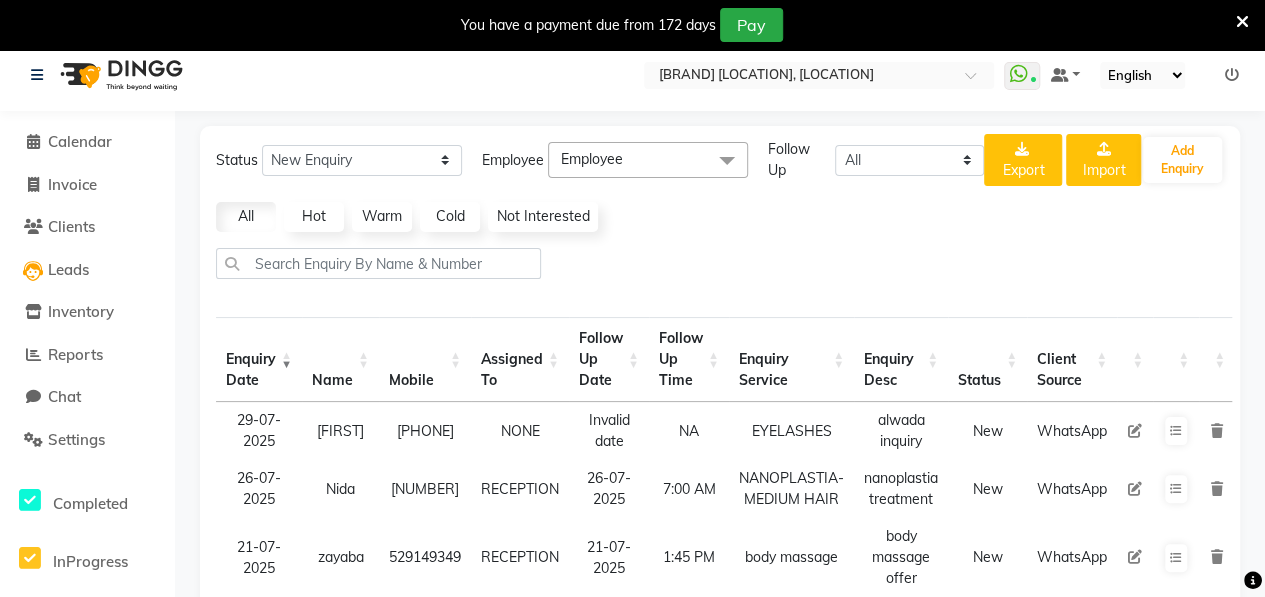 scroll, scrollTop: 6, scrollLeft: 0, axis: vertical 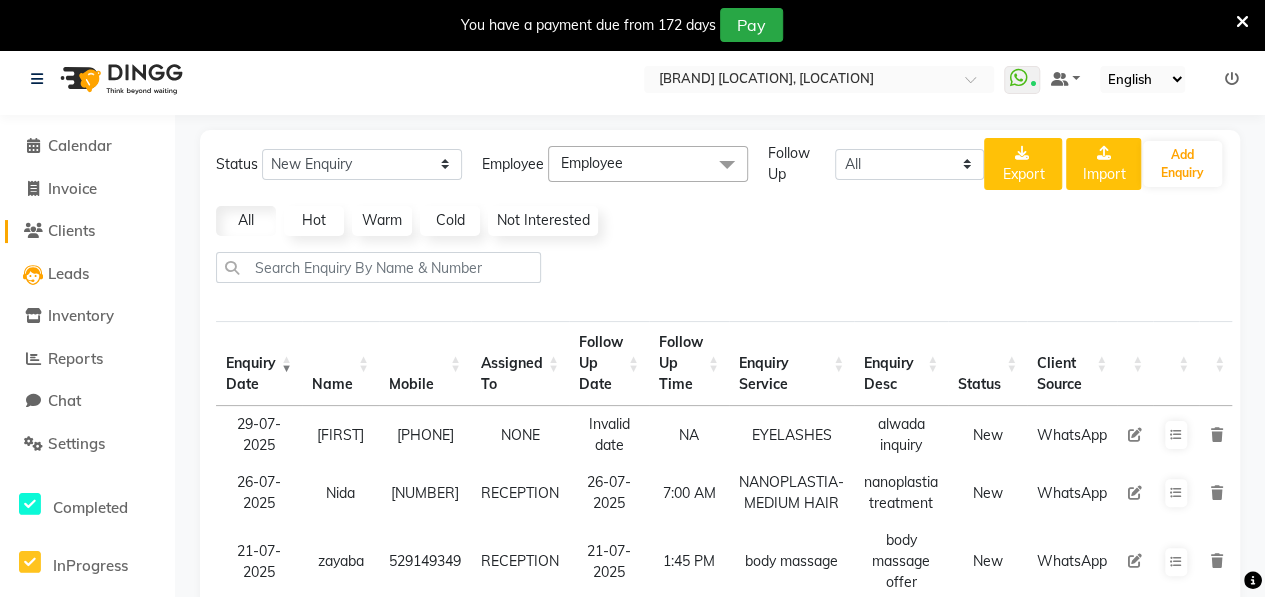 click on "Clients" 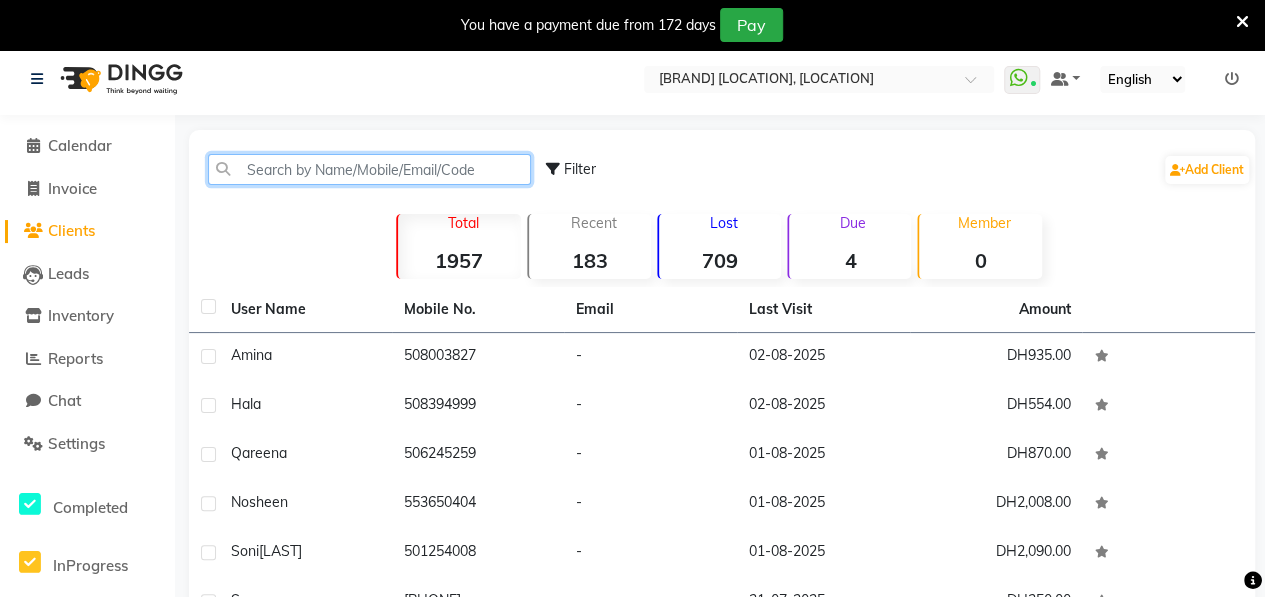 click 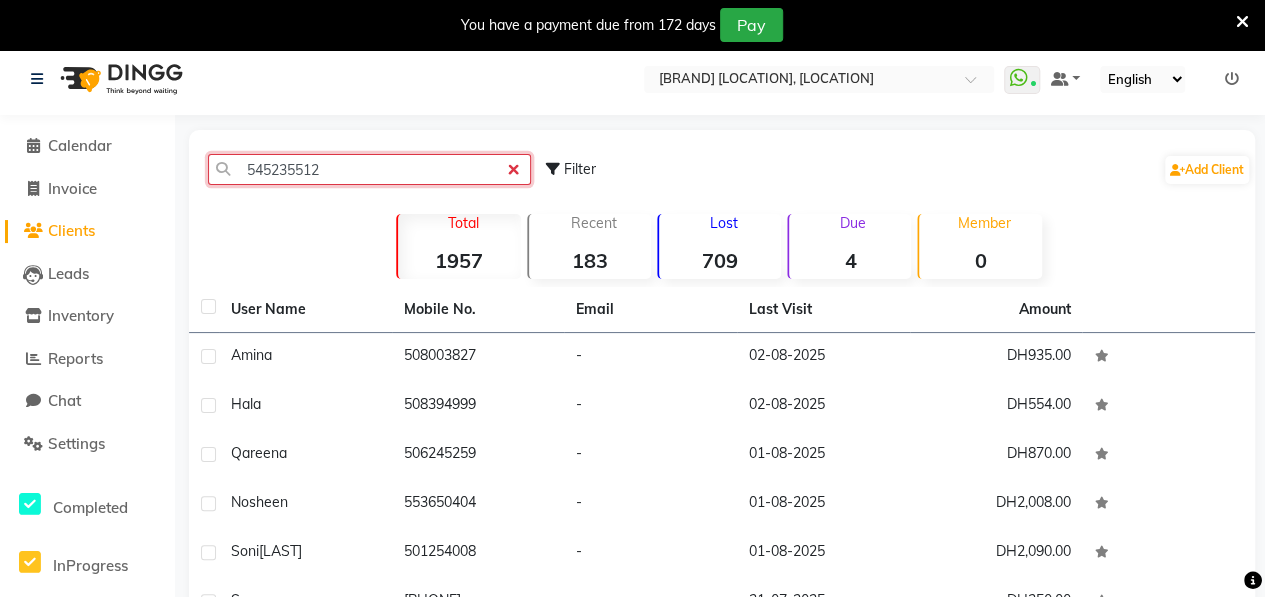 click on "545235512" 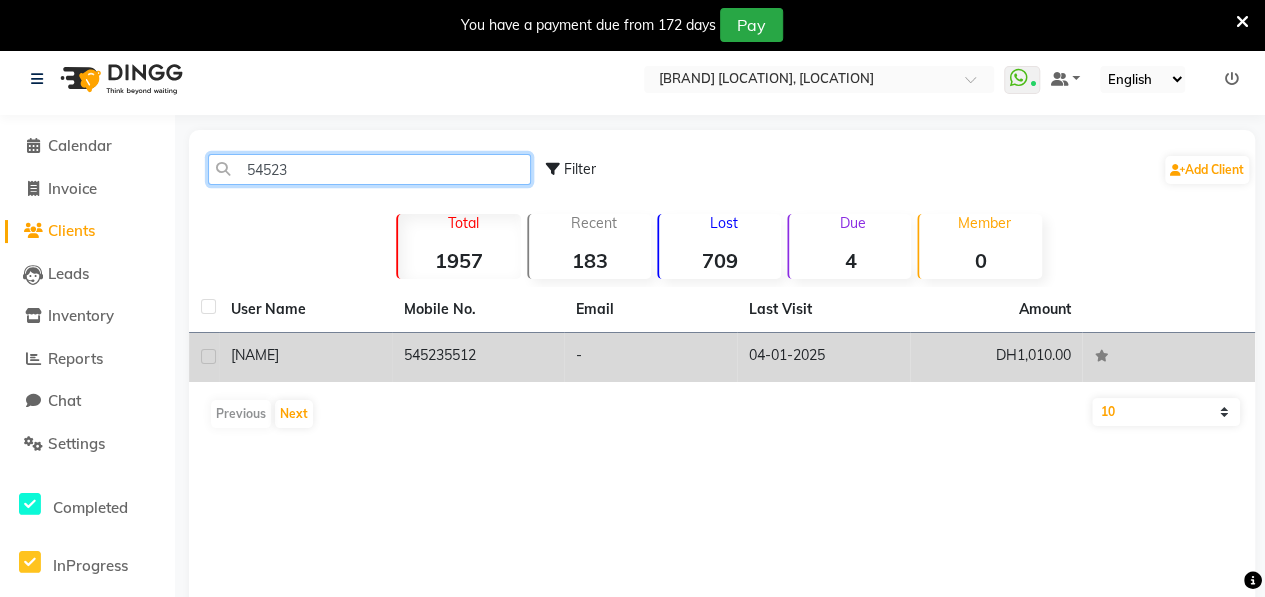 type on "54523" 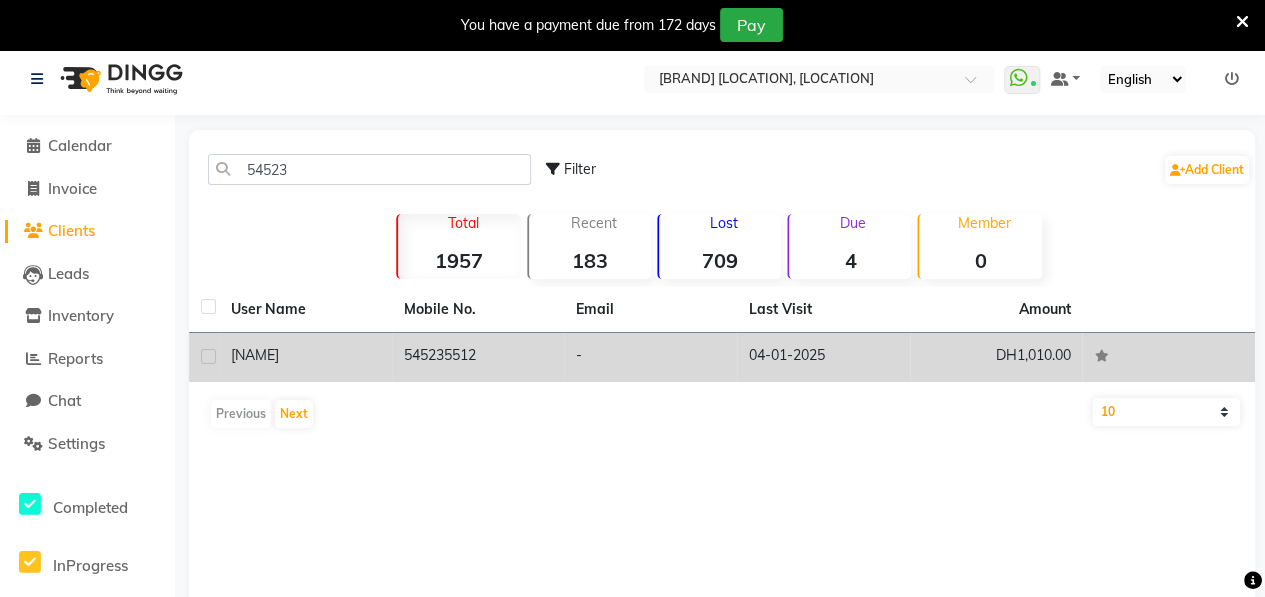 click on "[NAME]" 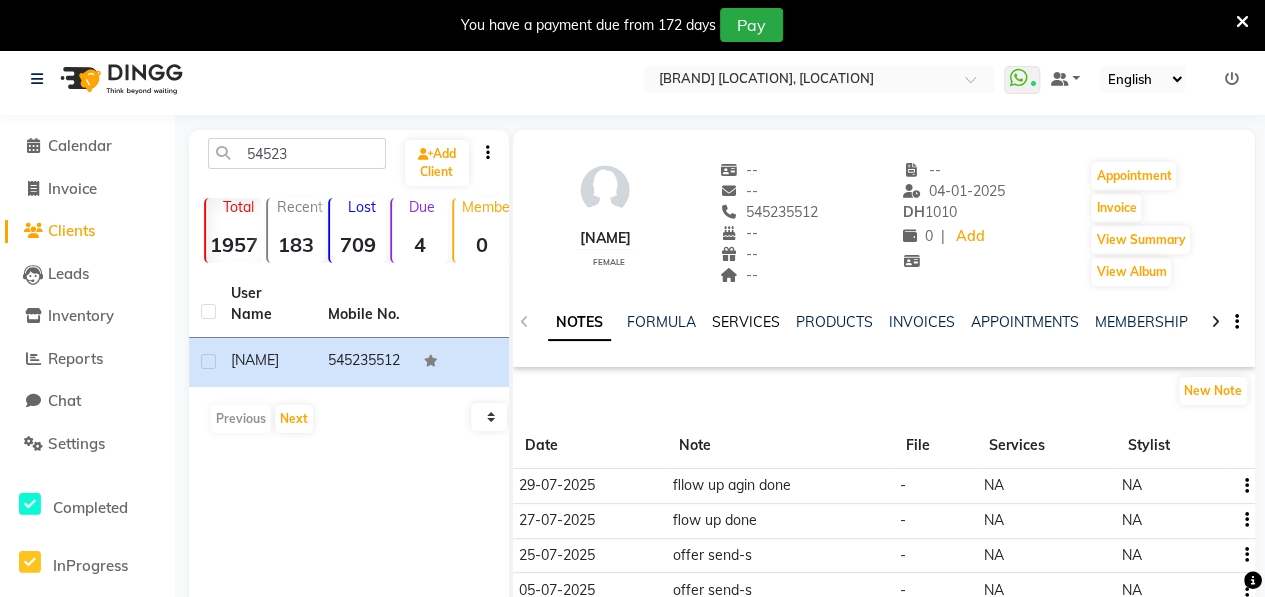 click on "SERVICES" 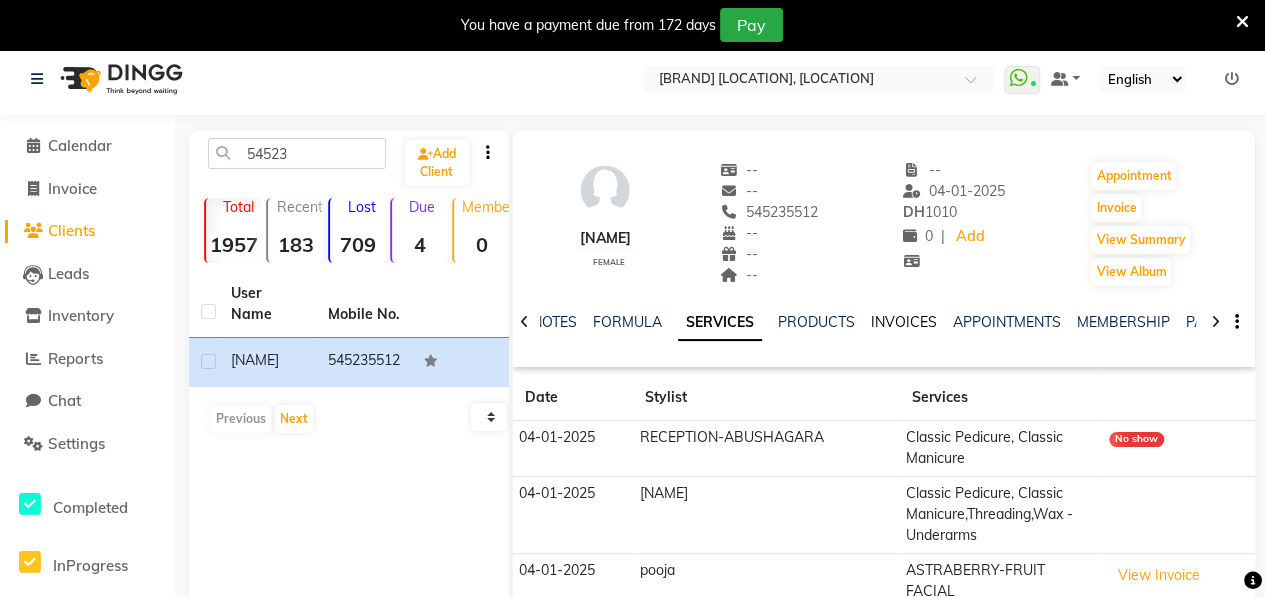 click on "INVOICES" 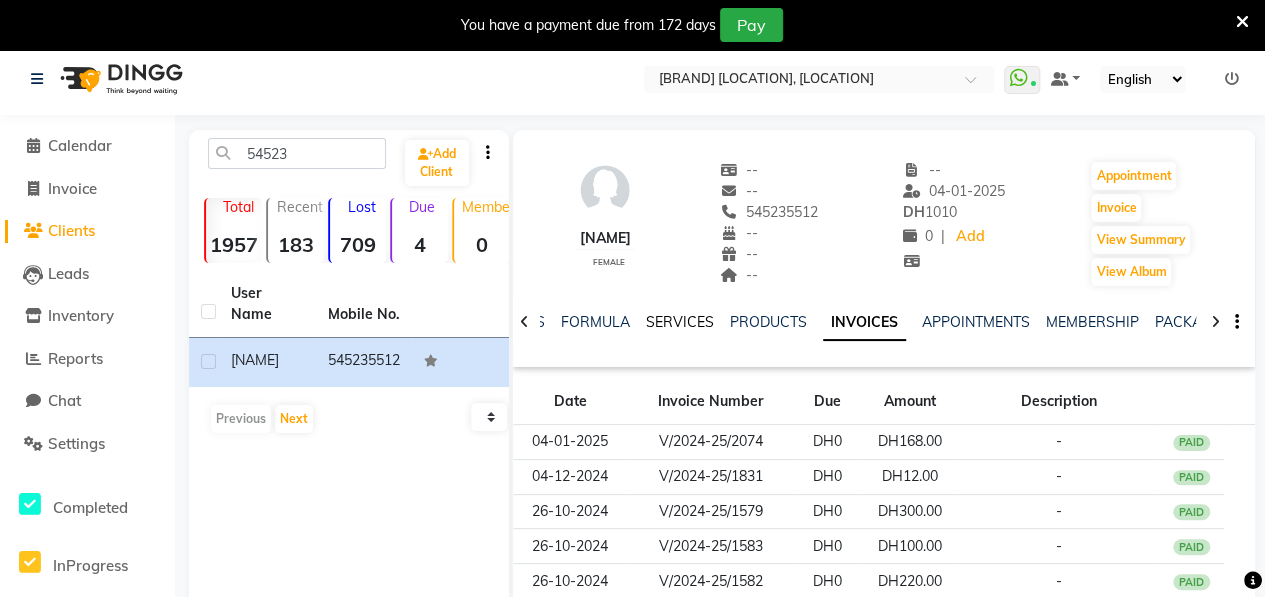 click on "SERVICES" 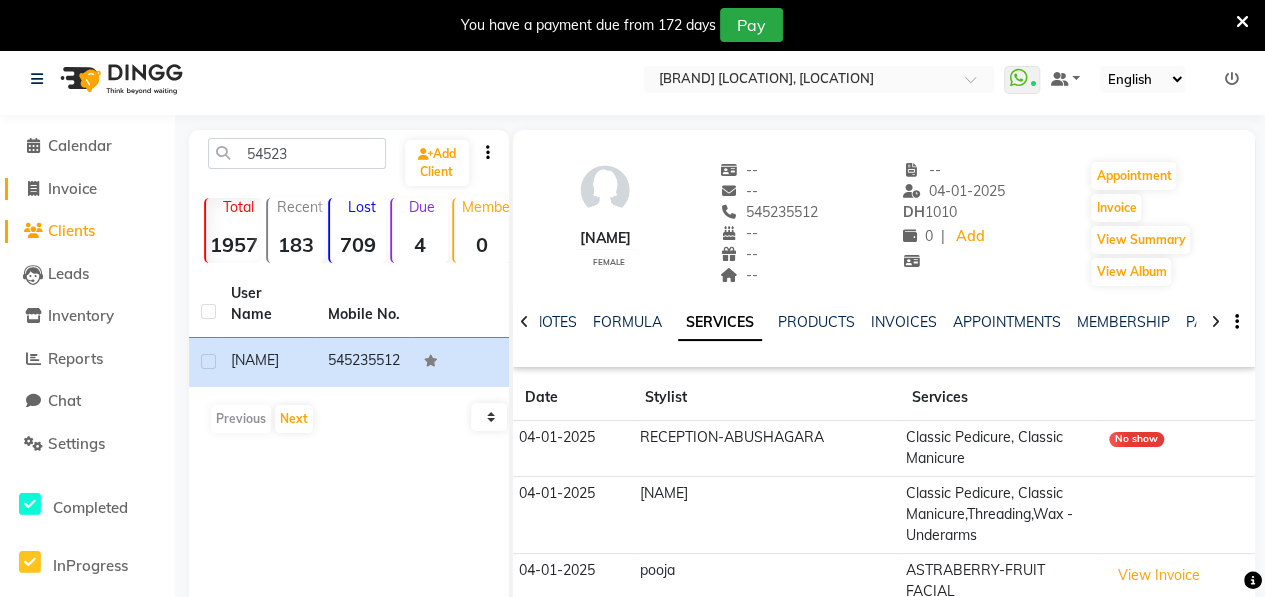 click on "Invoice" 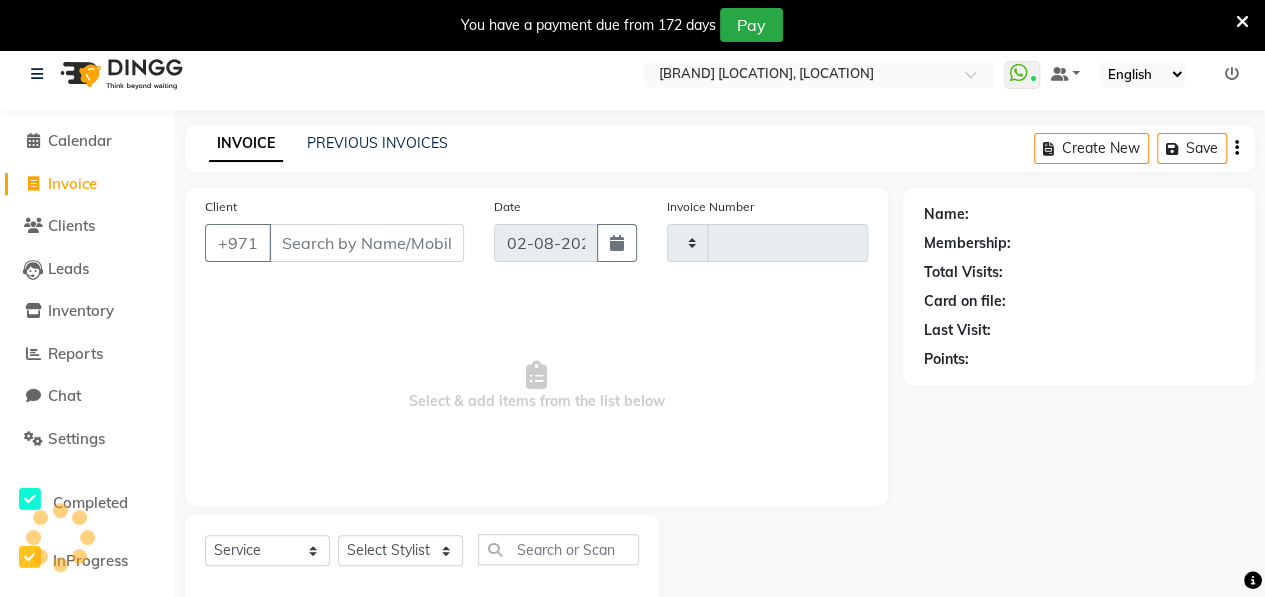 scroll, scrollTop: 52, scrollLeft: 0, axis: vertical 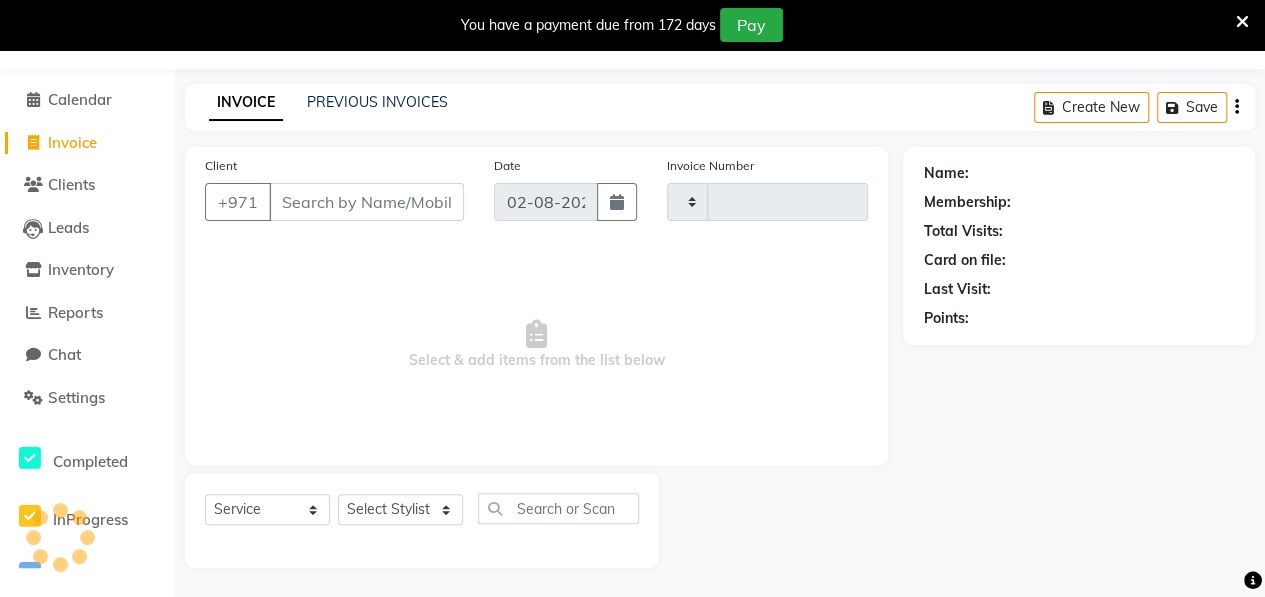 type on "0719" 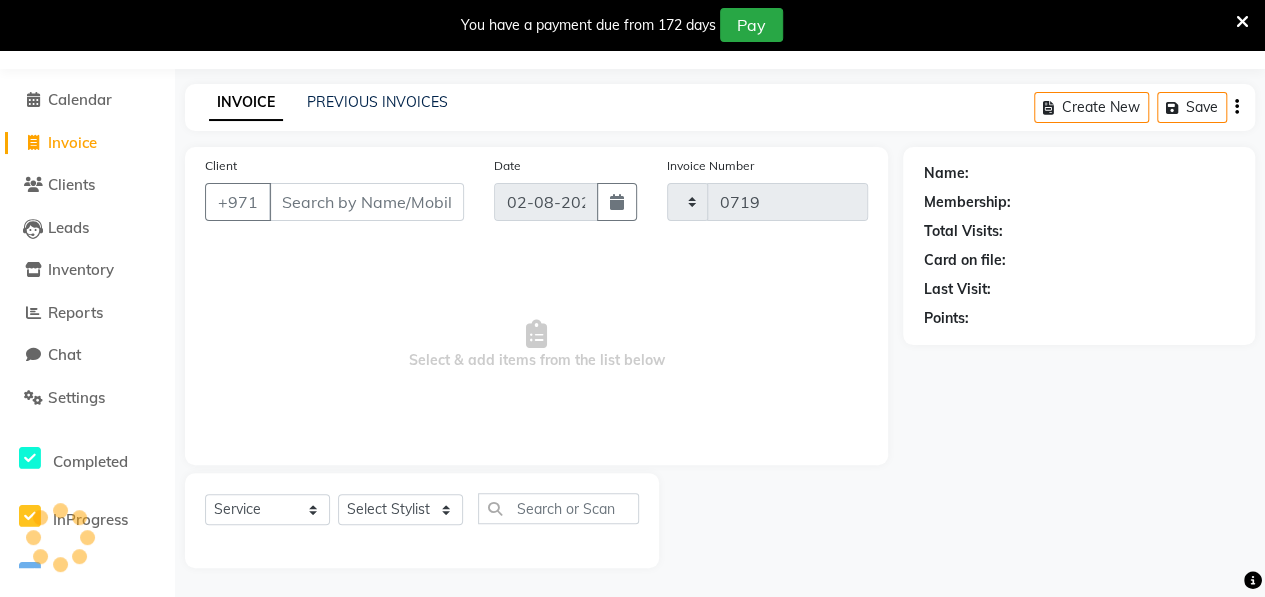 select on "3934" 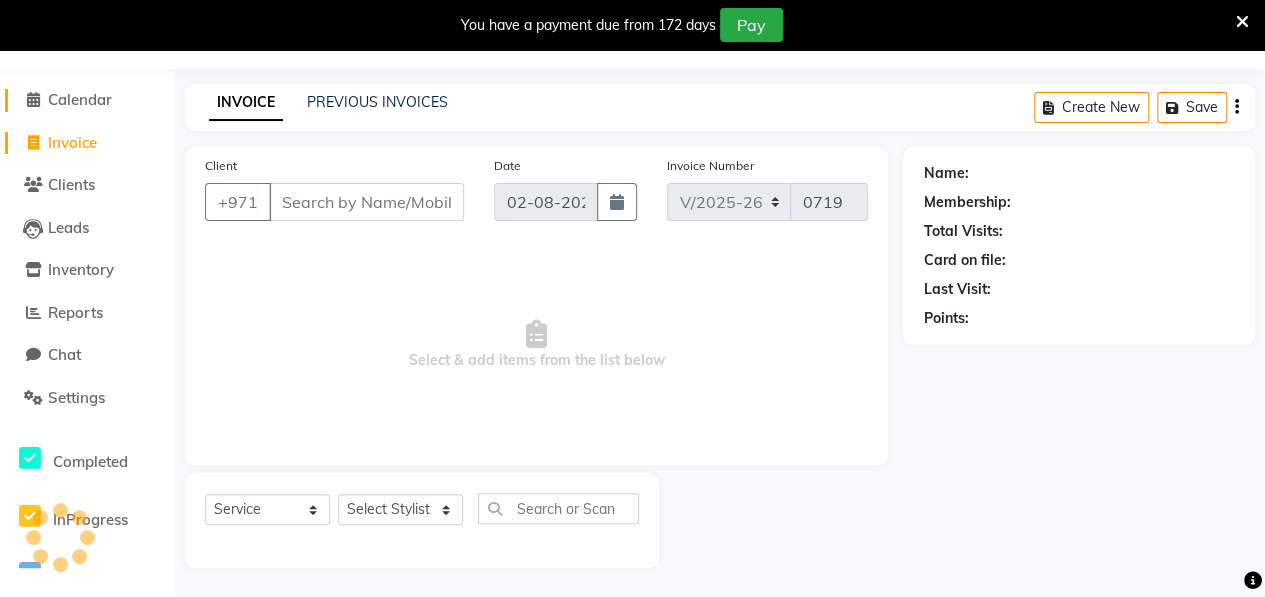 click on "Calendar" 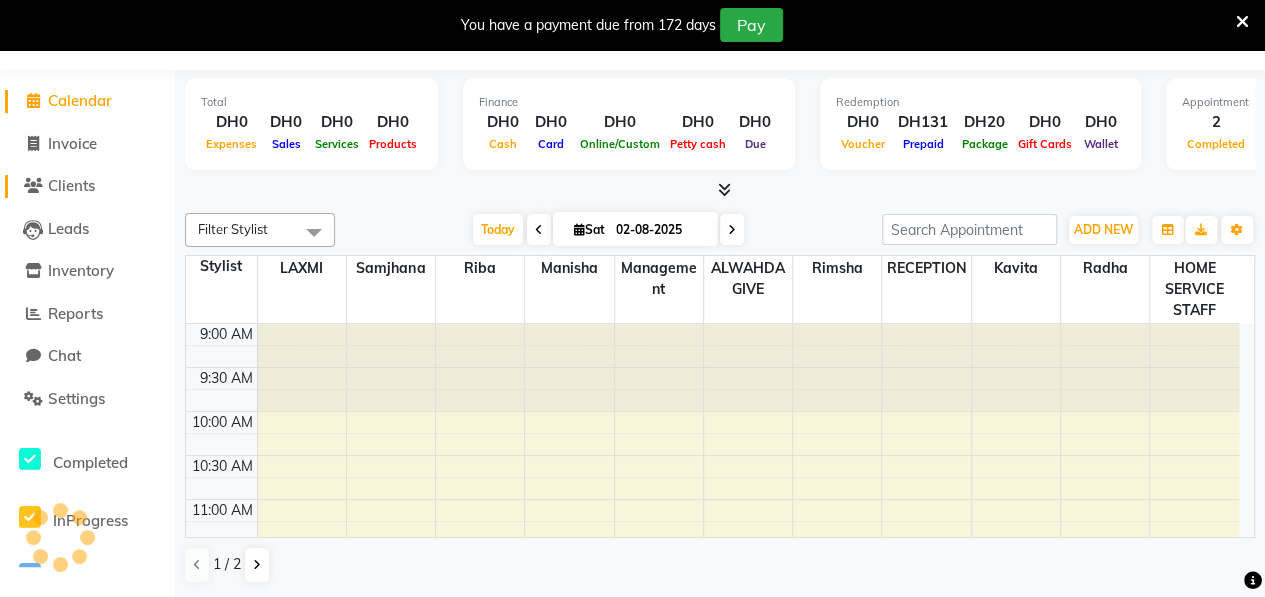 scroll, scrollTop: 49, scrollLeft: 0, axis: vertical 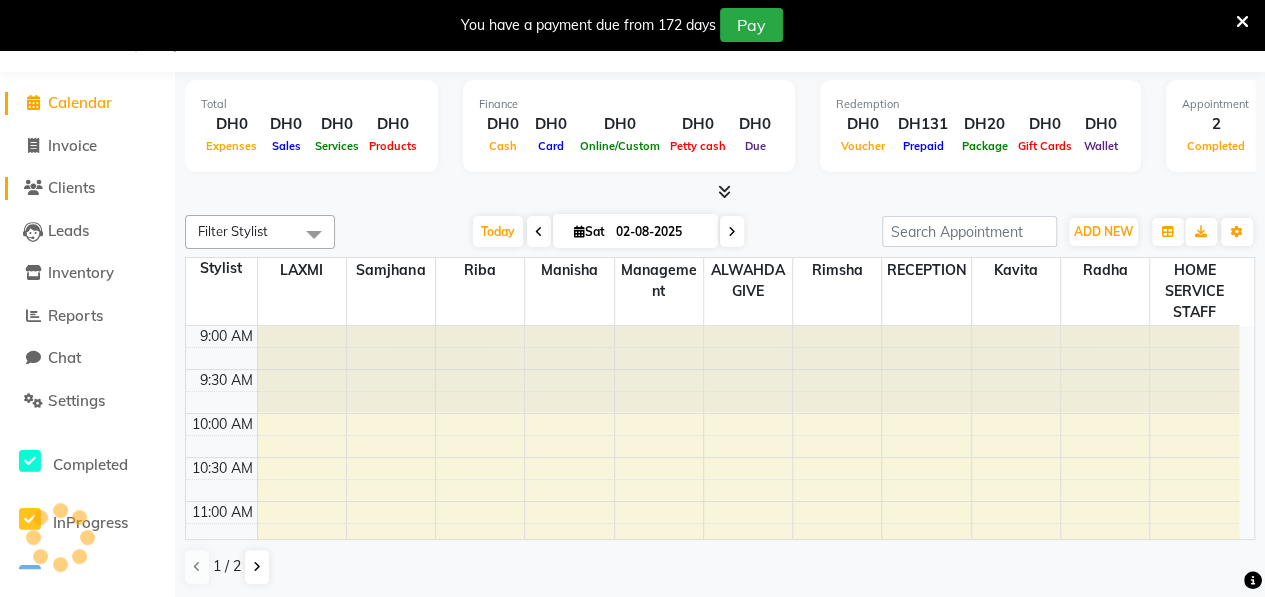 click on "Clients" 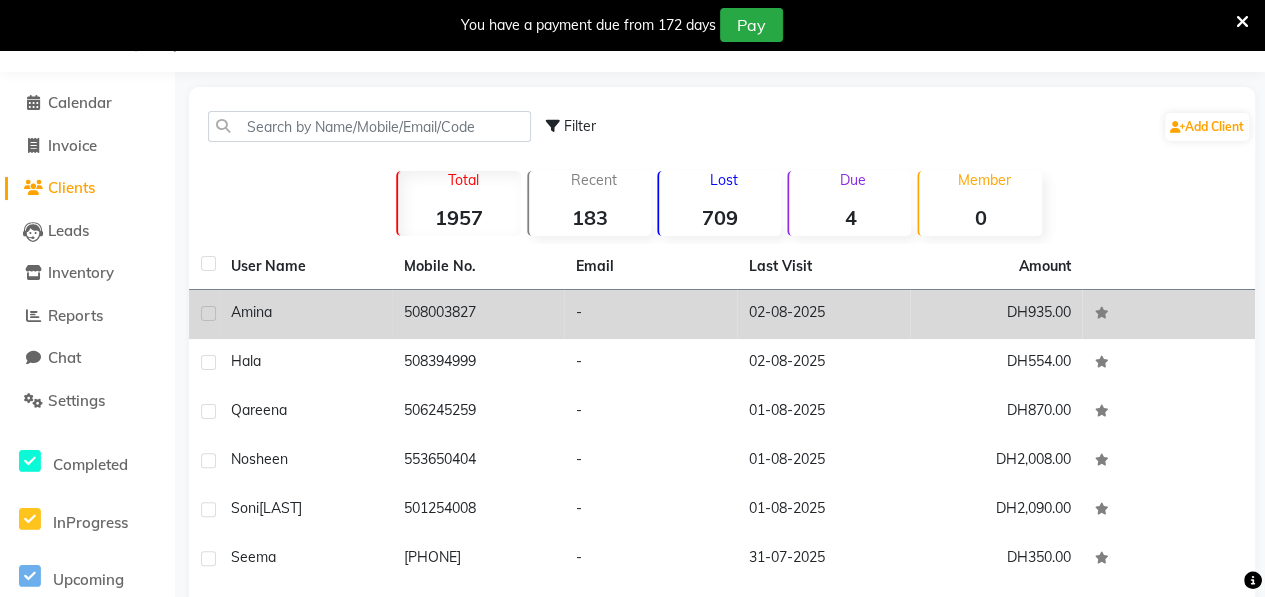 click on "Amina" 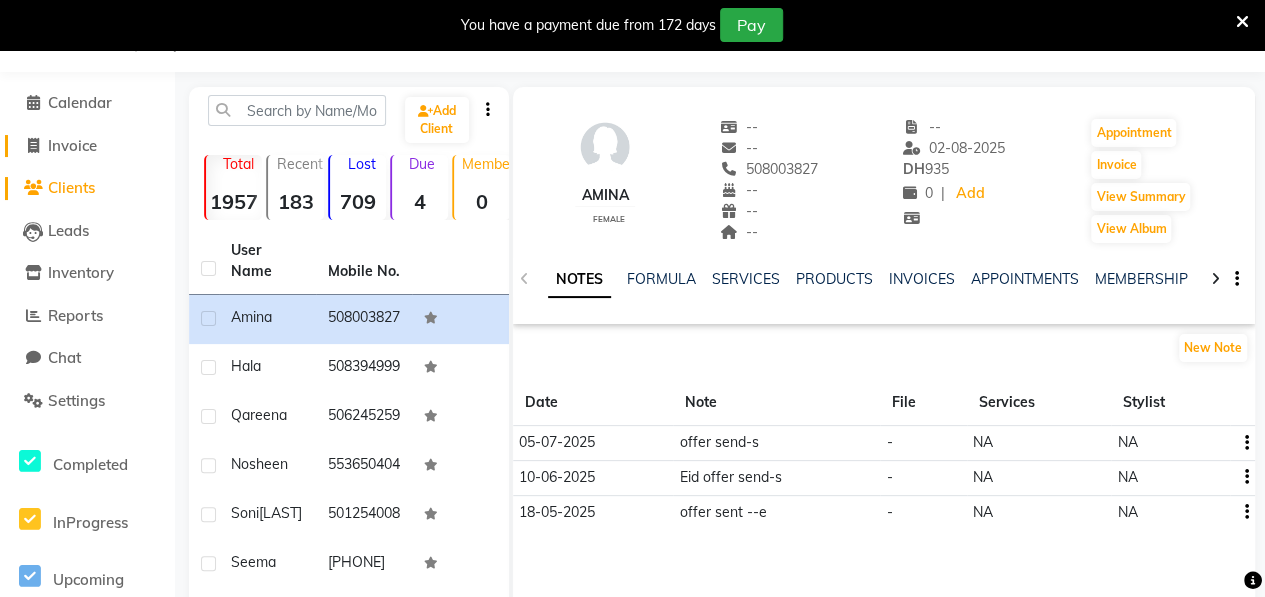 click on "Invoice" 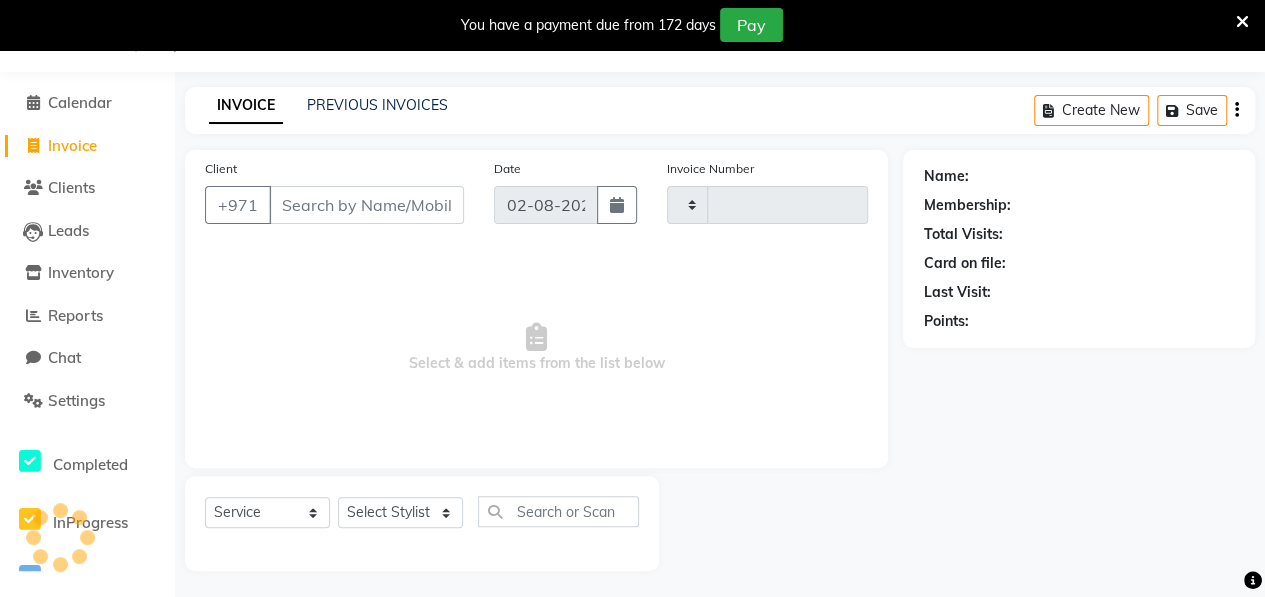 scroll, scrollTop: 52, scrollLeft: 0, axis: vertical 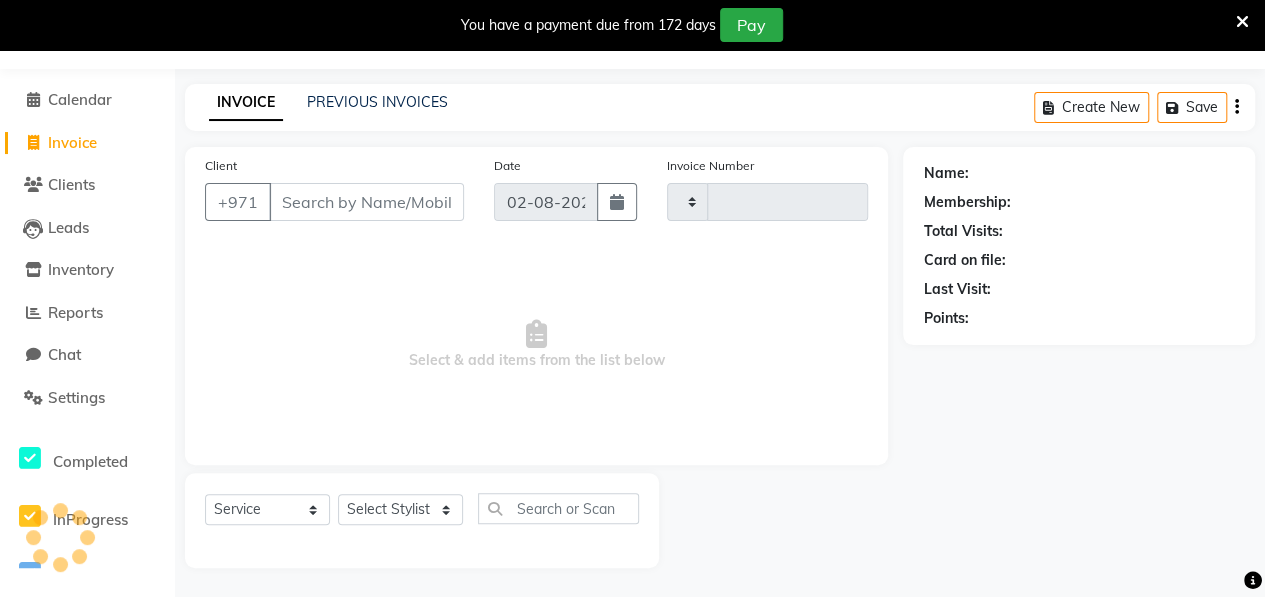 type on "0719" 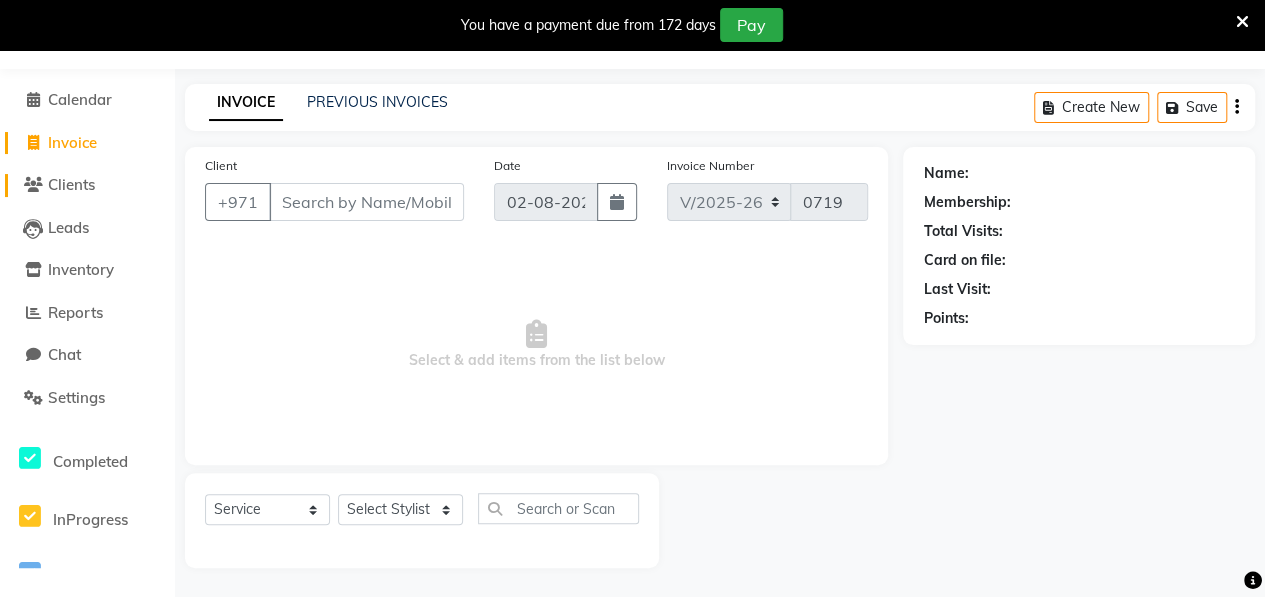 click on "Clients" 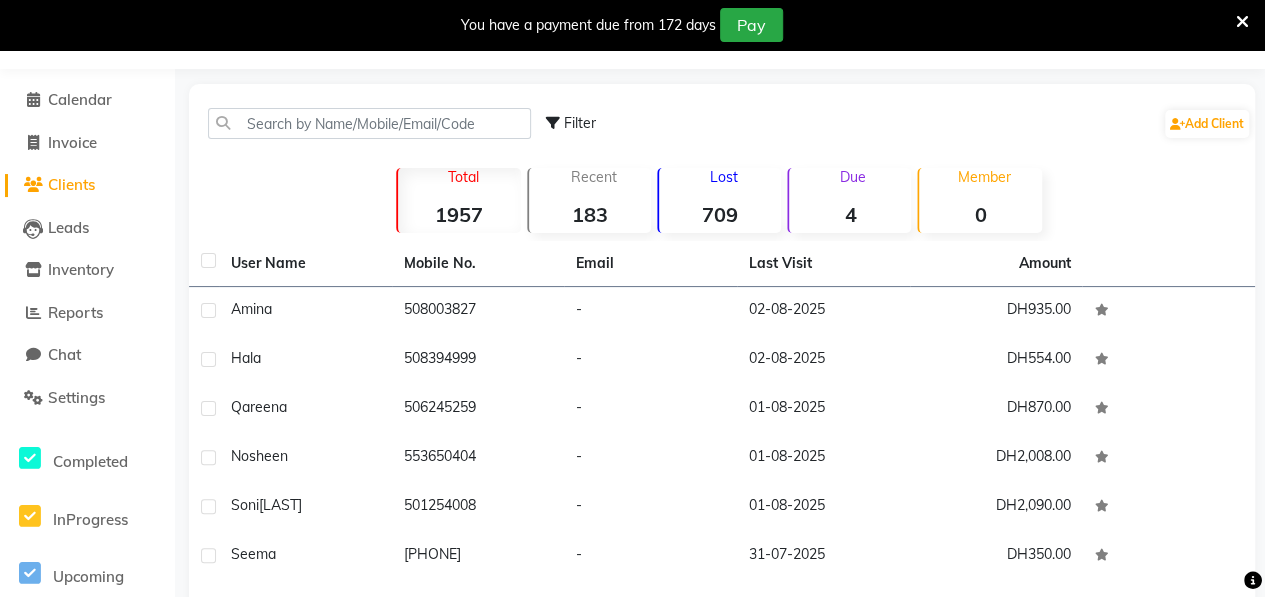 scroll, scrollTop: 317, scrollLeft: 0, axis: vertical 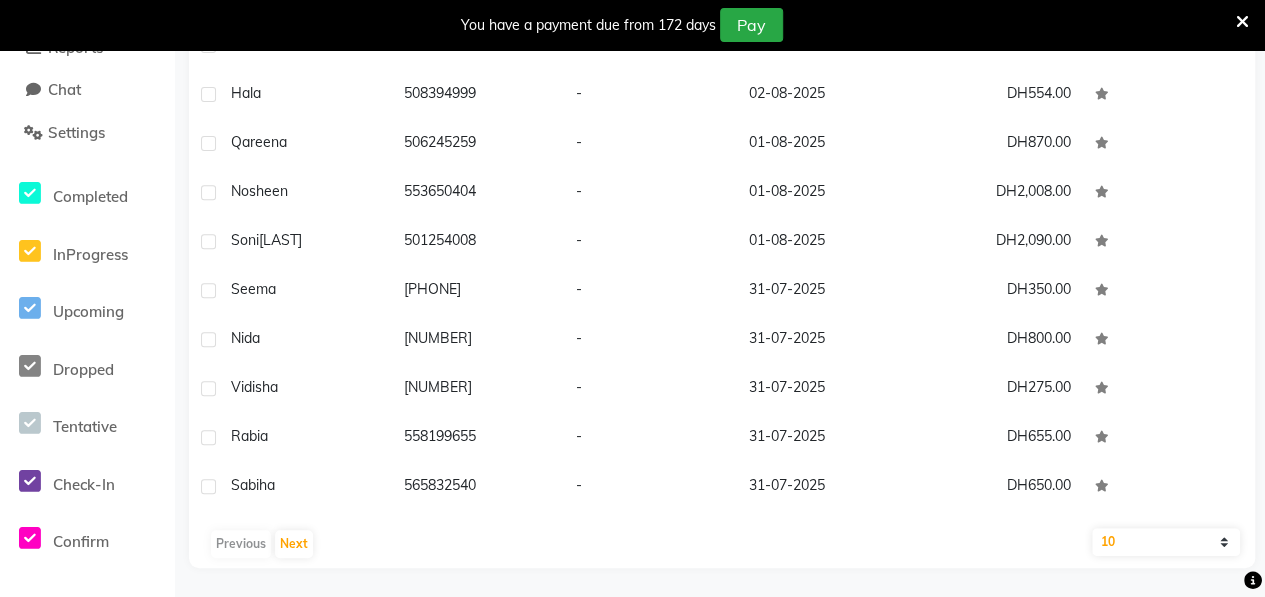 click on "10   50   100" 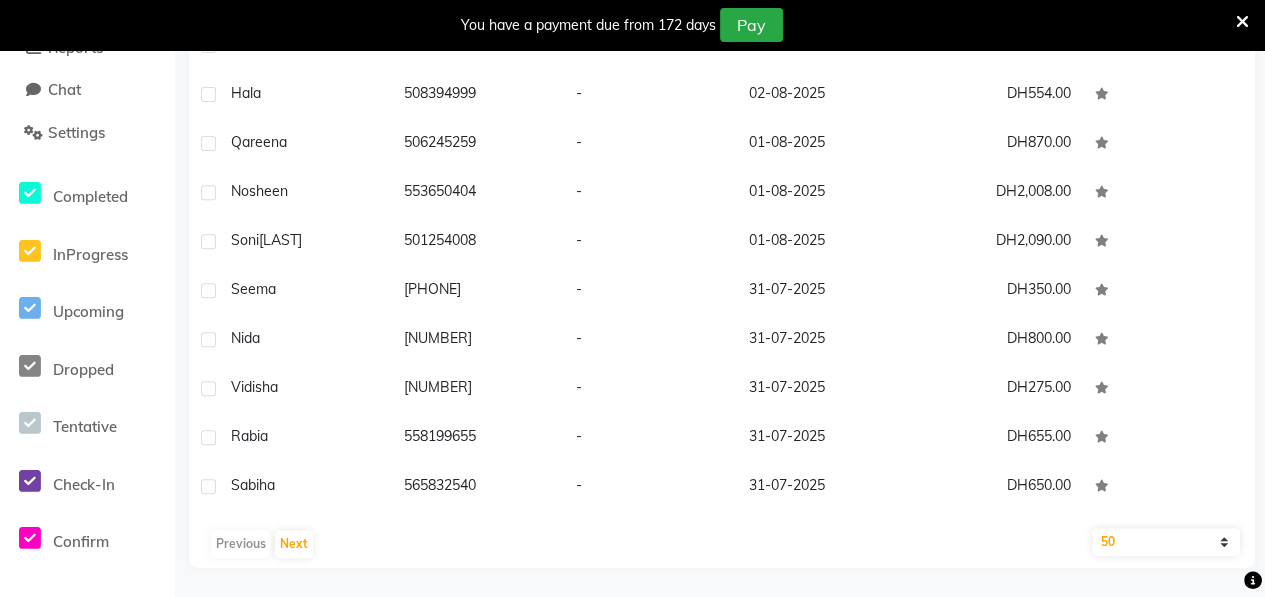 click on "10   50   100" 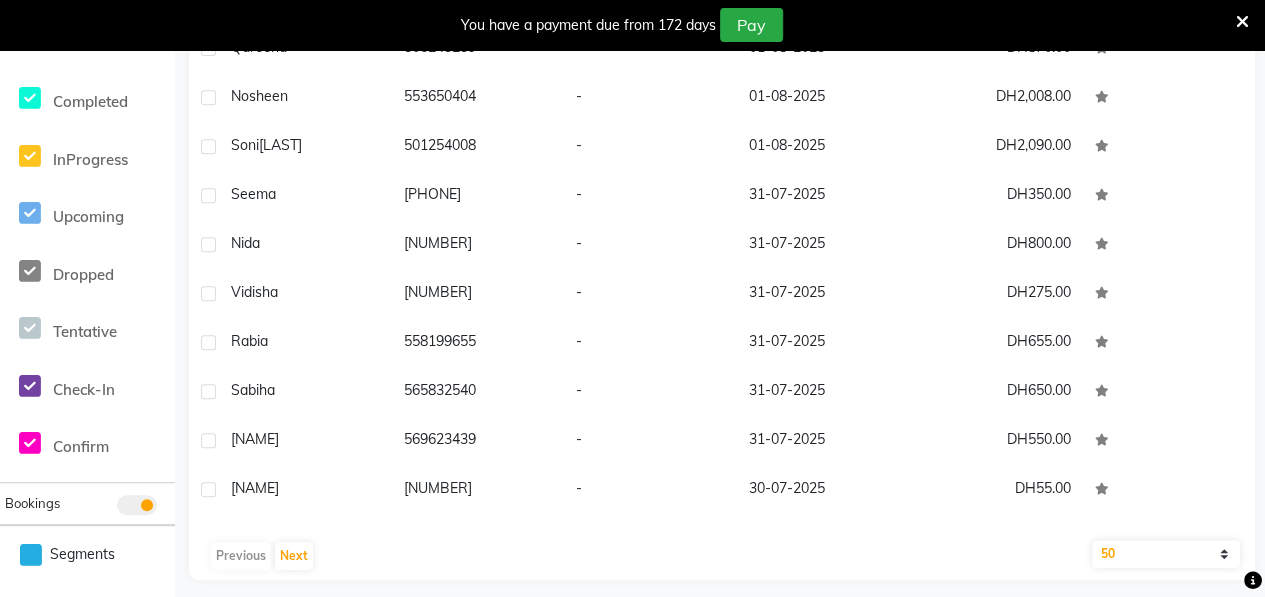scroll, scrollTop: 424, scrollLeft: 0, axis: vertical 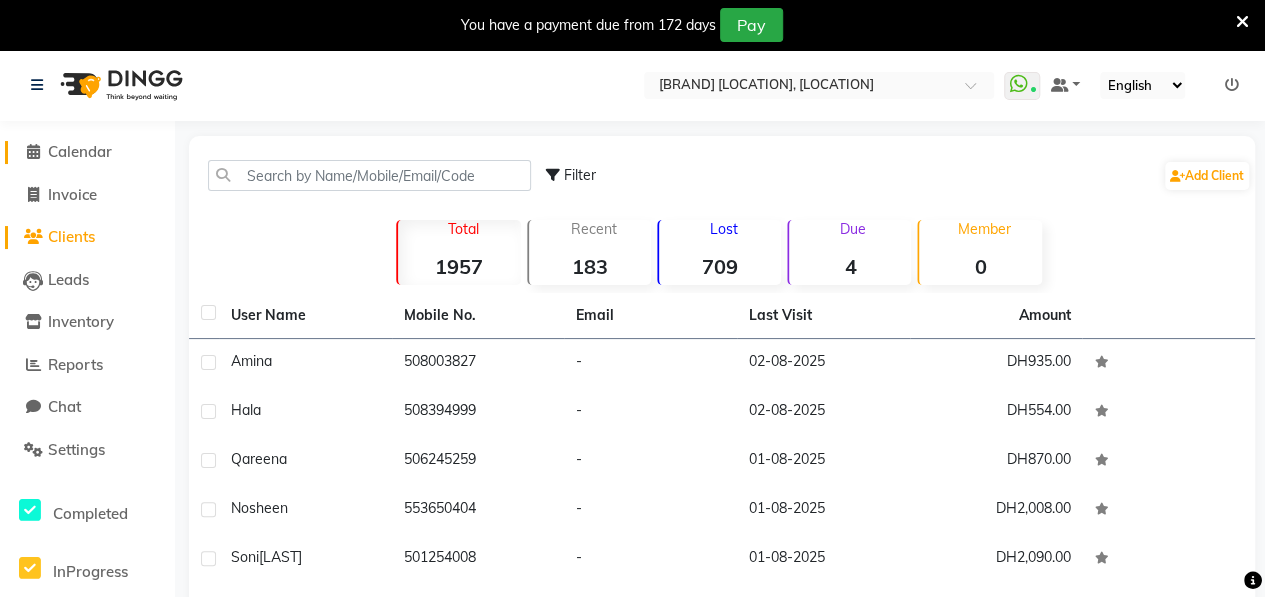 click on "Calendar" 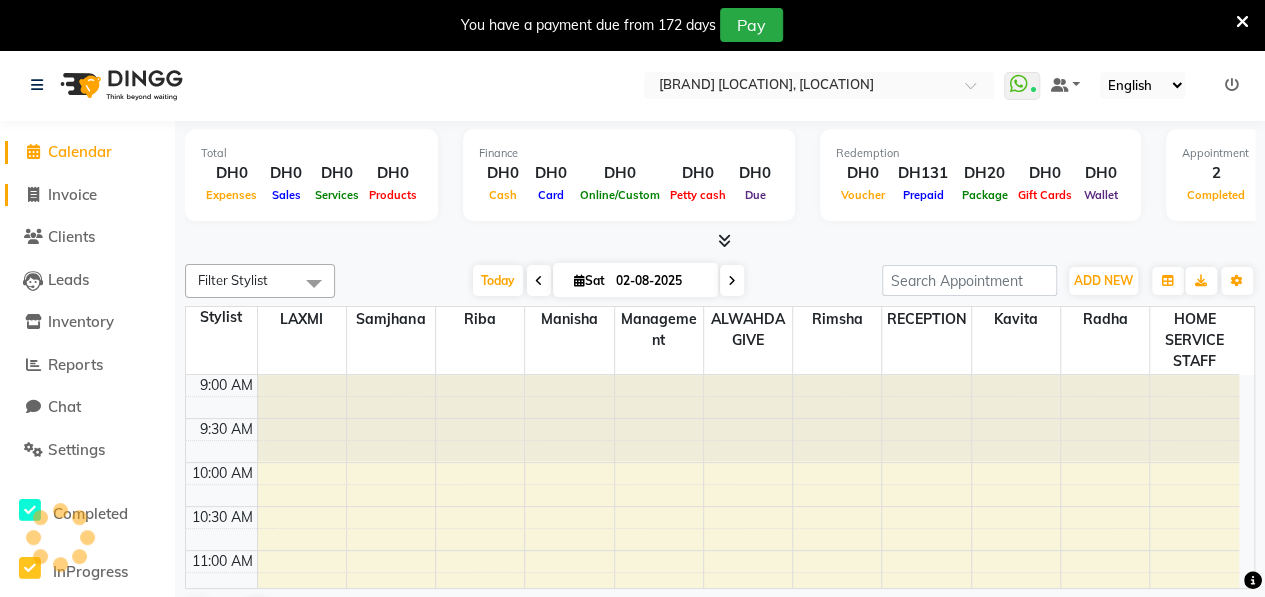 scroll, scrollTop: 0, scrollLeft: 0, axis: both 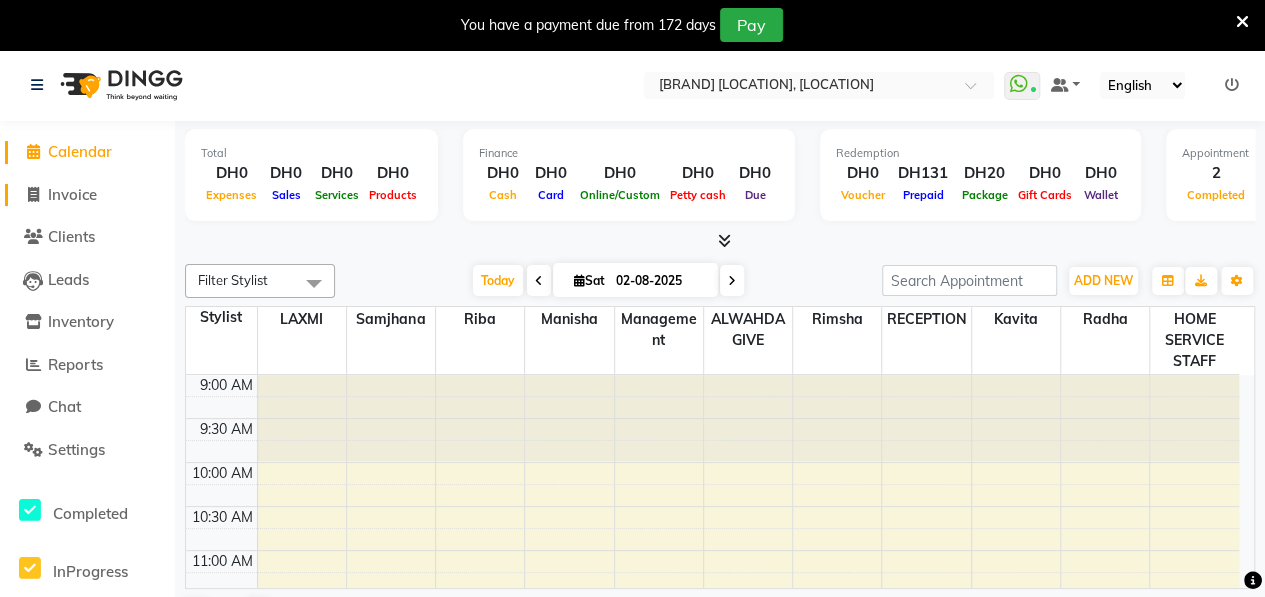 click on "Invoice" 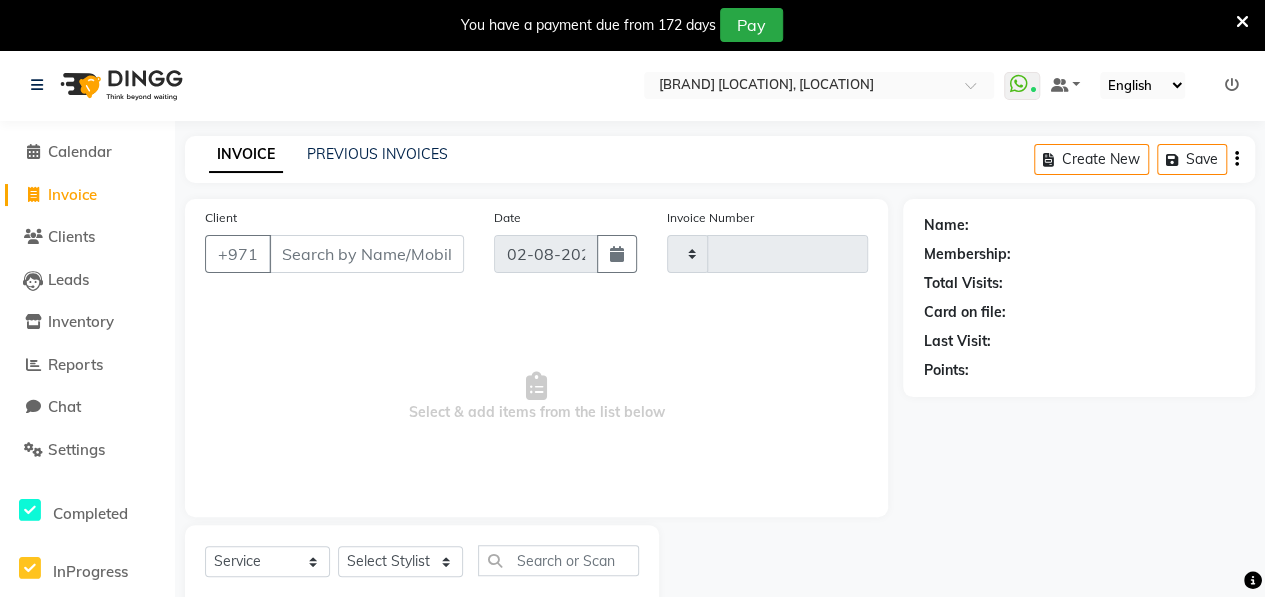 type on "0719" 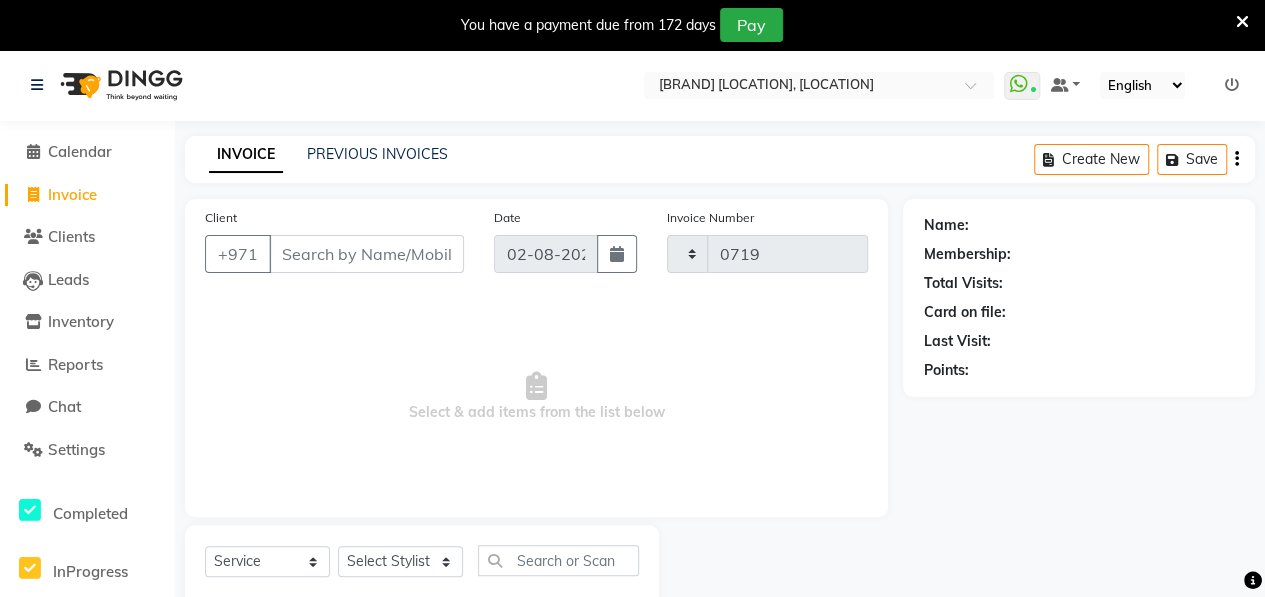 select on "3934" 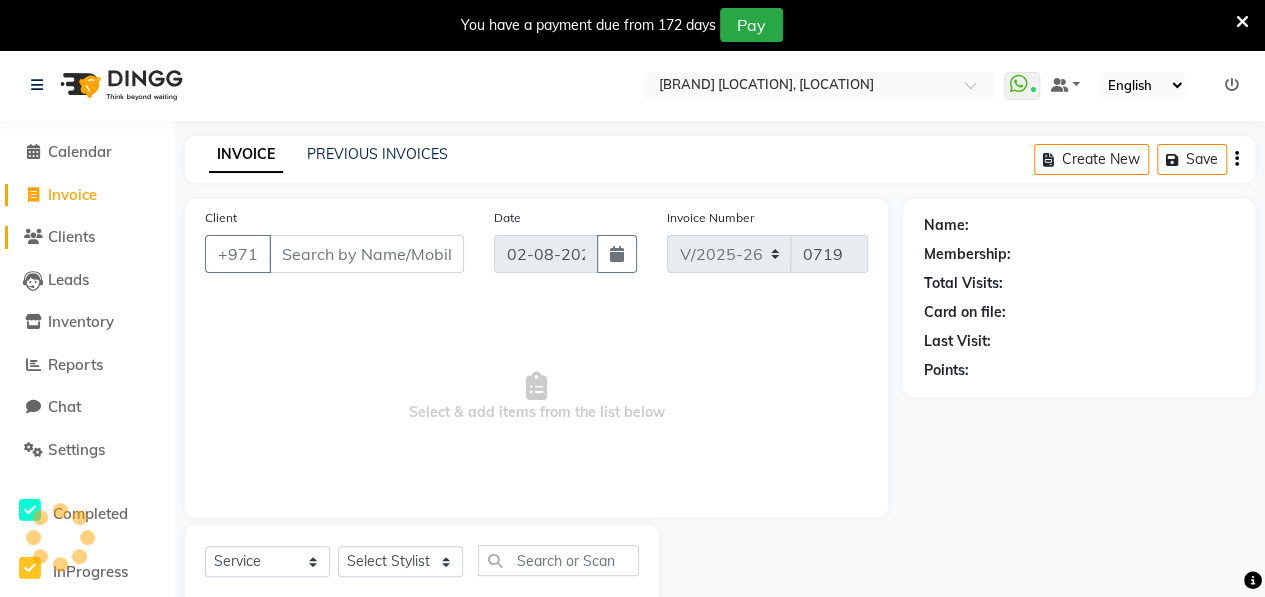 click on "Clients" 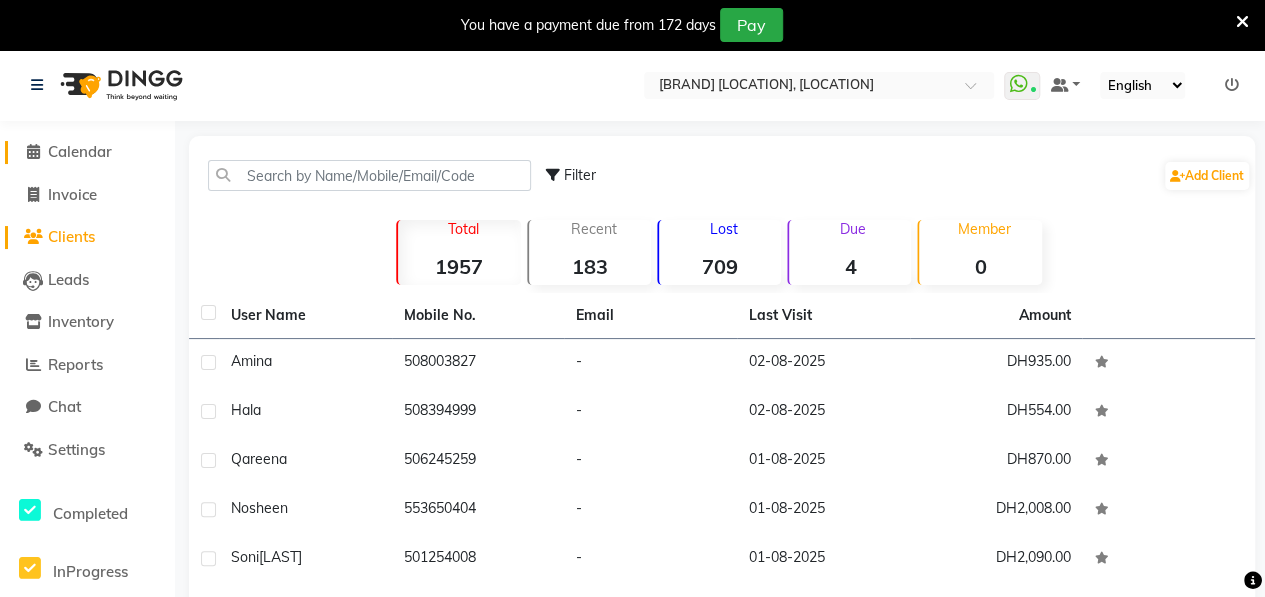 click on "Calendar" 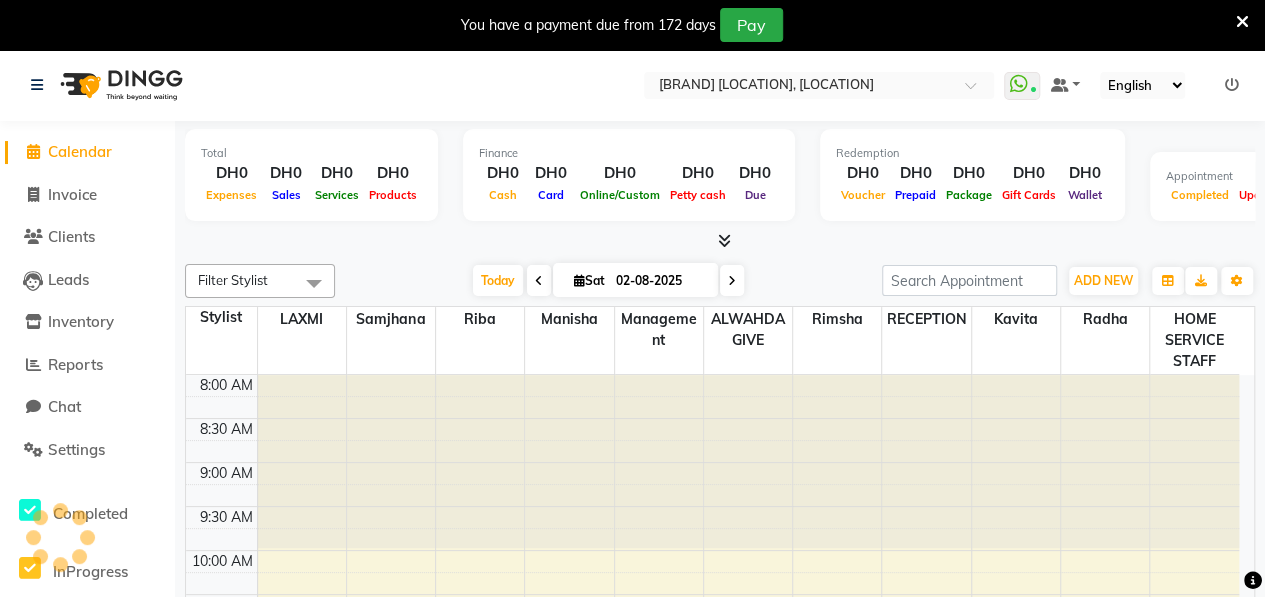 scroll, scrollTop: 0, scrollLeft: 0, axis: both 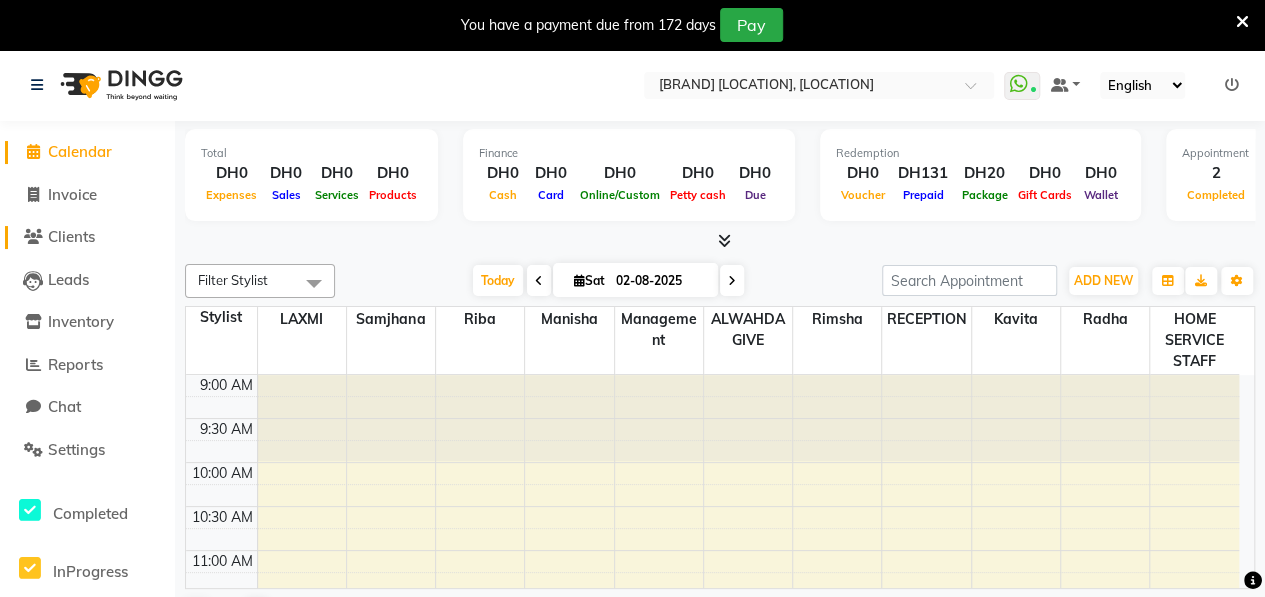 click on "Clients" 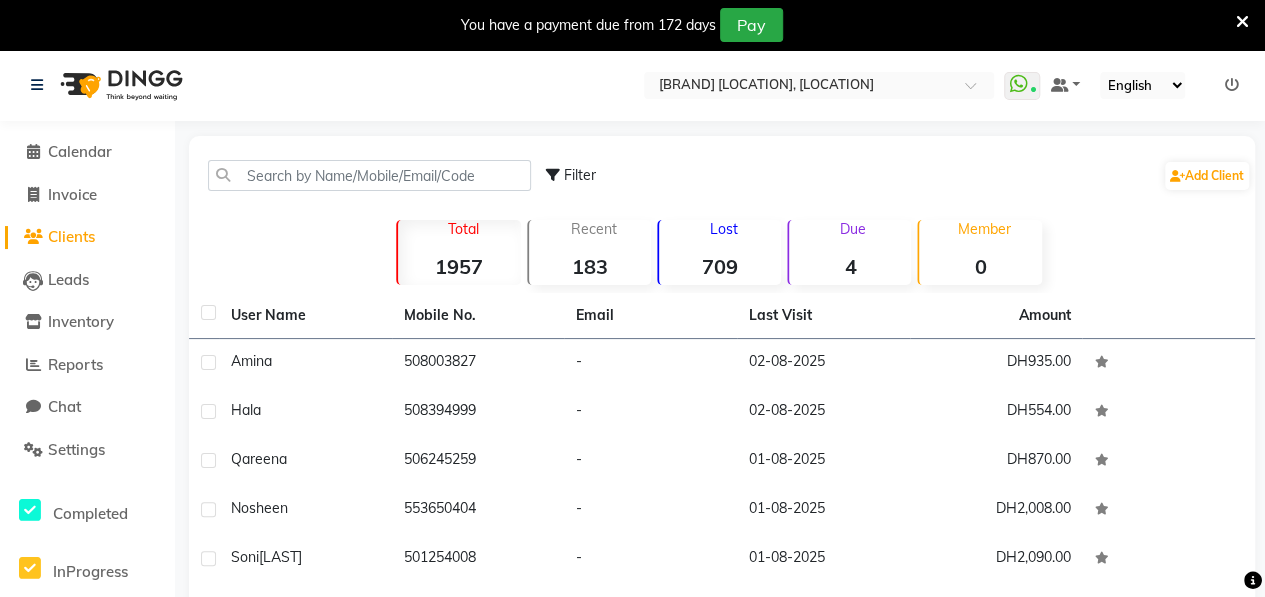 click on "Clients" 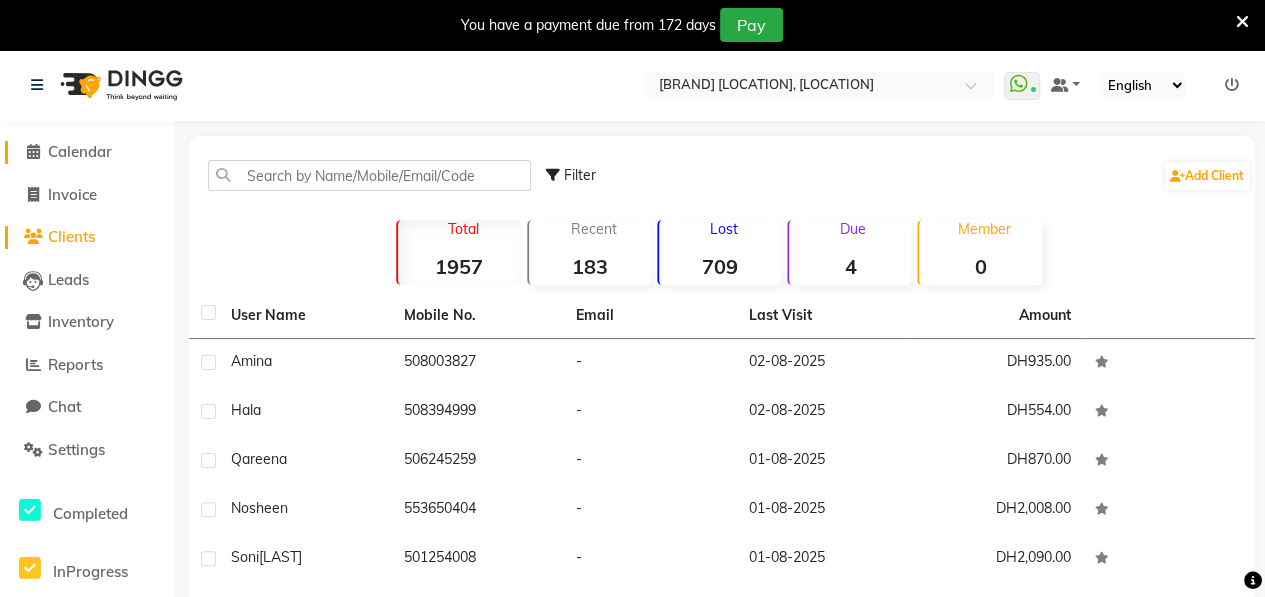 click on "Calendar" 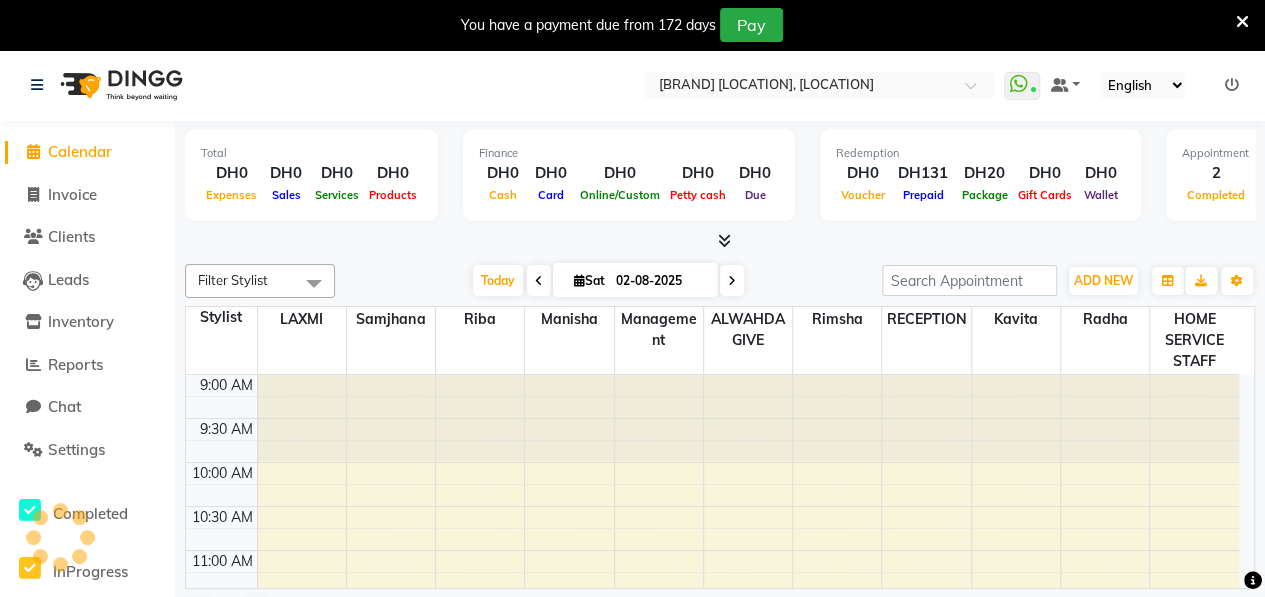 scroll, scrollTop: 0, scrollLeft: 0, axis: both 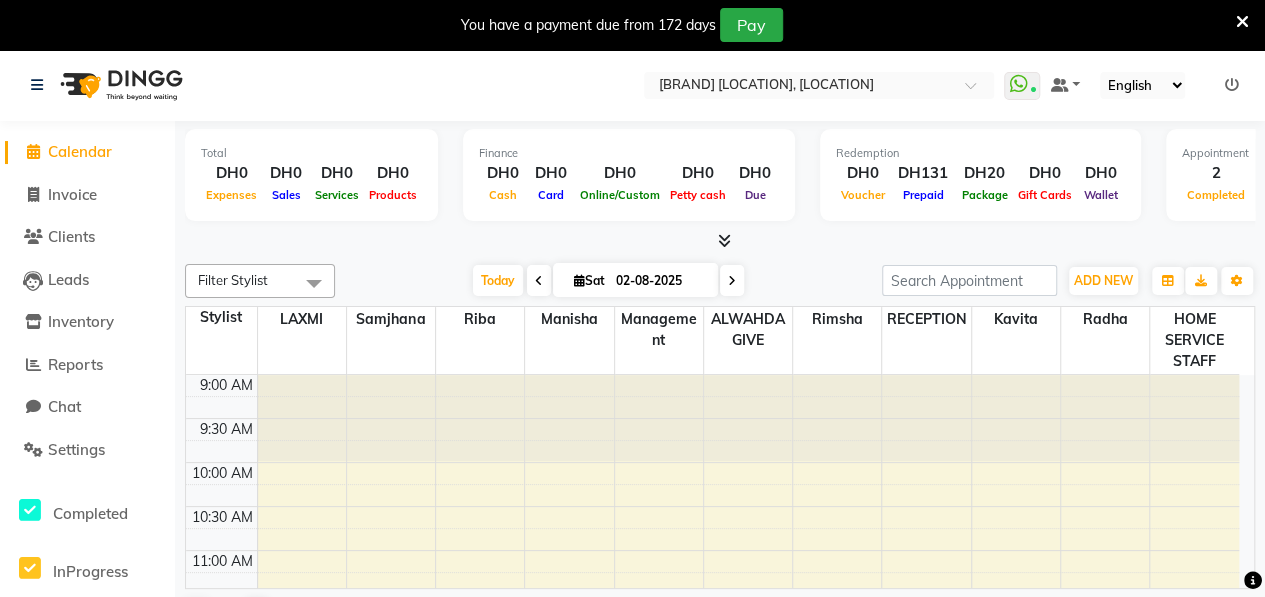 click on "Invoice" 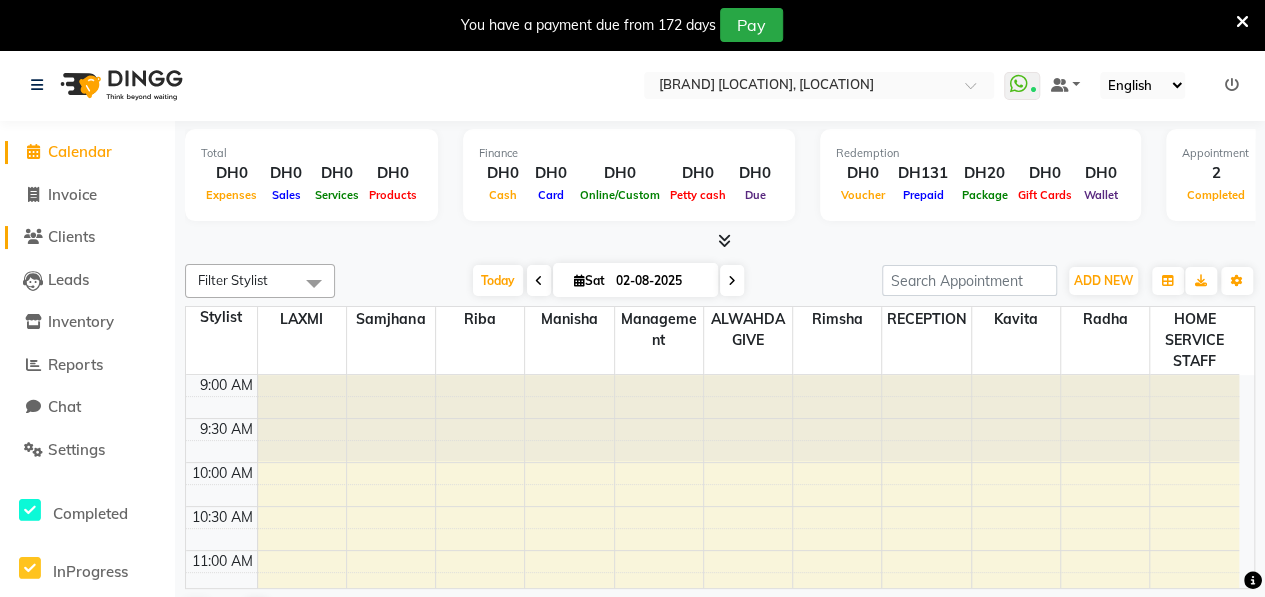click on "Clients" 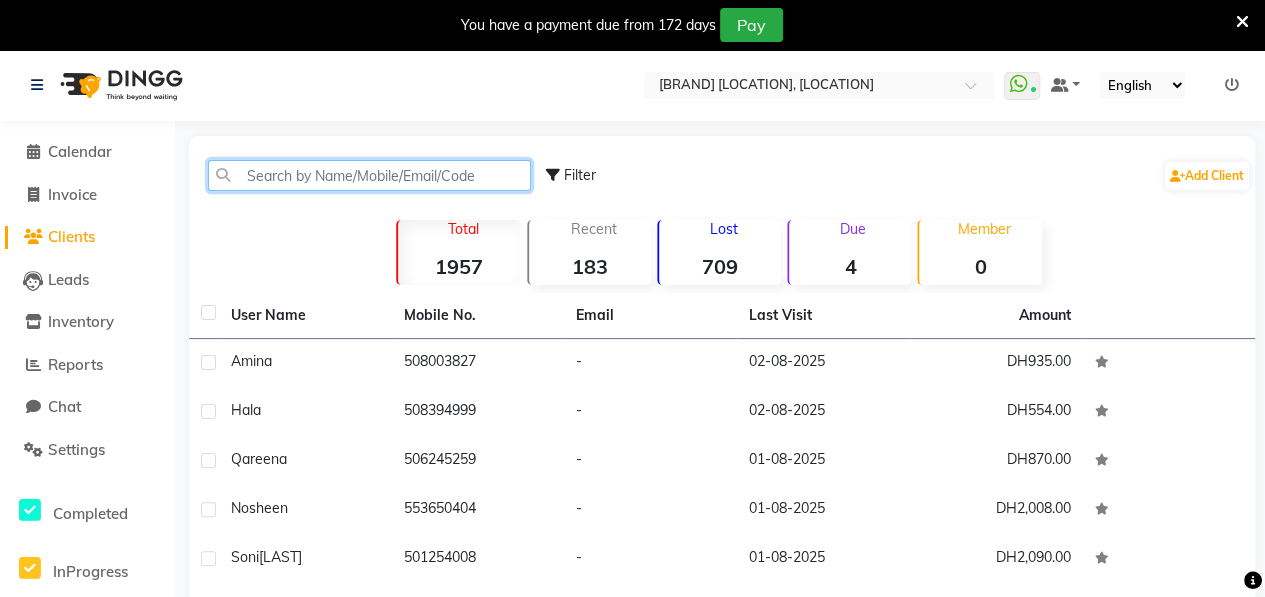 click 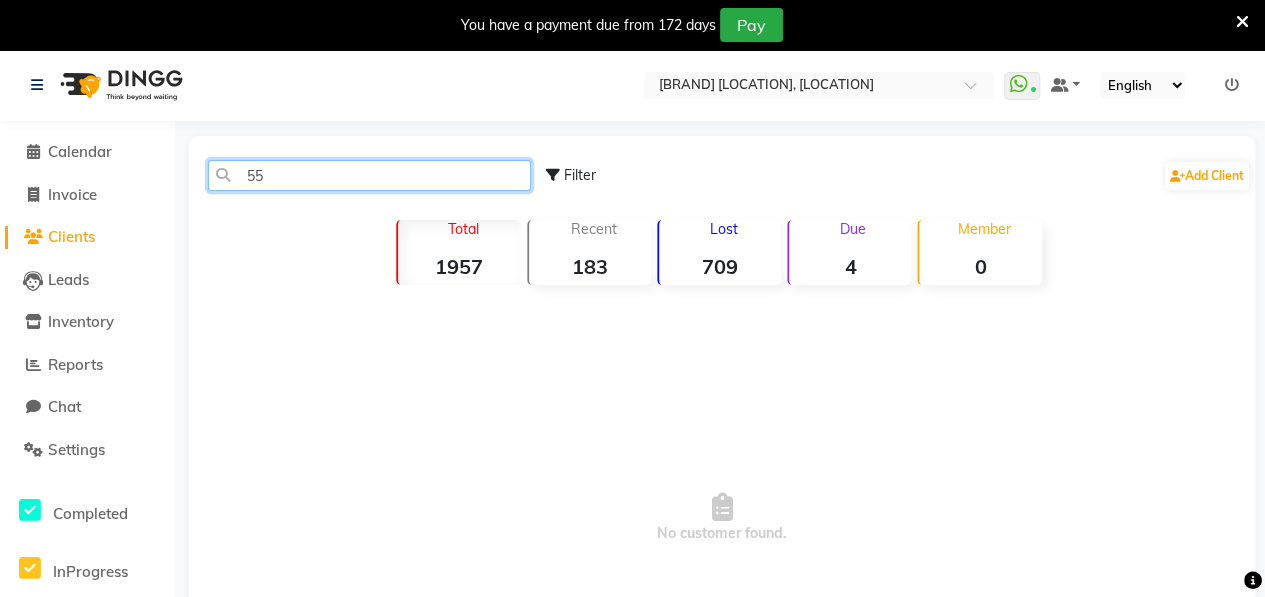 type on "5" 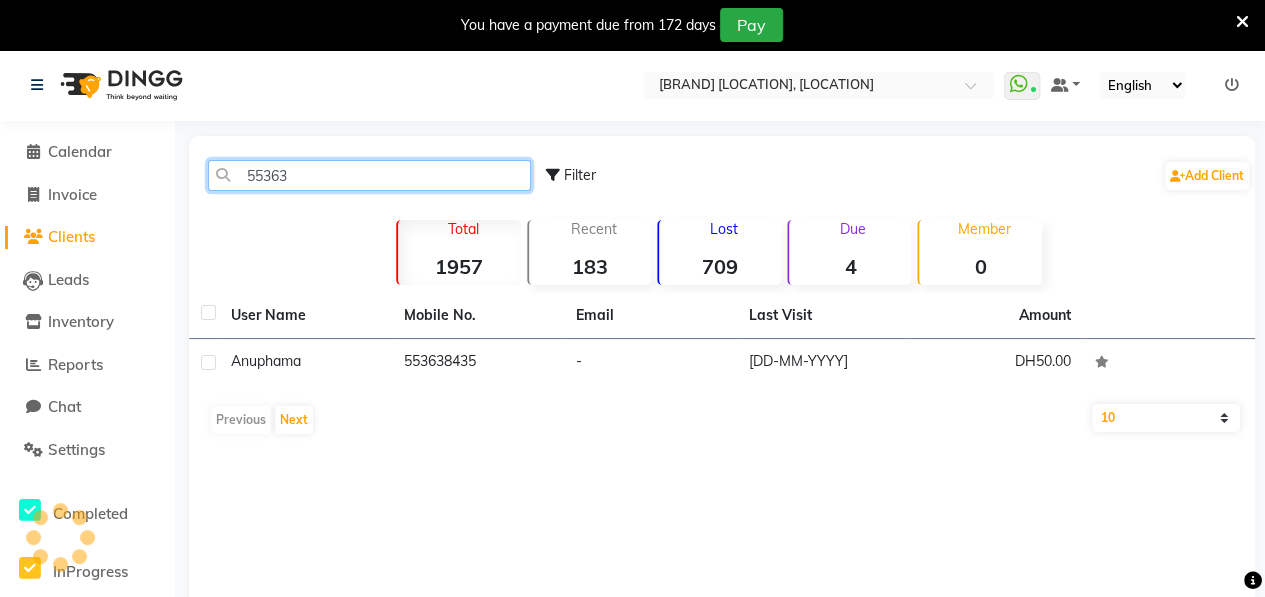 click on "55363" 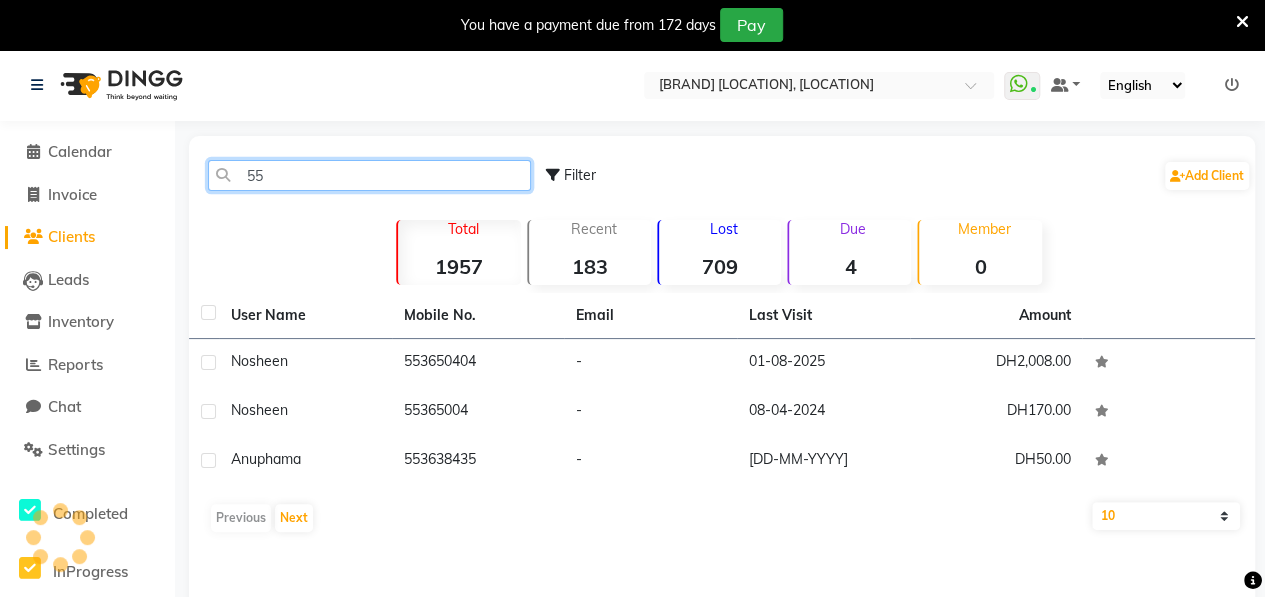 type on "5" 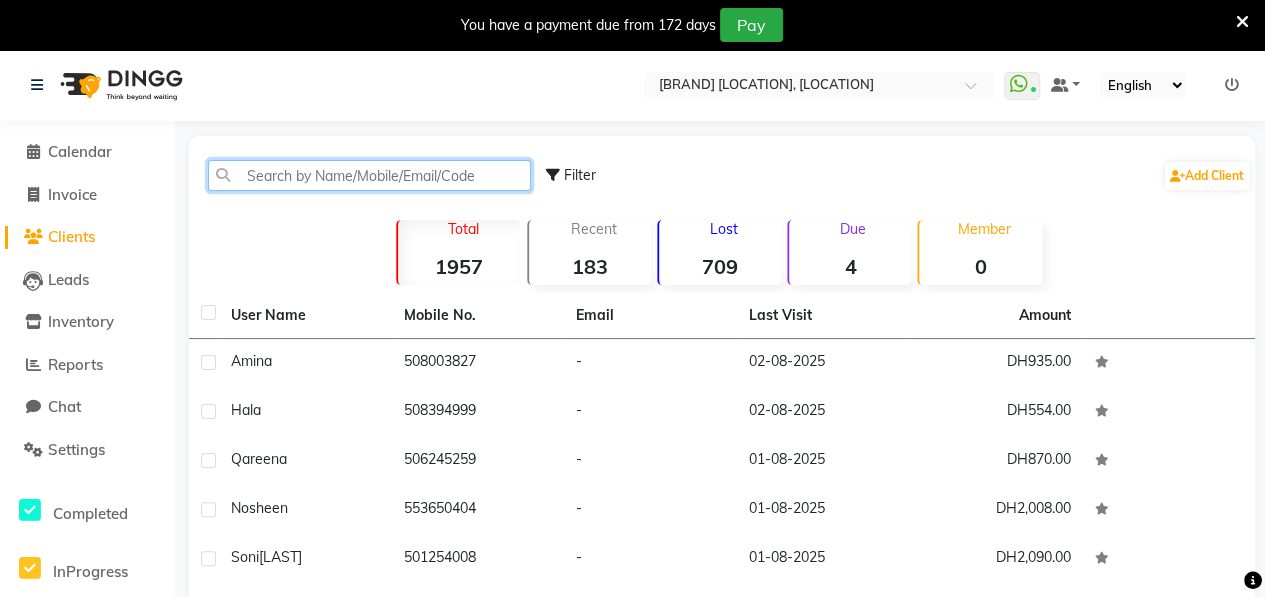 type 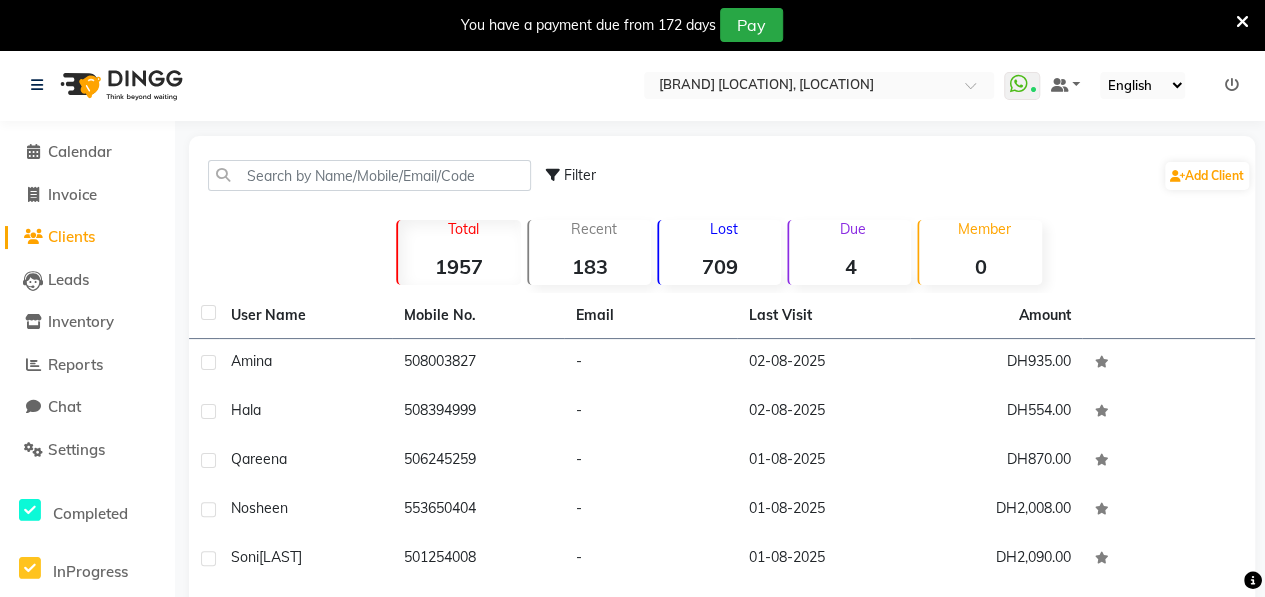 click on "Calendar" 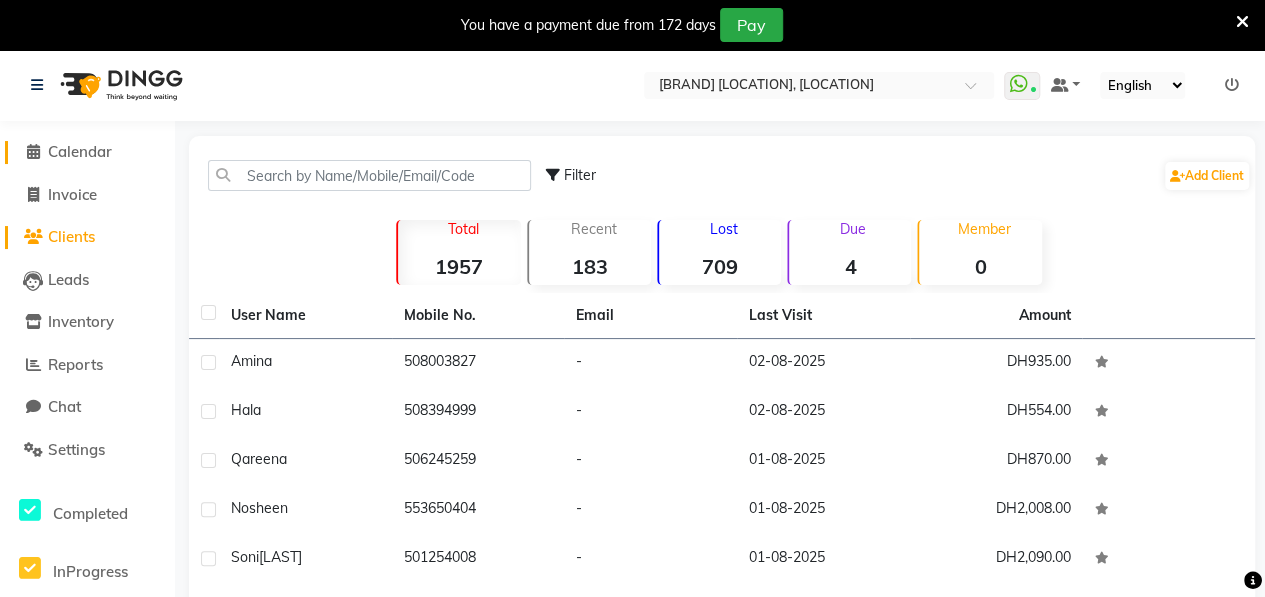 click on "Calendar" 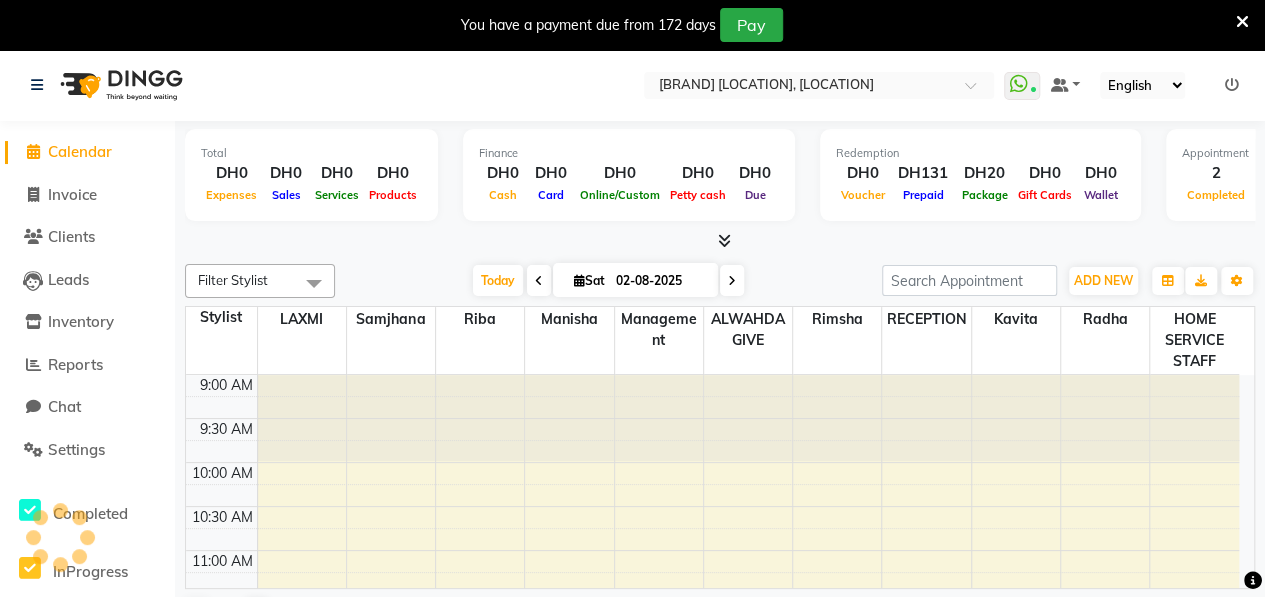 scroll, scrollTop: 0, scrollLeft: 0, axis: both 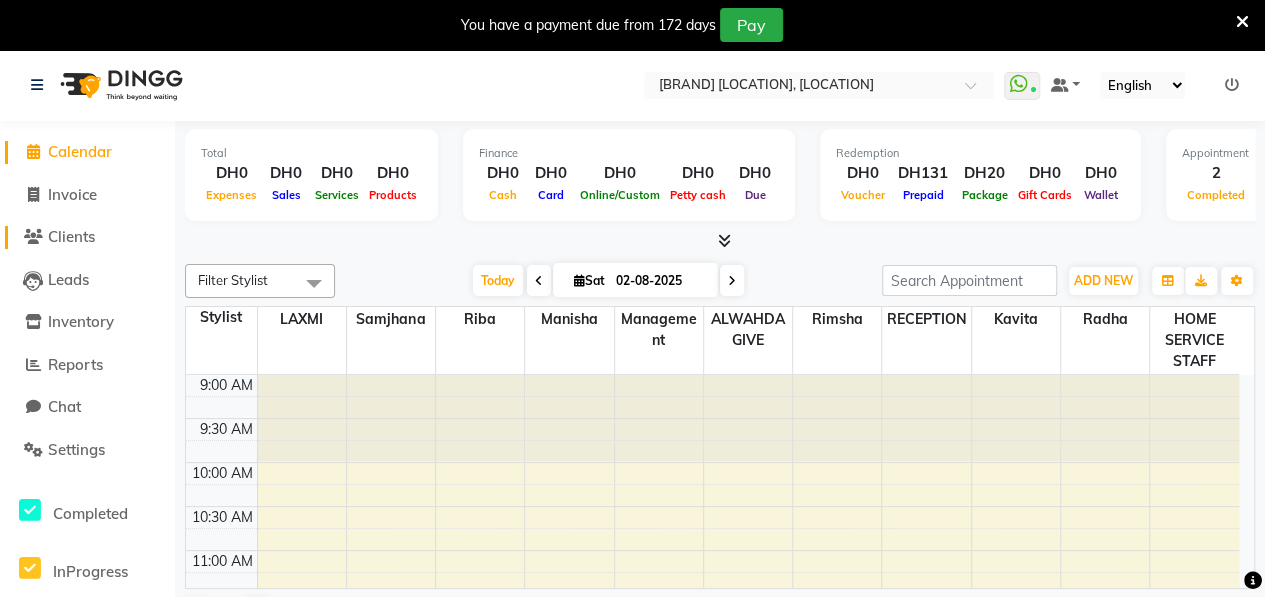click on "Clients" 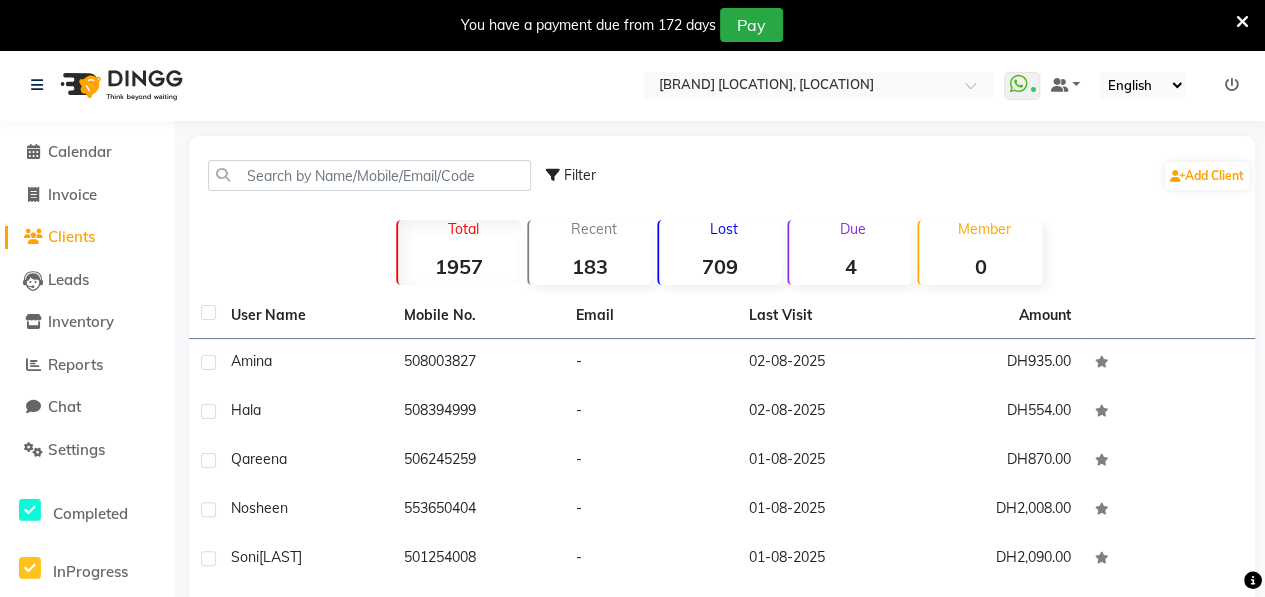 scroll, scrollTop: 317, scrollLeft: 0, axis: vertical 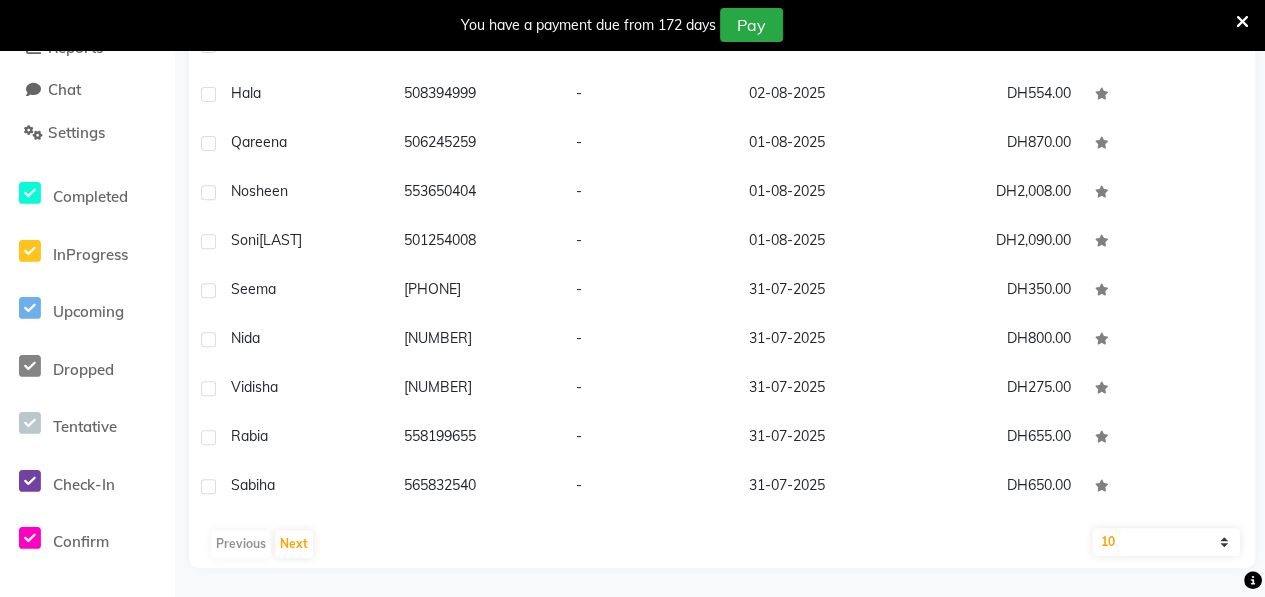 click on "10   50   100" 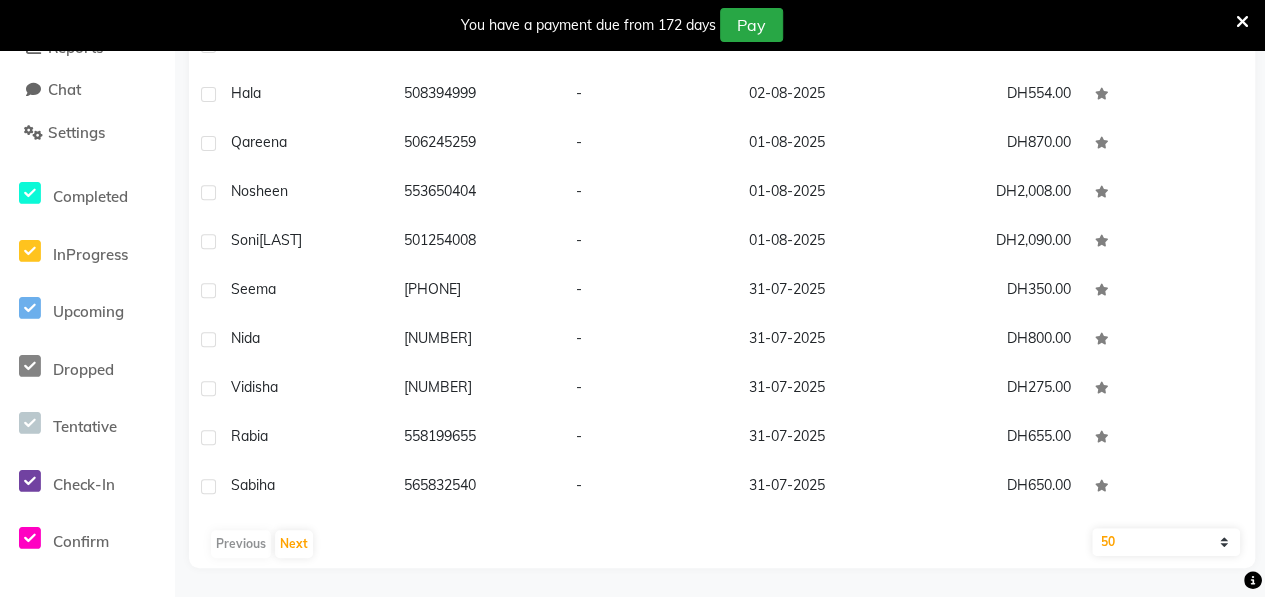 click on "10   50   100" 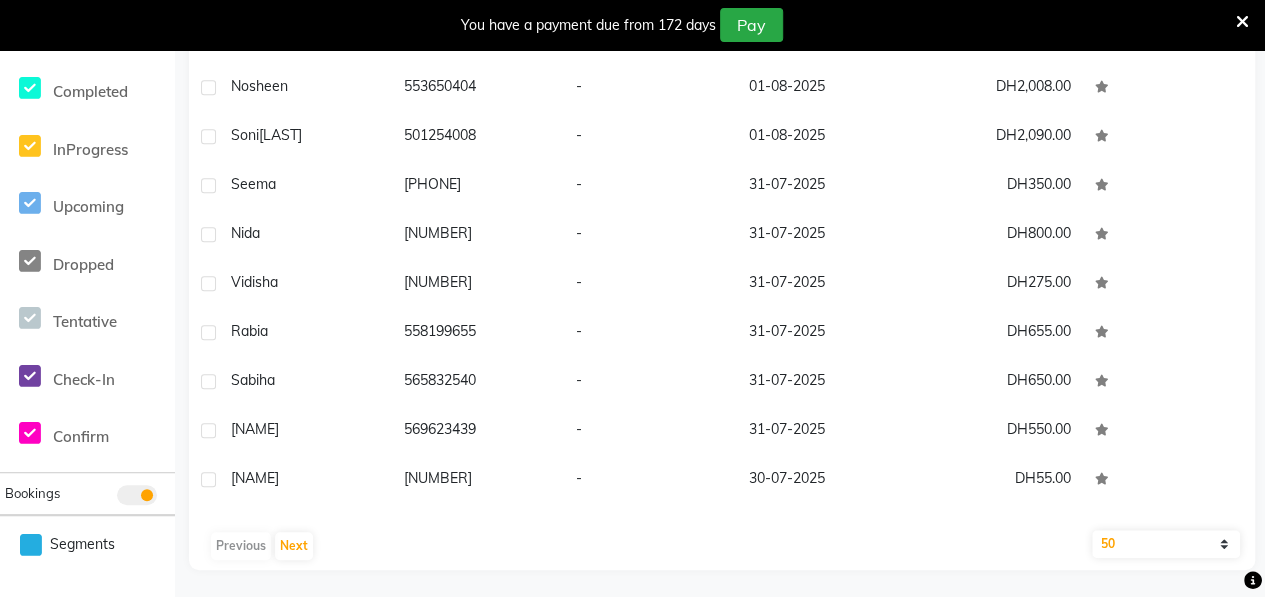 scroll, scrollTop: 424, scrollLeft: 0, axis: vertical 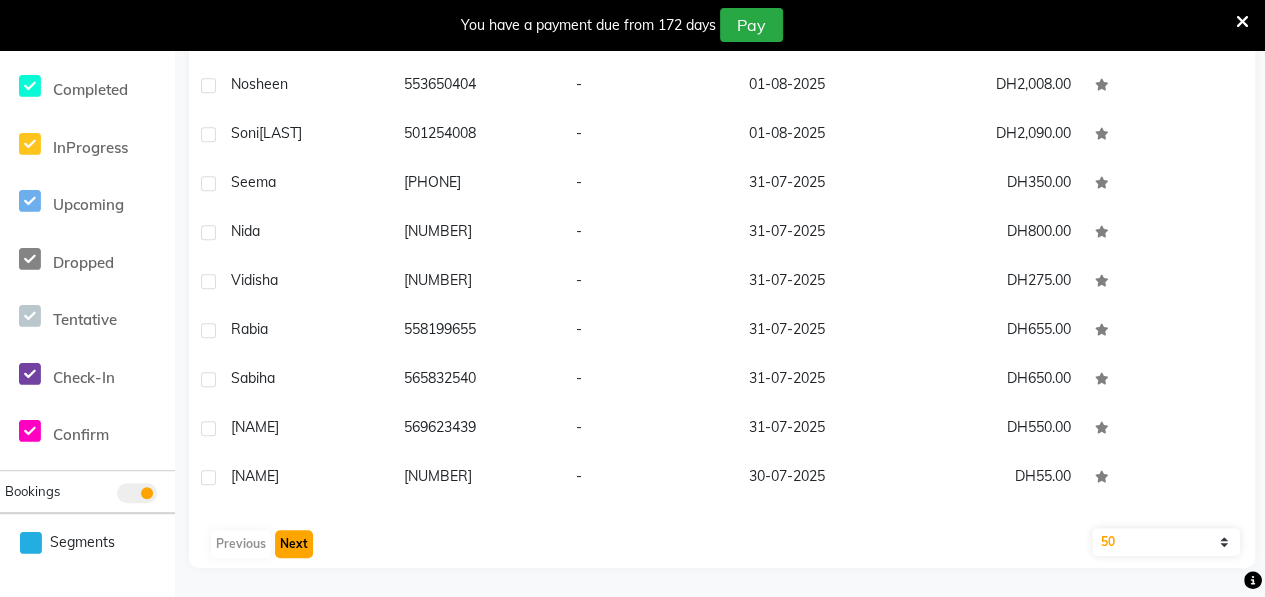 click on "Next" 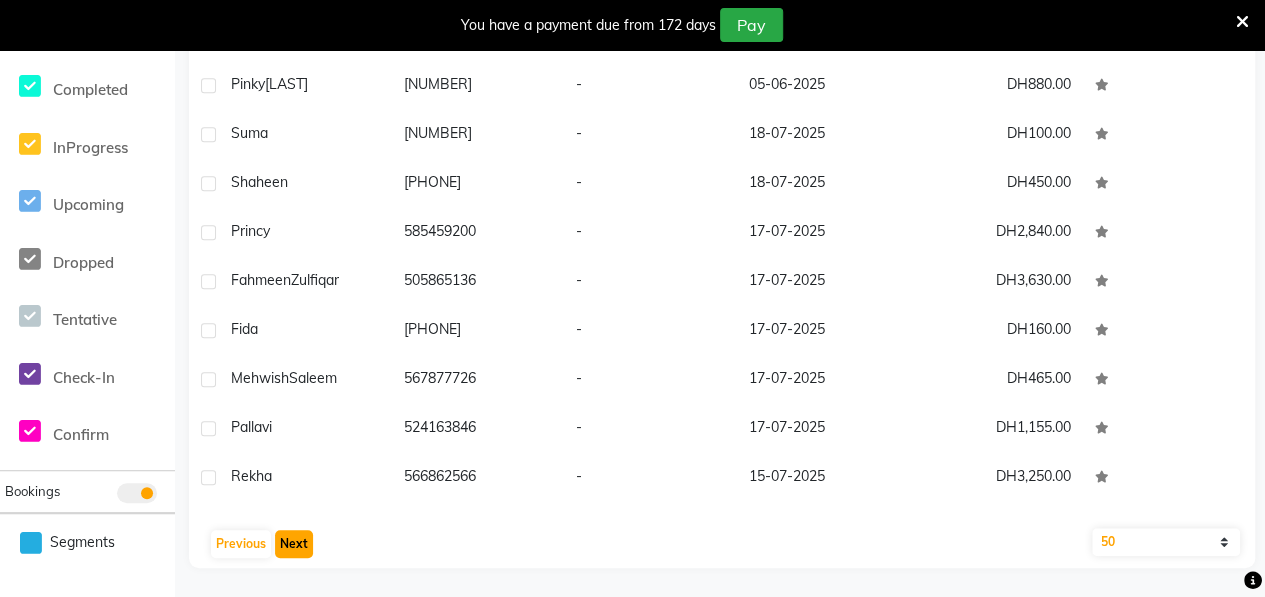 click on "Next" 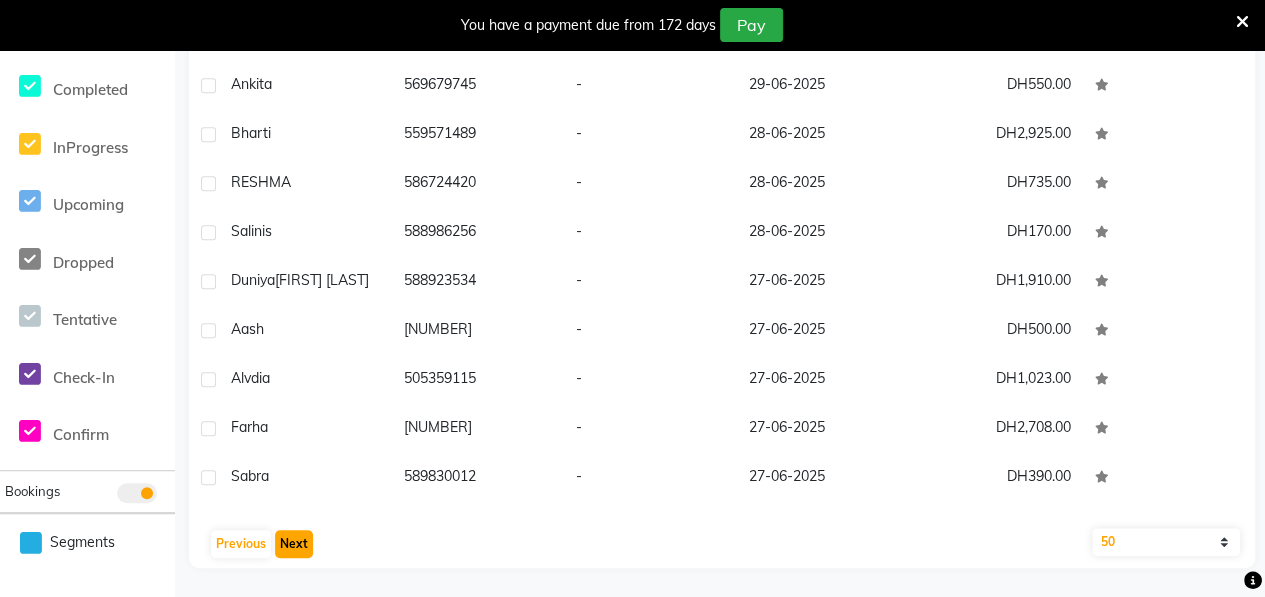 click on "Next" 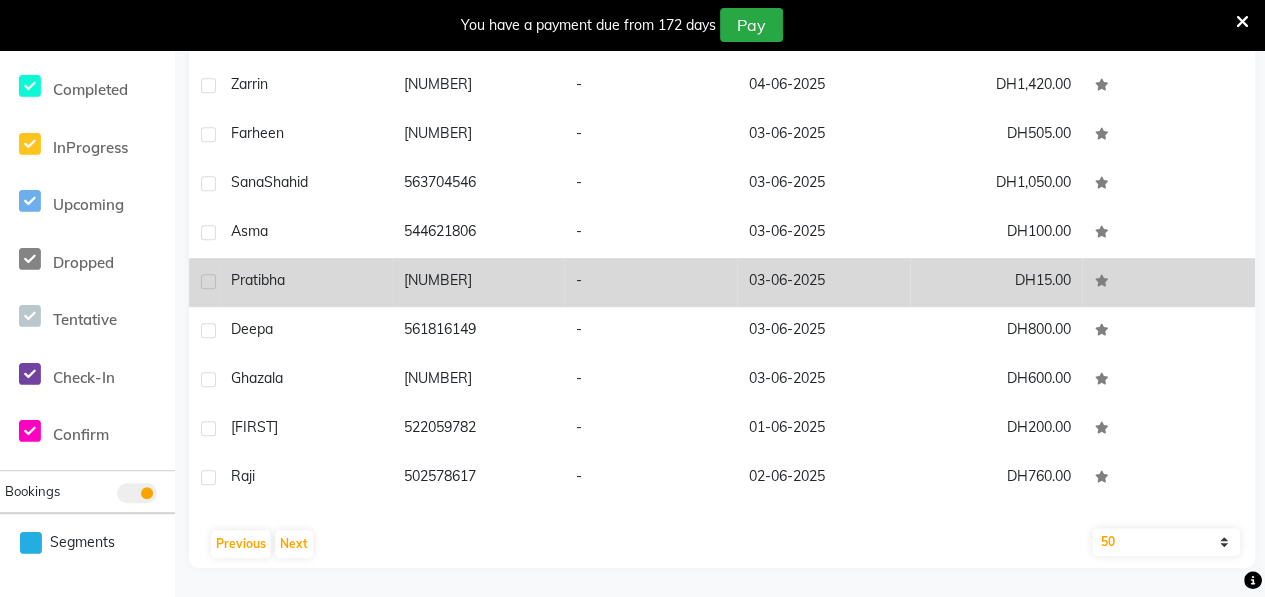 click on "Pratibha" 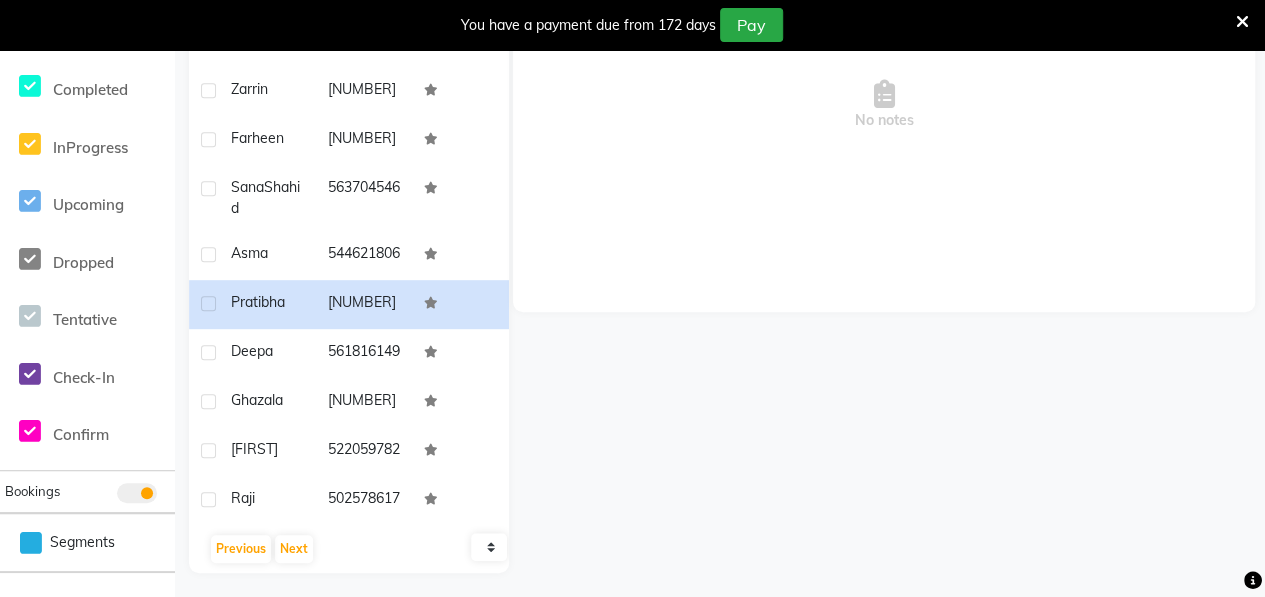 scroll, scrollTop: 0, scrollLeft: 0, axis: both 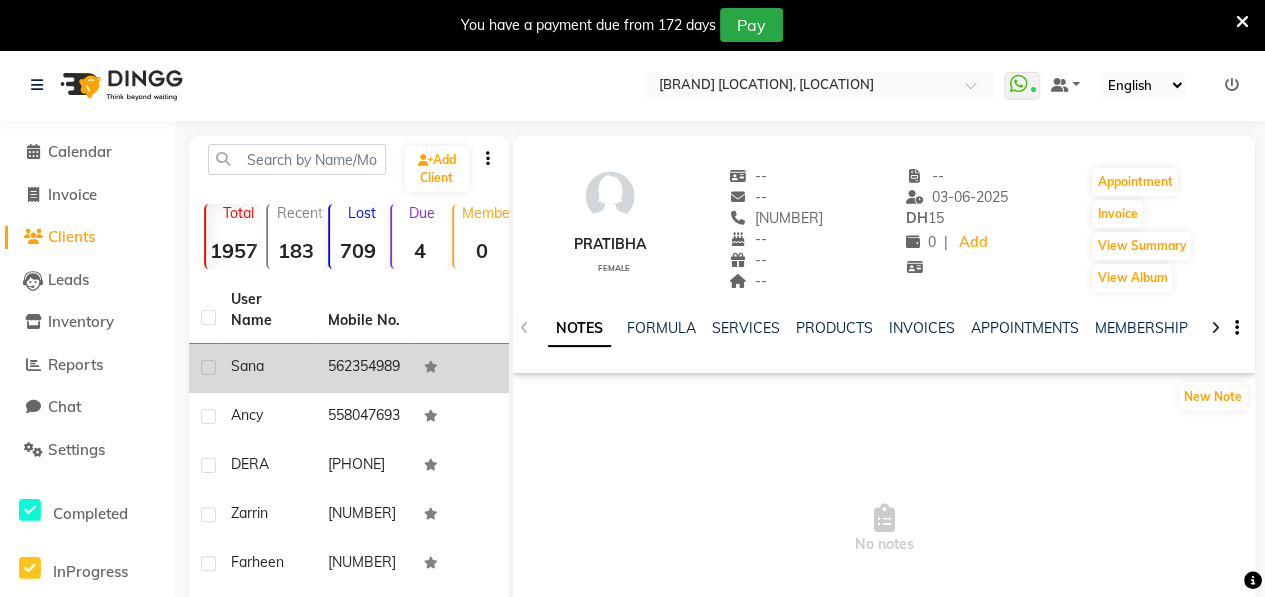 click on "Sana" 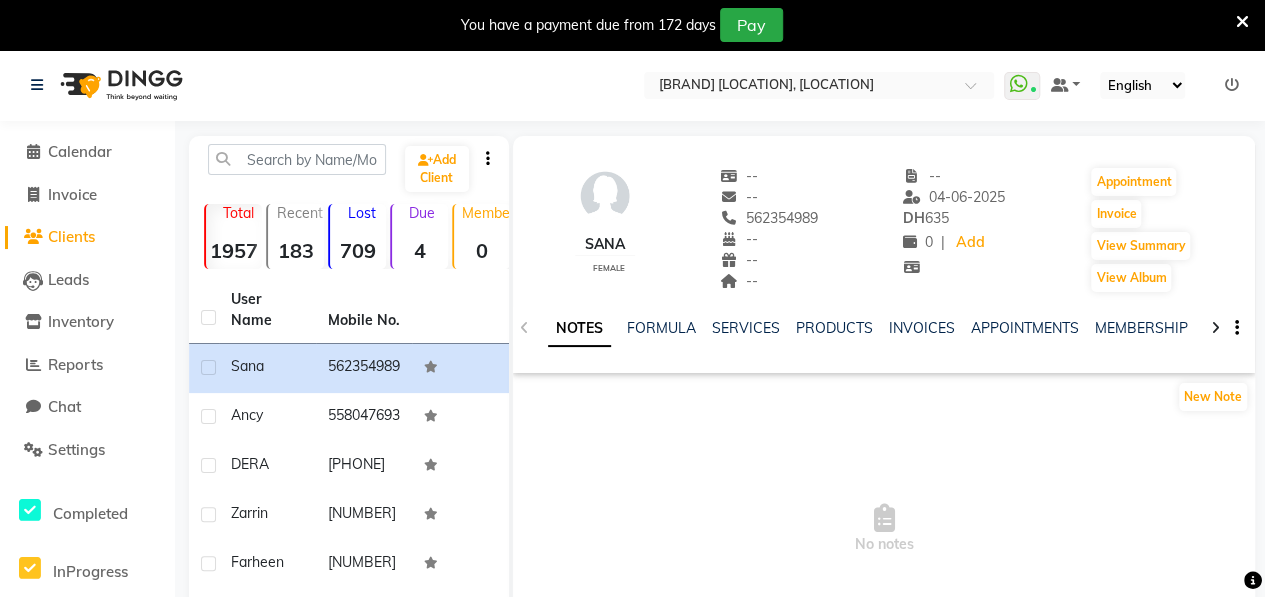 scroll, scrollTop: 430, scrollLeft: 0, axis: vertical 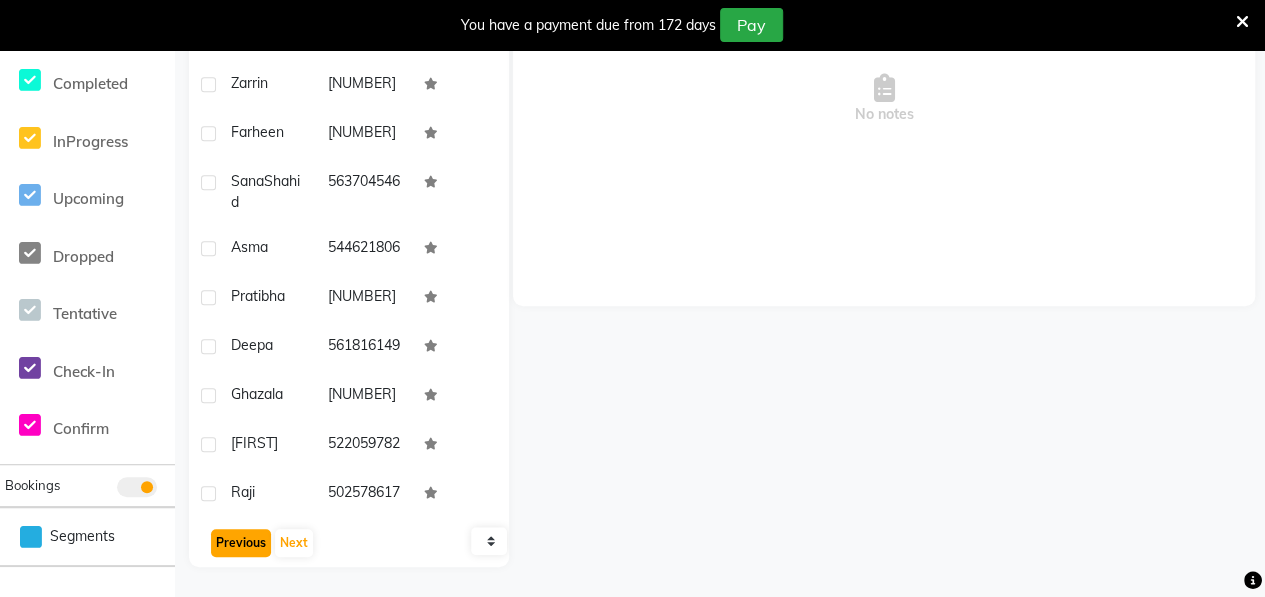 click on "Previous" 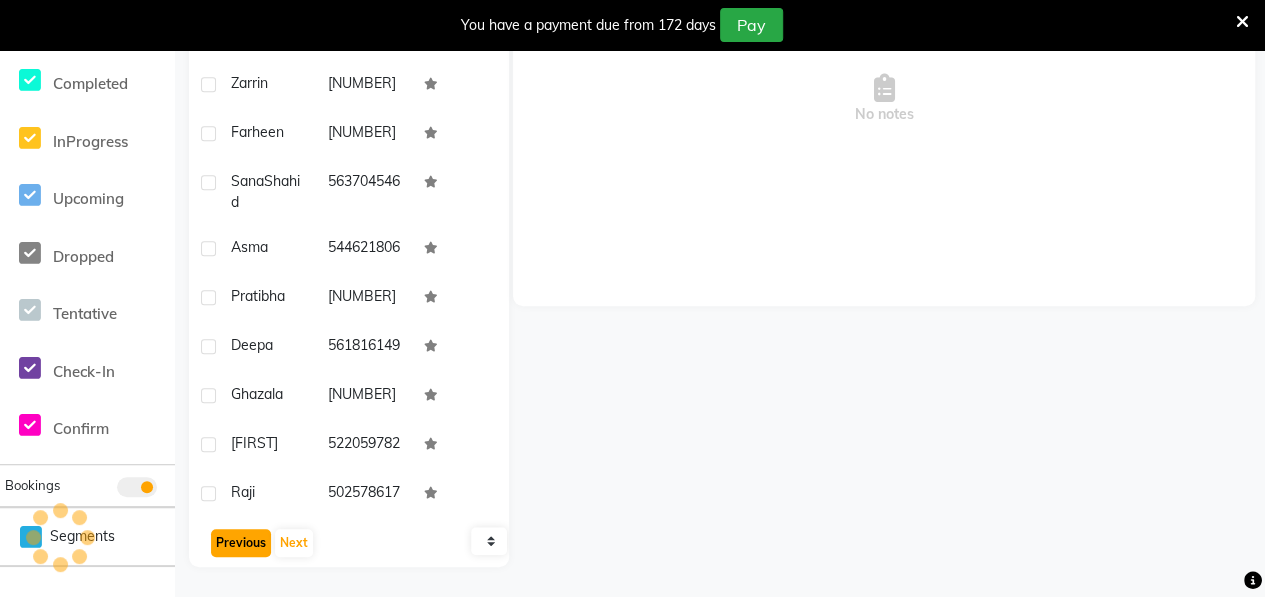 click on "Previous" 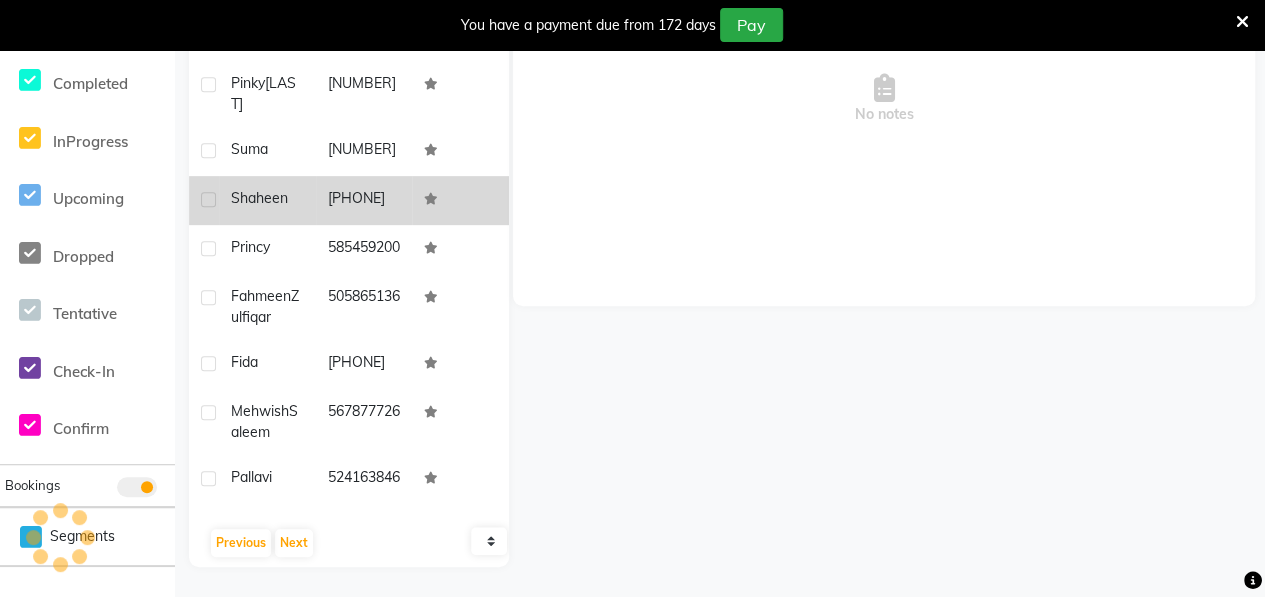 click on "Shaheen" 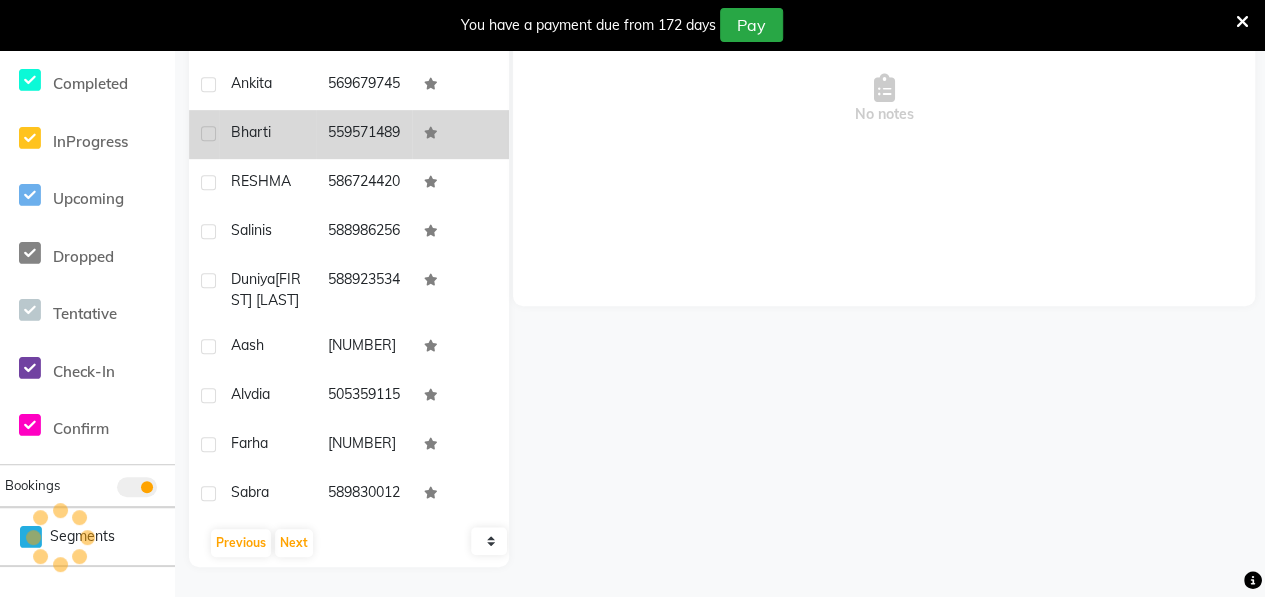 click on "Bharti" 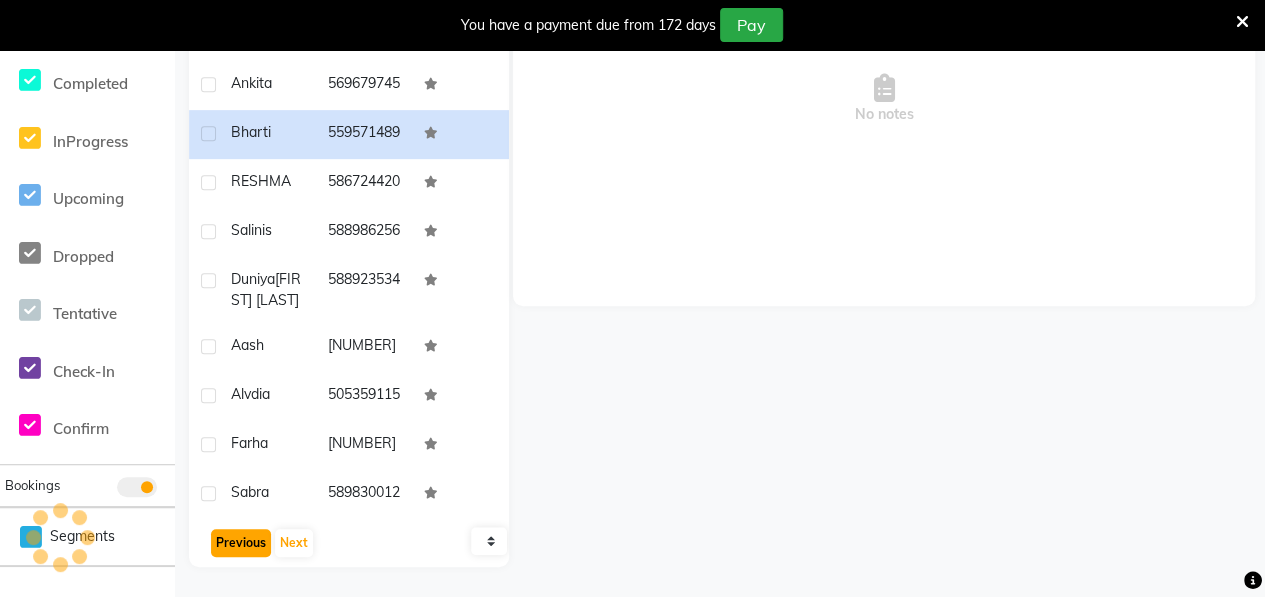 click on "Previous" 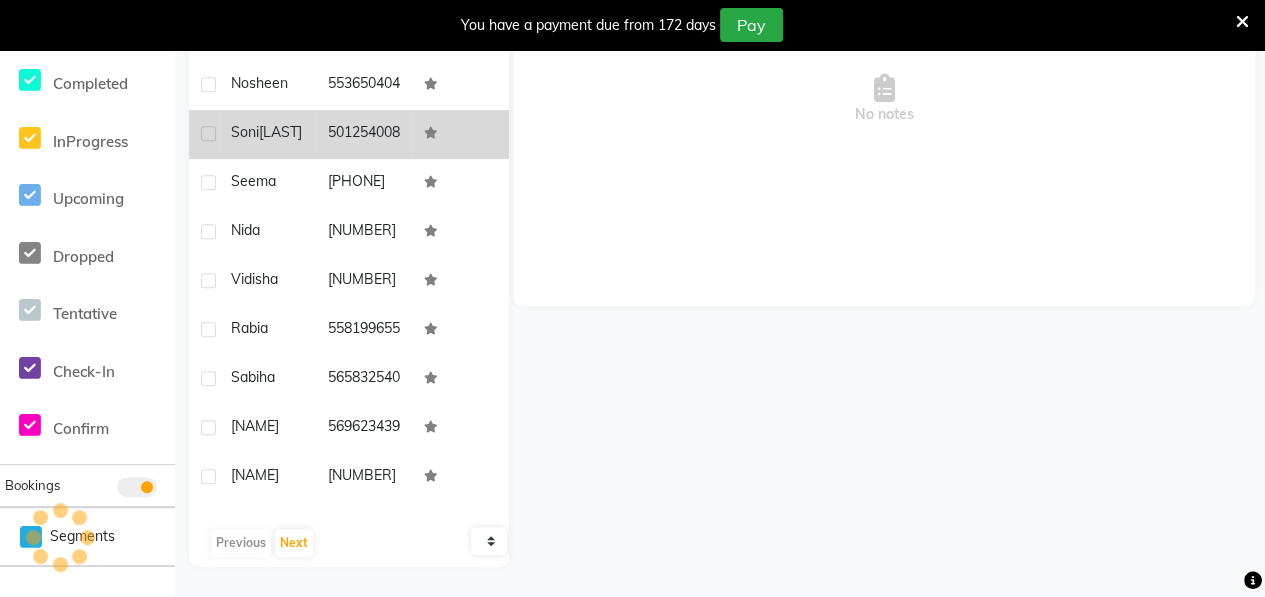click on "[LAST]" 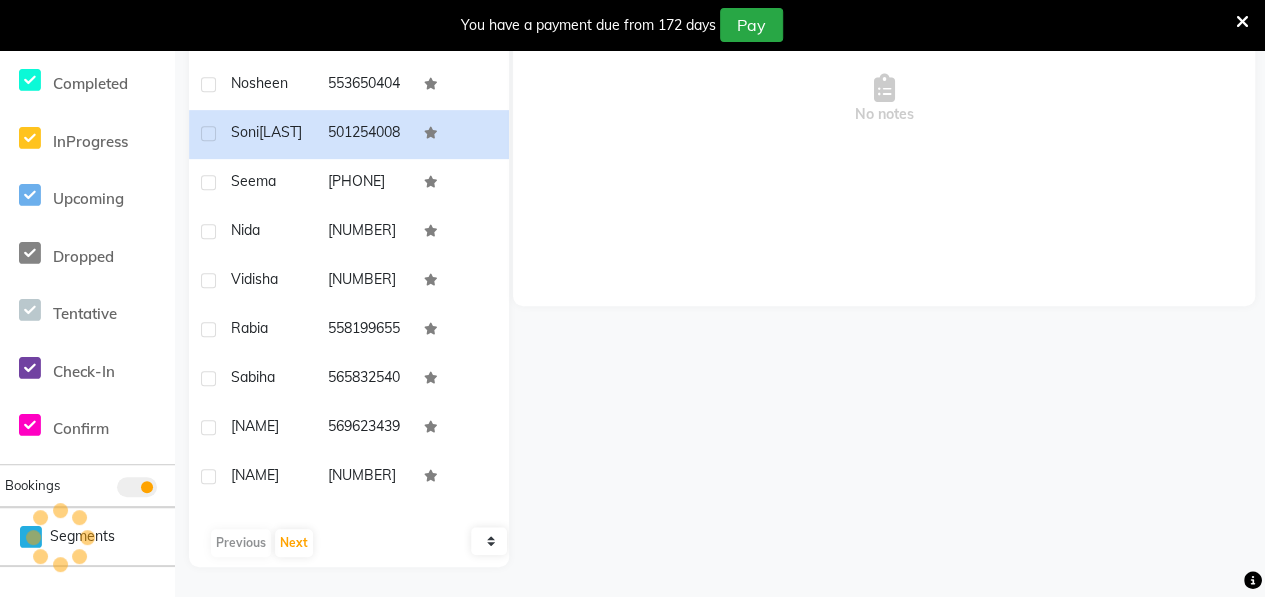 click on "Previous   Next" 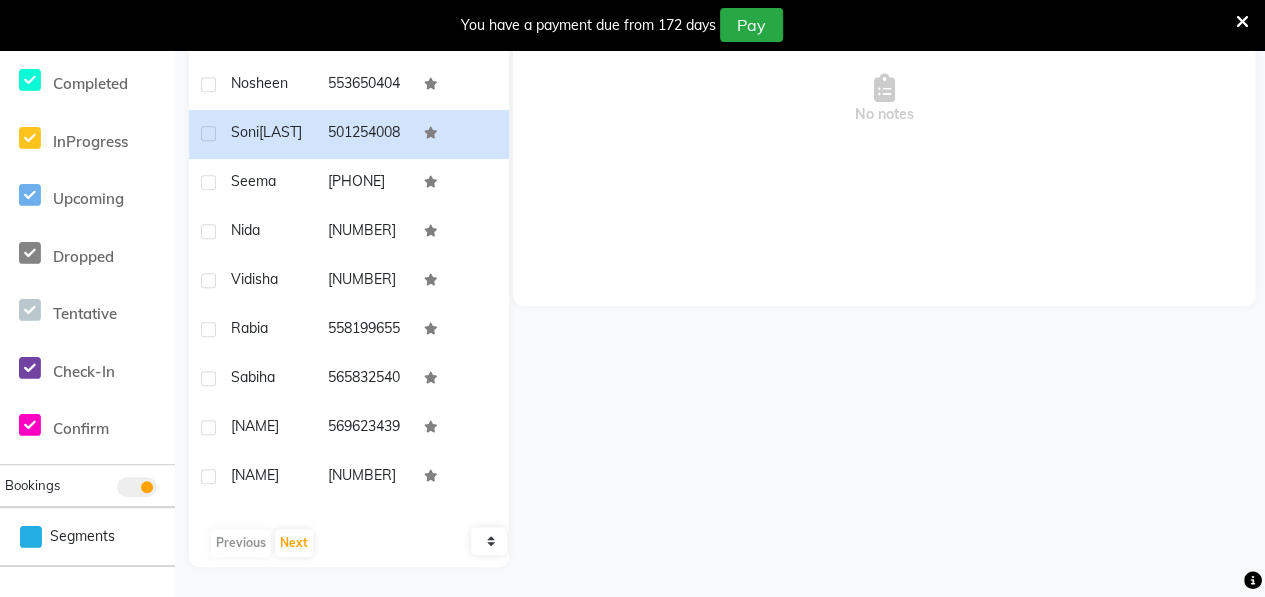 click on "10   50   100" 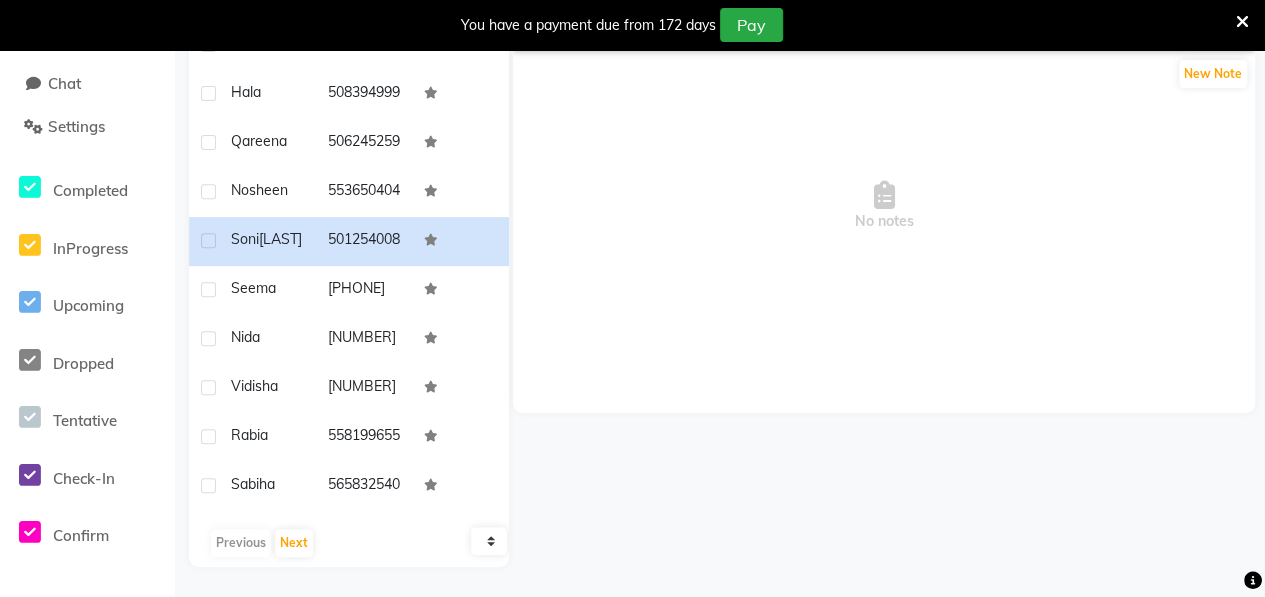 click on "Previous   Next" 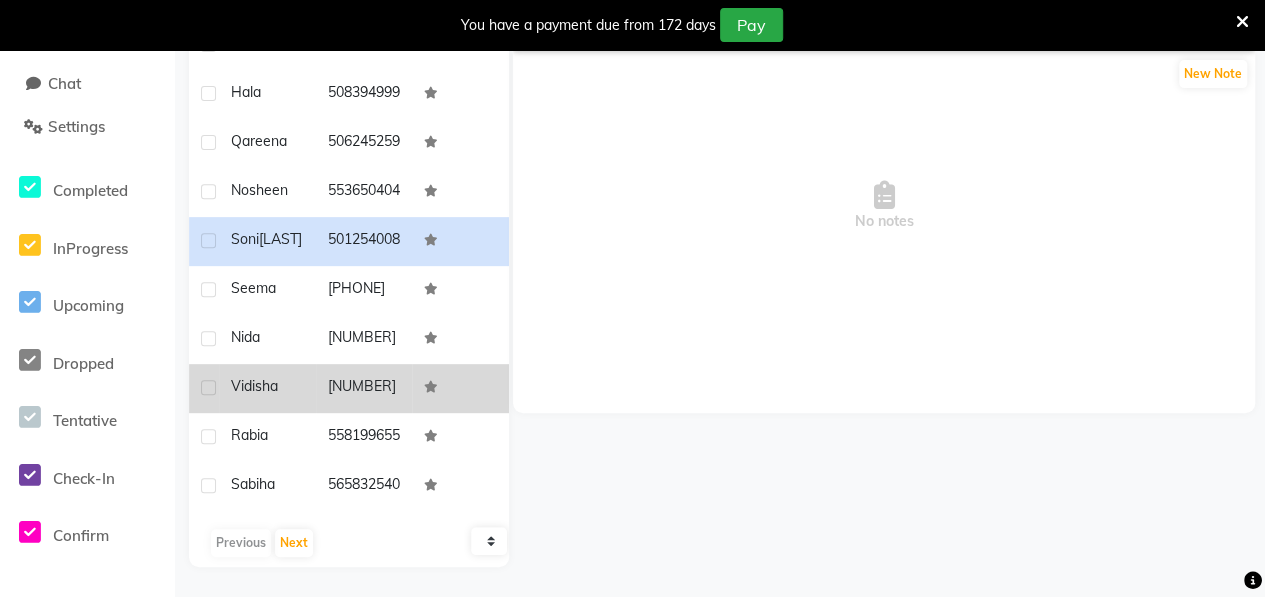 click on "vidisha" 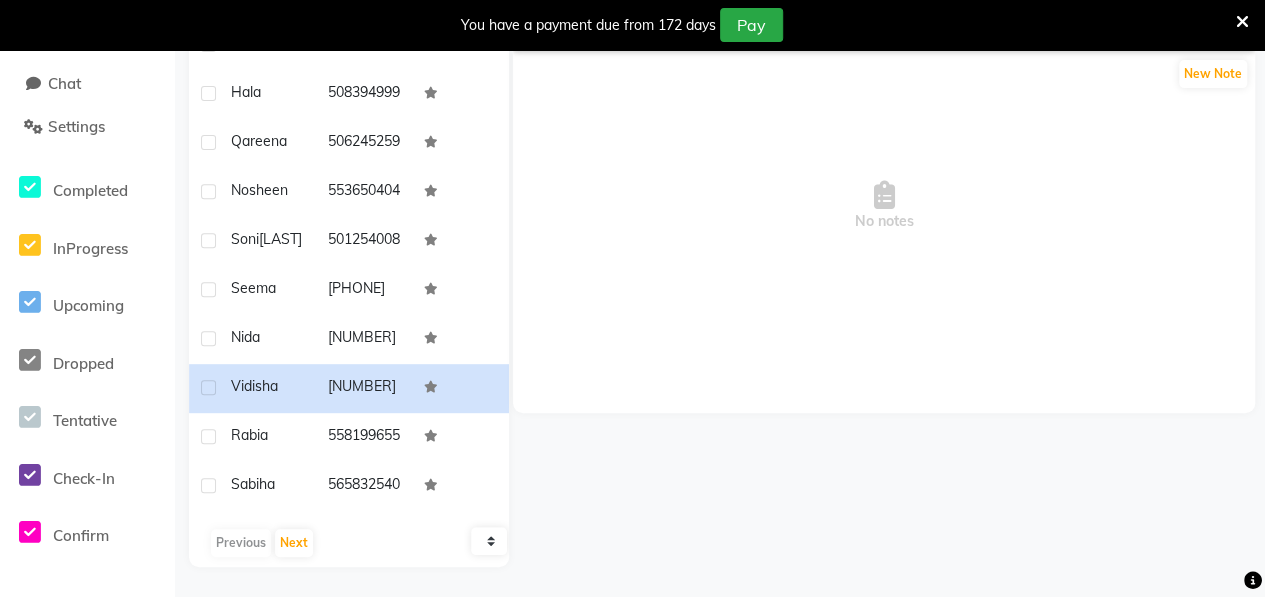 scroll, scrollTop: 0, scrollLeft: 0, axis: both 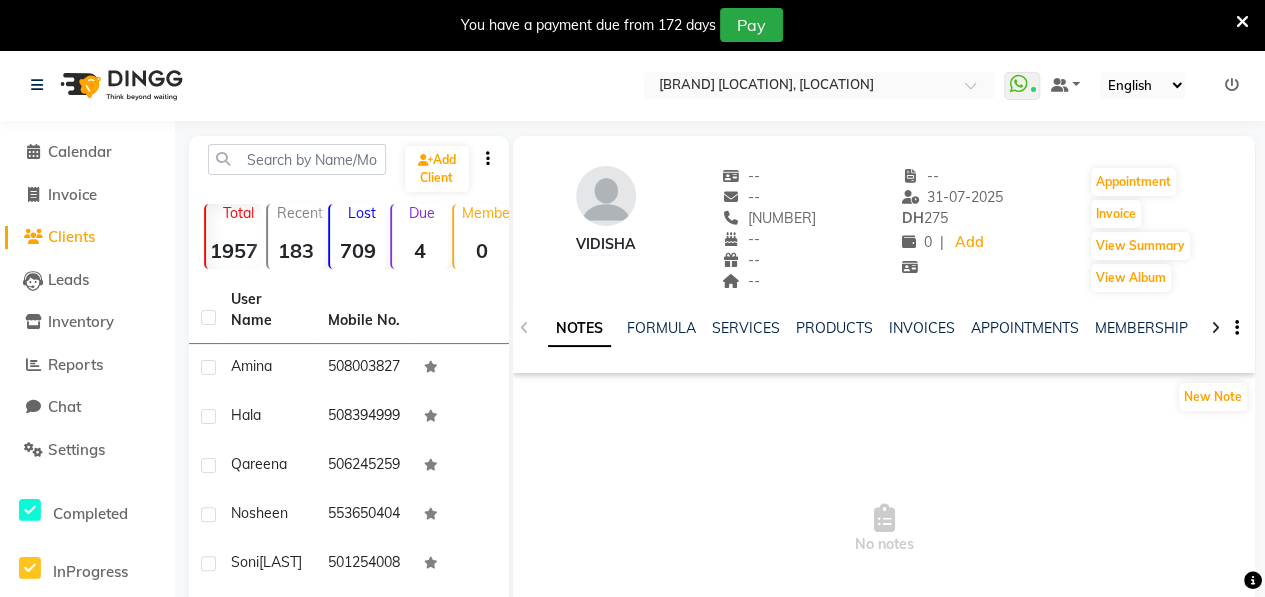 click on "Lost  [NUMBER]" 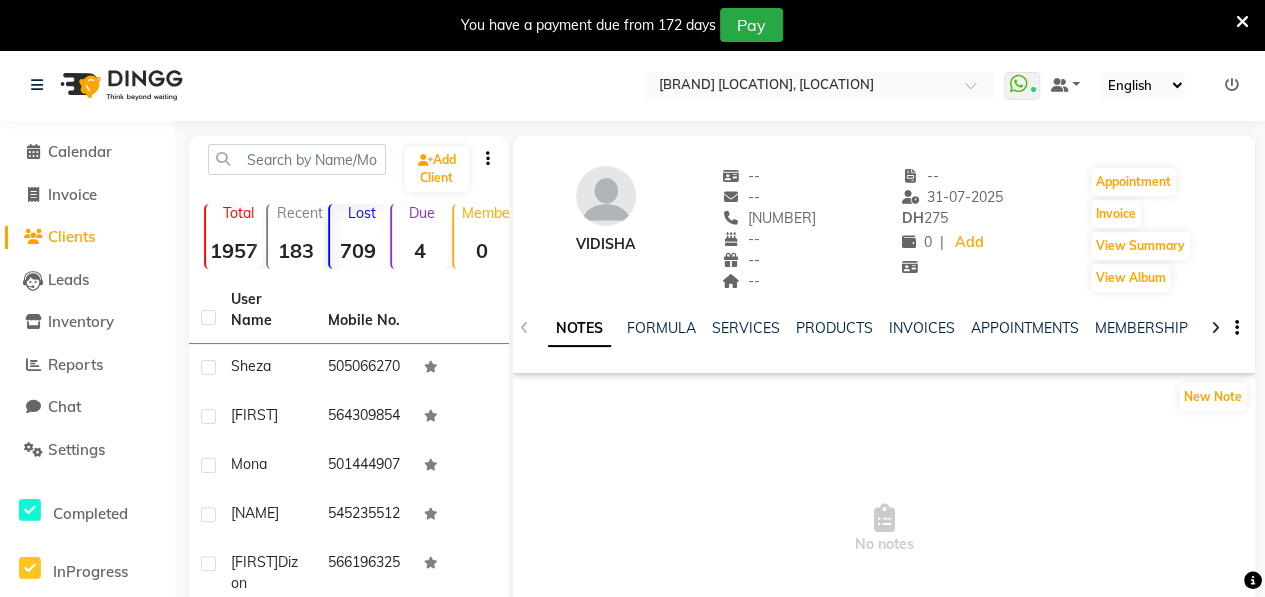 scroll, scrollTop: 430, scrollLeft: 0, axis: vertical 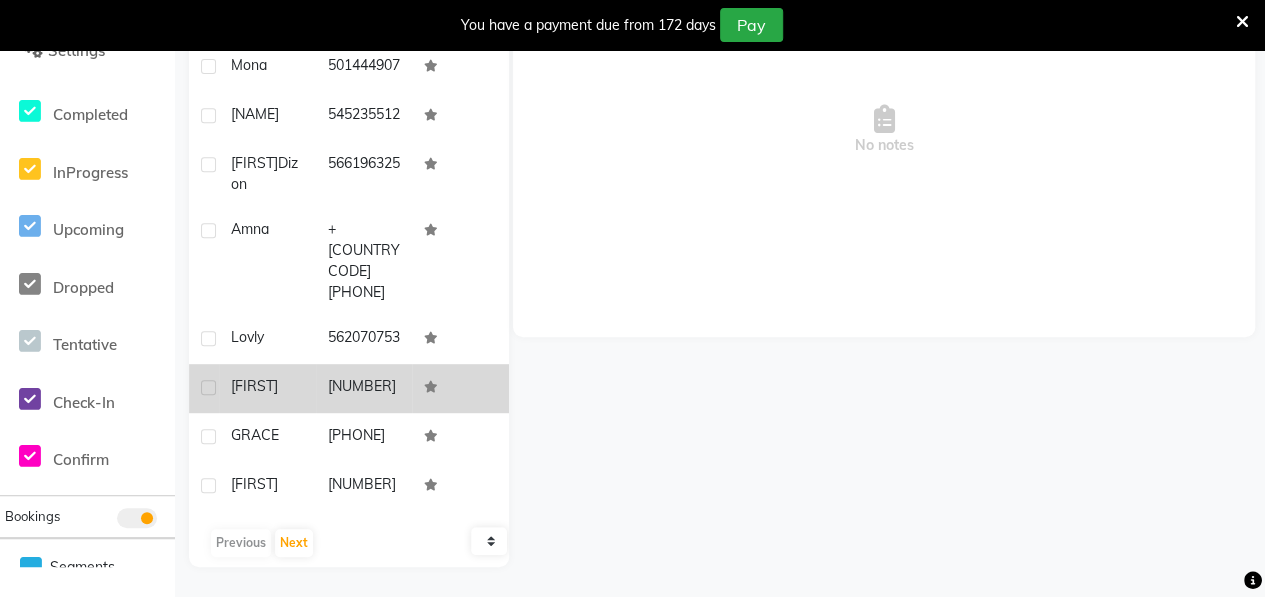 click on "[FIRST]" 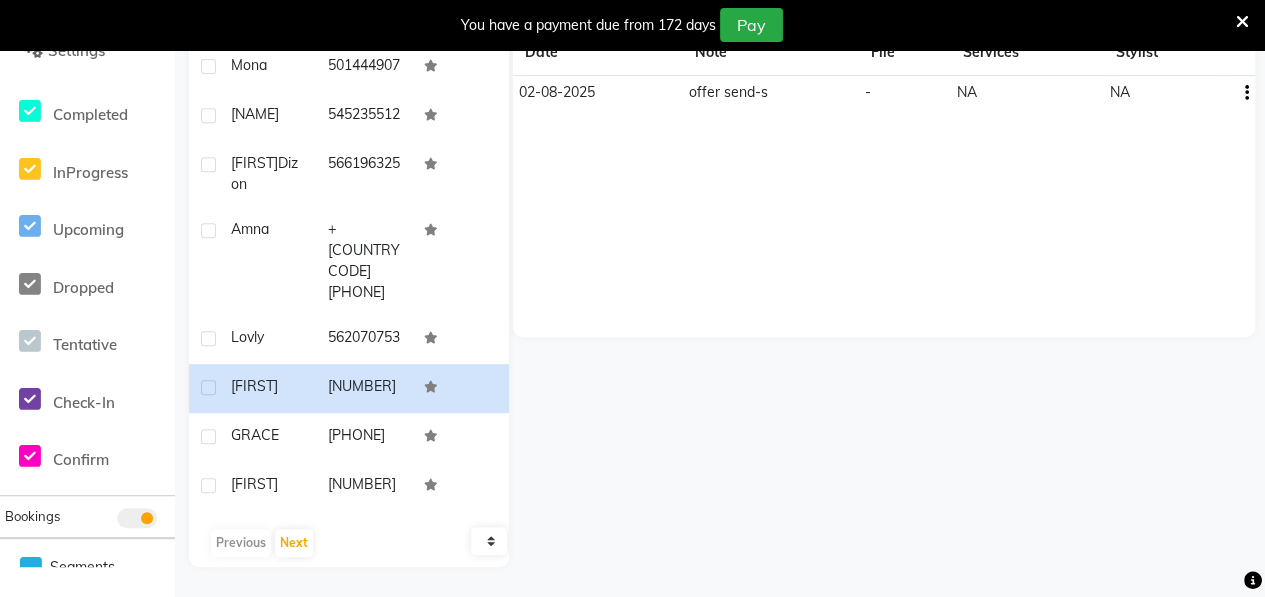 click on "User Name Mobile No. sheza     [PHONE]  fary     [PHONE]  Mona     [PHONE]  shaweta     [PHONE]  Elena  Dizon   [PHONE]  Amna    +92  [PHONE]  Lovly     [PHONE]  Akshitha     [PHONE]  GRACE     [PHONE]  Atti     [PHONE]   Previous   Next   10   50   100" 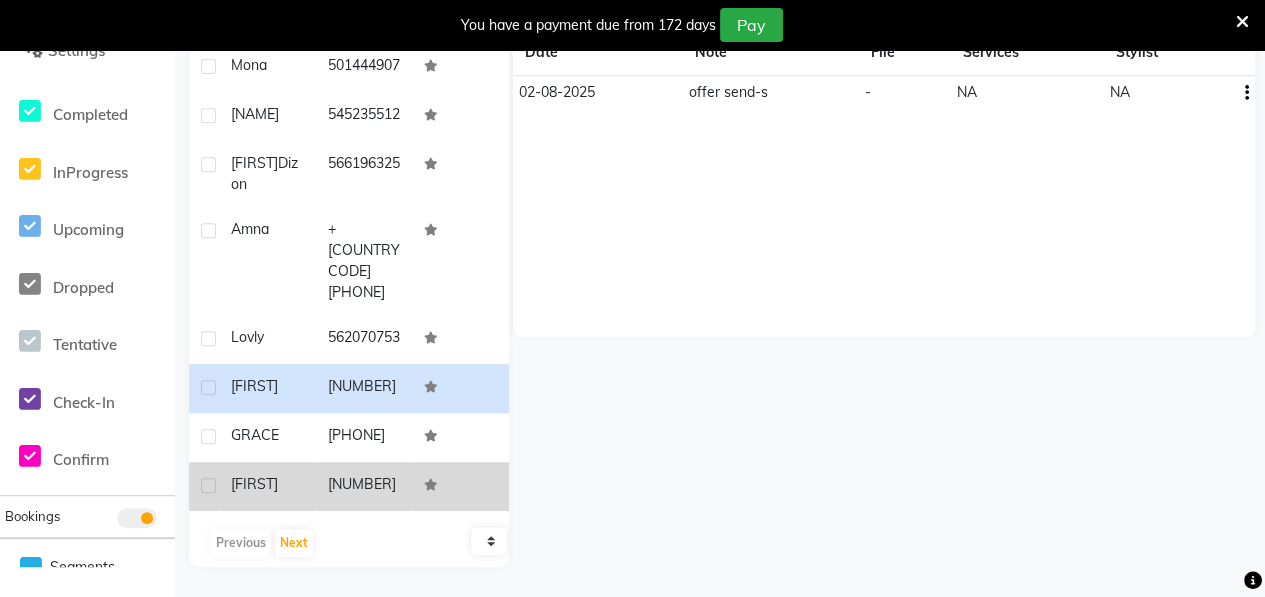 click on "[FIRST]" 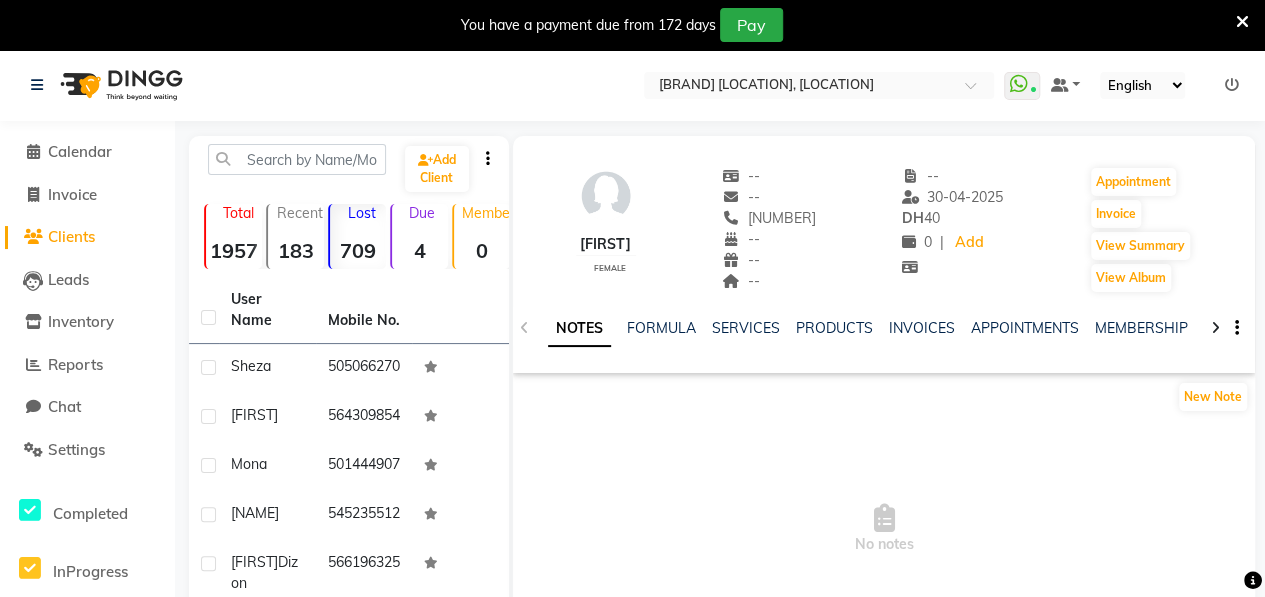 scroll, scrollTop: 430, scrollLeft: 0, axis: vertical 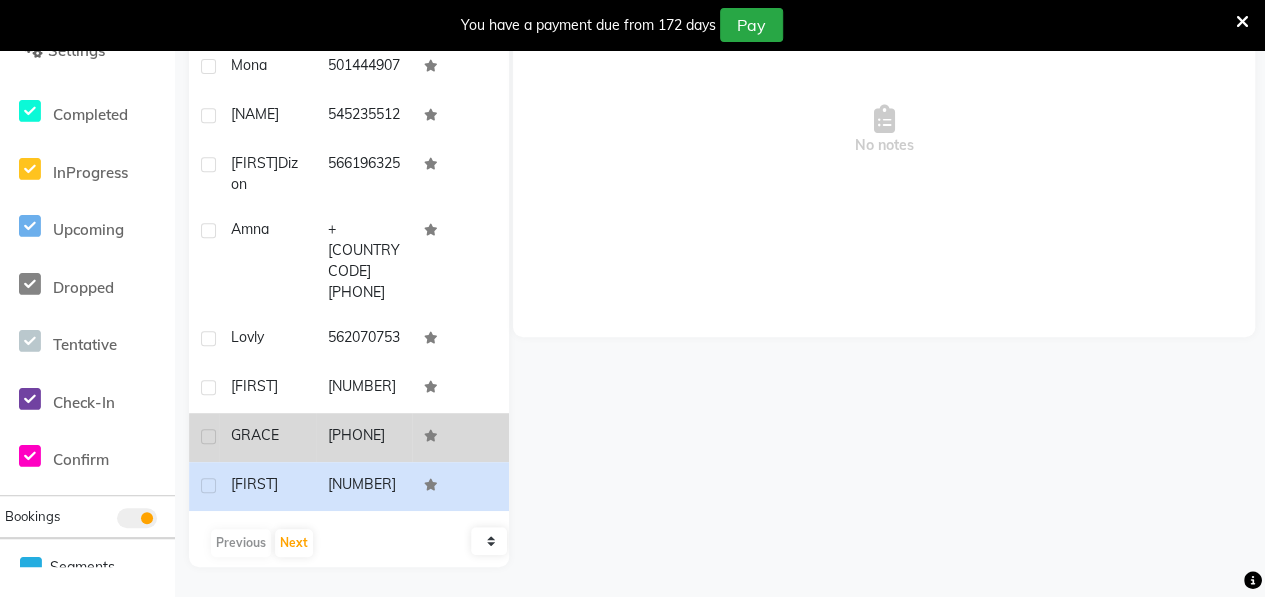 click on "GRACE" 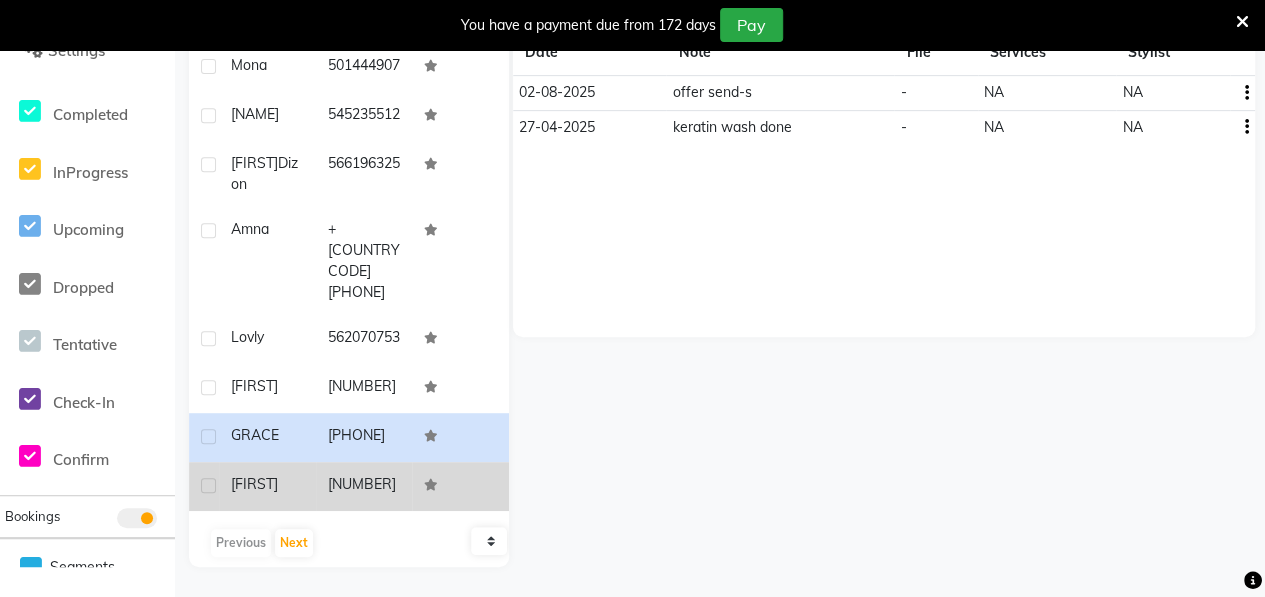click on "[FIRST]" 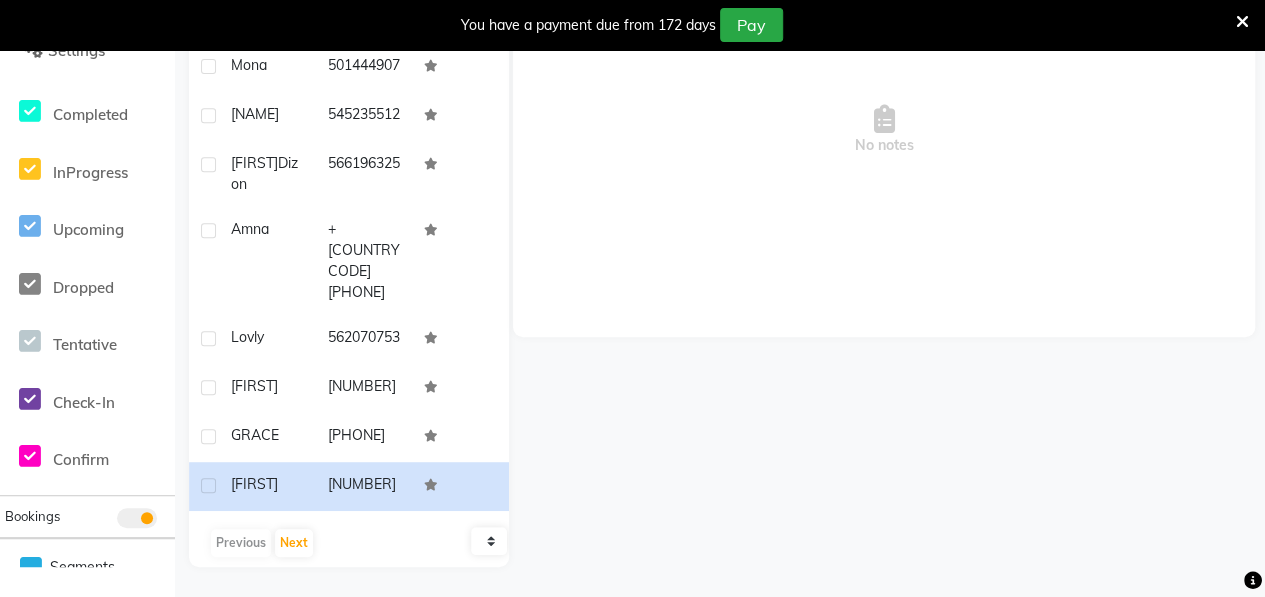 scroll, scrollTop: 0, scrollLeft: 0, axis: both 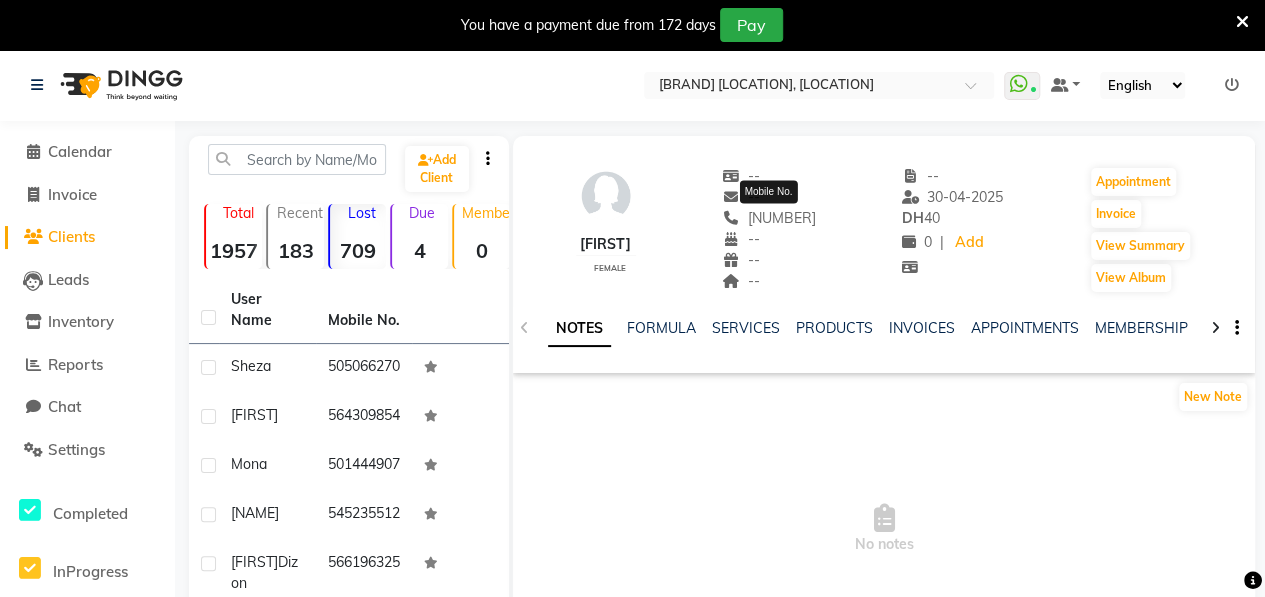 click on "[NUMBER]" 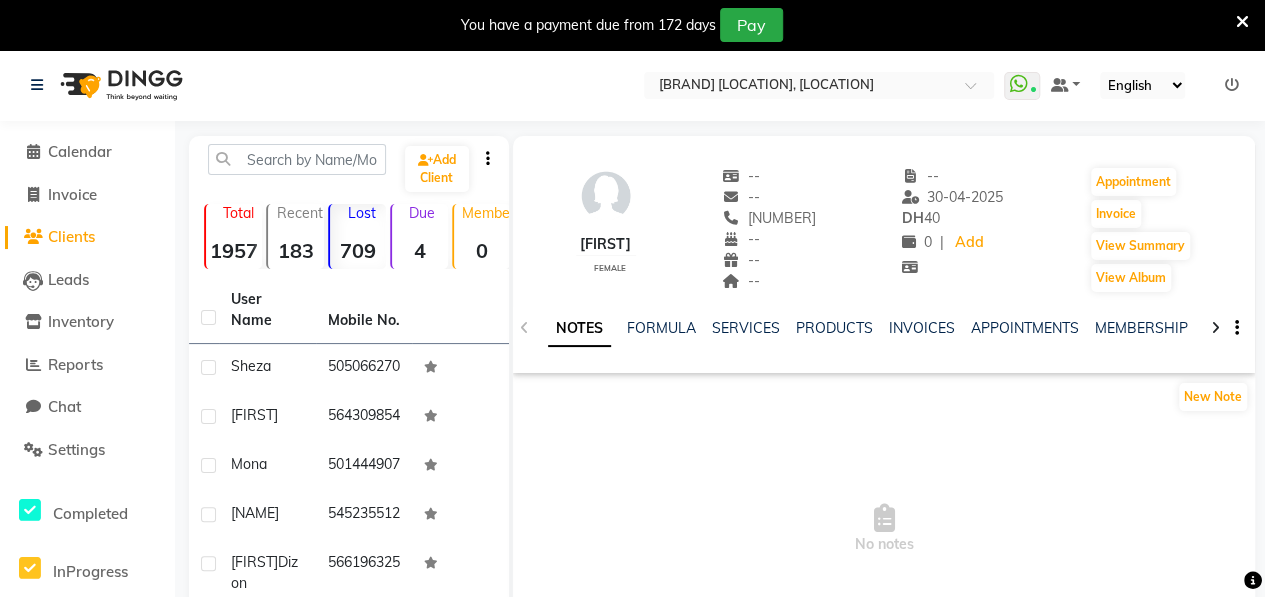 click on "[NUMBER]" 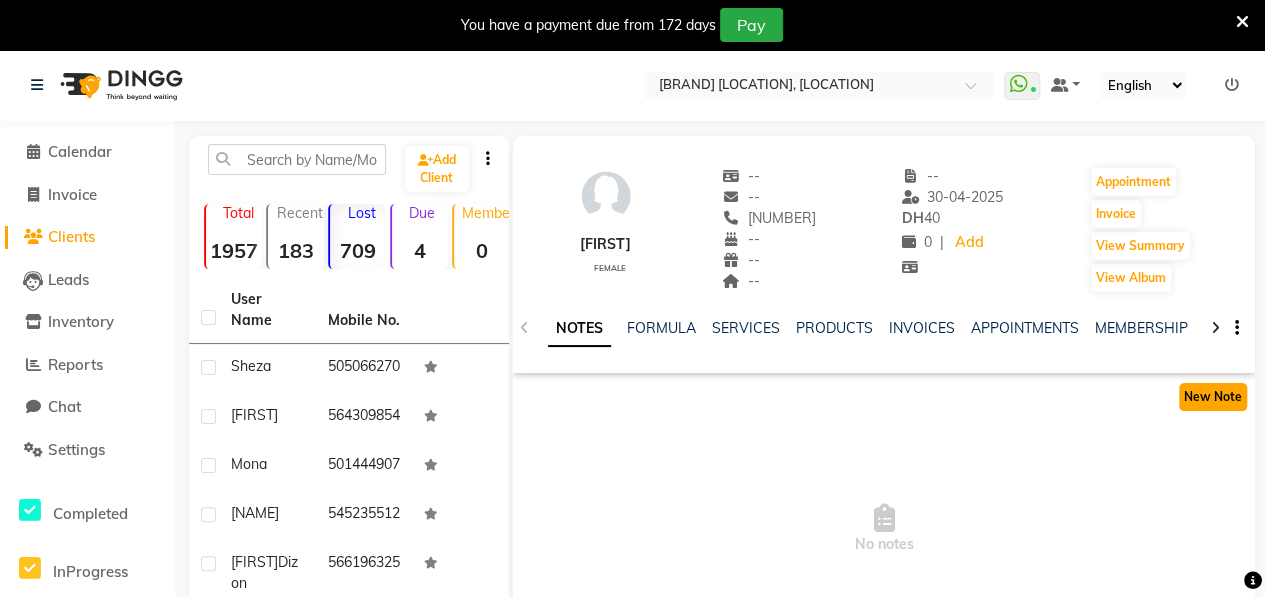 click on "New Note" 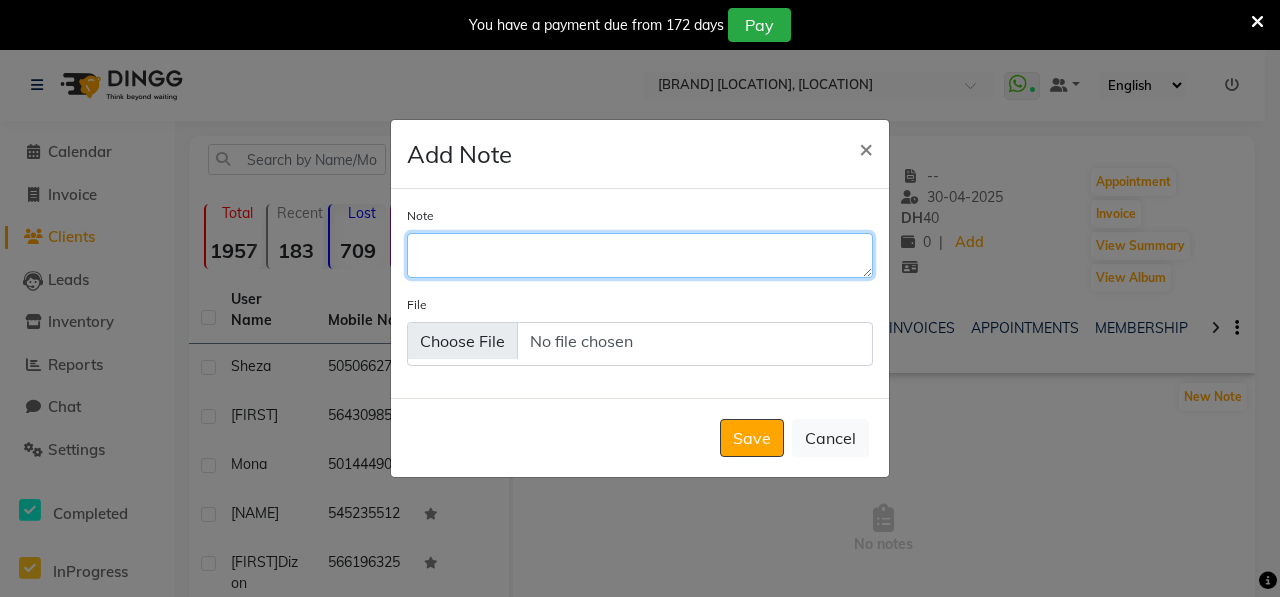 click on "Note" at bounding box center (640, 255) 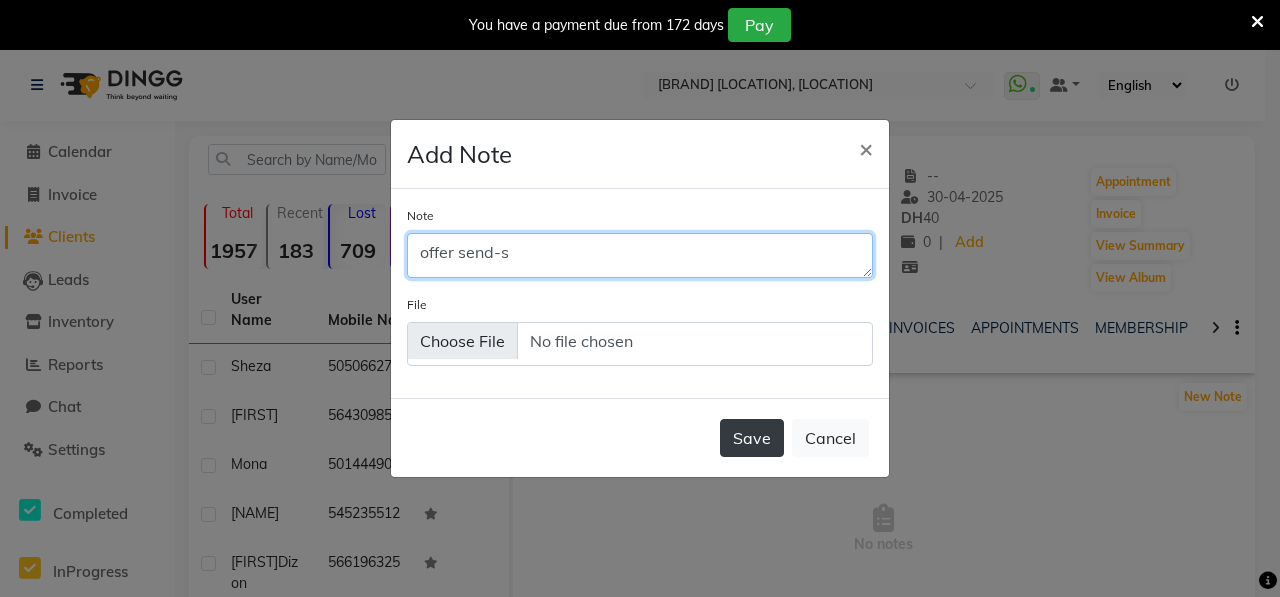 type on "offer send-s" 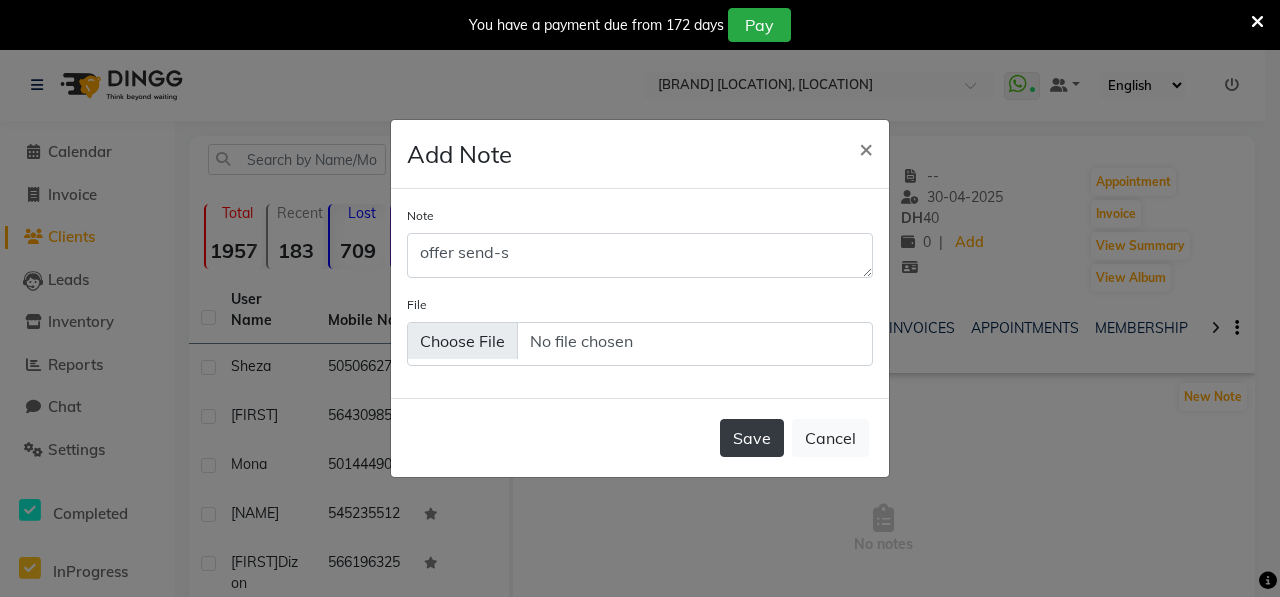 click on "Save" 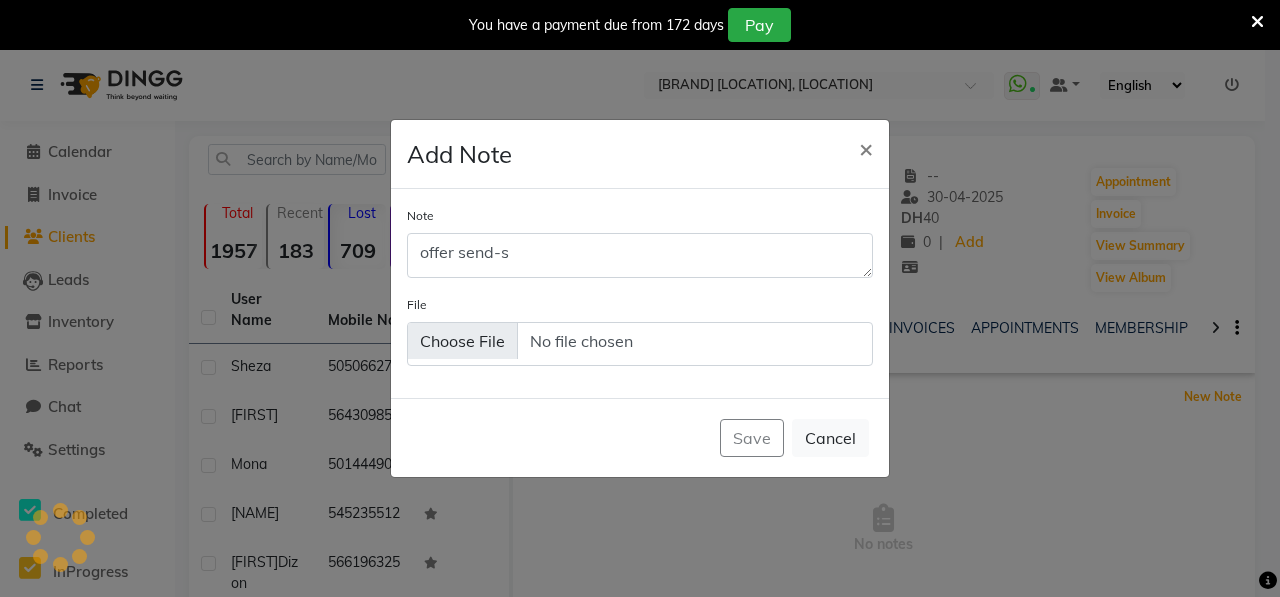 type 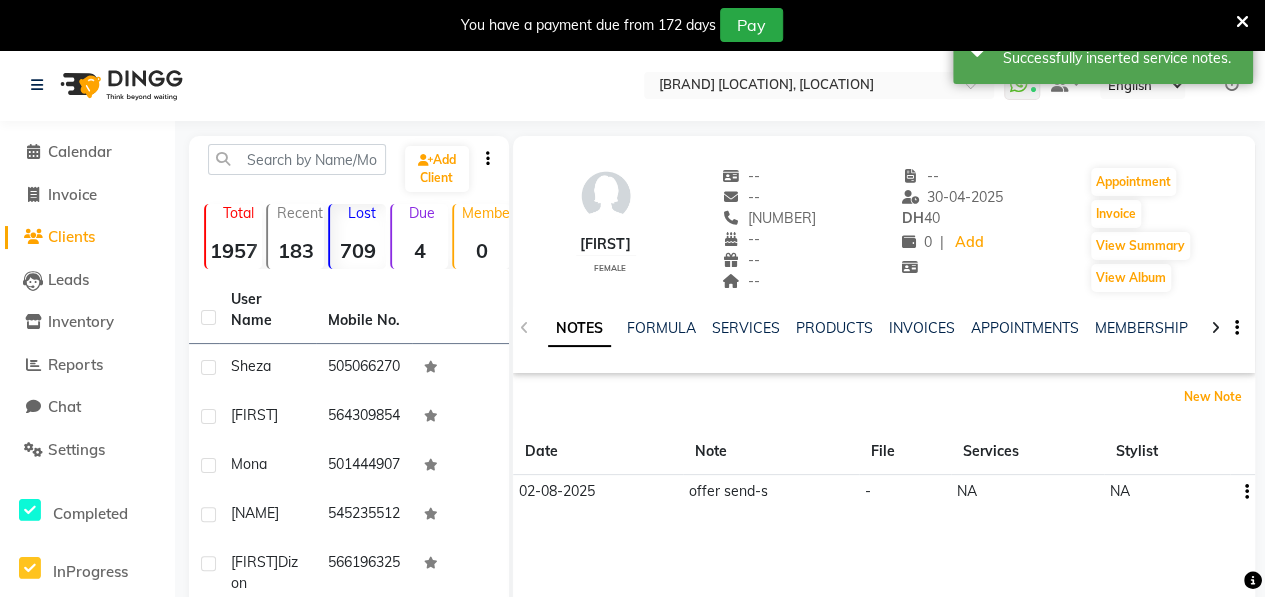scroll, scrollTop: 430, scrollLeft: 0, axis: vertical 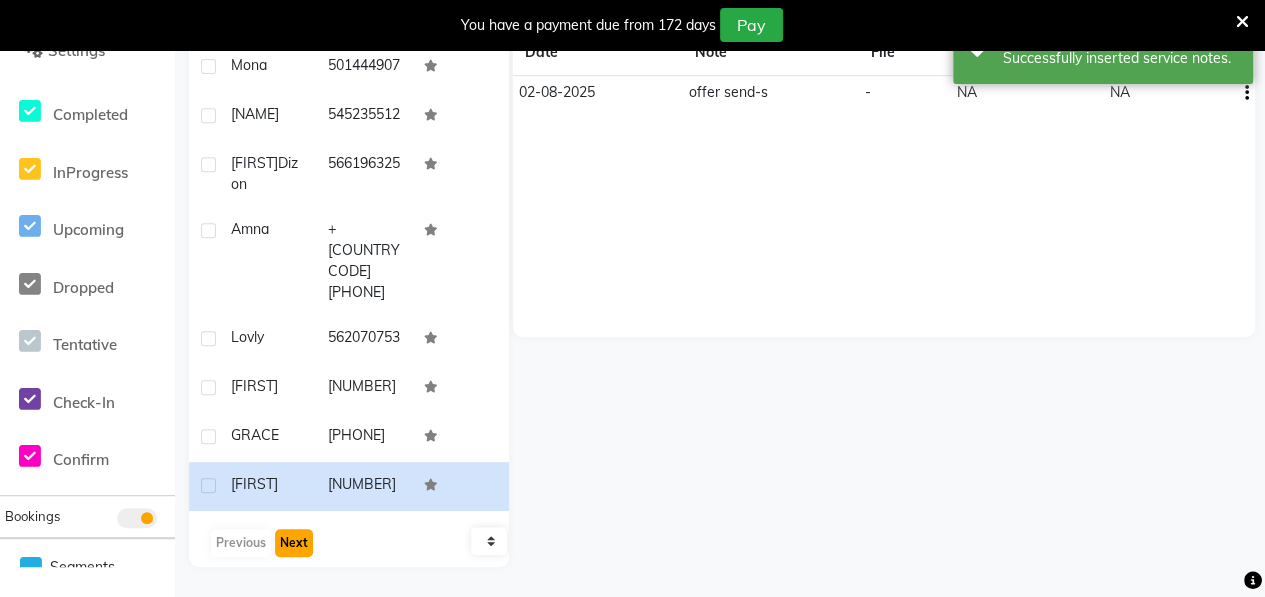 click on "Next" 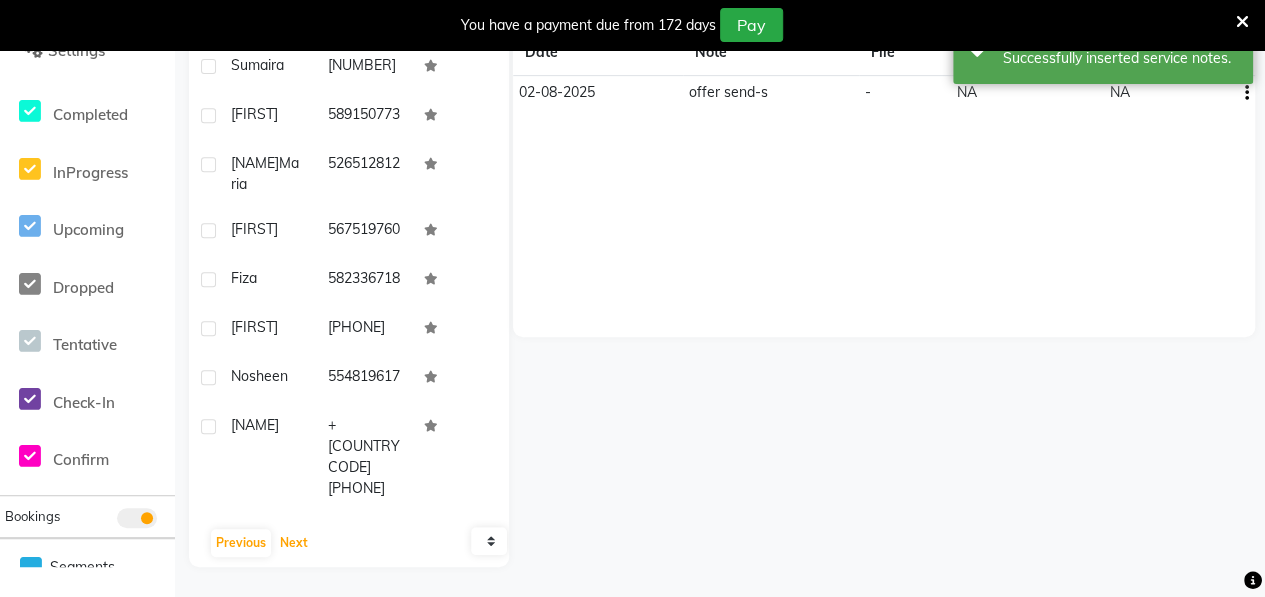 scroll, scrollTop: 0, scrollLeft: 0, axis: both 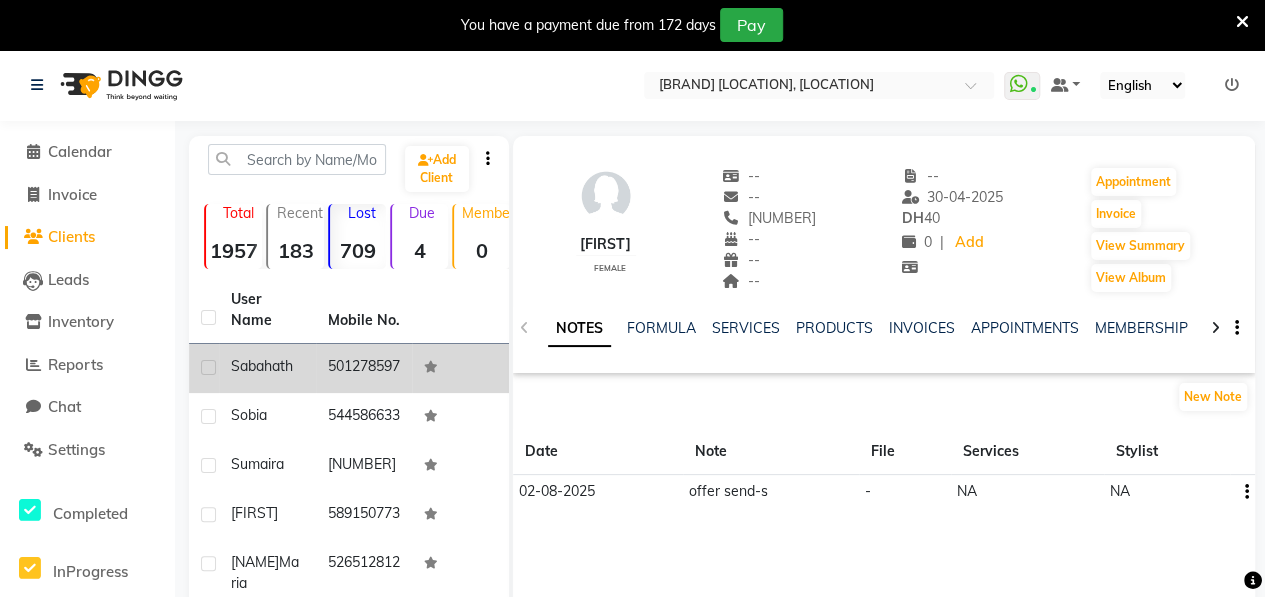 click on "Sabahath" 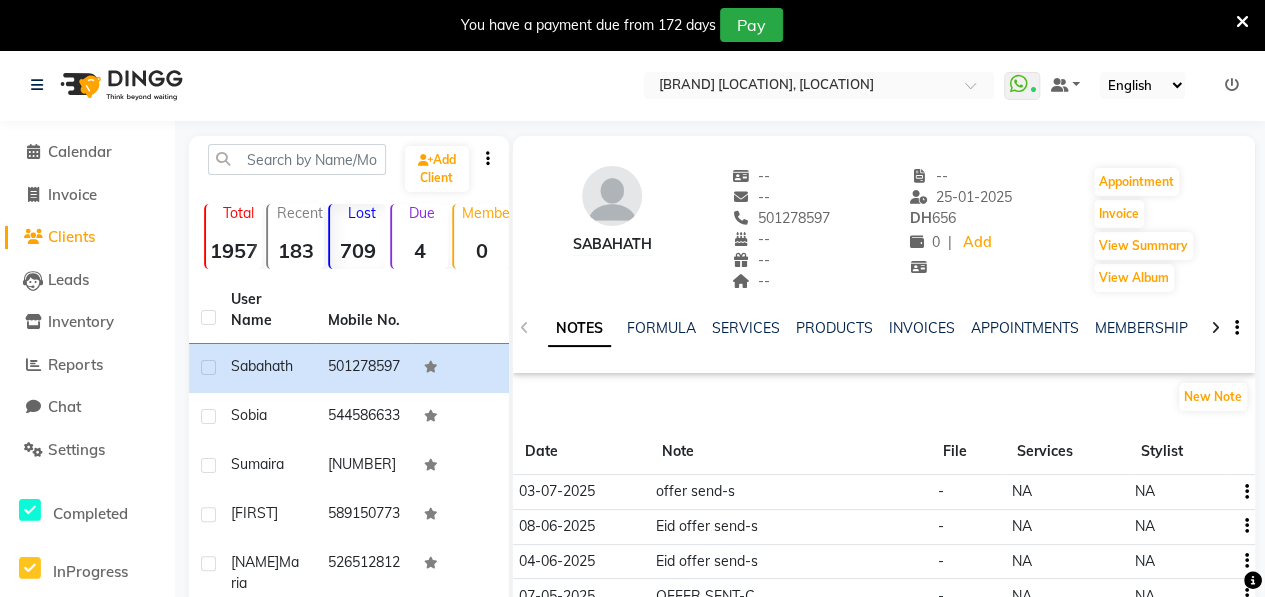 click on "501278597" 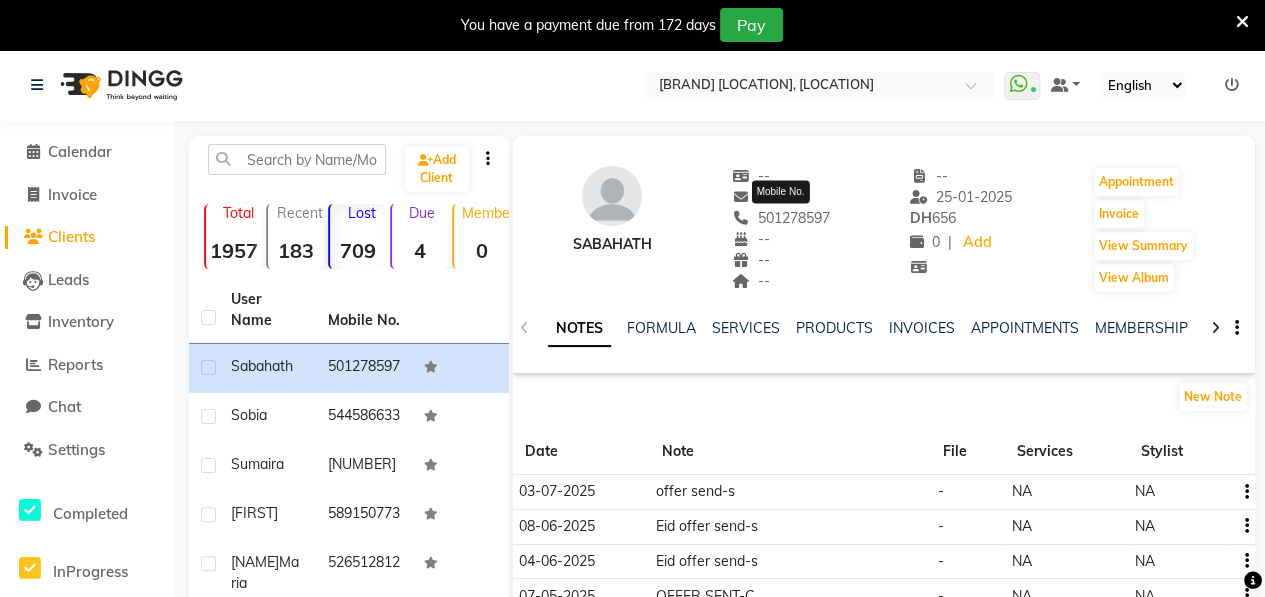 click on "501278597" 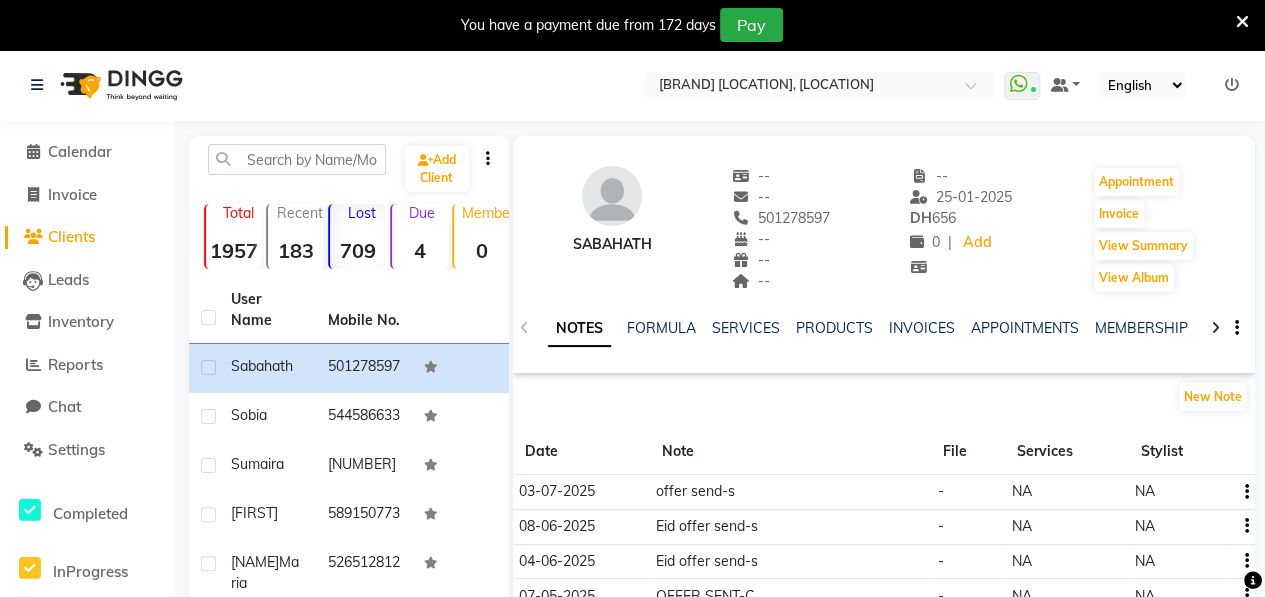 click on "501278597" 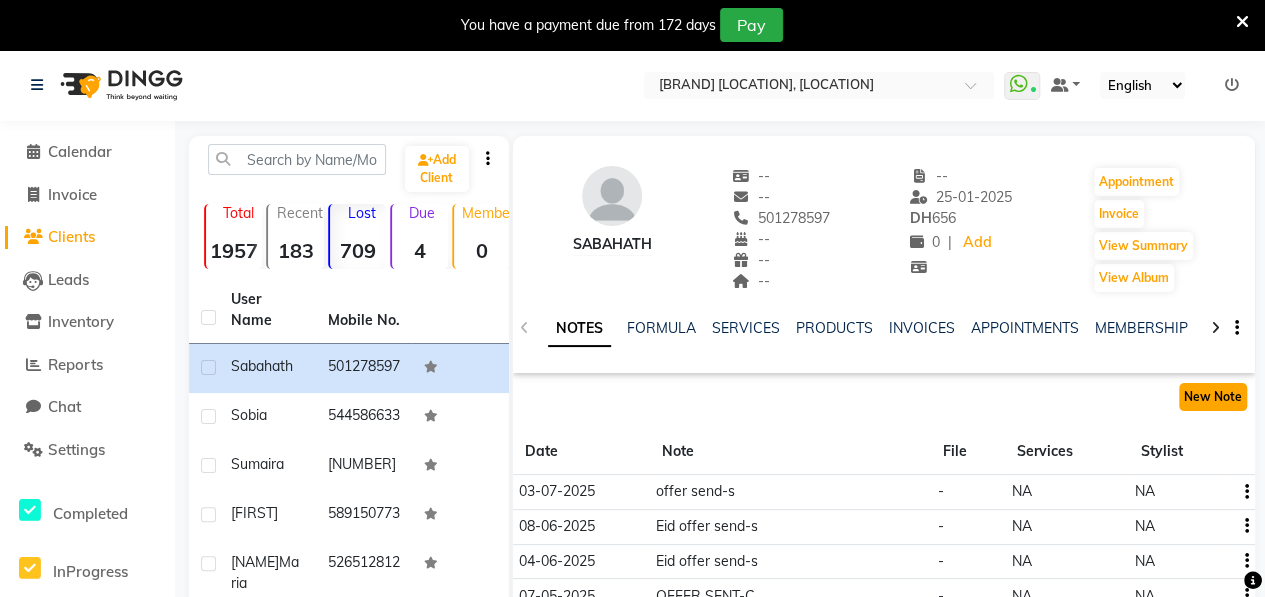 click on "New Note" 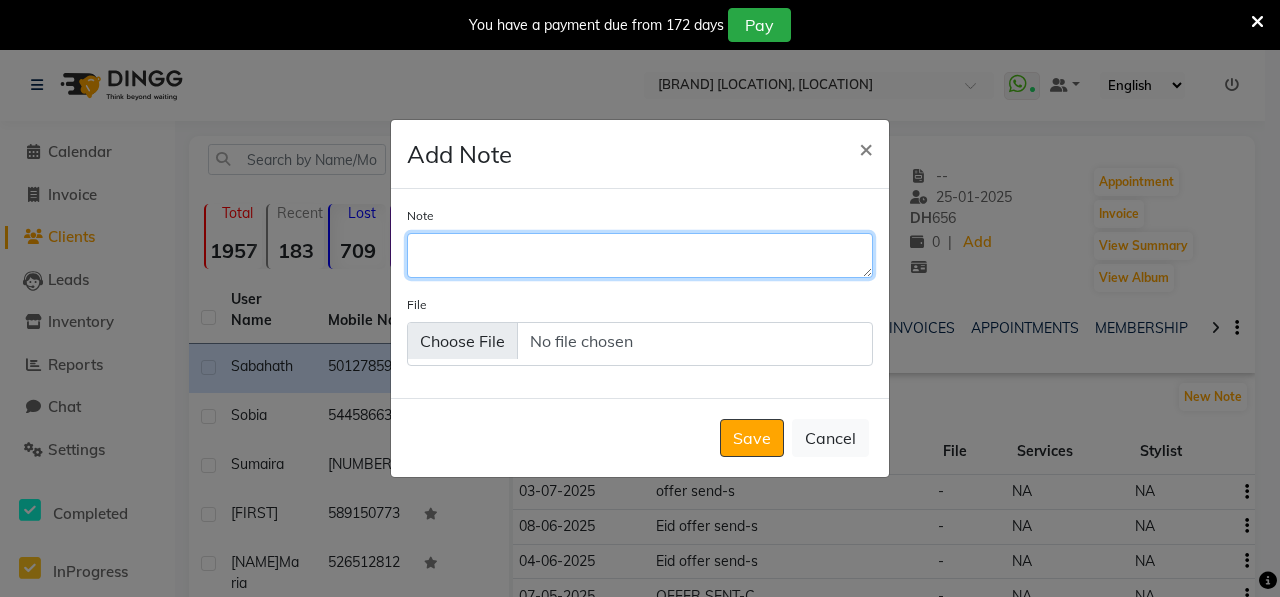 click on "Note" at bounding box center [640, 255] 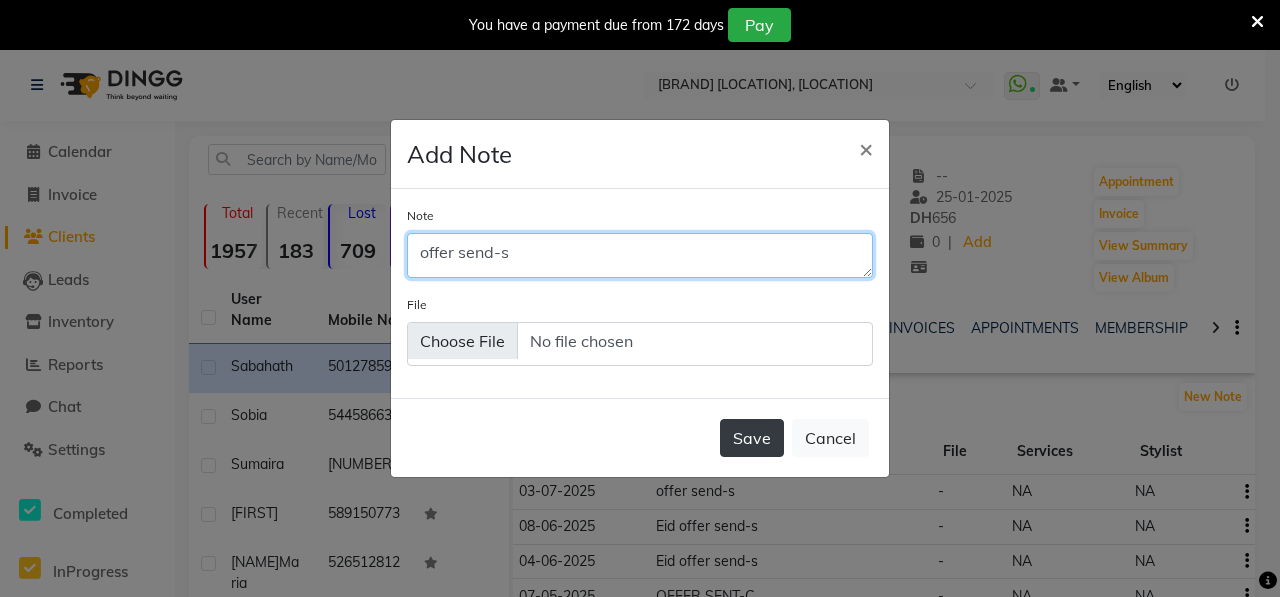 type on "offer send-s" 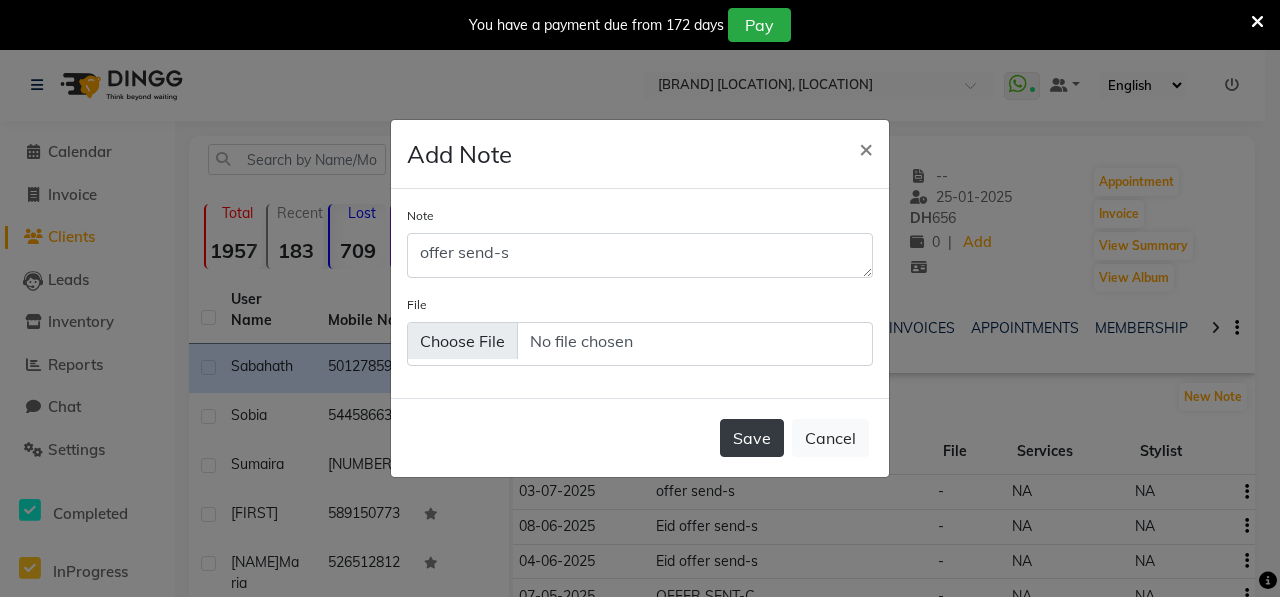 click on "Save" 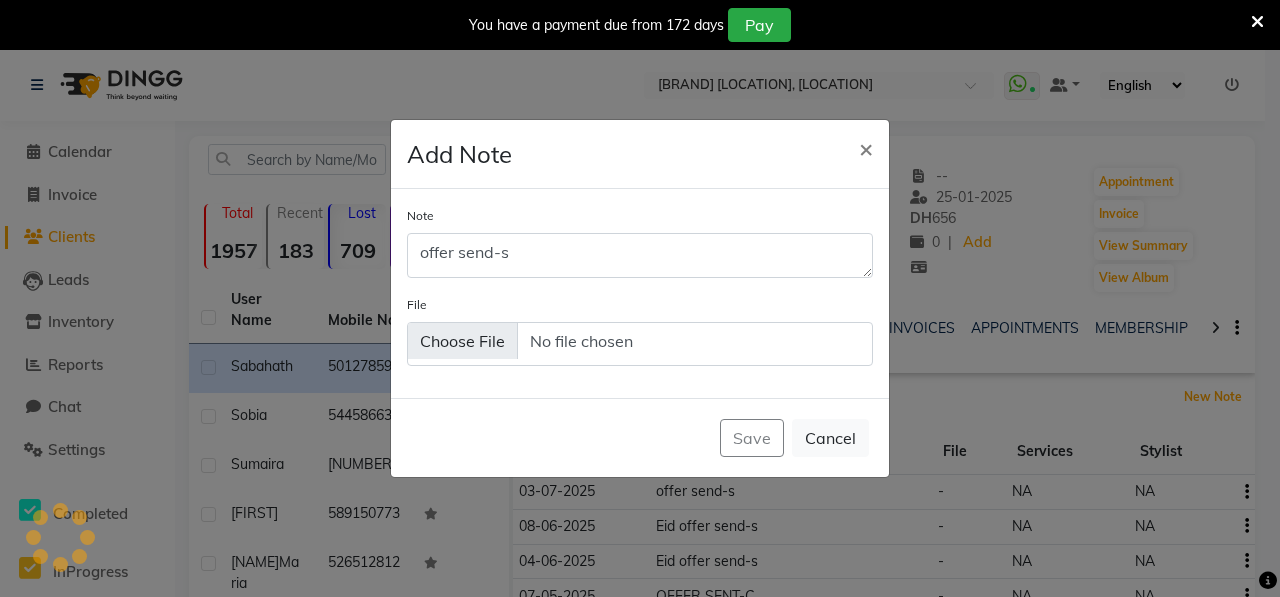 type 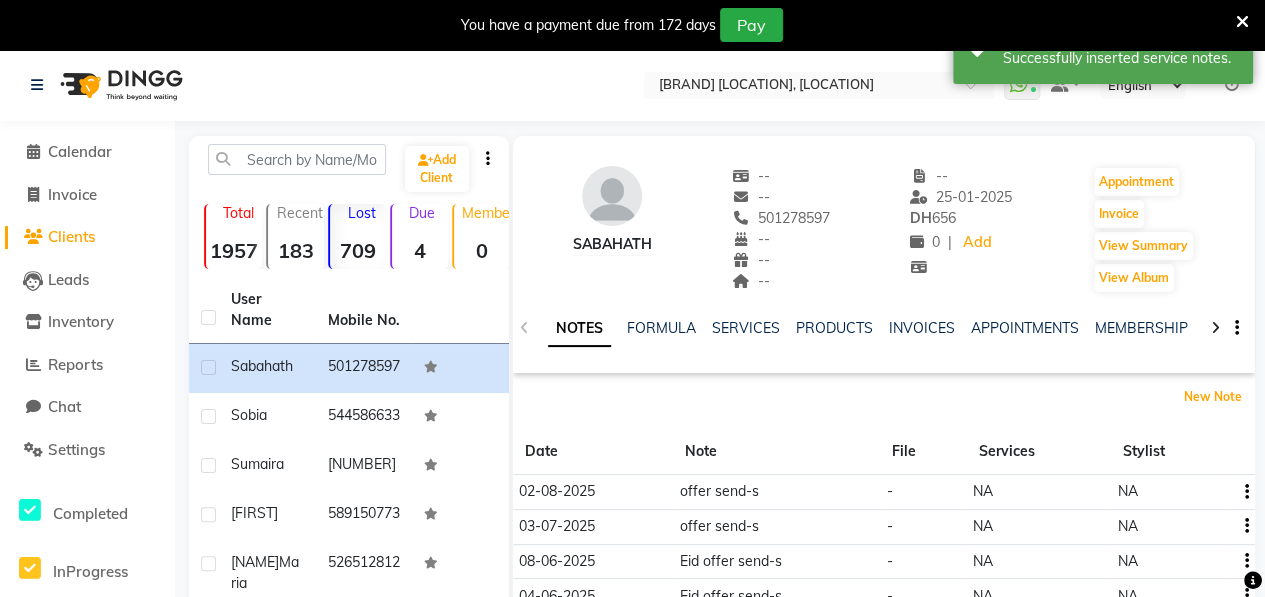 scroll, scrollTop: 430, scrollLeft: 0, axis: vertical 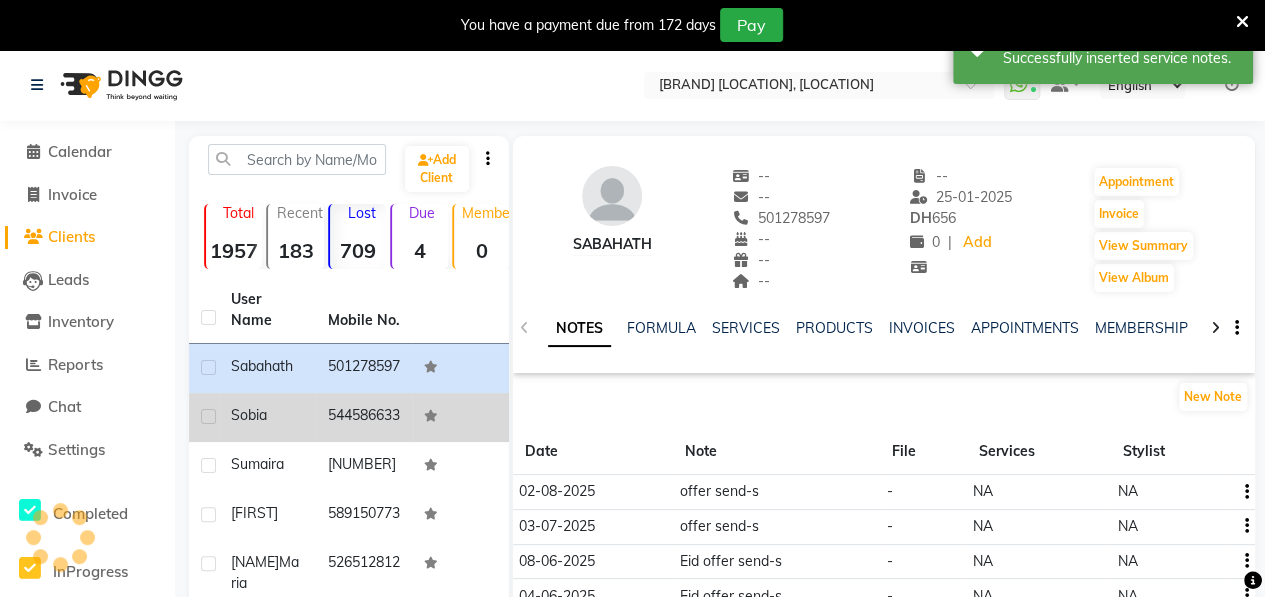 click on "Sobia" 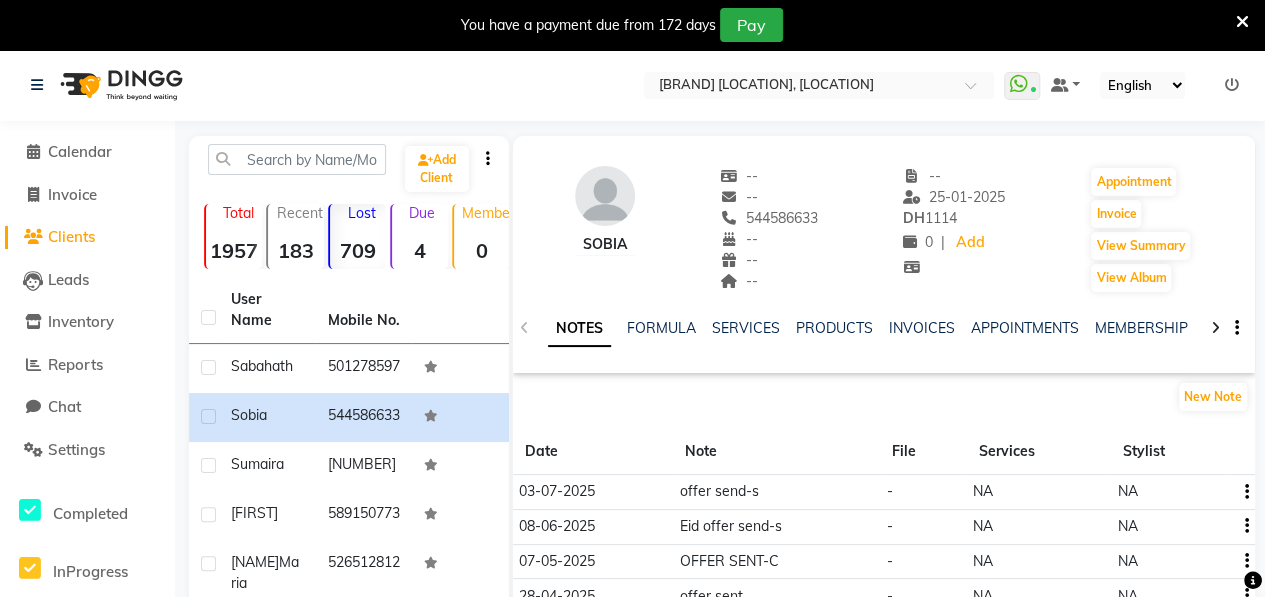 drag, startPoint x: 744, startPoint y: 215, endPoint x: 826, endPoint y: 225, distance: 82.607506 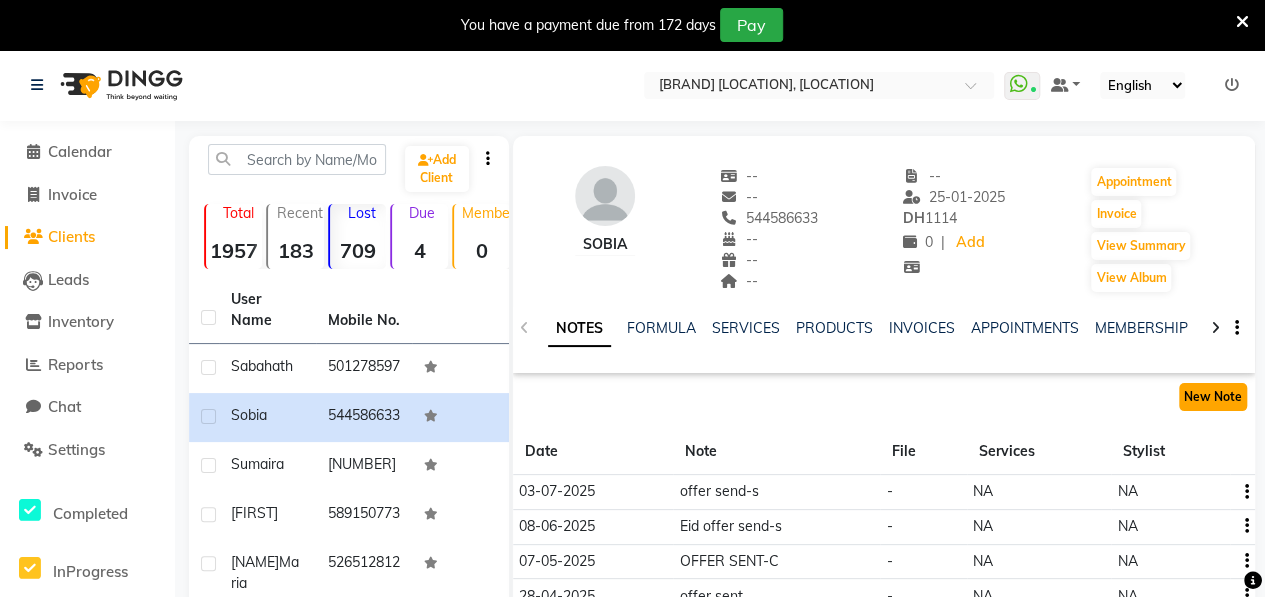 click on "New Note" 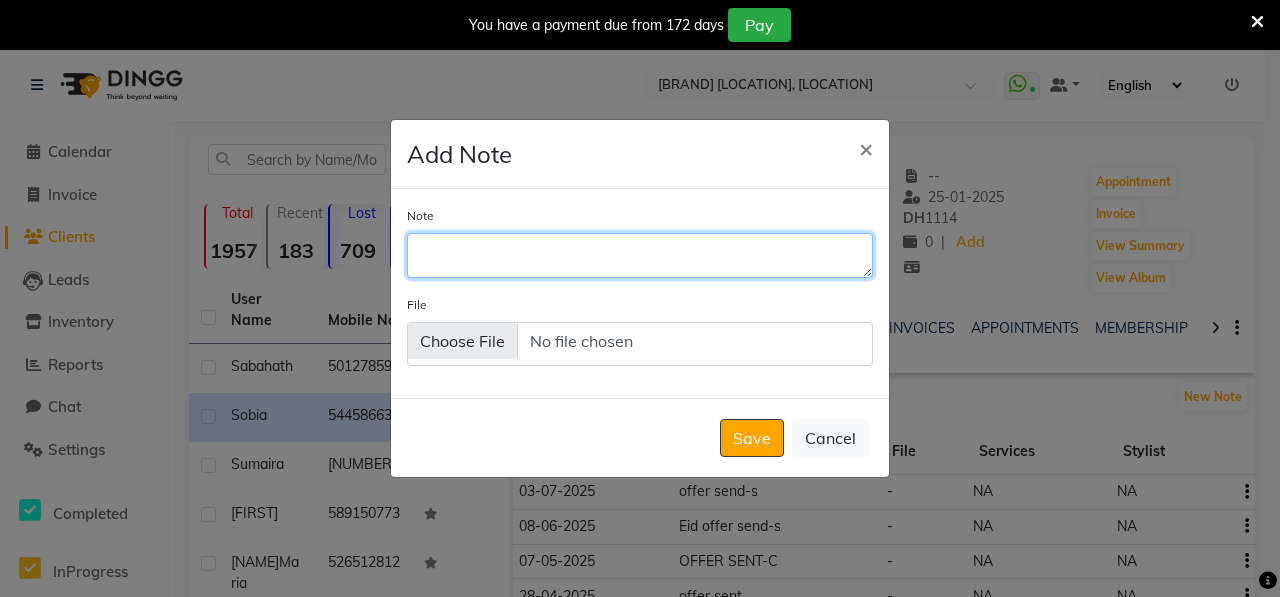 click on "Note" at bounding box center (640, 255) 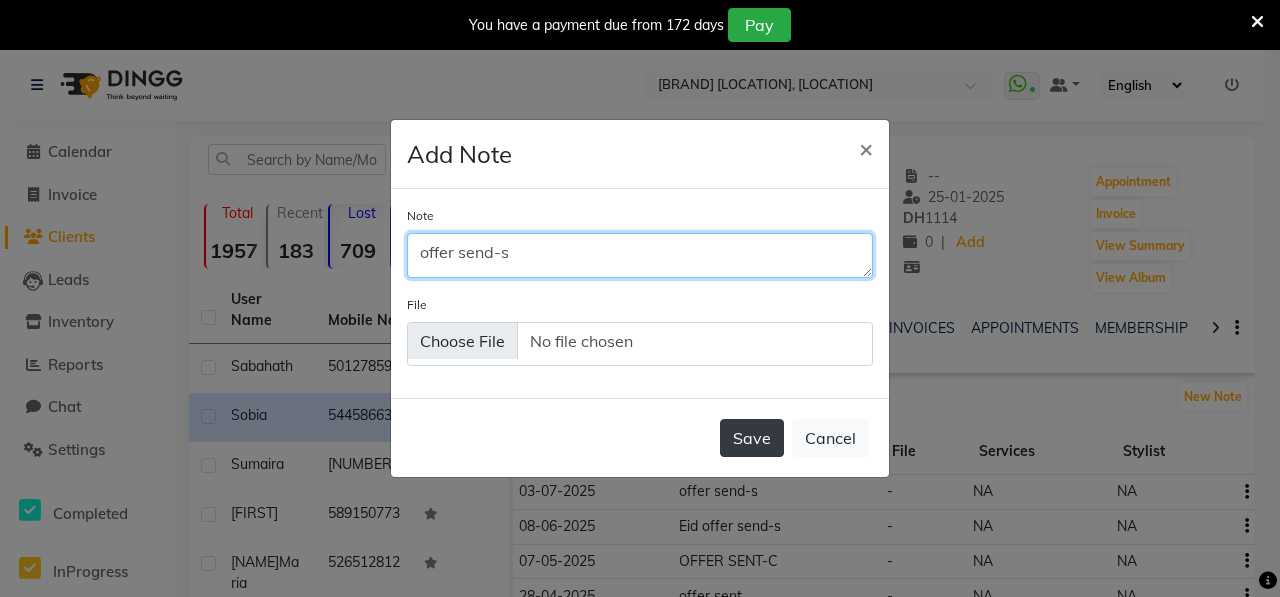type on "offer send-s" 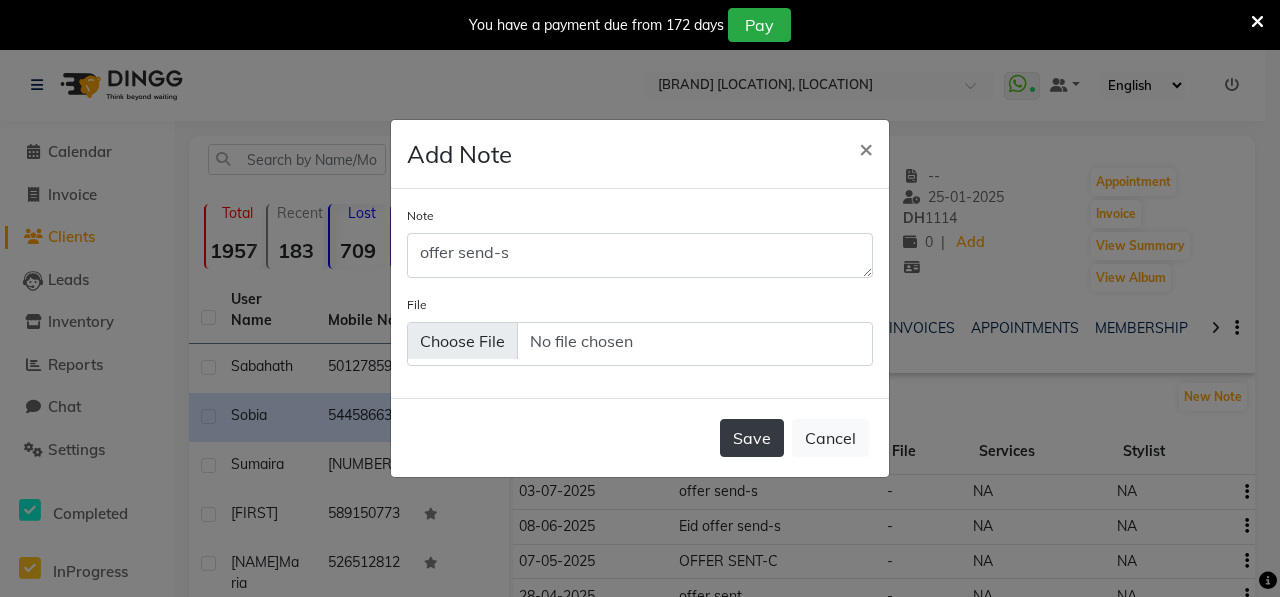 click on "Save" 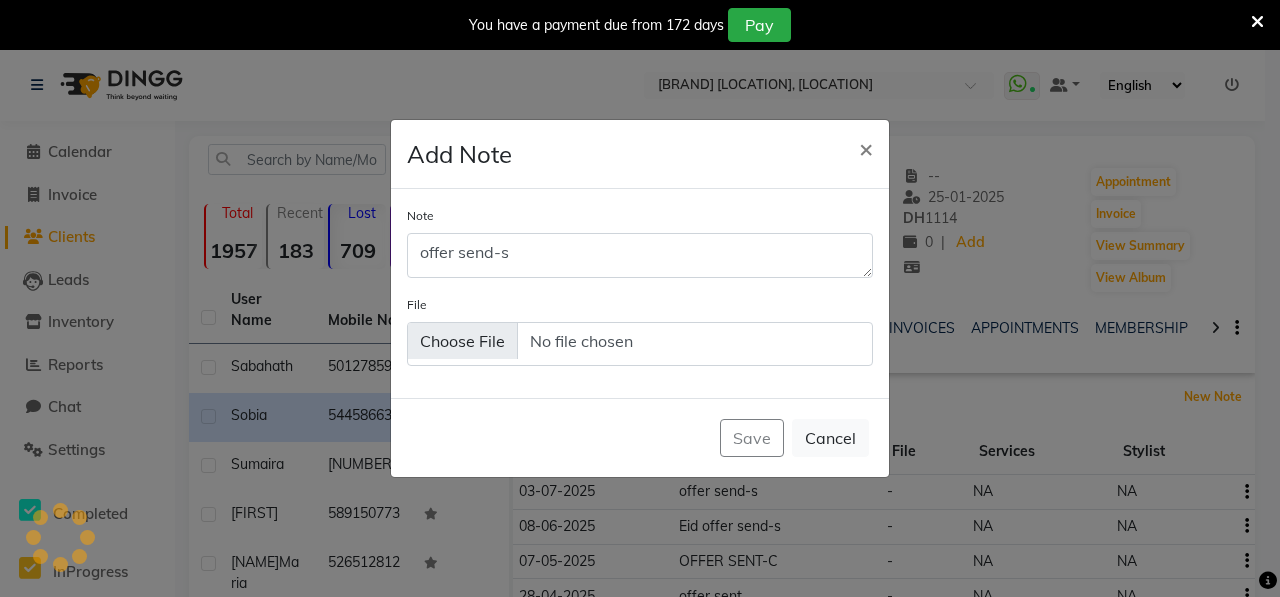 type 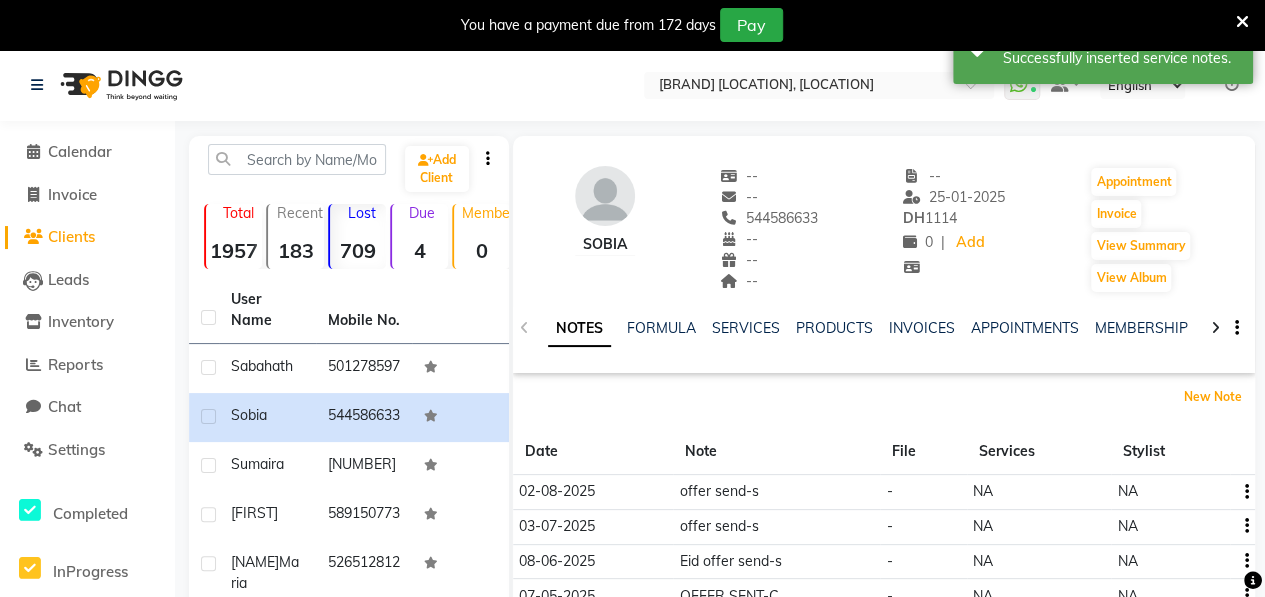 scroll, scrollTop: 430, scrollLeft: 0, axis: vertical 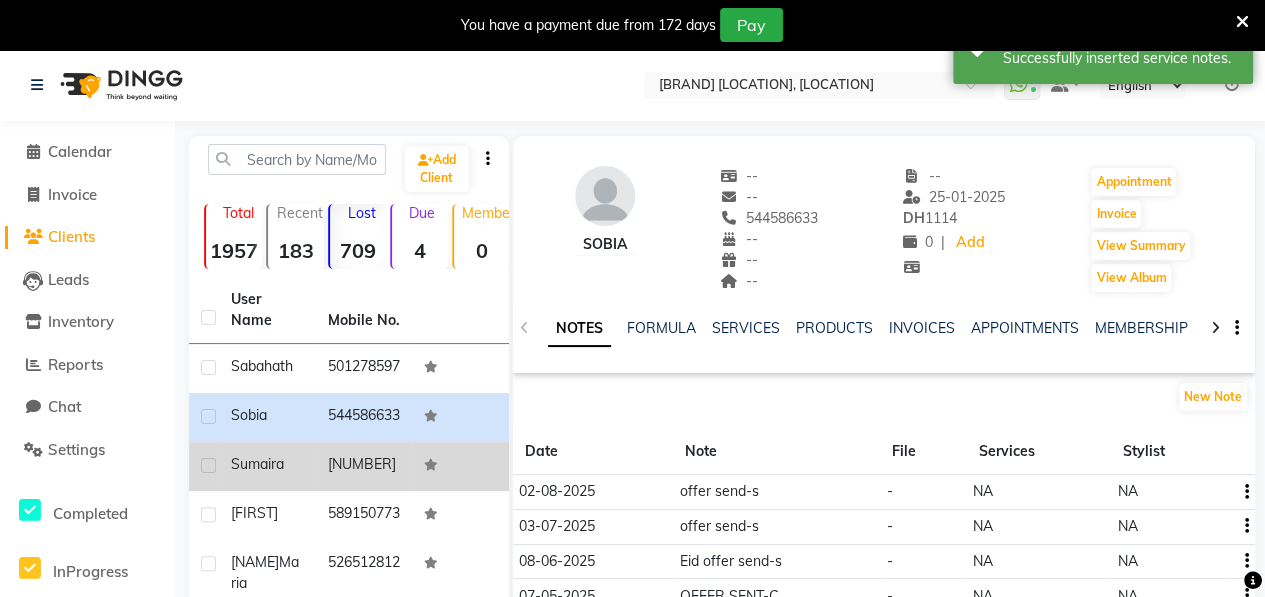 click on "Sumaira" 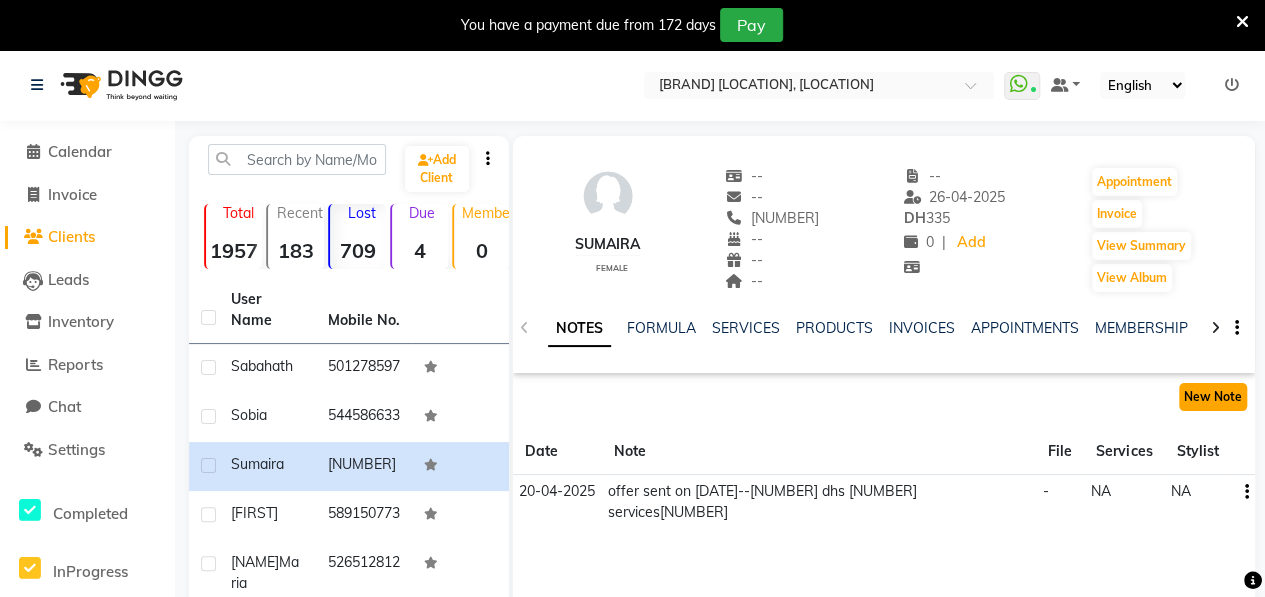 click on "New Note" 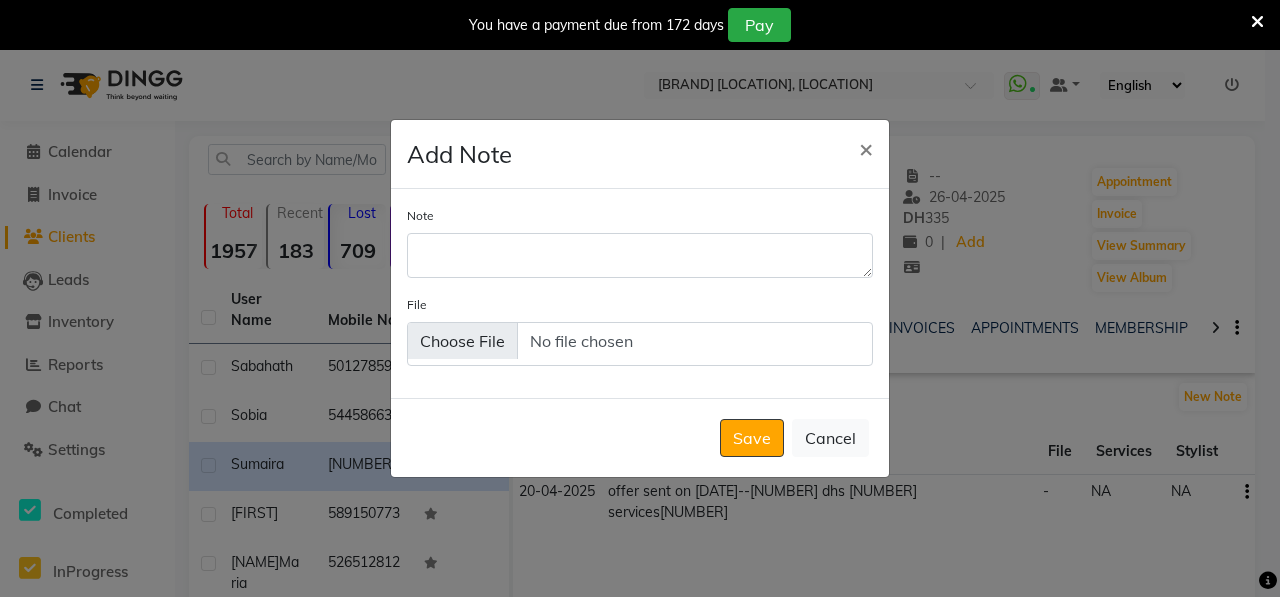 click on "Add Note × Note File  Save   Cancel" 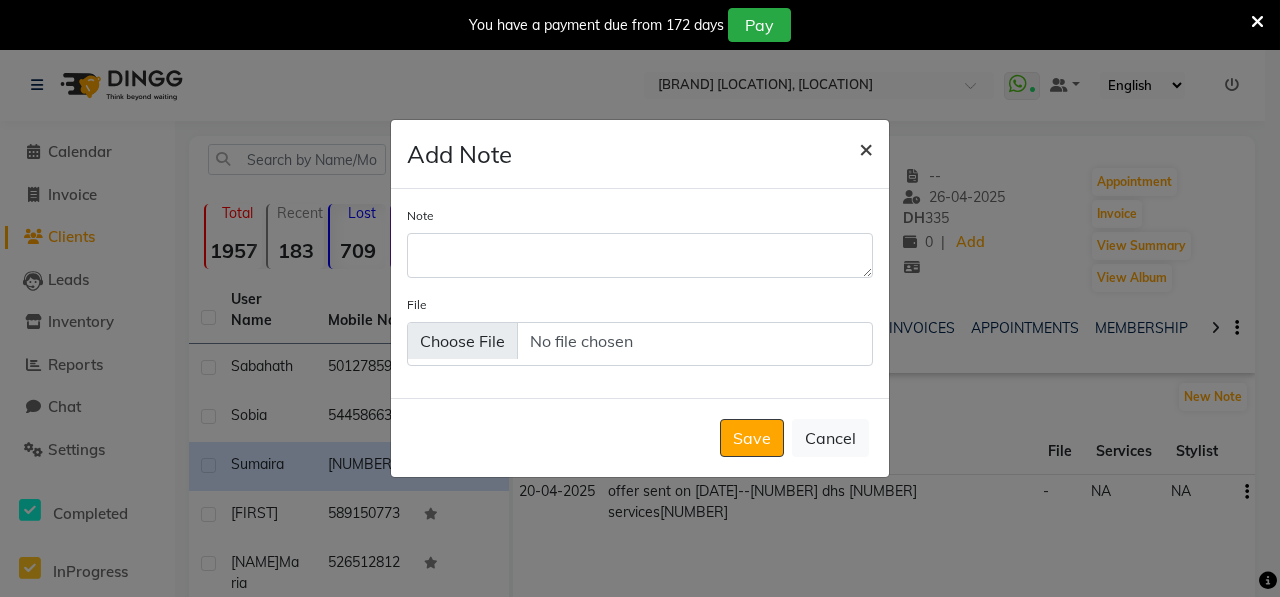 click on "×" 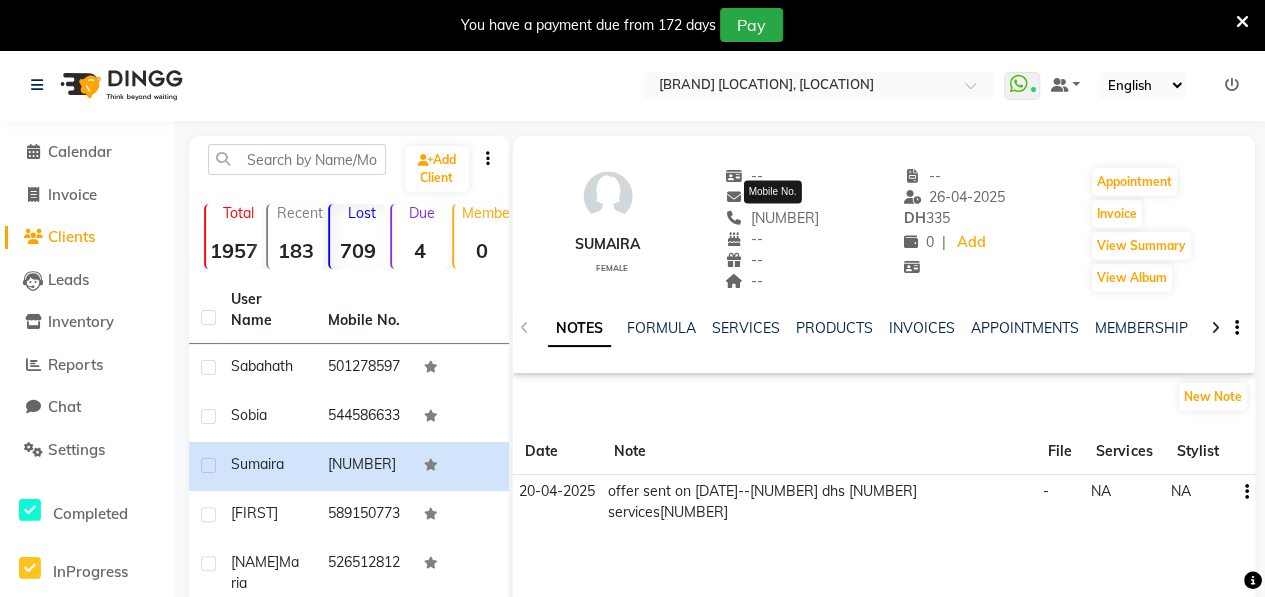 click on "[NUMBER]" 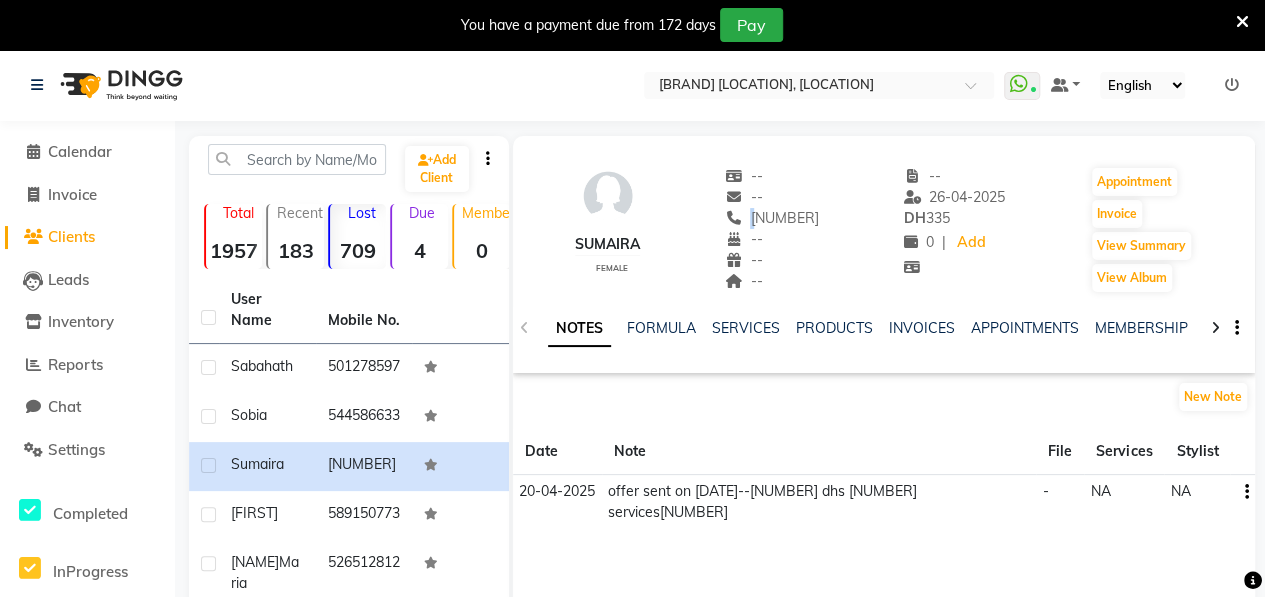 click on "[NUMBER]" 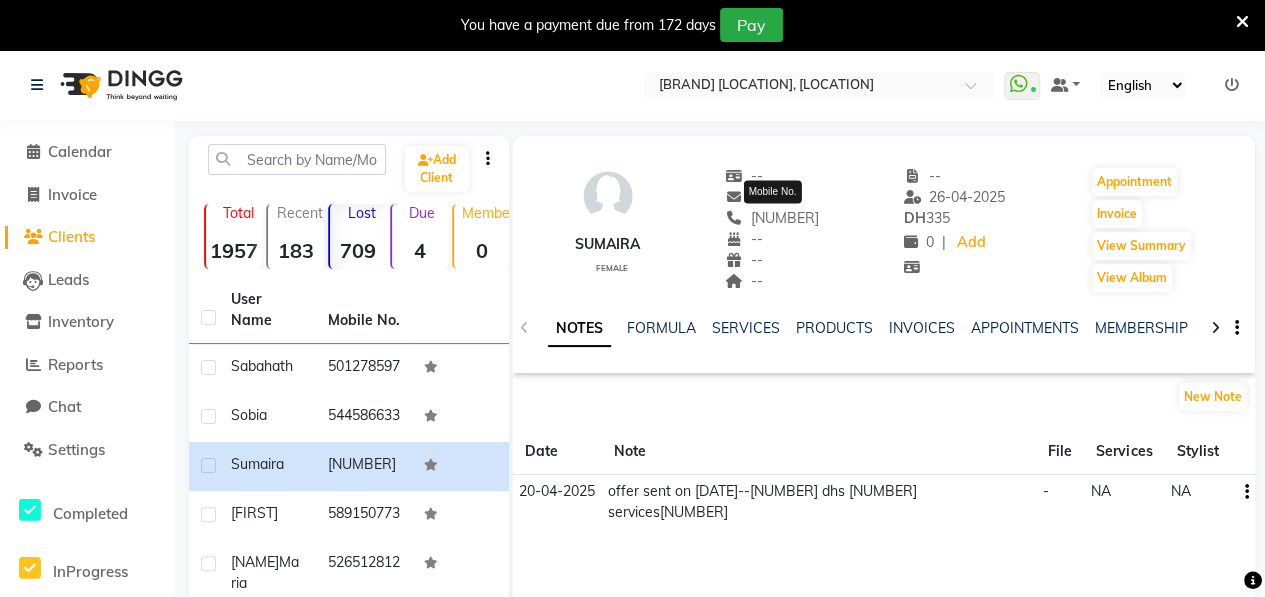 click on "[NUMBER]" 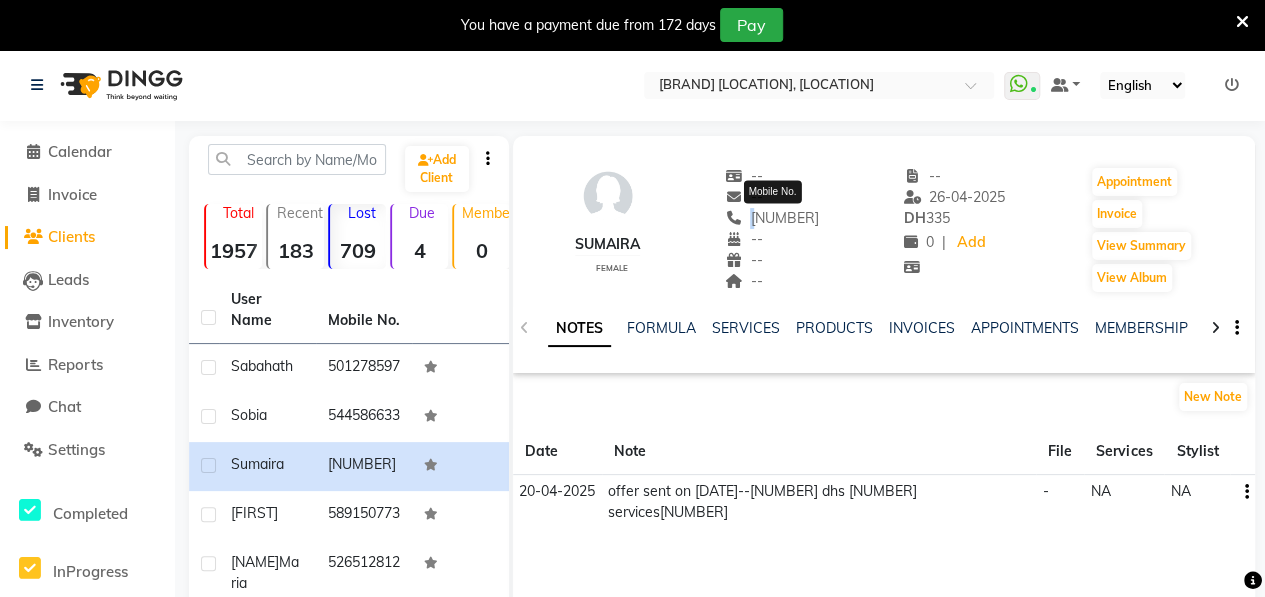 click on "[NUMBER]" 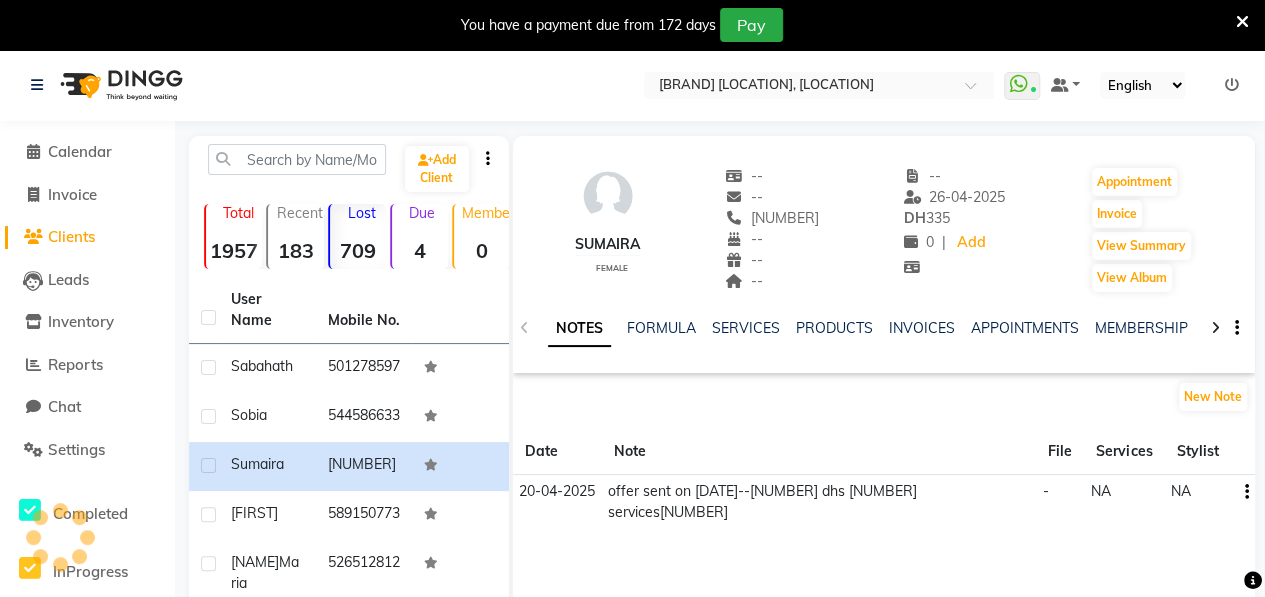 click on "--" 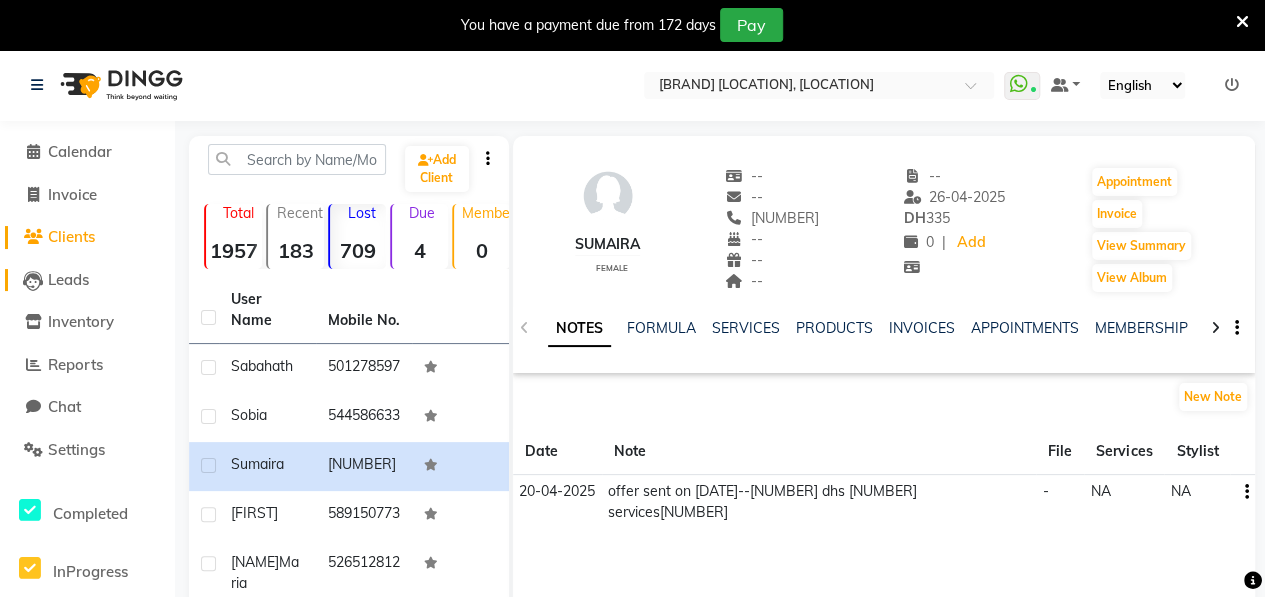 click on "Leads" 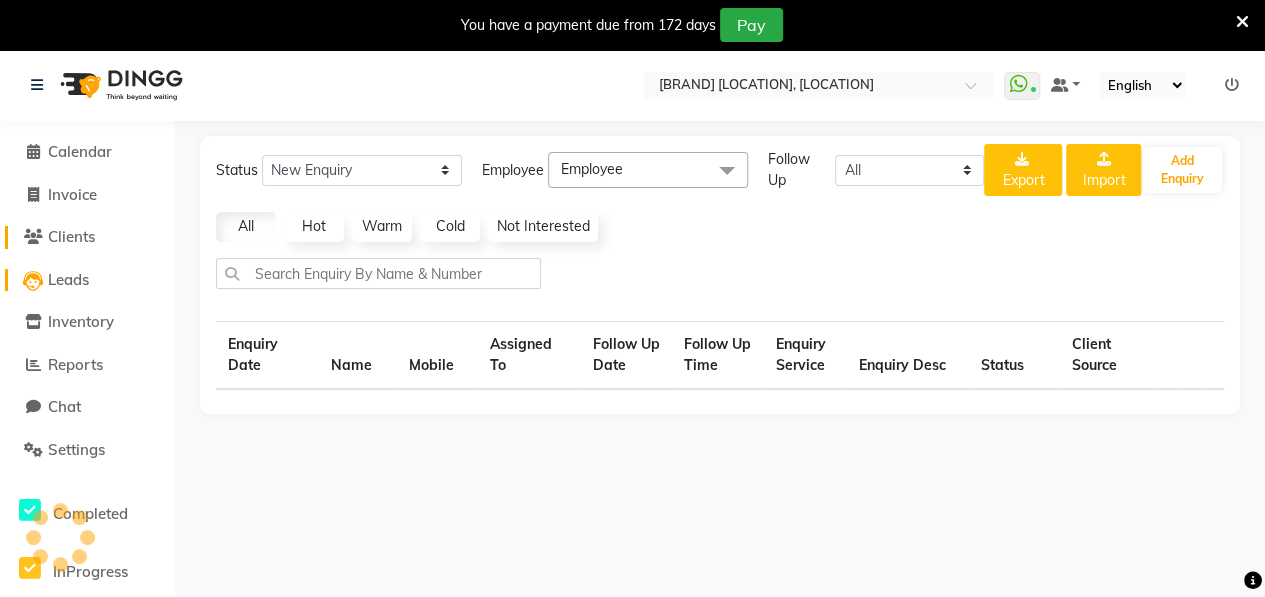 select on "10" 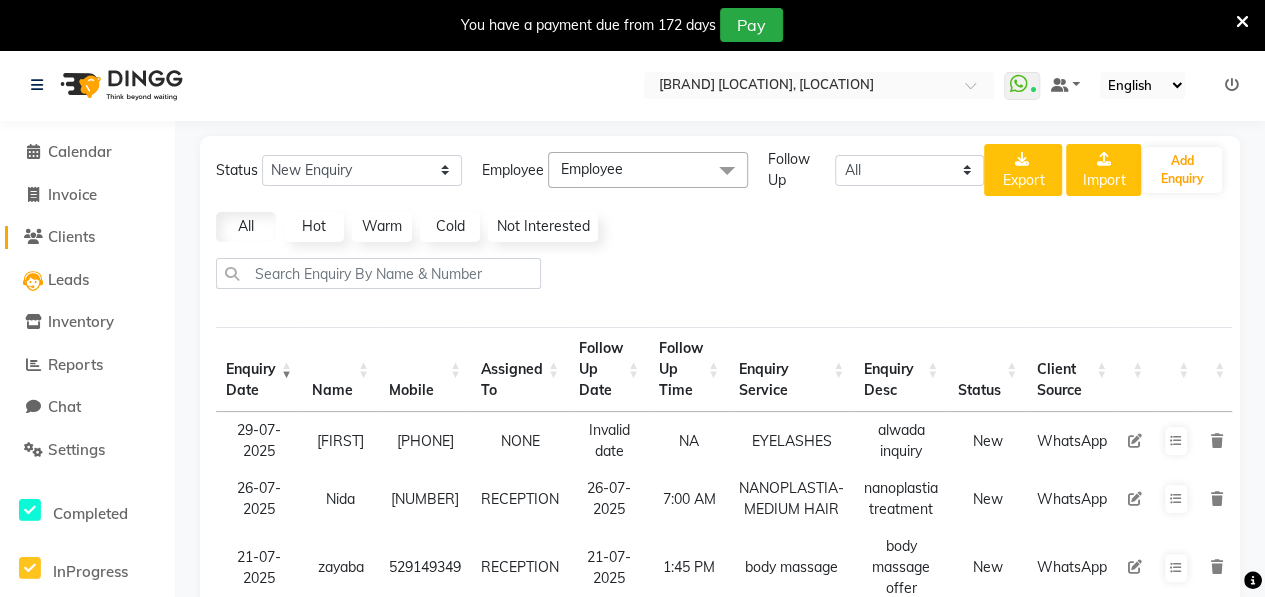 click on "Clients" 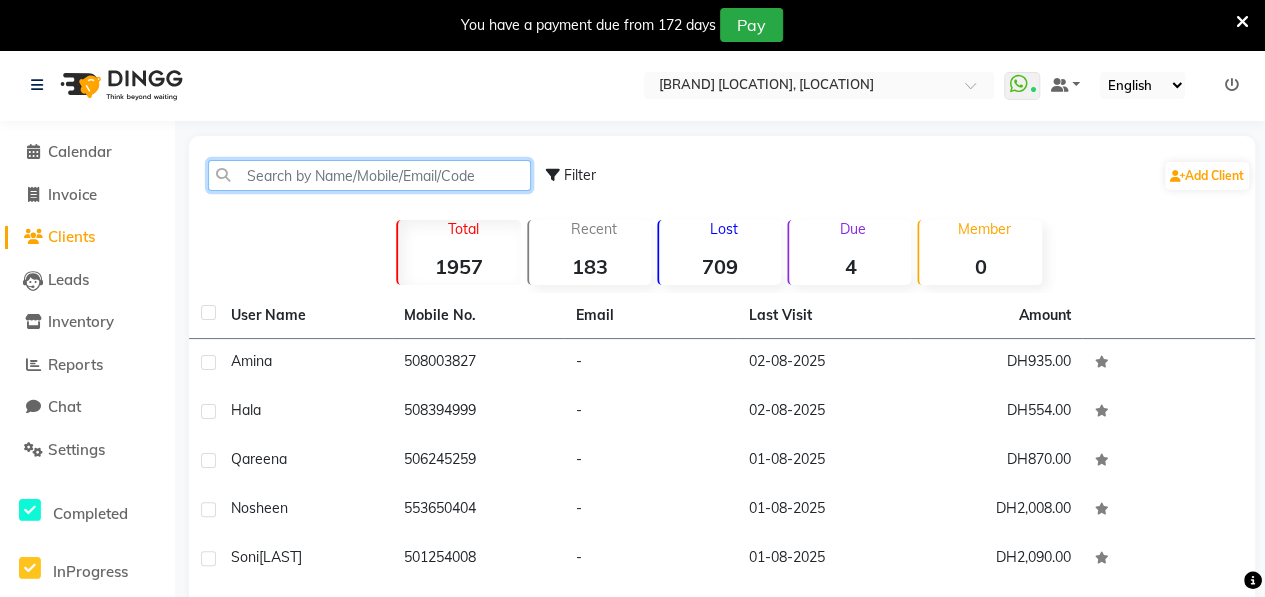 click 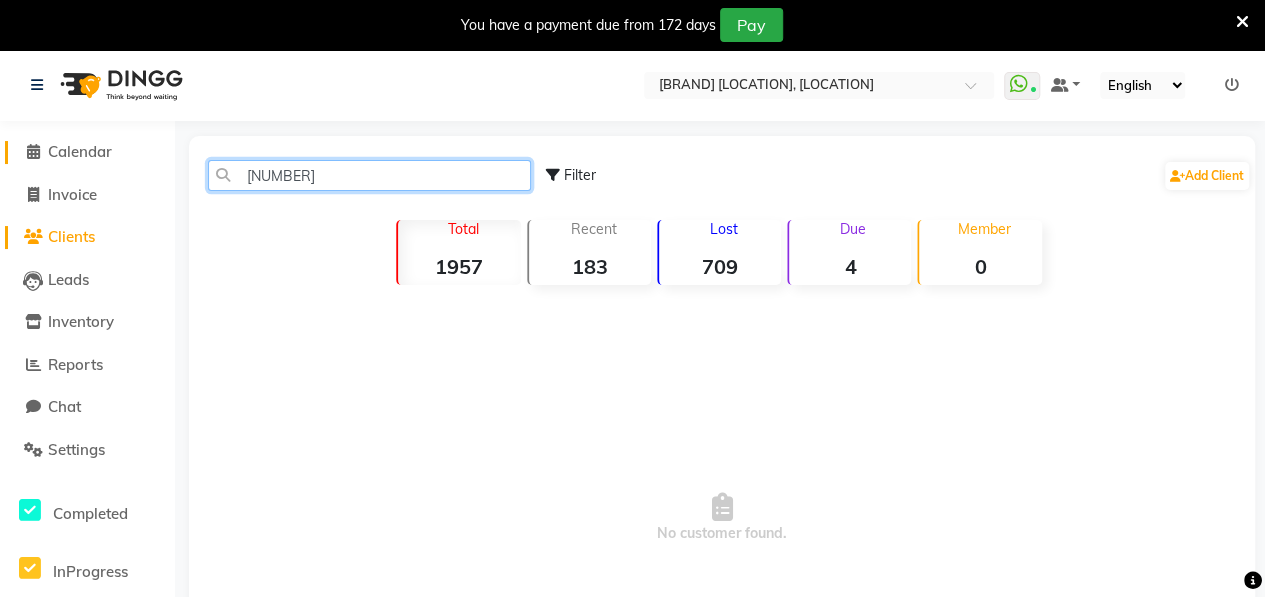 type on "[NUMBER]" 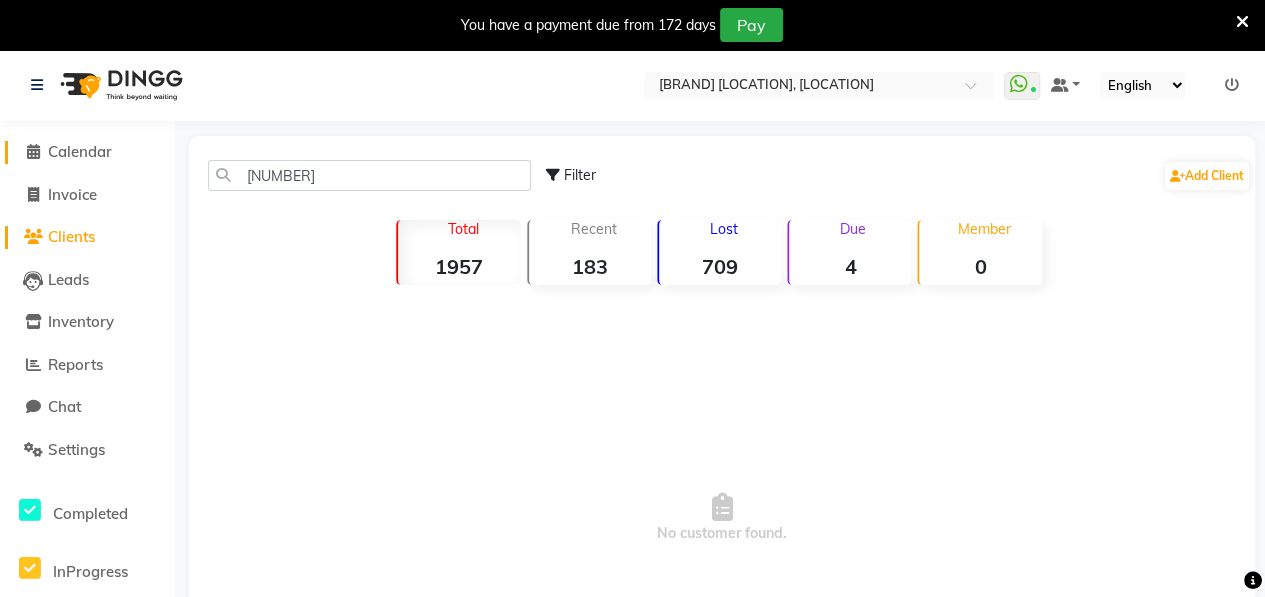 click on "Calendar" 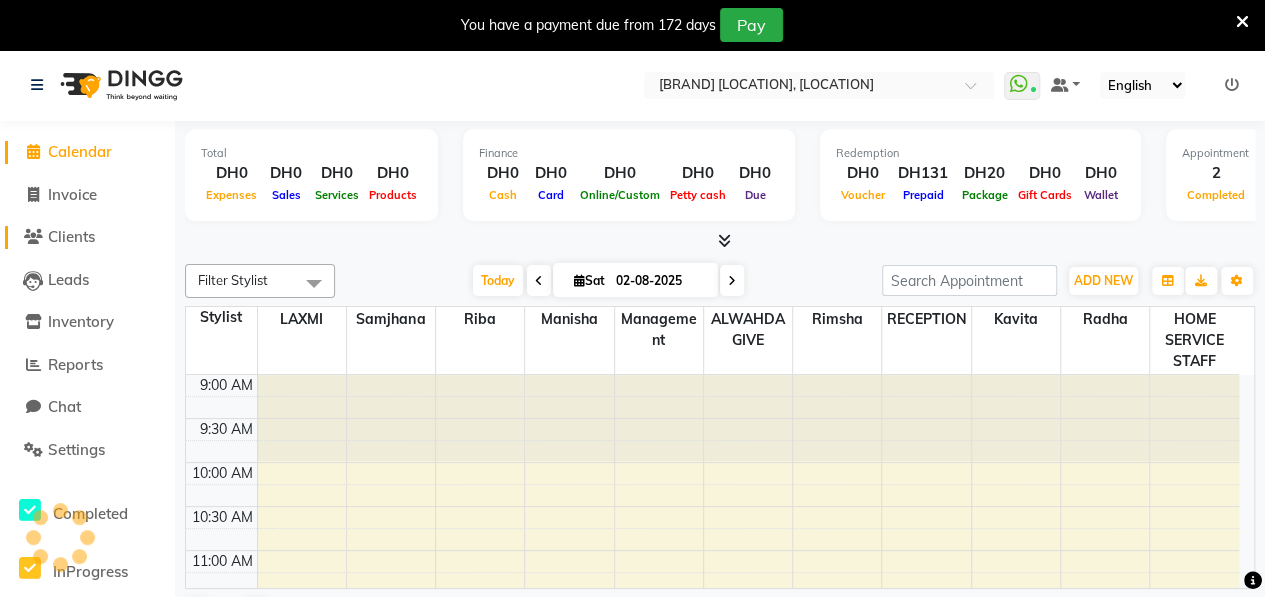 scroll, scrollTop: 0, scrollLeft: 0, axis: both 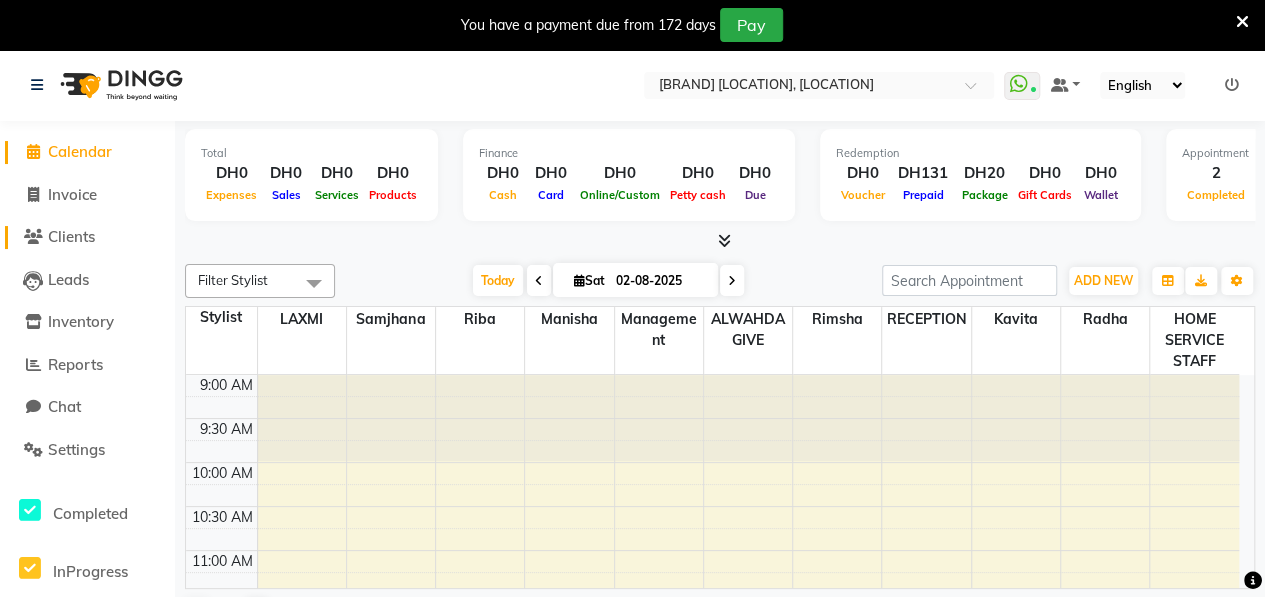 click on "Clients" 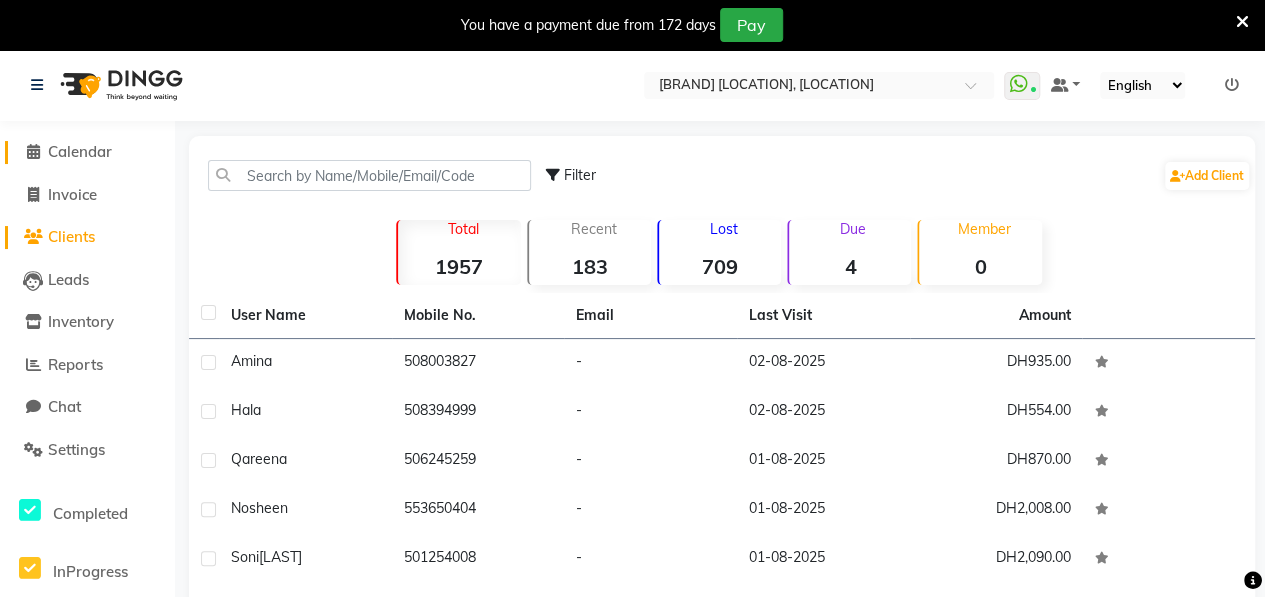click on "Calendar" 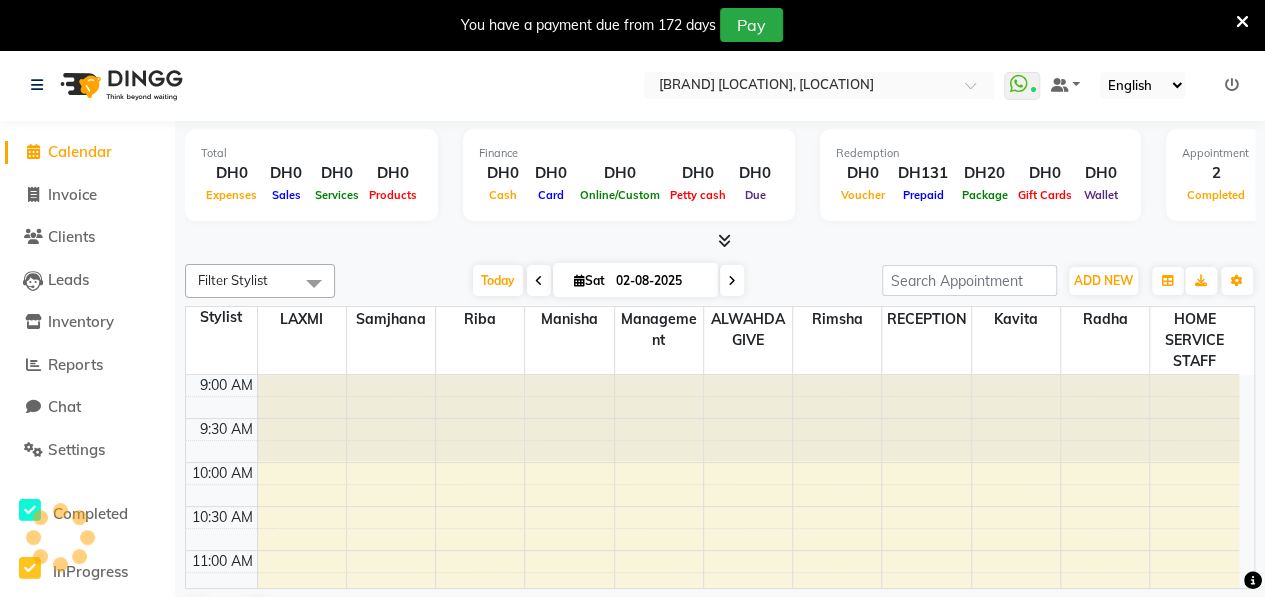 scroll, scrollTop: 0, scrollLeft: 0, axis: both 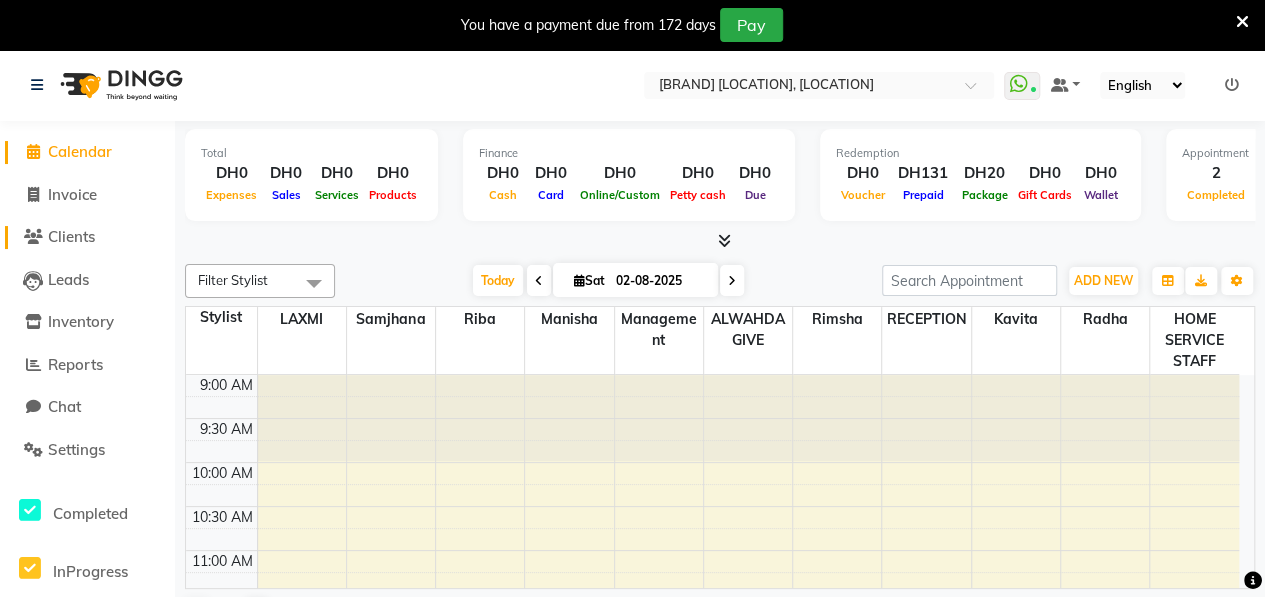 click on "Clients" 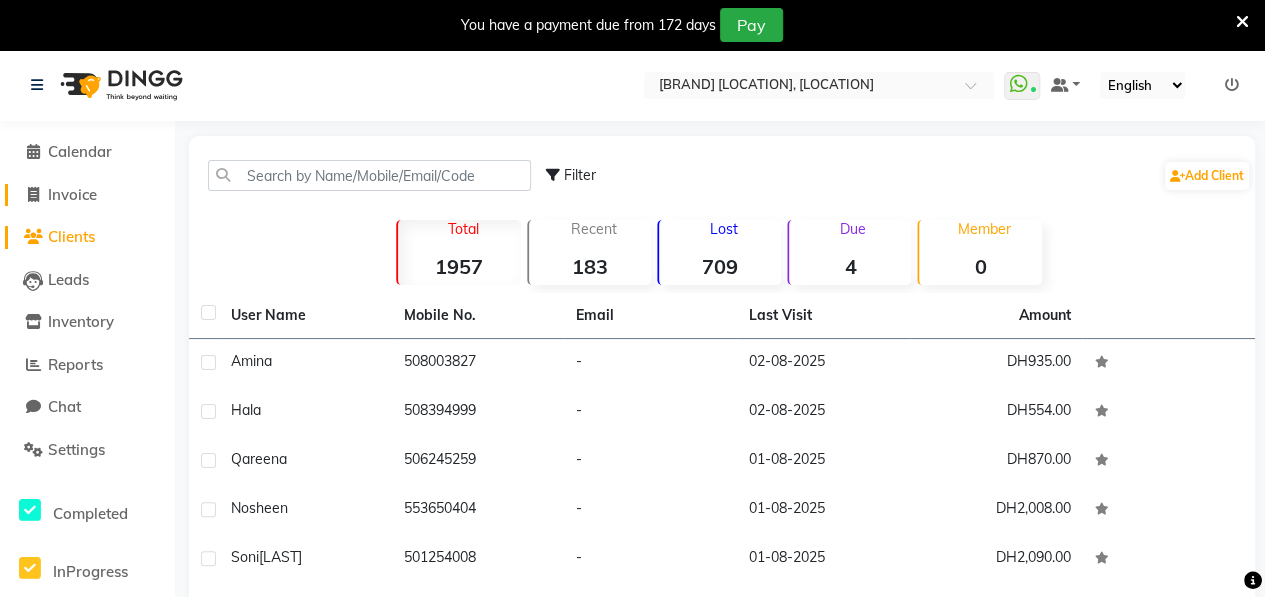 click on "Invoice" 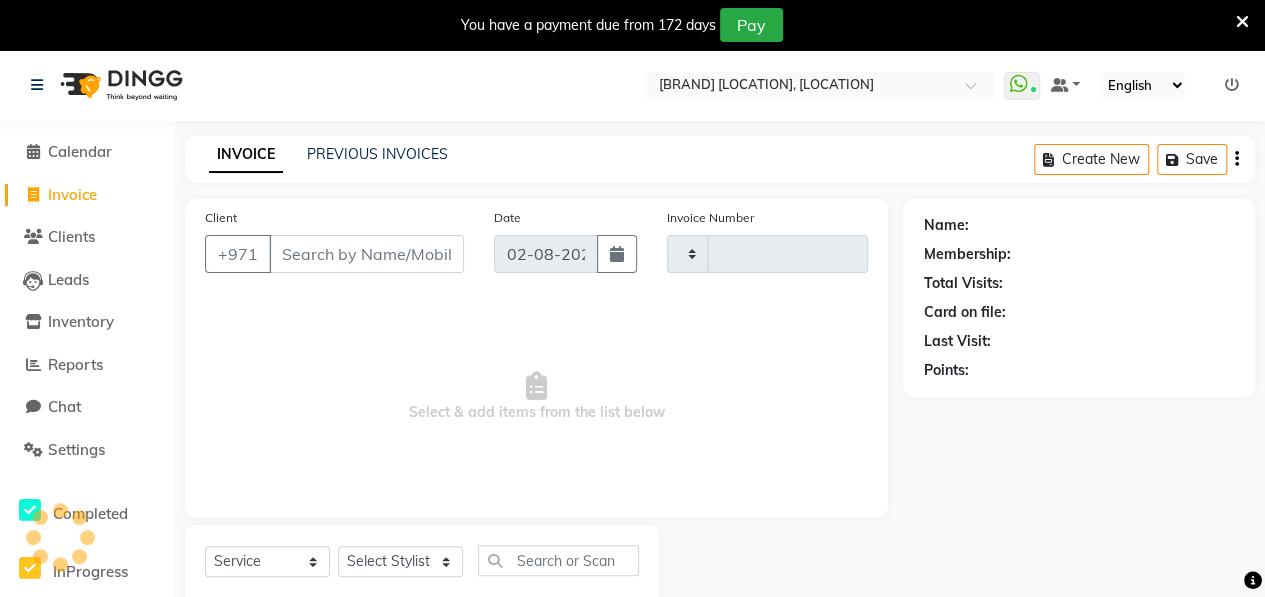 click on "Calendar  Invoice  Clients  Leads   Inventory  Reports  Chat  Settings Completed InProgress Upcoming Dropped Tentative Check-In Confirm Bookings Segments Page Builder" 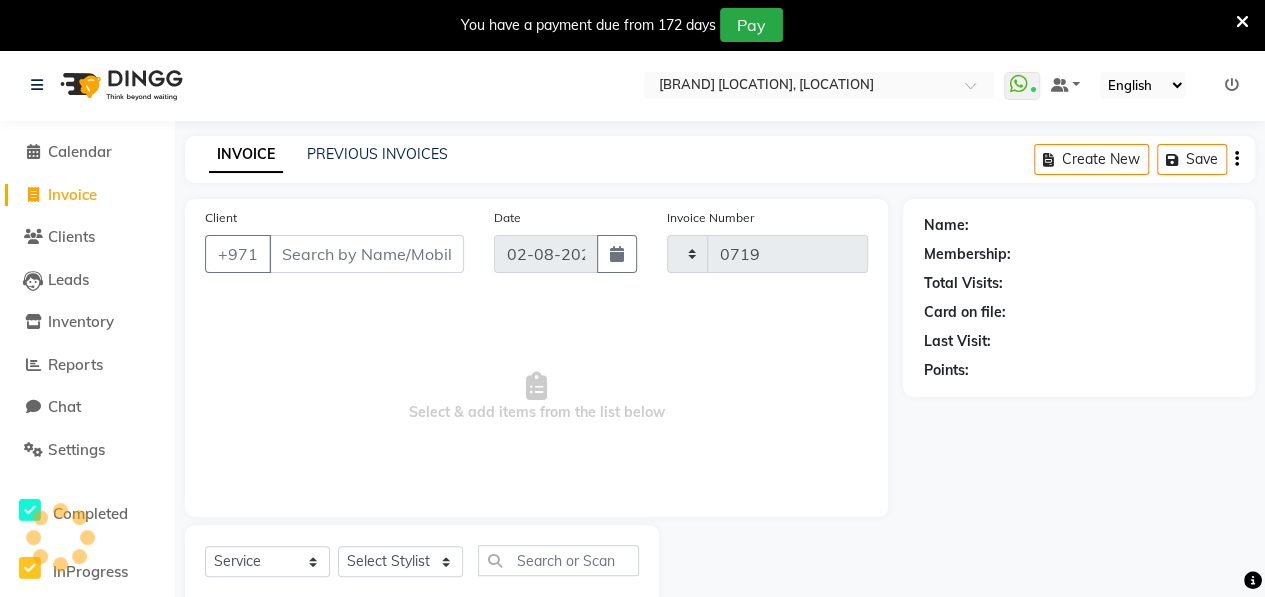 scroll, scrollTop: 52, scrollLeft: 0, axis: vertical 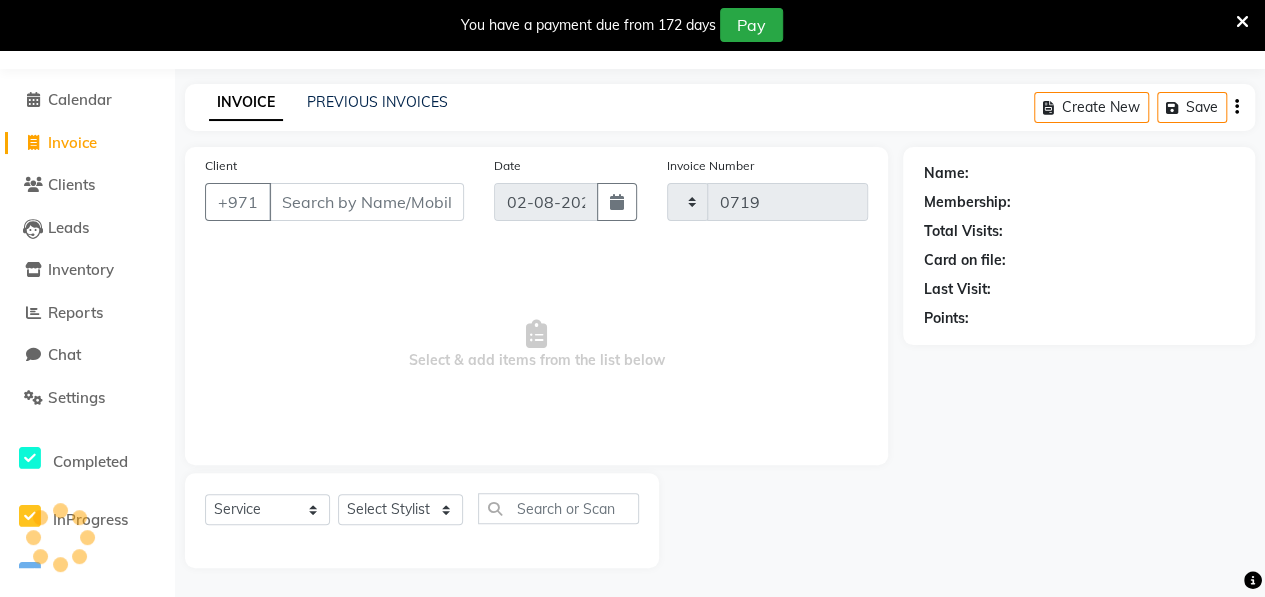 select on "3934" 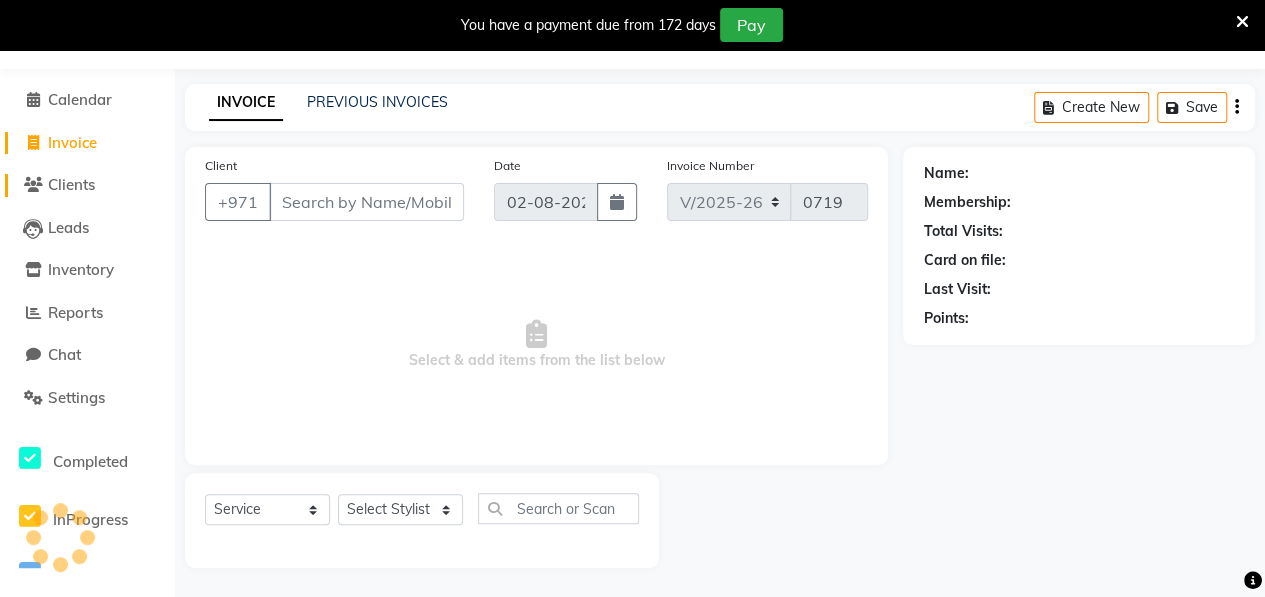 click on "Clients" 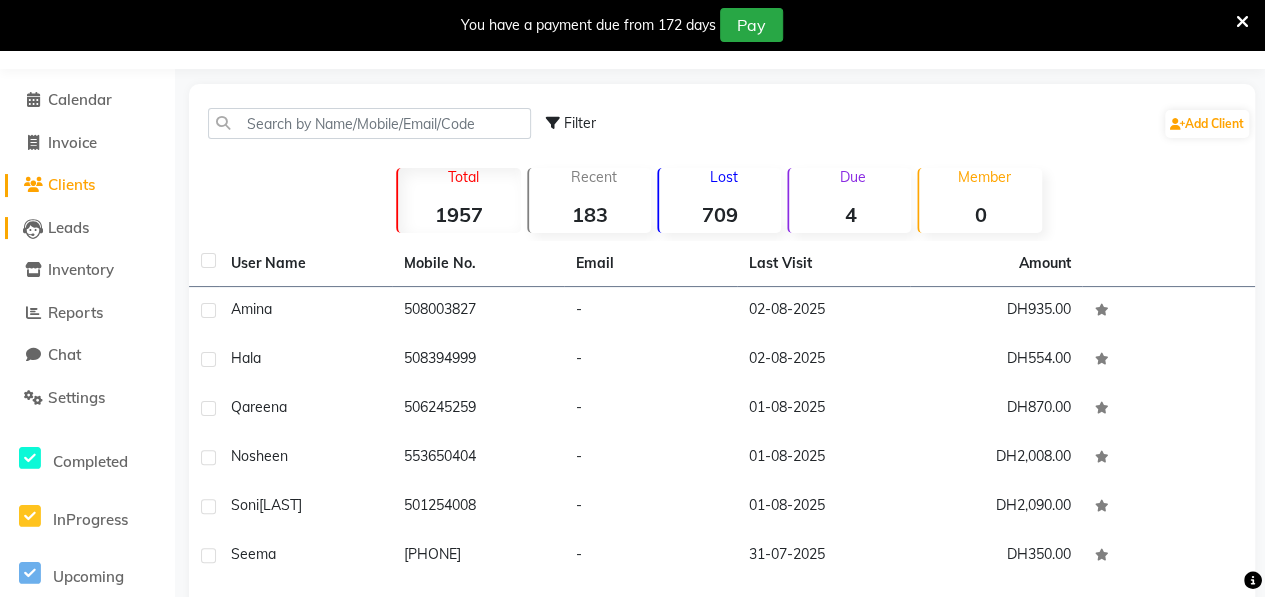 click on "Leads" 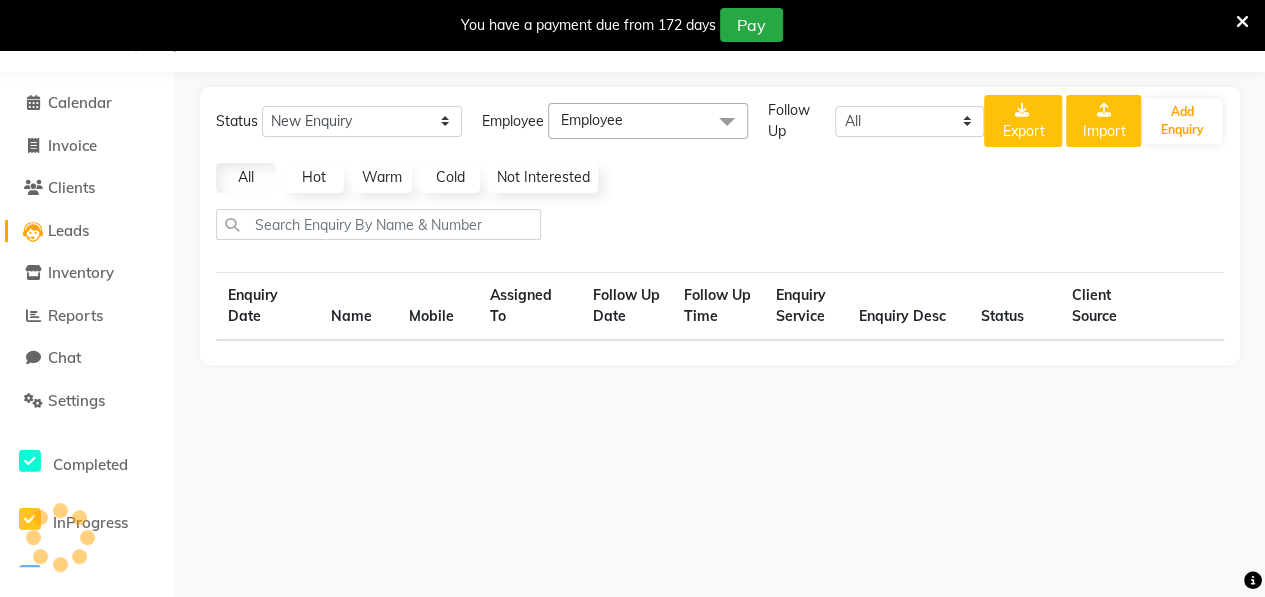 select on "10" 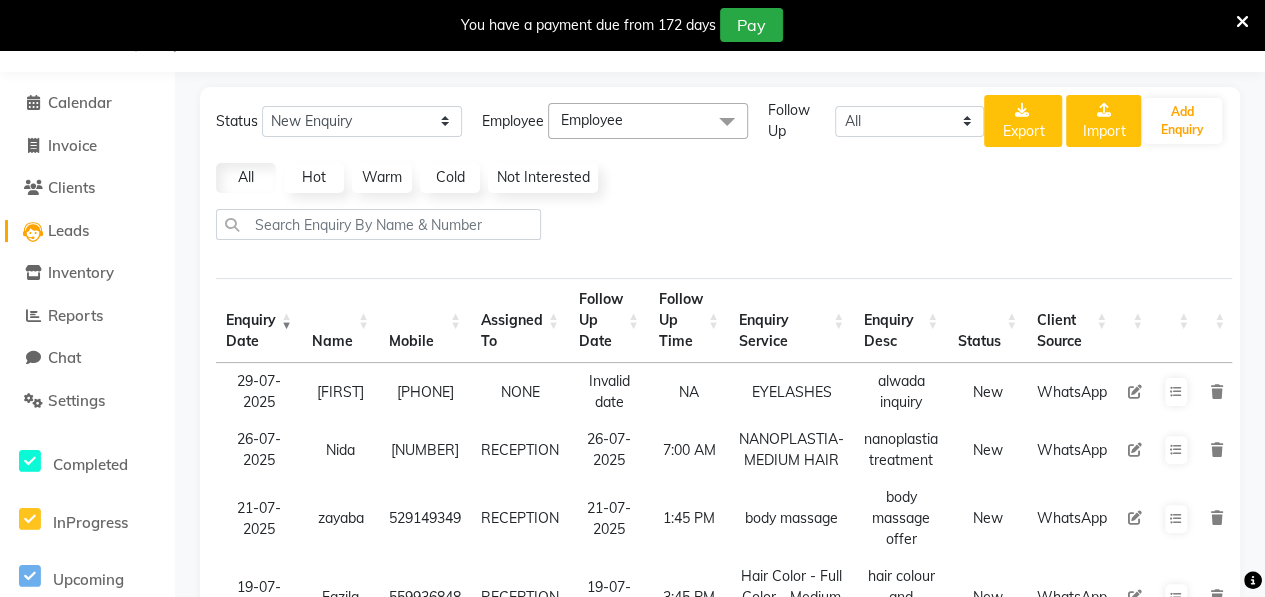 scroll, scrollTop: 52, scrollLeft: 0, axis: vertical 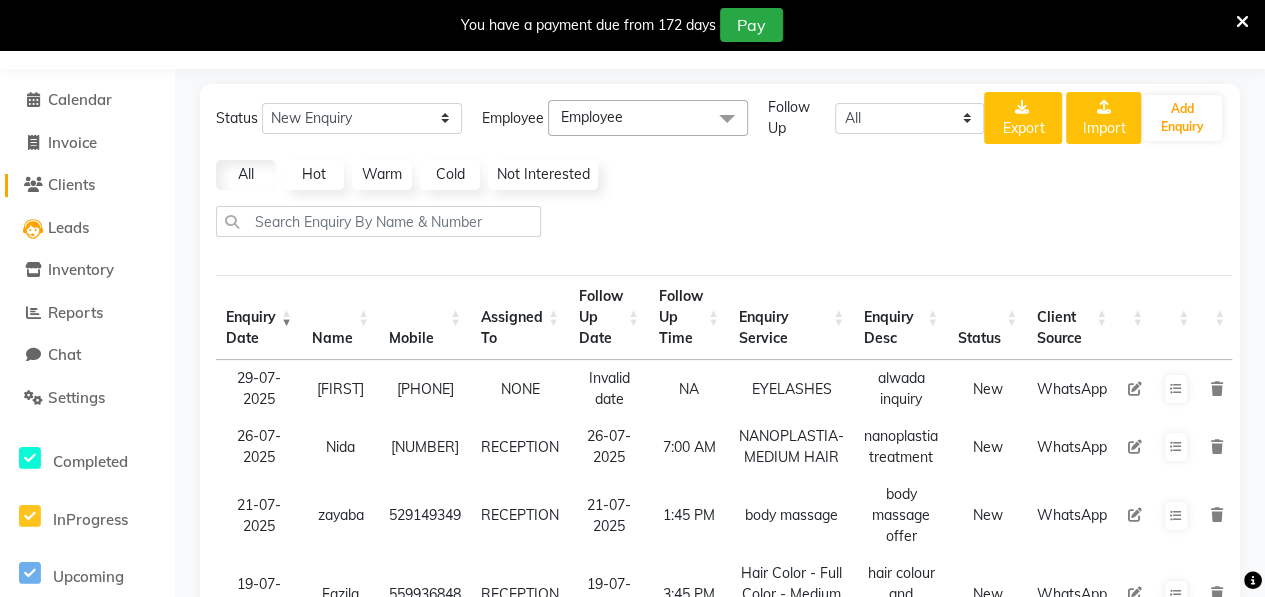 click on "Clients" 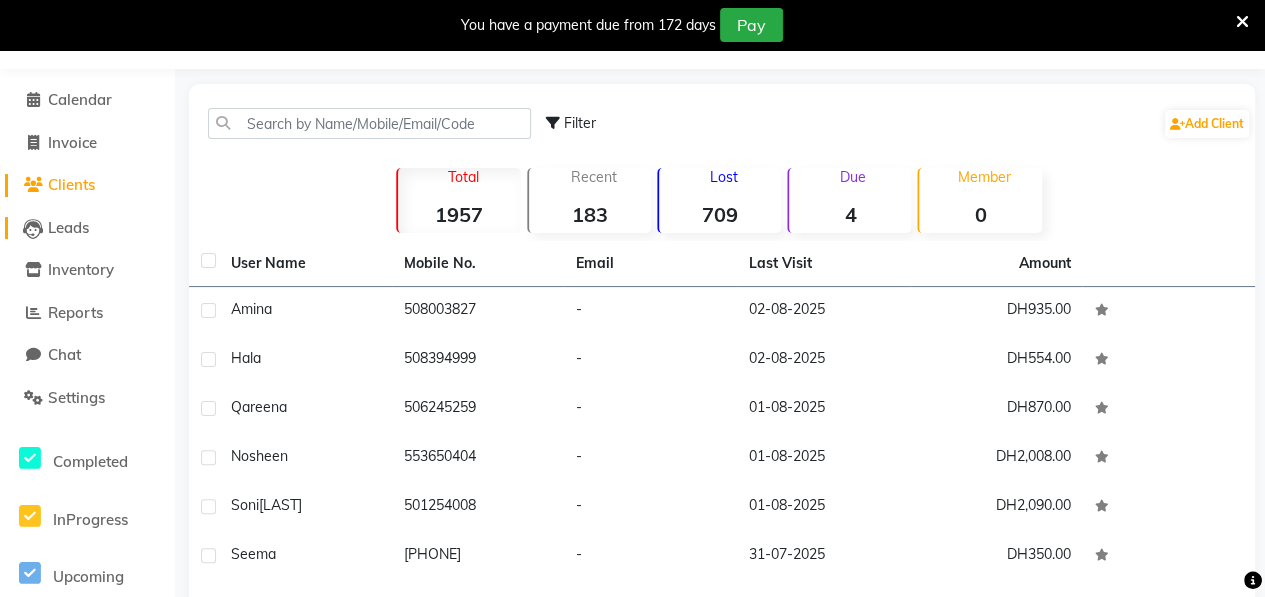 click on "Leads" 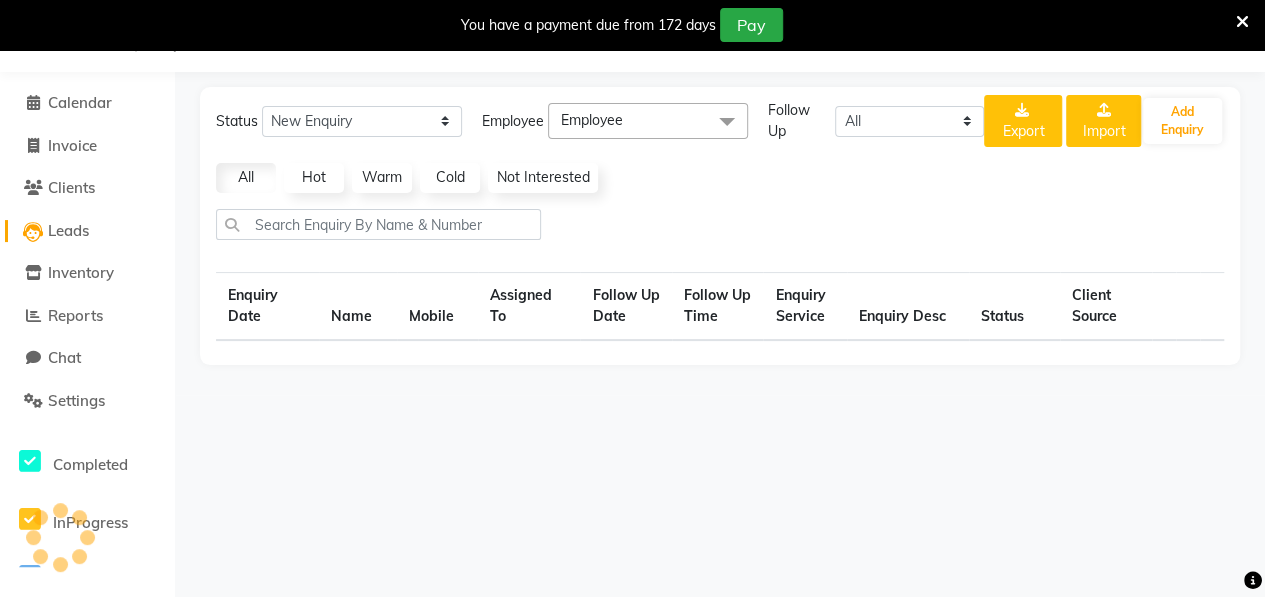 scroll, scrollTop: 52, scrollLeft: 0, axis: vertical 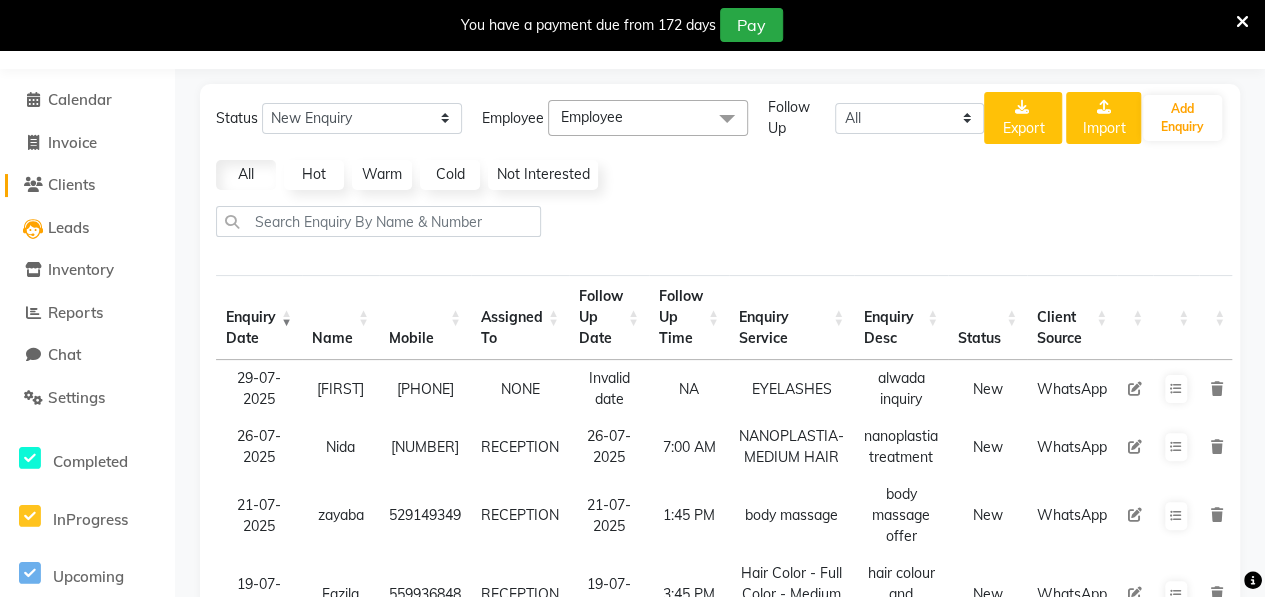 click on "Clients" 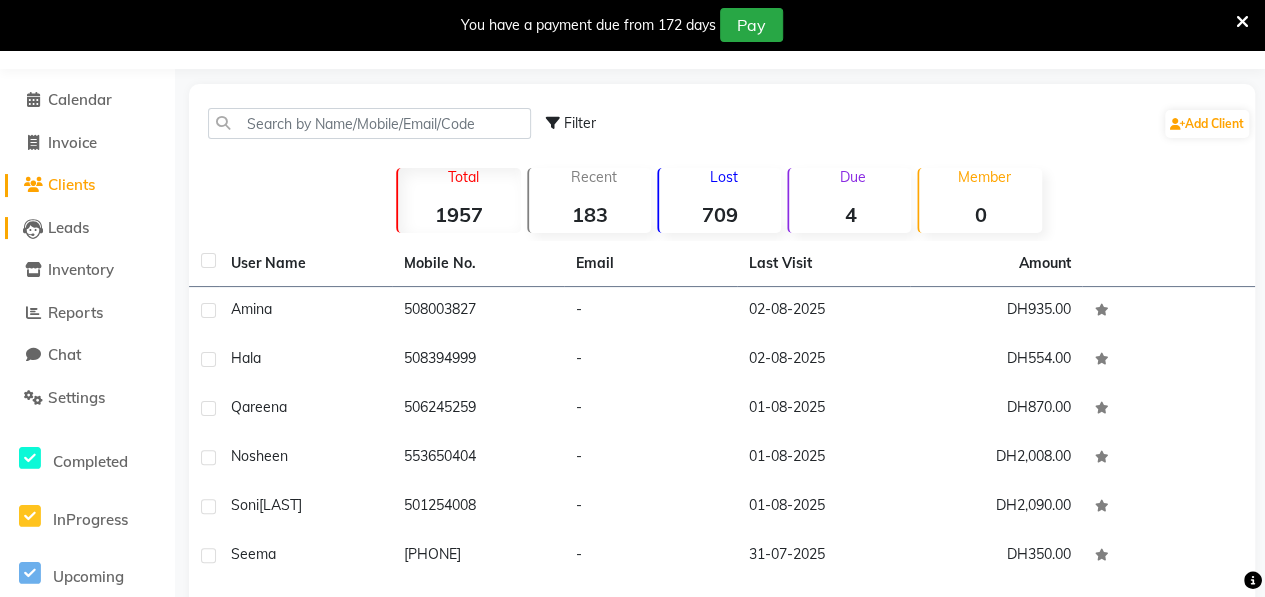 click on "Leads" 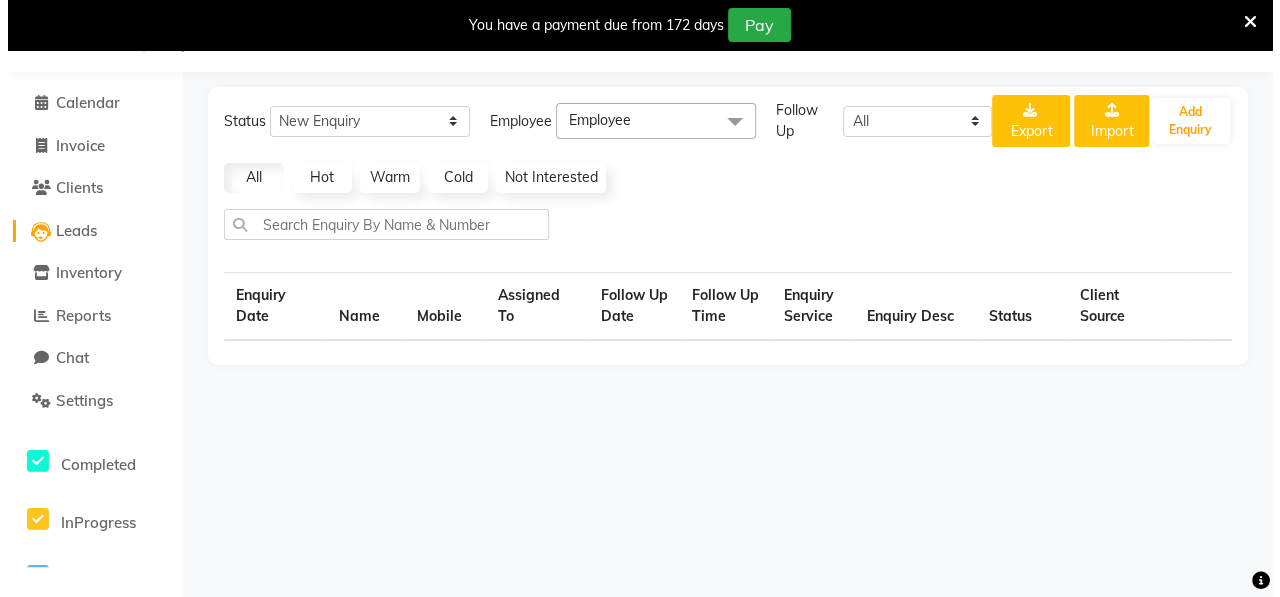 scroll, scrollTop: 52, scrollLeft: 0, axis: vertical 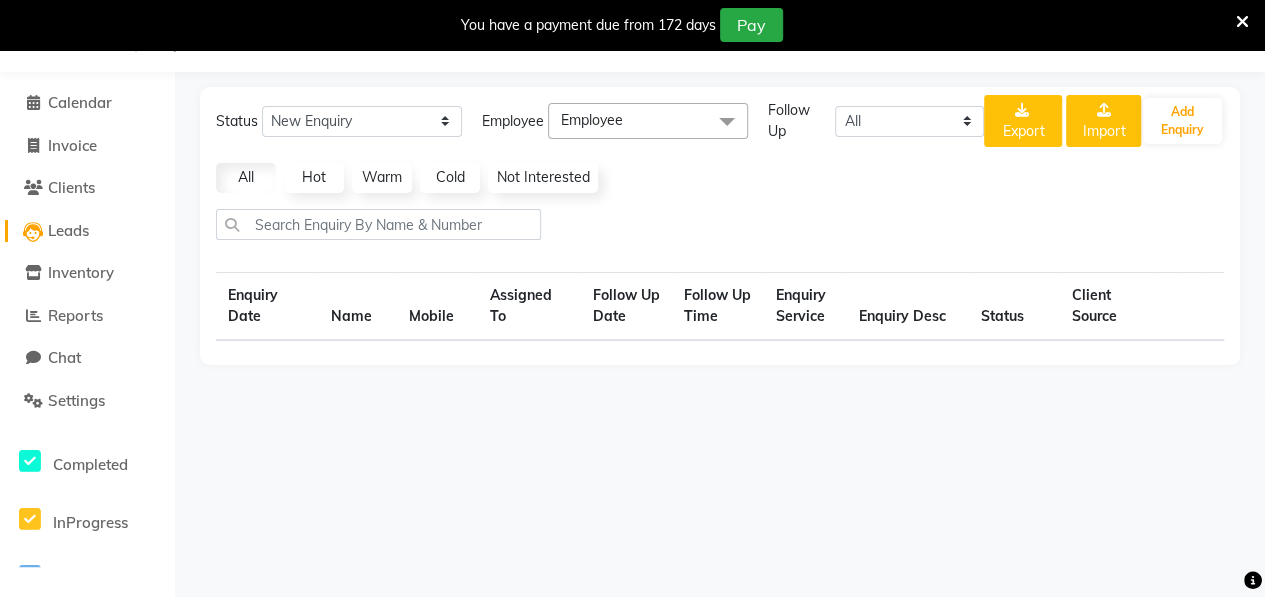 select on "10" 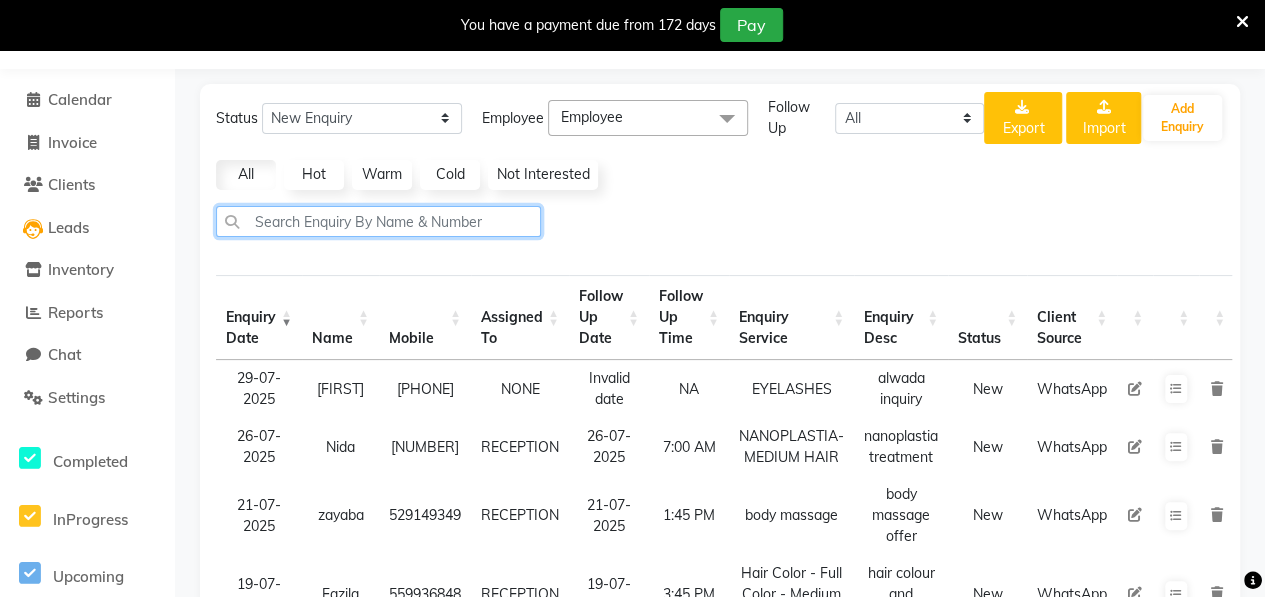 click 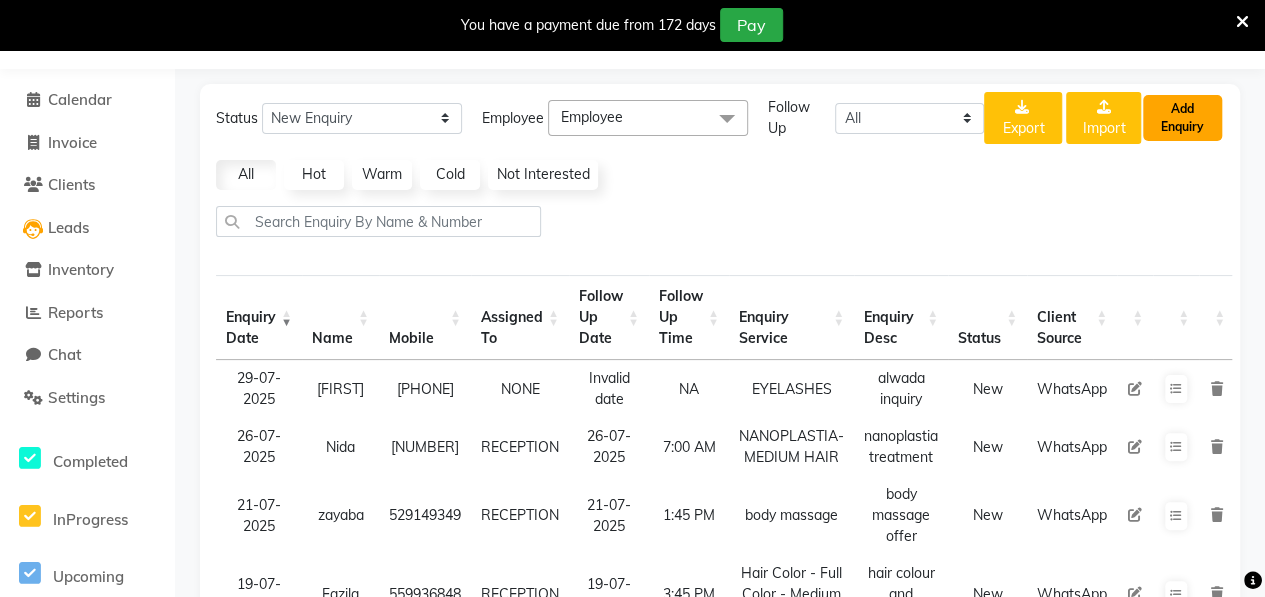 click on "Add Enquiry" 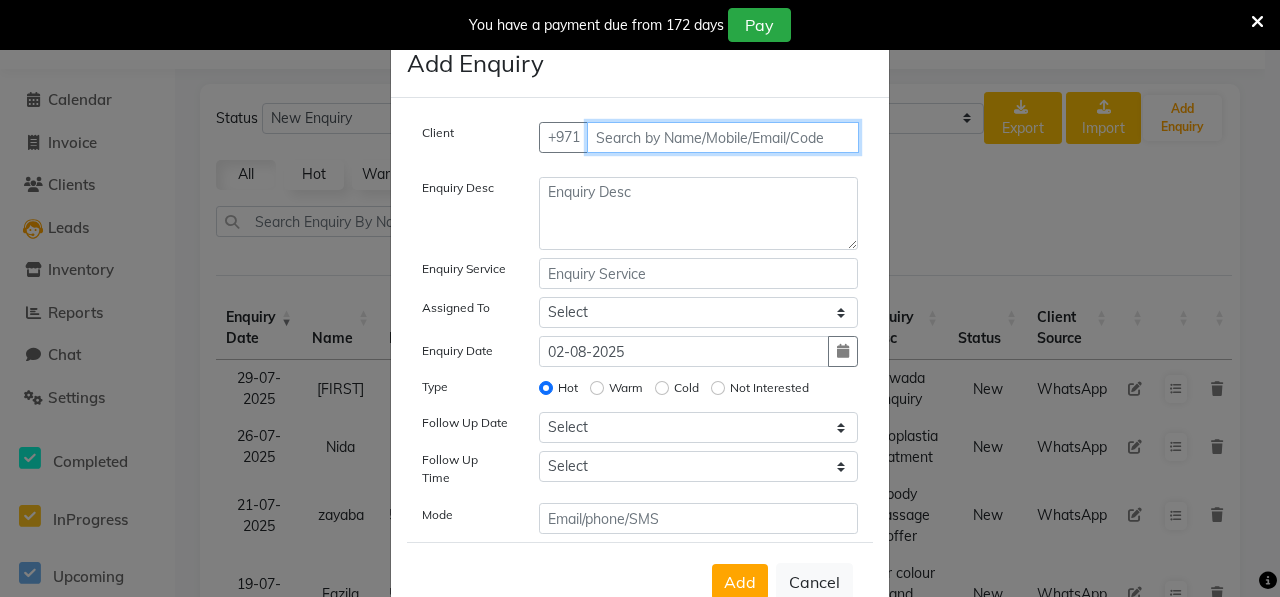 click at bounding box center [723, 137] 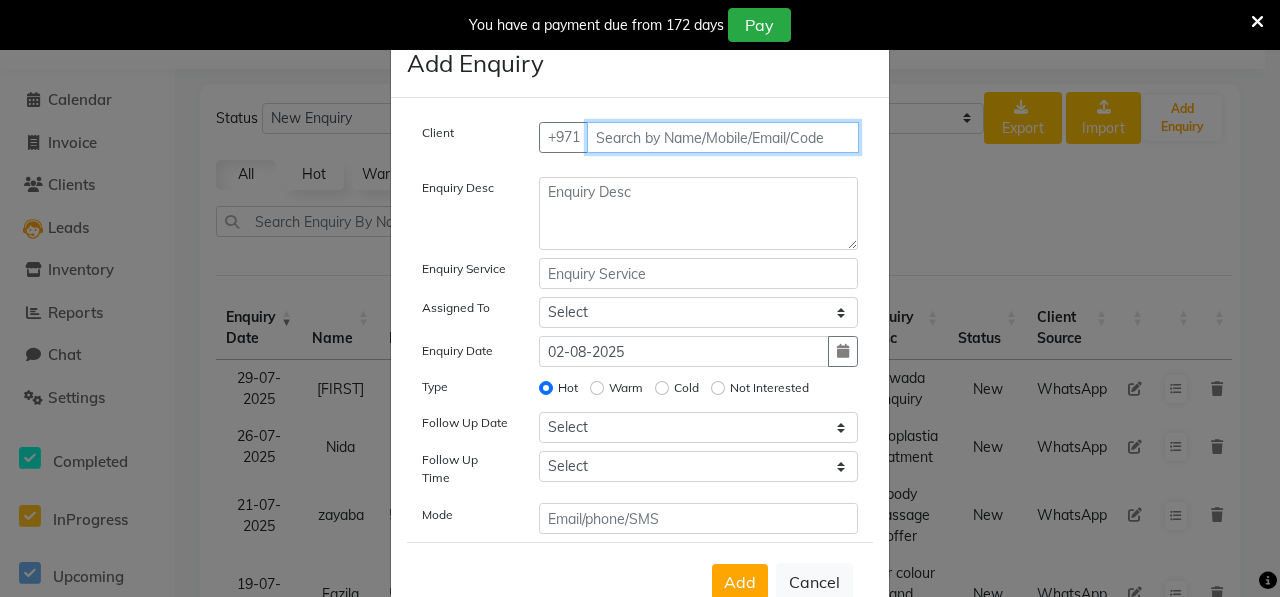 type on "0" 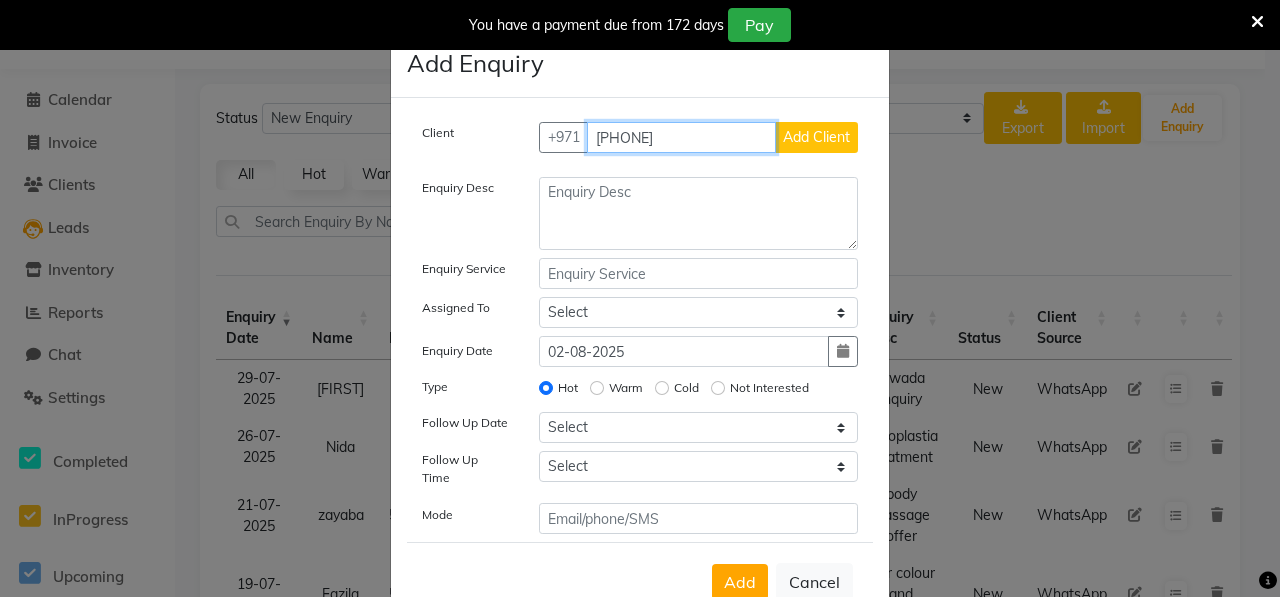 type on "[PHONE]" 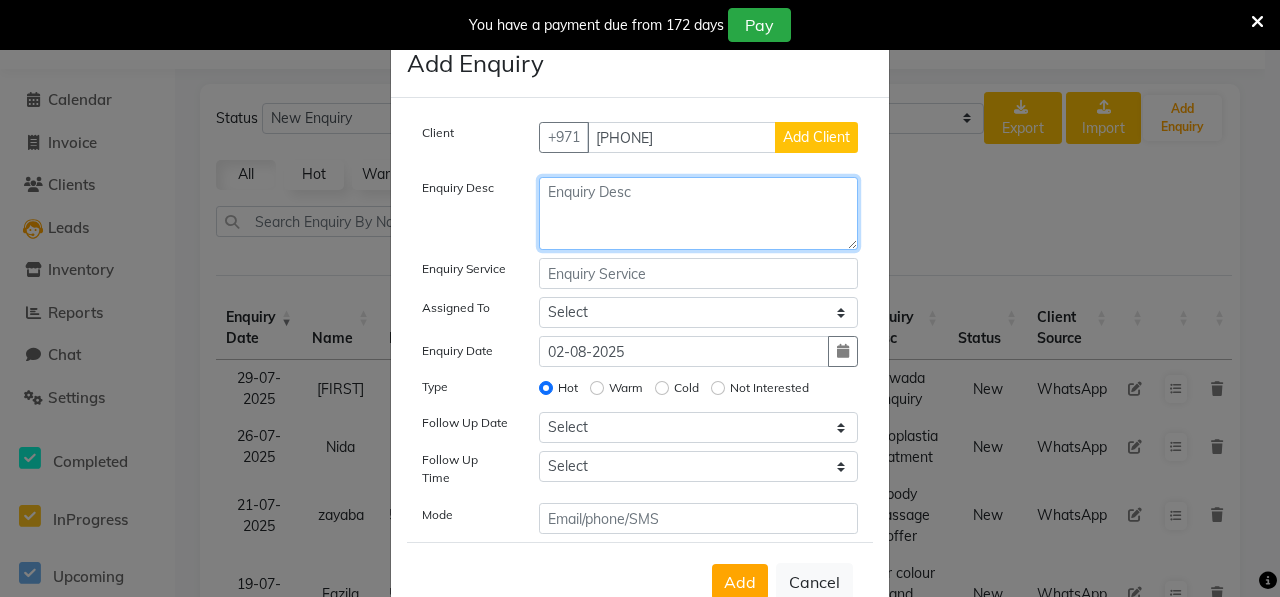 click 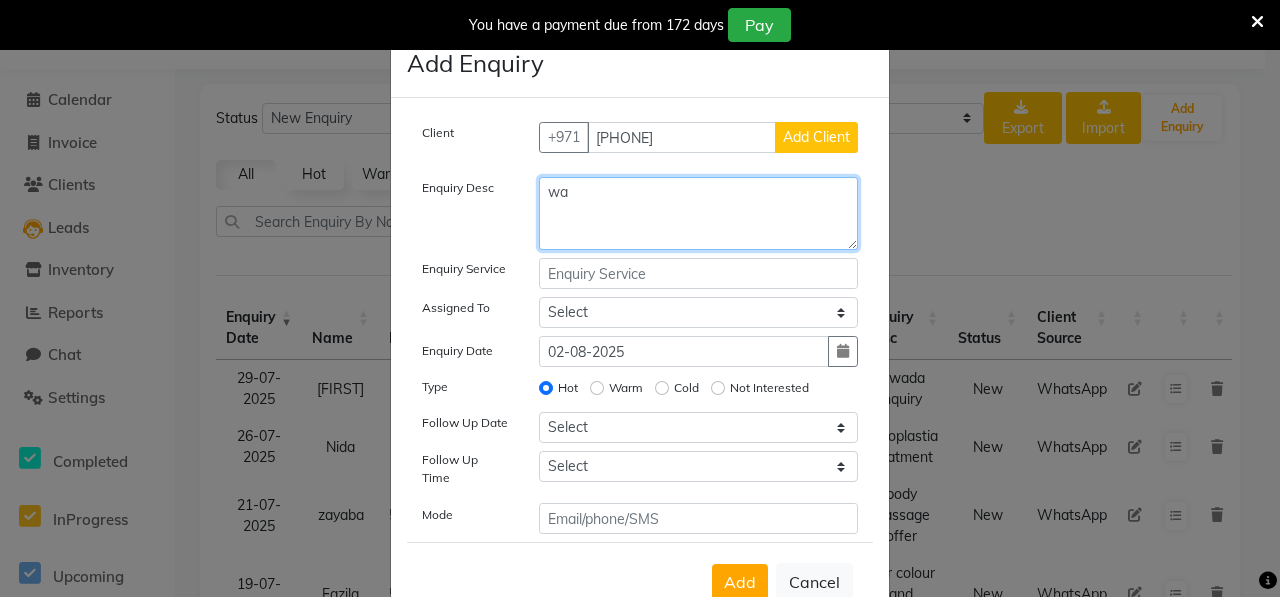 type on "w" 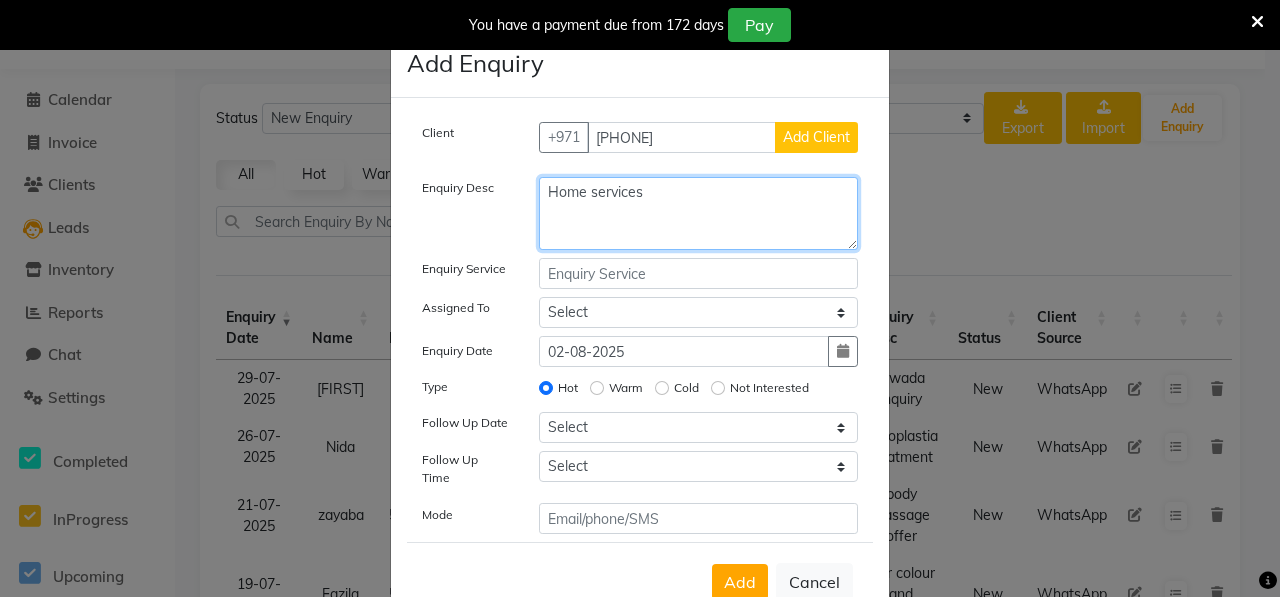 type on "Home services" 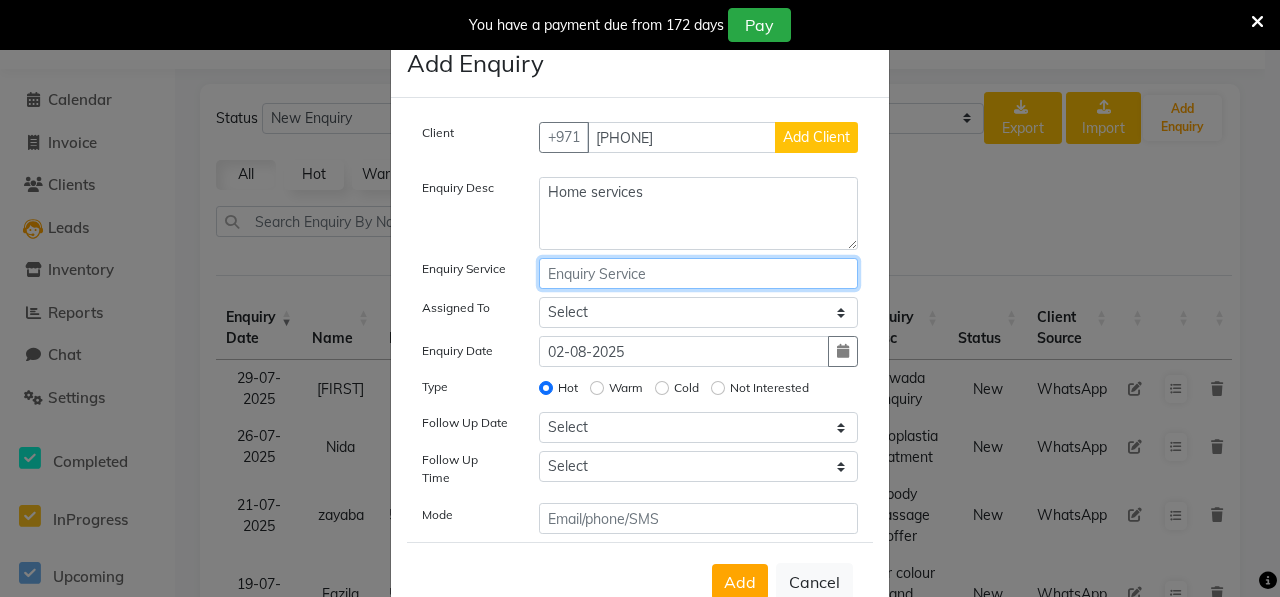 click at bounding box center [699, 273] 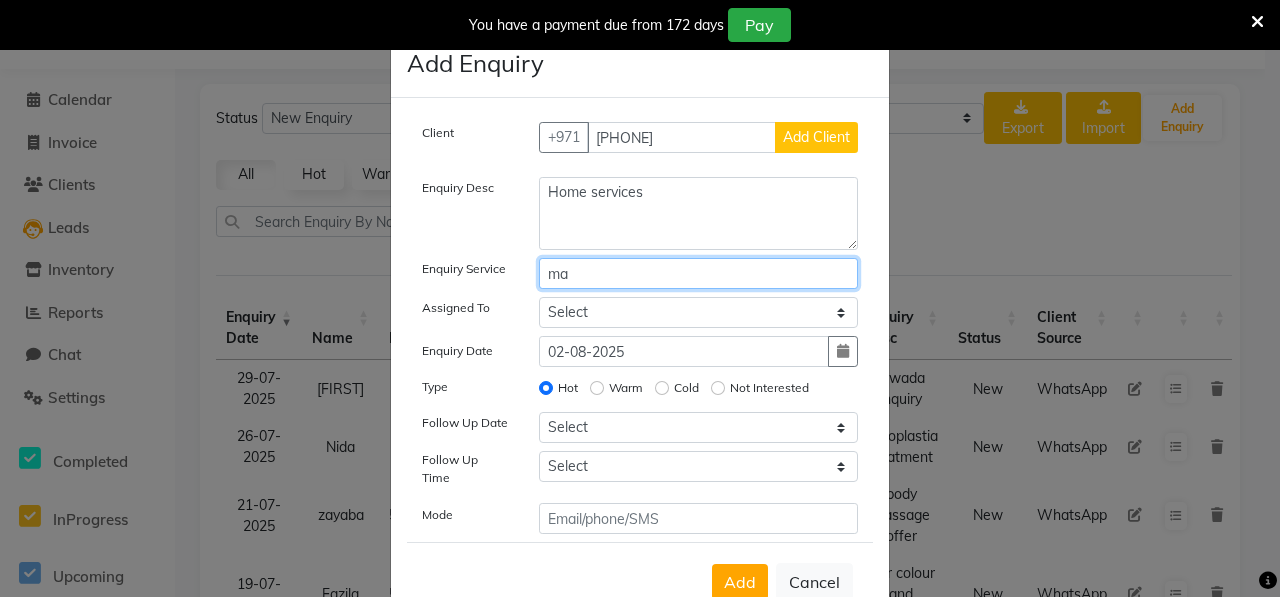 type on "m" 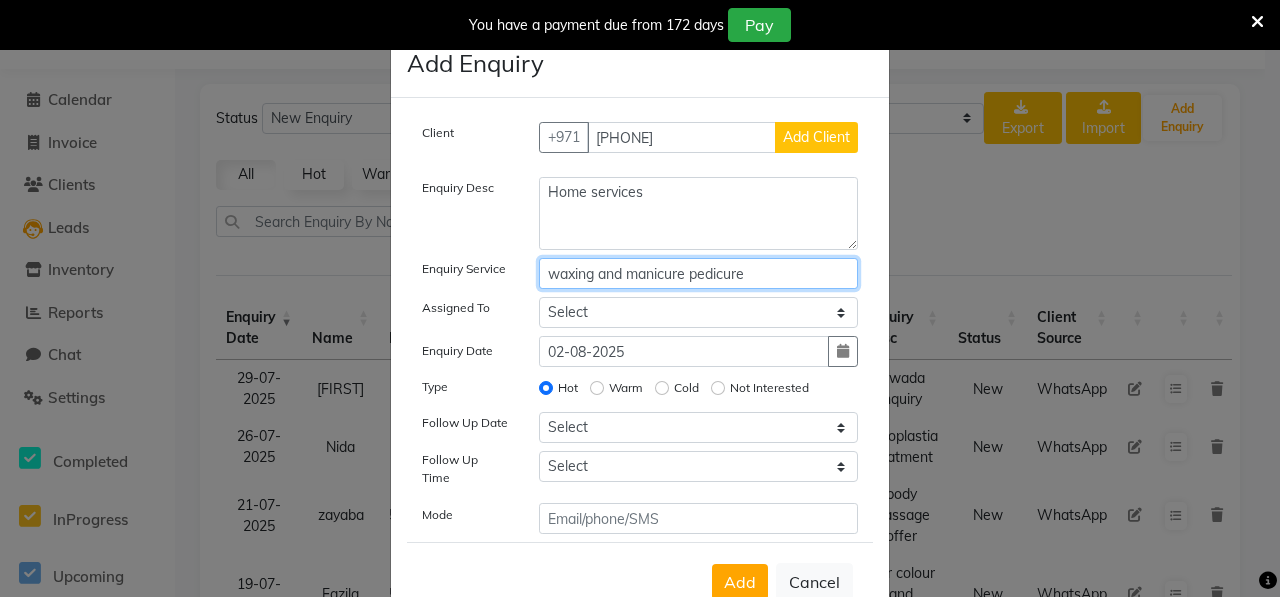 type on "waxing and manicure pedicure" 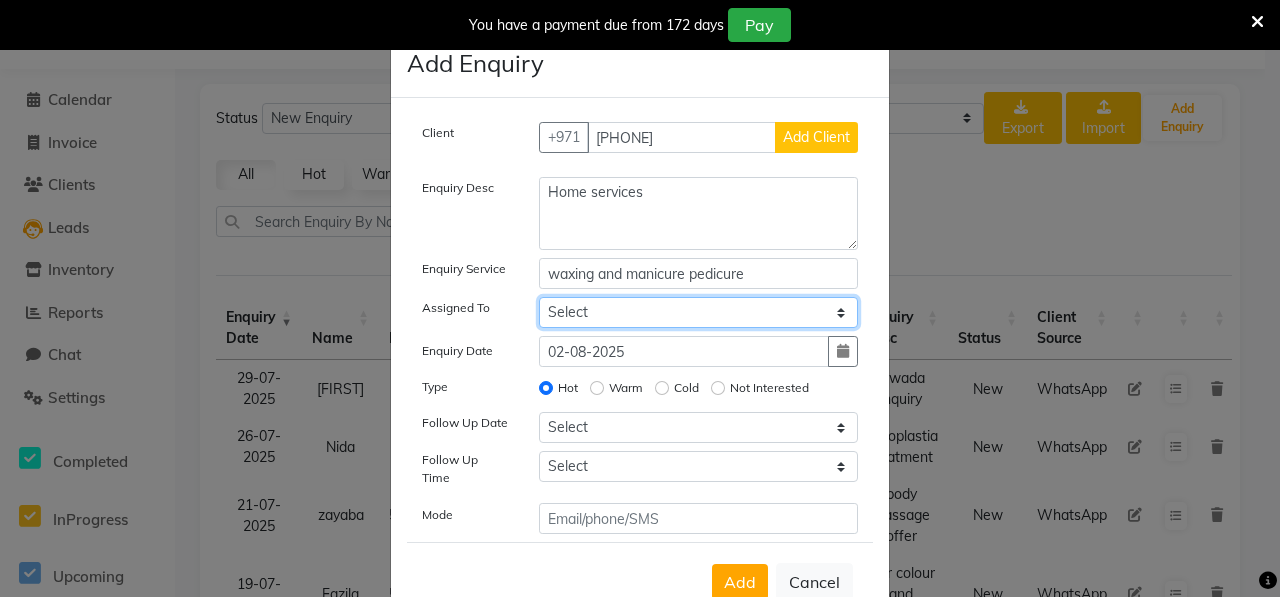 click on "Select ALWAHDA GIVE HOME SERVICE STAFF Kavita LAXMI Management Manisha Radha RECEPTION Riba Rimsha Samjhana SEEMA TRIAL STAFF" 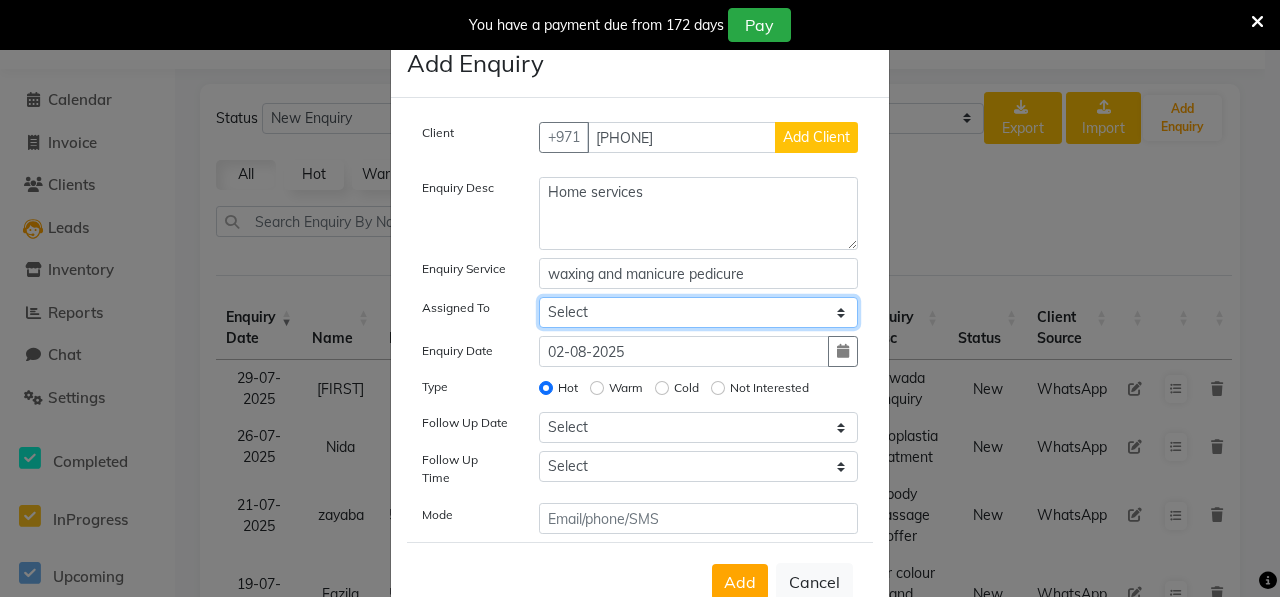 select on "76470" 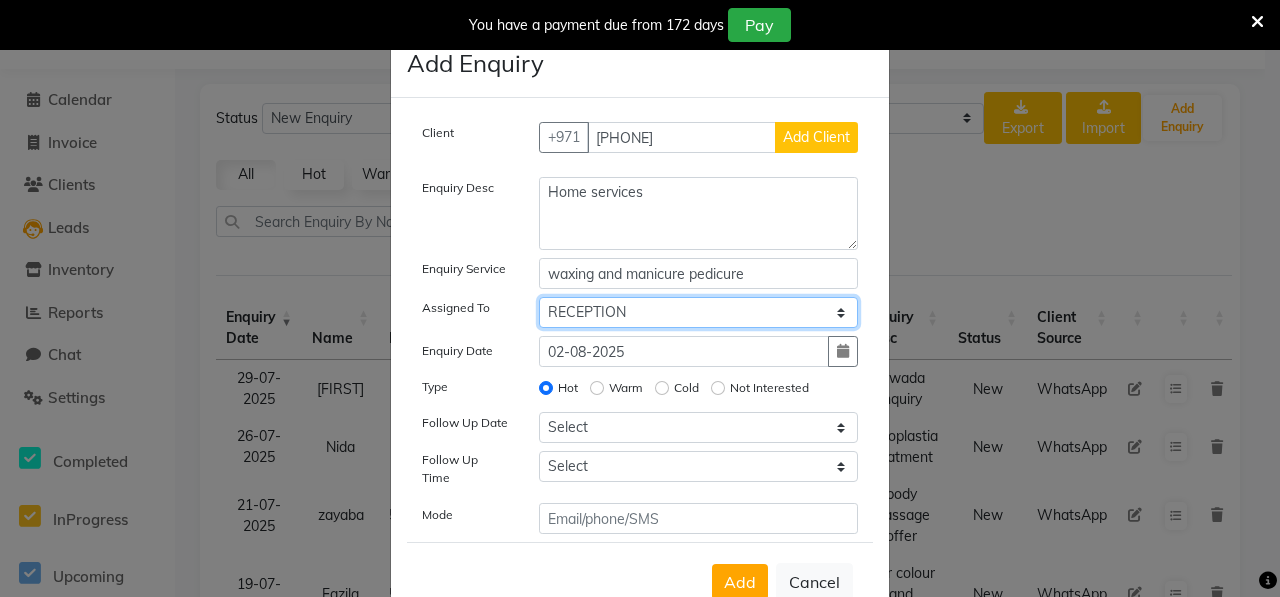click on "Select ALWAHDA GIVE HOME SERVICE STAFF Kavita LAXMI Management Manisha Radha RECEPTION Riba Rimsha Samjhana SEEMA TRIAL STAFF" 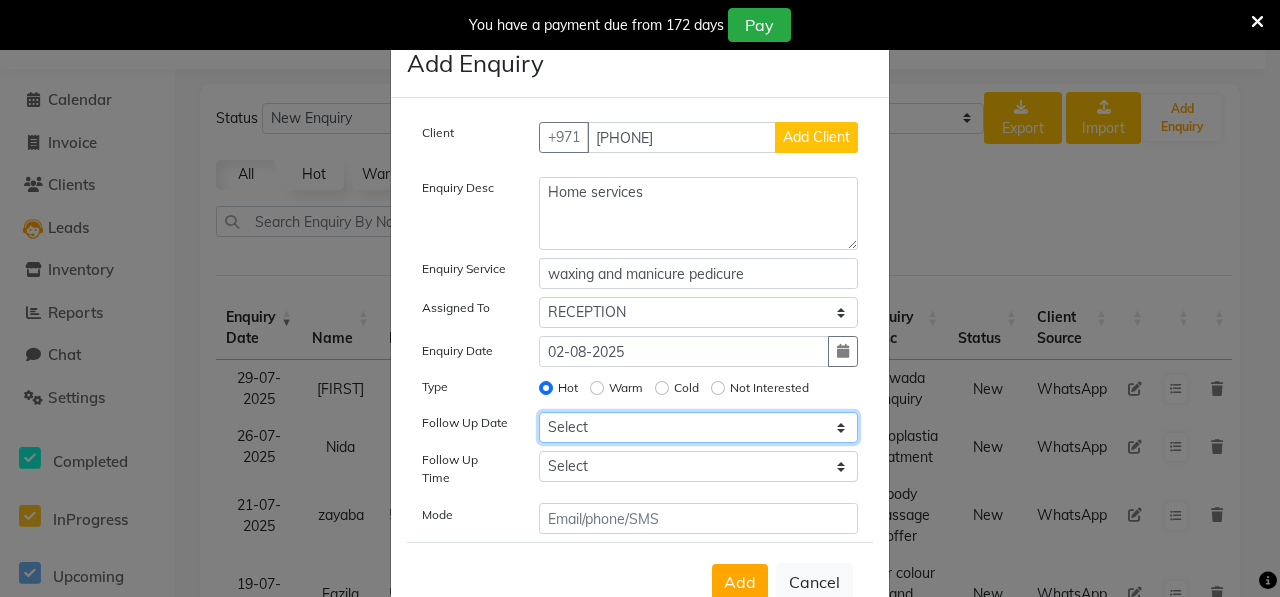 click on "Select Today Tomorrow In 2 days (Monday) In 3 days (Tuesday) In 4 days (Wednesday) In 5 days (Thursday) In 6 days (Friday) In 1 Week (2025-08-09) In 2 Week (2025-08-16) In 1 Month (2025-09-02) In 2 Month (2025-10-02) In 3 Month (2025-11-02) Custom Date" at bounding box center [699, 427] 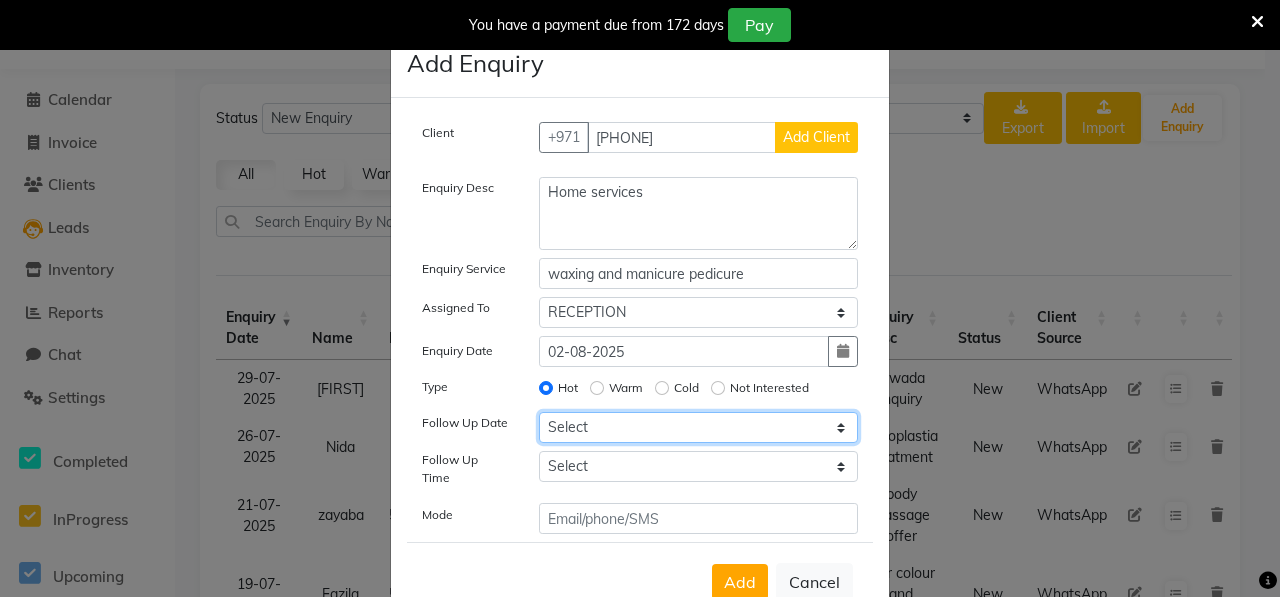 select on "2025-08-02" 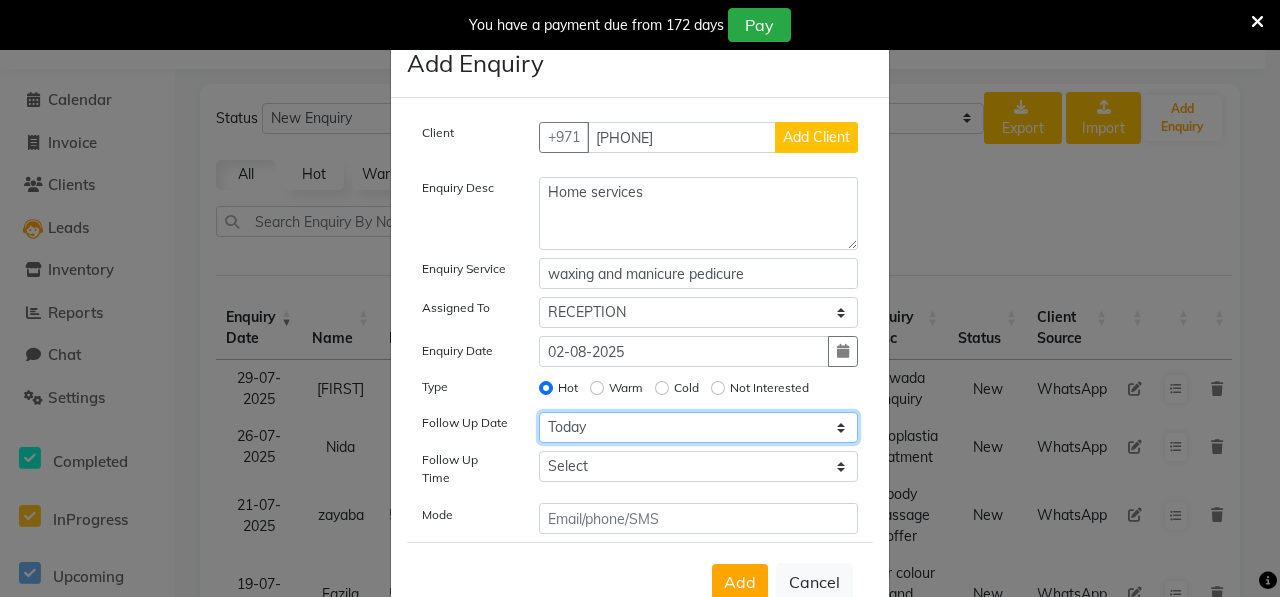 click on "Select Today Tomorrow In 2 days (Monday) In 3 days (Tuesday) In 4 days (Wednesday) In 5 days (Thursday) In 6 days (Friday) In 1 Week (2025-08-09) In 2 Week (2025-08-16) In 1 Month (2025-09-02) In 2 Month (2025-10-02) In 3 Month (2025-11-02) Custom Date" at bounding box center [699, 427] 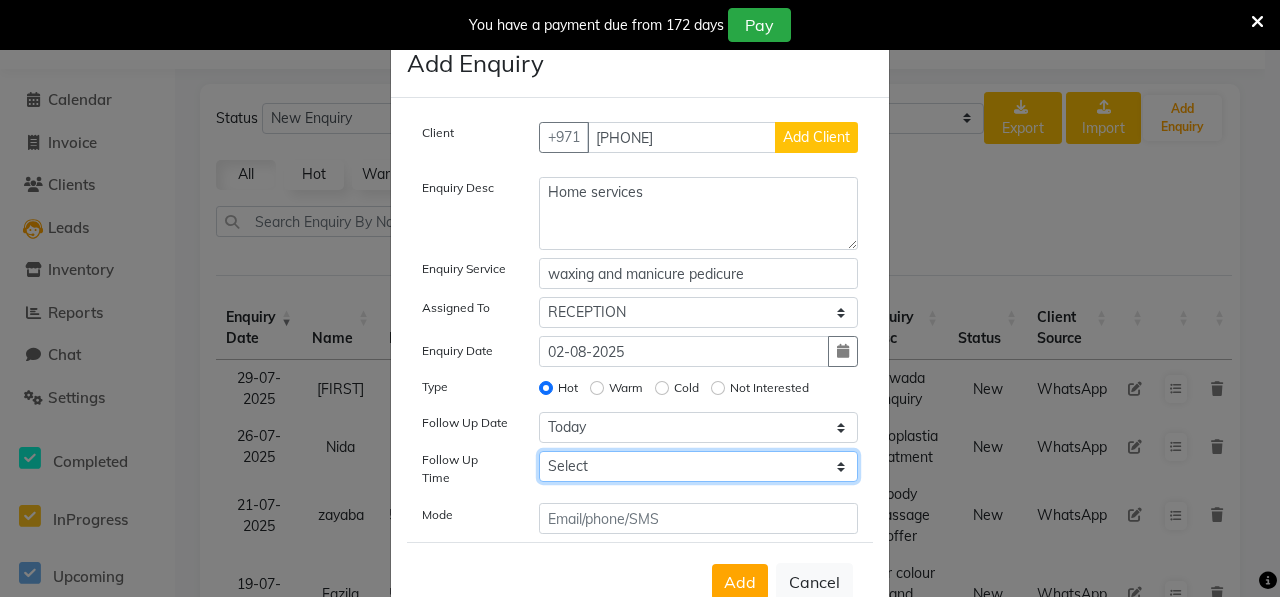 click on "Select 07:00 AM 07:15 AM 07:30 AM 07:45 AM 08:00 AM 08:15 AM 08:30 AM 08:45 AM 09:00 AM 09:15 AM 09:30 AM 09:45 AM 10:00 AM 10:15 AM 10:30 AM 10:45 AM 11:00 AM 11:15 AM 11:30 AM 11:45 AM 12:00 PM 12:15 PM 12:30 PM 12:45 PM 01:00 PM 01:15 PM 01:30 PM 01:45 PM 02:00 PM 02:15 PM 02:30 PM 02:45 PM 03:00 PM 03:15 PM 03:30 PM 03:45 PM 04:00 PM 04:15 PM 04:30 PM 04:45 PM 05:00 PM 05:15 PM 05:30 PM 05:45 PM 06:00 PM 06:15 PM 06:30 PM 06:45 PM 07:00 PM 07:15 PM 07:30 PM 07:45 PM 08:00 PM 08:15 PM 08:30 PM 08:45 PM 09:00 PM 09:15 PM 09:30 PM 09:45 PM 10:00 PM" at bounding box center [699, 466] 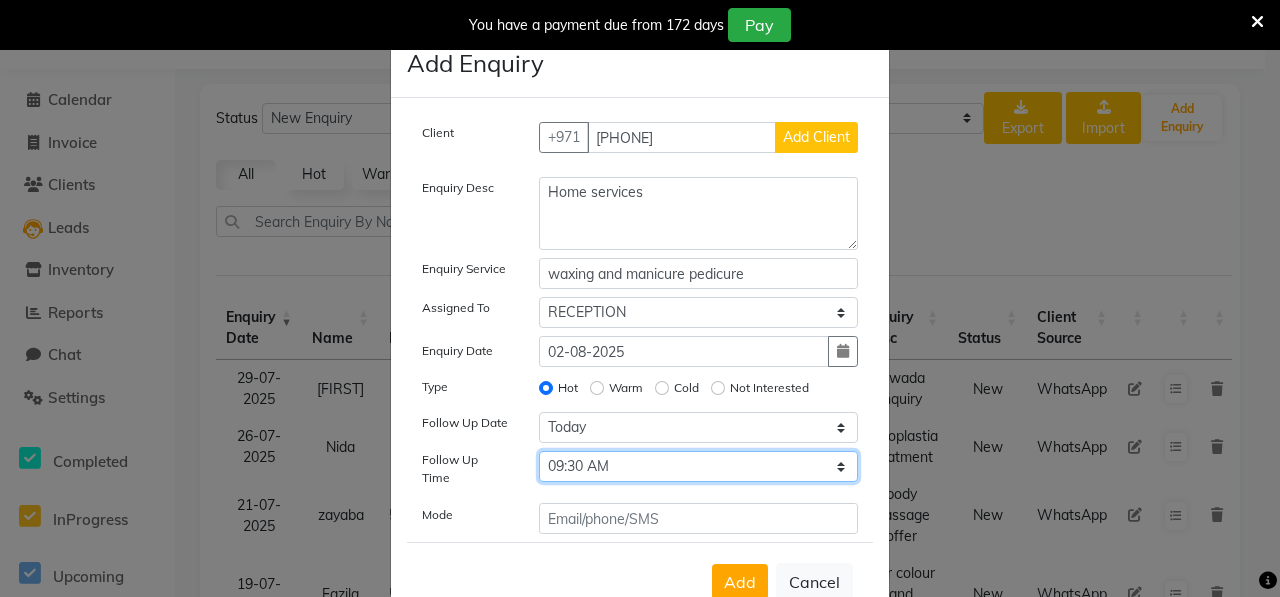 click on "Select 07:00 AM 07:15 AM 07:30 AM 07:45 AM 08:00 AM 08:15 AM 08:30 AM 08:45 AM 09:00 AM 09:15 AM 09:30 AM 09:45 AM 10:00 AM 10:15 AM 10:30 AM 10:45 AM 11:00 AM 11:15 AM 11:30 AM 11:45 AM 12:00 PM 12:15 PM 12:30 PM 12:45 PM 01:00 PM 01:15 PM 01:30 PM 01:45 PM 02:00 PM 02:15 PM 02:30 PM 02:45 PM 03:00 PM 03:15 PM 03:30 PM 03:45 PM 04:00 PM 04:15 PM 04:30 PM 04:45 PM 05:00 PM 05:15 PM 05:30 PM 05:45 PM 06:00 PM 06:15 PM 06:30 PM 06:45 PM 07:00 PM 07:15 PM 07:30 PM 07:45 PM 08:00 PM 08:15 PM 08:30 PM 08:45 PM 09:00 PM 09:15 PM 09:30 PM 09:45 PM 10:00 PM" at bounding box center (699, 466) 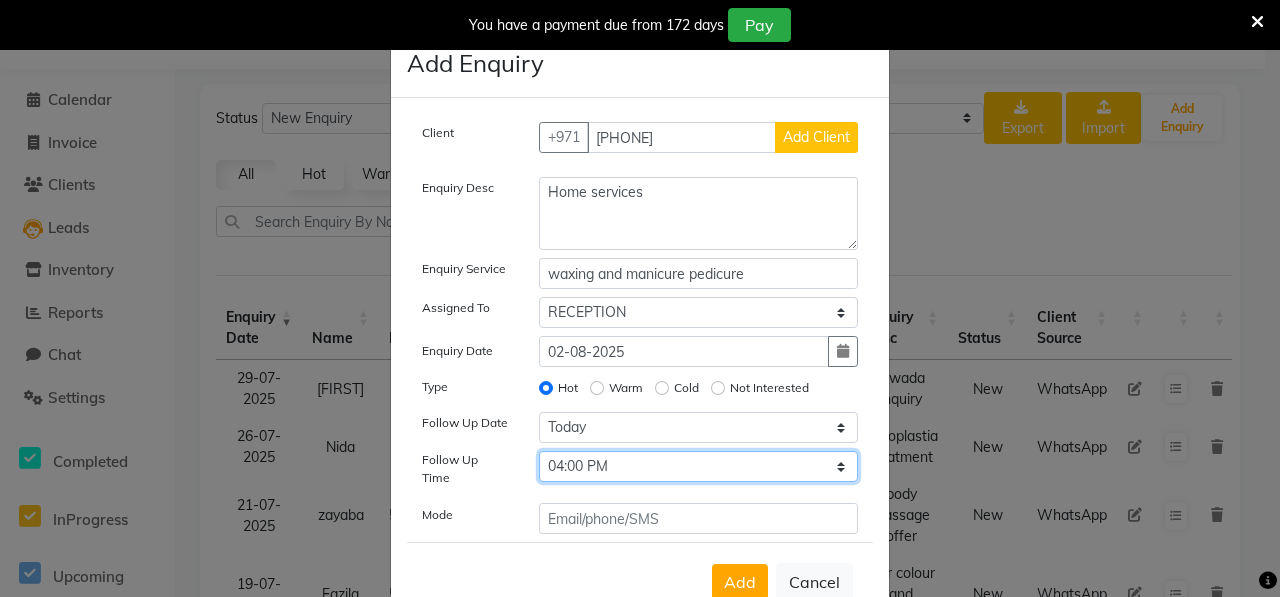 click on "Select 07:00 AM 07:15 AM 07:30 AM 07:45 AM 08:00 AM 08:15 AM 08:30 AM 08:45 AM 09:00 AM 09:15 AM 09:30 AM 09:45 AM 10:00 AM 10:15 AM 10:30 AM 10:45 AM 11:00 AM 11:15 AM 11:30 AM 11:45 AM 12:00 PM 12:15 PM 12:30 PM 12:45 PM 01:00 PM 01:15 PM 01:30 PM 01:45 PM 02:00 PM 02:15 PM 02:30 PM 02:45 PM 03:00 PM 03:15 PM 03:30 PM 03:45 PM 04:00 PM 04:15 PM 04:30 PM 04:45 PM 05:00 PM 05:15 PM 05:30 PM 05:45 PM 06:00 PM 06:15 PM 06:30 PM 06:45 PM 07:00 PM 07:15 PM 07:30 PM 07:45 PM 08:00 PM 08:15 PM 08:30 PM 08:45 PM 09:00 PM 09:15 PM 09:30 PM 09:45 PM 10:00 PM" at bounding box center (699, 466) 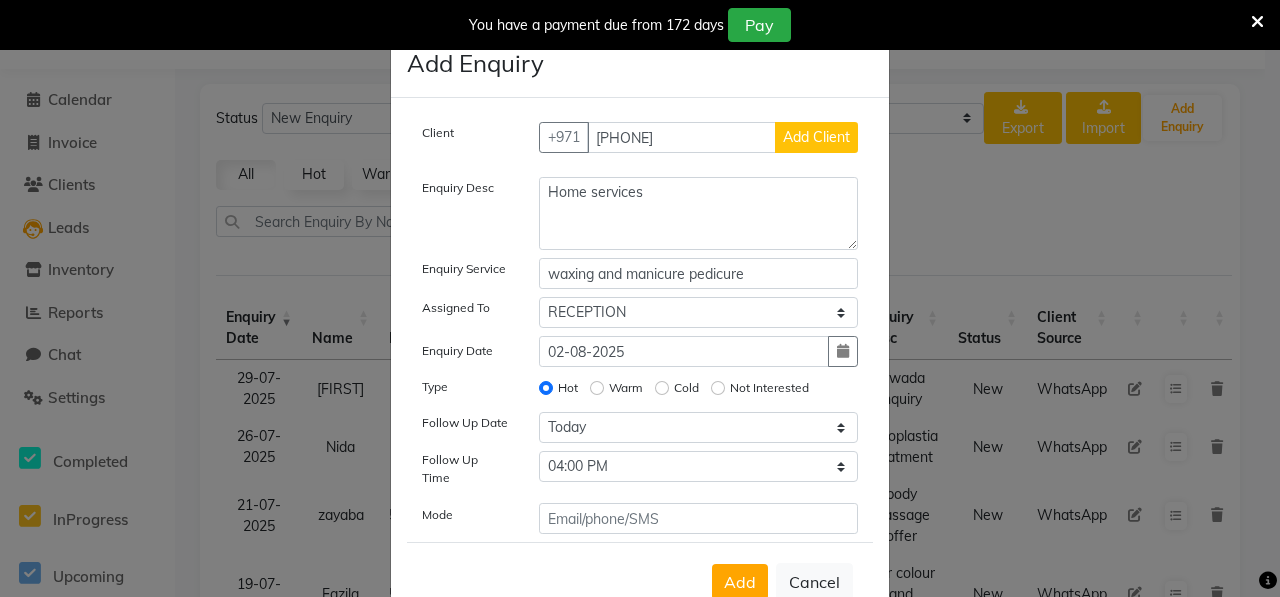 click on "Add Client" 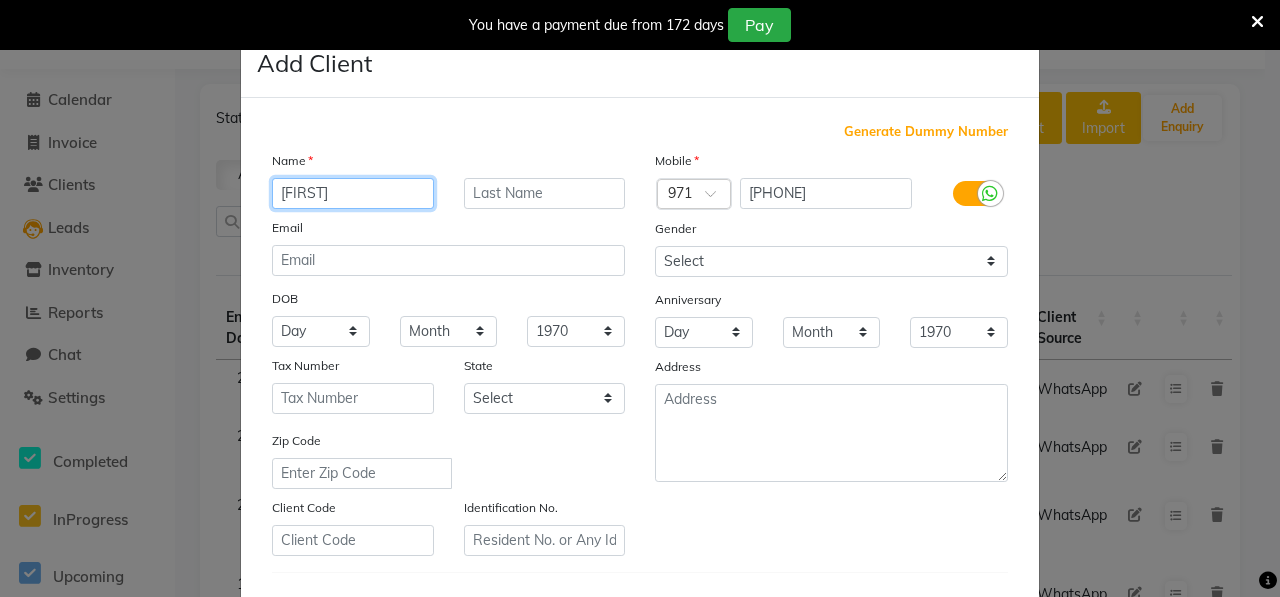 type on "[FIRST]" 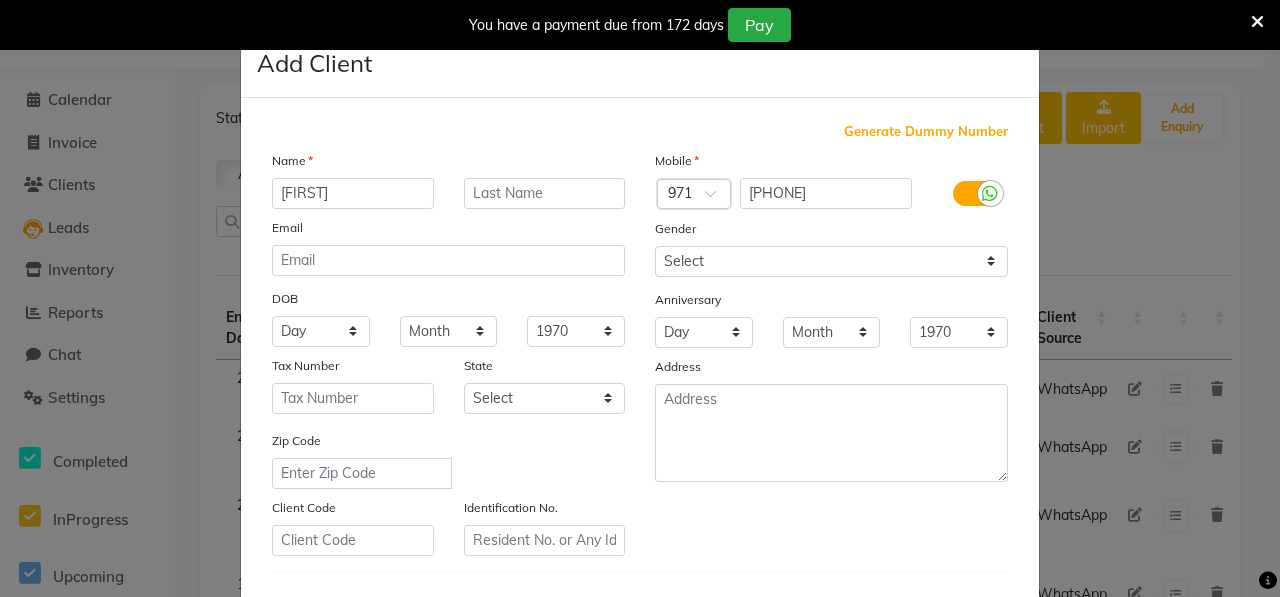 scroll, scrollTop: 322, scrollLeft: 0, axis: vertical 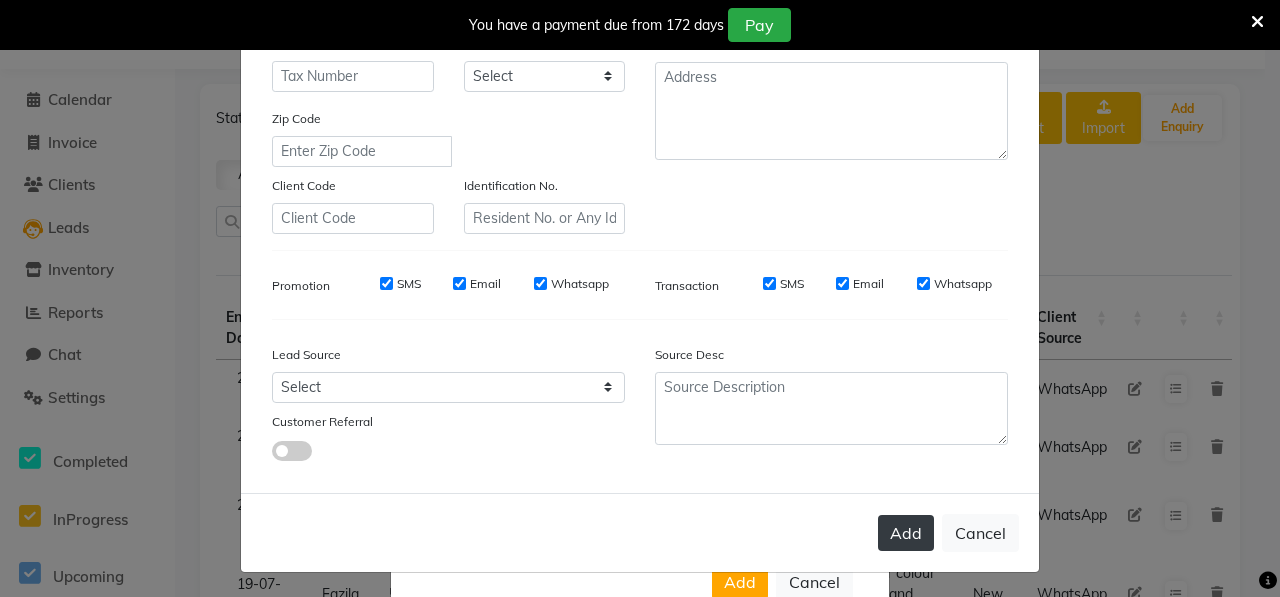 click on "Add" 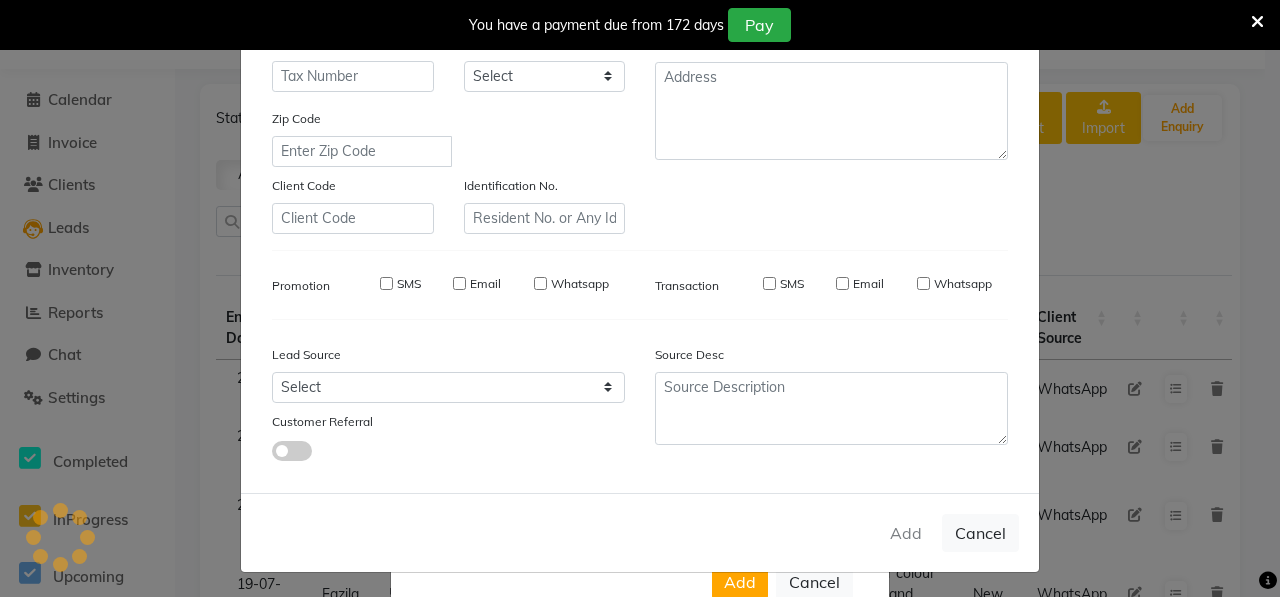 type 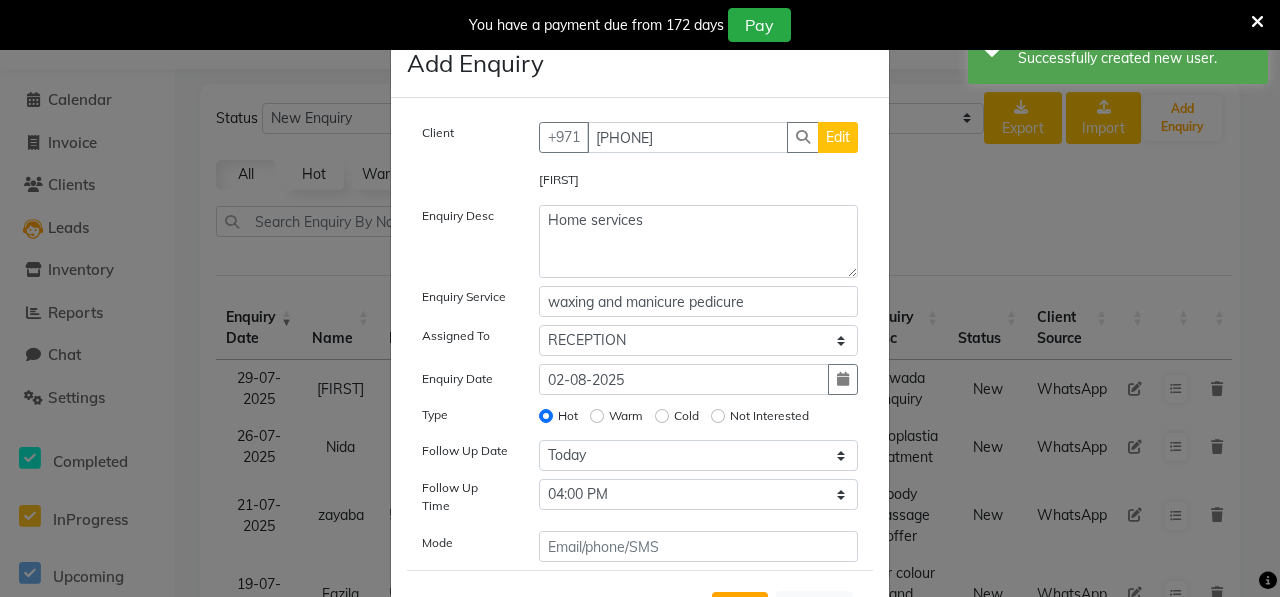 click on "Edit" 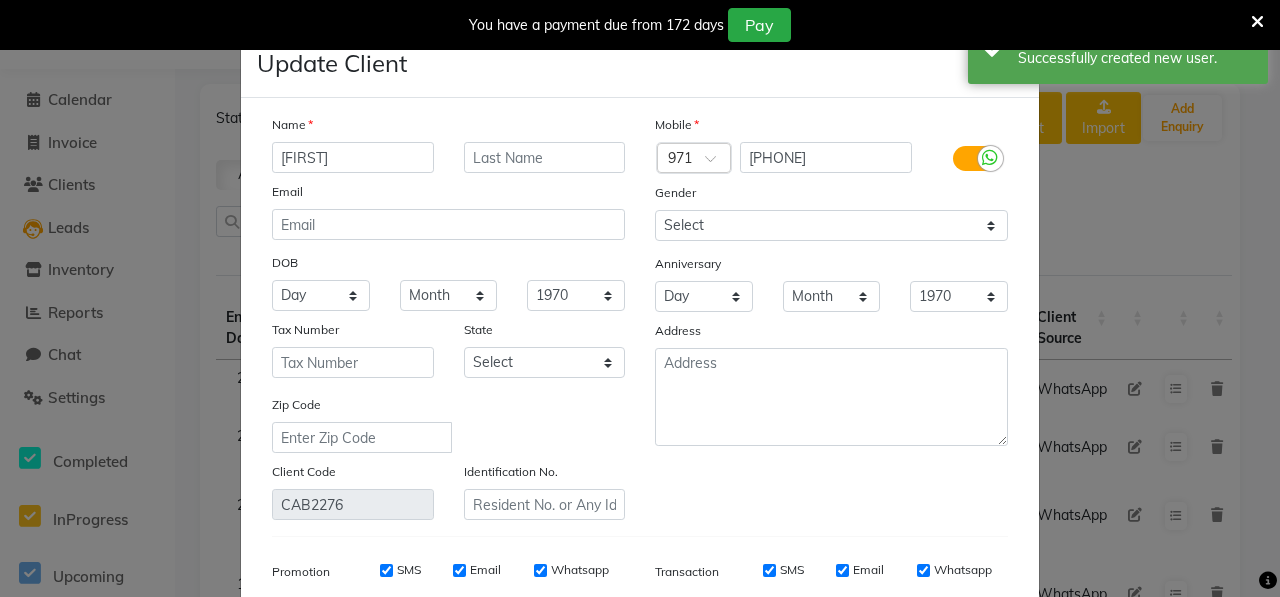 scroll, scrollTop: 287, scrollLeft: 0, axis: vertical 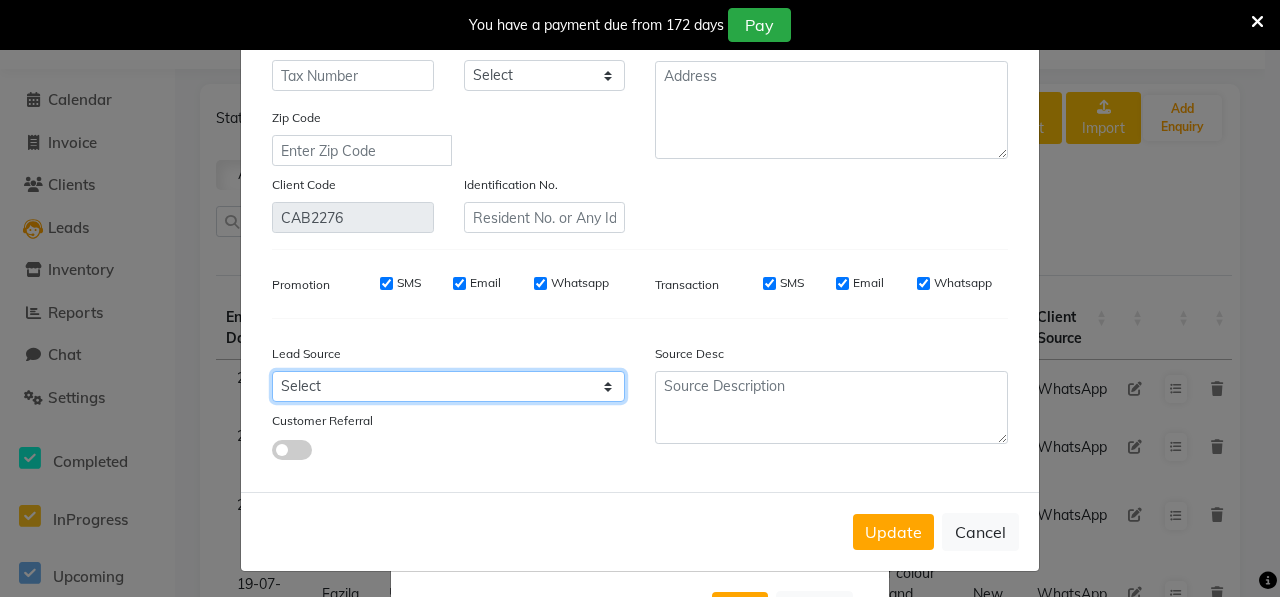 click on "Select Walk-in Referral Internet Friend Word of Mouth Advertisement Facebook JustDial Google Other Instagram  YouTube  WhatsApp" 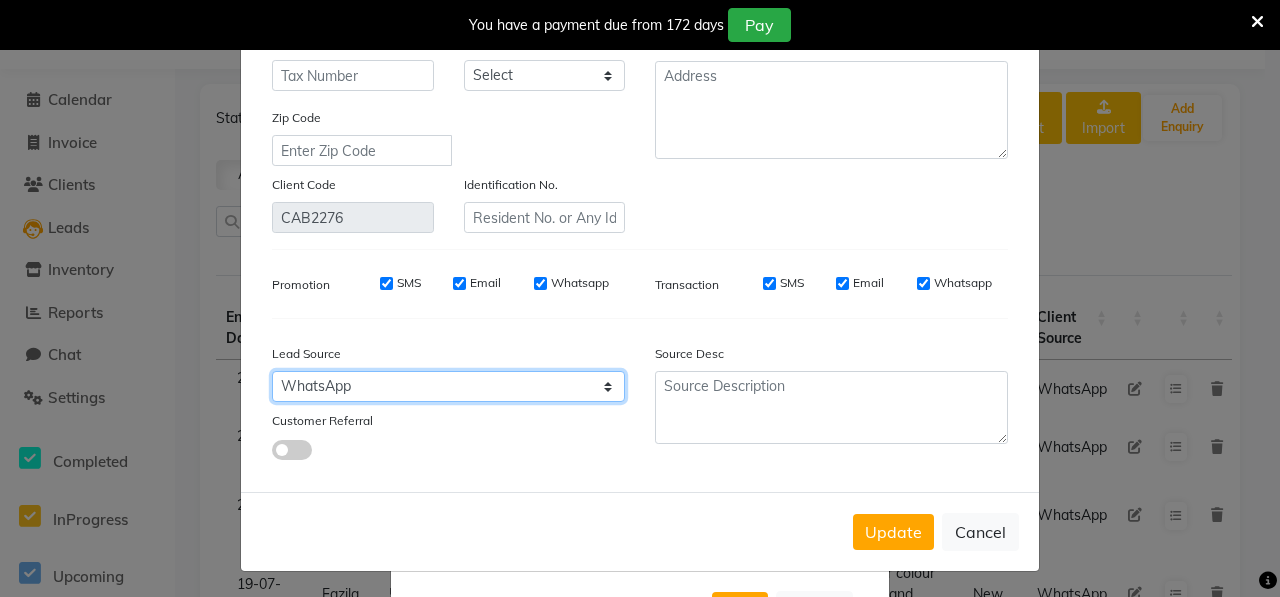 click on "Select Walk-in Referral Internet Friend Word of Mouth Advertisement Facebook JustDial Google Other Instagram  YouTube  WhatsApp" 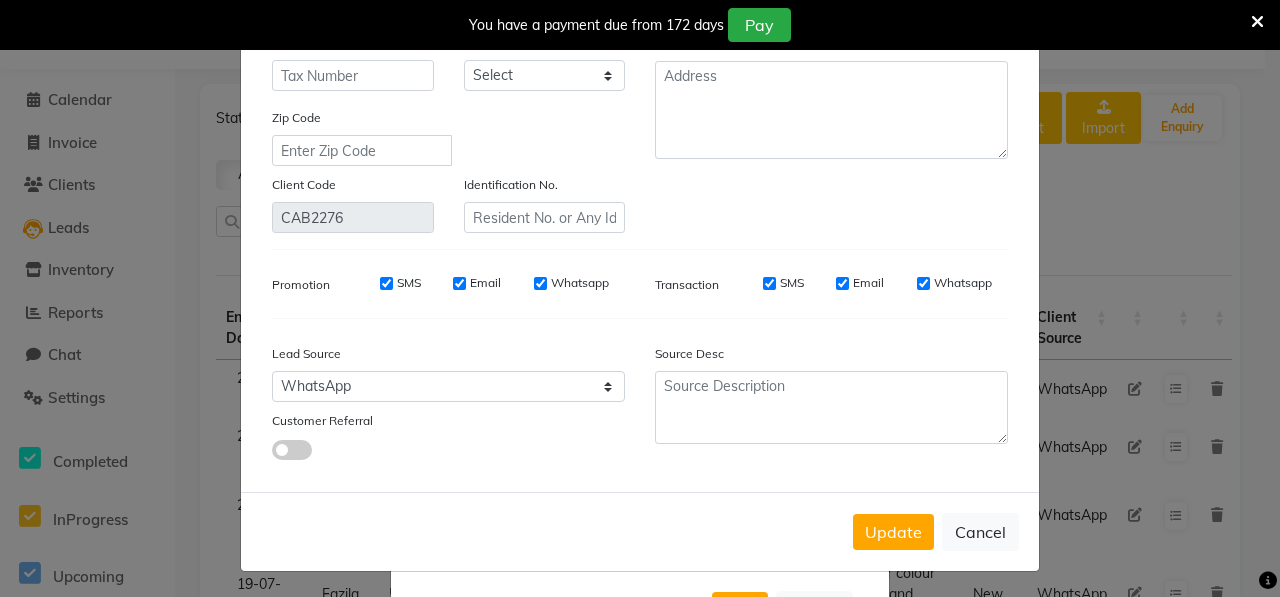 scroll, scrollTop: 0, scrollLeft: 0, axis: both 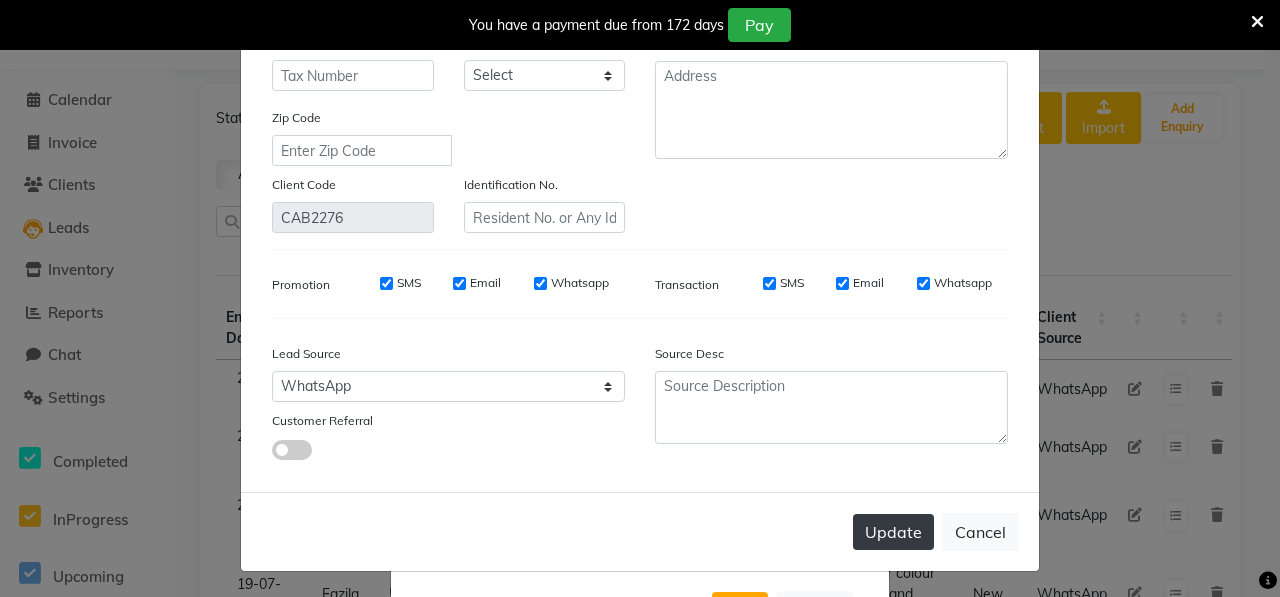 click on "Update" 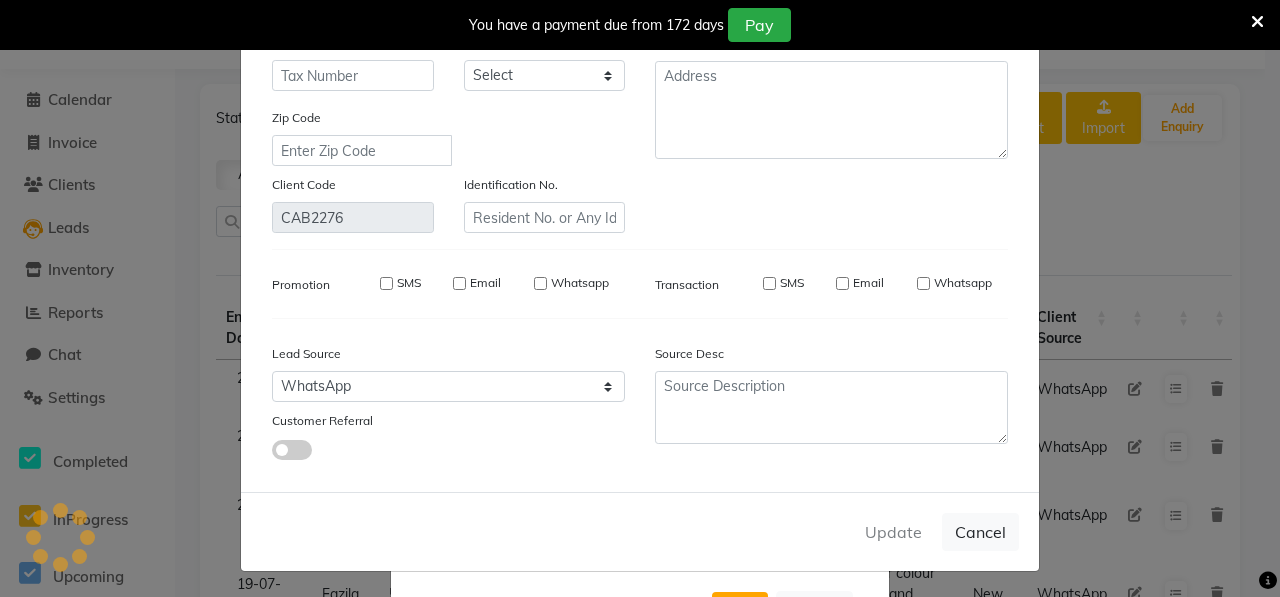 type 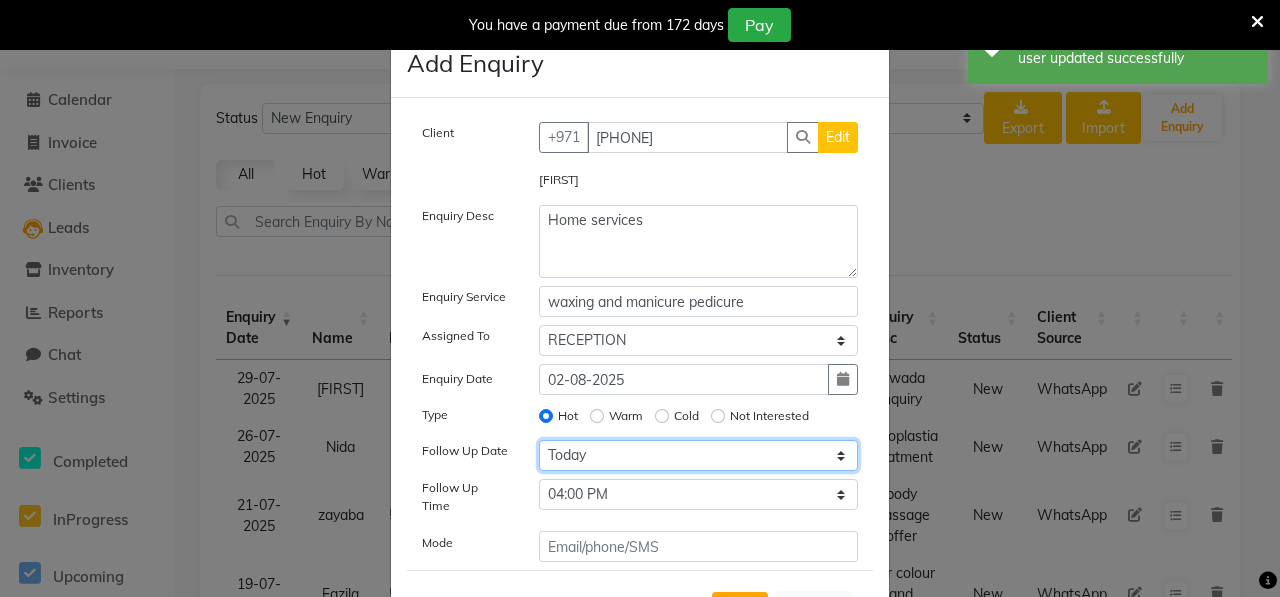 click on "Select Today Tomorrow In 2 days (Monday) In 3 days (Tuesday) In 4 days (Wednesday) In 5 days (Thursday) In 6 days (Friday) In 1 Week (2025-08-09) In 2 Week (2025-08-16) In 1 Month (2025-09-02) In 2 Month (2025-10-02) In 3 Month (2025-11-02) Custom Date" at bounding box center (699, 455) 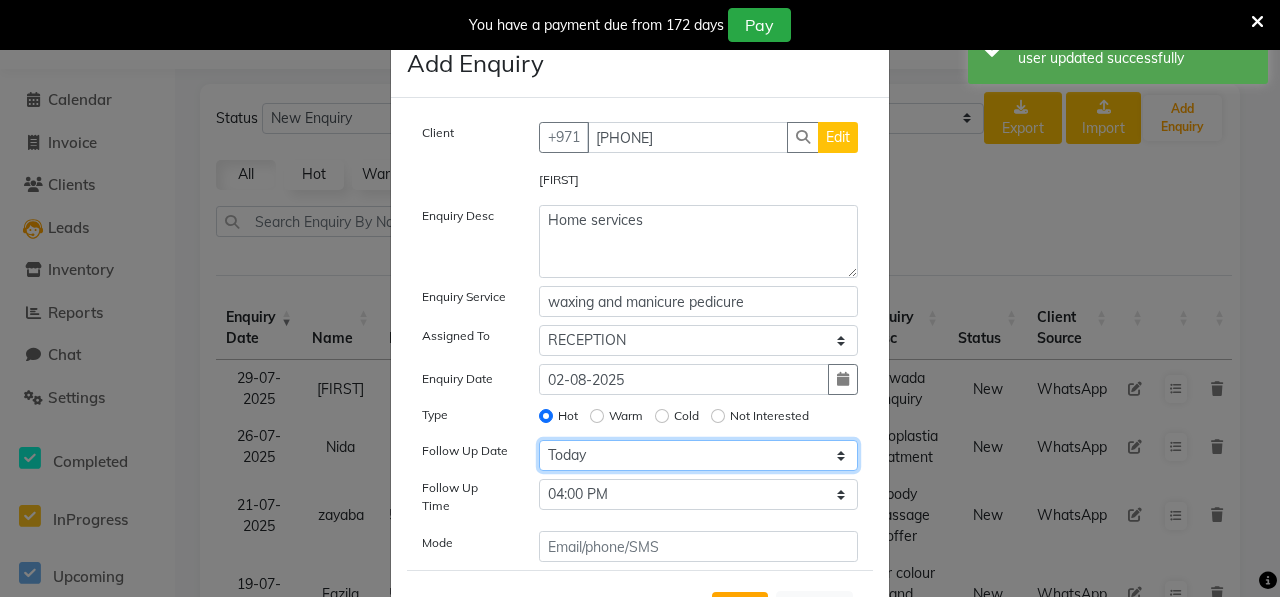 select on "custom_date" 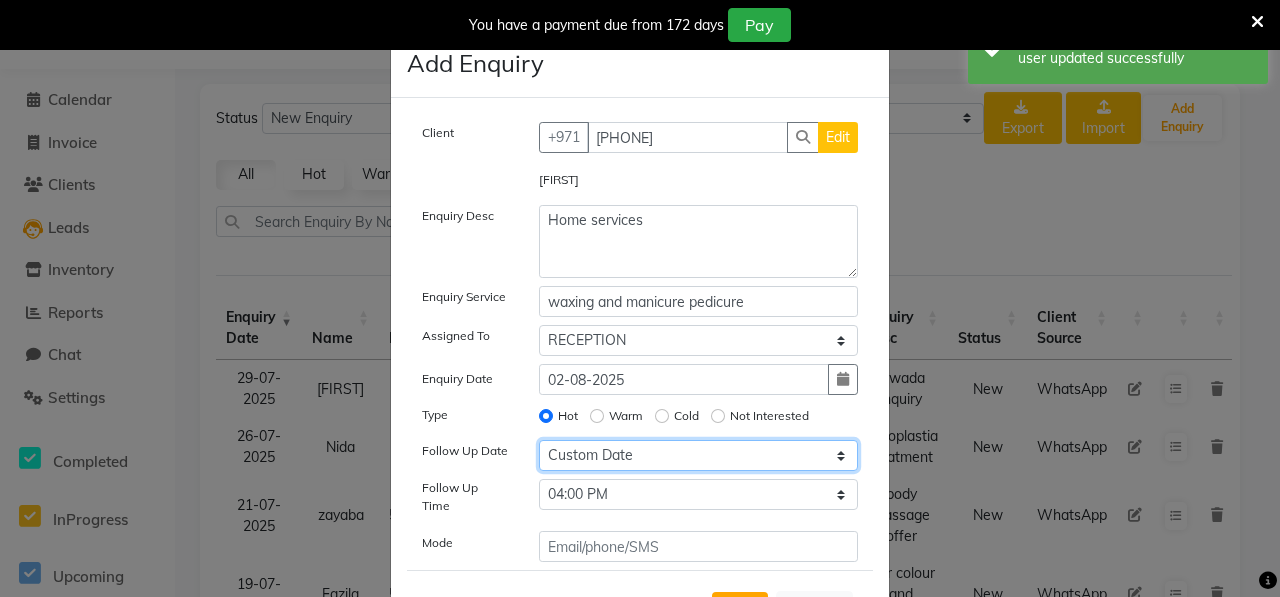 click on "Select Today Tomorrow In 2 days (Monday) In 3 days (Tuesday) In 4 days (Wednesday) In 5 days (Thursday) In 6 days (Friday) In 1 Week (2025-08-09) In 2 Week (2025-08-16) In 1 Month (2025-09-02) In 2 Month (2025-10-02) In 3 Month (2025-11-02) Custom Date" at bounding box center [699, 455] 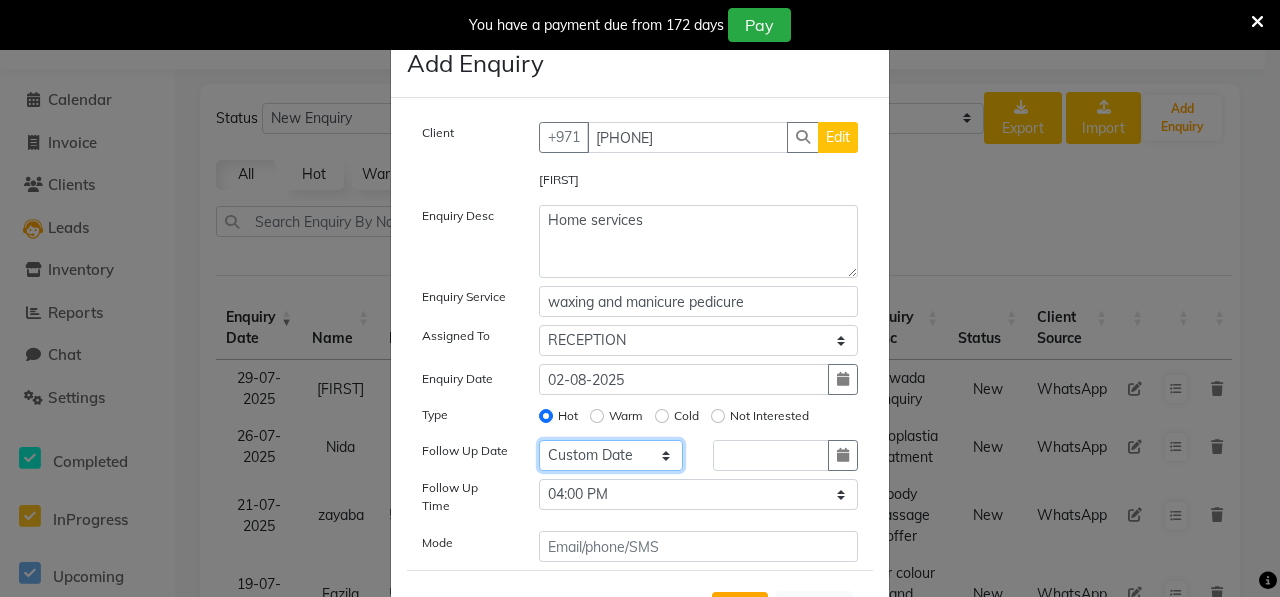 click on "Select Today Tomorrow In 2 days (Monday) In 3 days (Tuesday) In 4 days (Wednesday) In 5 days (Thursday) In 6 days (Friday) In 1 Week (2025-08-09) In 2 Week (2025-08-16) In 1 Month (2025-09-02) In 2 Month (2025-10-02) In 3 Month (2025-11-02) Custom Date" at bounding box center (611, 455) 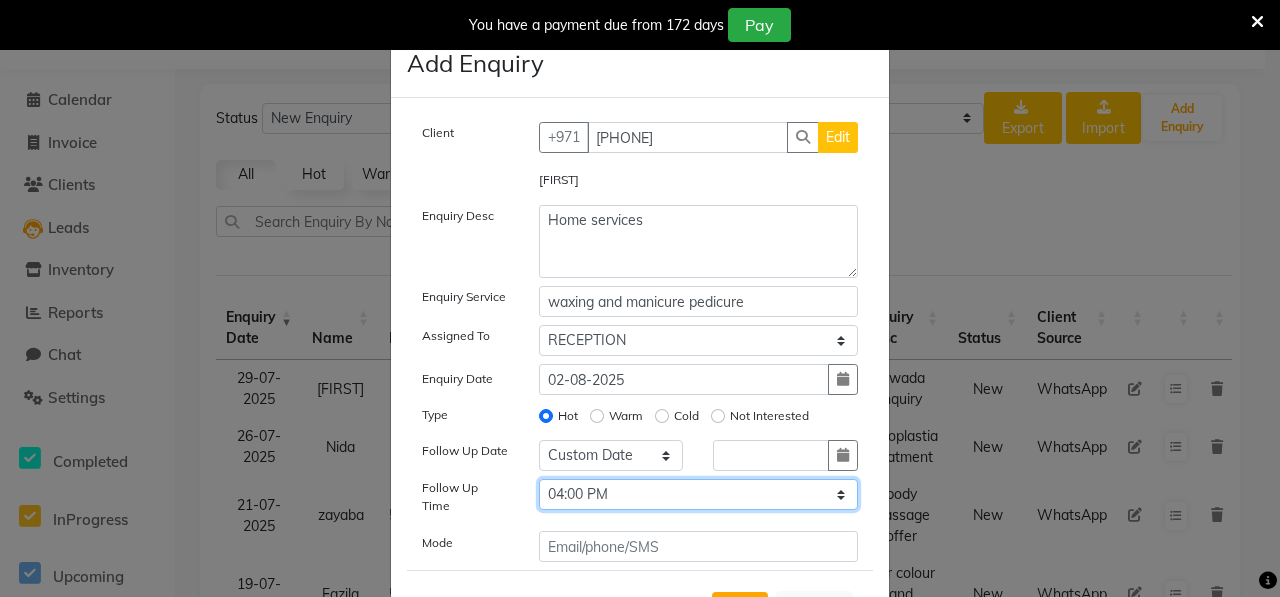 click on "Select 07:00 AM 07:15 AM 07:30 AM 07:45 AM 08:00 AM 08:15 AM 08:30 AM 08:45 AM 09:00 AM 09:15 AM 09:30 AM 09:45 AM 10:00 AM 10:15 AM 10:30 AM 10:45 AM 11:00 AM 11:15 AM 11:30 AM 11:45 AM 12:00 PM 12:15 PM 12:30 PM 12:45 PM 01:00 PM 01:15 PM 01:30 PM 01:45 PM 02:00 PM 02:15 PM 02:30 PM 02:45 PM 03:00 PM 03:15 PM 03:30 PM 03:45 PM 04:00 PM 04:15 PM 04:30 PM 04:45 PM 05:00 PM 05:15 PM 05:30 PM 05:45 PM 06:00 PM 06:15 PM 06:30 PM 06:45 PM 07:00 PM 07:15 PM 07:30 PM 07:45 PM 08:00 PM 08:15 PM 08:30 PM 08:45 PM 09:00 PM 09:15 PM 09:30 PM 09:45 PM 10:00 PM" at bounding box center (699, 494) 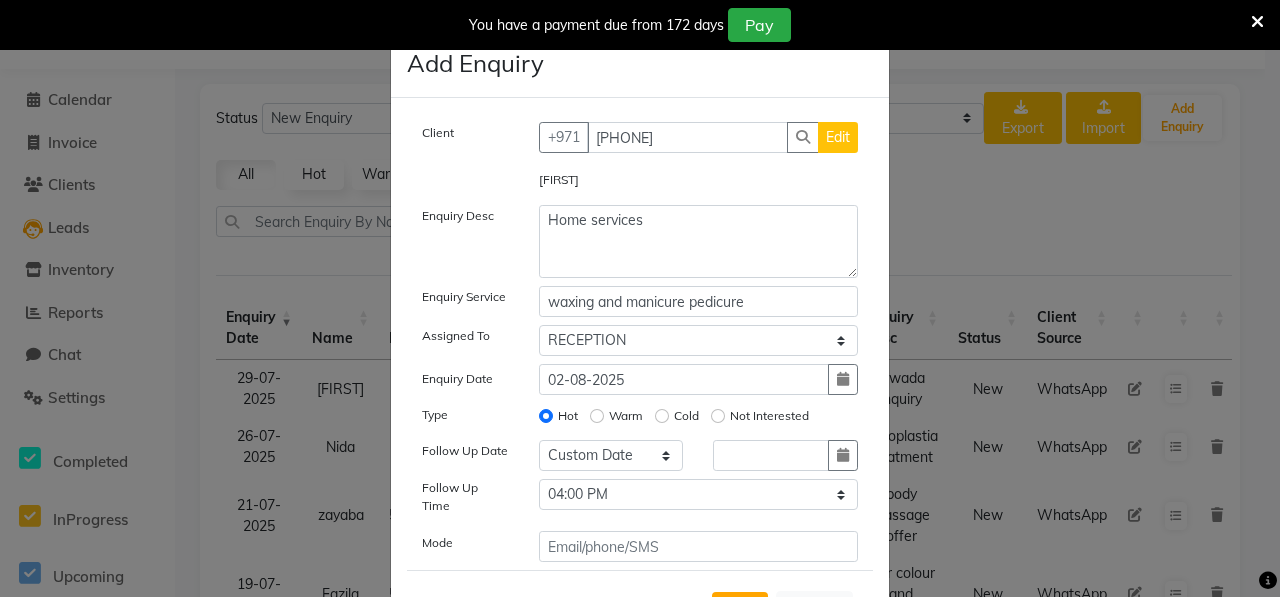 click on "Add Enquiry Client +[COUNTRYCODE] [PHONE] Edit [FIRST]  Enquiry Desc Home services Enquiry Service waxing and manicure pedicure Assigned To Select ALWAHDA GIVE HOME SERVICE STAFF Kavita LAXMI Management Manisha Radha RECEPTION Riba Rimsha Samjhana SEEMA TRIAL STAFF Enquiry Date [DD-MM-YYYY] Type Hot Warm Cold Not Interested Follow Up Date Select Today Tomorrow In 2 days (Monday) In 3 days (Tuesday) In 4 days (Wednesday) In 5 days (Thursday) In 6 days (Friday) In 1 Week ([YYYY-MM-DD]) In 2 Week ([YYYY-MM-DD]) In 1 Month ([YYYY-MM-DD]) In 2 Month ([YYYY-MM-DD]) In 3 Month ([YYYY-MM-DD]) Custom Date  Follow Up Time Select 07:00 AM 07:15 AM 07:30 AM 07:45 AM 08:00 AM 08:15 AM 08:30 AM 08:45 AM 09:00 AM 09:15 AM 09:30 AM 09:45 AM 10:00 AM 10:15 AM 10:30 AM 10:45 AM 11:00 AM 11:15 AM 11:30 AM 11:45 AM 12:00 PM 12:15 PM 12:30 PM 12:45 PM 01:00 PM 01:15 PM 01:30 PM 01:45 PM 02:00 PM 02:15 PM 02:30 PM 02:45 PM 03:00 PM 03:15 PM 03:30 PM 03:45 PM 04:00 PM 04:15 PM 04:30 PM 04:45 PM 05:00 PM 05:15 PM 05:30 PM 05:45 PM 06:00 PM 06:15 PM Mode" 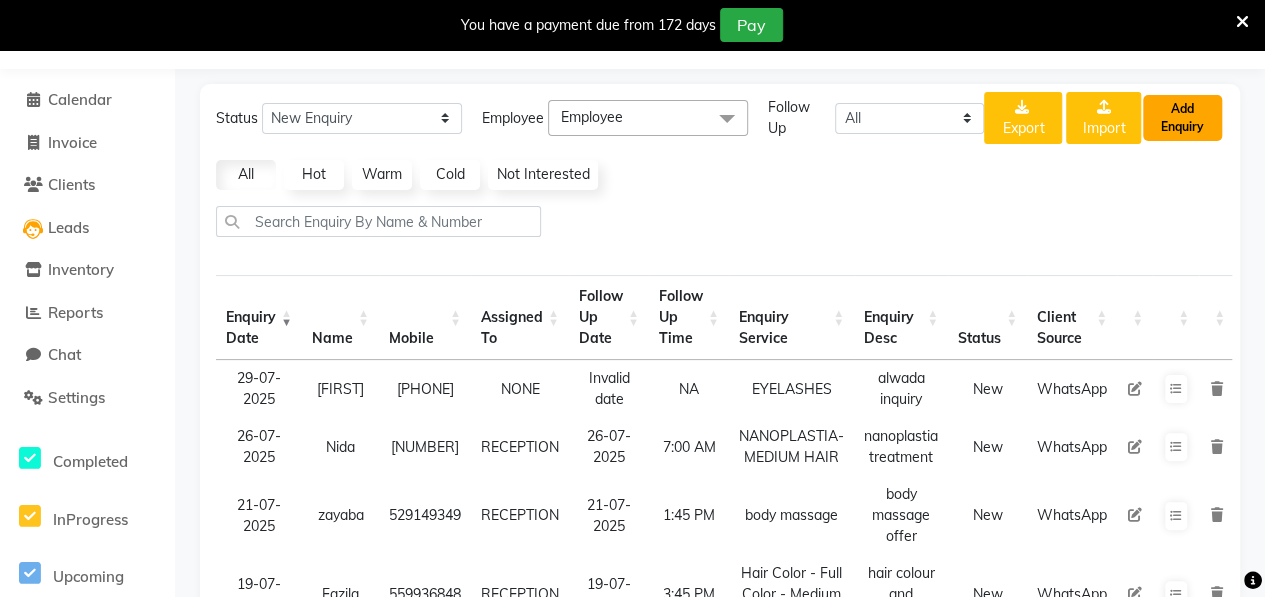 click on "Add Enquiry" 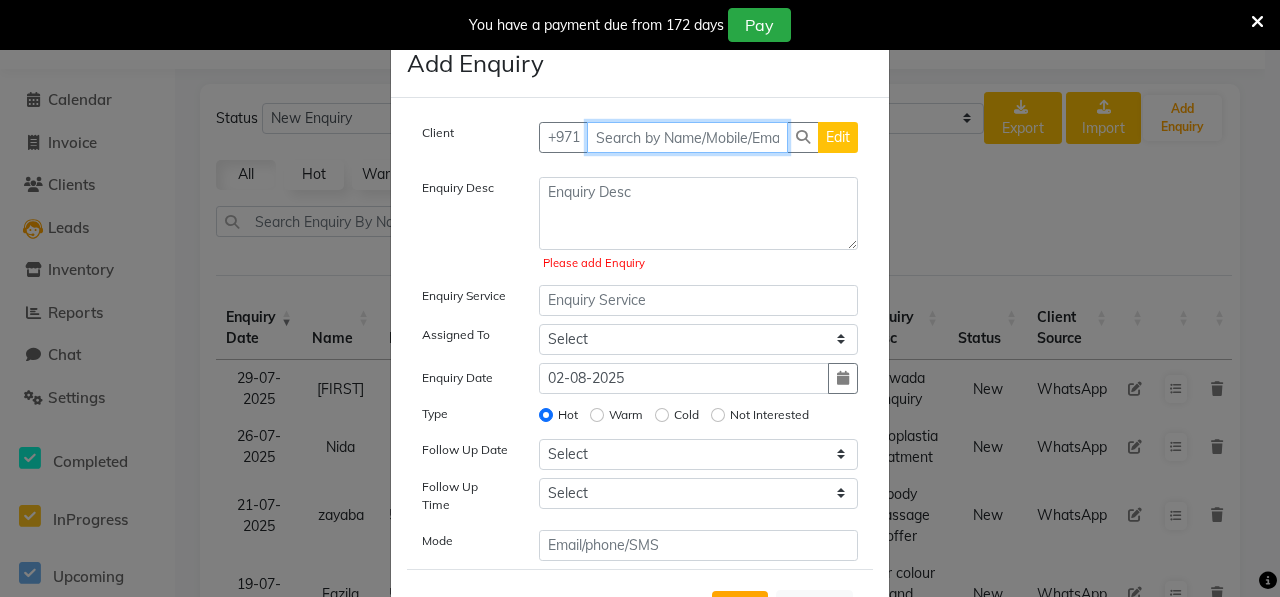 click at bounding box center [688, 137] 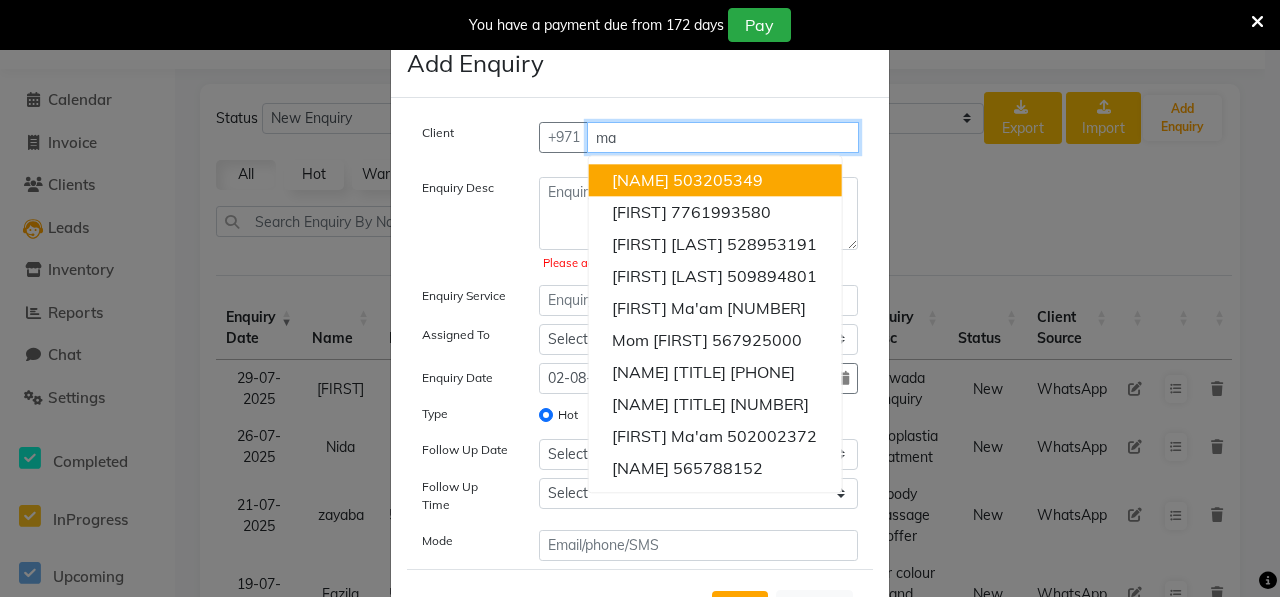 type on "m" 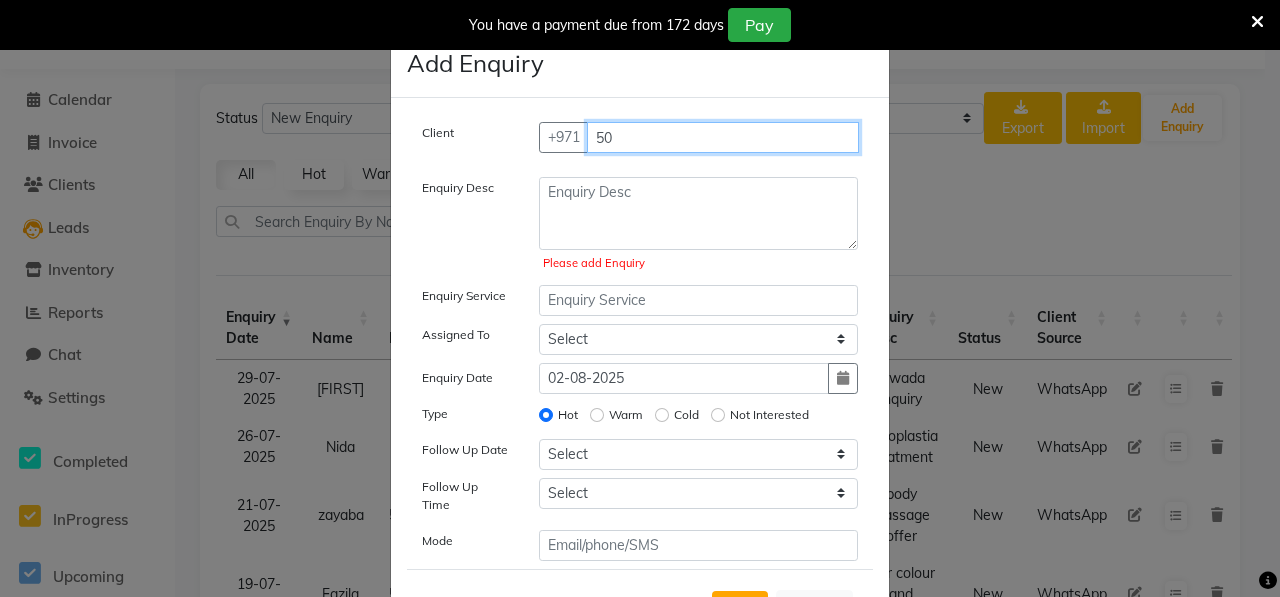 type on "5" 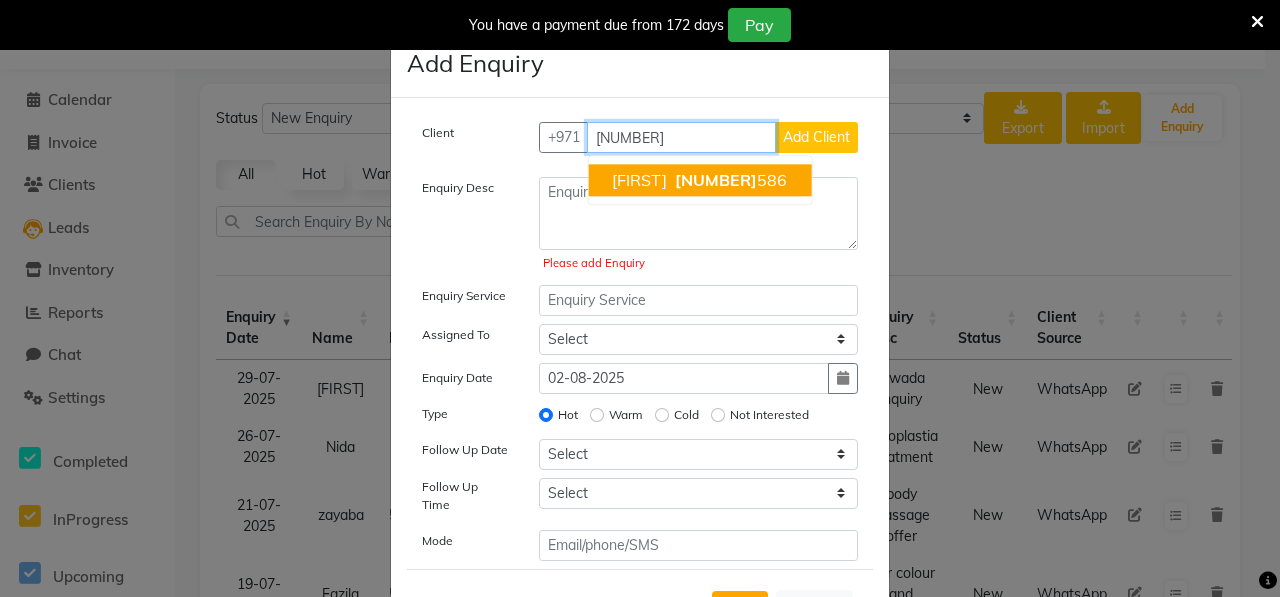 click on "[NAME]    [NUMBER]" at bounding box center [699, 180] 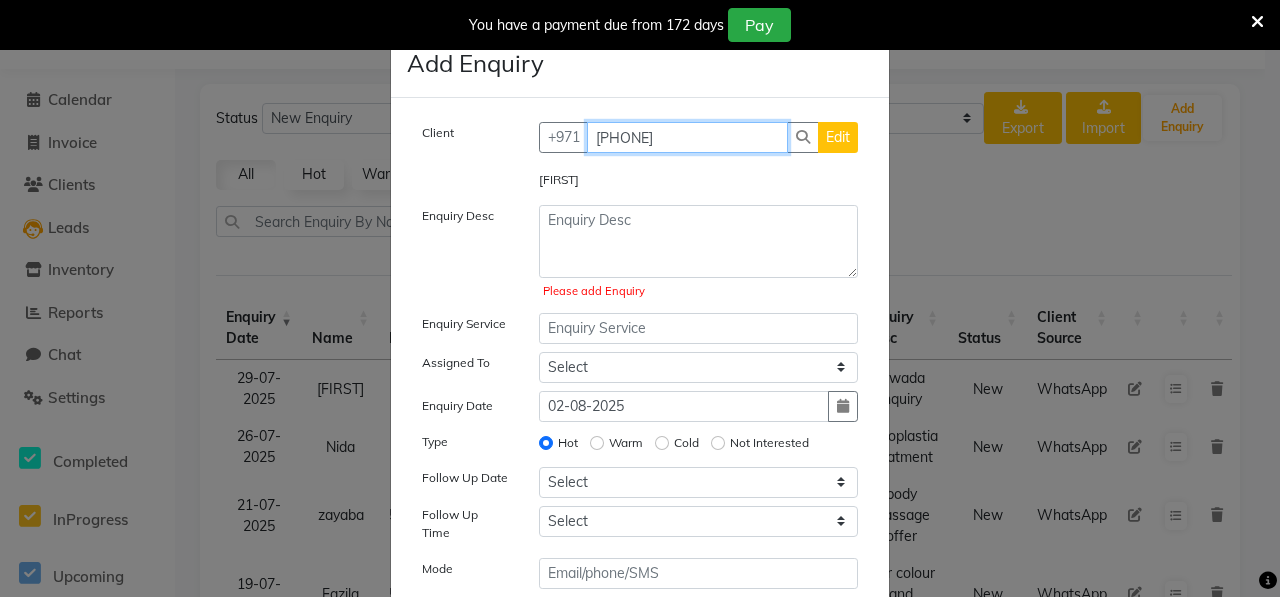 type on "[PHONE]" 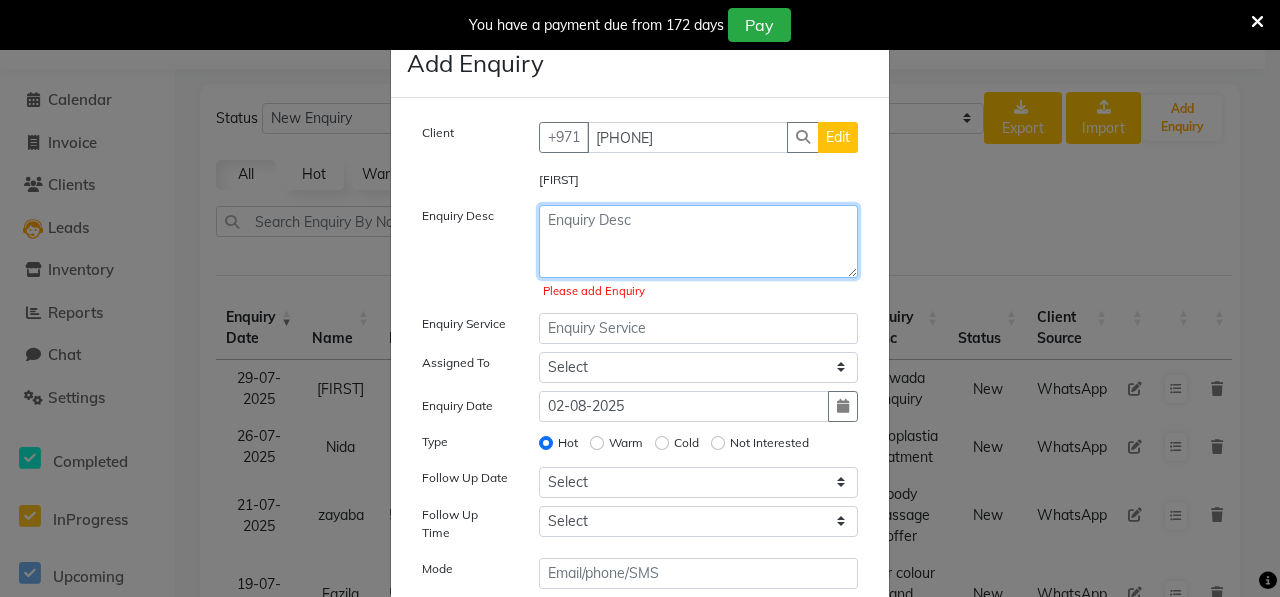 click 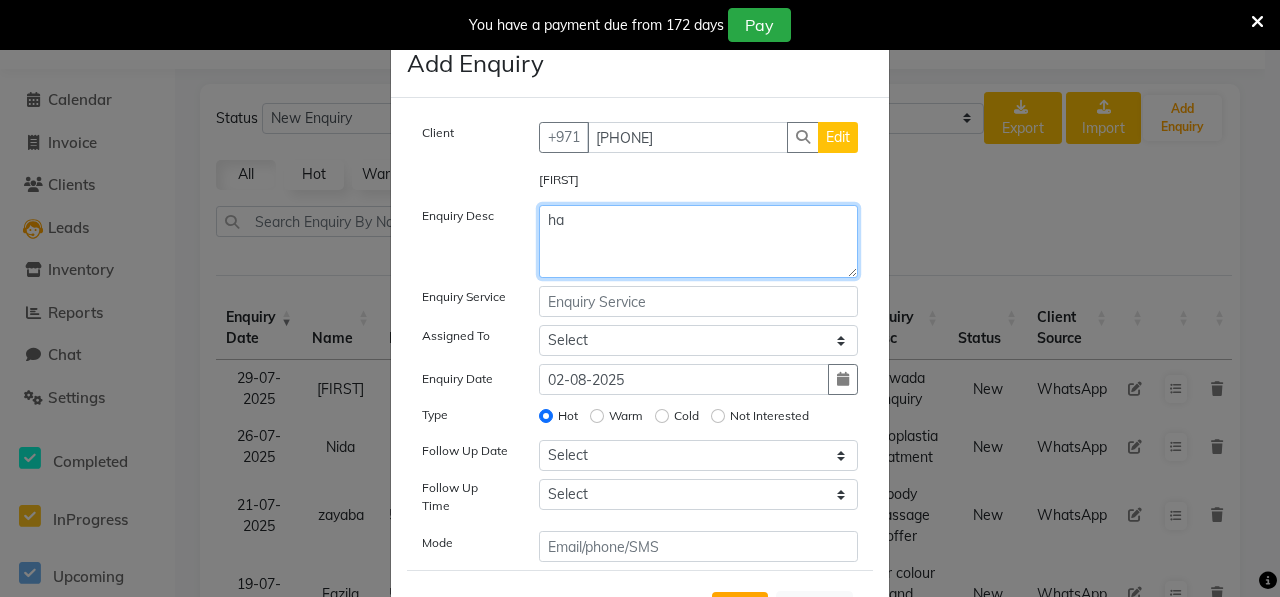 type on "h" 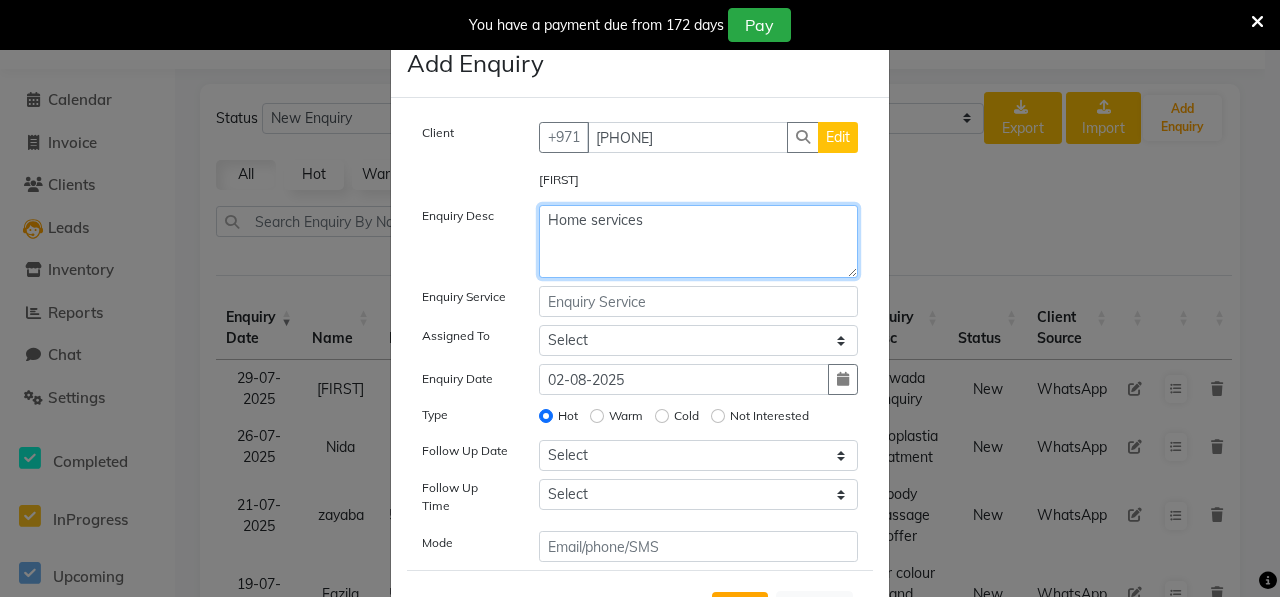type on "Home services" 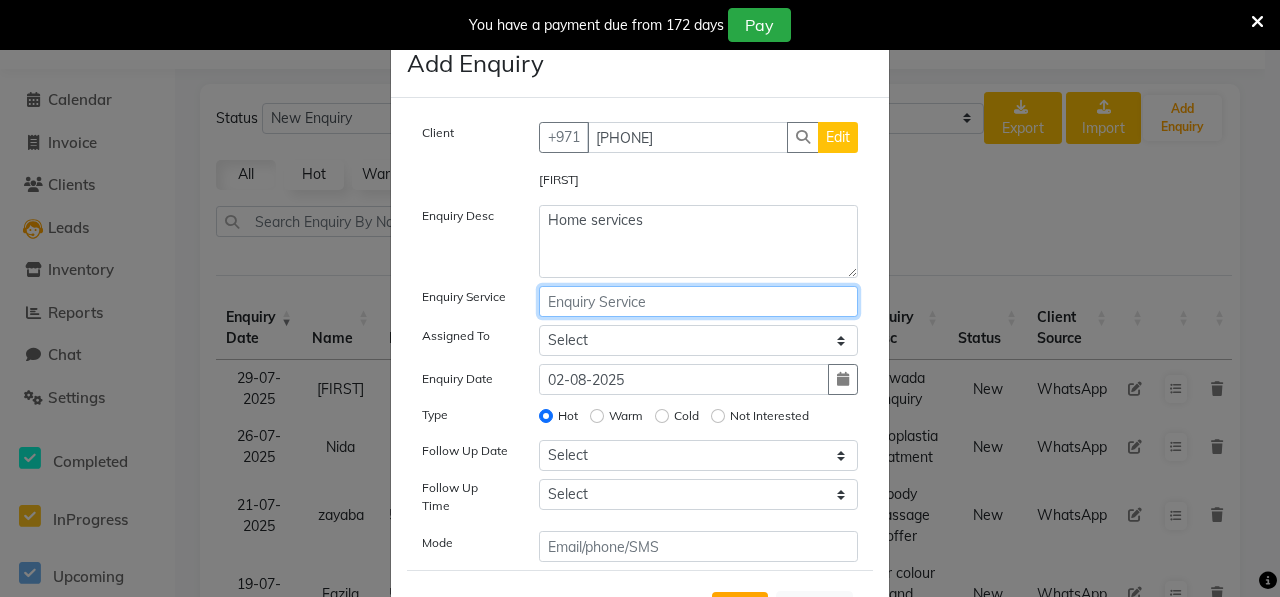 click at bounding box center [699, 301] 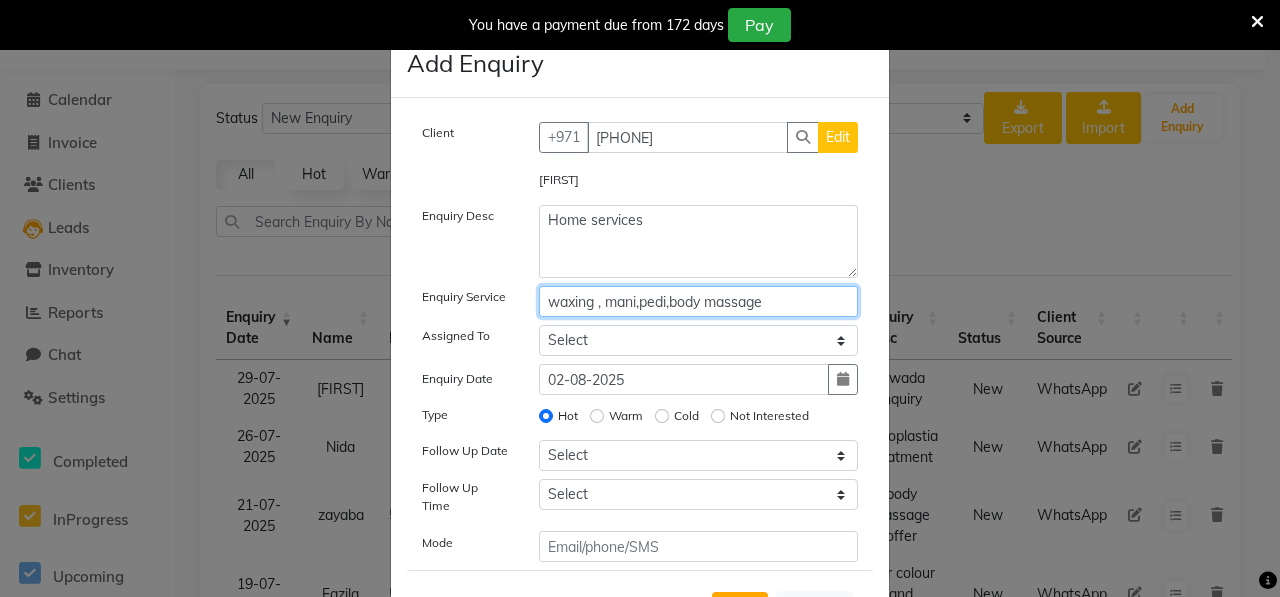 type on "waxing , mani,pedi,body massage" 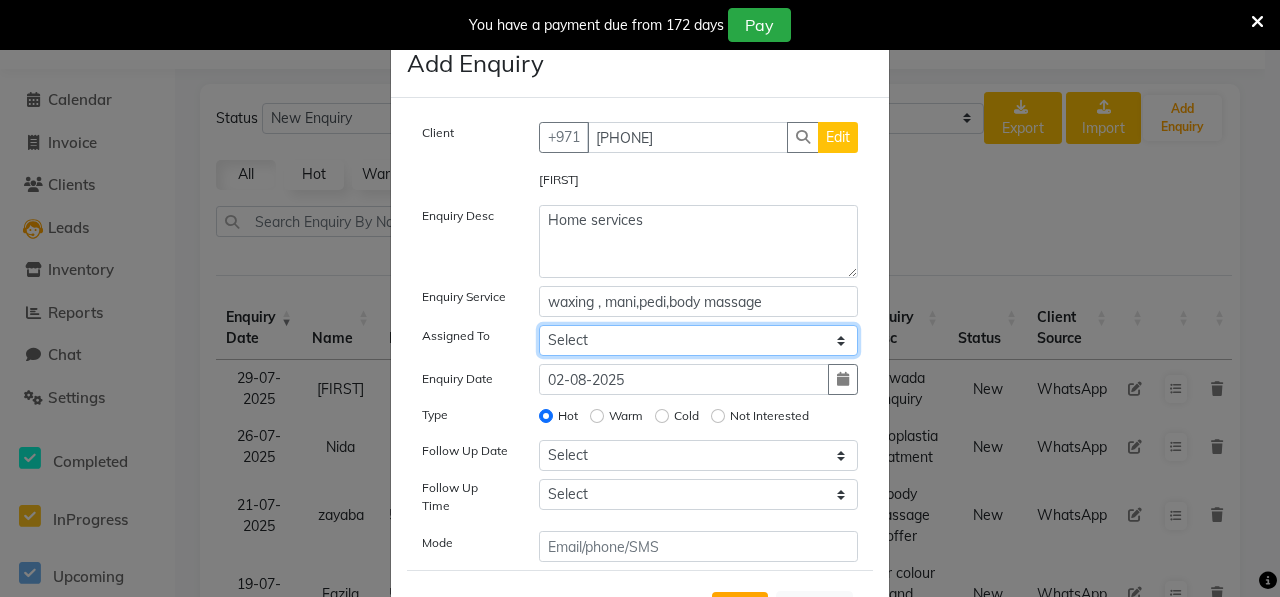 click on "Select ALWAHDA GIVE HOME SERVICE STAFF Kavita LAXMI Management Manisha Radha RECEPTION Riba Rimsha Samjhana SEEMA TRIAL STAFF" 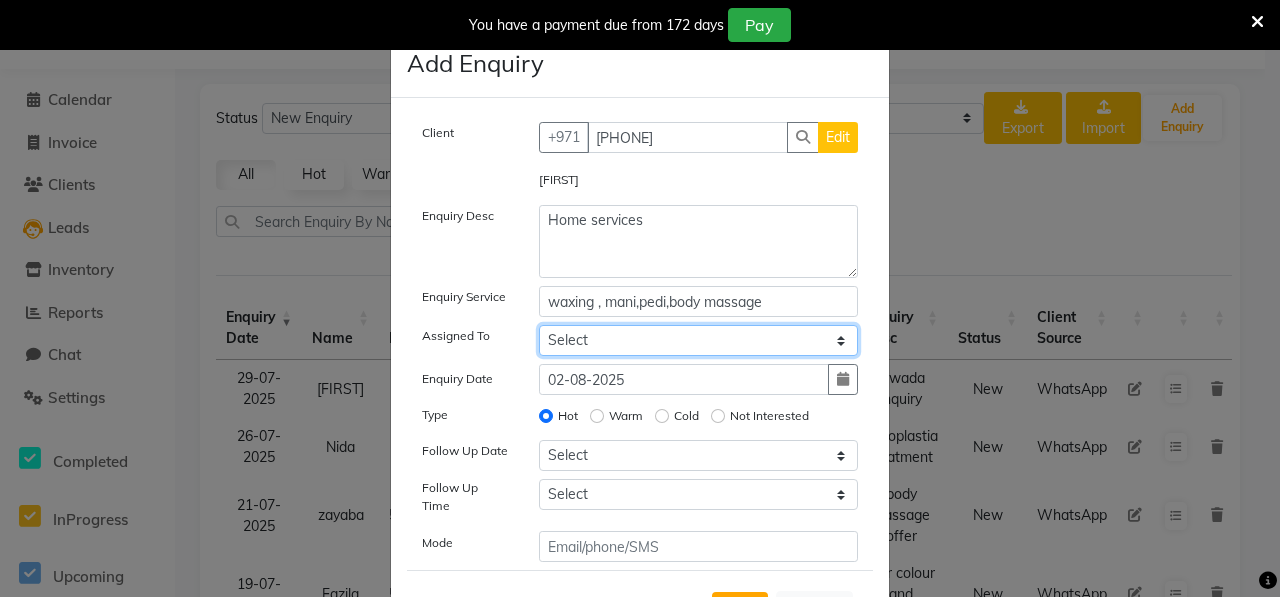 select on "76470" 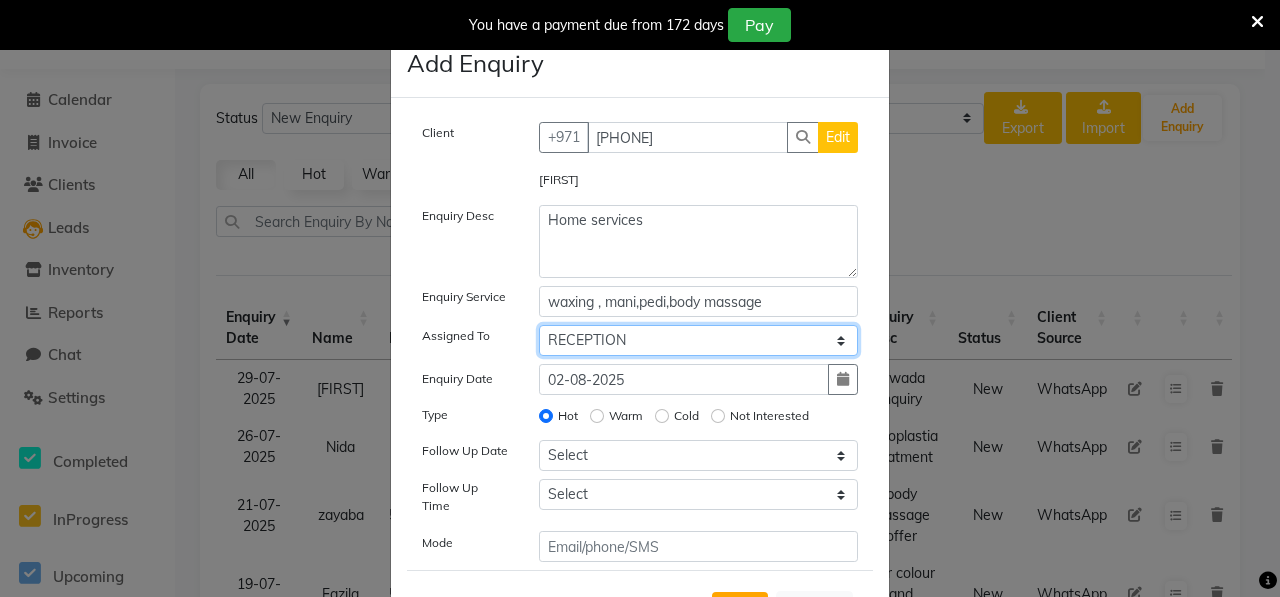 click on "Select ALWAHDA GIVE HOME SERVICE STAFF Kavita LAXMI Management Manisha Radha RECEPTION Riba Rimsha Samjhana SEEMA TRIAL STAFF" 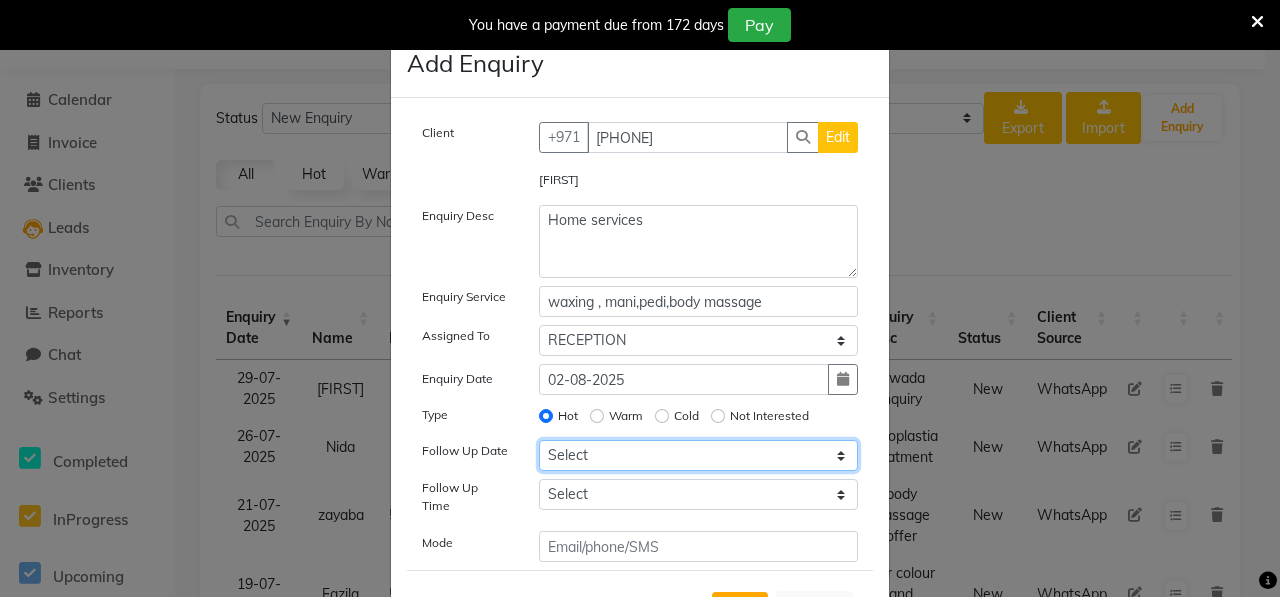 click on "Select Today Tomorrow In 2 days (Monday) In 3 days (Tuesday) In 4 days (Wednesday) In 5 days (Thursday) In 6 days (Friday) In 1 Week (2025-08-09) In 2 Week (2025-08-16) In 1 Month (2025-09-02) In 2 Month (2025-10-02) In 3 Month (2025-11-02) Custom Date" at bounding box center [699, 455] 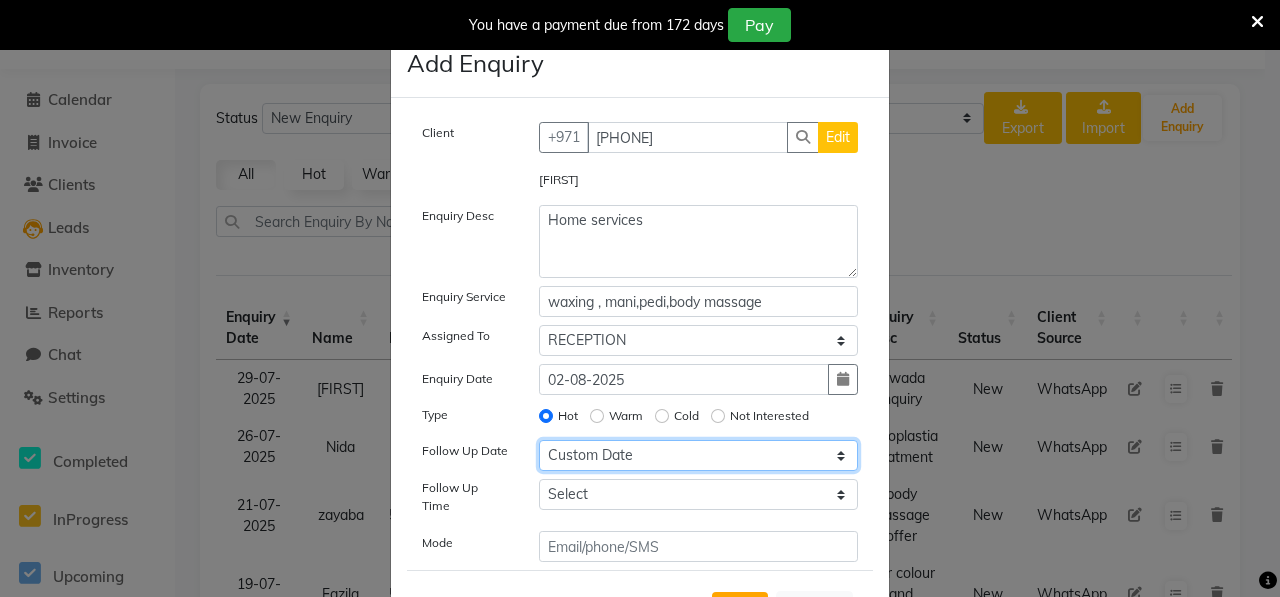 click on "Select Today Tomorrow In 2 days (Monday) In 3 days (Tuesday) In 4 days (Wednesday) In 5 days (Thursday) In 6 days (Friday) In 1 Week (2025-08-09) In 2 Week (2025-08-16) In 1 Month (2025-09-02) In 2 Month (2025-10-02) In 3 Month (2025-11-02) Custom Date" at bounding box center (699, 455) 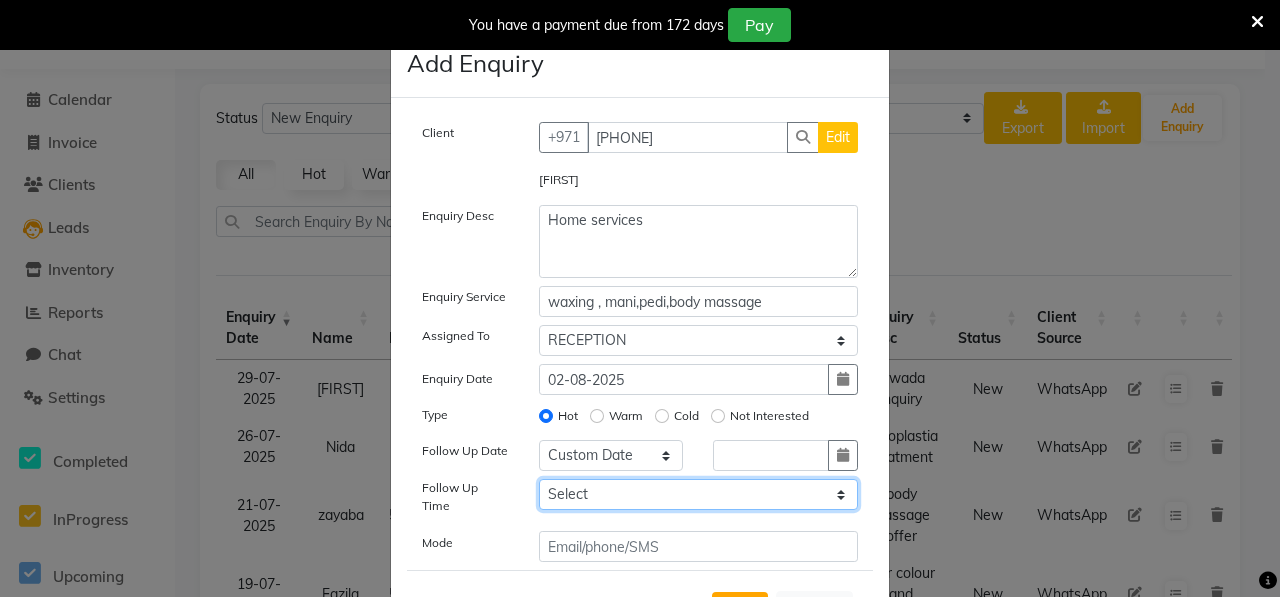click on "Select 07:00 AM 07:15 AM 07:30 AM 07:45 AM 08:00 AM 08:15 AM 08:30 AM 08:45 AM 09:00 AM 09:15 AM 09:30 AM 09:45 AM 10:00 AM 10:15 AM 10:30 AM 10:45 AM 11:00 AM 11:15 AM 11:30 AM 11:45 AM 12:00 PM 12:15 PM 12:30 PM 12:45 PM 01:00 PM 01:15 PM 01:30 PM 01:45 PM 02:00 PM 02:15 PM 02:30 PM 02:45 PM 03:00 PM 03:15 PM 03:30 PM 03:45 PM 04:00 PM 04:15 PM 04:30 PM 04:45 PM 05:00 PM 05:15 PM 05:30 PM 05:45 PM 06:00 PM 06:15 PM 06:30 PM 06:45 PM 07:00 PM 07:15 PM 07:30 PM 07:45 PM 08:00 PM 08:15 PM 08:30 PM 08:45 PM 09:00 PM 09:15 PM 09:30 PM 09:45 PM 10:00 PM" at bounding box center (699, 494) 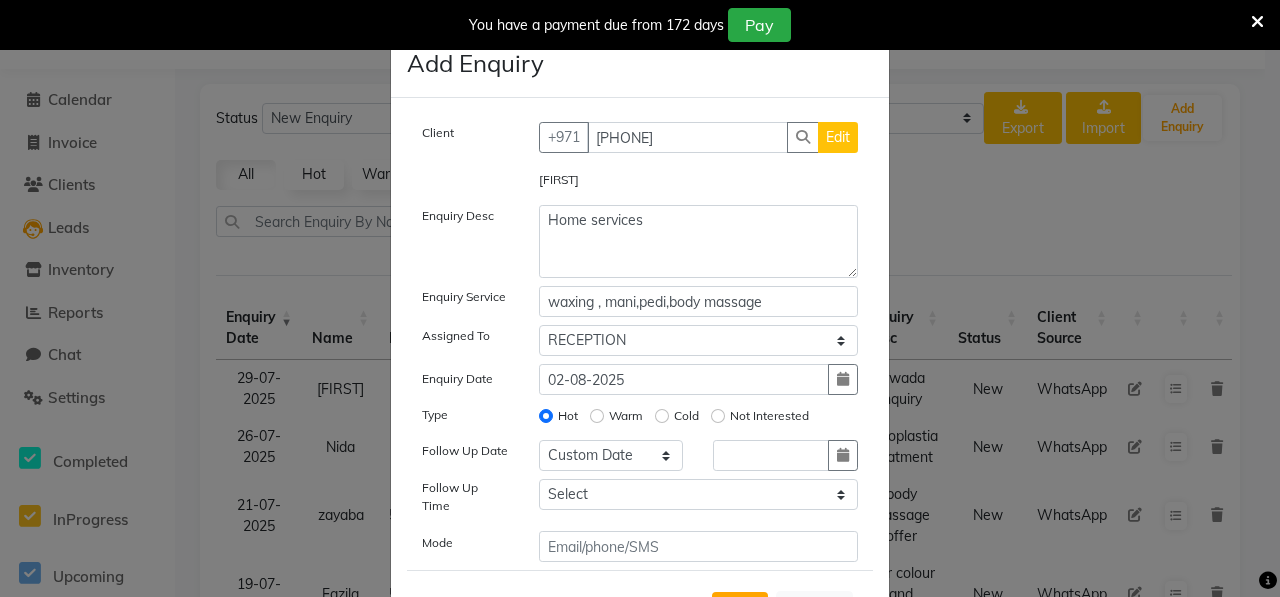 click on "Add Enquiry Client +[COUNTRY_CODE] [PHONE] Edit [FIRST]  Enquiry Desc Home services Enquiry Service waxing , mani,pedi,body massage Assigned To Select ALWAHDA GIVE HOME SERVICE STAFF [FIRST] [FIRST] RECEPTION [FIRST] [FIRST] [FIRST] [FIRST] TRIAL STAFF Enquiry Date [DATE] Type Hot Warm Cold Not Interested Follow Up Date Select Today Tomorrow In 2 days (Monday) In 3 days (Tuesday) In 4 days (Wednesday) In 5 days (Thursday) In 6 days (Friday) In 1 Week ([DATE]) In 2 Week ([DATE]) In 1 Month ([DATE]) In 2 Month ([DATE]) In 3 Month ([DATE]) Custom Date  Follow Up Time Select 07:00 AM 07:15 AM 07:30 AM 07:45 AM 08:00 AM 08:15 AM 08:30 AM 08:45 AM 09:00 AM 09:15 AM 09:30 AM 09:45 AM 10:00 AM 10:15 AM 10:30 AM 10:45 AM 11:00 AM 11:15 AM 11:30 AM 11:45 AM 12:00 PM 12:15 PM 12:30 PM 12:45 PM 01:00 PM 01:15 PM 01:30 PM 01:45 PM 02:00 PM 02:15 PM 02:30 PM 02:45 PM 03:00 PM 03:15 PM 03:30 PM 03:45 PM 04:00 PM 04:15 PM 04:30 PM 04:45 PM 05:00 PM 05:15 PM 05:30 PM 05:45 PM 06:00 PM 06:15 PM" 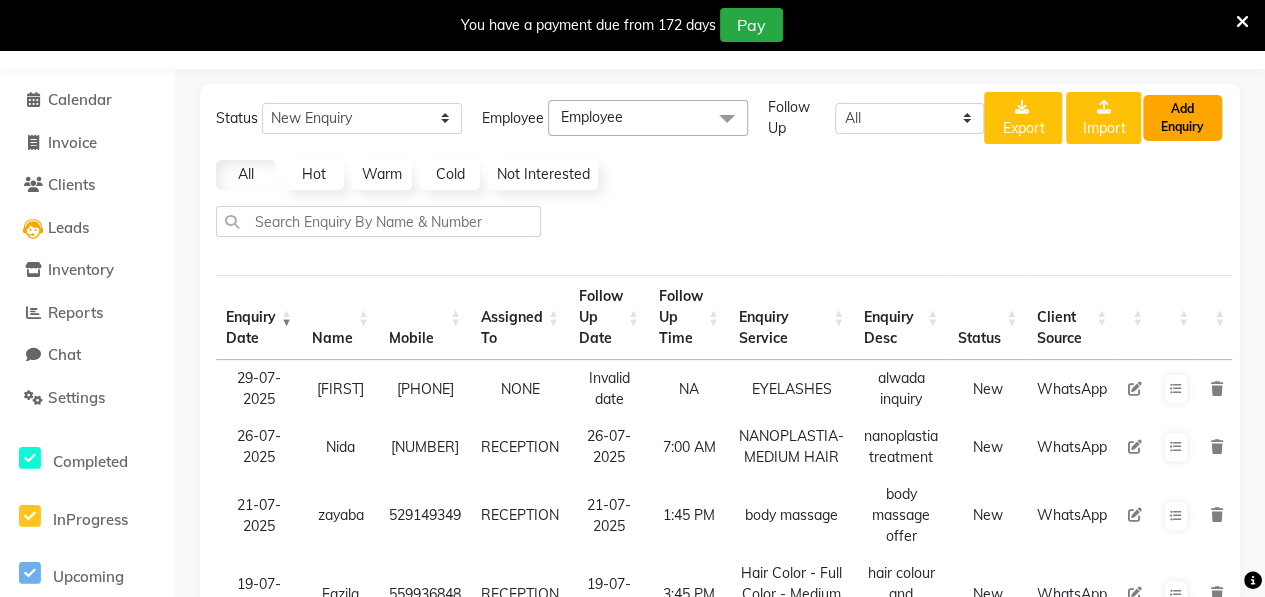 click on "Add Enquiry" 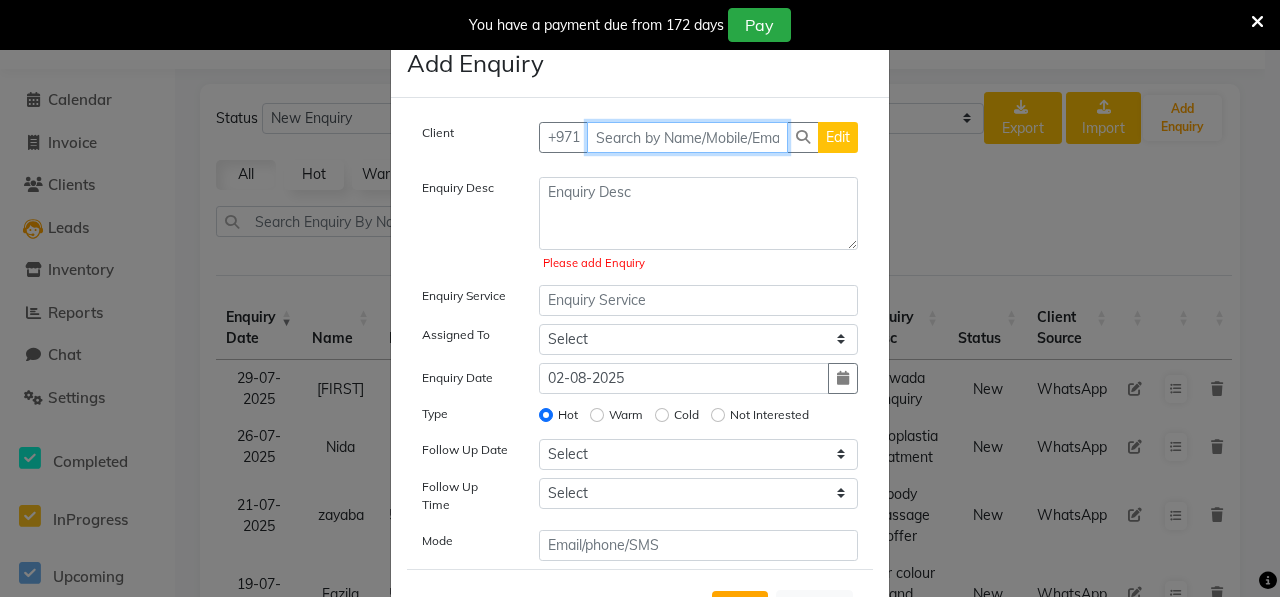 click at bounding box center (688, 137) 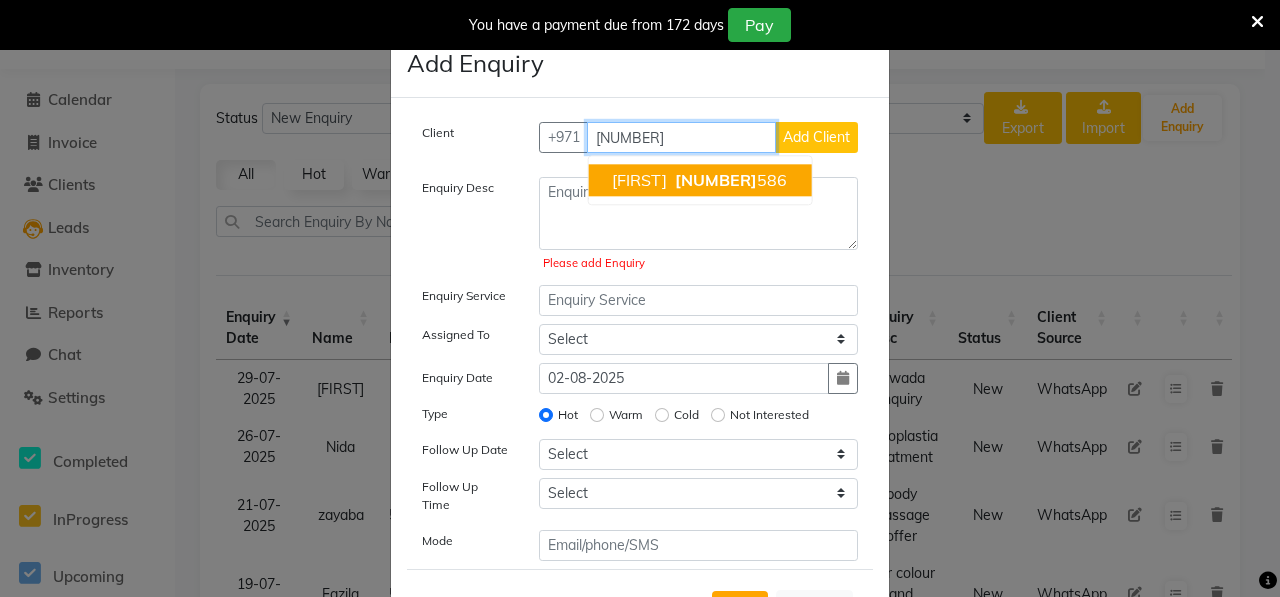 click on "[NAME]    [NUMBER]" at bounding box center (699, 180) 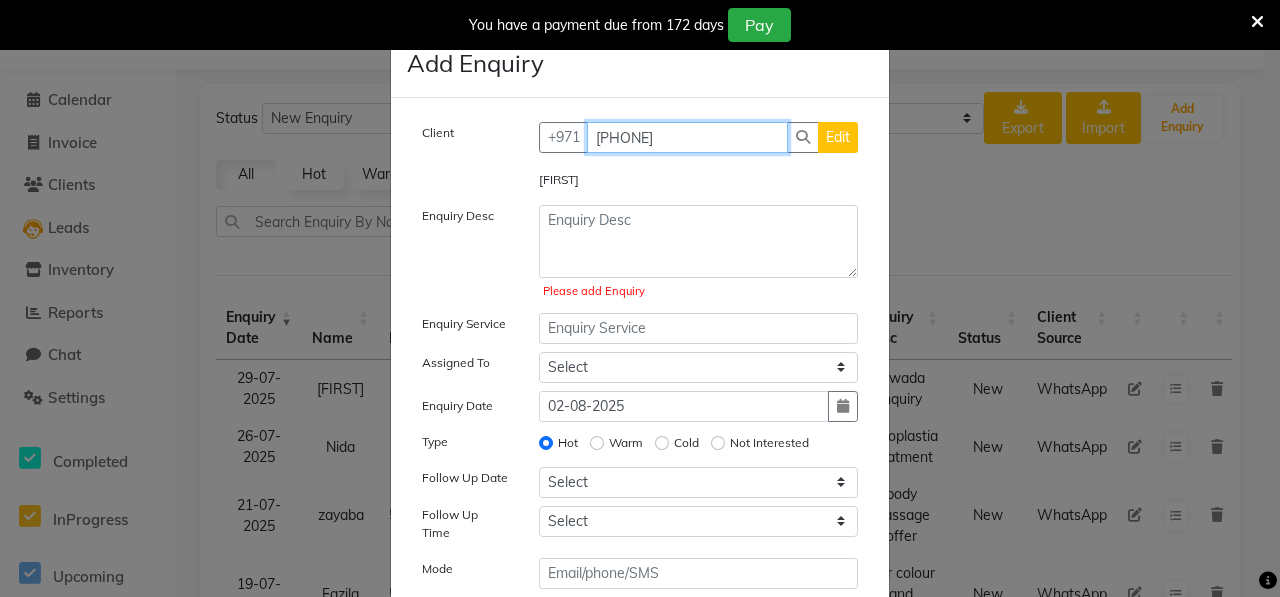 type on "[PHONE]" 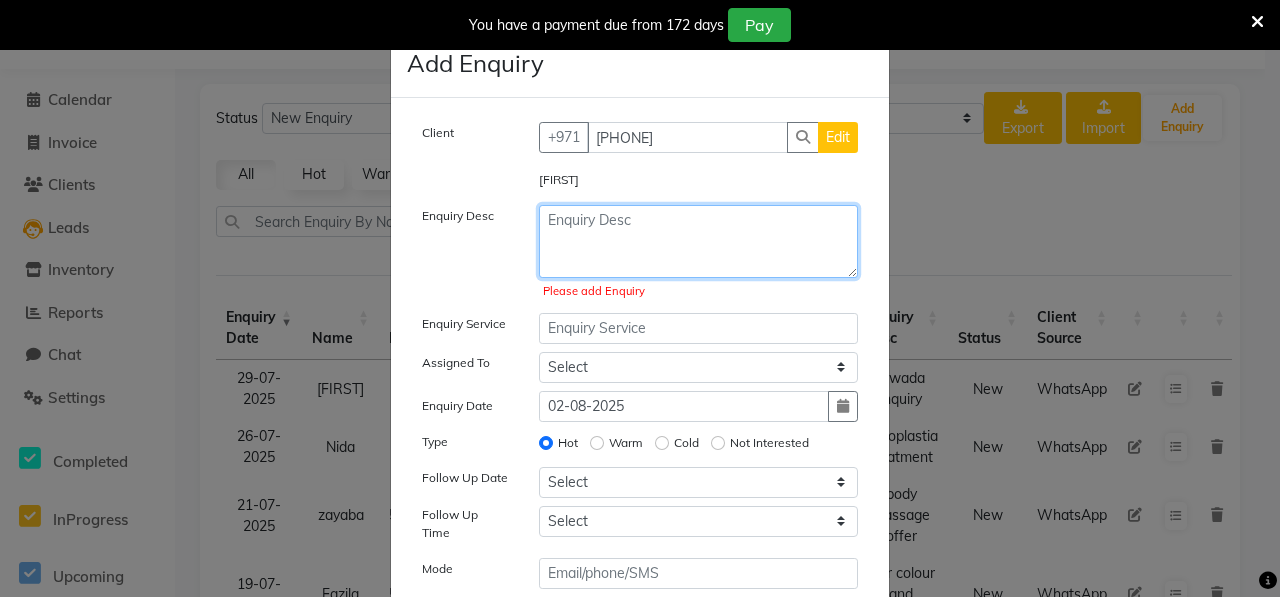 click 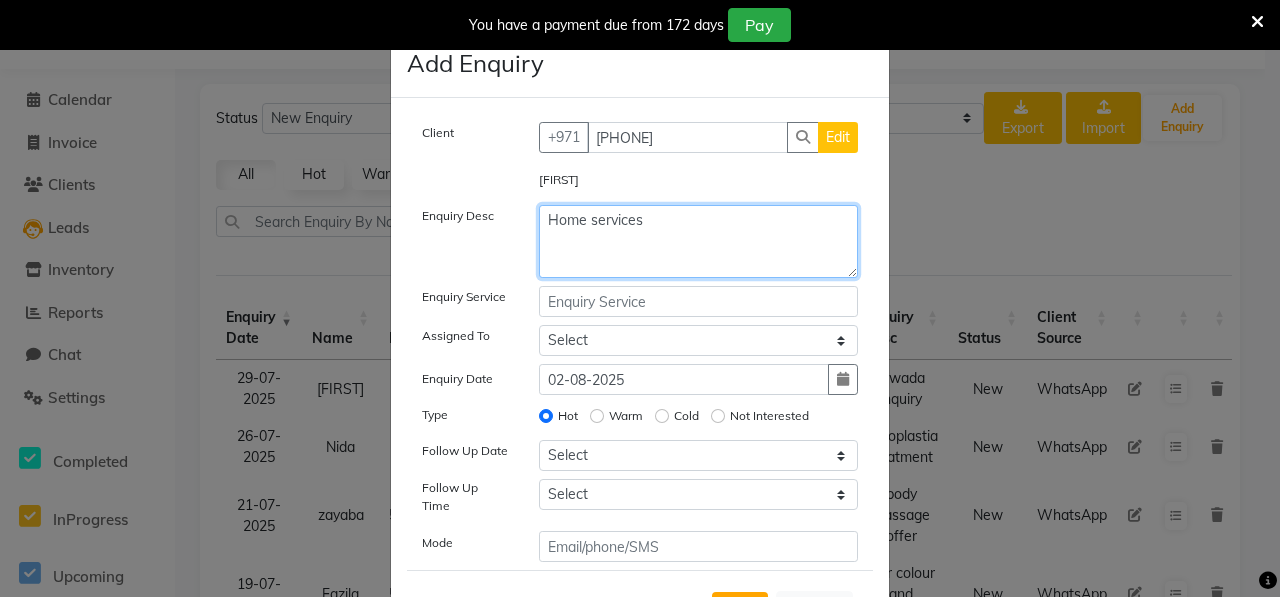 type on "Home services" 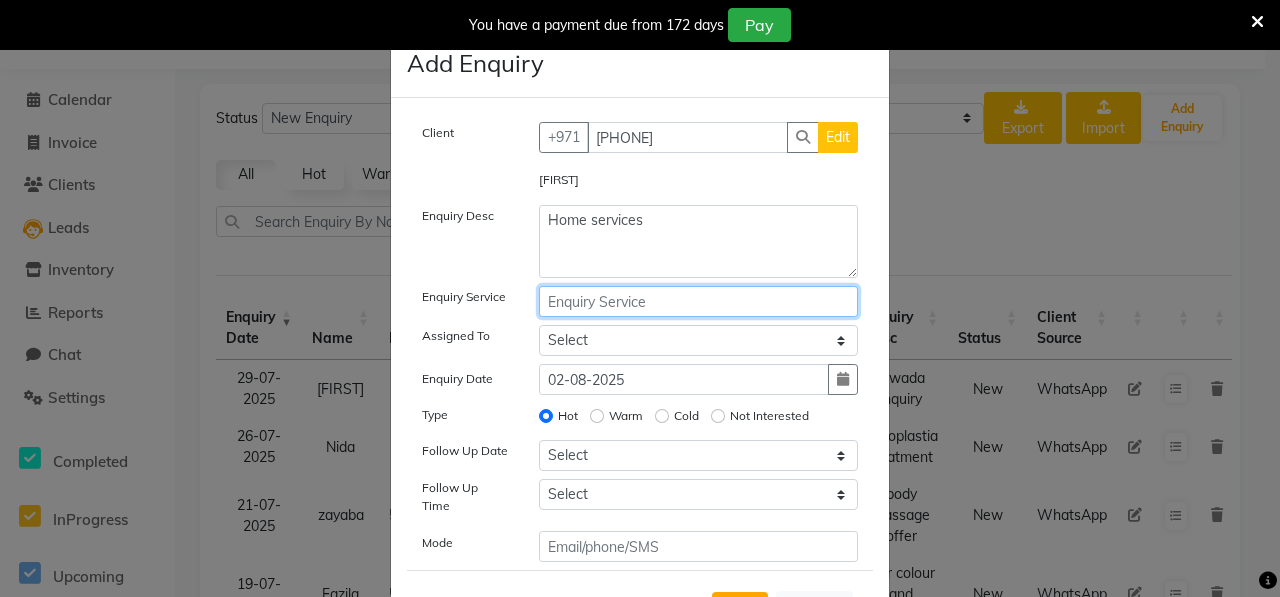 click at bounding box center (699, 301) 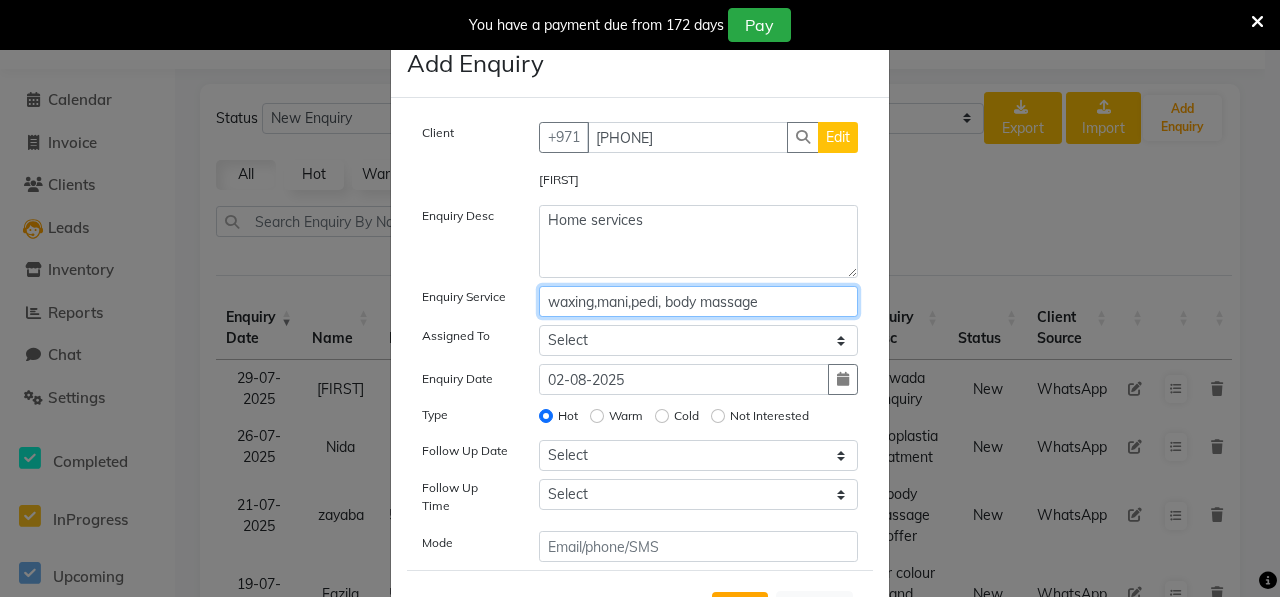 type on "waxing,mani,pedi, body massage" 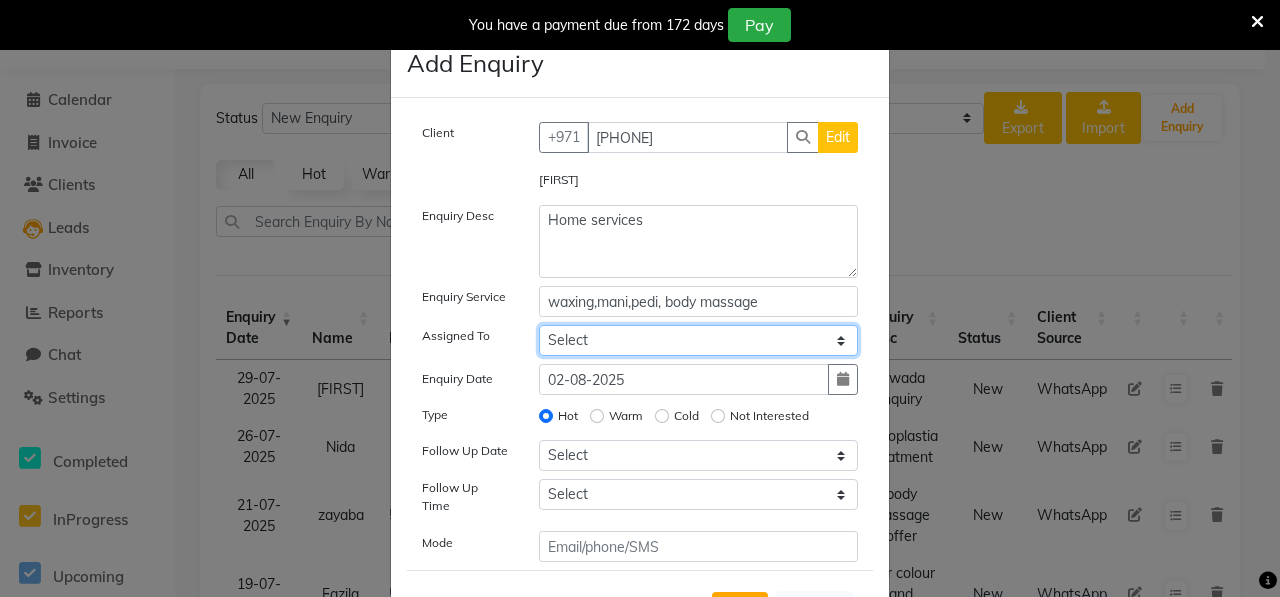 click on "Select ALWAHDA GIVE HOME SERVICE STAFF Kavita LAXMI Management Manisha Radha RECEPTION Riba Rimsha Samjhana SEEMA TRIAL STAFF" 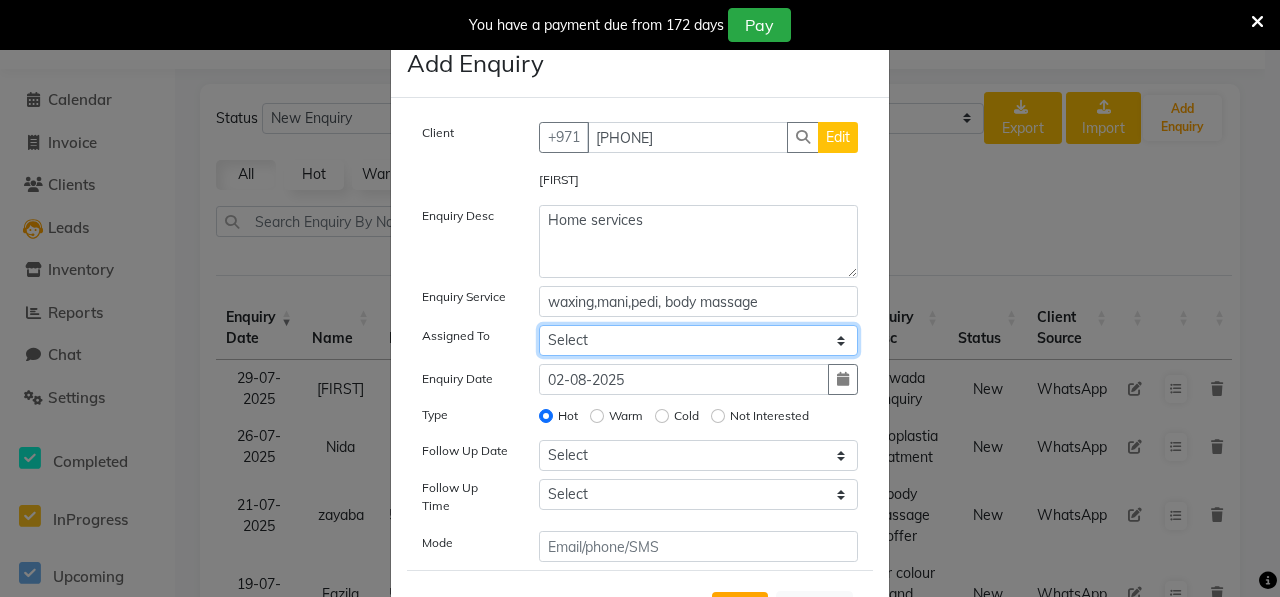 select on "76470" 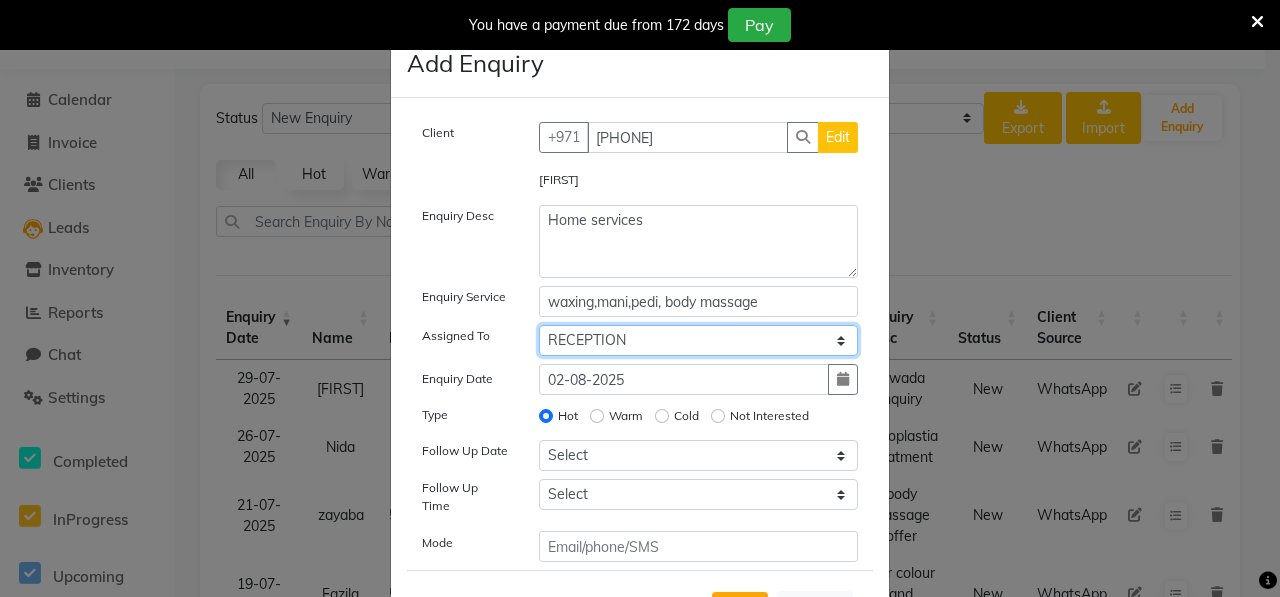 click on "Select ALWAHDA GIVE HOME SERVICE STAFF Kavita LAXMI Management Manisha Radha RECEPTION Riba Rimsha Samjhana SEEMA TRIAL STAFF" 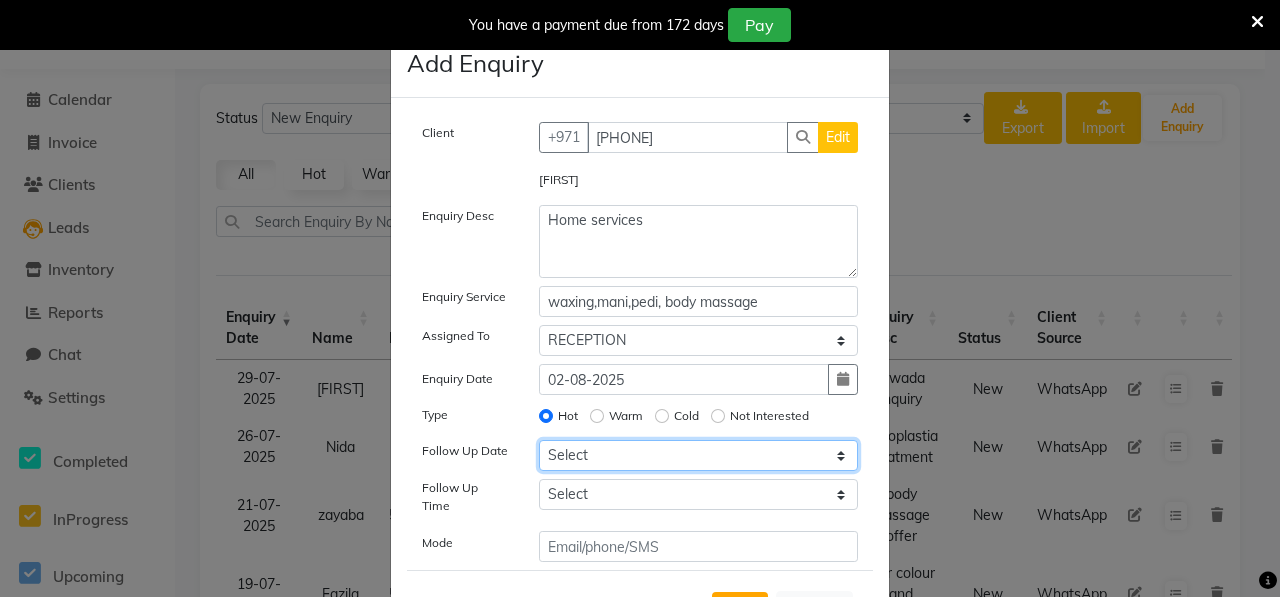 click on "Select Today Tomorrow In 2 days (Monday) In 3 days (Tuesday) In 4 days (Wednesday) In 5 days (Thursday) In 6 days (Friday) In 1 Week (2025-08-09) In 2 Week (2025-08-16) In 1 Month (2025-09-02) In 2 Month (2025-10-02) In 3 Month (2025-11-02) Custom Date" at bounding box center [699, 455] 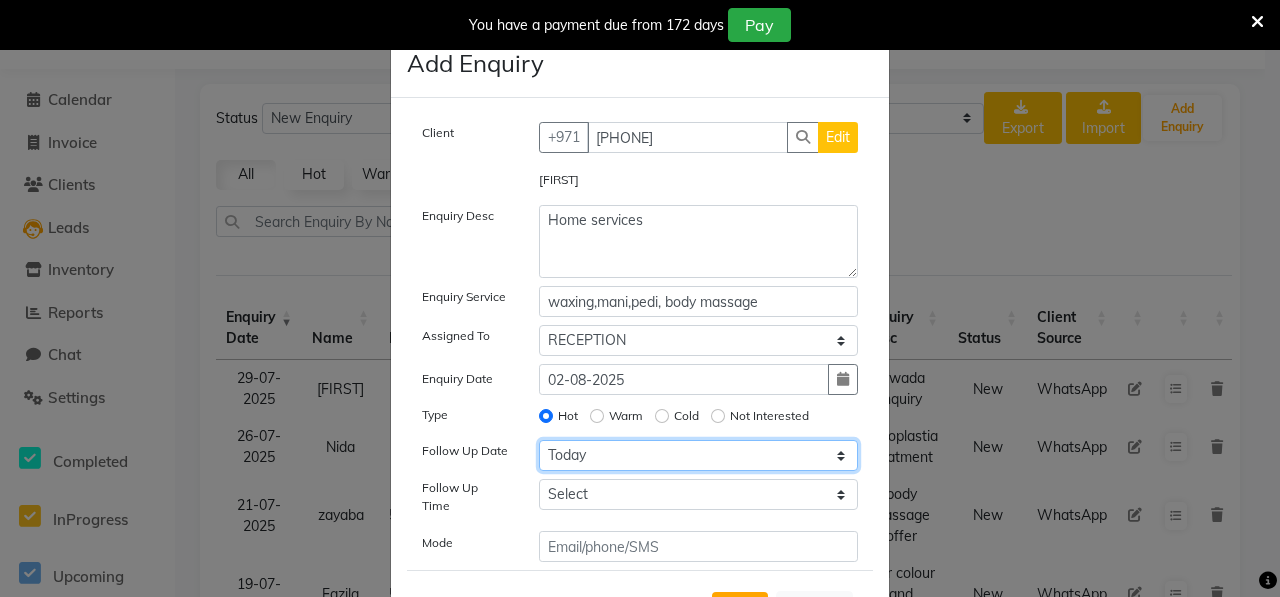 click on "Select Today Tomorrow In 2 days (Monday) In 3 days (Tuesday) In 4 days (Wednesday) In 5 days (Thursday) In 6 days (Friday) In 1 Week (2025-08-09) In 2 Week (2025-08-16) In 1 Month (2025-09-02) In 2 Month (2025-10-02) In 3 Month (2025-11-02) Custom Date" at bounding box center [699, 455] 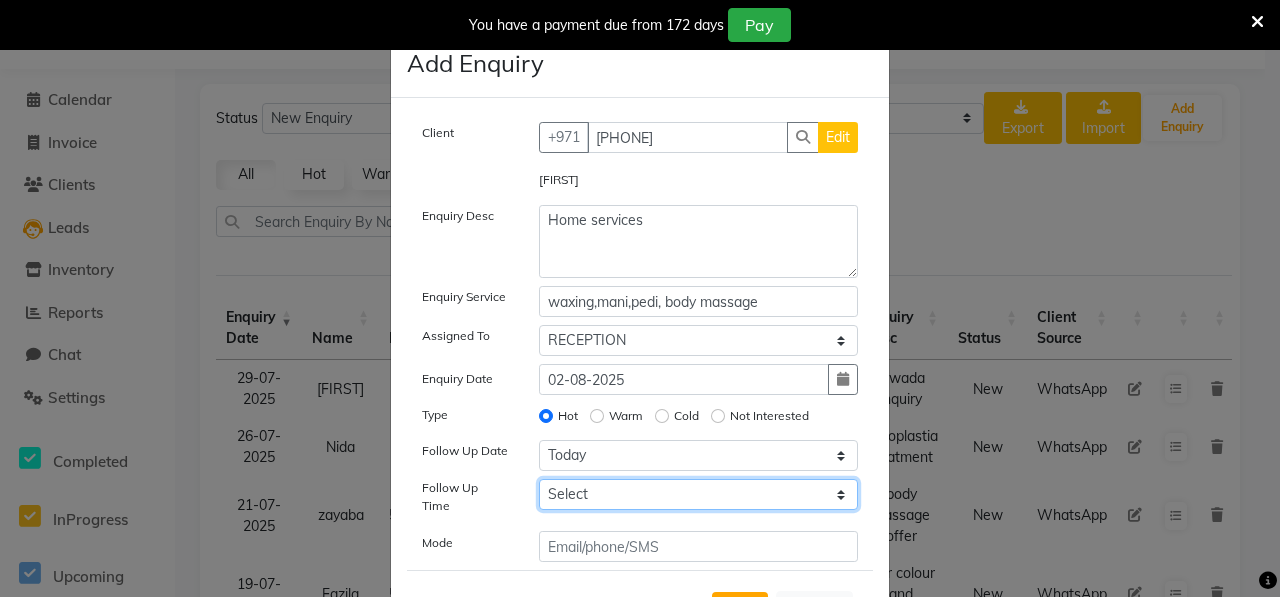 click on "Select 07:00 AM 07:15 AM 07:30 AM 07:45 AM 08:00 AM 08:15 AM 08:30 AM 08:45 AM 09:00 AM 09:15 AM 09:30 AM 09:45 AM 10:00 AM 10:15 AM 10:30 AM 10:45 AM 11:00 AM 11:15 AM 11:30 AM 11:45 AM 12:00 PM 12:15 PM 12:30 PM 12:45 PM 01:00 PM 01:15 PM 01:30 PM 01:45 PM 02:00 PM 02:15 PM 02:30 PM 02:45 PM 03:00 PM 03:15 PM 03:30 PM 03:45 PM 04:00 PM 04:15 PM 04:30 PM 04:45 PM 05:00 PM 05:15 PM 05:30 PM 05:45 PM 06:00 PM 06:15 PM 06:30 PM 06:45 PM 07:00 PM 07:15 PM 07:30 PM 07:45 PM 08:00 PM 08:15 PM 08:30 PM 08:45 PM 09:00 PM 09:15 PM 09:30 PM 09:45 PM 10:00 PM" at bounding box center (699, 455) 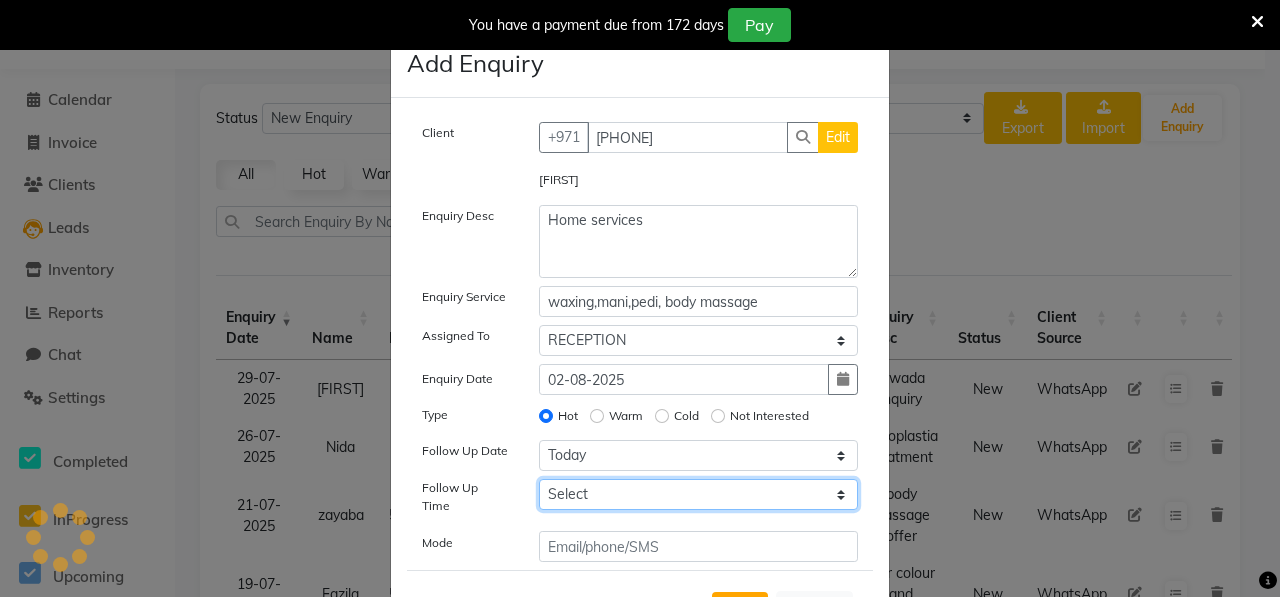 select on "975" 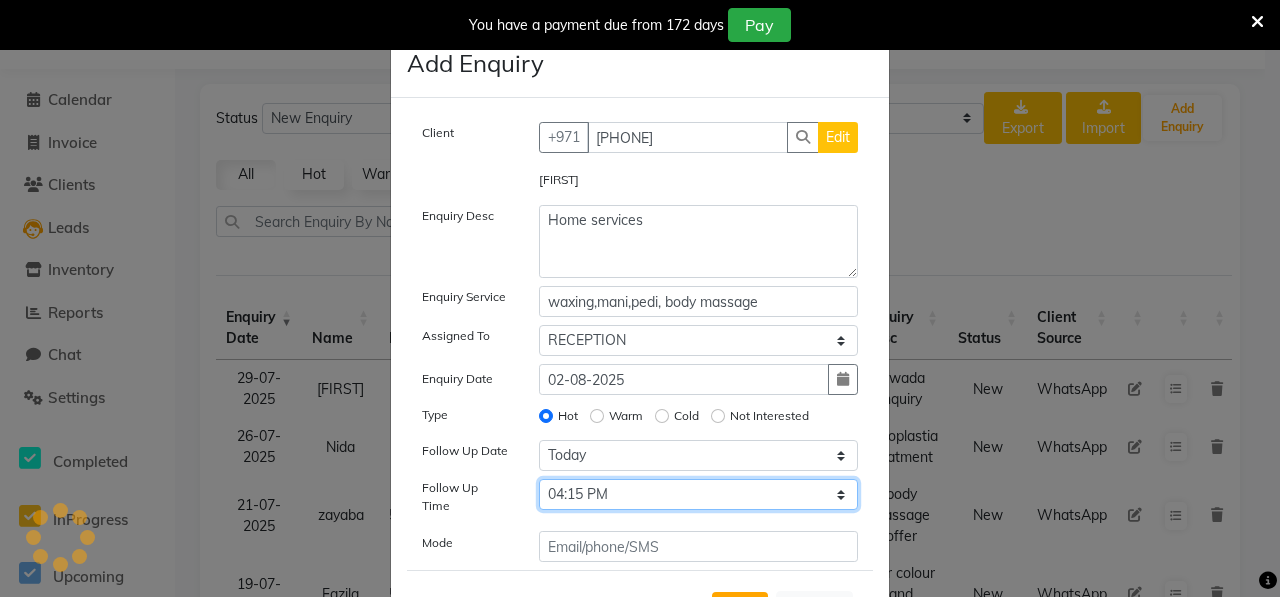 click on "Select 07:00 AM 07:15 AM 07:30 AM 07:45 AM 08:00 AM 08:15 AM 08:30 AM 08:45 AM 09:00 AM 09:15 AM 09:30 AM 09:45 AM 10:00 AM 10:15 AM 10:30 AM 10:45 AM 11:00 AM 11:15 AM 11:30 AM 11:45 AM 12:00 PM 12:15 PM 12:30 PM 12:45 PM 01:00 PM 01:15 PM 01:30 PM 01:45 PM 02:00 PM 02:15 PM 02:30 PM 02:45 PM 03:00 PM 03:15 PM 03:30 PM 03:45 PM 04:00 PM 04:15 PM 04:30 PM 04:45 PM 05:00 PM 05:15 PM 05:30 PM 05:45 PM 06:00 PM 06:15 PM 06:30 PM 06:45 PM 07:00 PM 07:15 PM 07:30 PM 07:45 PM 08:00 PM 08:15 PM 08:30 PM 08:45 PM 09:00 PM 09:15 PM 09:30 PM 09:45 PM 10:00 PM" at bounding box center (699, 455) 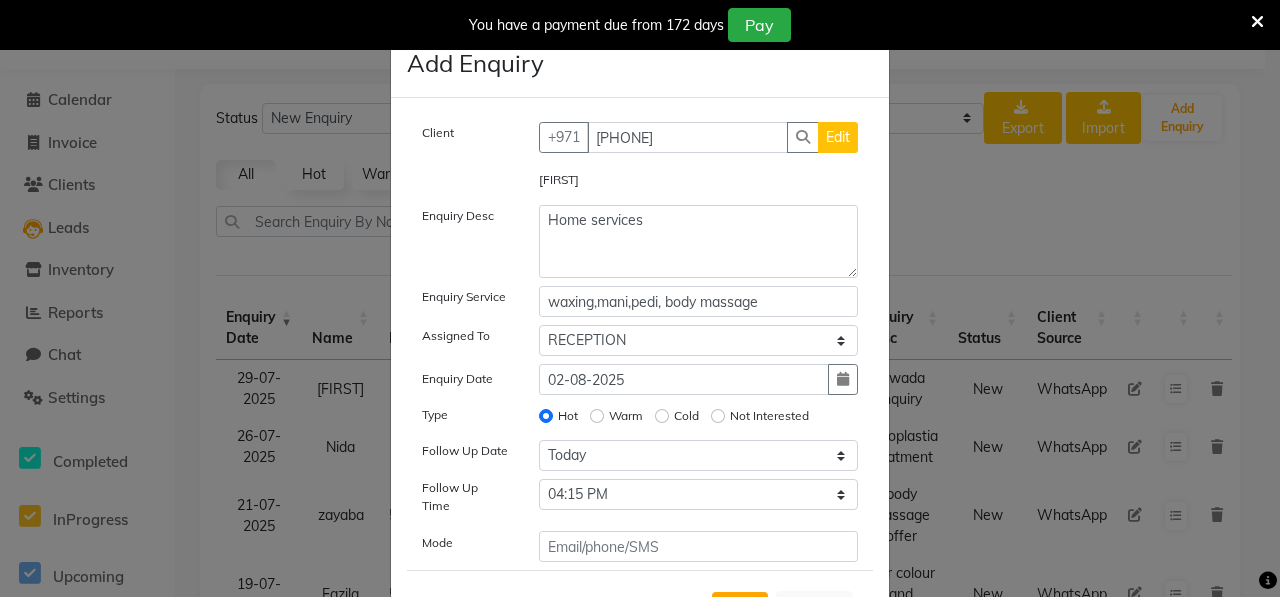 click on "Edit" 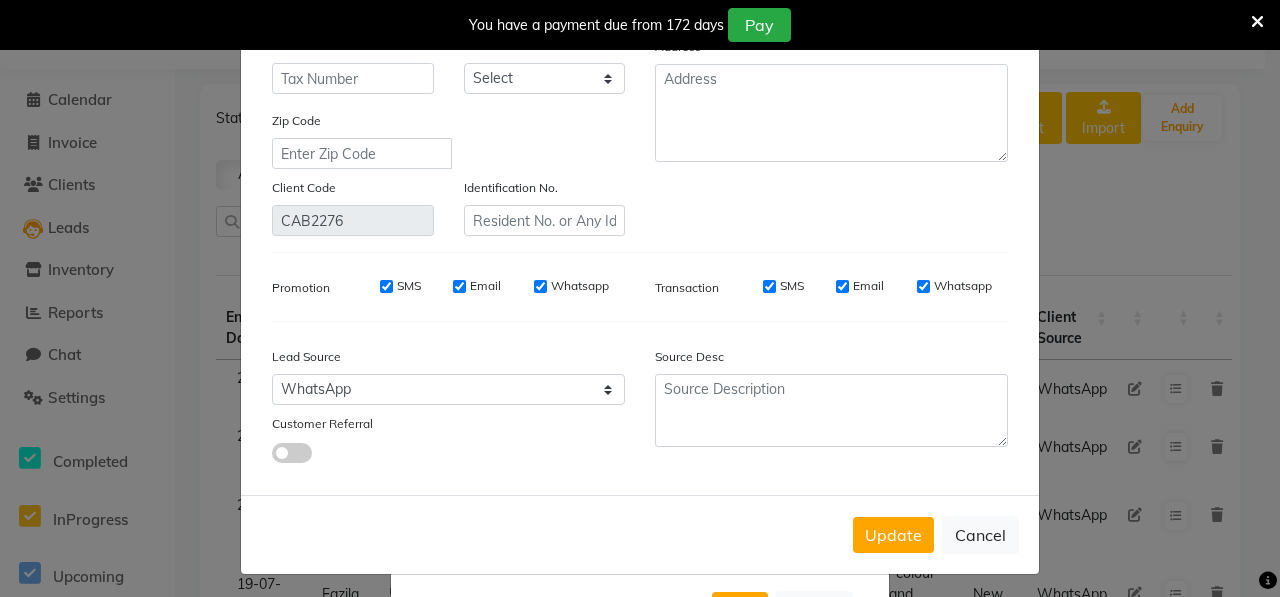 scroll, scrollTop: 287, scrollLeft: 0, axis: vertical 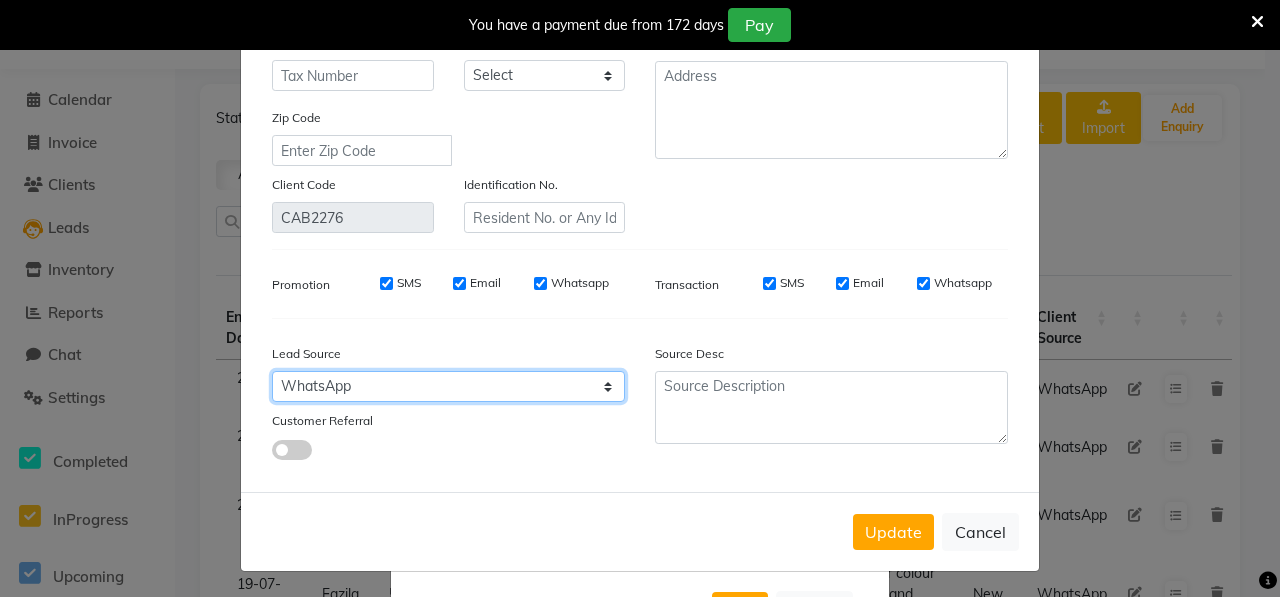 click on "Select Walk-in Referral Internet Friend Word of Mouth Advertisement Facebook JustDial Google Other Instagram  YouTube  WhatsApp" 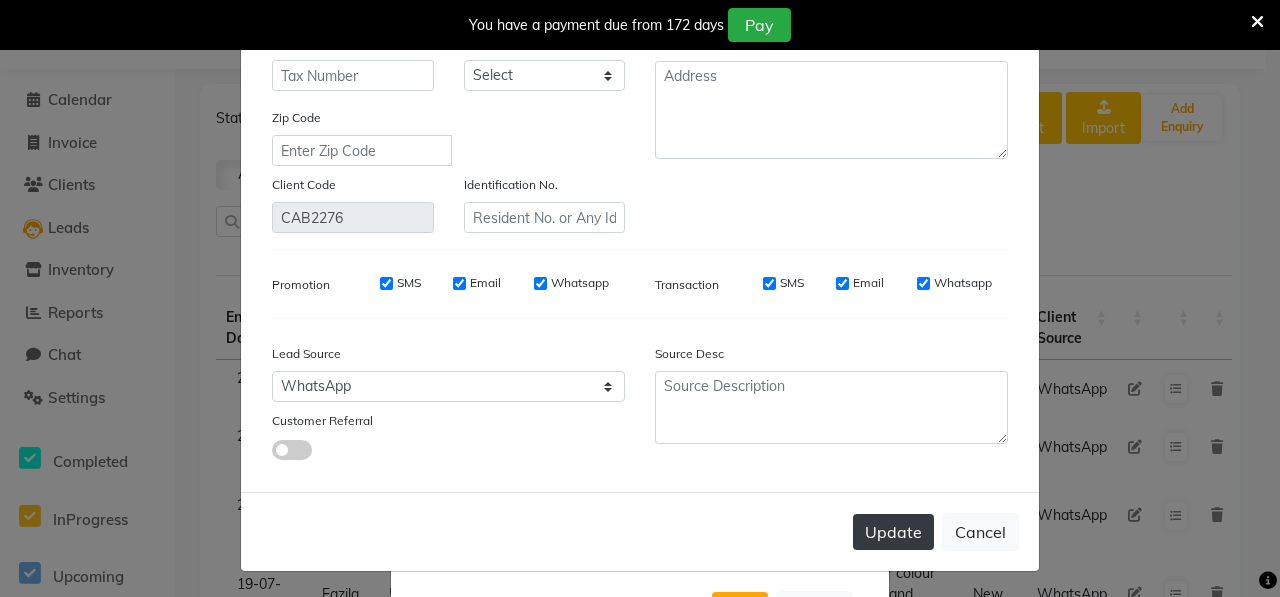 click on "Update" 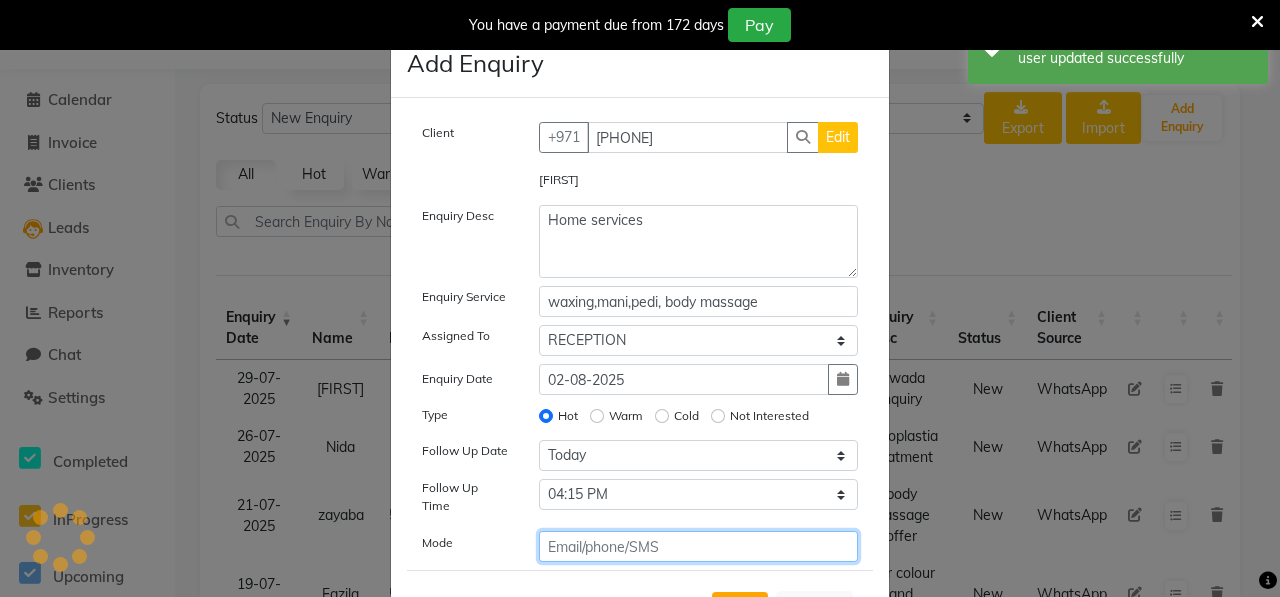click 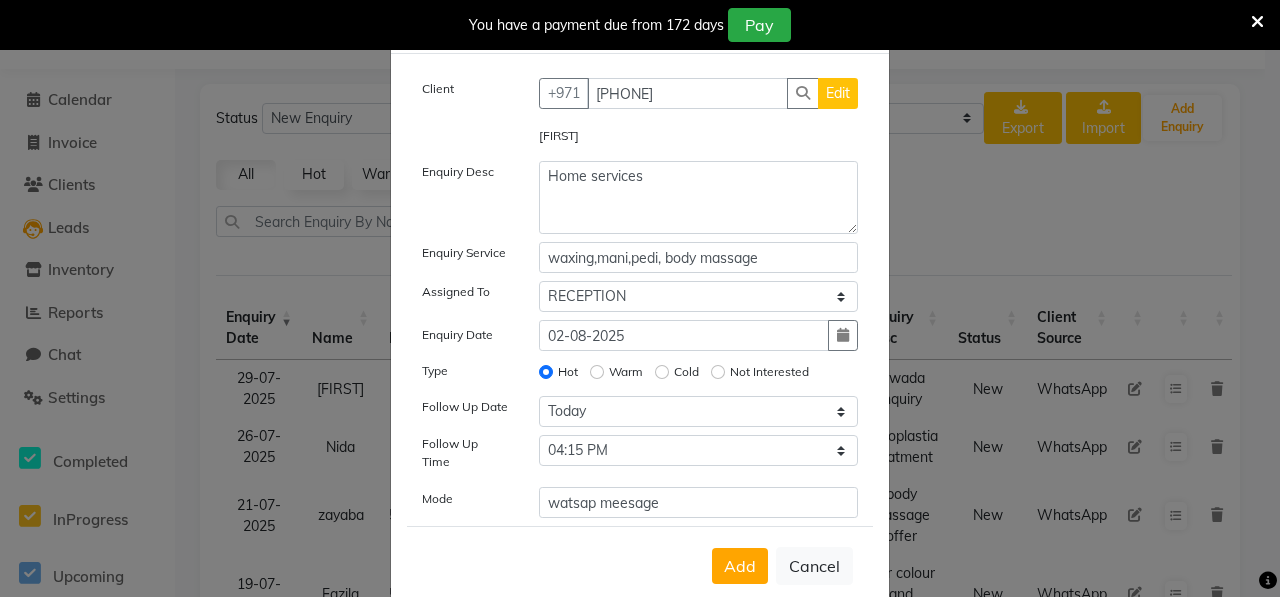 scroll, scrollTop: 81, scrollLeft: 0, axis: vertical 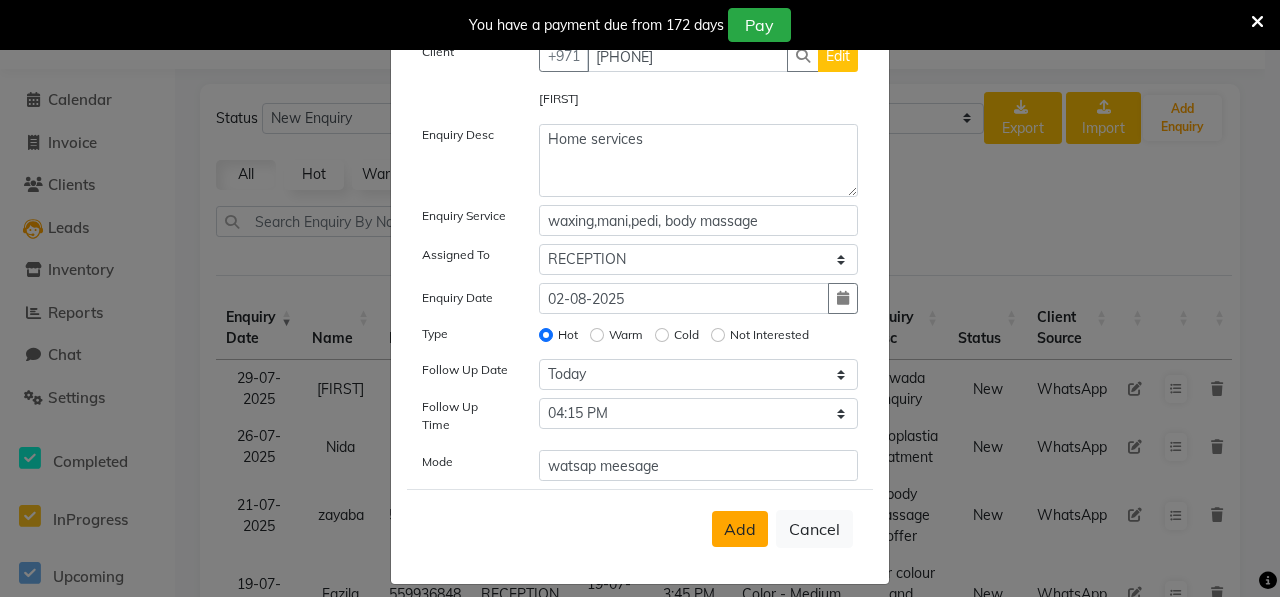 click on "Add" at bounding box center (740, 529) 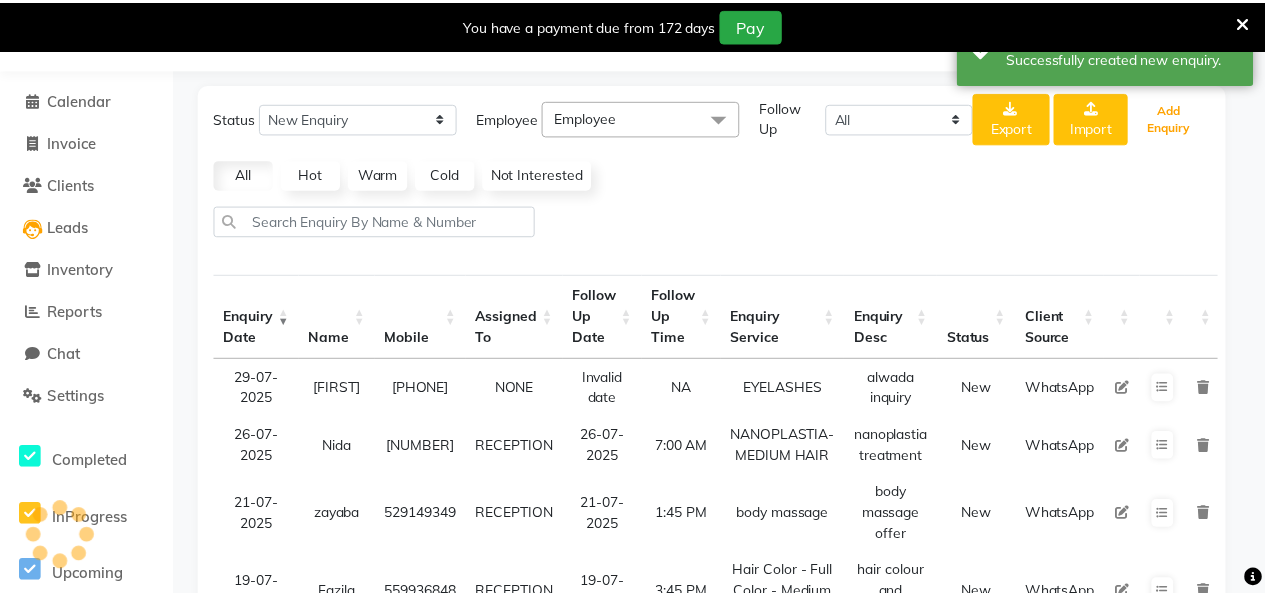 scroll, scrollTop: 53, scrollLeft: 0, axis: vertical 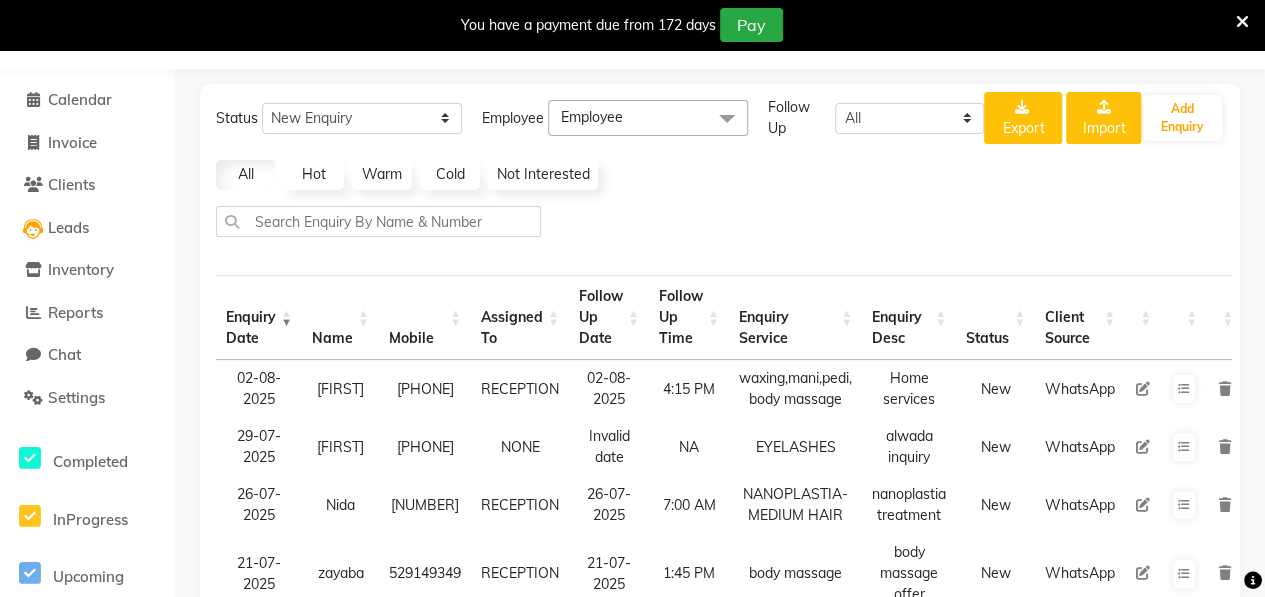 click at bounding box center (1143, 447) 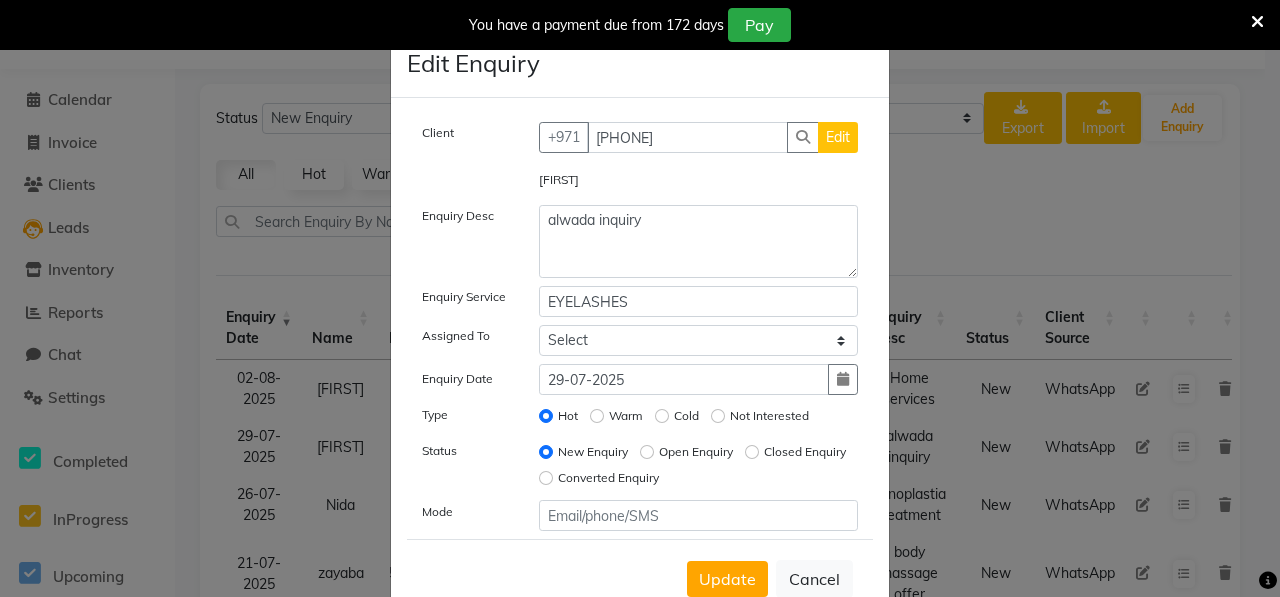 click on "Edit Enquiry Client +[COUNTRY CODE] [PHONE] Edit [NAME]  Enquiry Desc alwada inquiry Enquiry Service EYELASHES Assigned To Select ALWAHDA GIVE HOME SERVICE STAFF [NAME] [NAME] Management [NAME] [NAME] RECEPTION [NAME] [NAME] [NAME] [NAME] [NAME] TRIAL STAFF Enquiry Date [DATE] Type Hot Warm Cold Not Interested Status New Enquiry Open Enquiry Closed Enquiry Converted Enquiry  Mode  Update   Cancel" 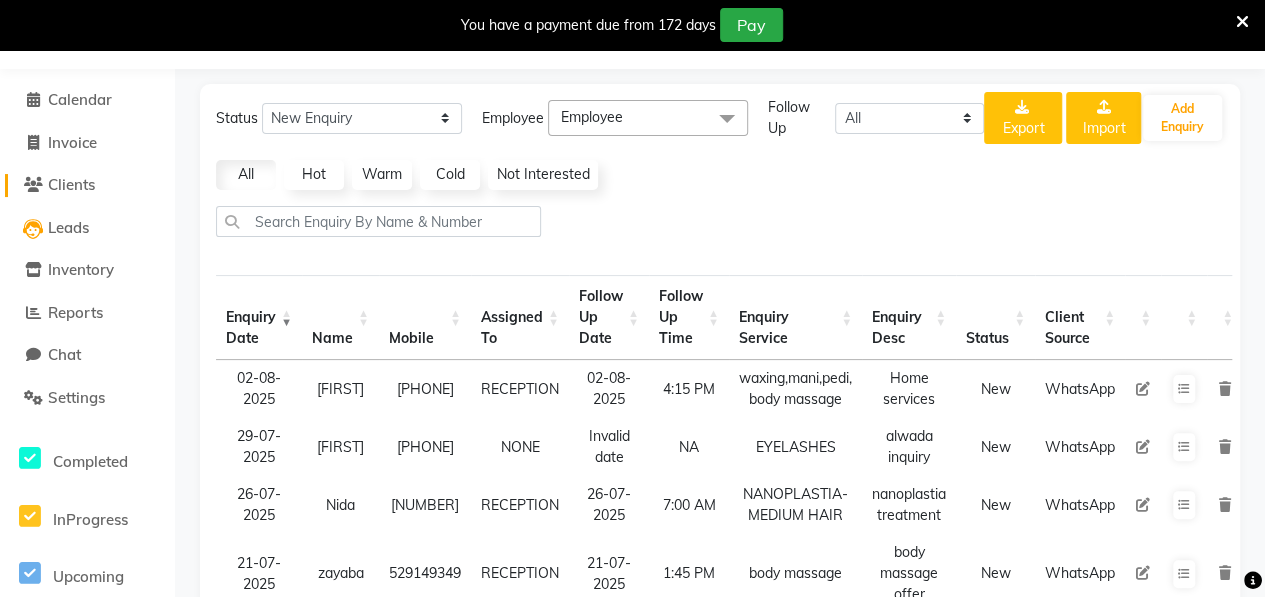 click on "Clients" 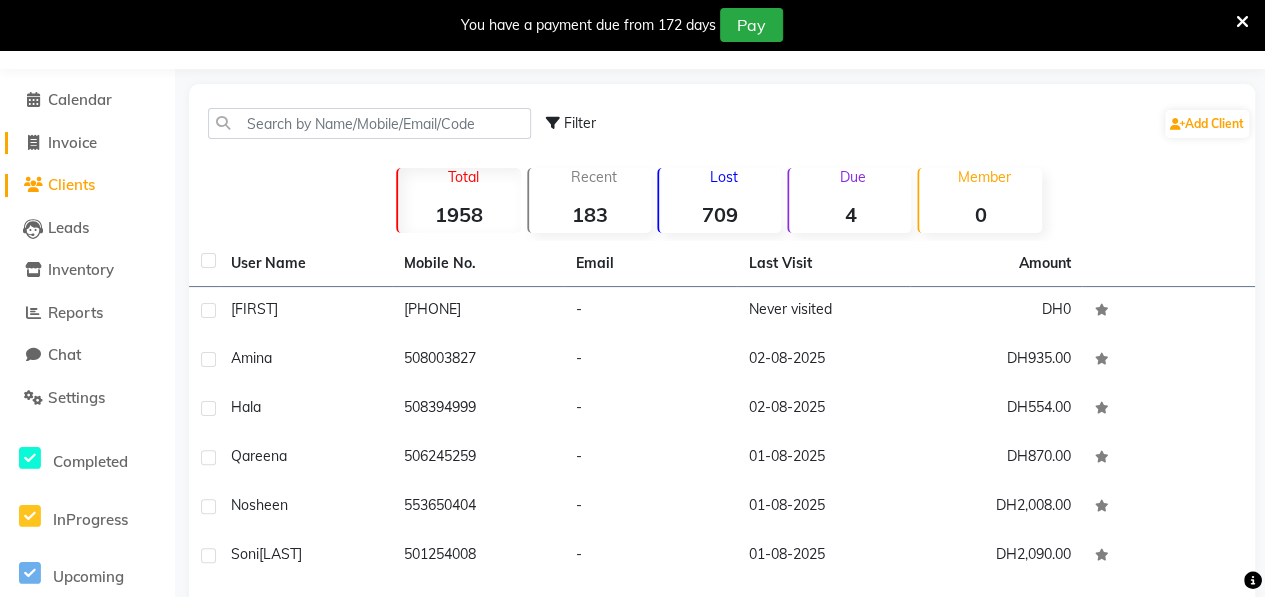 click on "Invoice" 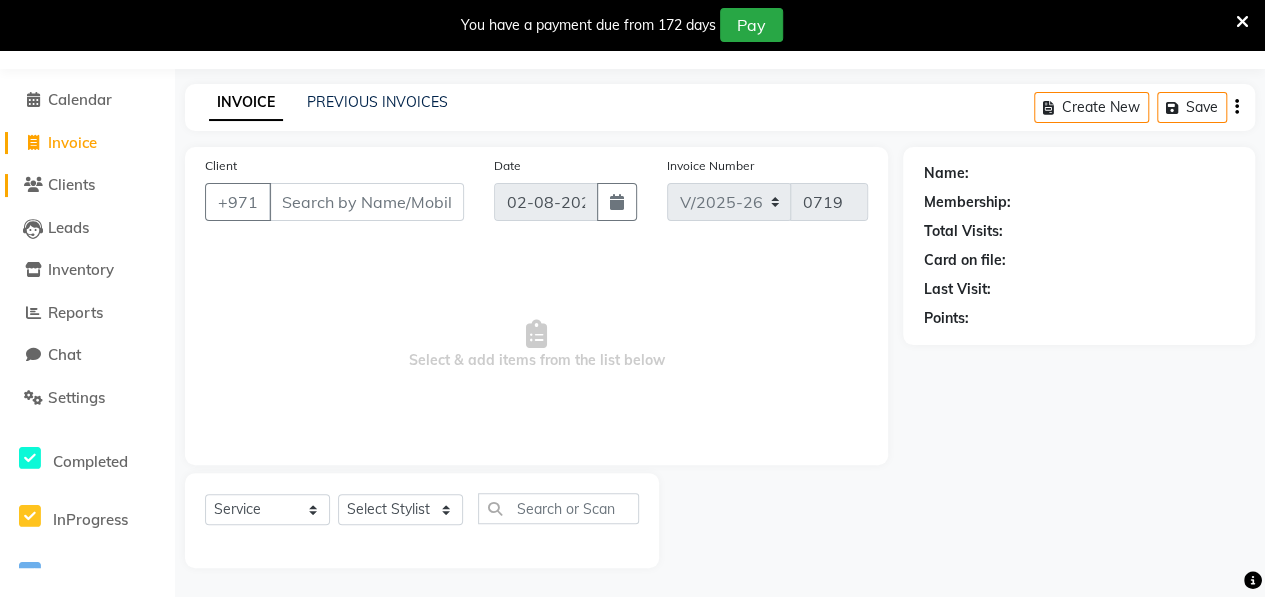click on "Clients" 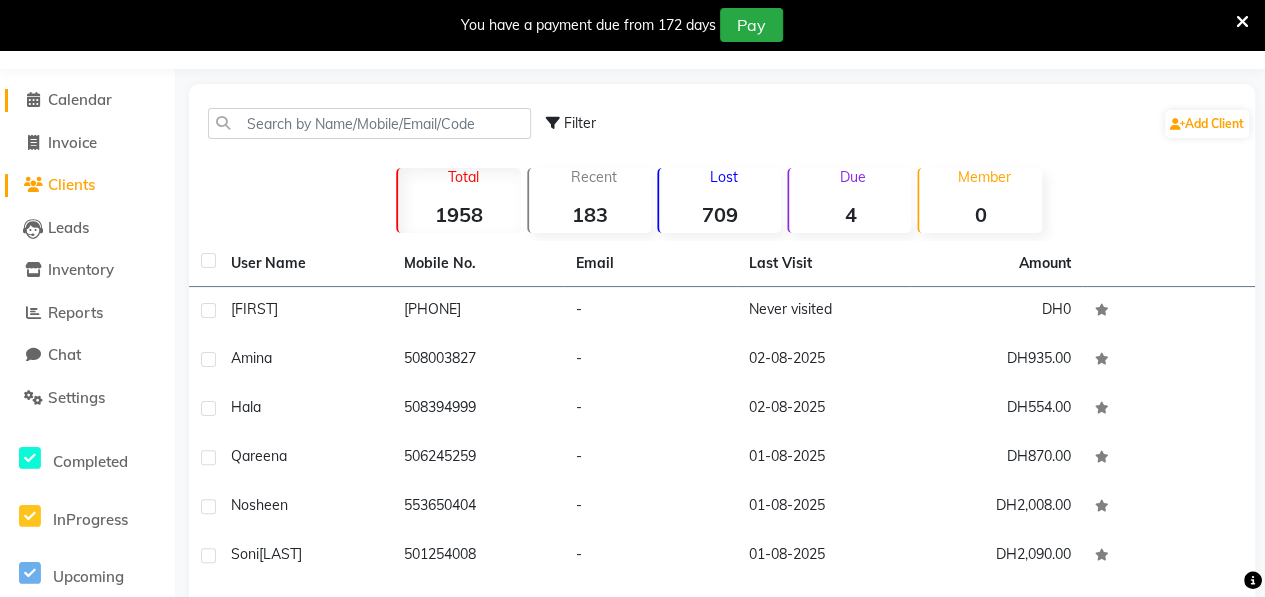 click on "Calendar" 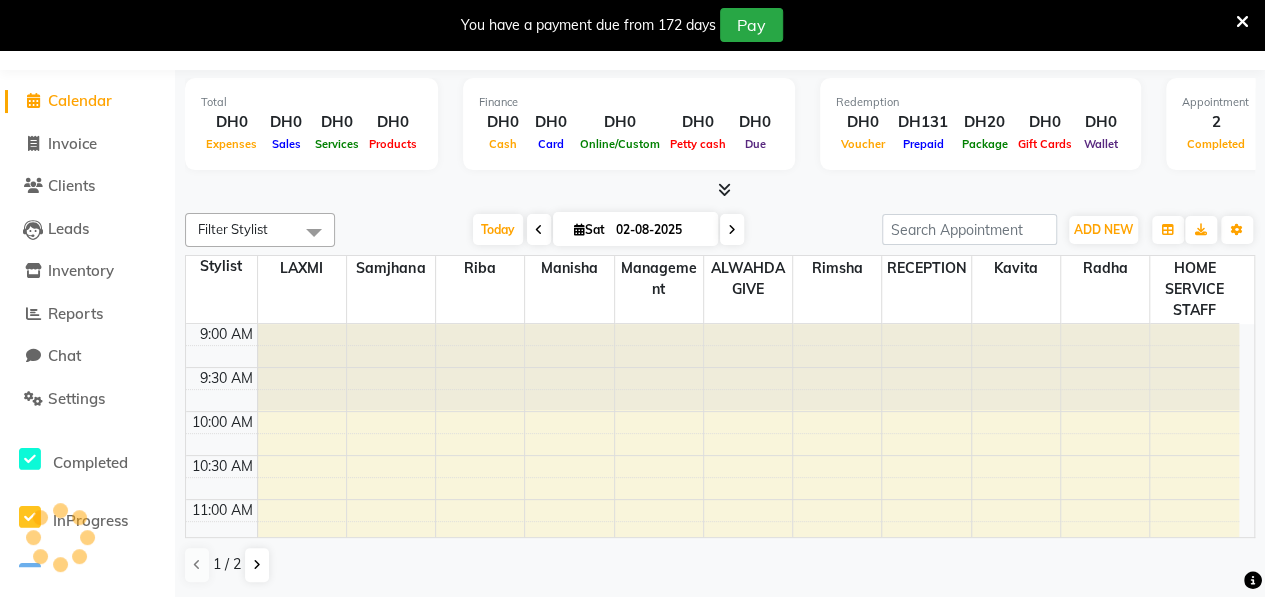 scroll, scrollTop: 49, scrollLeft: 0, axis: vertical 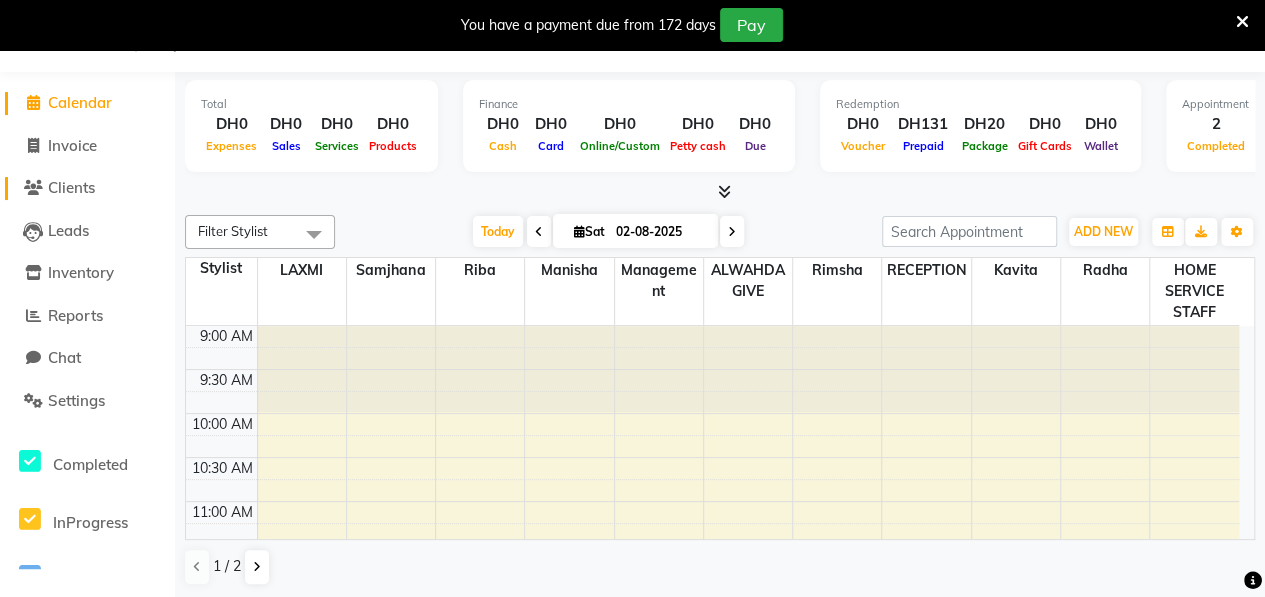 click on "Clients" 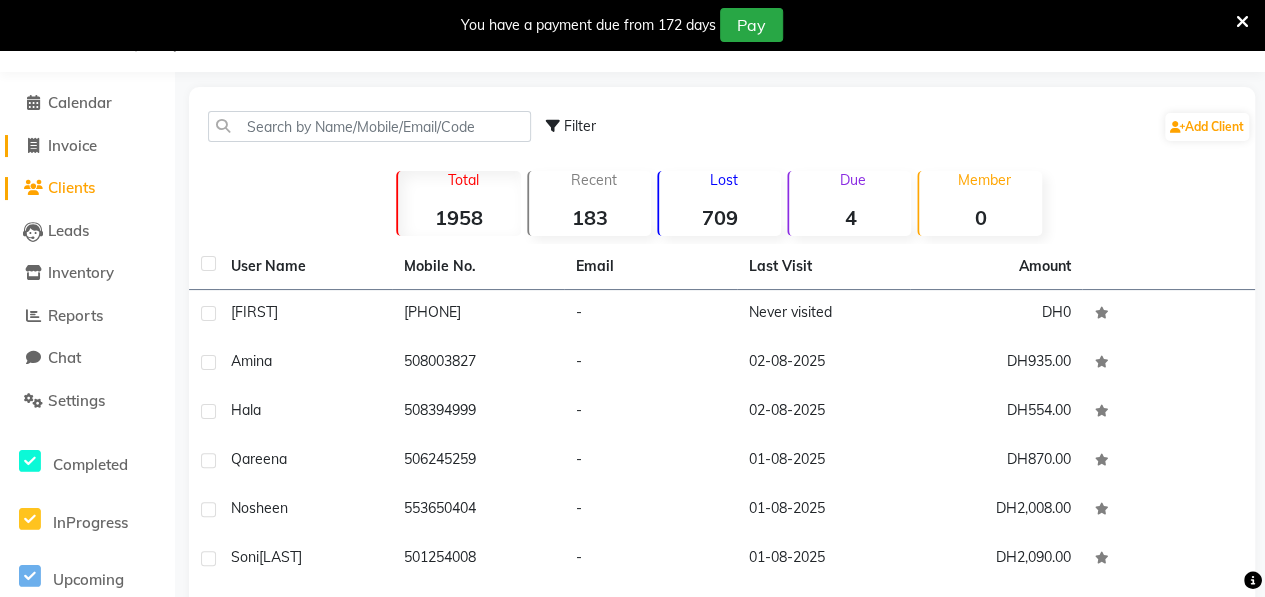 click on "Invoice" 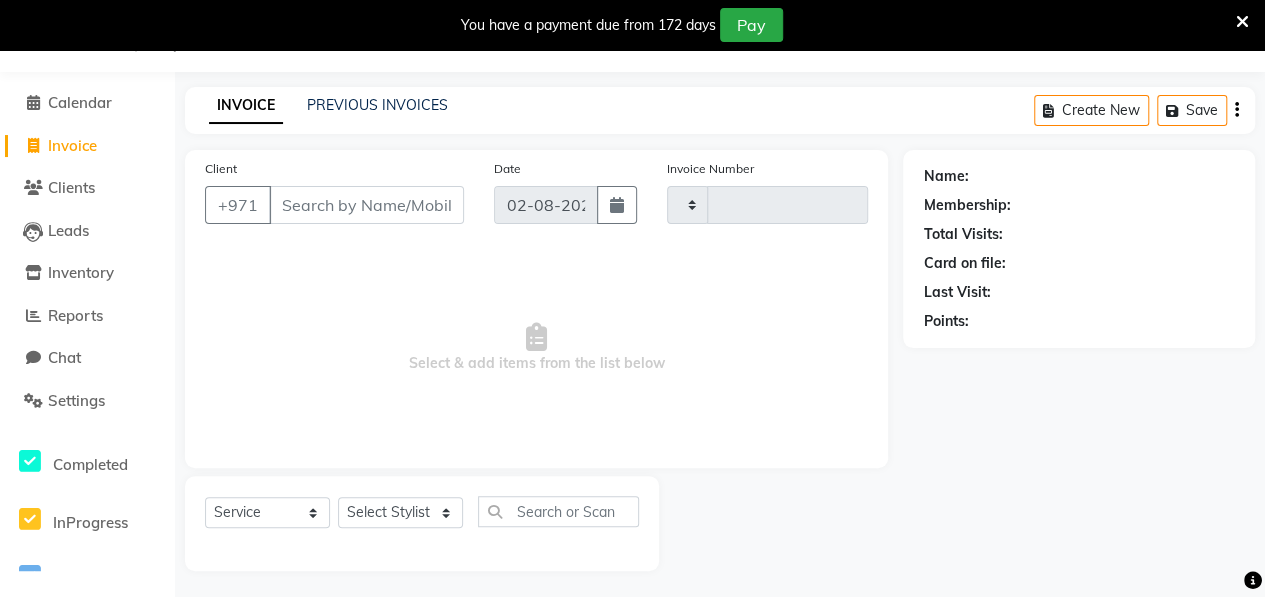 scroll, scrollTop: 52, scrollLeft: 0, axis: vertical 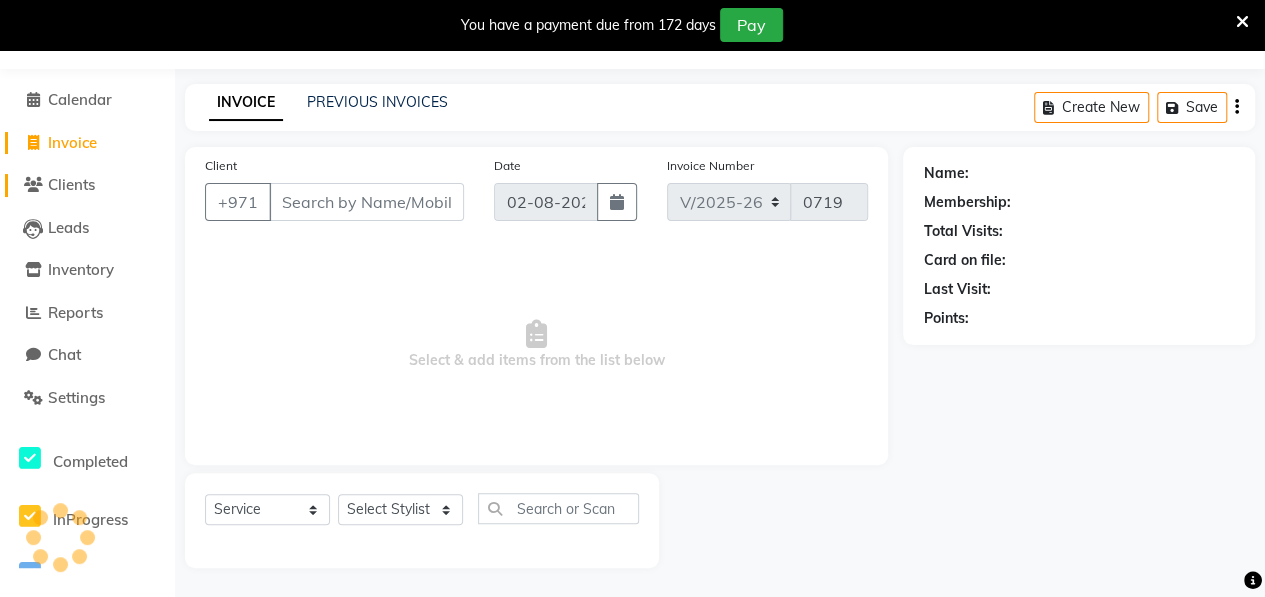click on "Clients" 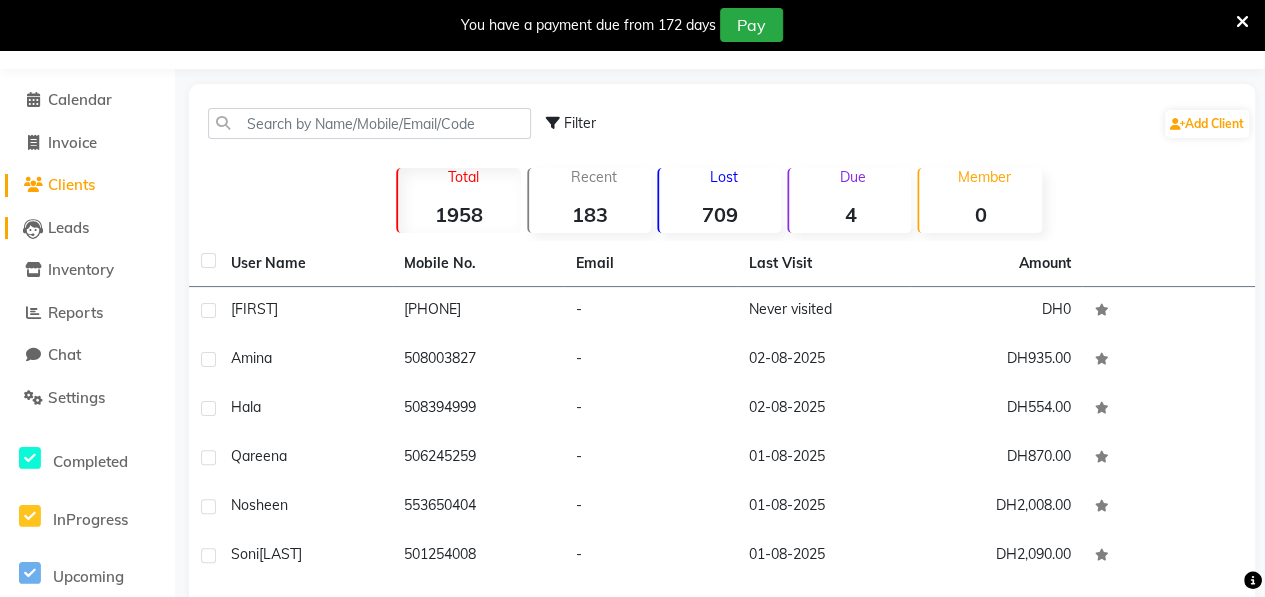 click on "Leads" 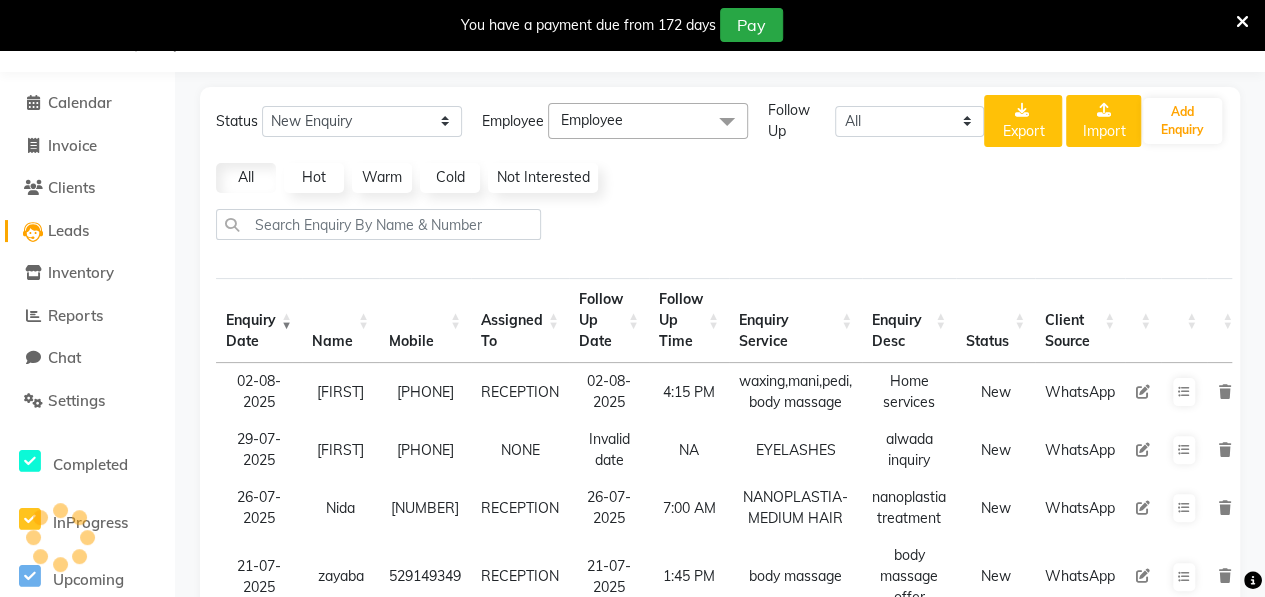 scroll, scrollTop: 52, scrollLeft: 0, axis: vertical 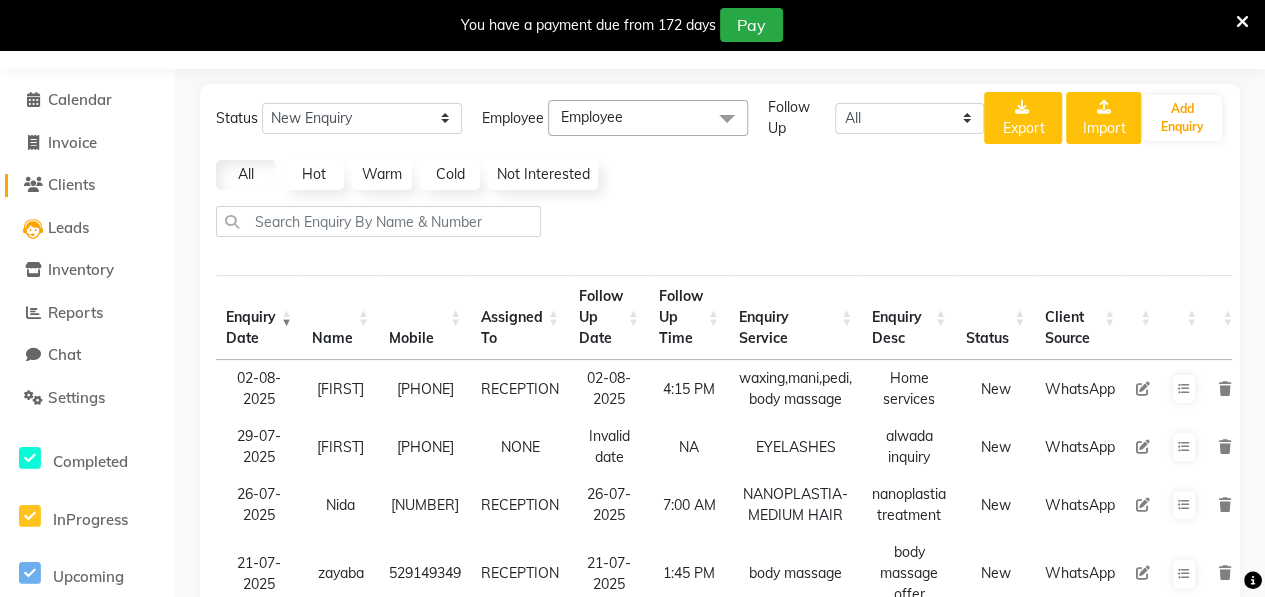 click on "Clients" 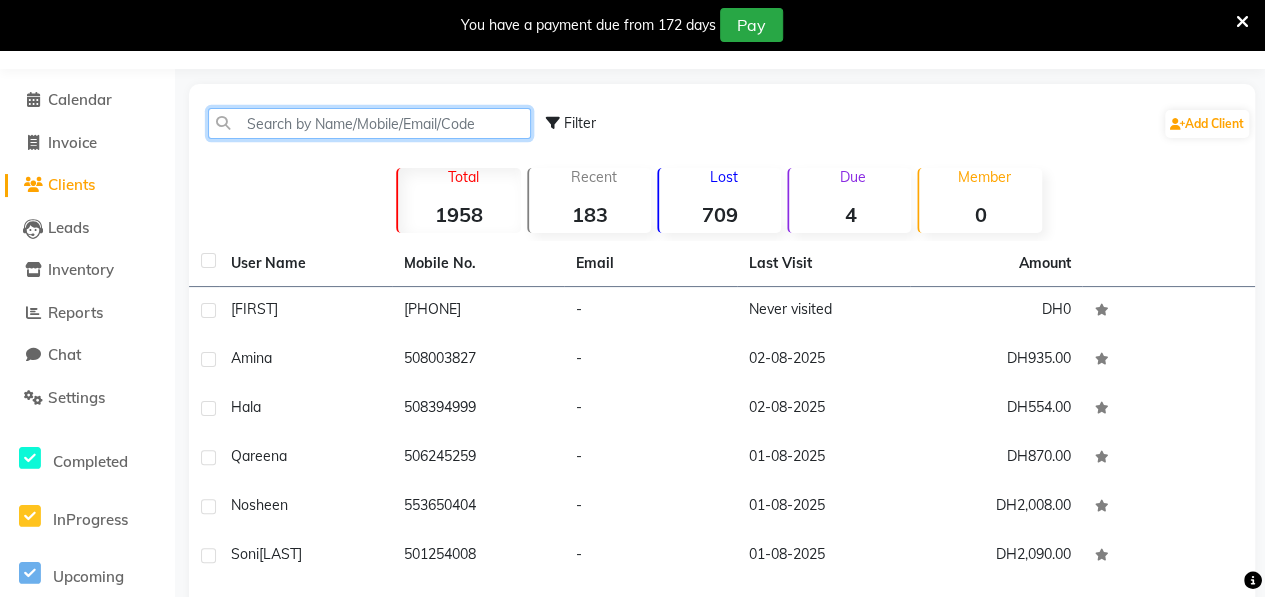 click 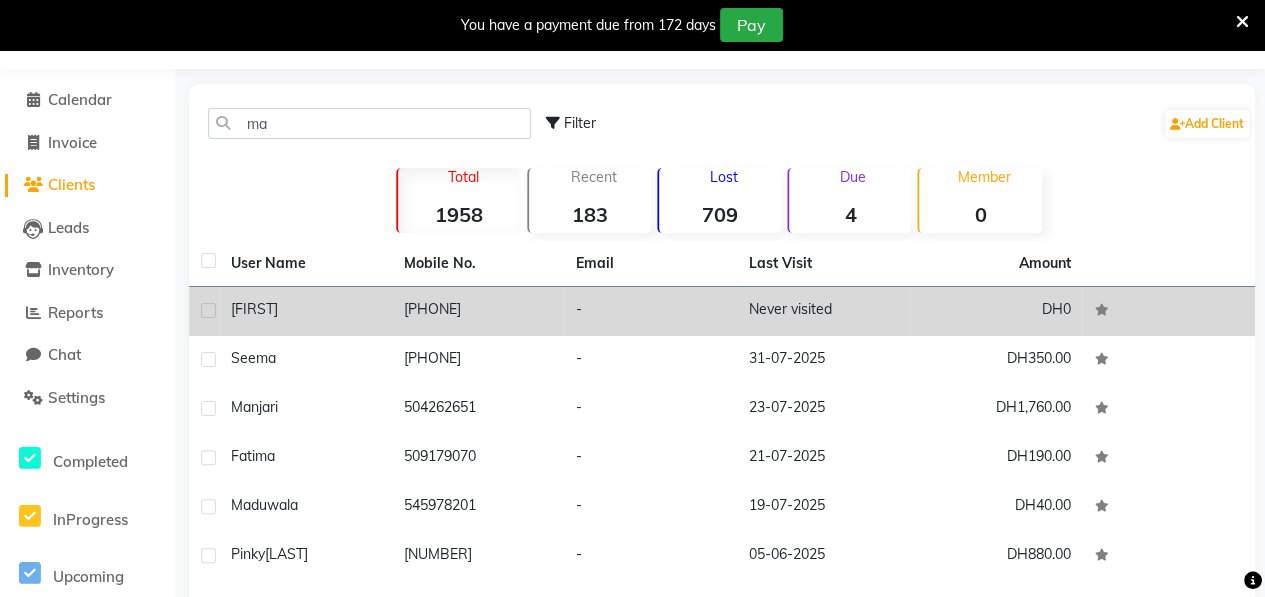 click on "[FIRST]" 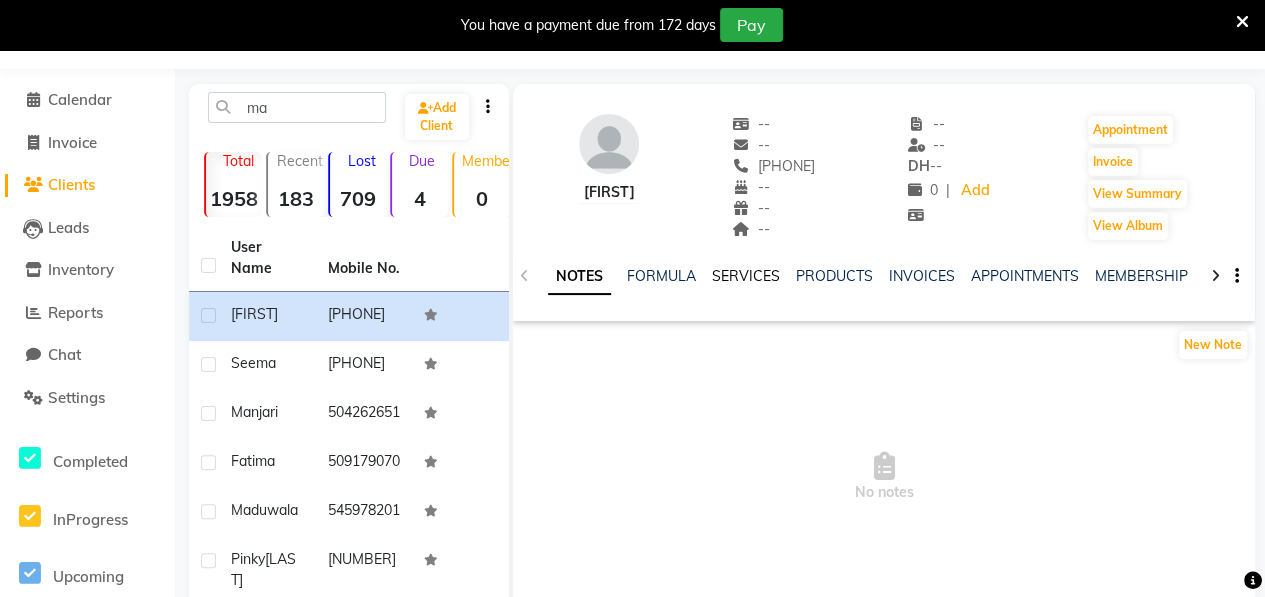 click on "SERVICES" 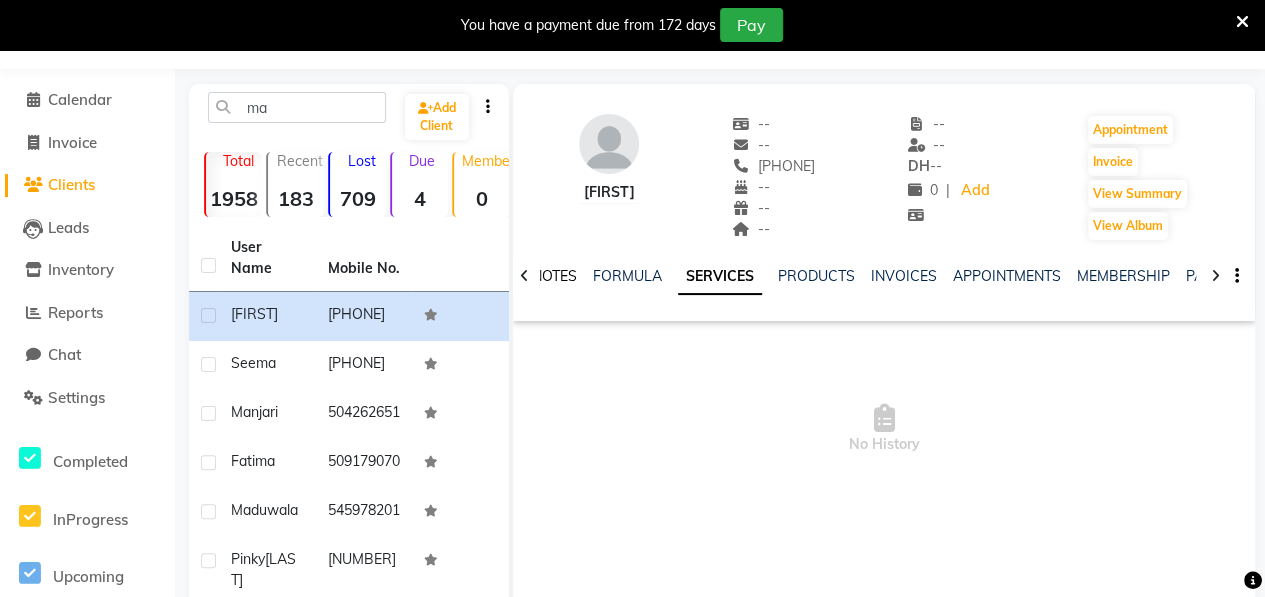 click on "NOTES" 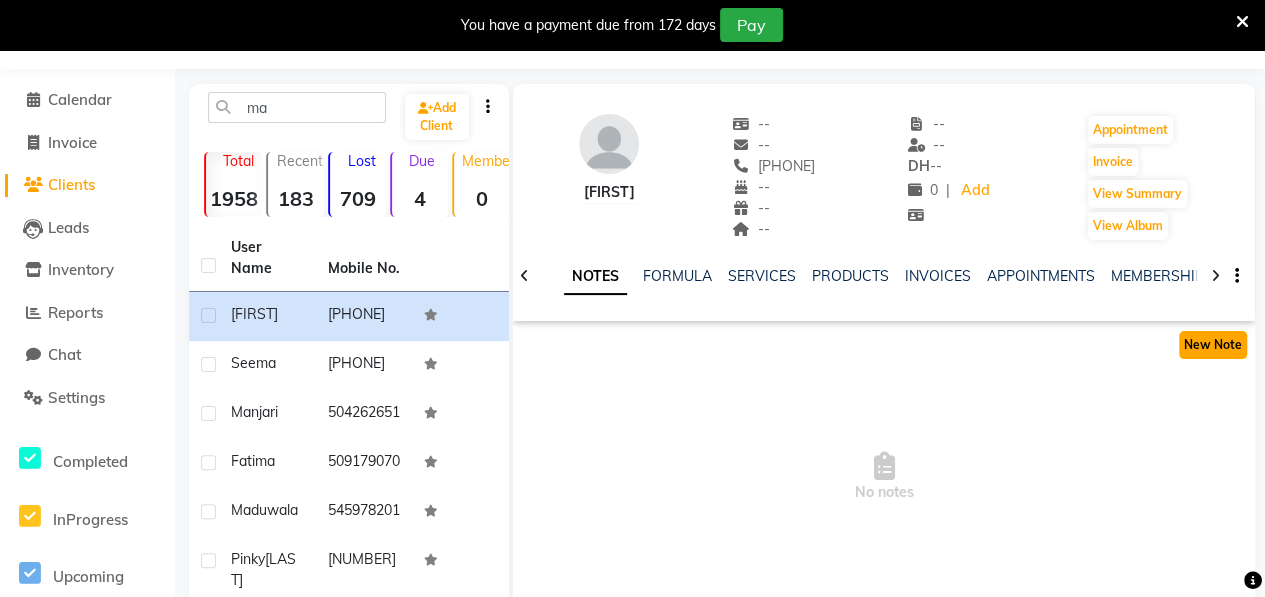 click on "New Note" 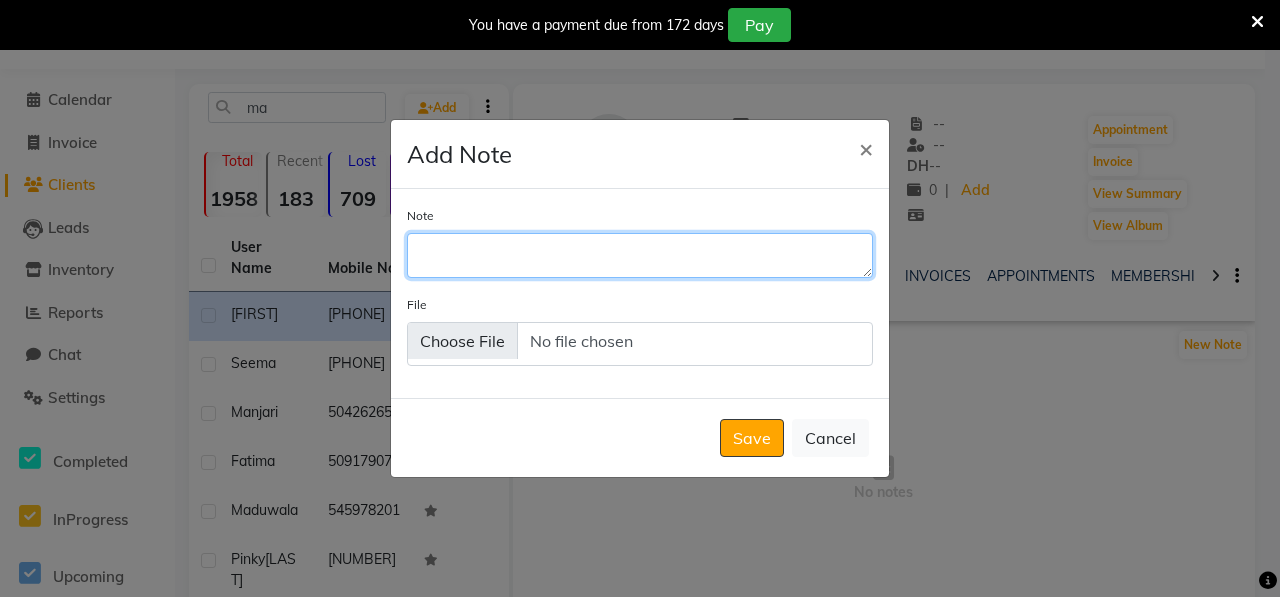 click on "Note" at bounding box center [640, 255] 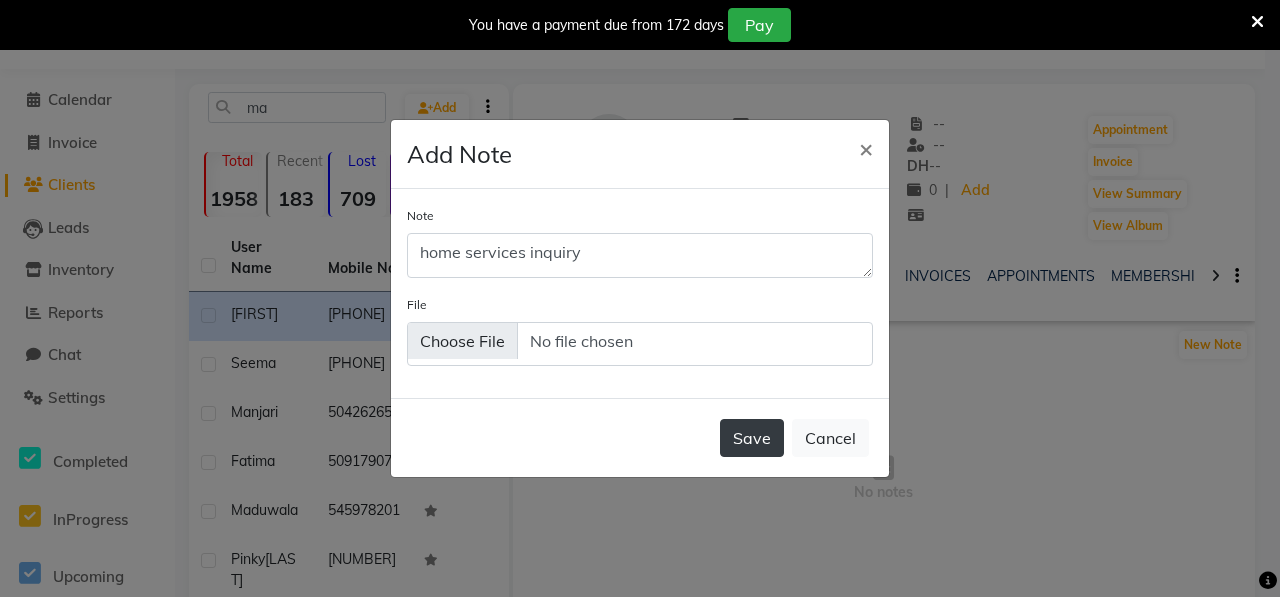 click on "Save" 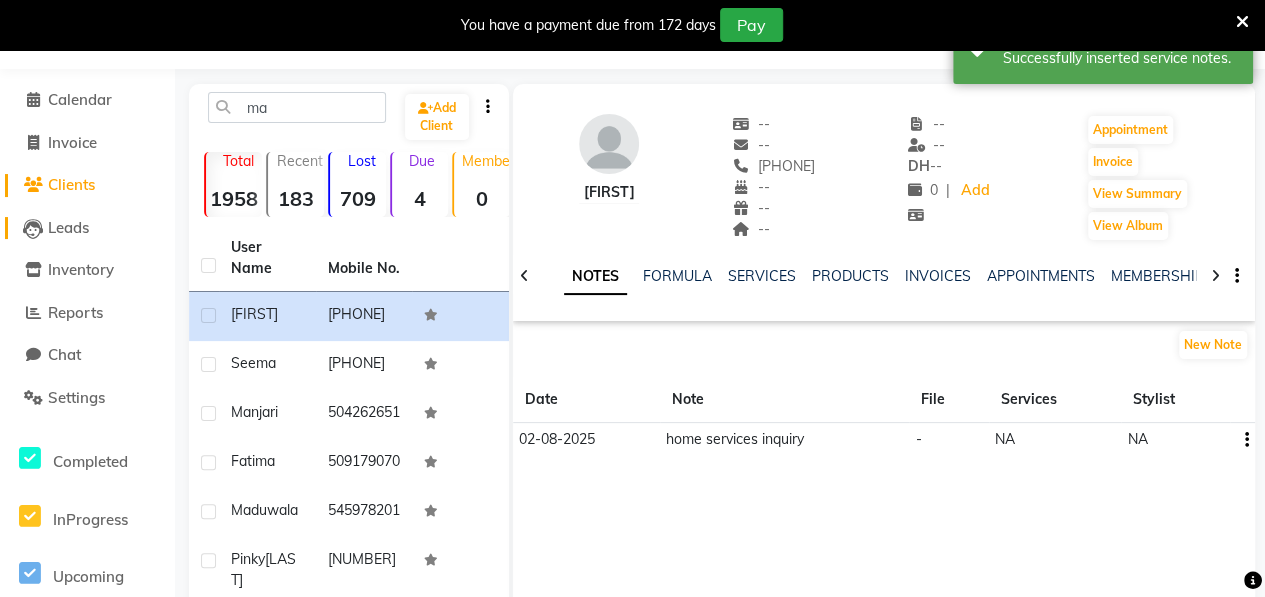 click on "Leads" 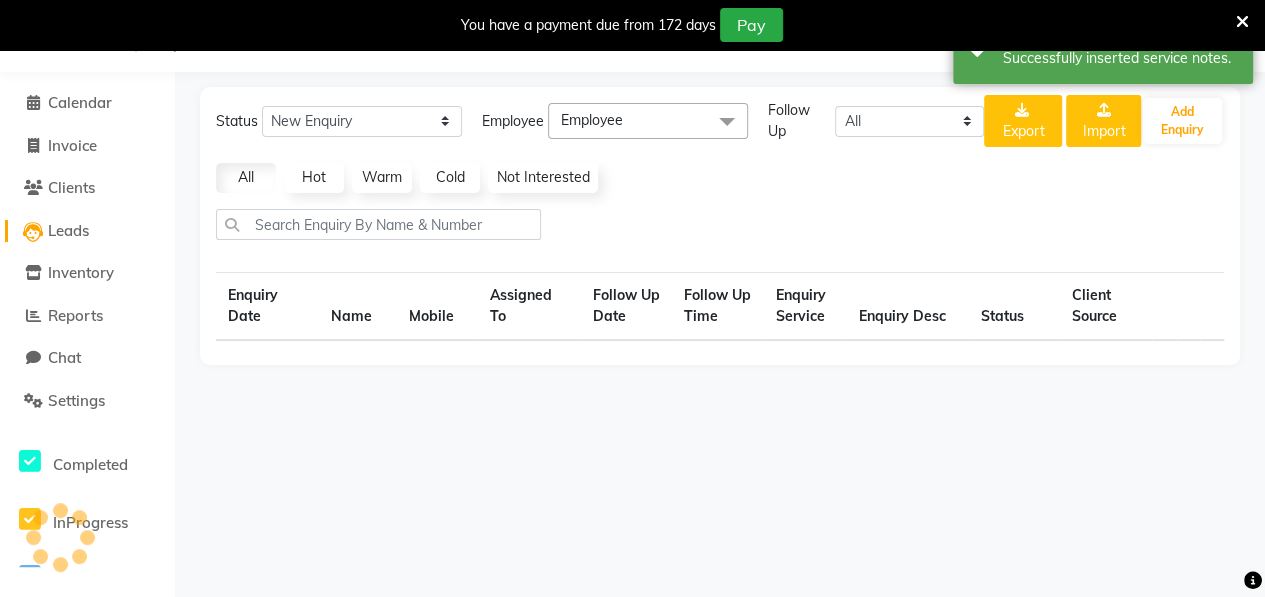 scroll, scrollTop: 52, scrollLeft: 0, axis: vertical 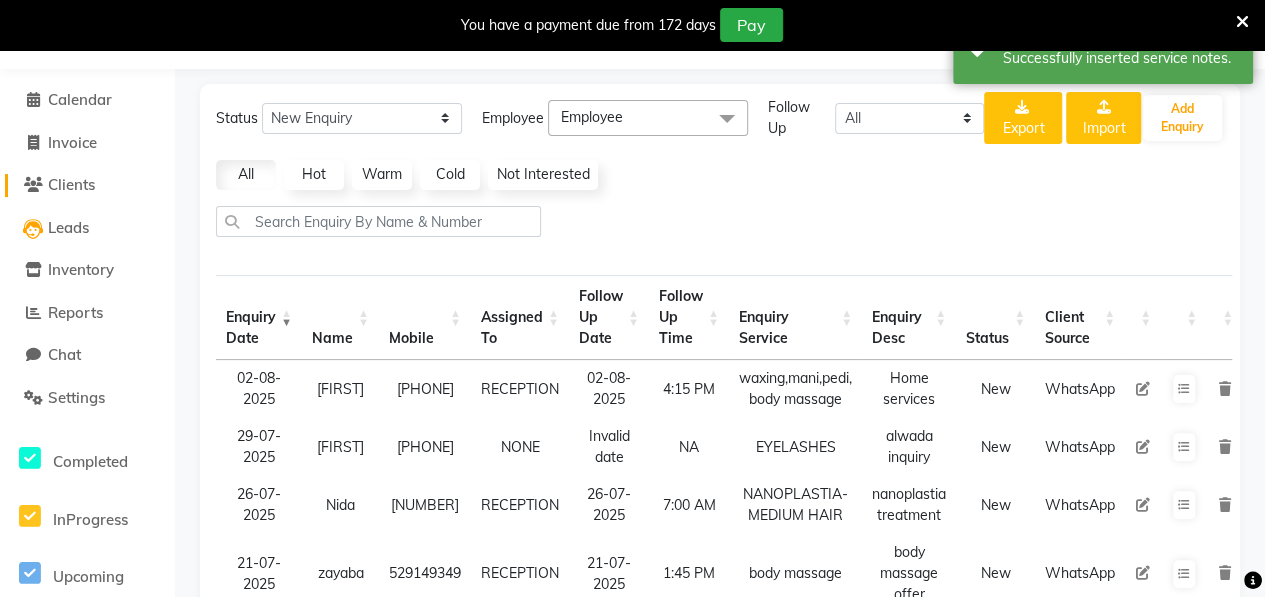 click on "Clients" 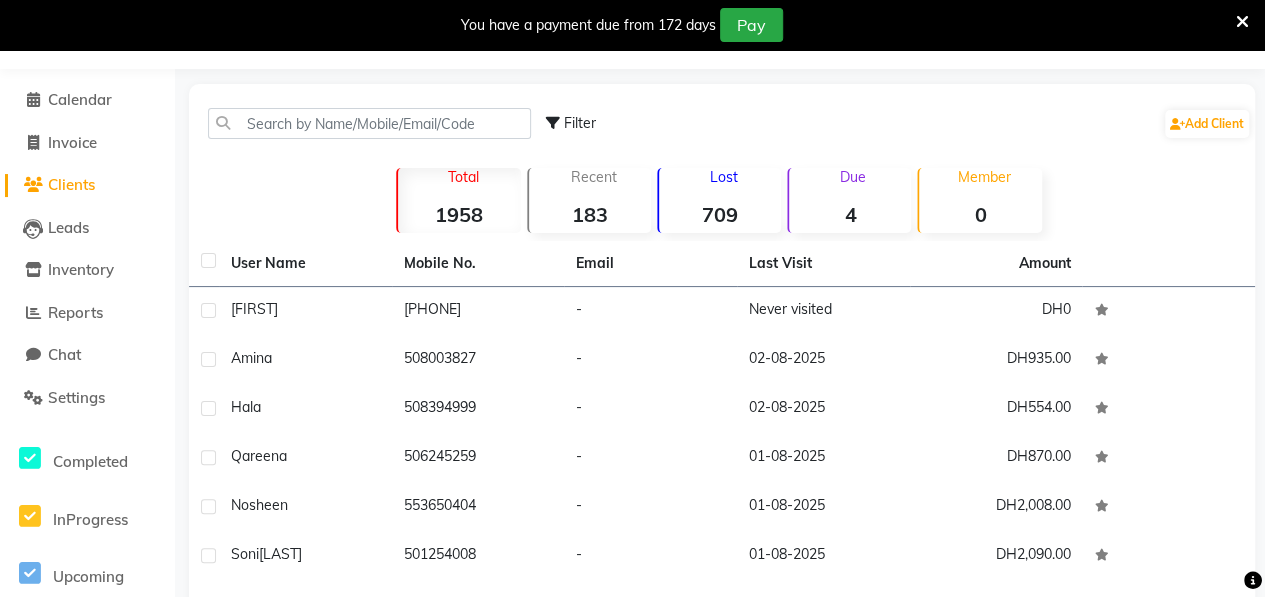 click on "Lost" 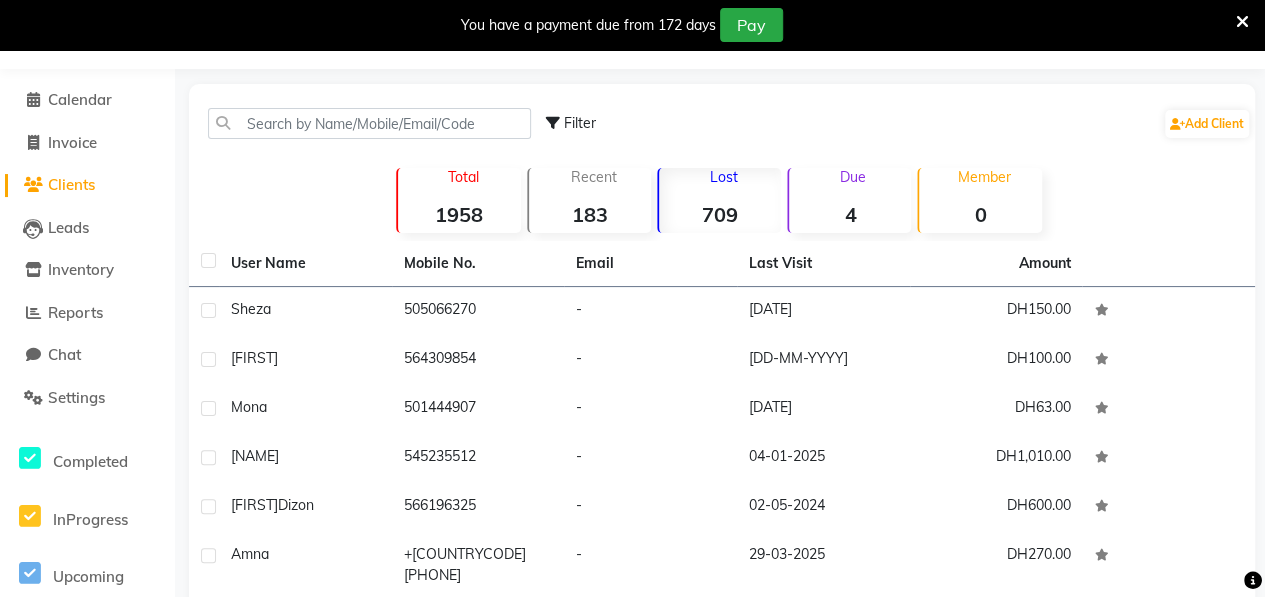 scroll, scrollTop: 317, scrollLeft: 0, axis: vertical 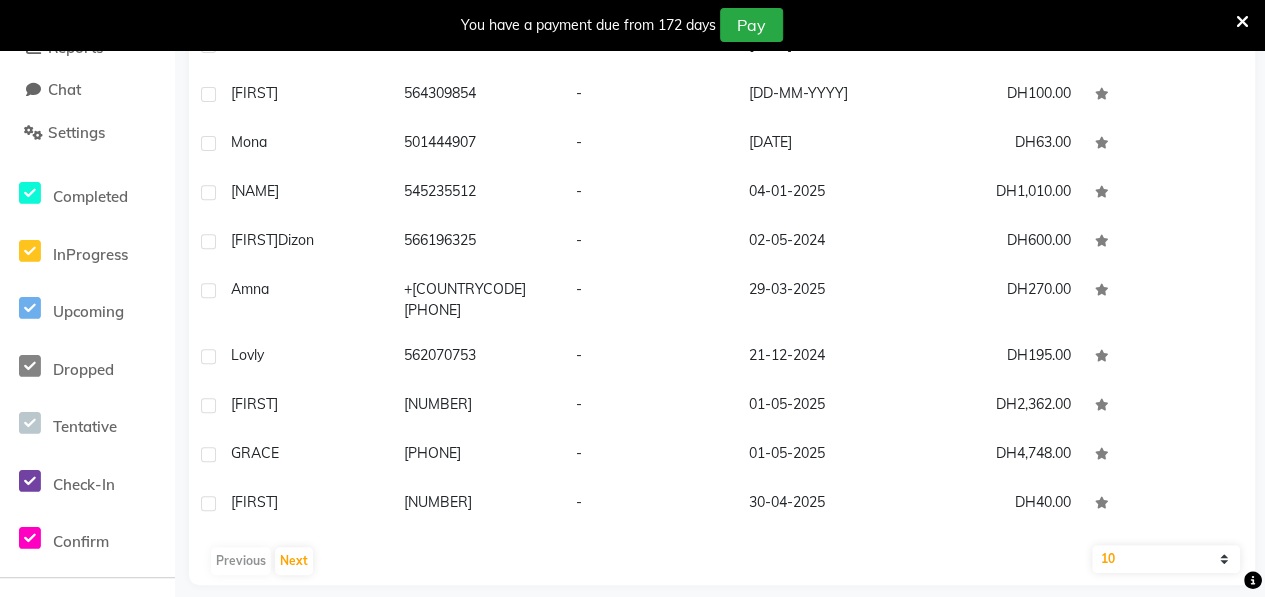 click on "10   50   100" 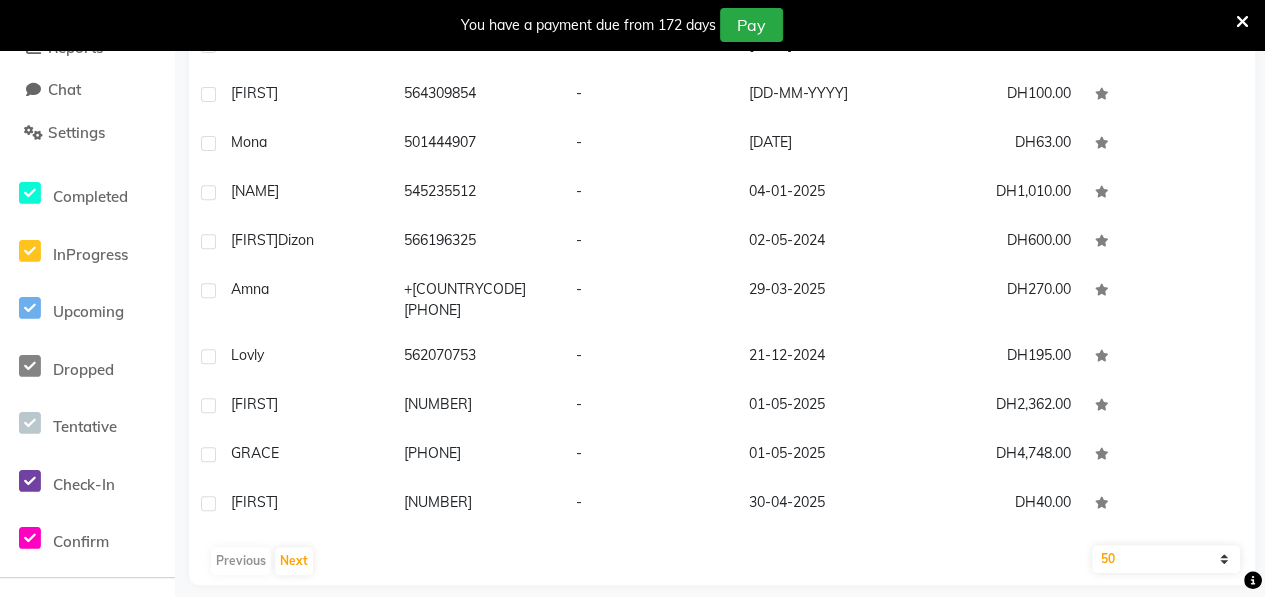 click on "10   50   100" 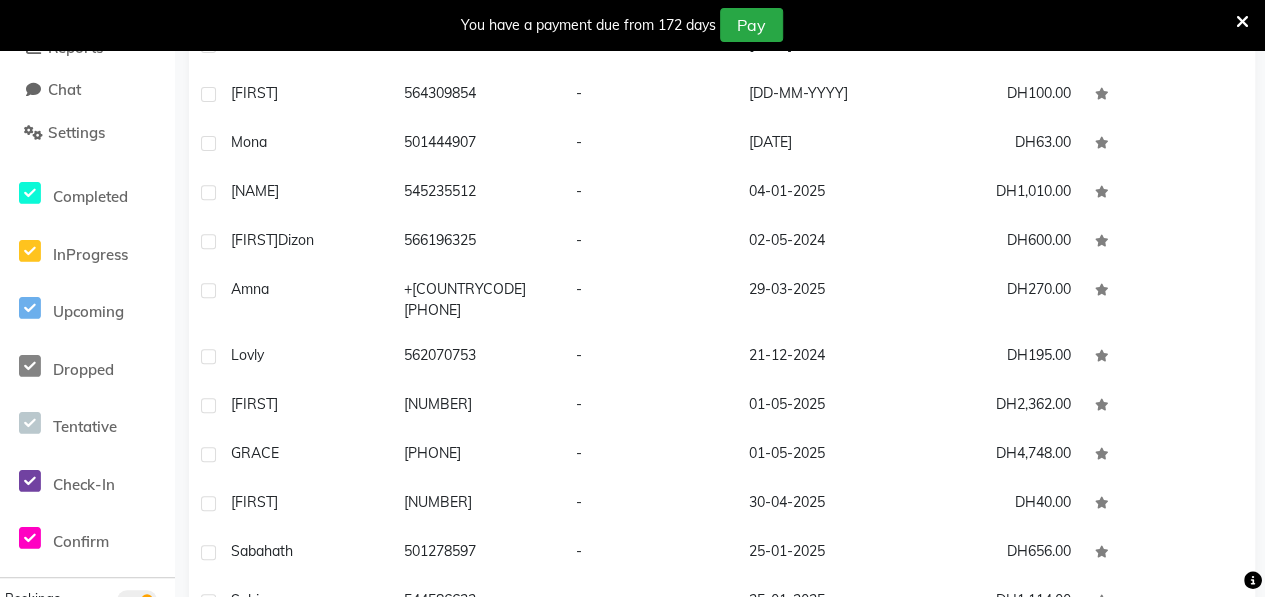 scroll, scrollTop: 424, scrollLeft: 0, axis: vertical 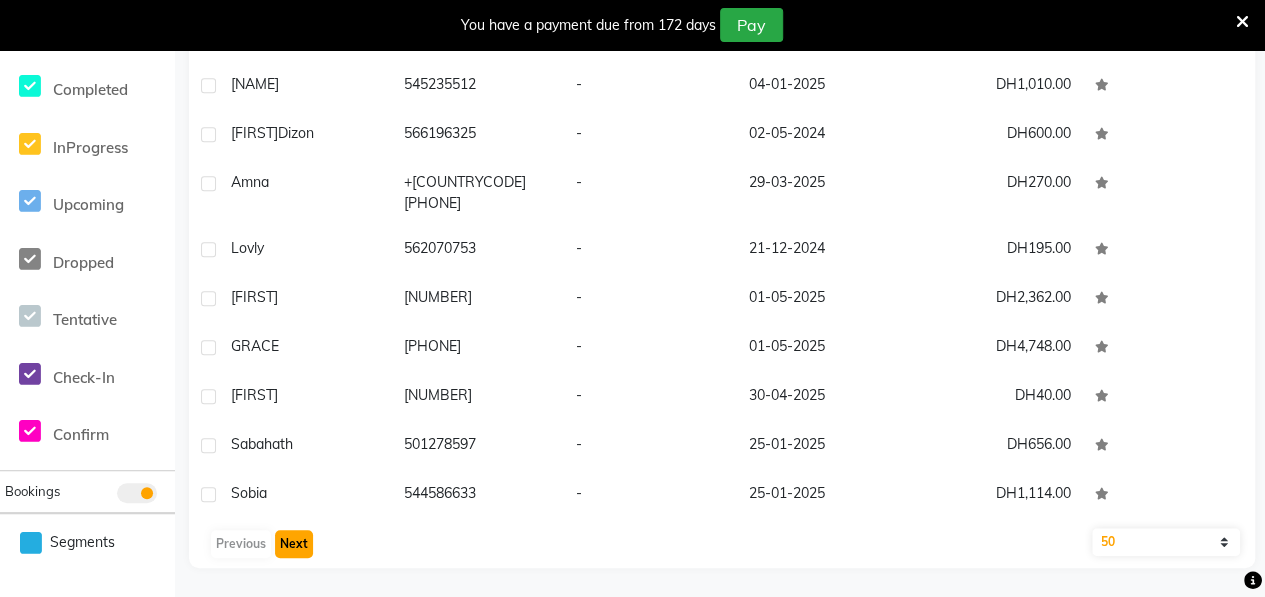 click on "Next" 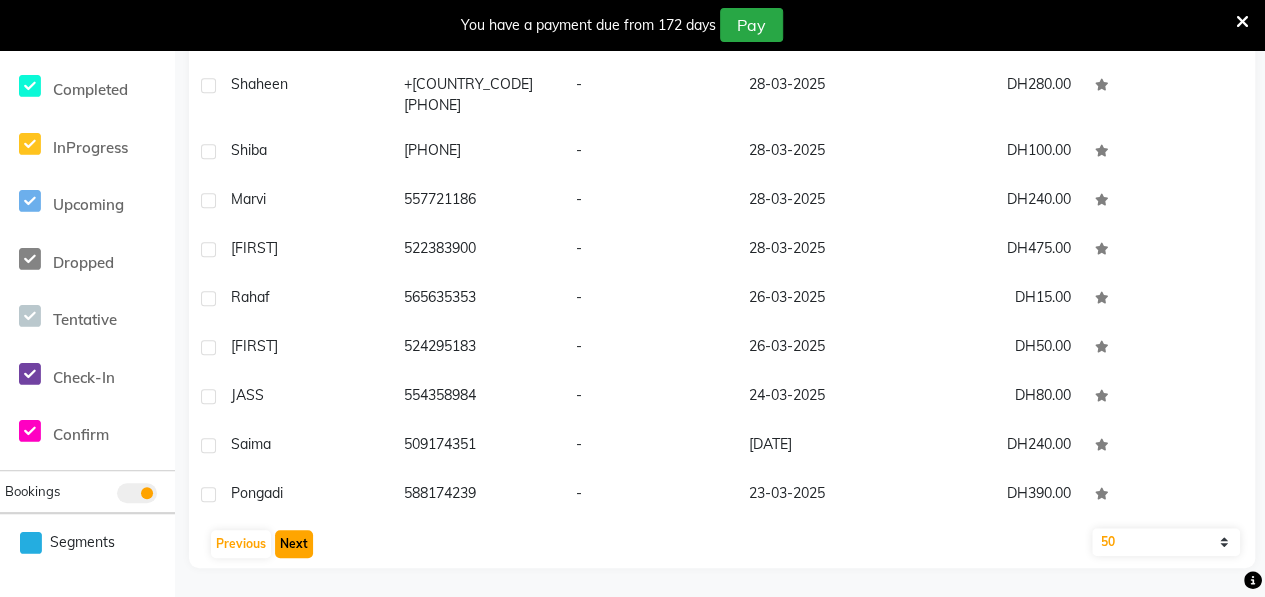 click on "Next" 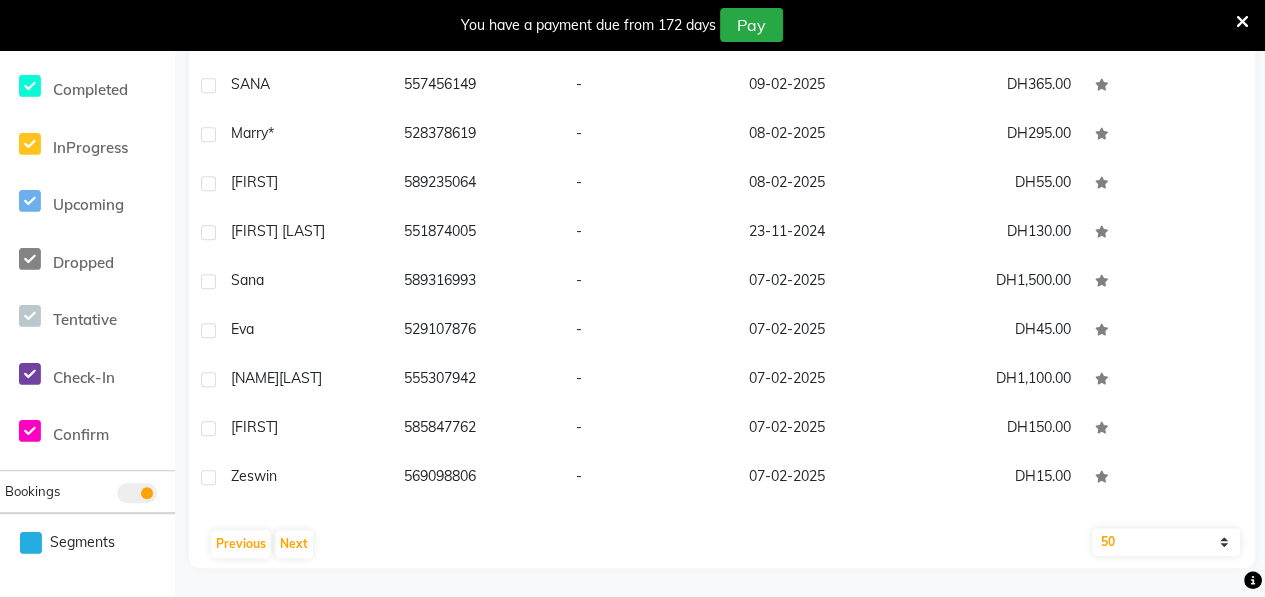 click on "10   50   100" 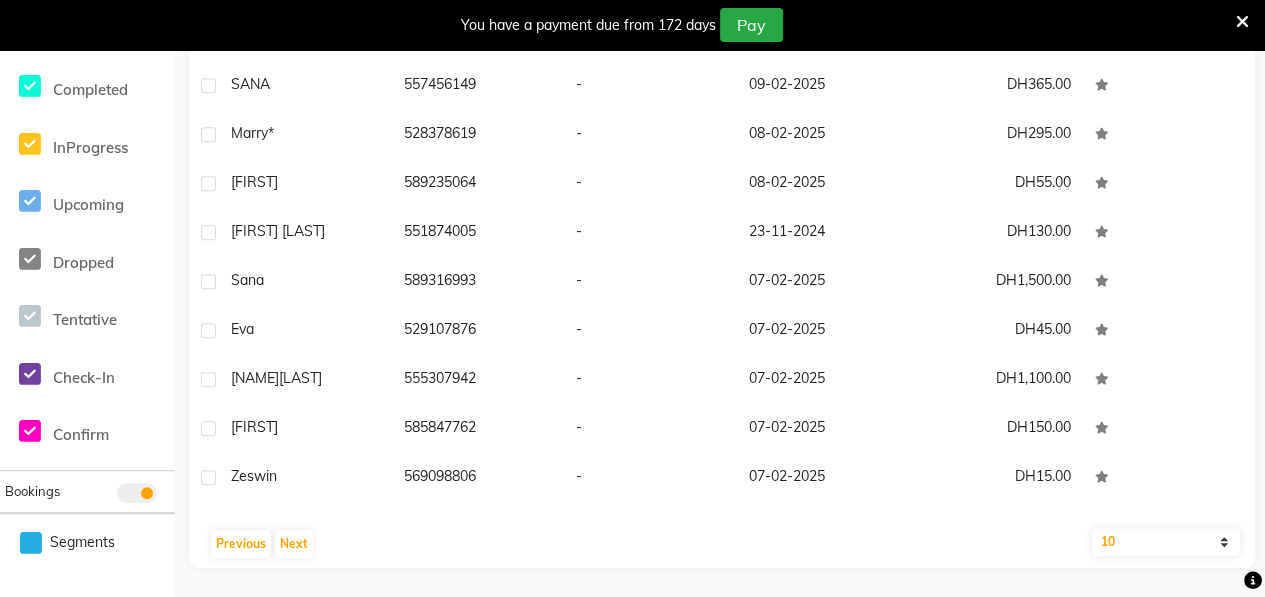 click on "10   50   100" 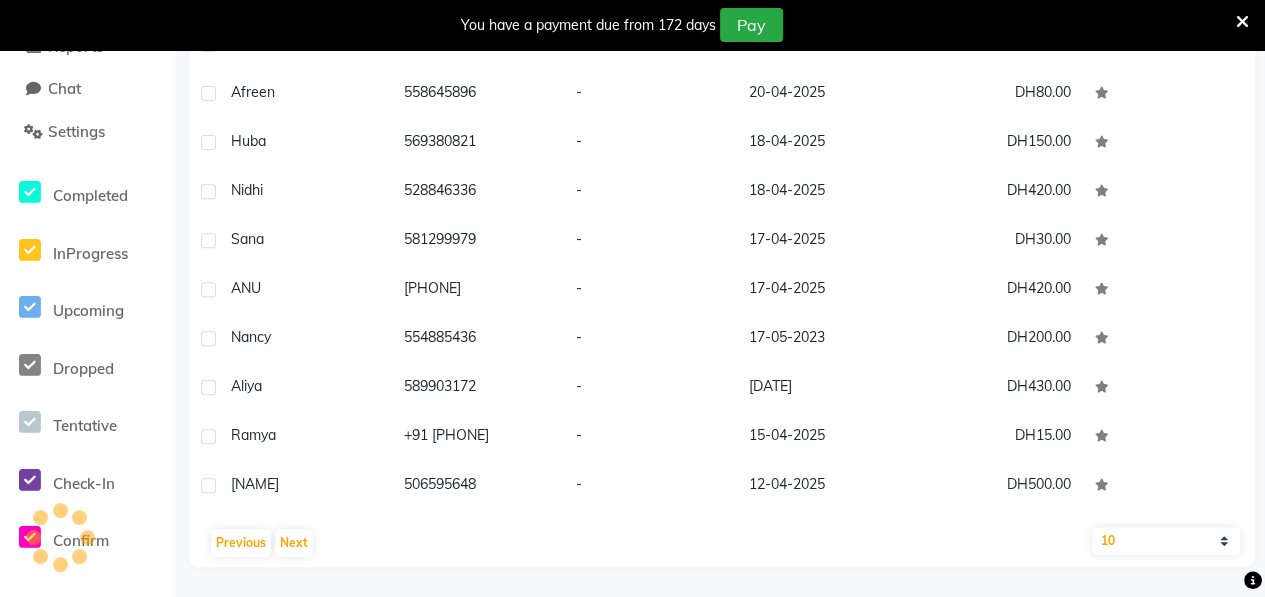 scroll, scrollTop: 317, scrollLeft: 0, axis: vertical 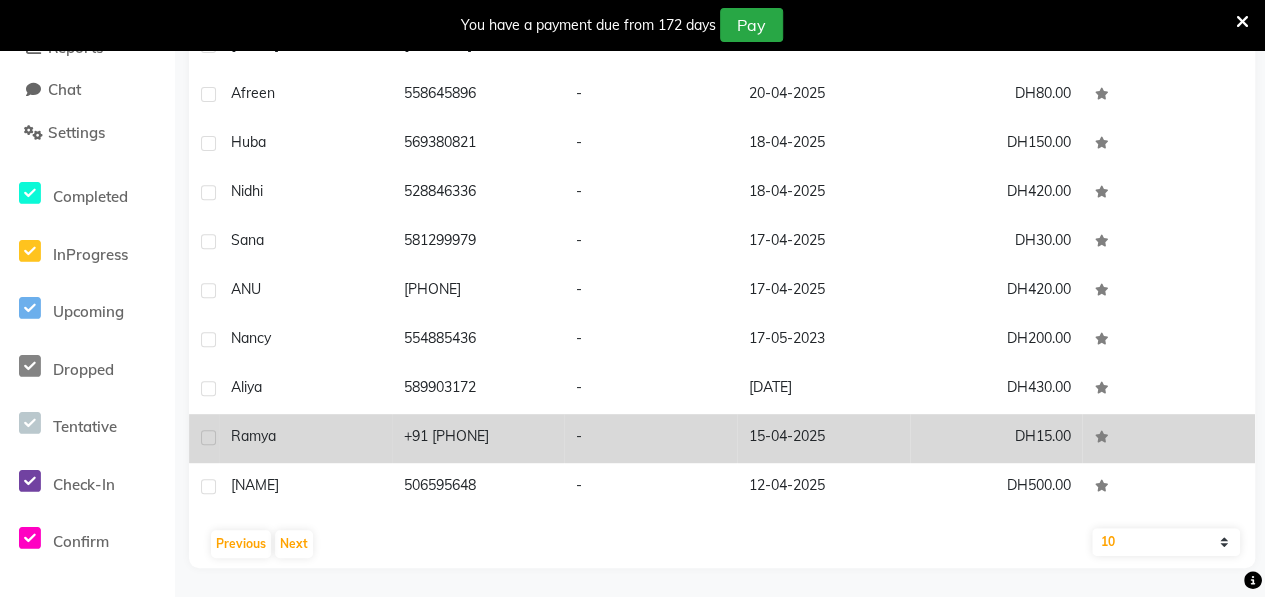 click on "Ramya" 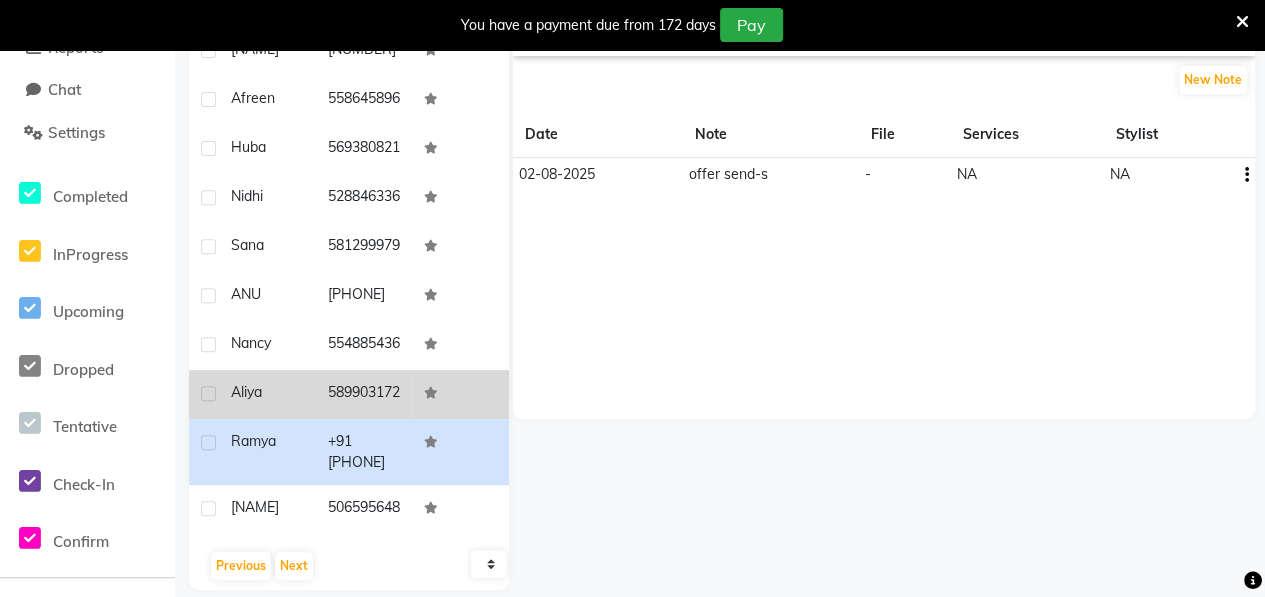 click on "Aliya" 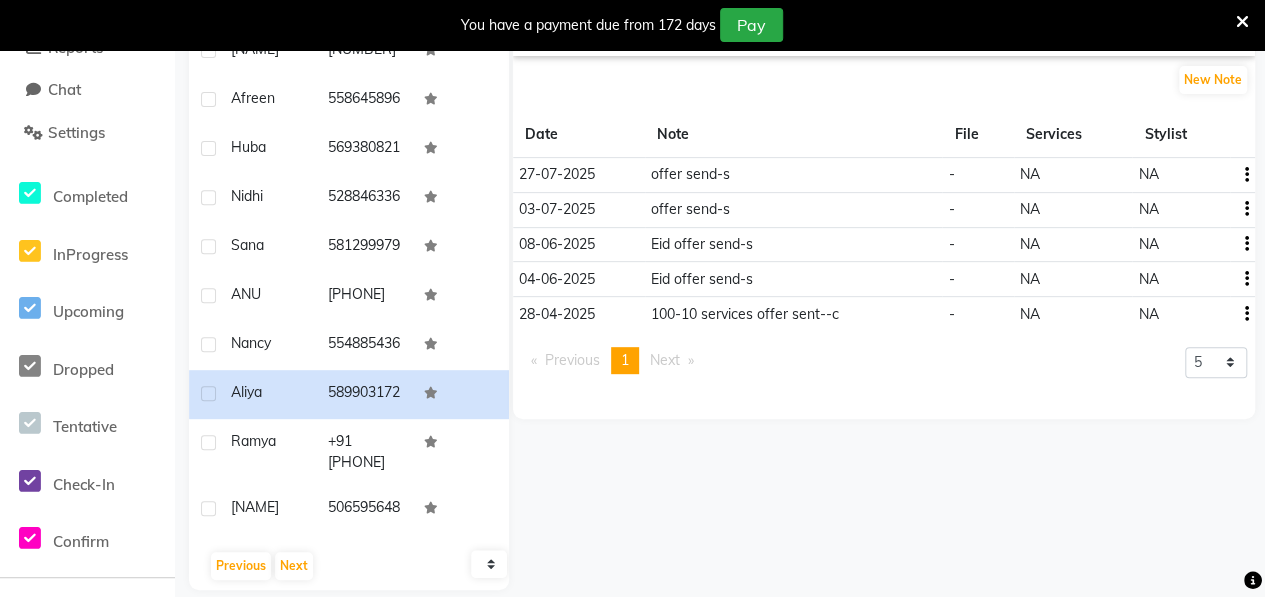 scroll, scrollTop: 430, scrollLeft: 0, axis: vertical 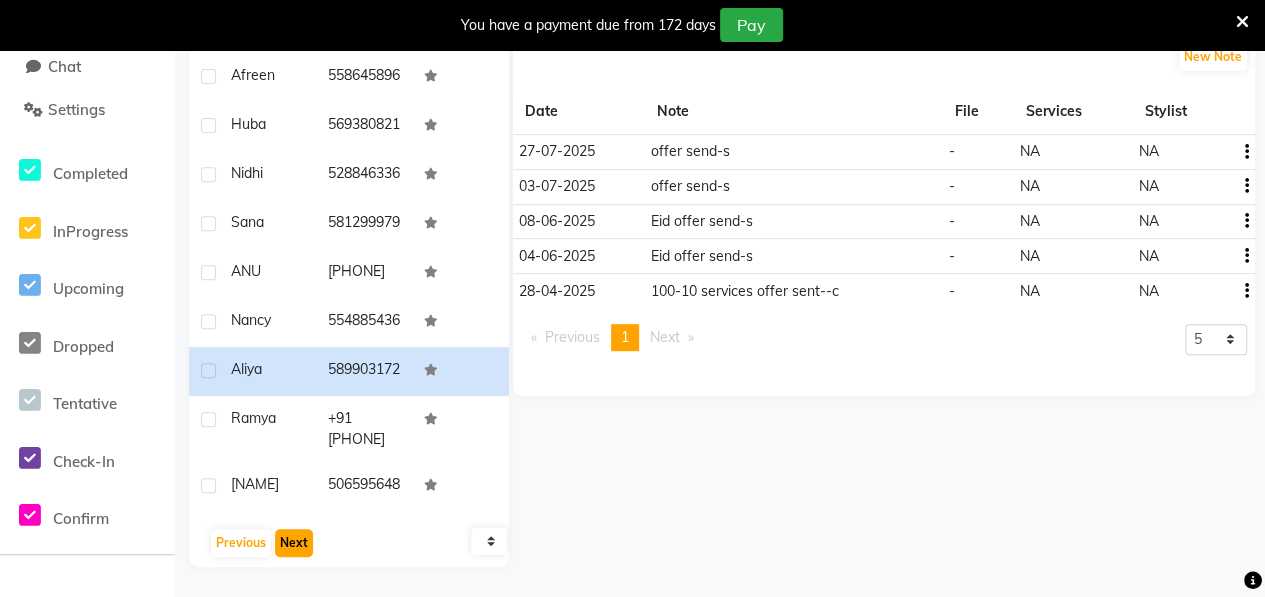 click on "Next" 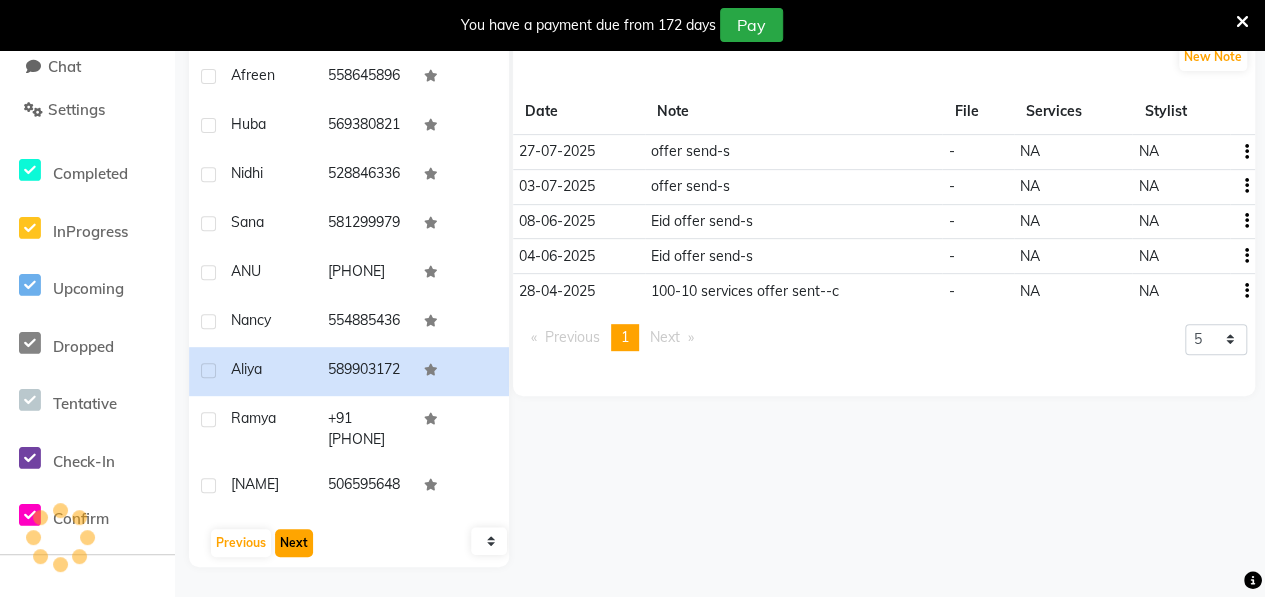 scroll, scrollTop: 62, scrollLeft: 0, axis: vertical 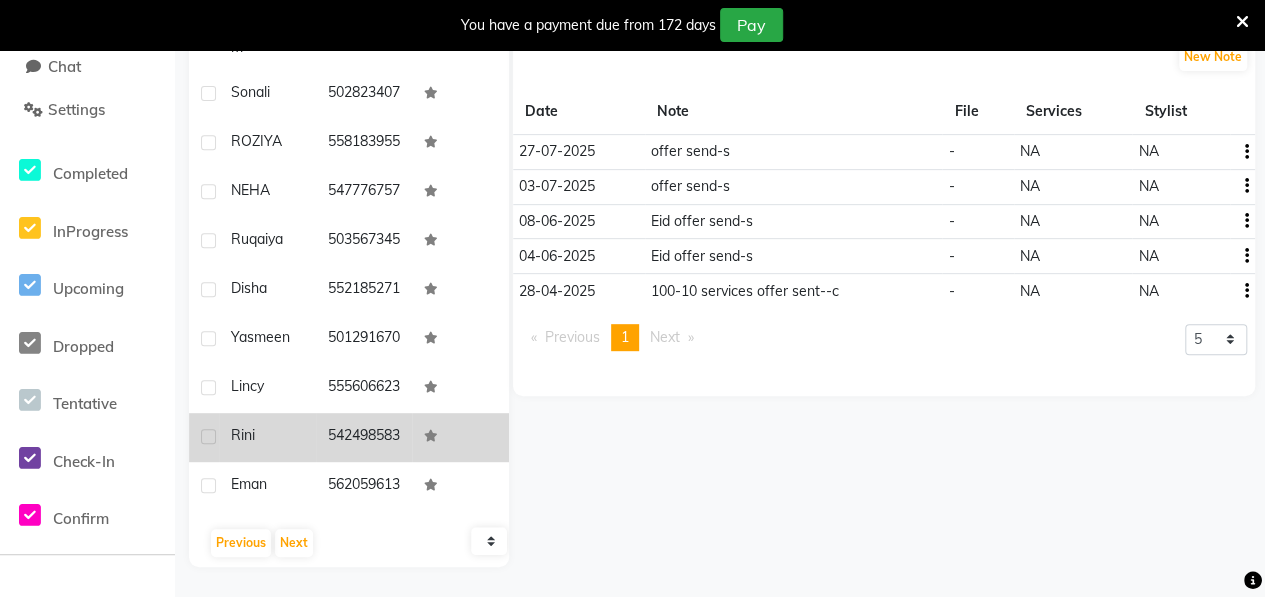 click on "Rini" 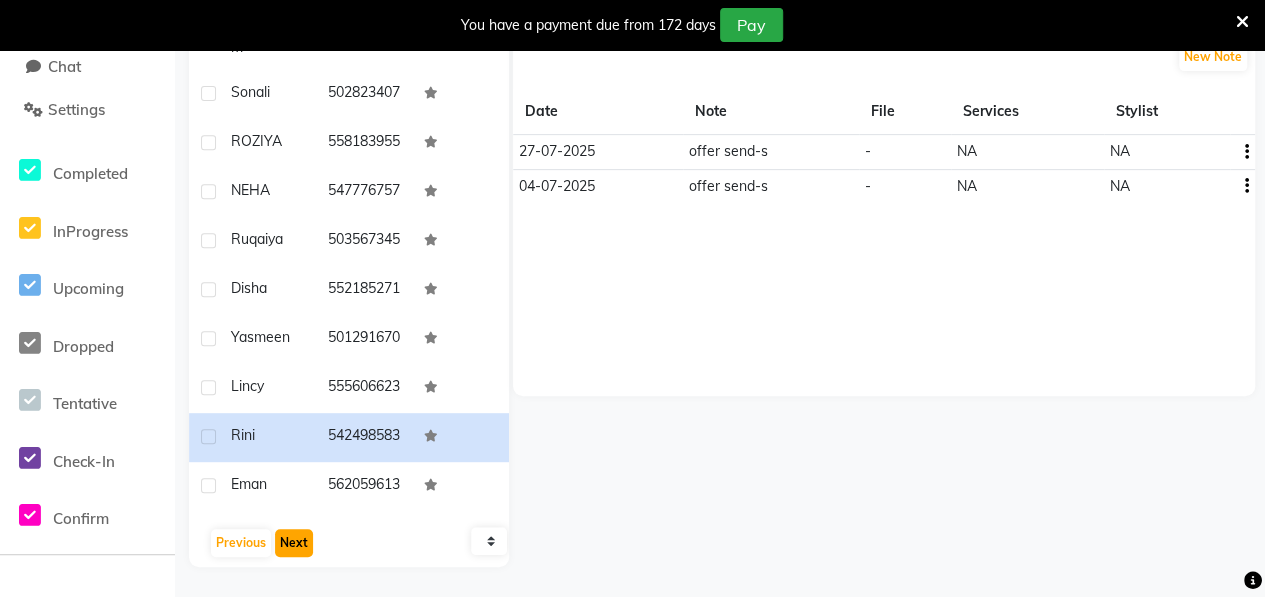 click on "Next" 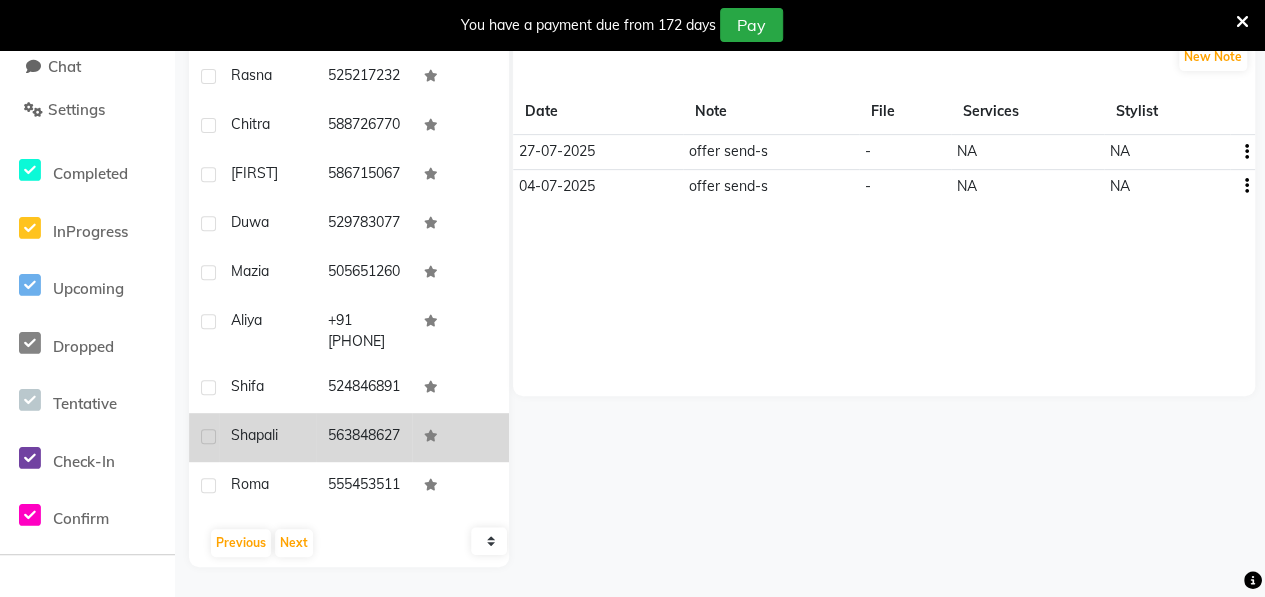 click on "Shapali" 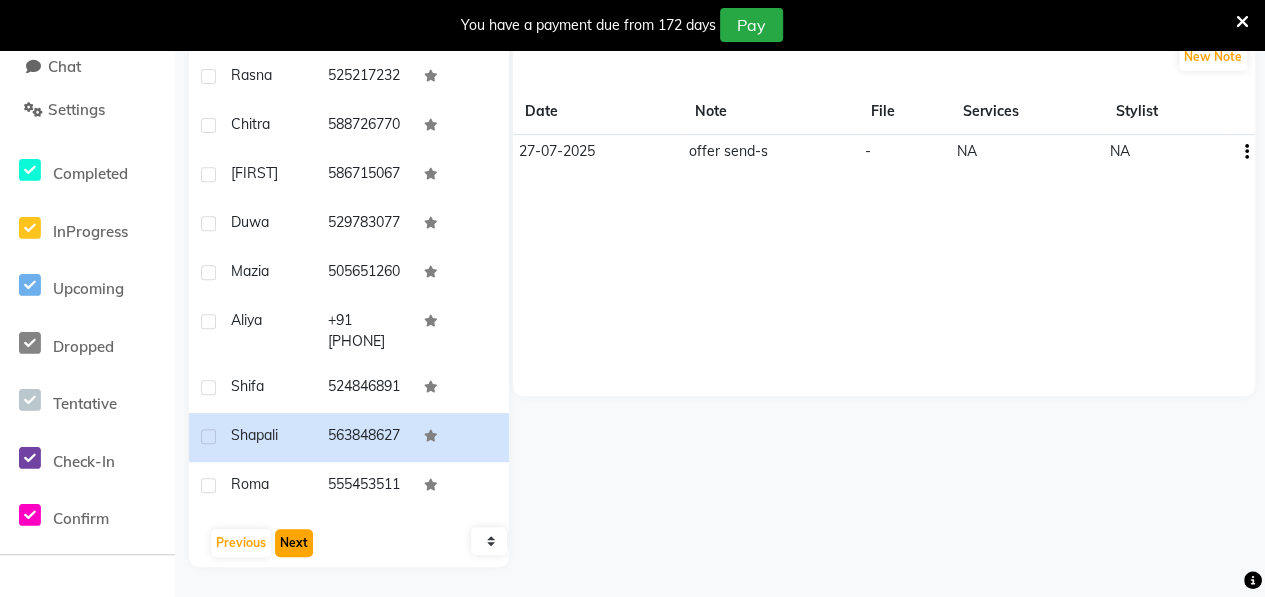 click on "Next" 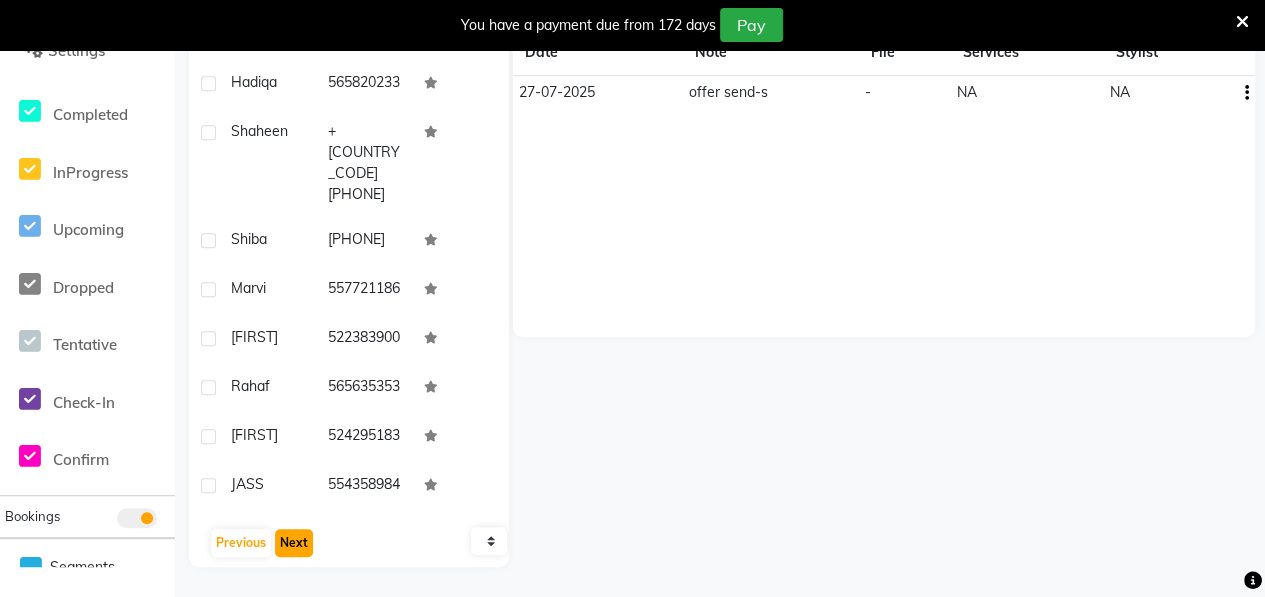 click on "Next" 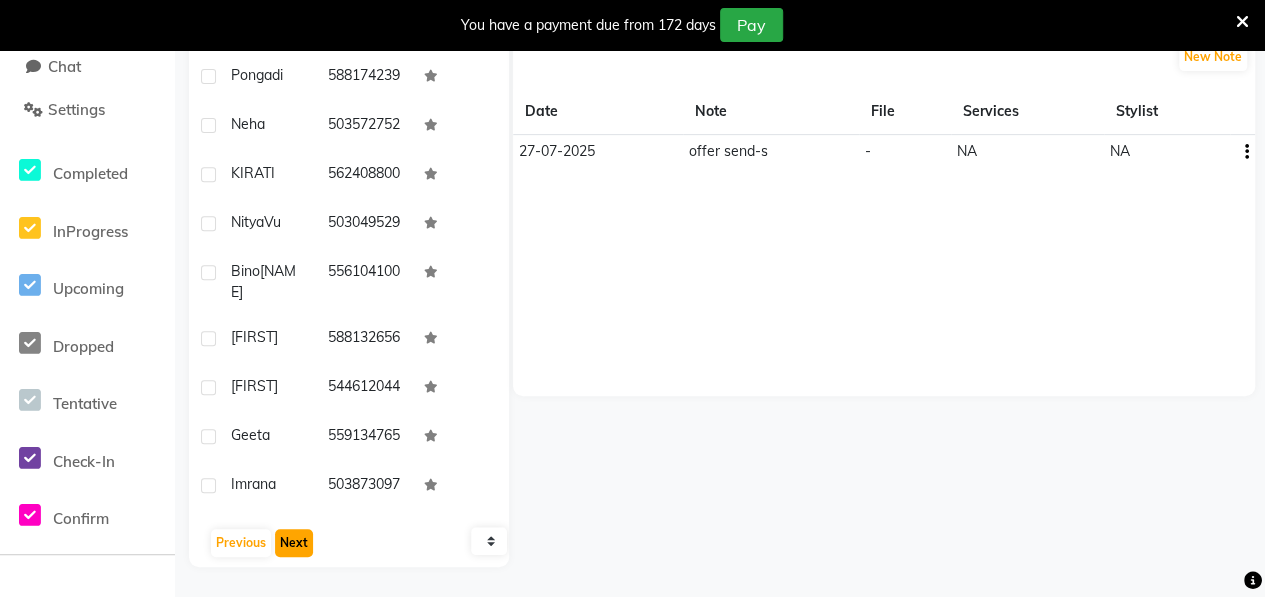 click on "Next" 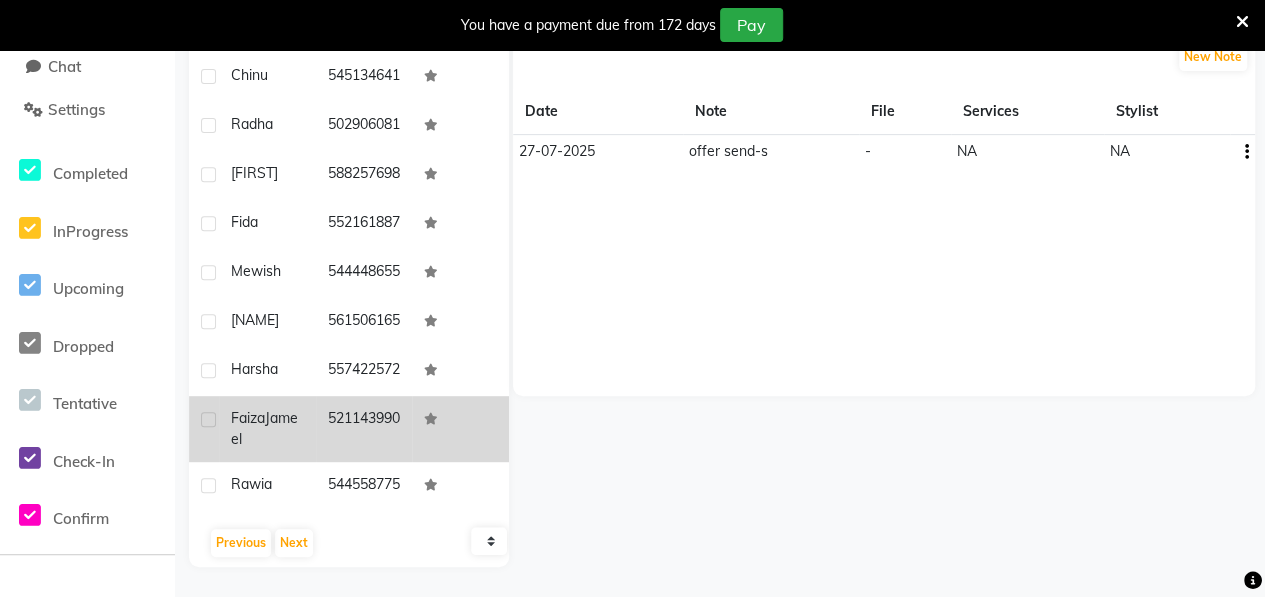 click on "[FIRST] [LAST]" 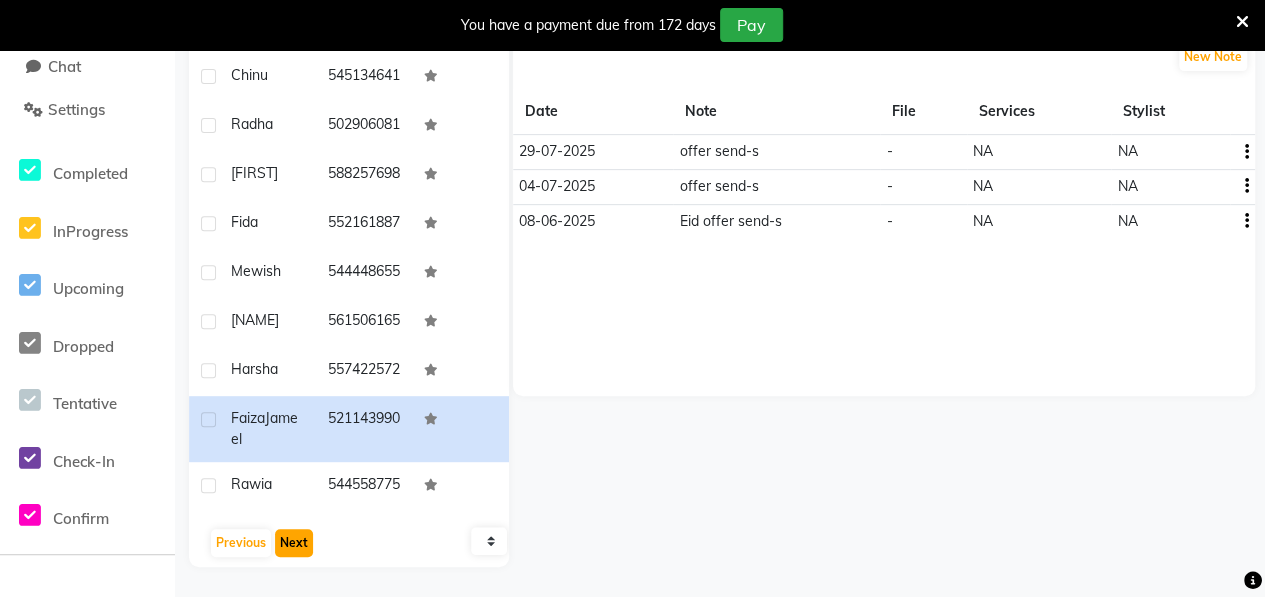 click on "Next" 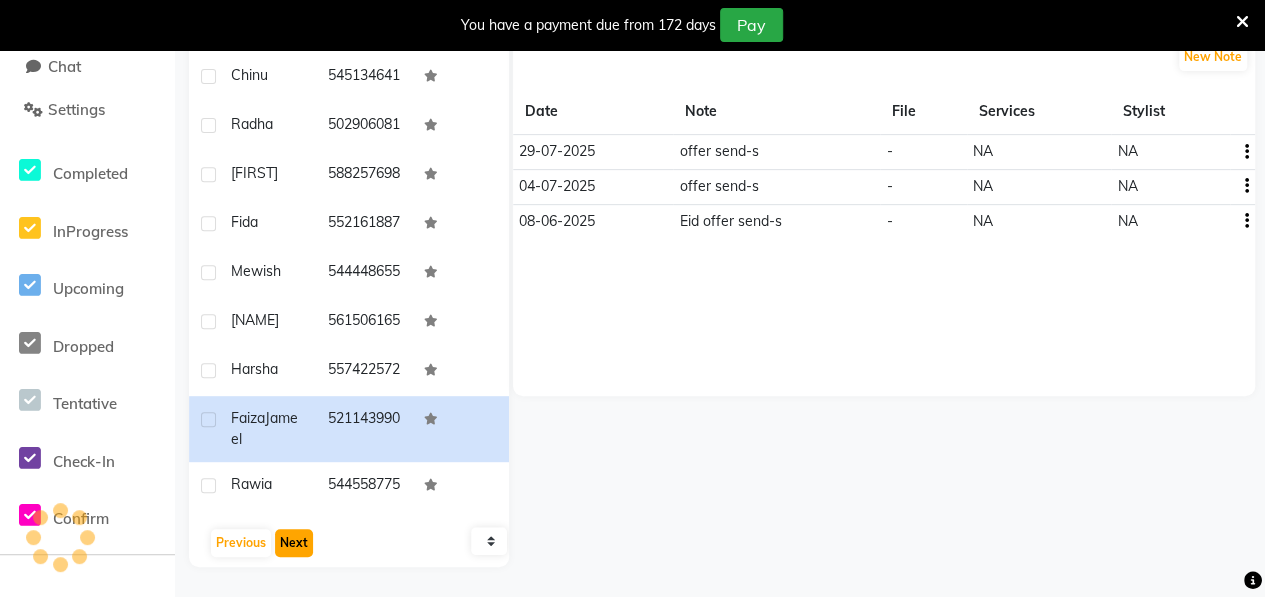 click on "Next" 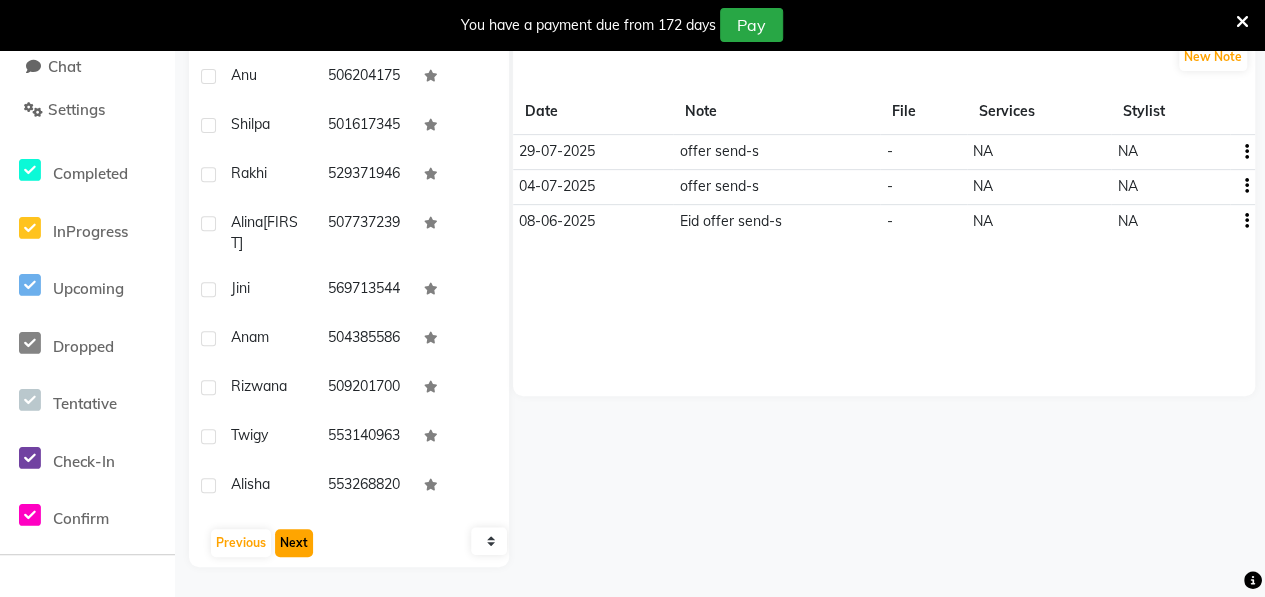 click on "Next" 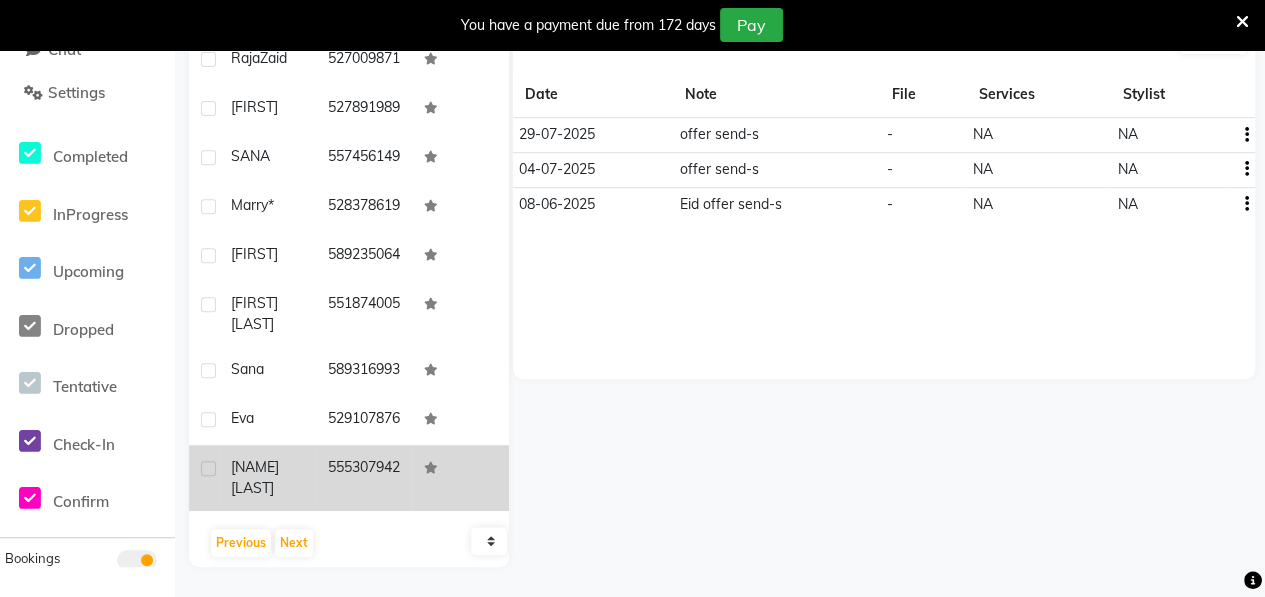 click on "[FIRST] [LAST]" 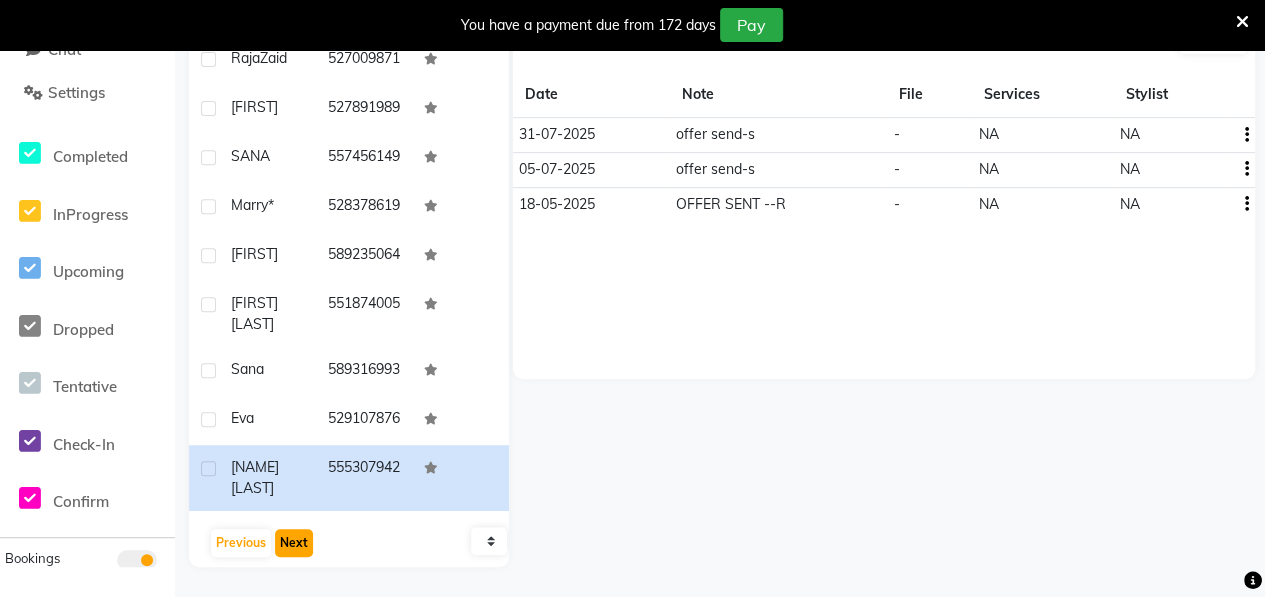 click on "Next" 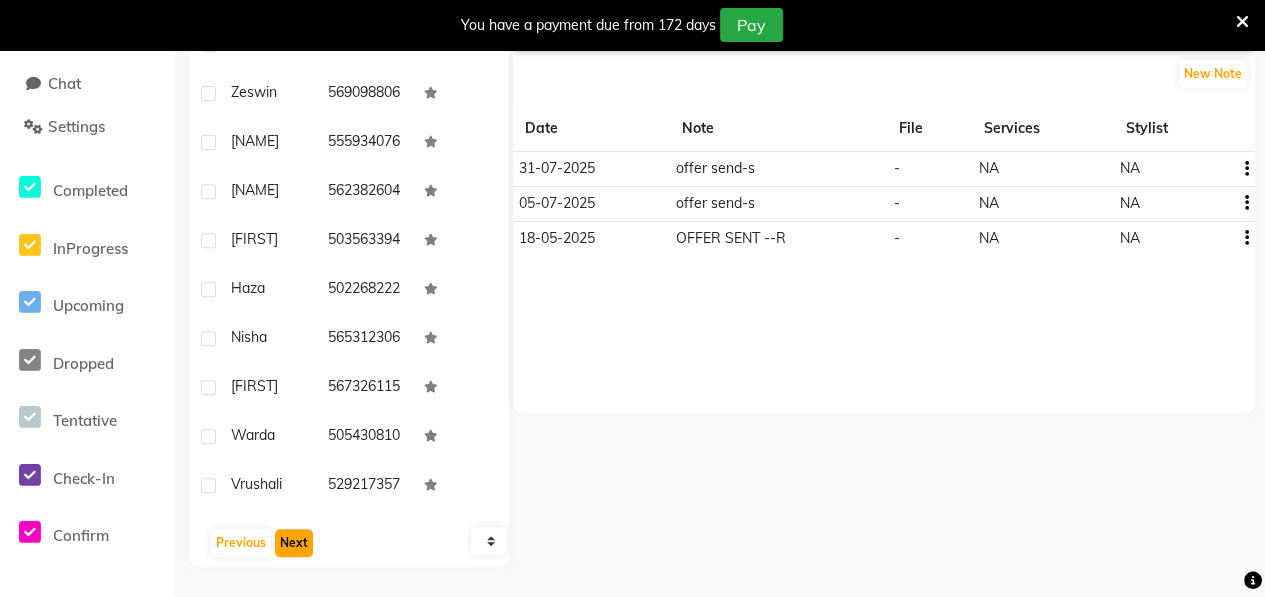 click on "Next" 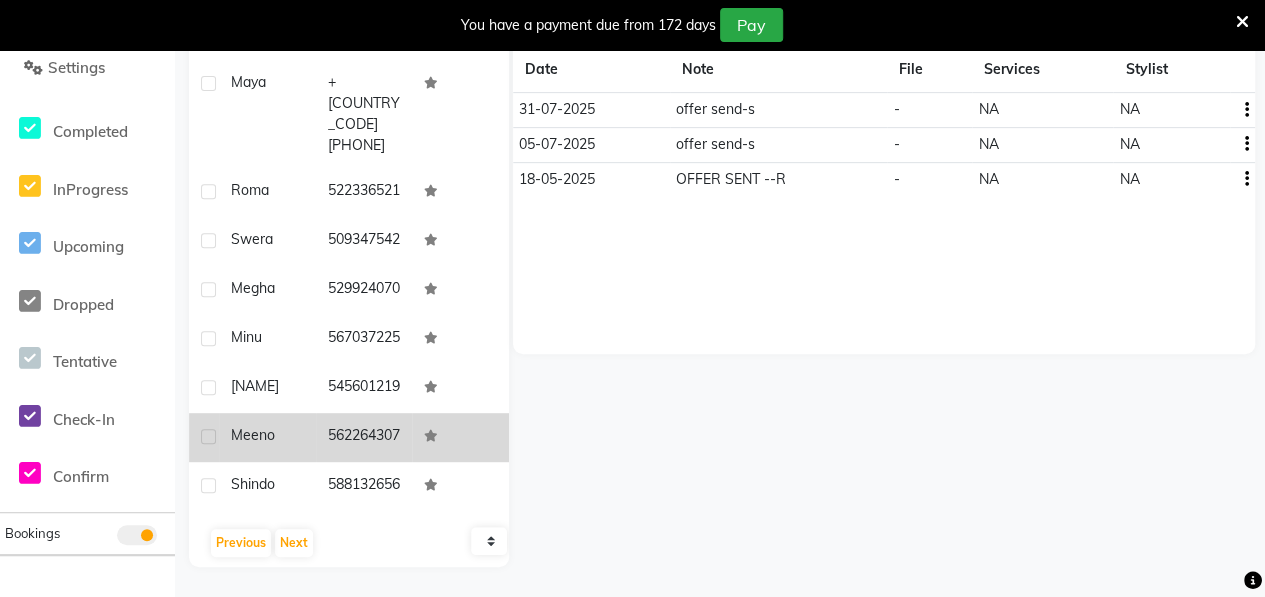 click on "Meeno" 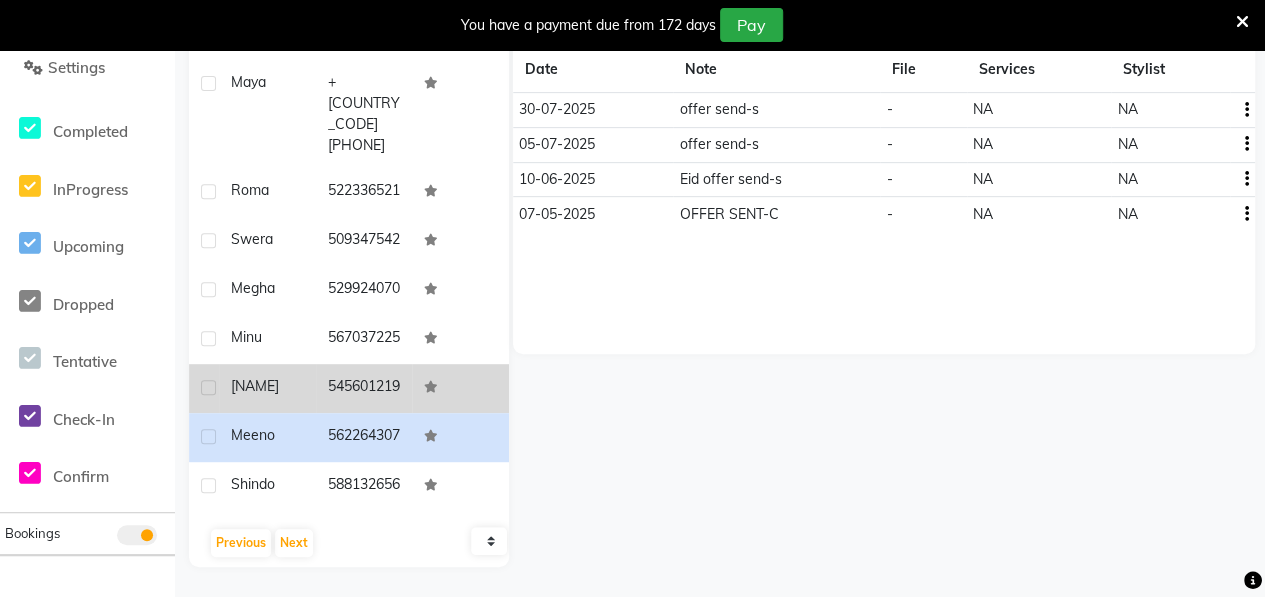 click on "[NAME]" 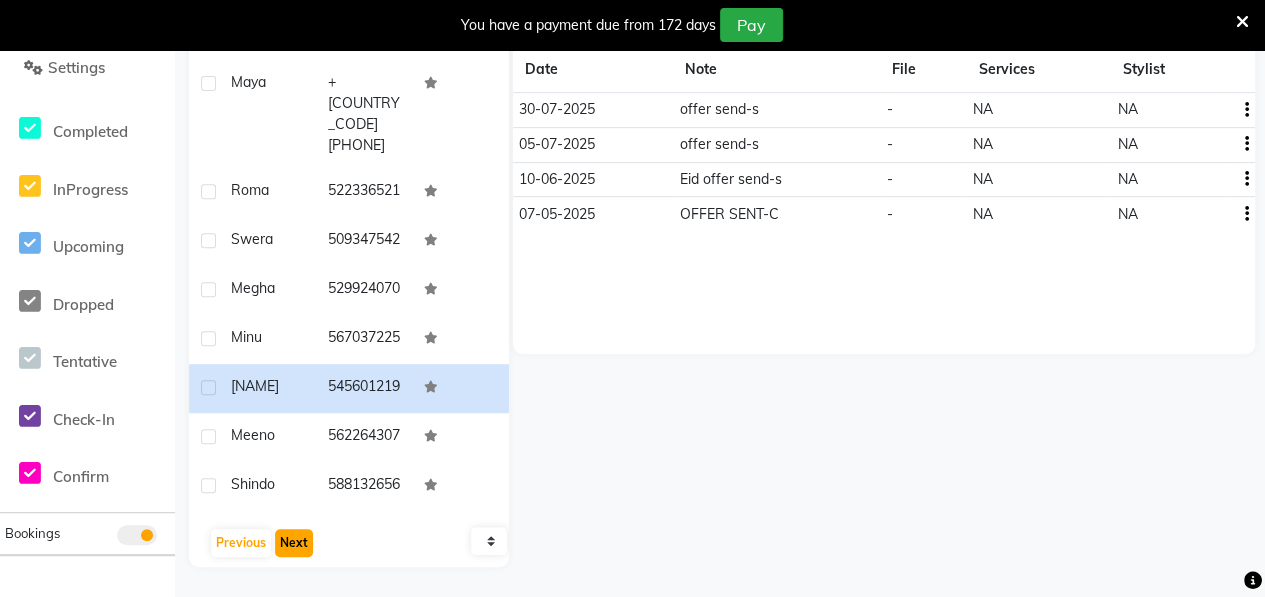 click on "Next" 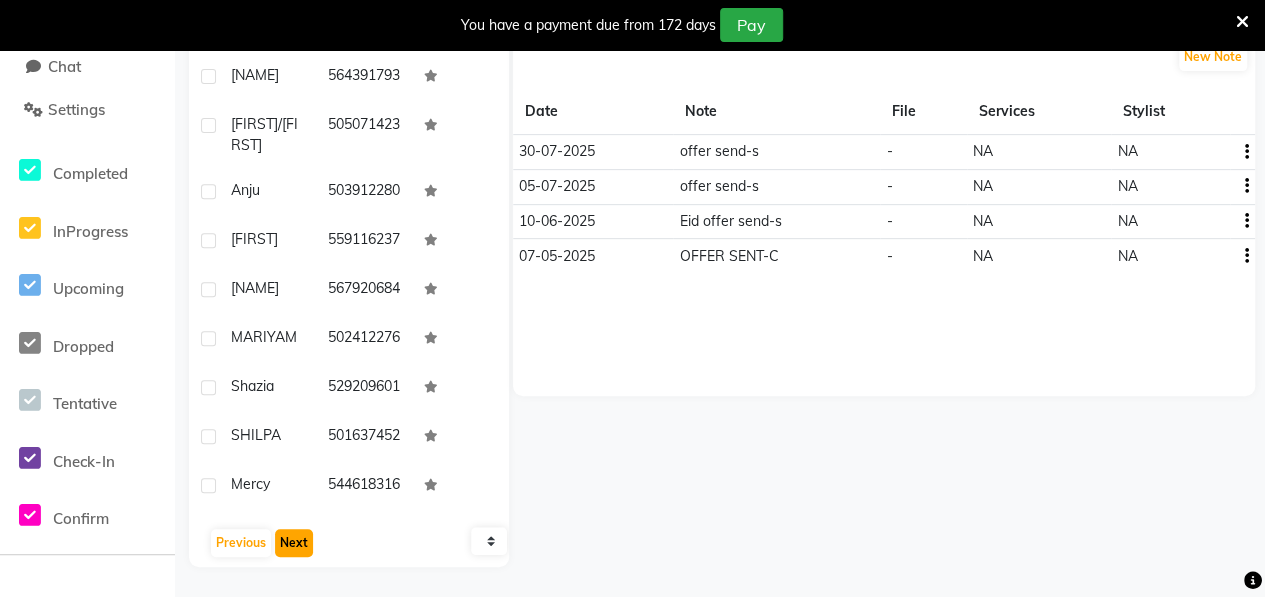 click on "Next" 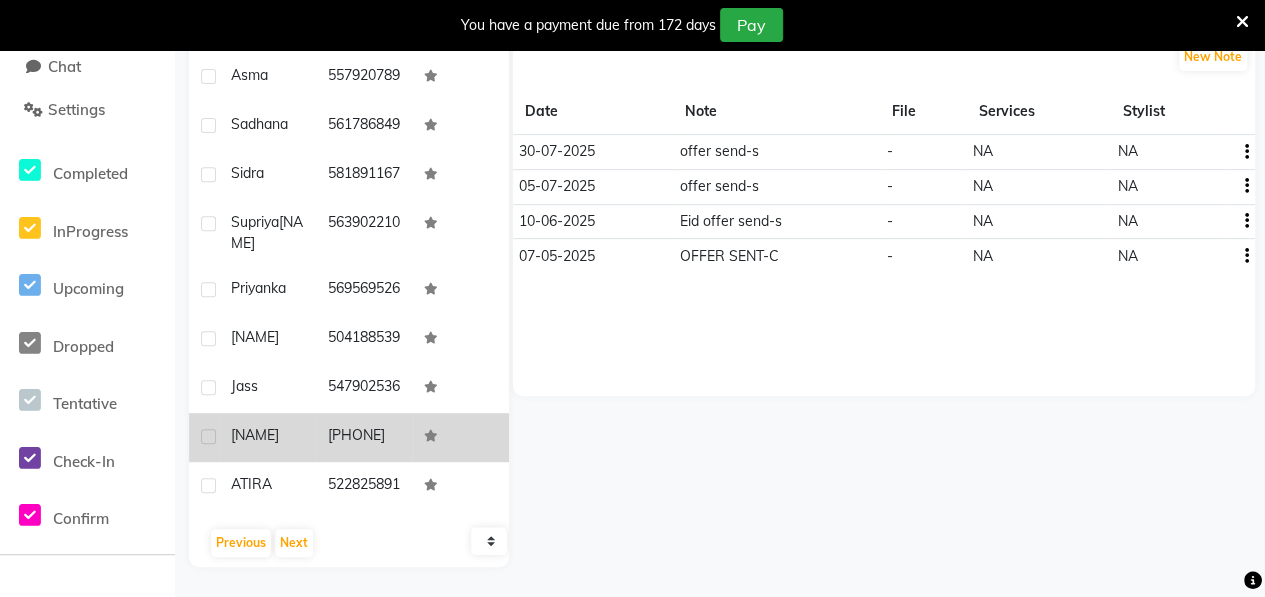 click on "[NAME]" 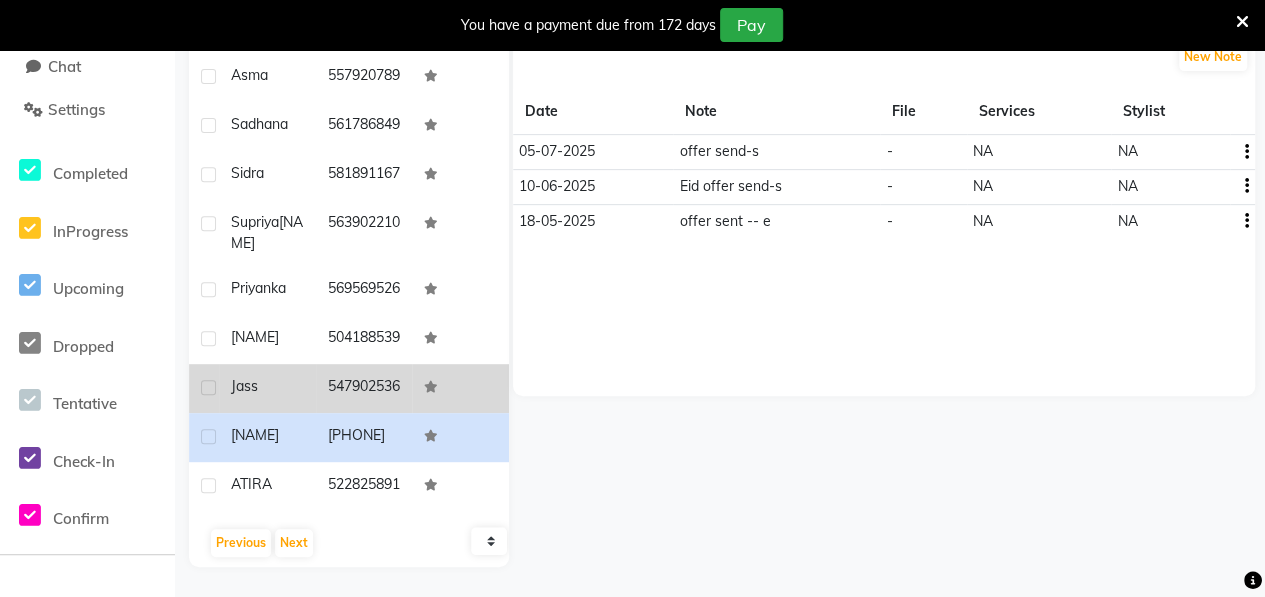 click on "Jass" 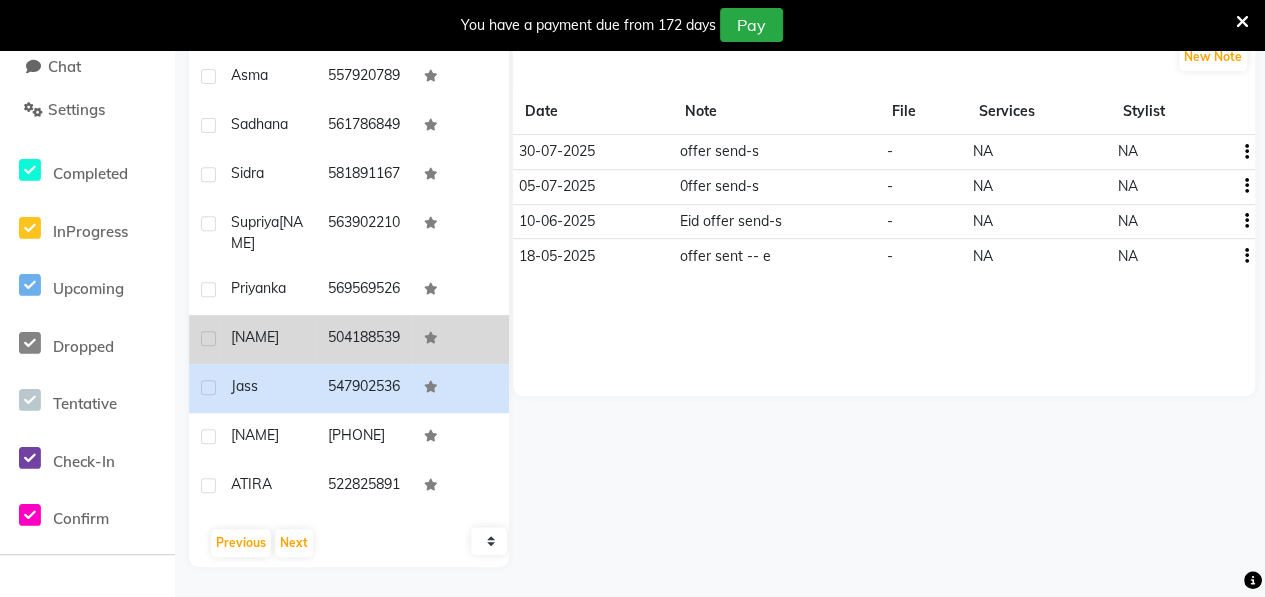 click on "[NAME]" 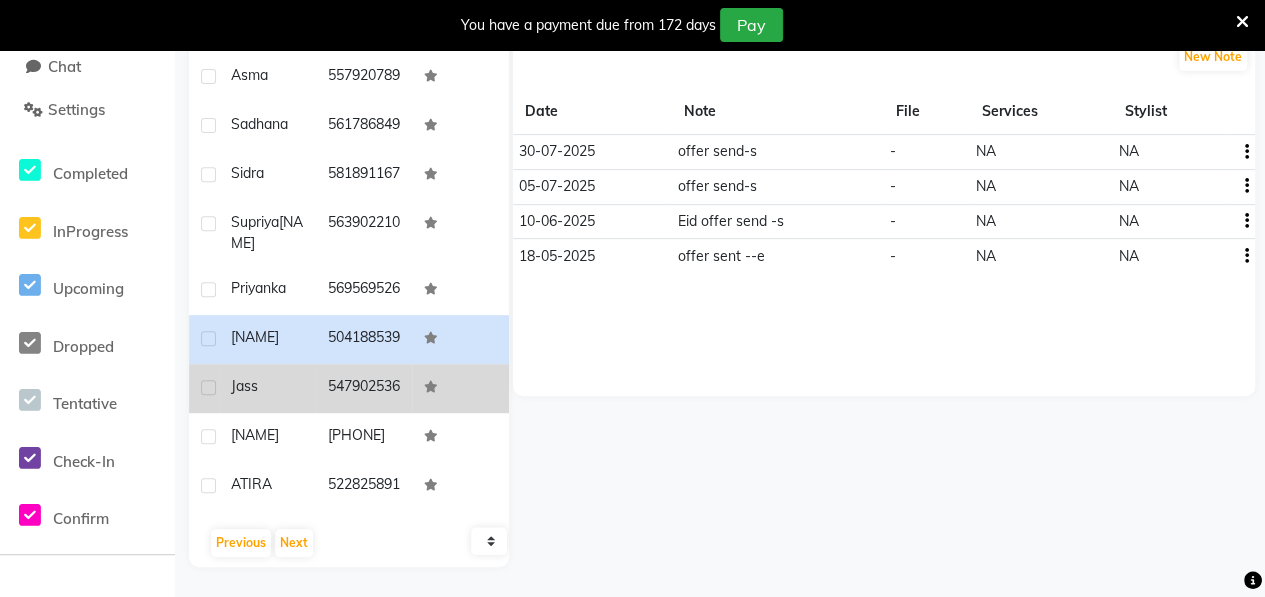 click on "Jass" 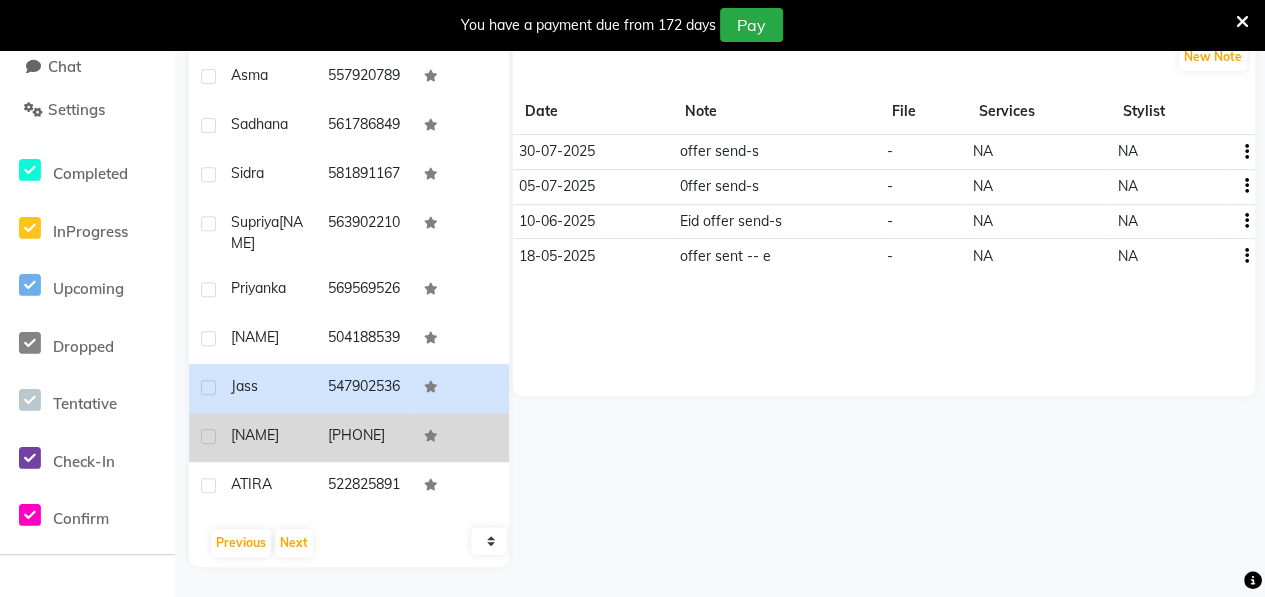 click on "[NAME]" 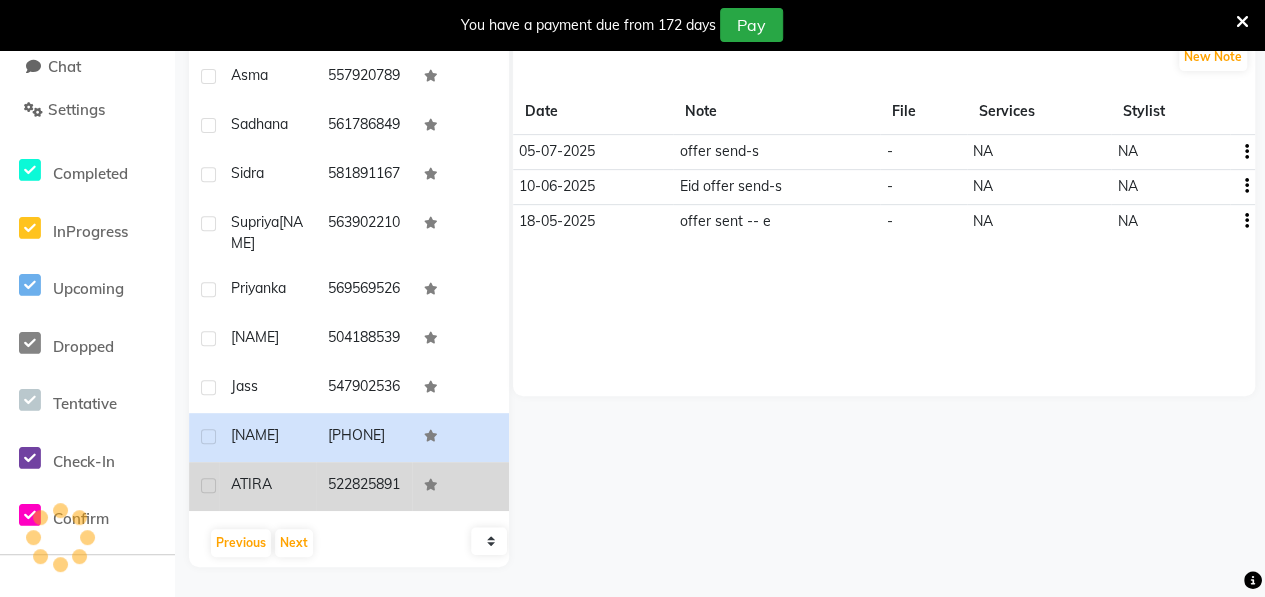 click on "ATIRA" 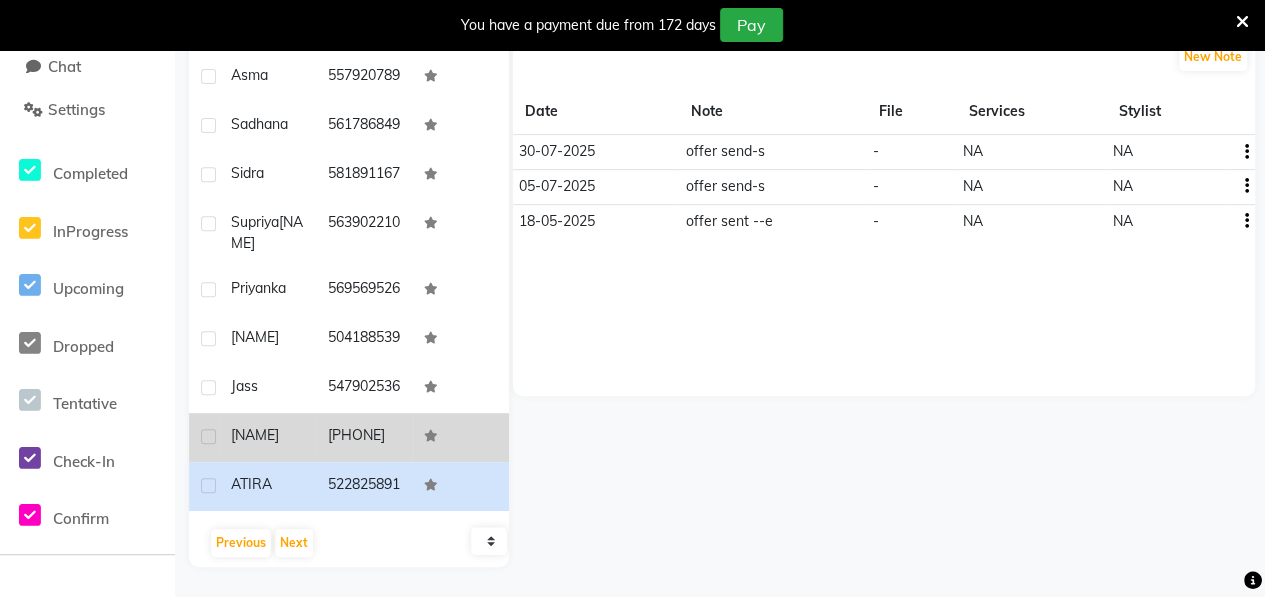 click on "[NAME]" 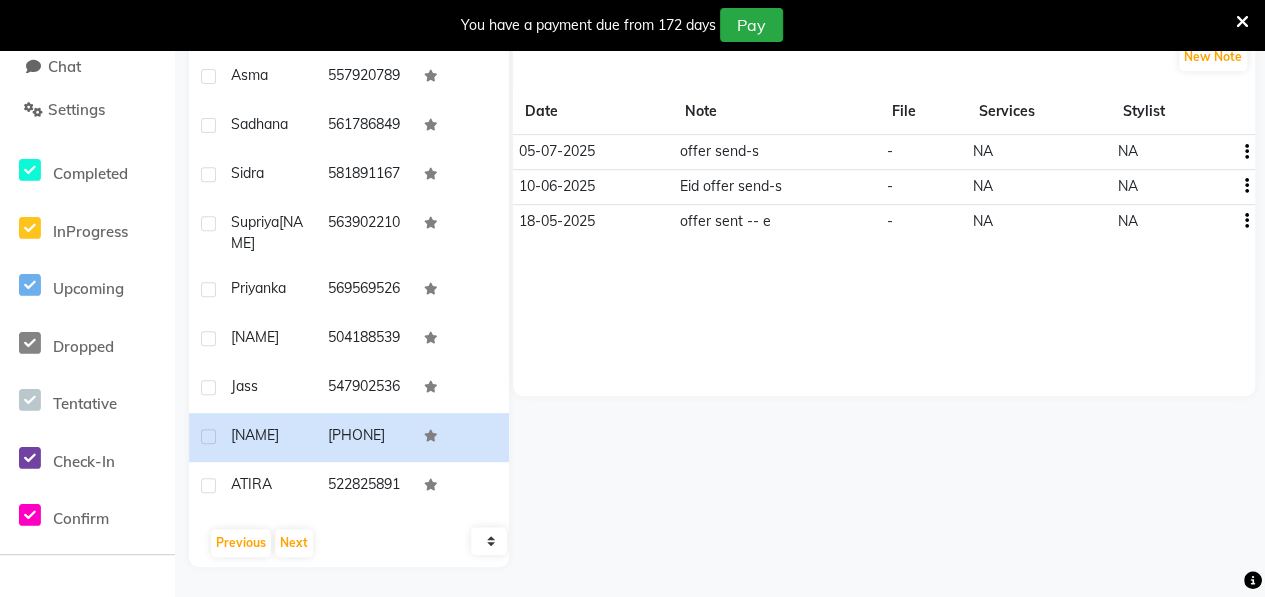 scroll, scrollTop: 0, scrollLeft: 0, axis: both 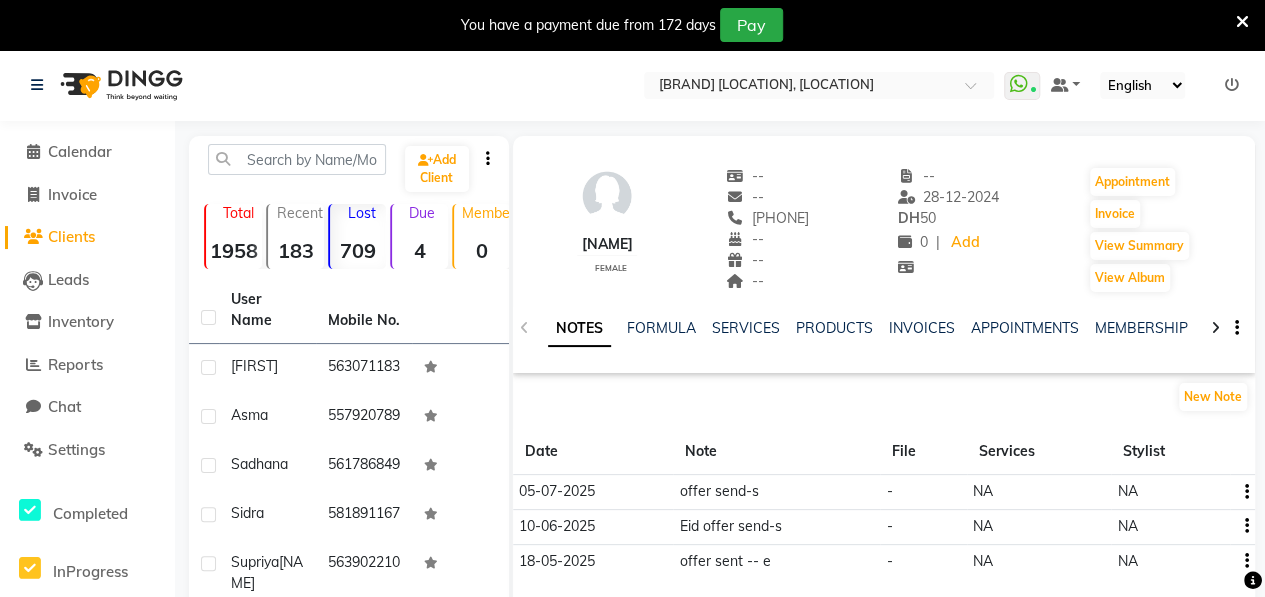 drag, startPoint x: 746, startPoint y: 218, endPoint x: 852, endPoint y: 206, distance: 106.677086 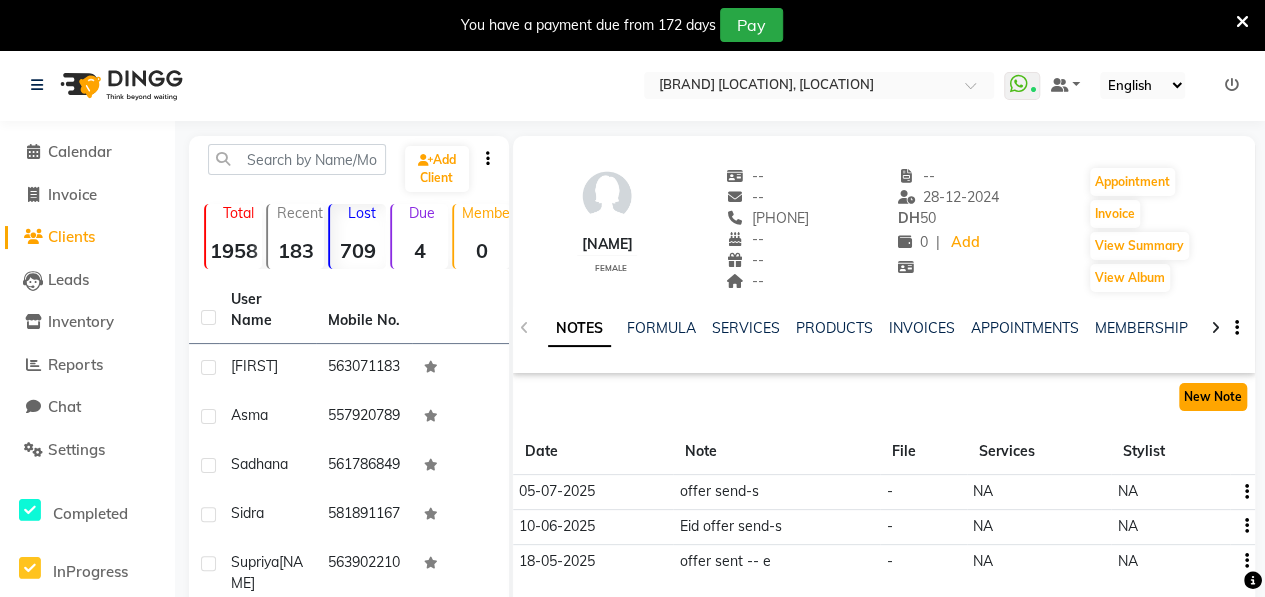 click on "New Note" 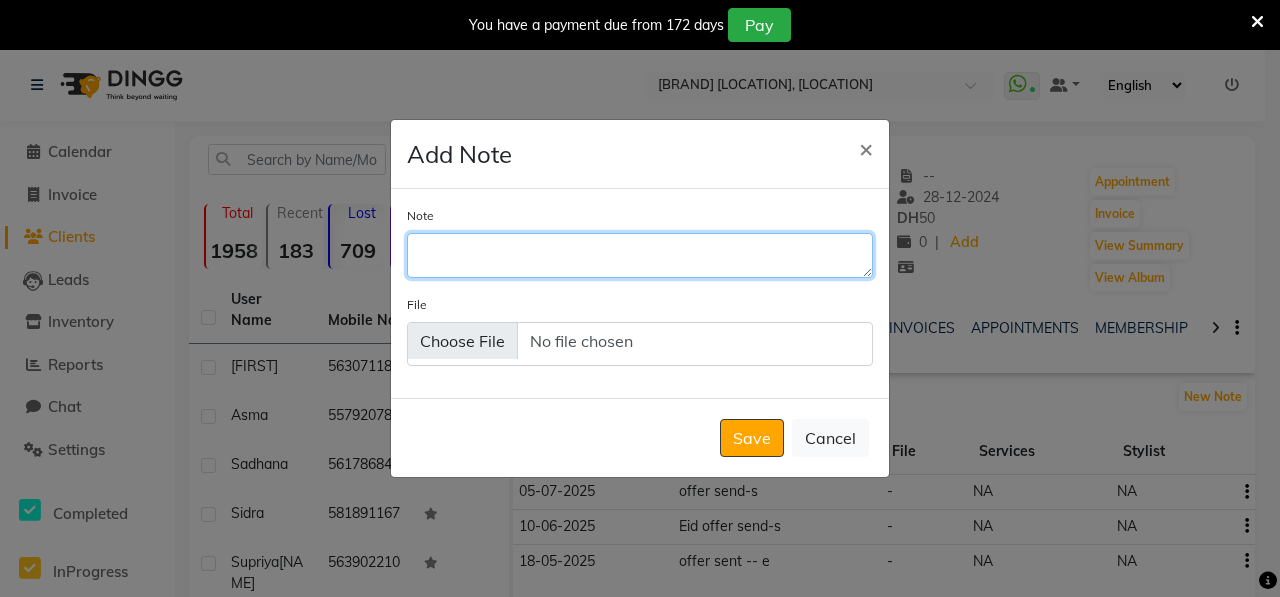 click on "Note" at bounding box center [640, 255] 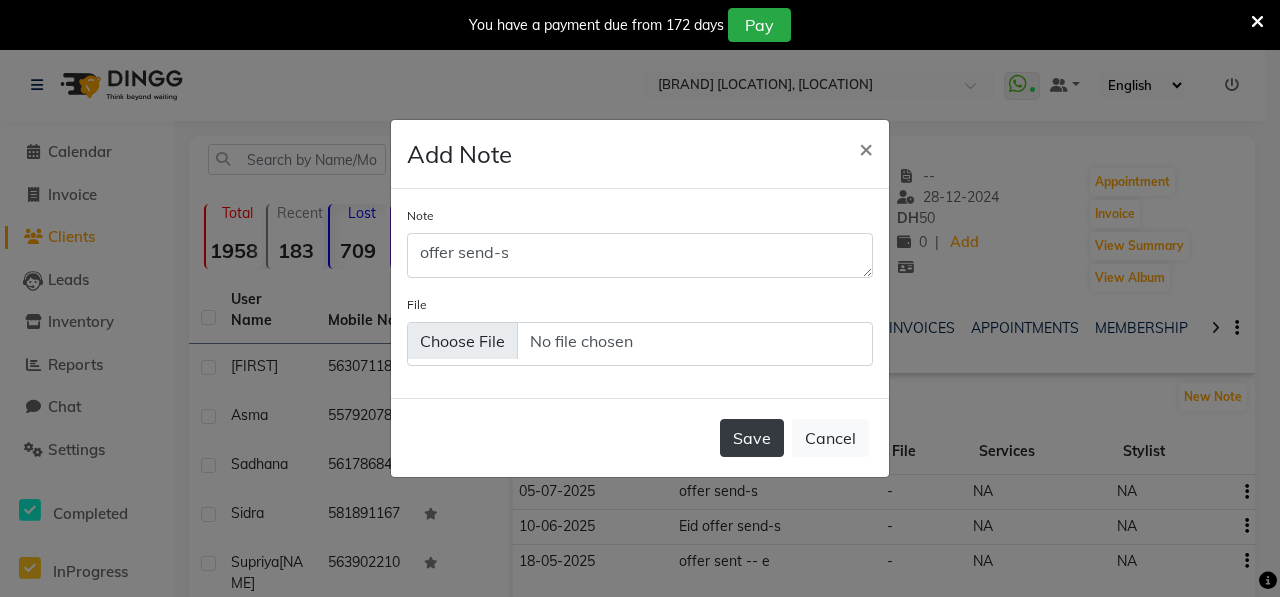 click on "Save" 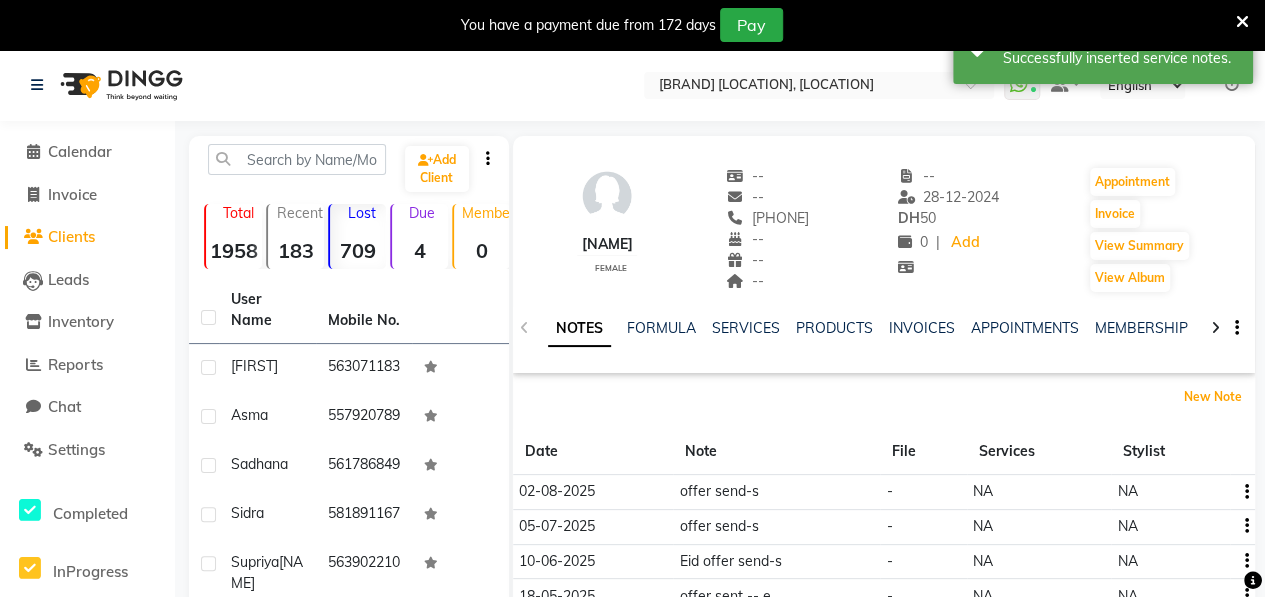 scroll, scrollTop: 430, scrollLeft: 0, axis: vertical 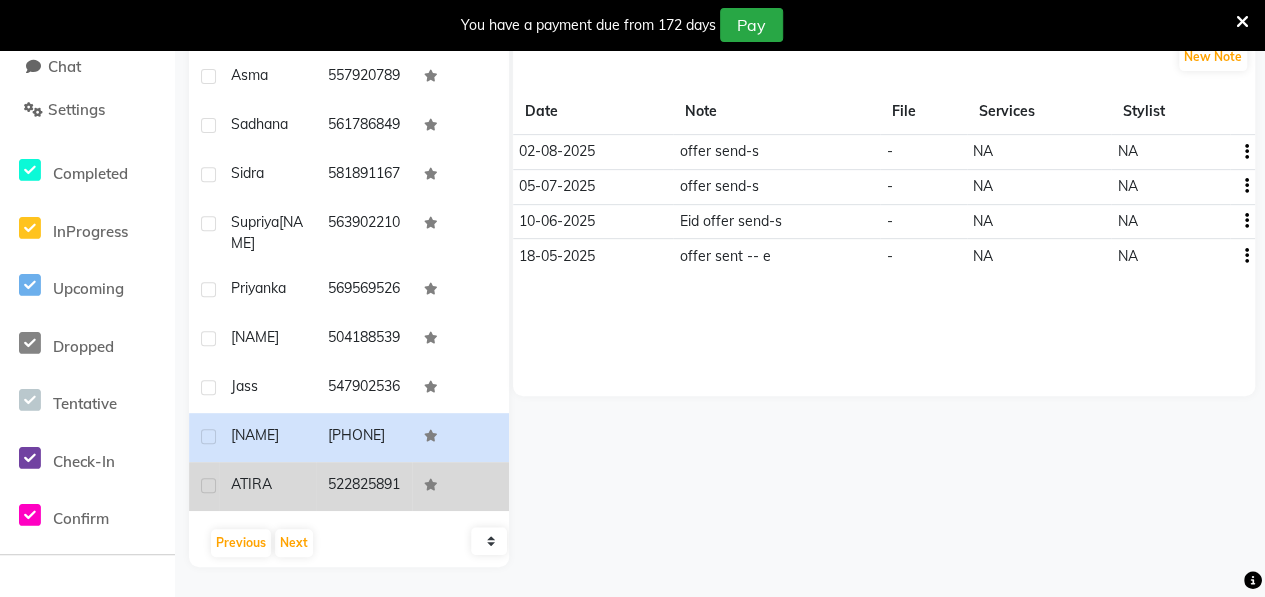 click on "ATIRA" 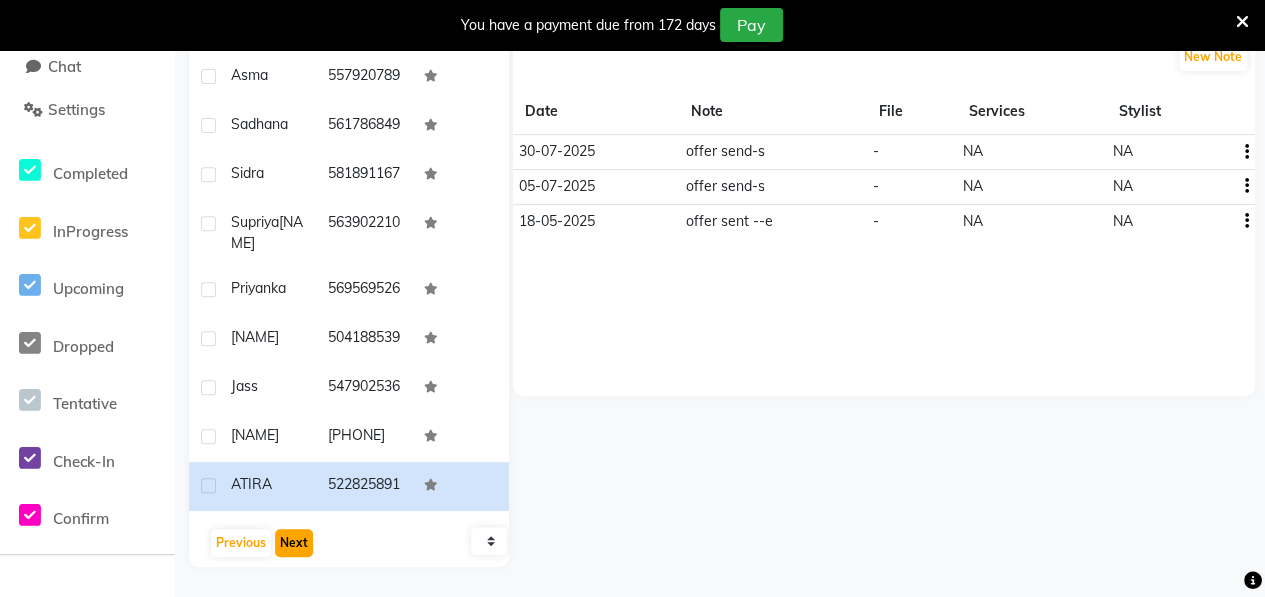 click on "Next" 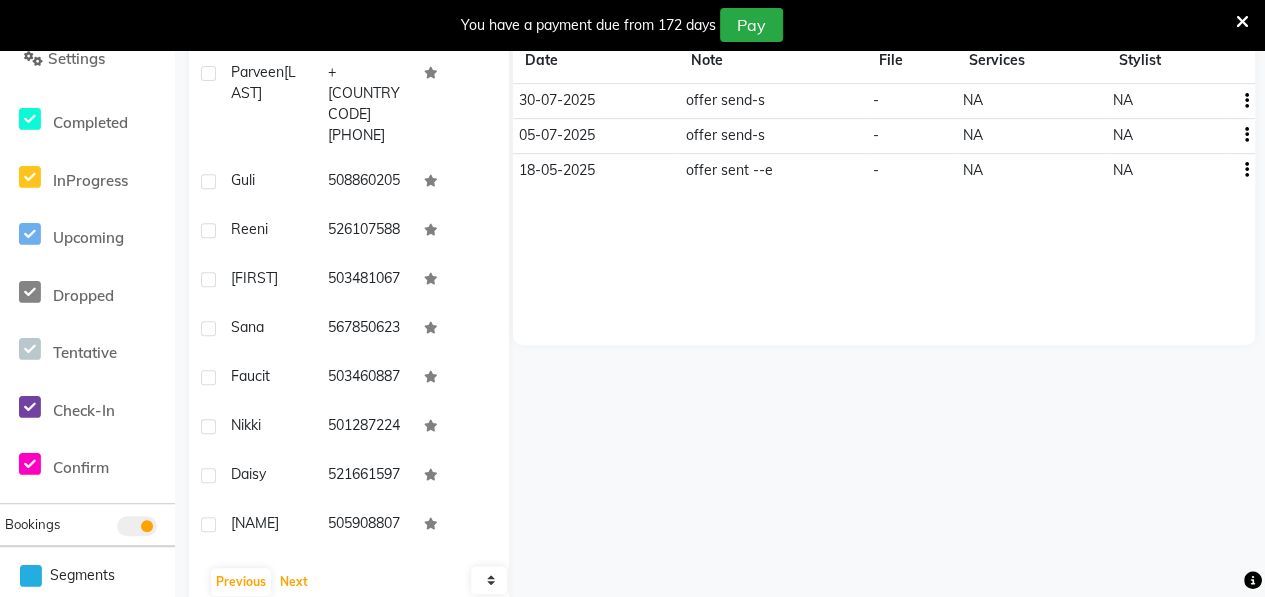 scroll, scrollTop: 390, scrollLeft: 0, axis: vertical 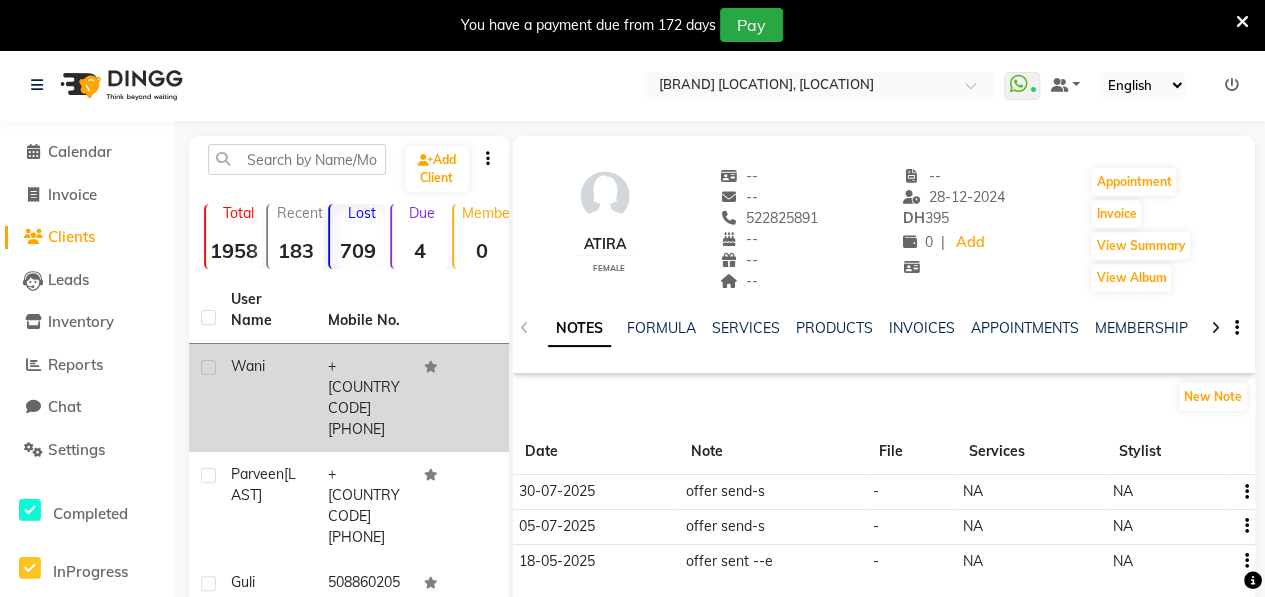 click on "Wani" 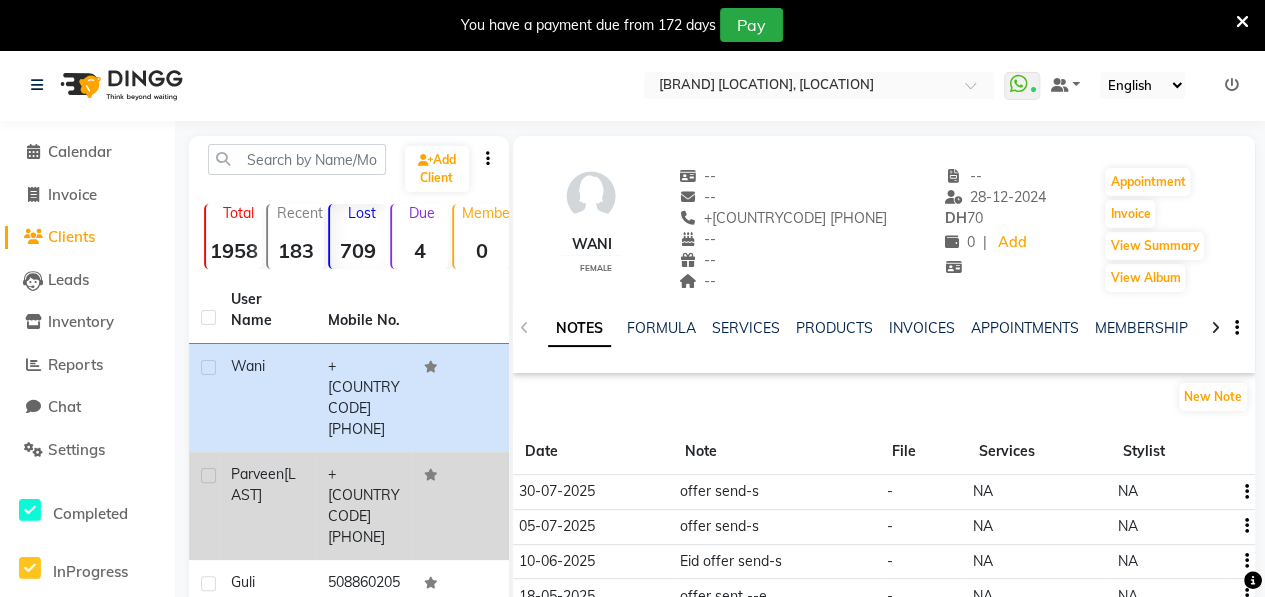 click on "[FIRST] [LAST]" 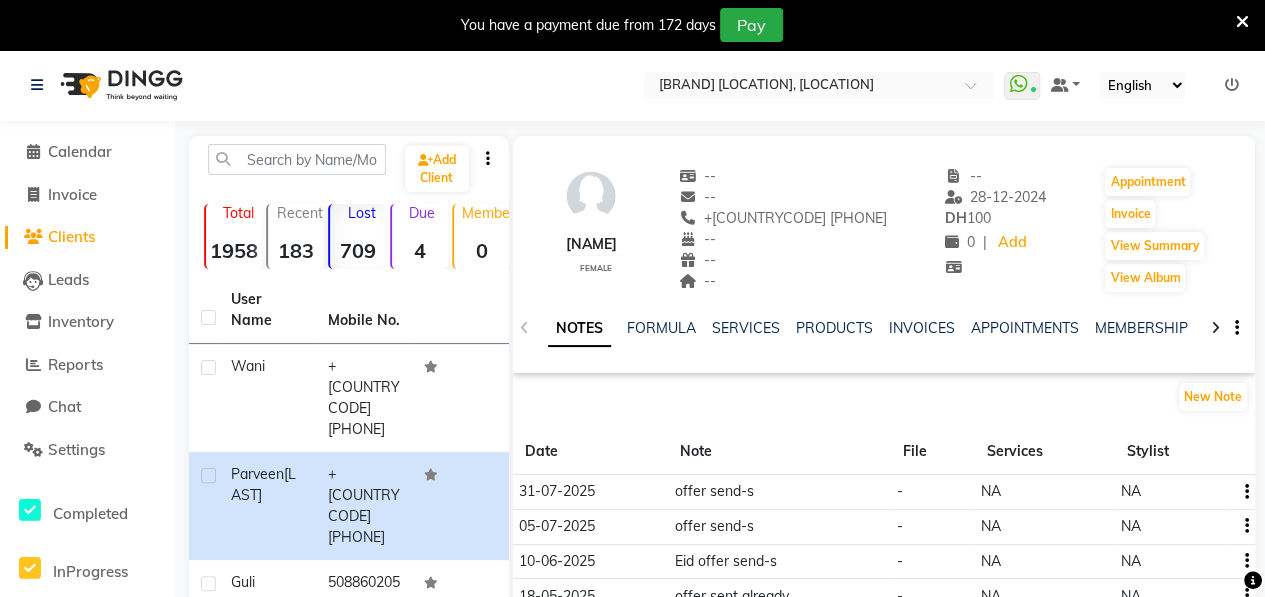 scroll, scrollTop: 430, scrollLeft: 0, axis: vertical 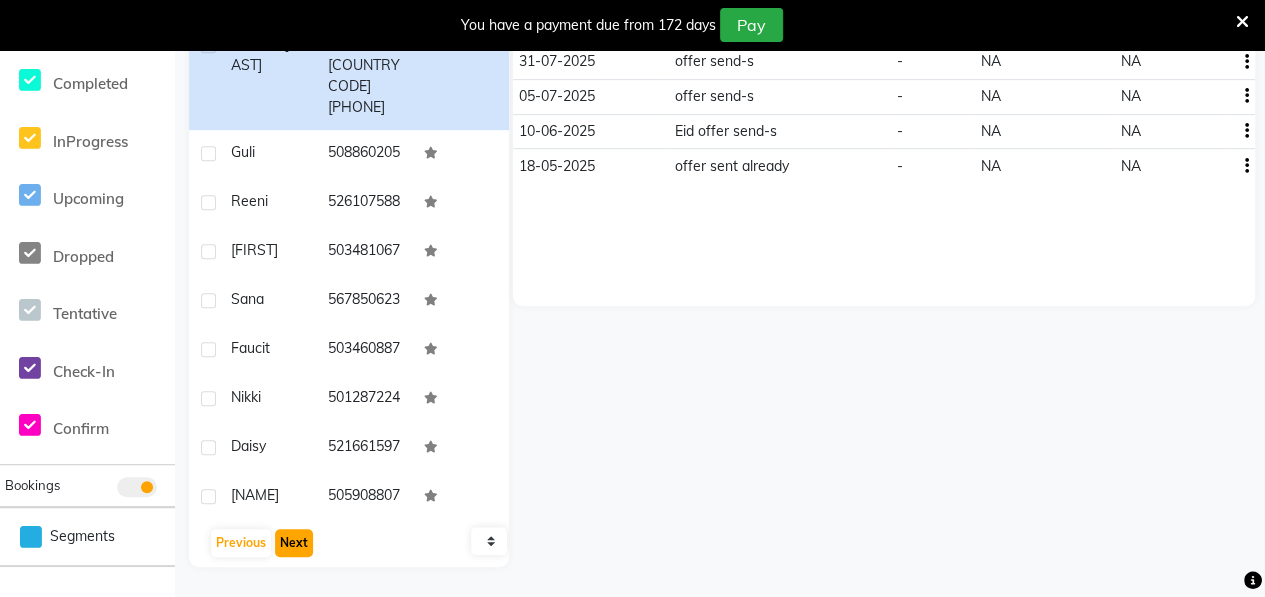 click on "Next" 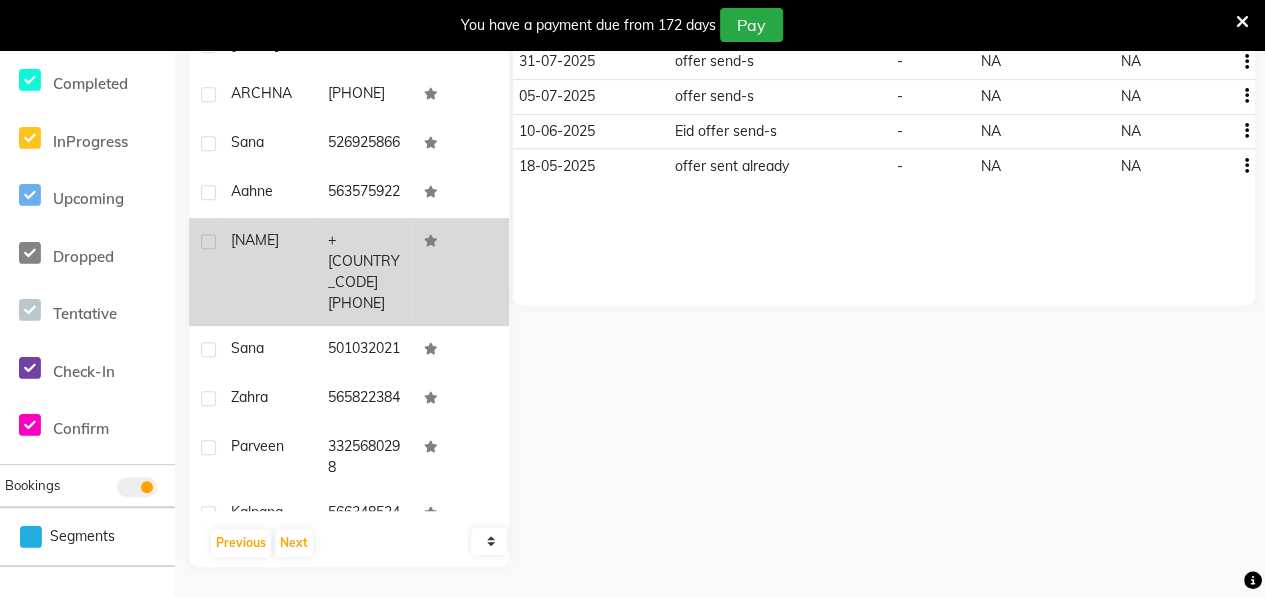 click on "[NAME]" 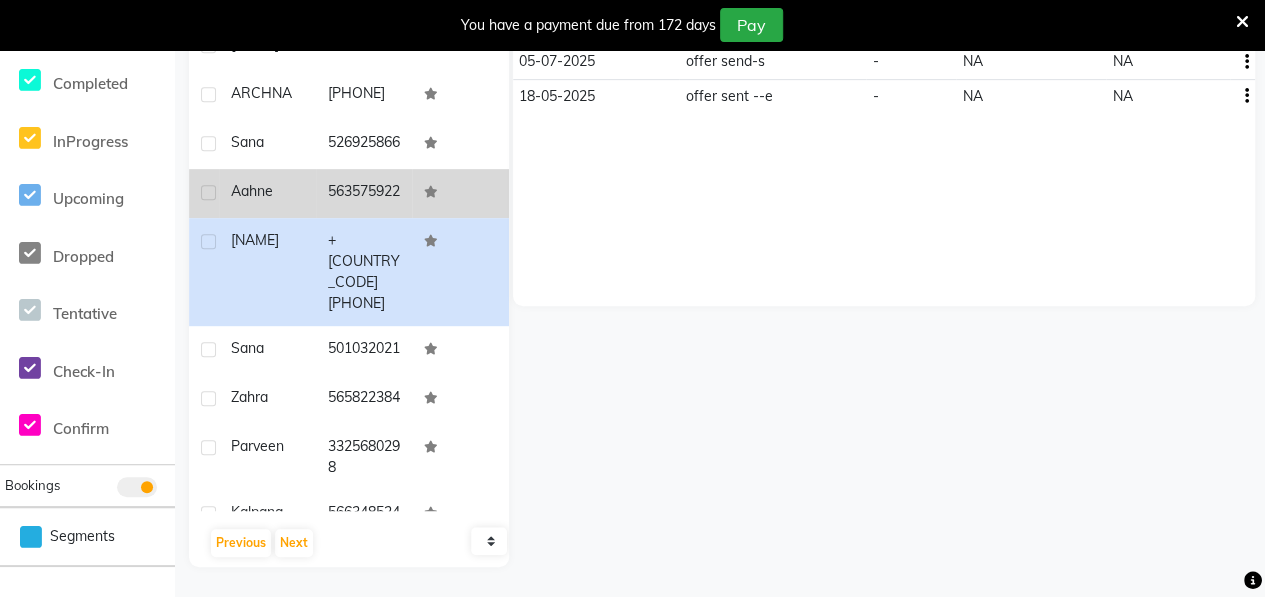 click on "Aahne" 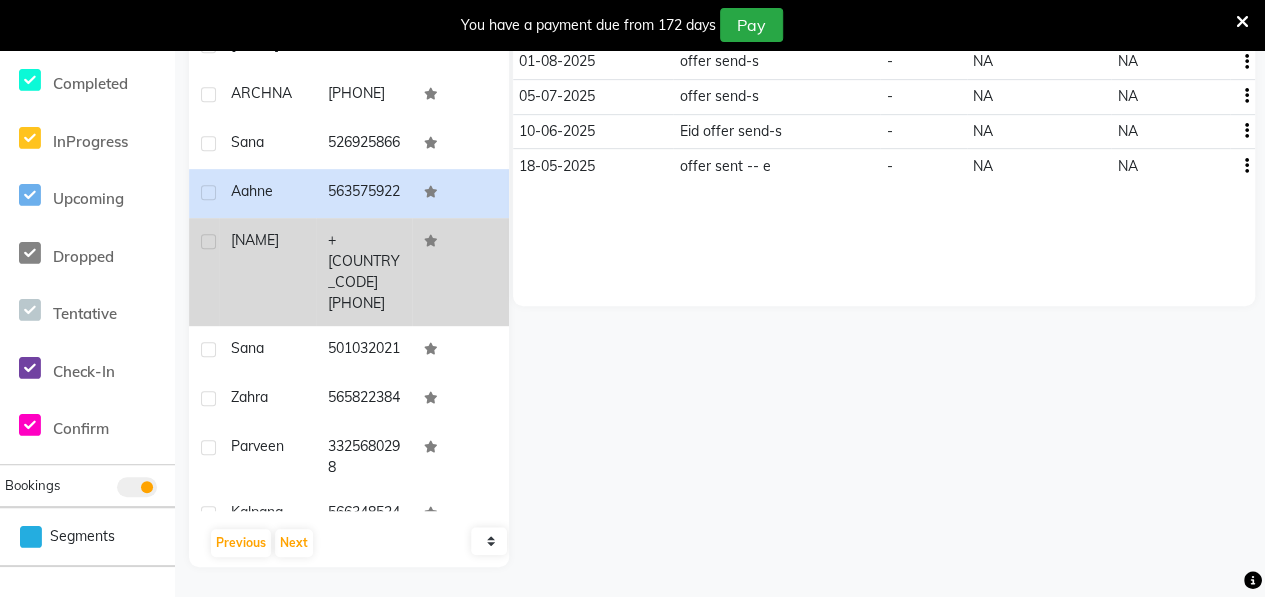 click on "[NAME]" 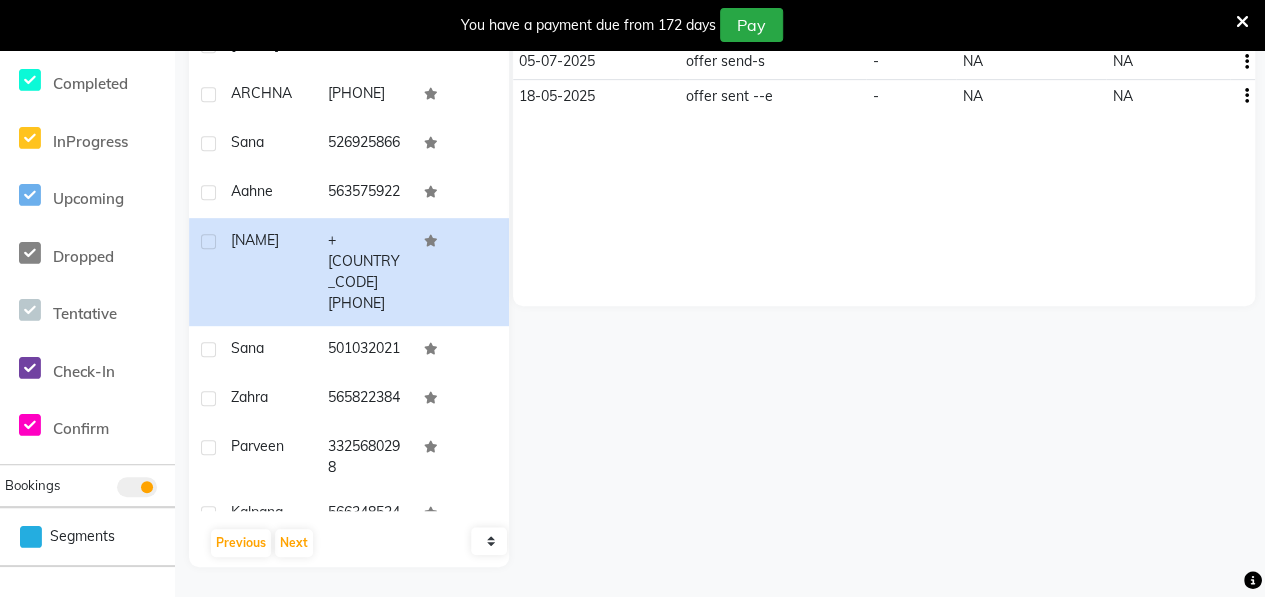 scroll, scrollTop: 0, scrollLeft: 0, axis: both 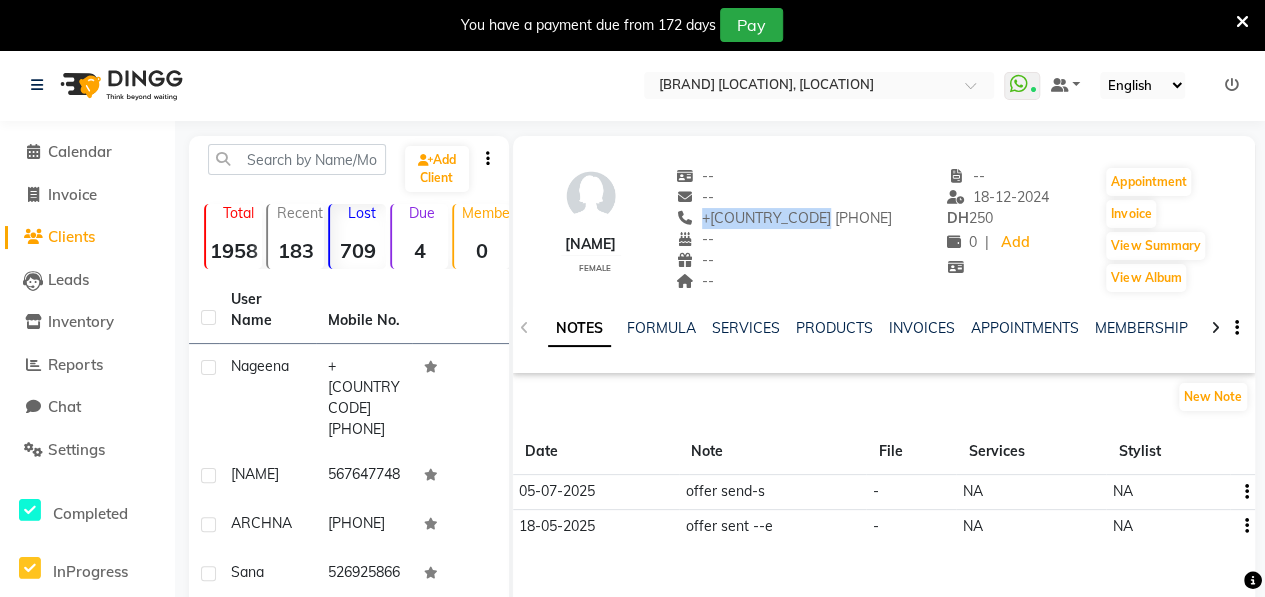 drag, startPoint x: 738, startPoint y: 220, endPoint x: 859, endPoint y: 213, distance: 121.20231 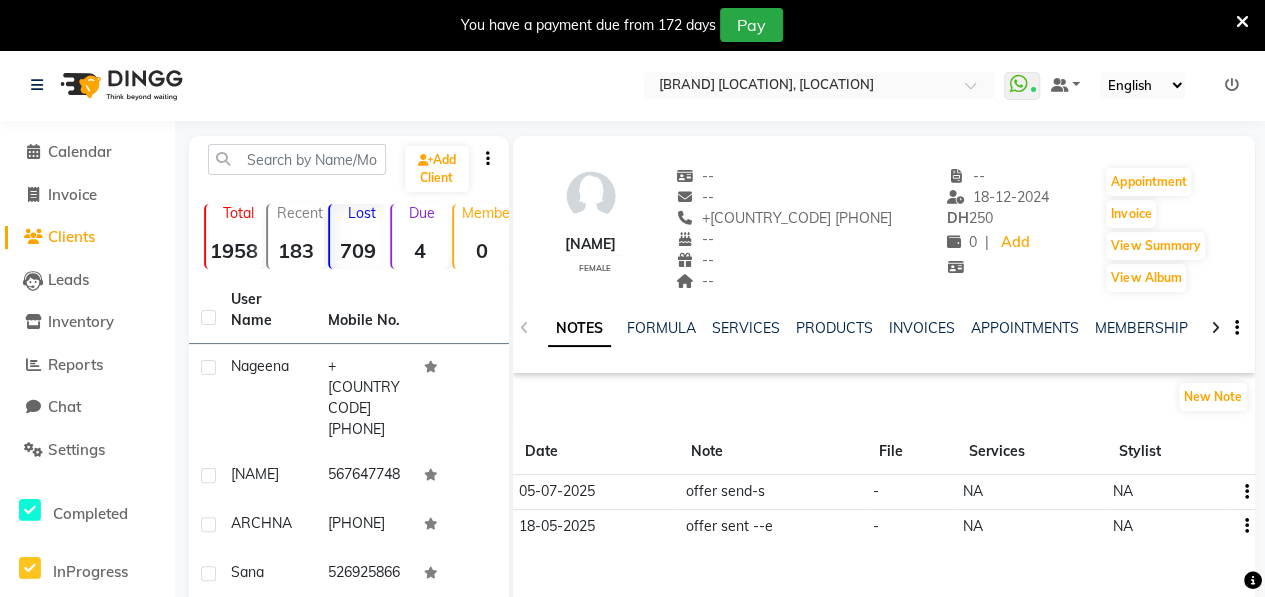 click on "--" 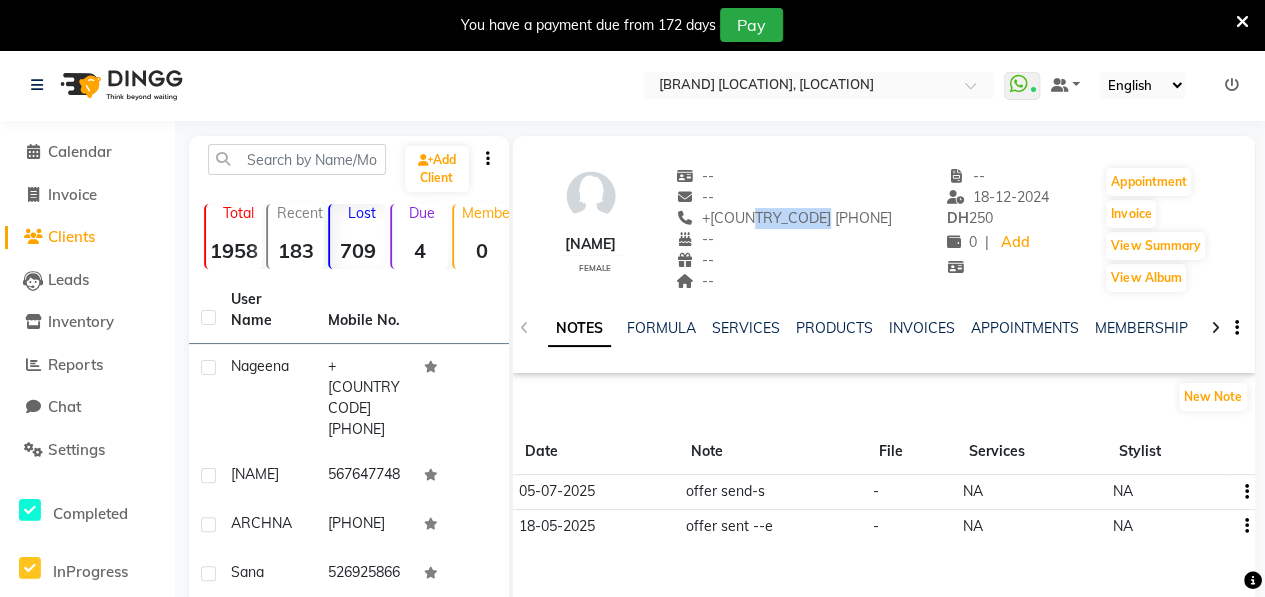 drag, startPoint x: 769, startPoint y: 211, endPoint x: 847, endPoint y: 223, distance: 78.91768 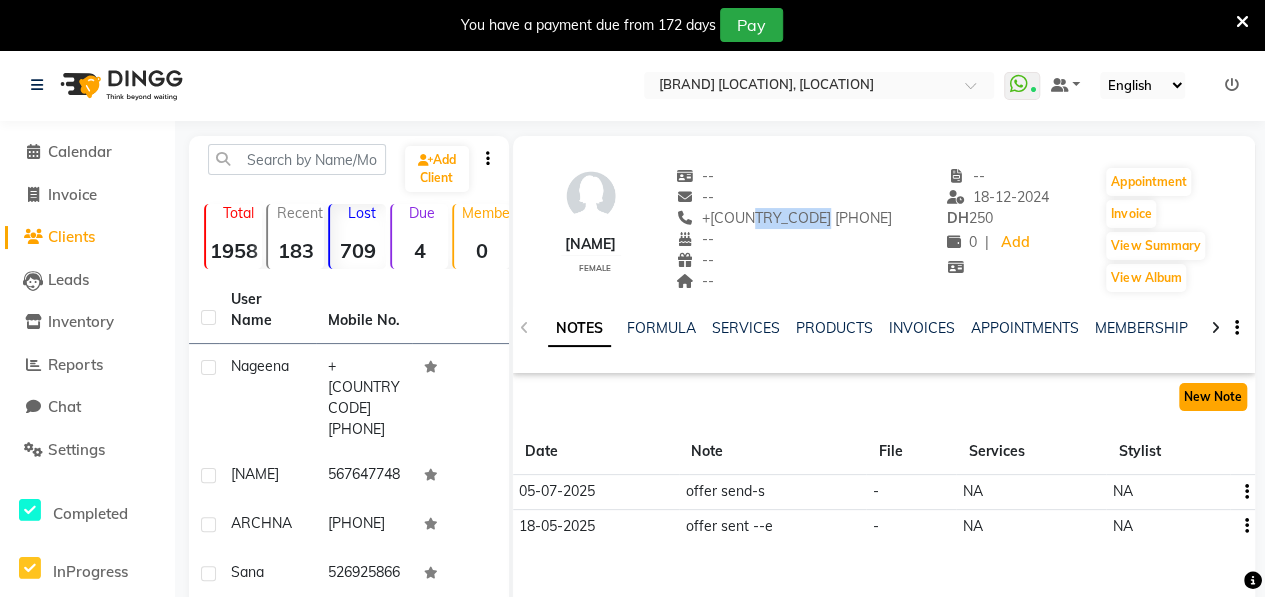 click on "New Note" 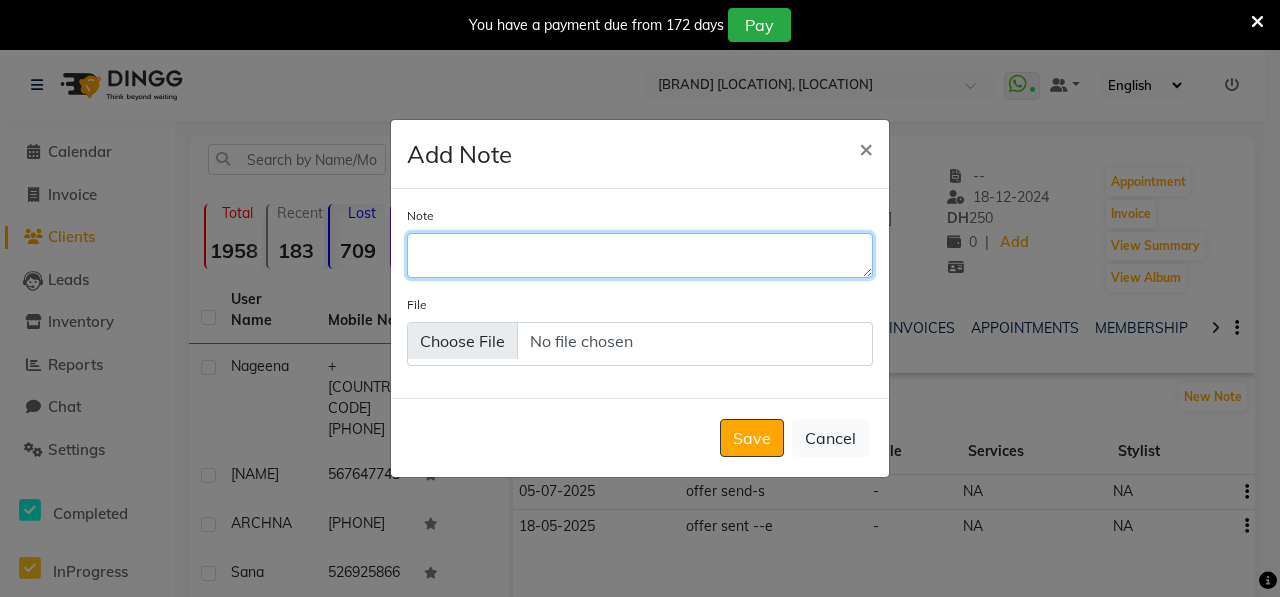 click on "Note" at bounding box center [640, 255] 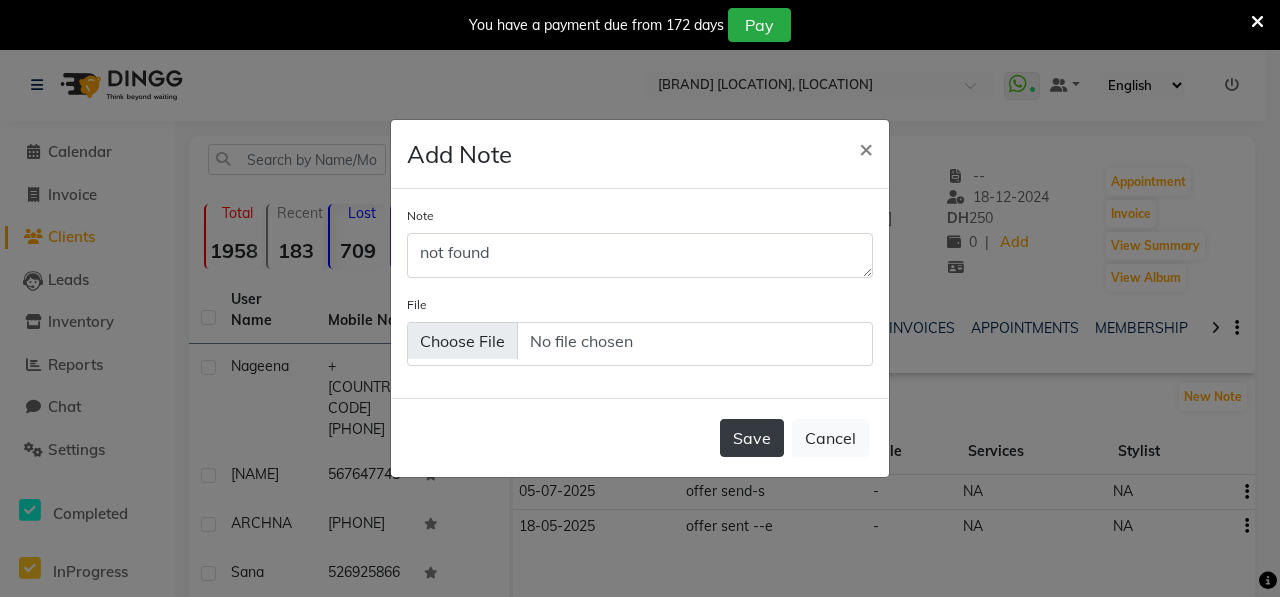 click on "Save" 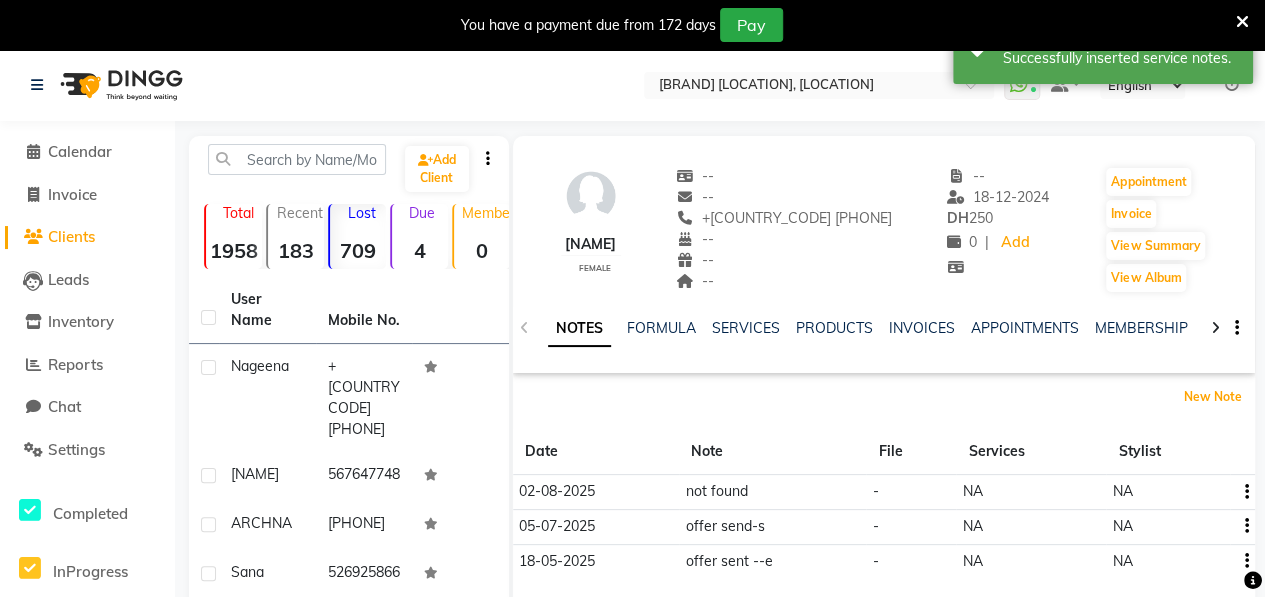 scroll, scrollTop: 430, scrollLeft: 0, axis: vertical 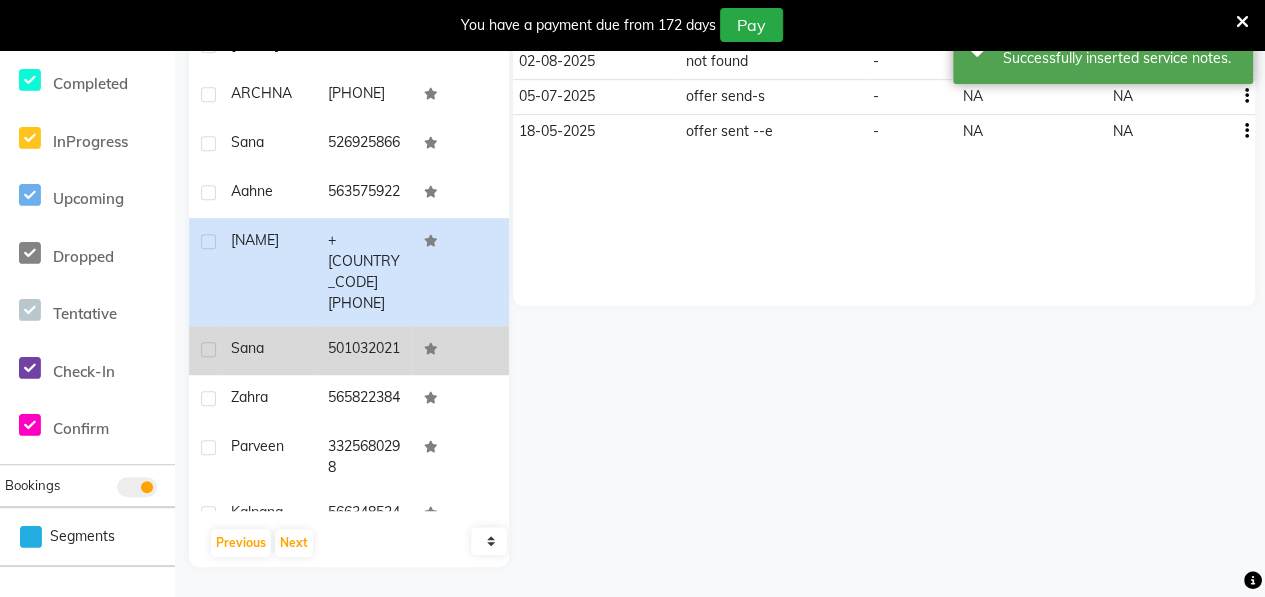 click on "Sana" 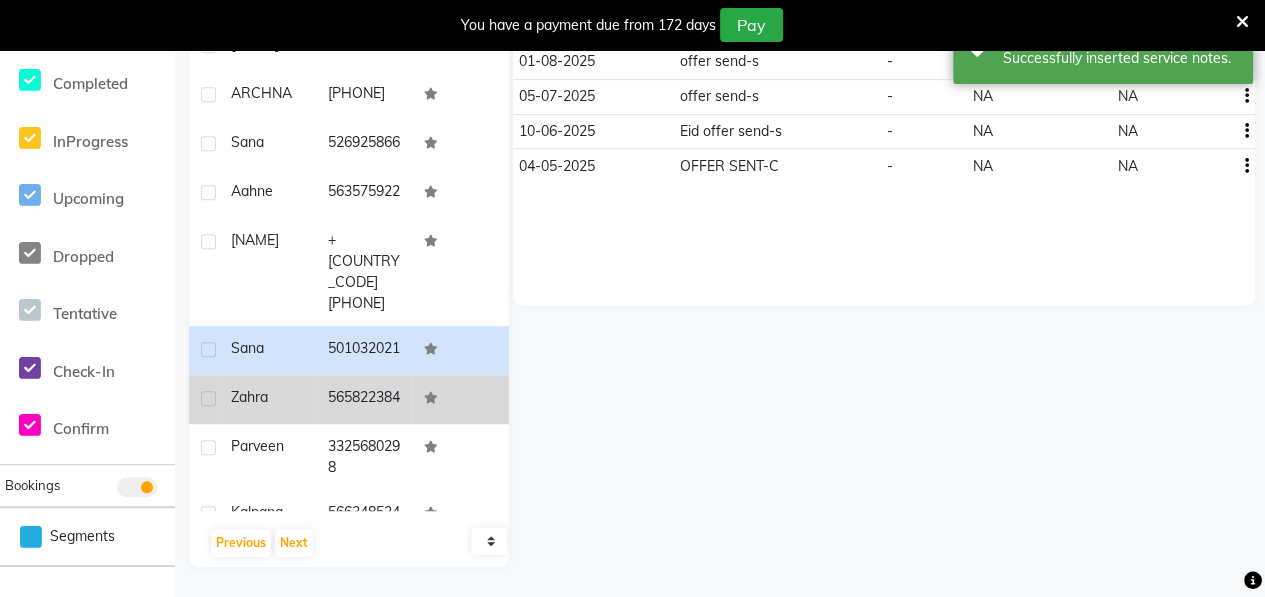 click on "Zahra" 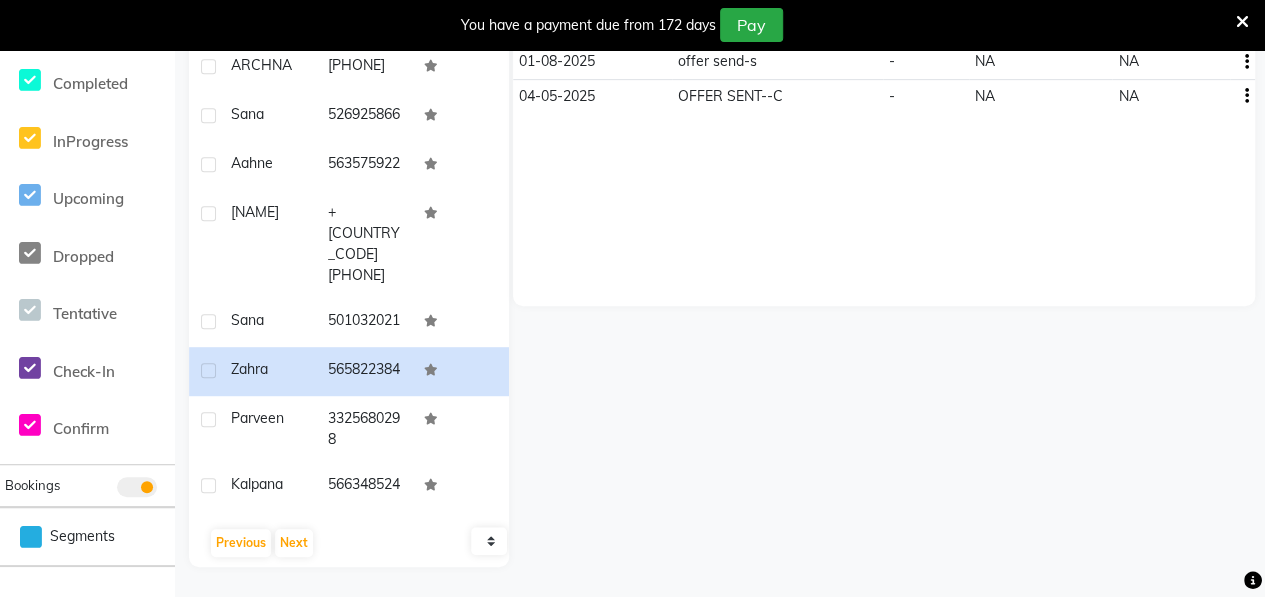 scroll, scrollTop: 125, scrollLeft: 0, axis: vertical 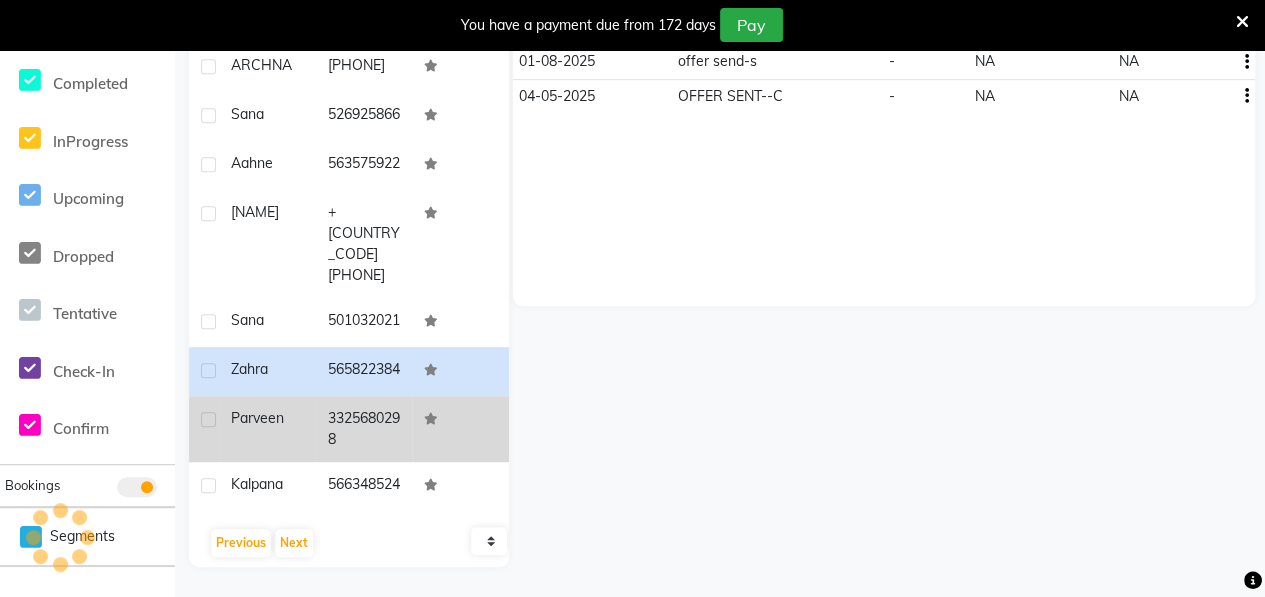 click on "Parveen" 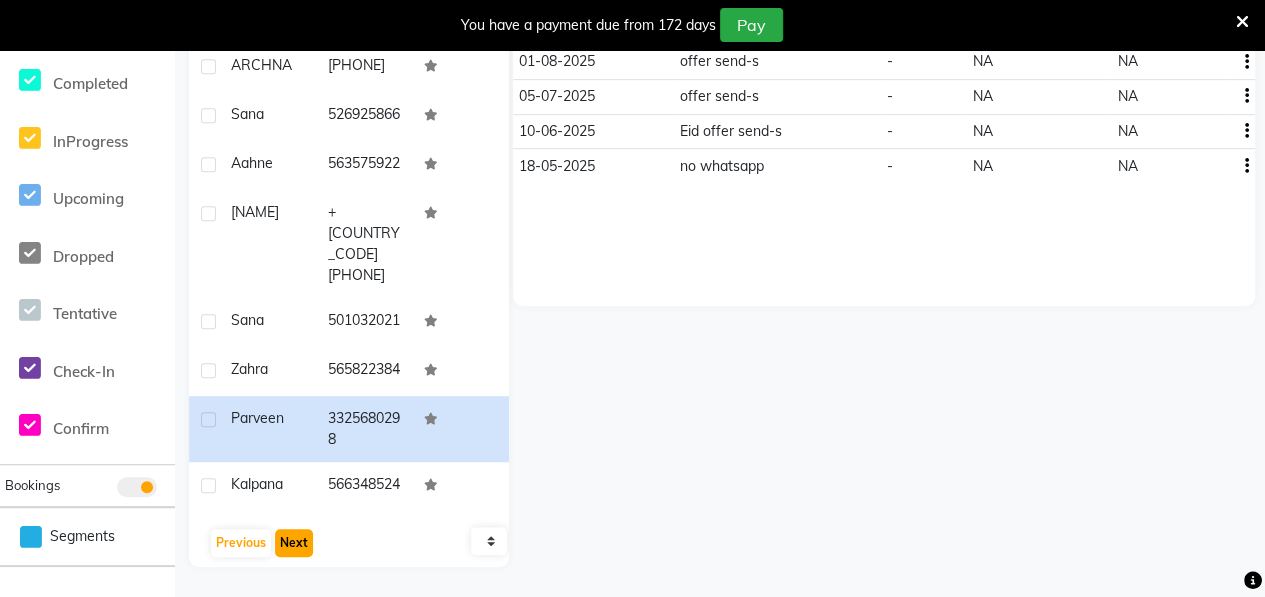 click on "Next" 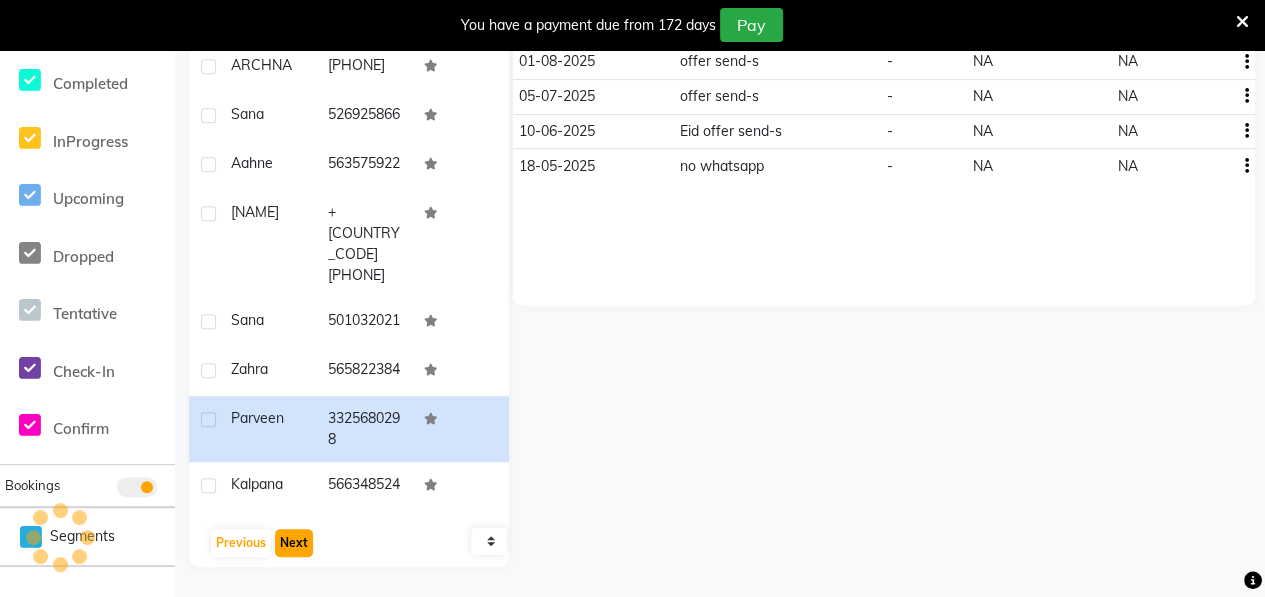 scroll, scrollTop: 62, scrollLeft: 0, axis: vertical 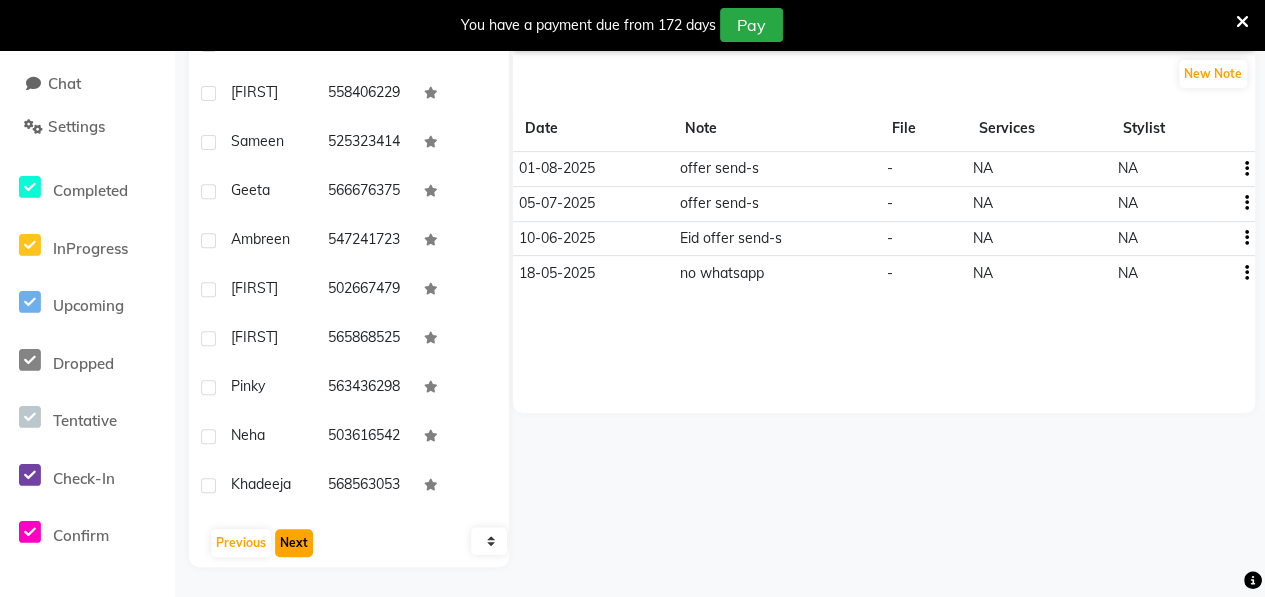 click on "Next" 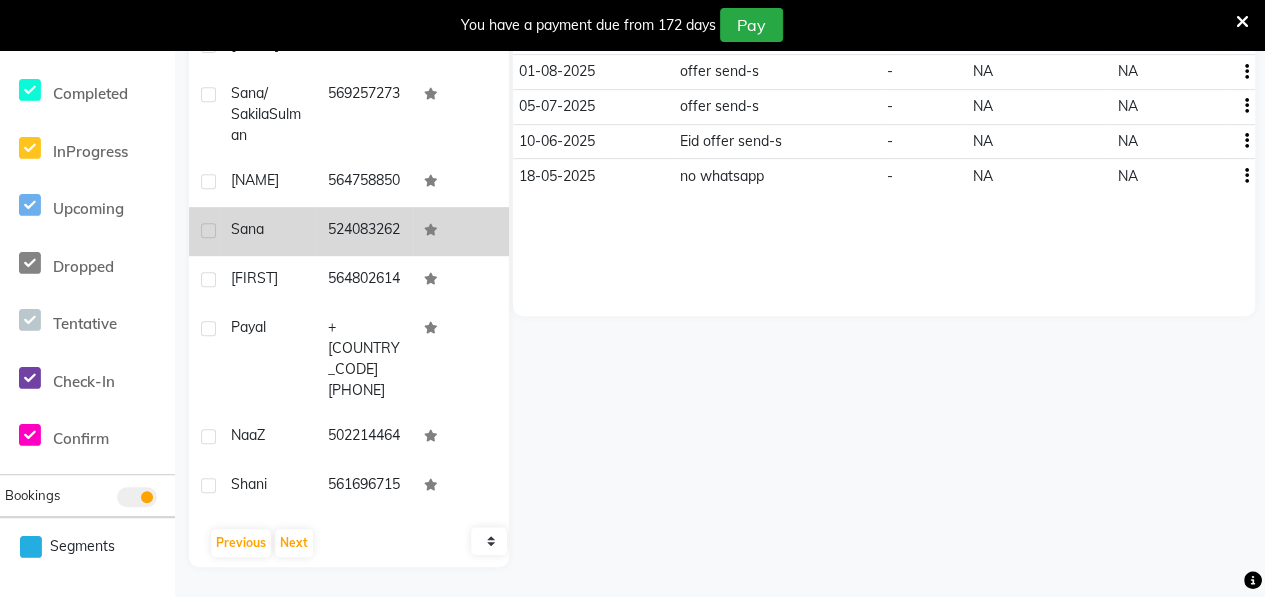 click on "Sana" 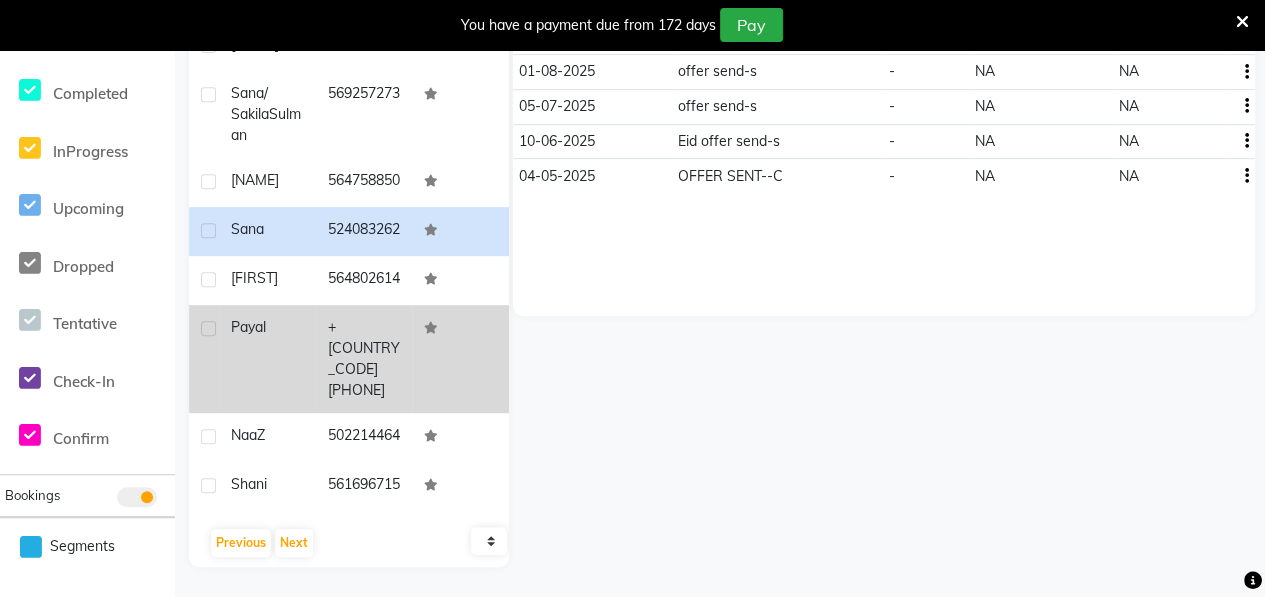 click on "Payal" 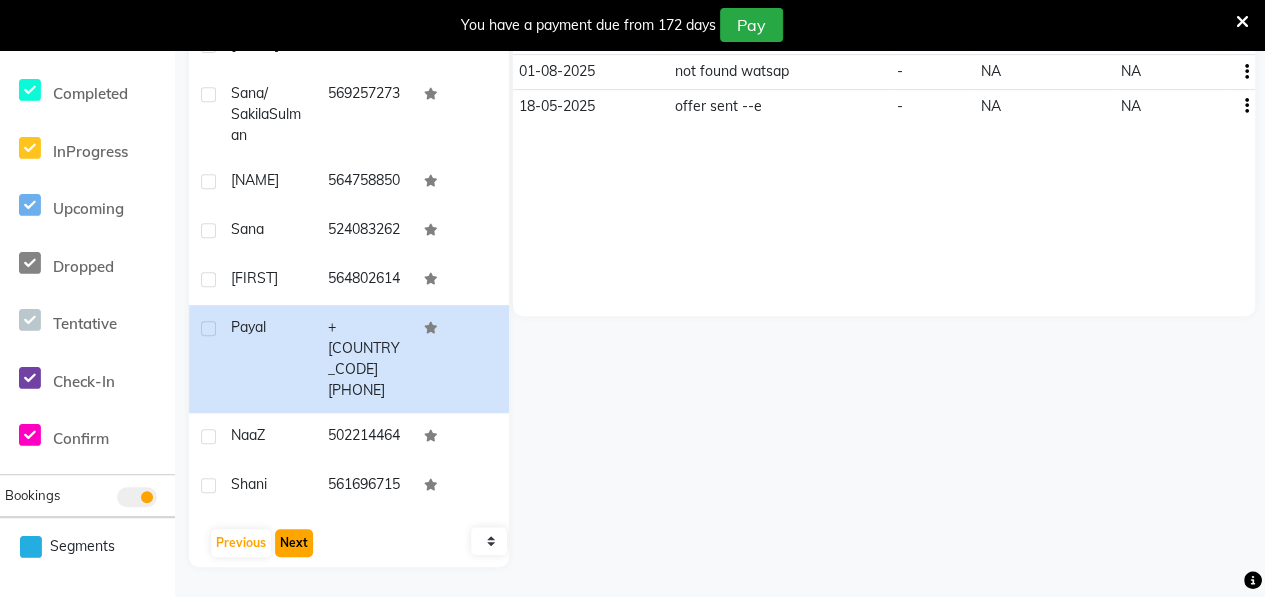 click on "Next" 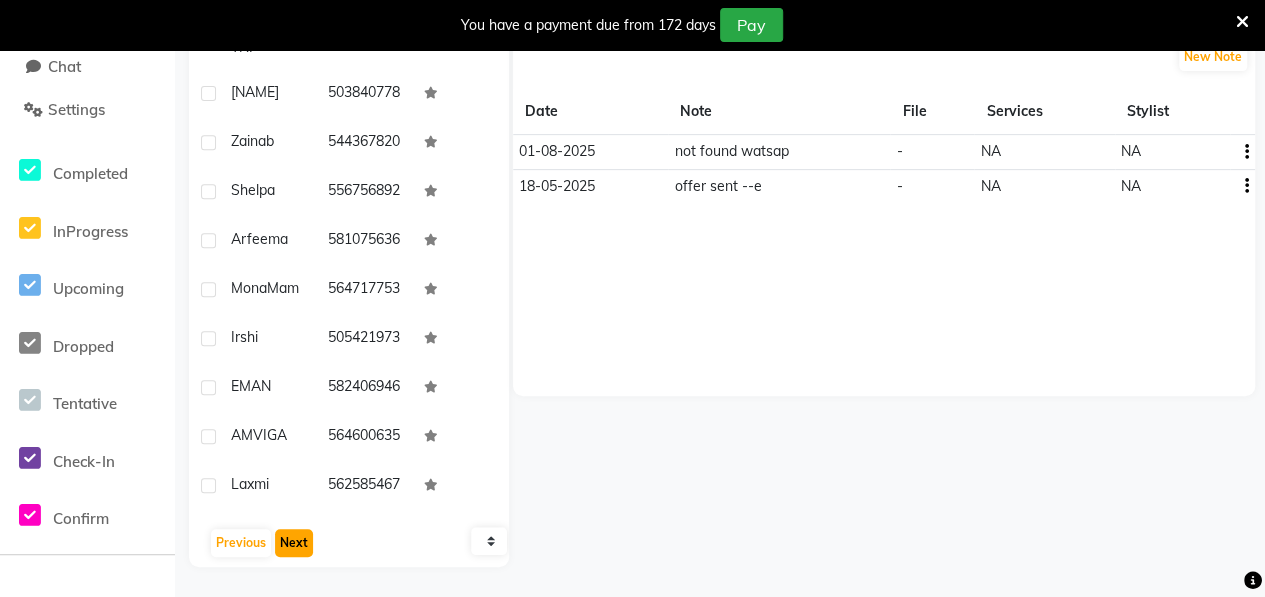click on "Next" 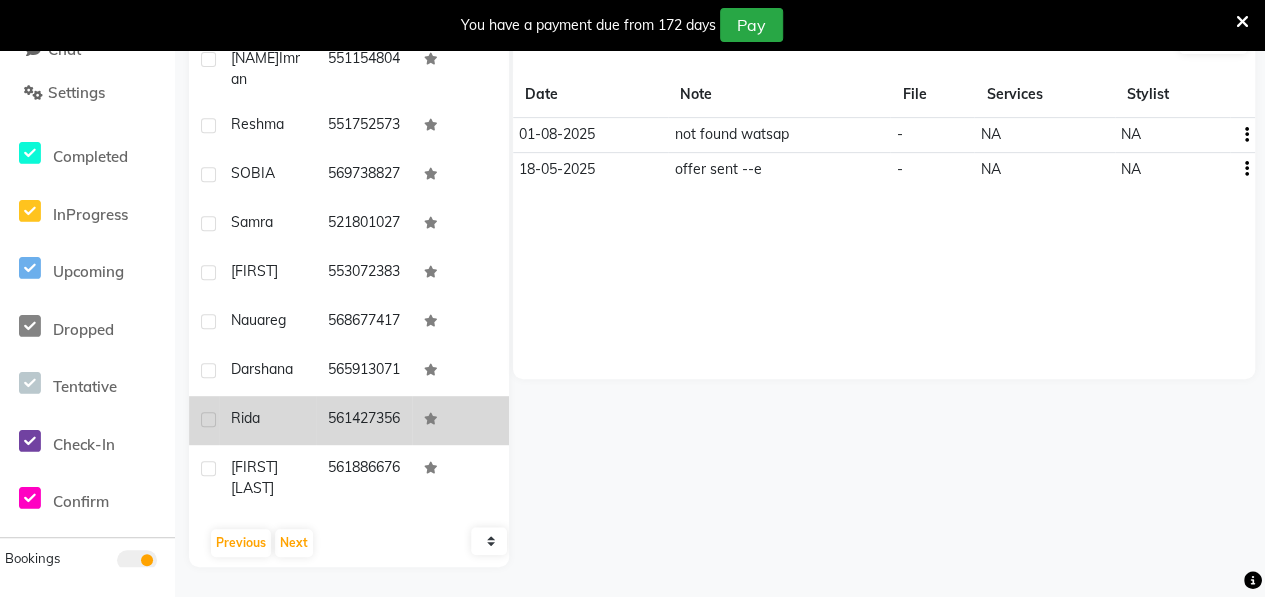 click on "Rida" 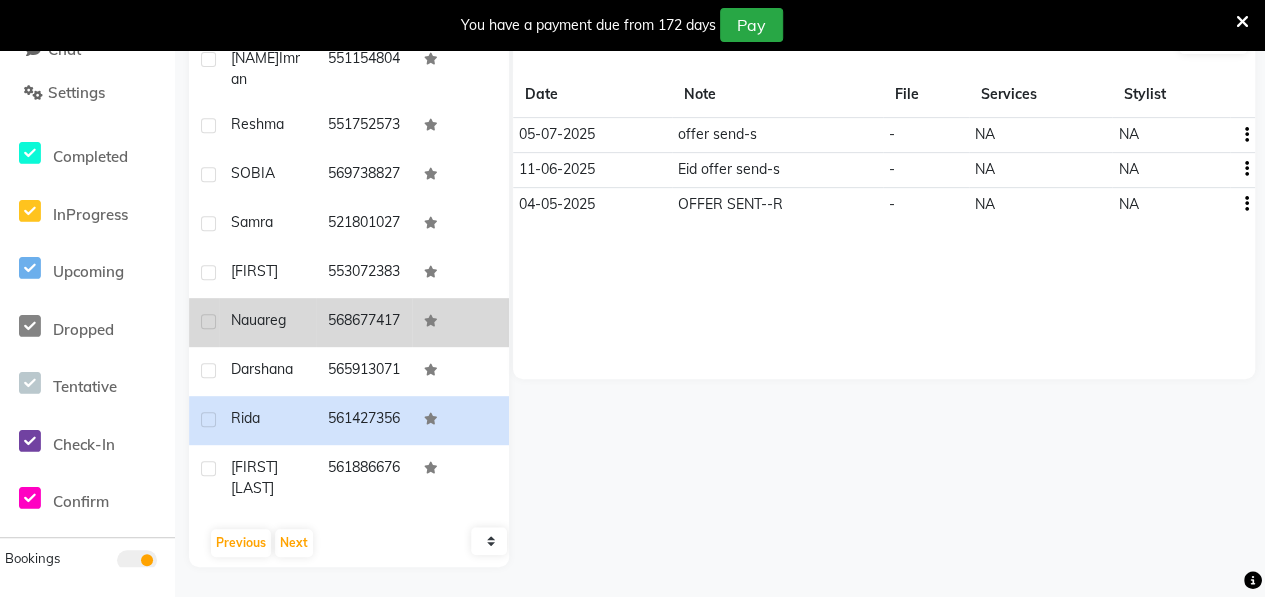 click on "Nauareg" 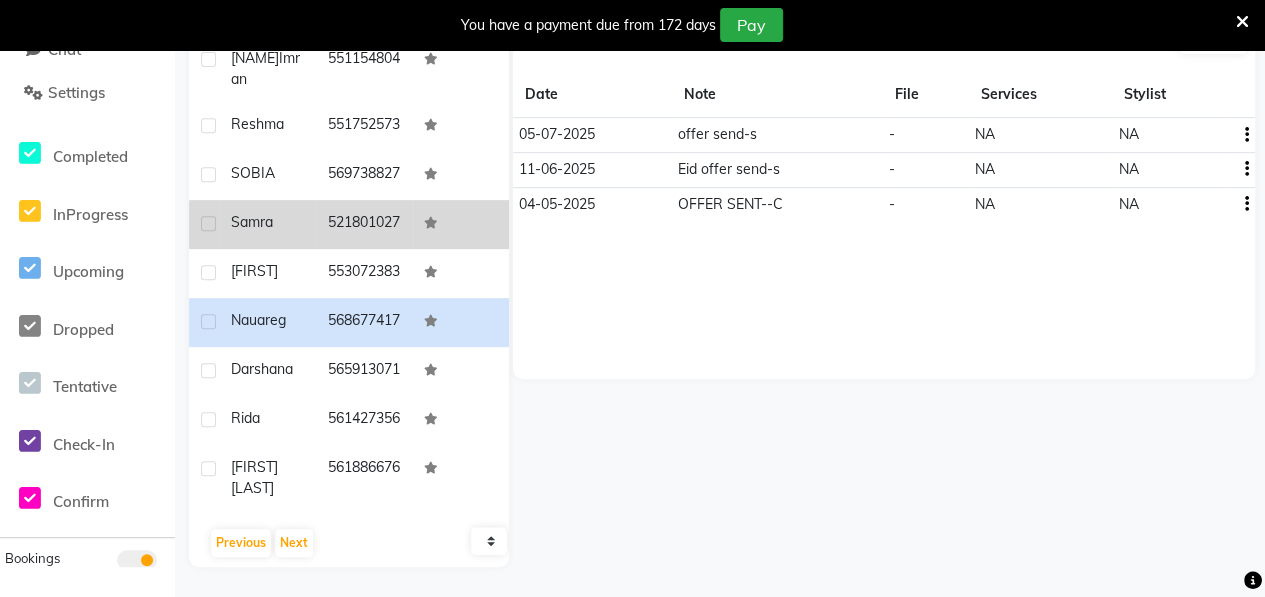 click on "Samra" 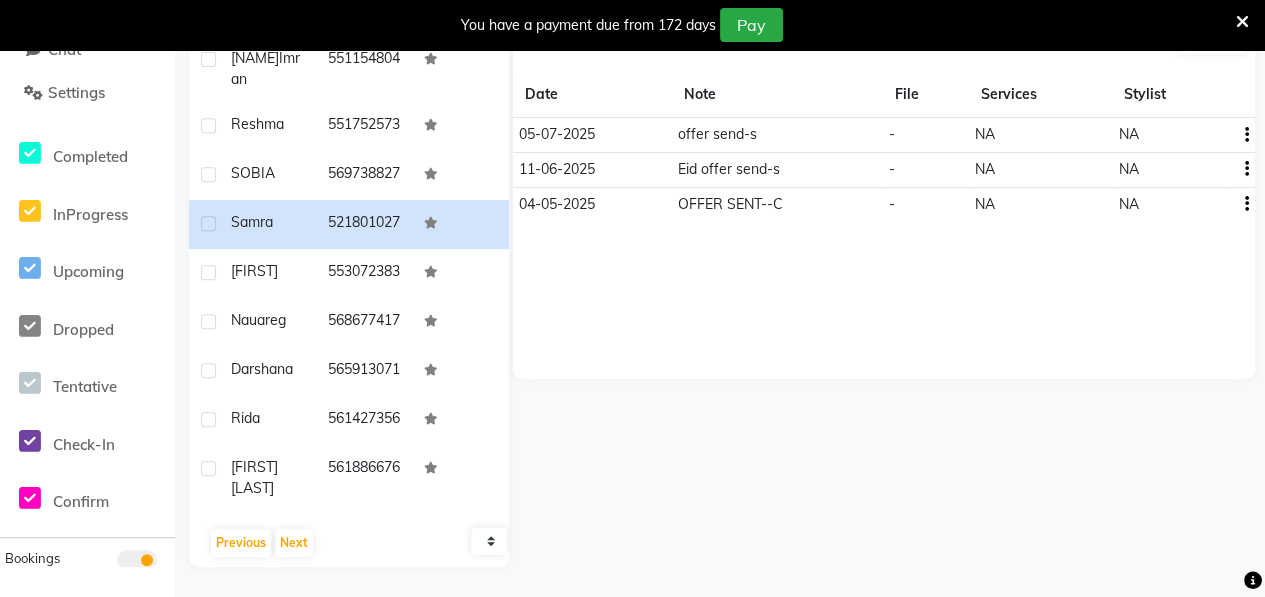 scroll, scrollTop: 0, scrollLeft: 0, axis: both 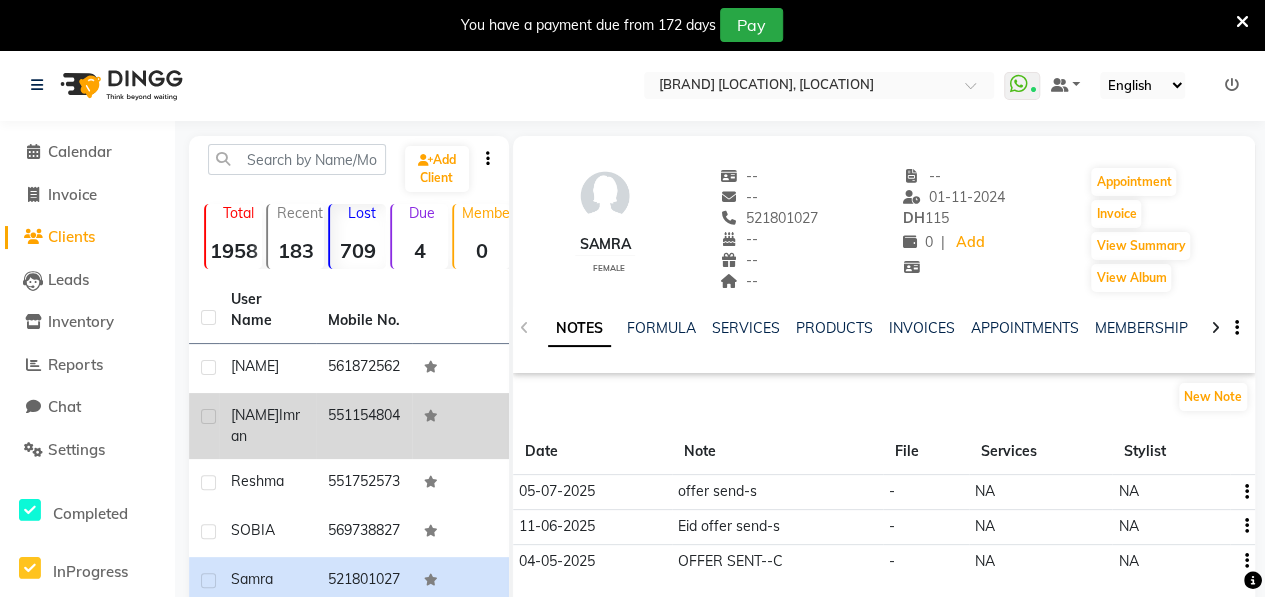 click on "[FIRST] [LAST]" 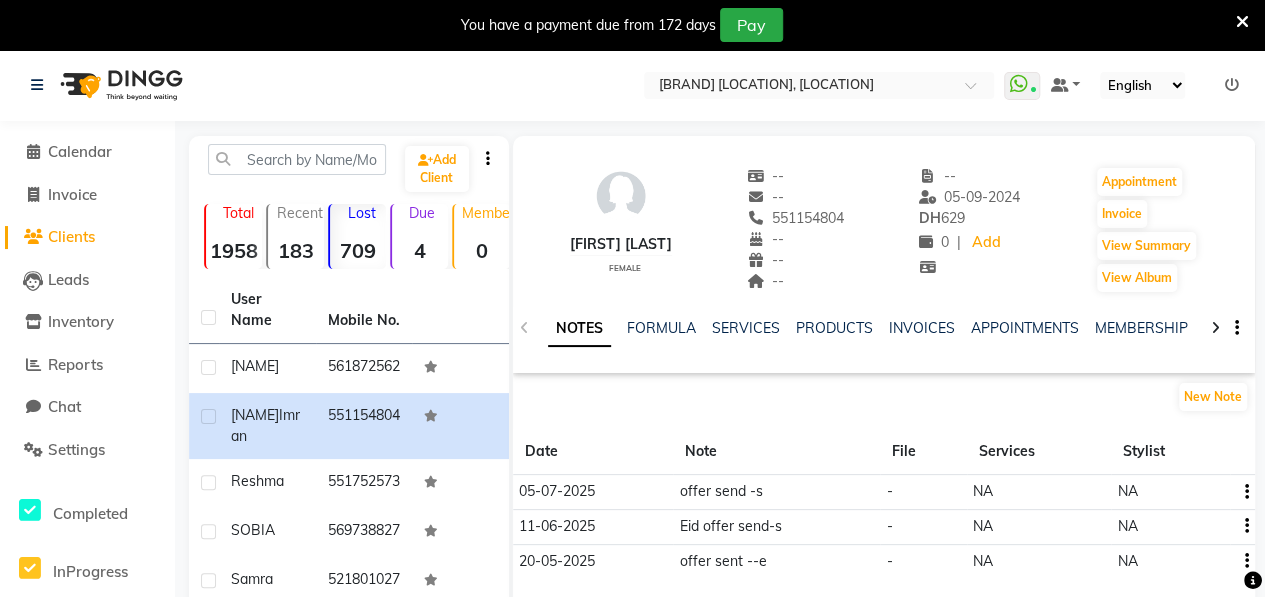 scroll, scrollTop: 430, scrollLeft: 0, axis: vertical 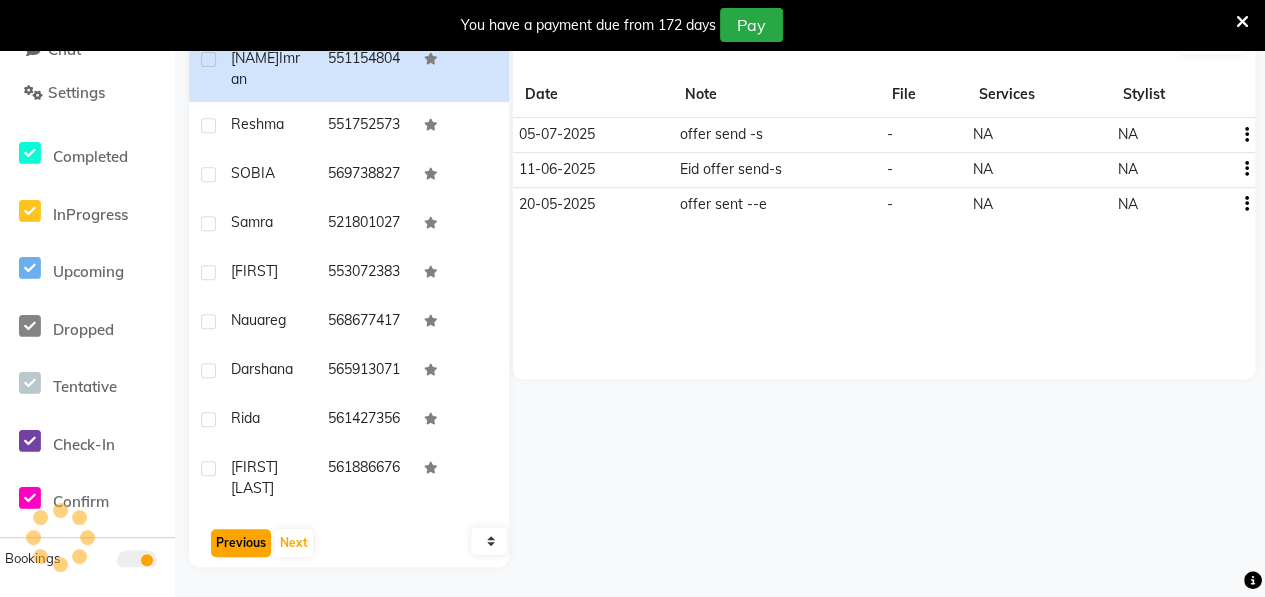 click on "Previous" 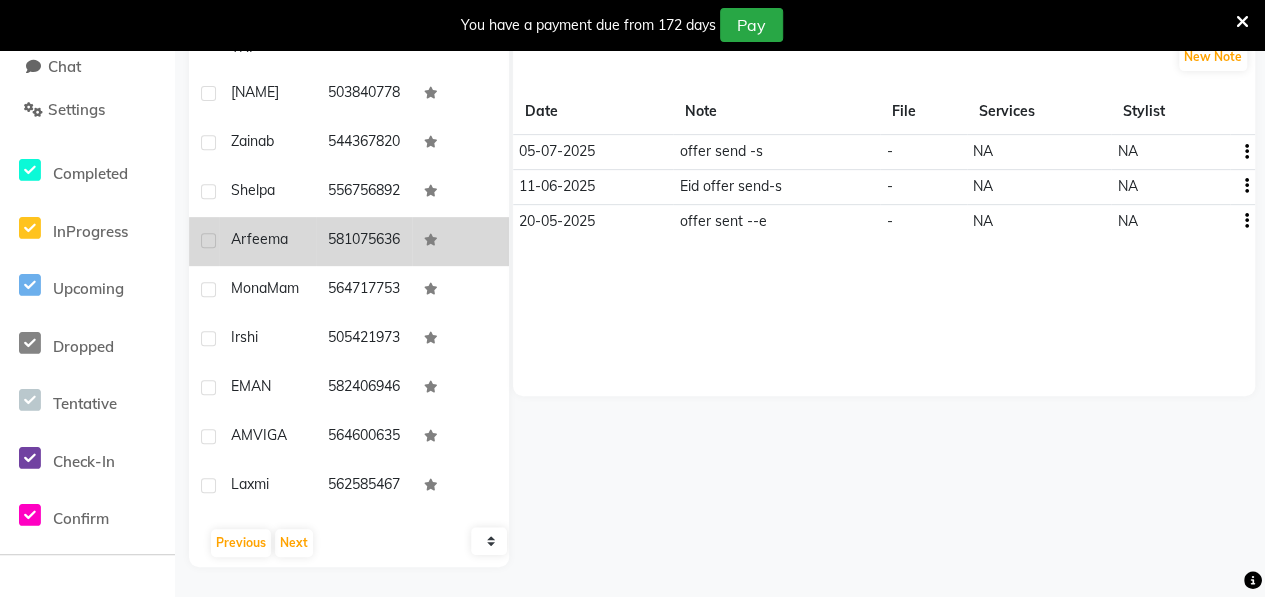 click on "Arfeema" 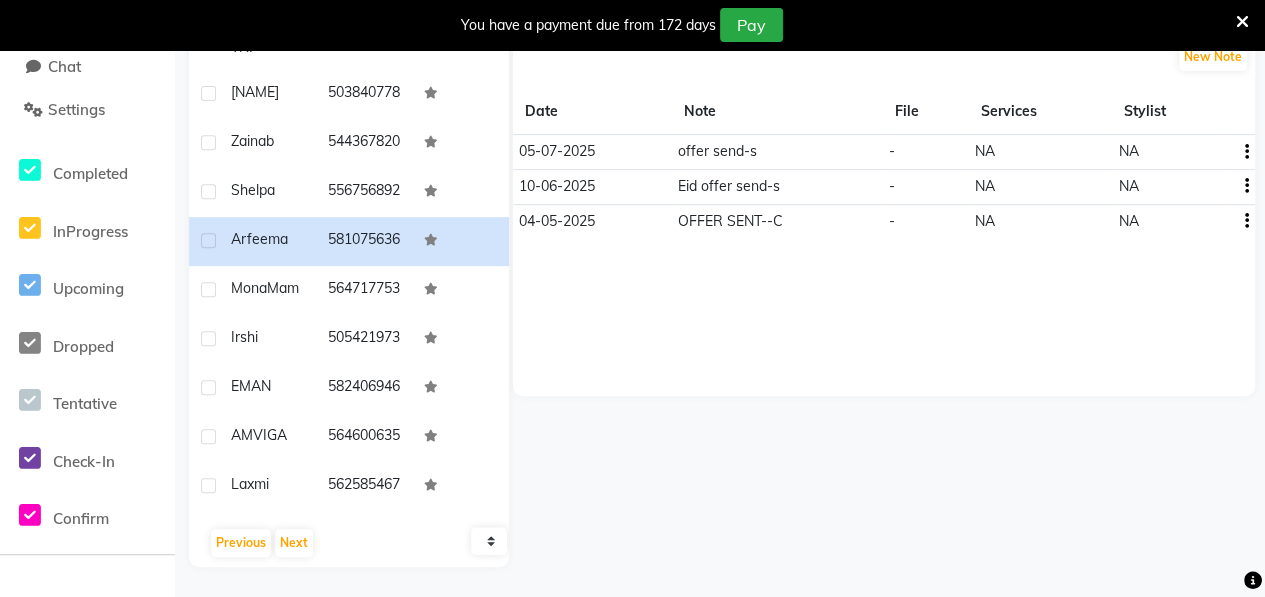scroll, scrollTop: 0, scrollLeft: 0, axis: both 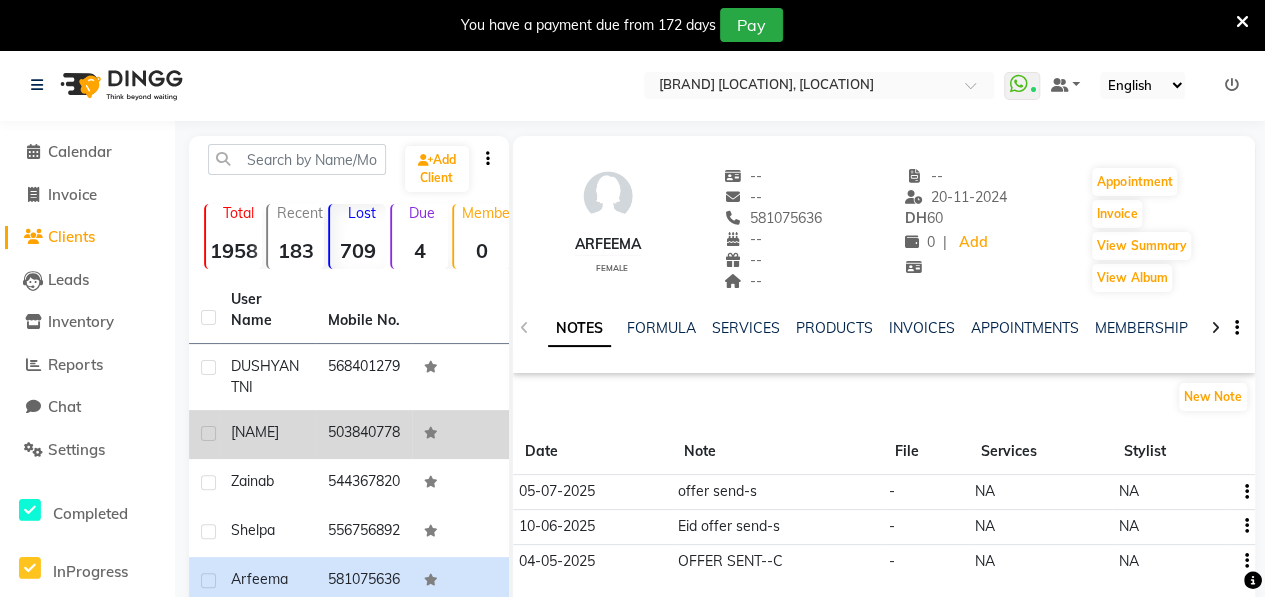 click on "[NAME]" 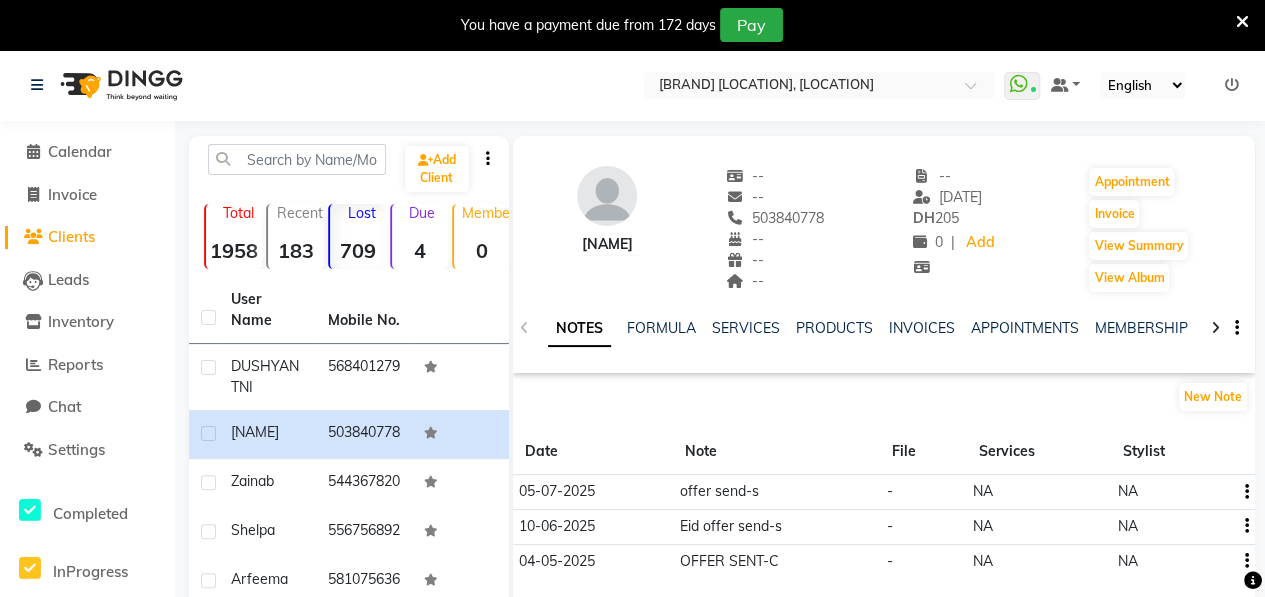 scroll, scrollTop: 430, scrollLeft: 0, axis: vertical 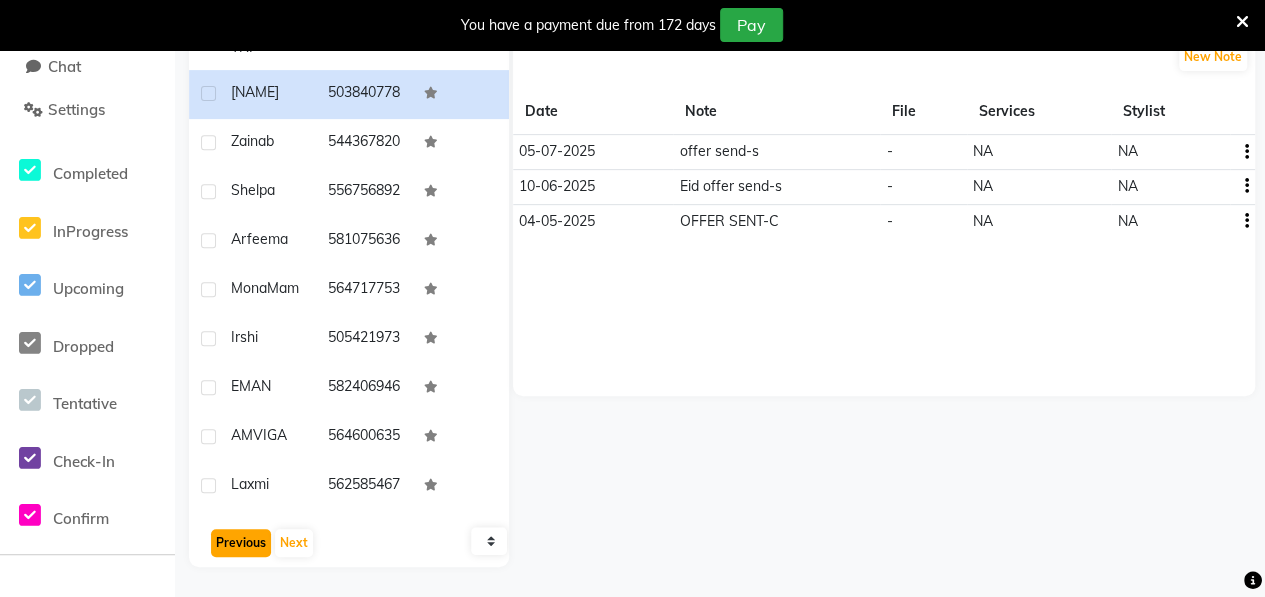 click on "Previous" 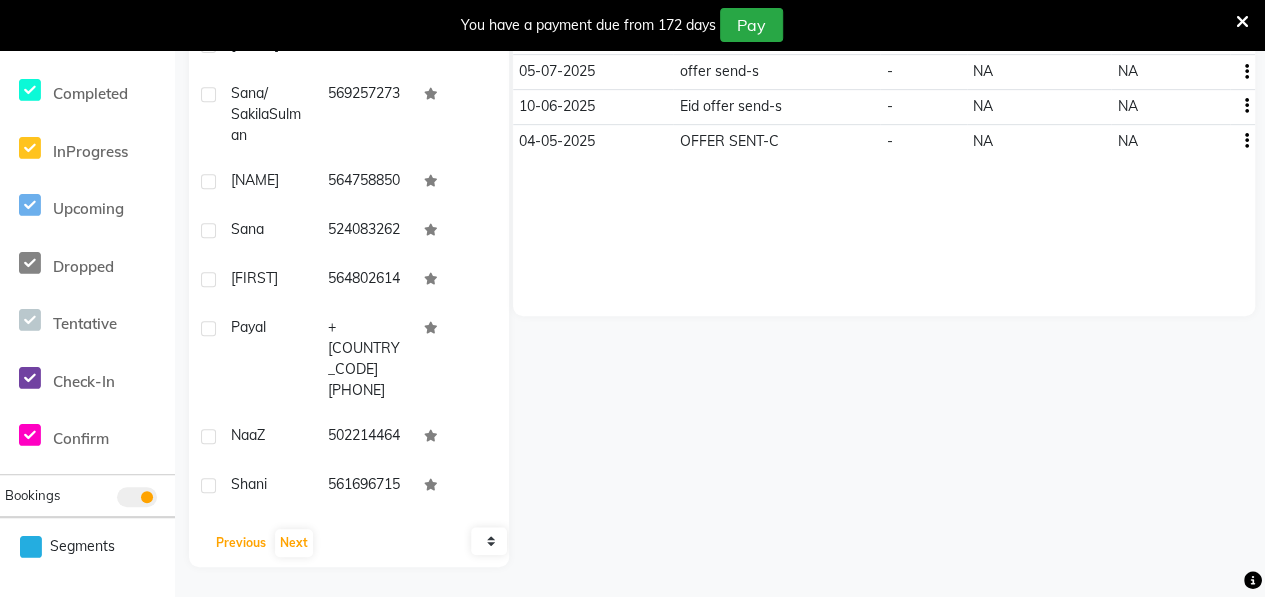 scroll, scrollTop: 0, scrollLeft: 0, axis: both 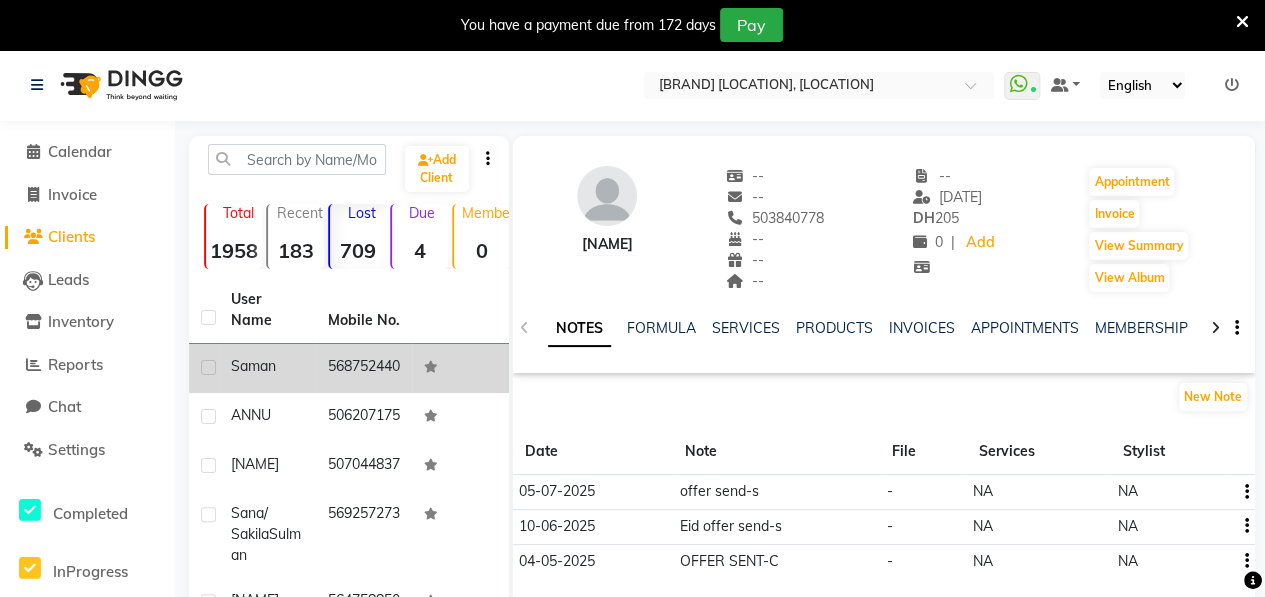 click on "Saman" 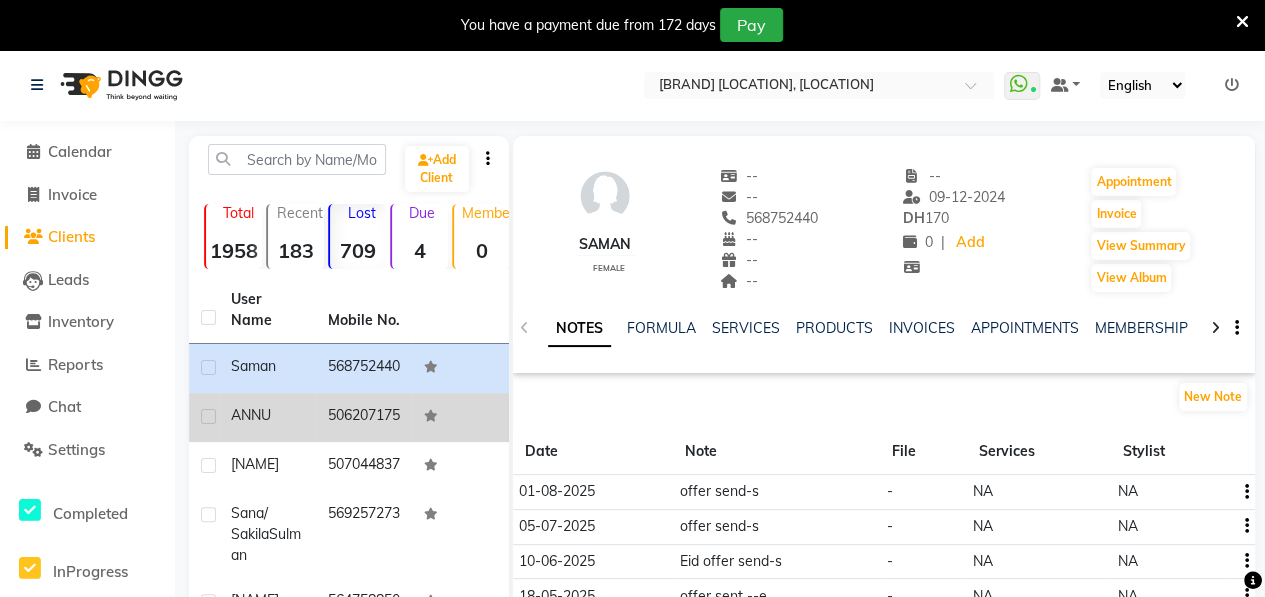 click on "ANNU" 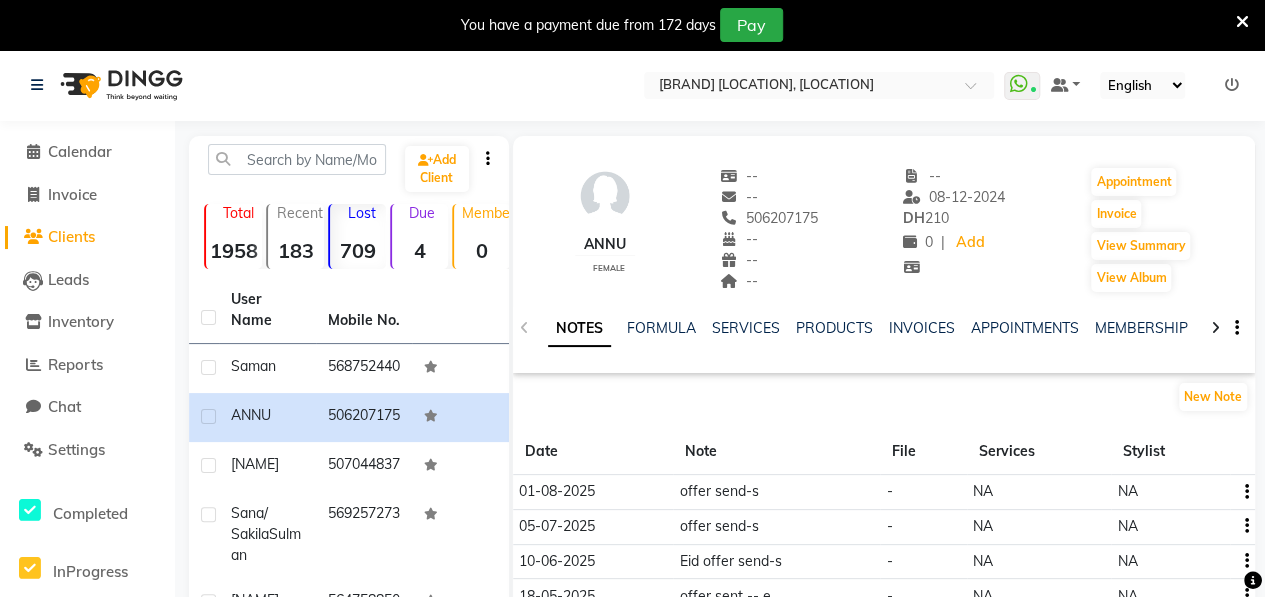 scroll, scrollTop: 430, scrollLeft: 0, axis: vertical 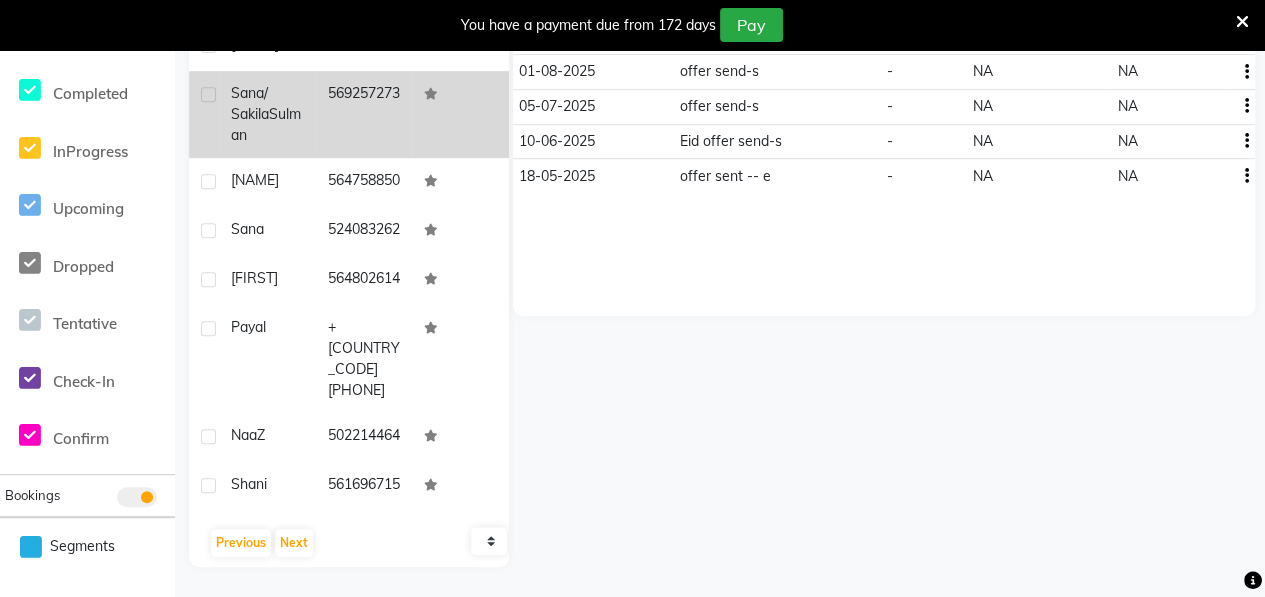 click on "[FIRST]/ [FIRST] [LAST]" 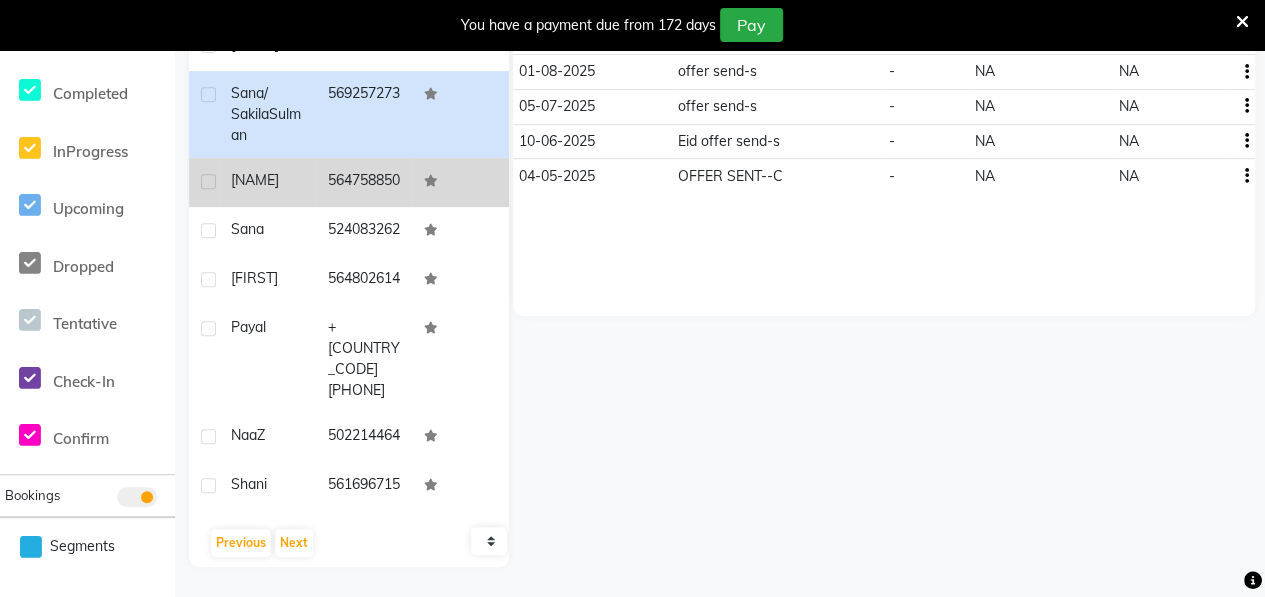 click on "[NAME]" 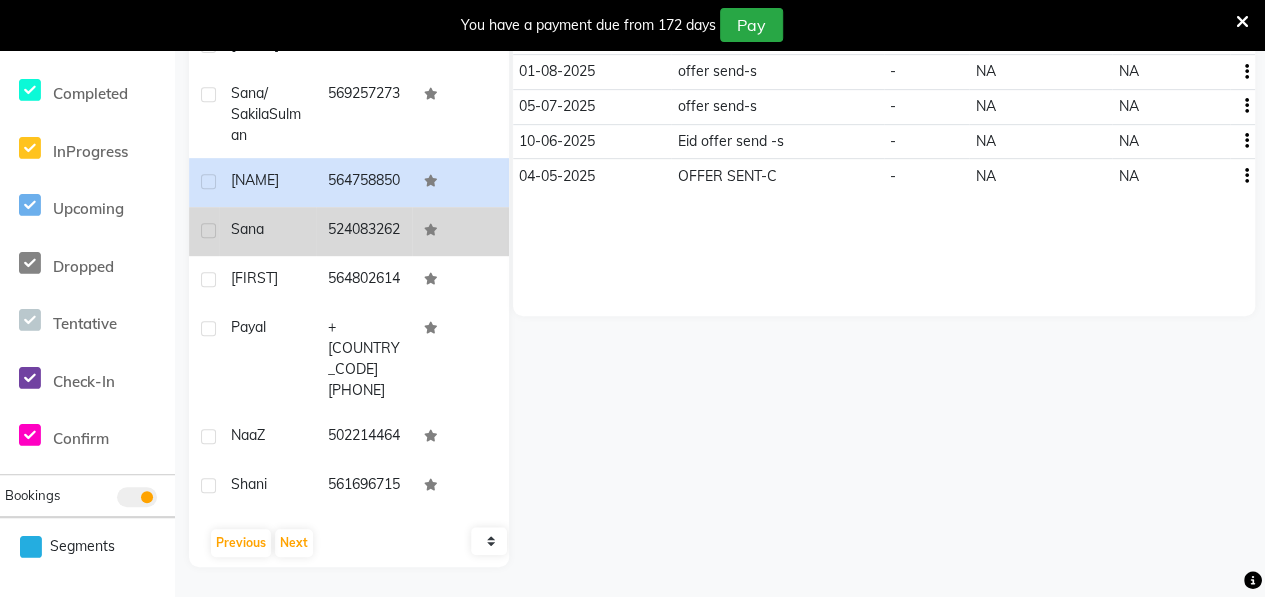 click on "Sana" 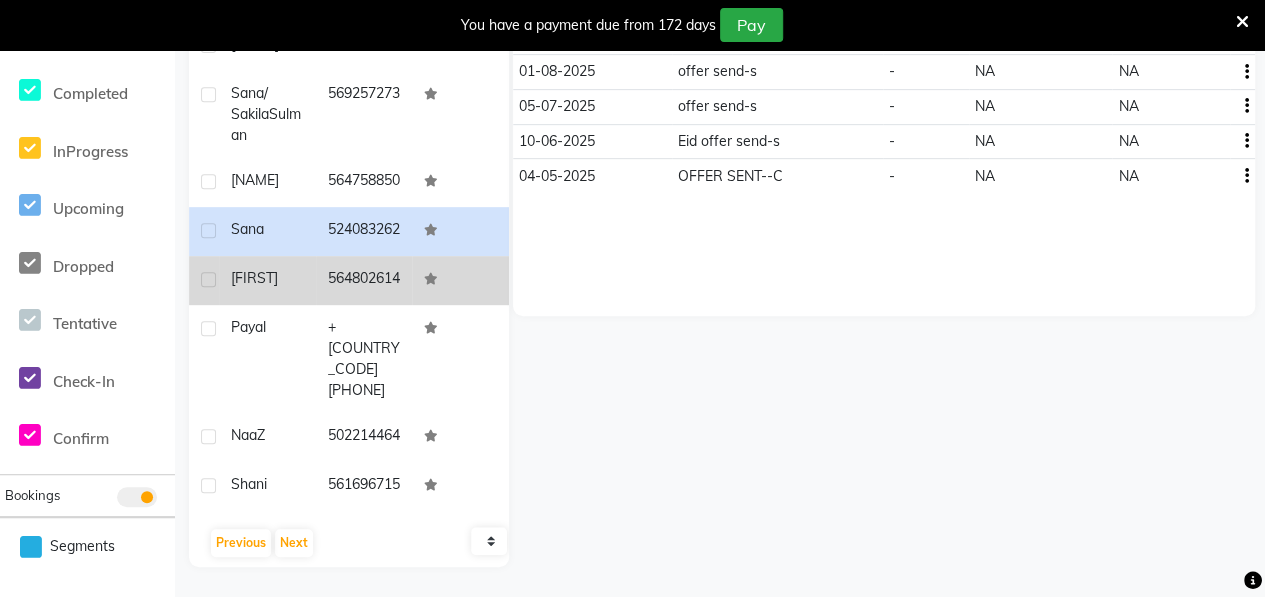 click on "[FIRST]" 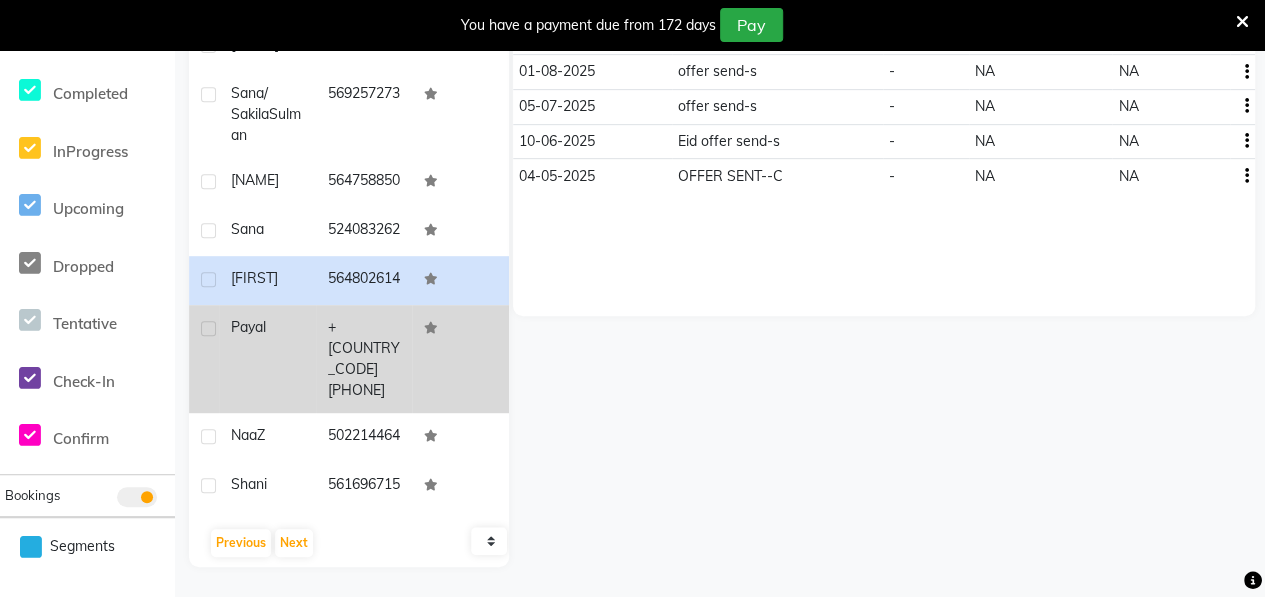 click on "Payal" 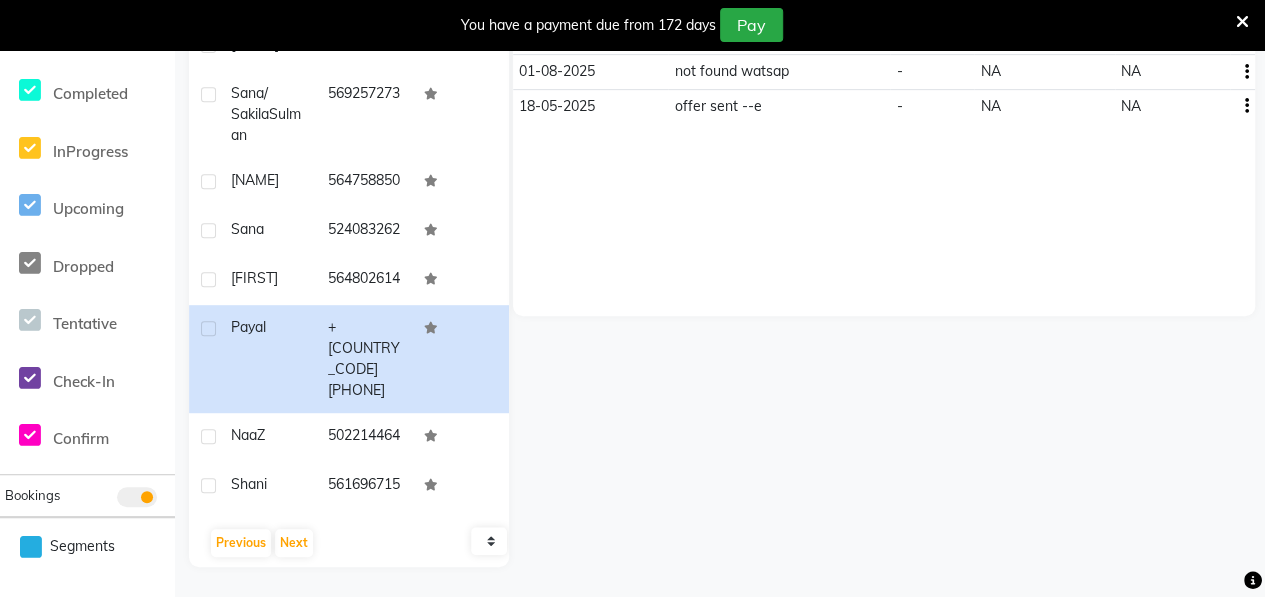 scroll, scrollTop: 104, scrollLeft: 0, axis: vertical 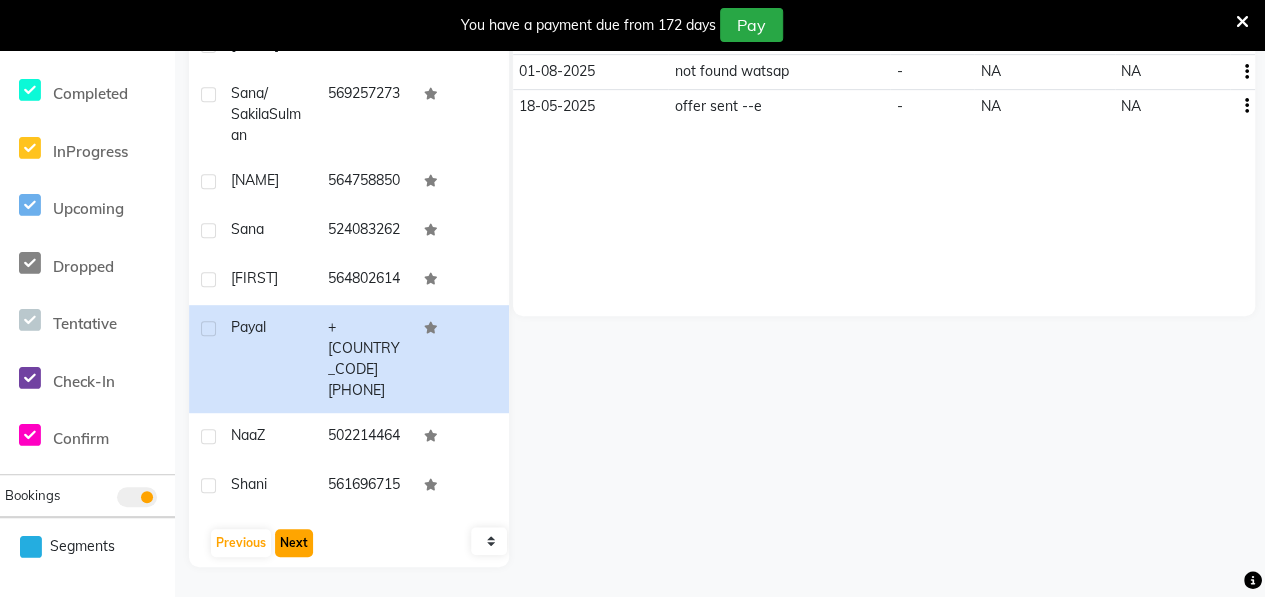 click on "Next" 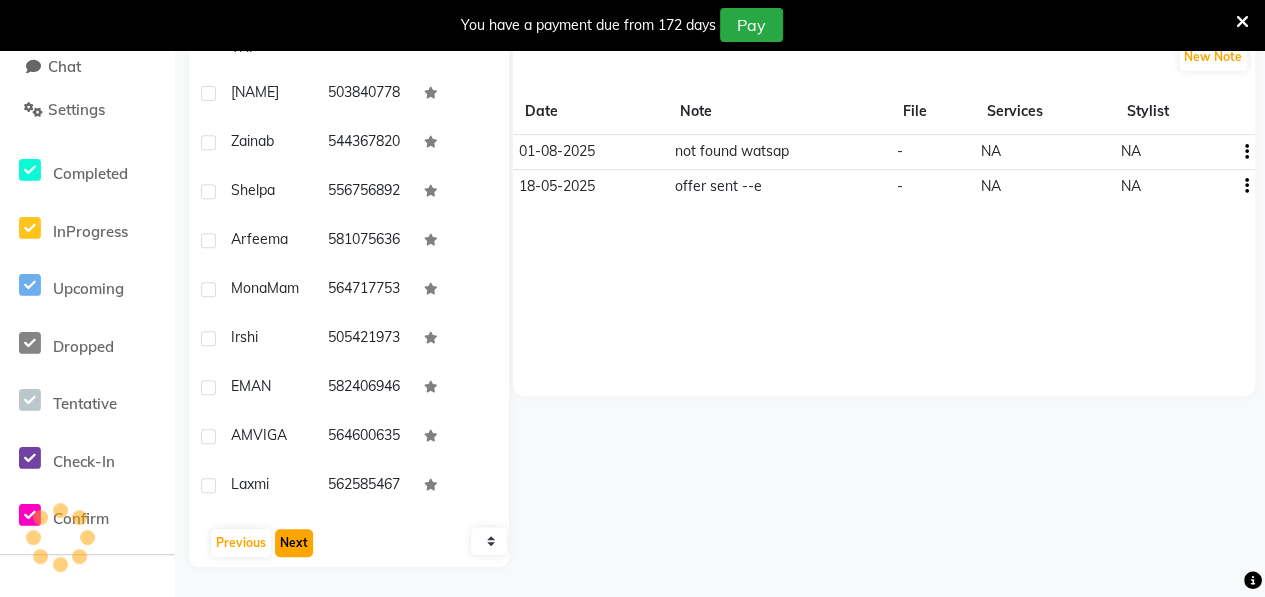 scroll, scrollTop: 62, scrollLeft: 0, axis: vertical 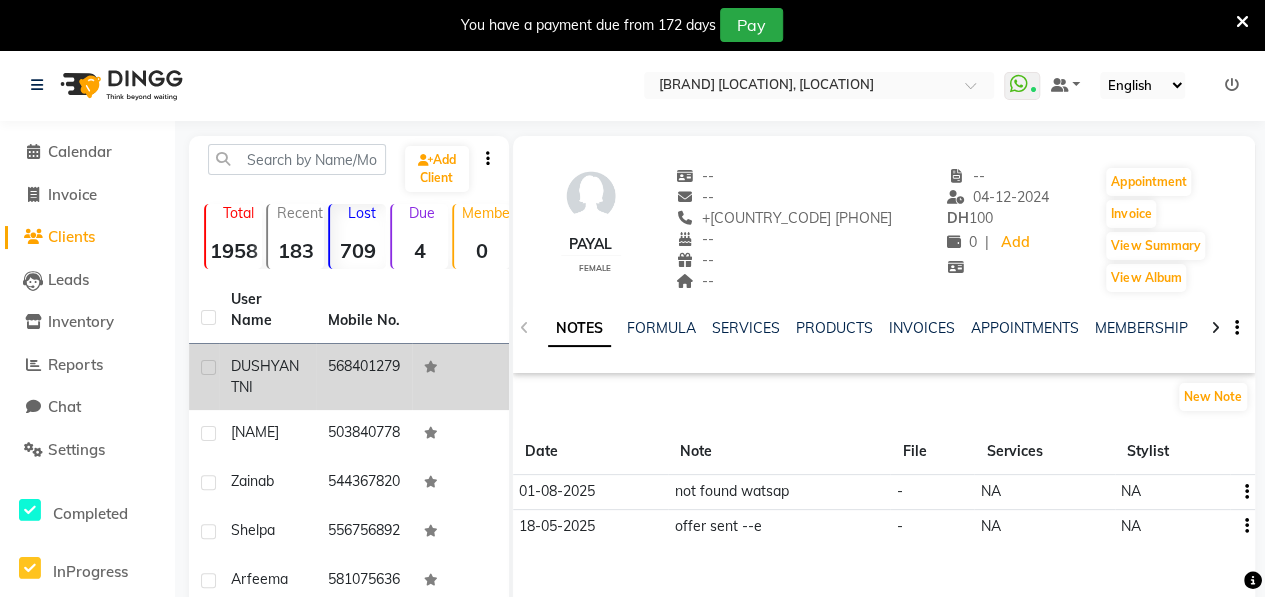 click on "DUSHYANTNI" 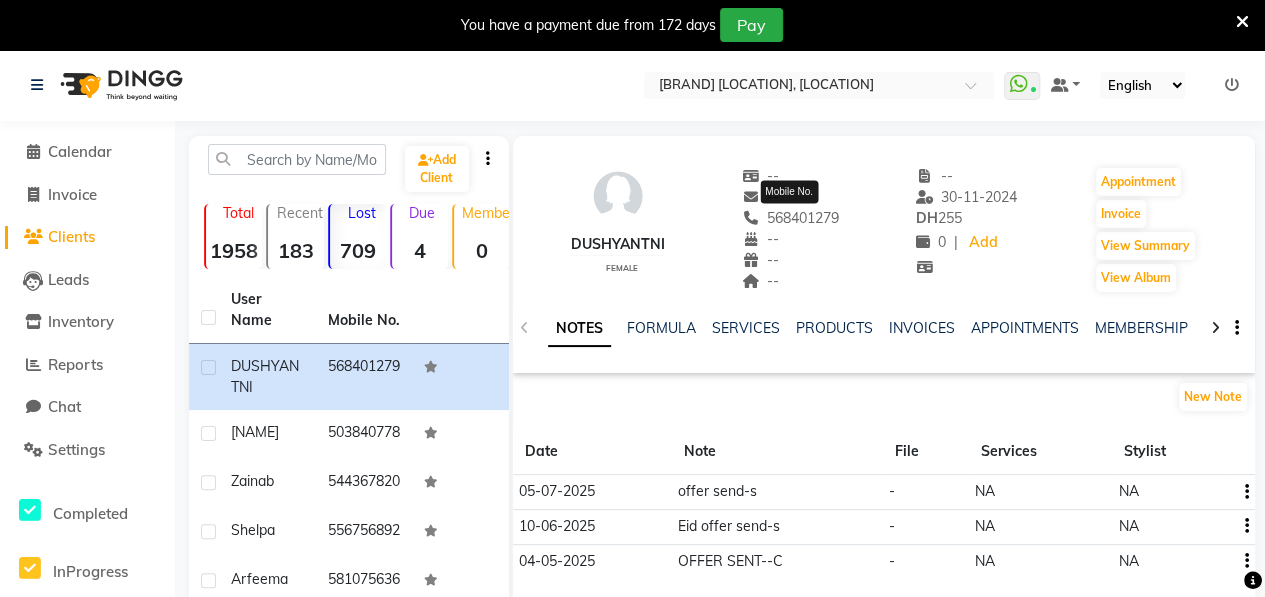 click on "568401279" 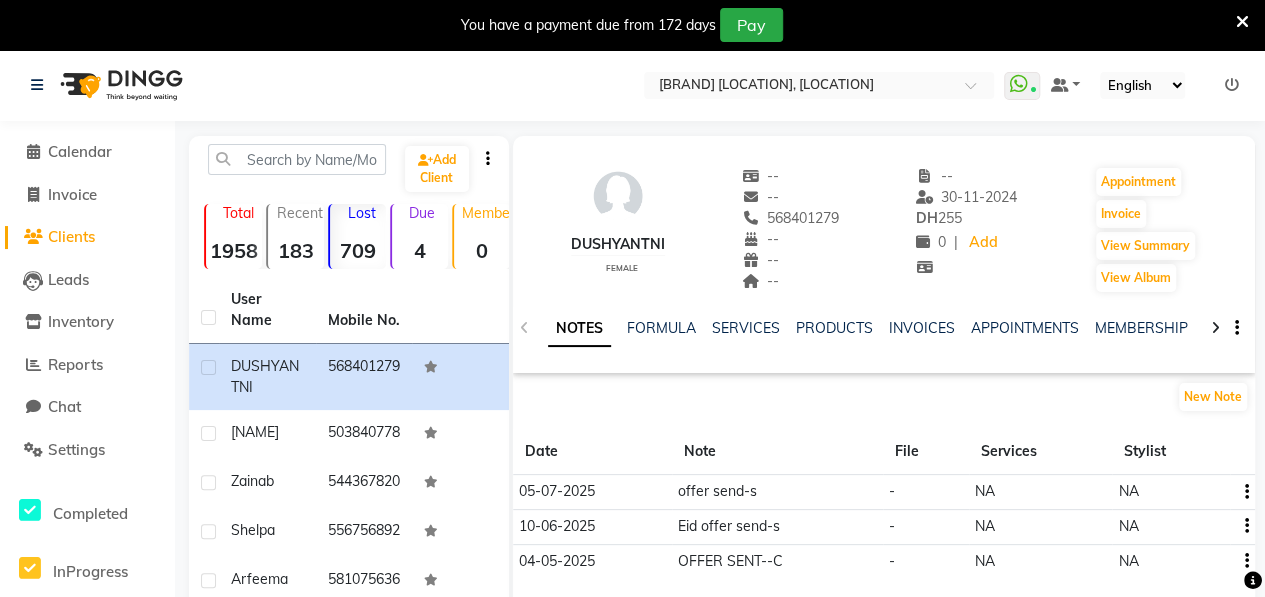 click on "568401279" 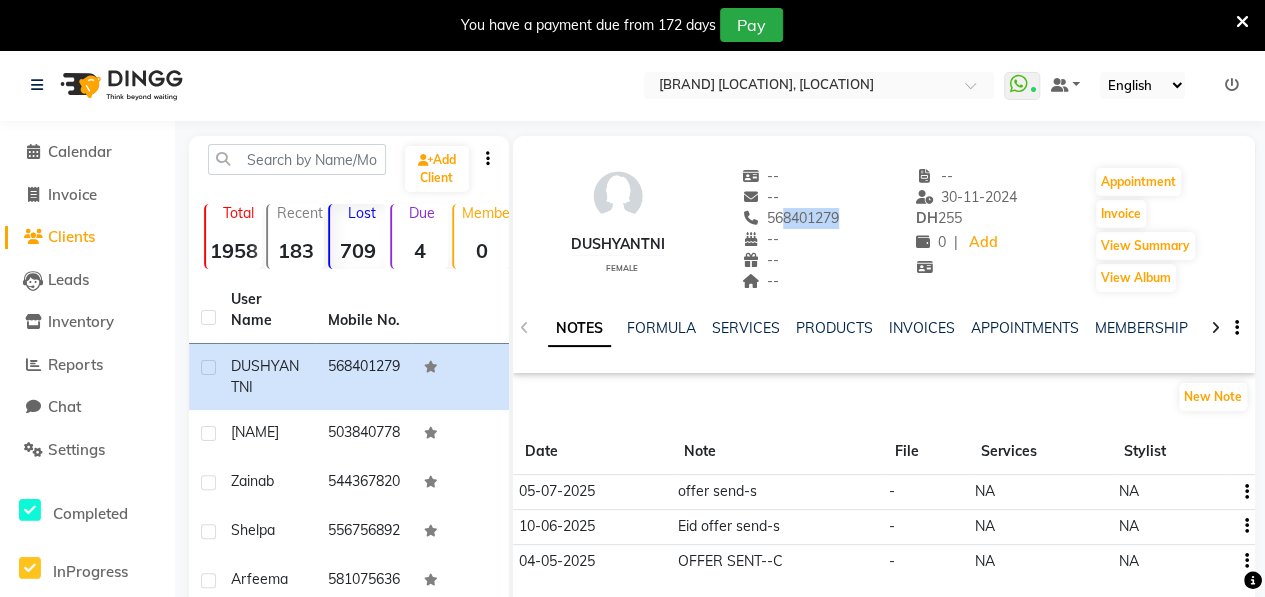 drag, startPoint x: 841, startPoint y: 218, endPoint x: 789, endPoint y: 219, distance: 52.009613 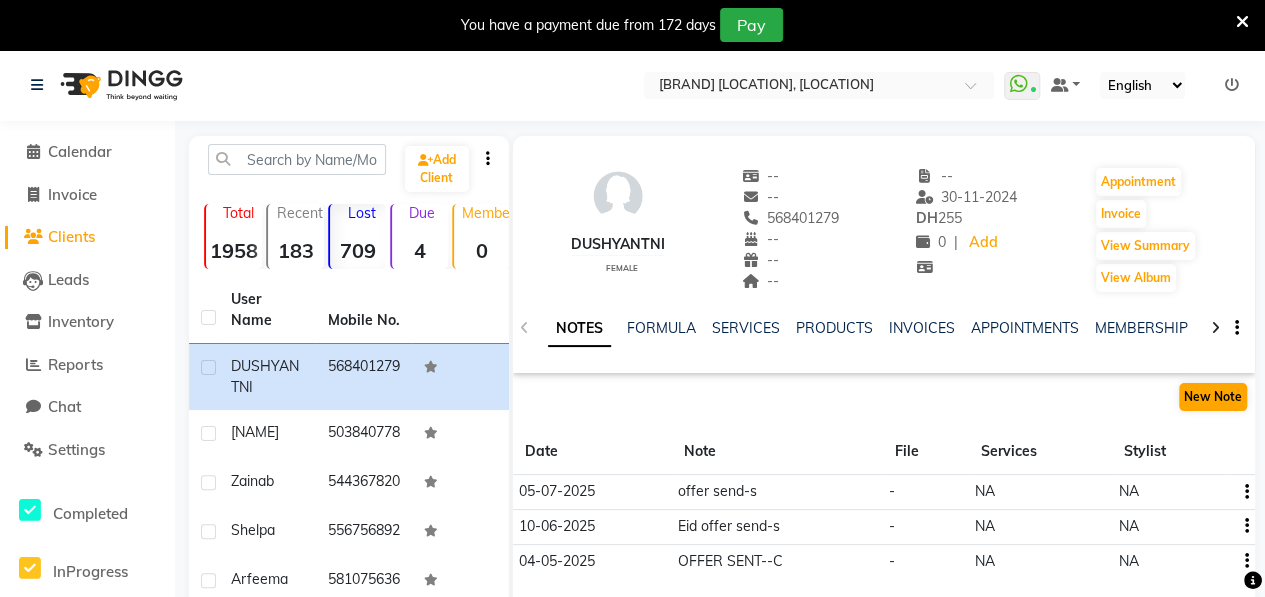 drag, startPoint x: 1206, startPoint y: 415, endPoint x: 1207, endPoint y: 405, distance: 10.049875 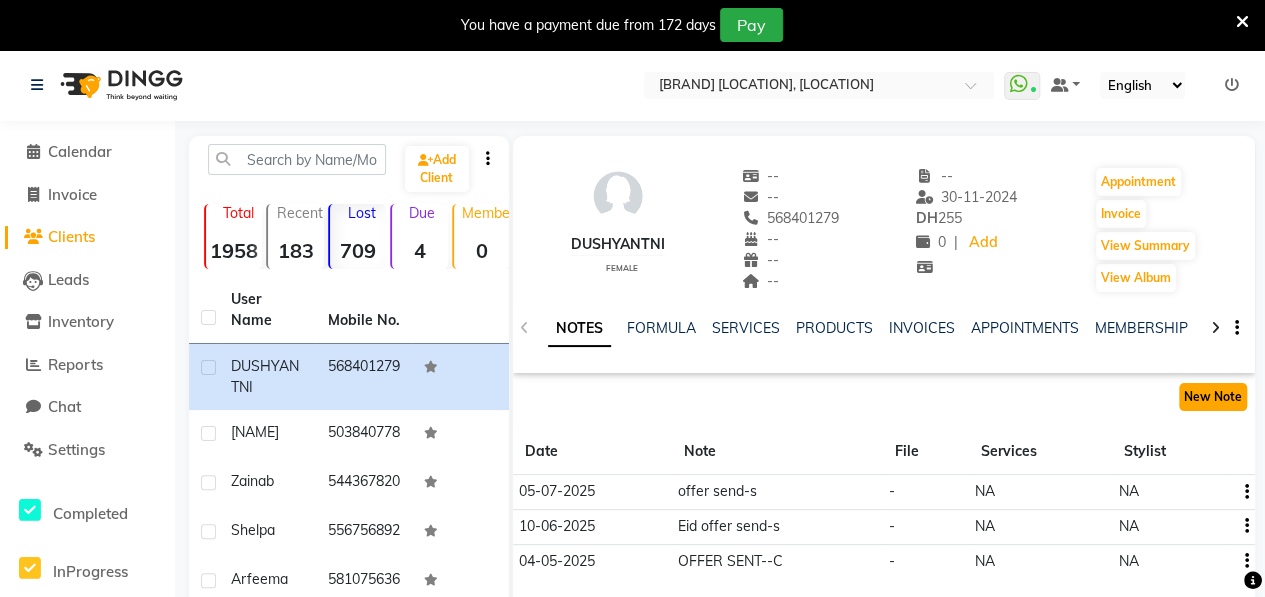 click on "New Note" 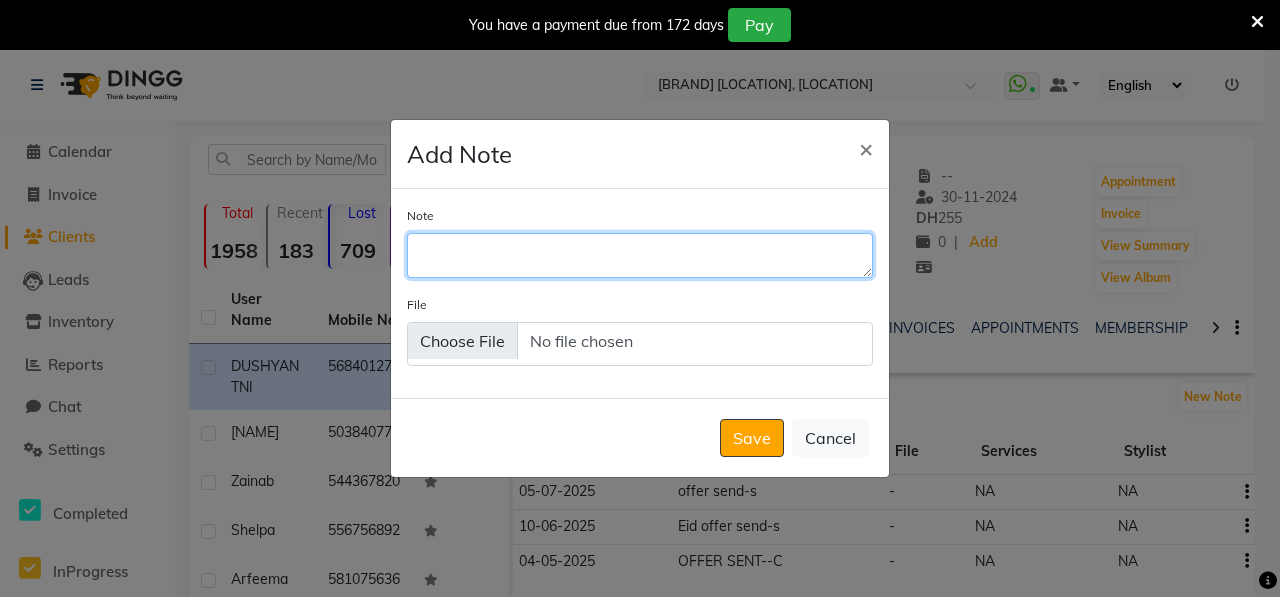 click on "Note" at bounding box center [640, 255] 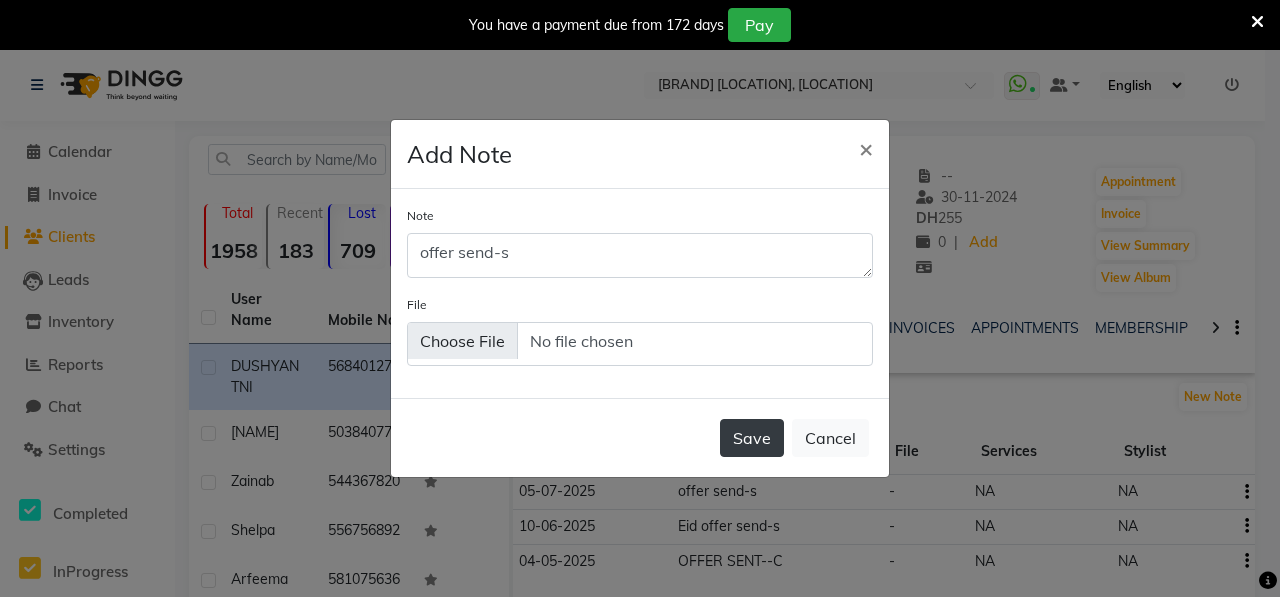 click on "Save" 